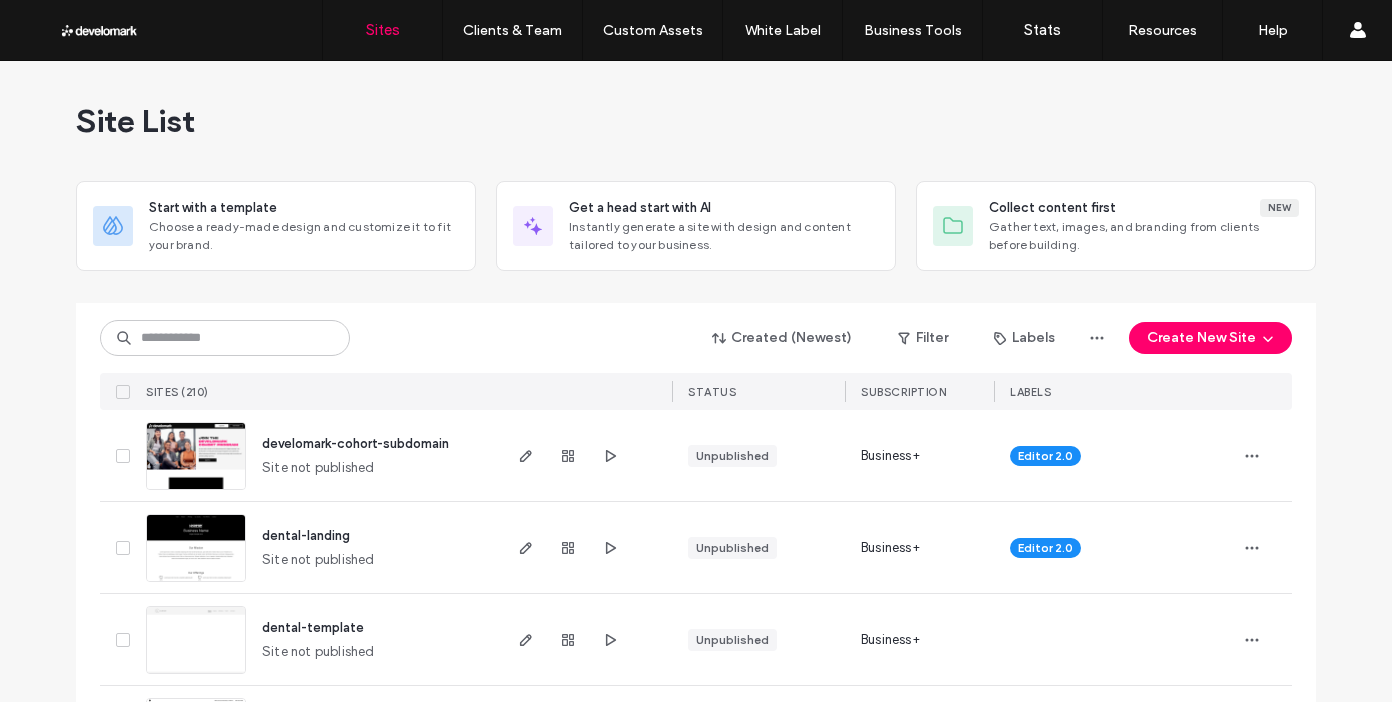 scroll, scrollTop: 0, scrollLeft: 0, axis: both 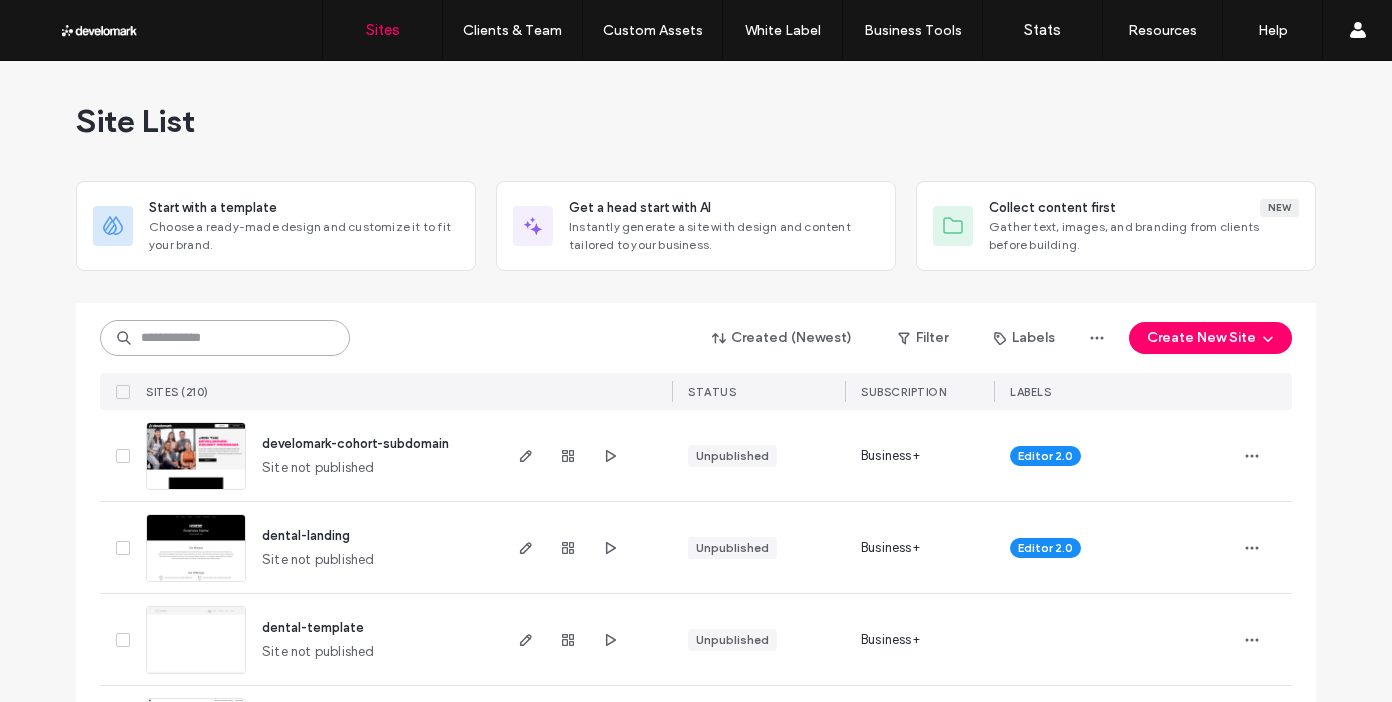click at bounding box center [225, 338] 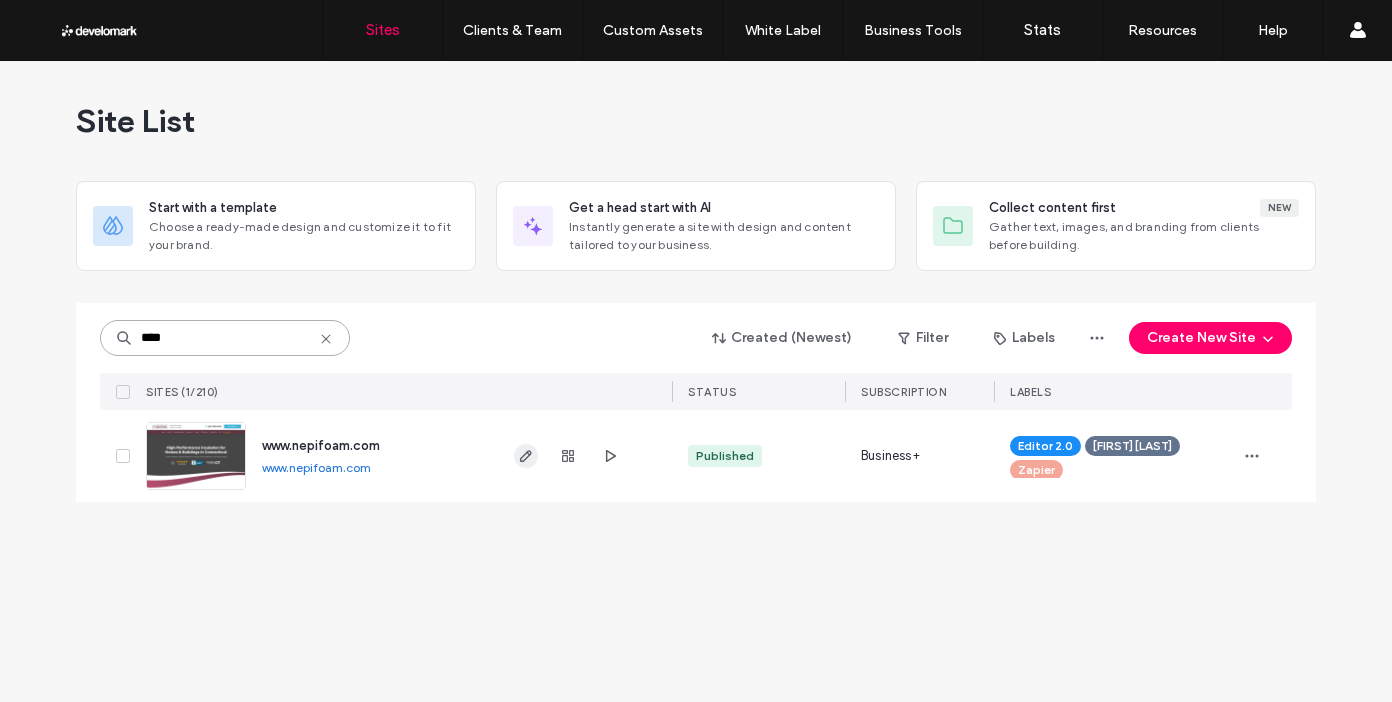 type on "****" 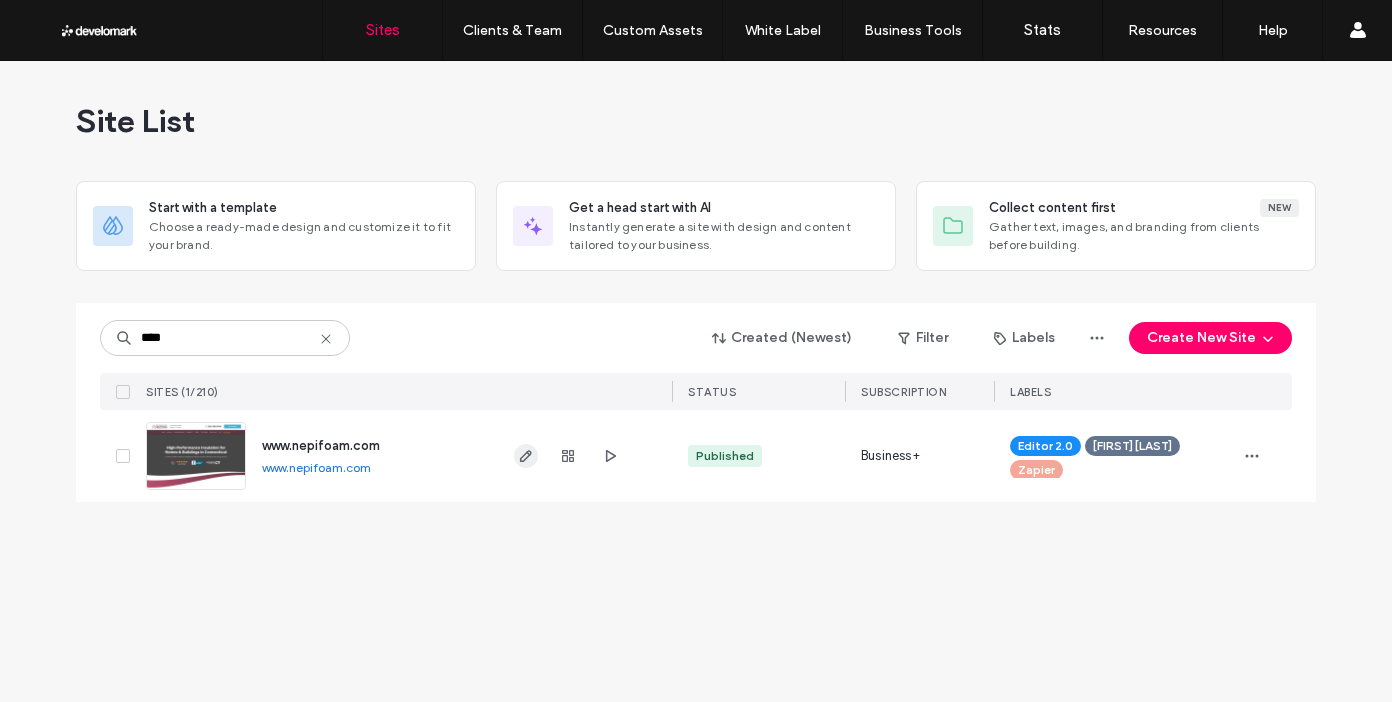 click 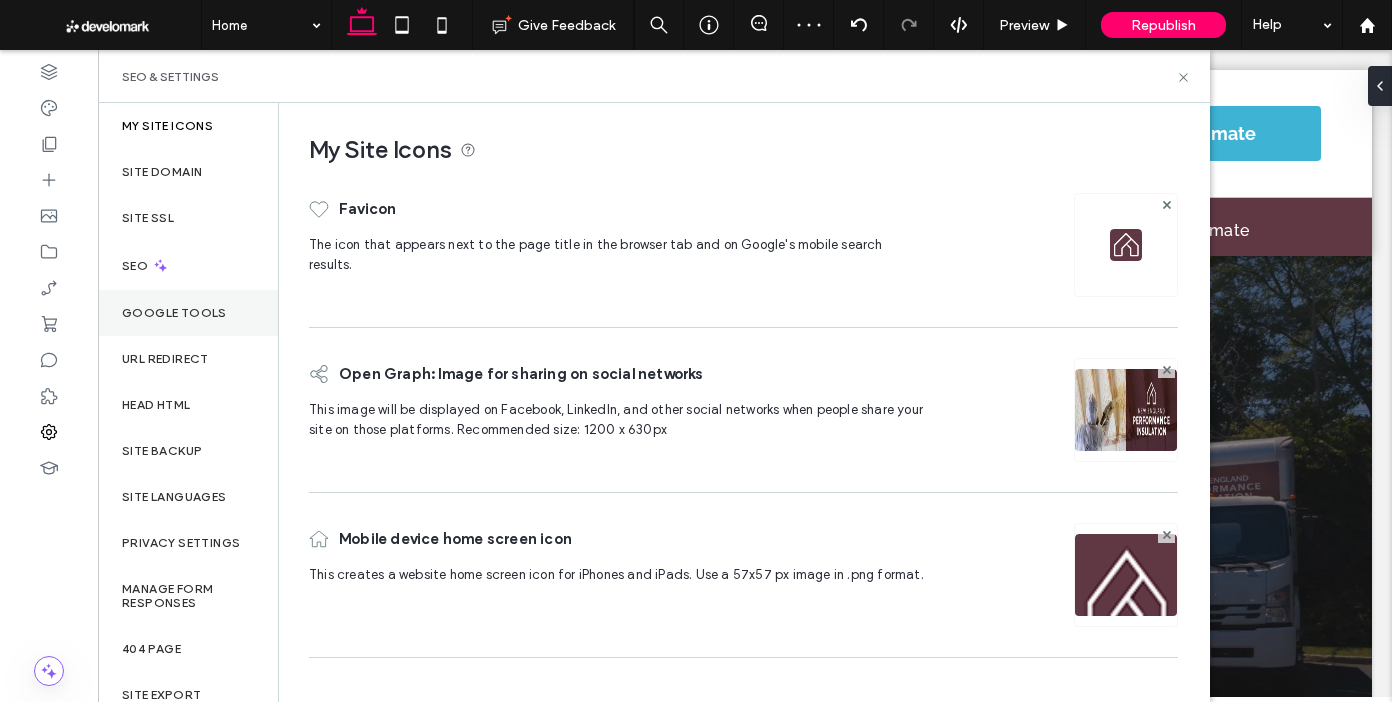 scroll, scrollTop: 0, scrollLeft: 0, axis: both 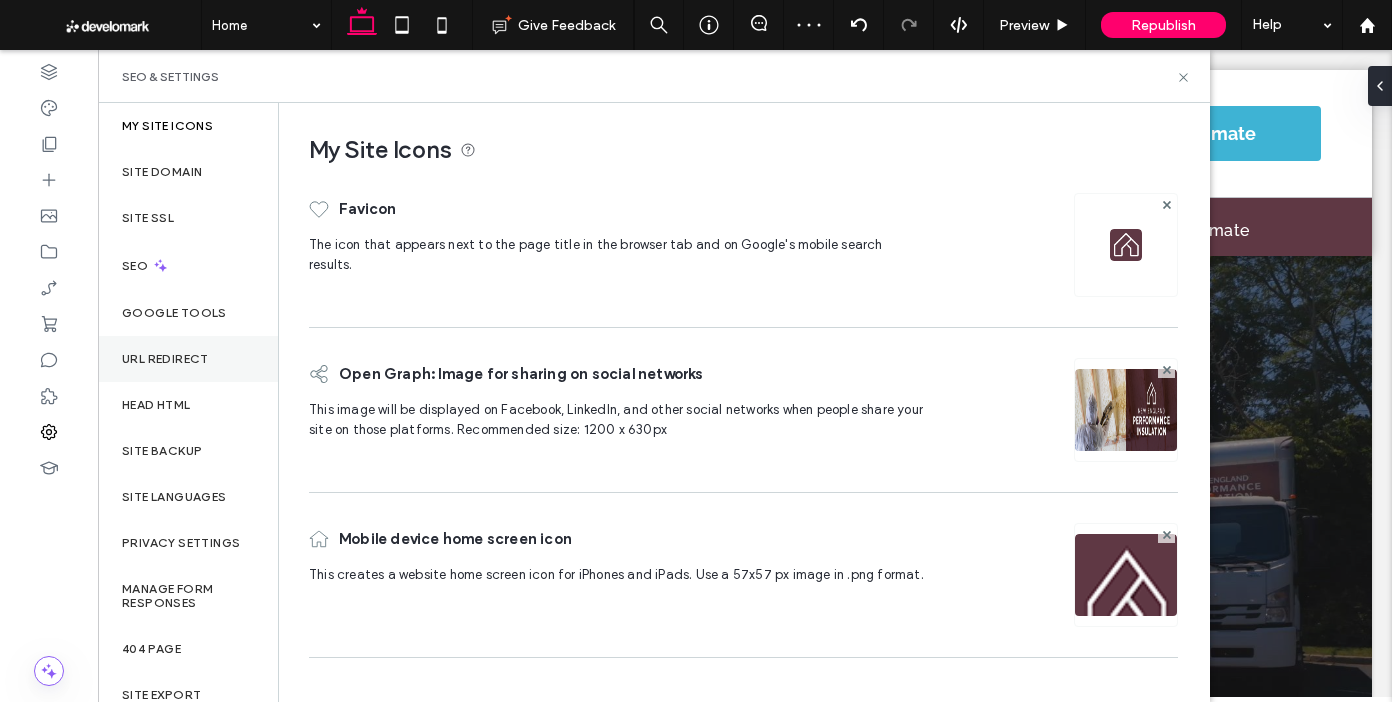 click on "URL Redirect" at bounding box center (188, 359) 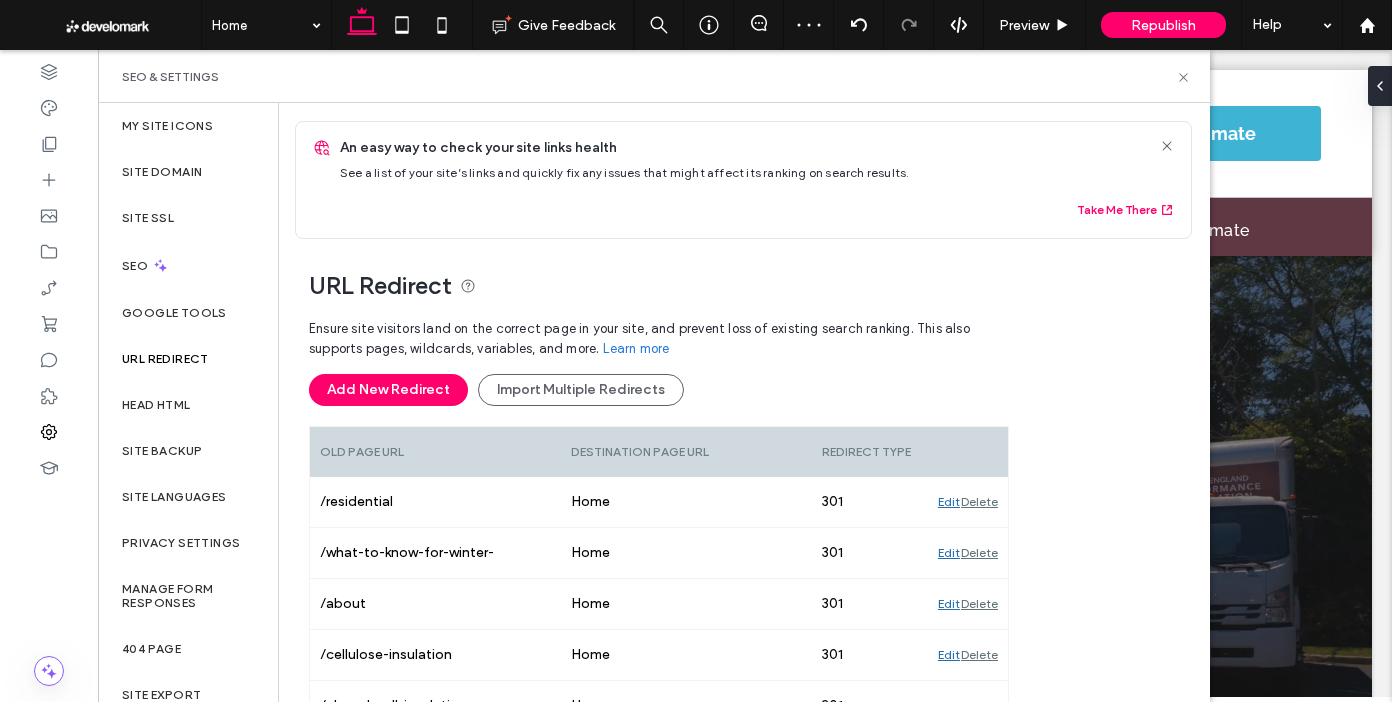 drag, startPoint x: 443, startPoint y: 400, endPoint x: 499, endPoint y: 379, distance: 59.808025 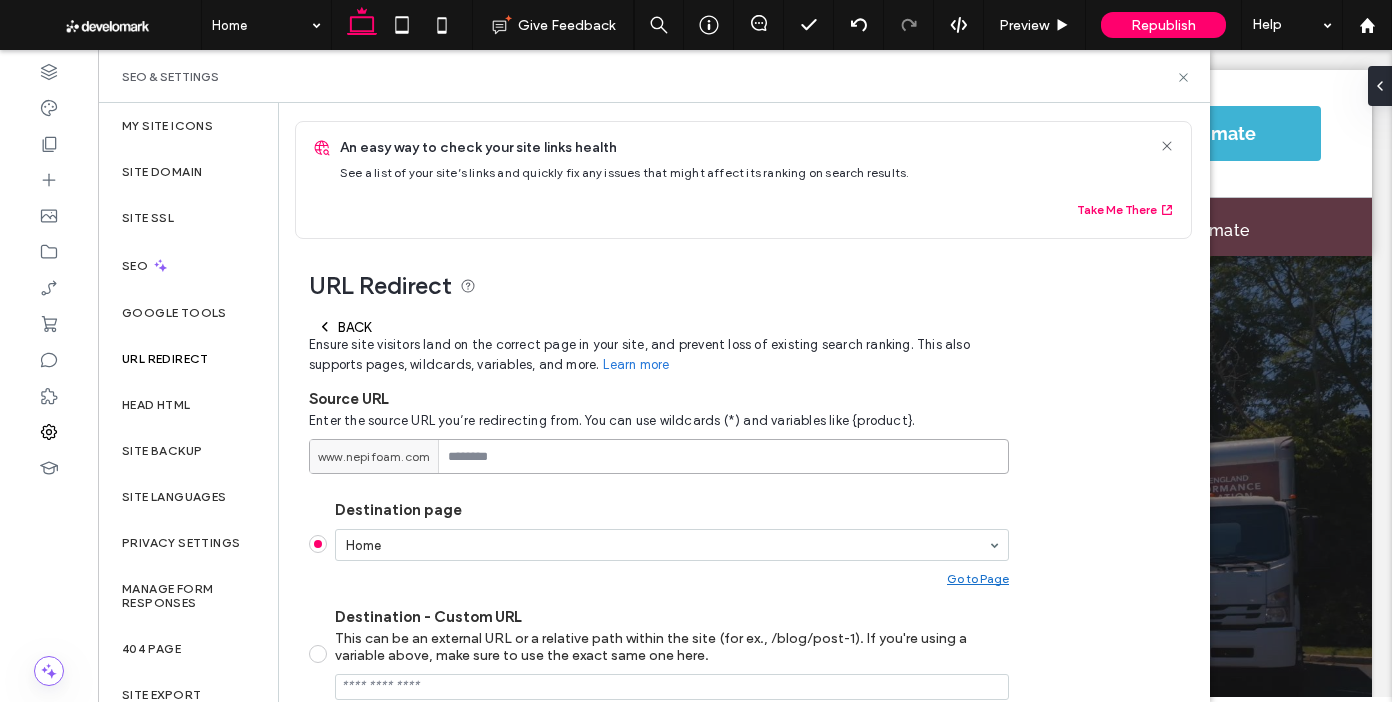 click at bounding box center [659, 456] 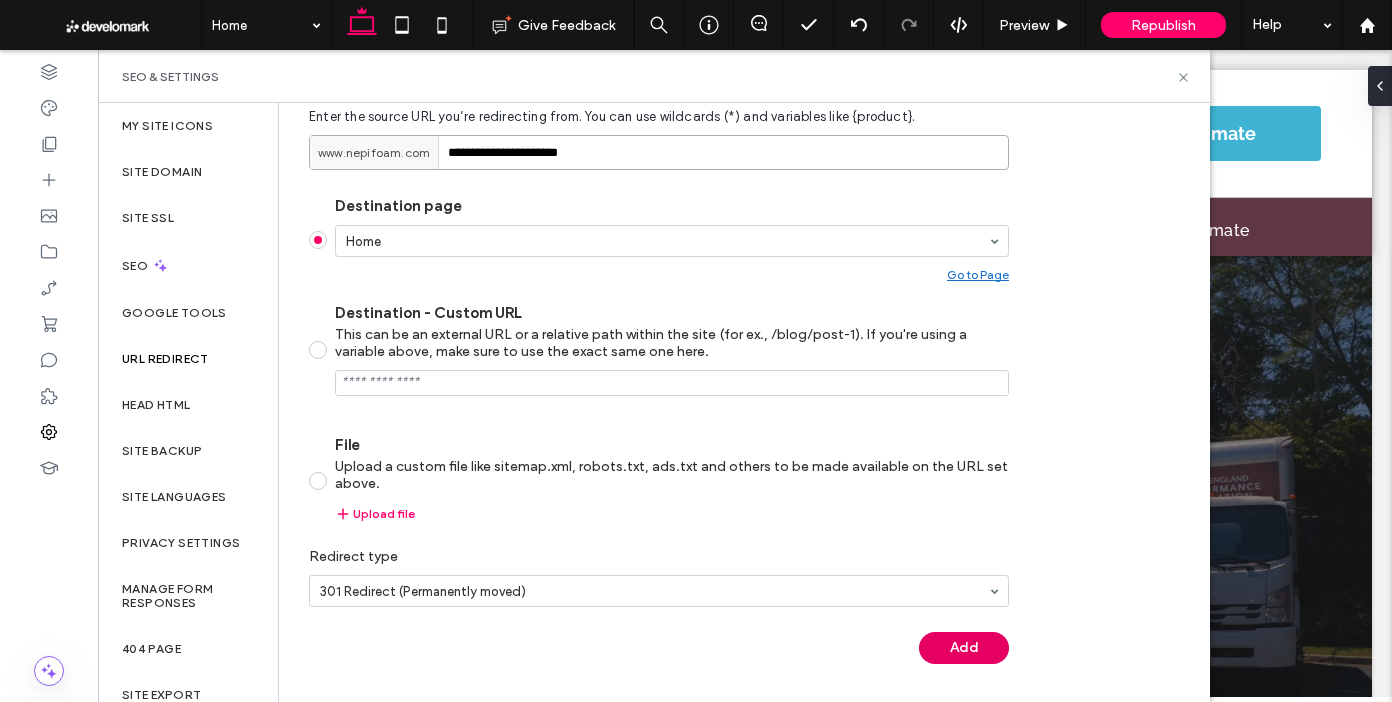 type on "**********" 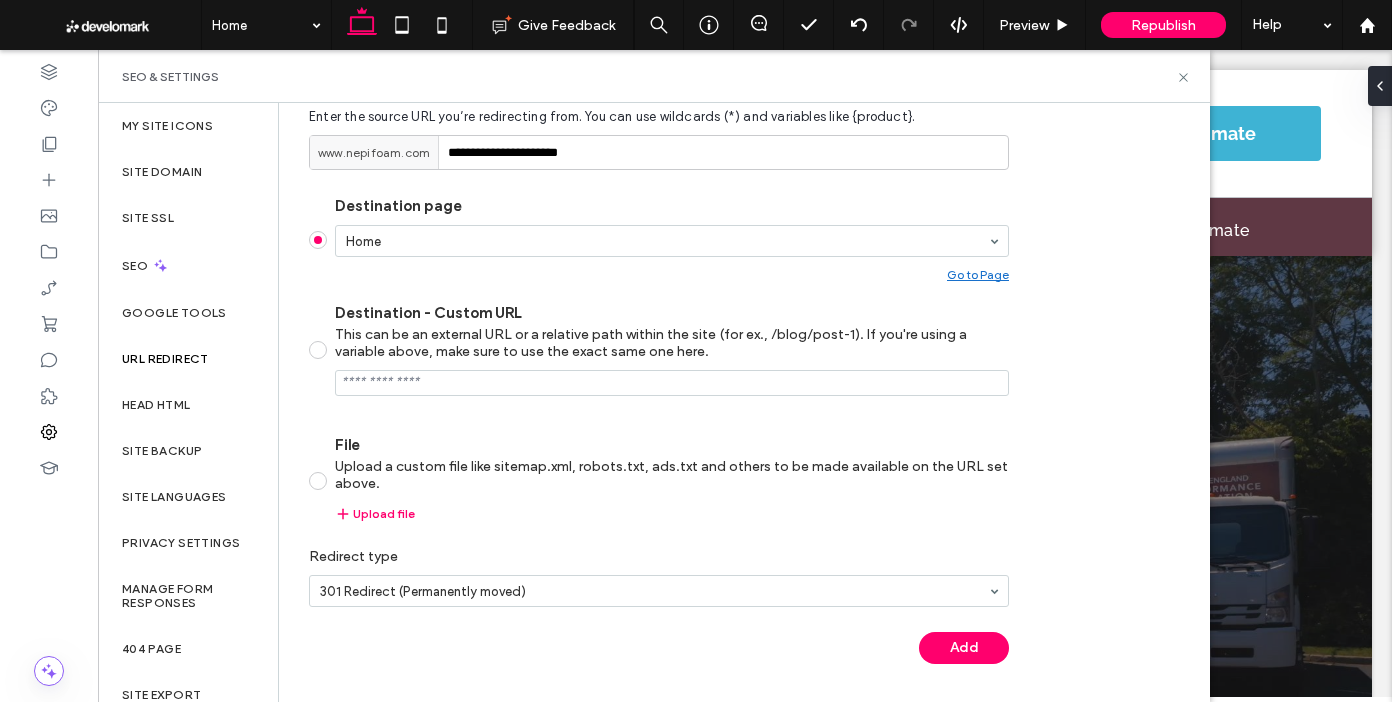 click on "Add" at bounding box center (964, 648) 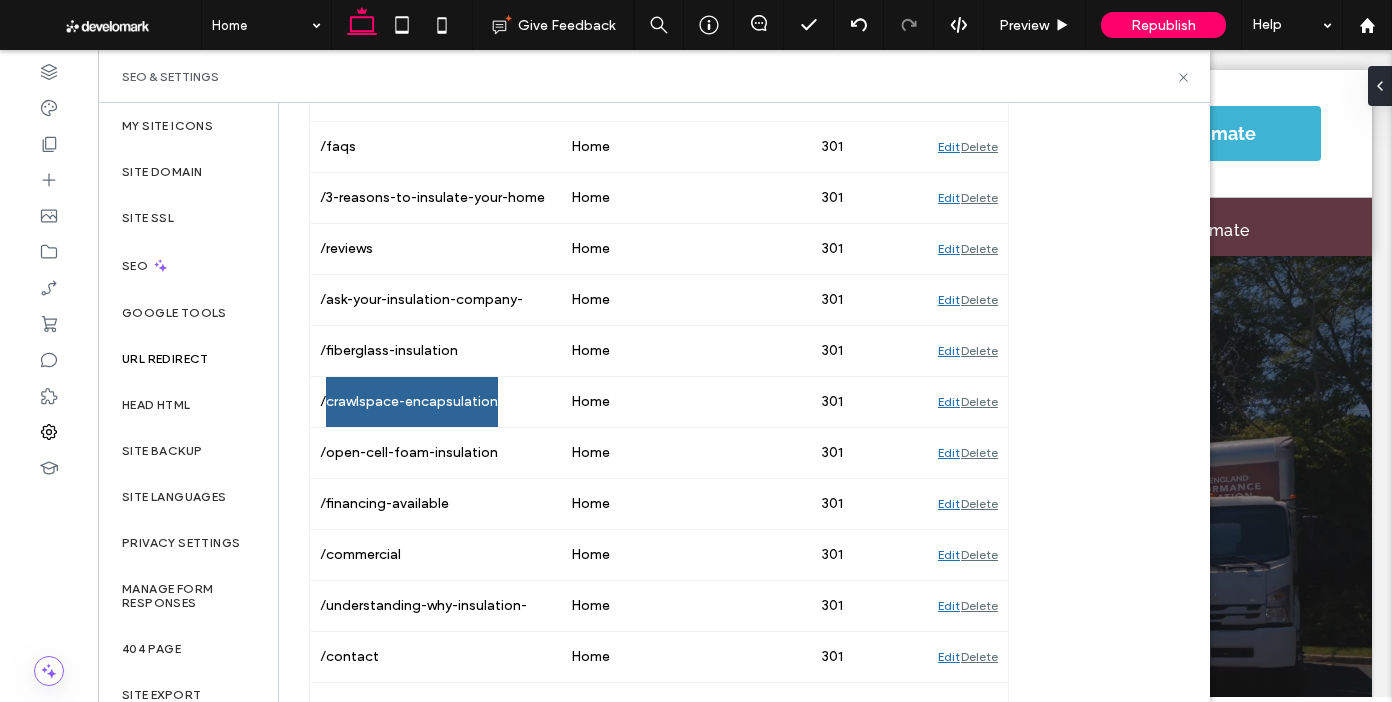 scroll, scrollTop: 0, scrollLeft: 0, axis: both 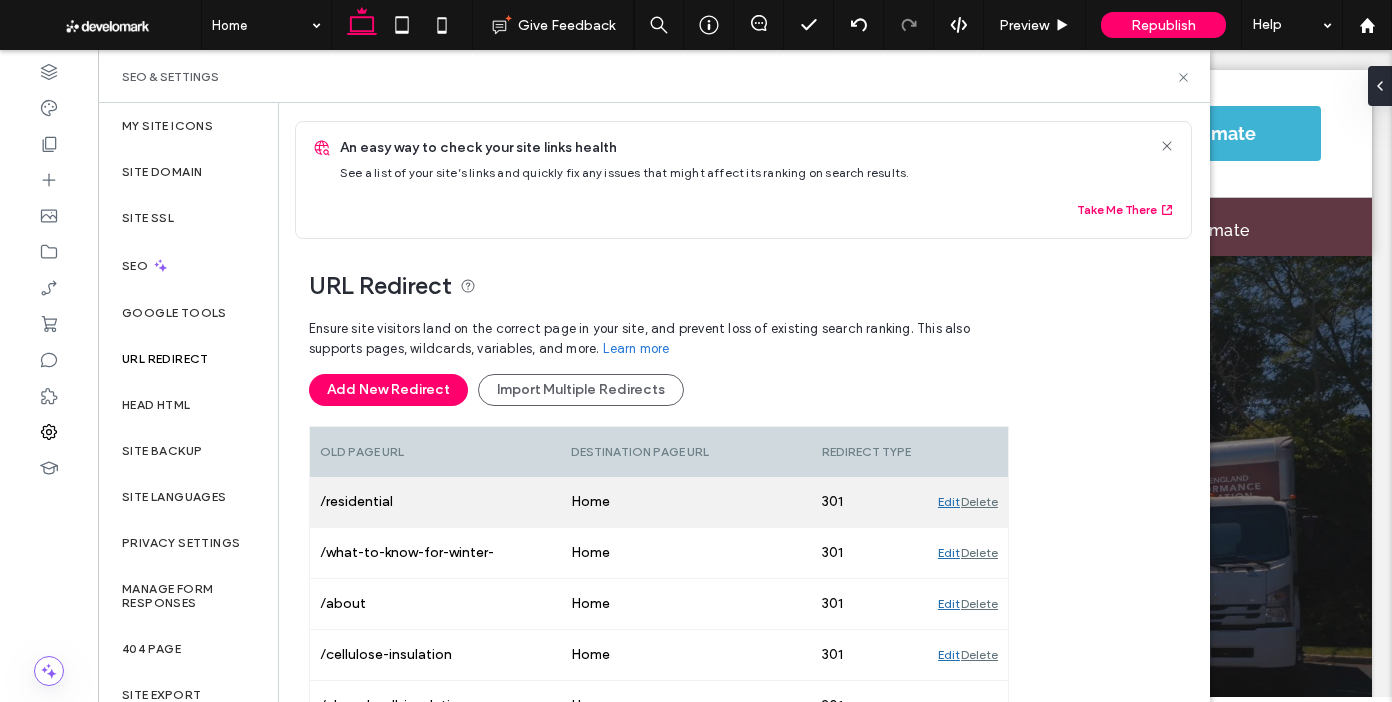click on "Add New Redirect" at bounding box center (388, 390) 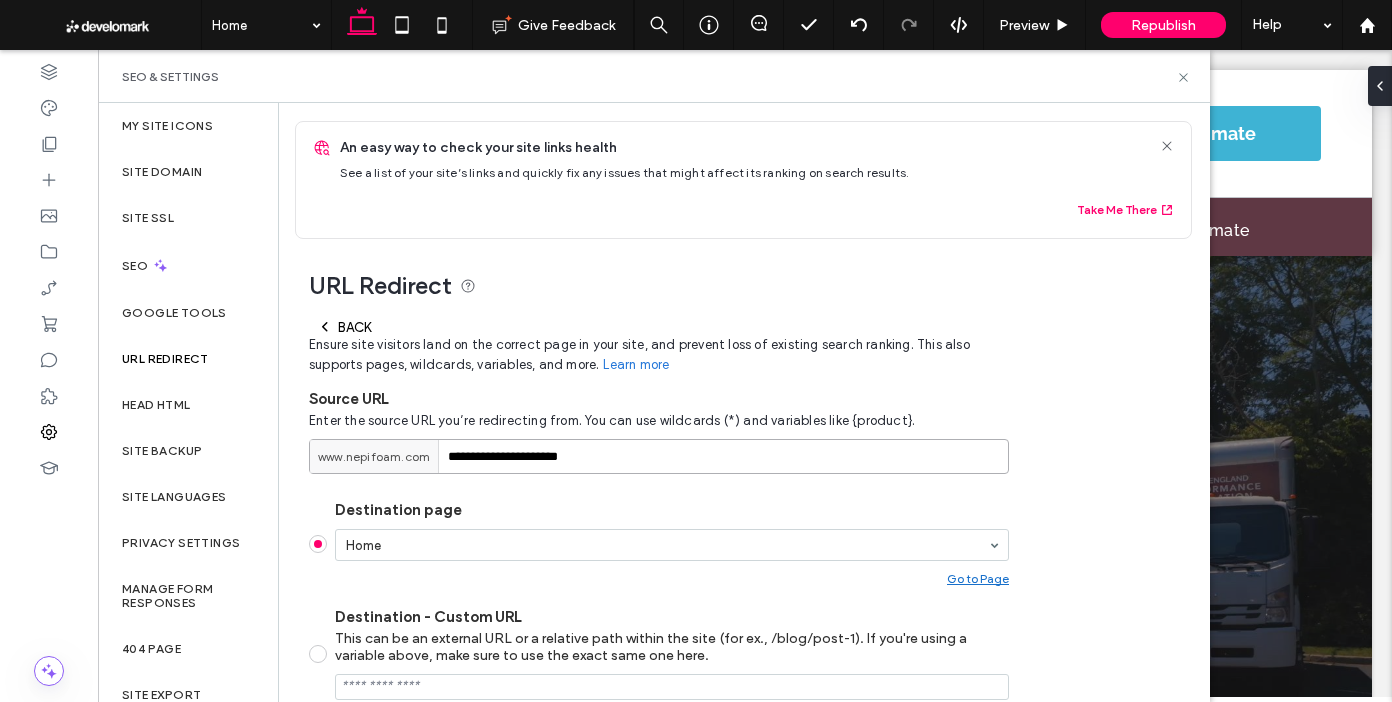 click on "**********" at bounding box center [659, 456] 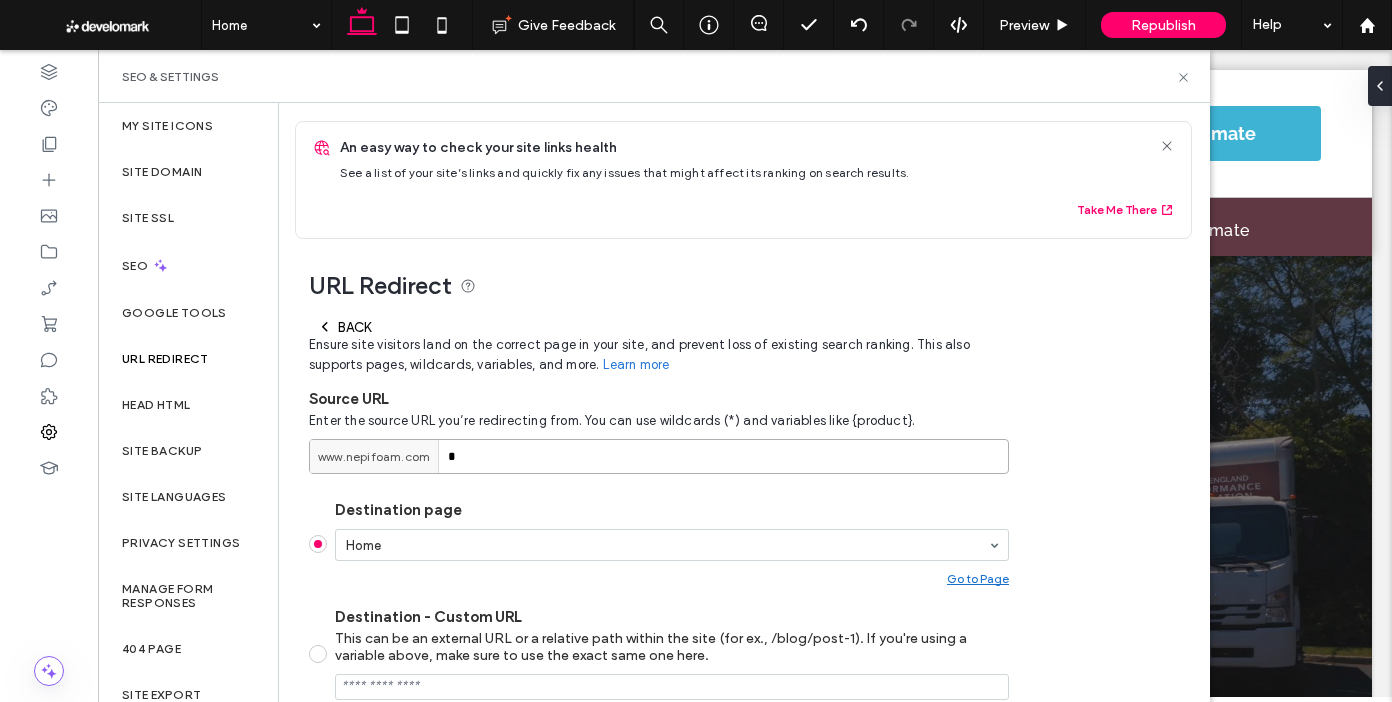 paste on "****" 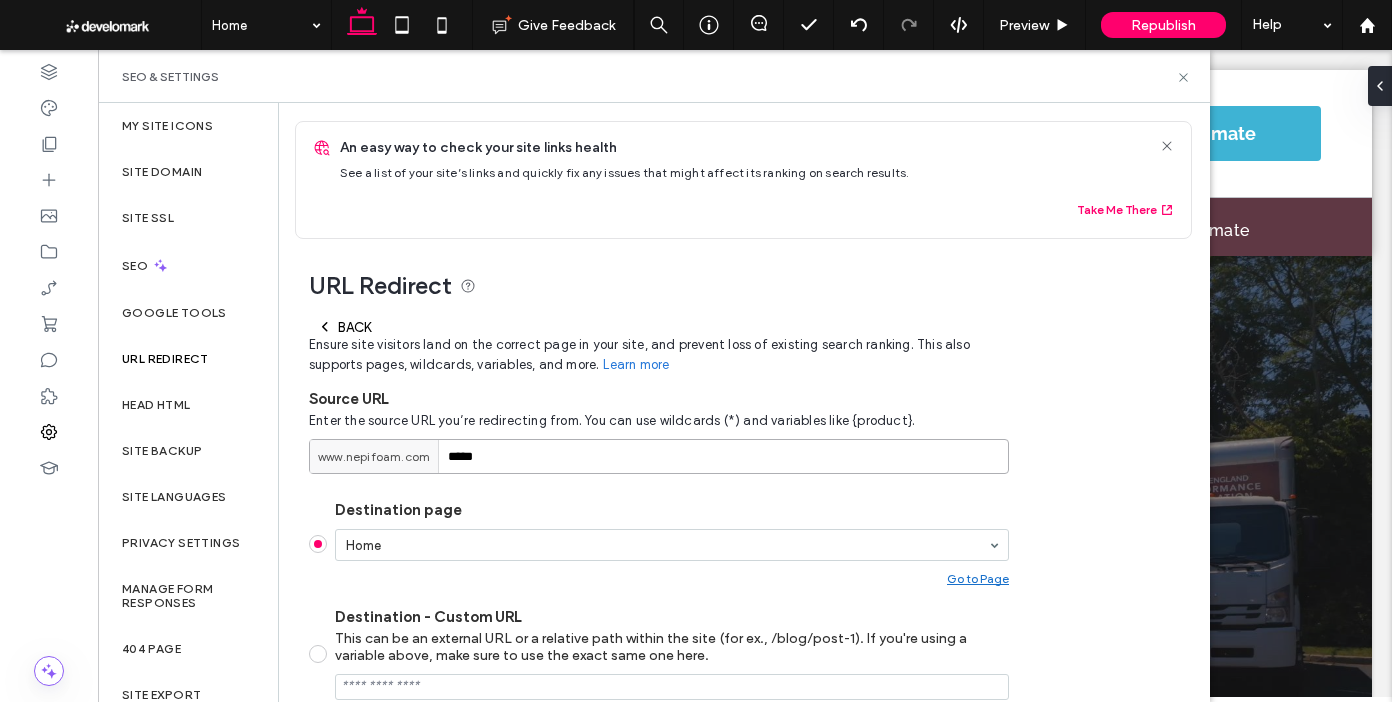 type on "*****" 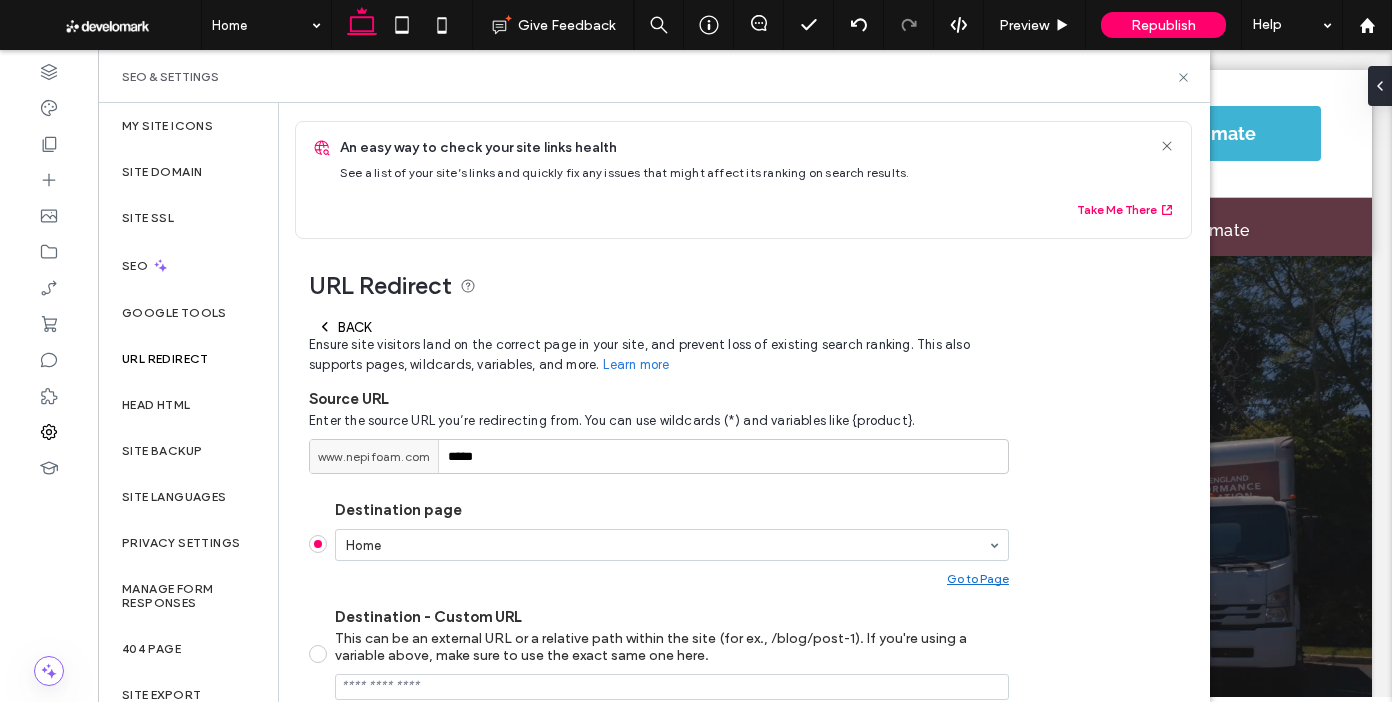 click on "Ensure site visitors land on the correct page in your site, and prevent loss of existing search ranking. This also supports pages, wildcards, variables, and more. Learn more" at bounding box center (659, 355) 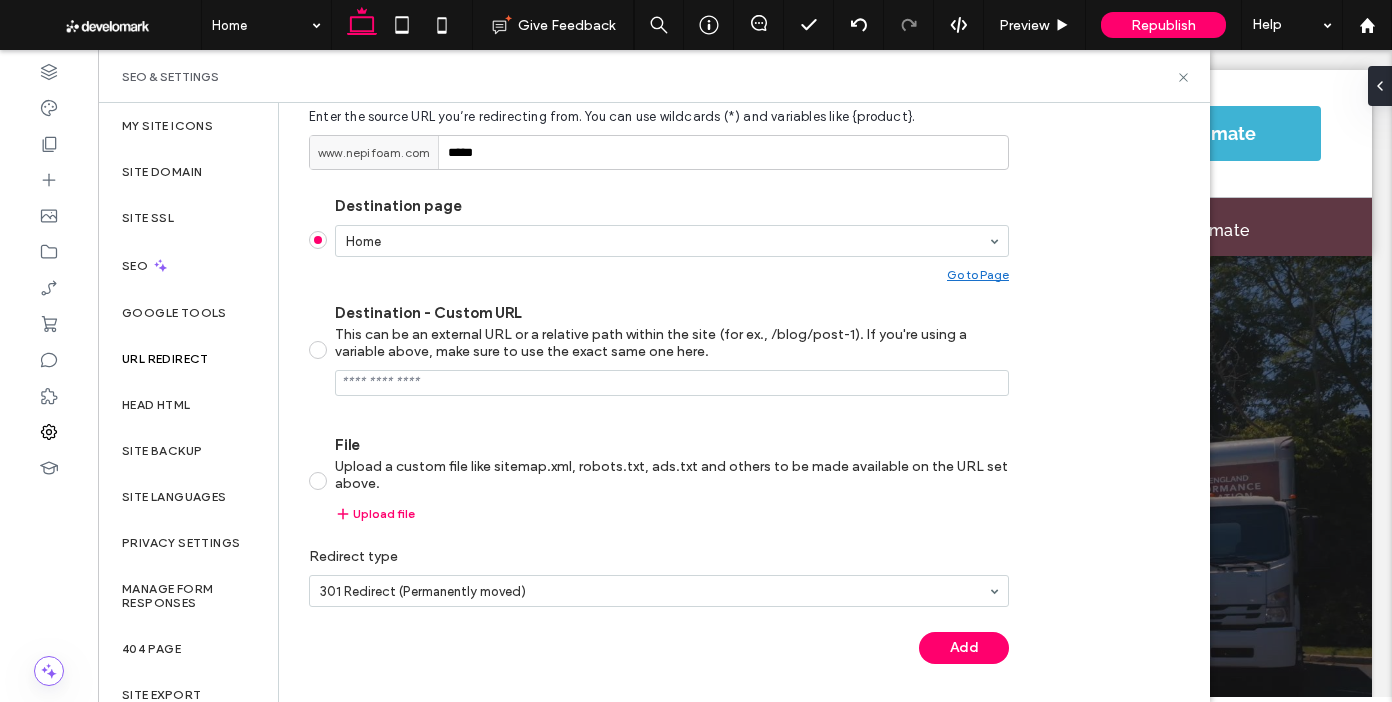 click on "Add" at bounding box center [964, 648] 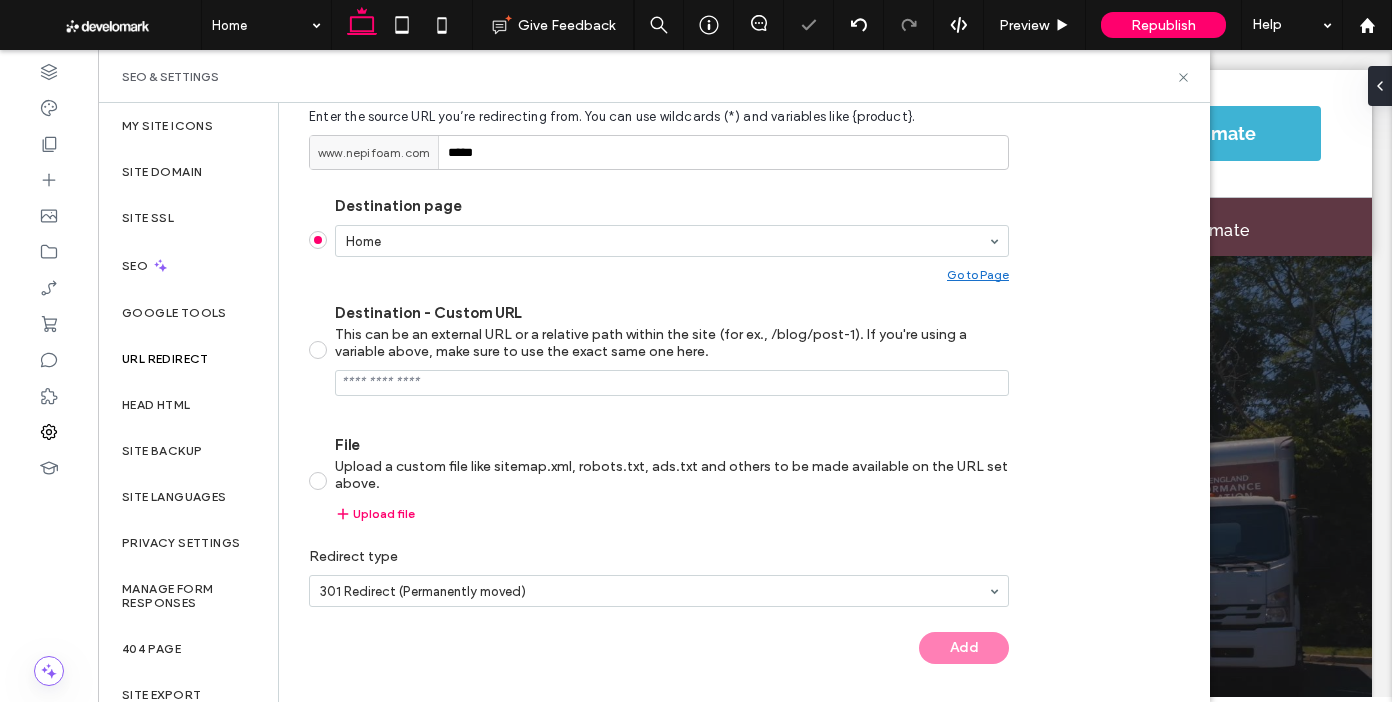scroll, scrollTop: 225, scrollLeft: 0, axis: vertical 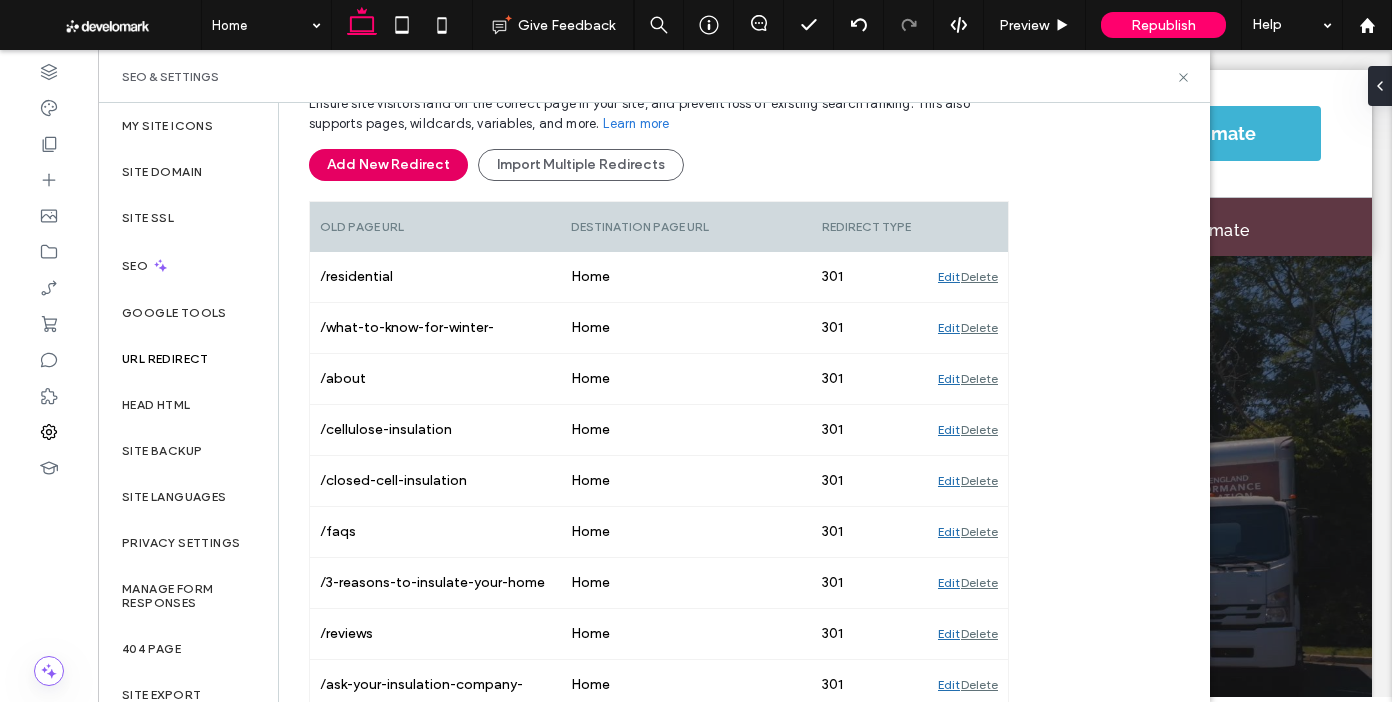 click on "Ensure site visitors land on the correct page in your site, and prevent loss of existing search ranking. This also supports pages, wildcards, variables, and more. Learn more Add New Redirect Import Multiple Redirects" at bounding box center (659, 142) 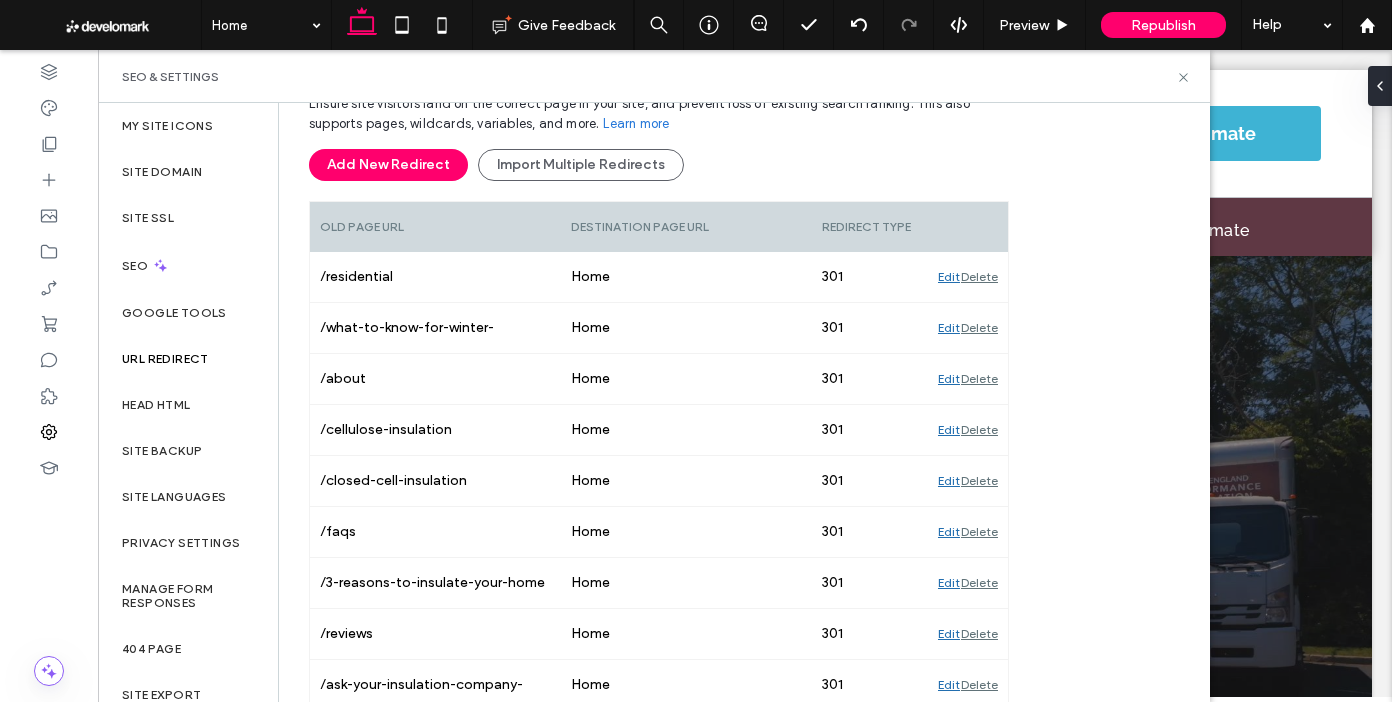 click on "Add New Redirect" at bounding box center [388, 165] 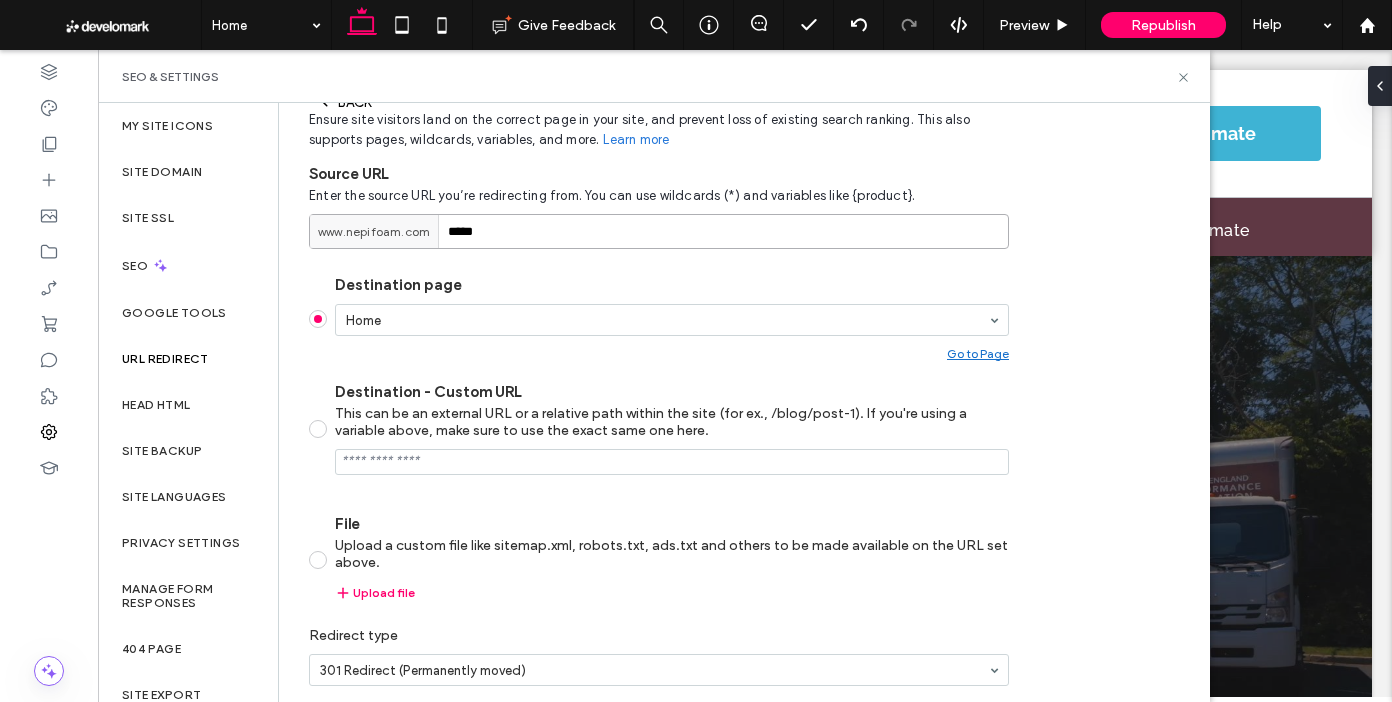 click on "*****" at bounding box center [659, 231] 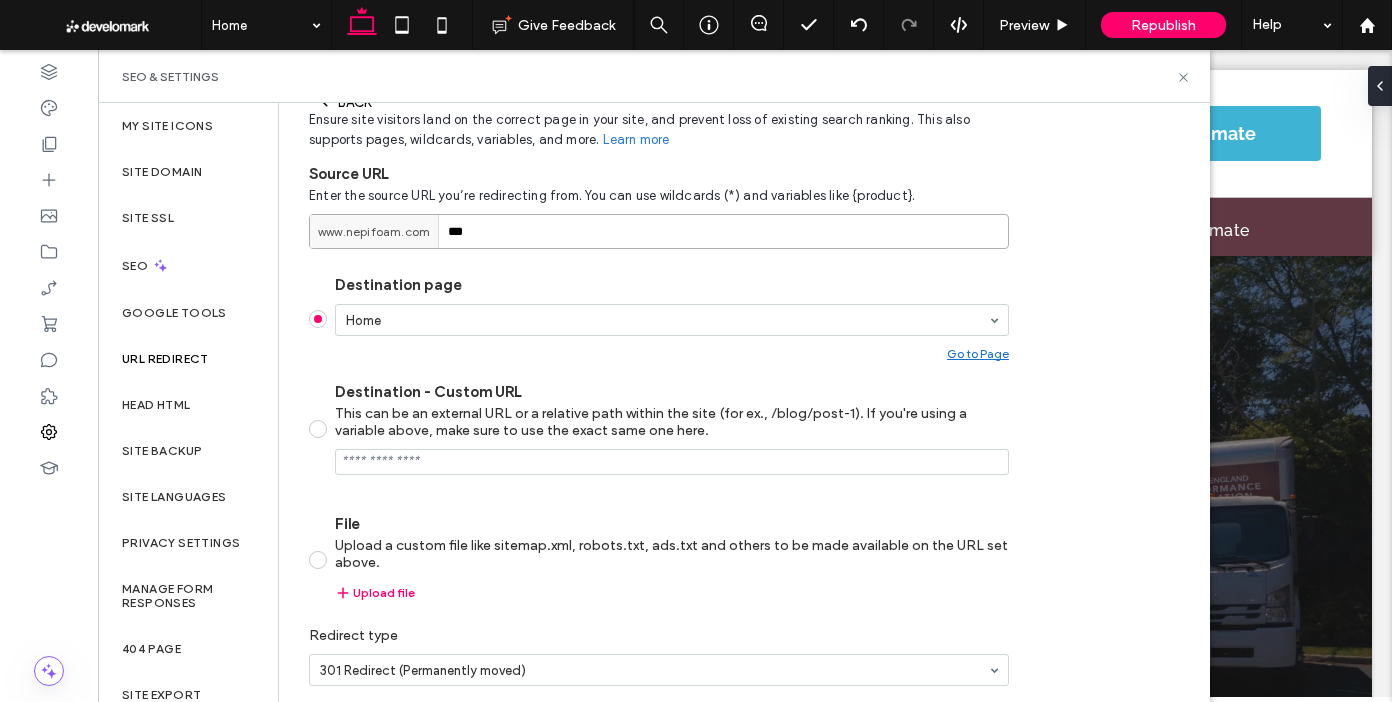 paste on "**********" 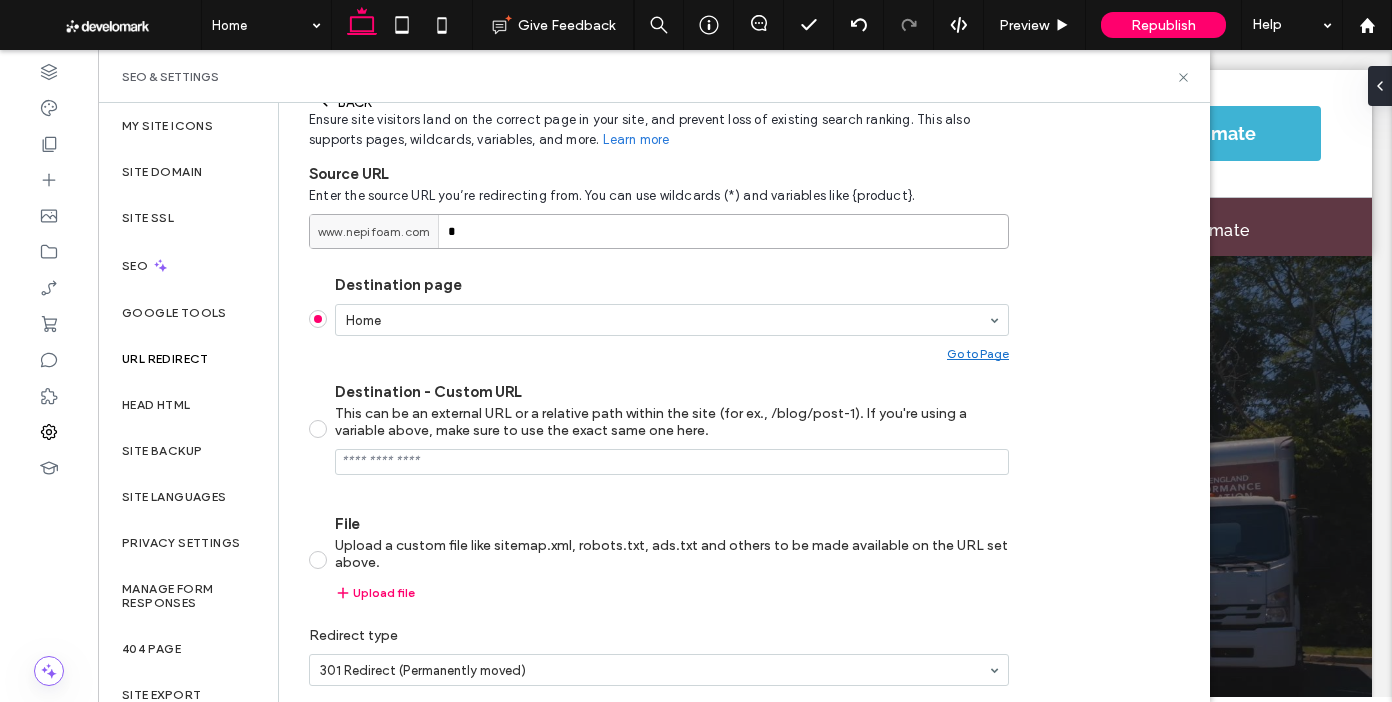 paste on "**********" 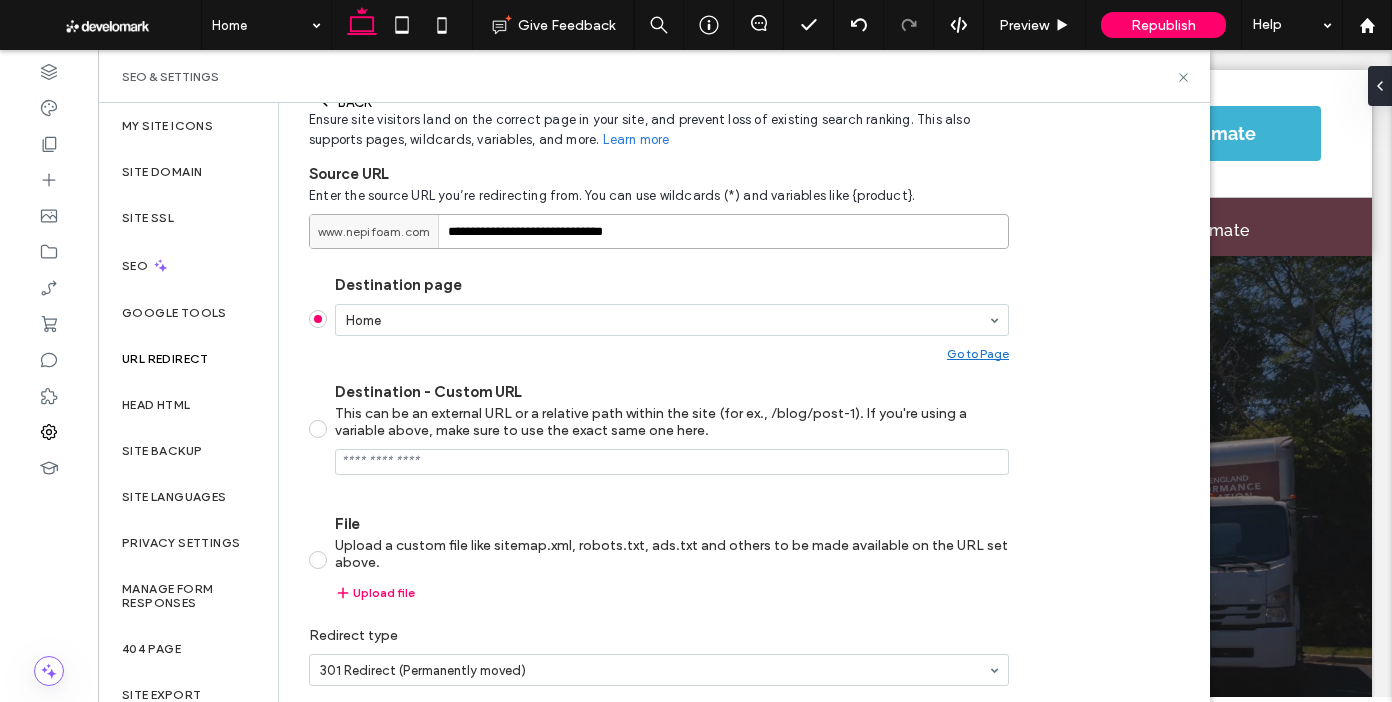 type on "**********" 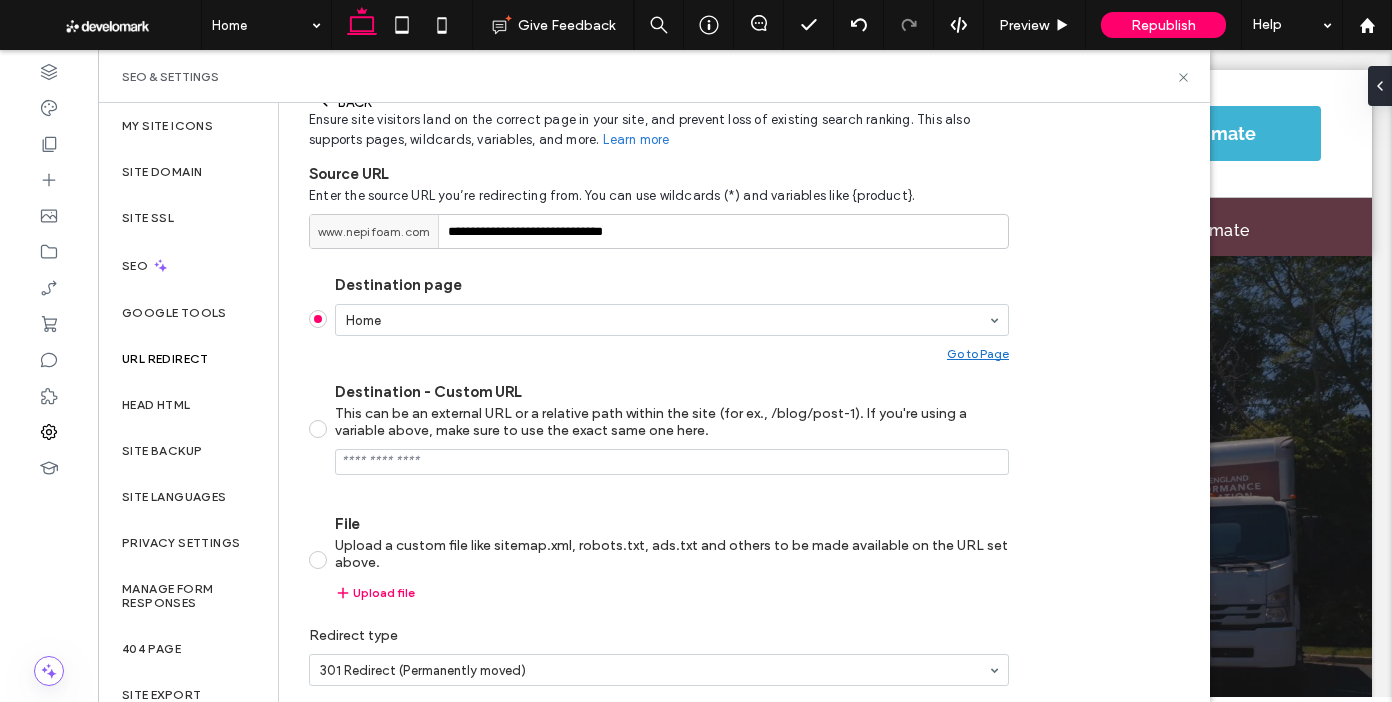 click on "**********" at bounding box center [659, 423] 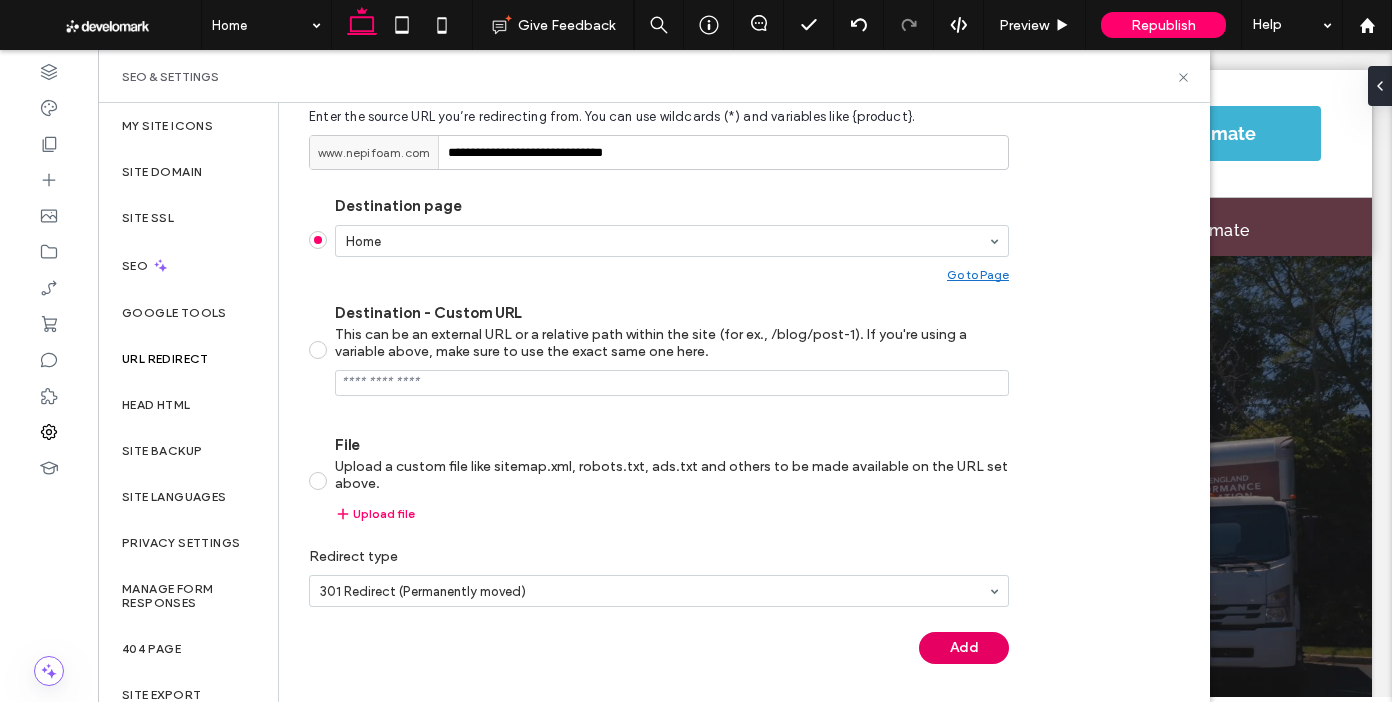 click on "Add" at bounding box center [964, 648] 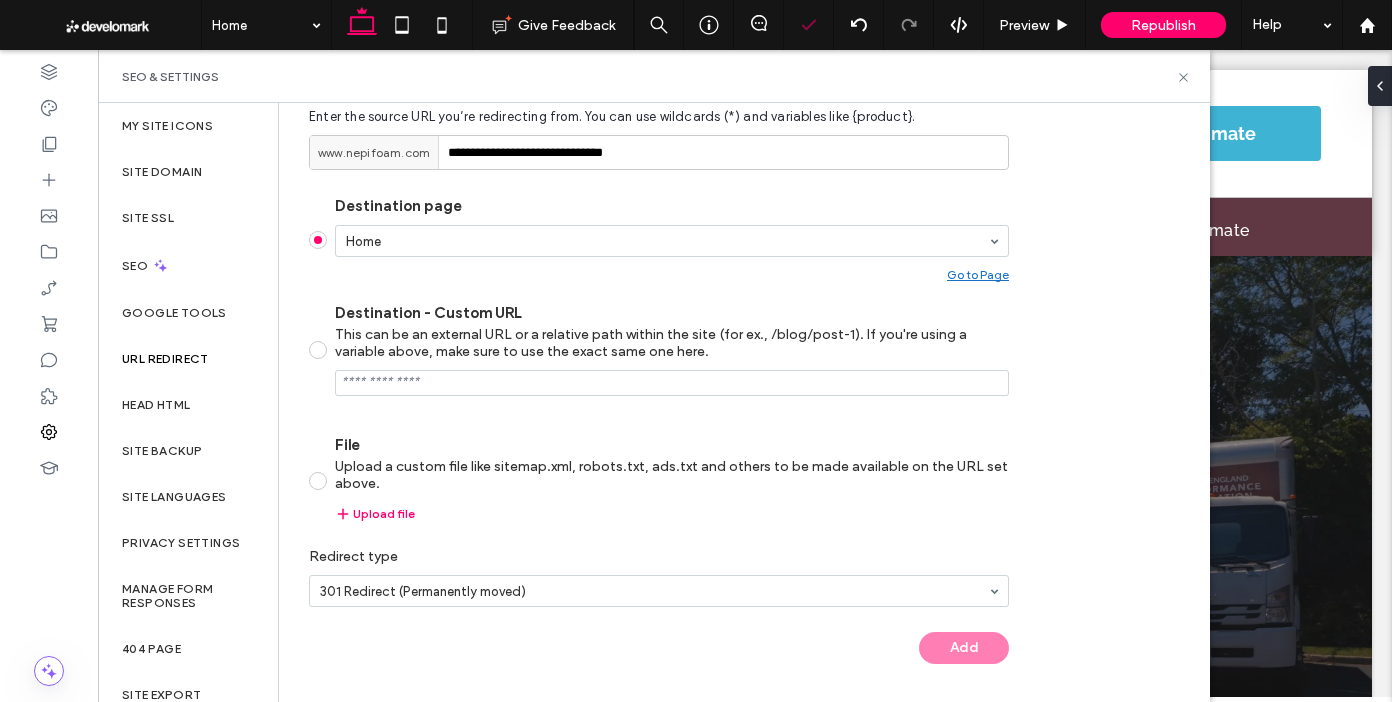 scroll, scrollTop: 225, scrollLeft: 0, axis: vertical 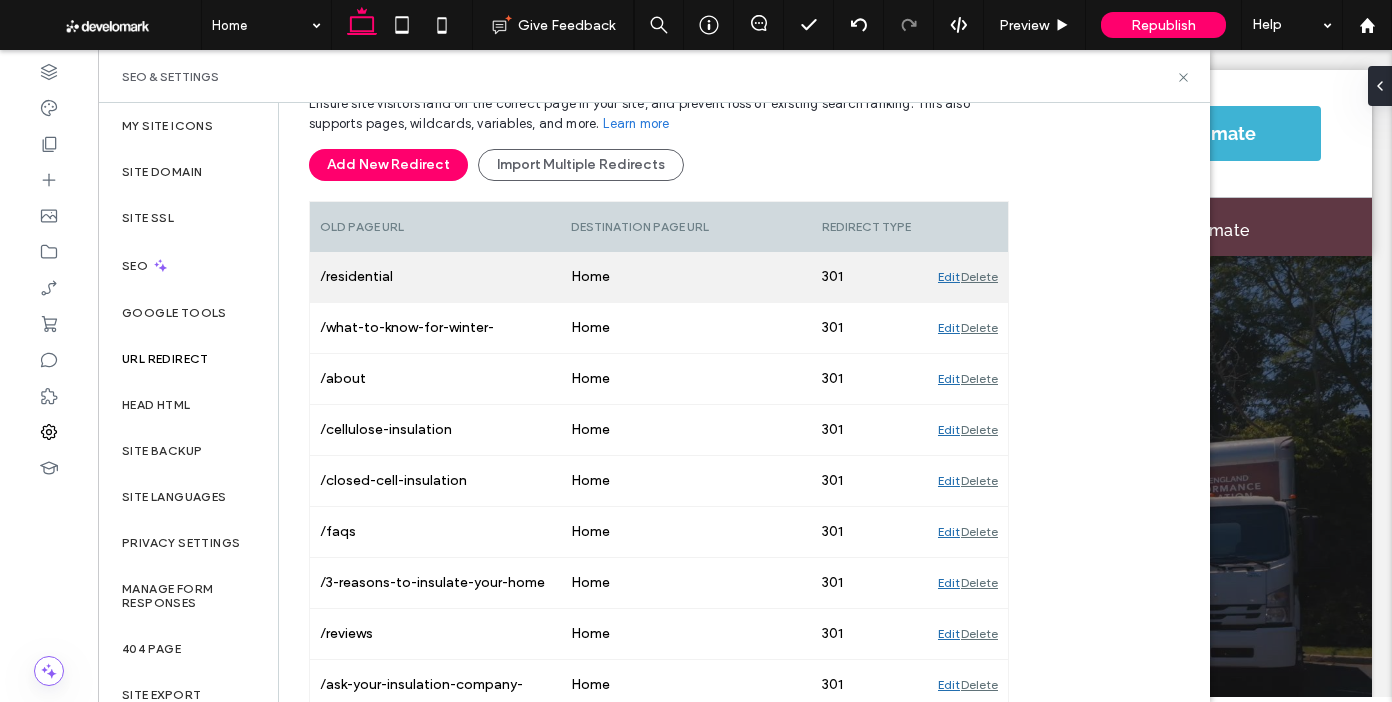 click on "Add New Redirect" at bounding box center (388, 165) 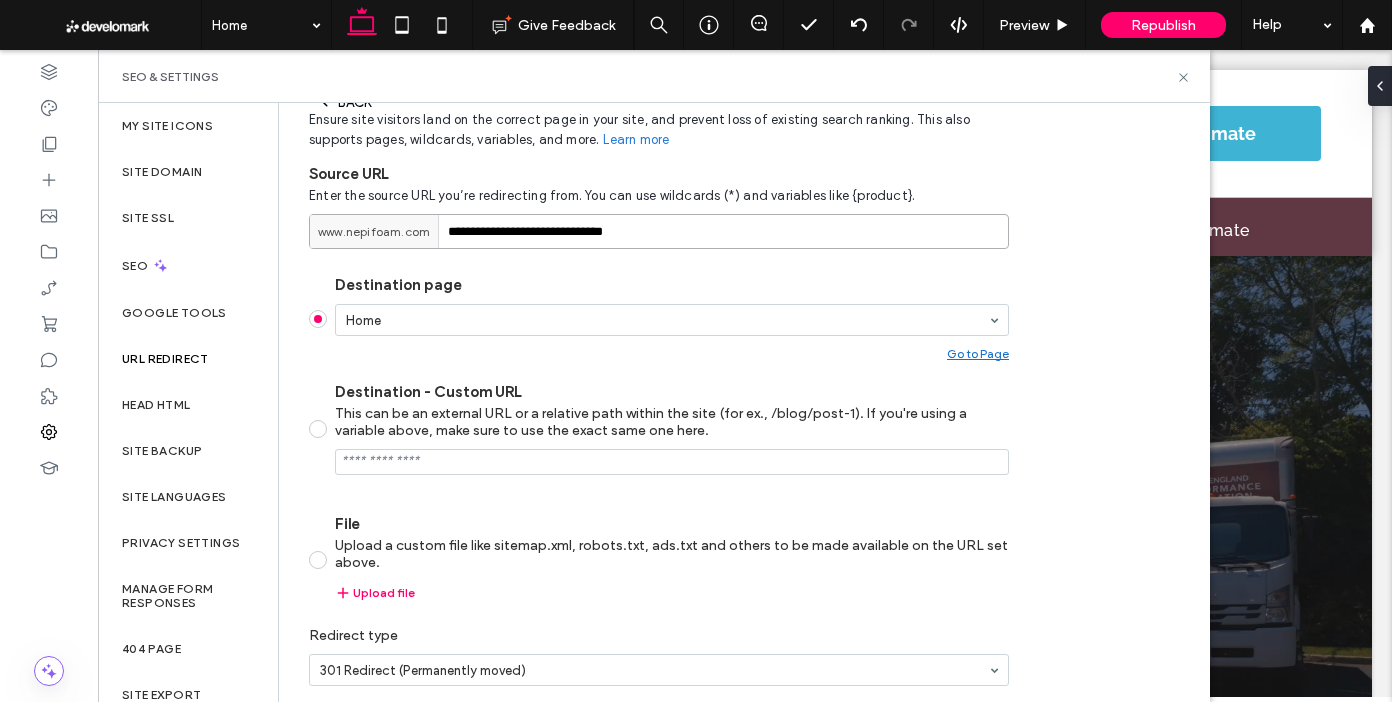 click on "**********" at bounding box center [659, 231] 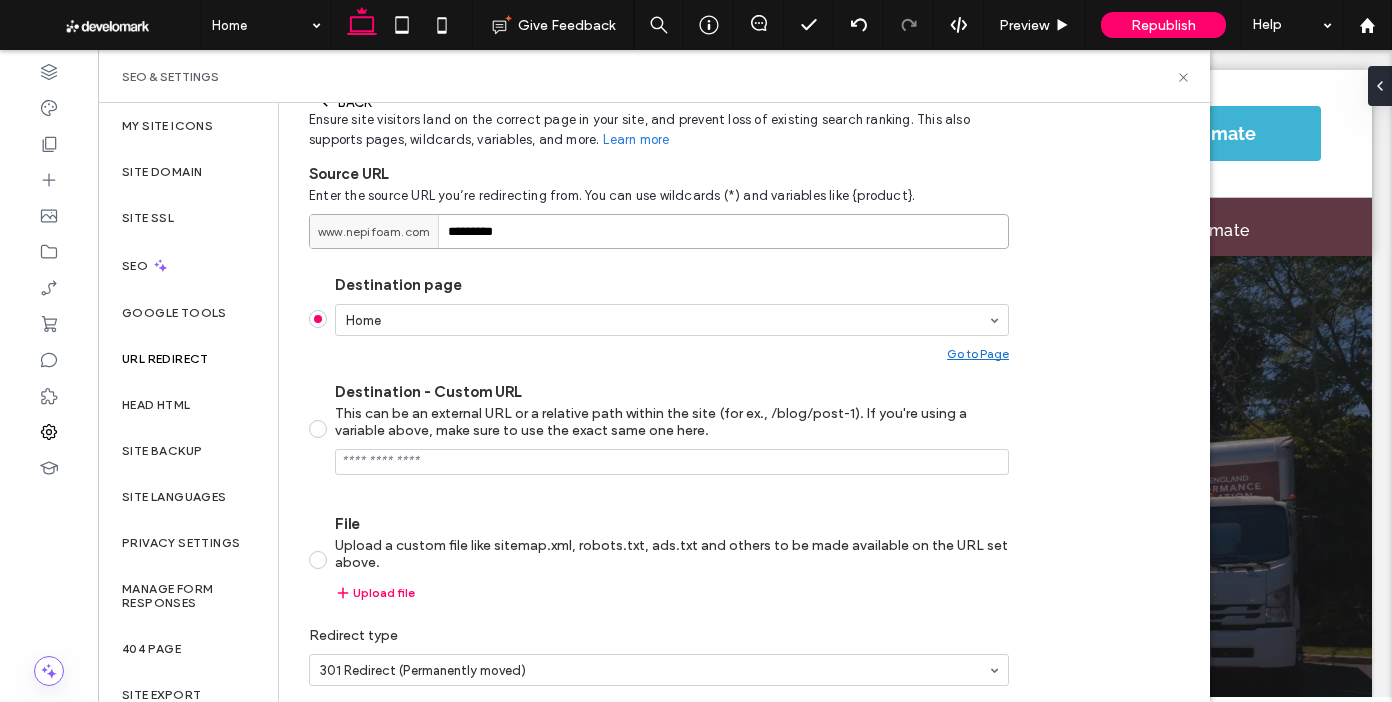 type on "*********" 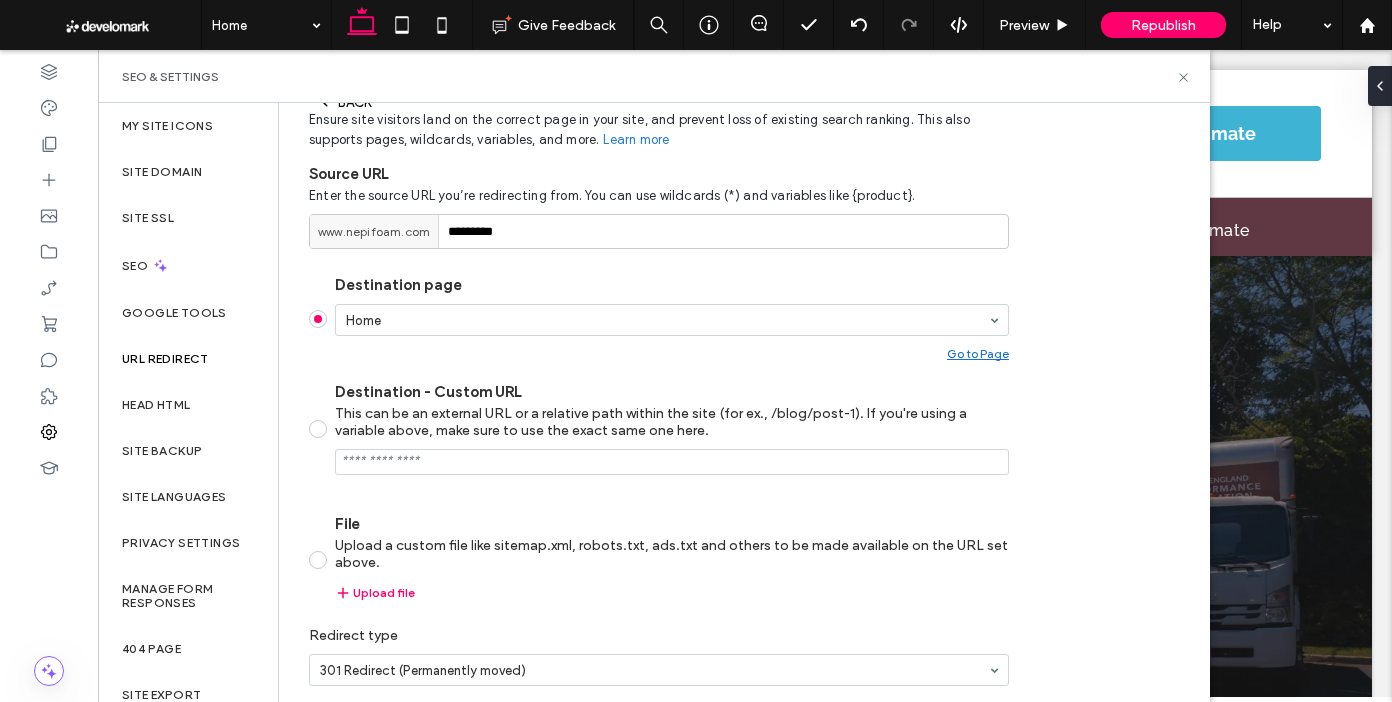 click on "Destination page Home Go to Page Destination - Custom URL This can be an external URL or a relative path within the site (for ex., /blog/post-1).
If you're using a variable above, make sure to use the exact same one here. File Upload a custom file like sitemap.xml, robots.txt, ads.txt and others to be made available on the URL set above. Upload file" at bounding box center (659, 438) 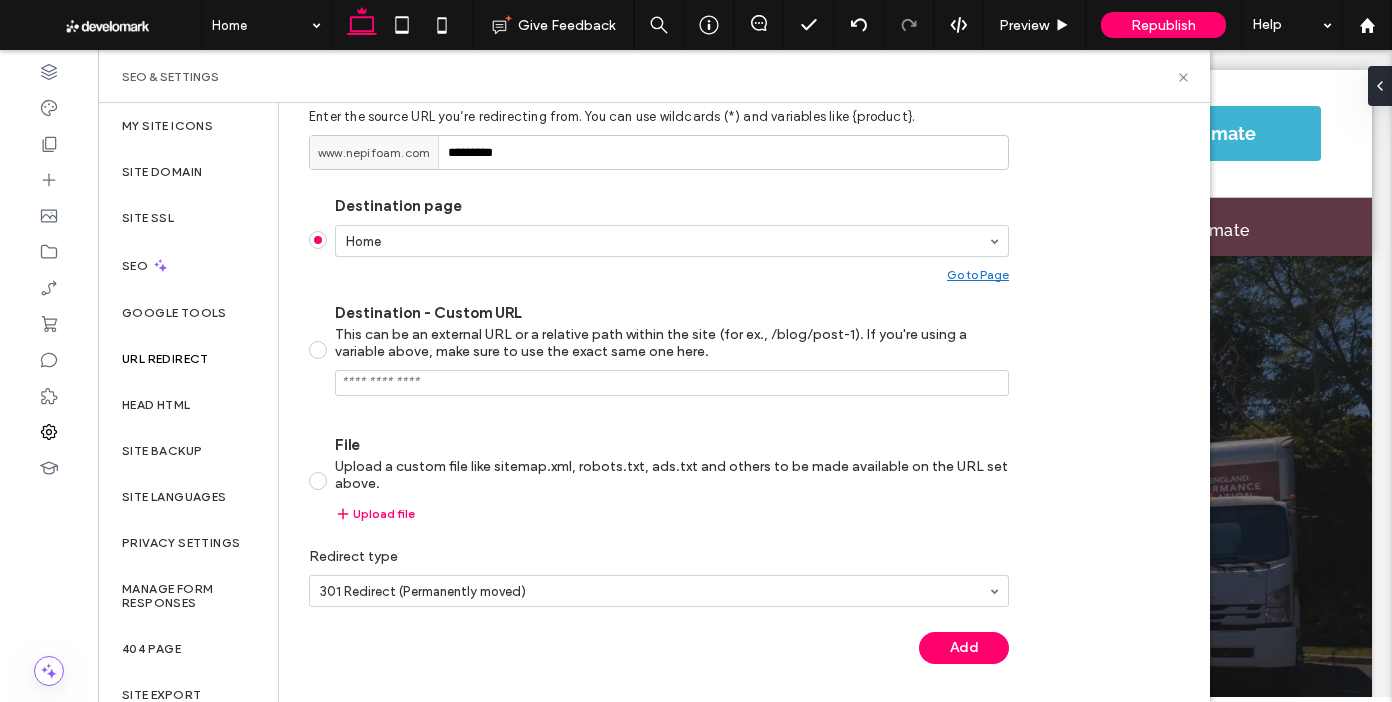 click on "Add" at bounding box center (964, 648) 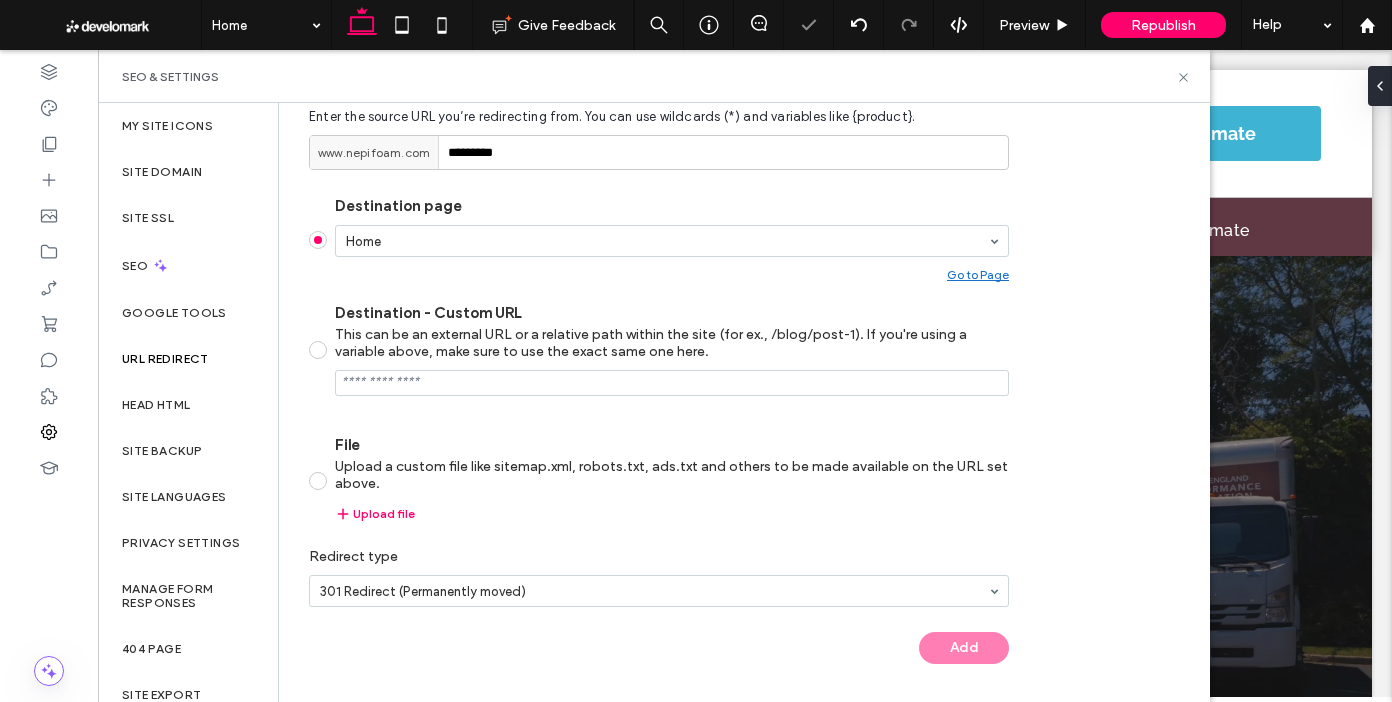 scroll, scrollTop: 225, scrollLeft: 0, axis: vertical 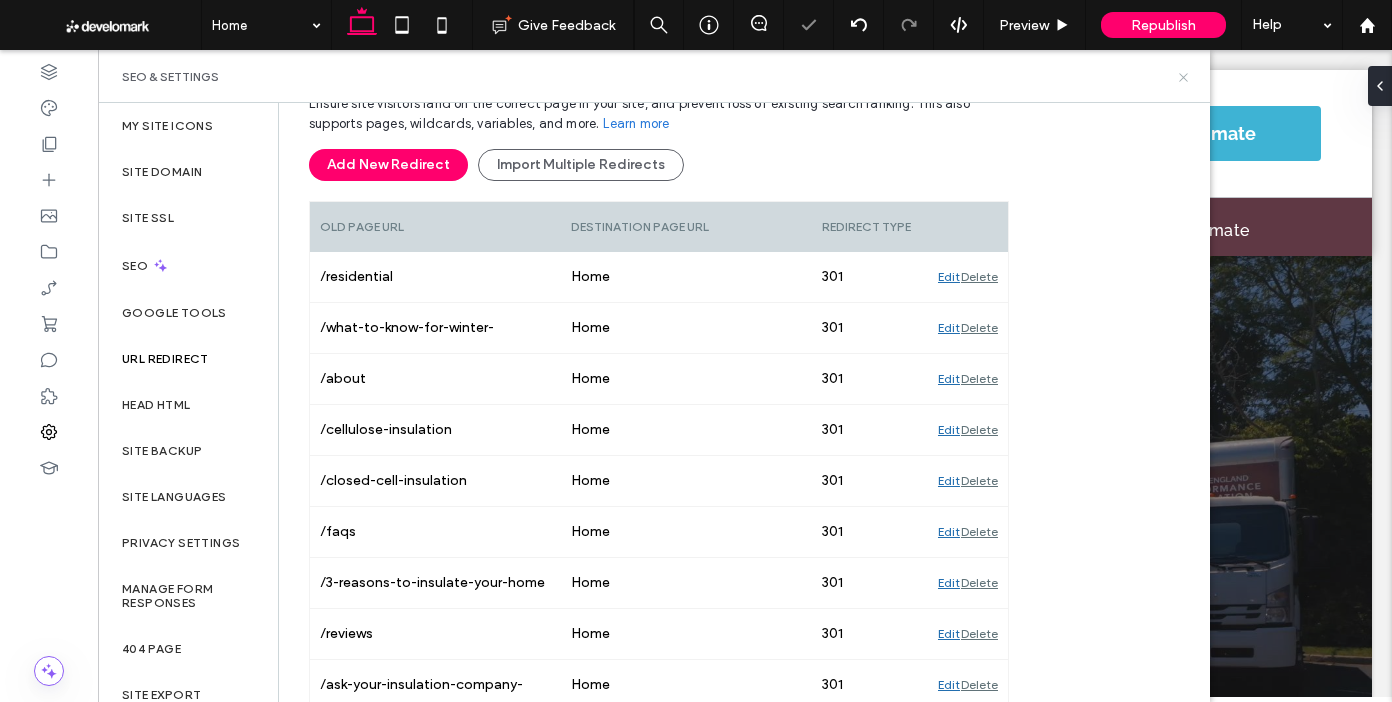 click 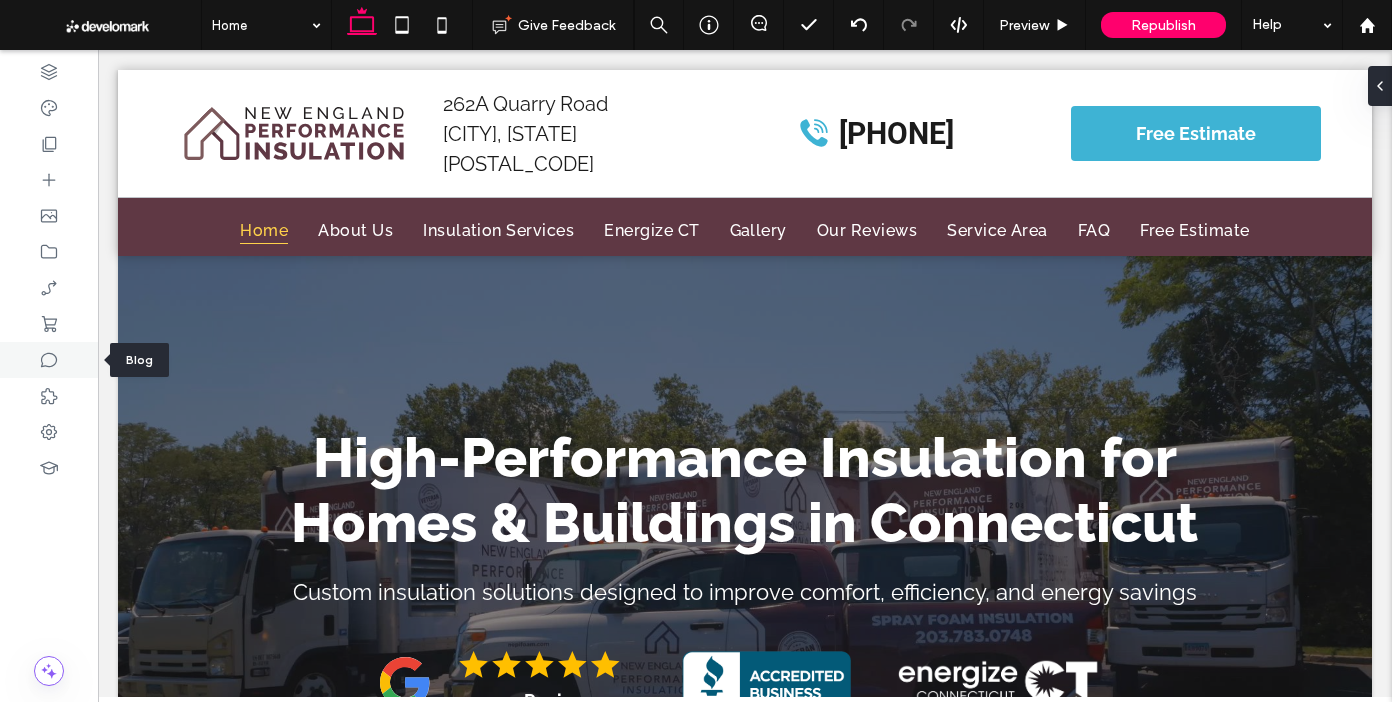 drag, startPoint x: 40, startPoint y: 352, endPoint x: 95, endPoint y: 356, distance: 55.145264 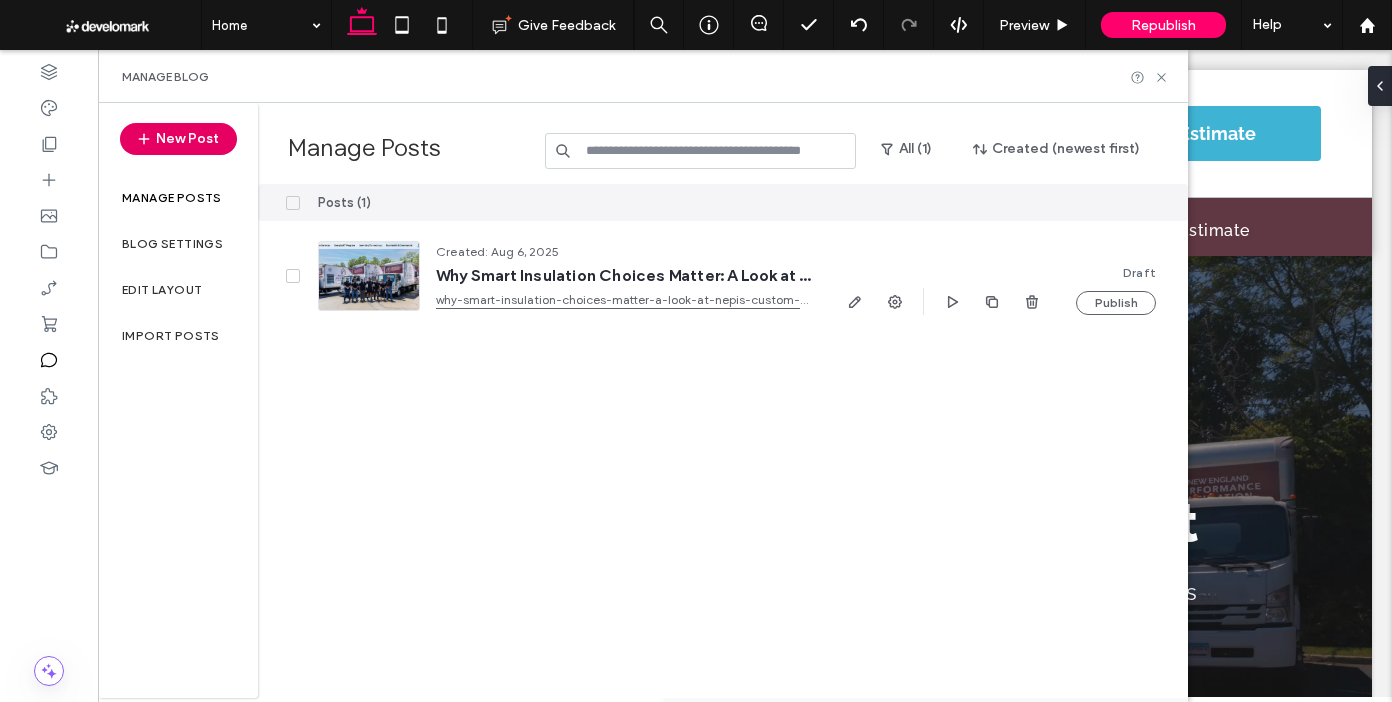 click on "New Post" at bounding box center [178, 139] 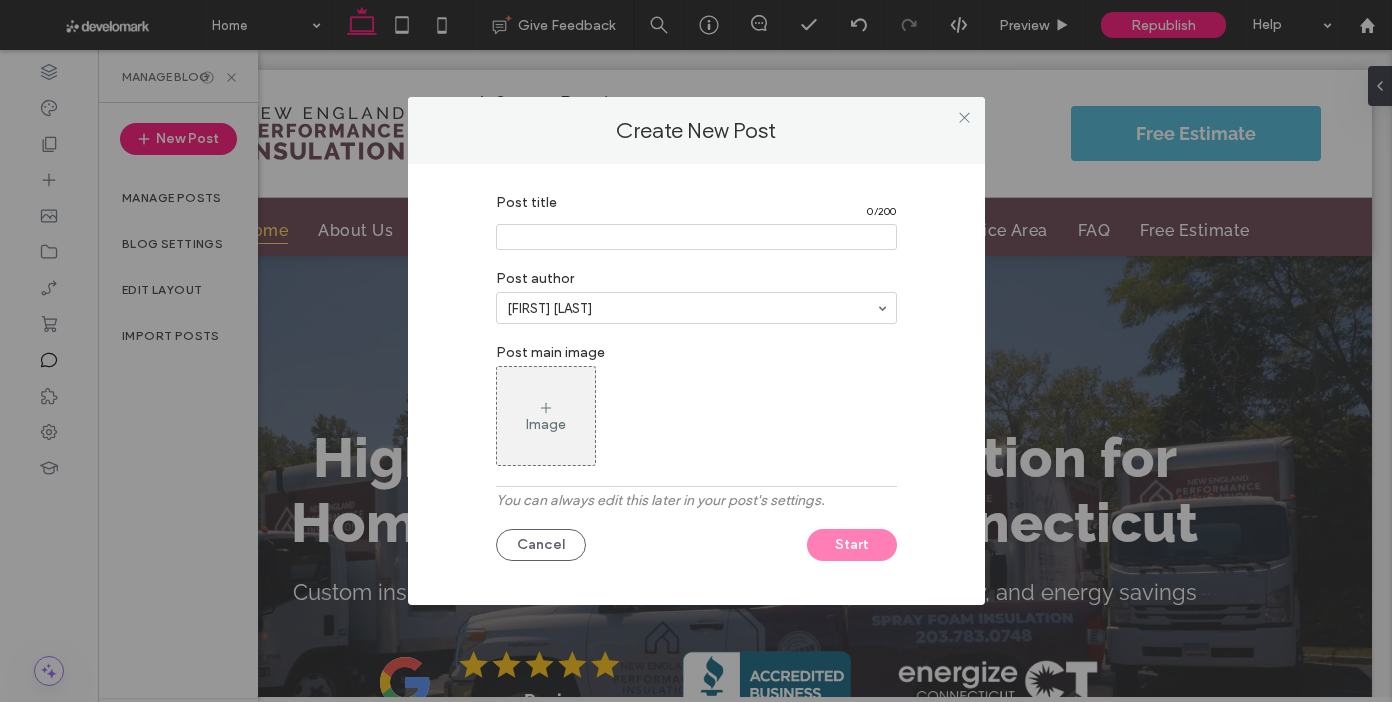 click at bounding box center (696, 237) 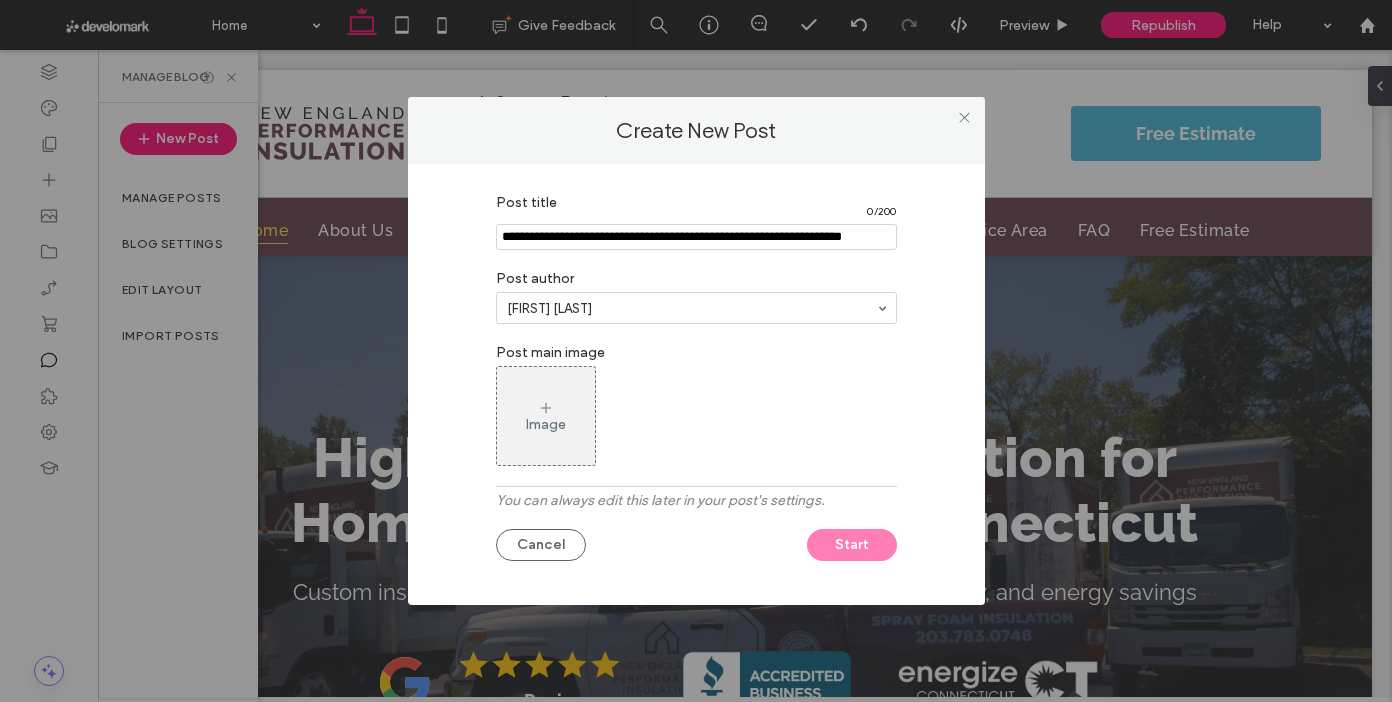 scroll, scrollTop: 0, scrollLeft: 32, axis: horizontal 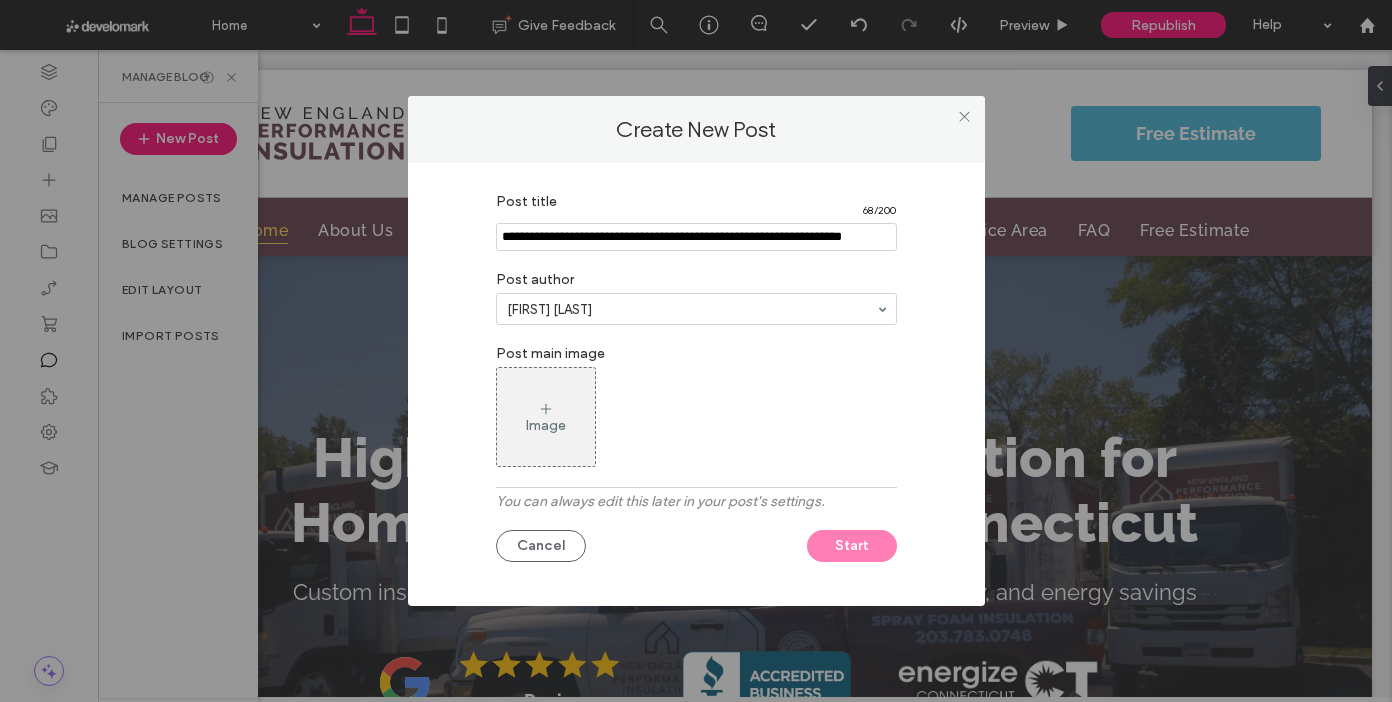 type on "**********" 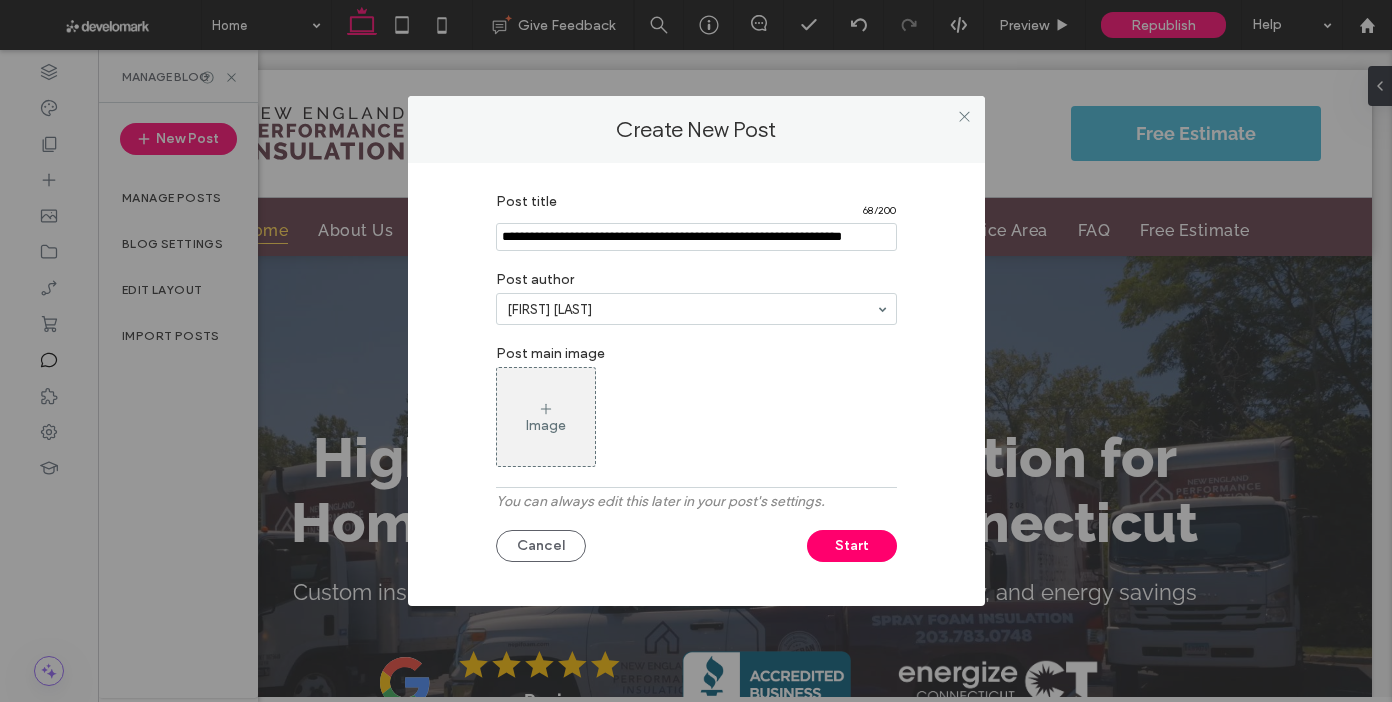 click on "Post title 68 / 200 Post author Ruan Marinho Post main image Image You can always edit this later in your post's settings. Cancel Start" at bounding box center (696, 379) 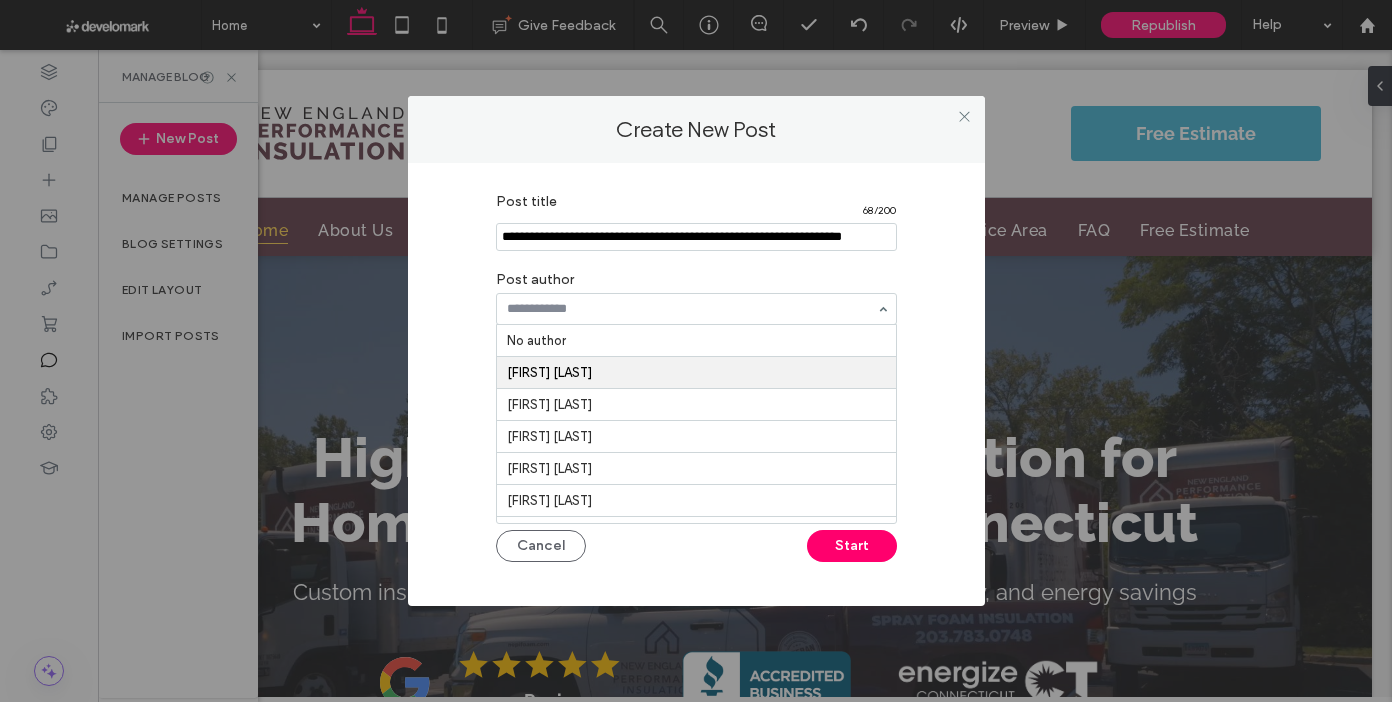 scroll, scrollTop: 0, scrollLeft: 0, axis: both 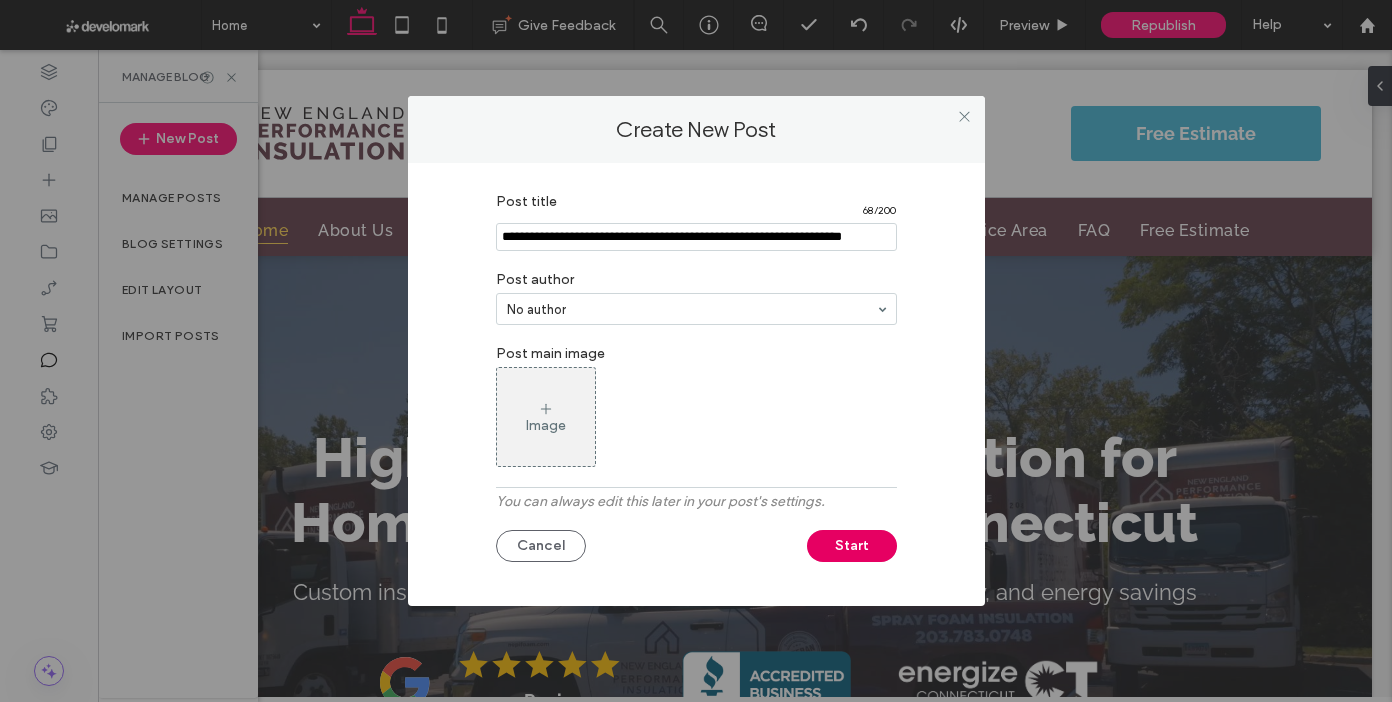 click on "Start" at bounding box center [852, 546] 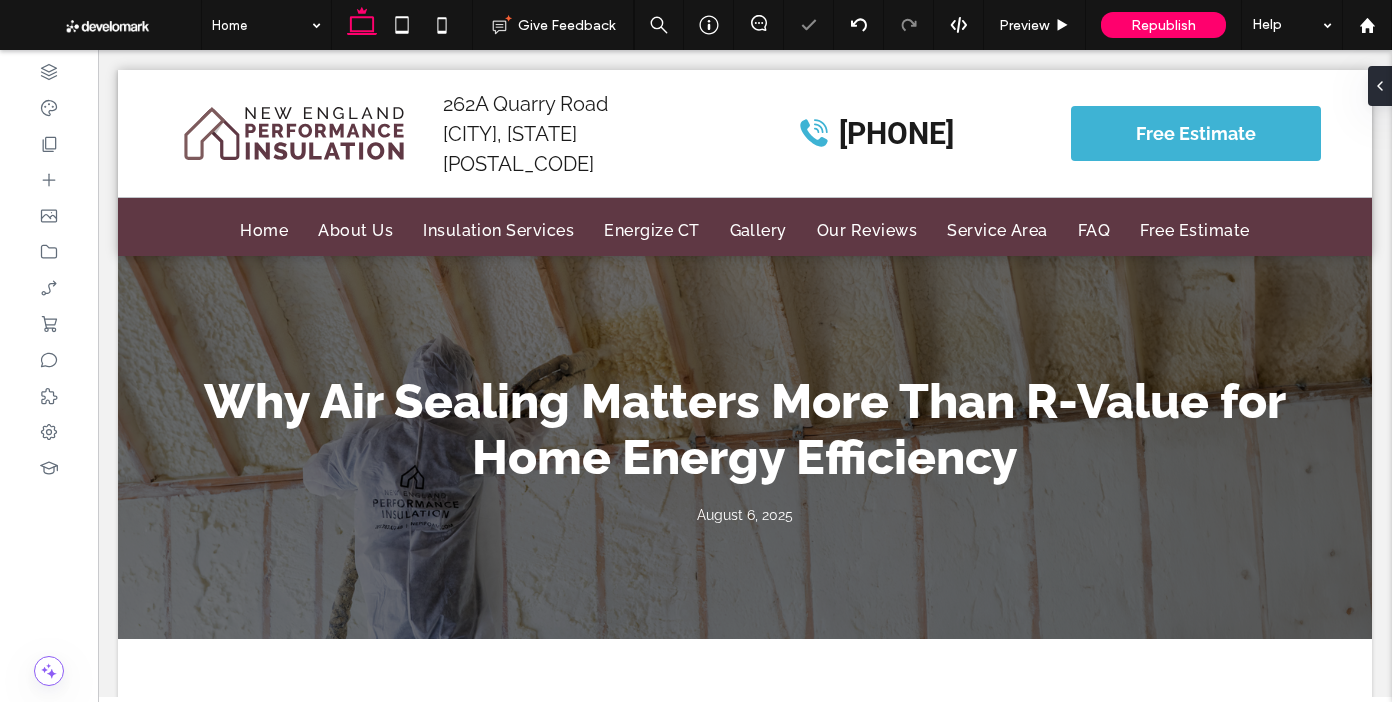 scroll, scrollTop: 0, scrollLeft: 0, axis: both 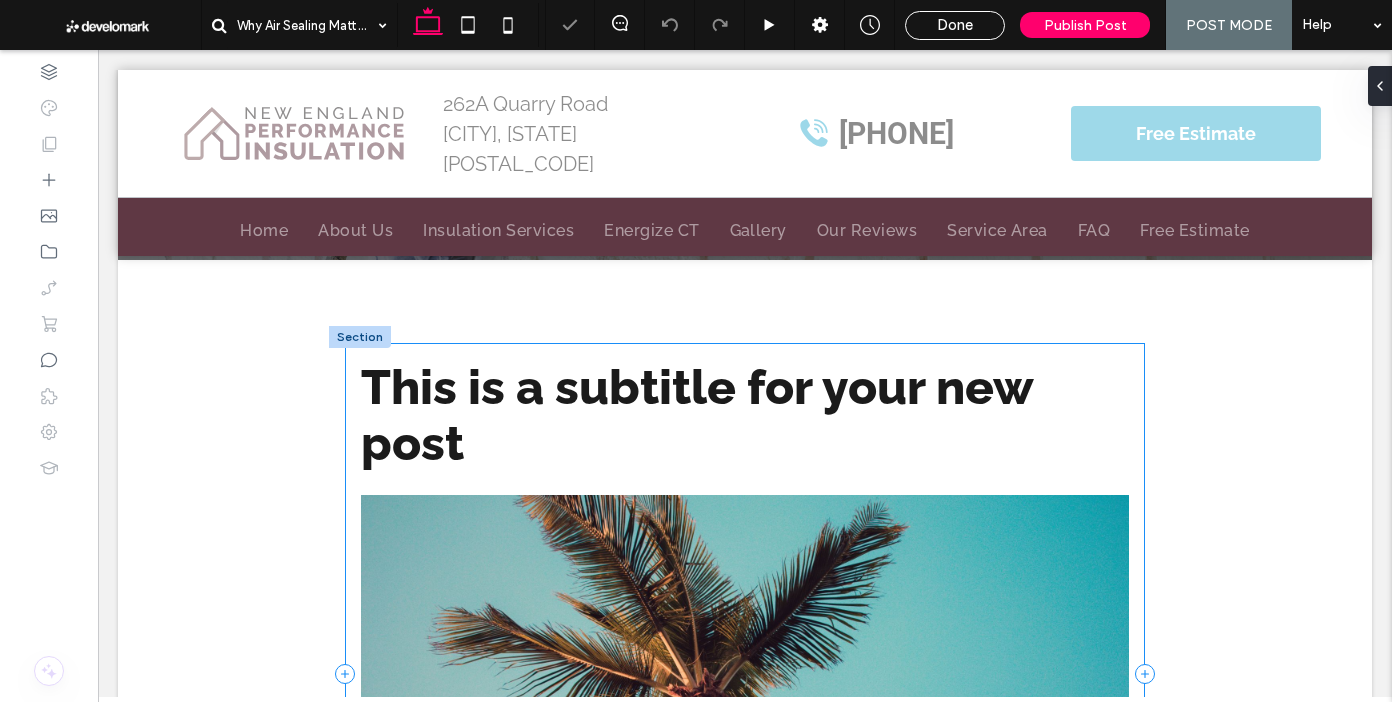 click on "This is a subtitle for your new post
The body content of your post goes here. To edit this text, click on it and delete this default text and start typing your own or paste your own from a different source." at bounding box center (745, 674) 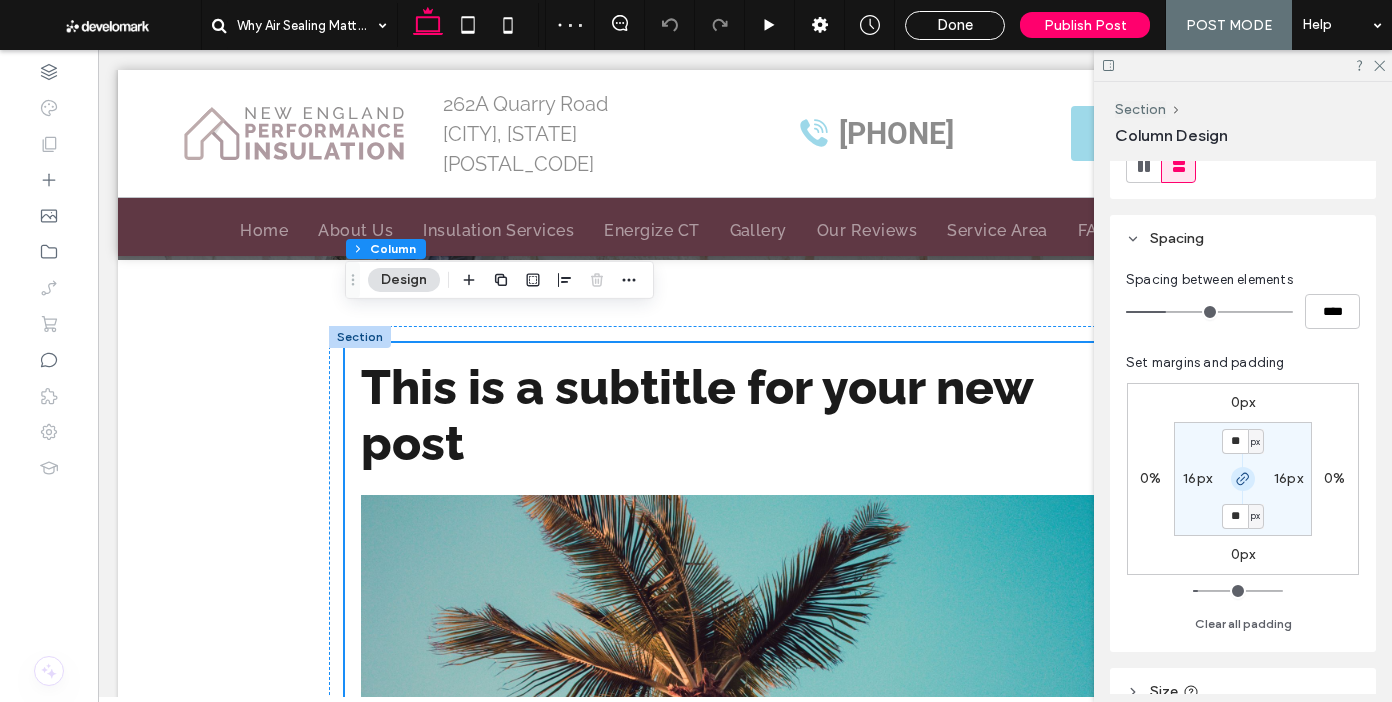 scroll, scrollTop: 304, scrollLeft: 0, axis: vertical 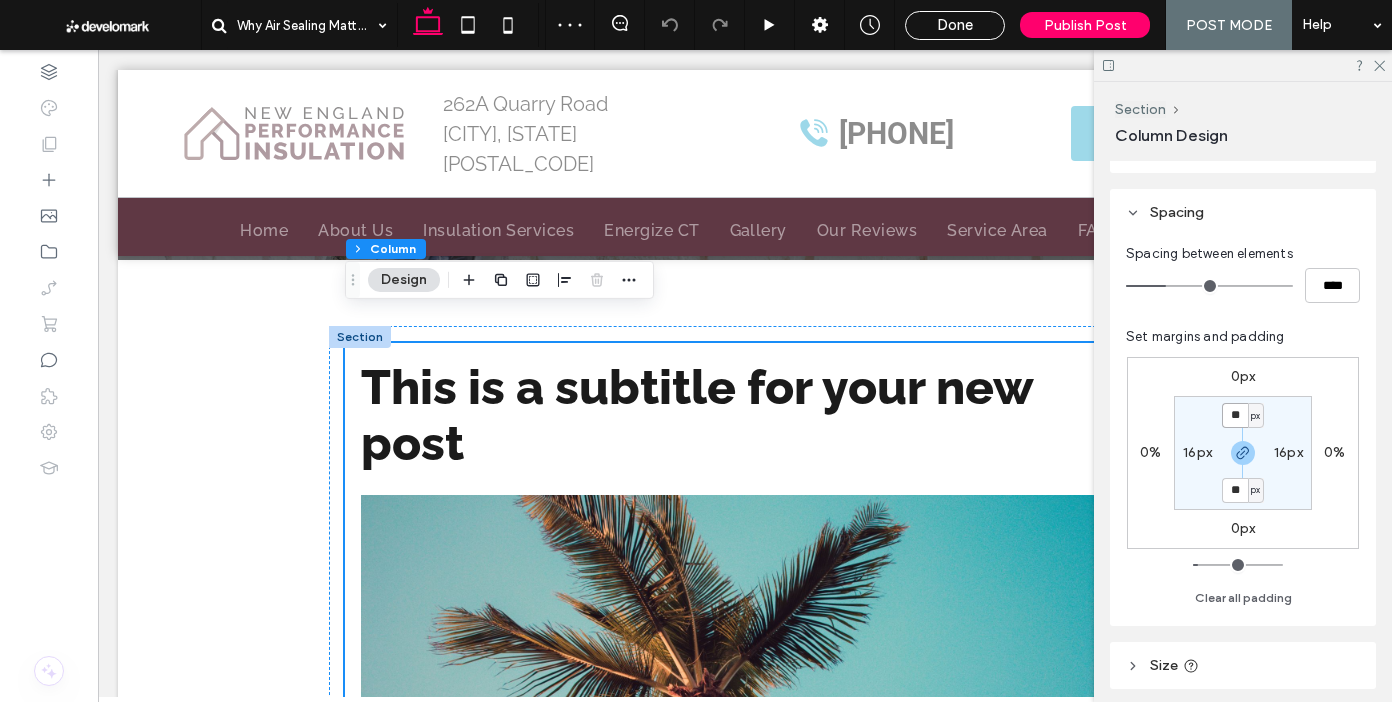 click on "**" at bounding box center (1235, 415) 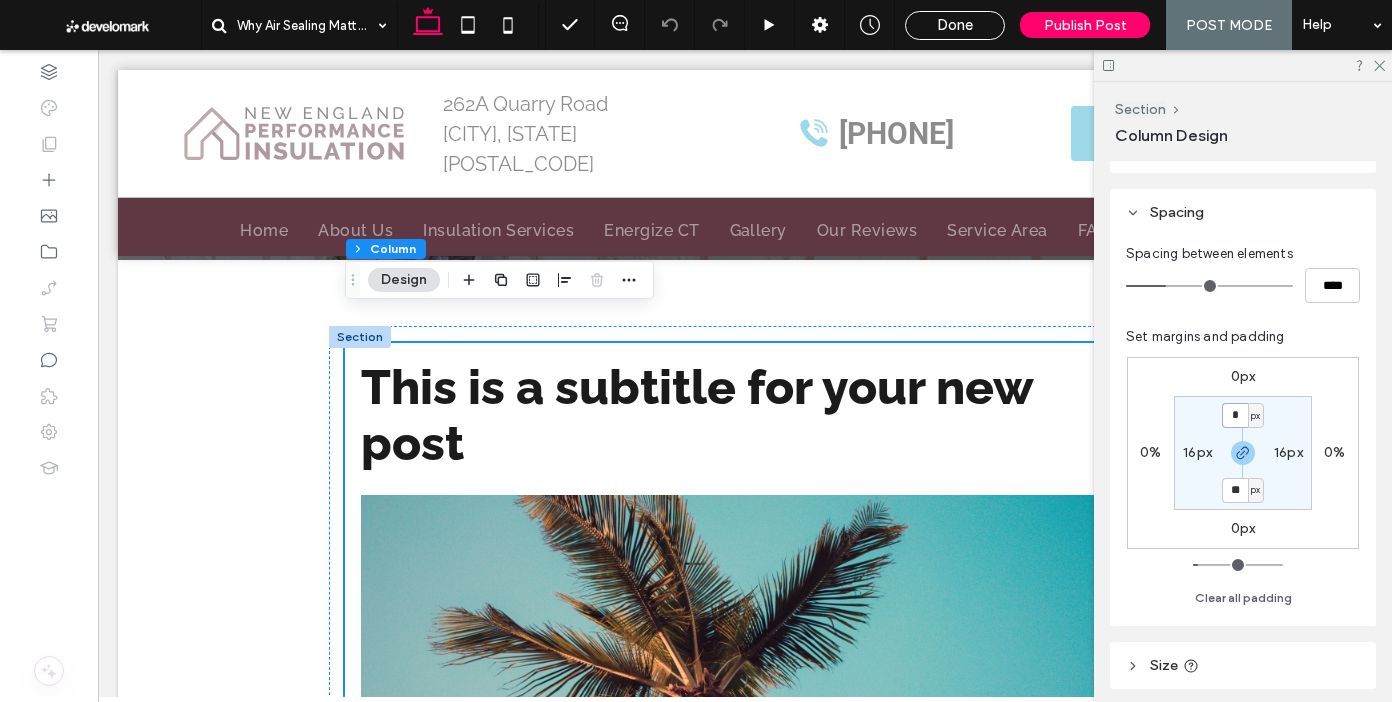 type on "*" 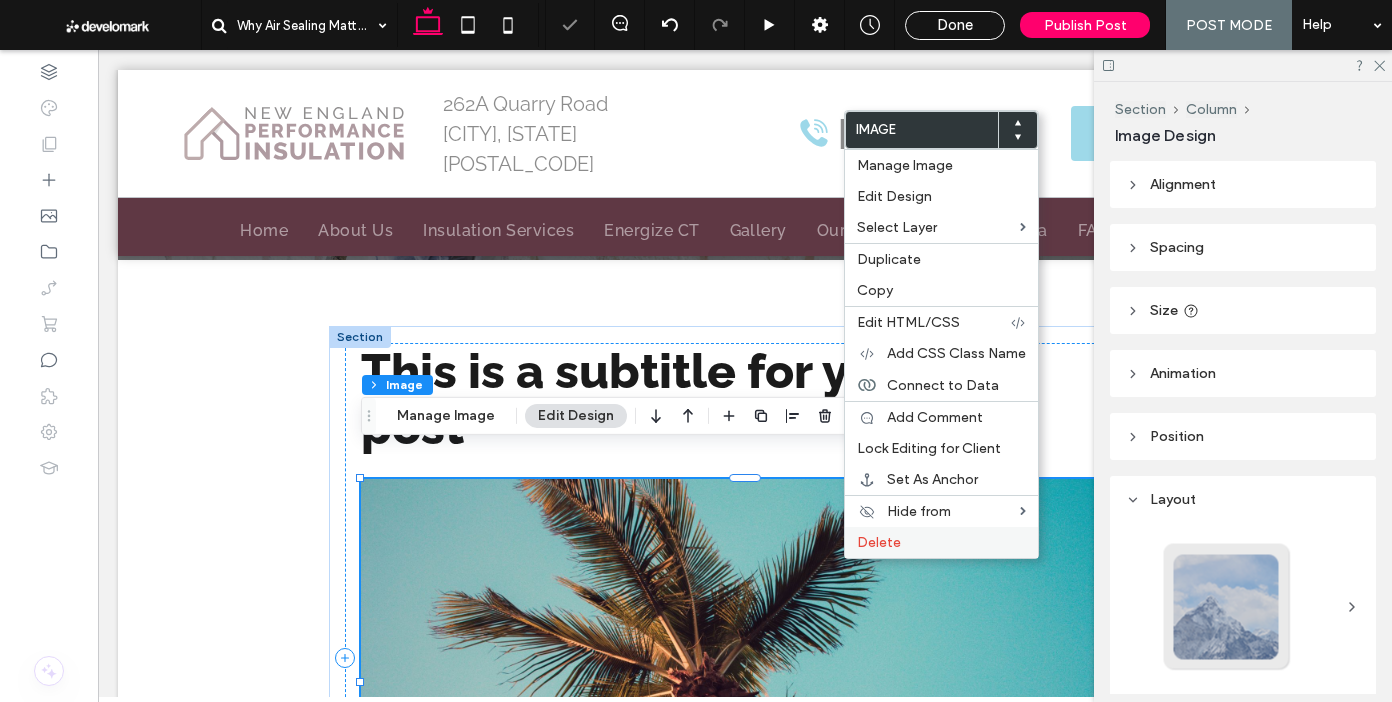 click on "Delete" at bounding box center (941, 542) 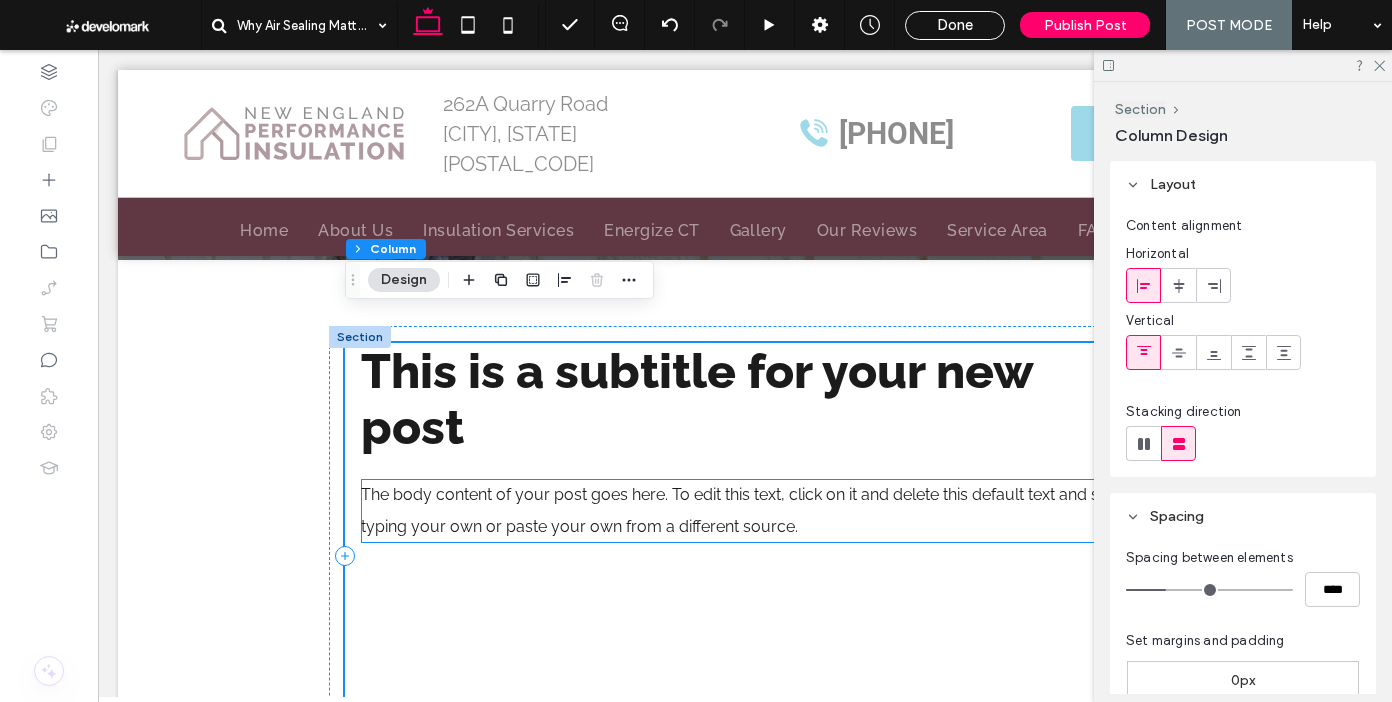 click on "The body content of your post goes here. To edit this text, click on it and delete this default text and start typing your own or paste your own from a different source." at bounding box center (742, 510) 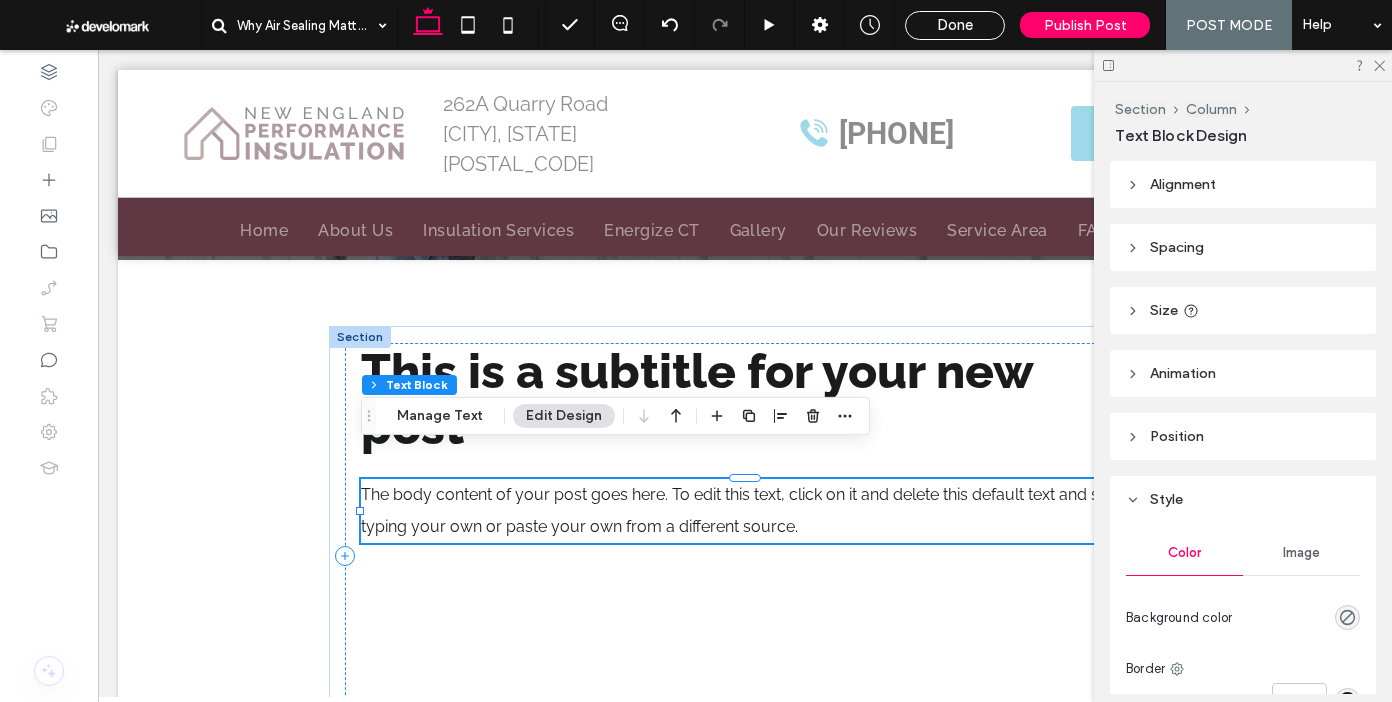 click on "The body content of your post goes here. To edit this text, click on it and delete this default text and start typing your own or paste your own from a different source." at bounding box center [745, 511] 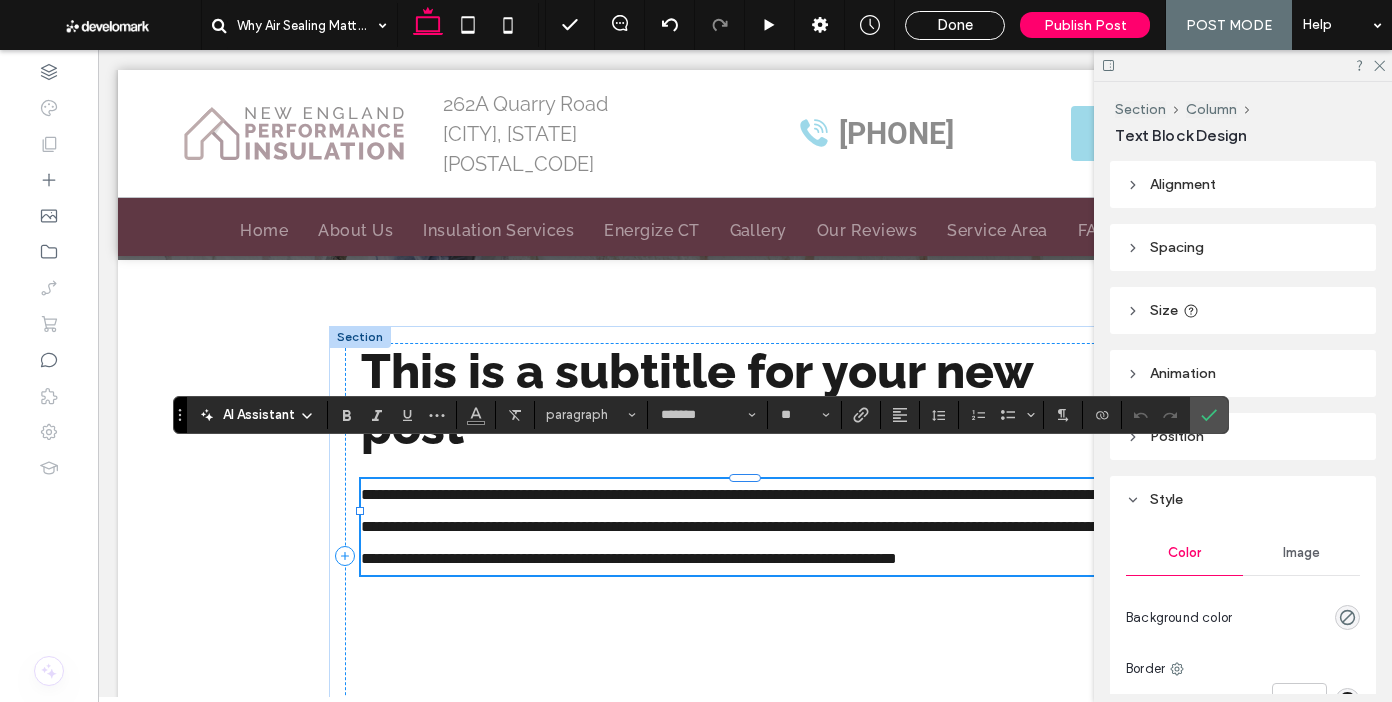 scroll, scrollTop: 0, scrollLeft: 0, axis: both 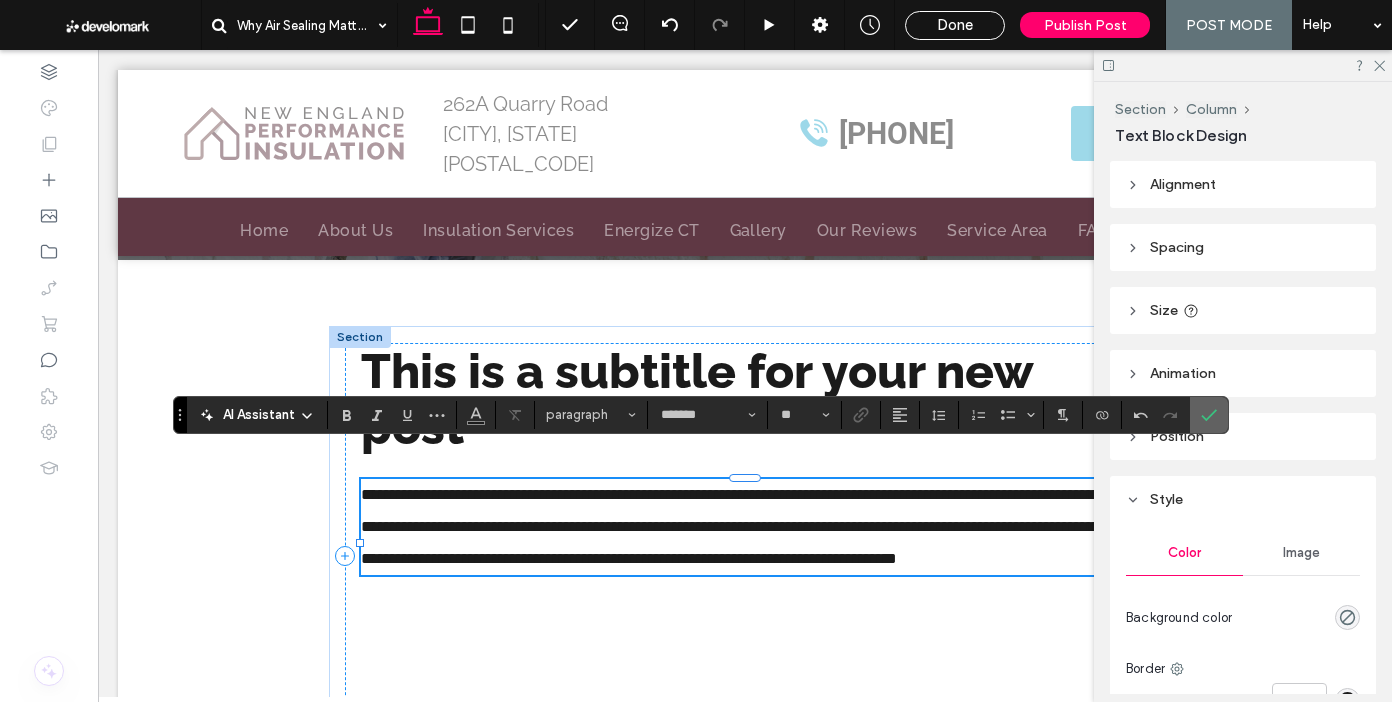click 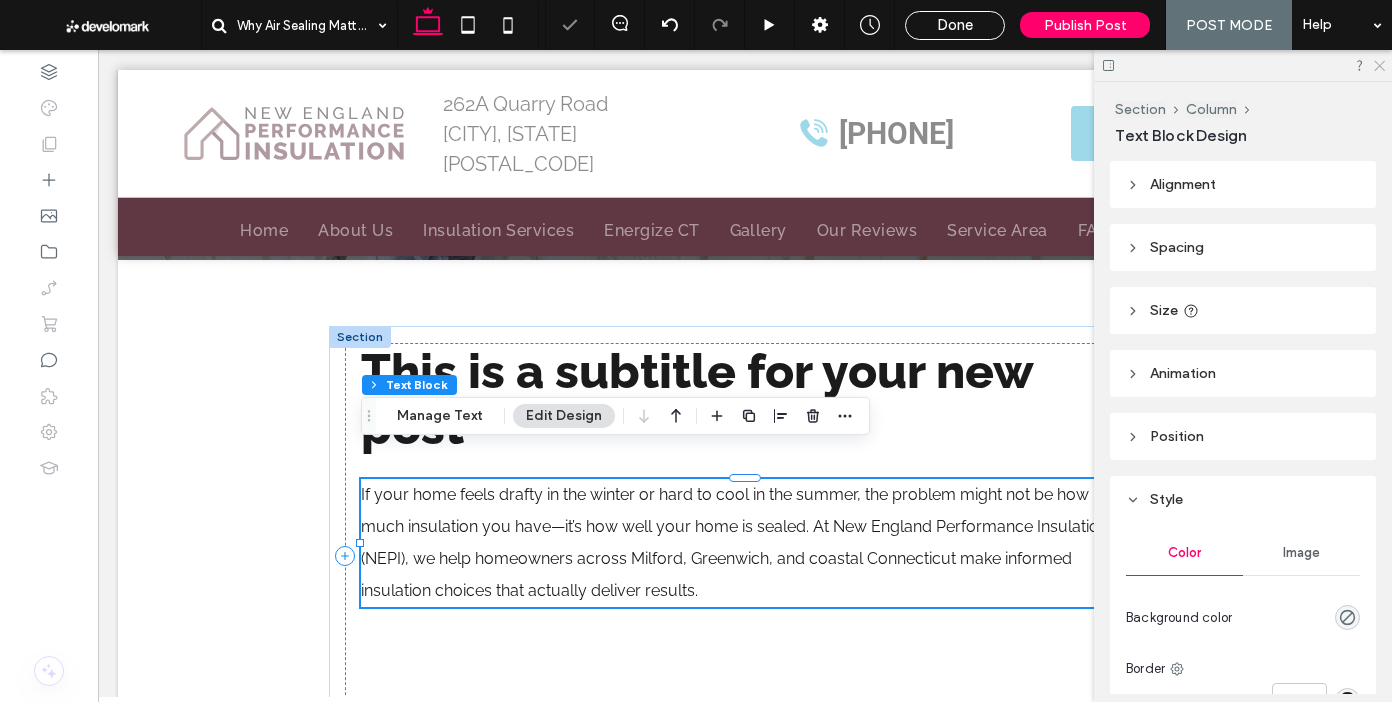 click 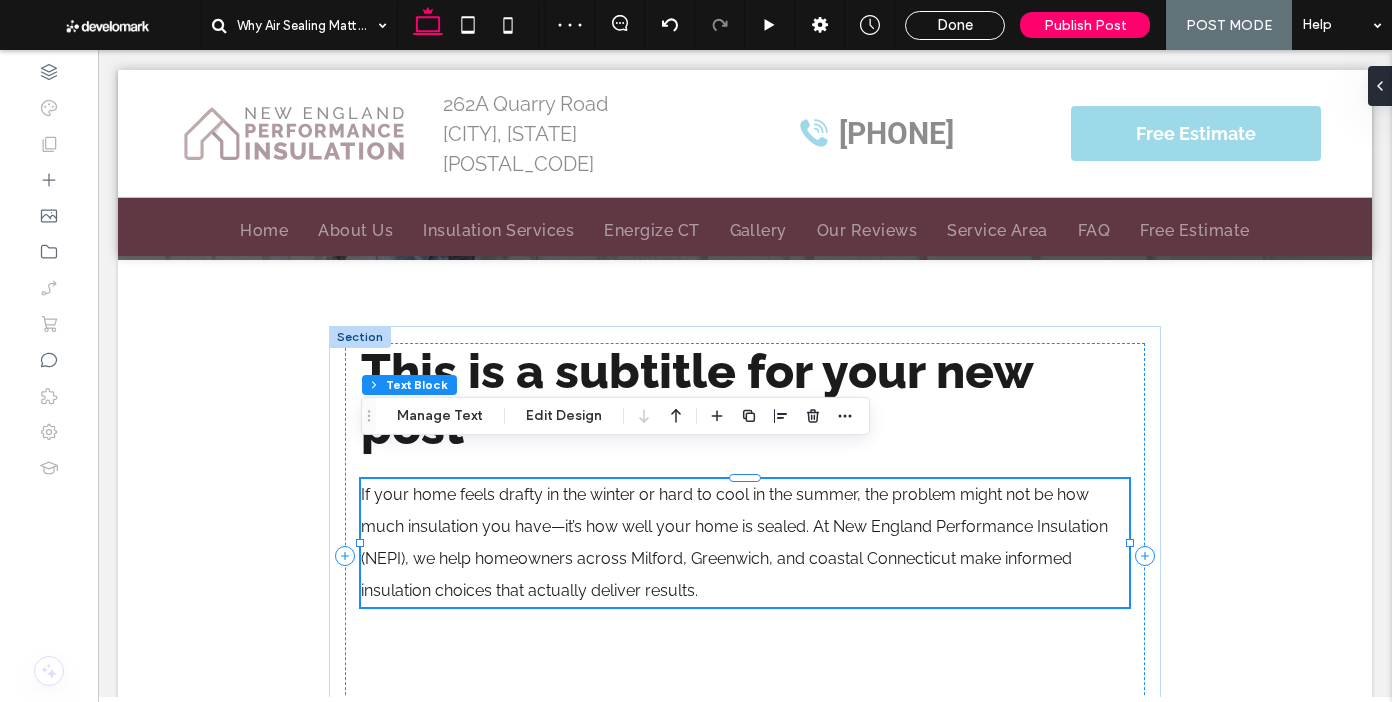 click 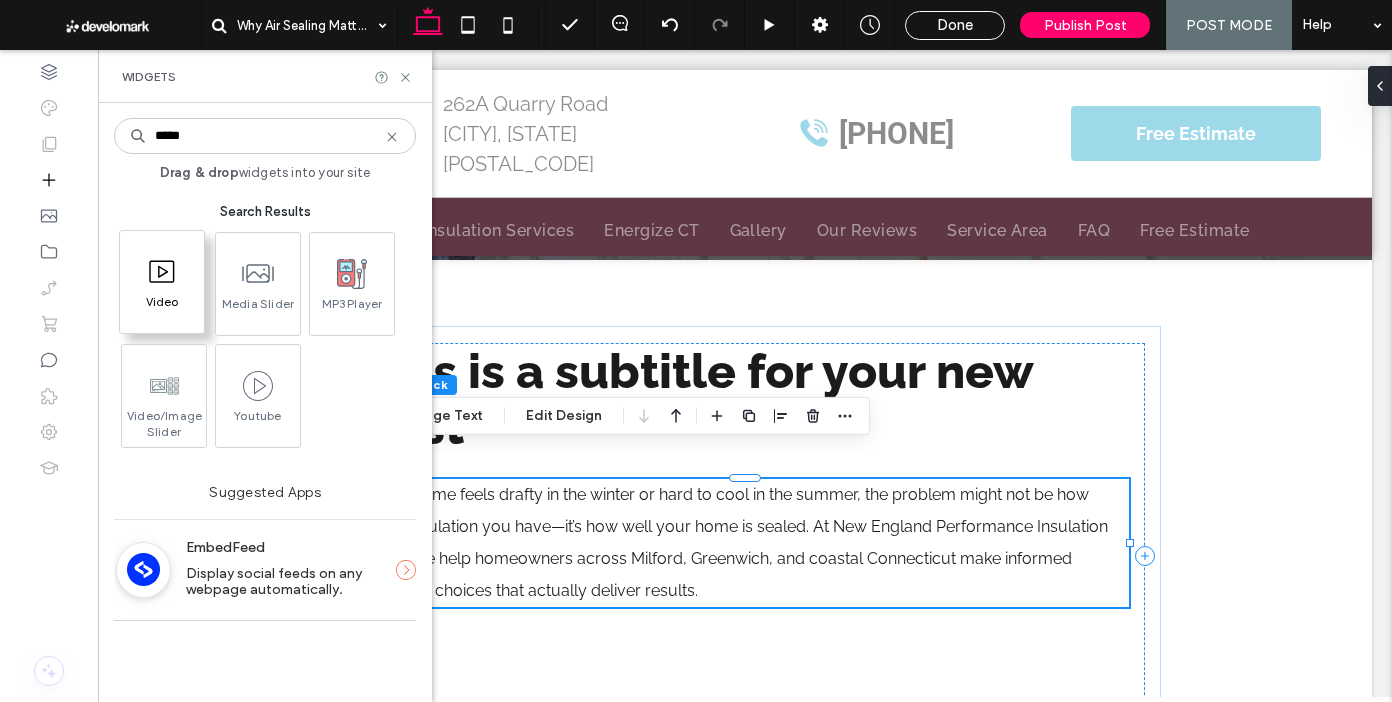 type on "*****" 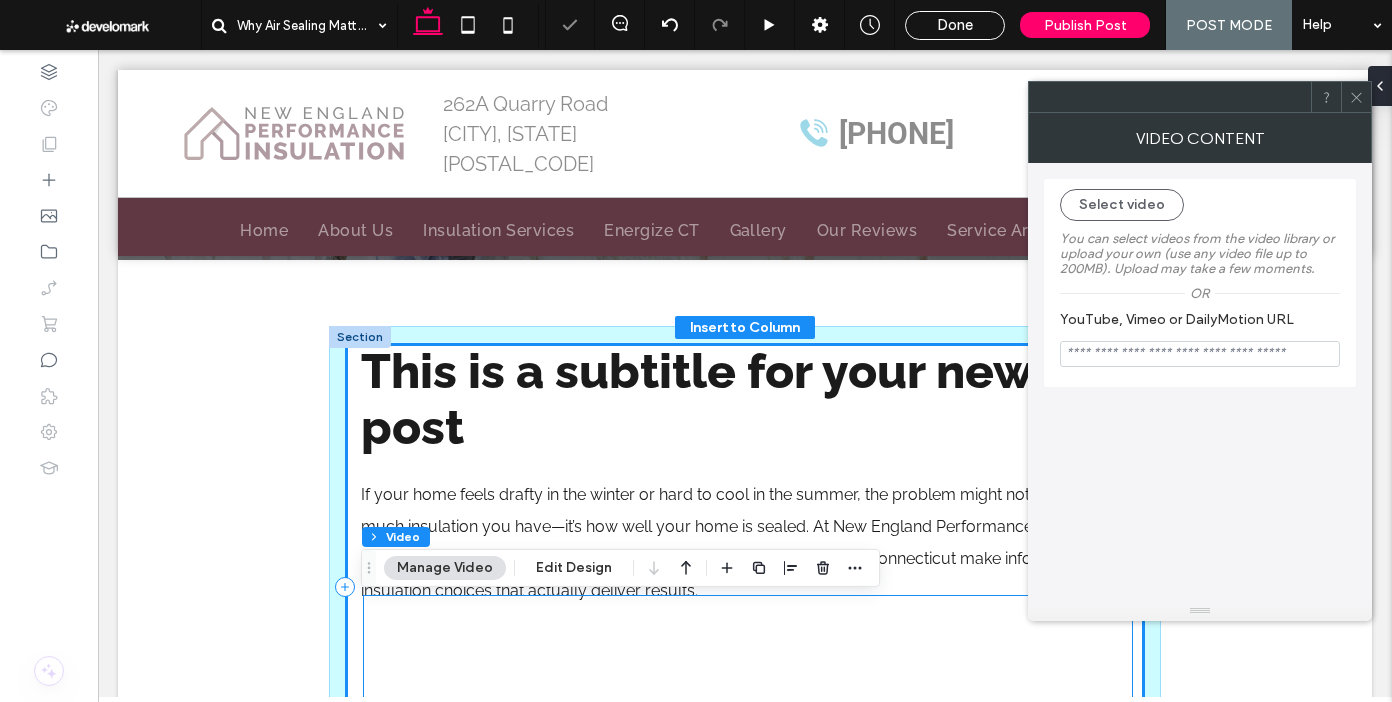 scroll, scrollTop: 394, scrollLeft: 0, axis: vertical 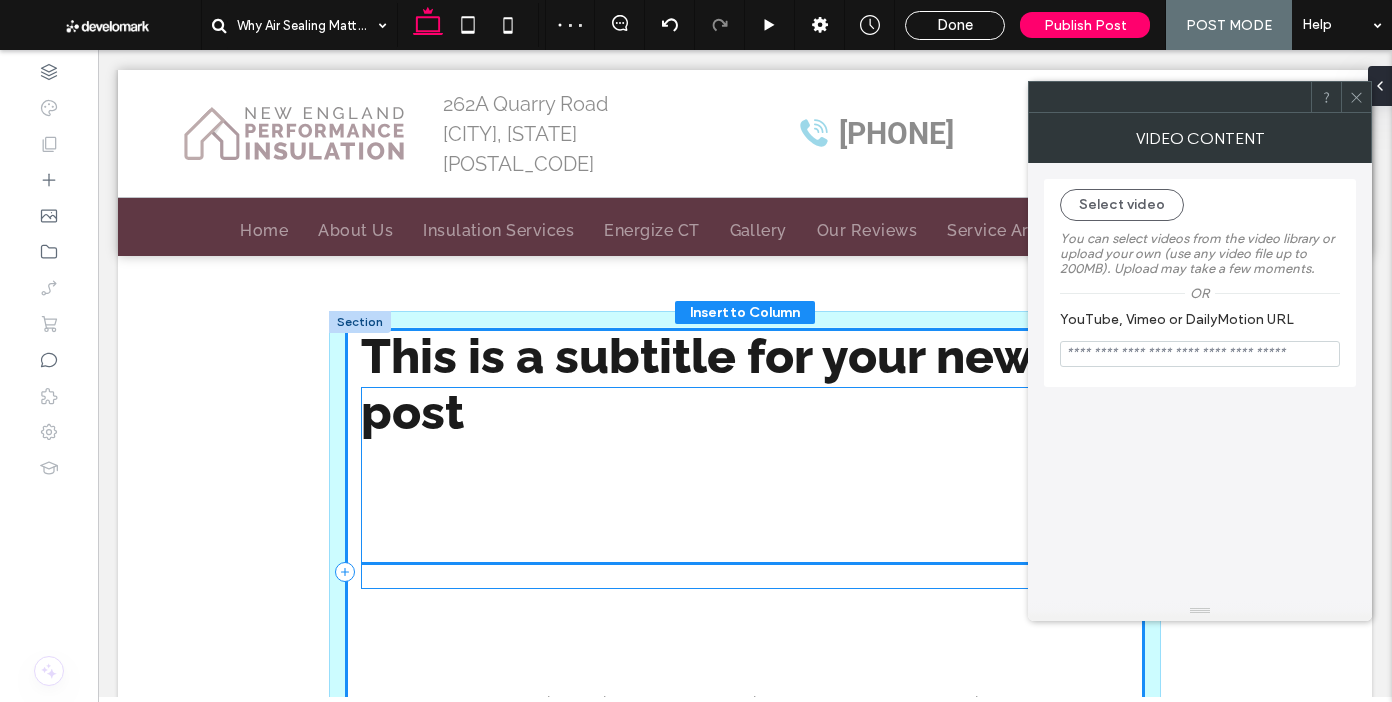 drag, startPoint x: 670, startPoint y: 636, endPoint x: 670, endPoint y: 424, distance: 212 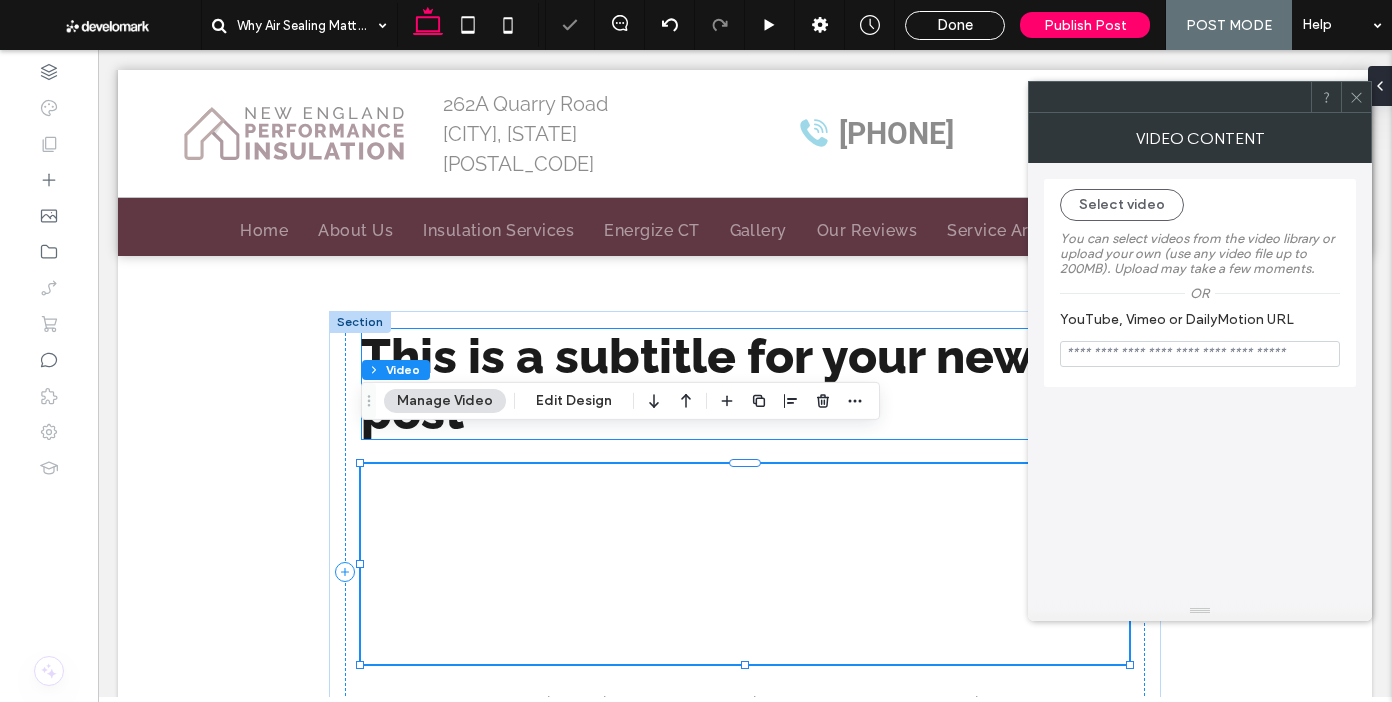 click on "This is a subtitle for your new post" at bounding box center [697, 384] 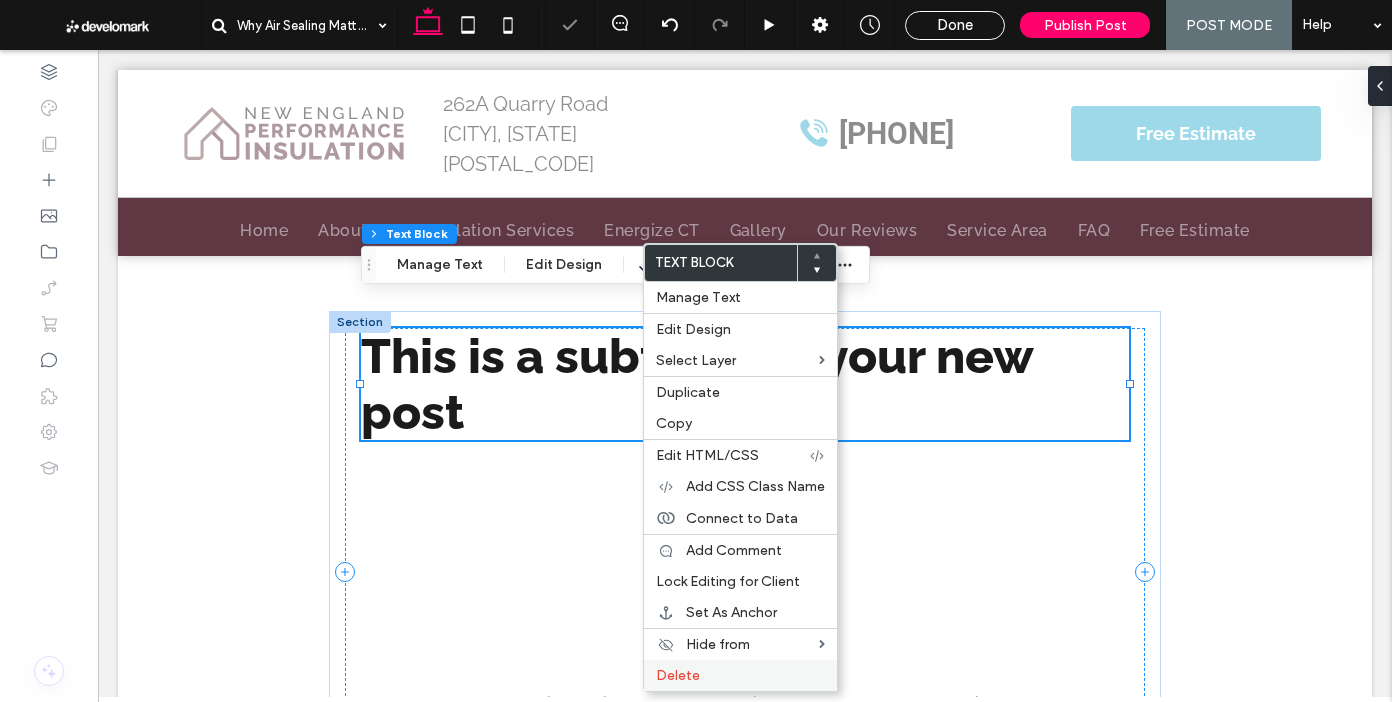 click on "Delete" at bounding box center [740, 675] 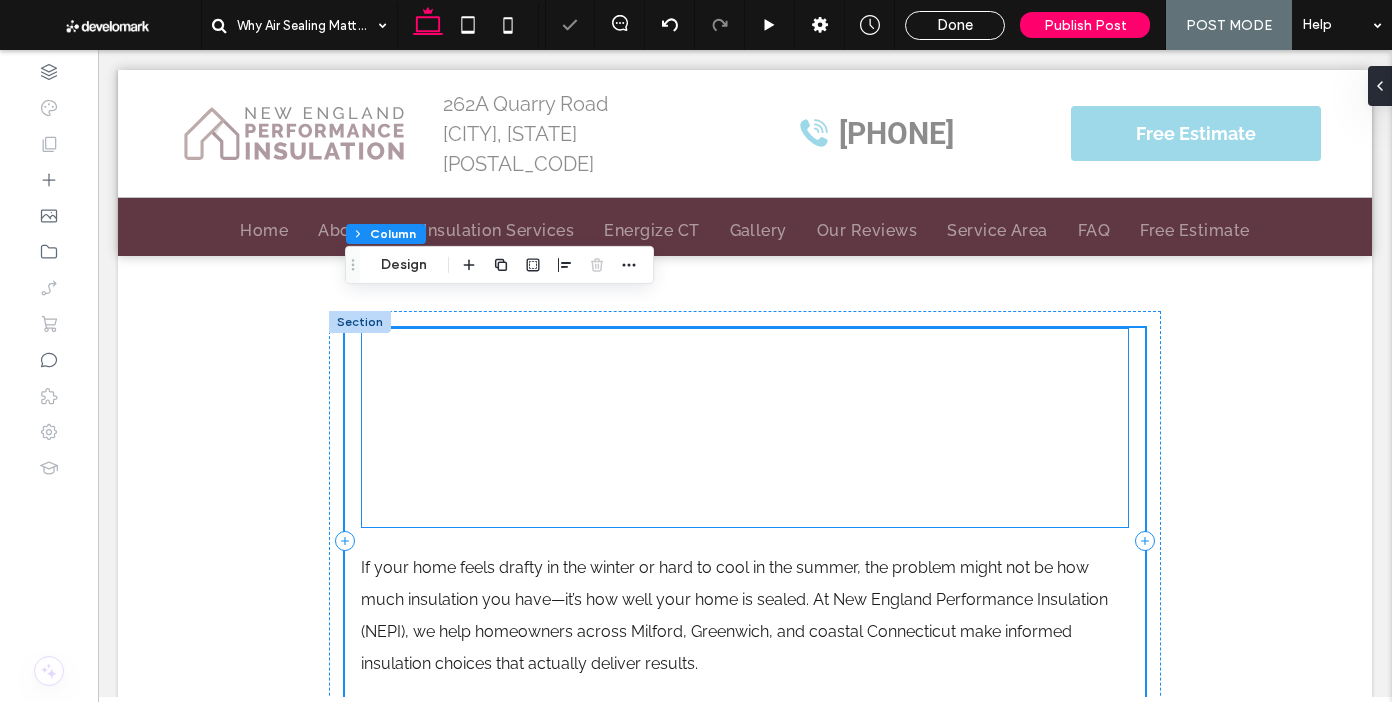 click at bounding box center (745, 428) 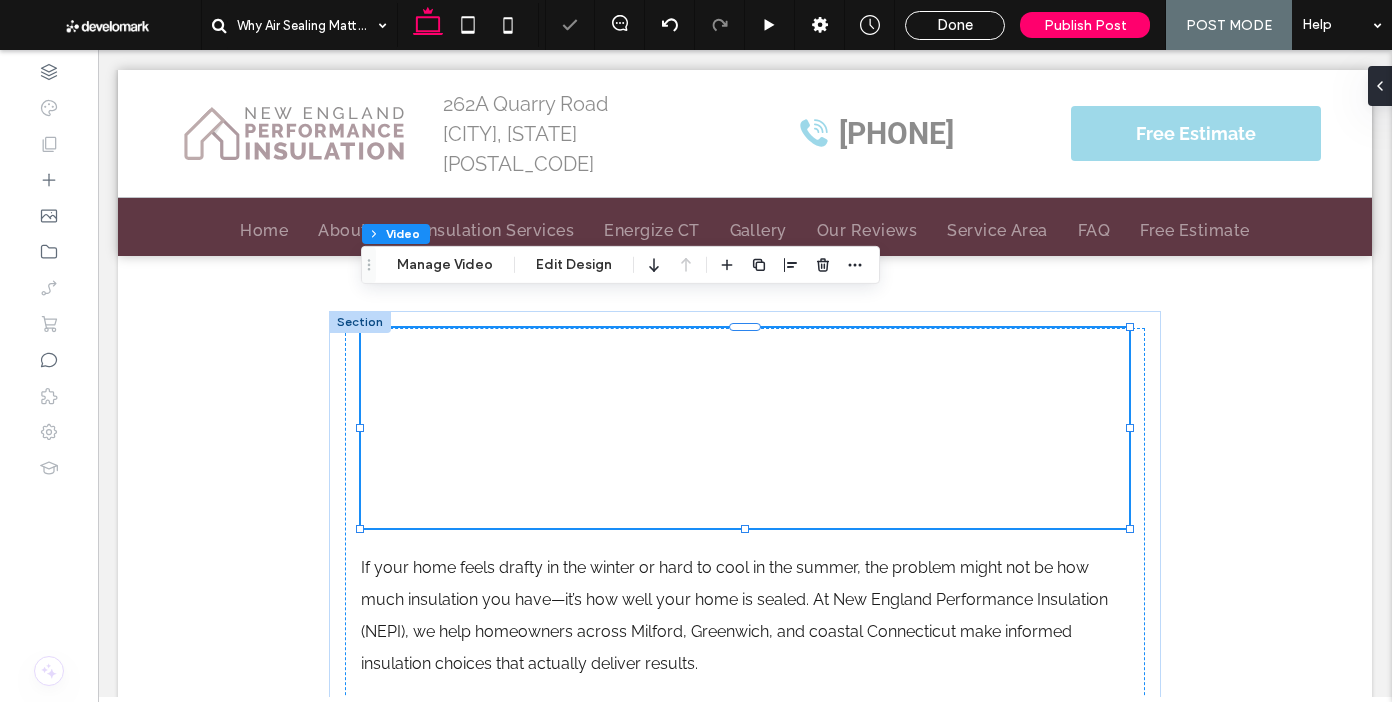 drag, startPoint x: 470, startPoint y: 267, endPoint x: 504, endPoint y: 282, distance: 37.161808 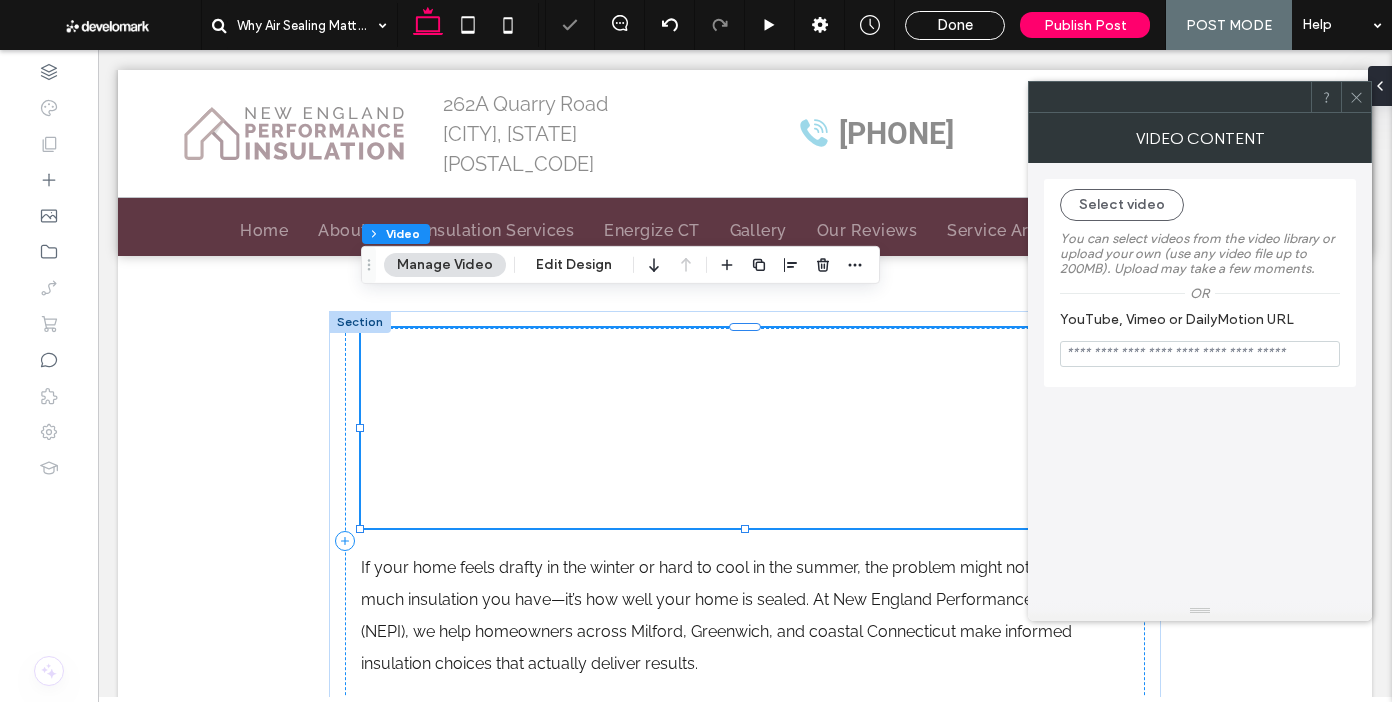 click at bounding box center [1200, 354] 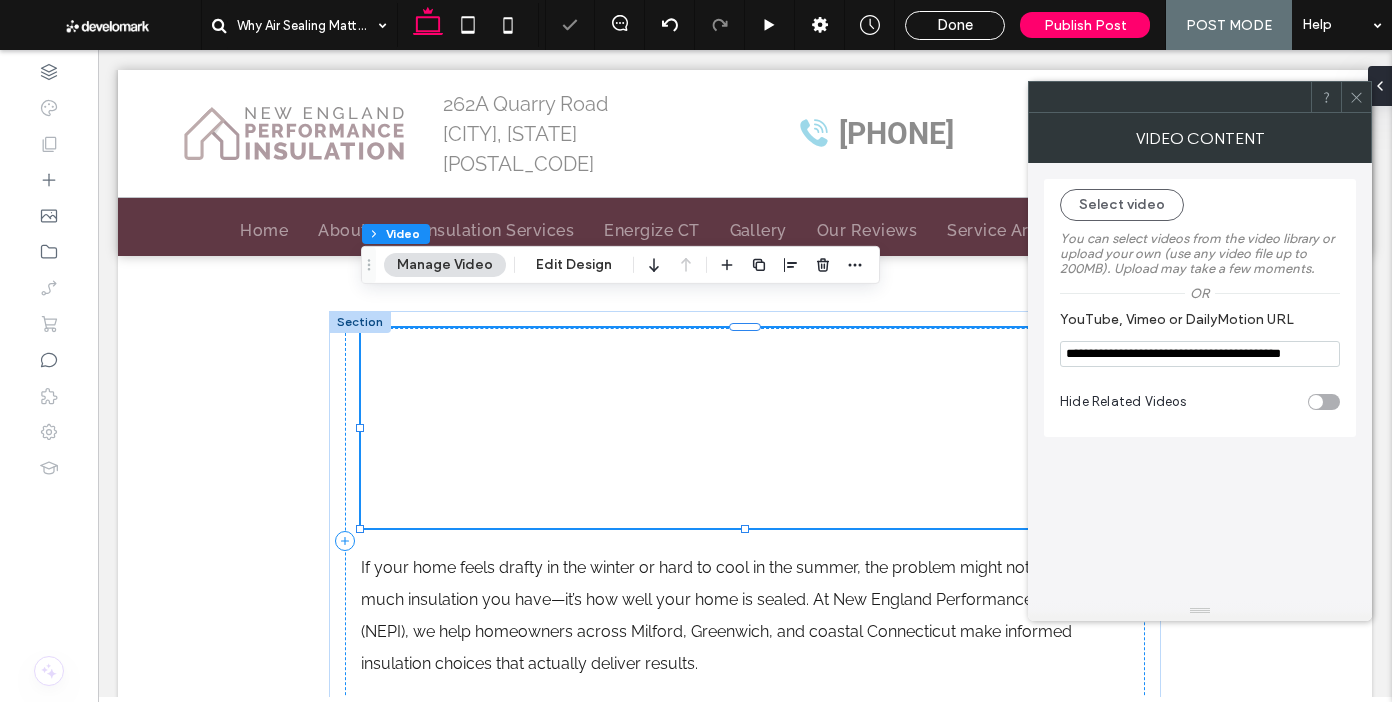 scroll, scrollTop: 0, scrollLeft: 20, axis: horizontal 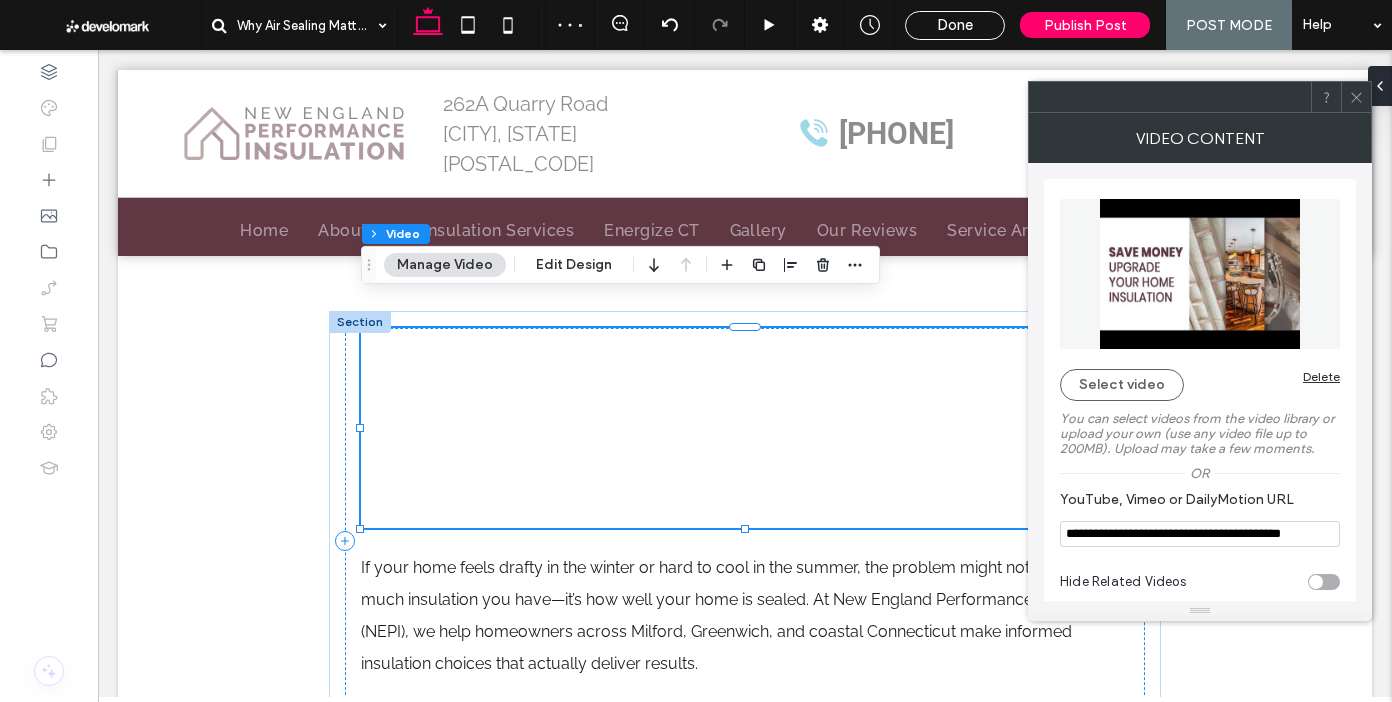 click at bounding box center [1316, 582] 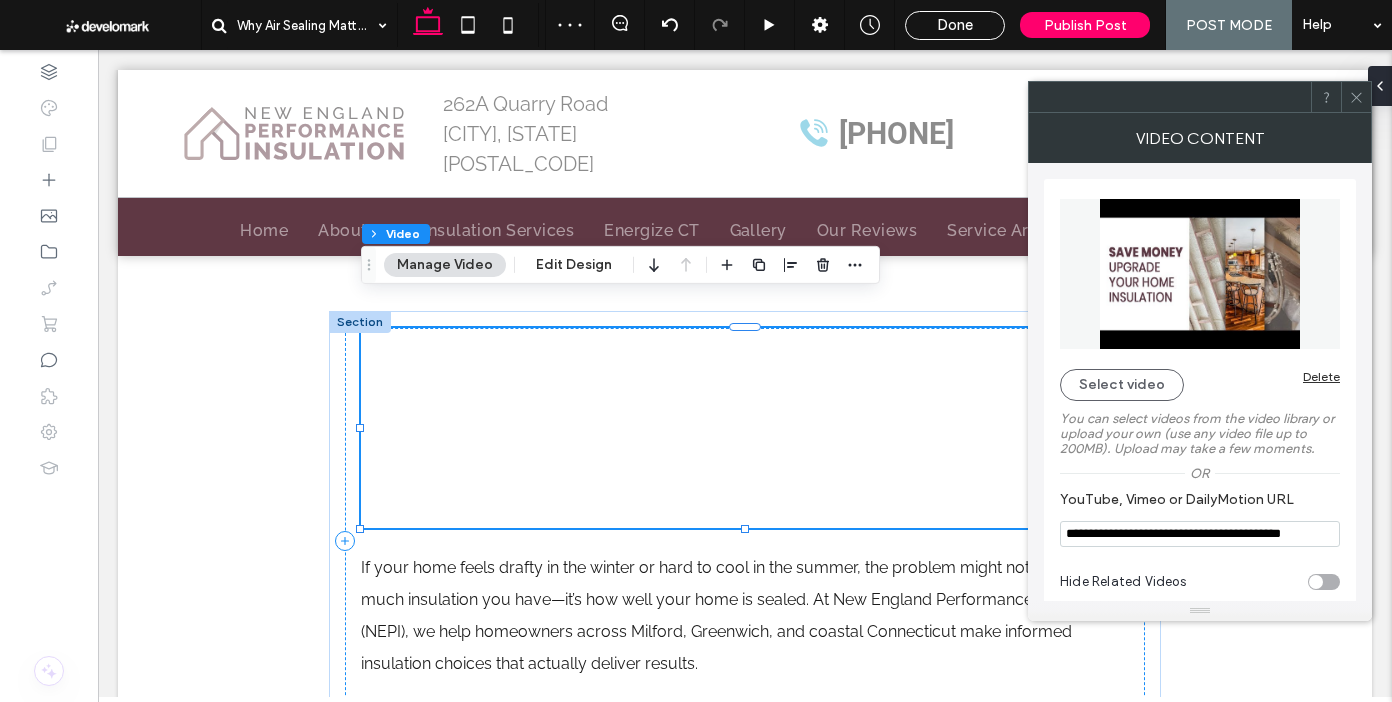 type on "**********" 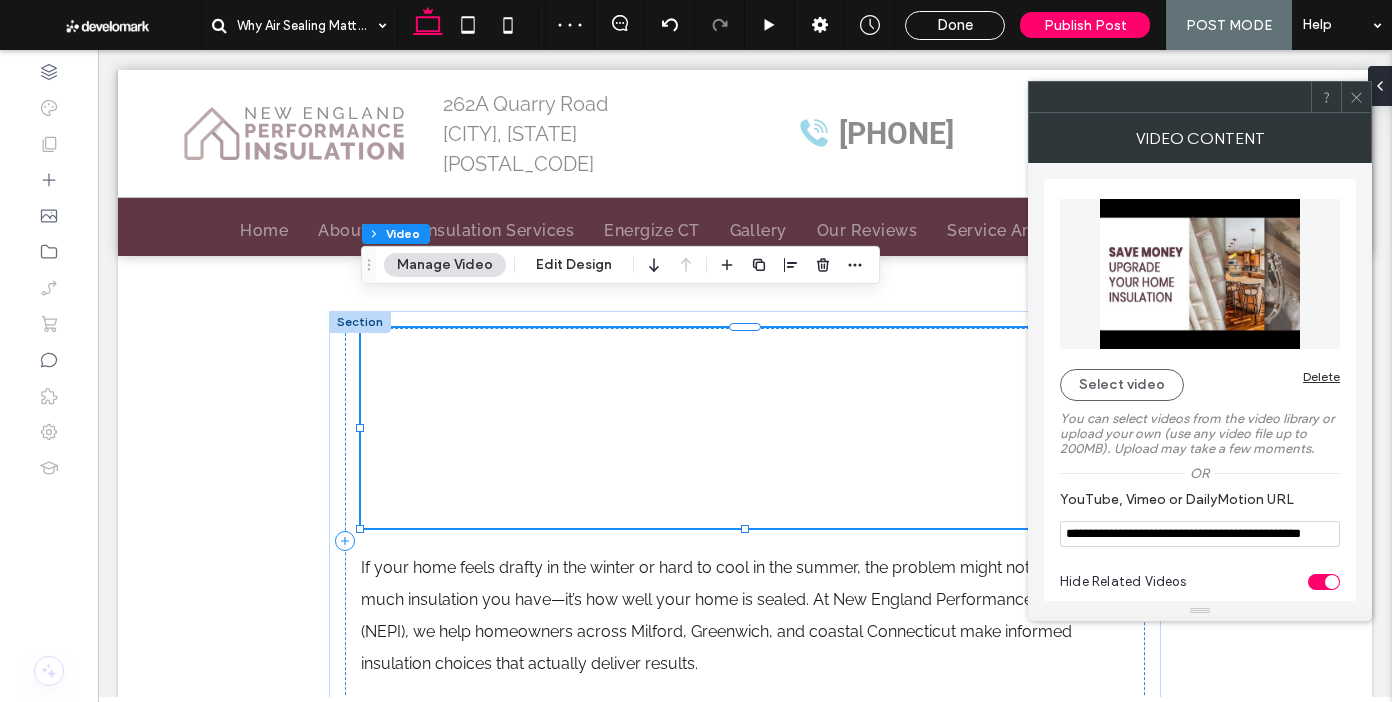 drag, startPoint x: 1350, startPoint y: 98, endPoint x: 1181, endPoint y: 211, distance: 203.2978 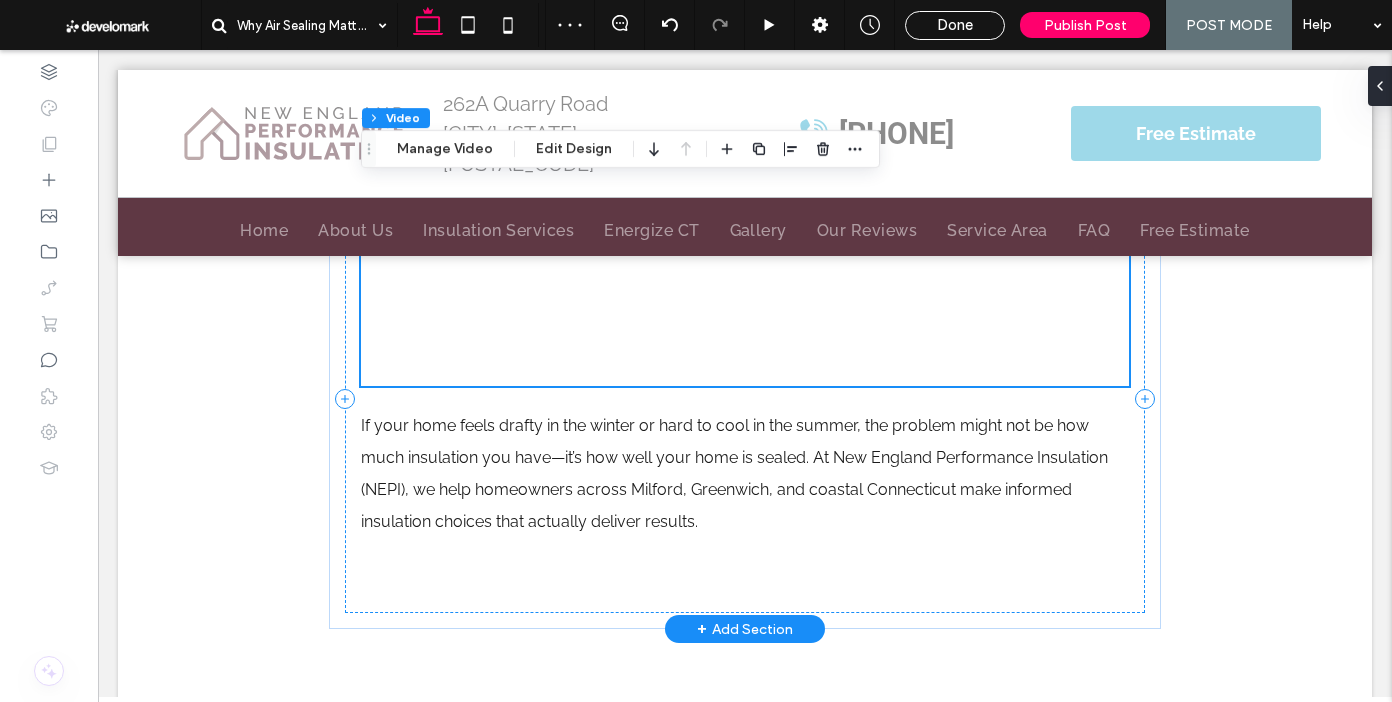 scroll, scrollTop: 537, scrollLeft: 0, axis: vertical 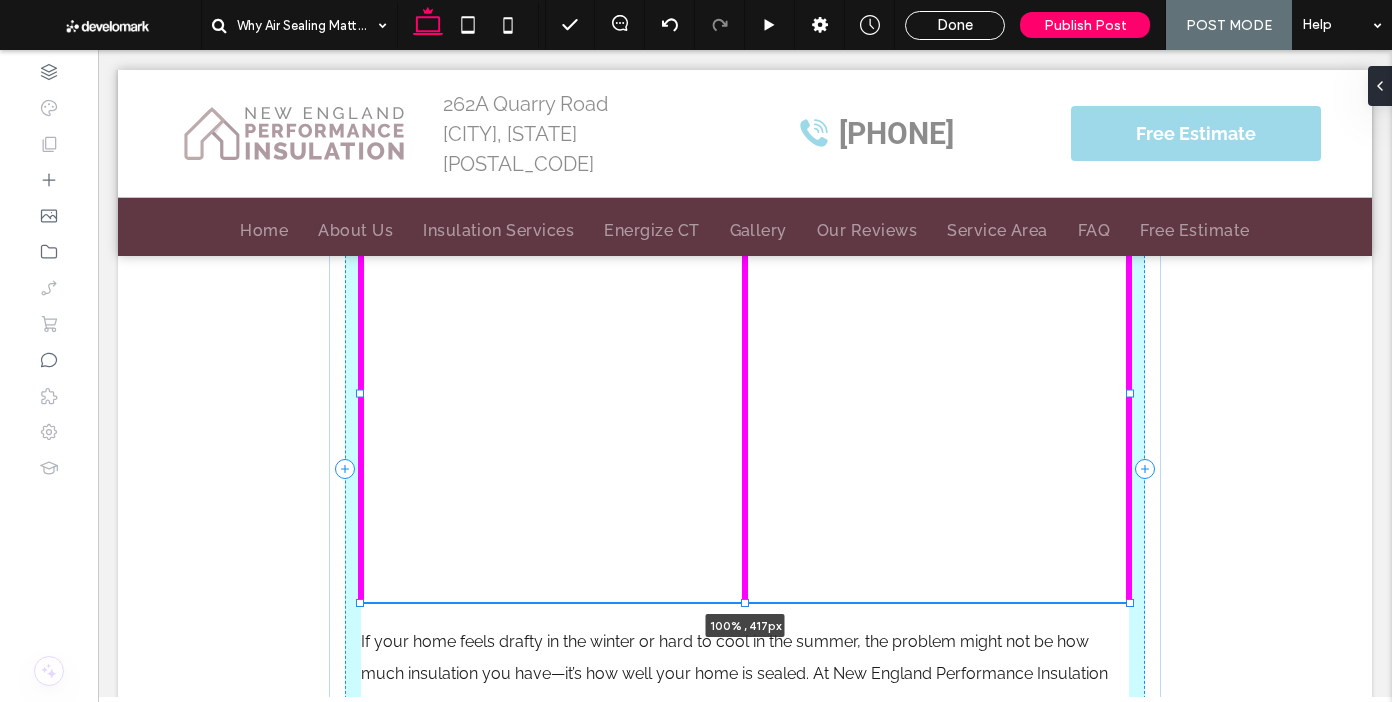 drag, startPoint x: 746, startPoint y: 362, endPoint x: 779, endPoint y: 571, distance: 211.58922 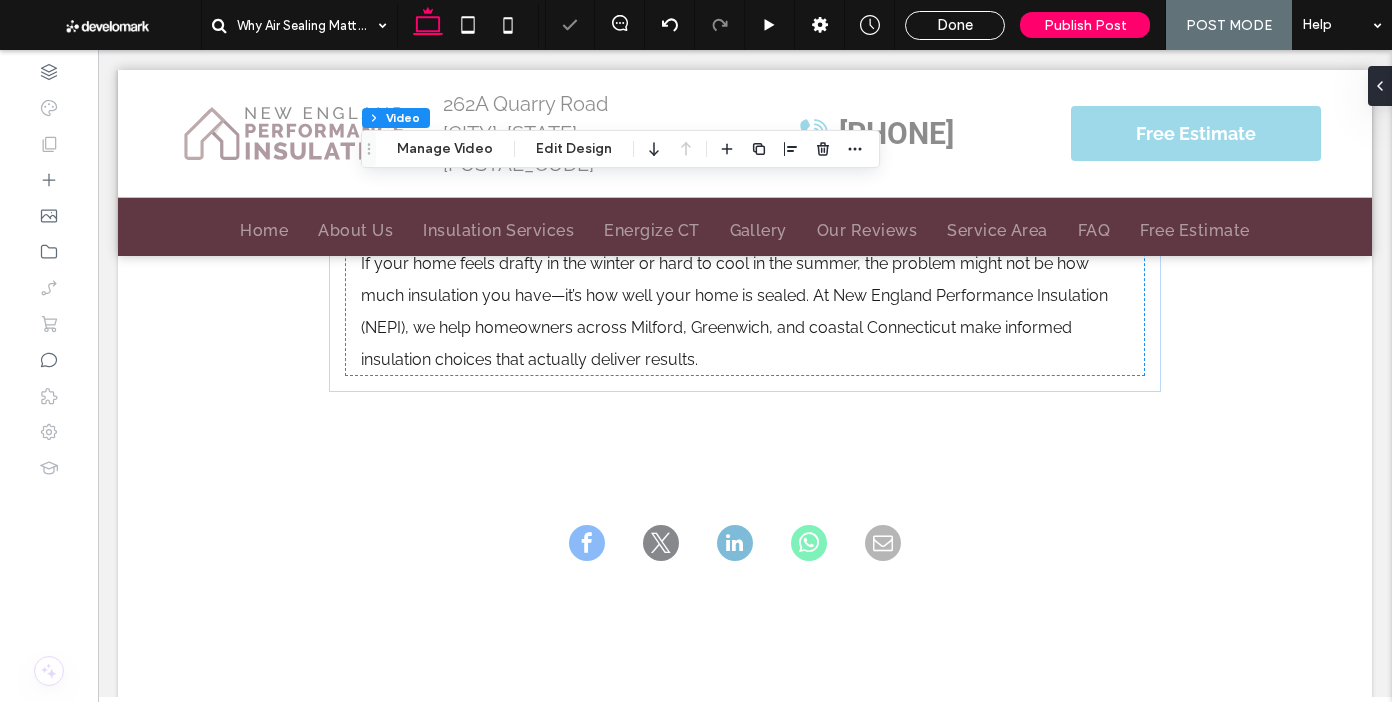 scroll, scrollTop: 874, scrollLeft: 0, axis: vertical 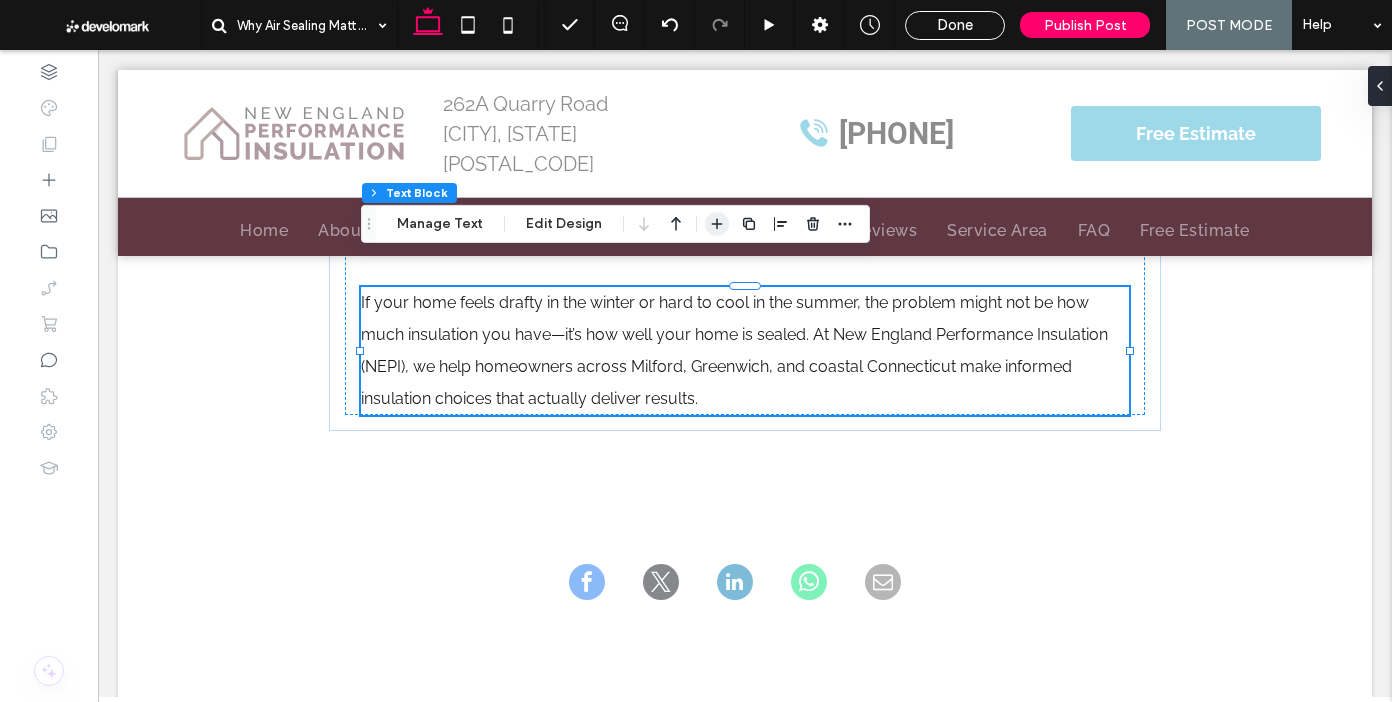 click 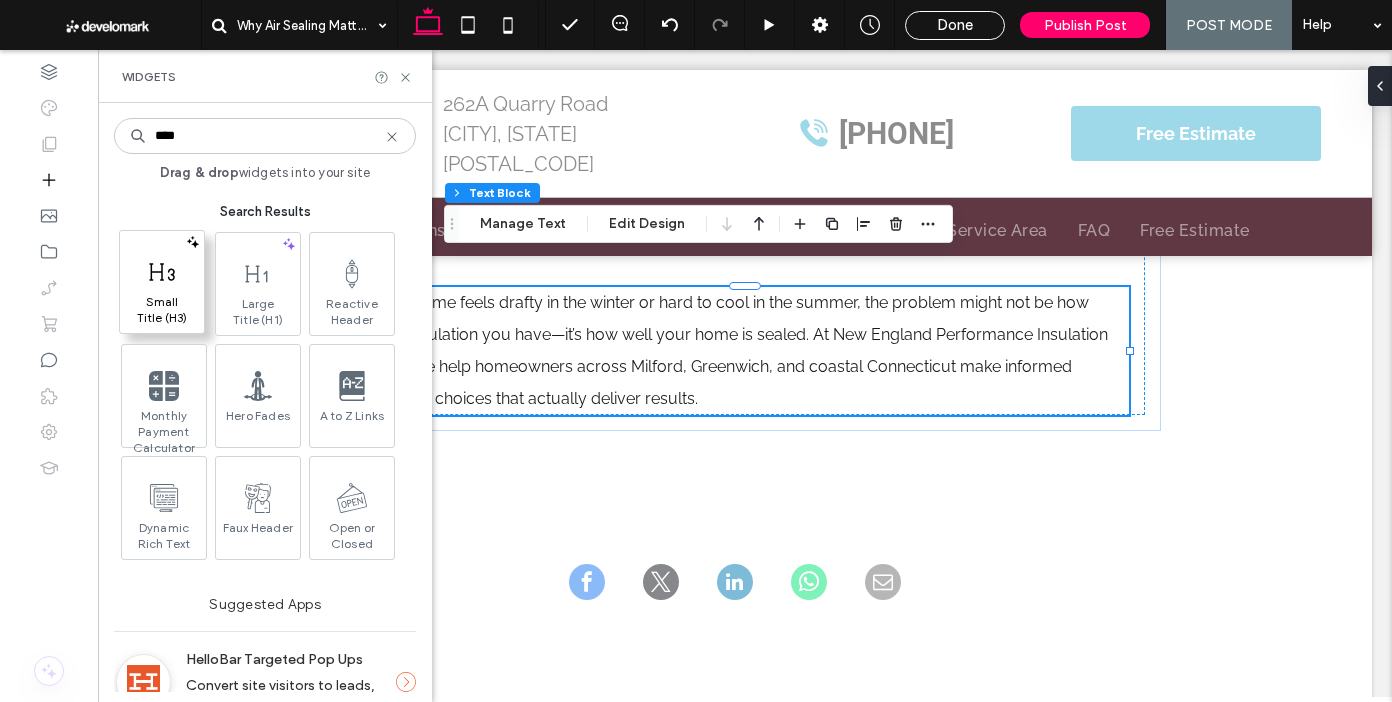 type on "****" 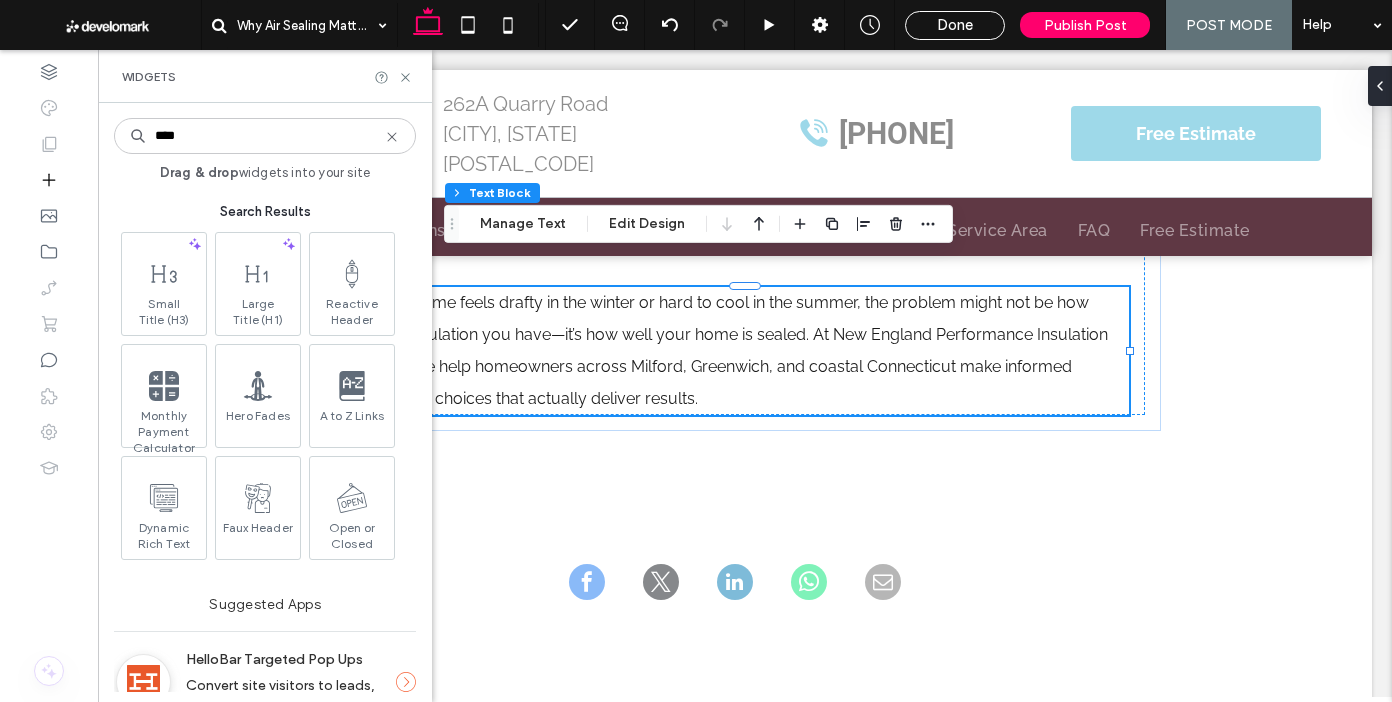 click at bounding box center (164, 273) 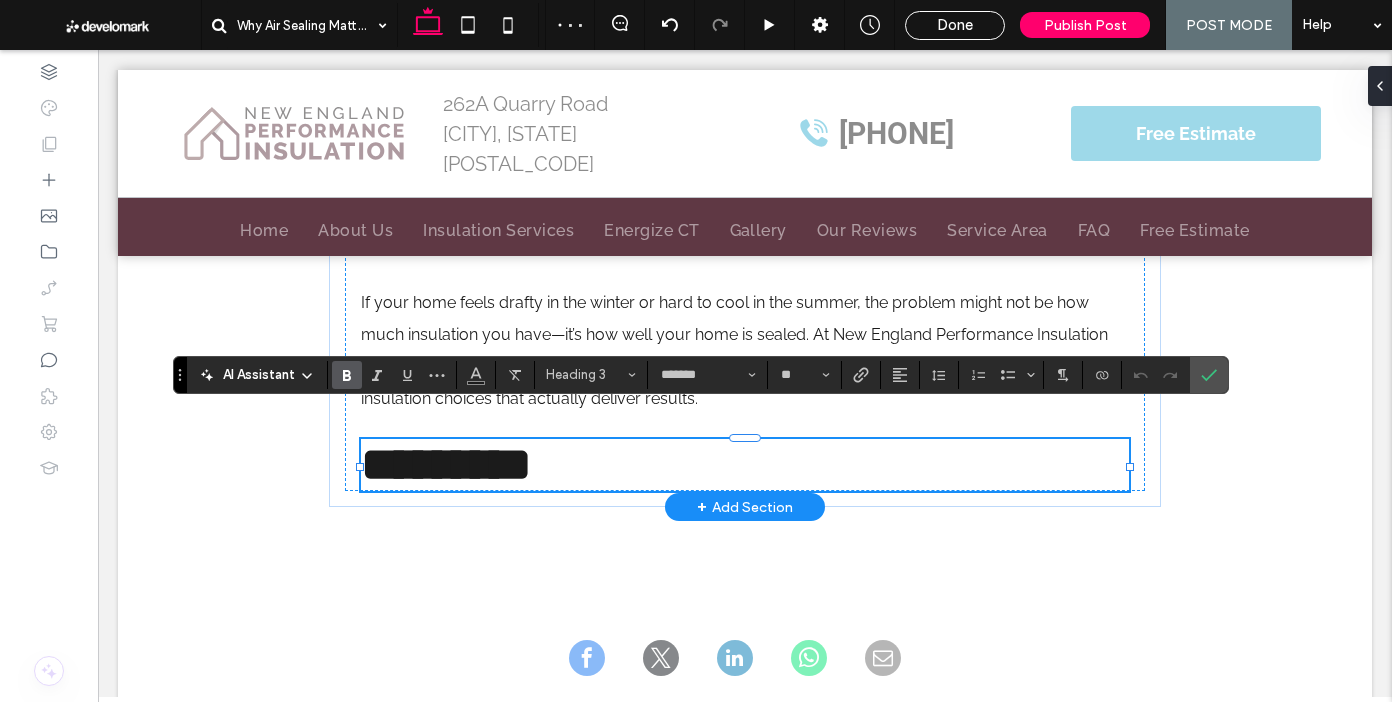 type 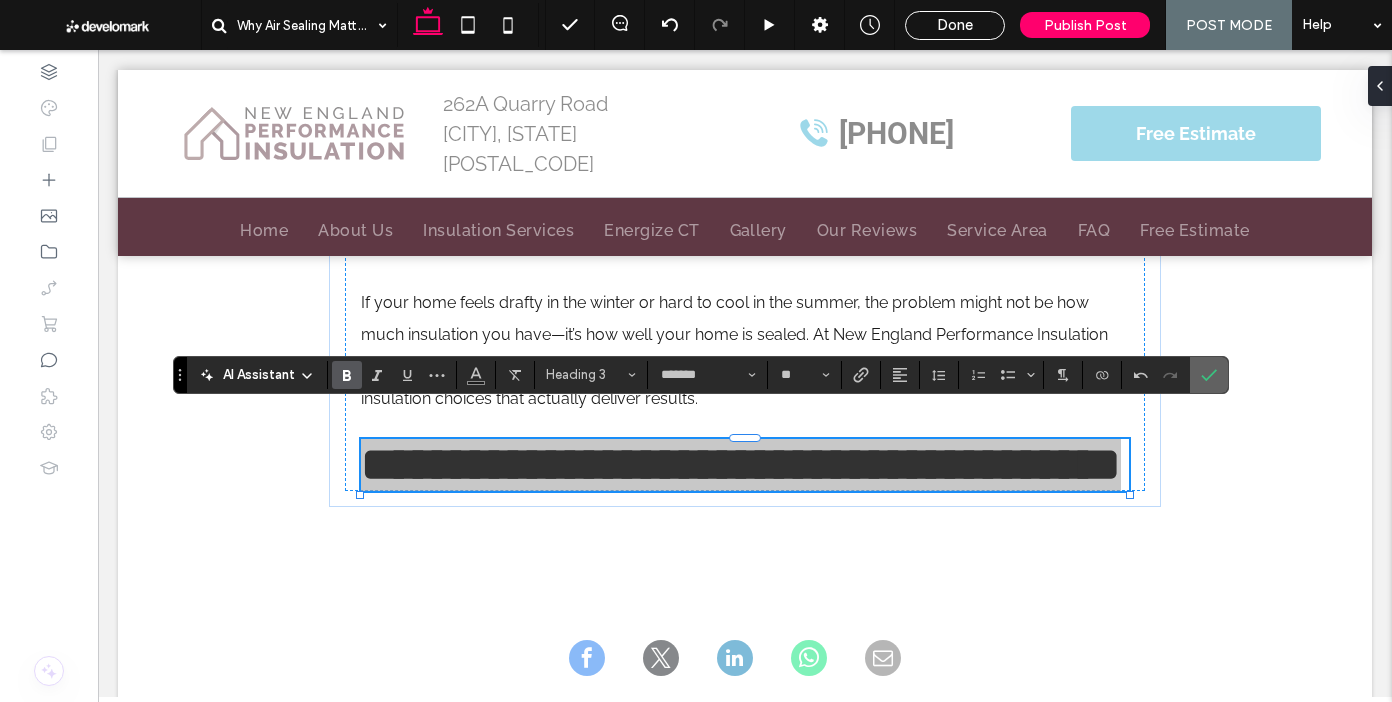 click 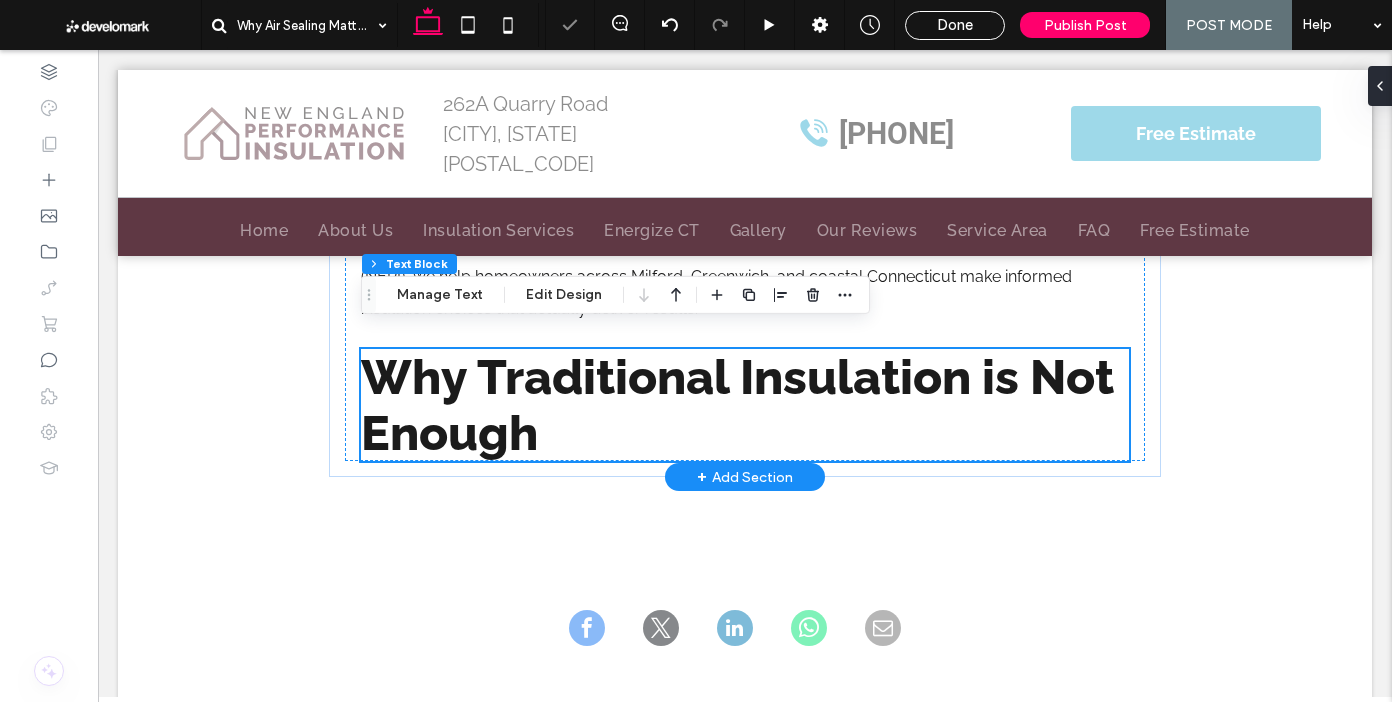 scroll, scrollTop: 974, scrollLeft: 0, axis: vertical 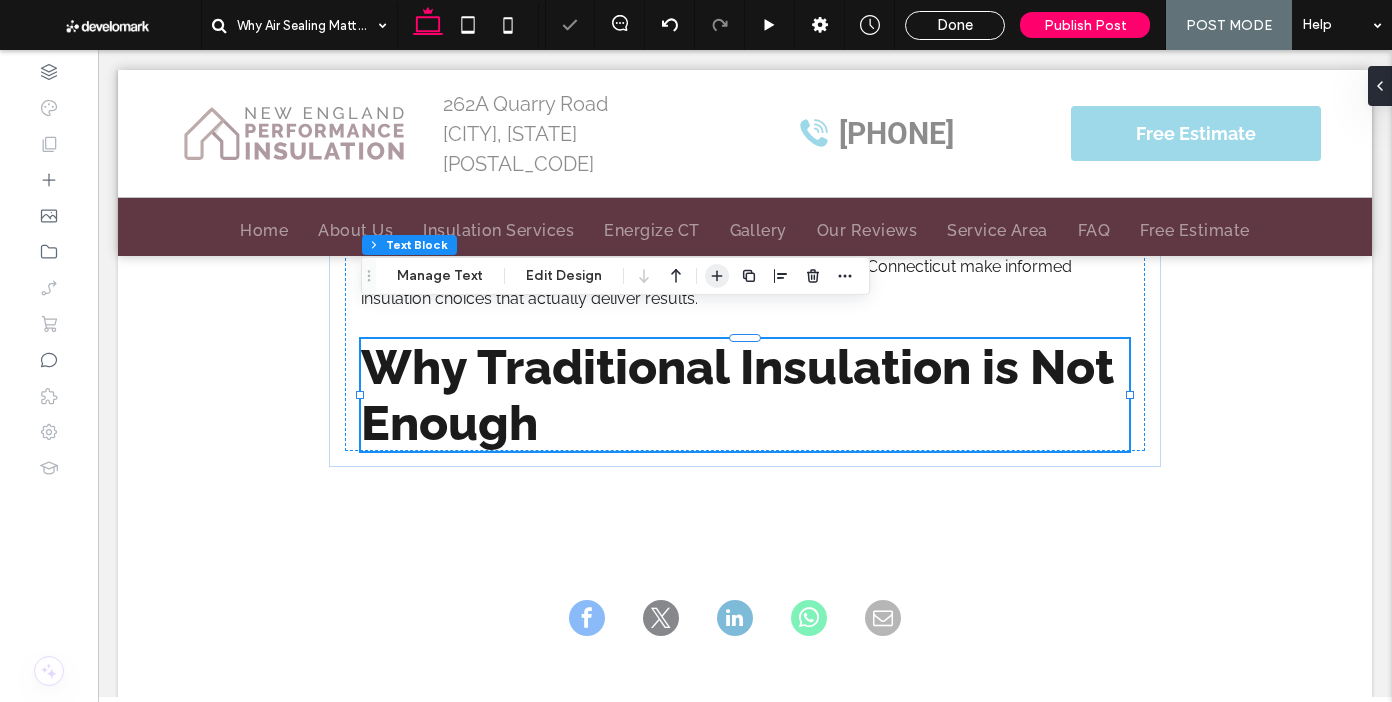 click 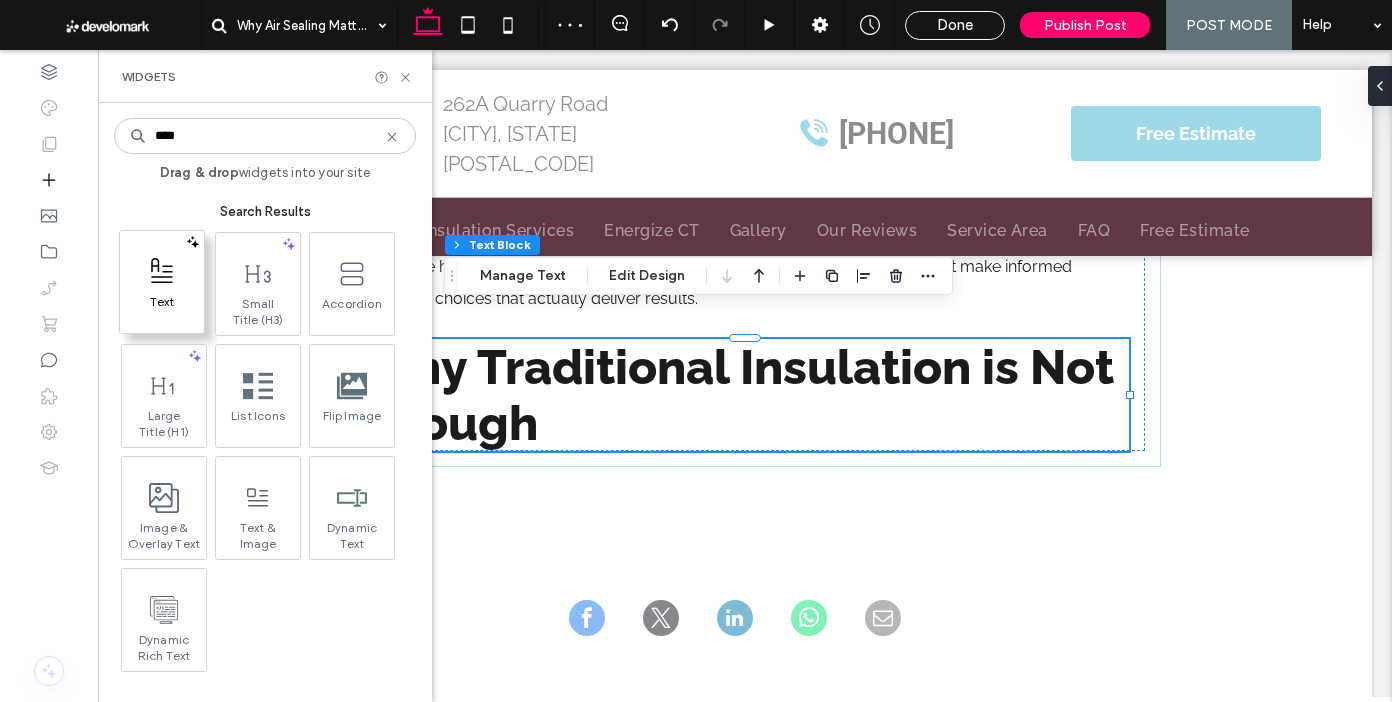 type on "****" 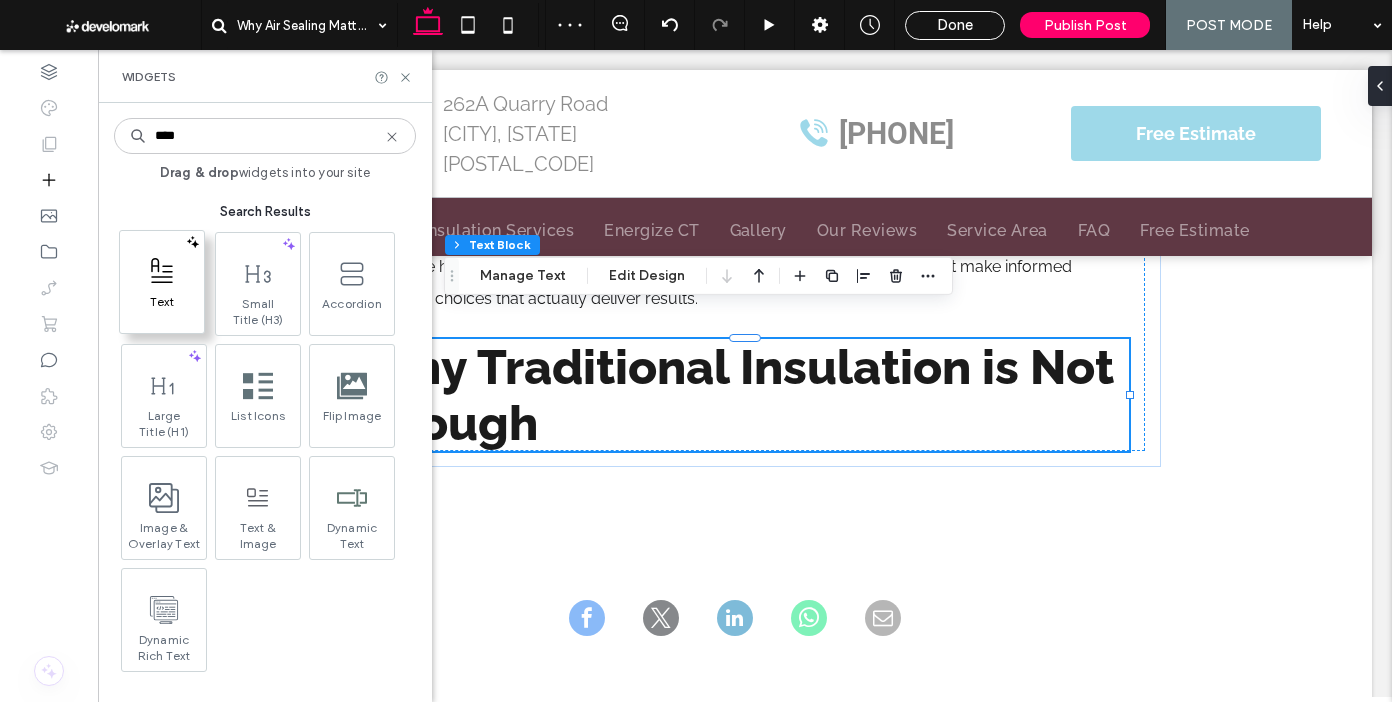 click at bounding box center (162, 271) 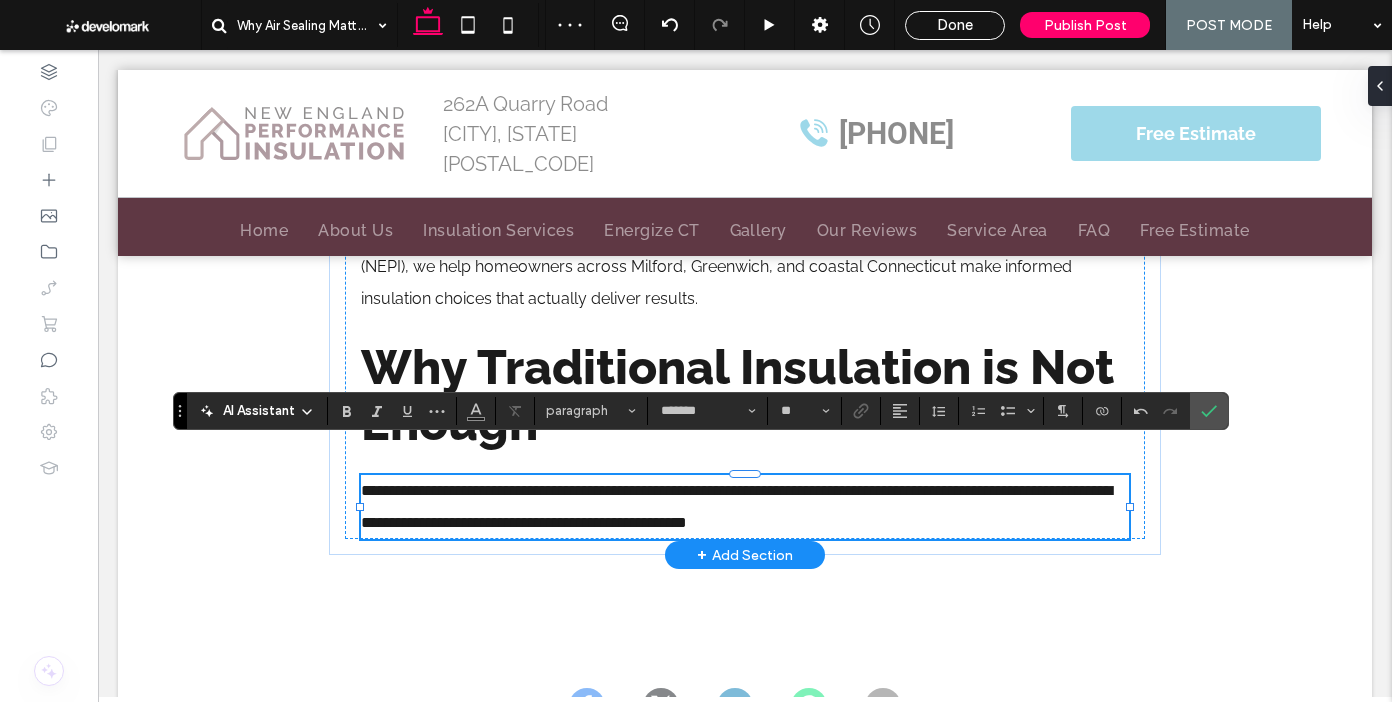 scroll, scrollTop: 0, scrollLeft: 0, axis: both 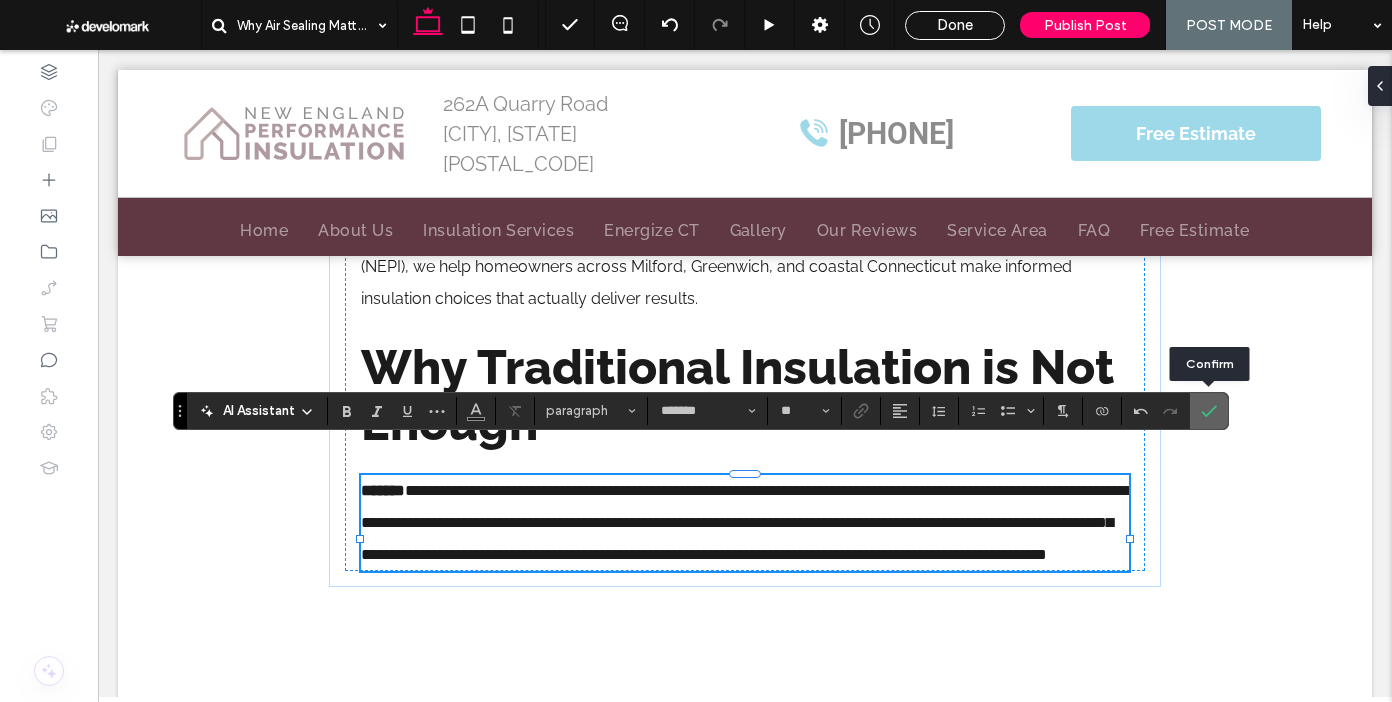 click 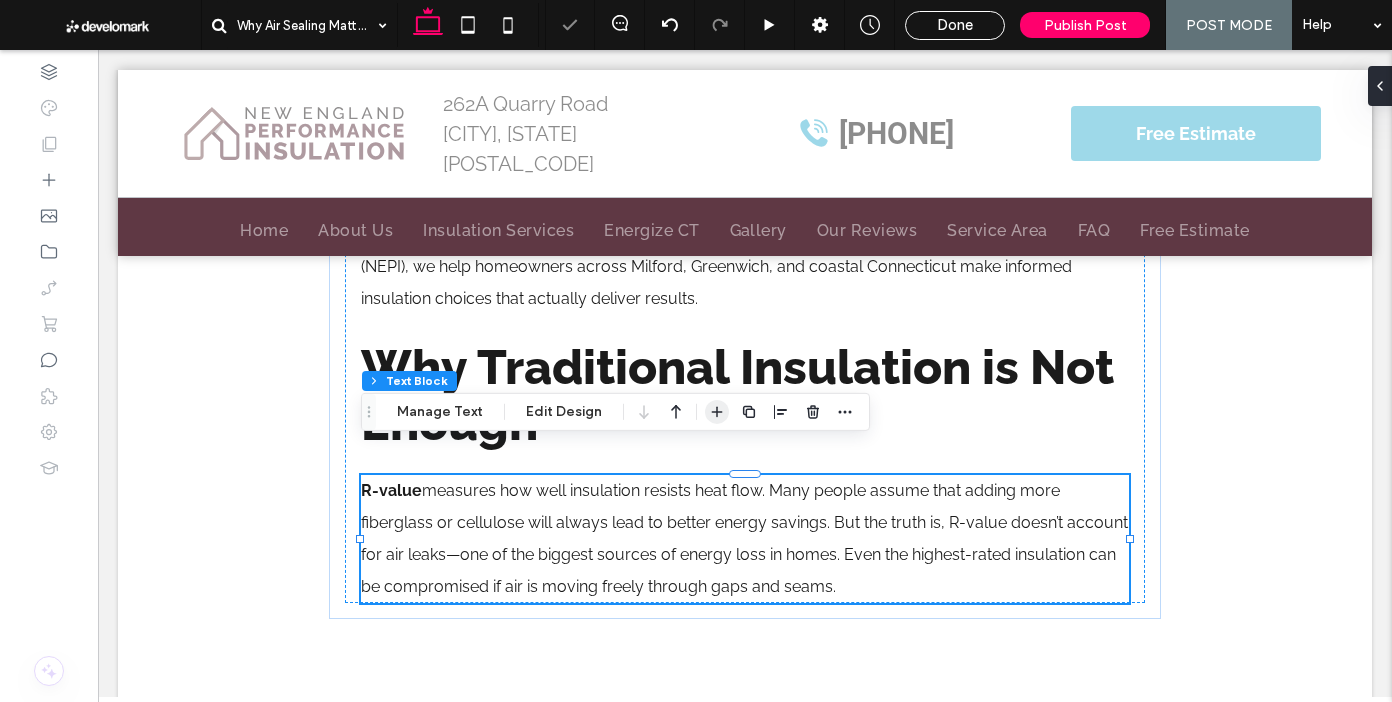 click at bounding box center [717, 412] 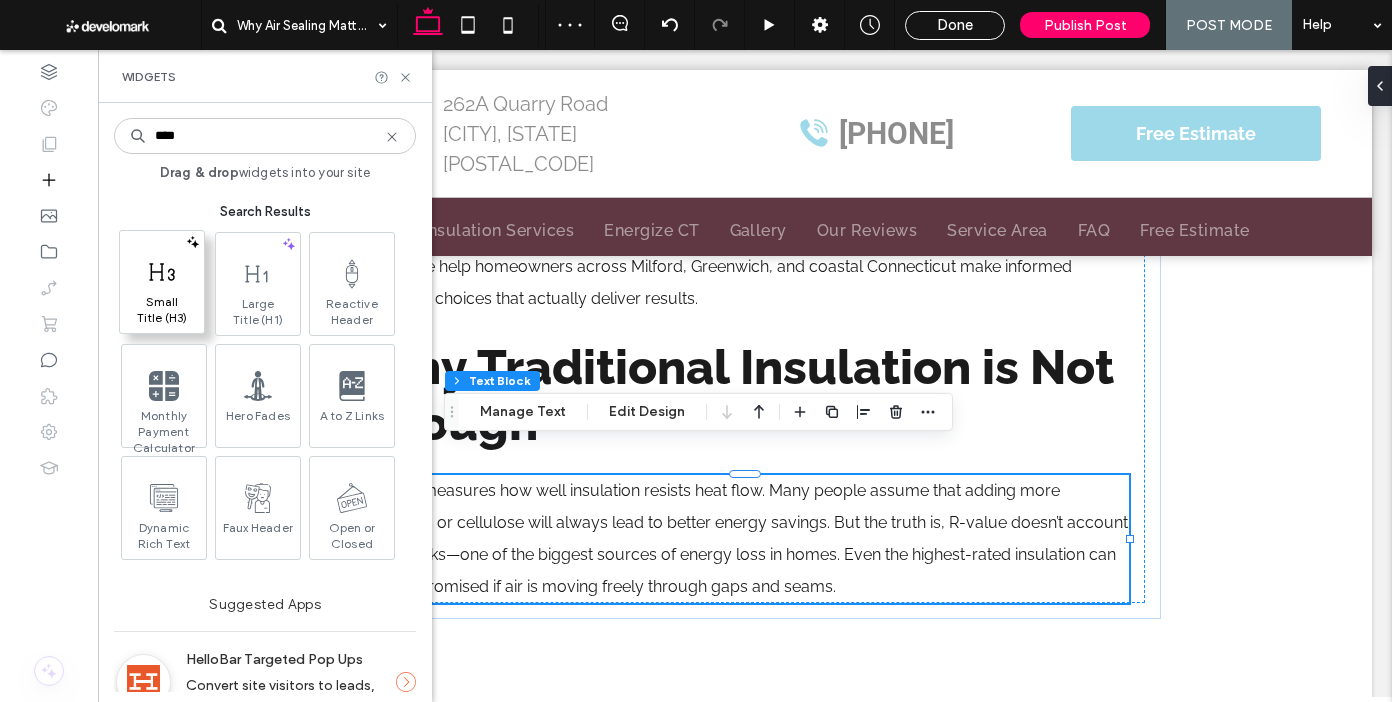type on "****" 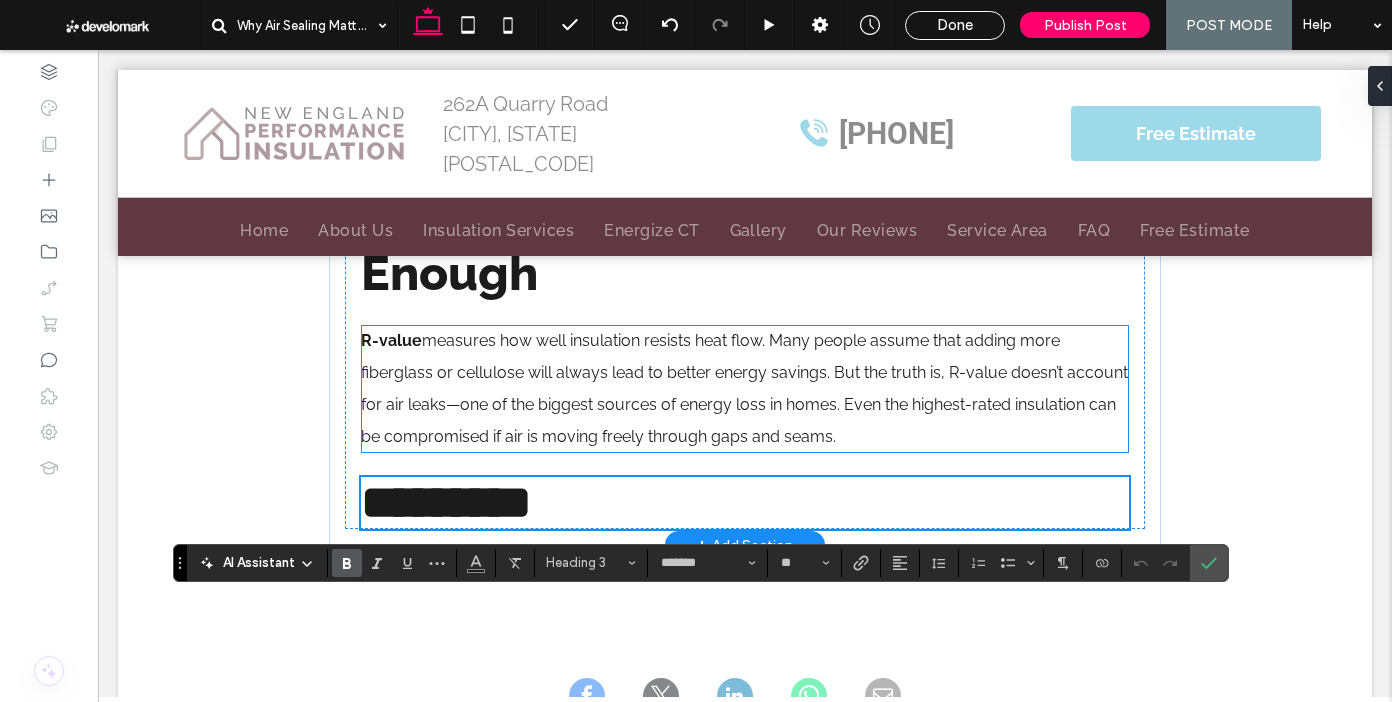 scroll, scrollTop: 1141, scrollLeft: 0, axis: vertical 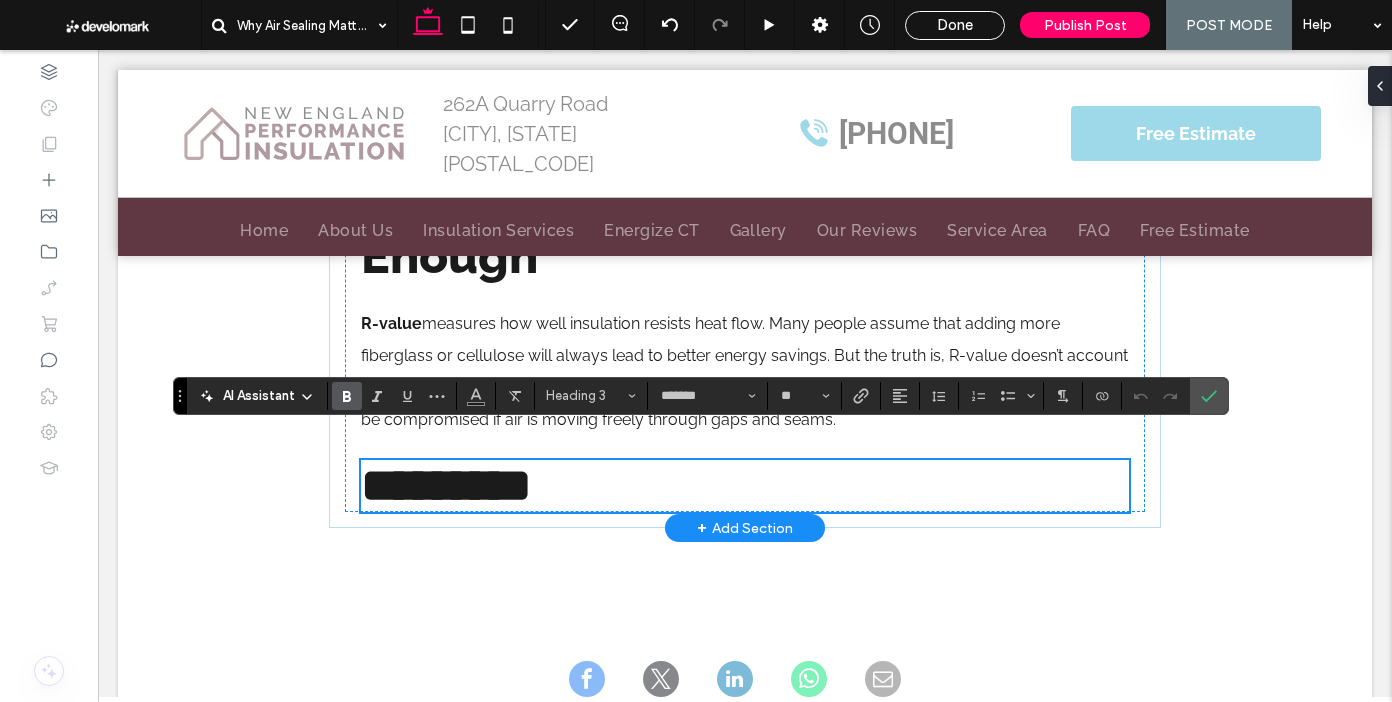 type 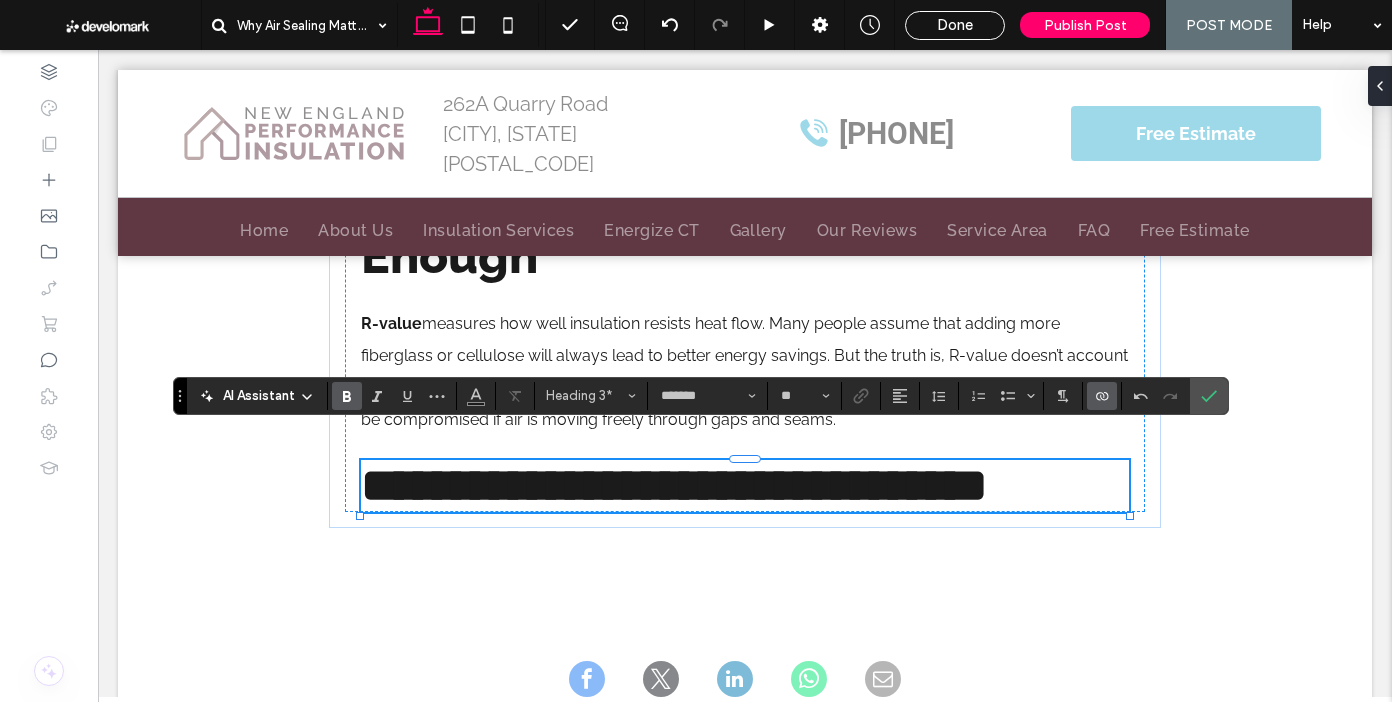 click on "AI Assistant Heading 3* ******* **" at bounding box center (700, 396) 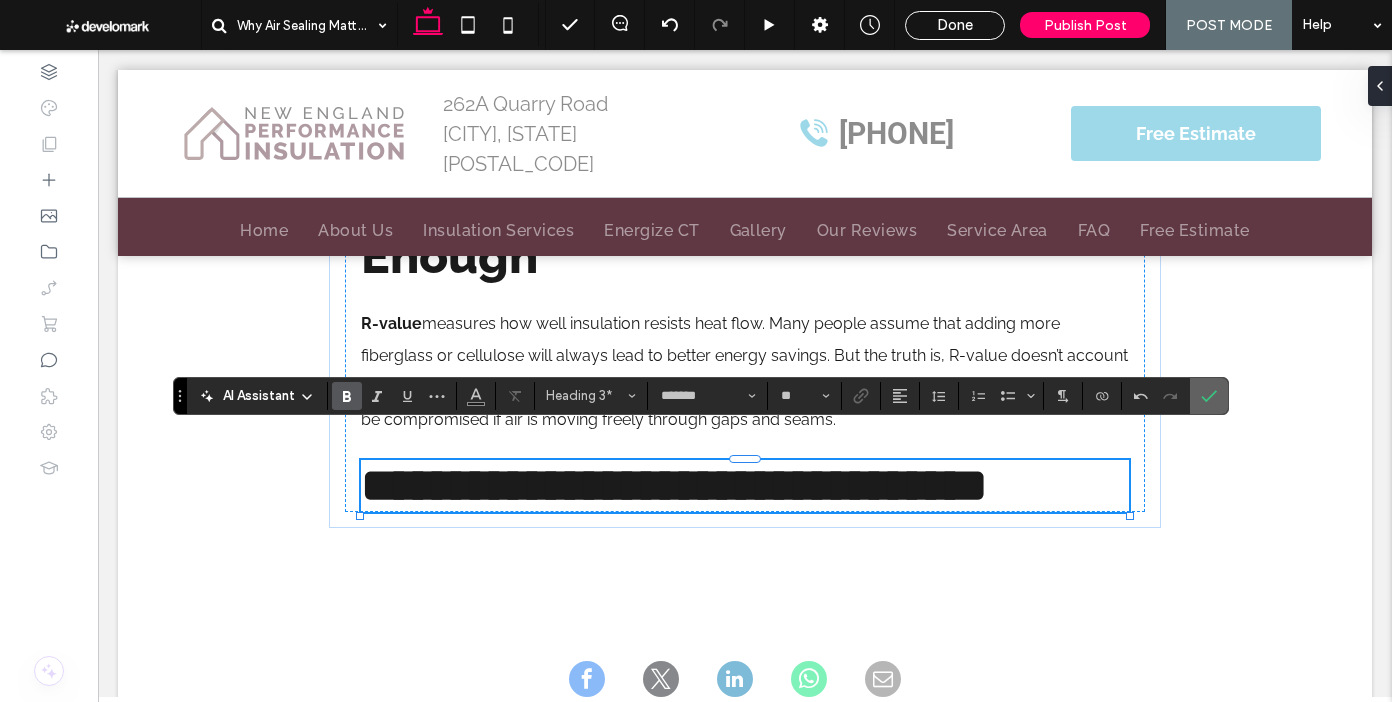 click at bounding box center (1209, 396) 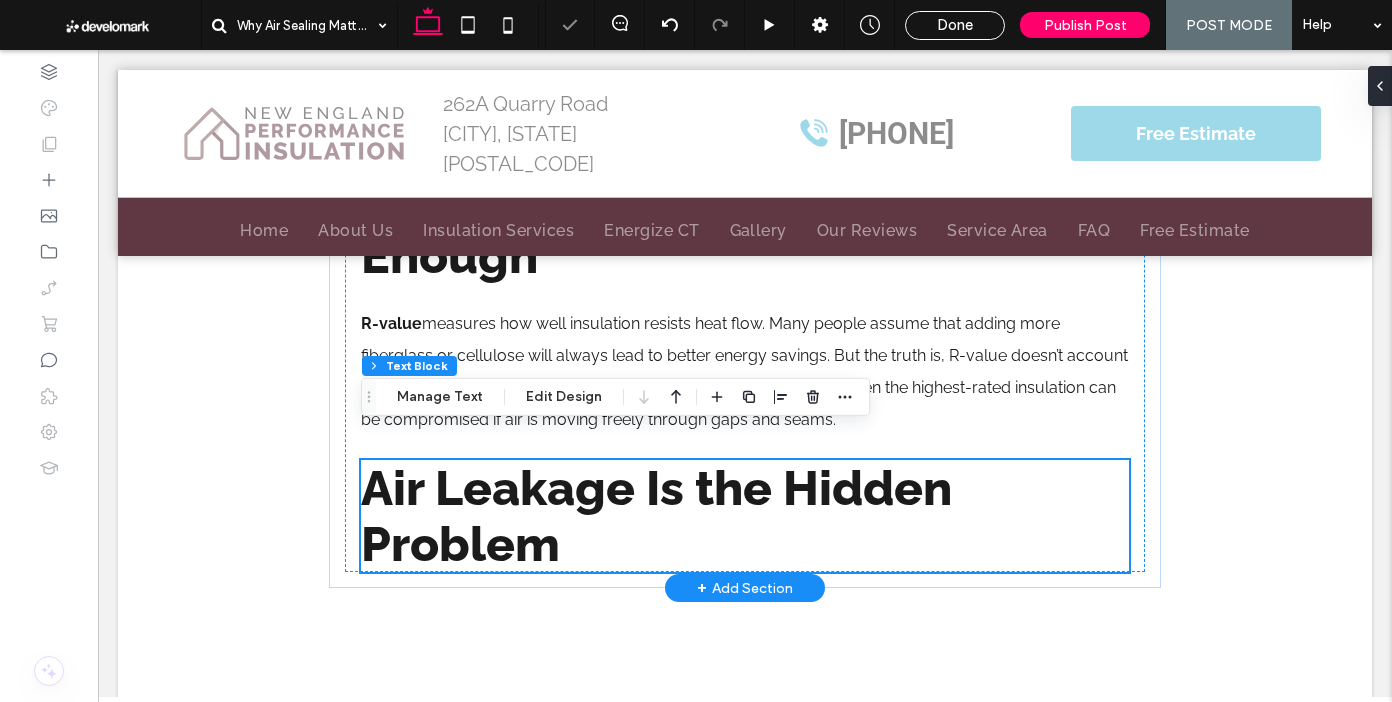scroll, scrollTop: 1252, scrollLeft: 0, axis: vertical 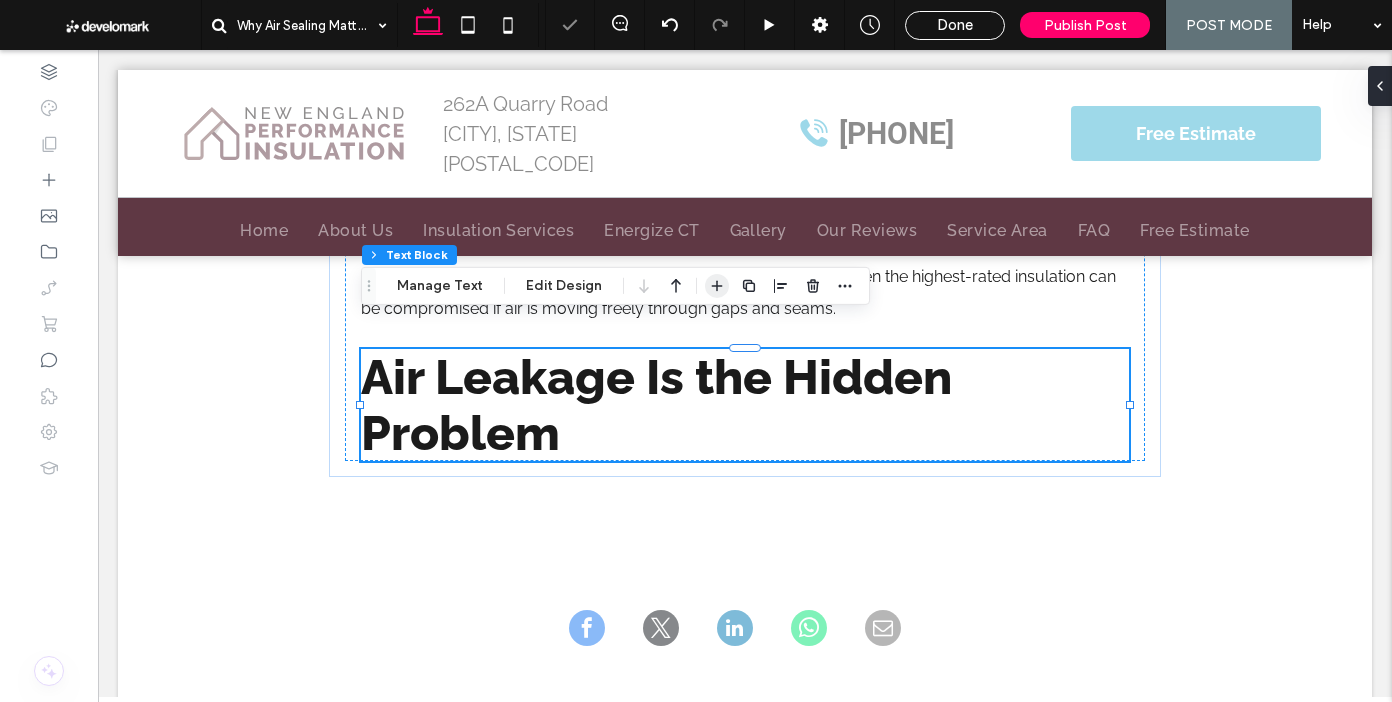 click at bounding box center (717, 286) 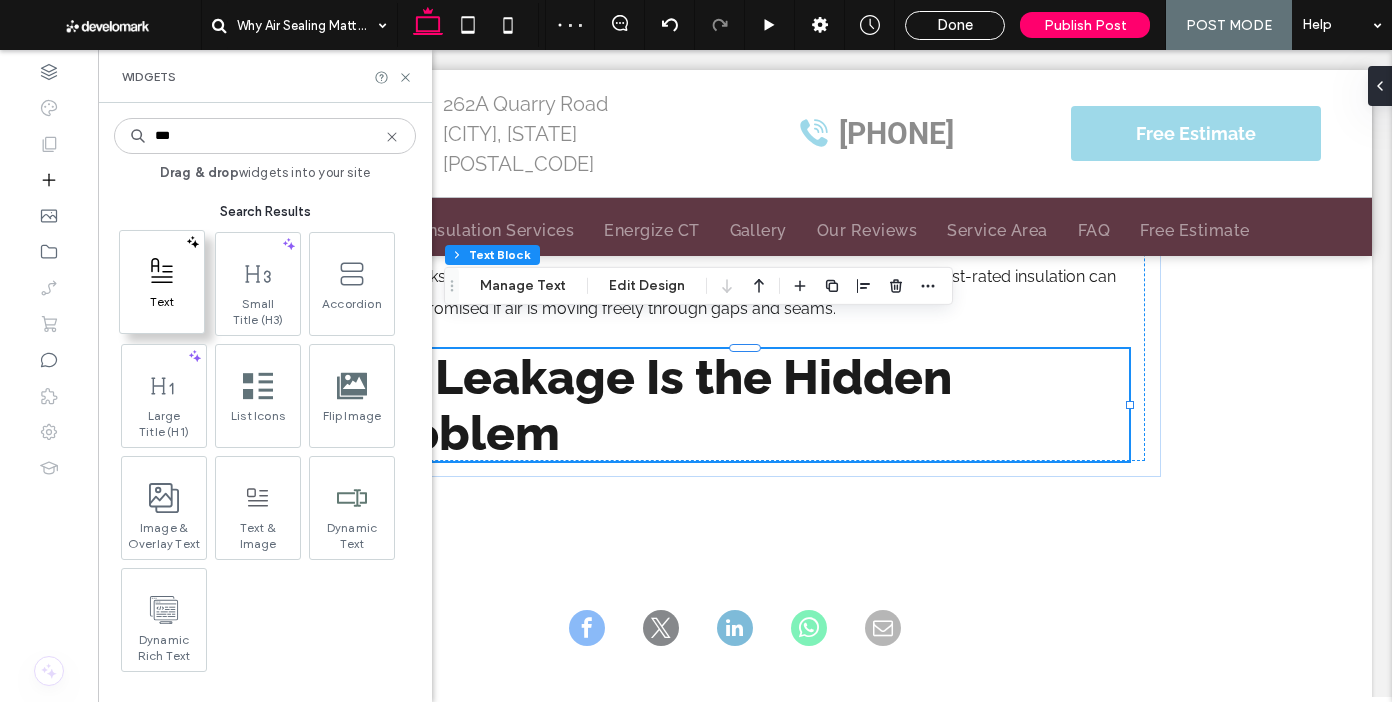 type on "***" 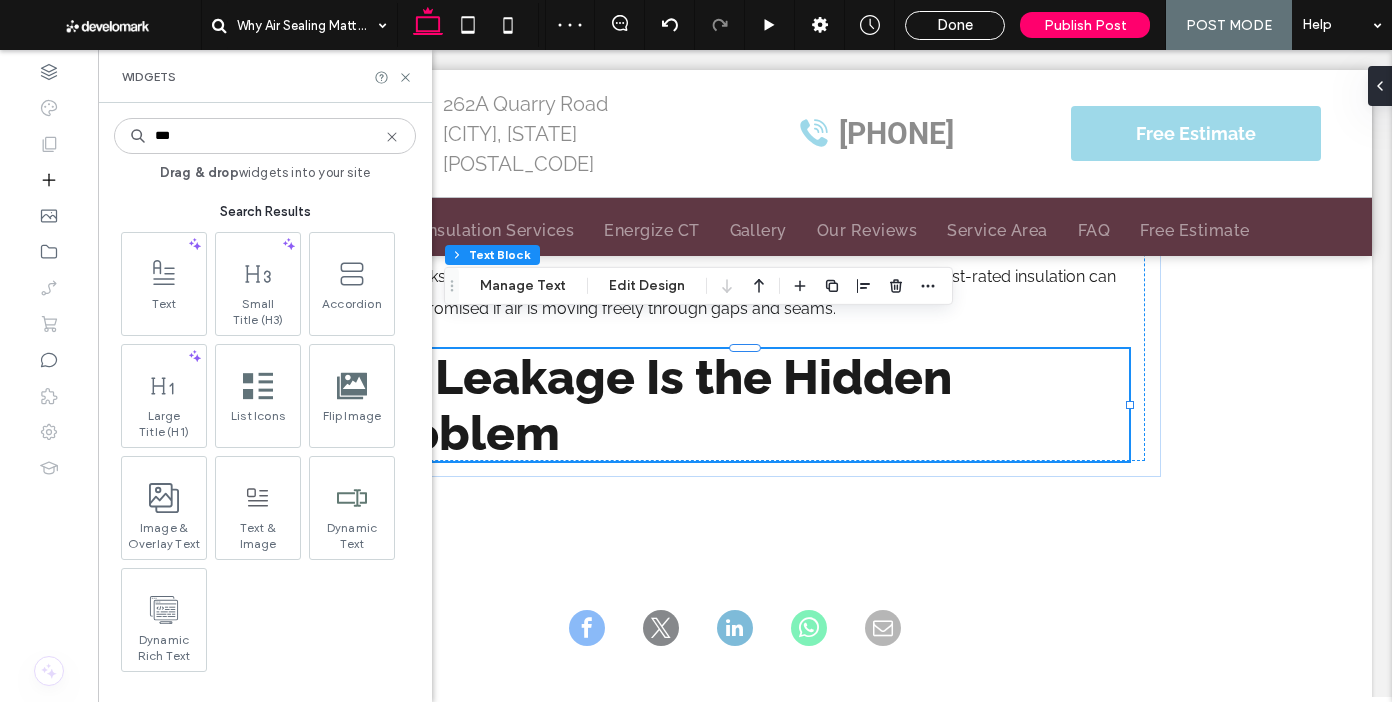 click at bounding box center (164, 273) 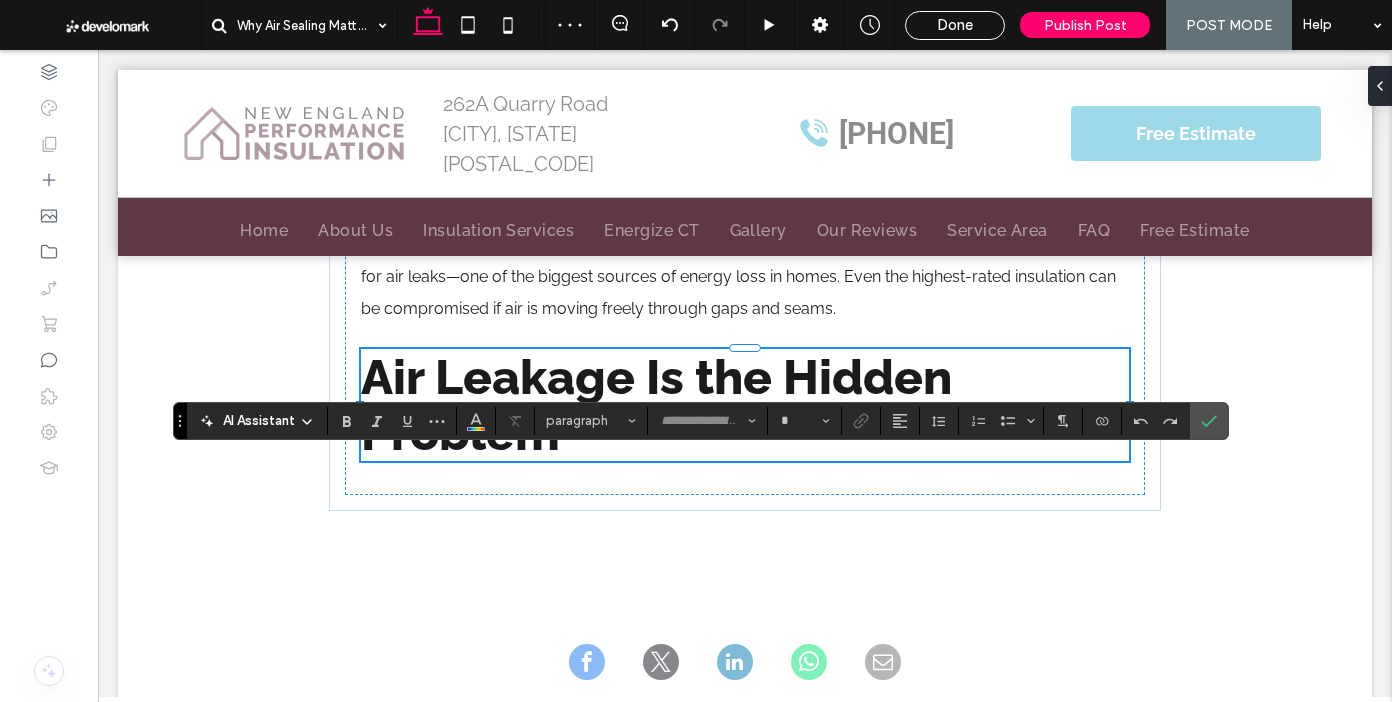 type on "*******" 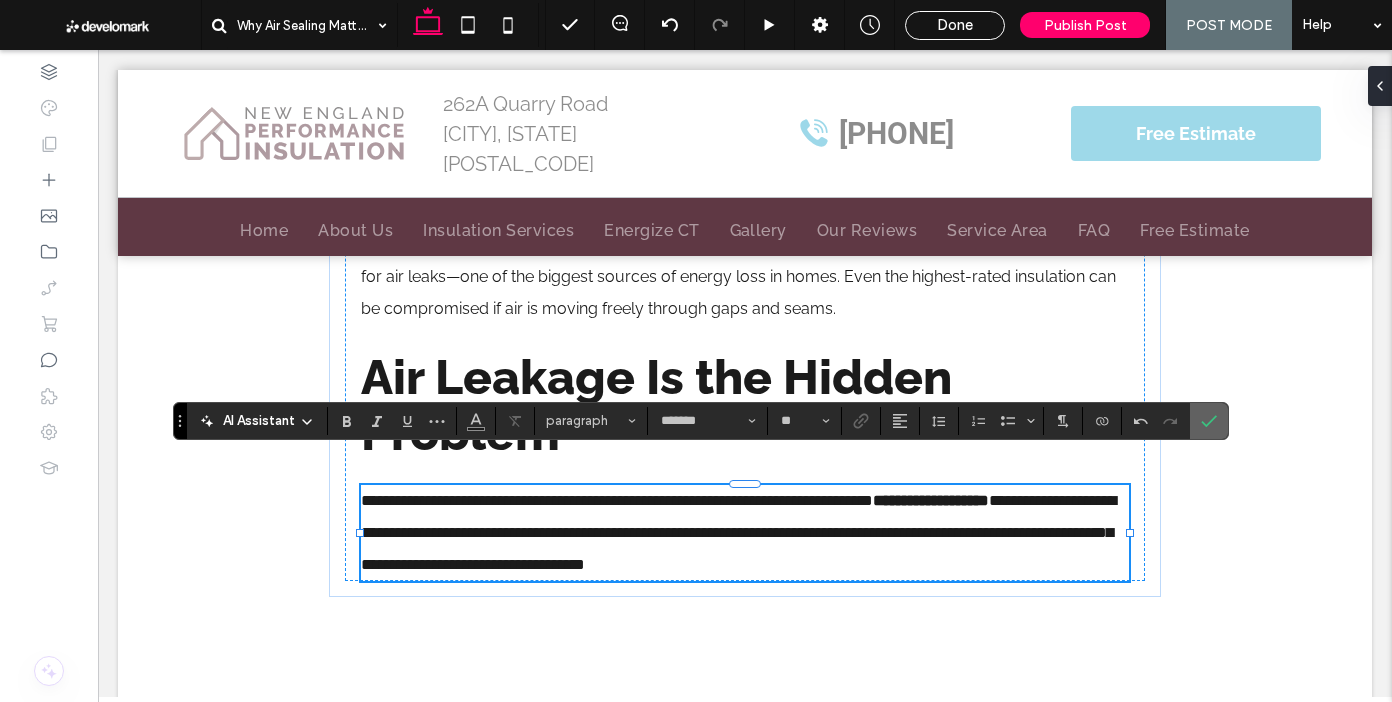 click at bounding box center [1205, 421] 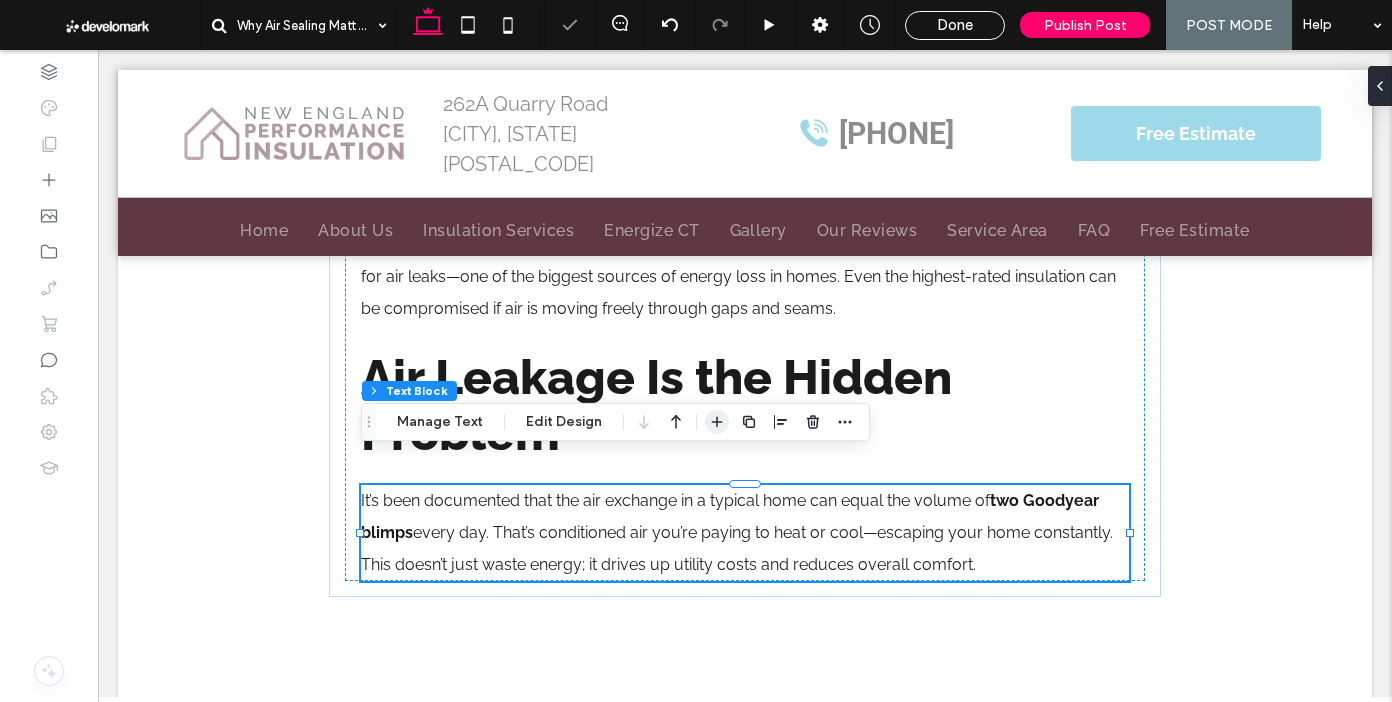 click 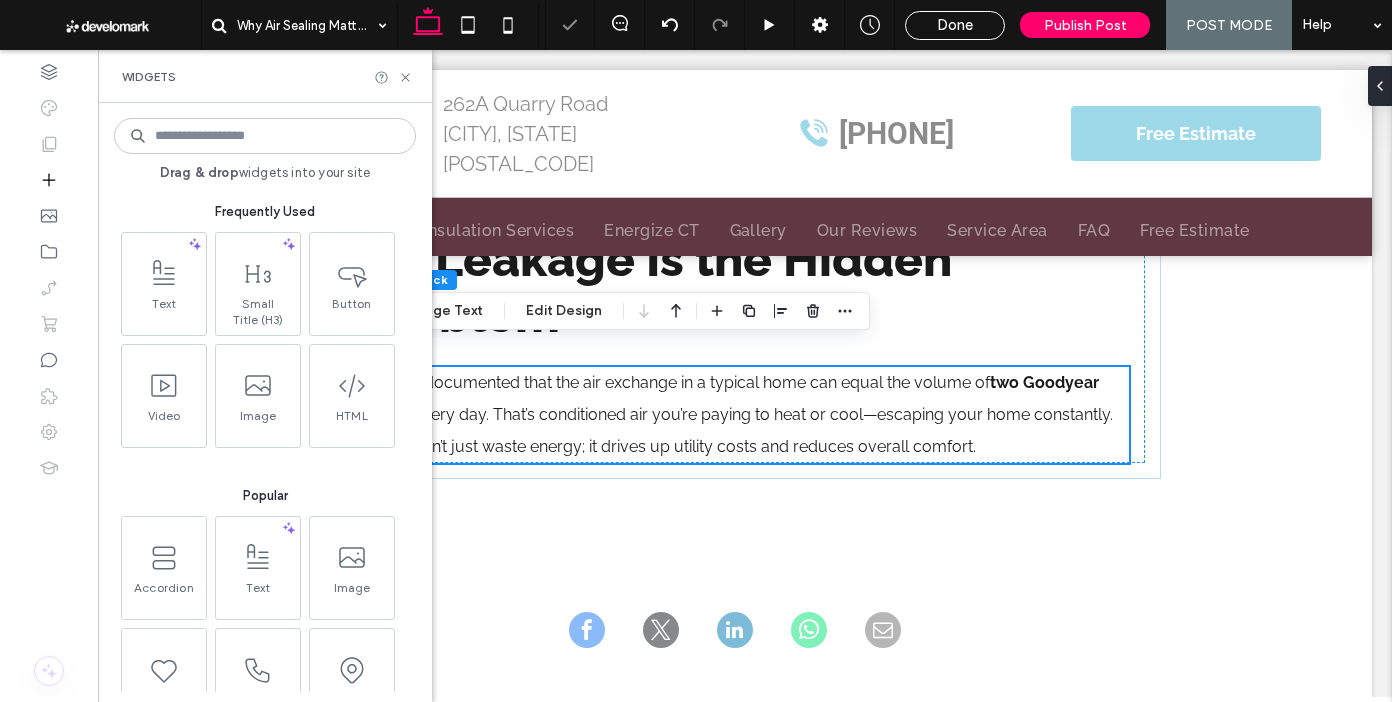 scroll, scrollTop: 1375, scrollLeft: 0, axis: vertical 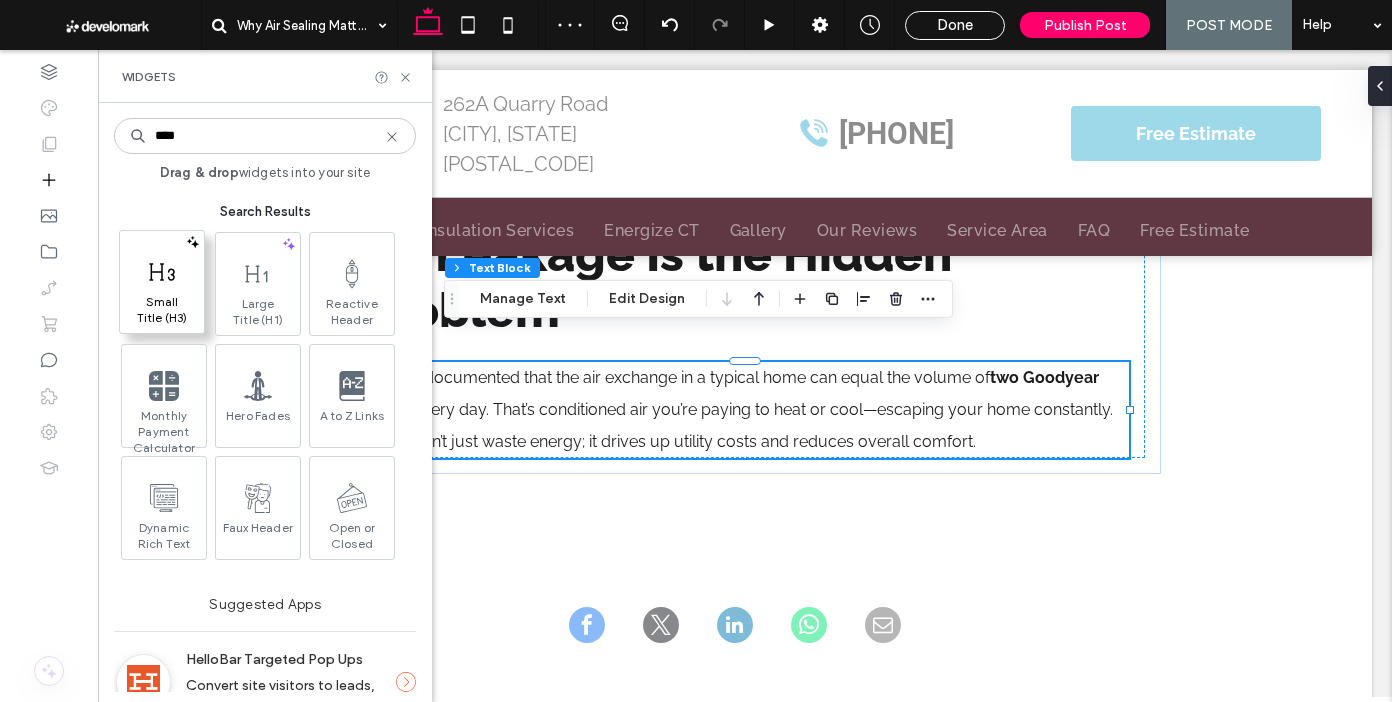 type on "****" 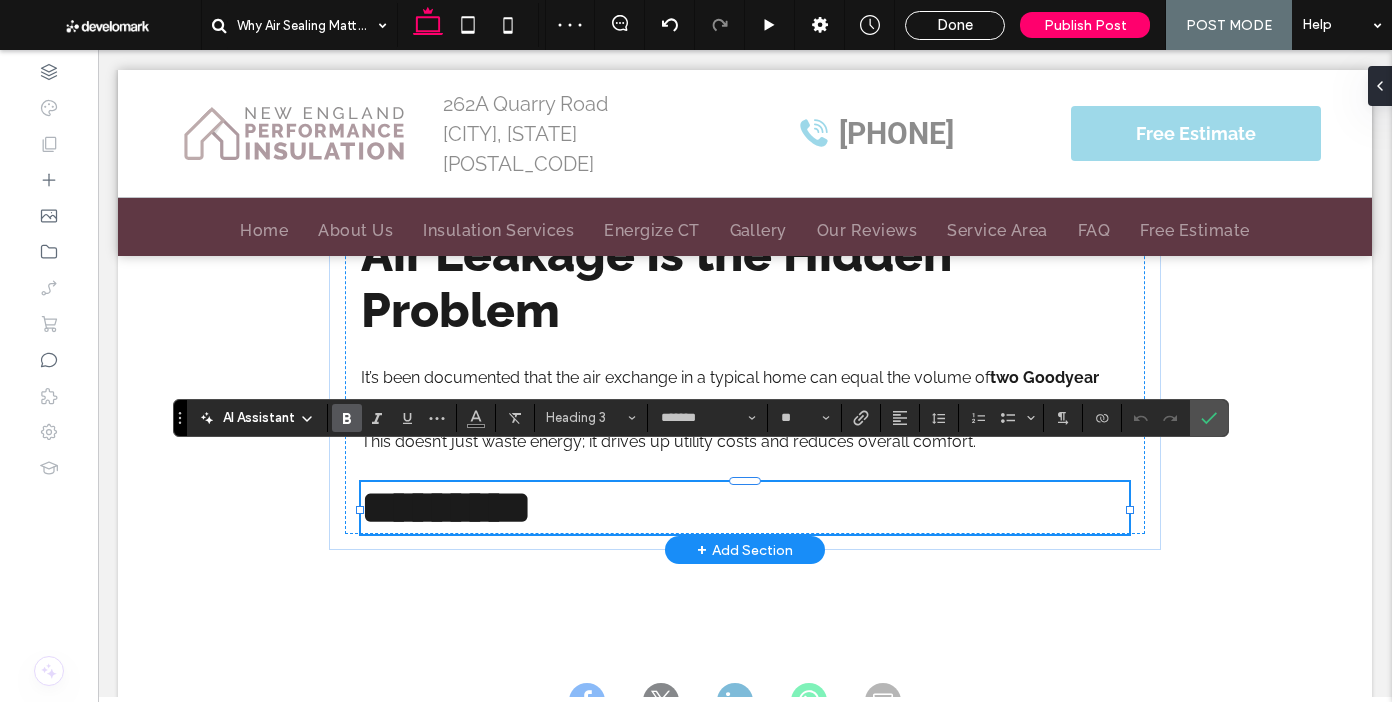 type 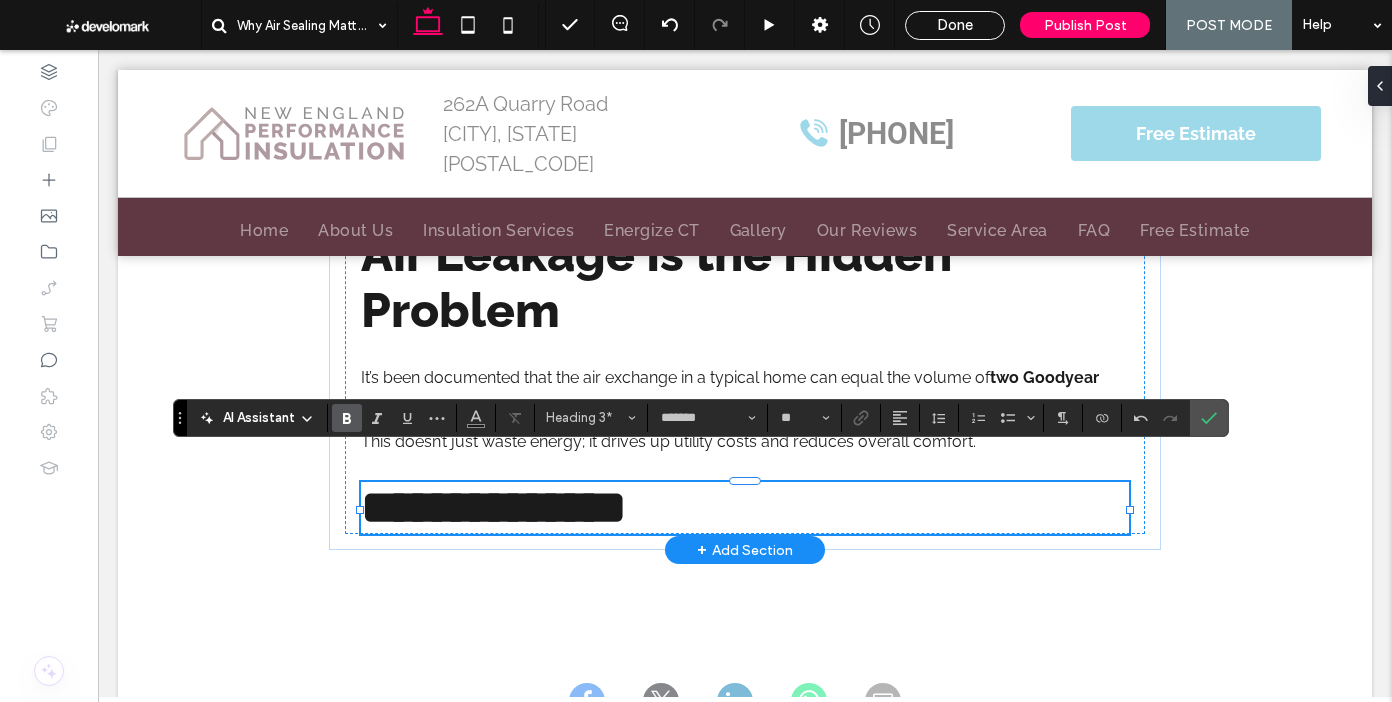 type on "**" 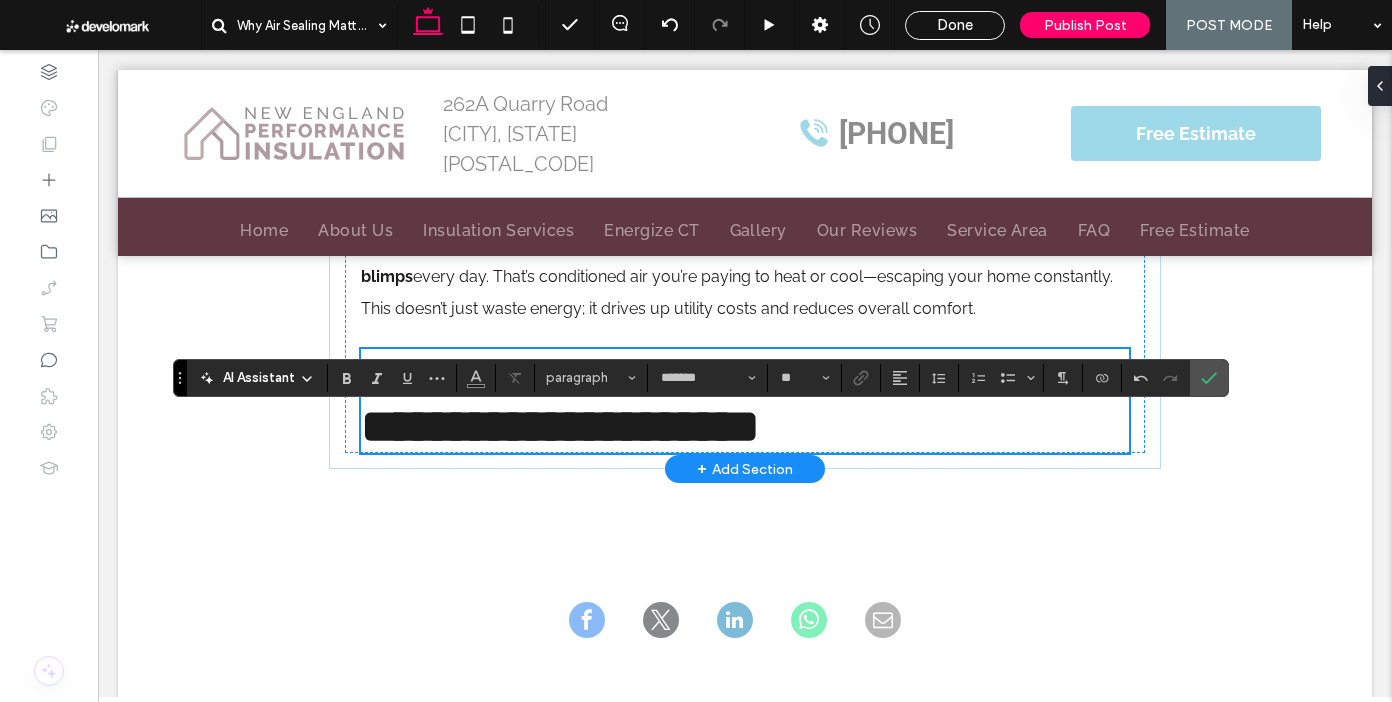 scroll, scrollTop: 1559, scrollLeft: 0, axis: vertical 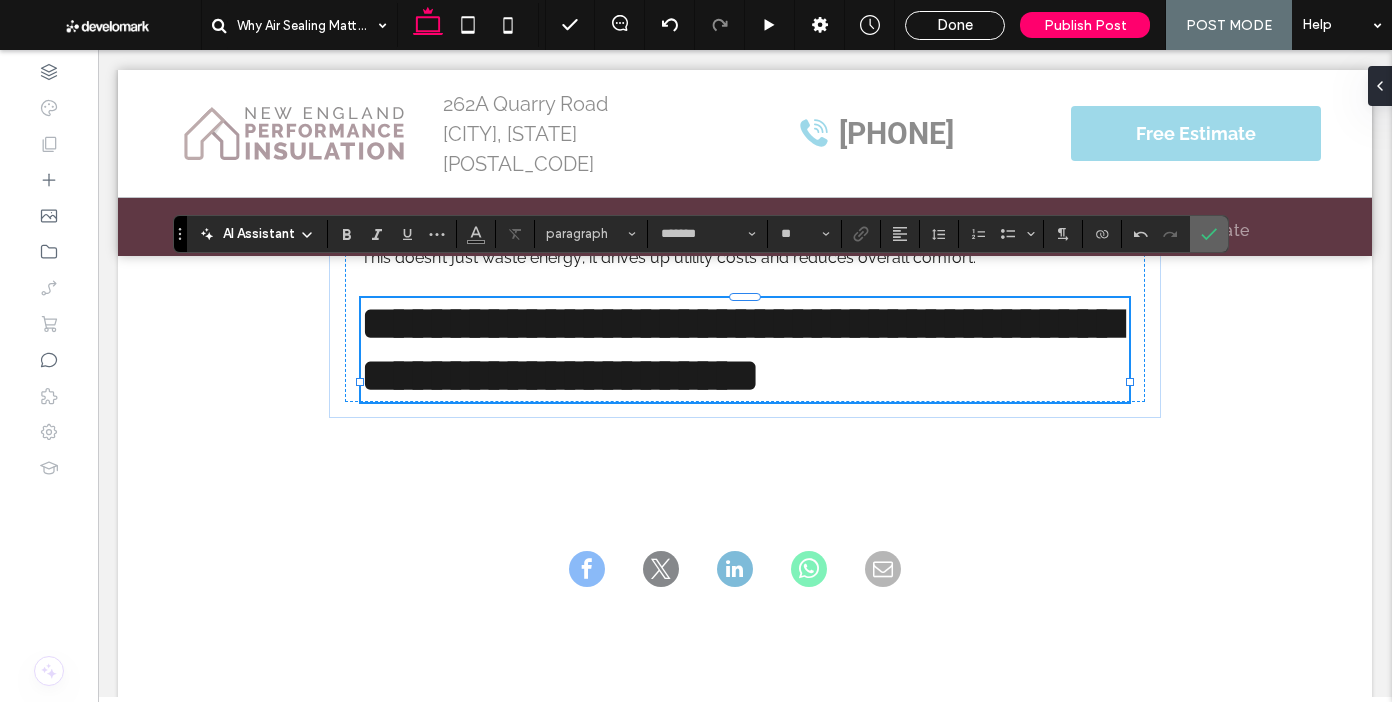 click at bounding box center [1209, 234] 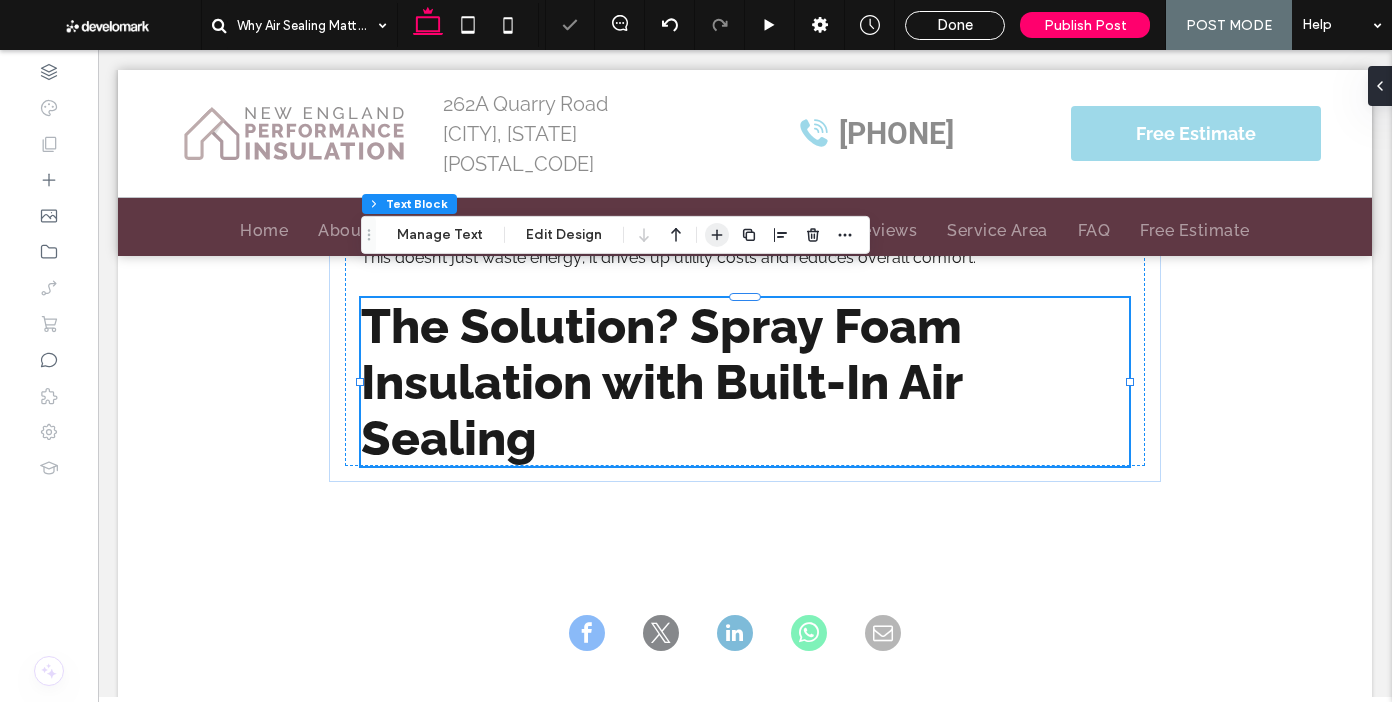 click at bounding box center [717, 235] 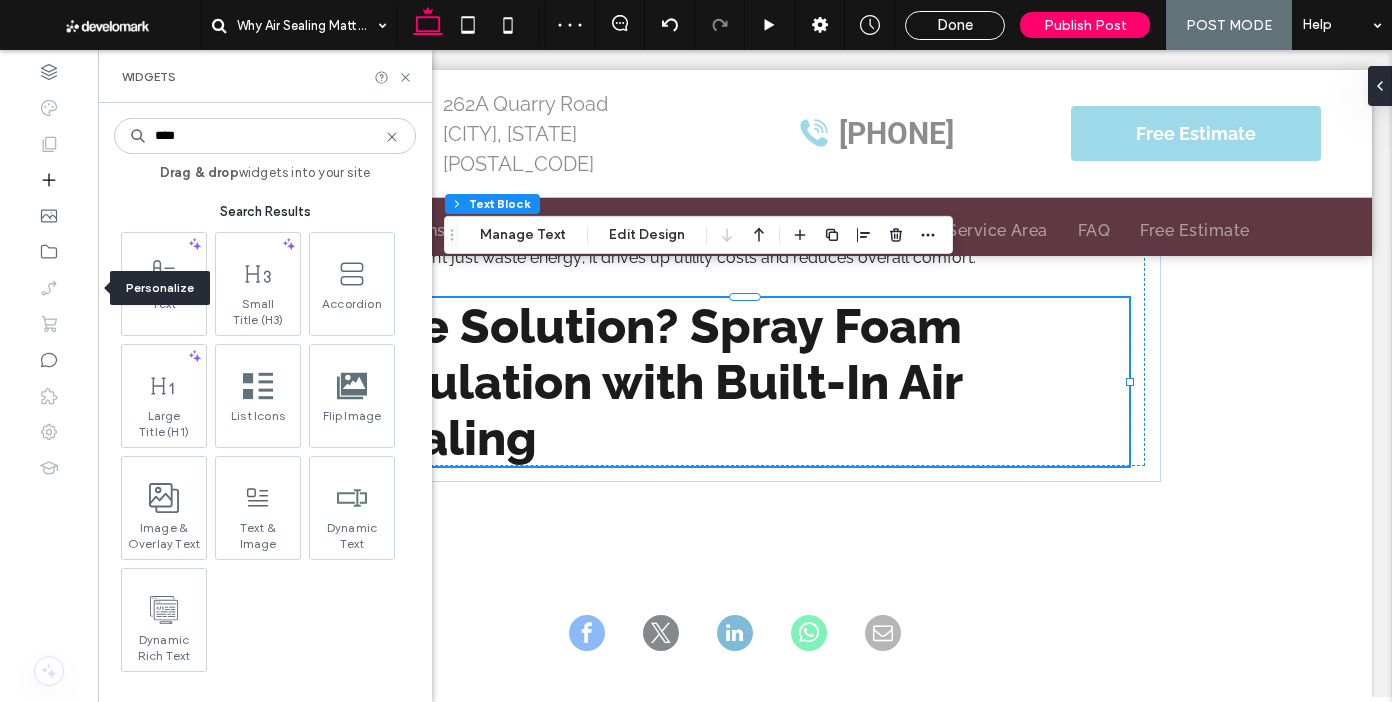 type on "****" 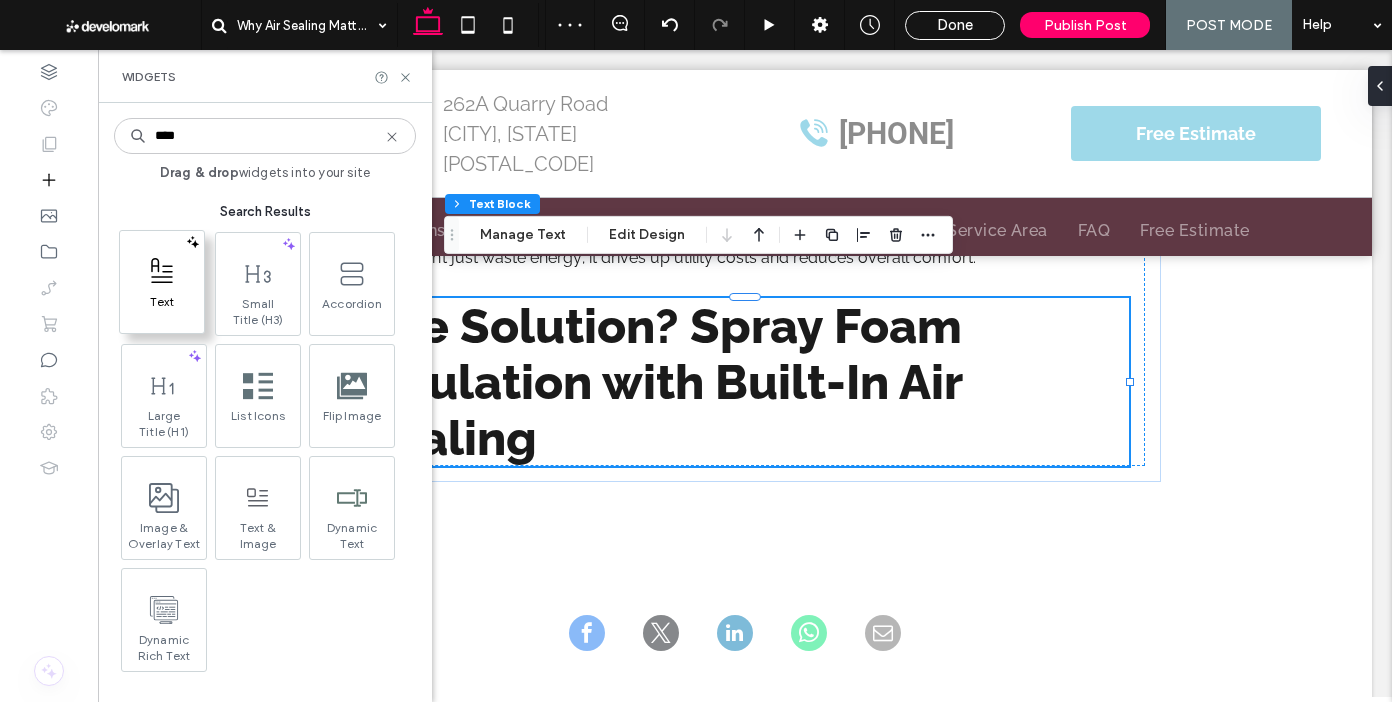 click 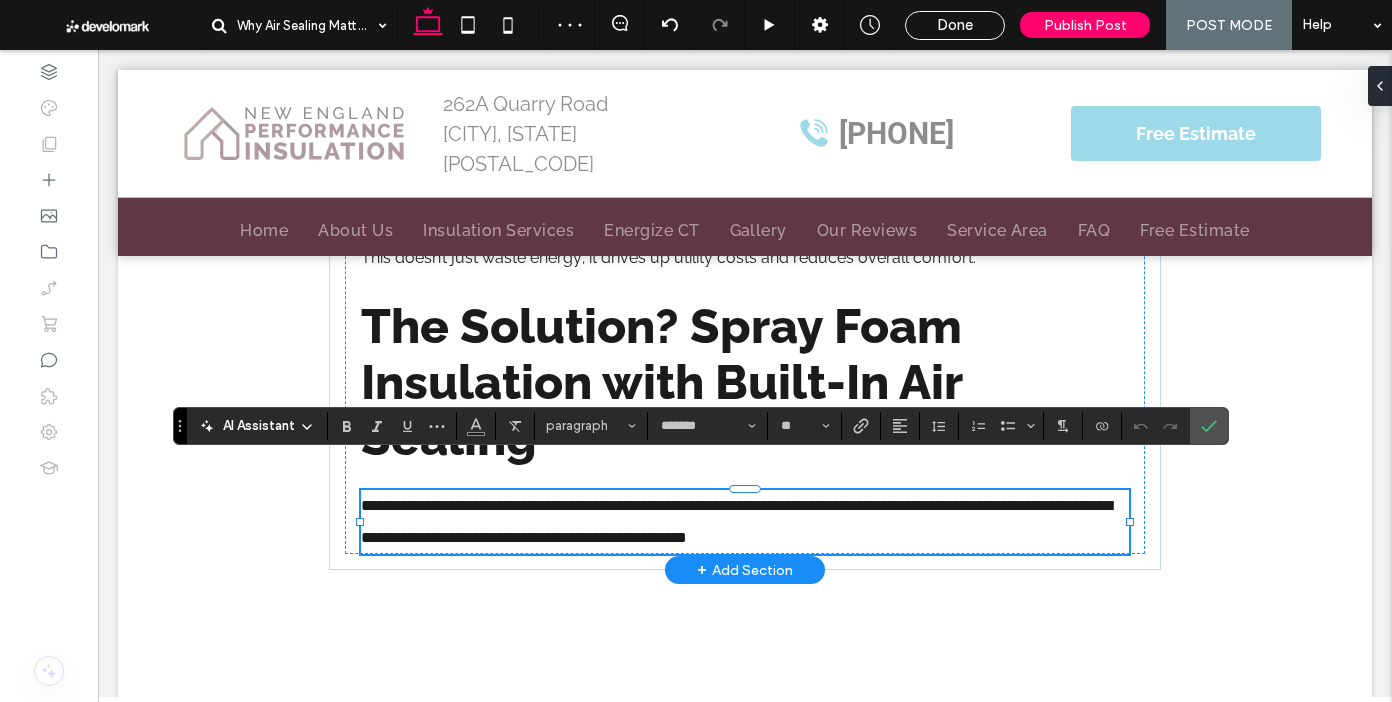 scroll, scrollTop: 0, scrollLeft: 0, axis: both 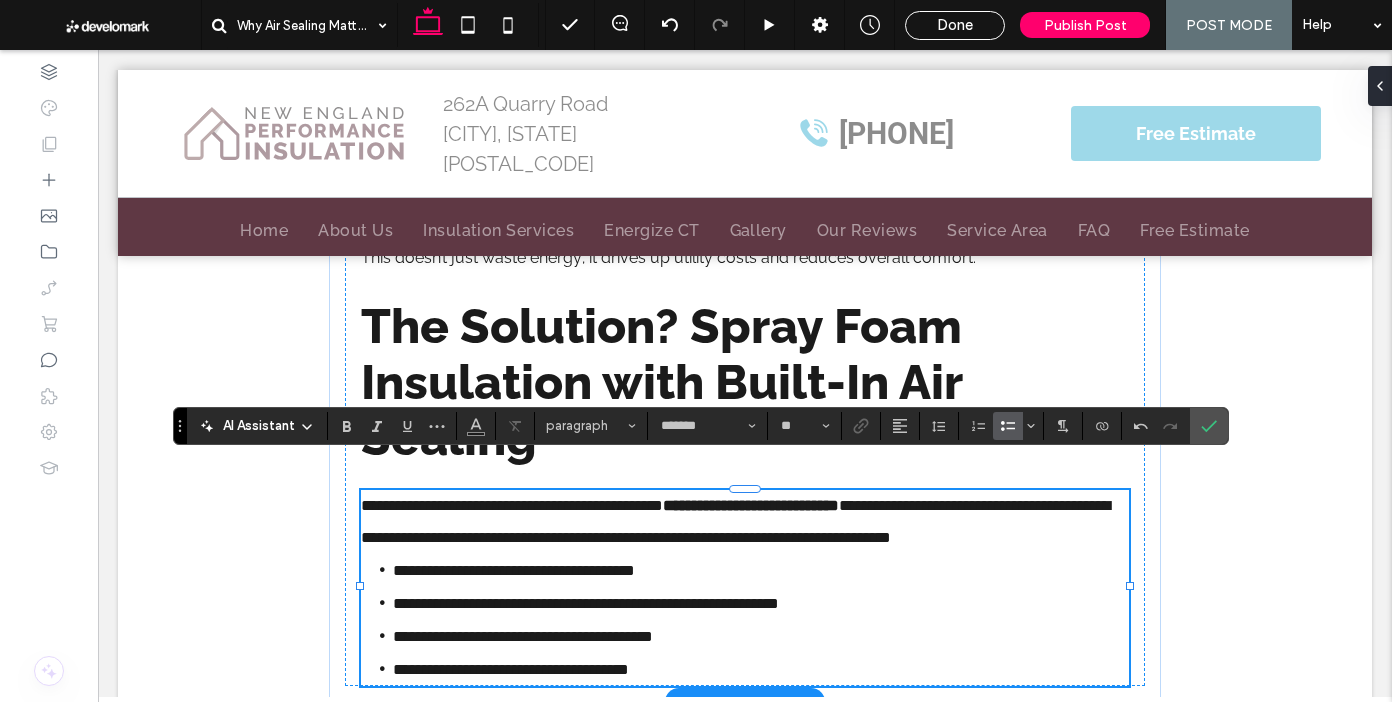 click on "**********" at bounding box center [745, 522] 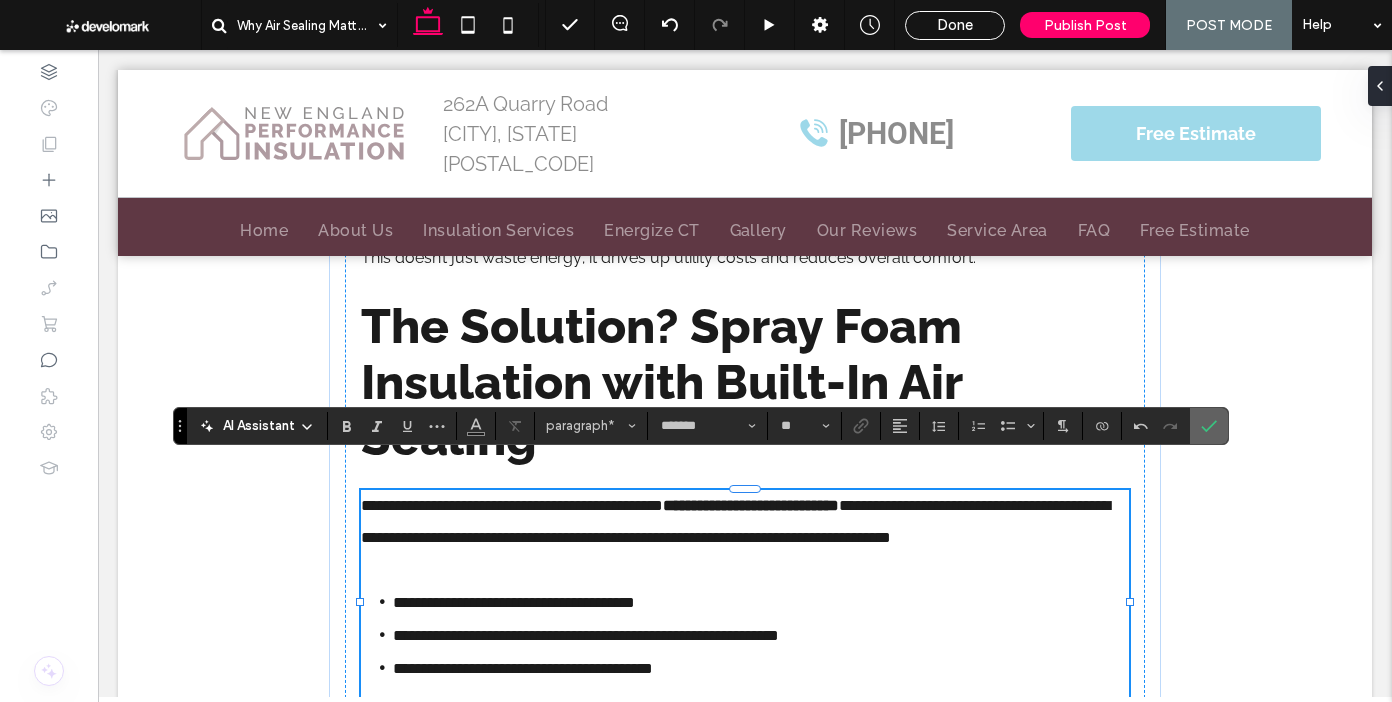 click 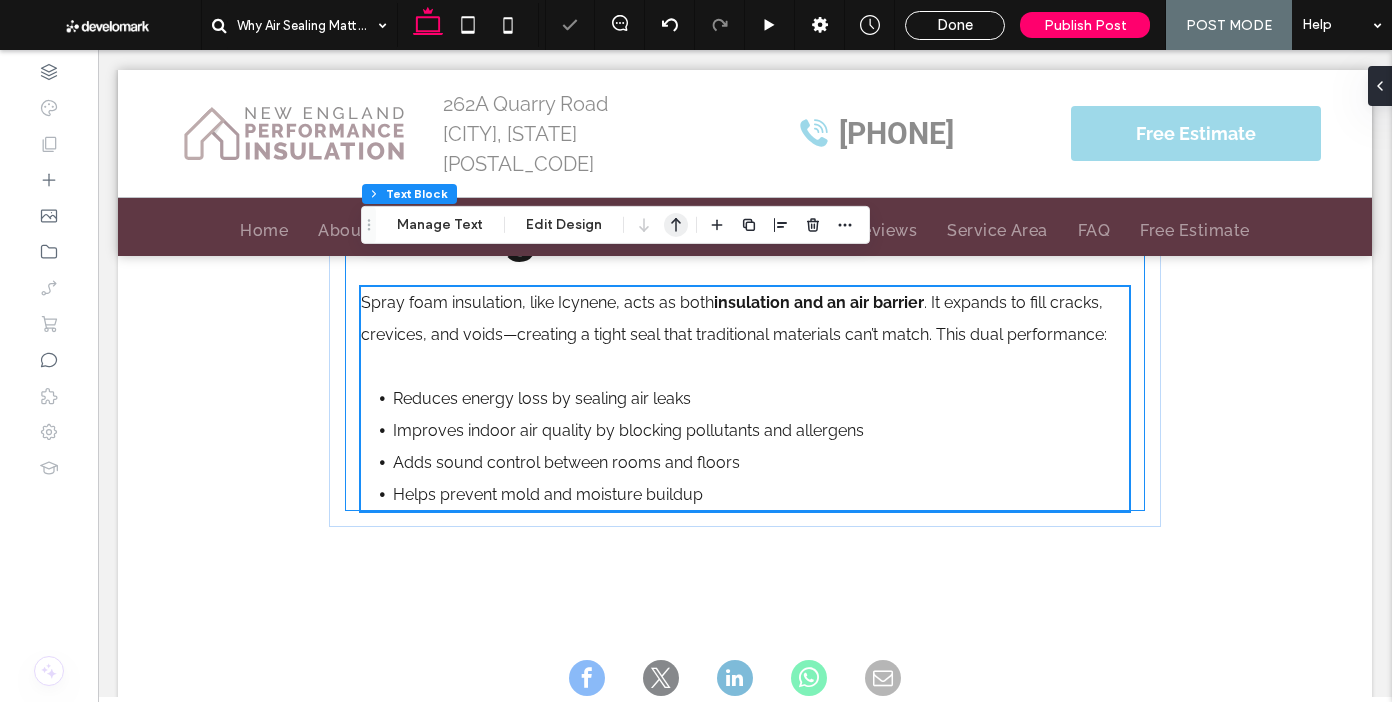 scroll, scrollTop: 1761, scrollLeft: 0, axis: vertical 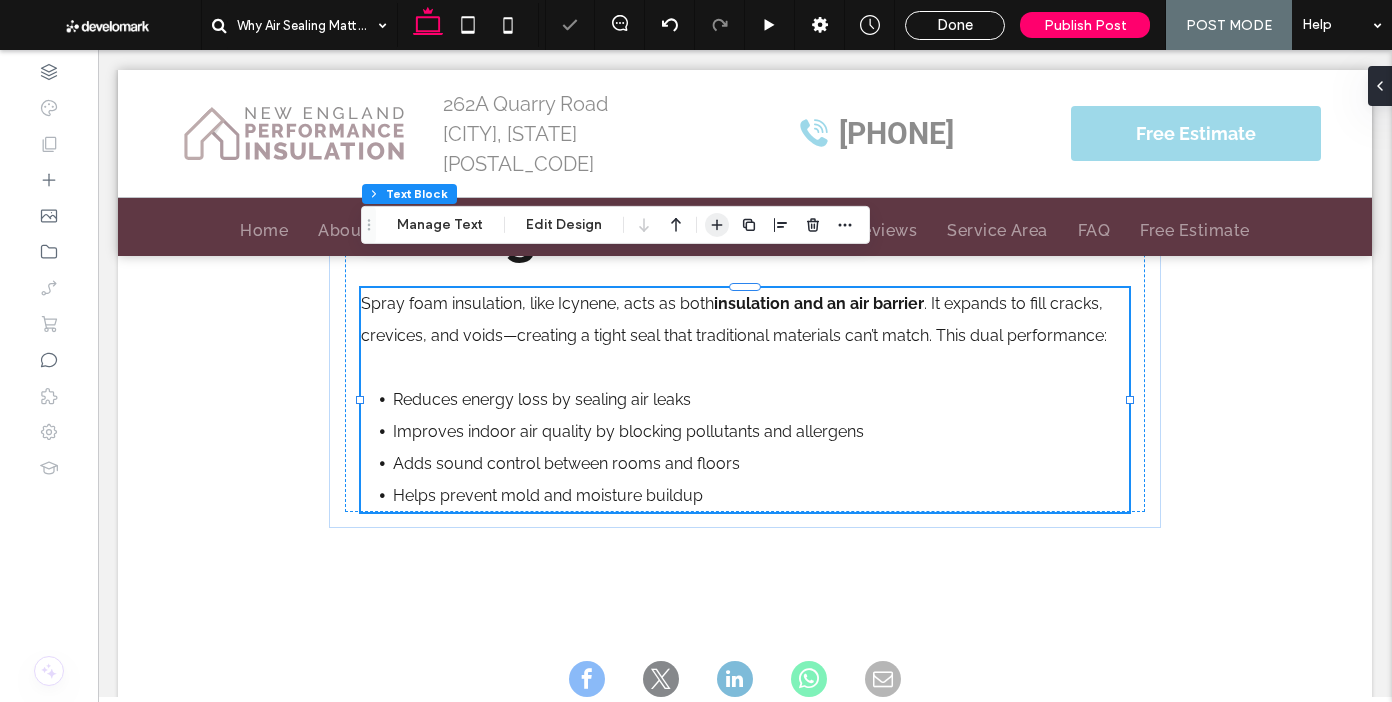 click 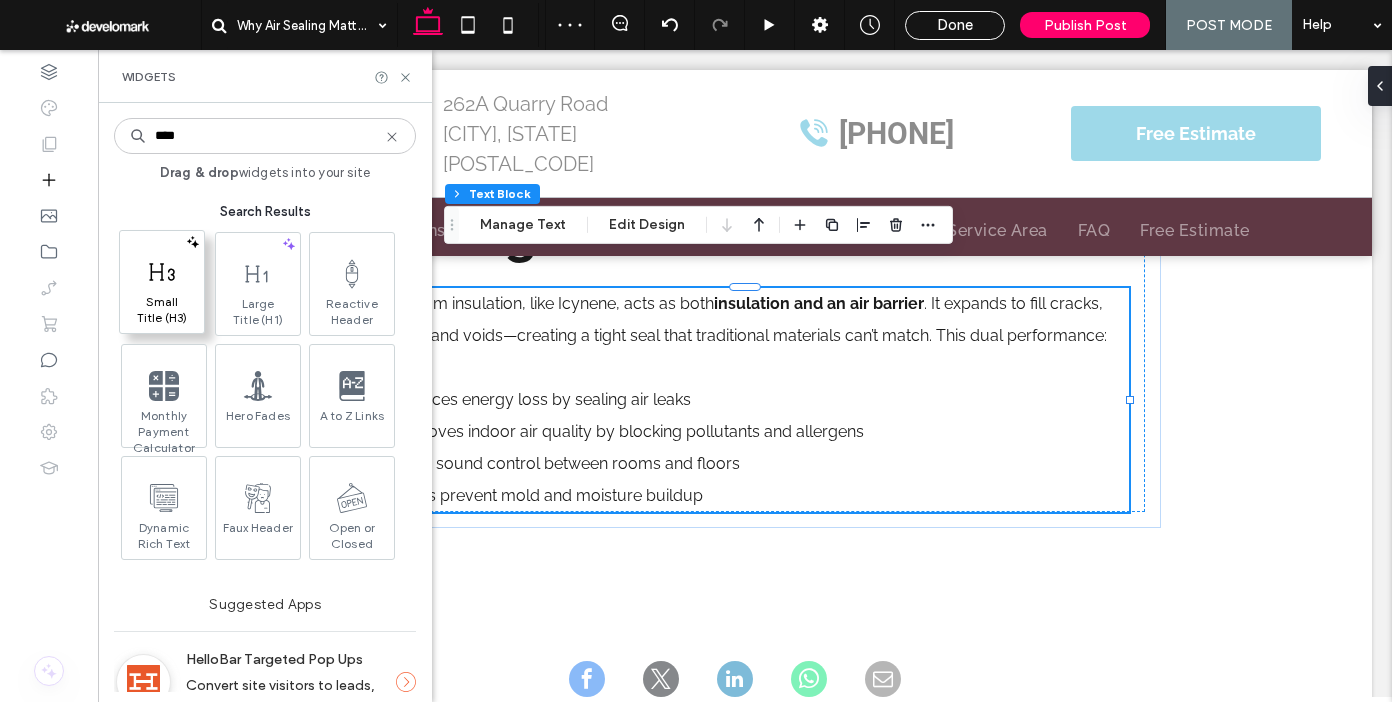type on "****" 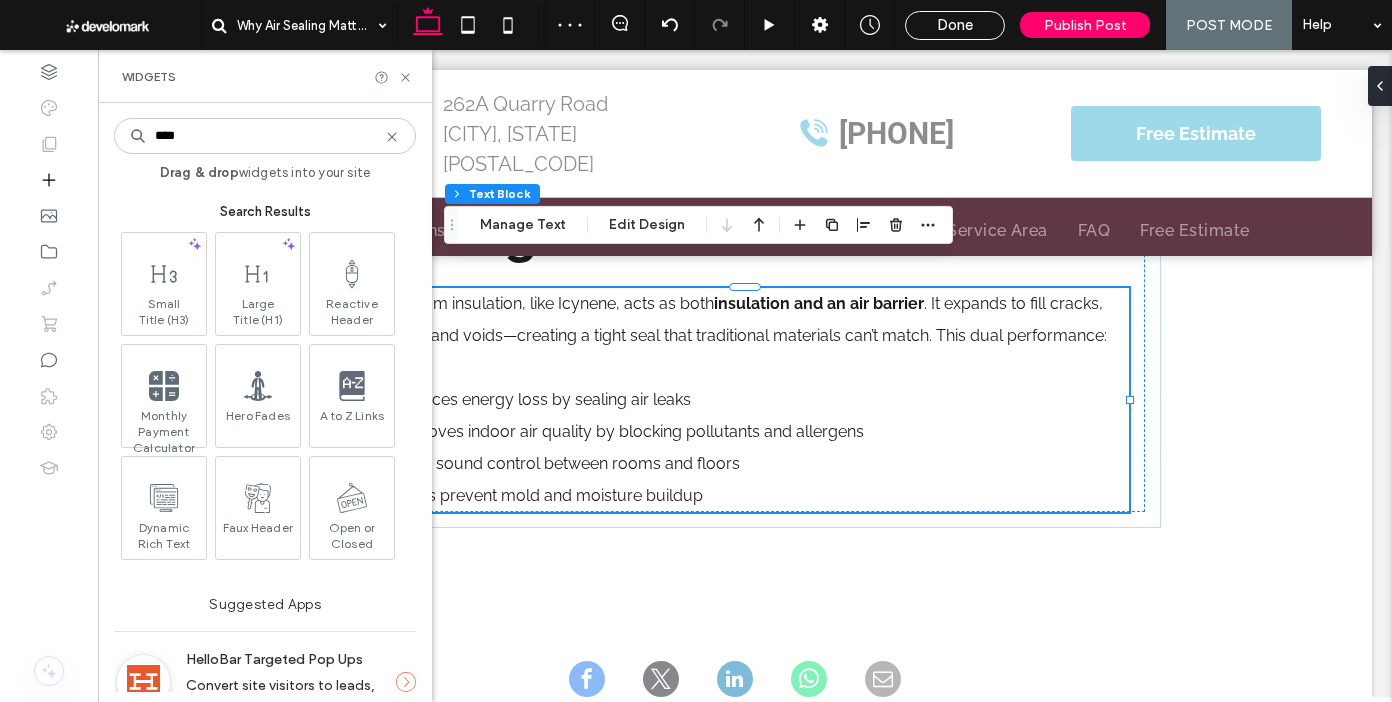click at bounding box center [164, 273] 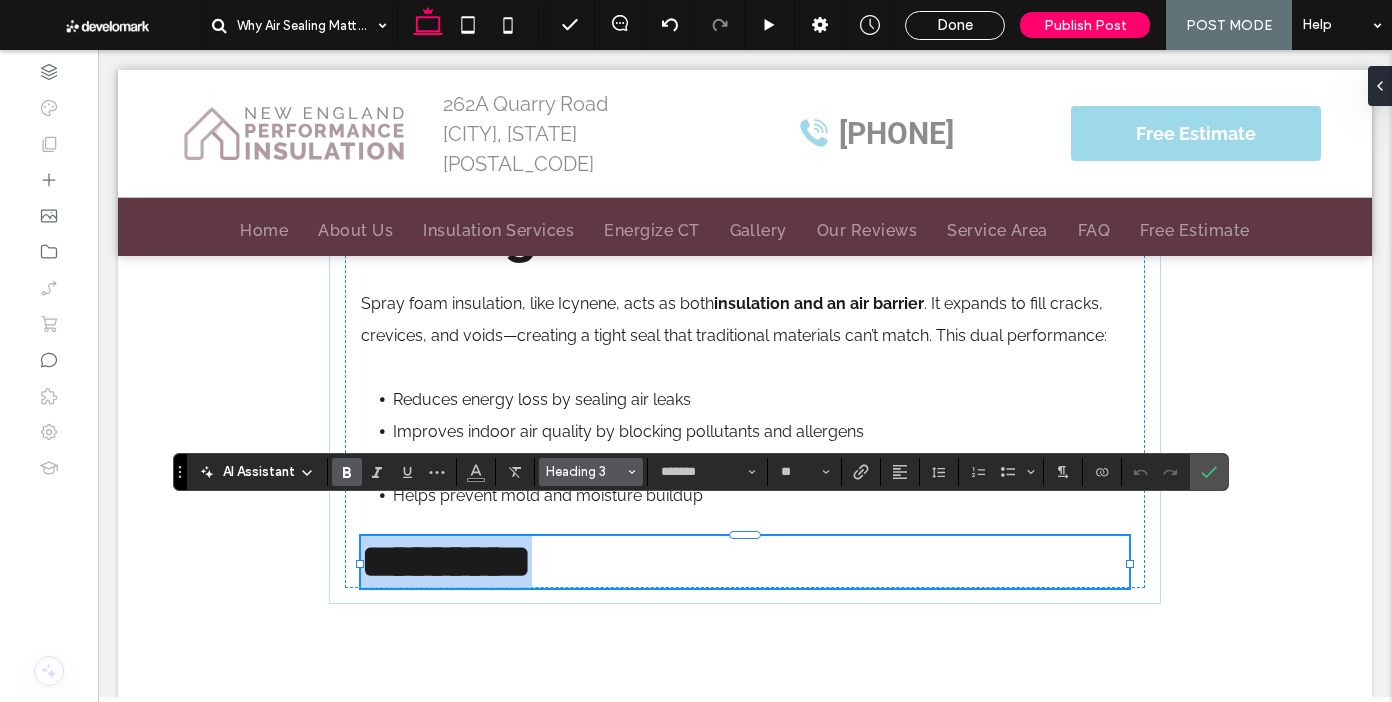 type 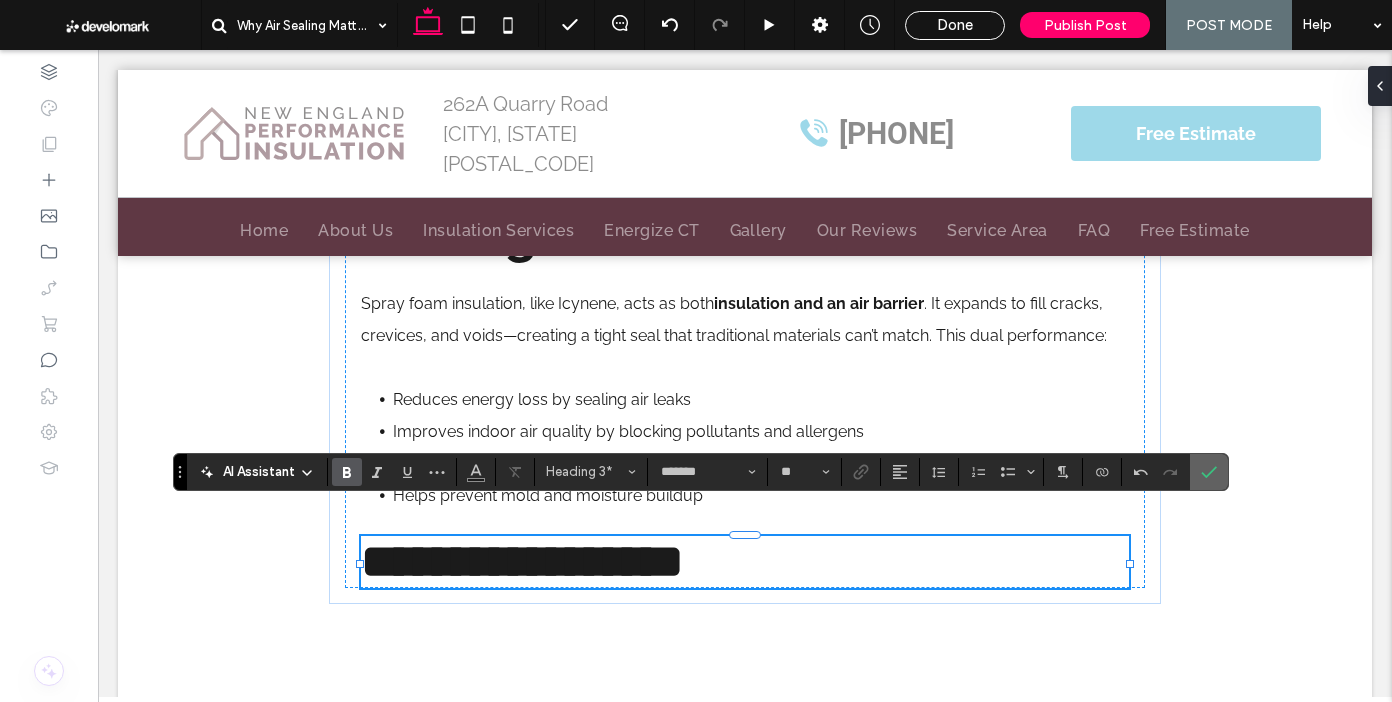 drag, startPoint x: 1223, startPoint y: 479, endPoint x: 1205, endPoint y: 460, distance: 26.172504 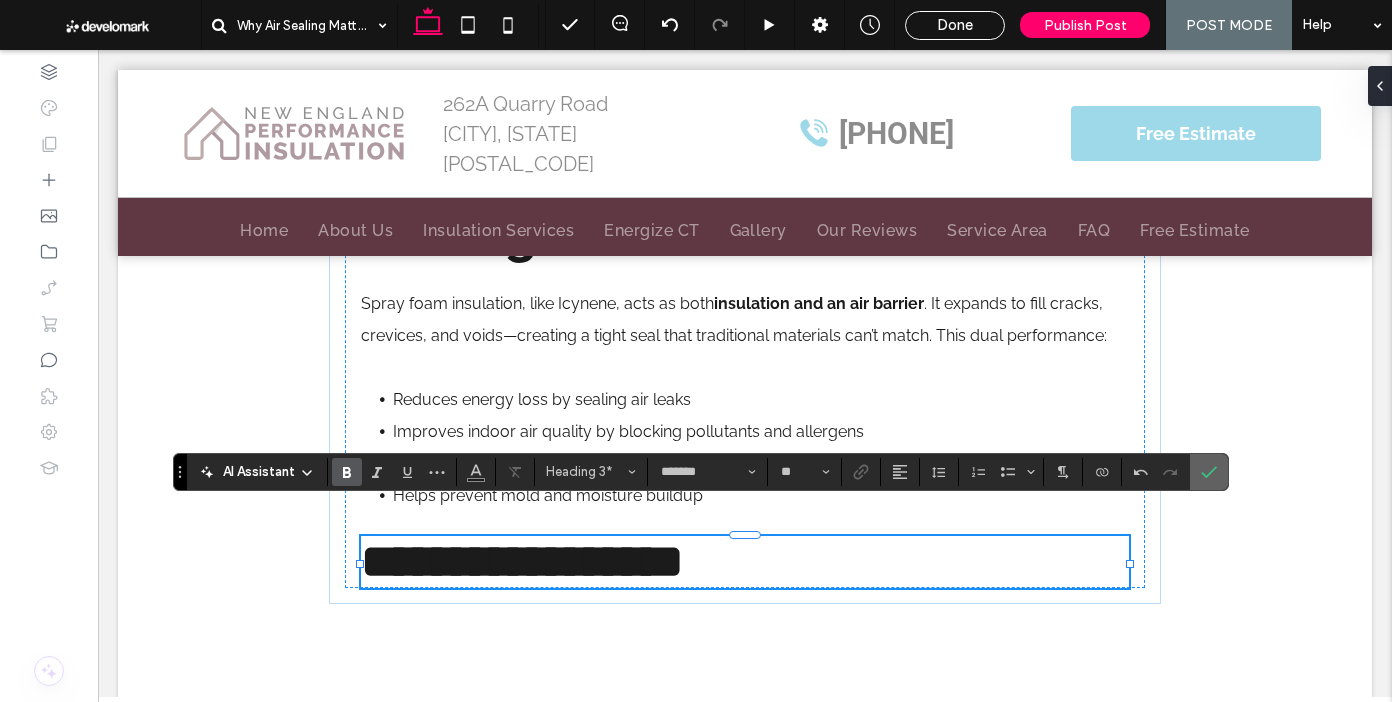 click at bounding box center [1209, 472] 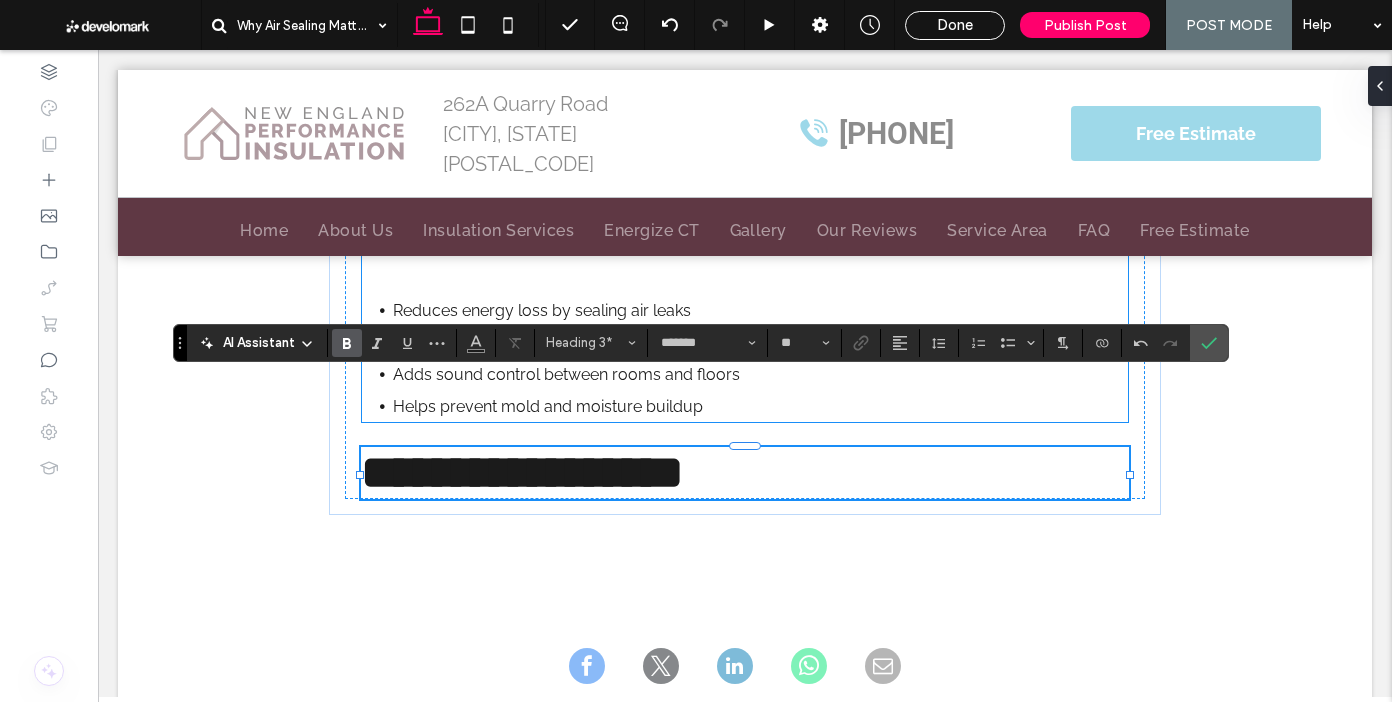 scroll, scrollTop: 1898, scrollLeft: 0, axis: vertical 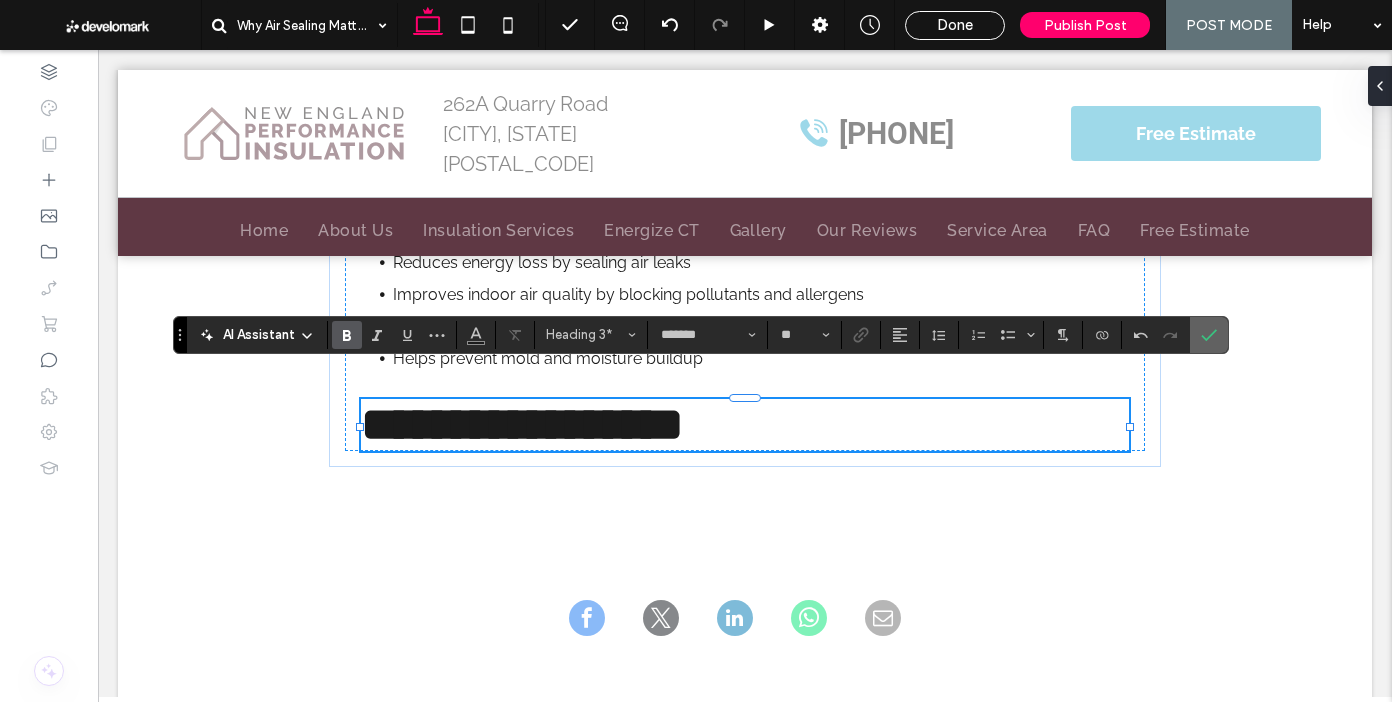 click at bounding box center (1209, 335) 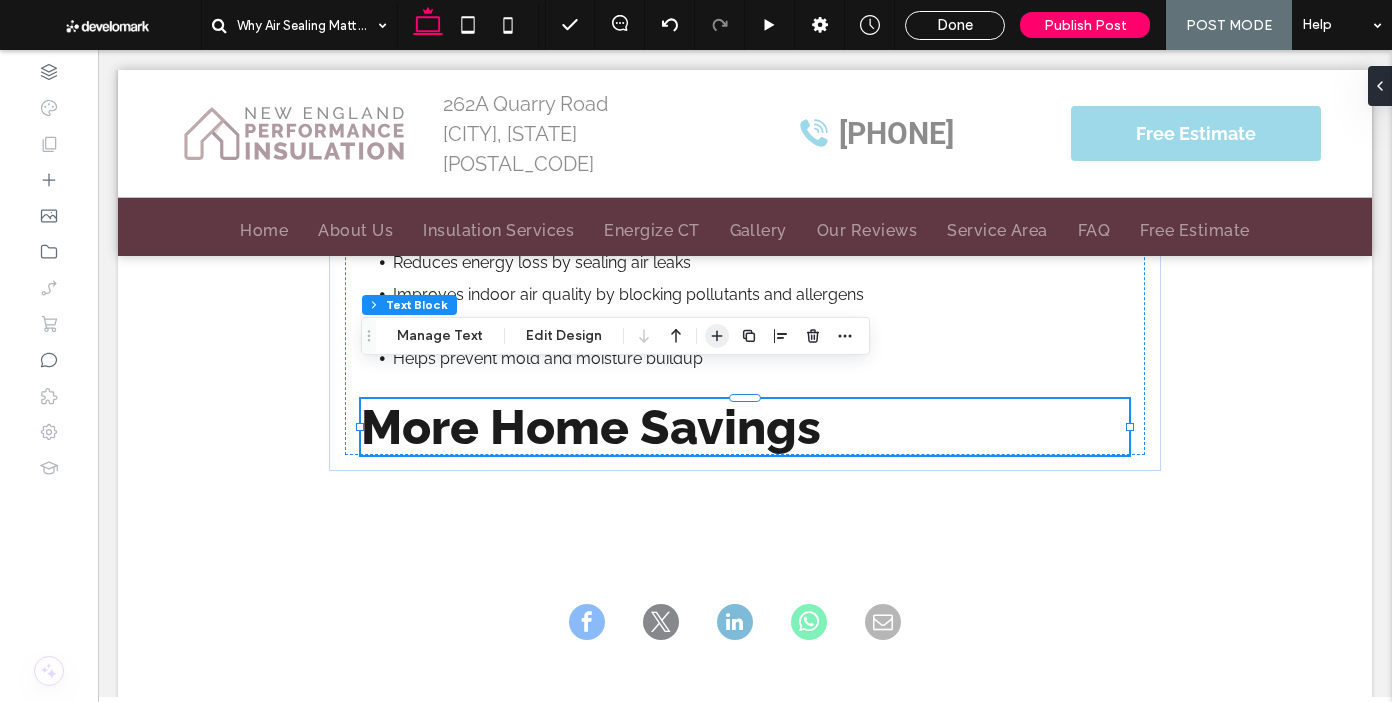 click 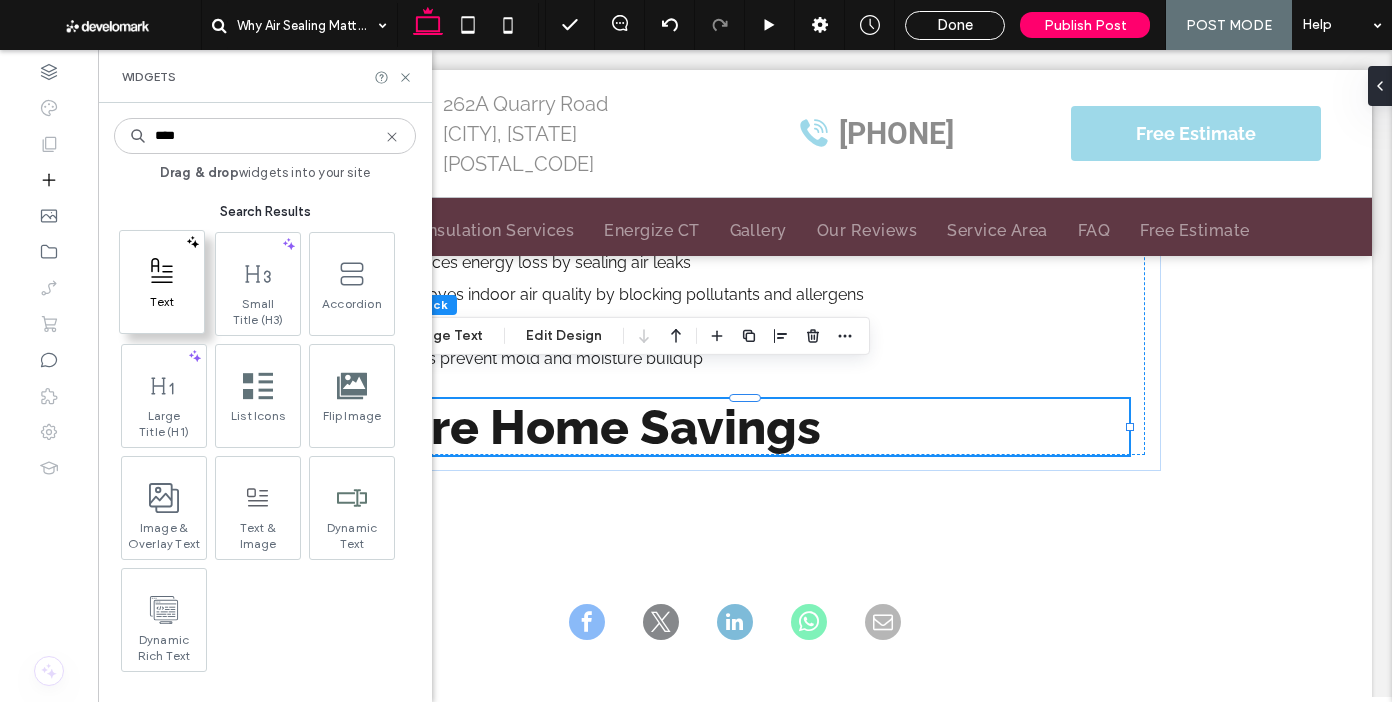 type on "****" 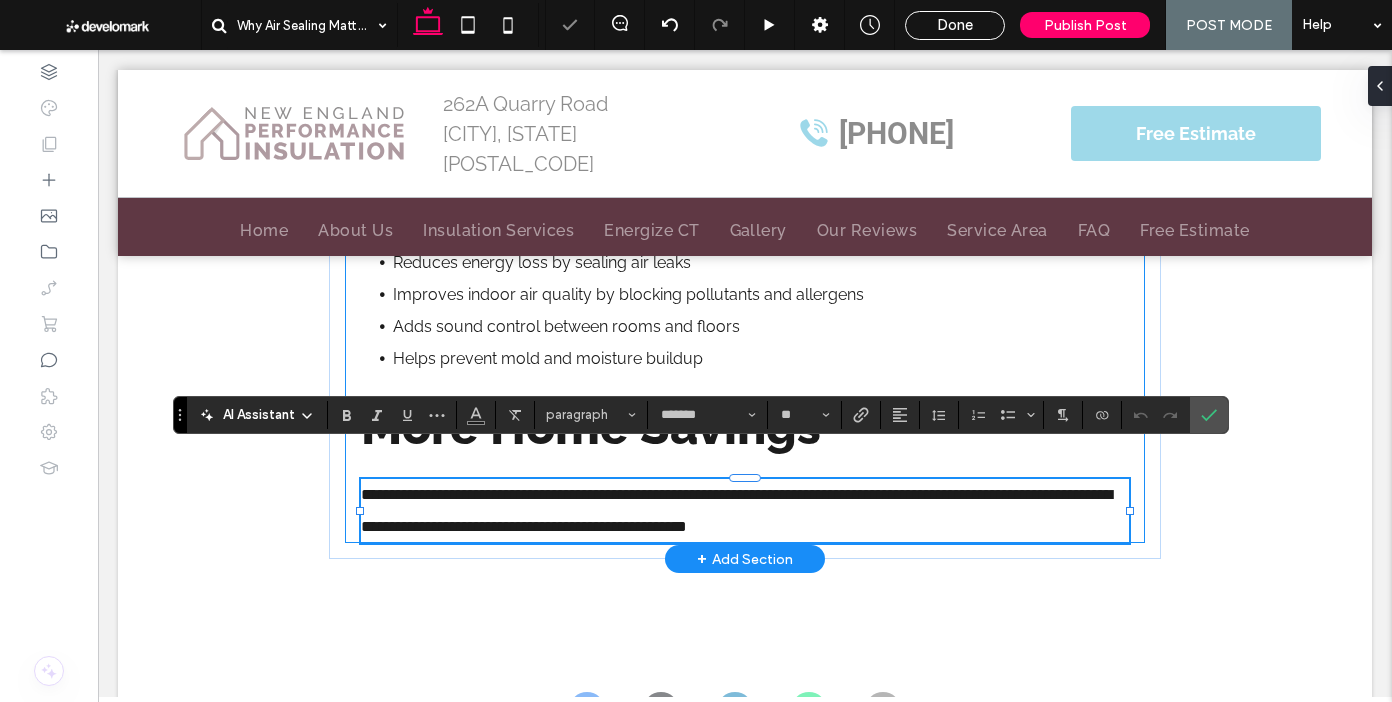 scroll, scrollTop: 0, scrollLeft: 0, axis: both 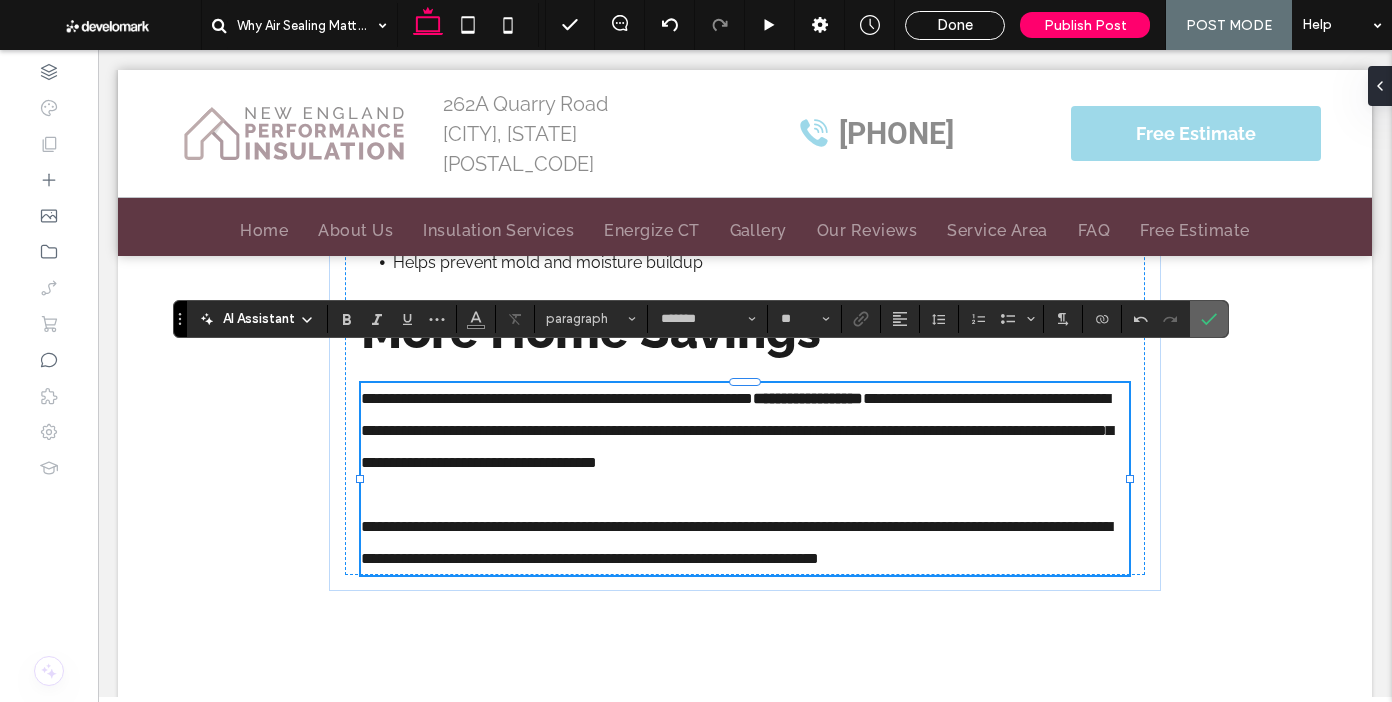 click 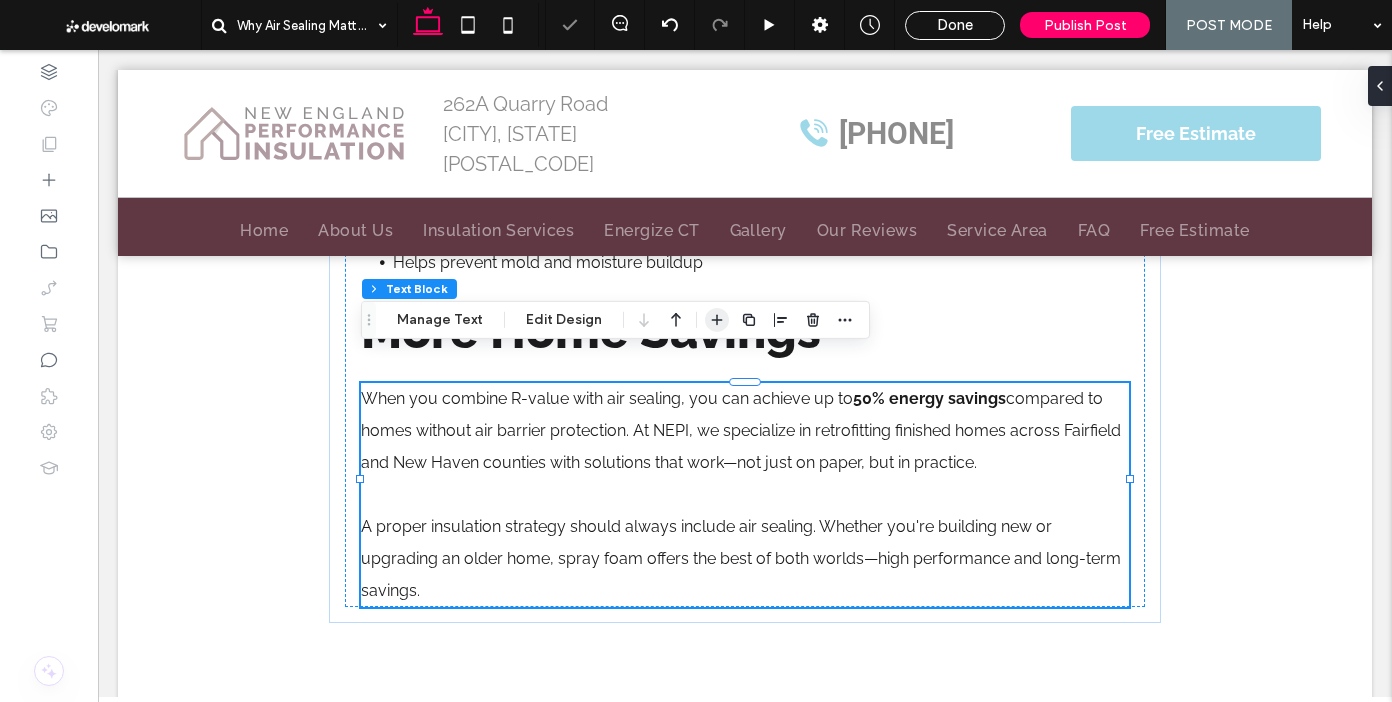 click 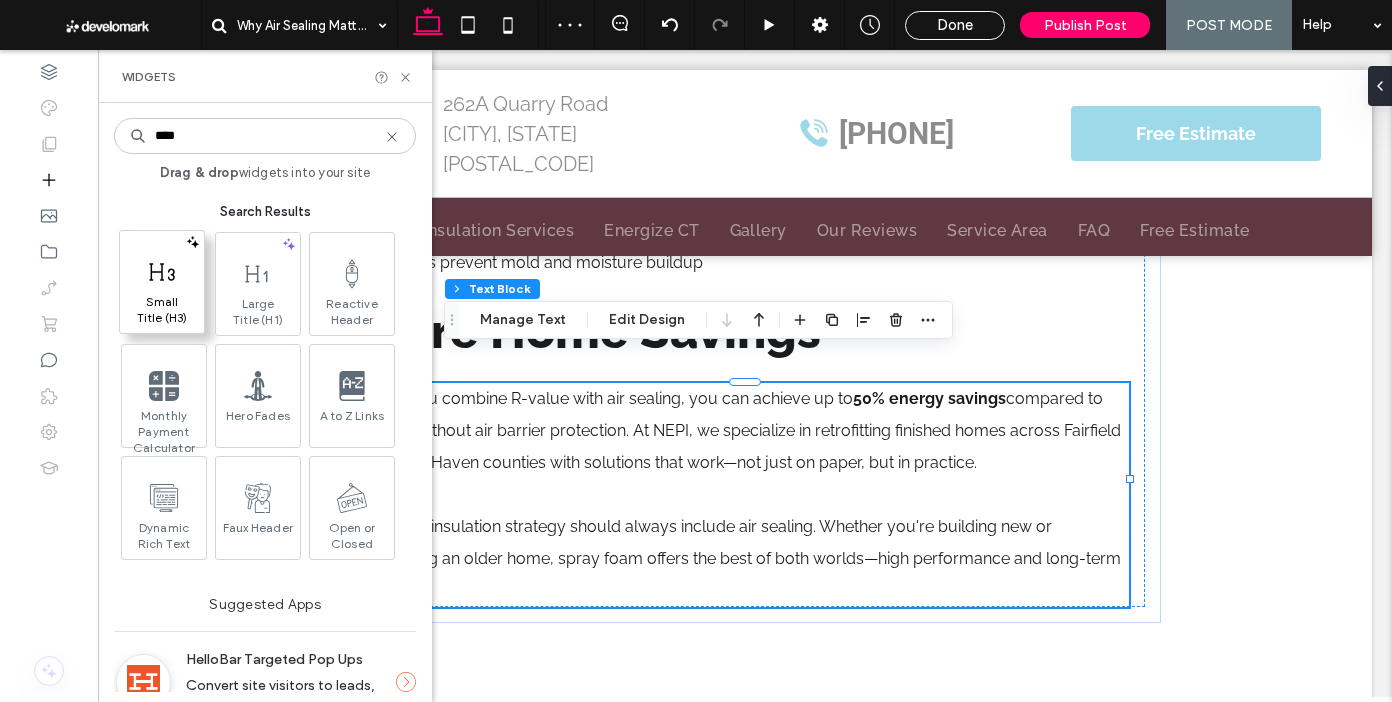 type on "****" 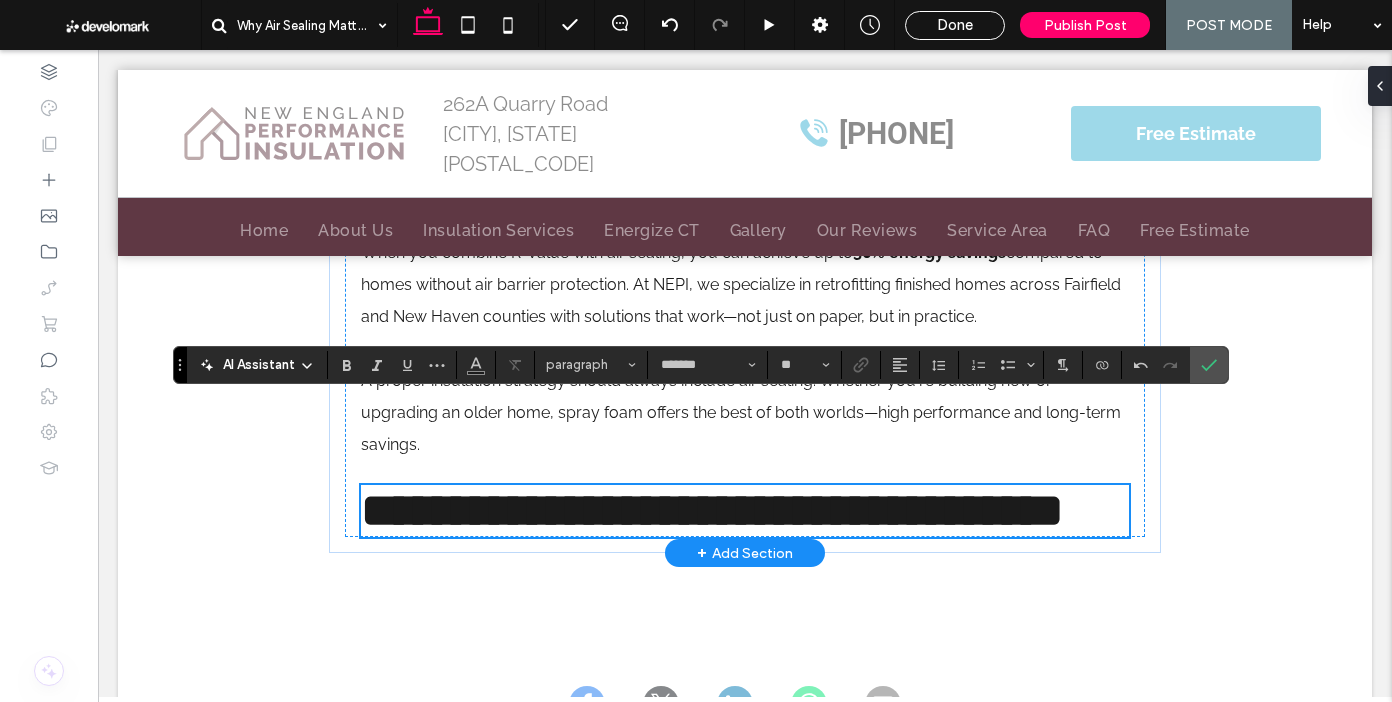 scroll, scrollTop: 2175, scrollLeft: 0, axis: vertical 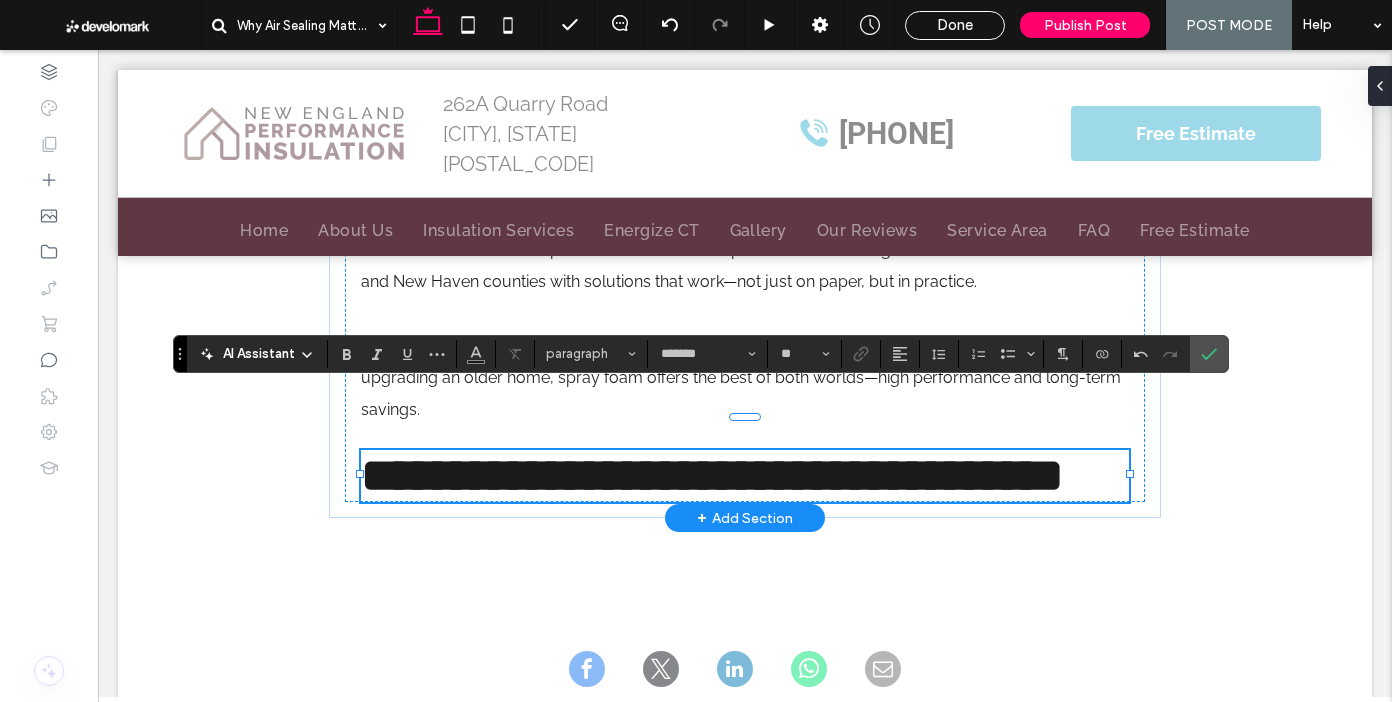 type on "**" 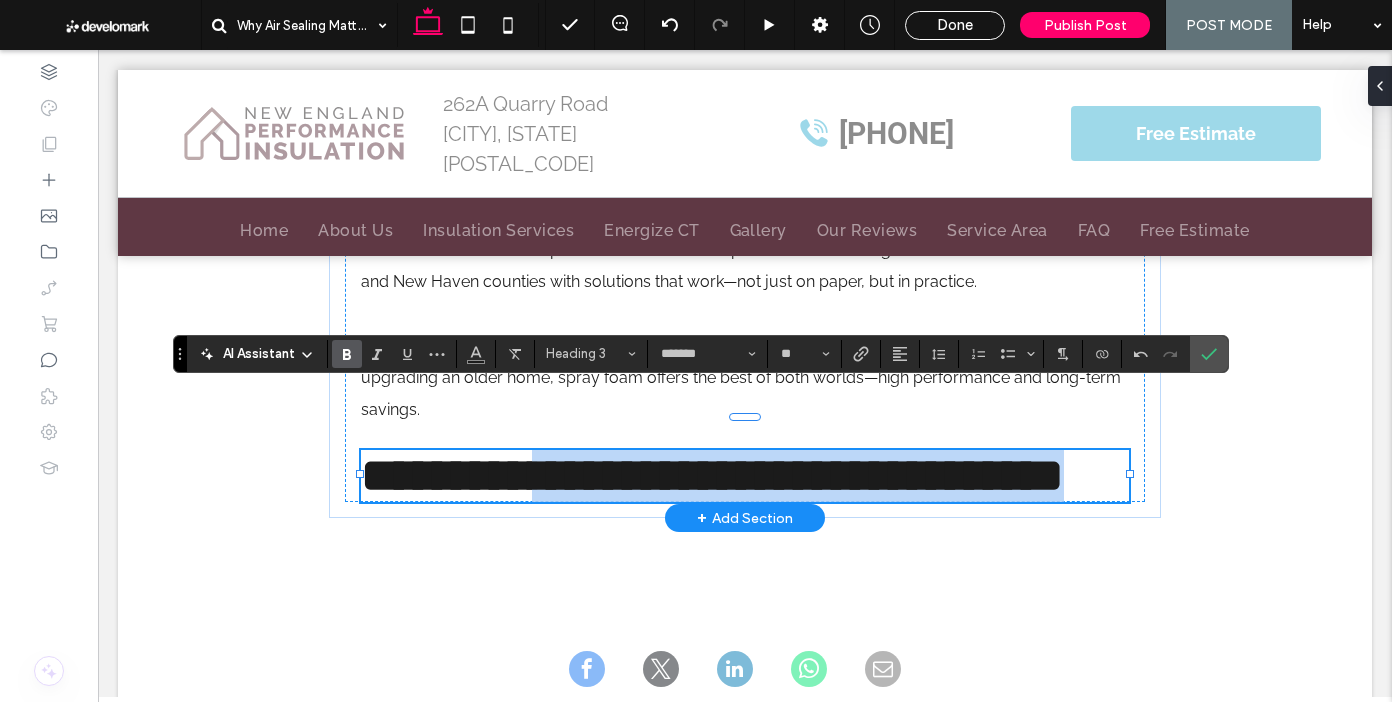 drag, startPoint x: 616, startPoint y: 449, endPoint x: 576, endPoint y: 433, distance: 43.081318 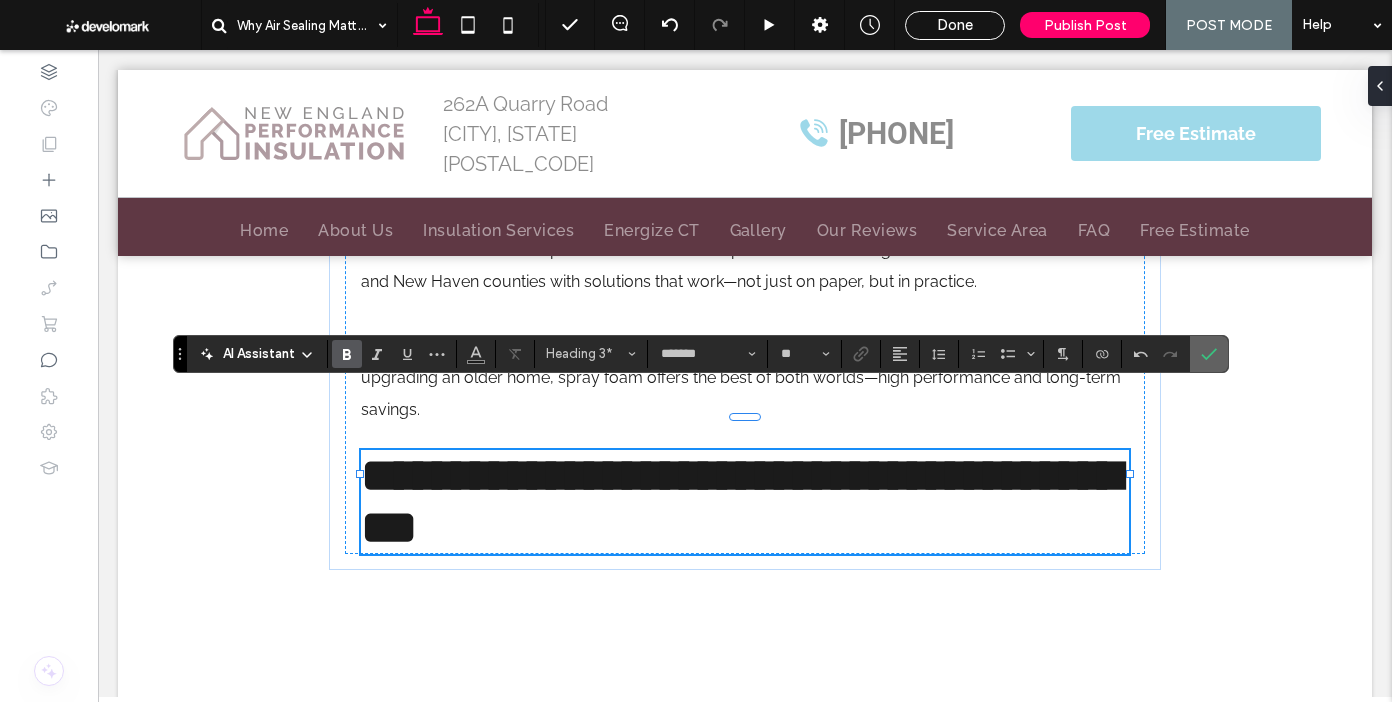 click 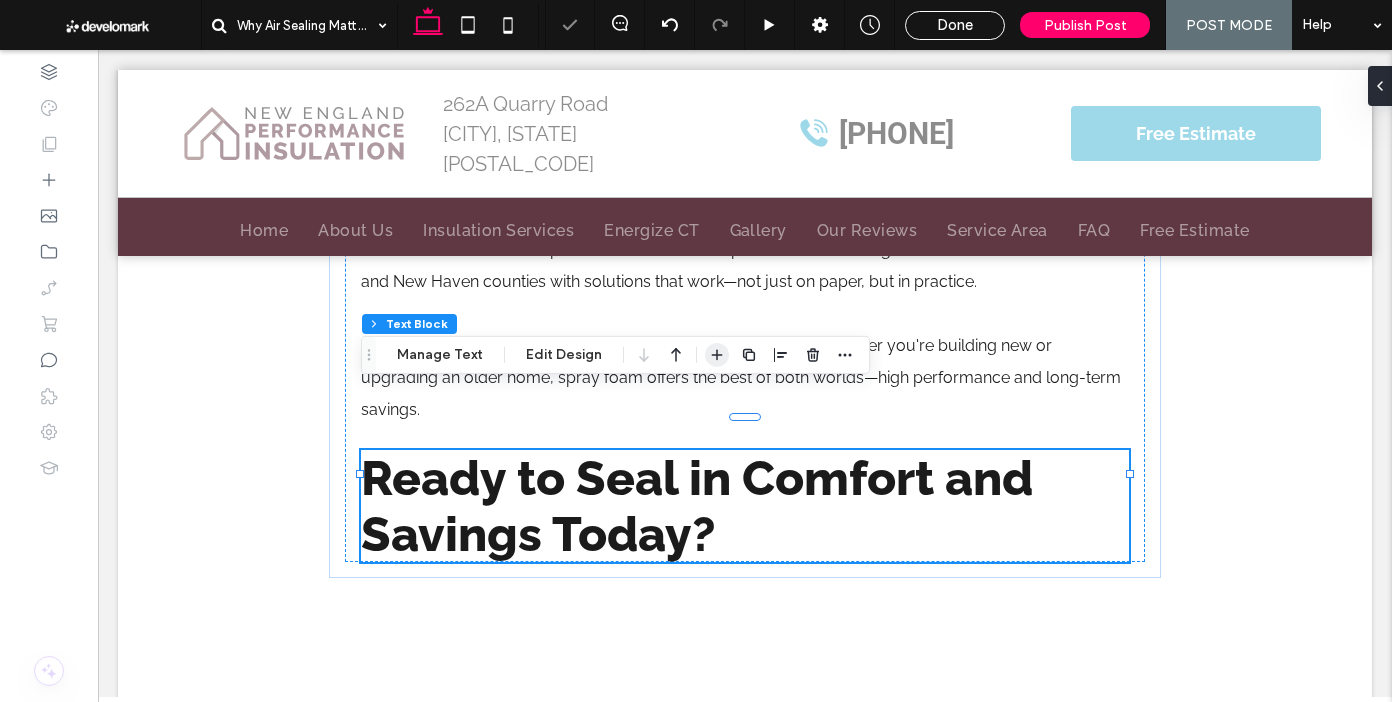 drag, startPoint x: 715, startPoint y: 358, endPoint x: 529, endPoint y: 73, distance: 340.32486 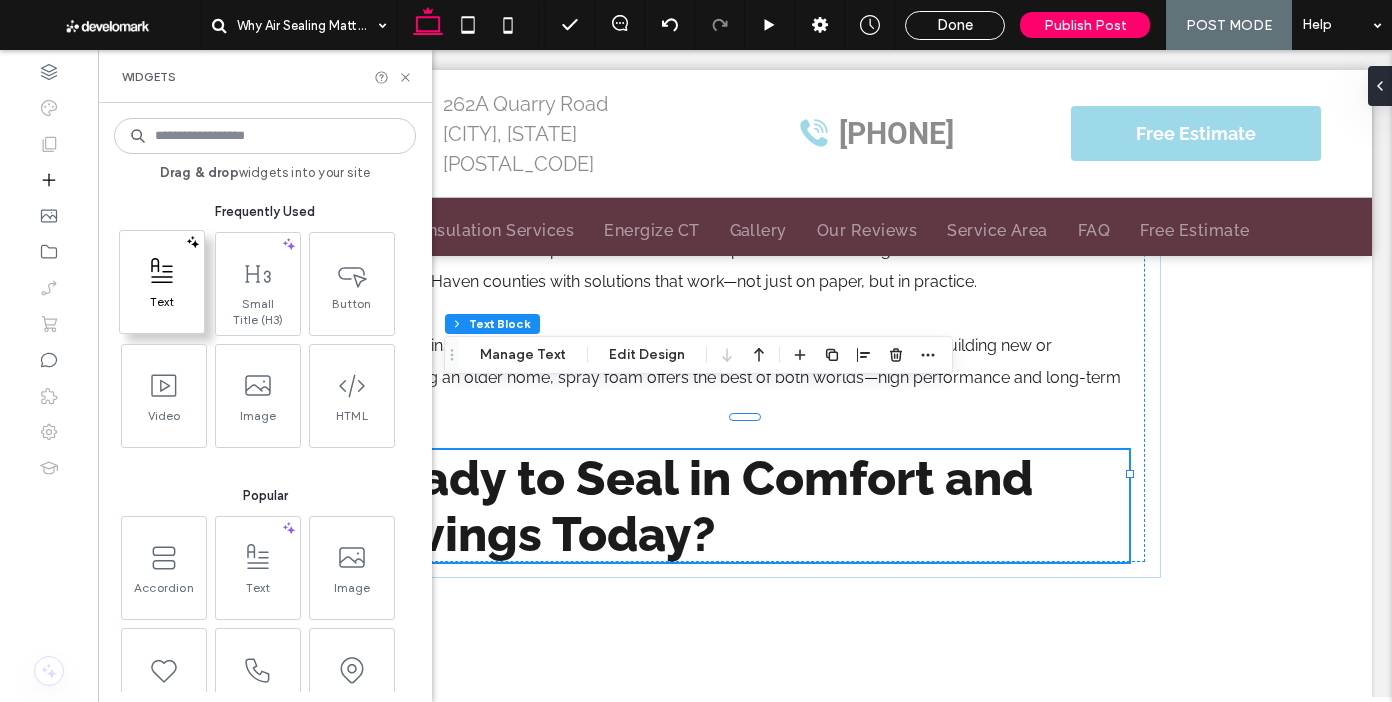 click on "Text" at bounding box center [162, 308] 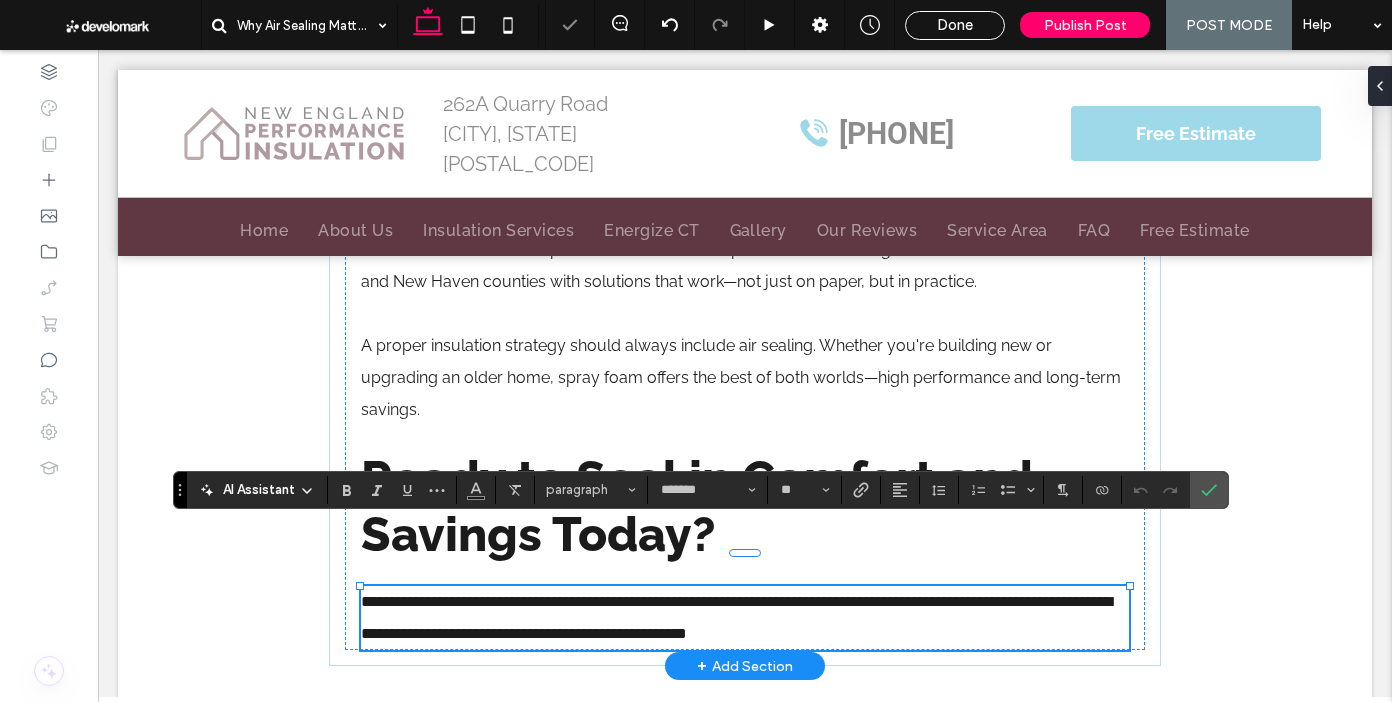 click on "**********" at bounding box center [736, 617] 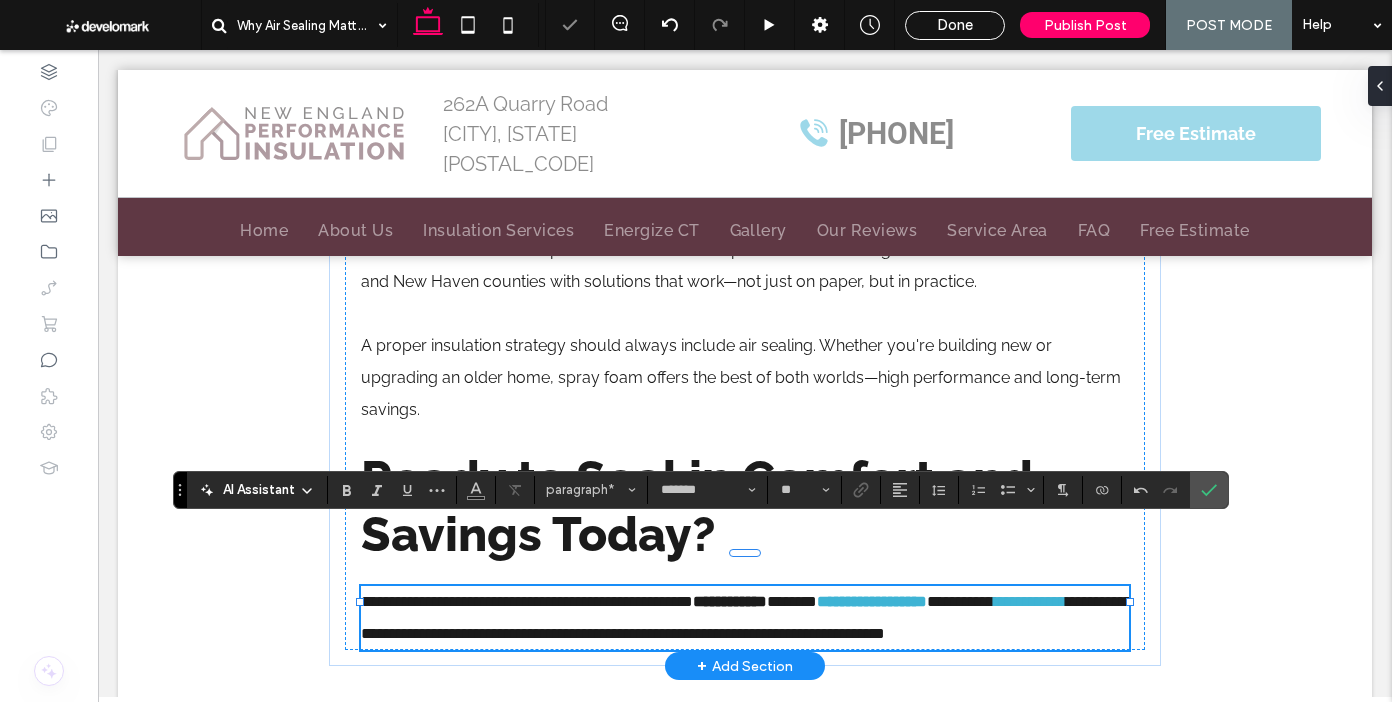 click on "**********" at bounding box center [527, 601] 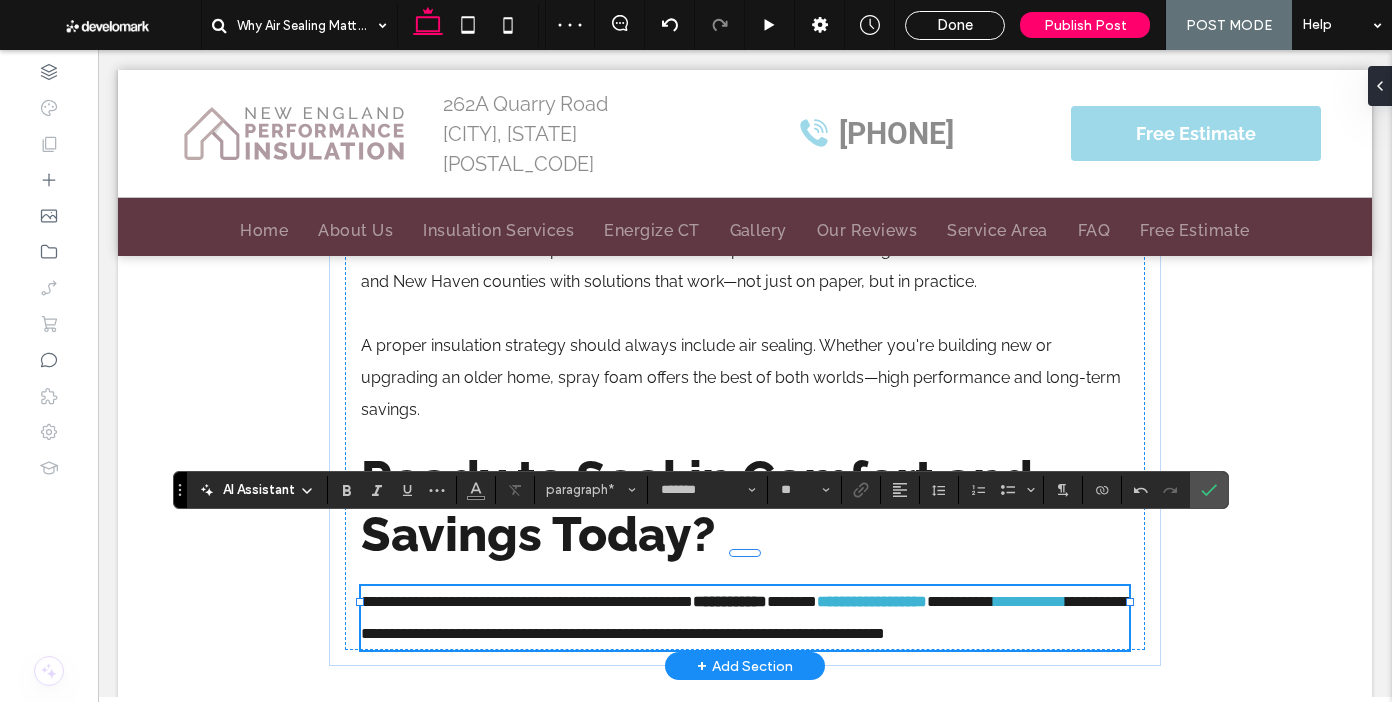 click on "**********" at bounding box center [527, 601] 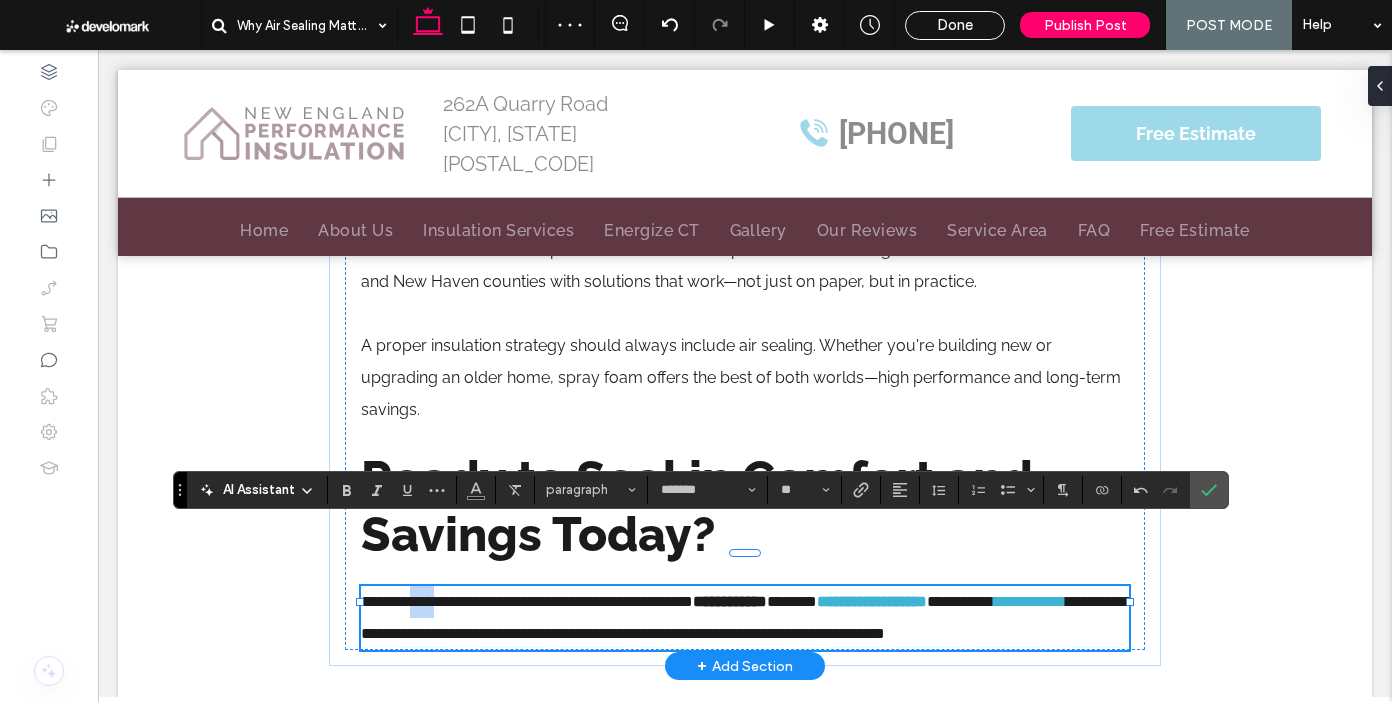 click on "**********" at bounding box center (527, 601) 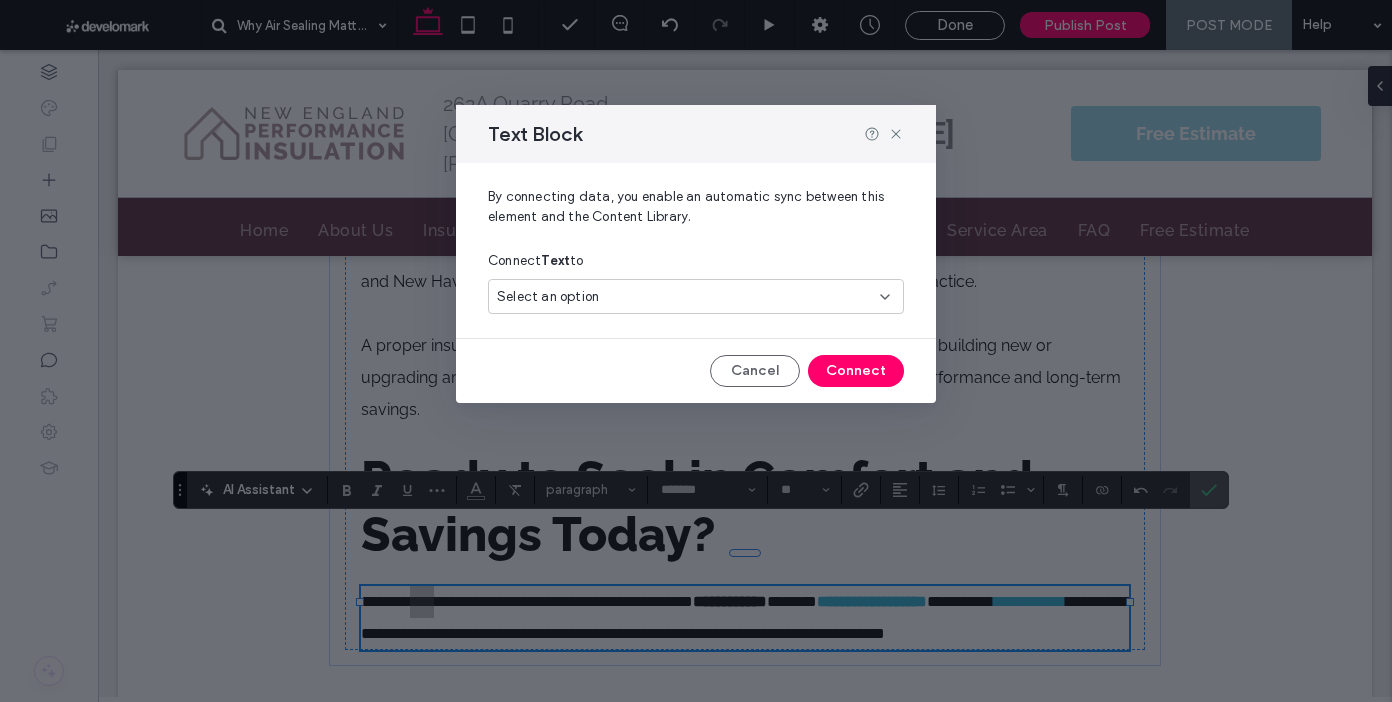 click on "Select an option" at bounding box center (684, 297) 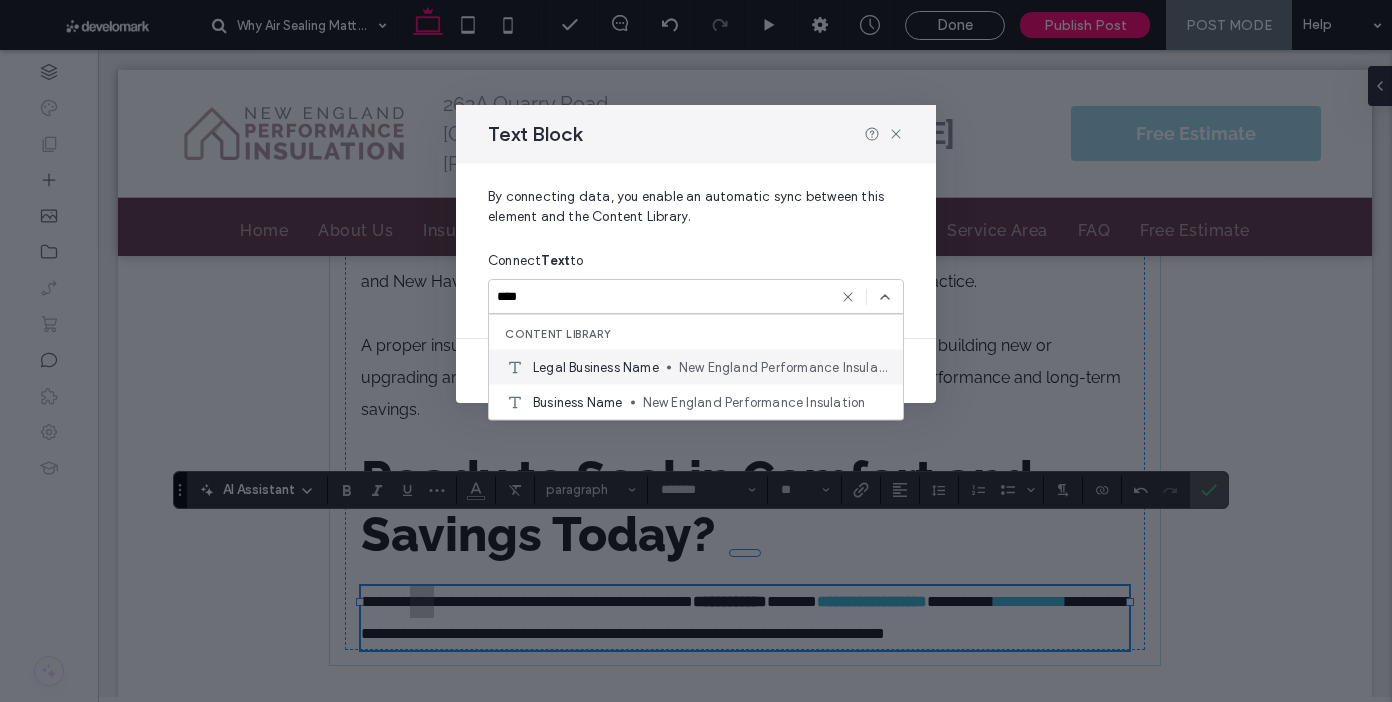 type on "****" 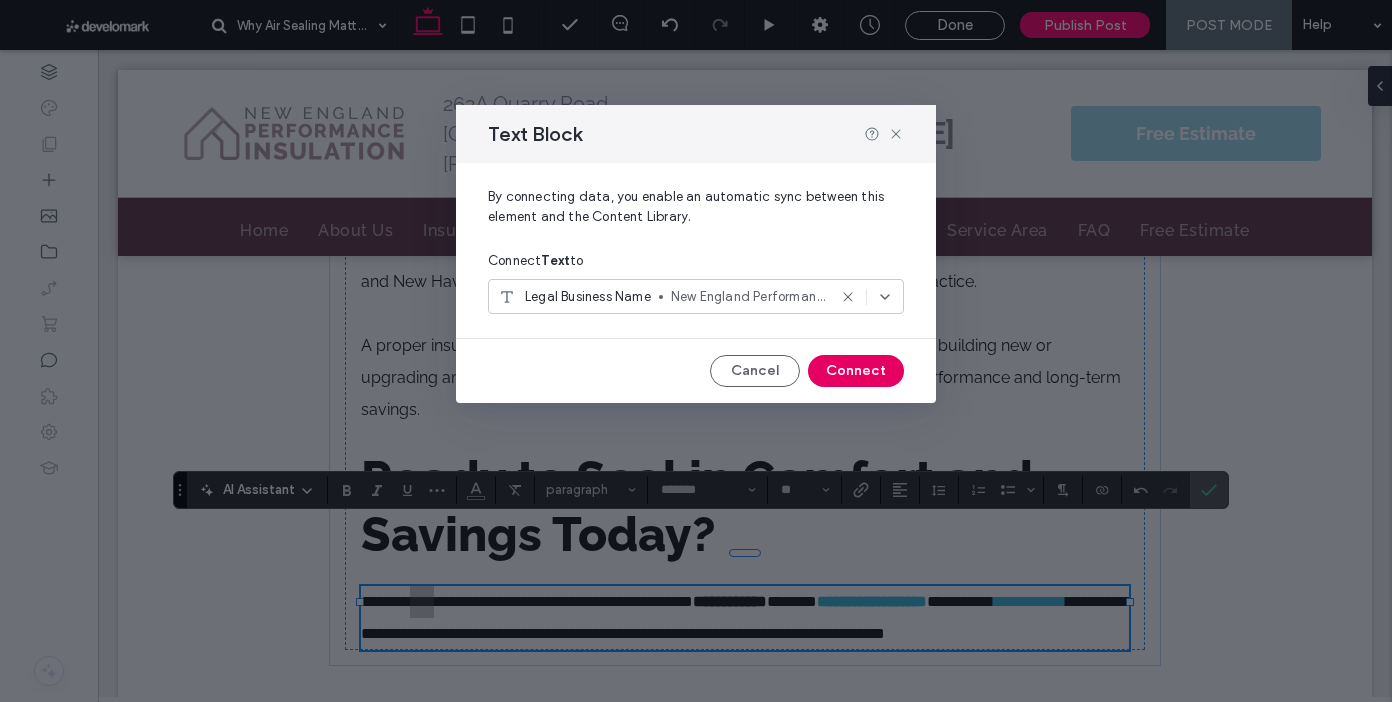 click on "Connect" at bounding box center [856, 371] 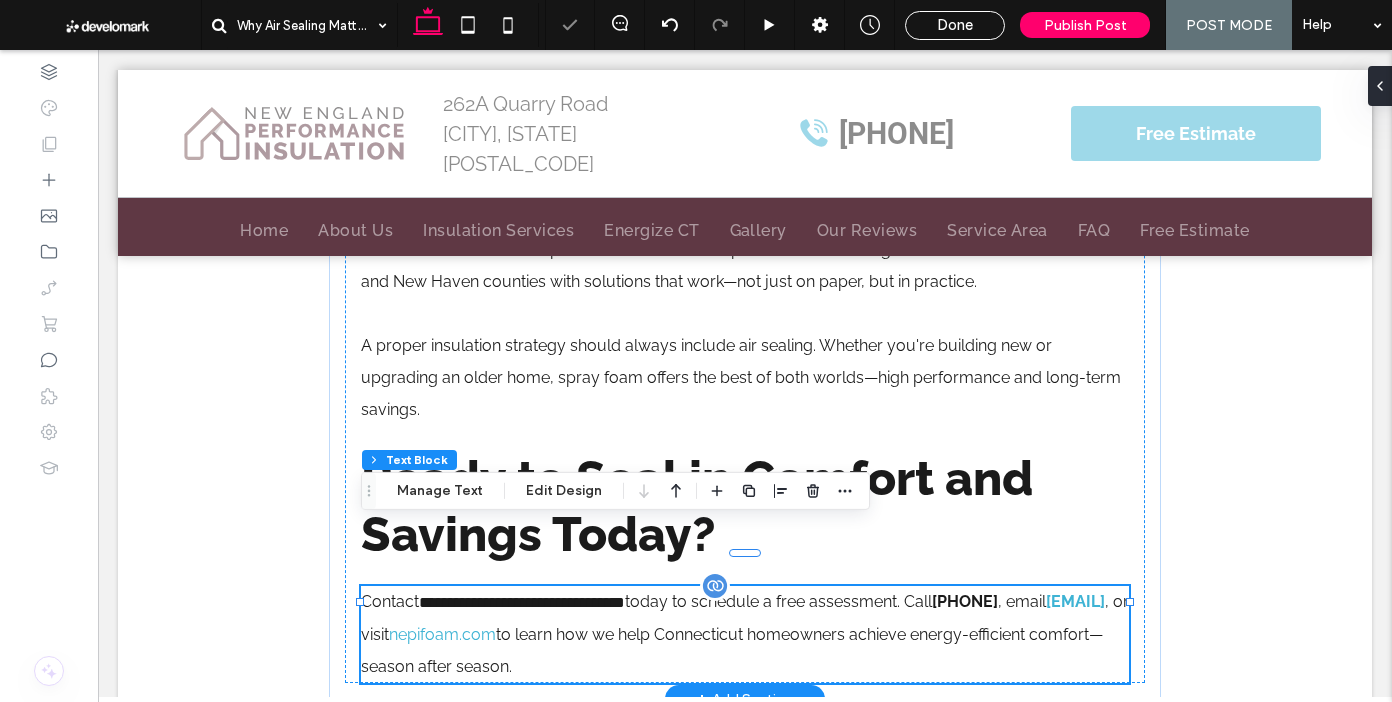 click on "to learn how we help Connecticut homeowners achieve energy-efficient comfort—season after season." at bounding box center [732, 650] 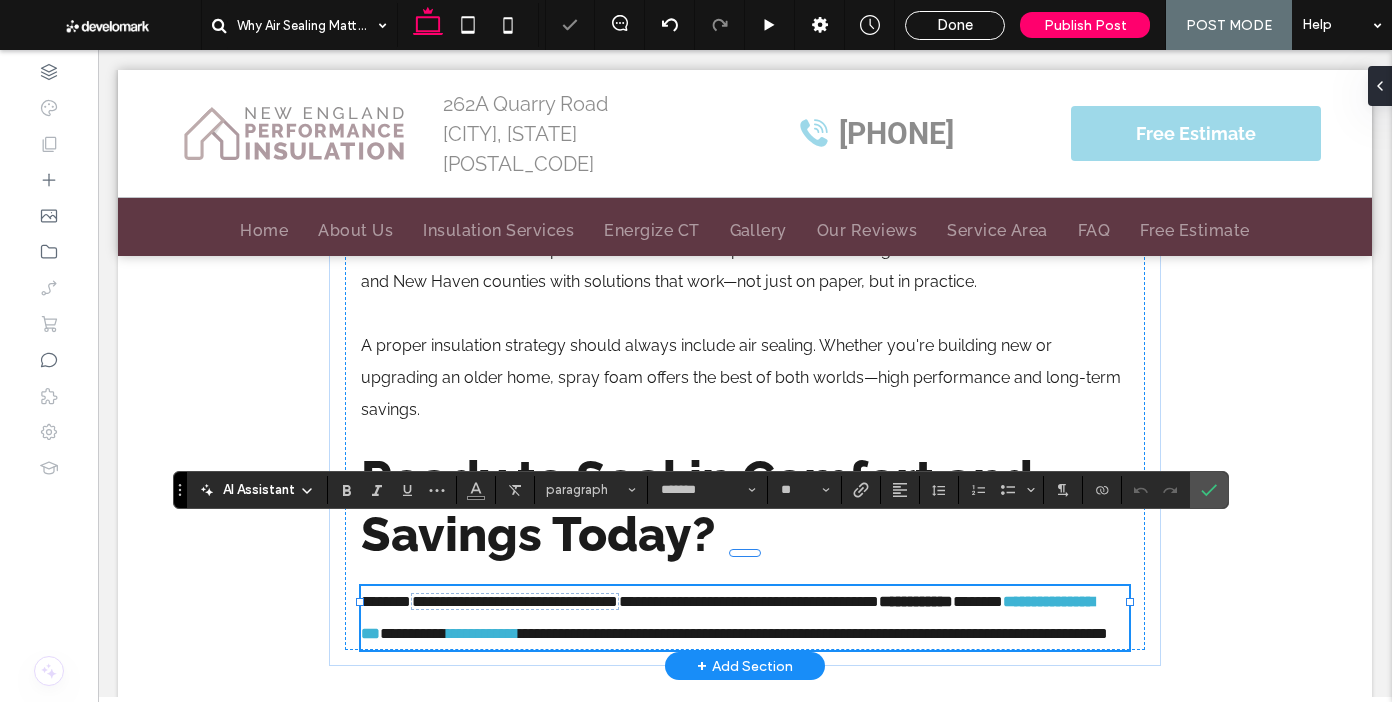 click on "**********" at bounding box center (813, 633) 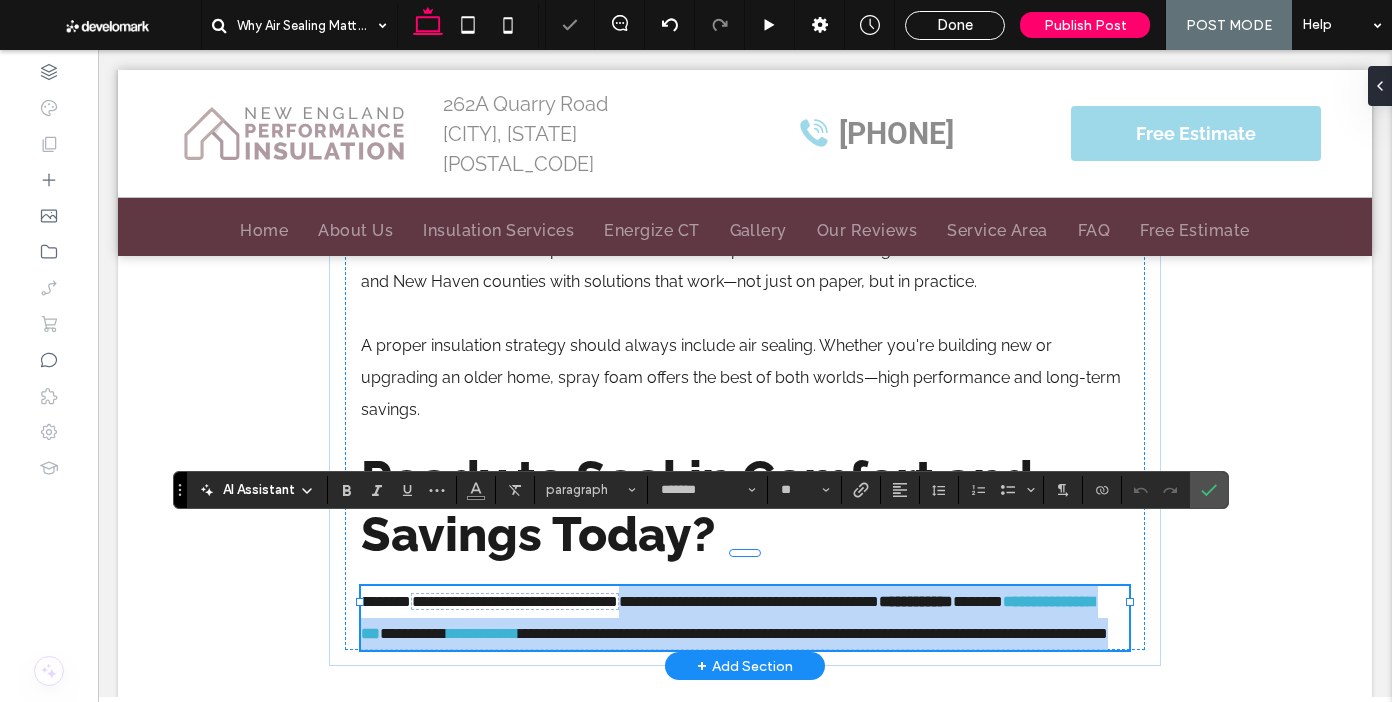 click on "**********" at bounding box center [813, 633] 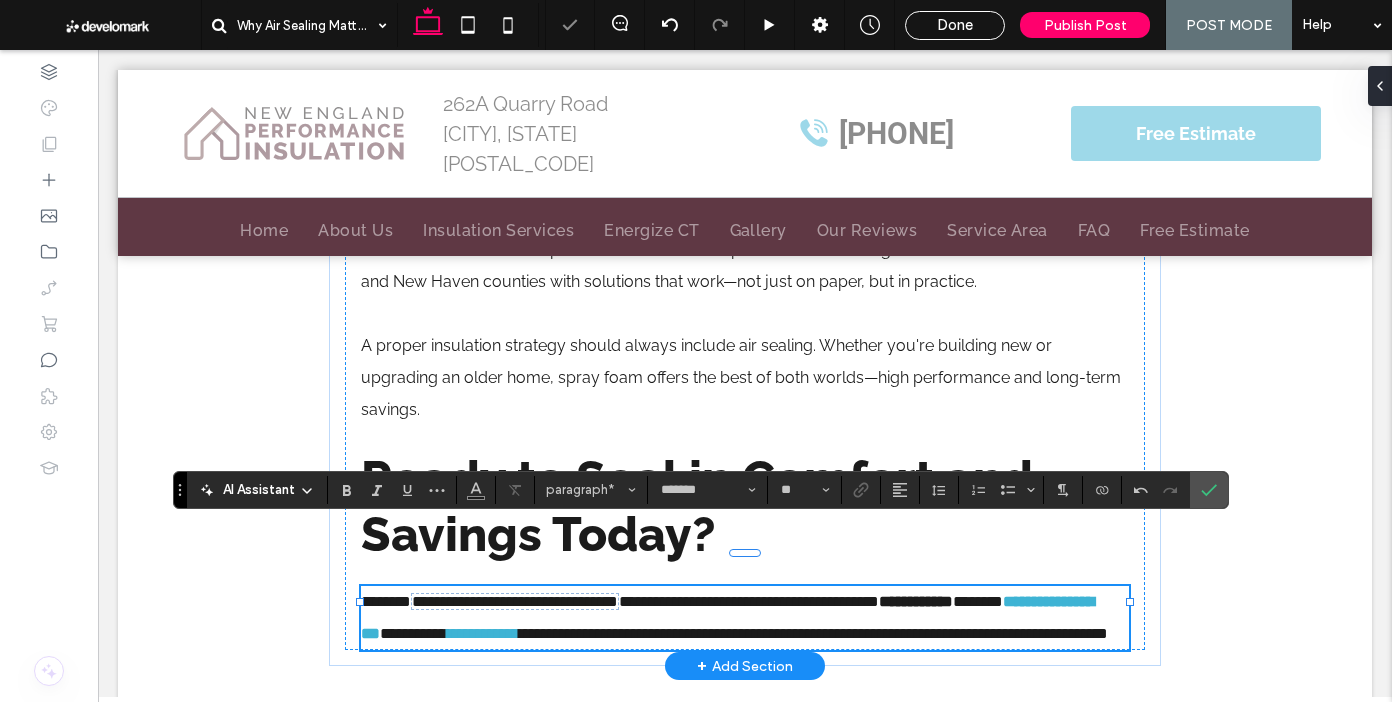 click on "**********" at bounding box center (813, 633) 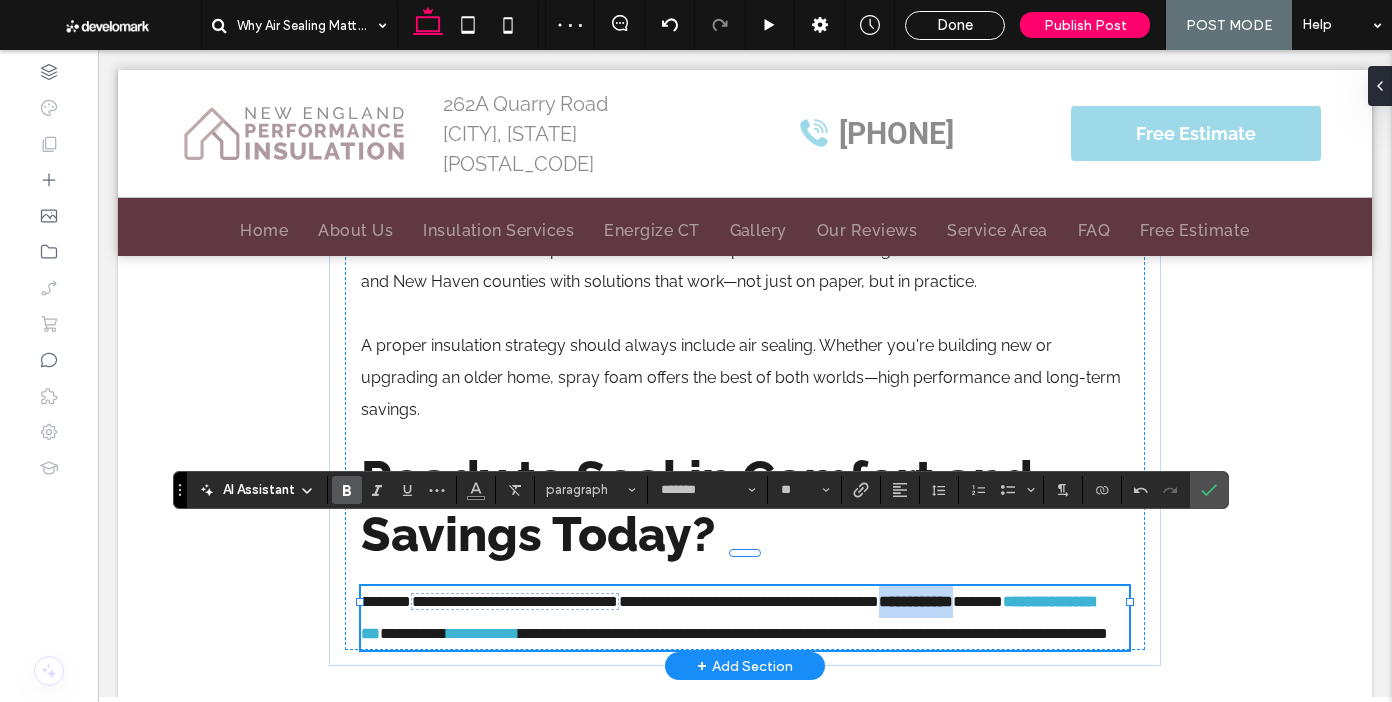 drag, startPoint x: 1054, startPoint y: 543, endPoint x: 1097, endPoint y: 532, distance: 44.38468 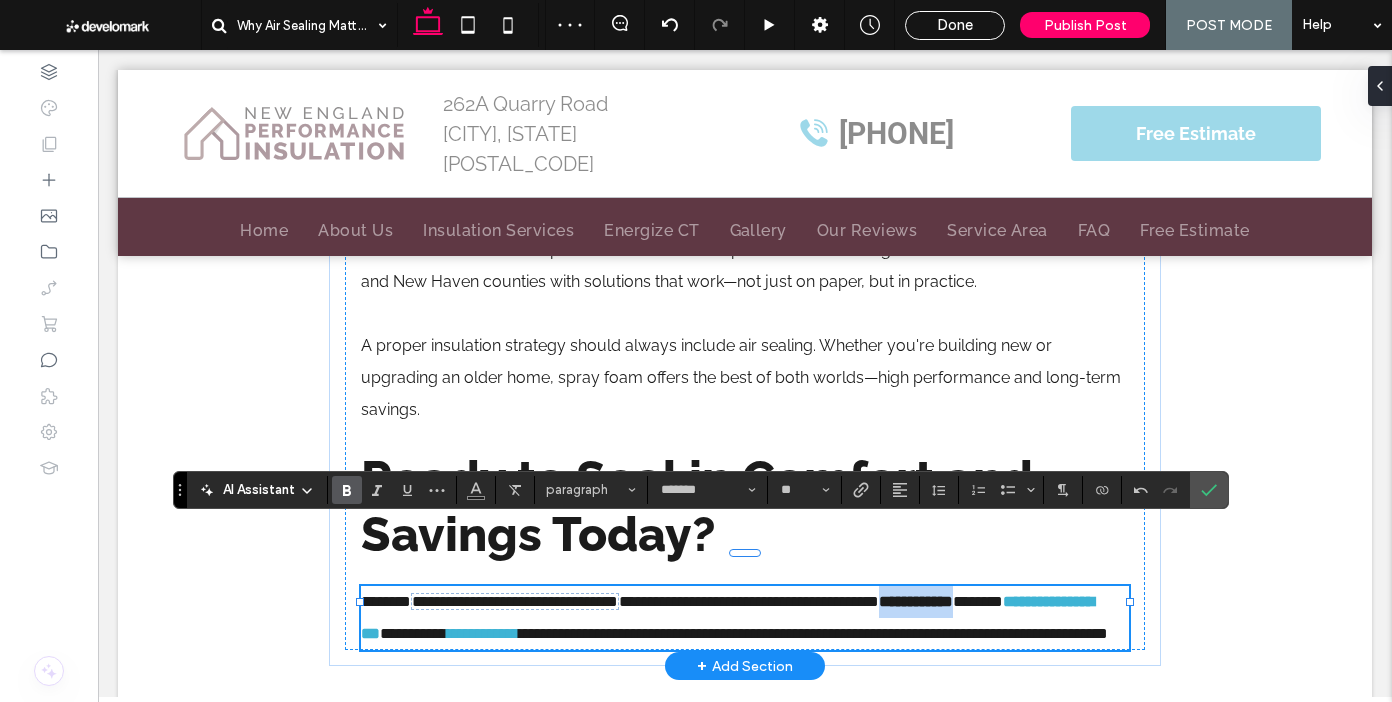 click on "**********" at bounding box center [916, 601] 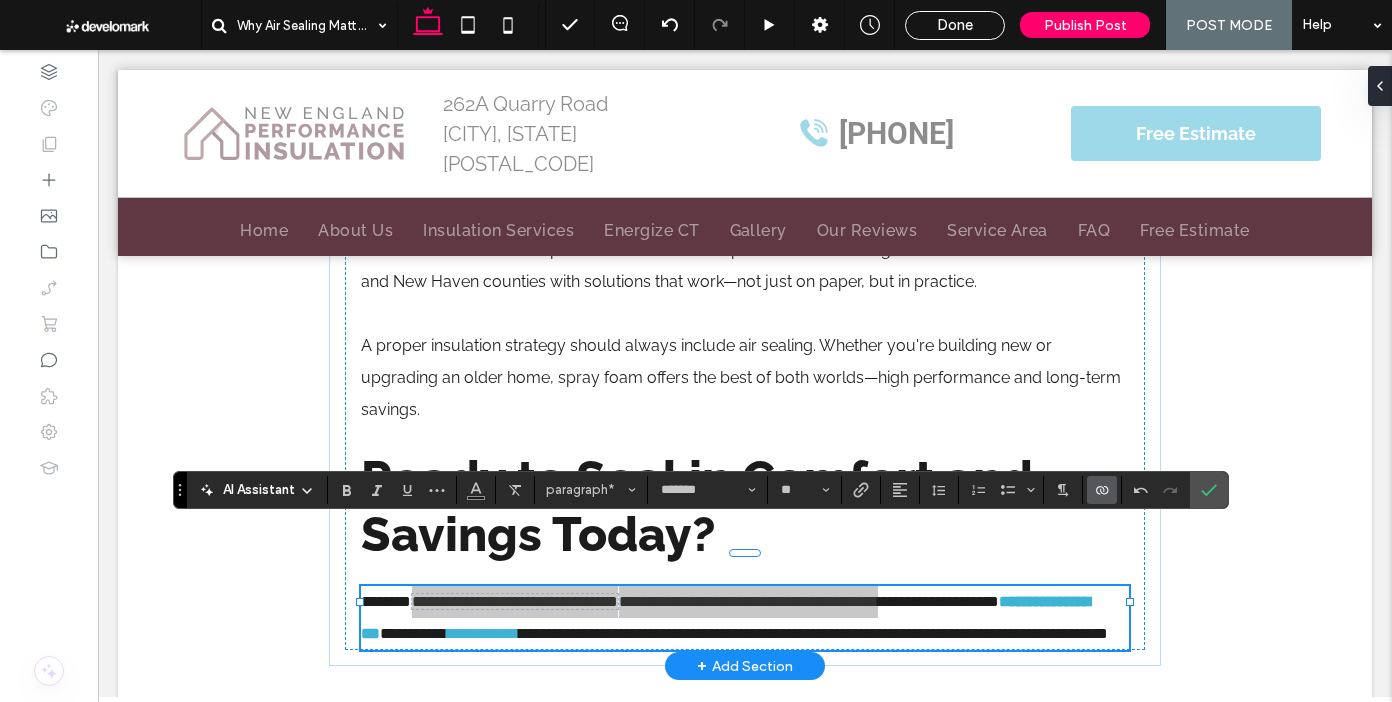 click 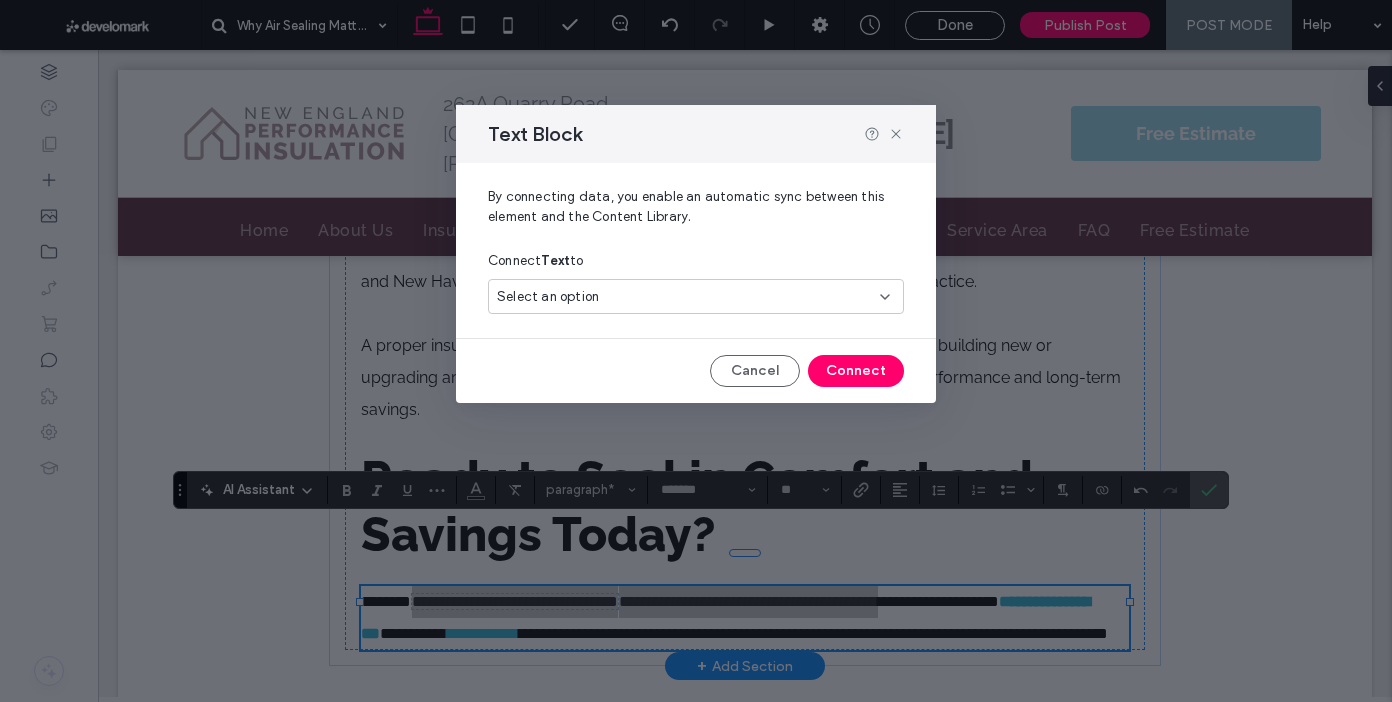 click on "Select an option" at bounding box center (696, 296) 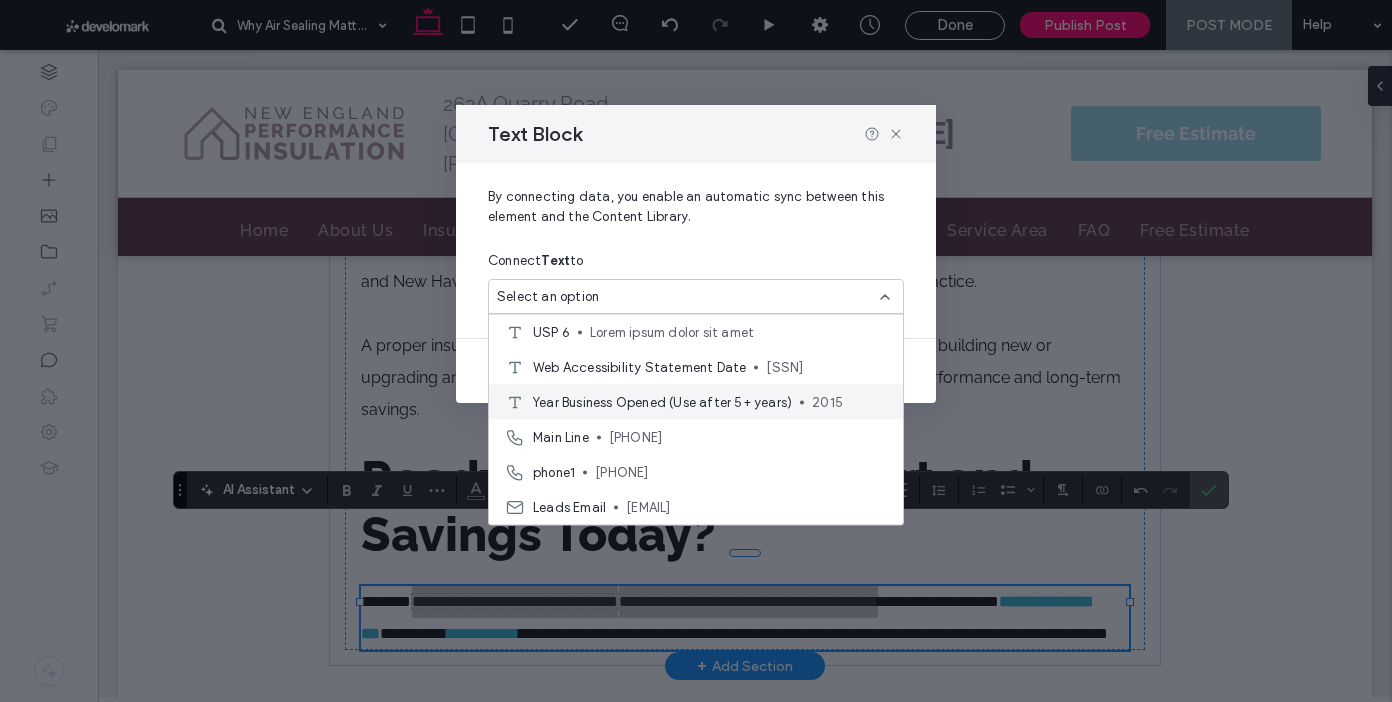 scroll, scrollTop: 739, scrollLeft: 0, axis: vertical 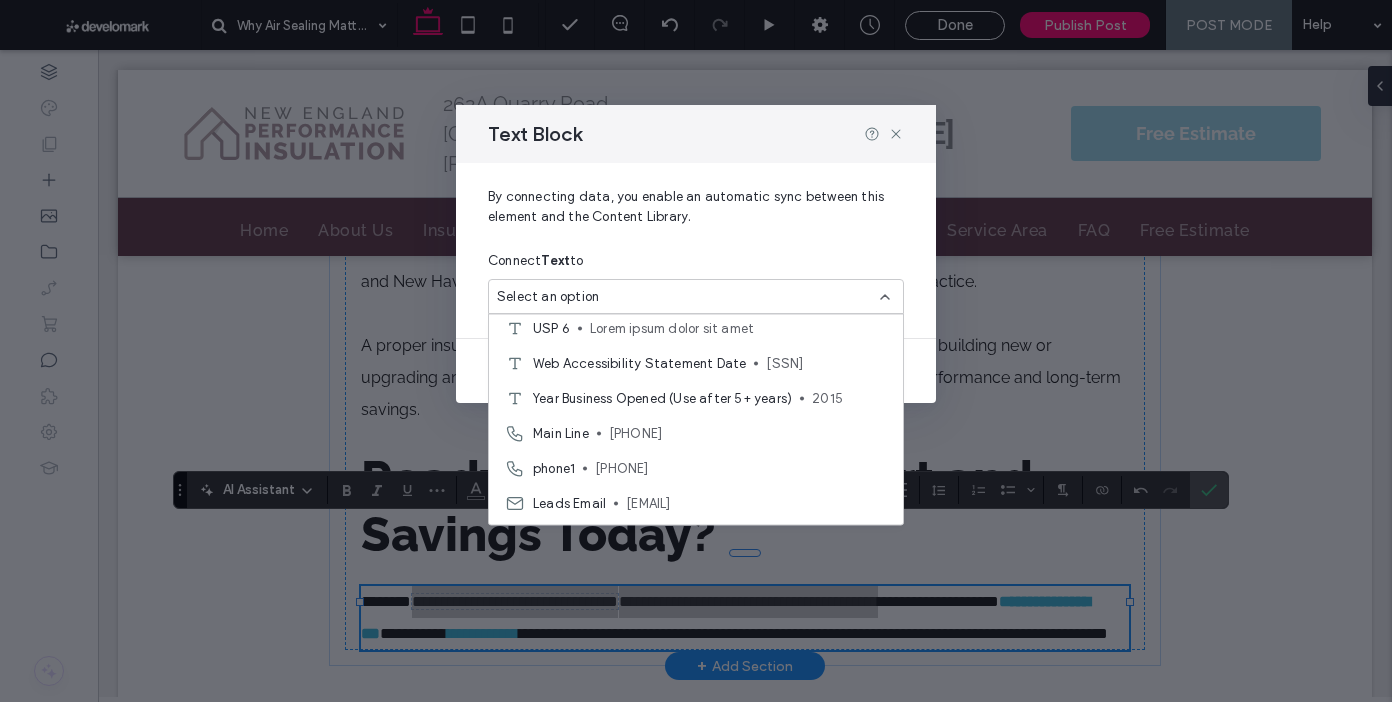 click on "[PHONE]" at bounding box center (748, 433) 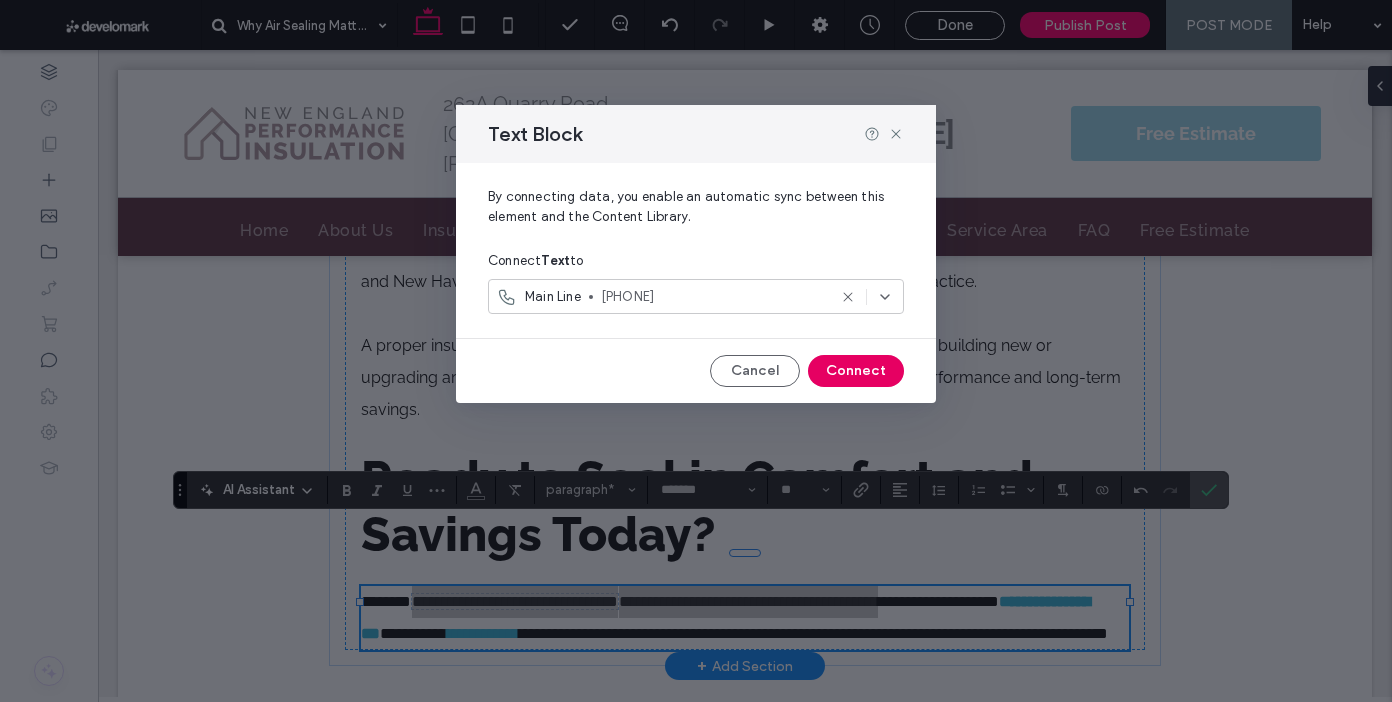 click on "Connect" at bounding box center (856, 371) 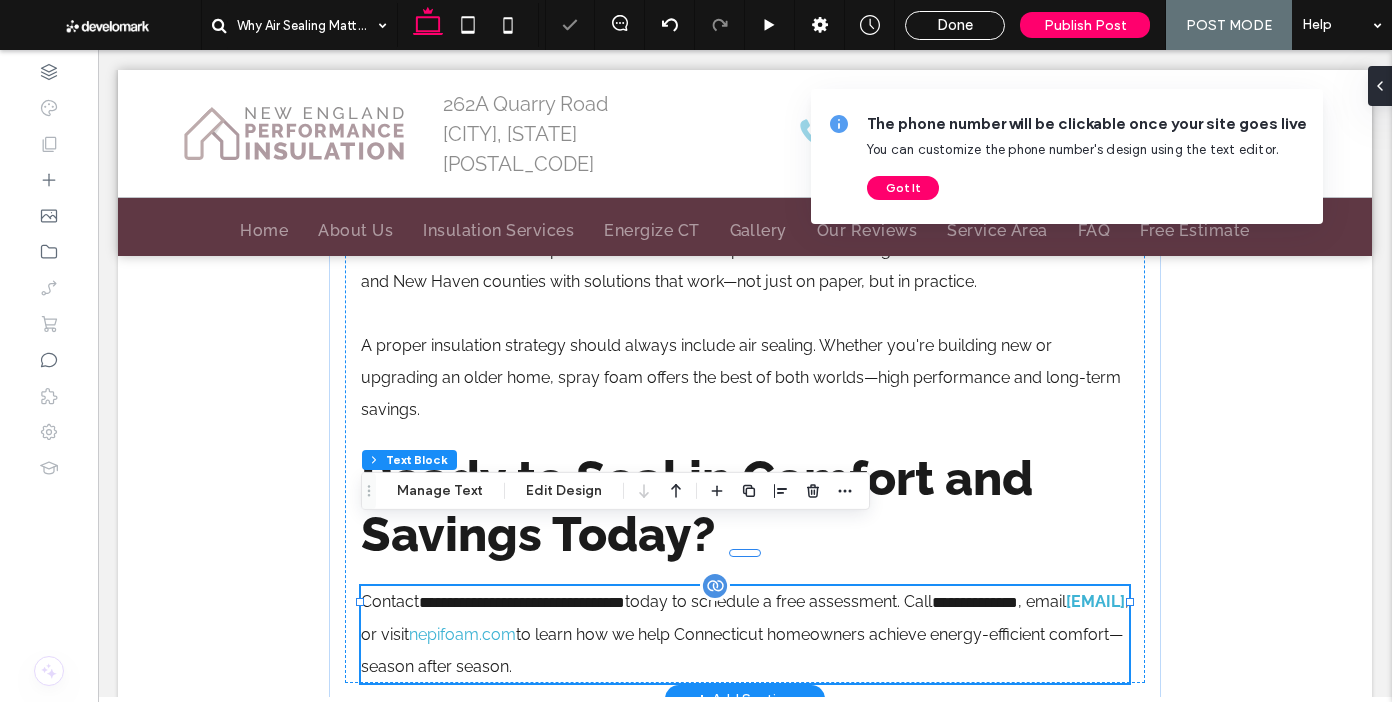 click on "[EMAIL]" at bounding box center (1095, 601) 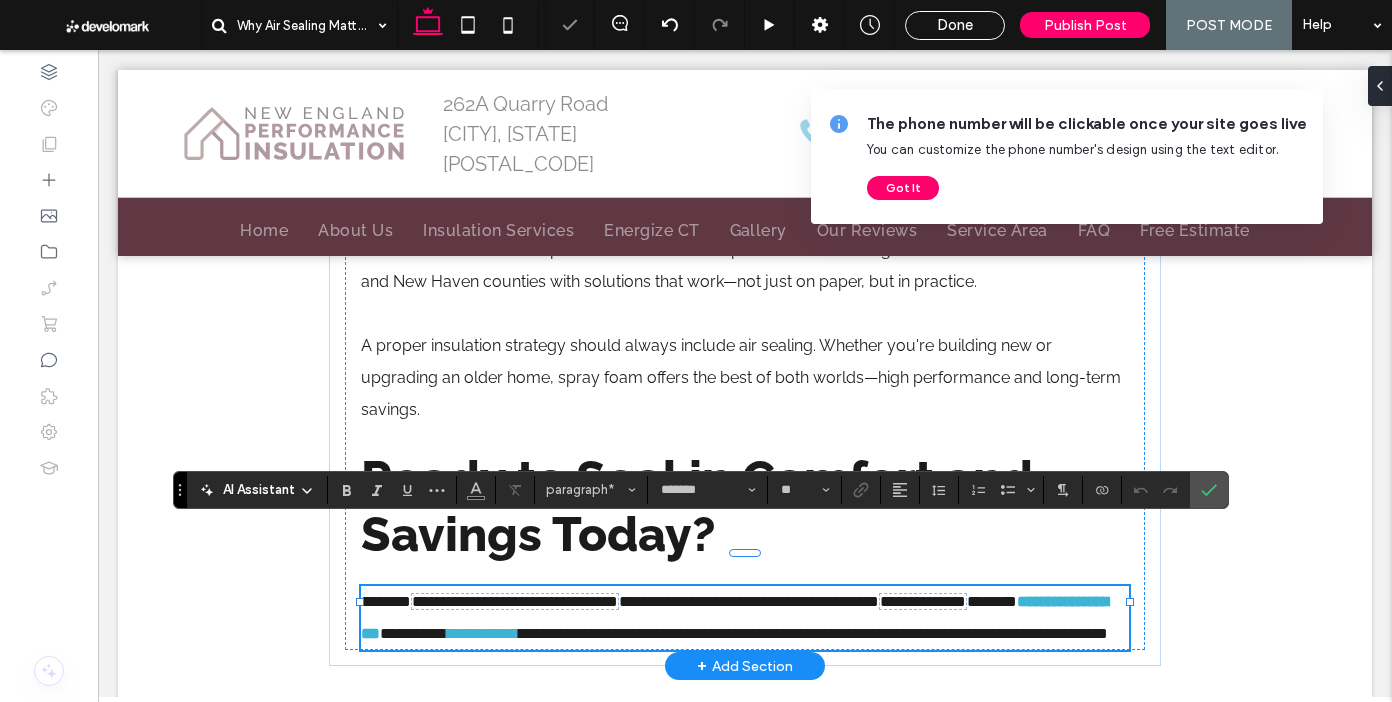 click on "**********" at bounding box center (745, 618) 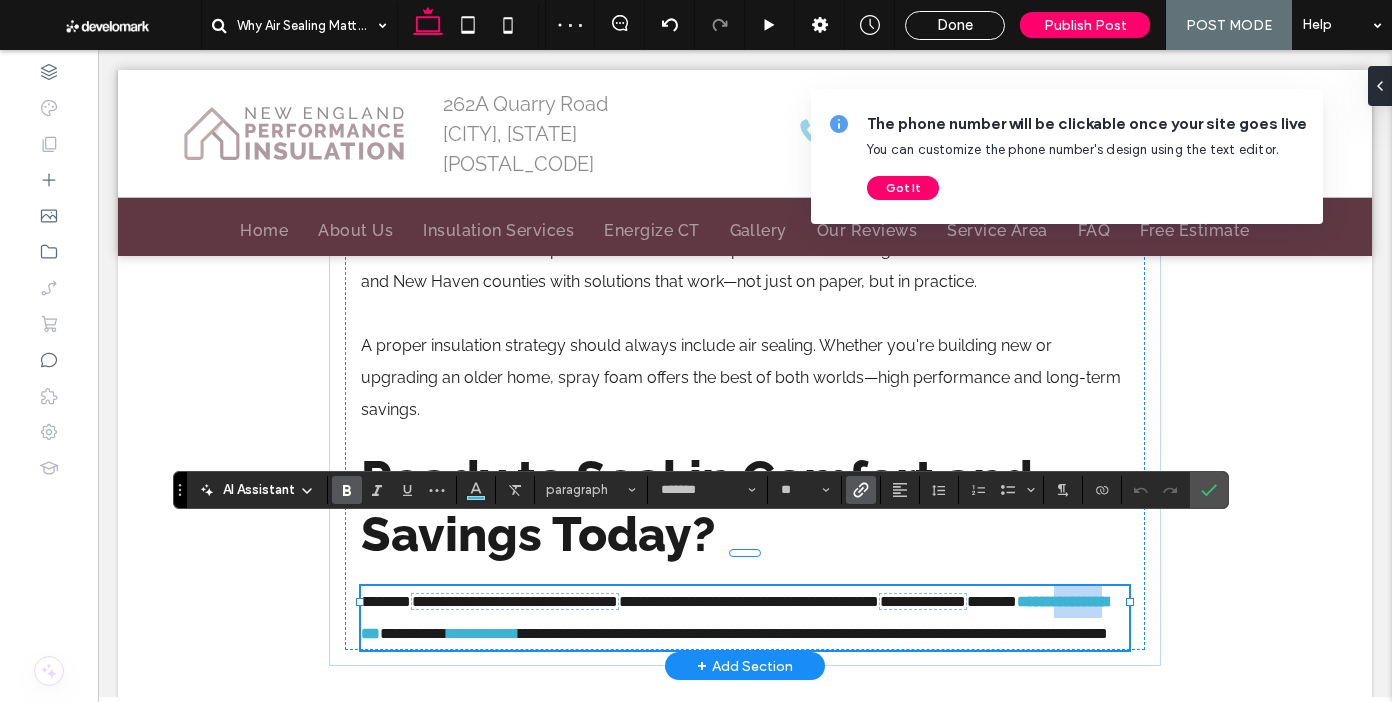 drag, startPoint x: 486, startPoint y: 579, endPoint x: 511, endPoint y: 581, distance: 25.079872 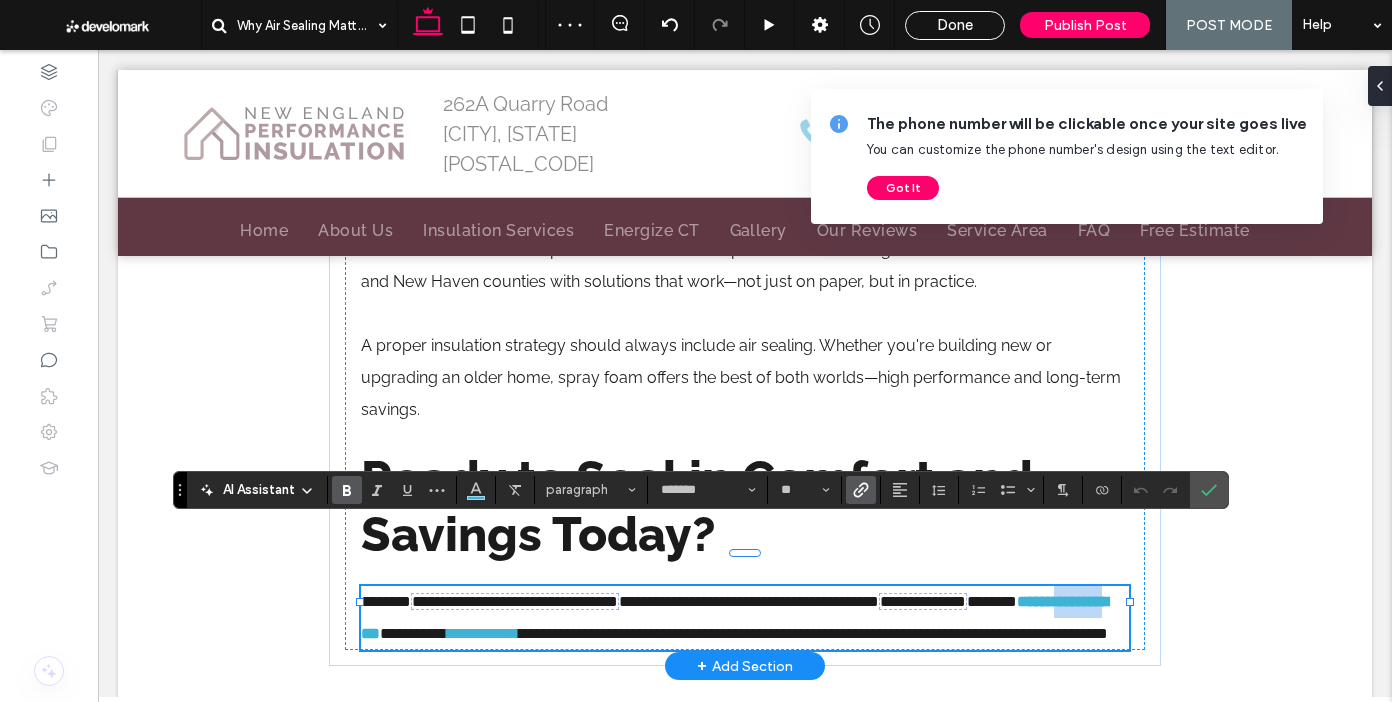 click on "**********" at bounding box center (745, 618) 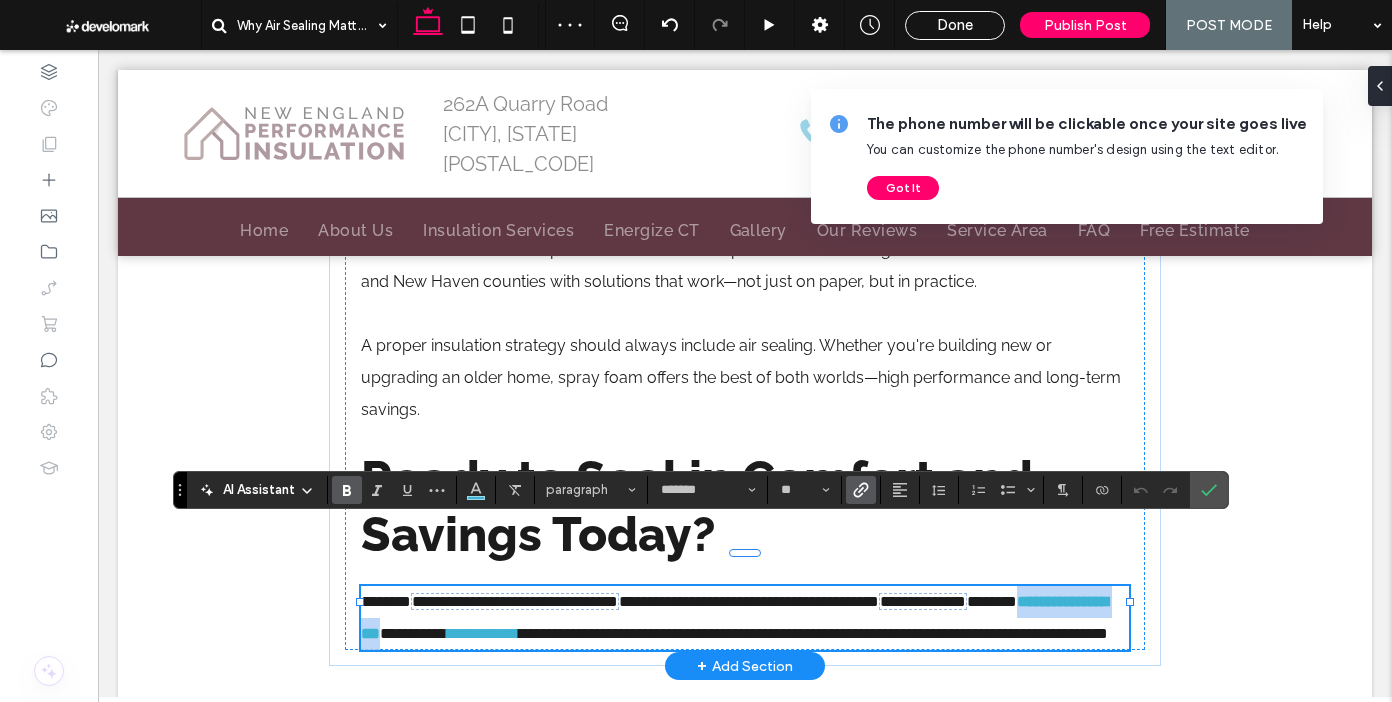 drag, startPoint x: 566, startPoint y: 578, endPoint x: 408, endPoint y: 580, distance: 158.01266 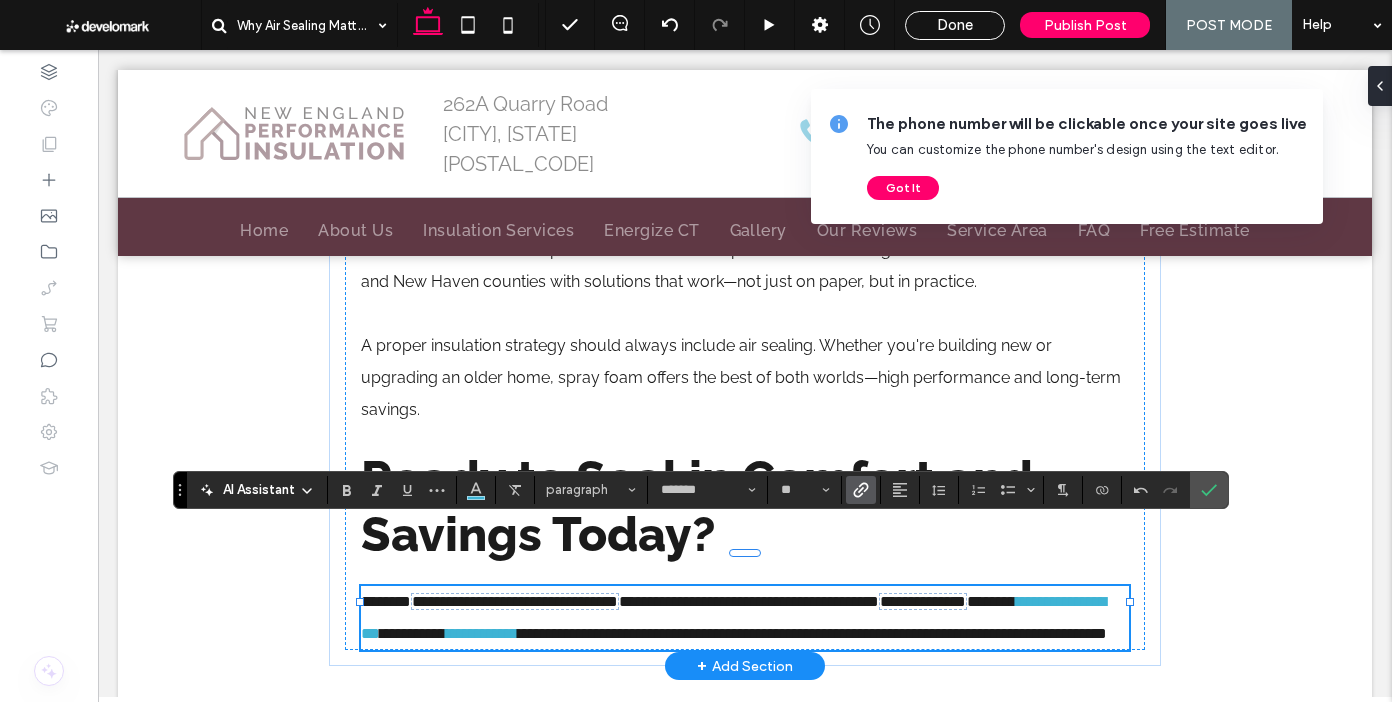 click 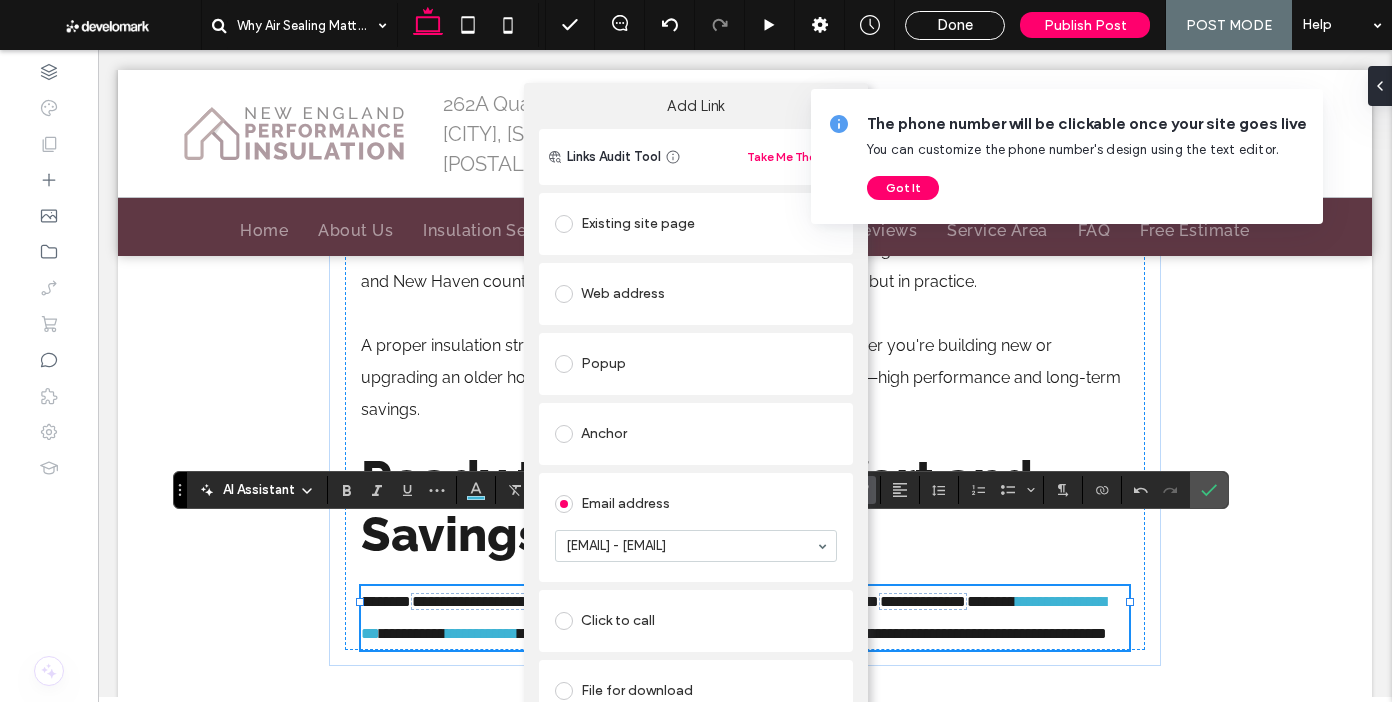 click on "Got It" at bounding box center (903, 188) 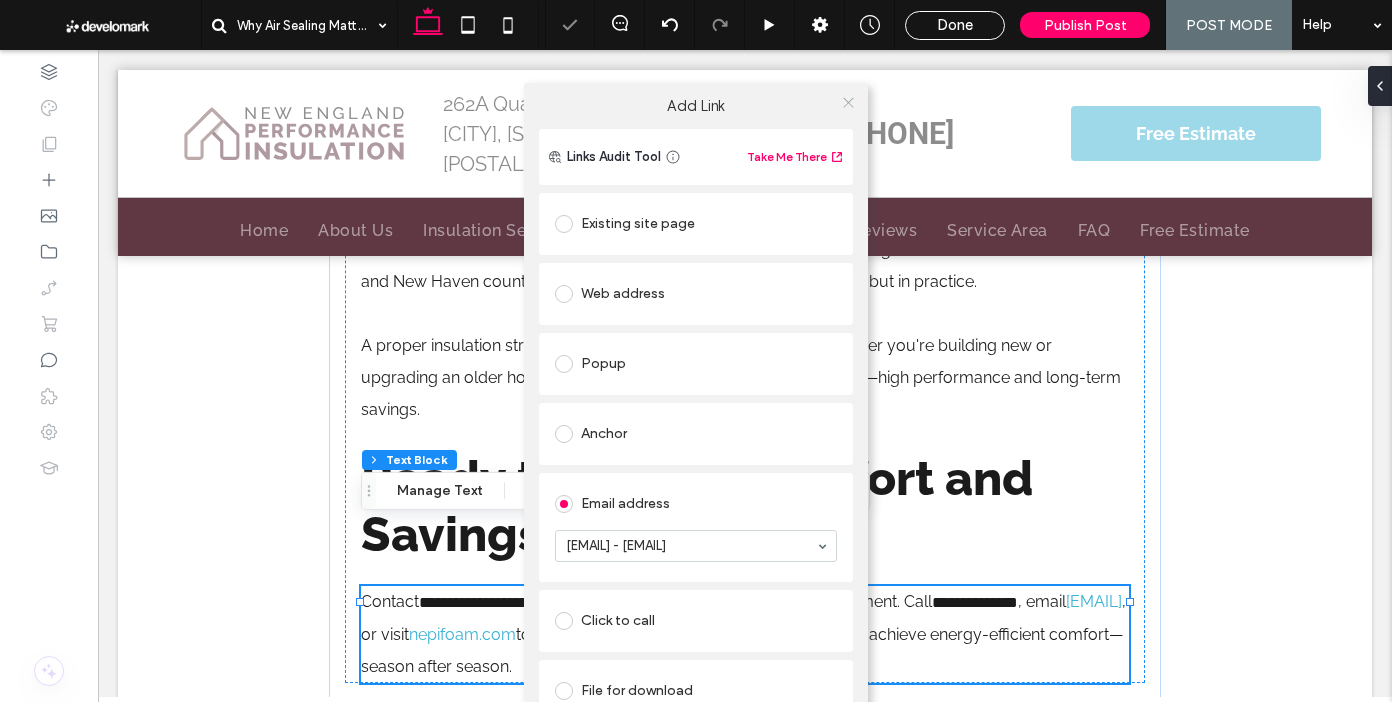 click 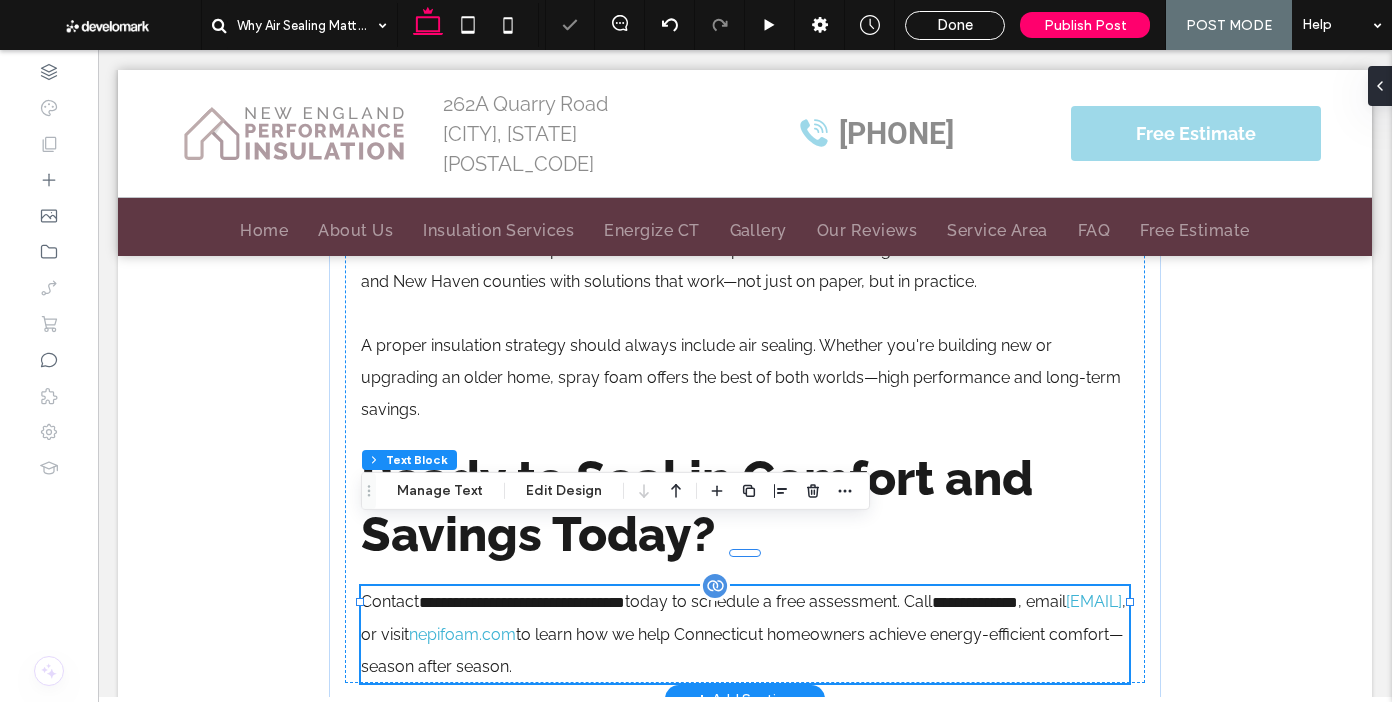 click on "to learn how we help Connecticut homeowners achieve energy-efficient comfort—season after season." at bounding box center (742, 650) 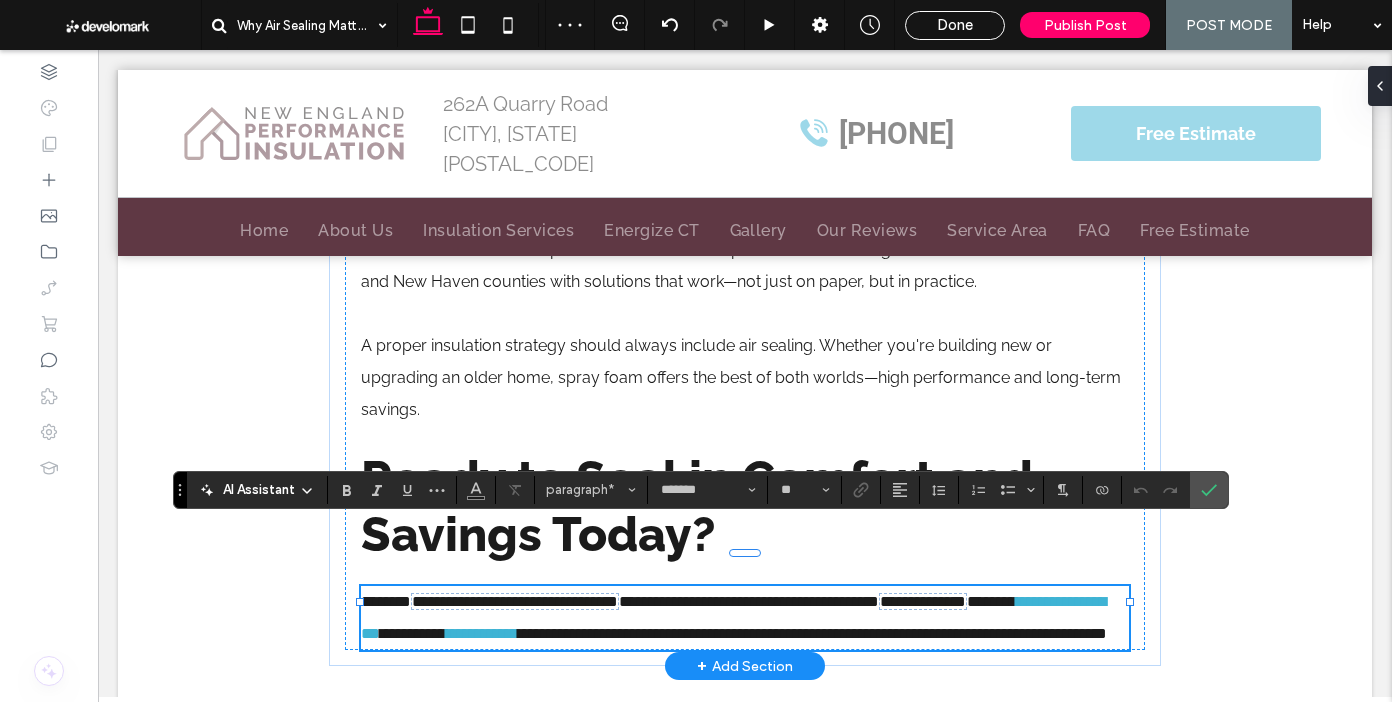 click on "**********" at bounding box center [745, 618] 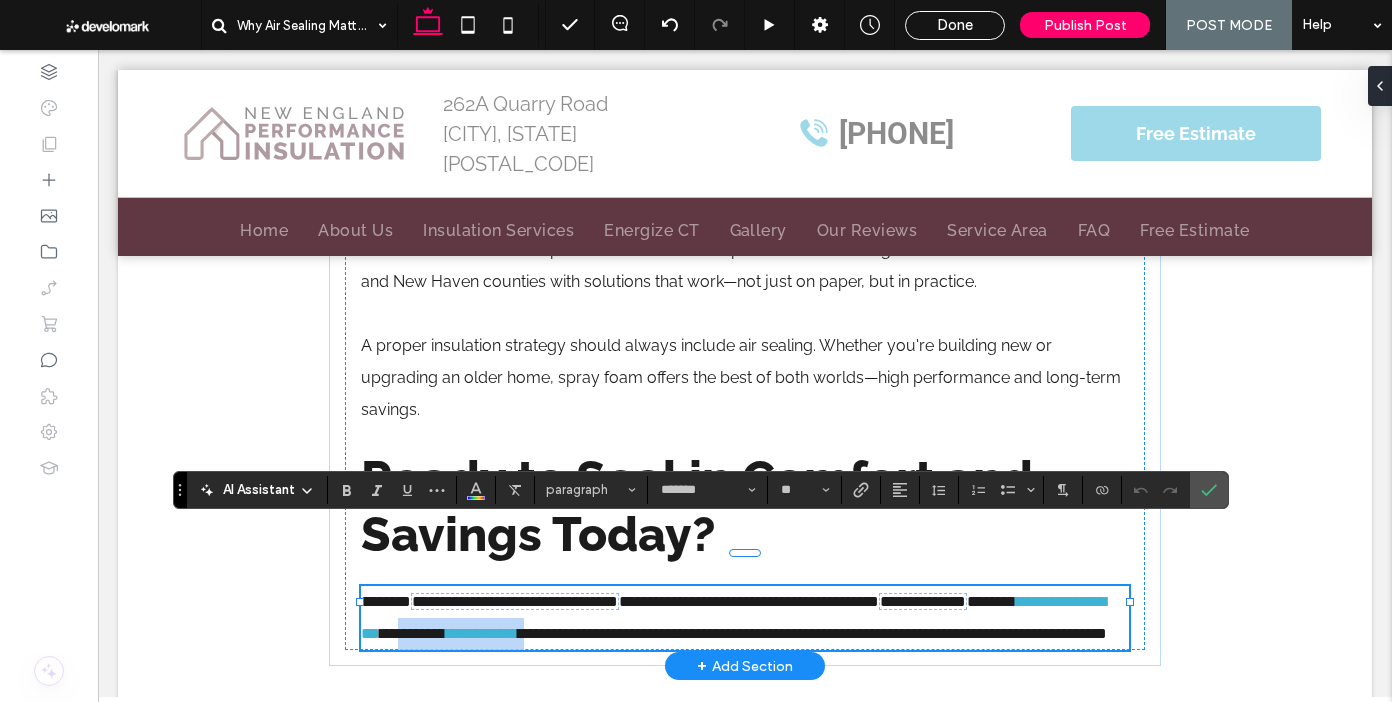 drag, startPoint x: 730, startPoint y: 574, endPoint x: 582, endPoint y: 575, distance: 148.00337 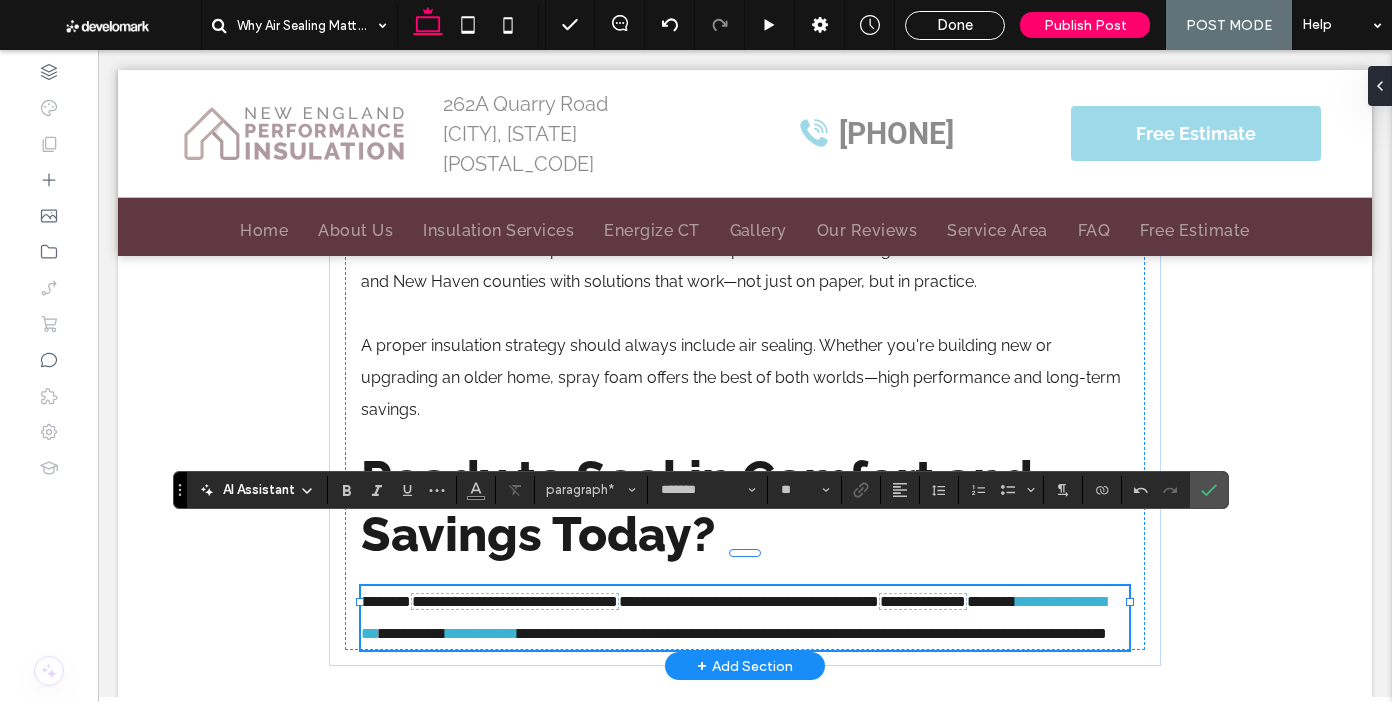 type 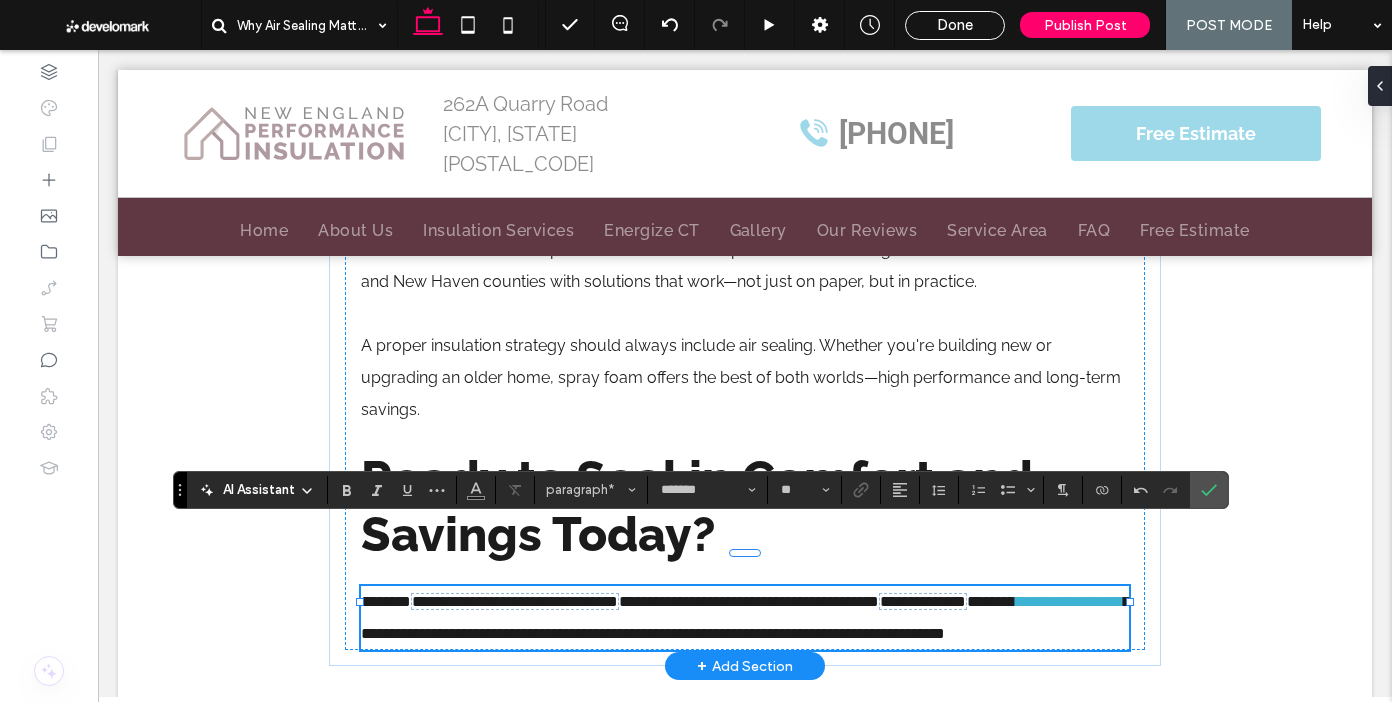 click on "**********" at bounding box center [653, 633] 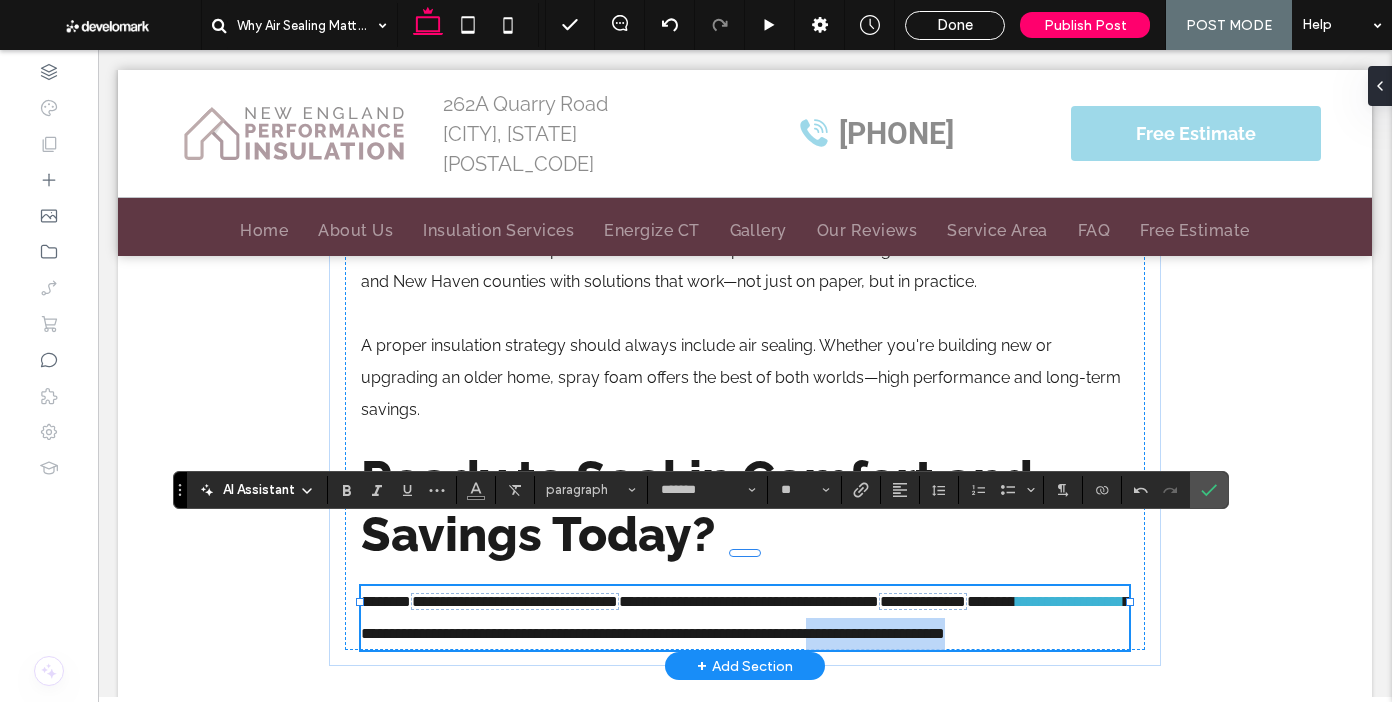 drag, startPoint x: 581, startPoint y: 607, endPoint x: 684, endPoint y: 610, distance: 103.04368 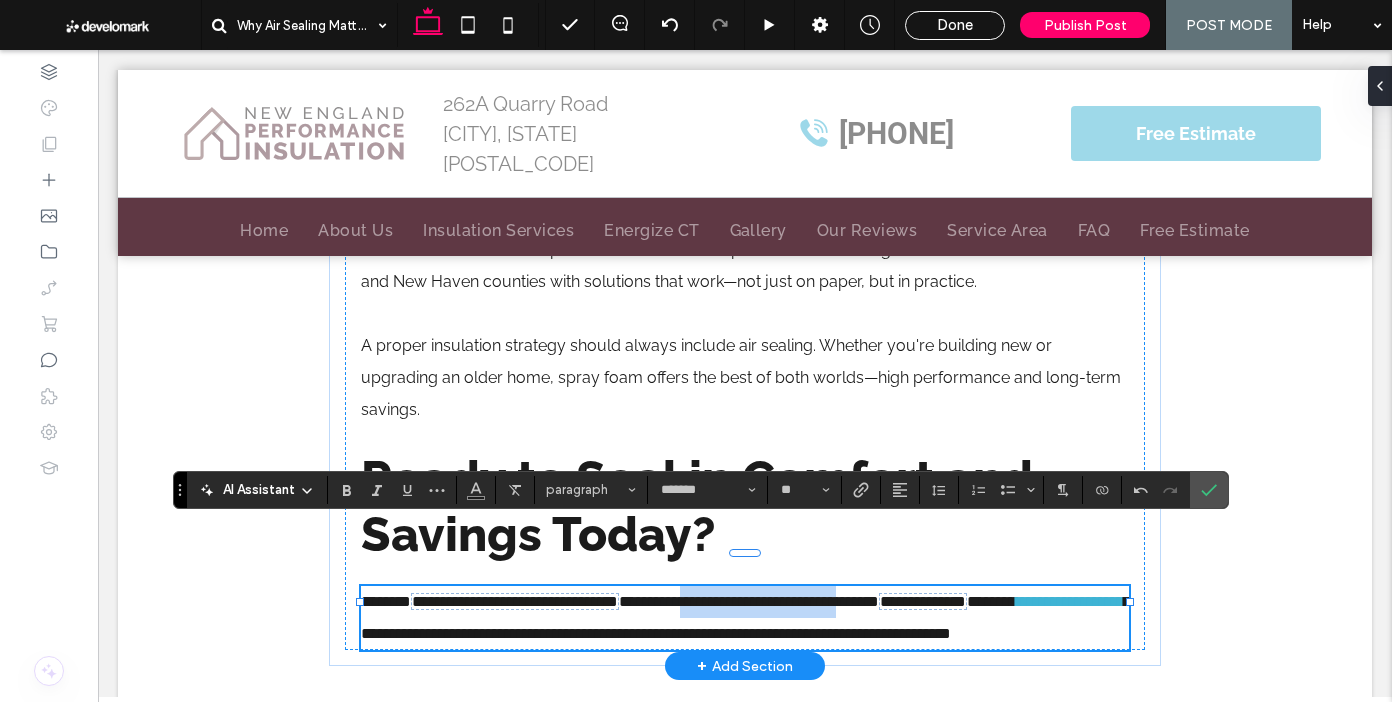 drag, startPoint x: 769, startPoint y: 544, endPoint x: 975, endPoint y: 543, distance: 206.00243 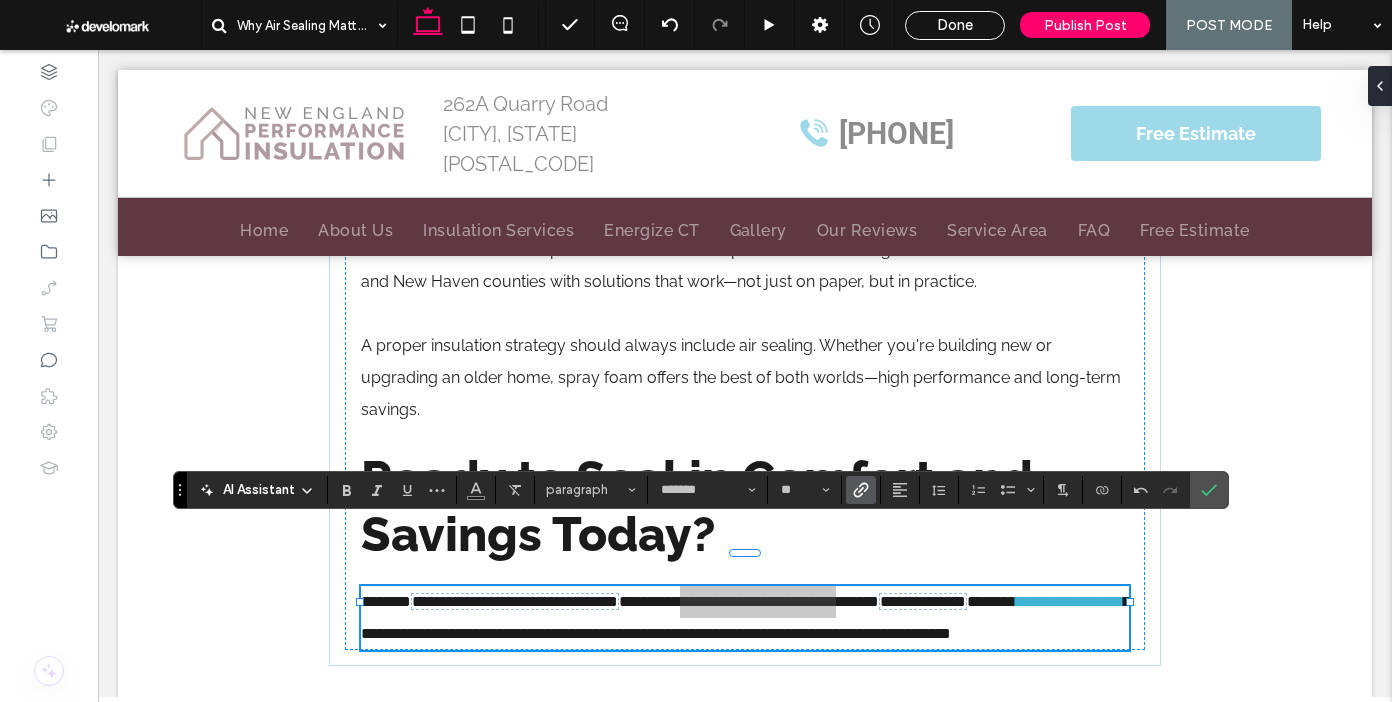 click 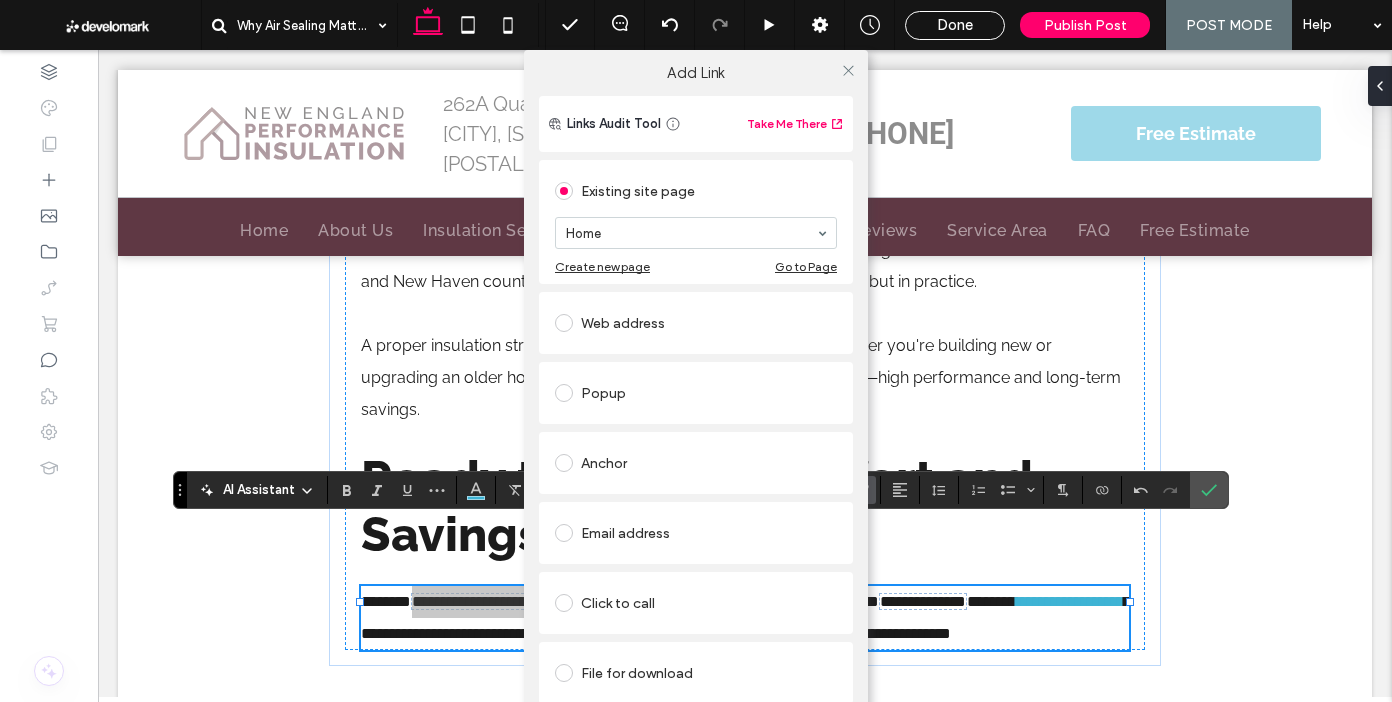 click on "Anchor" at bounding box center (696, 463) 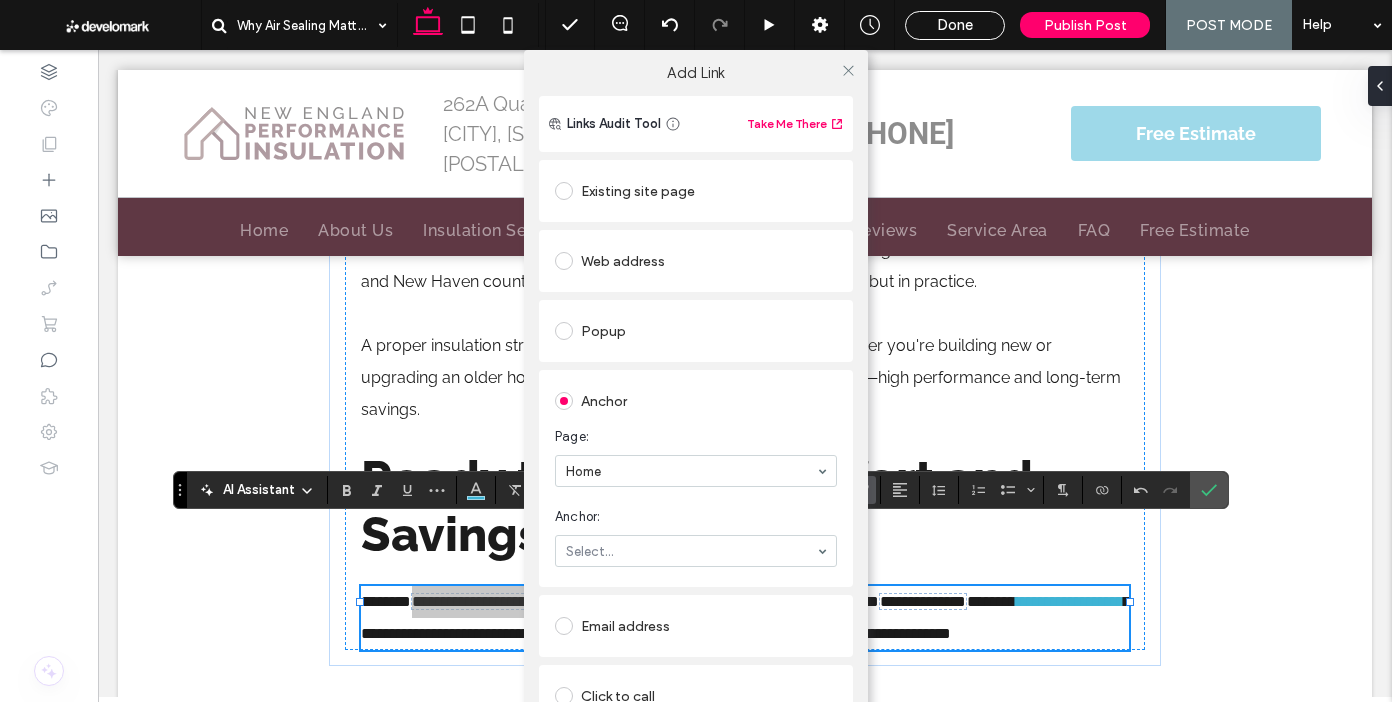 drag, startPoint x: 620, startPoint y: 533, endPoint x: 621, endPoint y: 553, distance: 20.024984 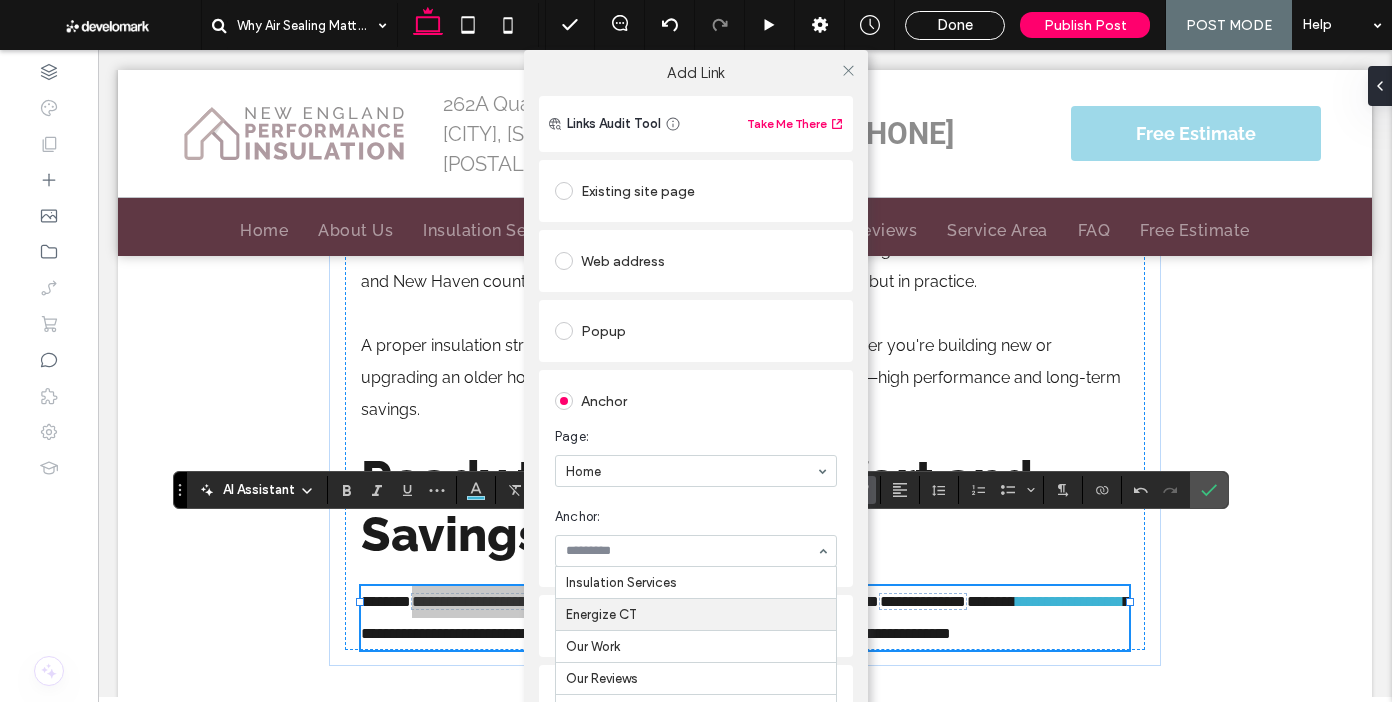 scroll, scrollTop: 164, scrollLeft: 0, axis: vertical 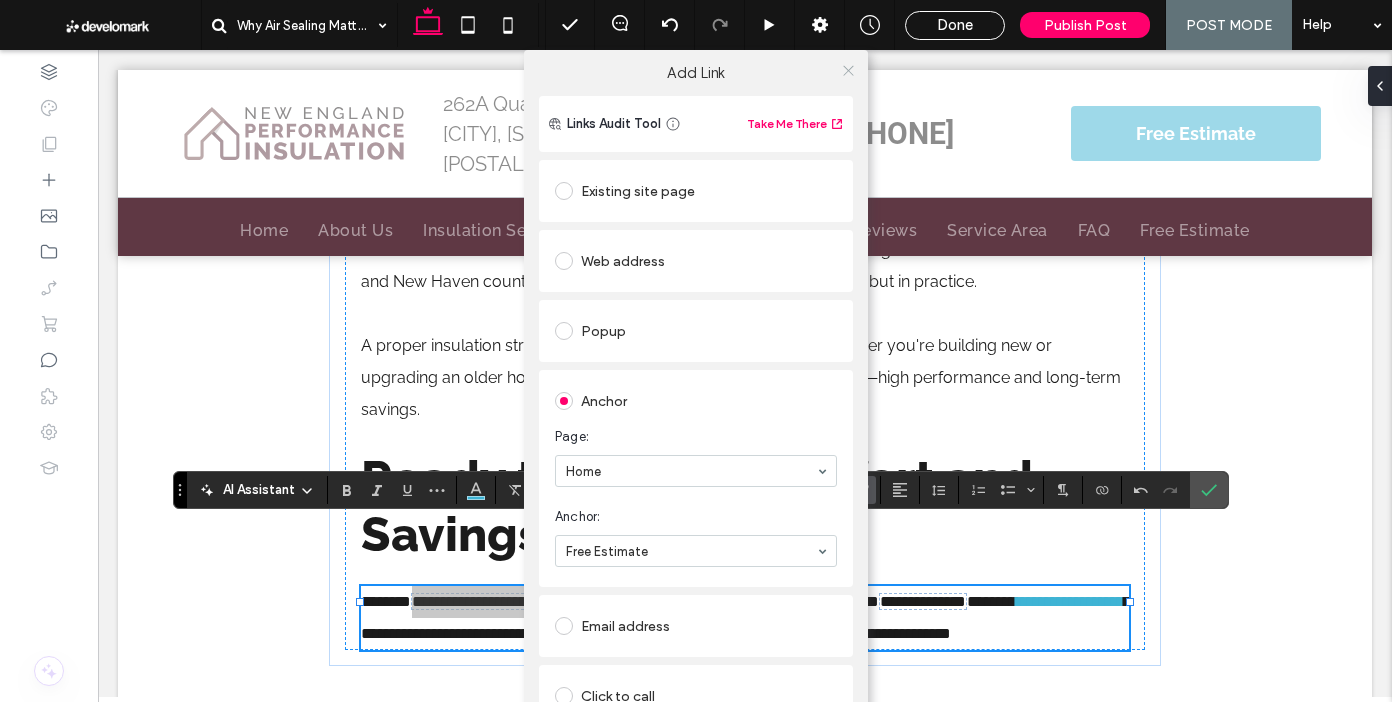 click 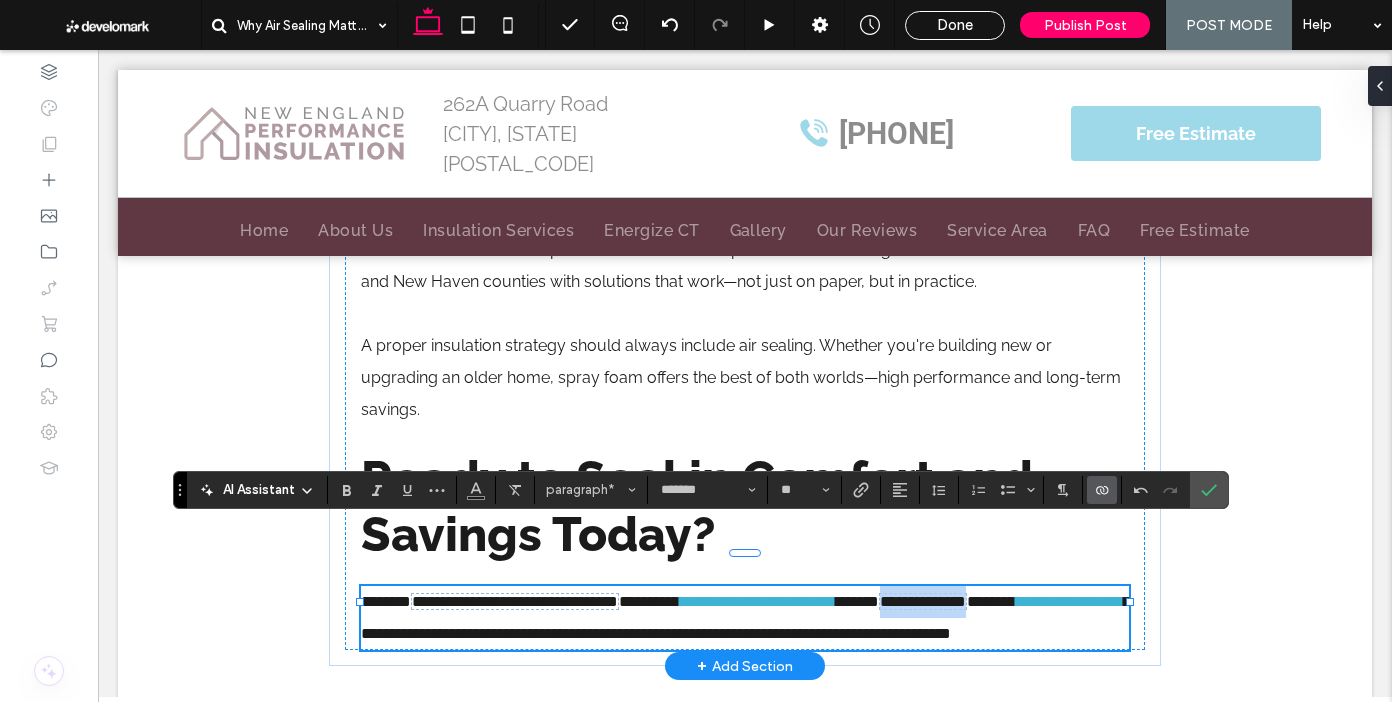 click on "**********" at bounding box center [745, 618] 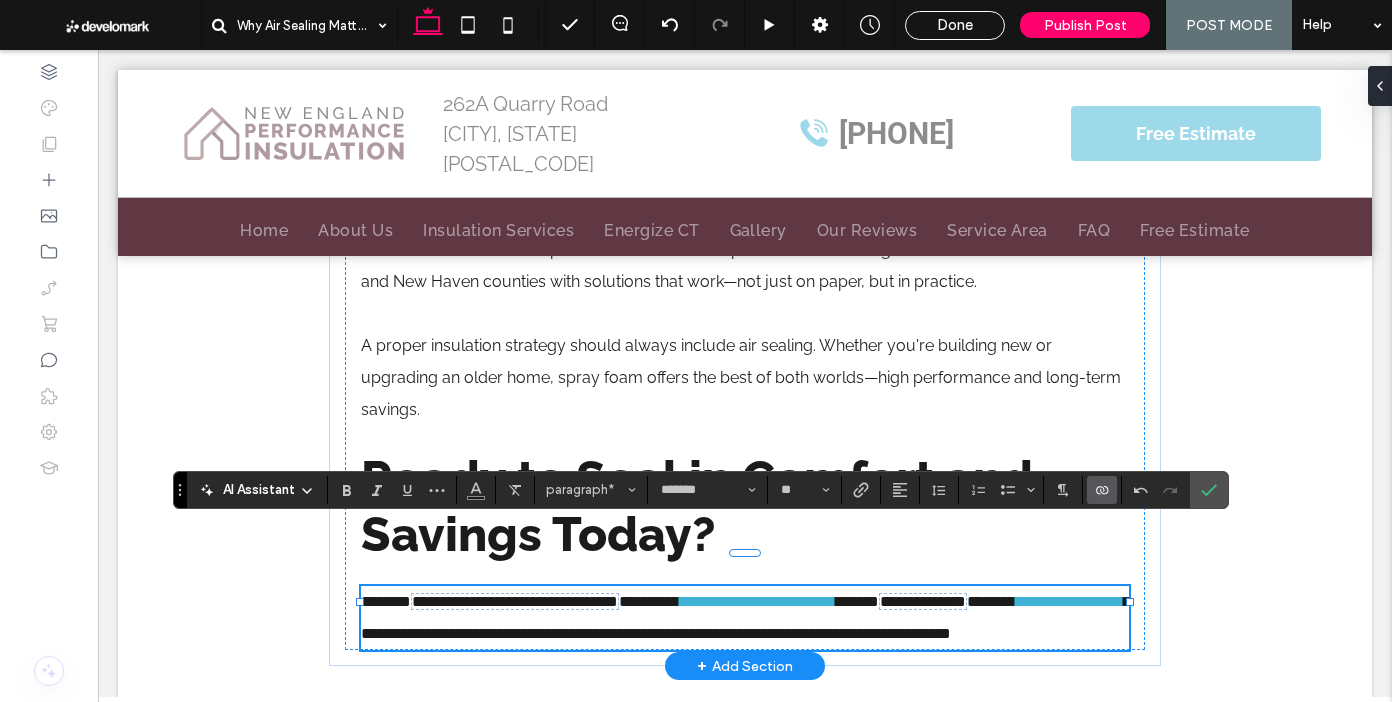 click on "**********" at bounding box center (923, 601) 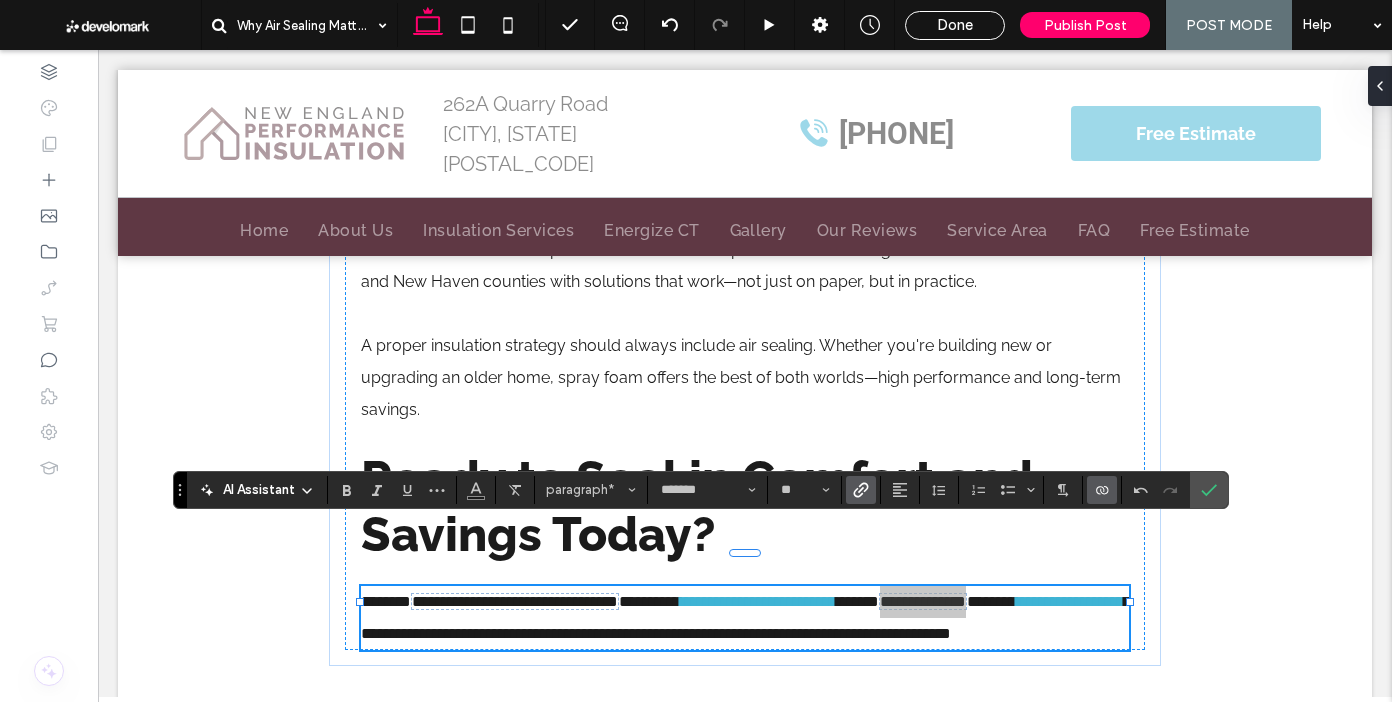 click at bounding box center [861, 490] 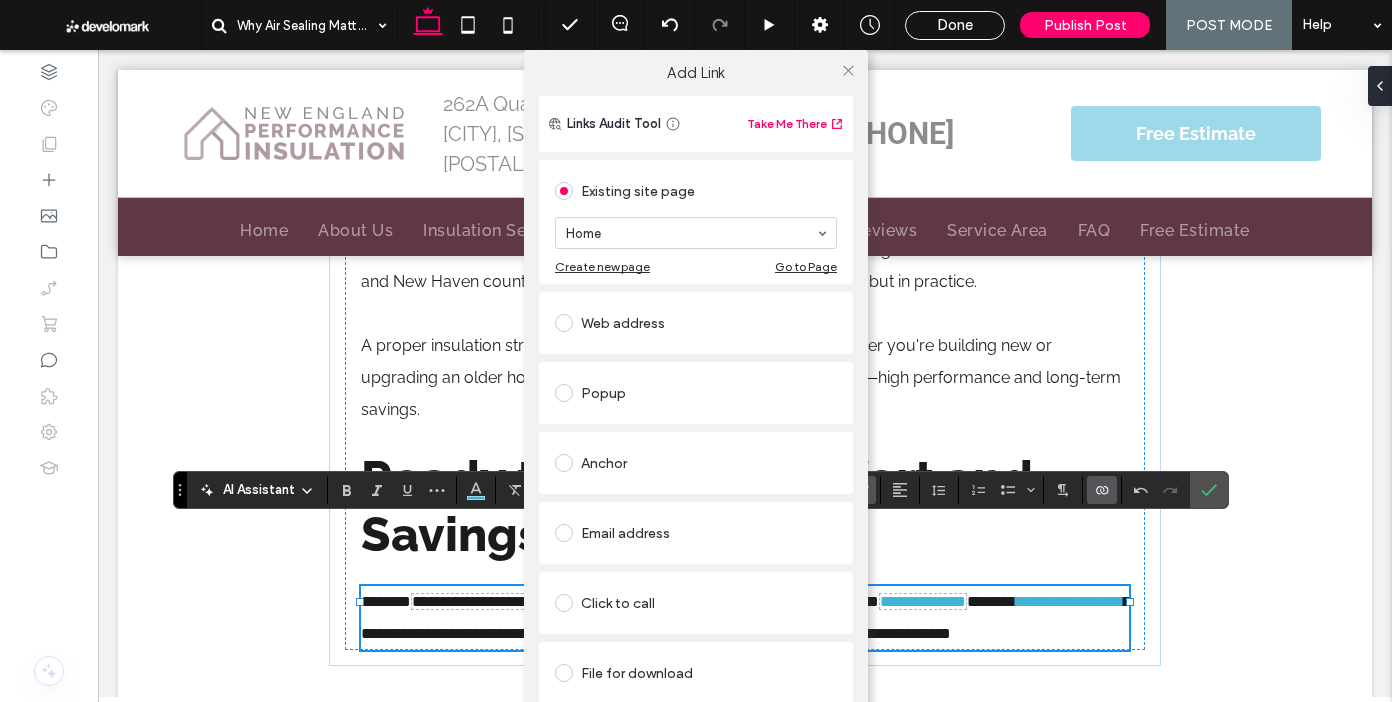 click on "Click to call" at bounding box center (696, 603) 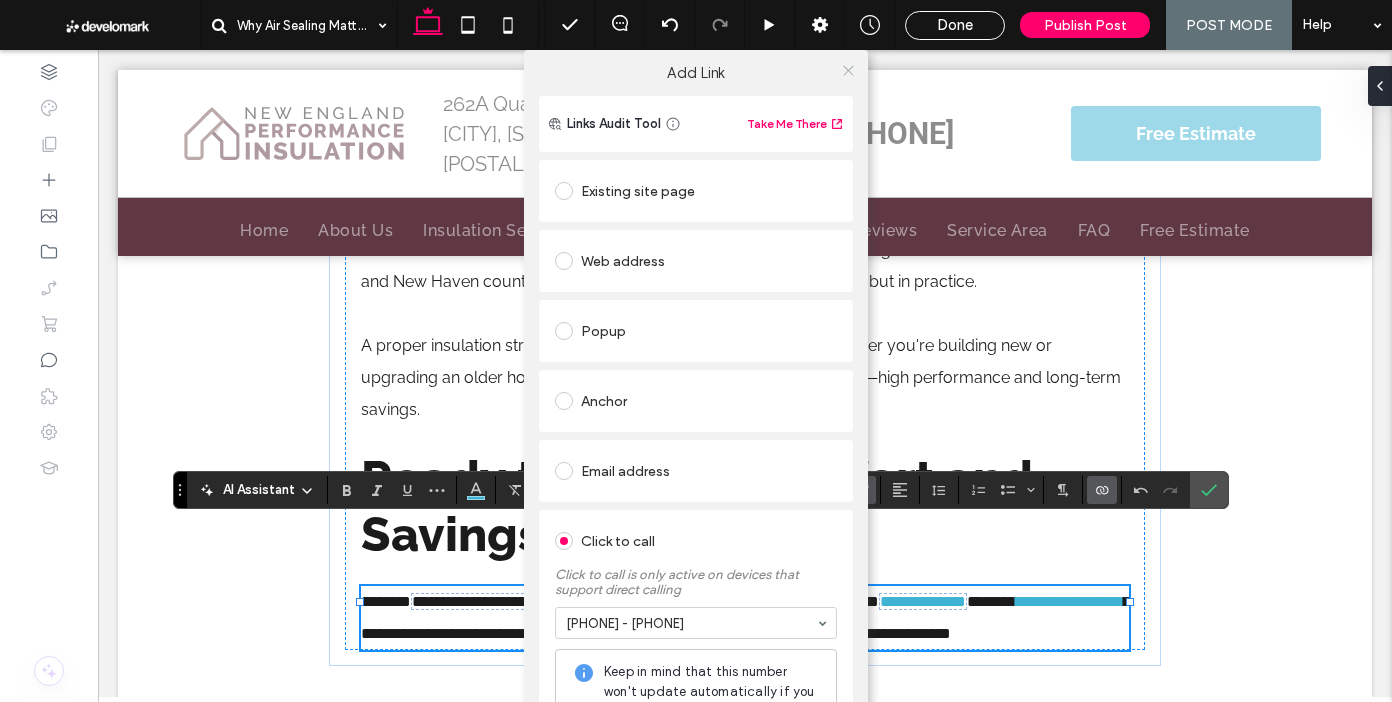 click 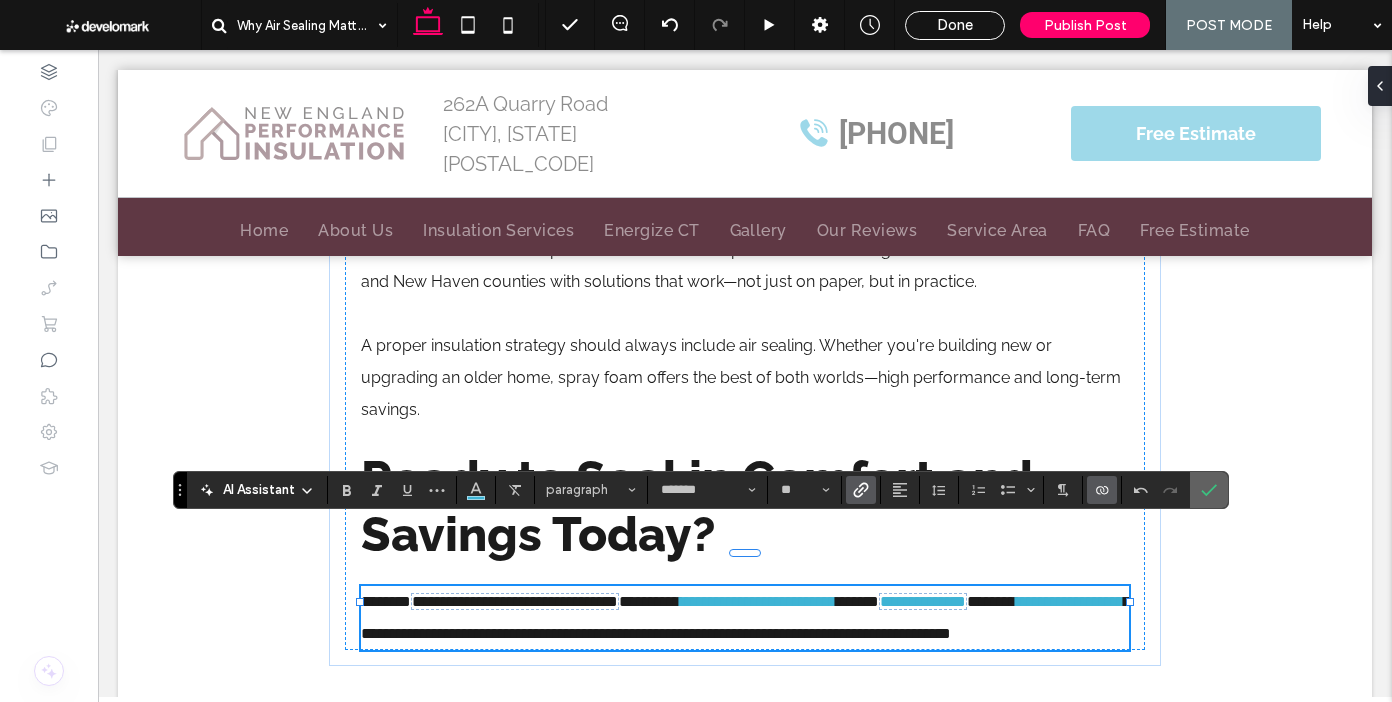 click 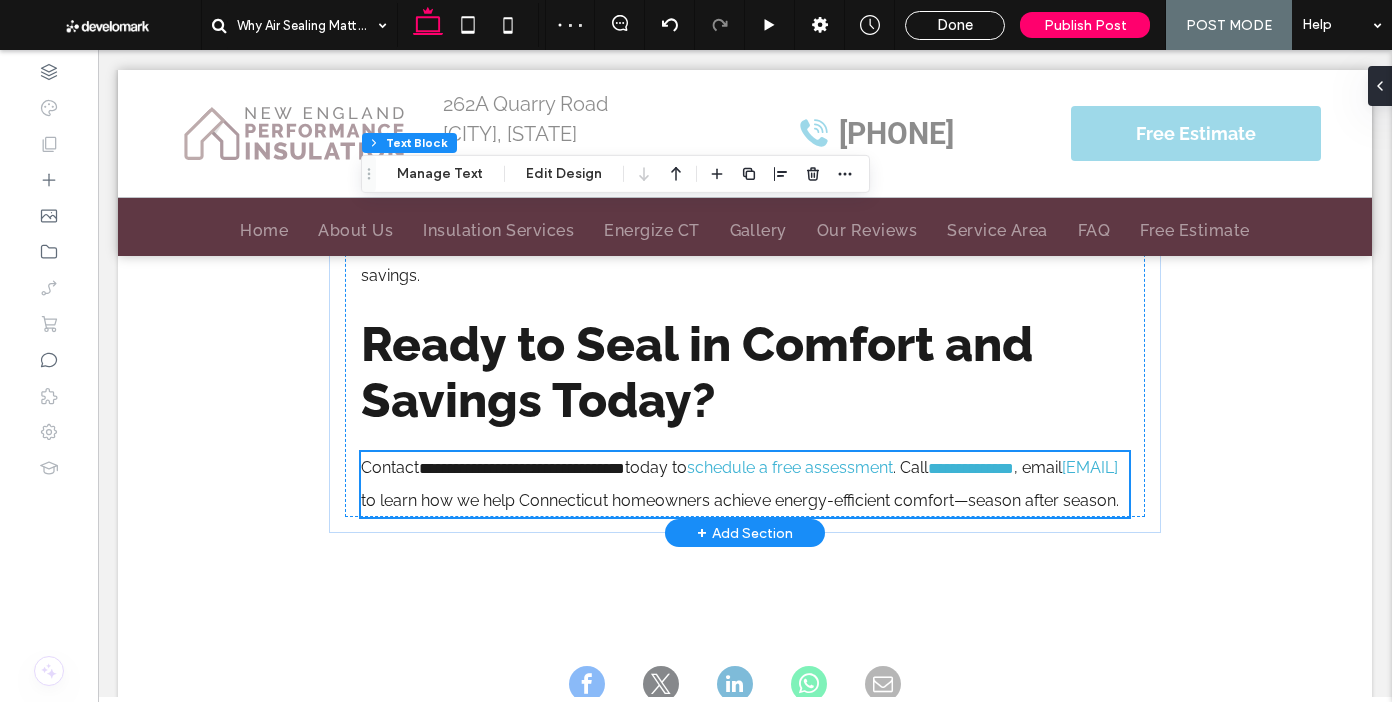 scroll, scrollTop: 2227, scrollLeft: 0, axis: vertical 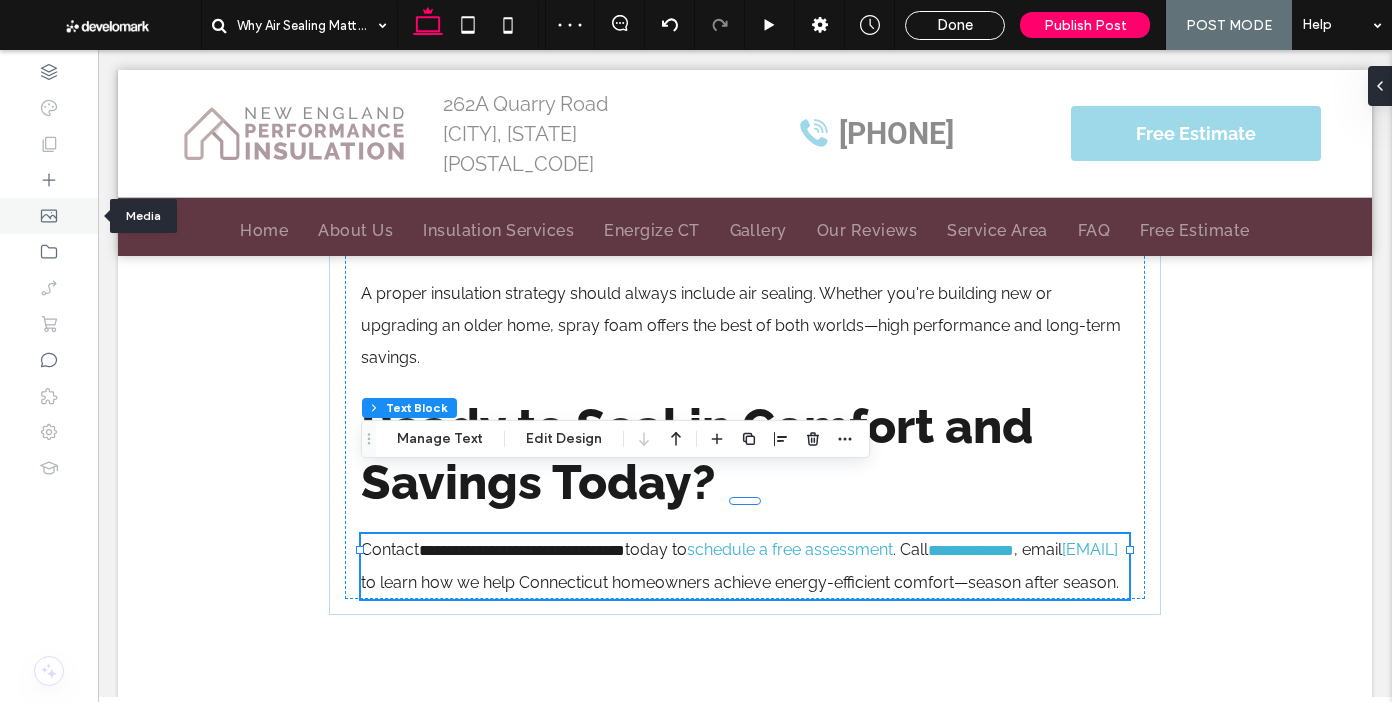 click at bounding box center (49, 216) 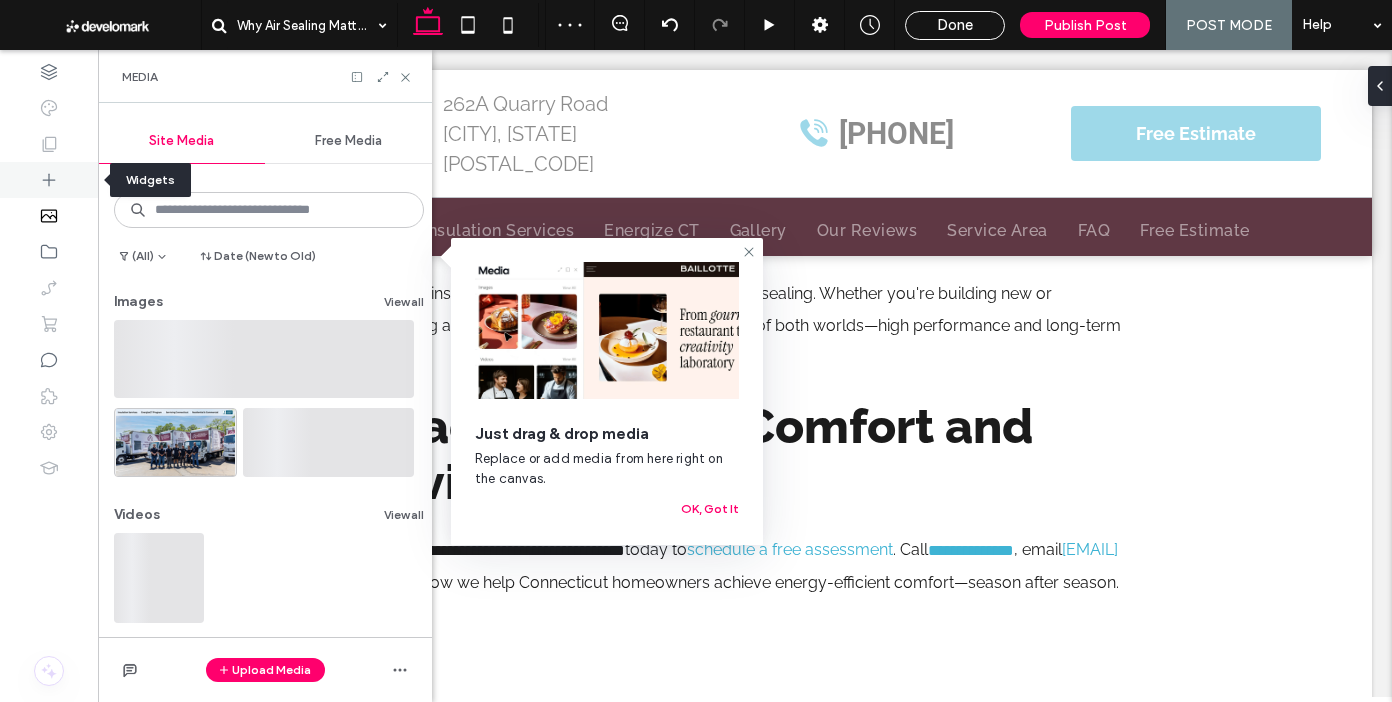 click 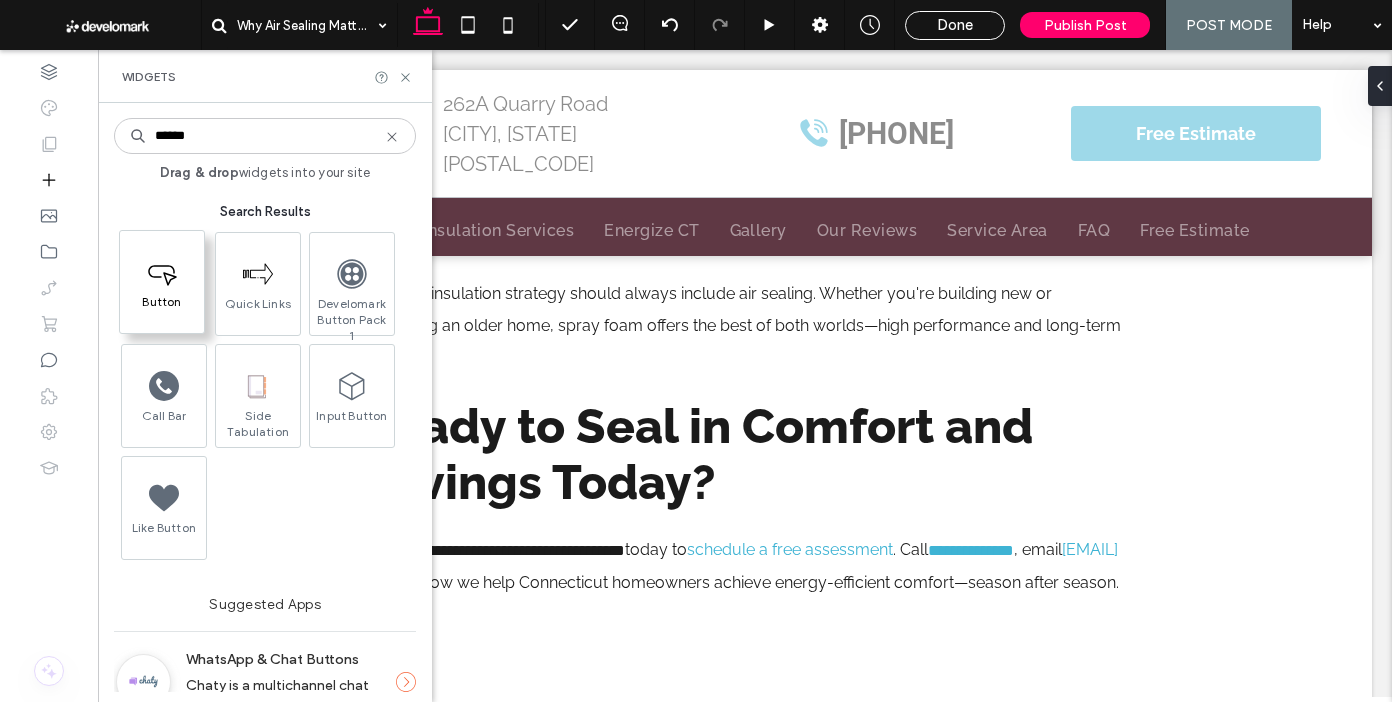 type on "******" 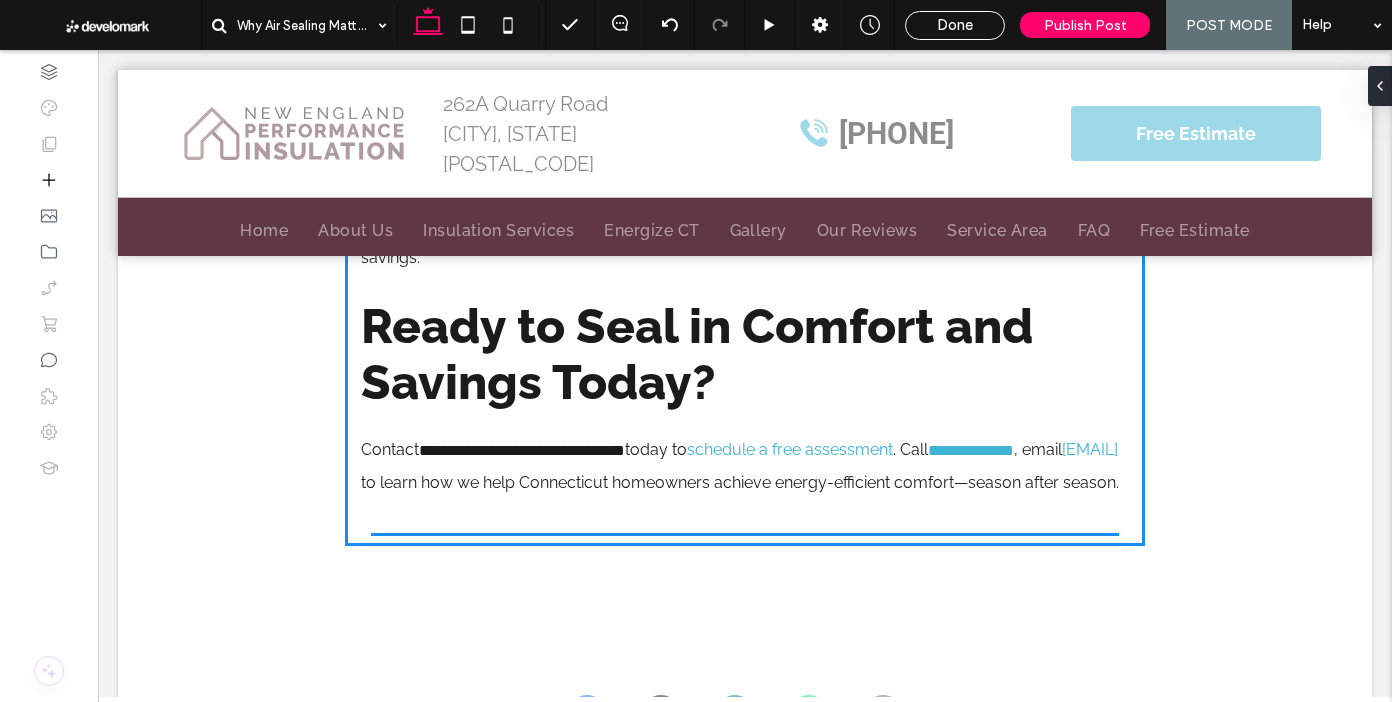 scroll, scrollTop: 2357, scrollLeft: 0, axis: vertical 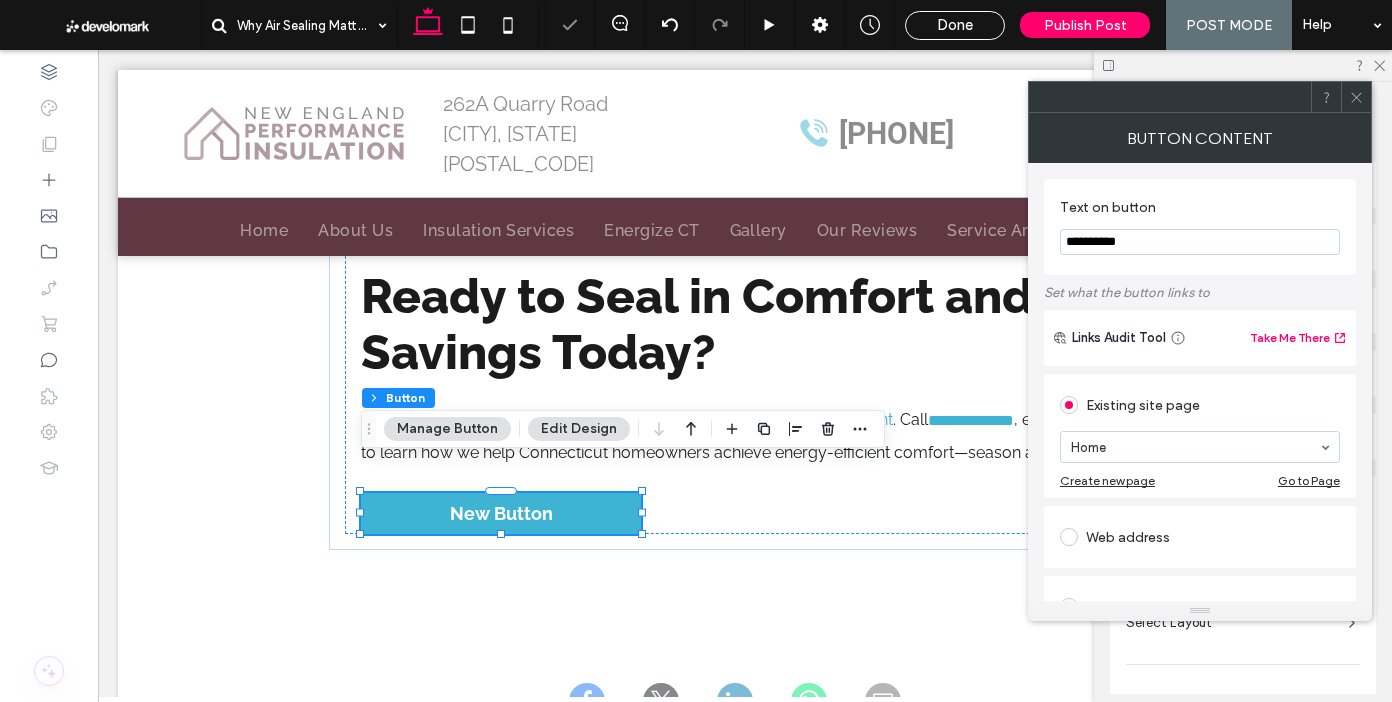 click on "**********" at bounding box center (1200, 242) 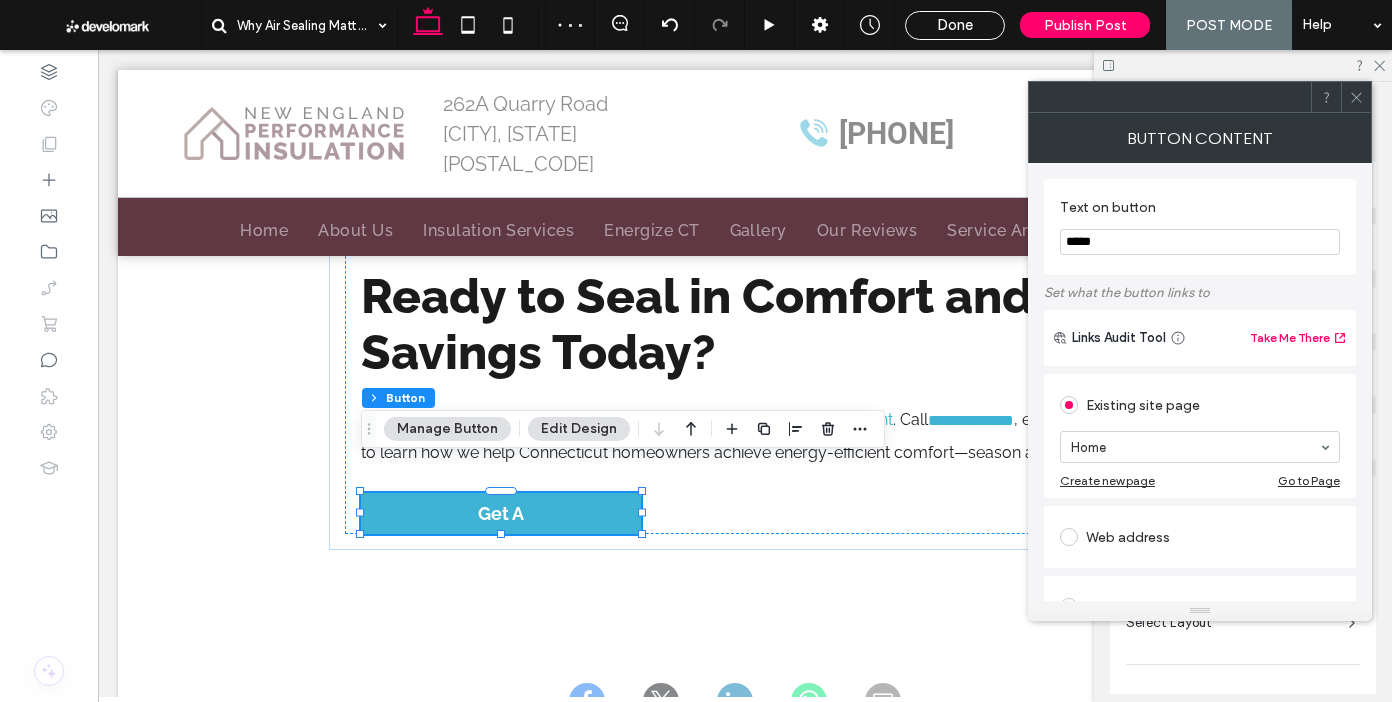 type on "*****" 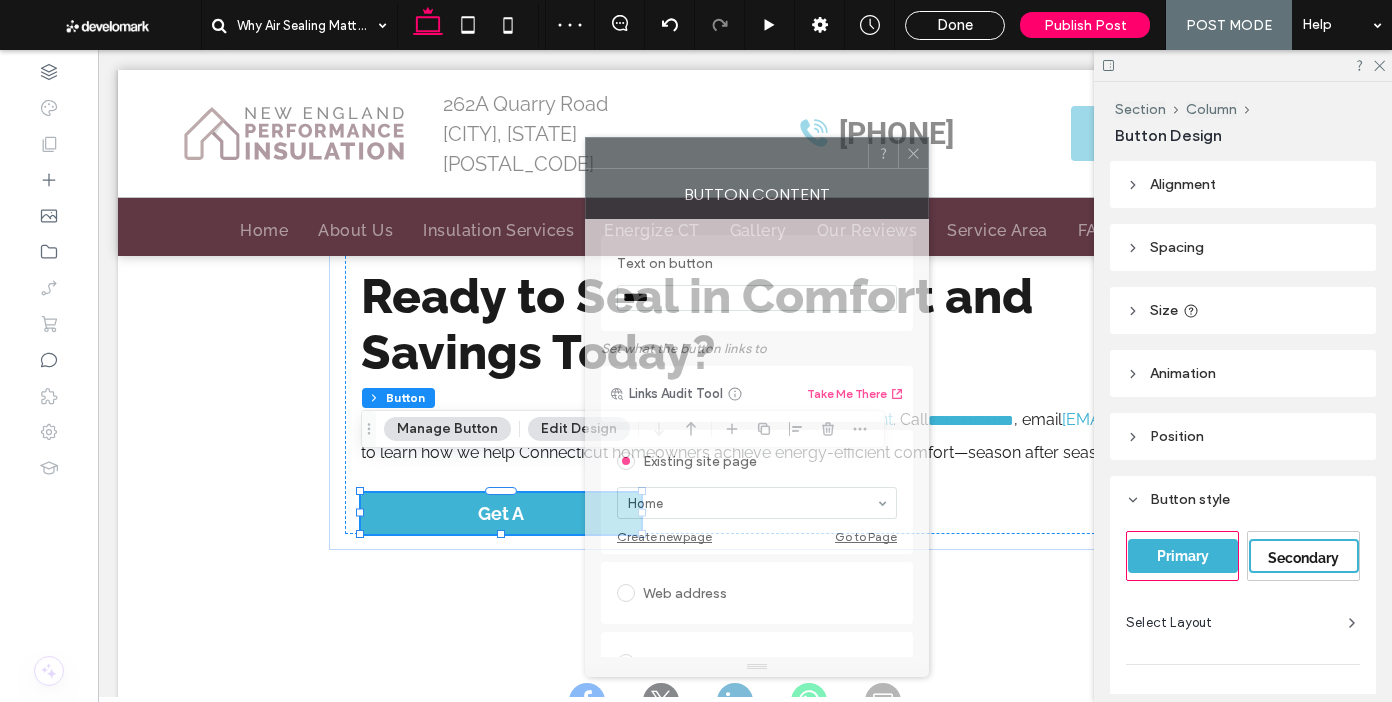 drag, startPoint x: 1166, startPoint y: 98, endPoint x: 1144, endPoint y: 131, distance: 39.661064 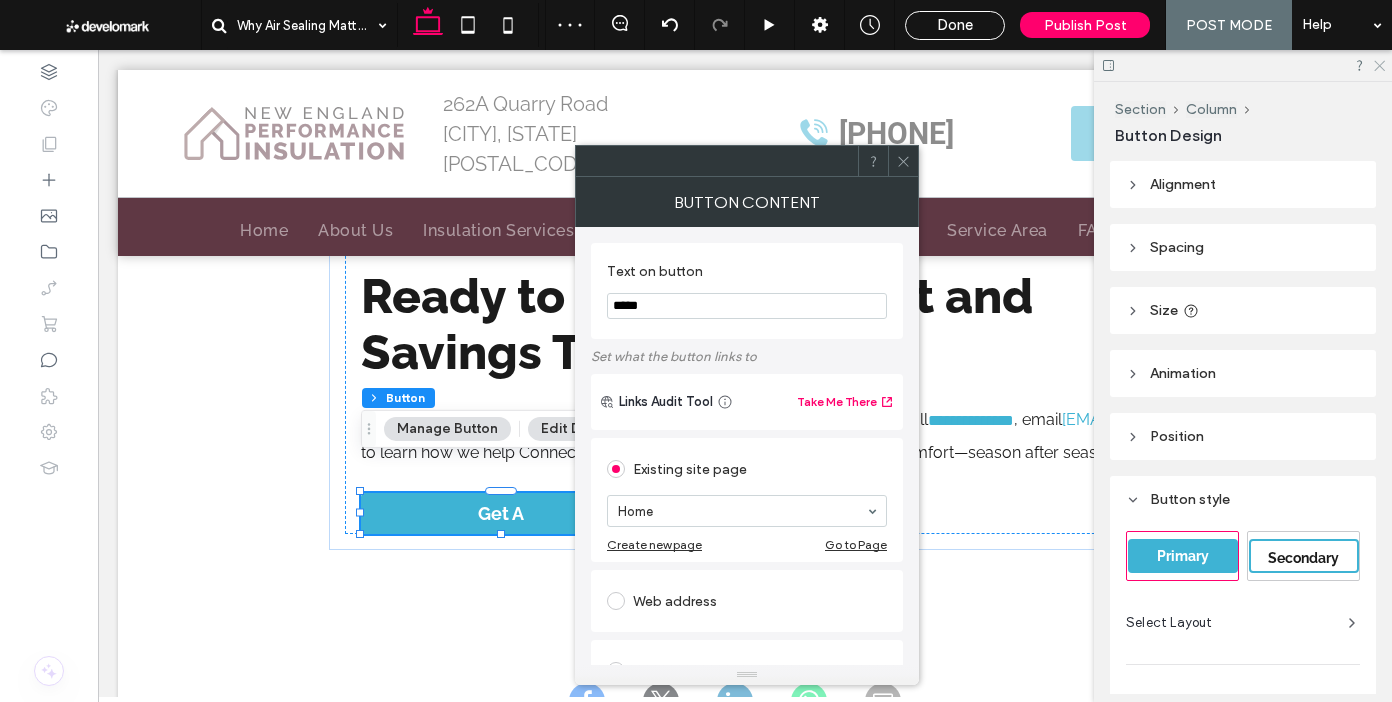 click 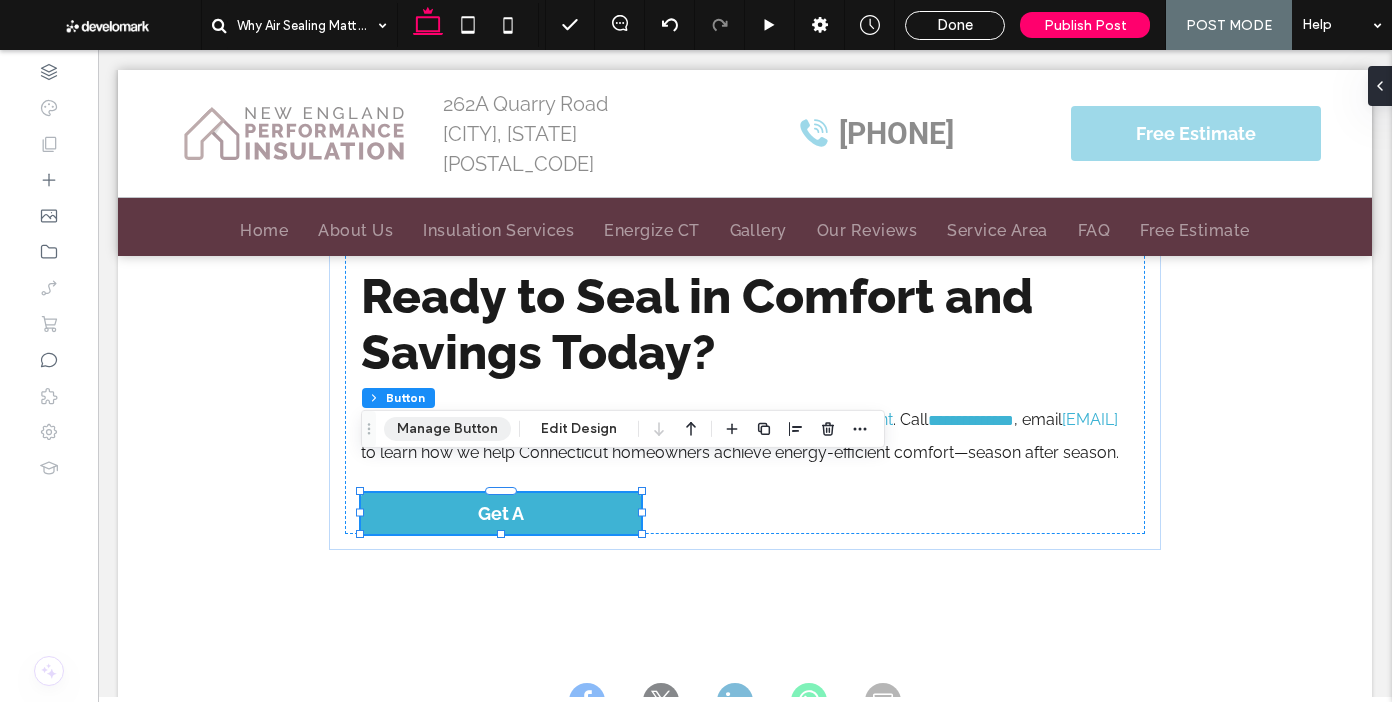 click on "Manage Button" at bounding box center (447, 429) 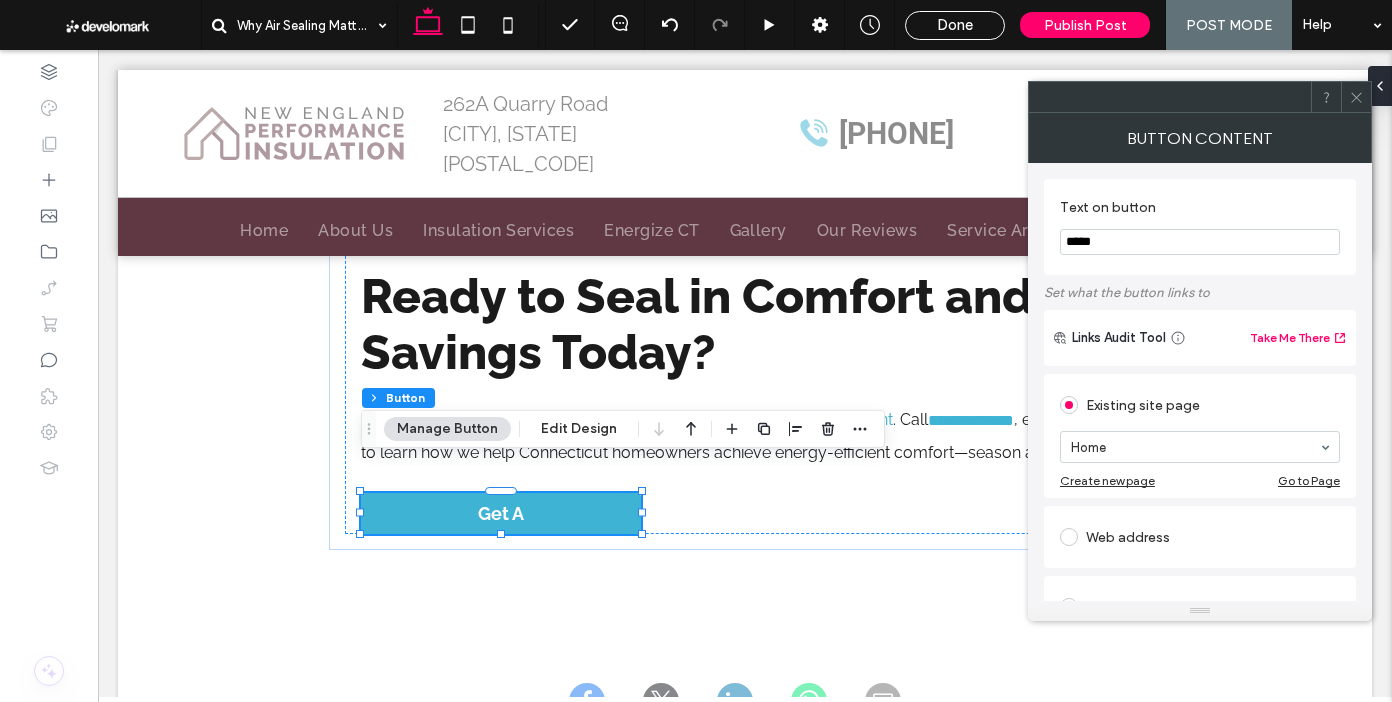 click on "*****" at bounding box center (1200, 242) 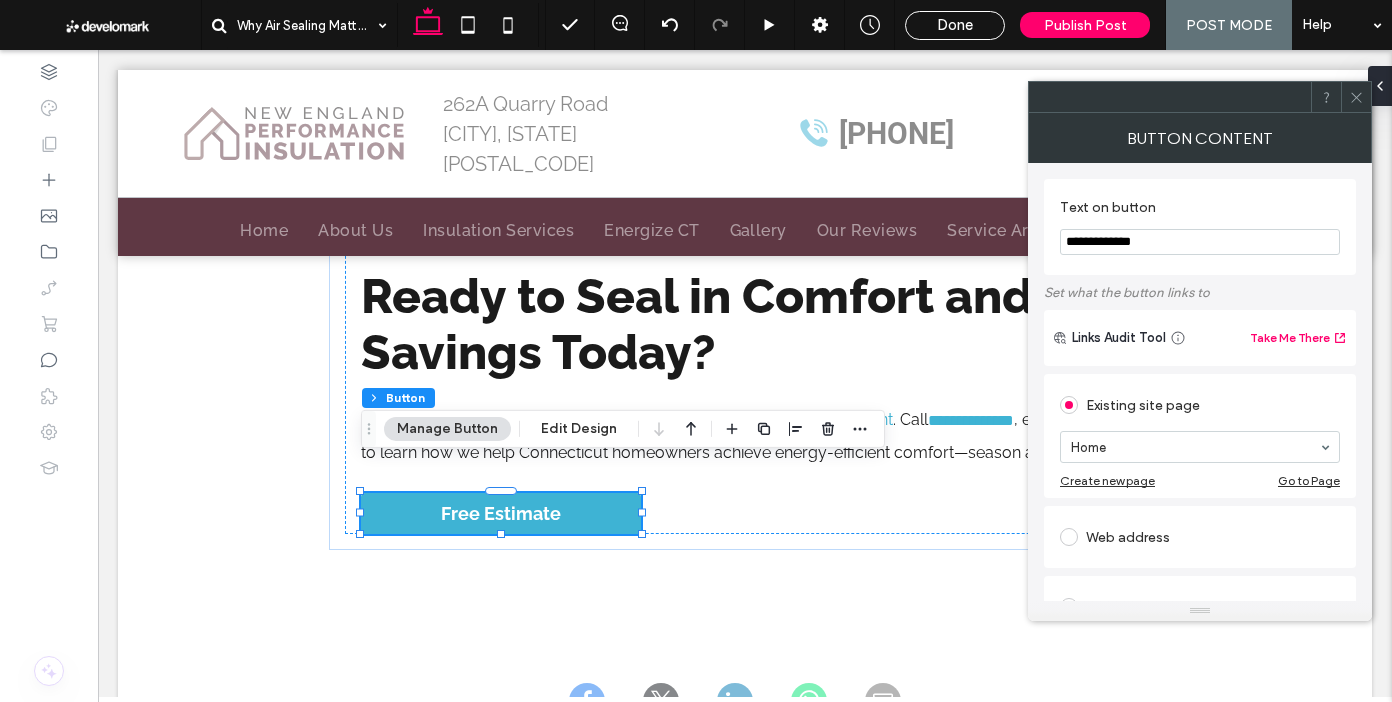 type on "**********" 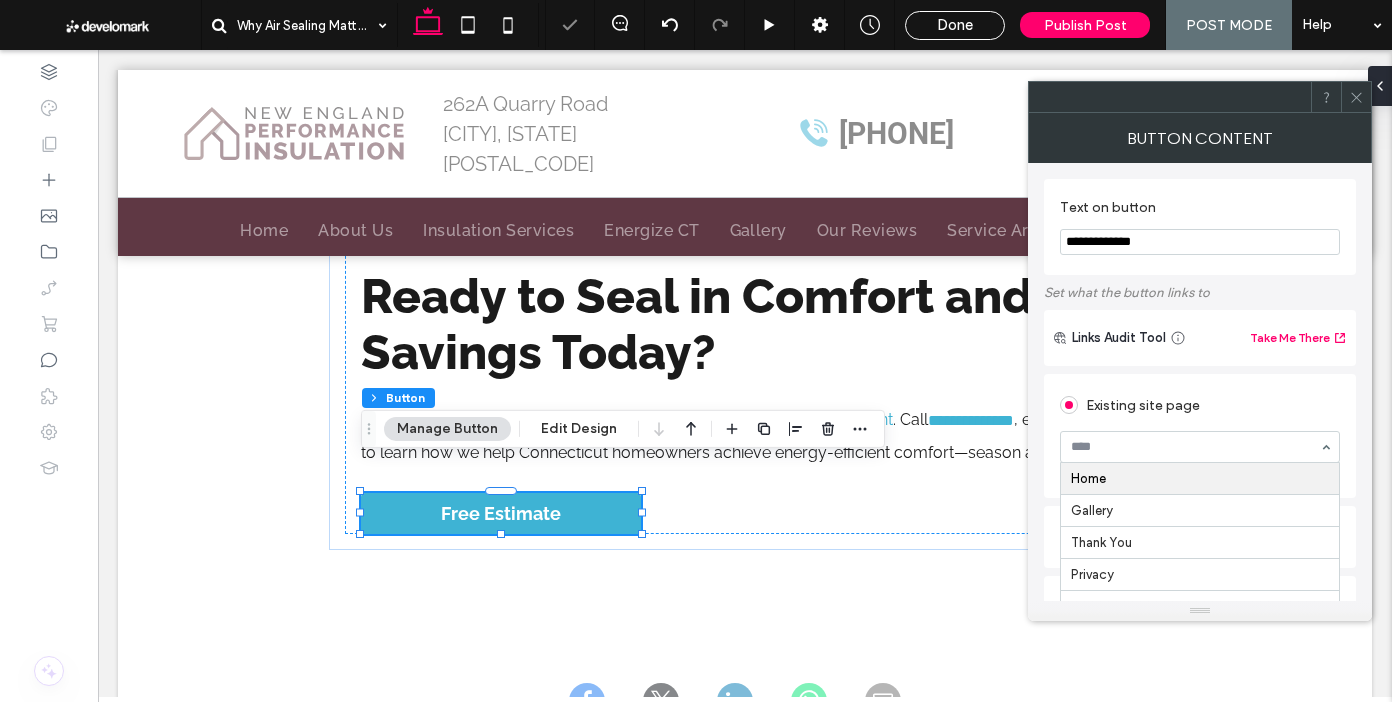click on "Existing site page" at bounding box center [1200, 405] 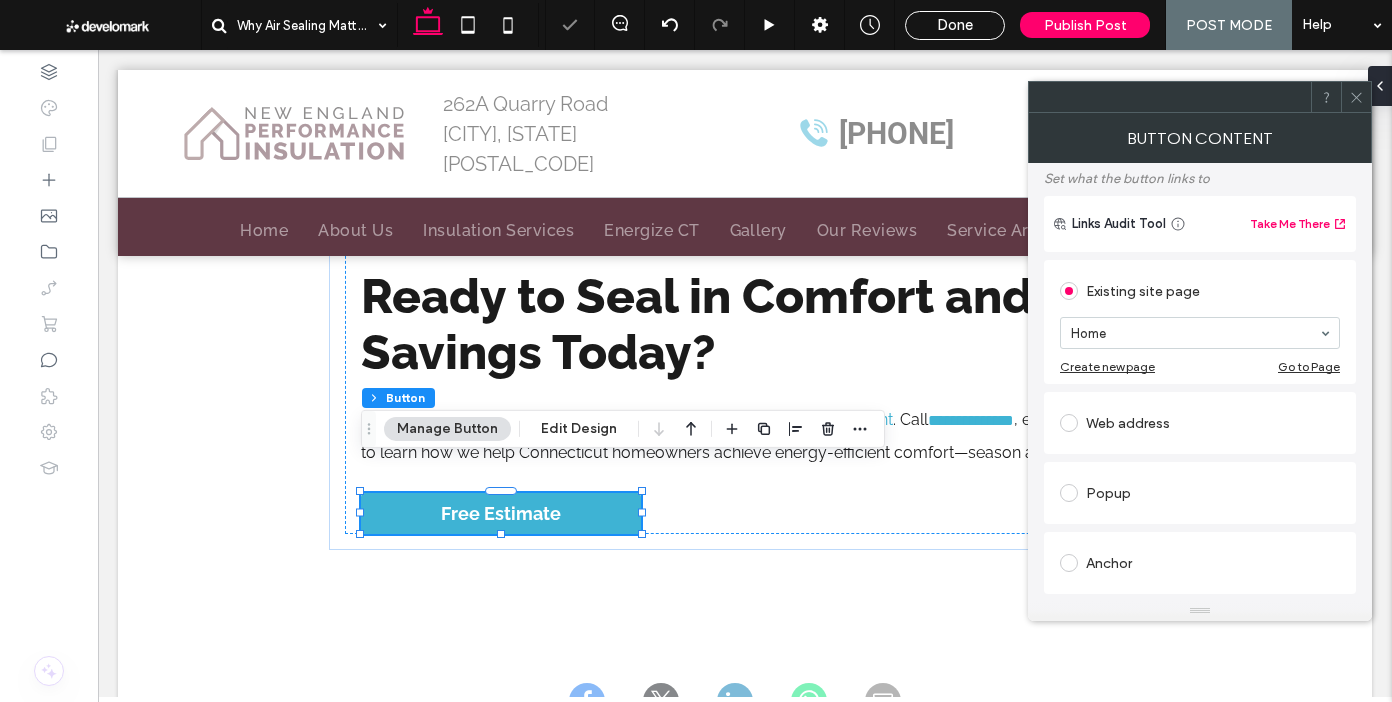 scroll, scrollTop: 311, scrollLeft: 0, axis: vertical 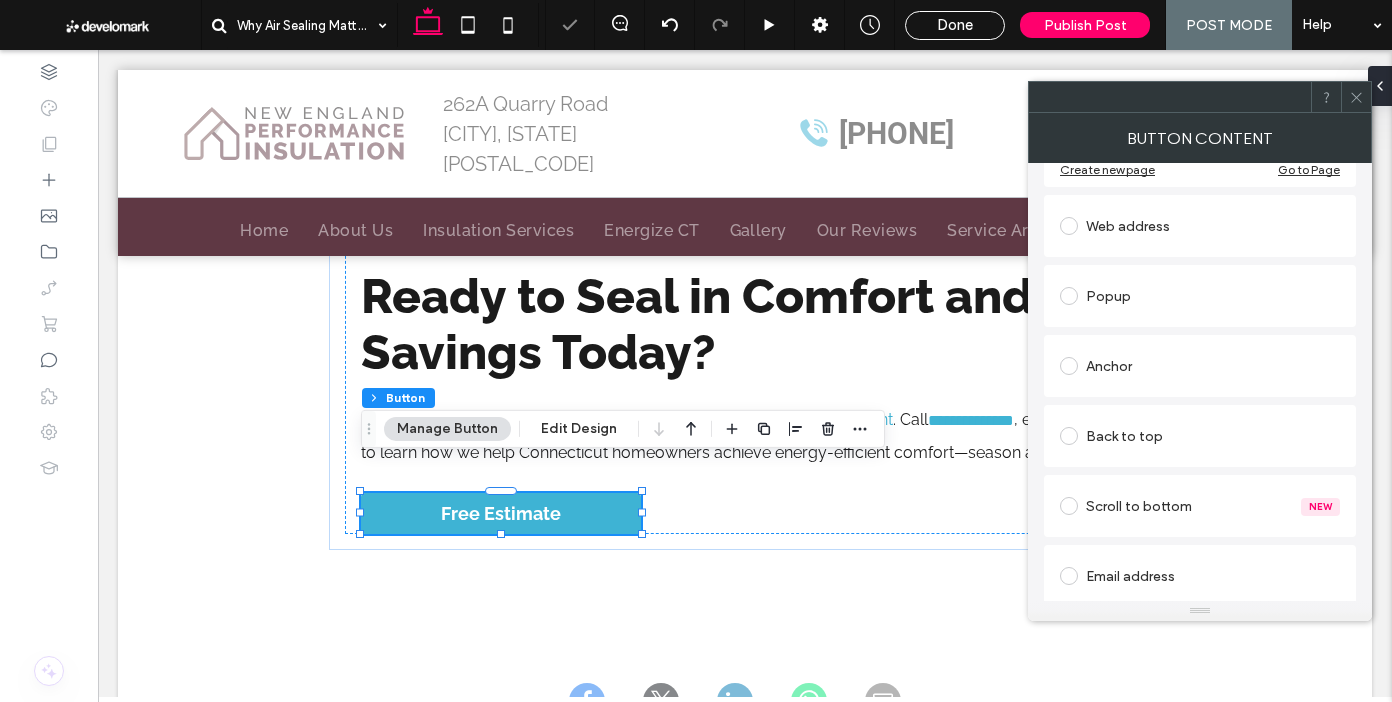 click on "Anchor" at bounding box center [1200, 366] 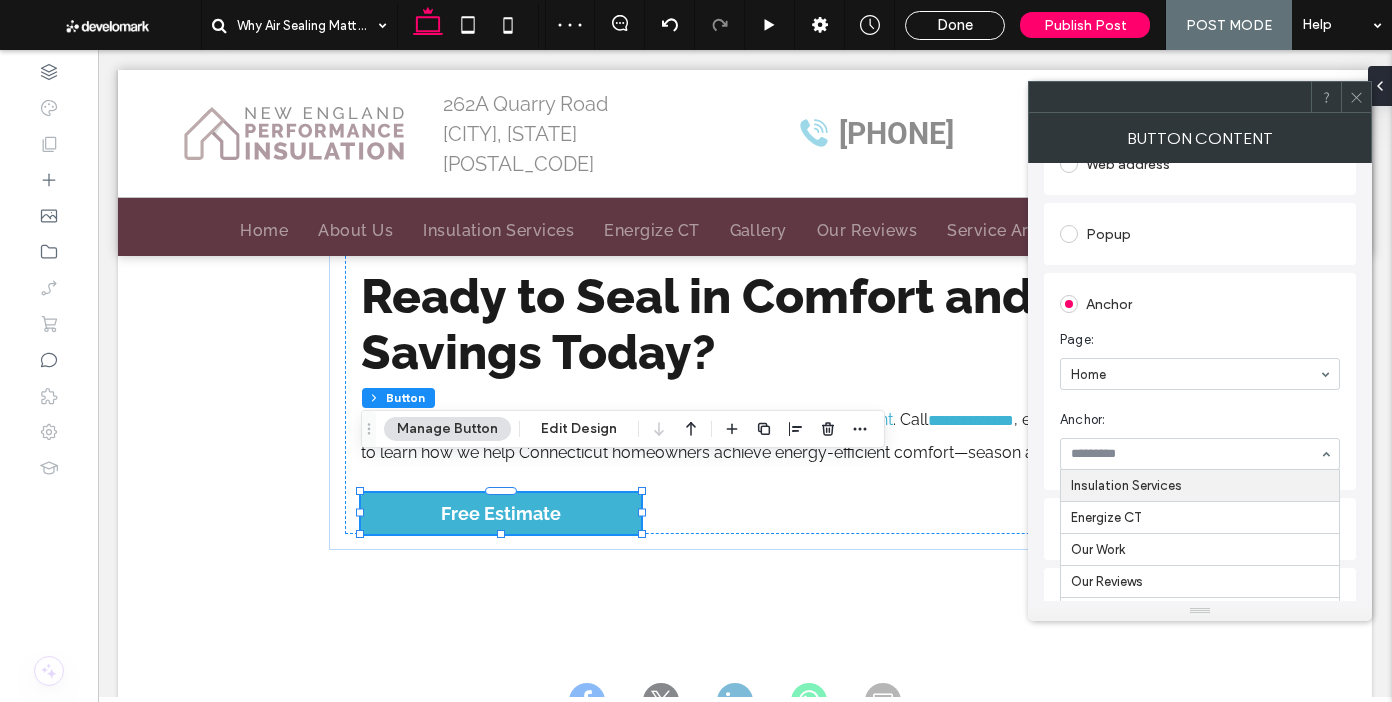 scroll, scrollTop: 164, scrollLeft: 0, axis: vertical 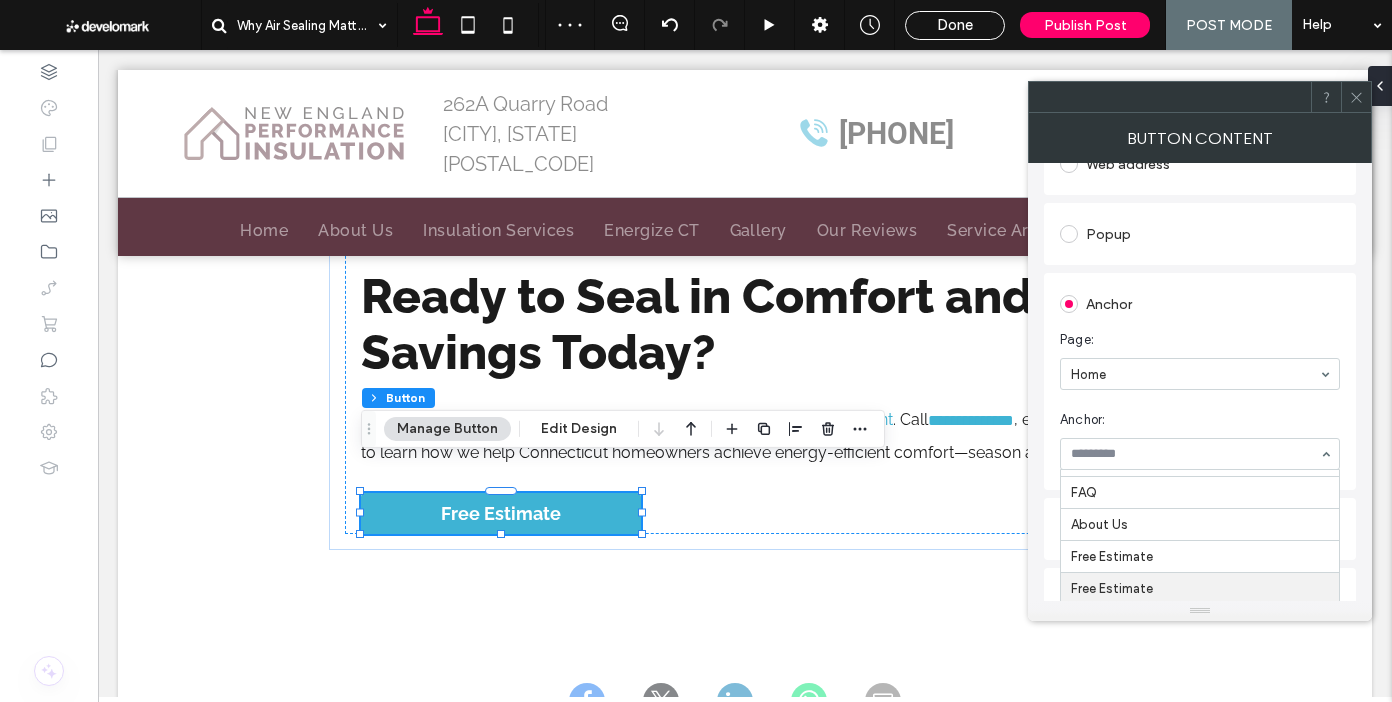 drag, startPoint x: 1140, startPoint y: 585, endPoint x: 1142, endPoint y: 507, distance: 78.025635 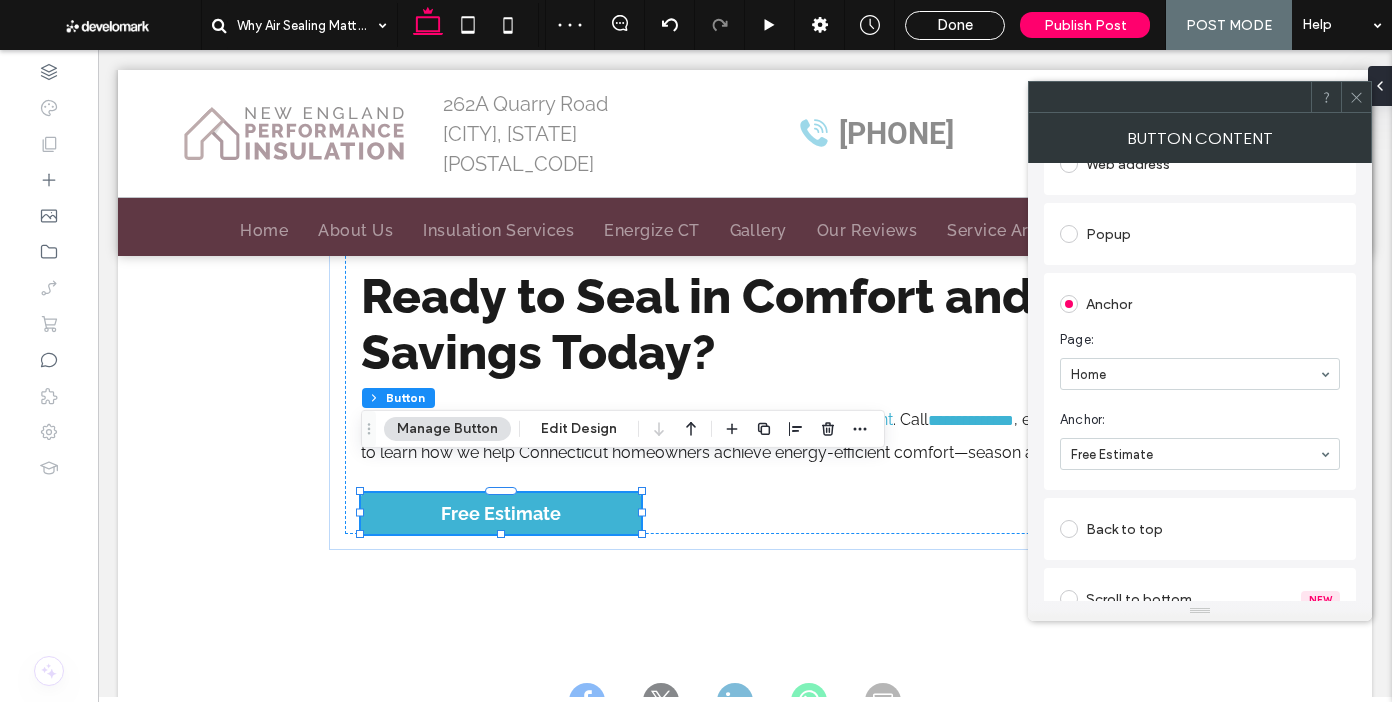 click 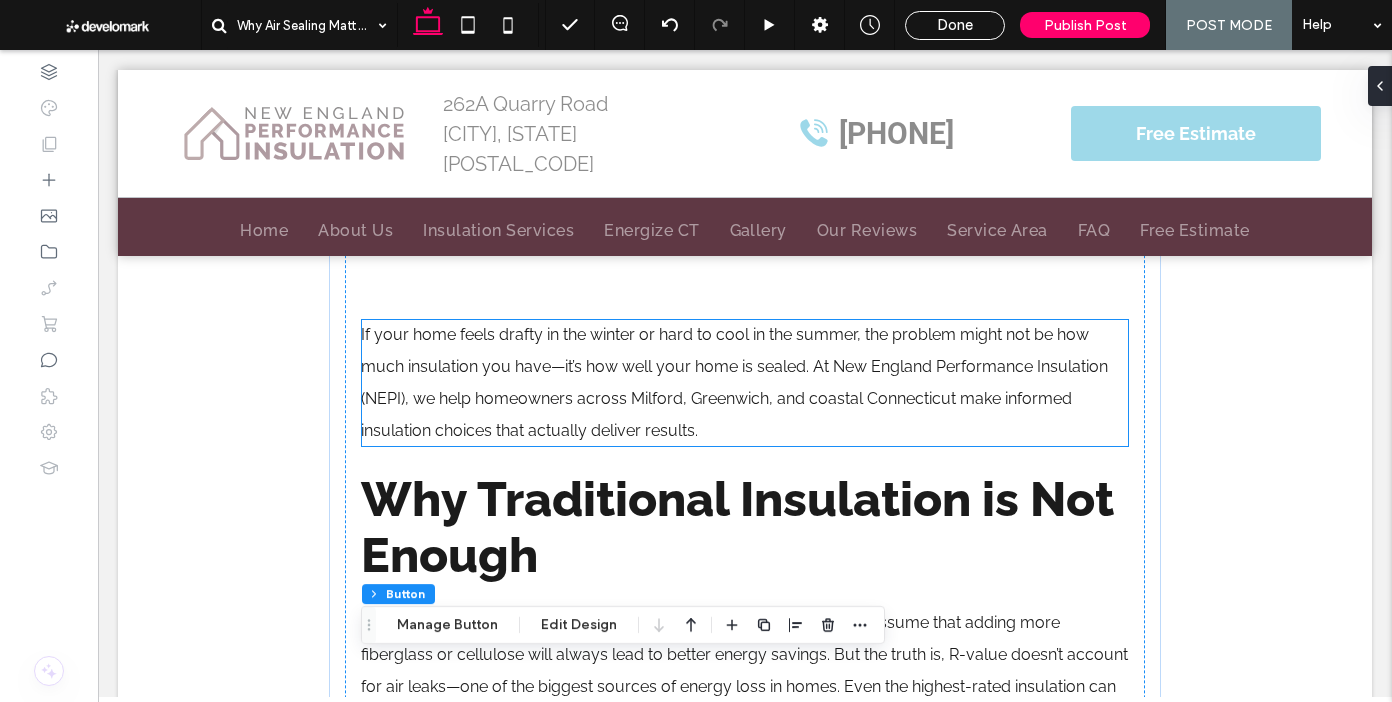 scroll, scrollTop: 898, scrollLeft: 0, axis: vertical 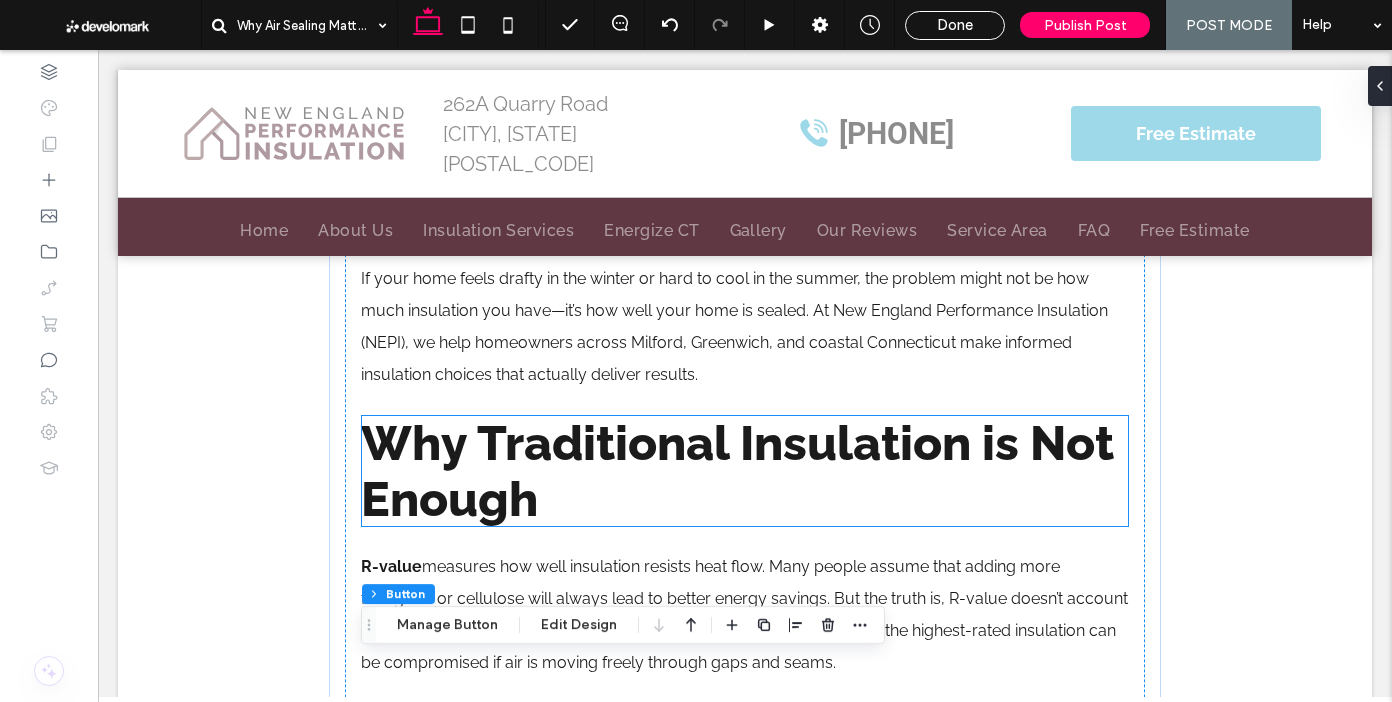click on "Why Traditional Insulation is Not Enough" at bounding box center (737, 471) 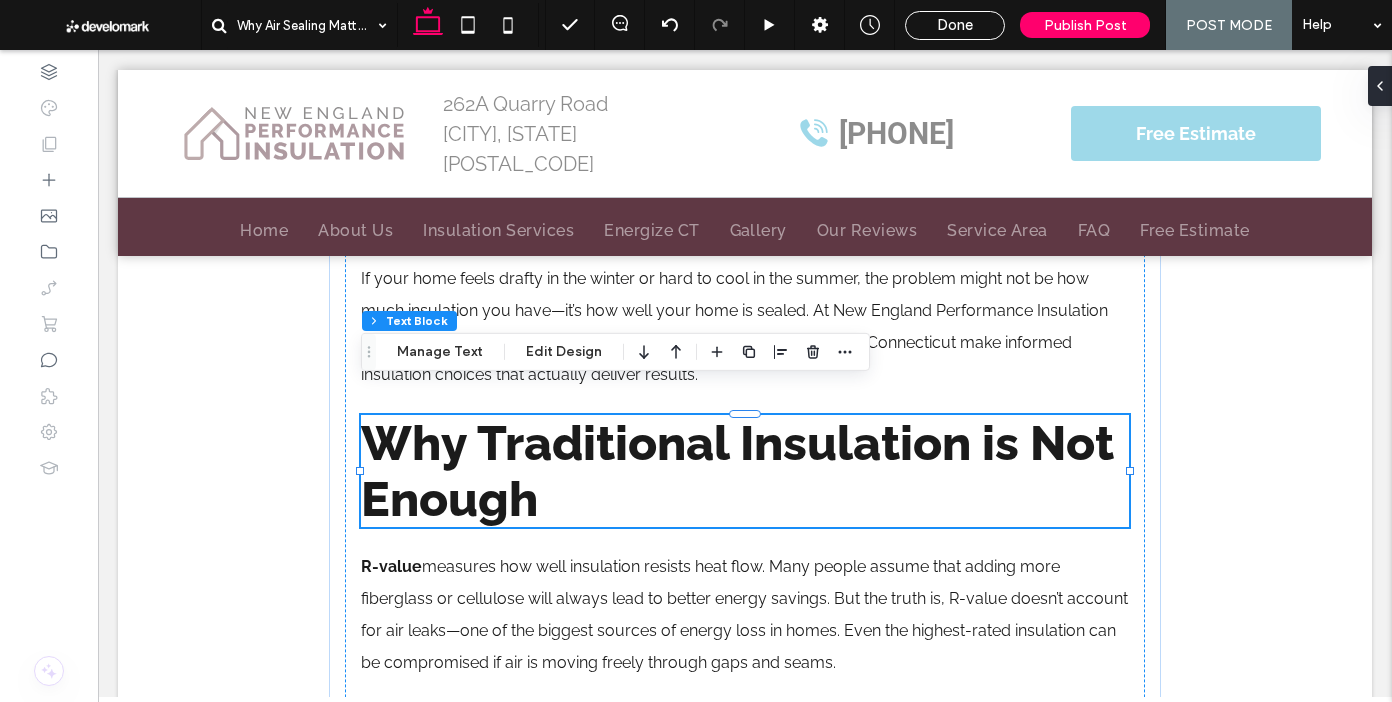click on "Why Traditional Insulation is Not Enough" at bounding box center (737, 471) 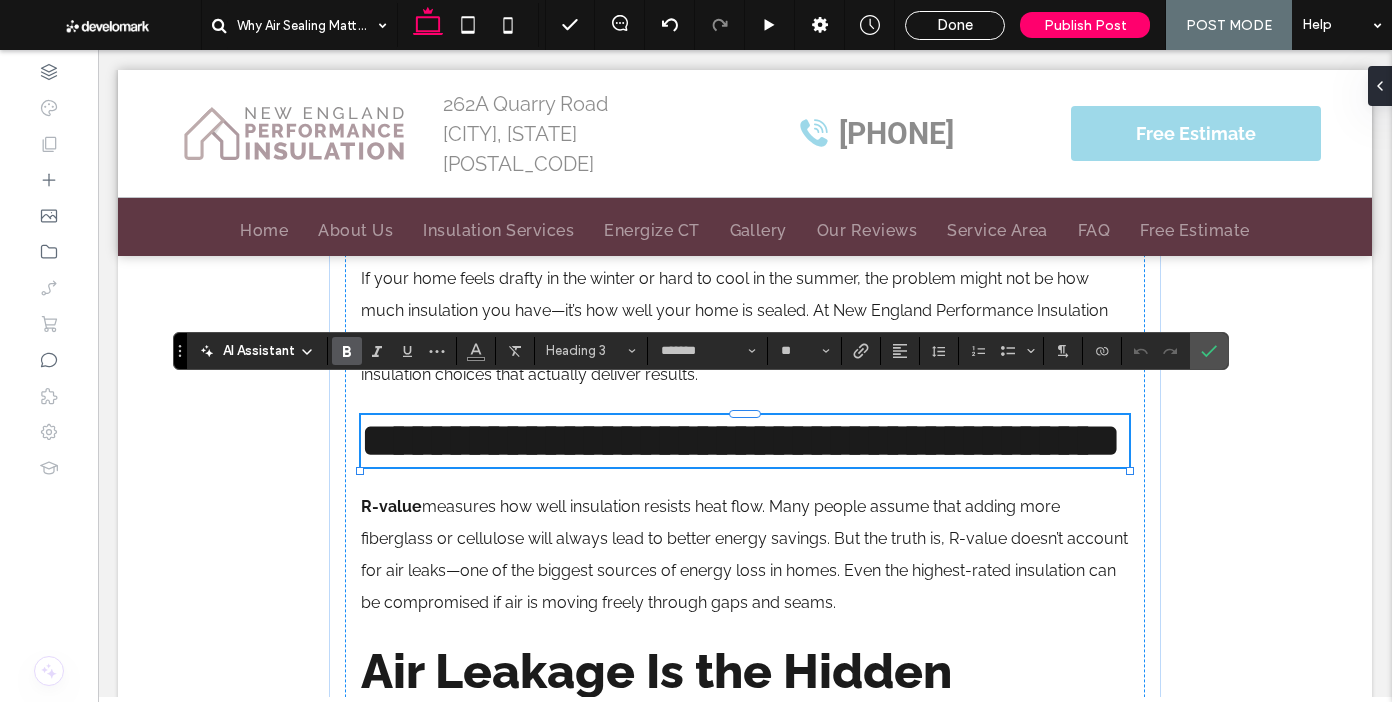 click on "**********" at bounding box center [741, 440] 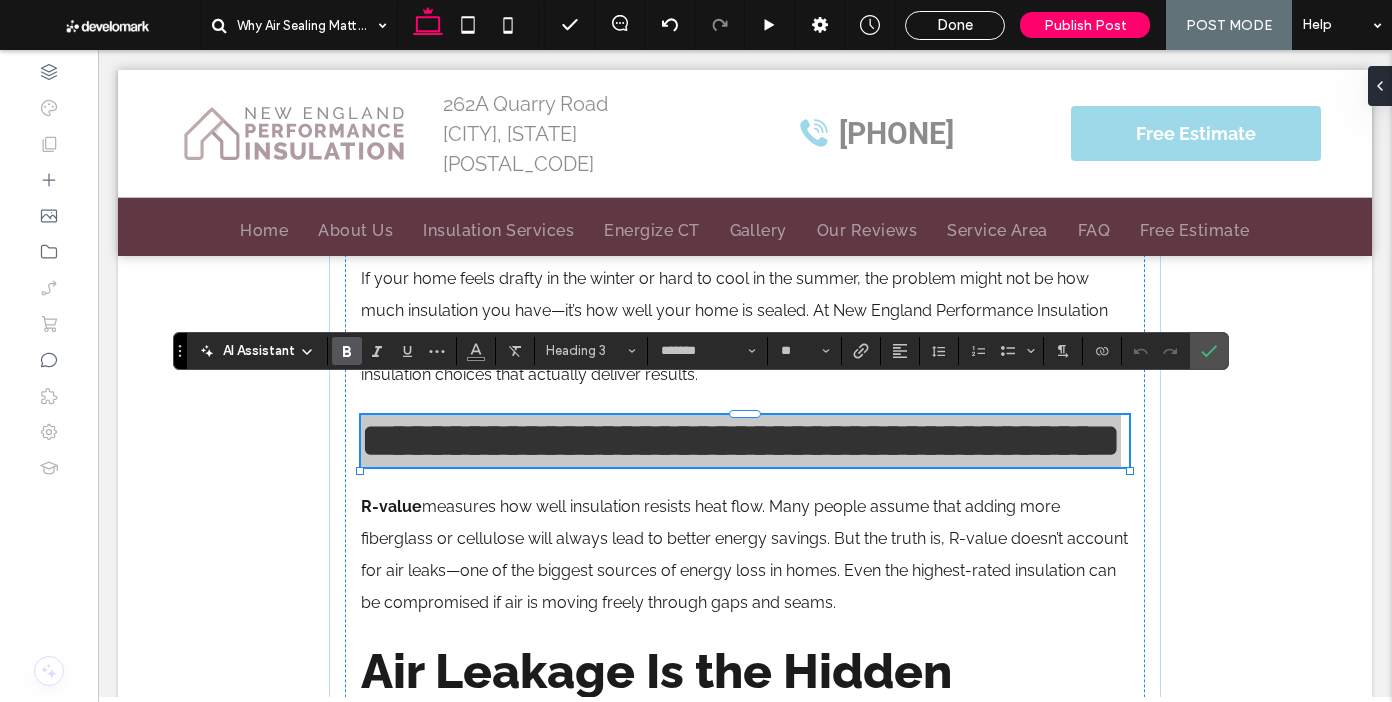 drag, startPoint x: 601, startPoint y: 353, endPoint x: 646, endPoint y: 349, distance: 45.17743 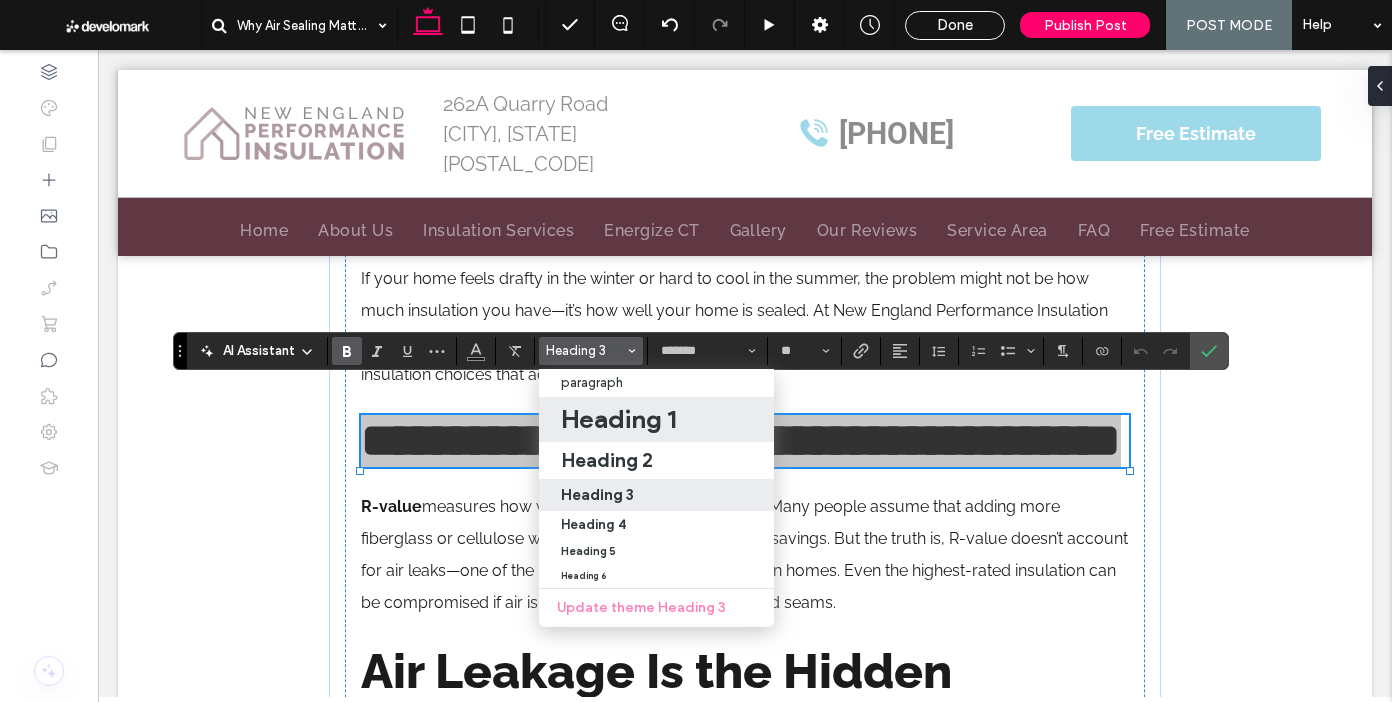 click on "Heading 1" at bounding box center (618, 419) 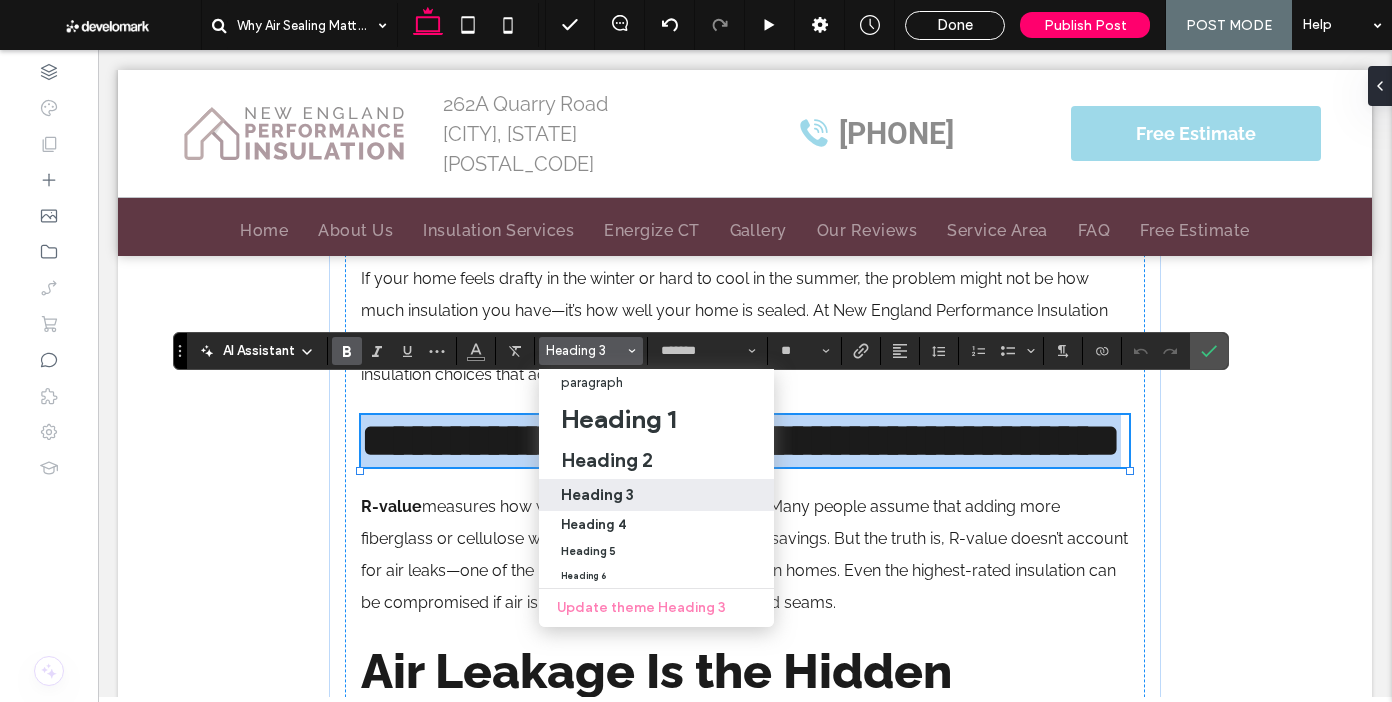 type on "**" 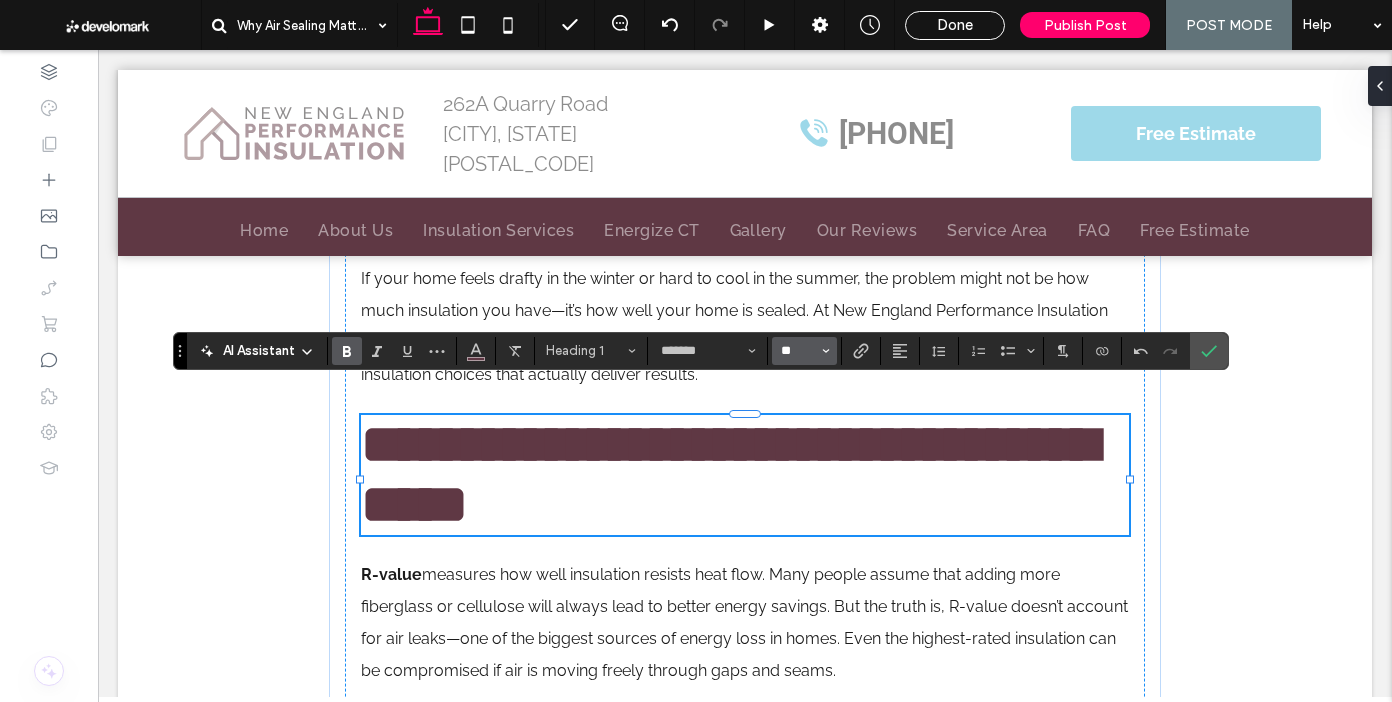 click on "**" at bounding box center [798, 351] 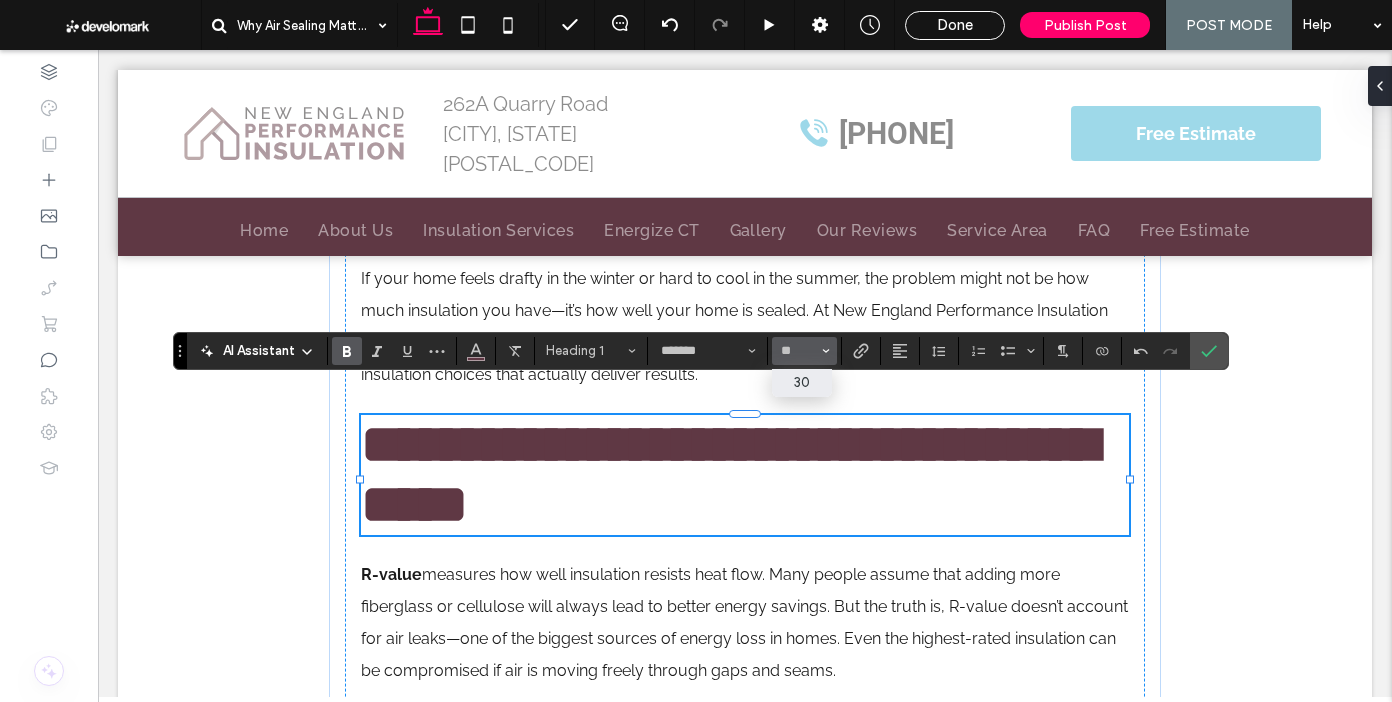 type on "**" 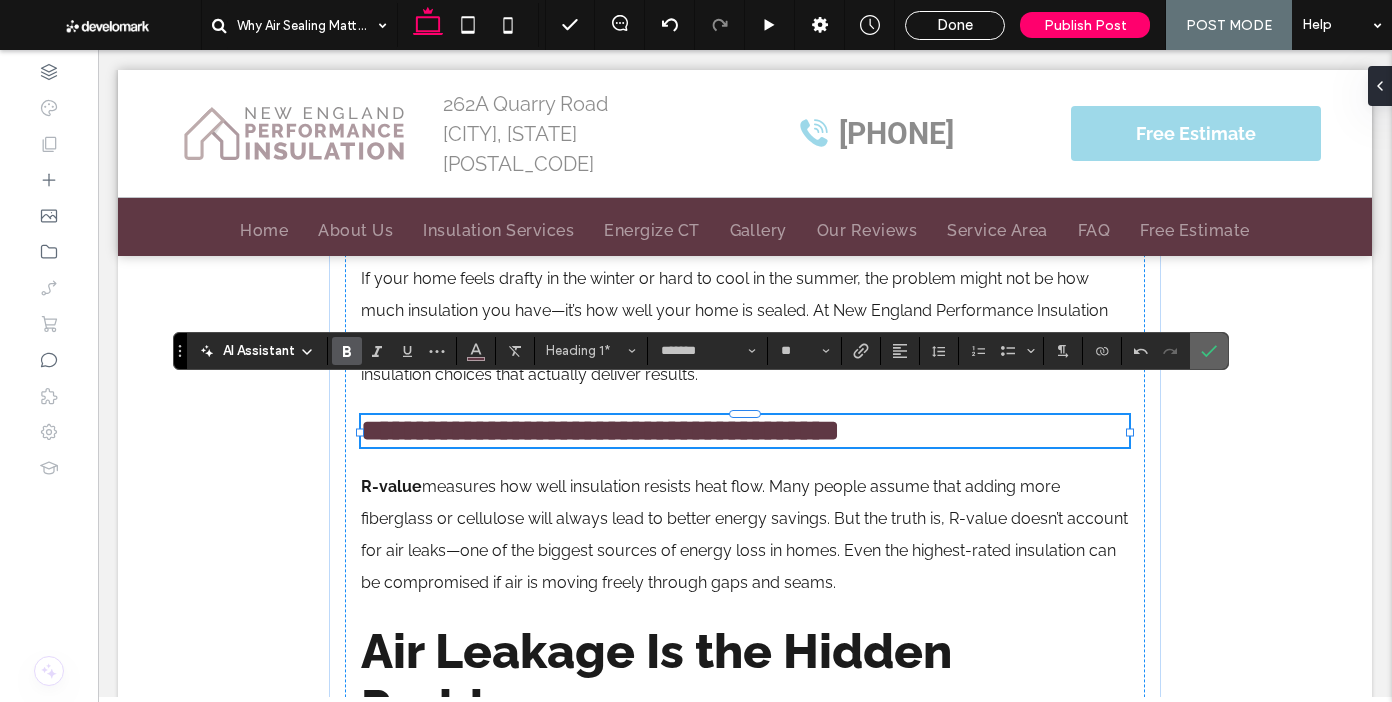 click 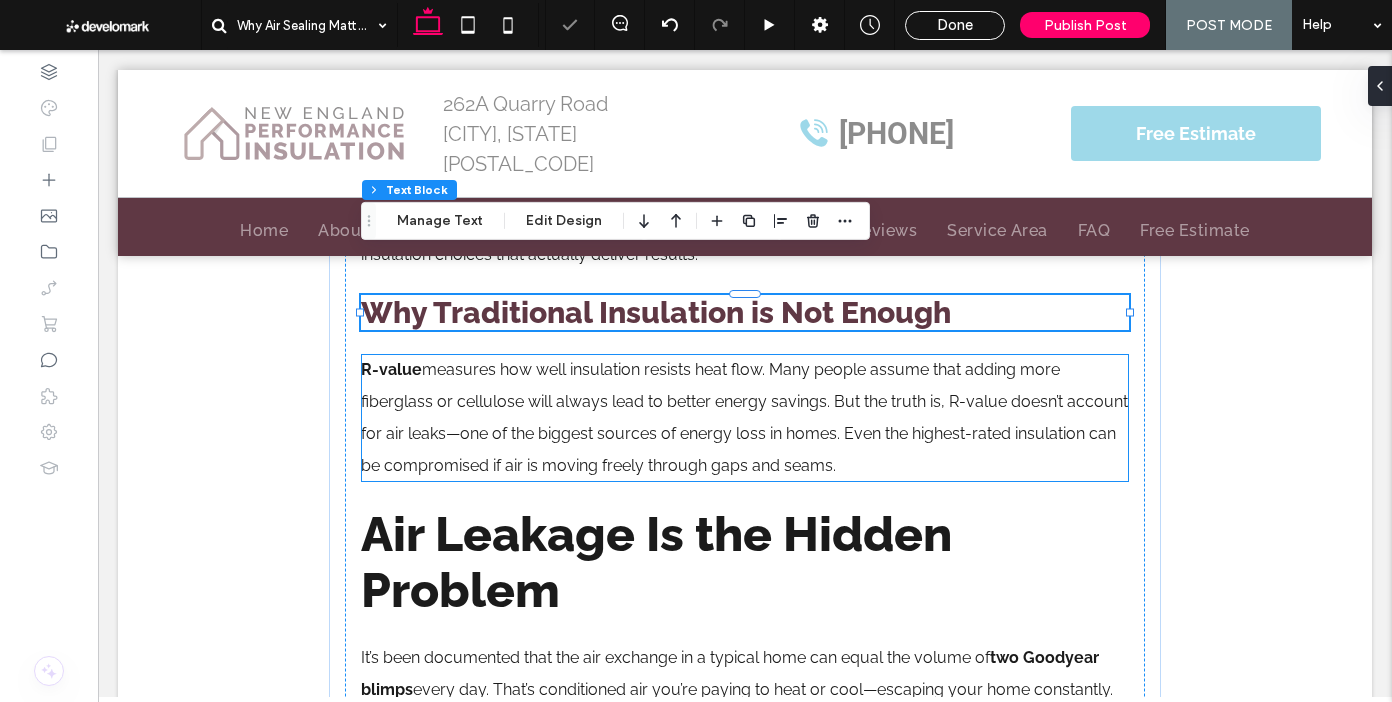 scroll, scrollTop: 1029, scrollLeft: 0, axis: vertical 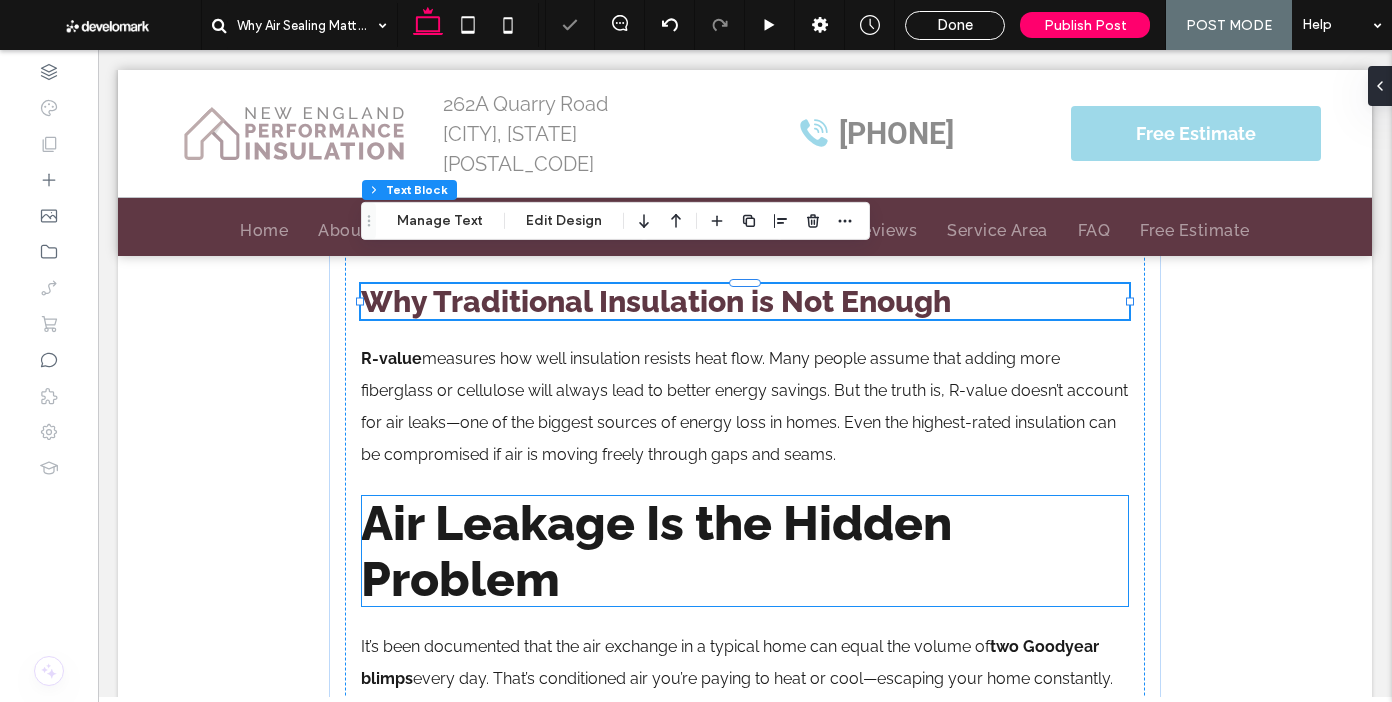 click on "Air Leakage Is the Hidden Problem" at bounding box center [656, 551] 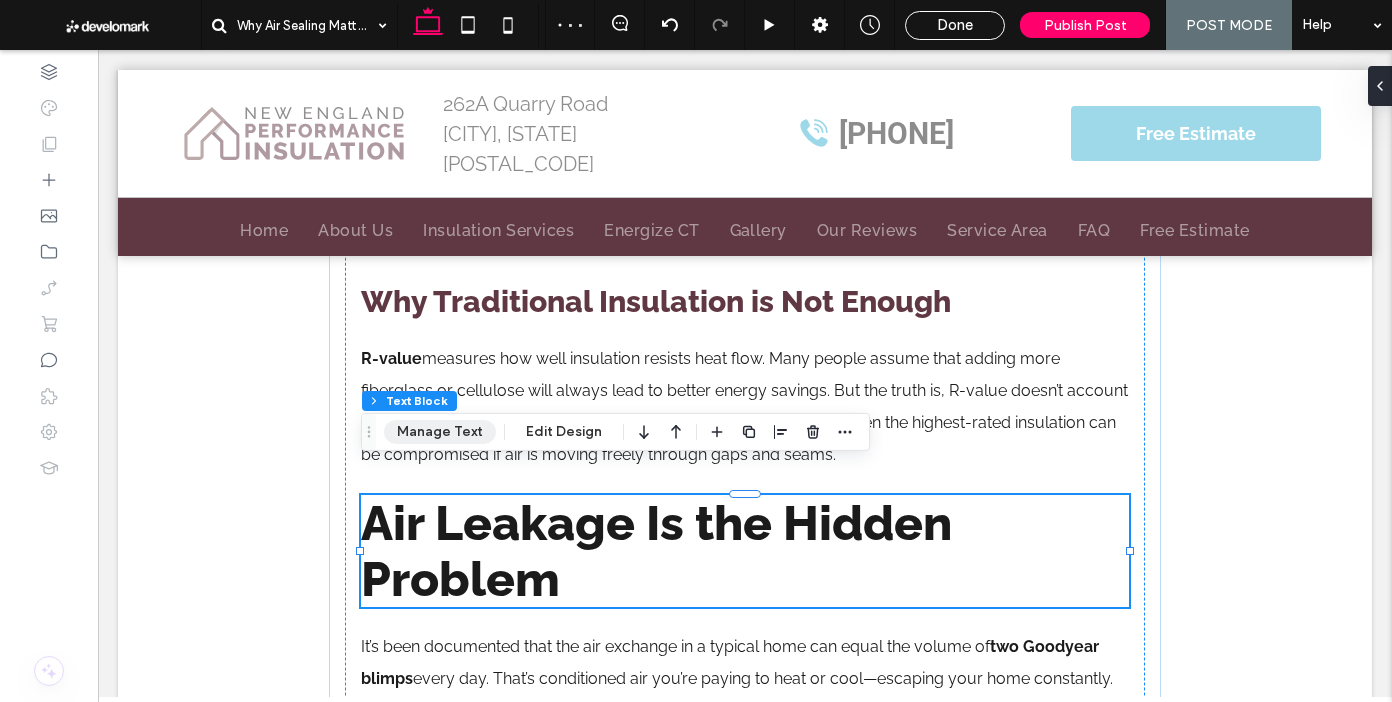 click on "Manage Text" at bounding box center (440, 432) 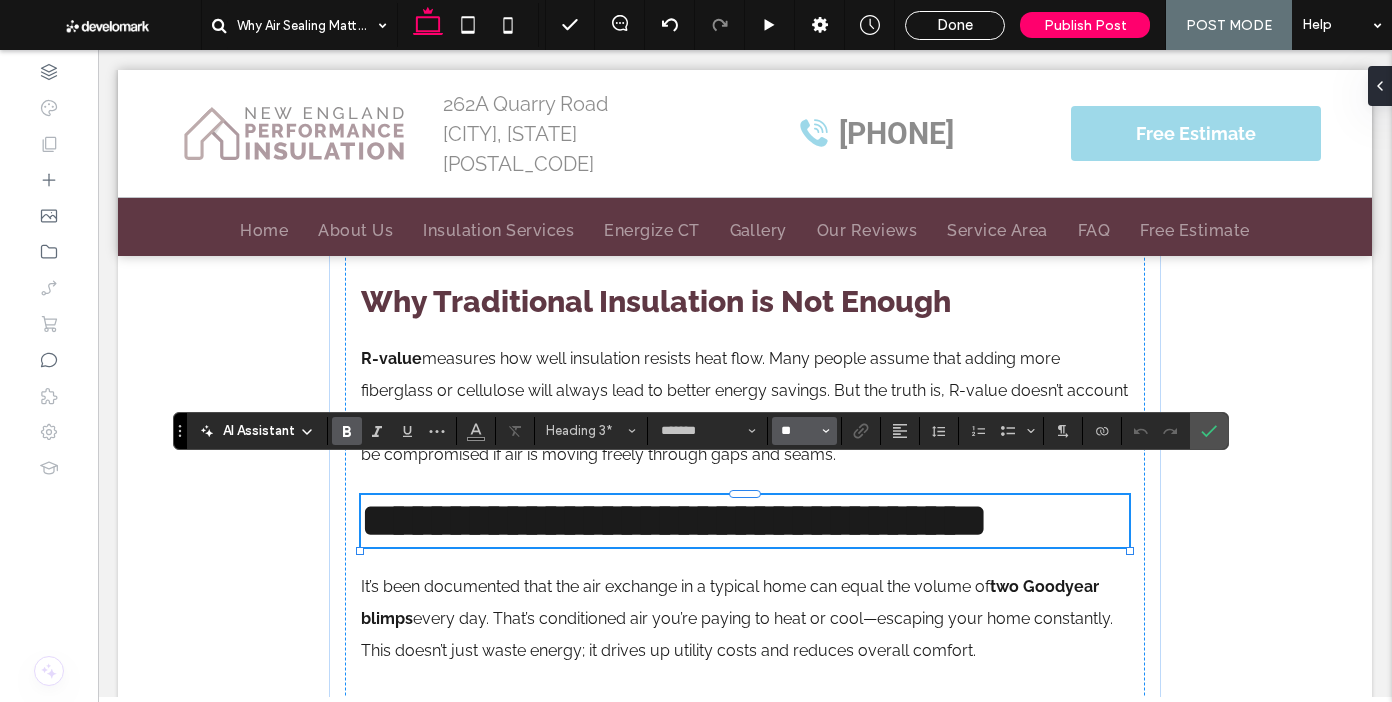 click on "**" at bounding box center (798, 431) 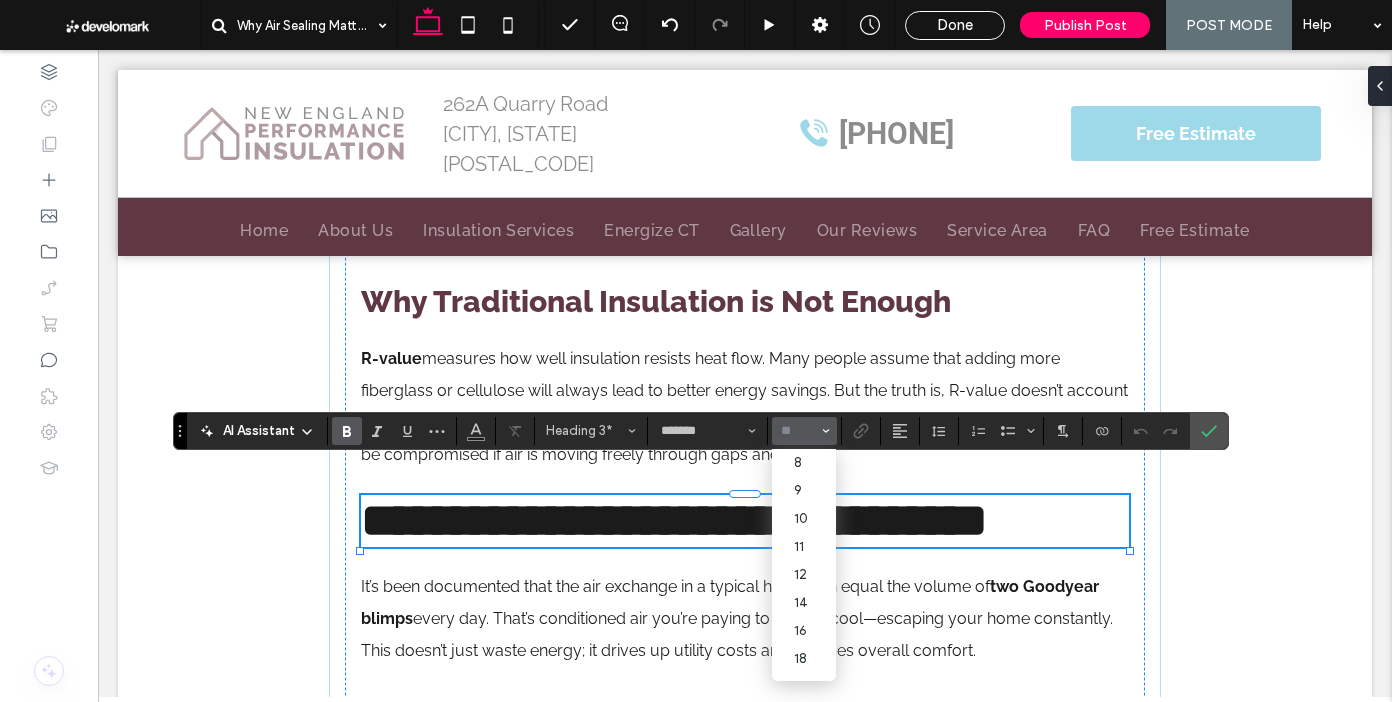 click on "**********" at bounding box center (674, 520) 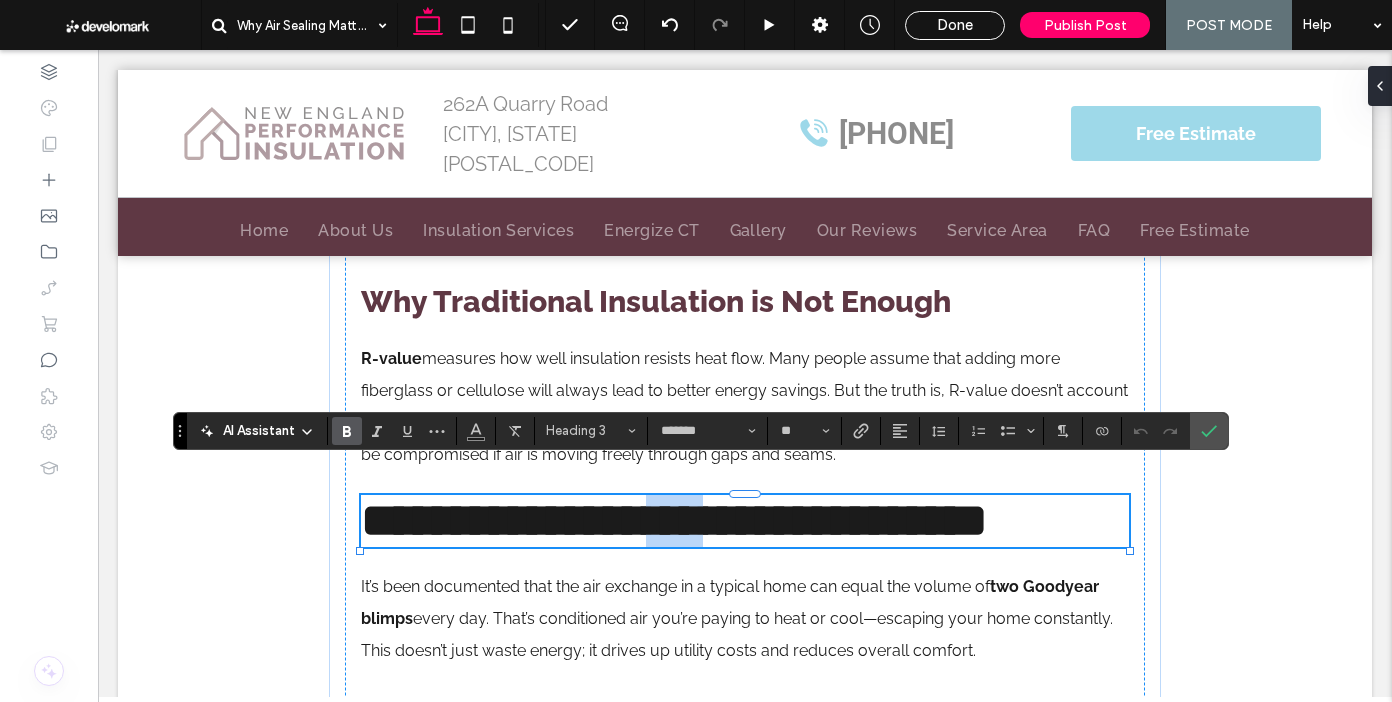 click on "**********" at bounding box center (674, 520) 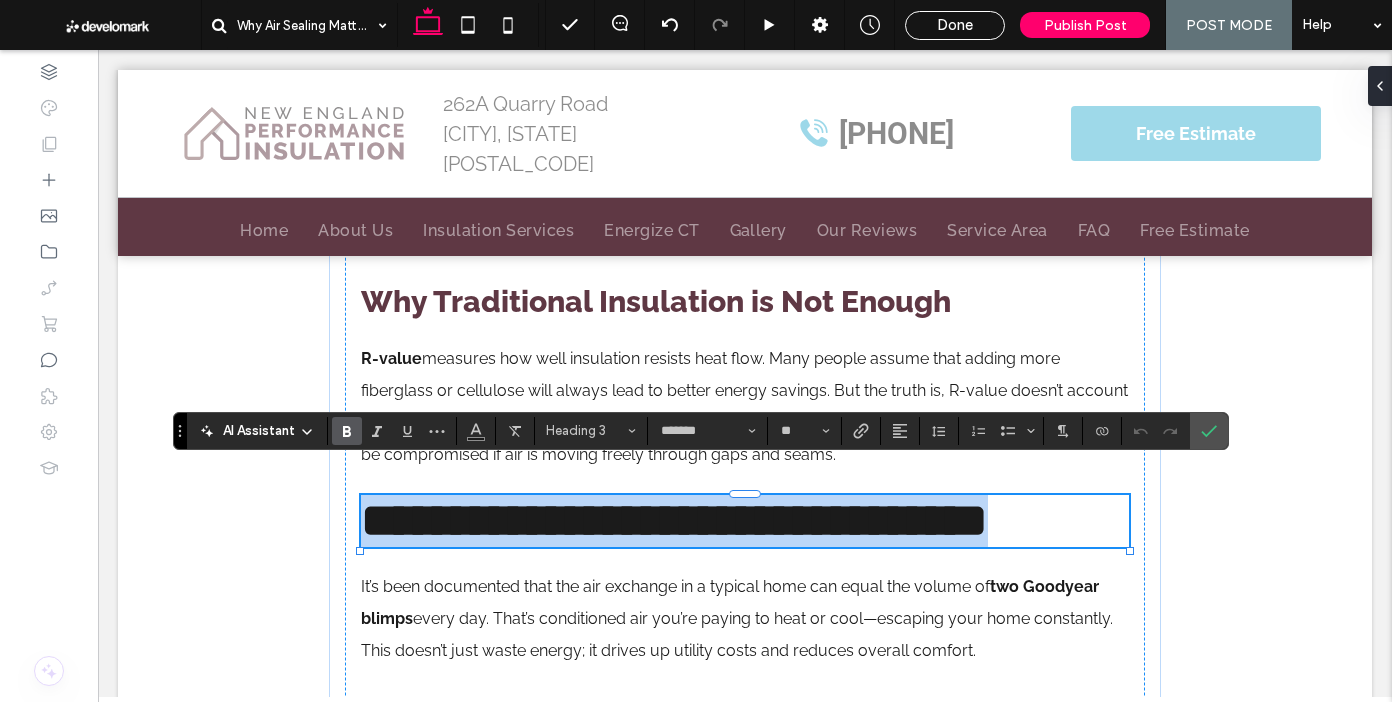 click on "**********" at bounding box center [674, 520] 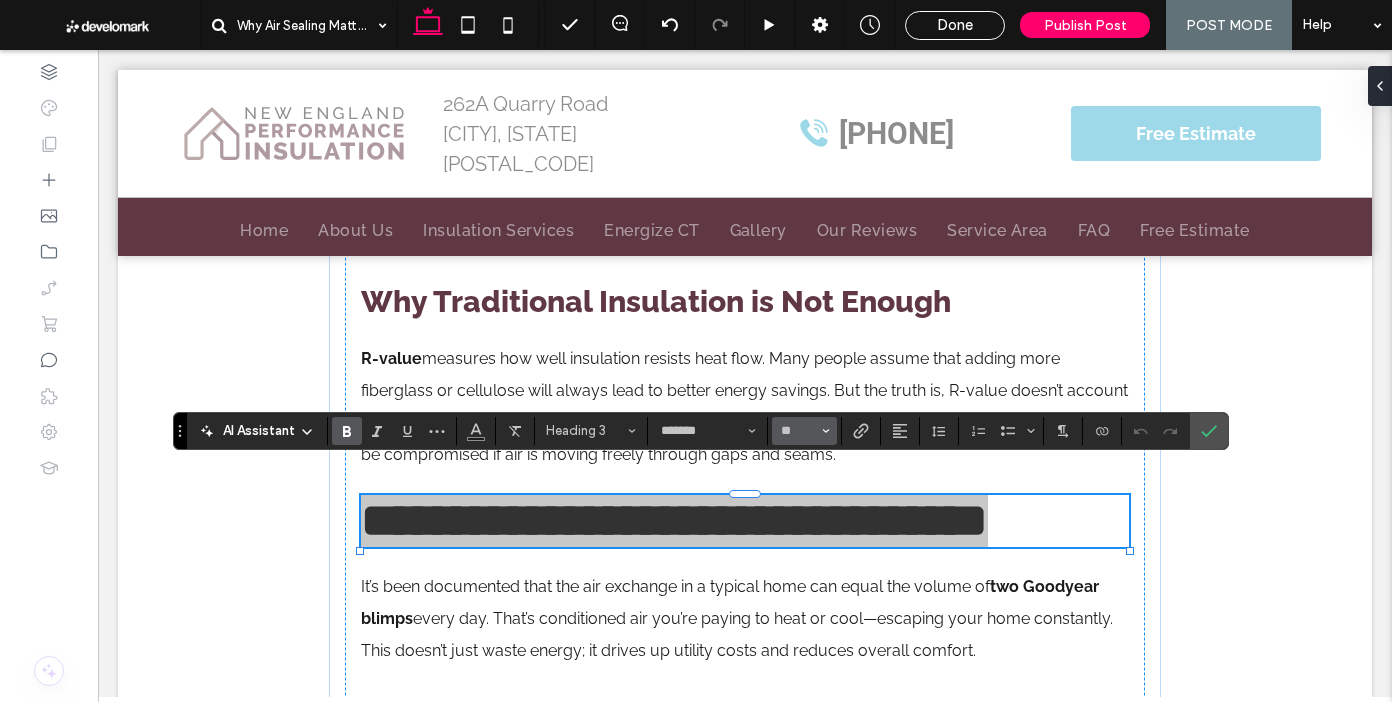 click on "**" at bounding box center [798, 431] 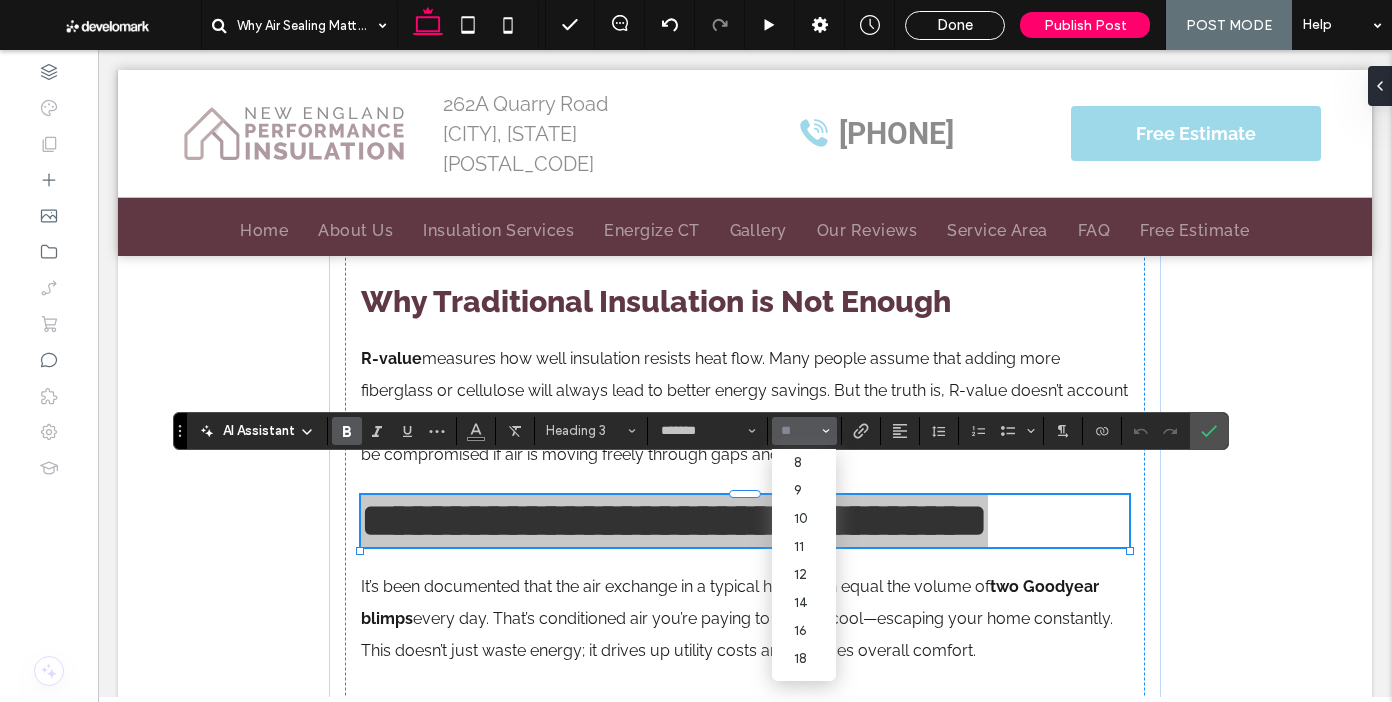 type on "*" 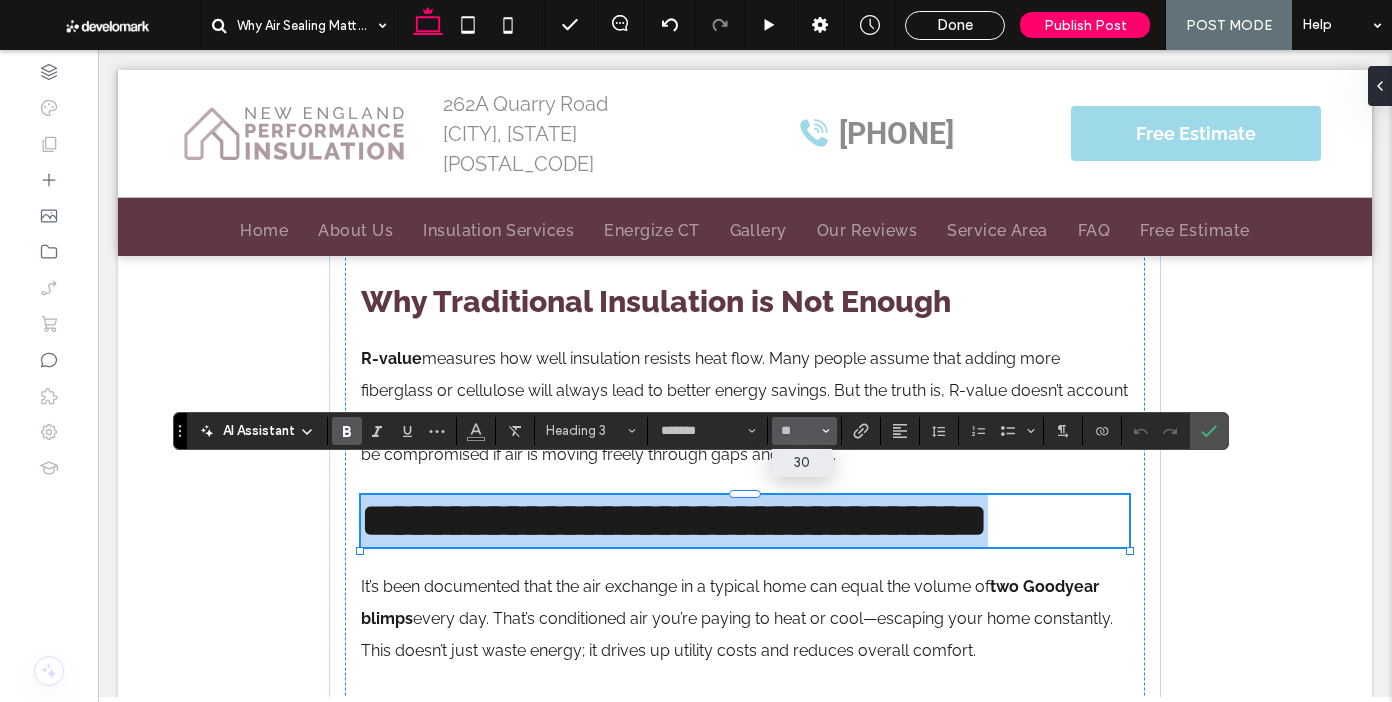 type on "**" 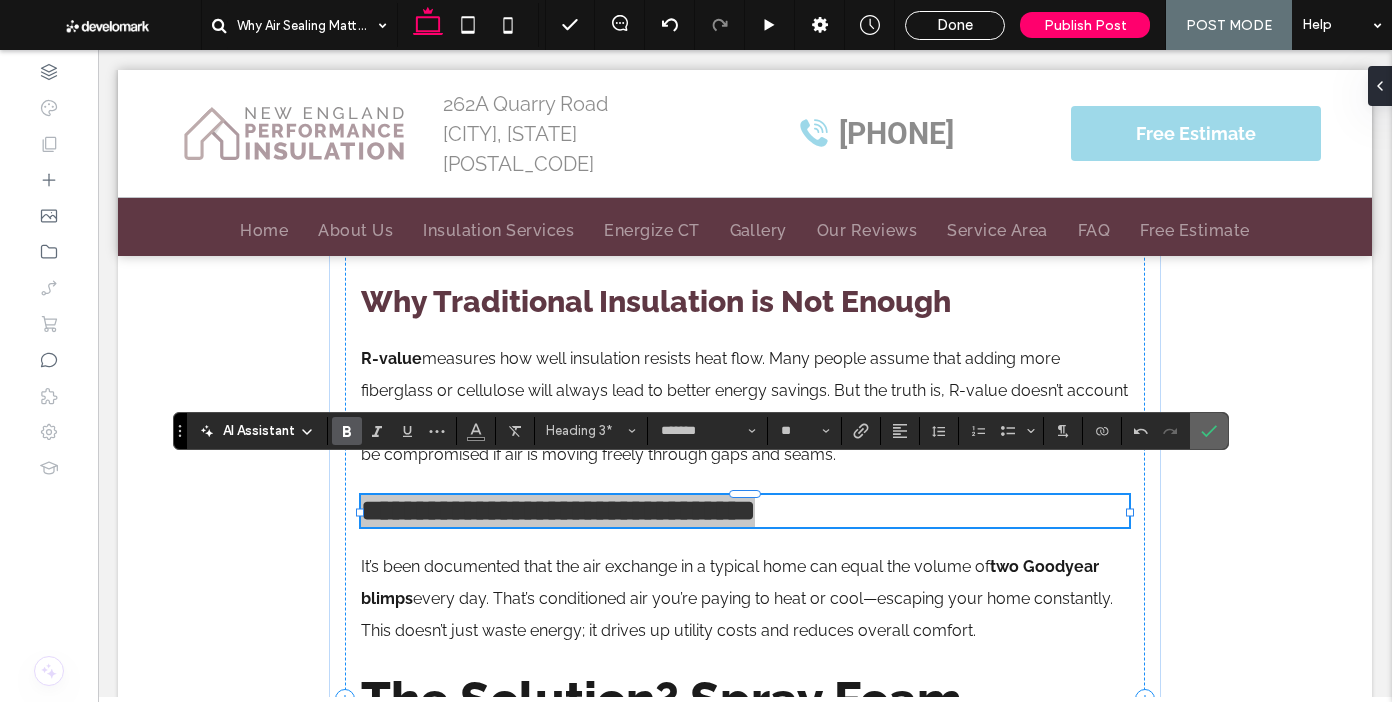 click 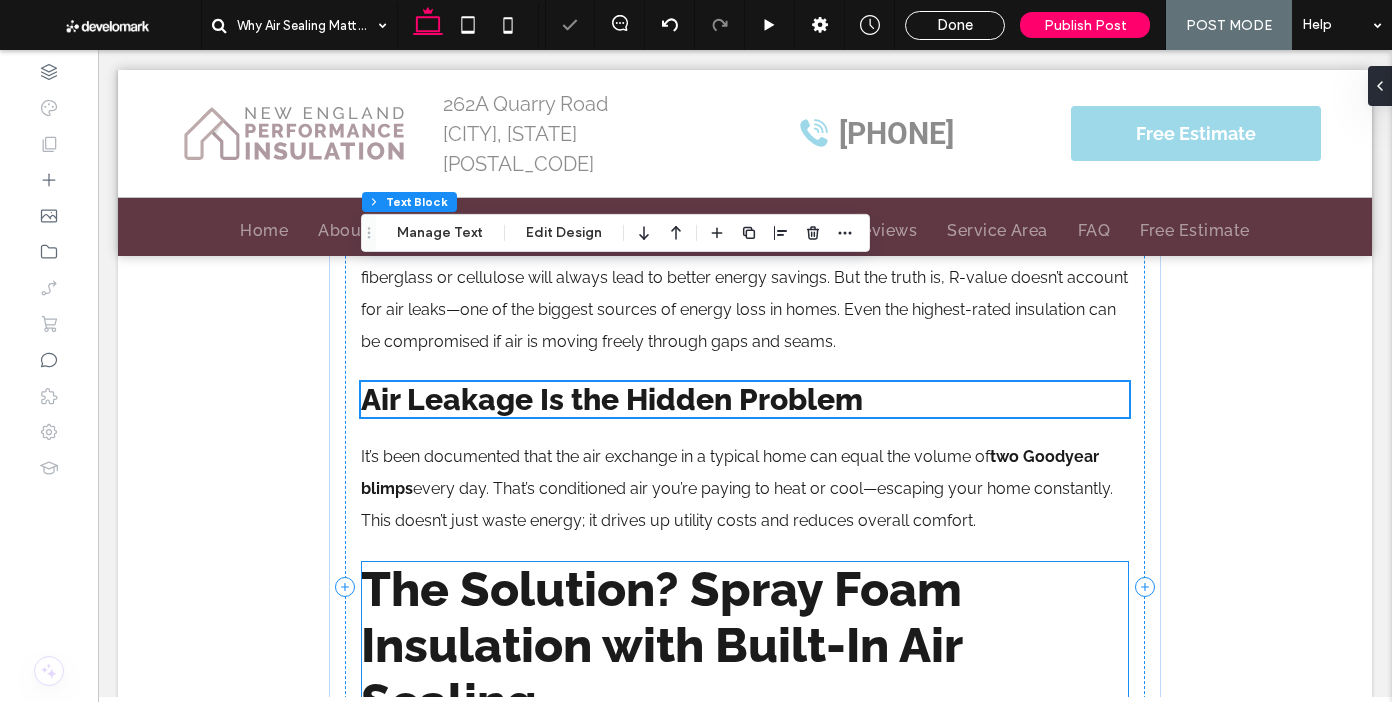 scroll, scrollTop: 1228, scrollLeft: 0, axis: vertical 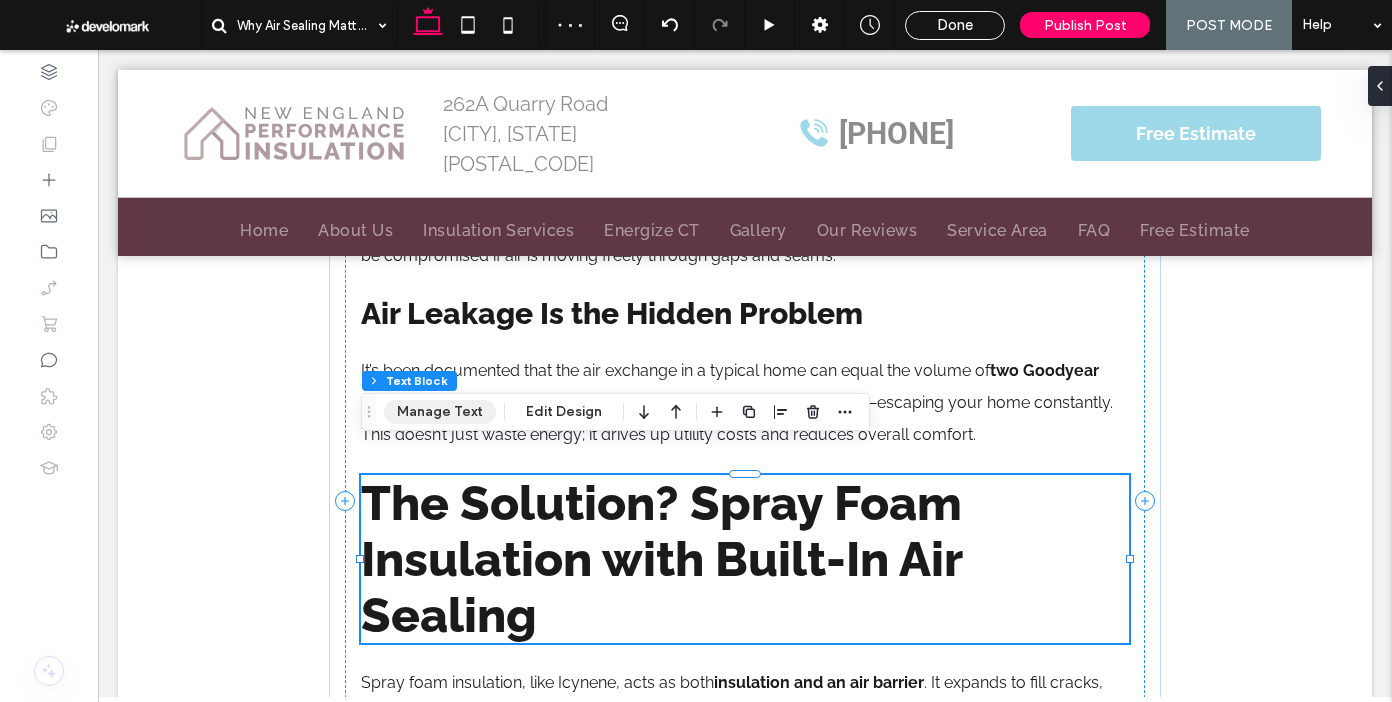 click on "Manage Text" at bounding box center [440, 412] 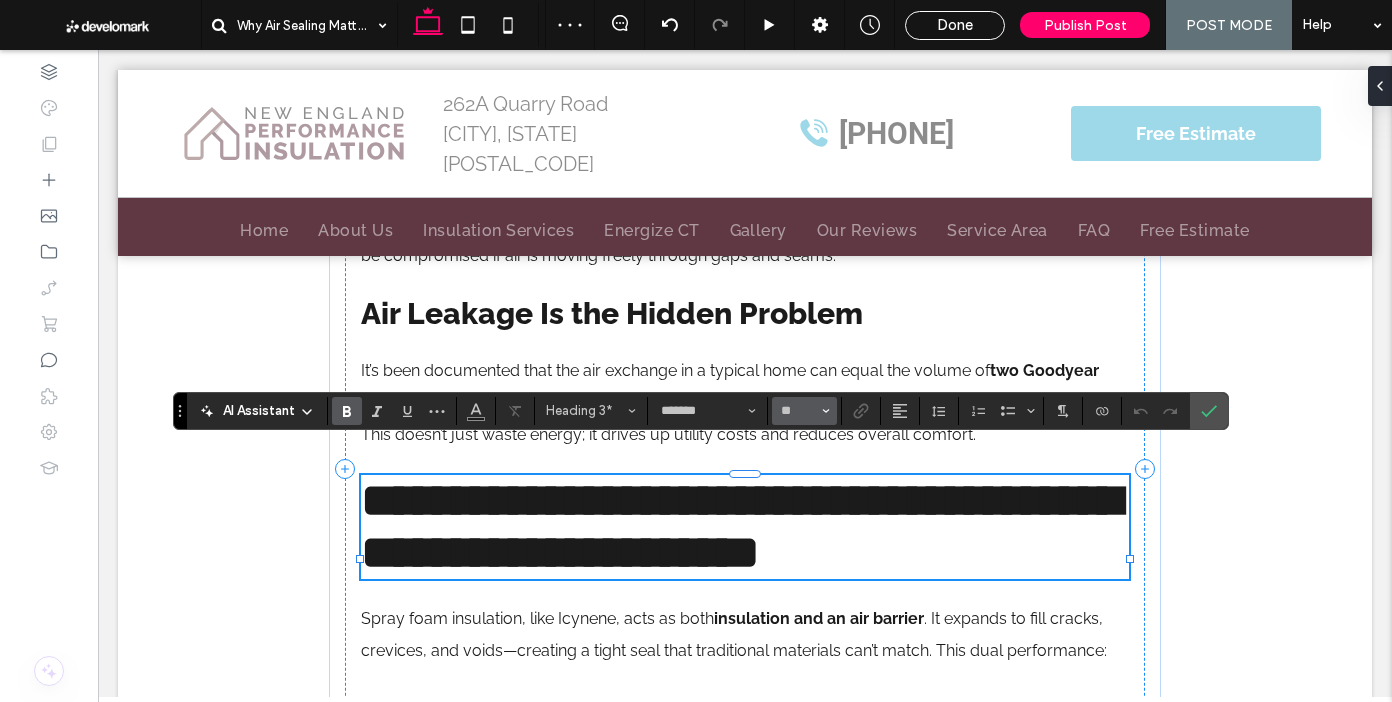 click on "**" at bounding box center (798, 411) 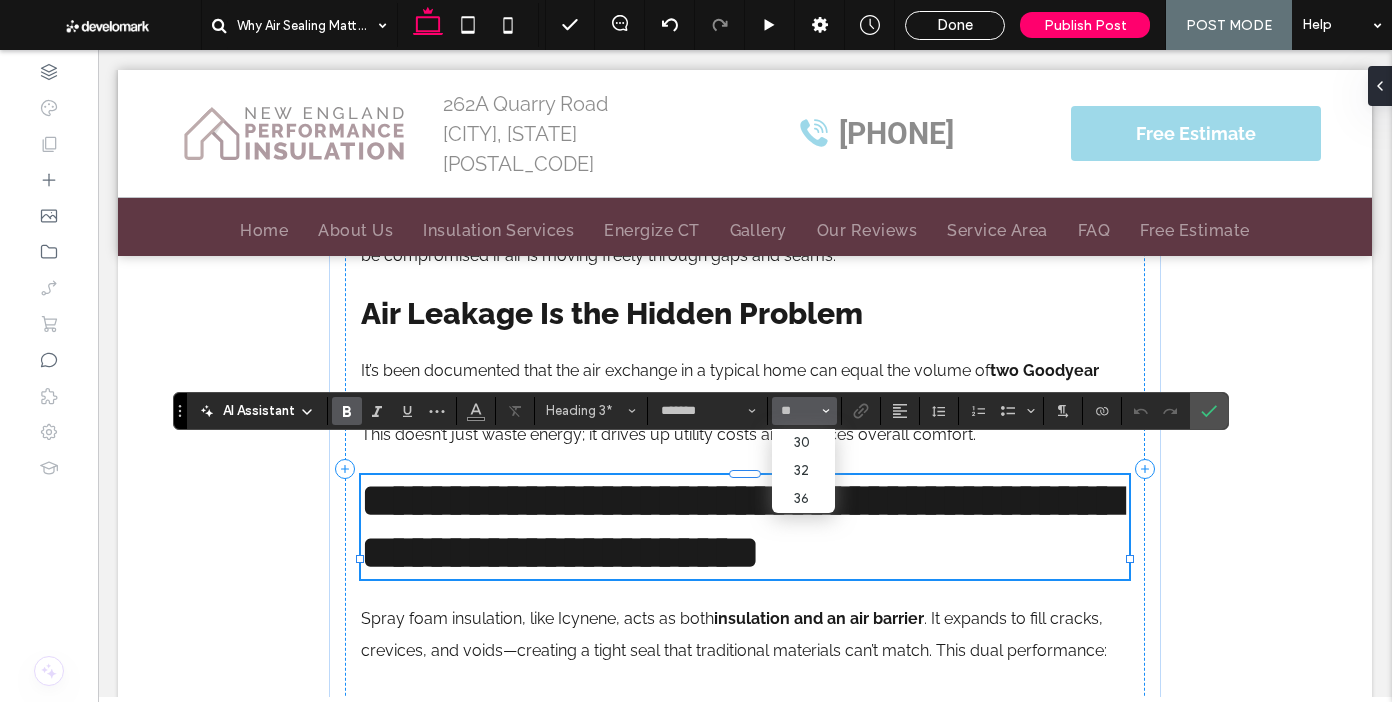 type on "**" 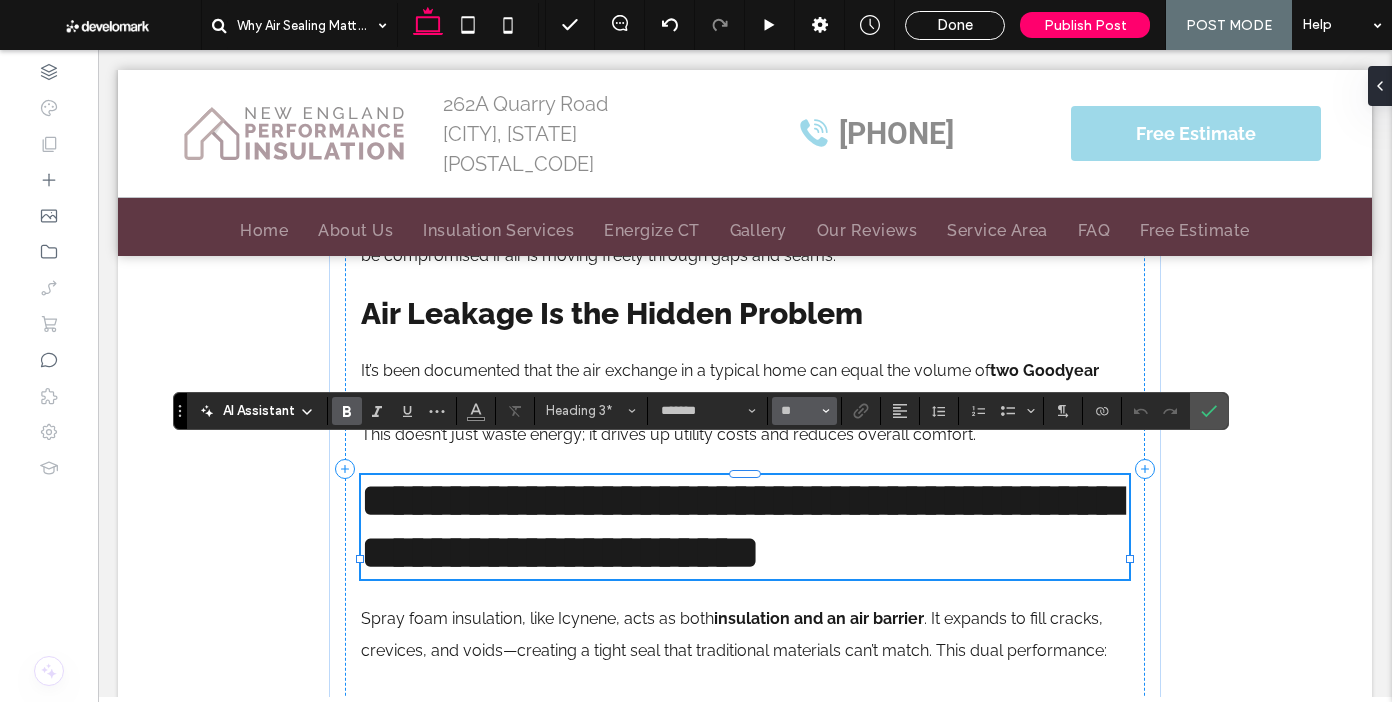 click on "**" at bounding box center (798, 411) 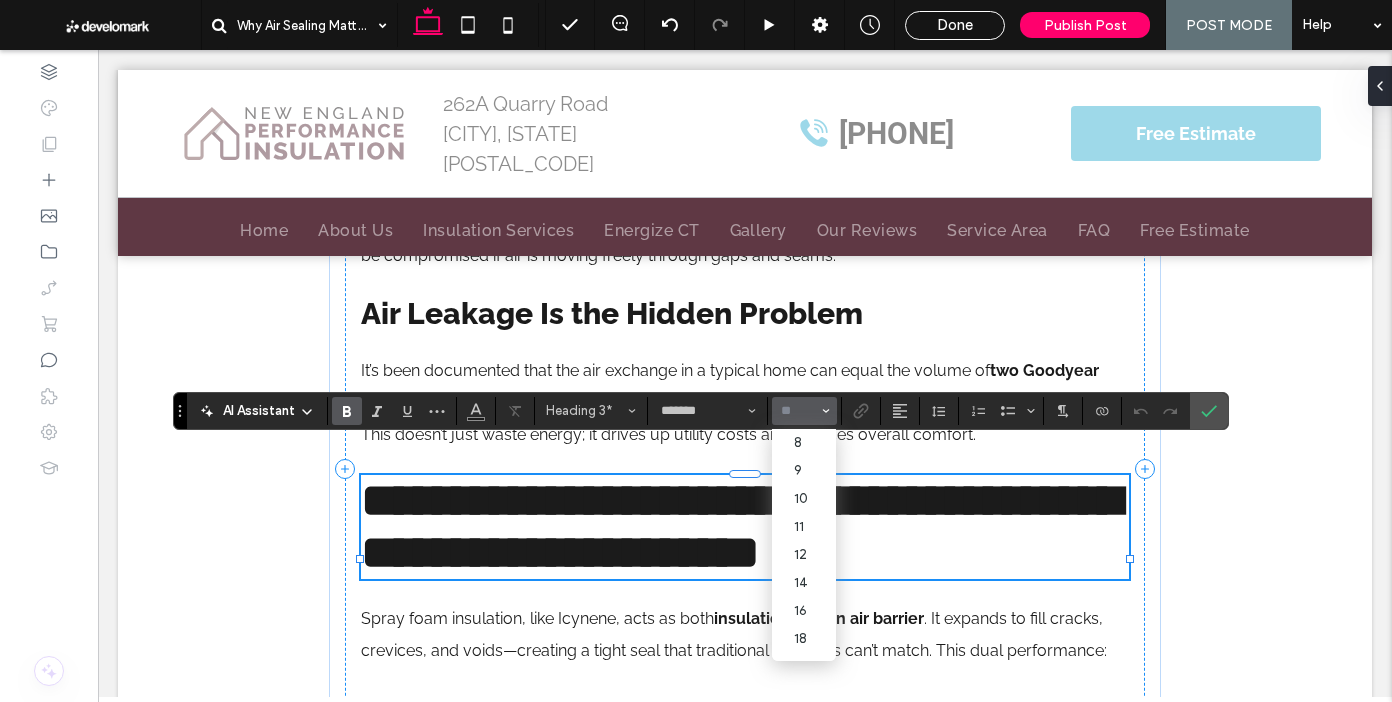 click on "**********" at bounding box center [741, 526] 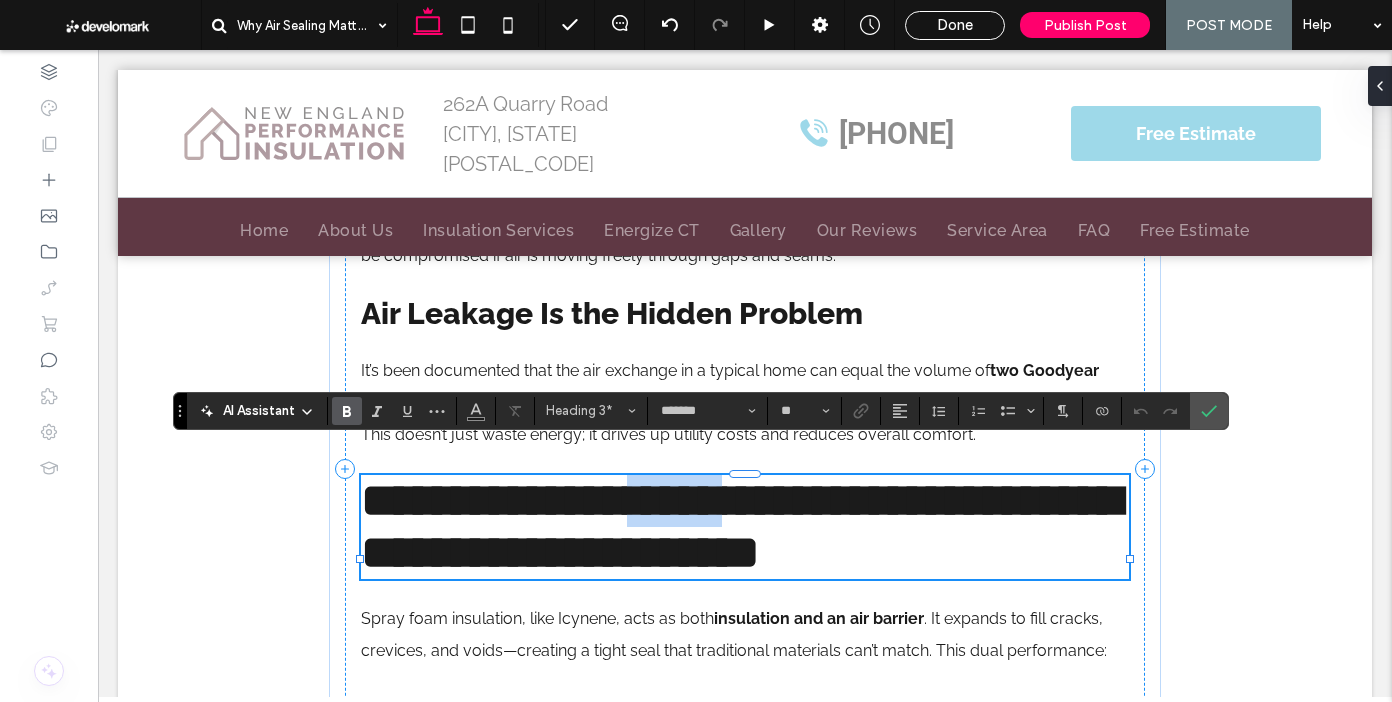 click on "**********" at bounding box center (741, 526) 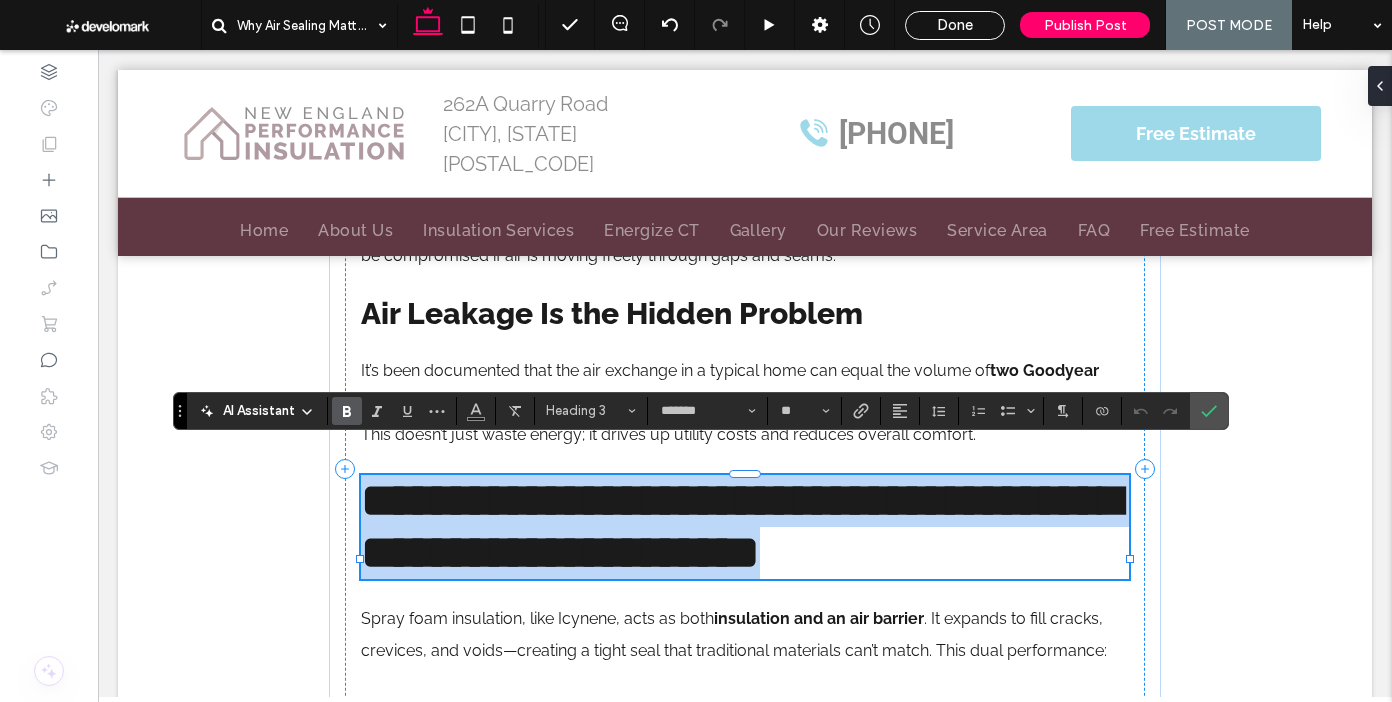 click on "**********" at bounding box center (741, 526) 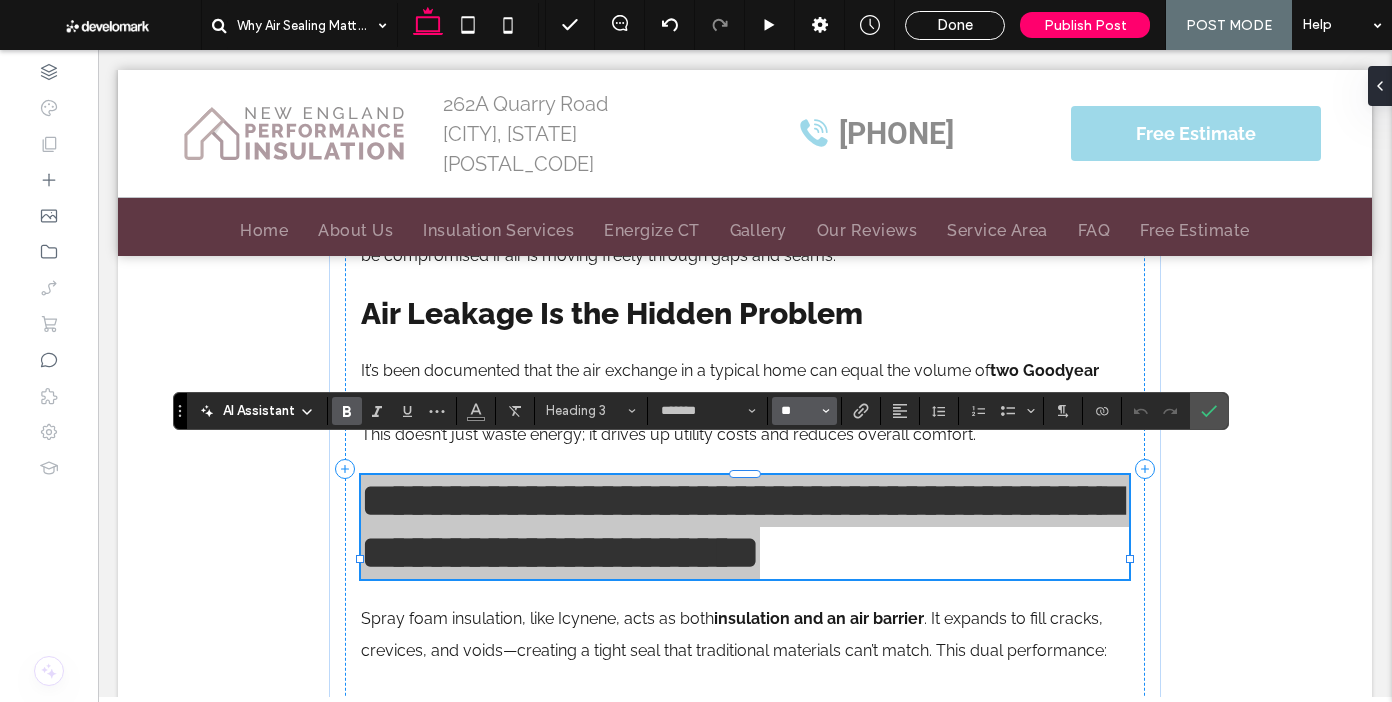 click on "**" at bounding box center (798, 411) 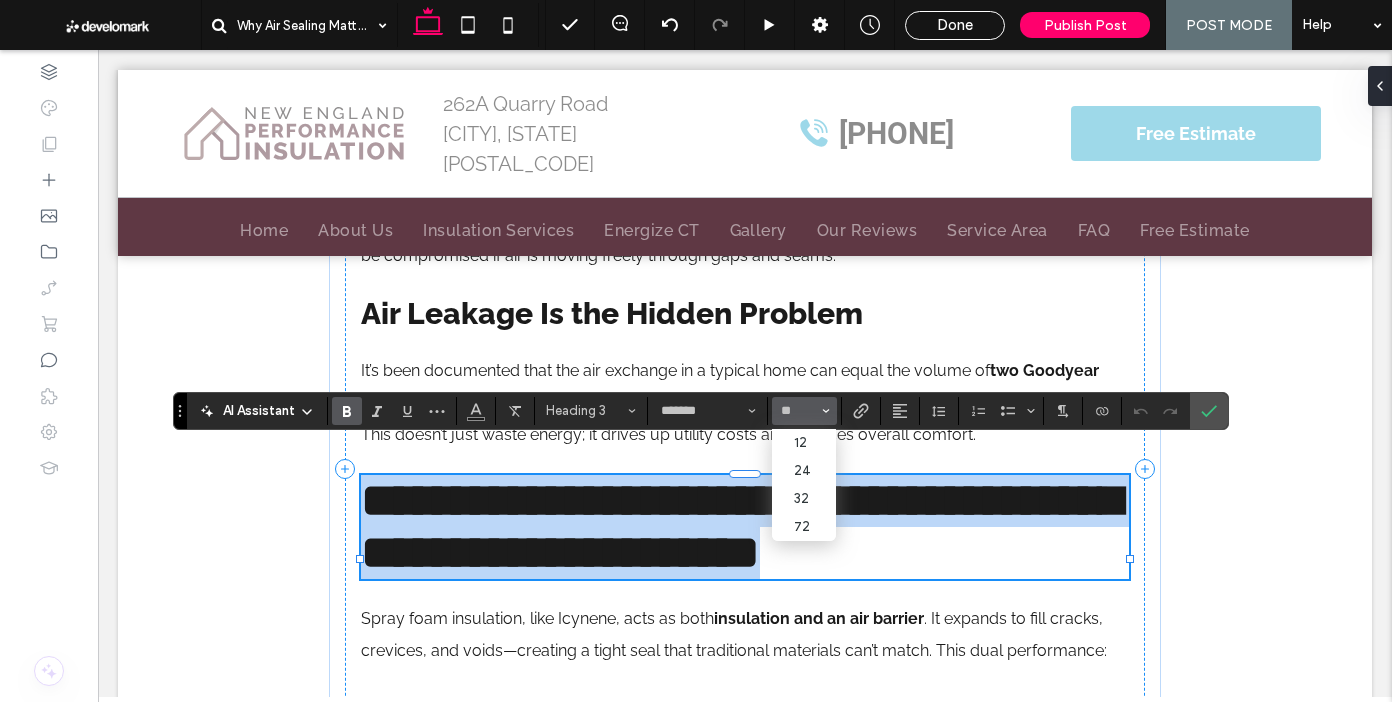 type on "**" 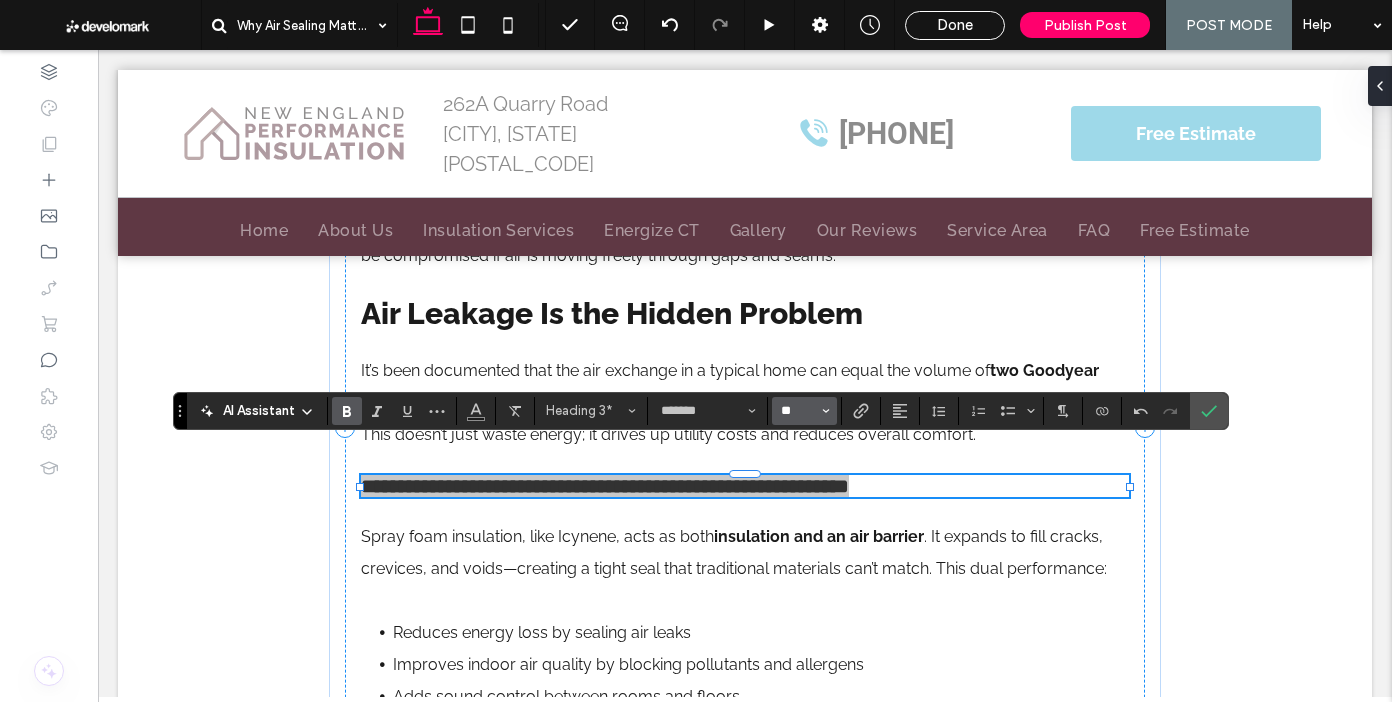 click on "**" at bounding box center (798, 411) 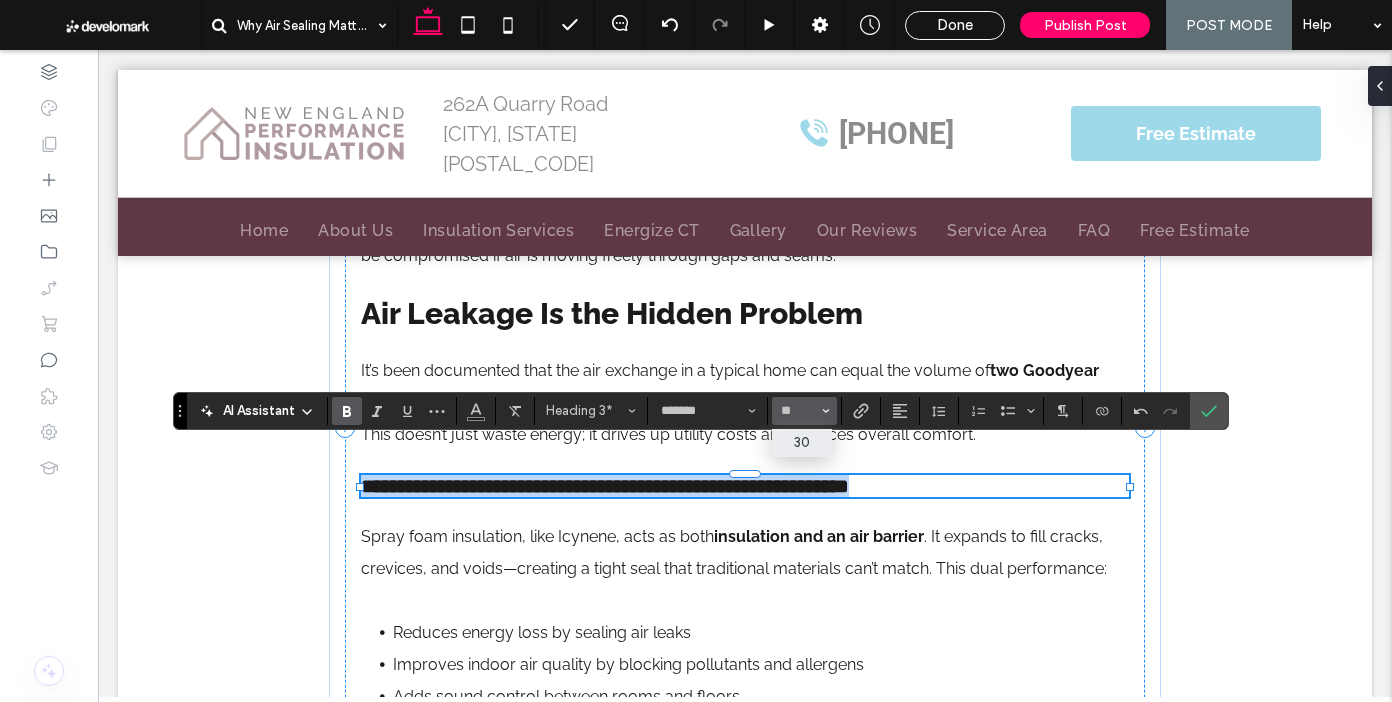 type on "**" 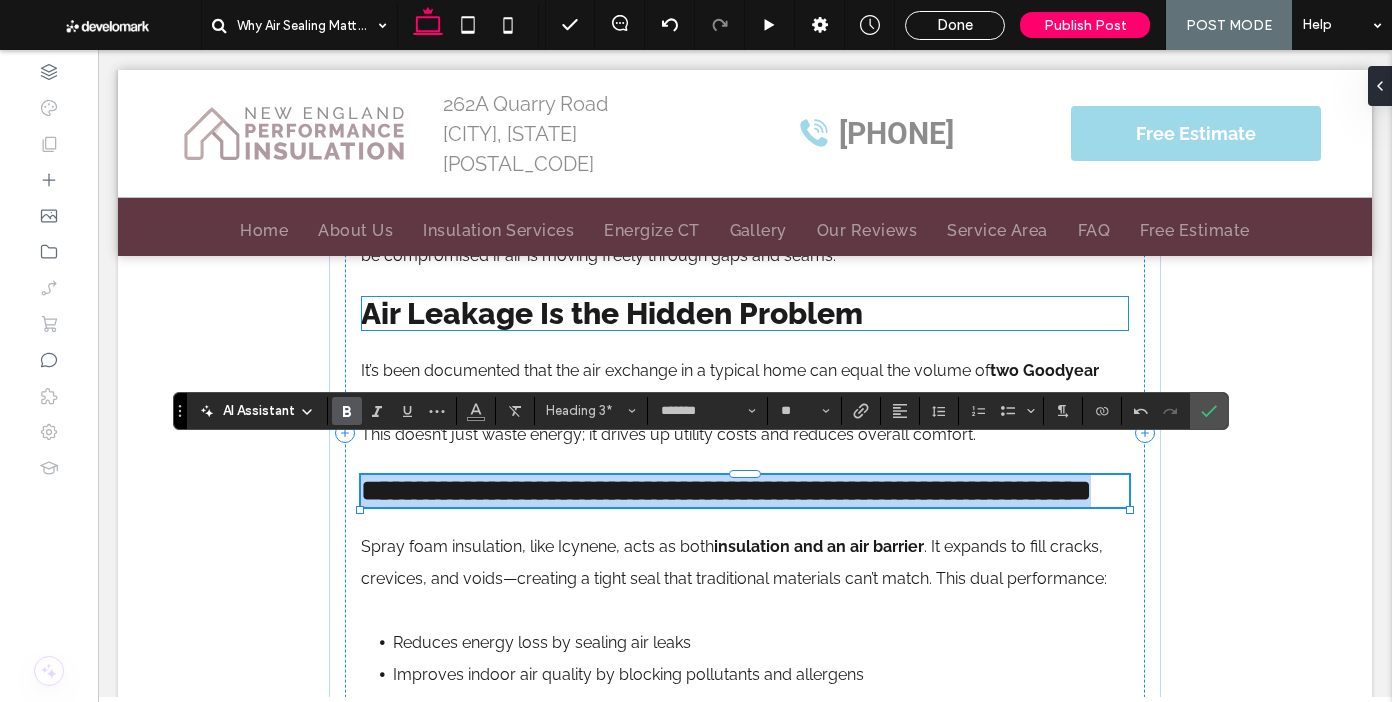 click on "Air Leakage Is the Hidden Problem" at bounding box center (612, 313) 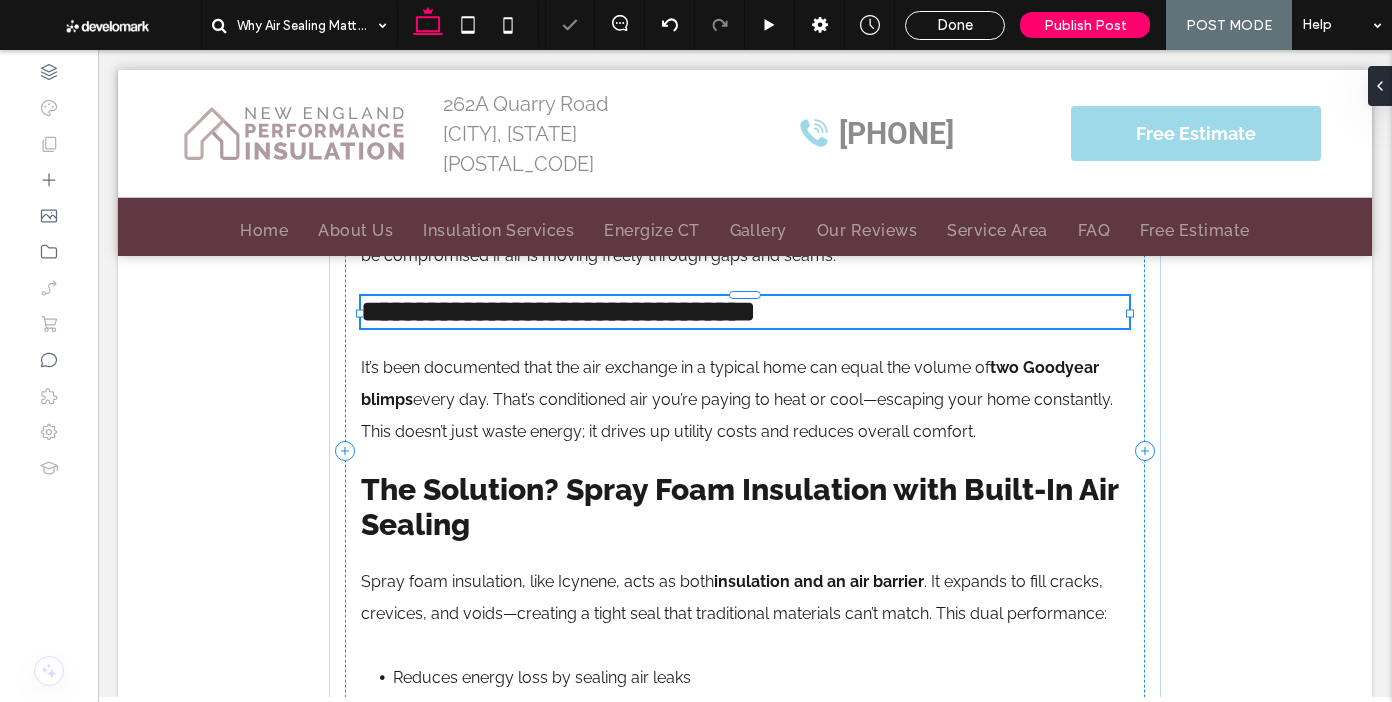 type on "*******" 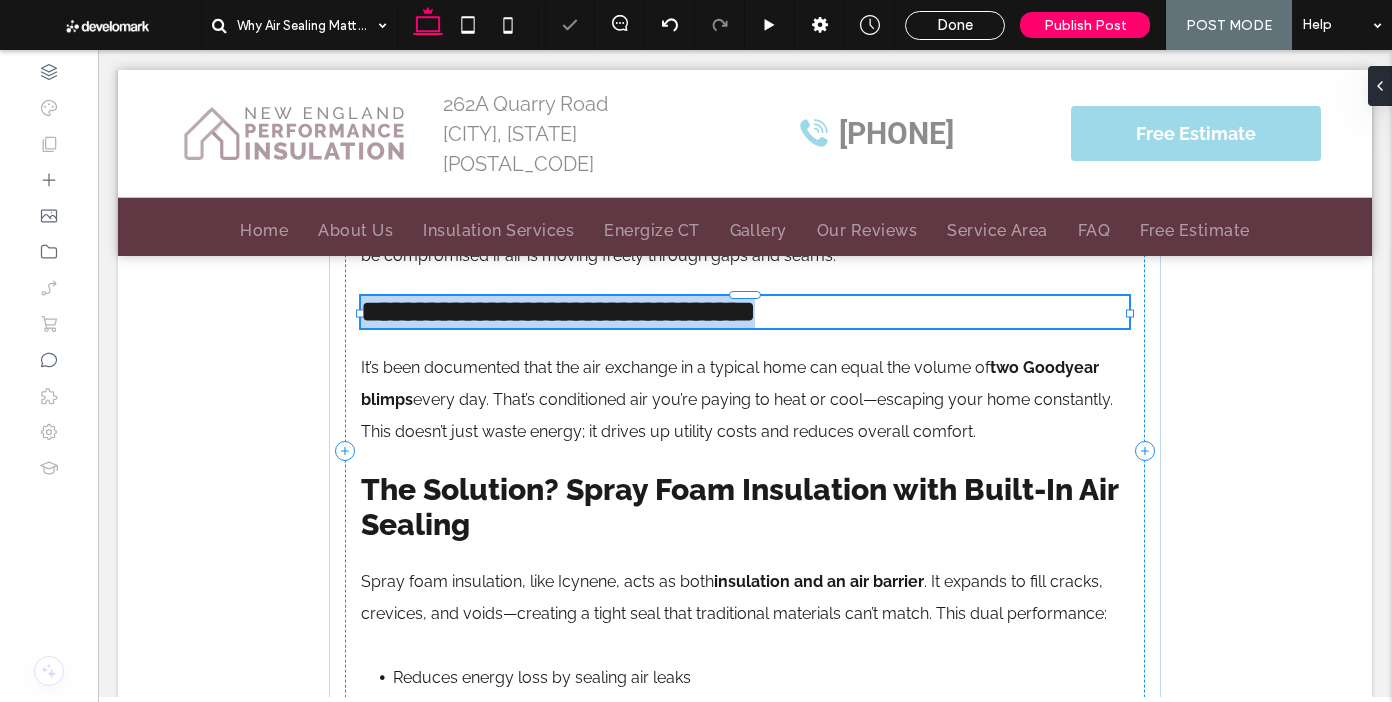 click on "**********" at bounding box center (558, 311) 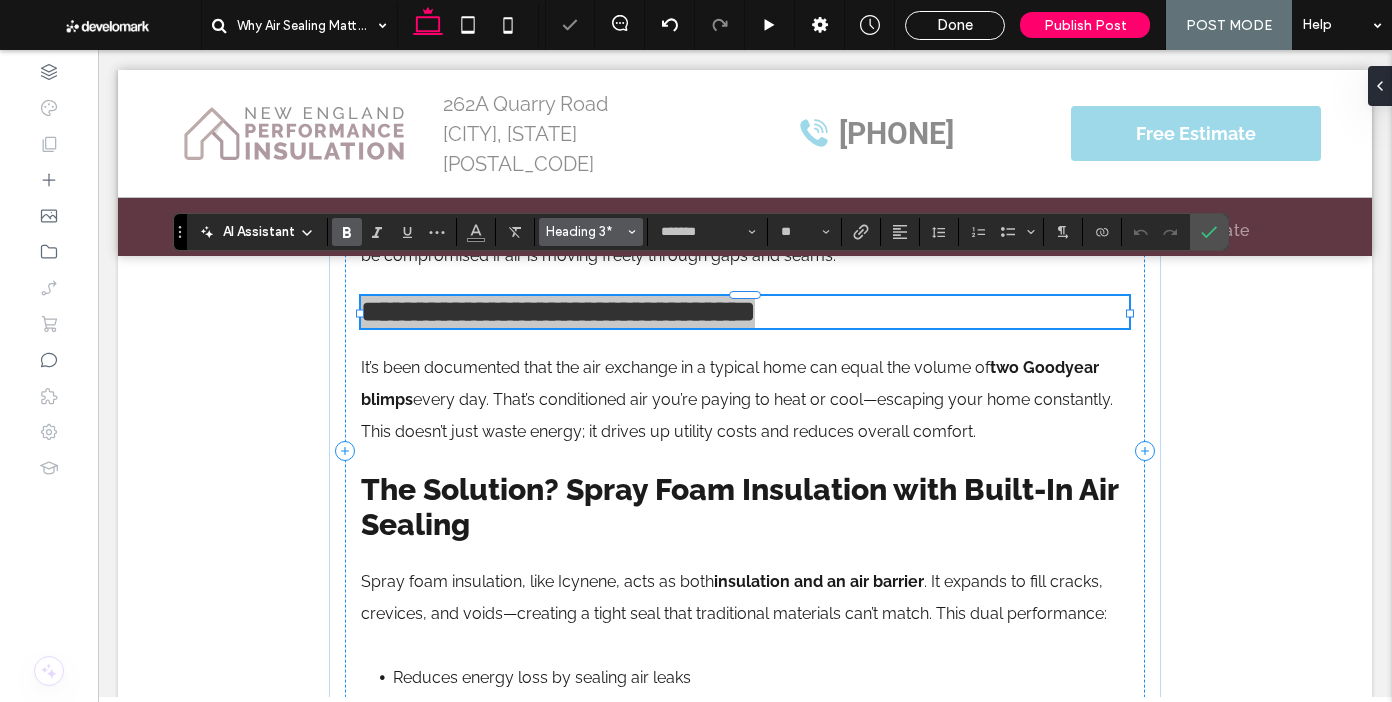 click on "Heading 3*" at bounding box center (585, 231) 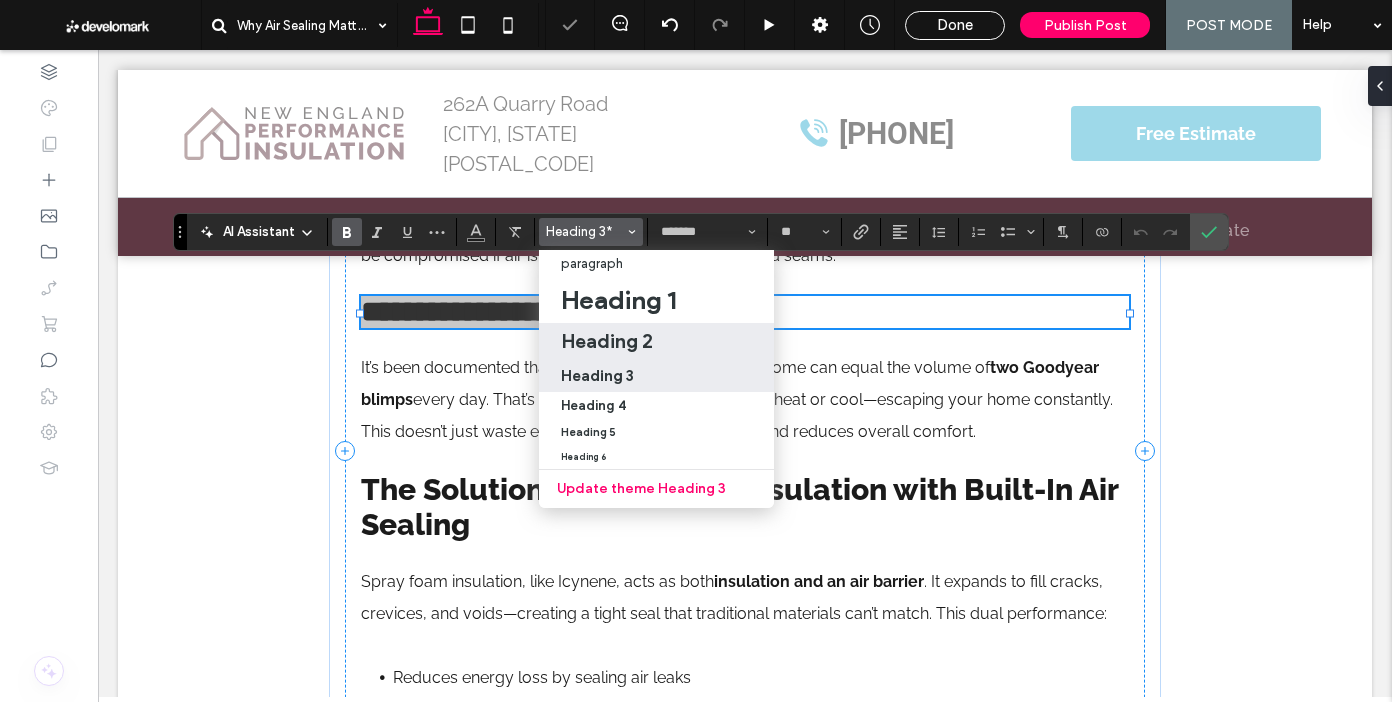 click on "Heading 2" at bounding box center [607, 341] 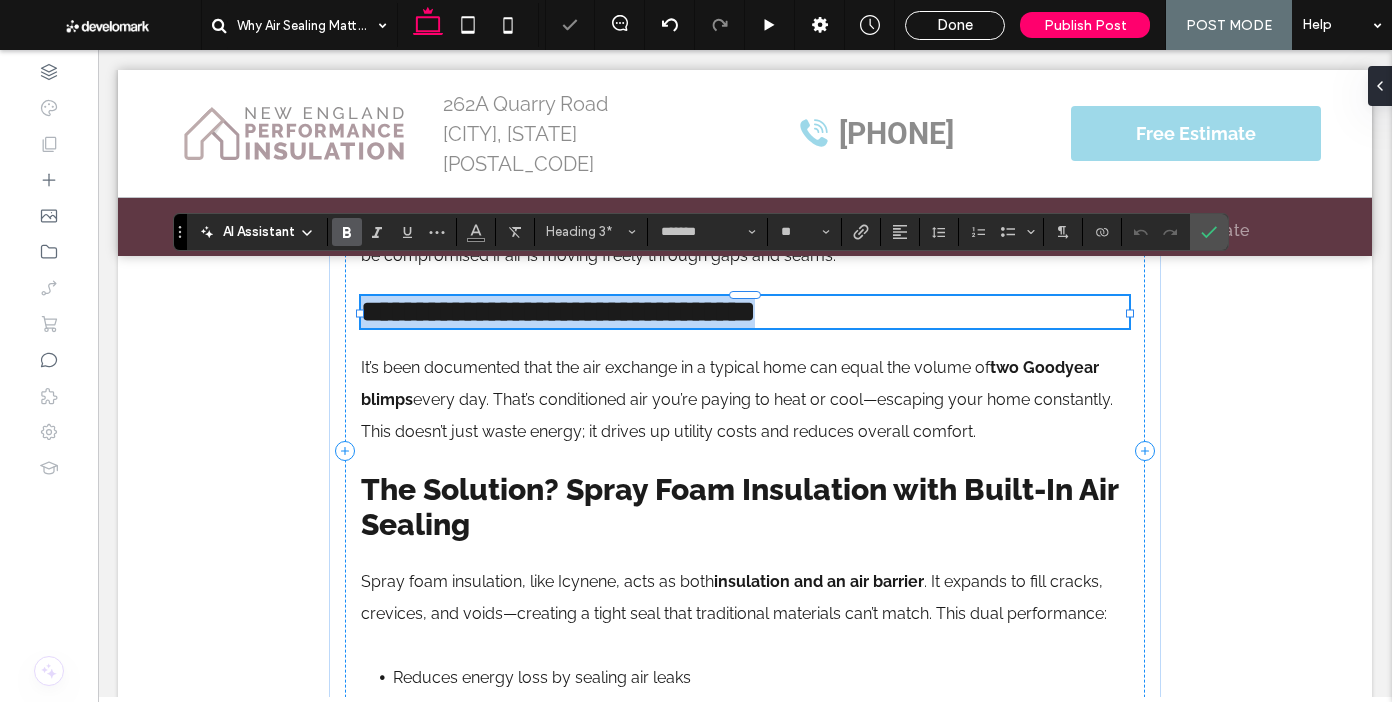 type on "**" 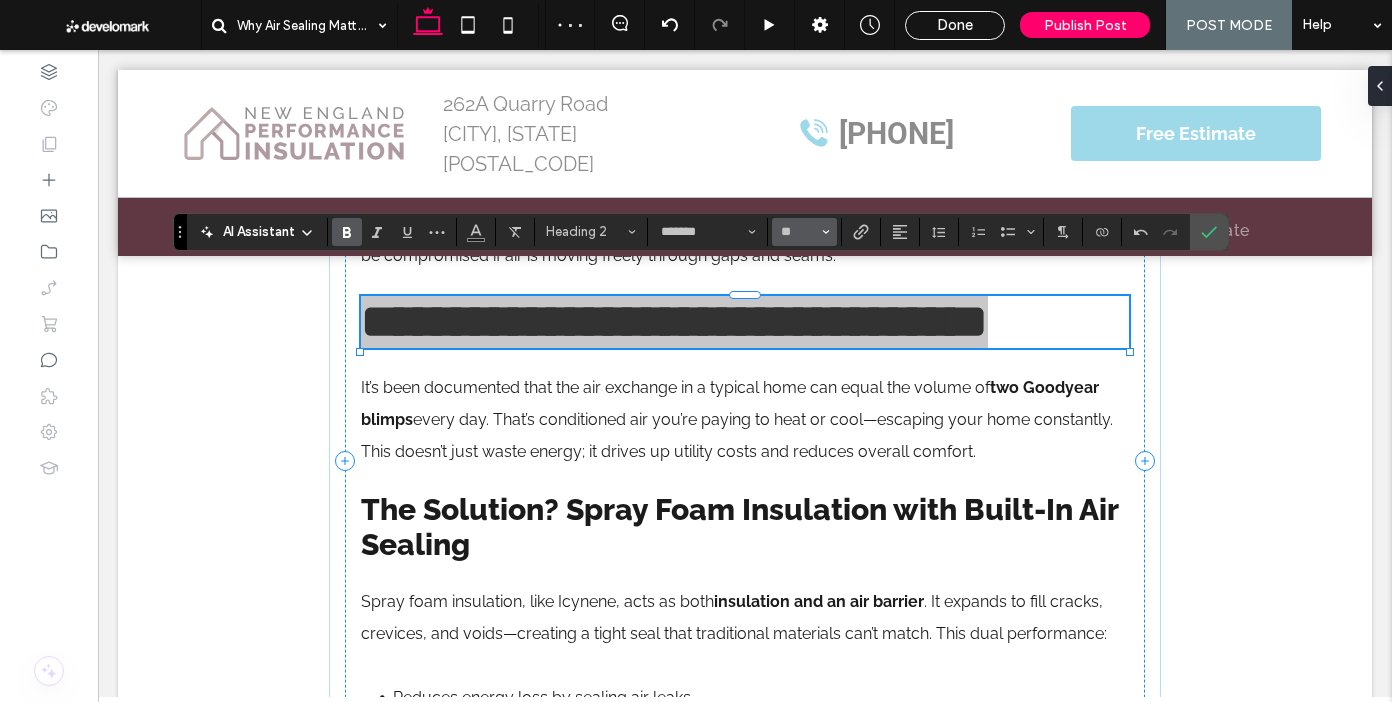 click on "**" at bounding box center (798, 232) 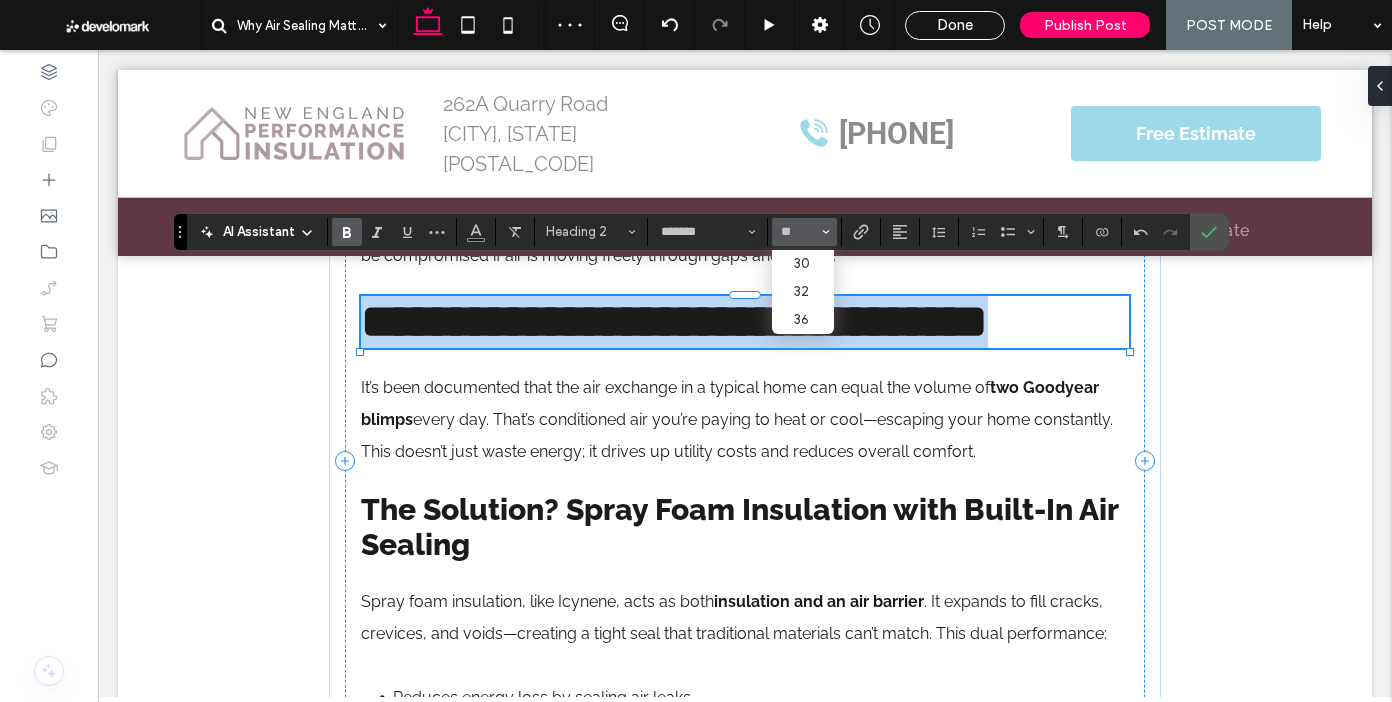 type on "**" 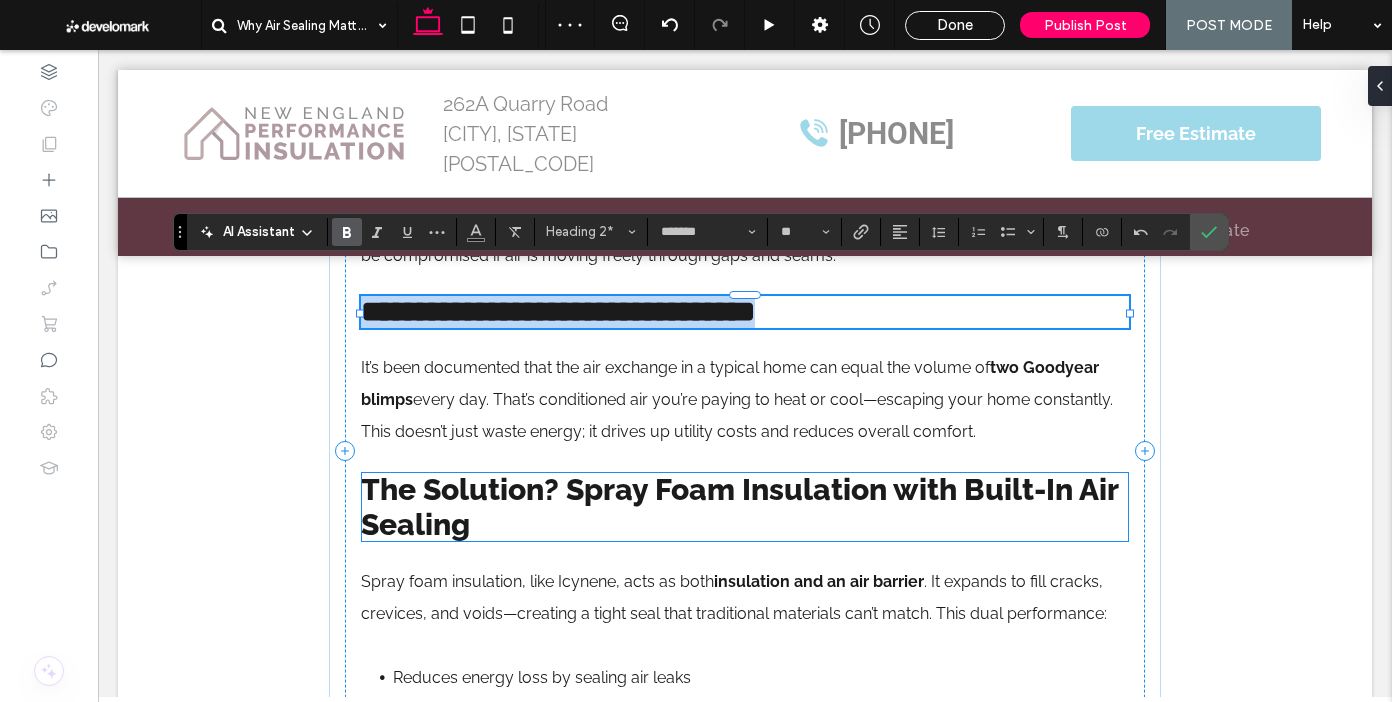 click on "The Solution? Spray Foam Insulation with Built-In Air Sealing" at bounding box center (745, 507) 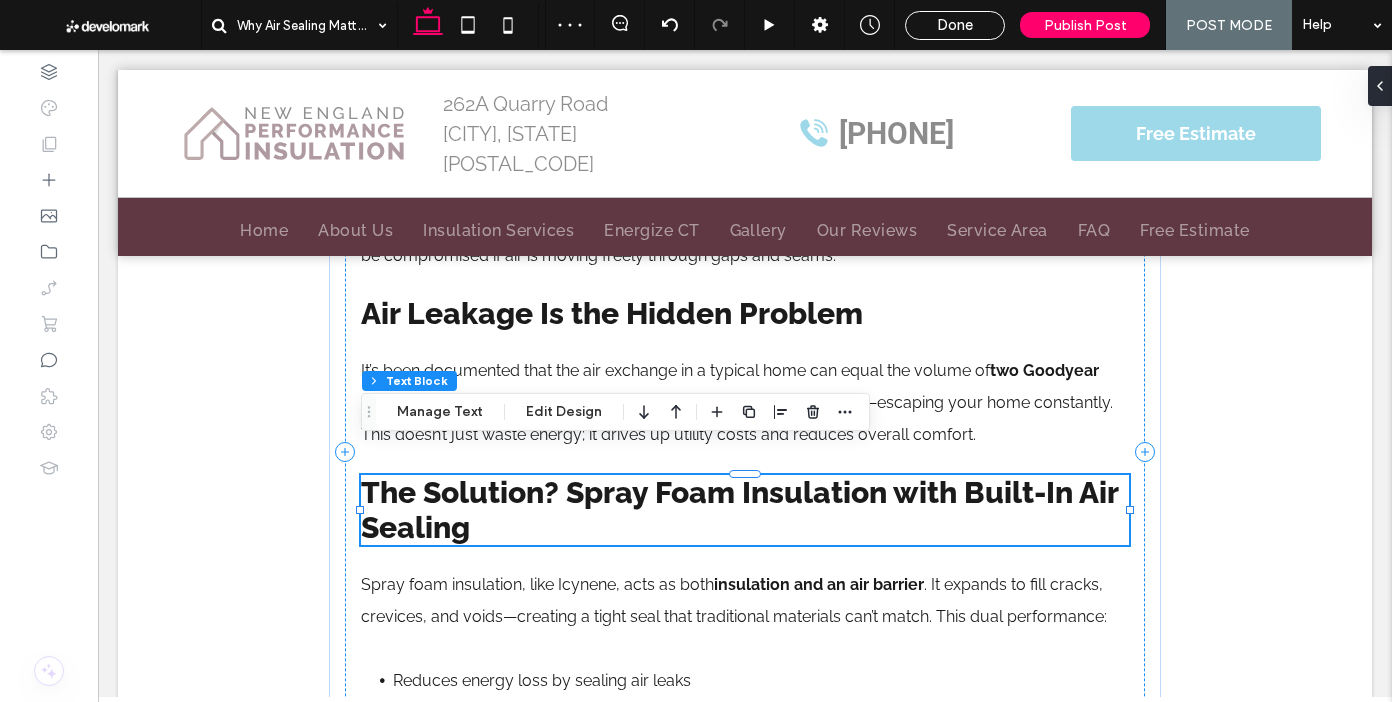 click on "The Solution? Spray Foam Insulation with Built-In Air Sealing" at bounding box center [745, 510] 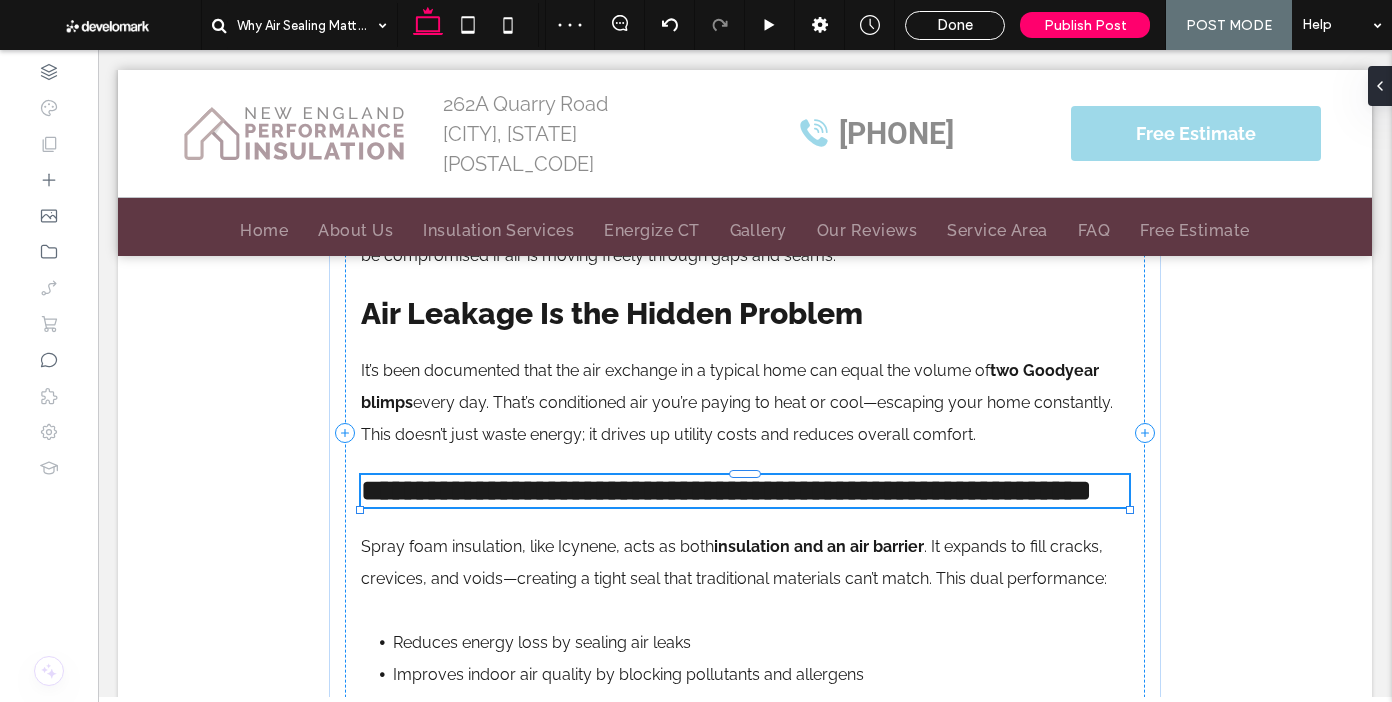 type on "*******" 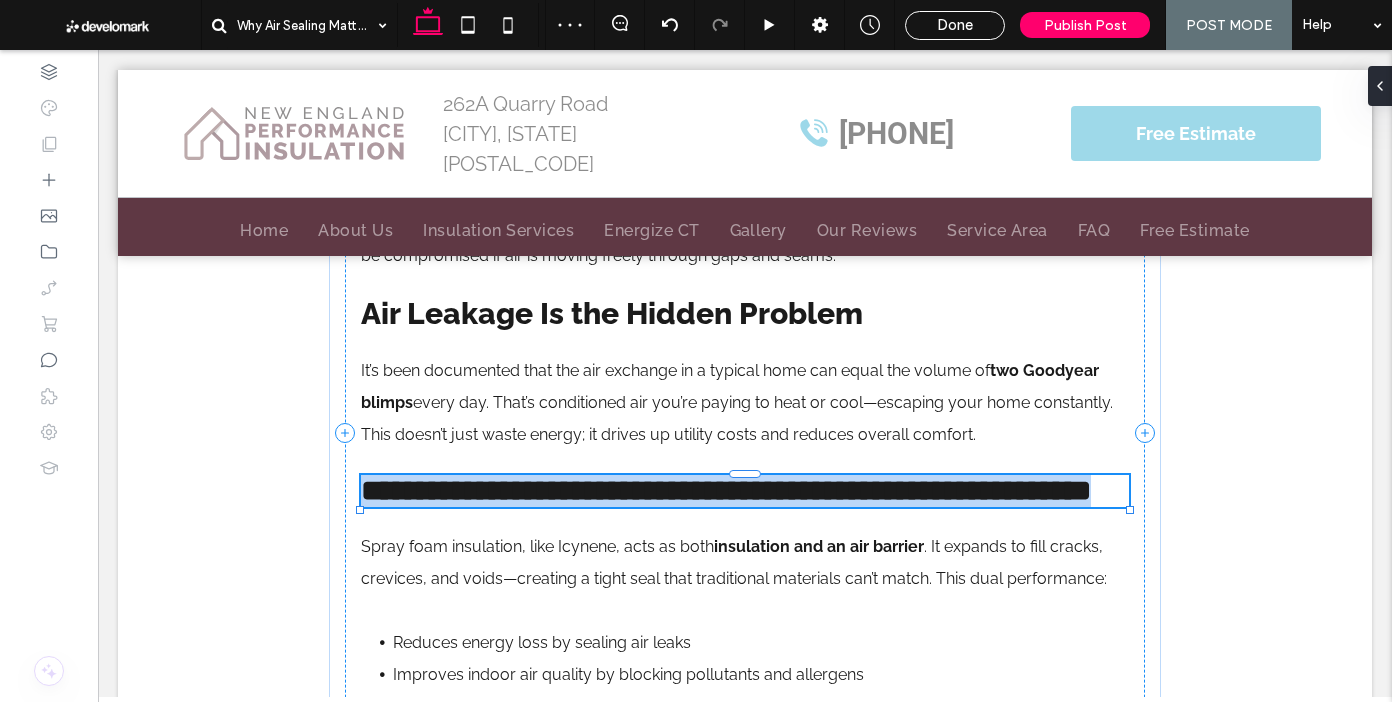 click on "**********" at bounding box center (745, 491) 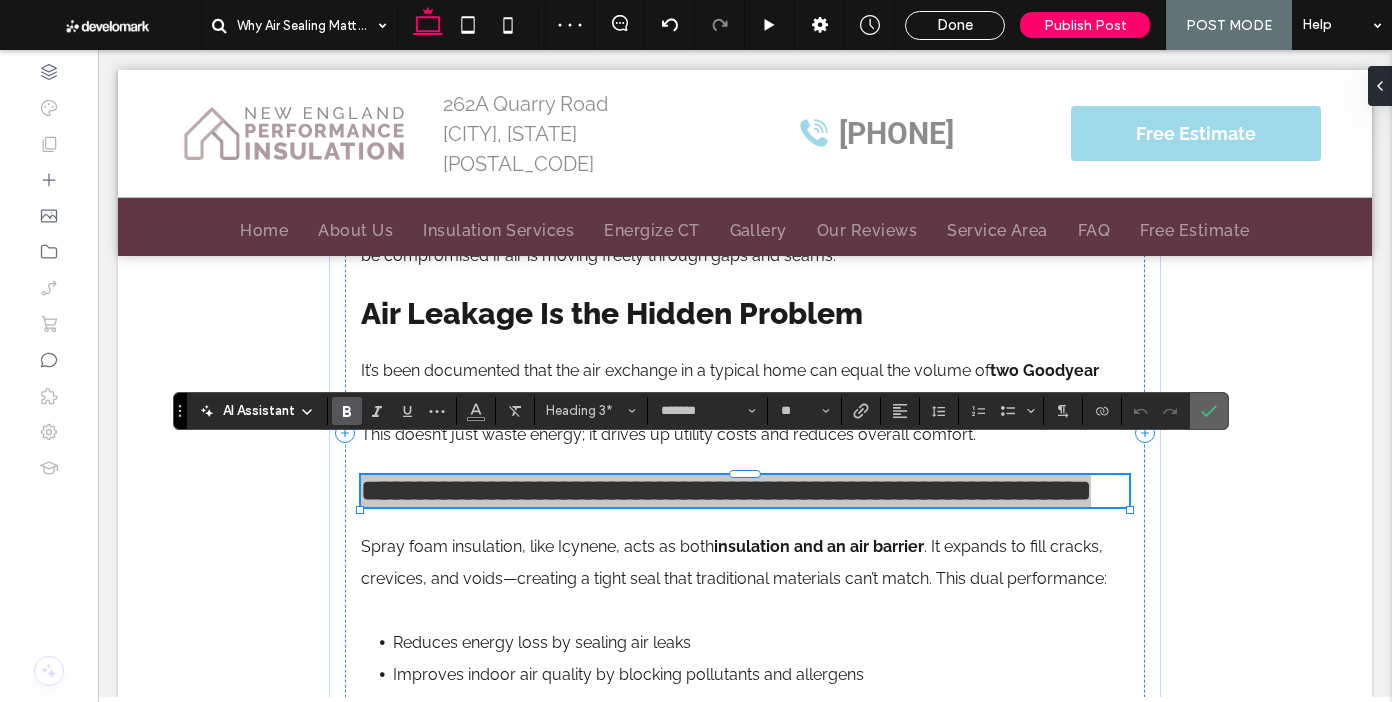 click 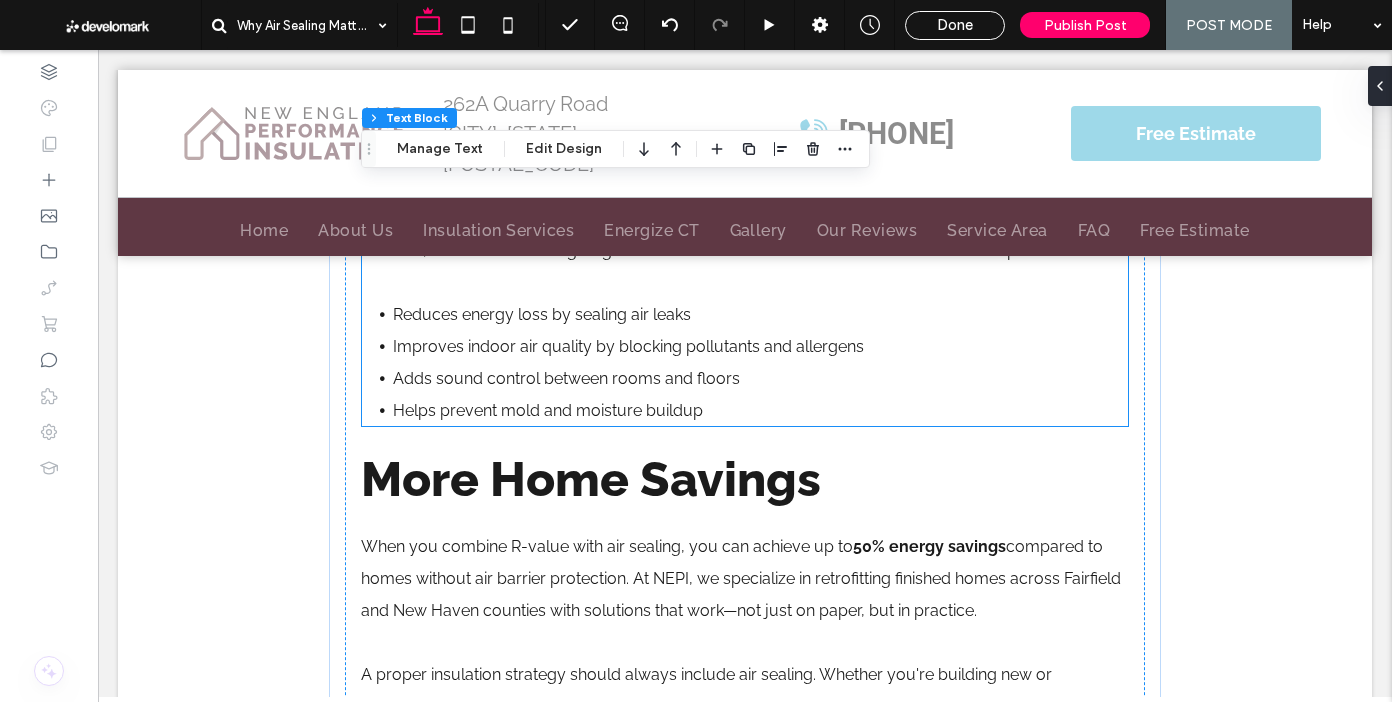 scroll, scrollTop: 1600, scrollLeft: 0, axis: vertical 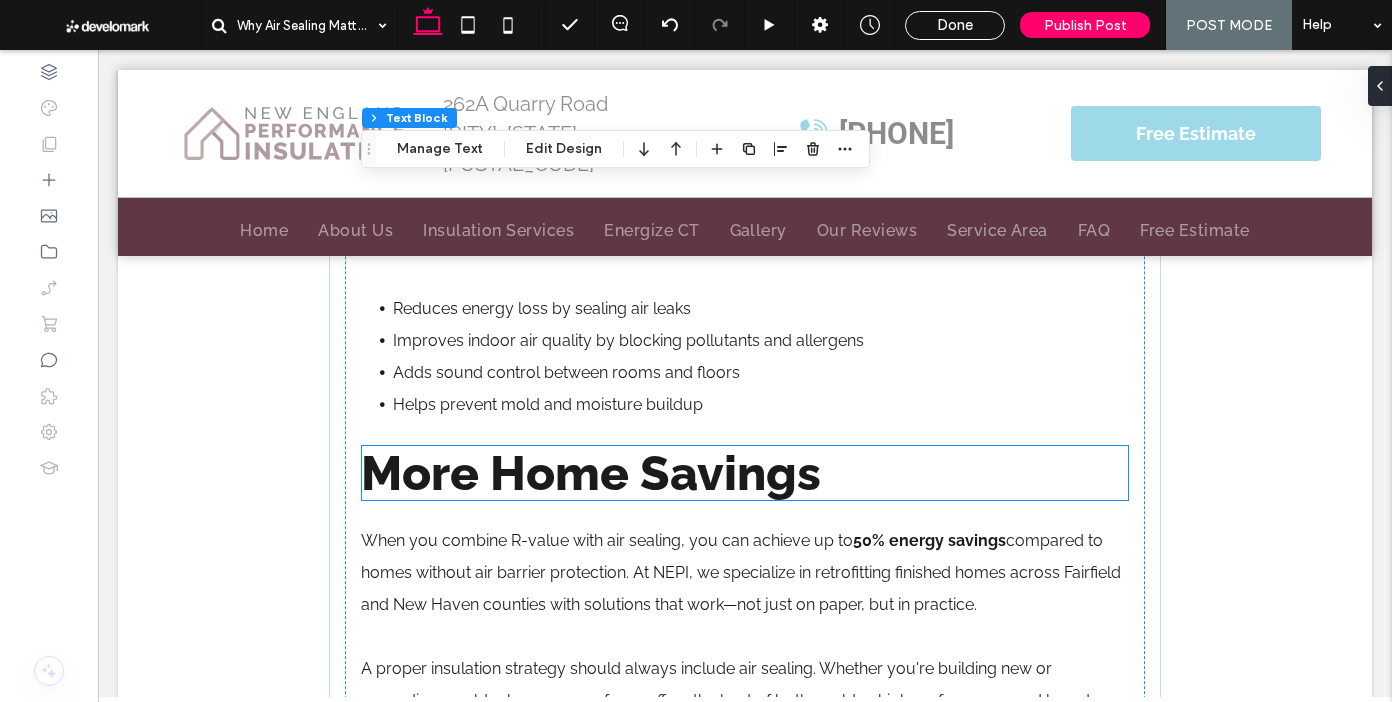 click on "More Home Savings" at bounding box center [591, 473] 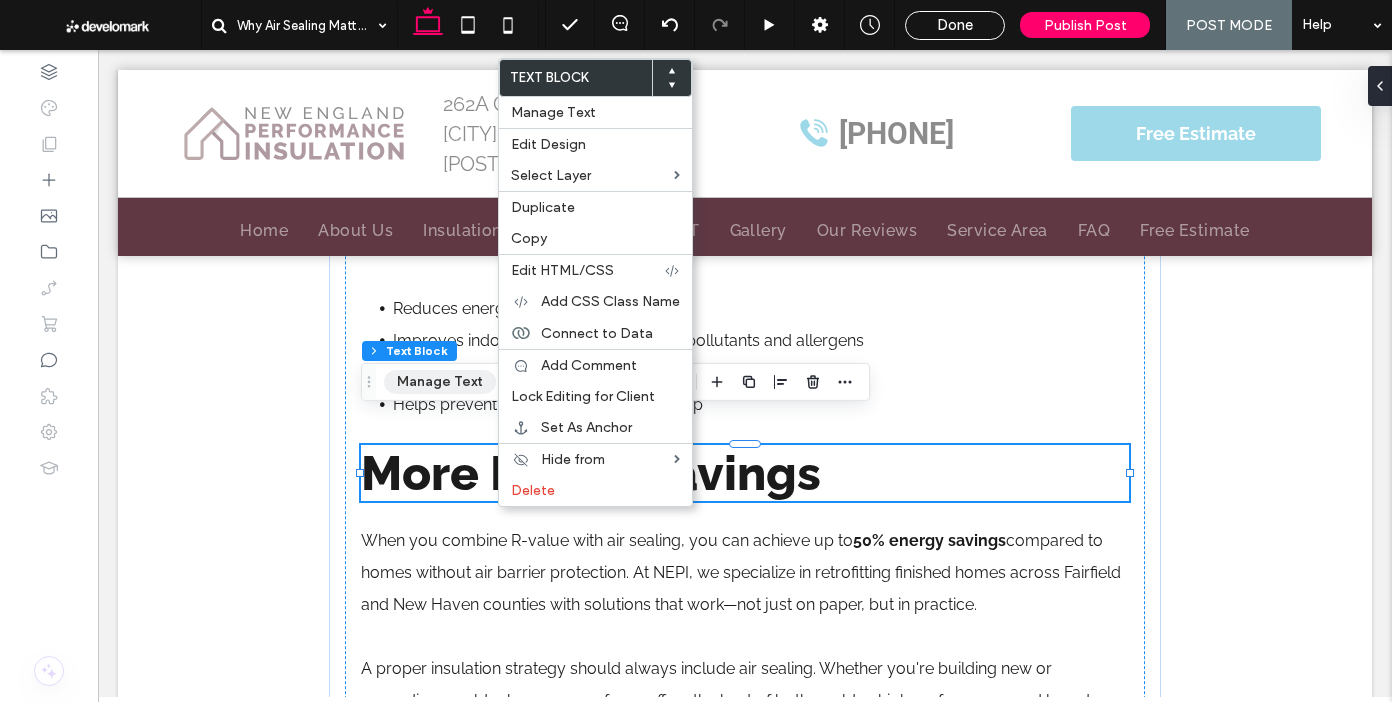 click on "Manage Text" at bounding box center [440, 382] 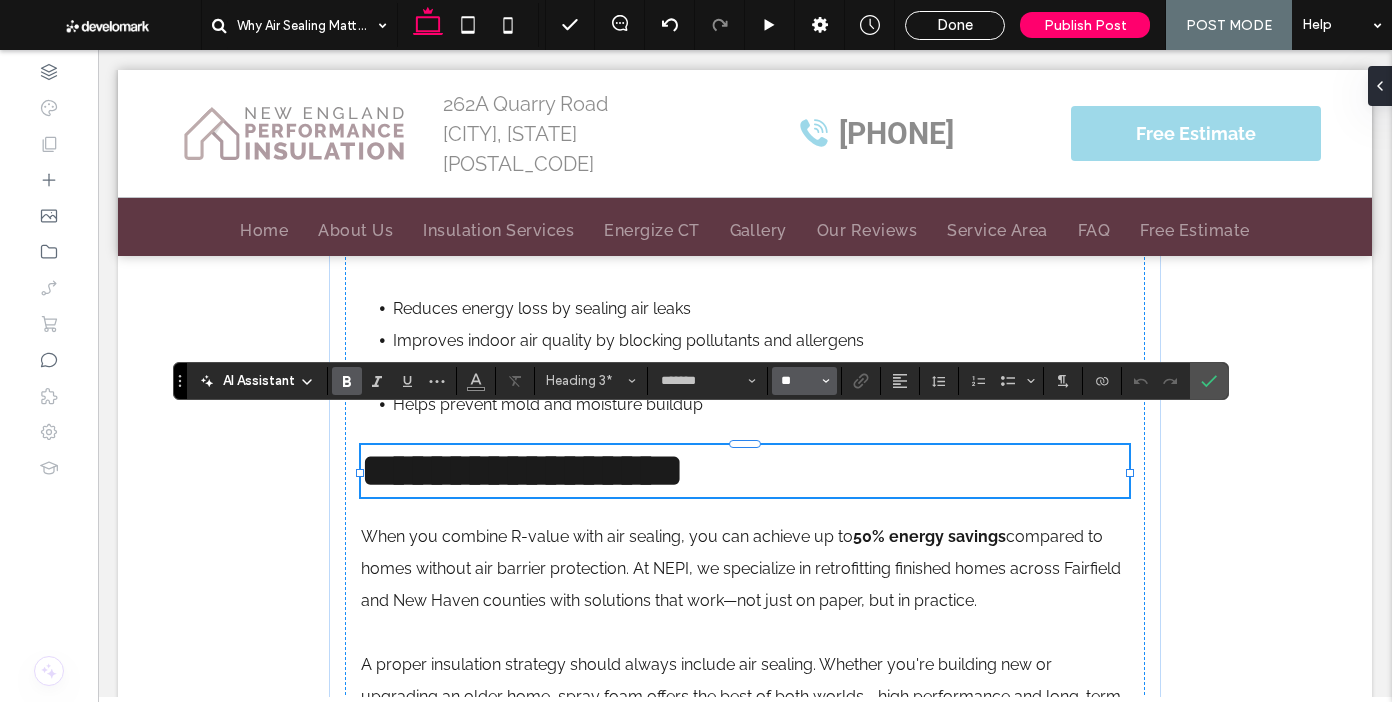 click on "**" at bounding box center (798, 381) 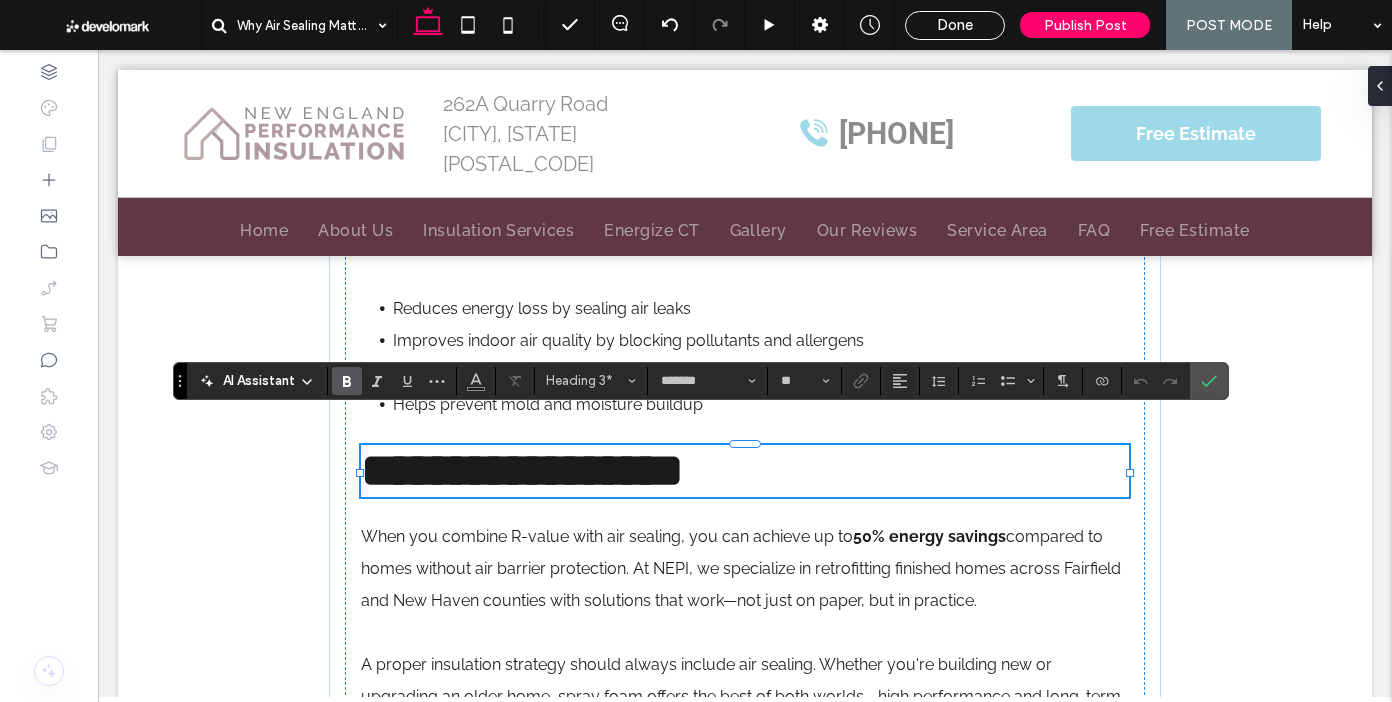 type on "**" 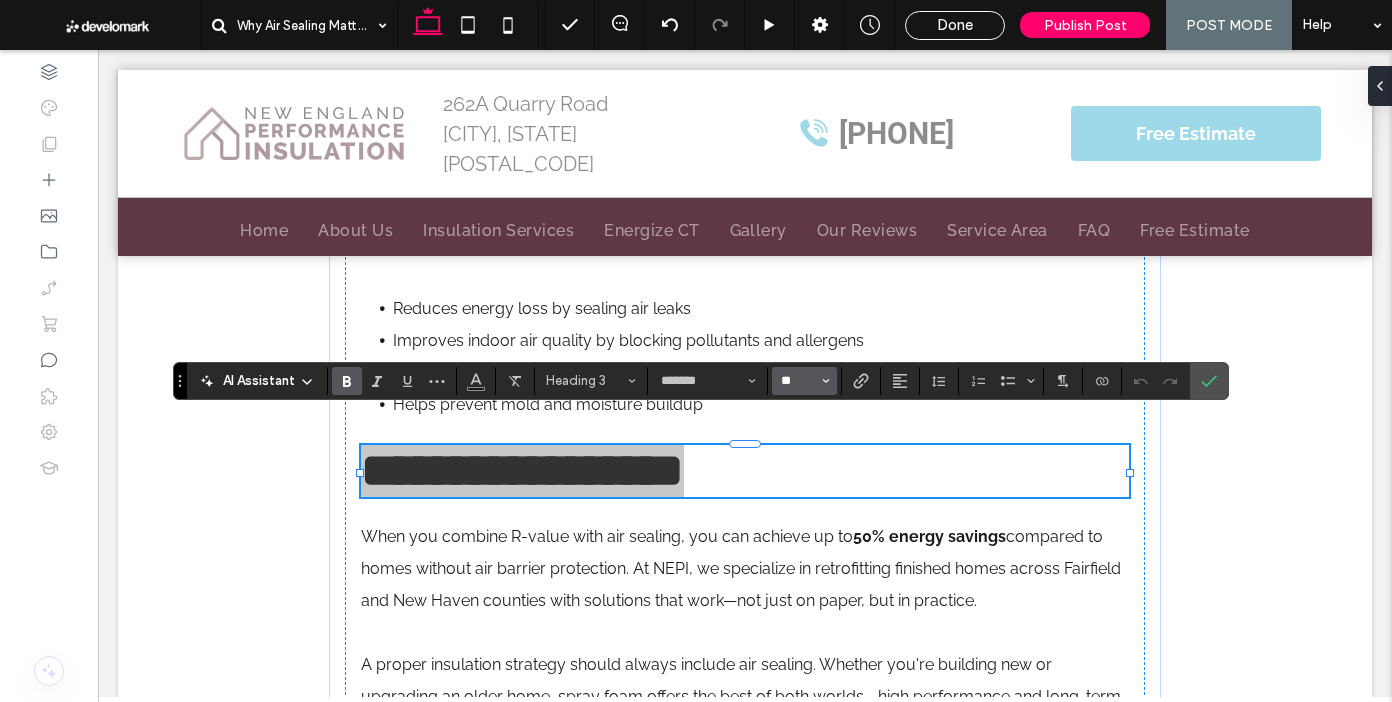click on "**" at bounding box center (798, 381) 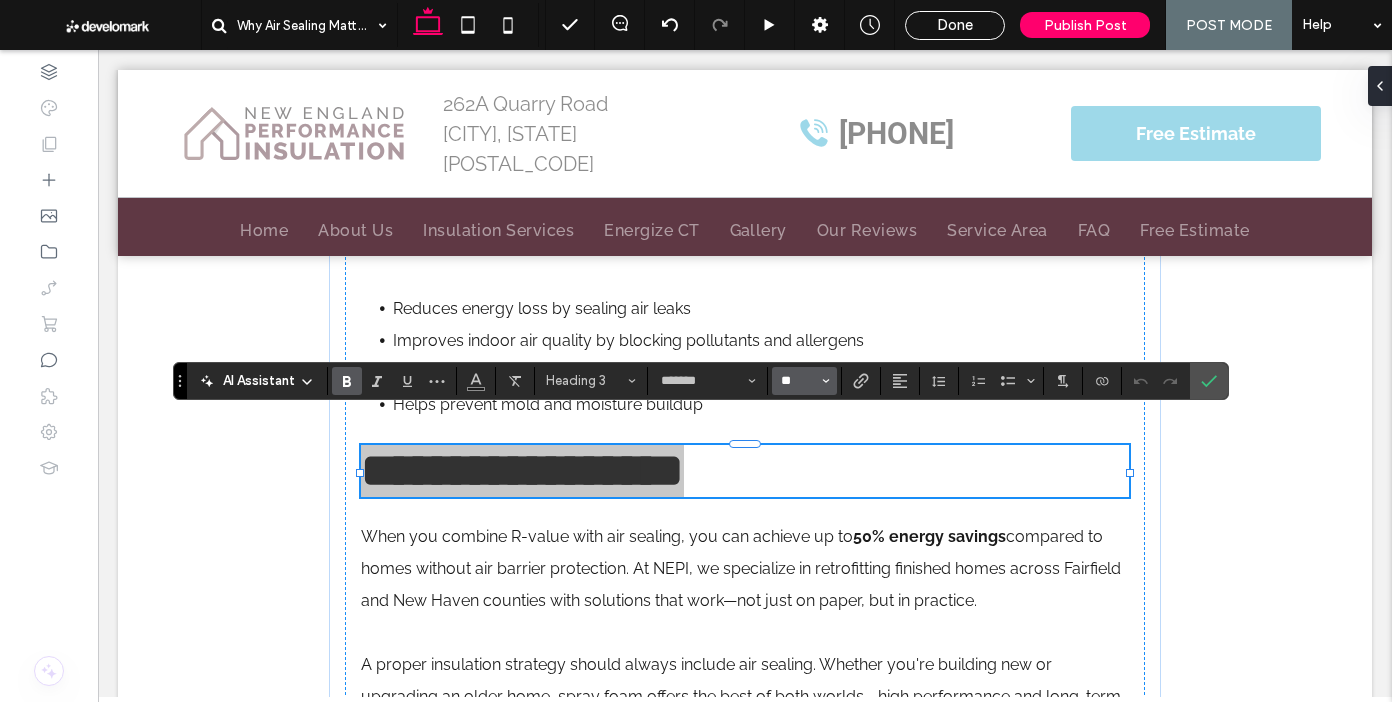 type on "*" 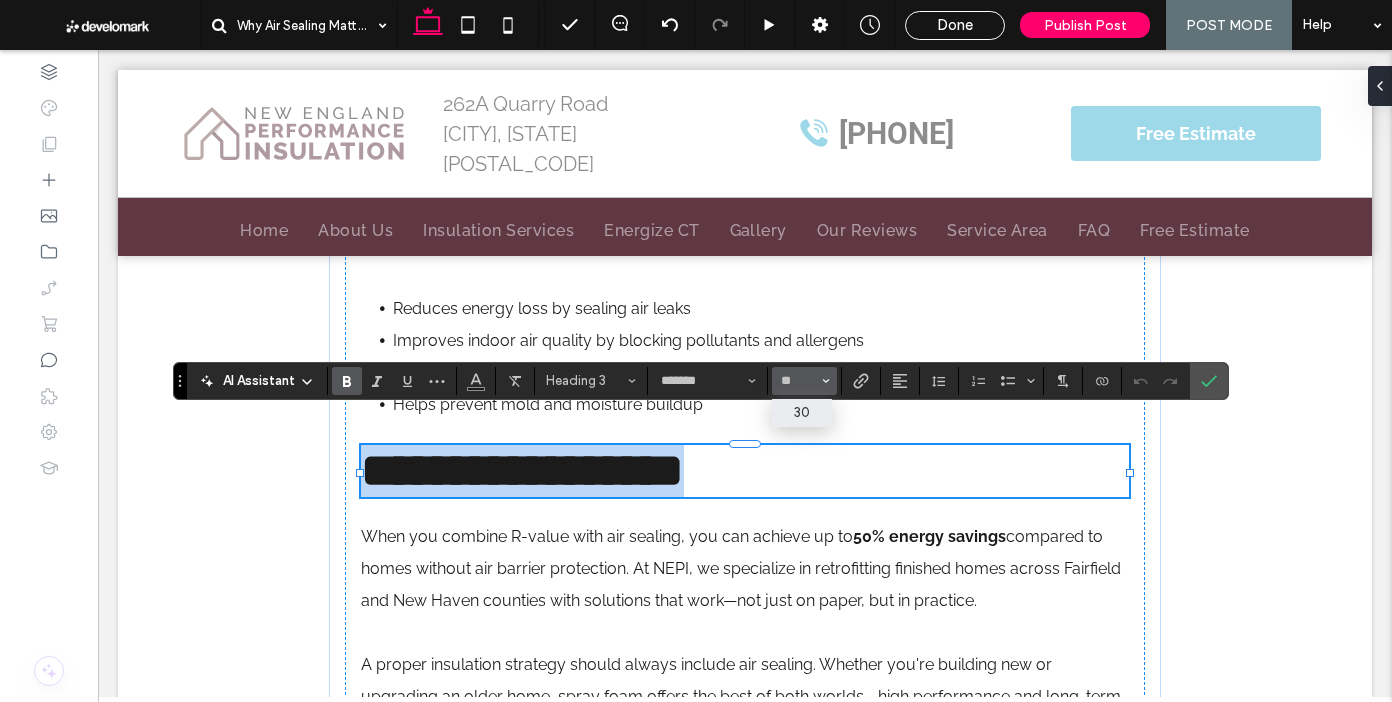 type on "**" 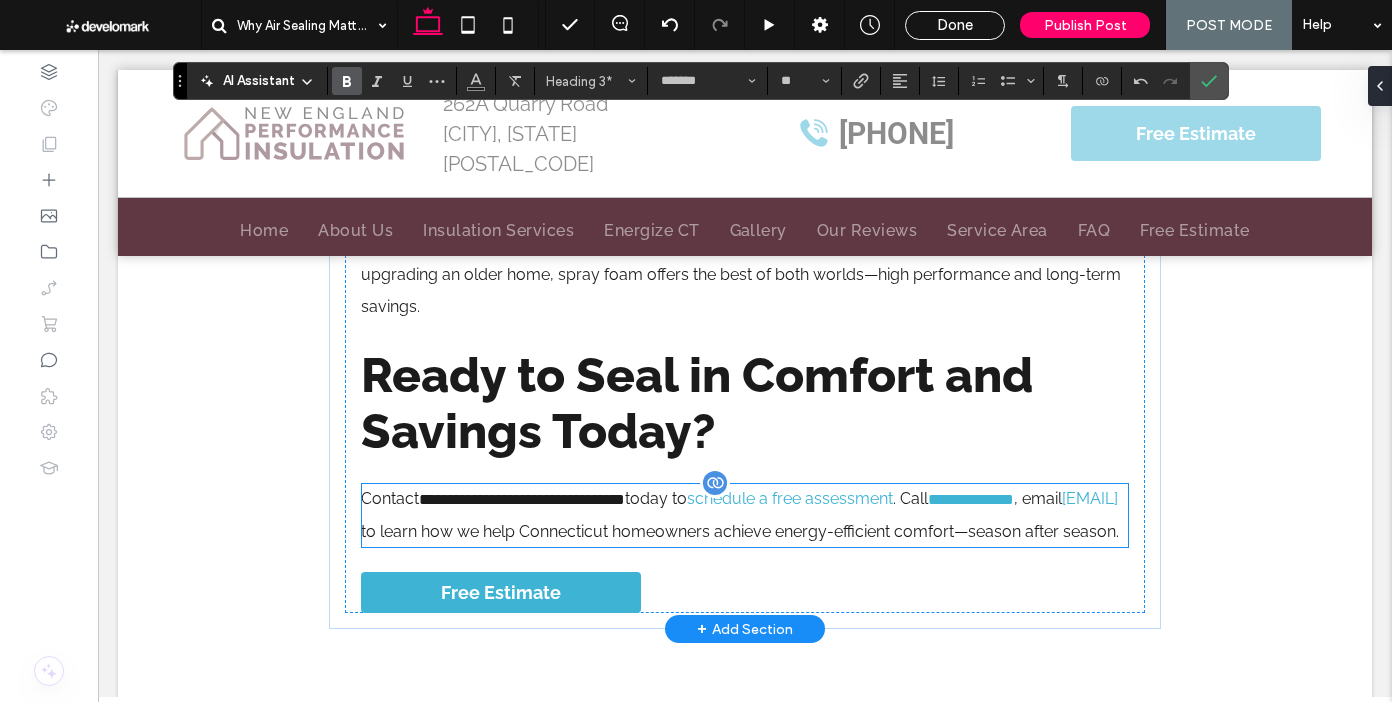scroll, scrollTop: 2004, scrollLeft: 0, axis: vertical 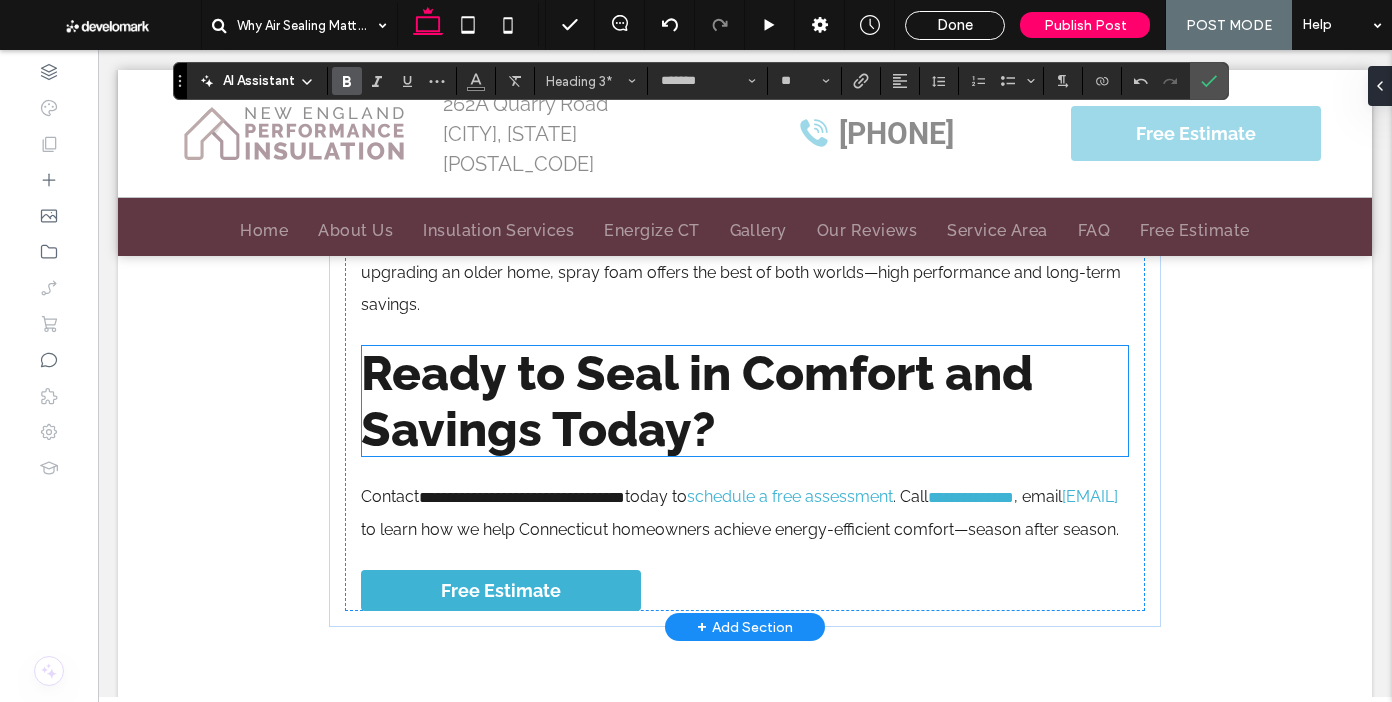click on "Ready to Seal in Comfort and Savings Today?" at bounding box center [697, 401] 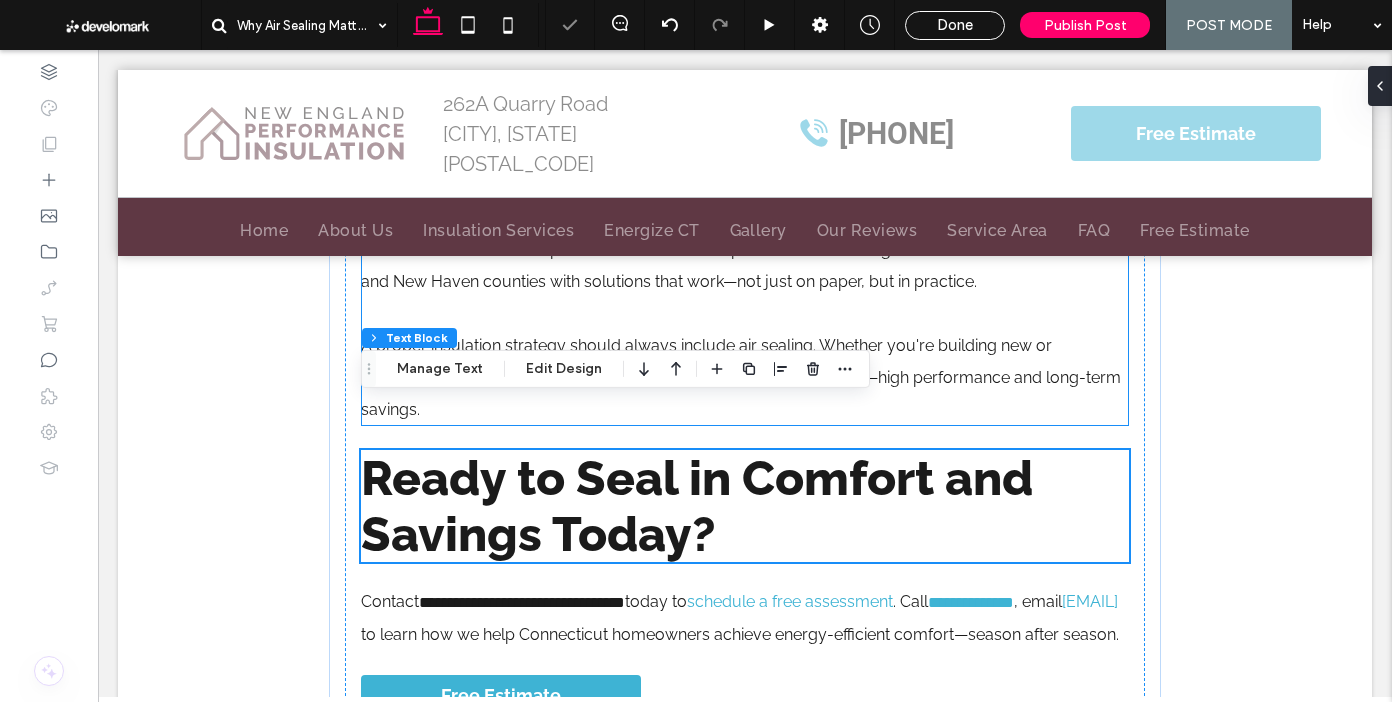 scroll, scrollTop: 1868, scrollLeft: 0, axis: vertical 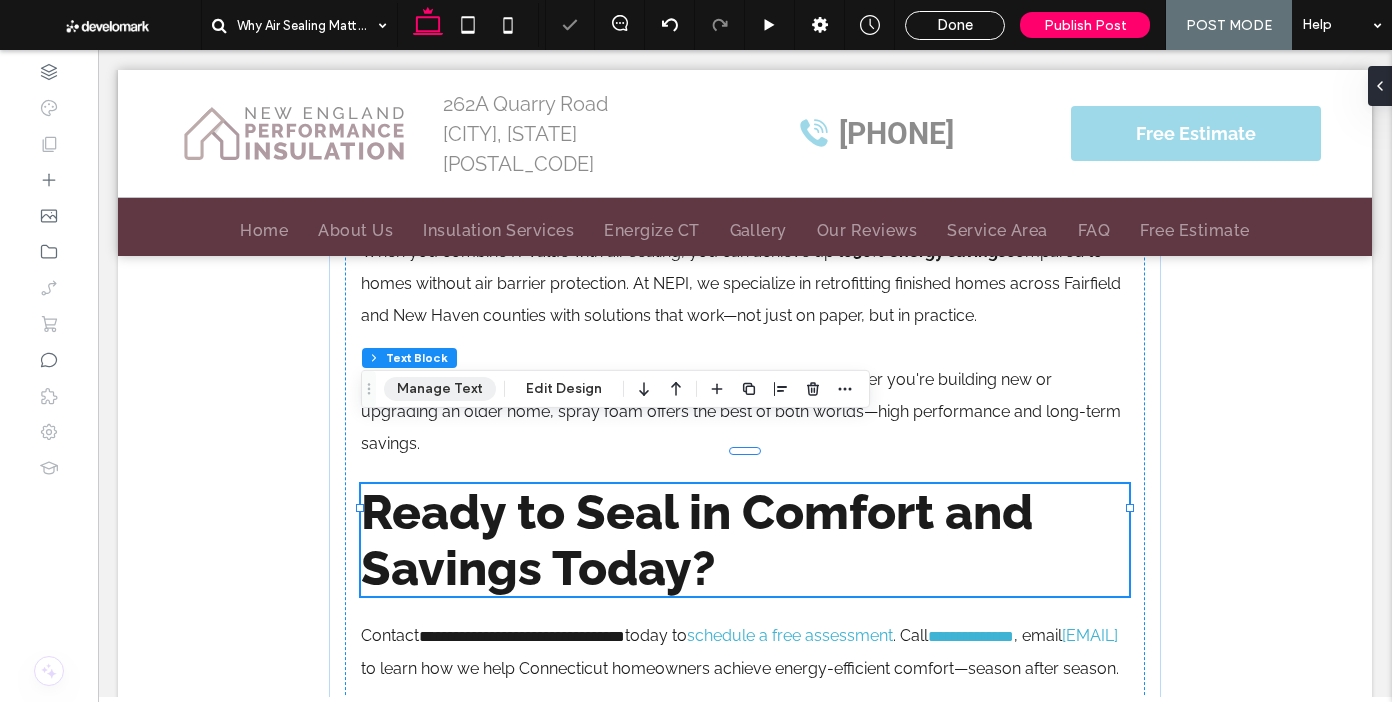 click on "Manage Text" at bounding box center (440, 389) 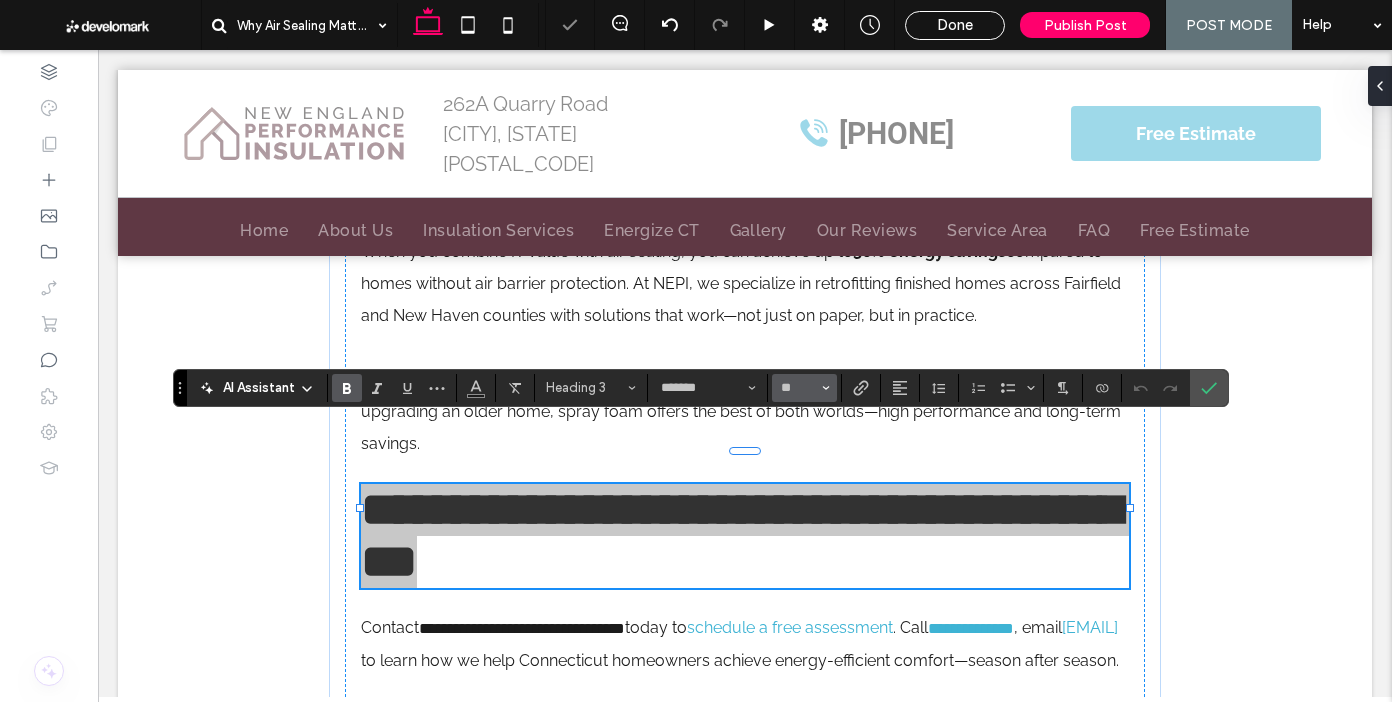 click 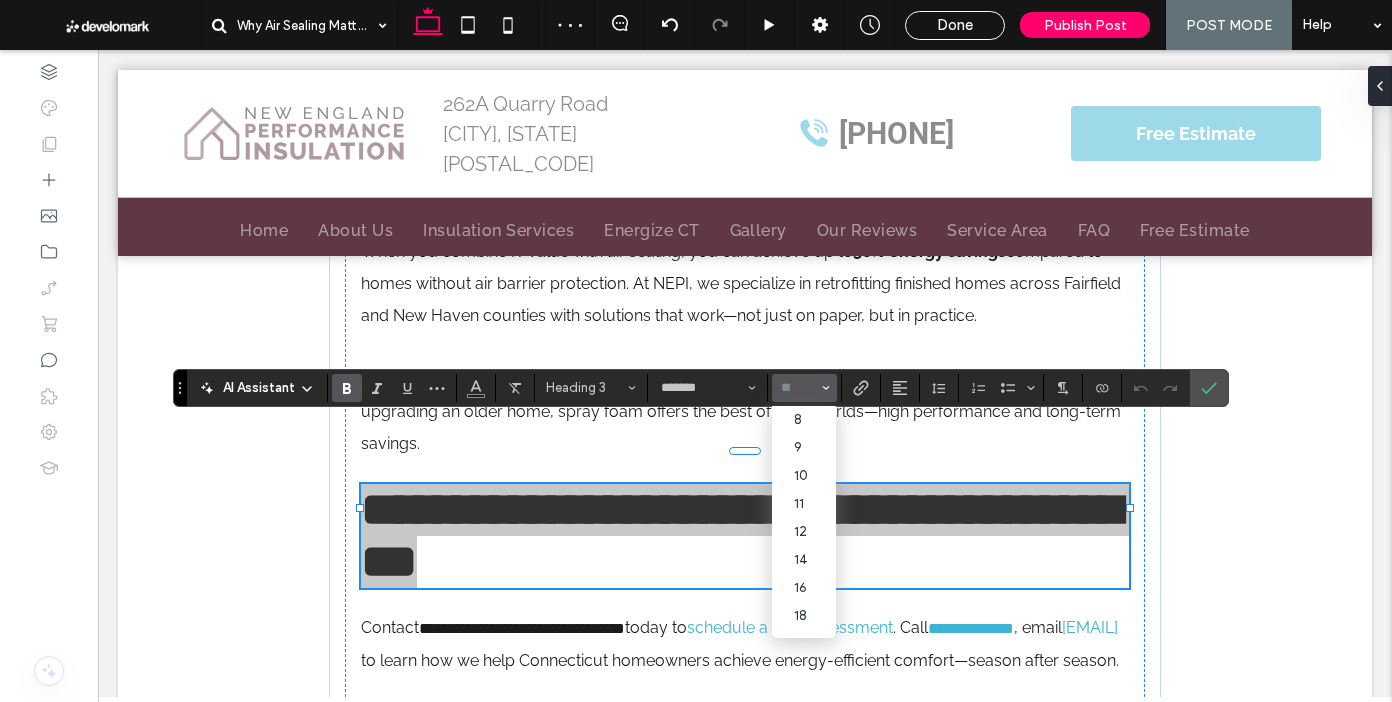 click at bounding box center (798, 388) 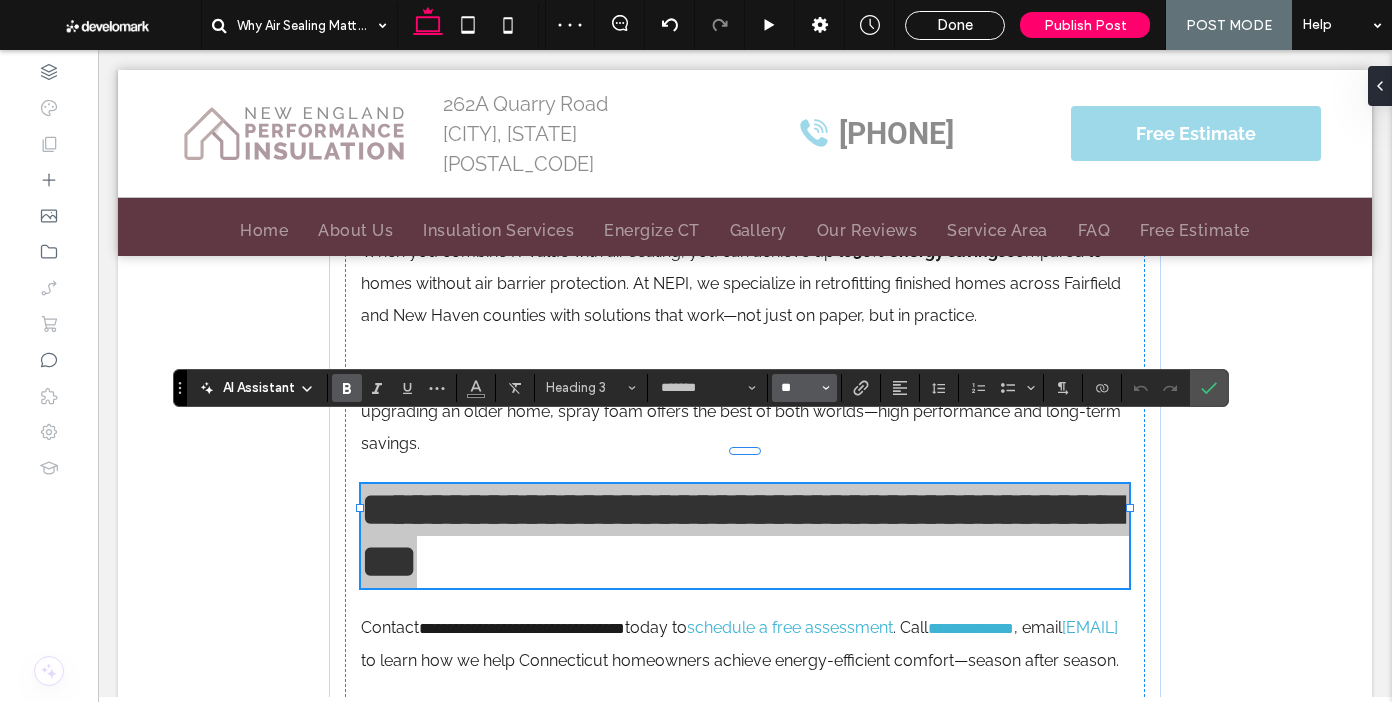 type on "*" 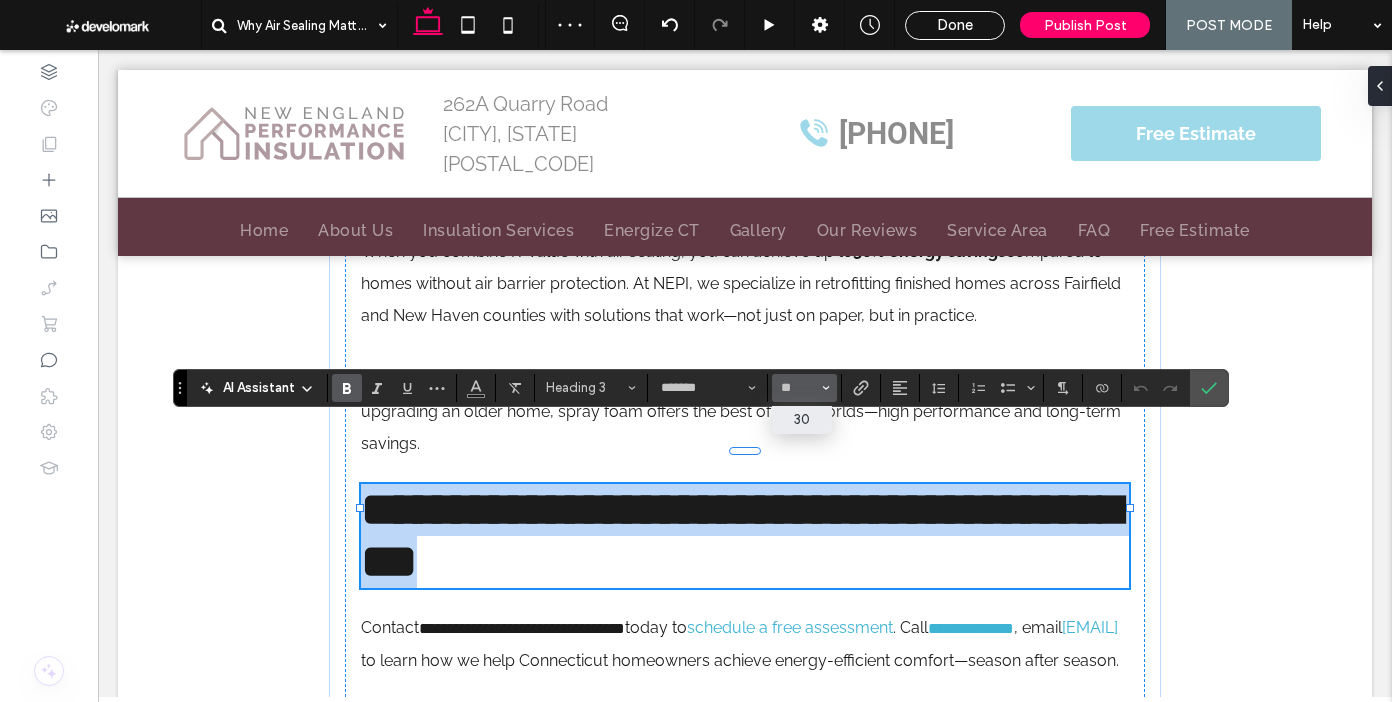 type on "**" 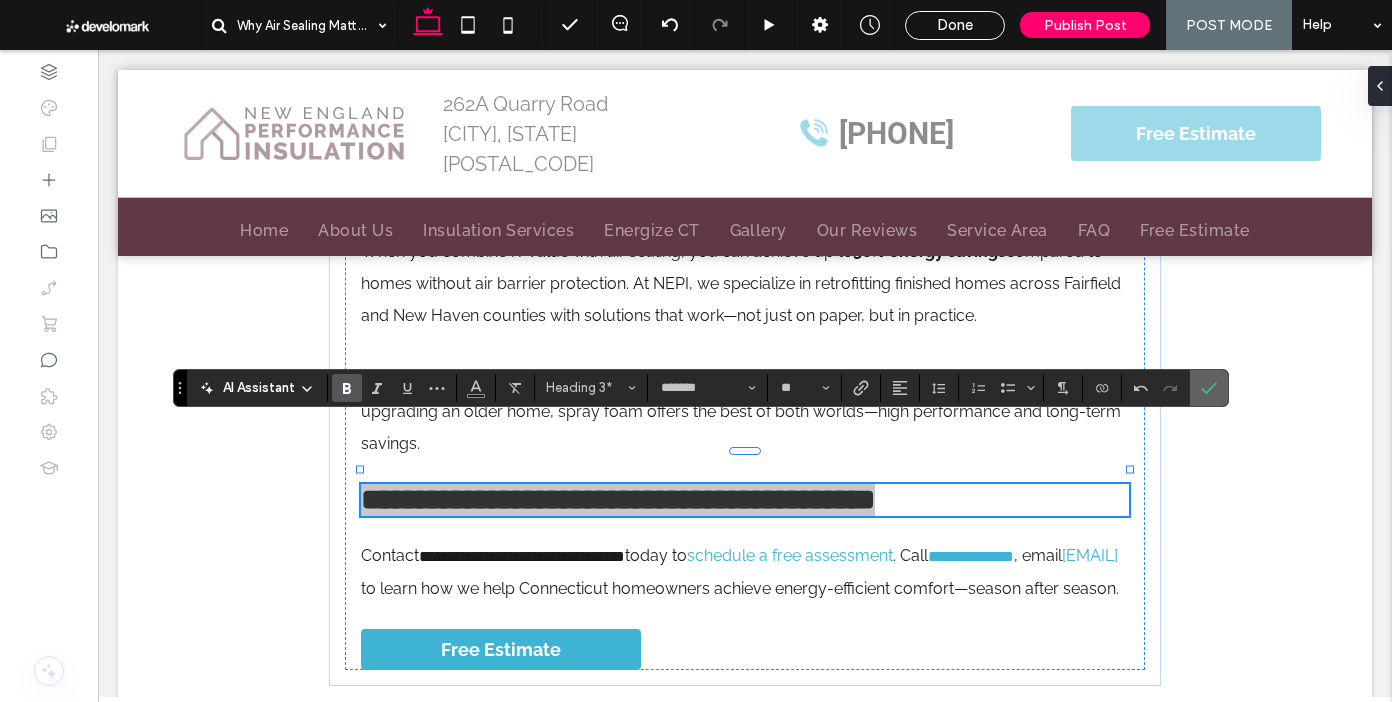 click at bounding box center [1205, 388] 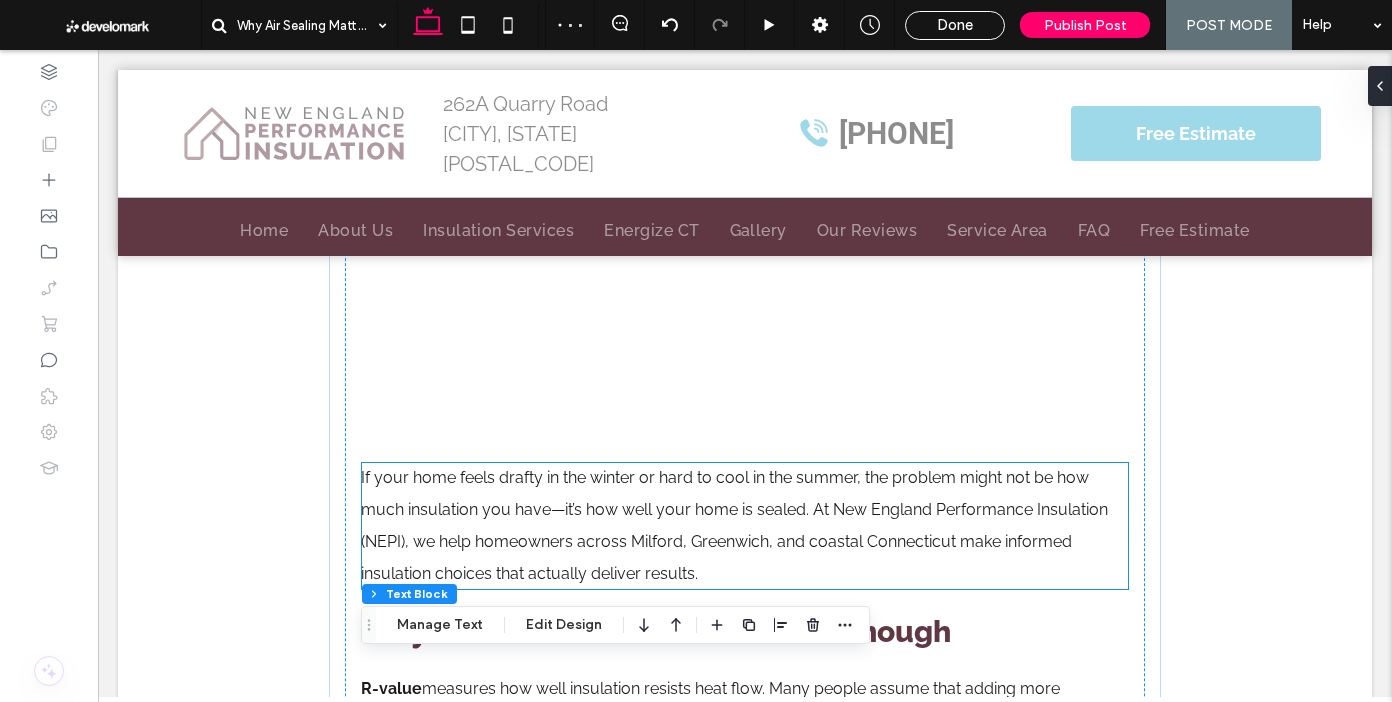 scroll, scrollTop: 701, scrollLeft: 0, axis: vertical 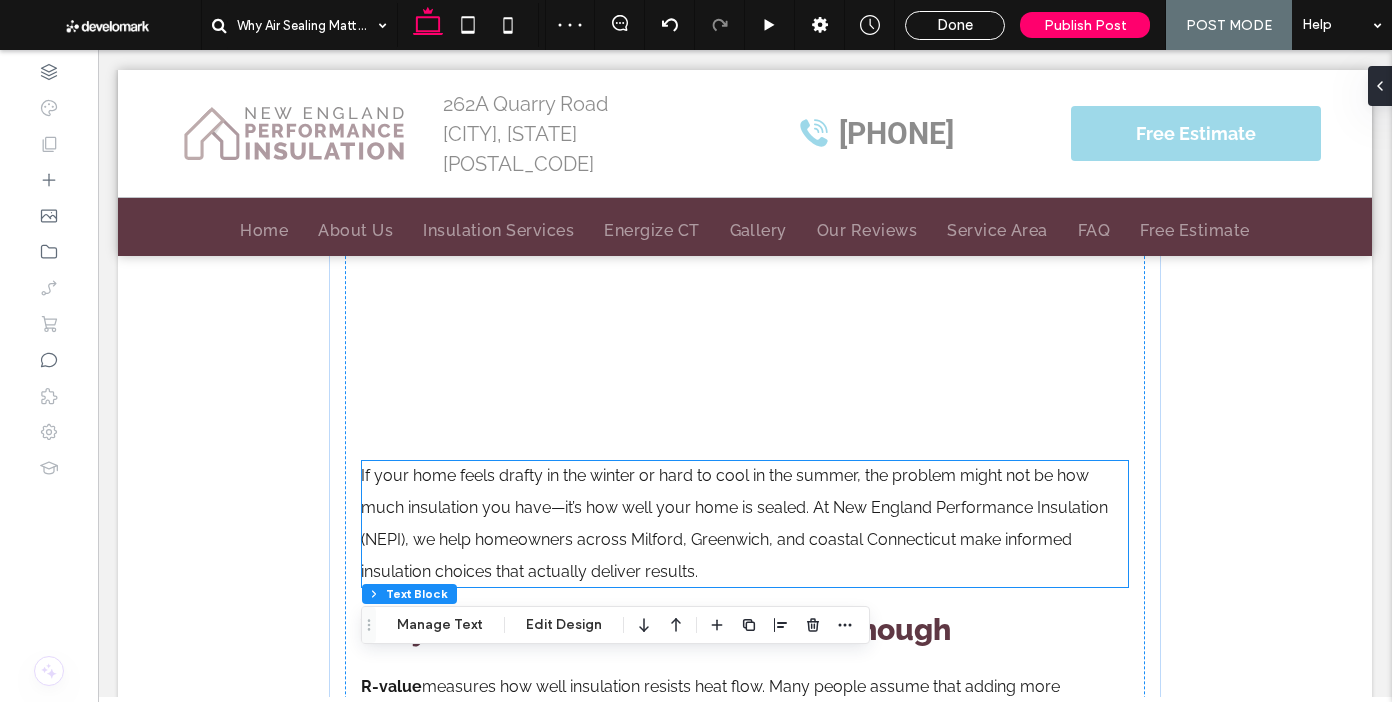 click on "If your home feels drafty in the winter or hard to cool in the summer, the problem might not be how much insulation you have—it’s how well your home is sealed. At New England Performance Insulation (NEPI), we help homeowners across Milford, Greenwich, and coastal Connecticut make informed insulation choices that actually deliver results." at bounding box center [734, 523] 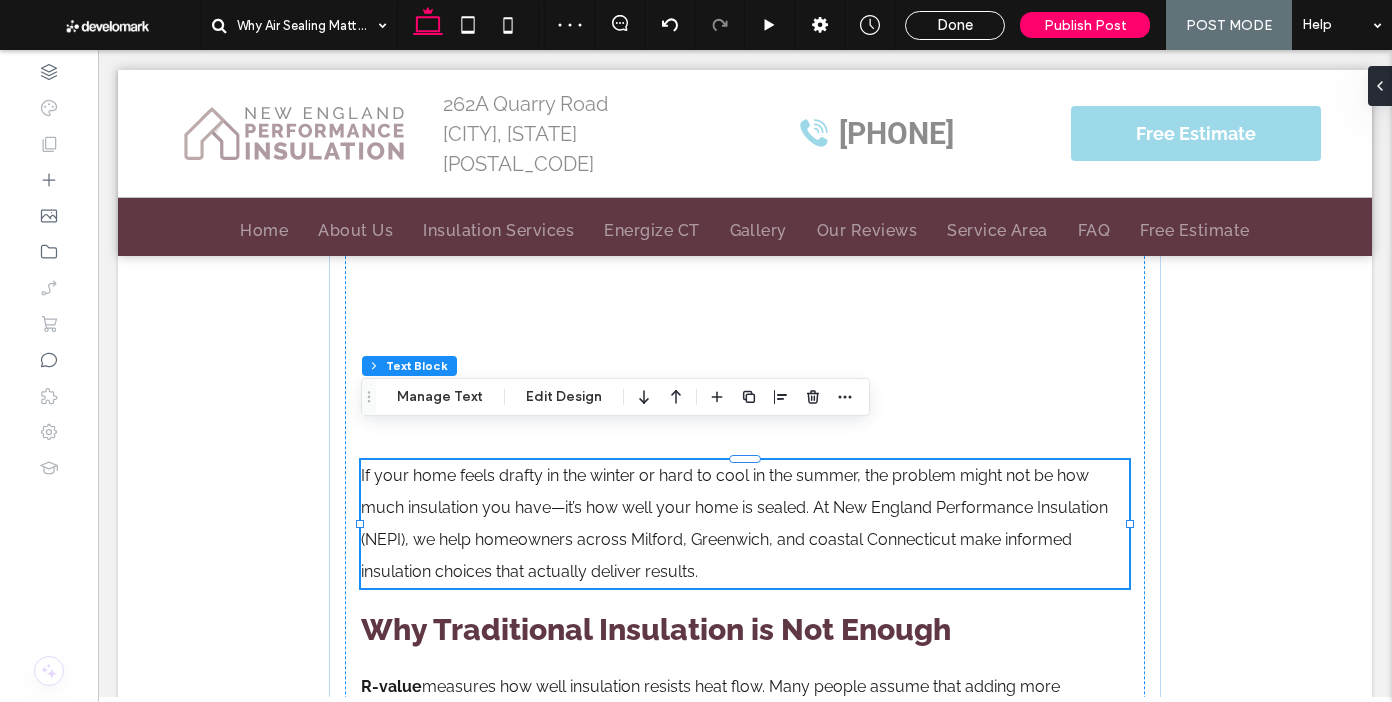 click on "If your home feels drafty in the winter or hard to cool in the summer, the problem might not be how much insulation you have—it’s how well your home is sealed. At New England Performance Insulation (NEPI), we help homeowners across Milford, Greenwich, and coastal Connecticut make informed insulation choices that actually deliver results." at bounding box center [745, 524] 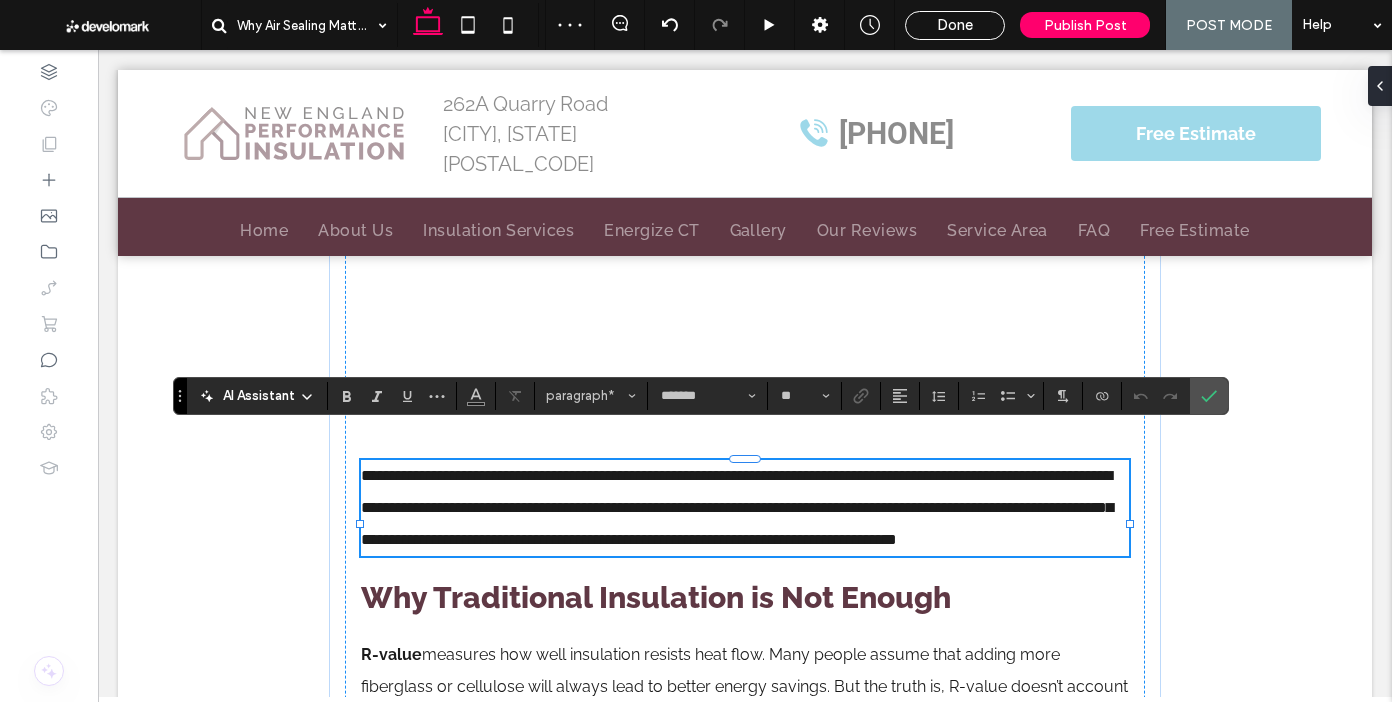 click on "**********" at bounding box center (737, 507) 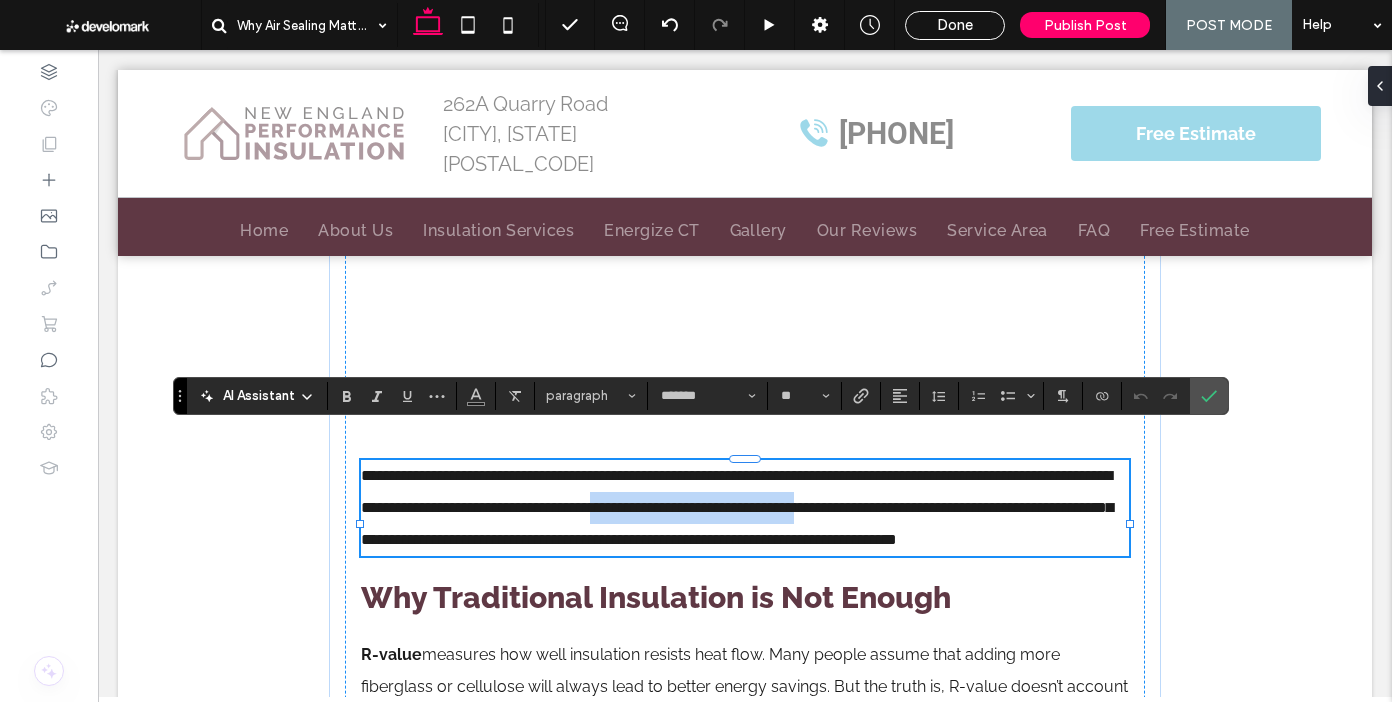 drag, startPoint x: 845, startPoint y: 474, endPoint x: 1083, endPoint y: 468, distance: 238.07562 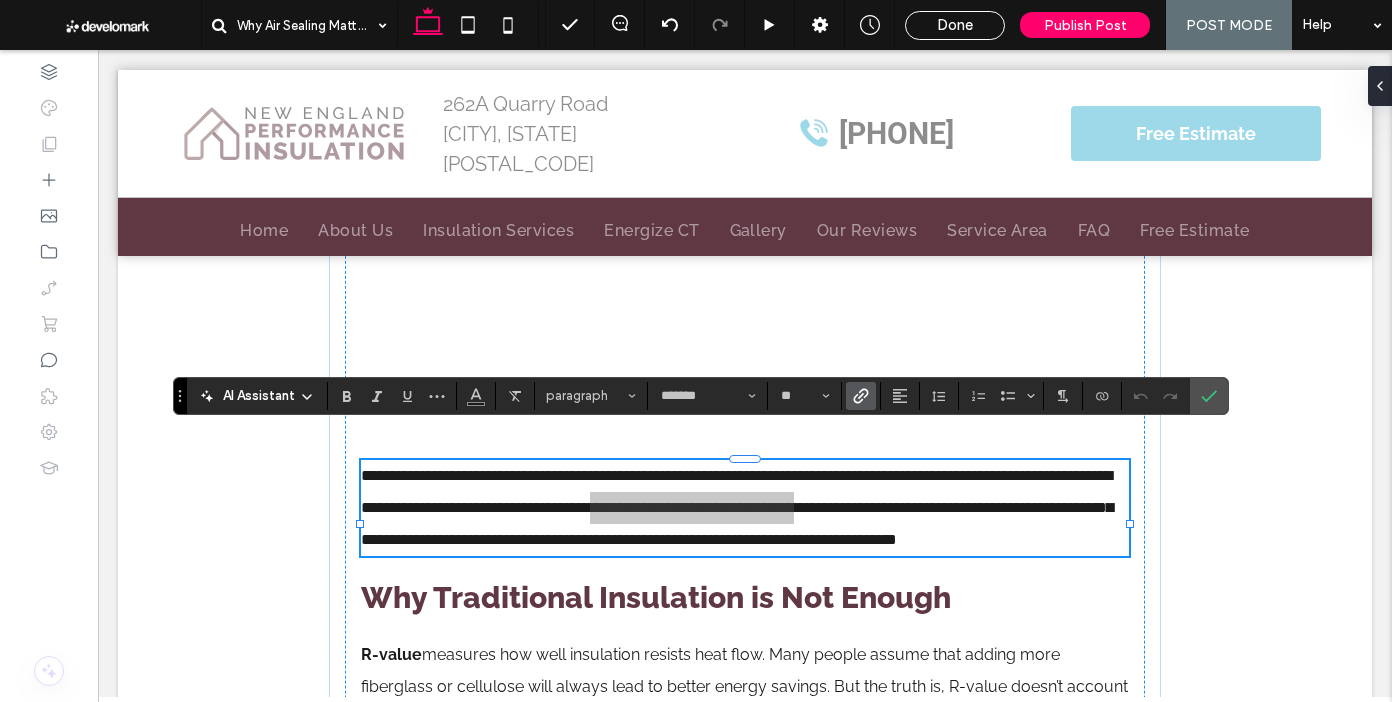 click 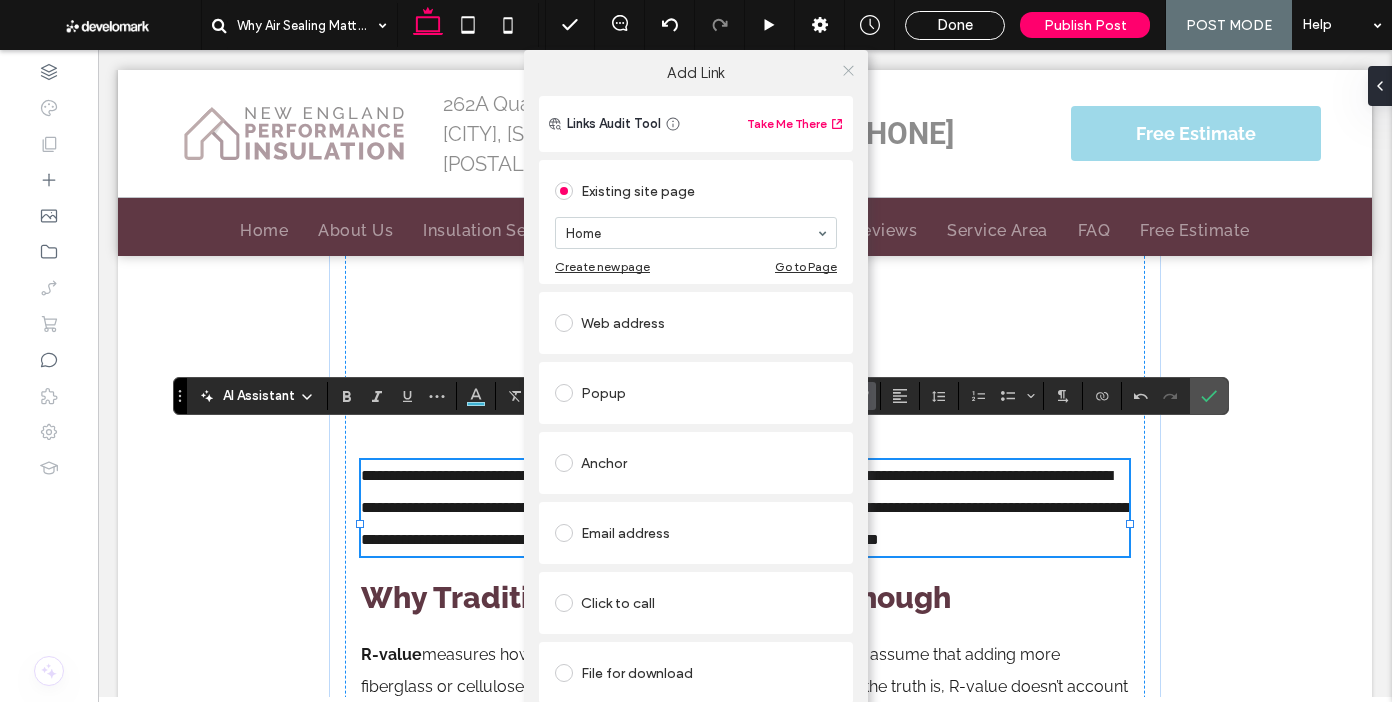 click 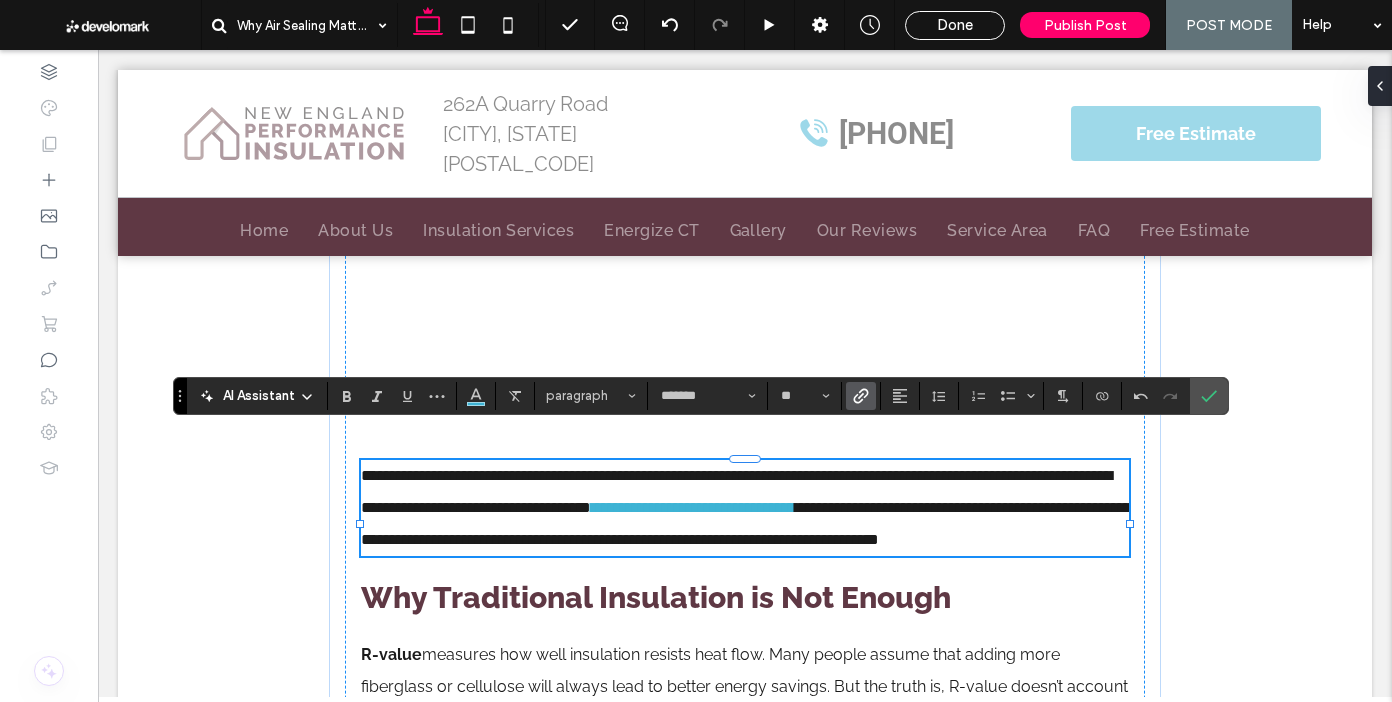 click on "**********" at bounding box center [745, 508] 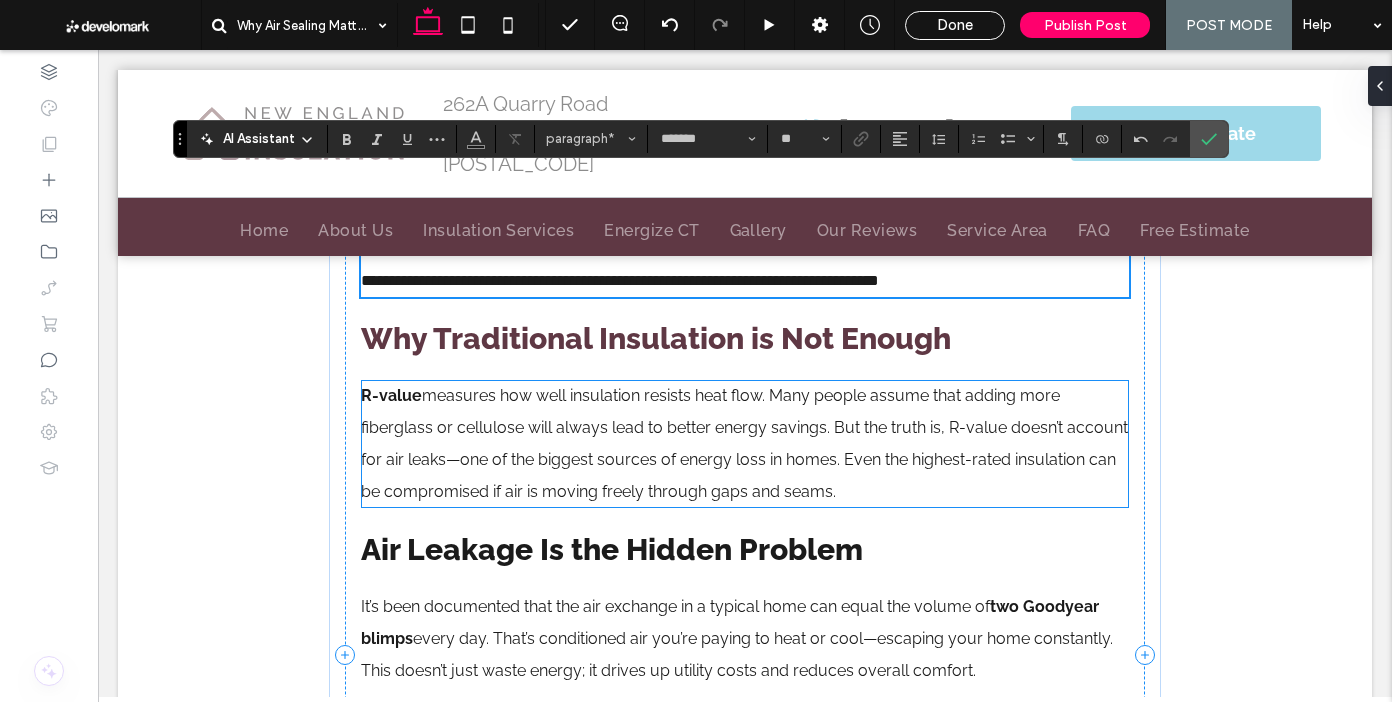 scroll, scrollTop: 961, scrollLeft: 0, axis: vertical 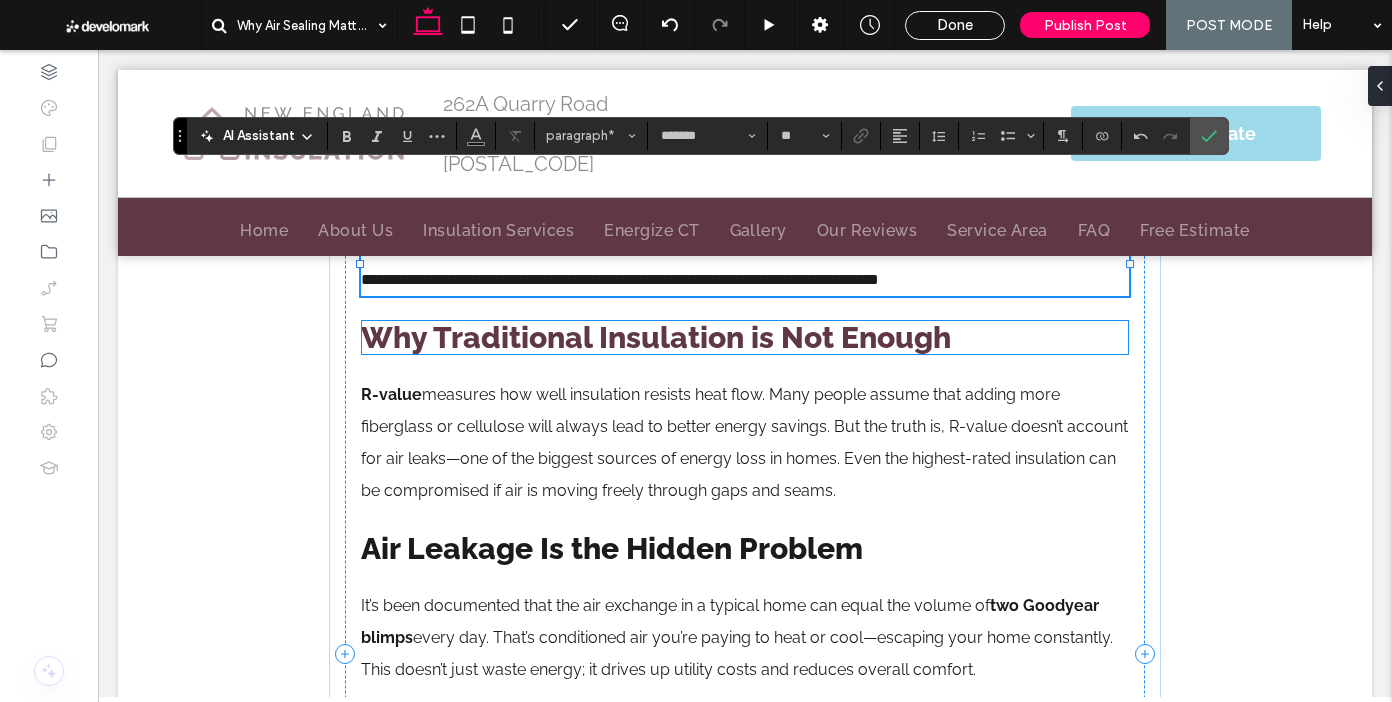 click on "Why Traditional Insulation is Not Enough" at bounding box center (656, 337) 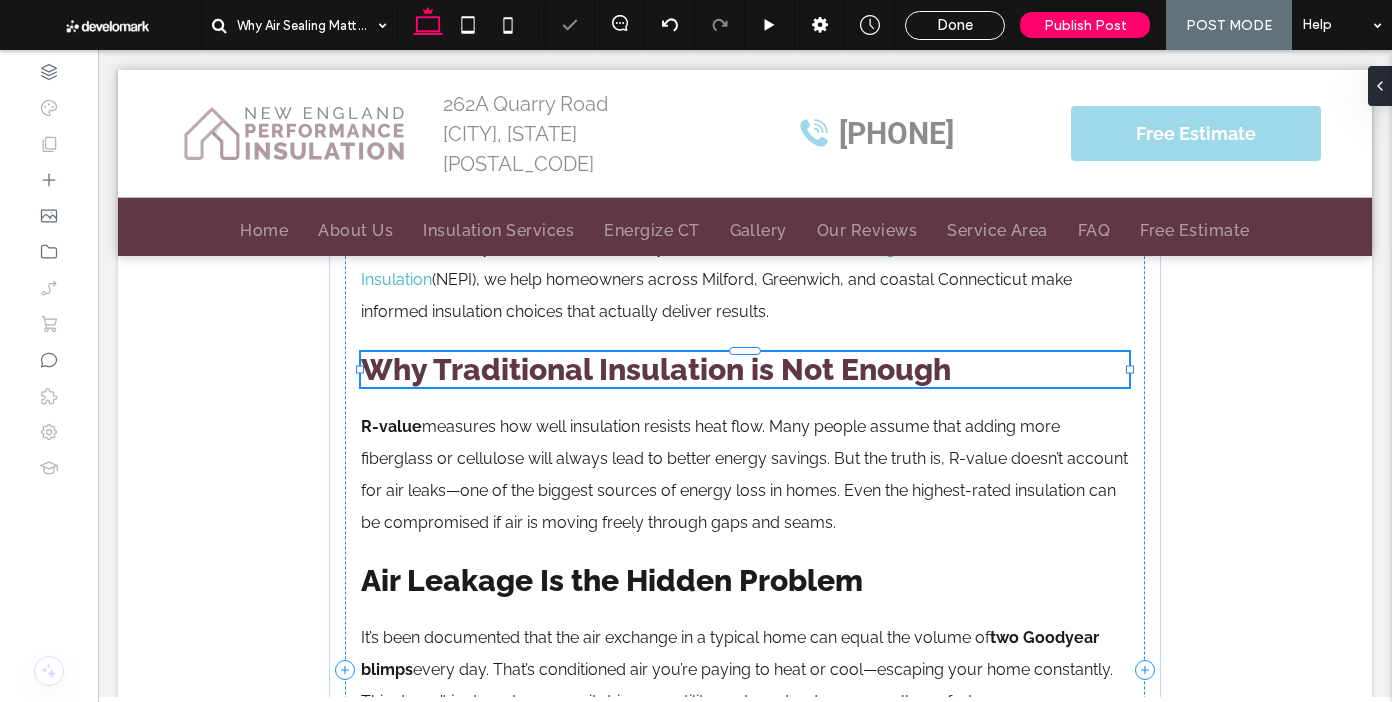 click on "Why Traditional Insulation is Not Enough" at bounding box center [656, 369] 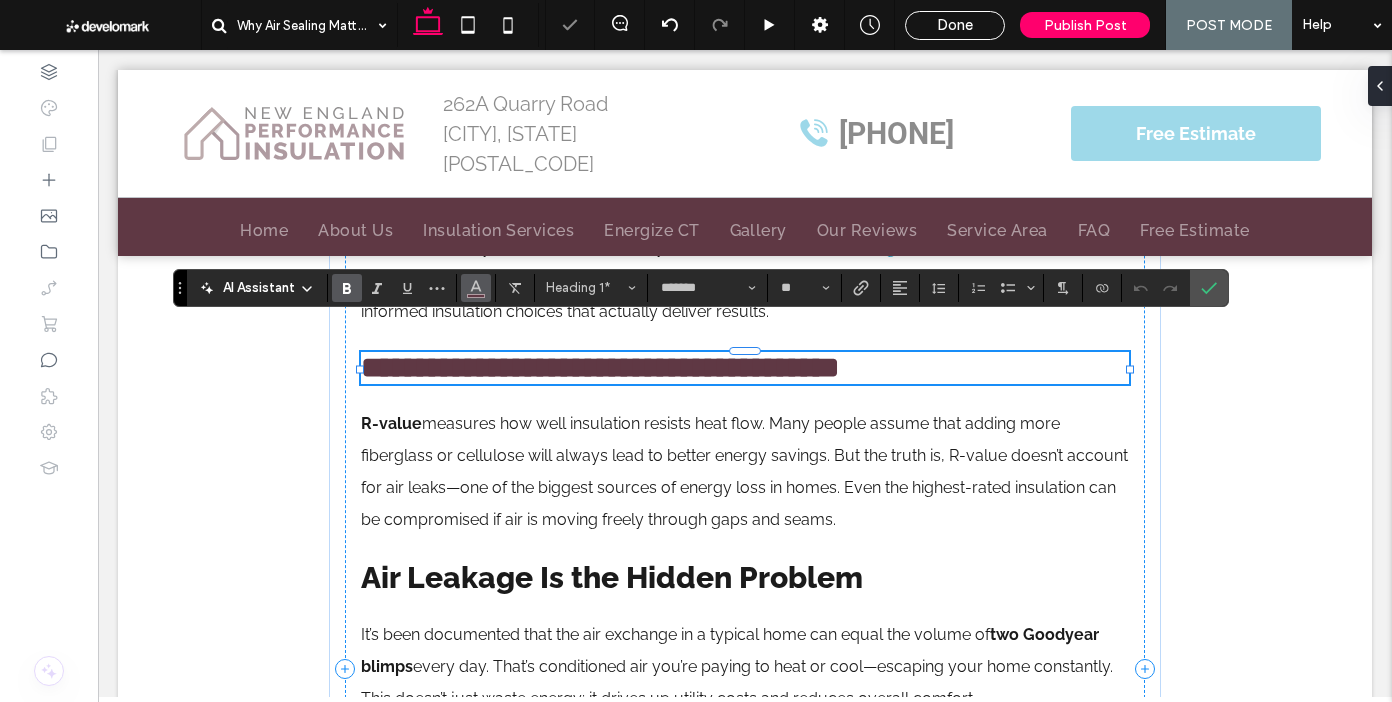 click 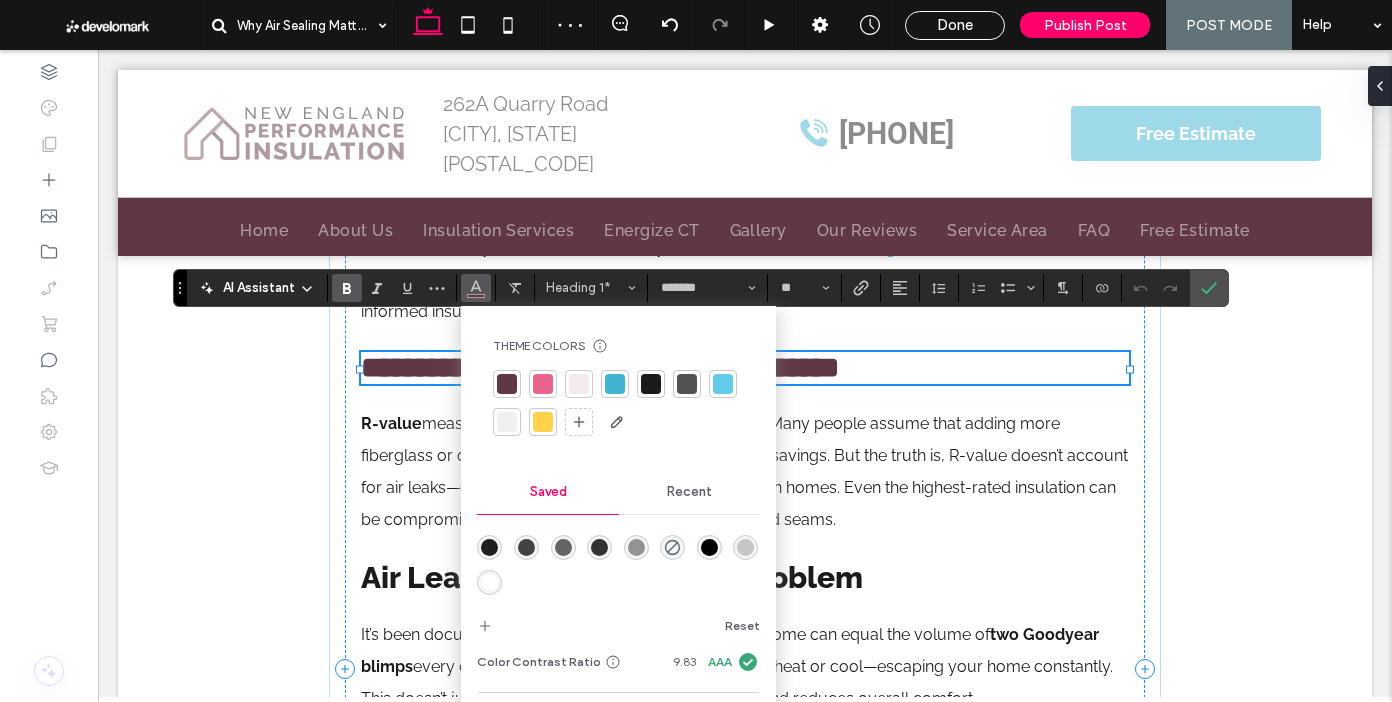 click at bounding box center [651, 384] 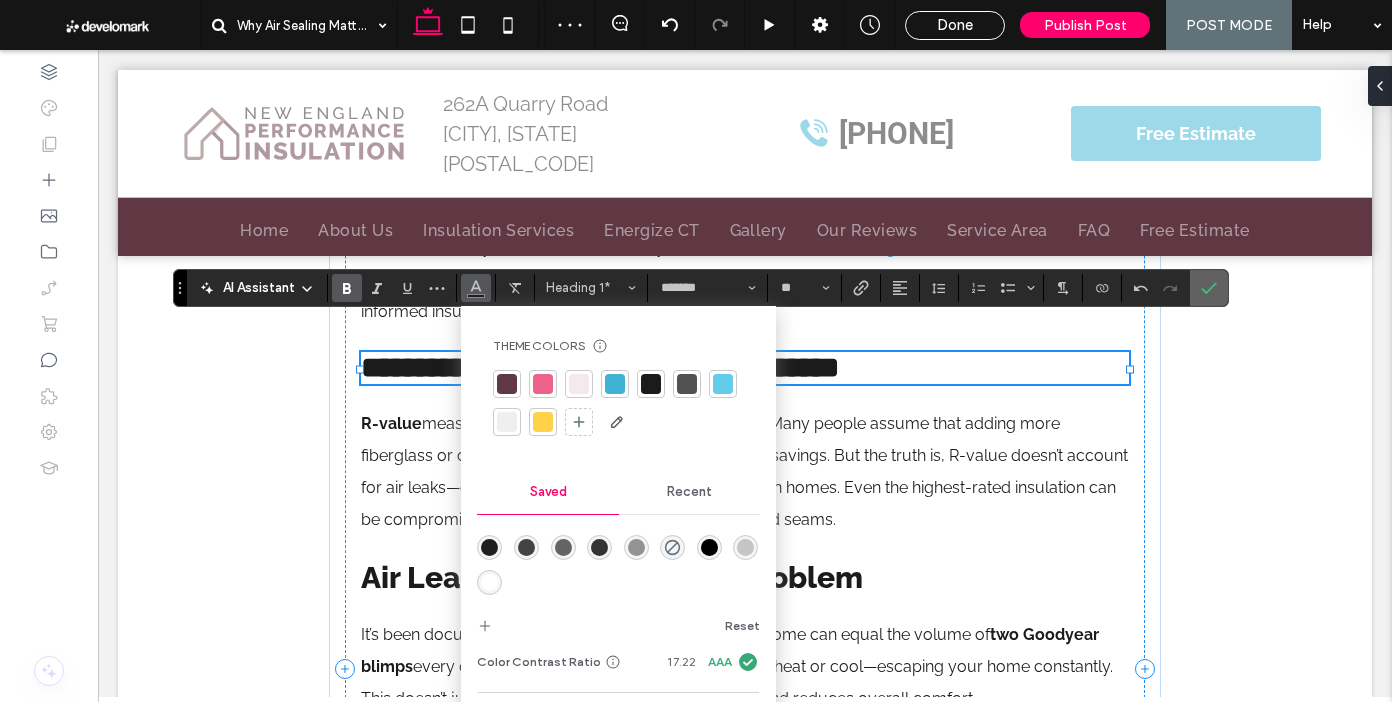 click at bounding box center (1209, 288) 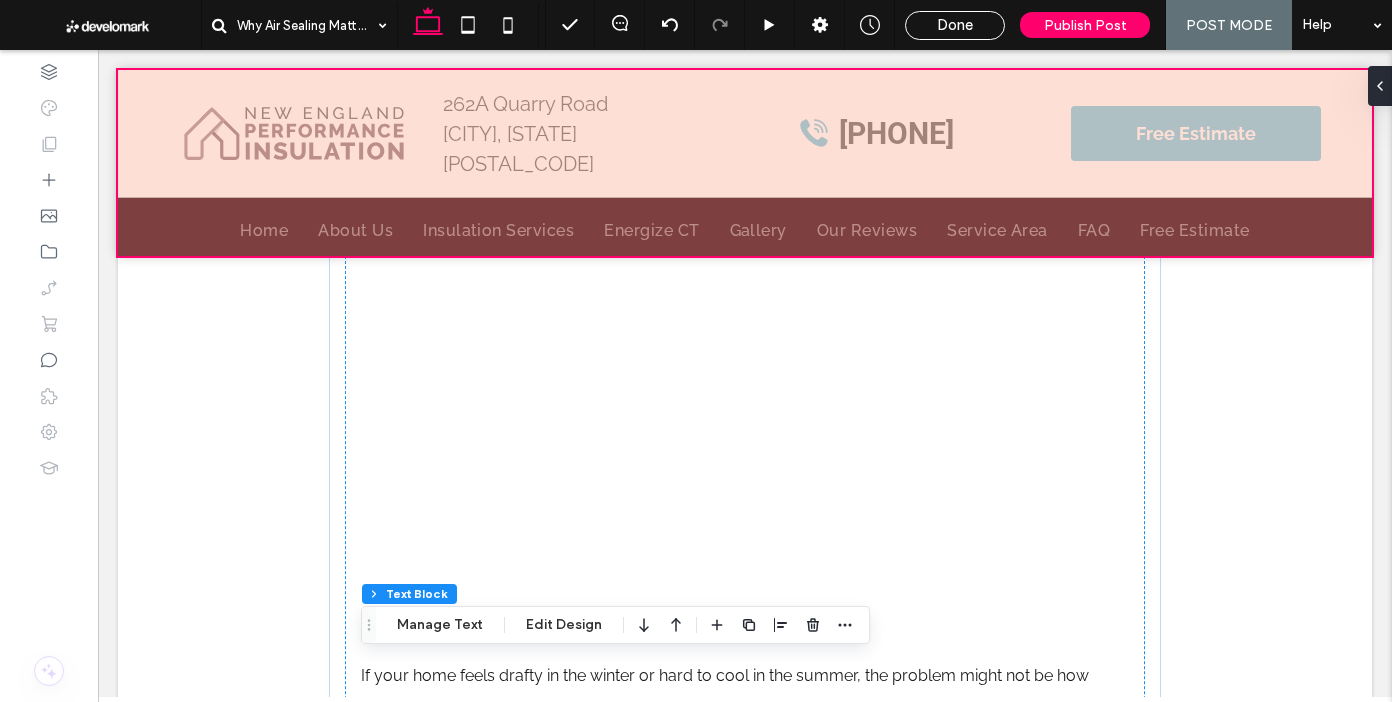 scroll, scrollTop: 113, scrollLeft: 0, axis: vertical 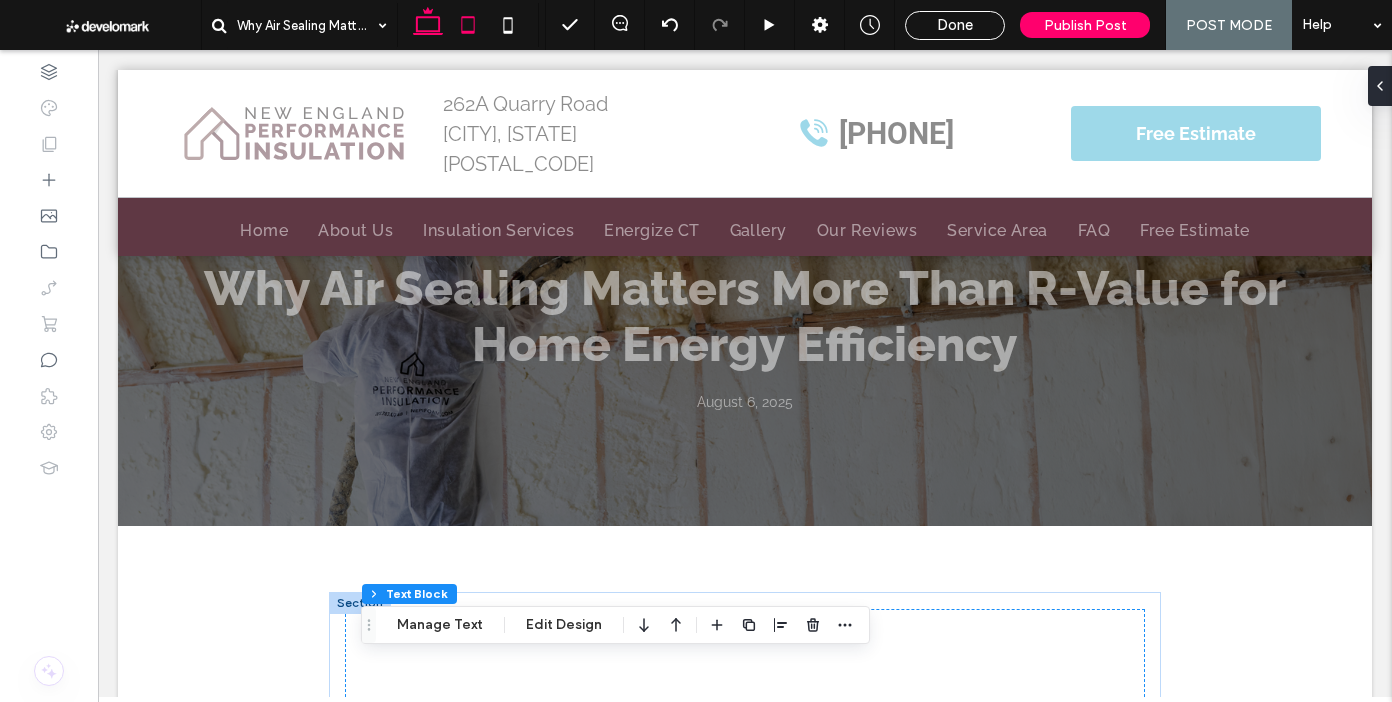 drag, startPoint x: 457, startPoint y: 25, endPoint x: 457, endPoint y: 38, distance: 13 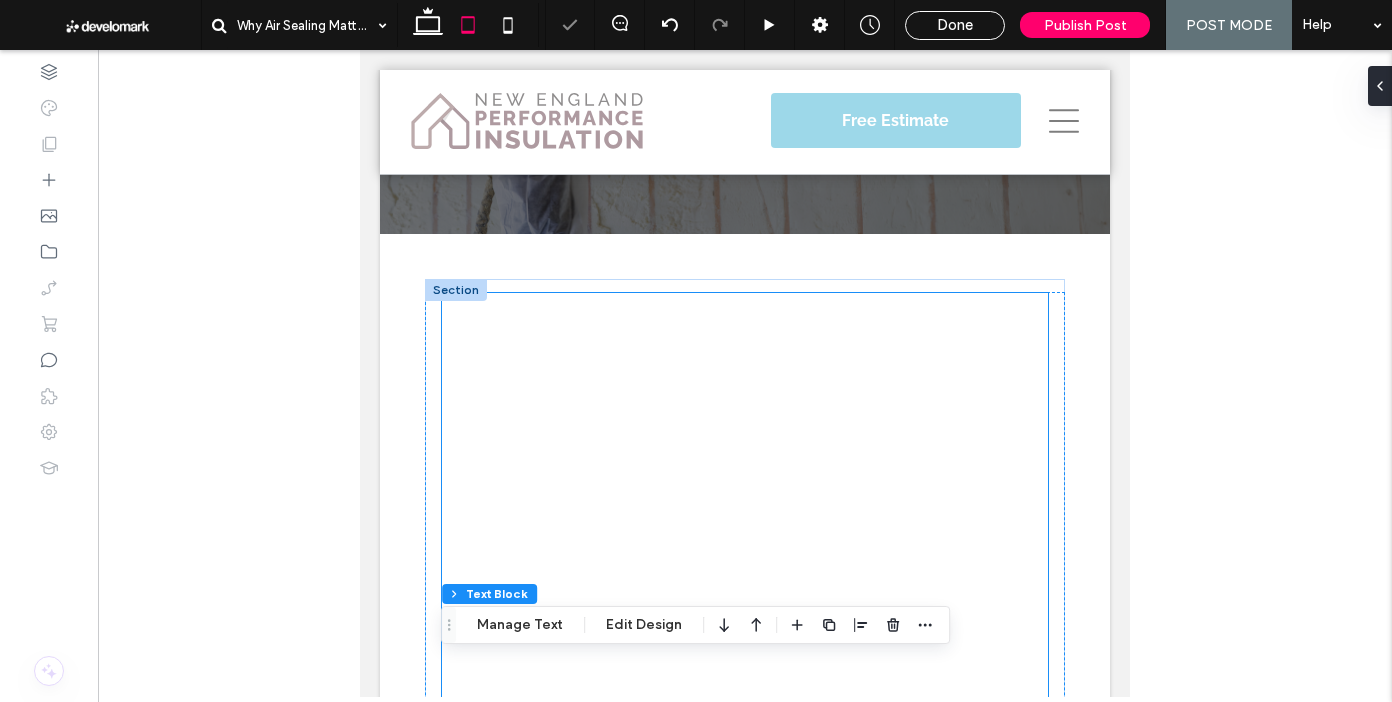 scroll, scrollTop: 302, scrollLeft: 0, axis: vertical 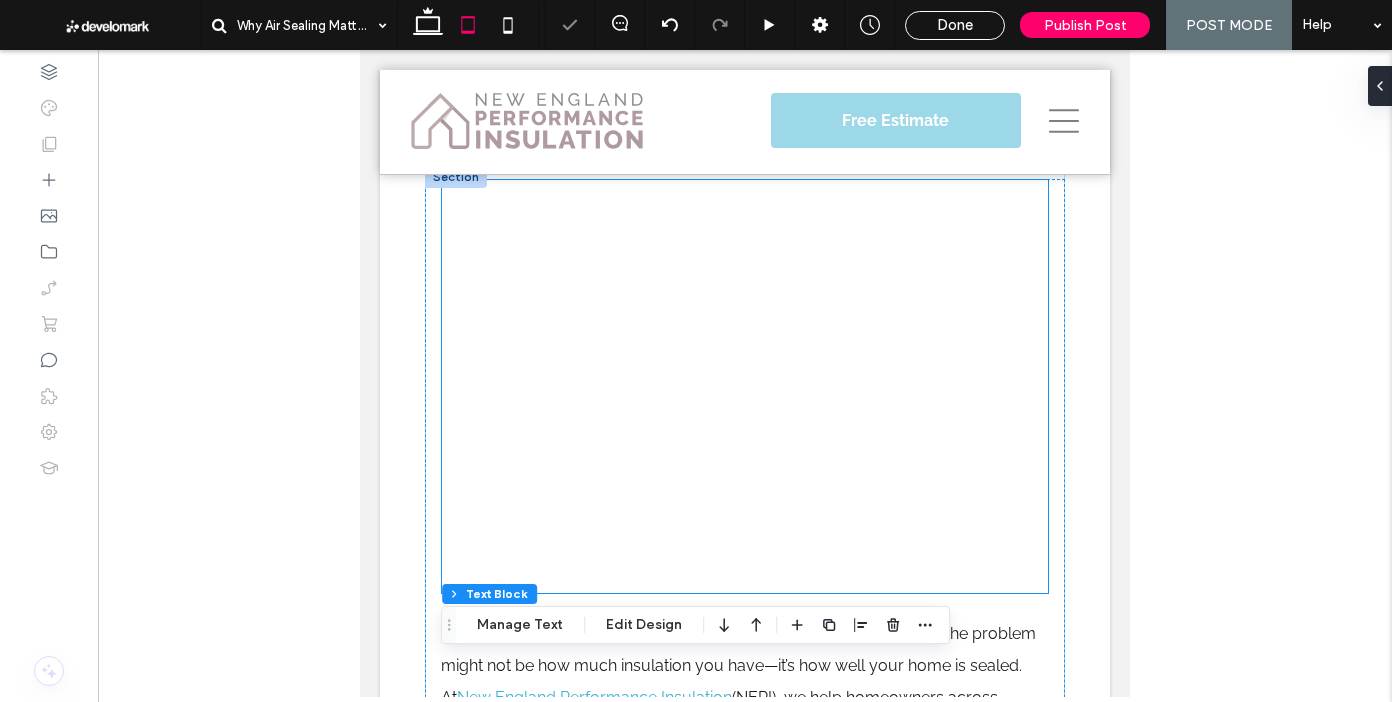 click at bounding box center (745, 386) 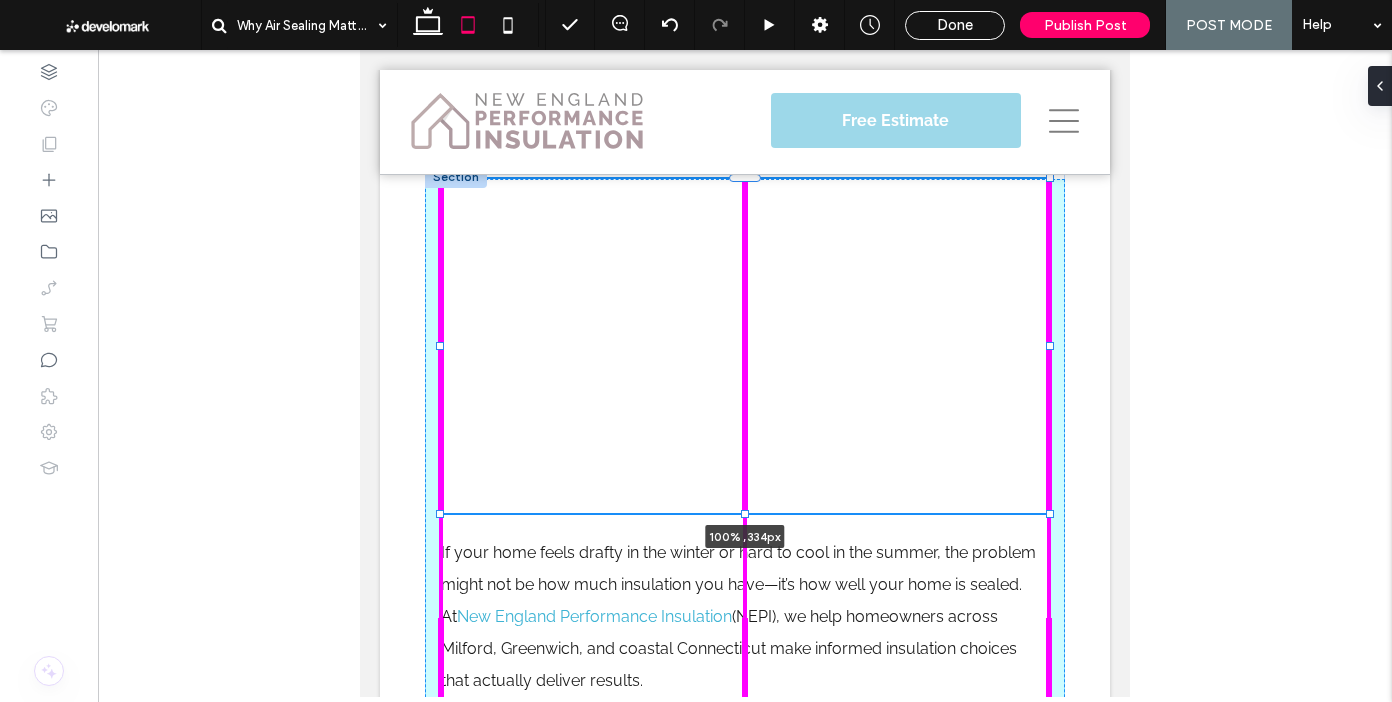 drag, startPoint x: 743, startPoint y: 595, endPoint x: 747, endPoint y: 514, distance: 81.09871 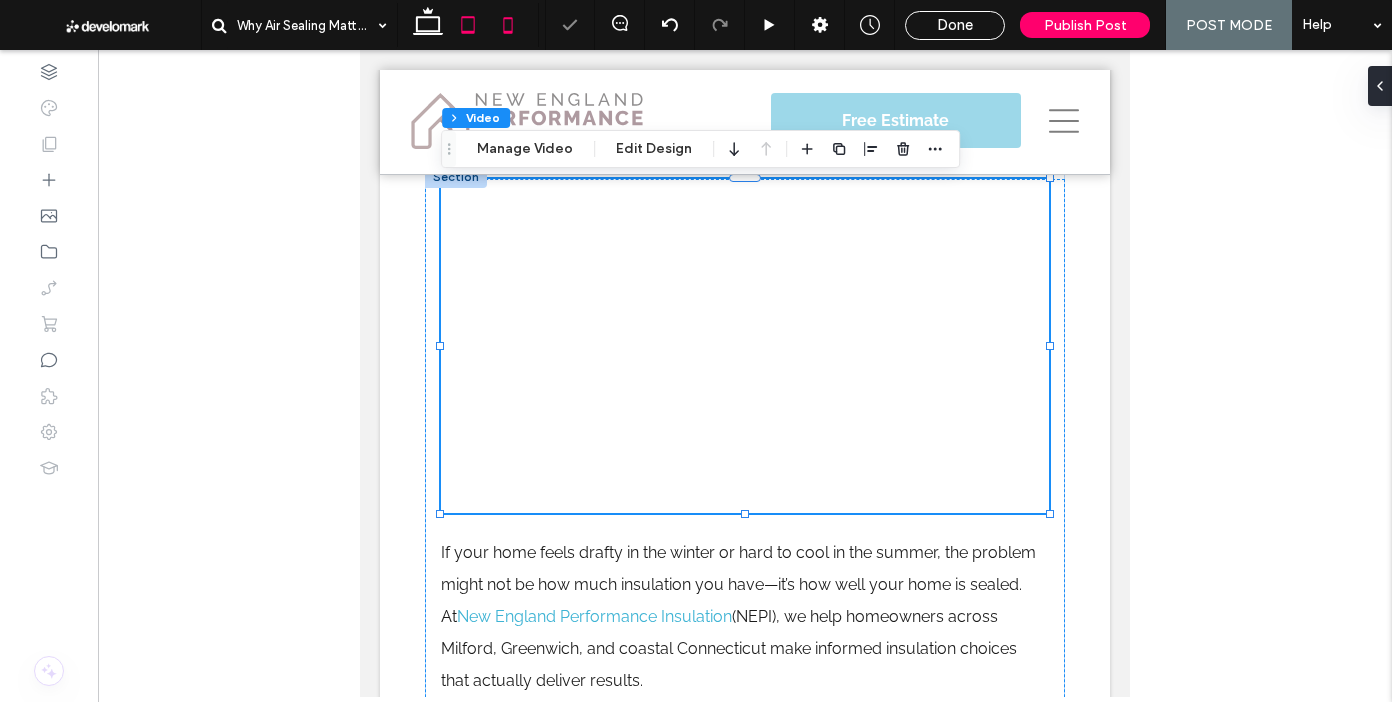 click 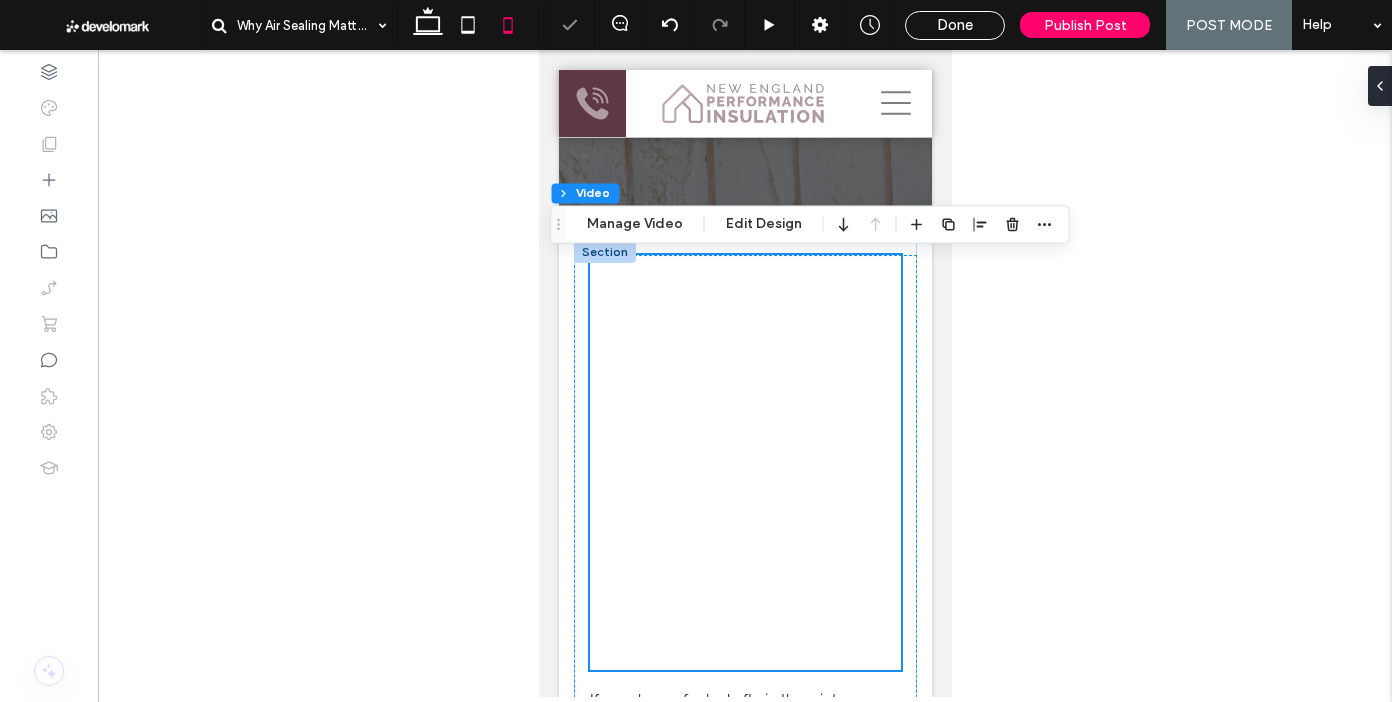 scroll, scrollTop: 372, scrollLeft: 0, axis: vertical 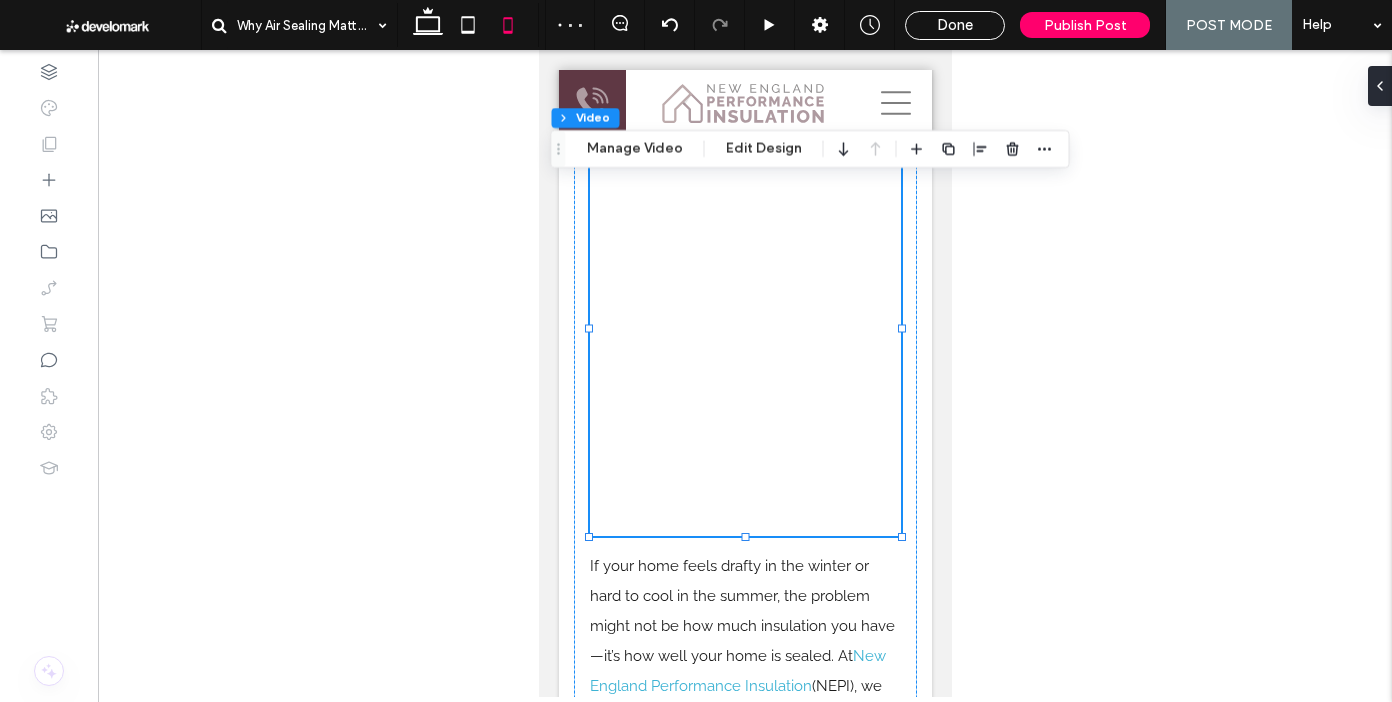 click at bounding box center (744, 328) 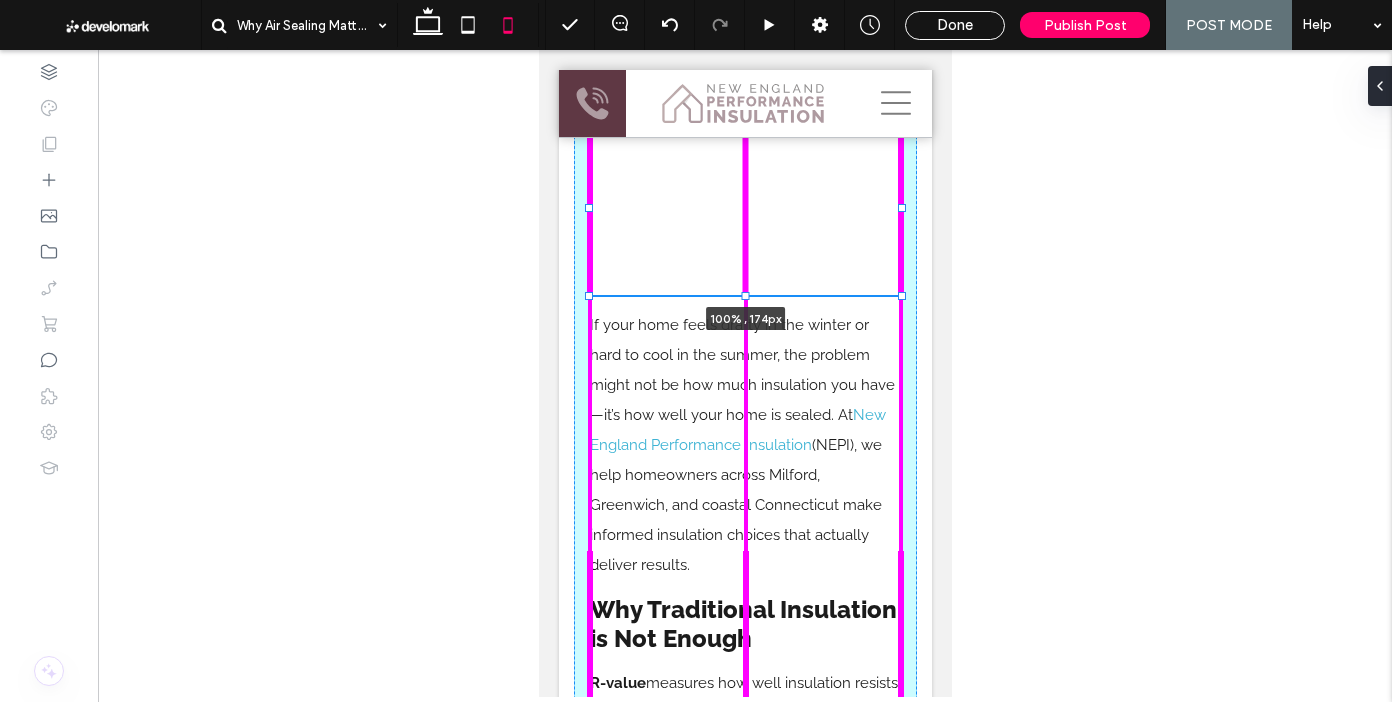 drag, startPoint x: 747, startPoint y: 535, endPoint x: 745, endPoint y: 294, distance: 241.0083 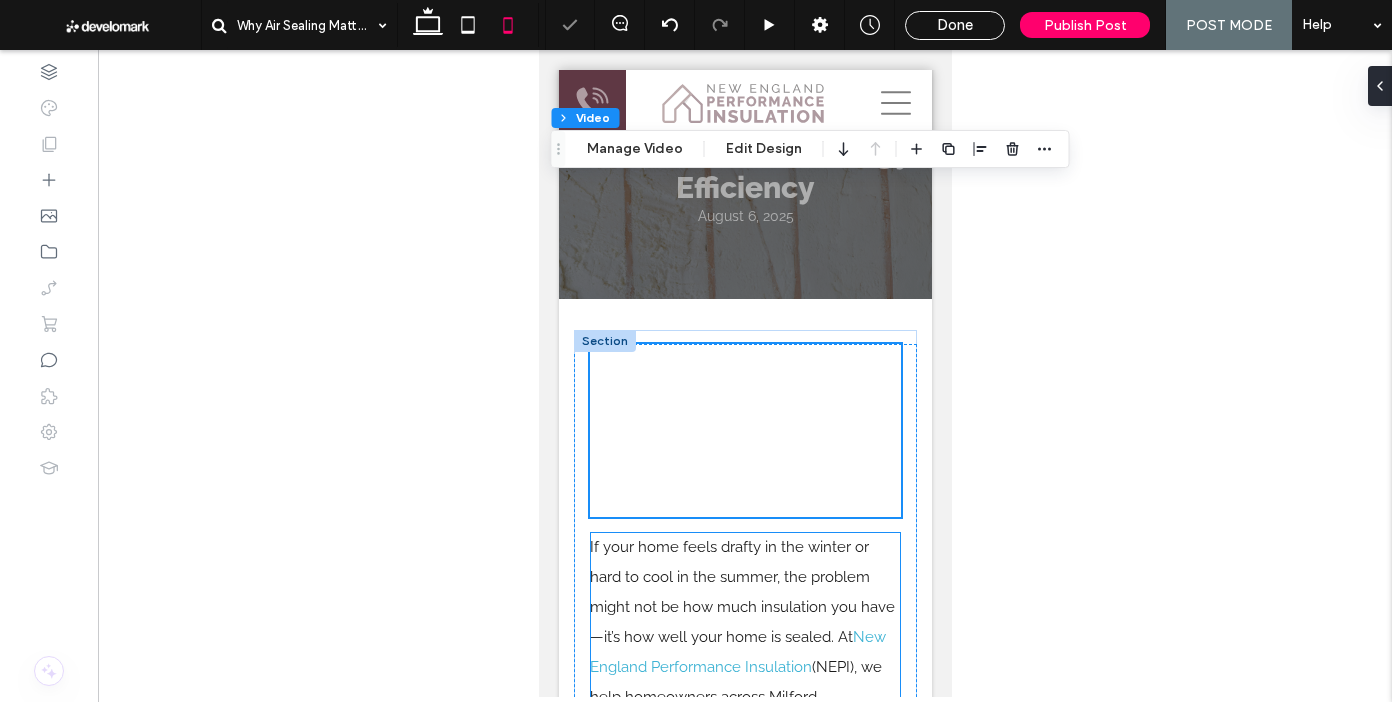 scroll, scrollTop: 0, scrollLeft: 0, axis: both 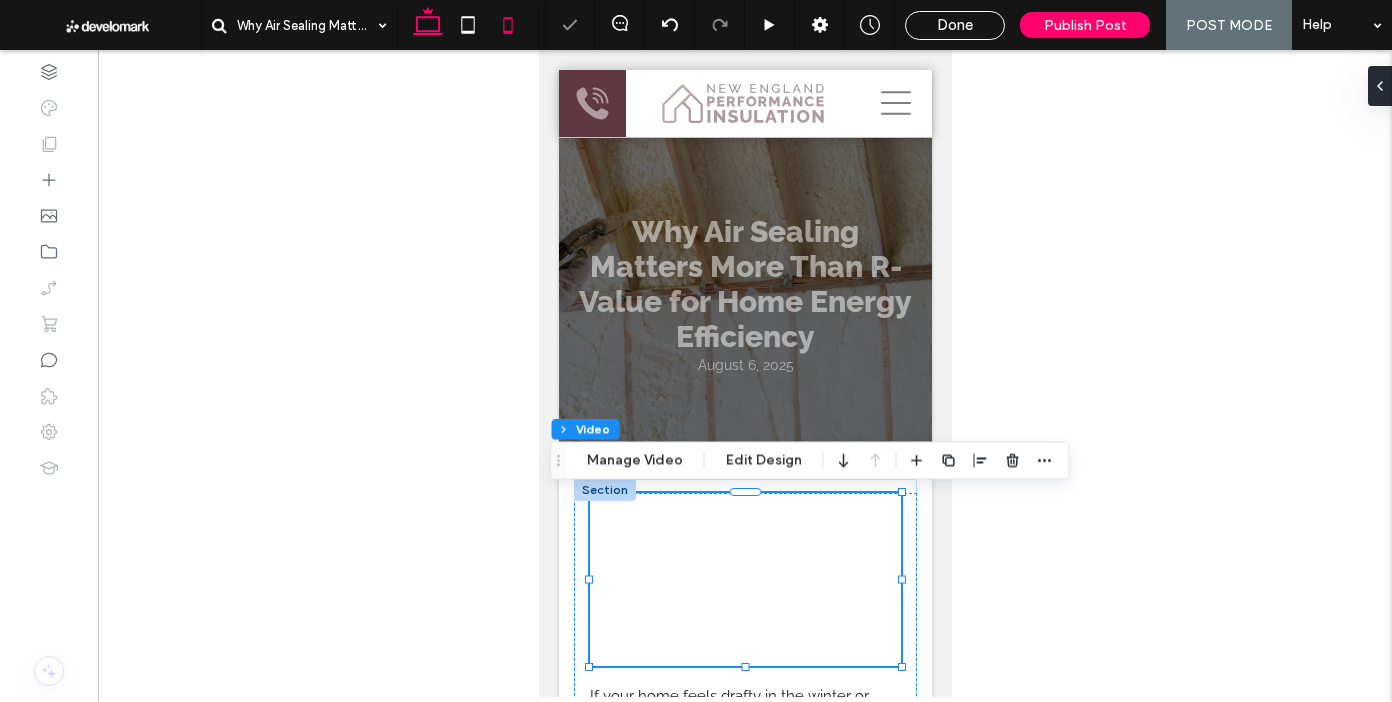 click 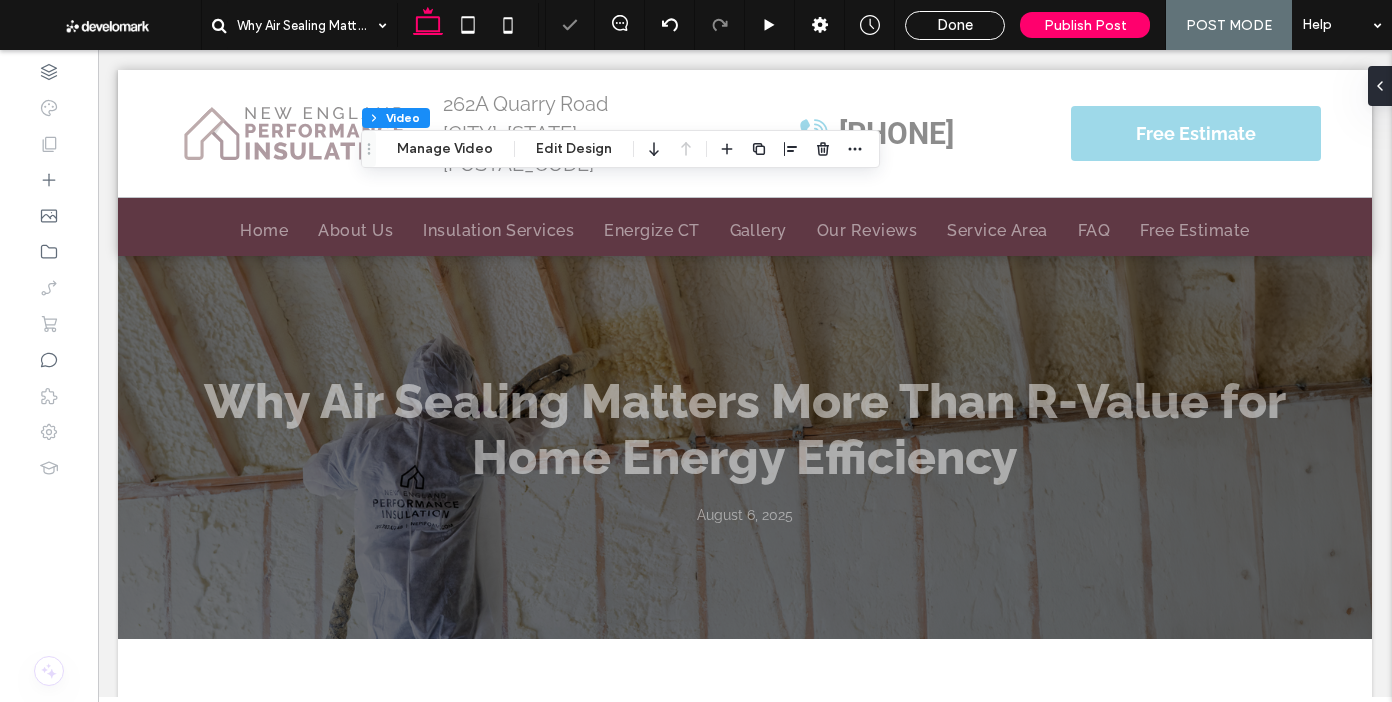 scroll, scrollTop: 526, scrollLeft: 0, axis: vertical 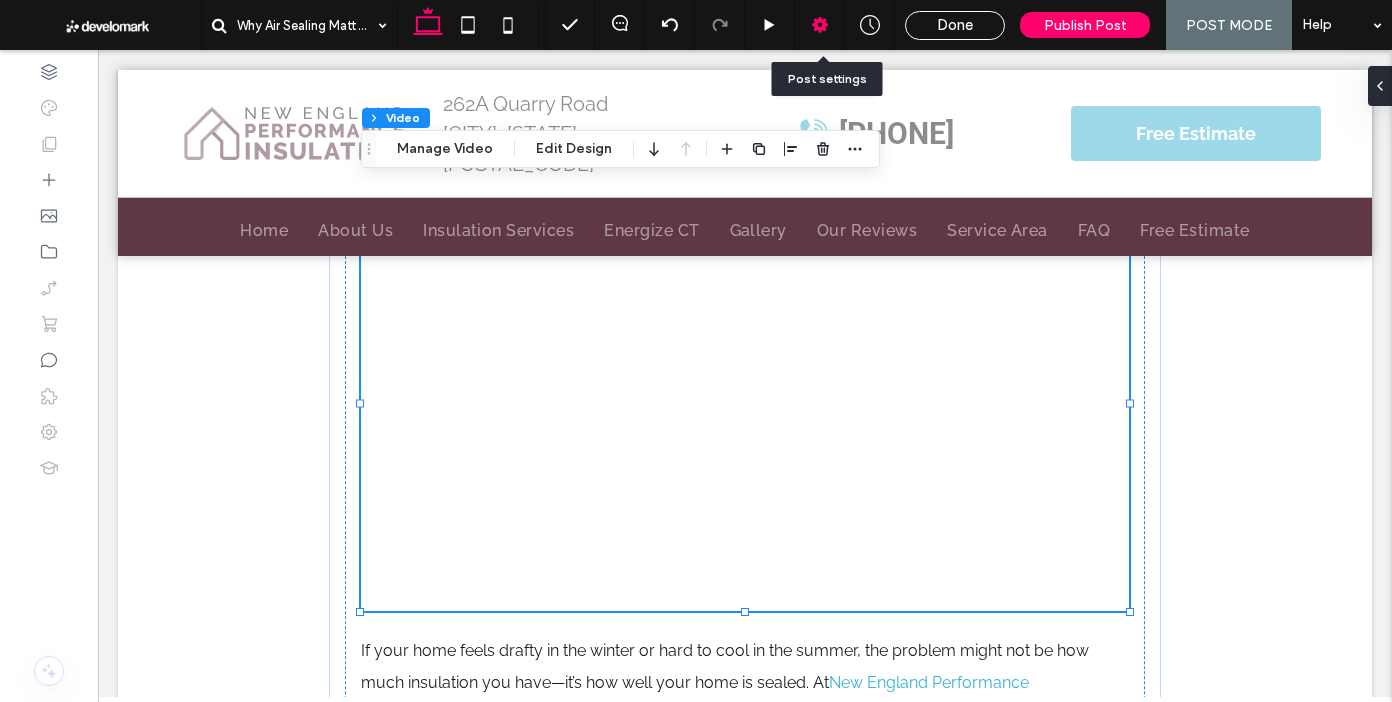 click 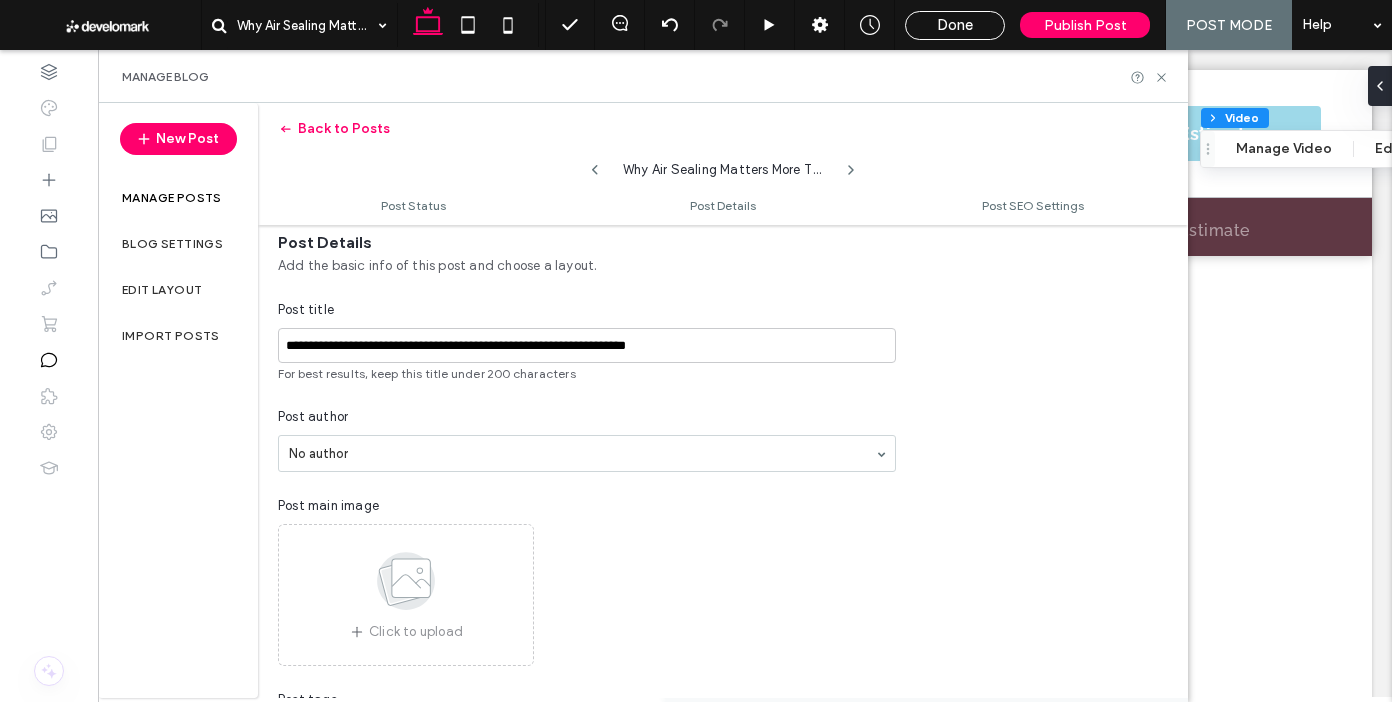 scroll, scrollTop: 276, scrollLeft: 0, axis: vertical 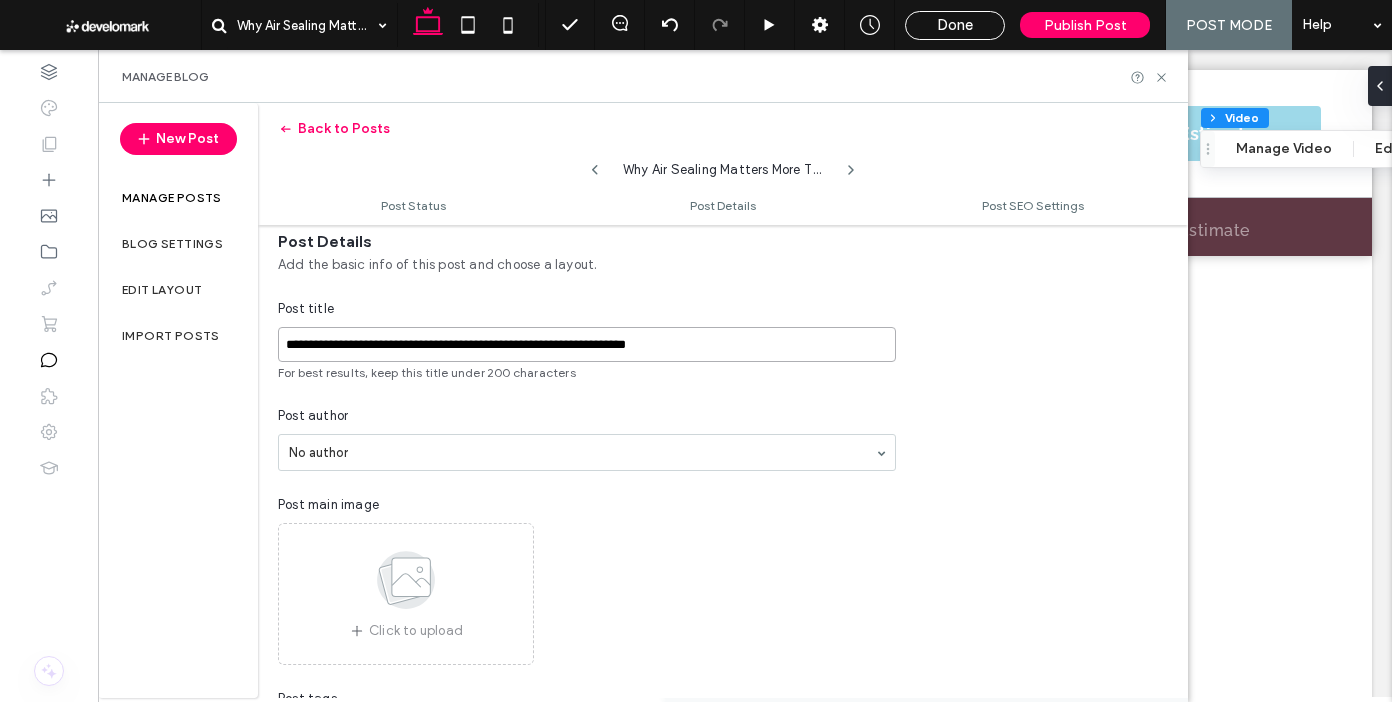 click on "**********" at bounding box center [587, 344] 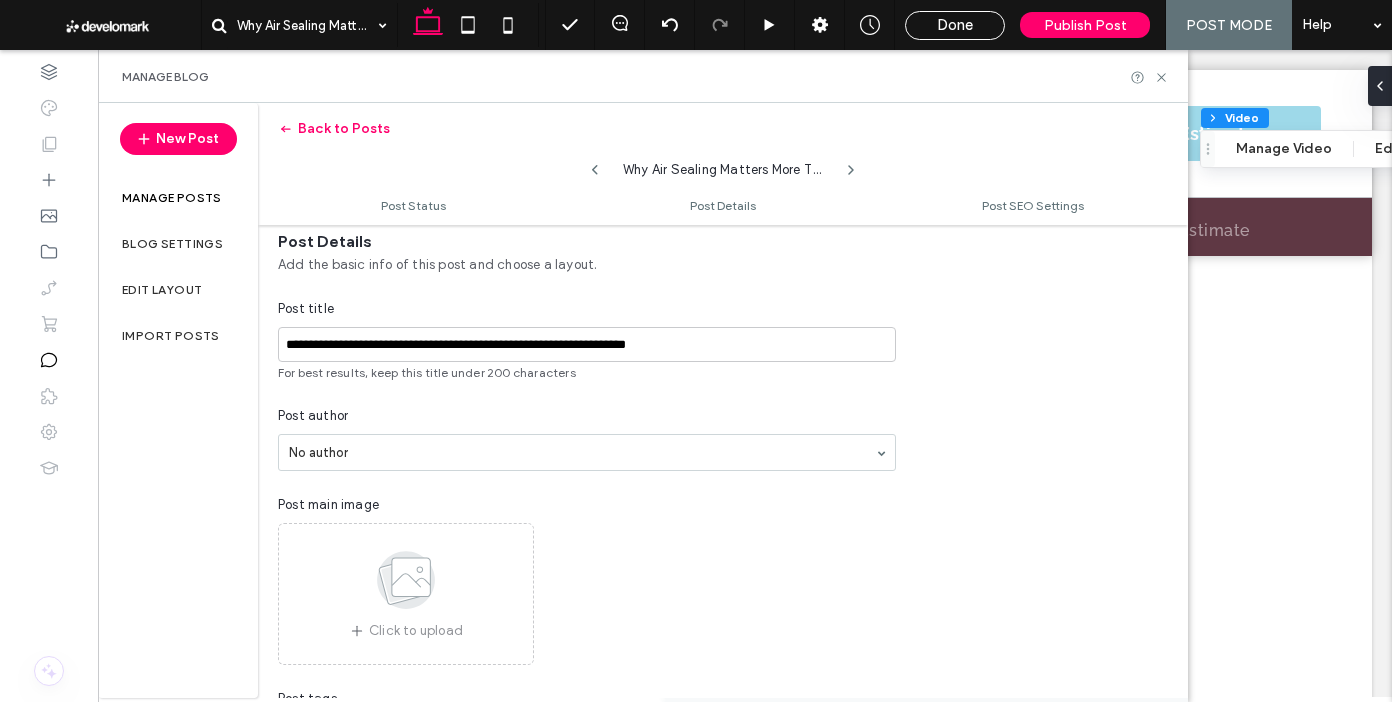 click on "**********" at bounding box center (587, 501) 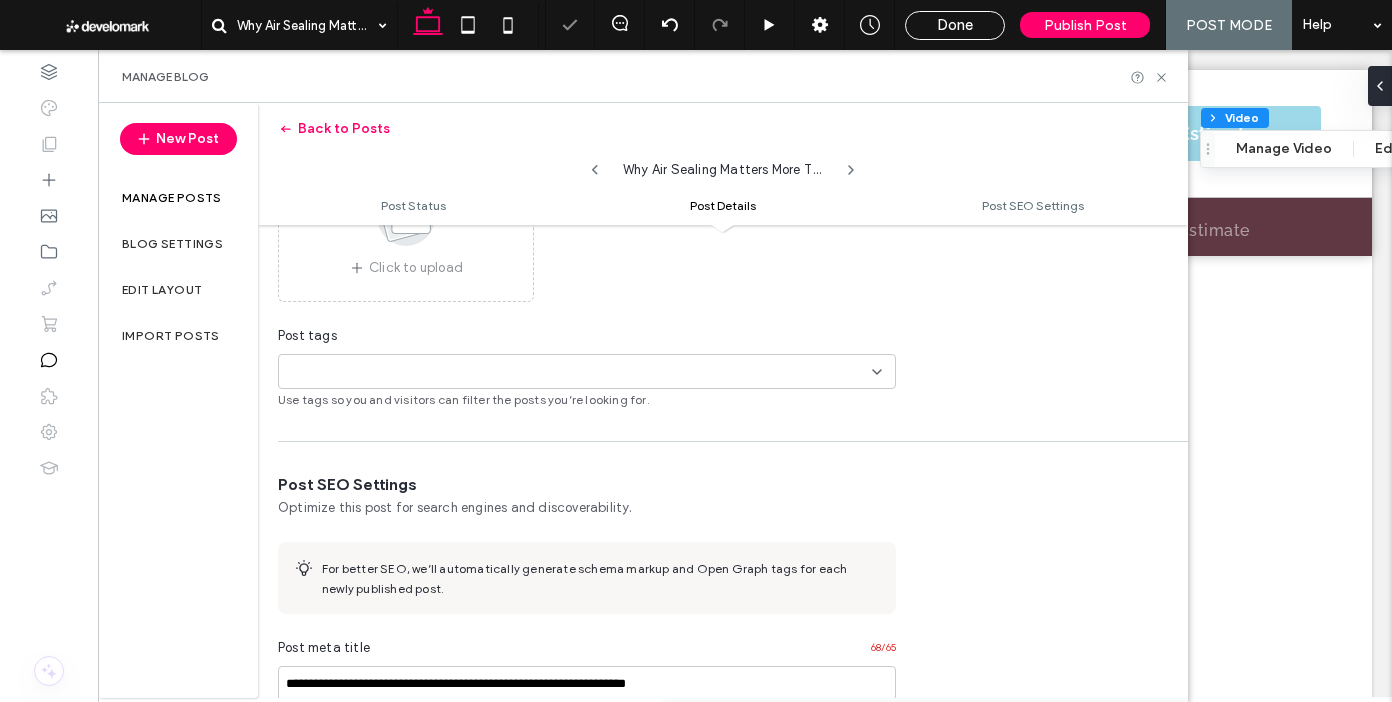 scroll, scrollTop: 641, scrollLeft: 0, axis: vertical 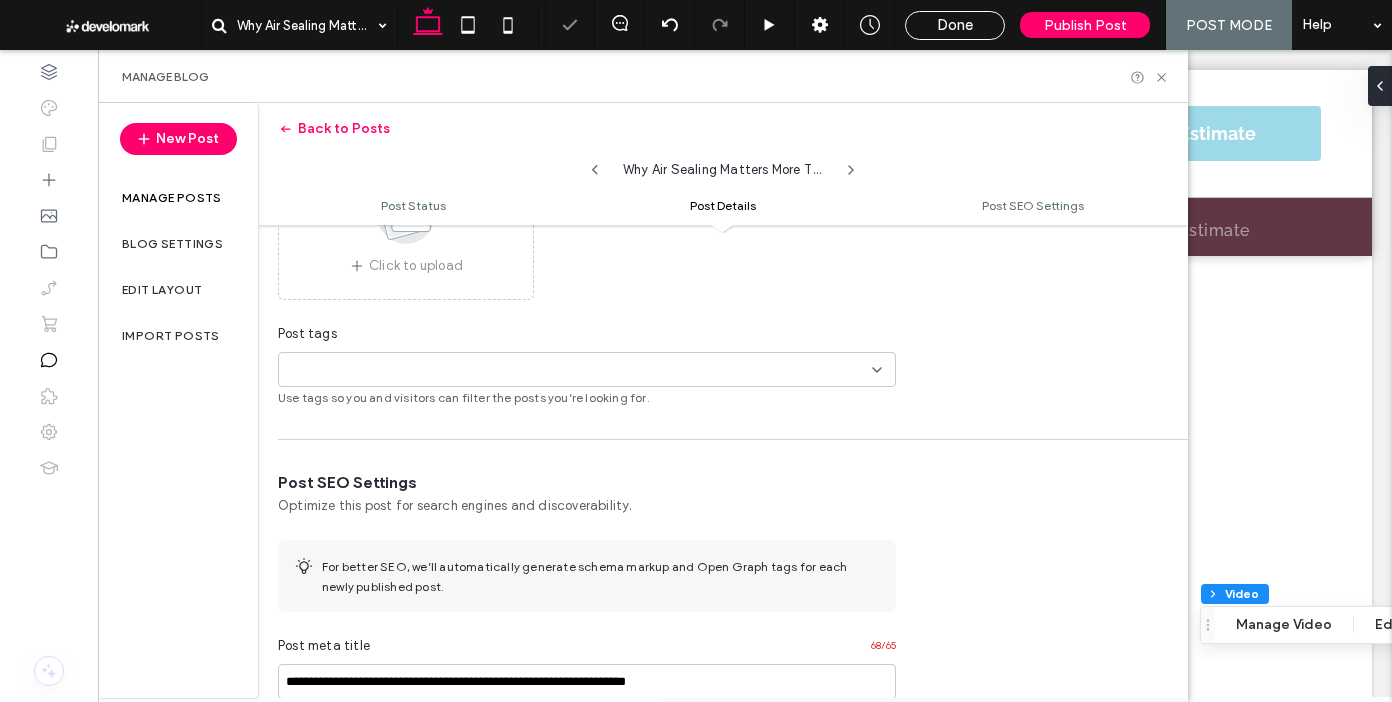 click at bounding box center [356, 369] 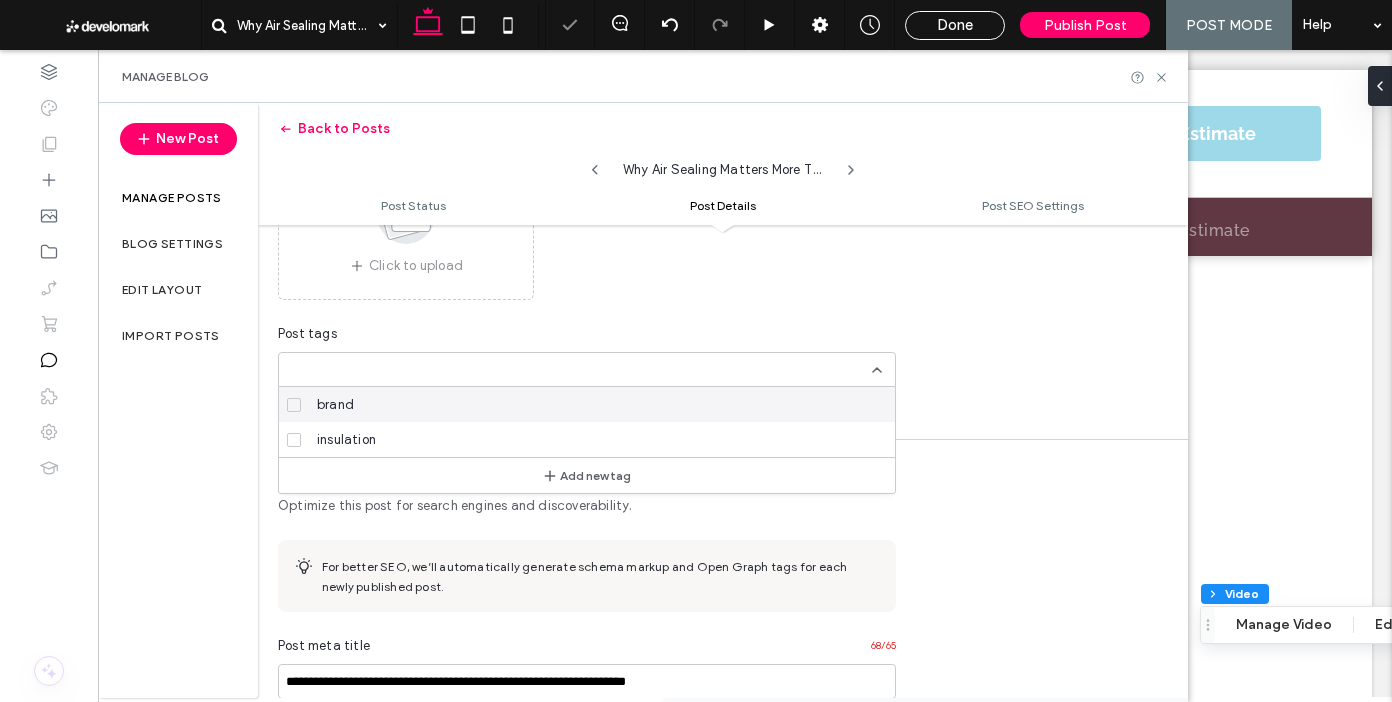 click on "brand" at bounding box center (594, 404) 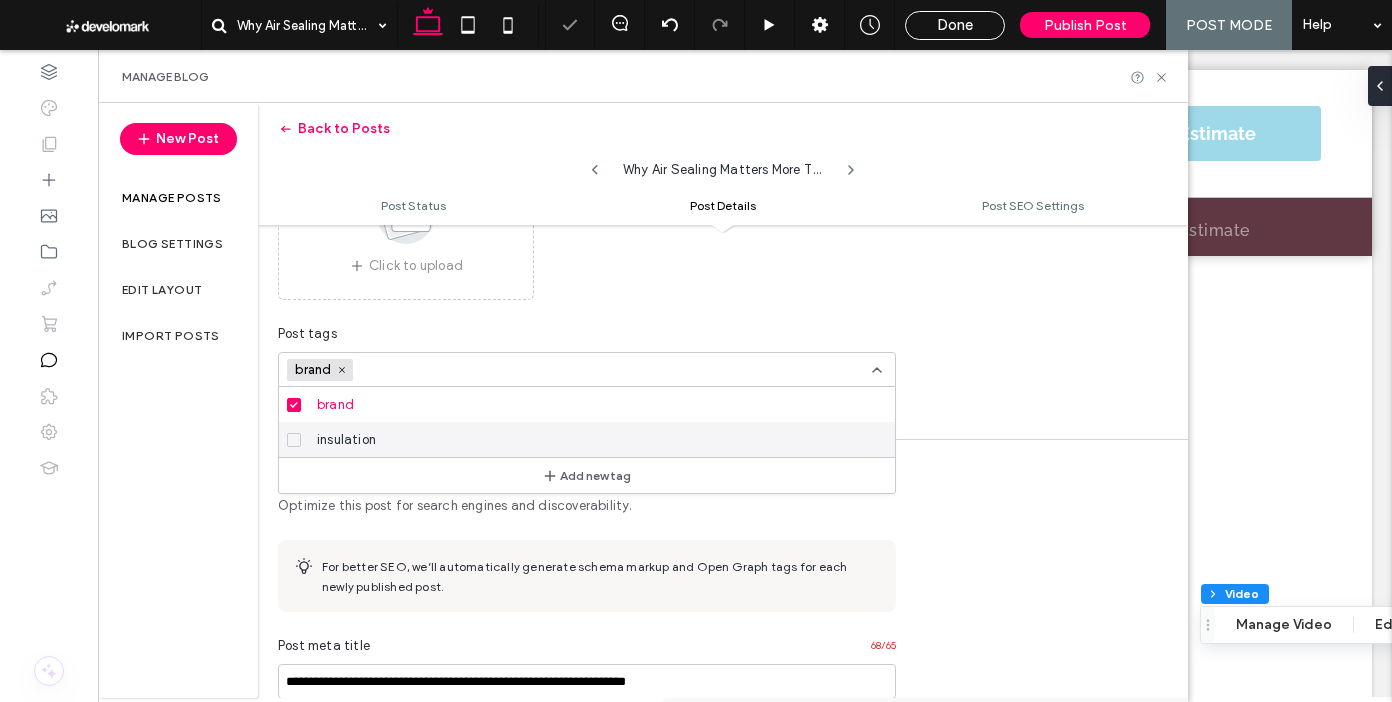click on "insulation" at bounding box center (594, 439) 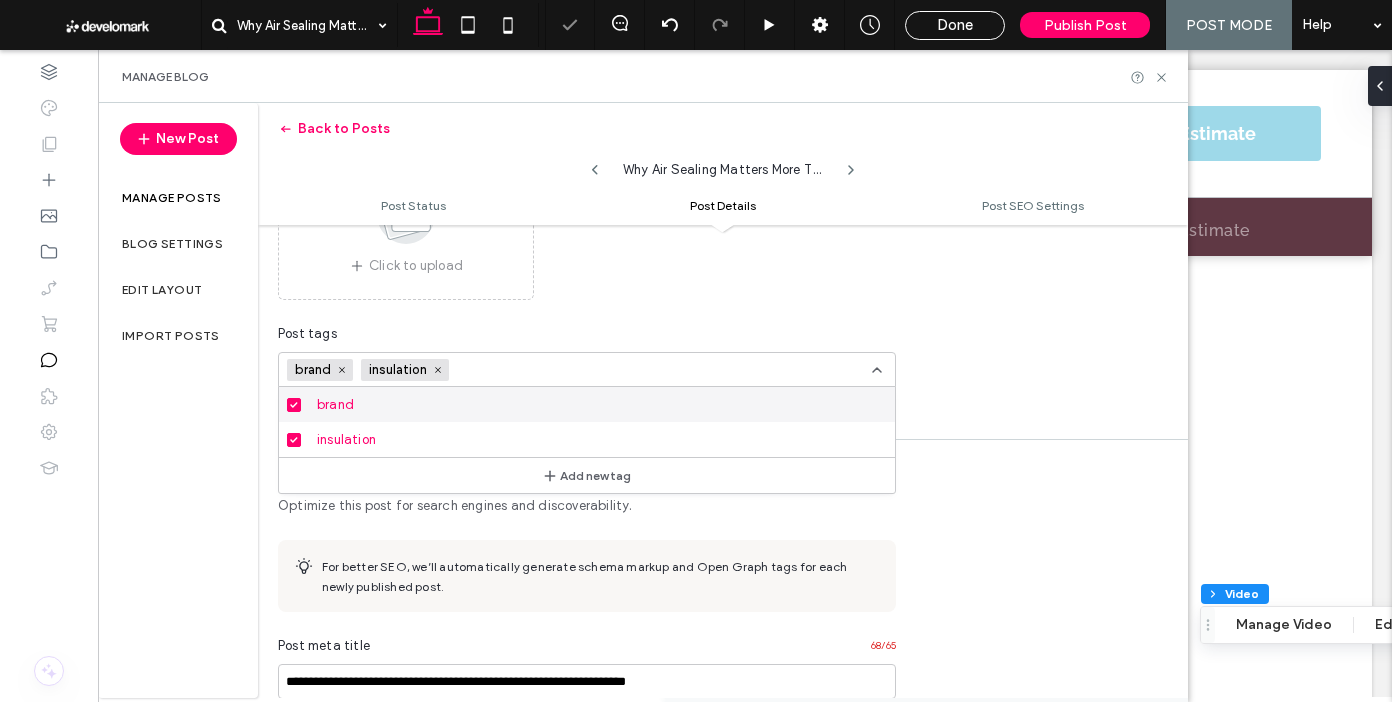 click on "Post tags" at bounding box center (587, 334) 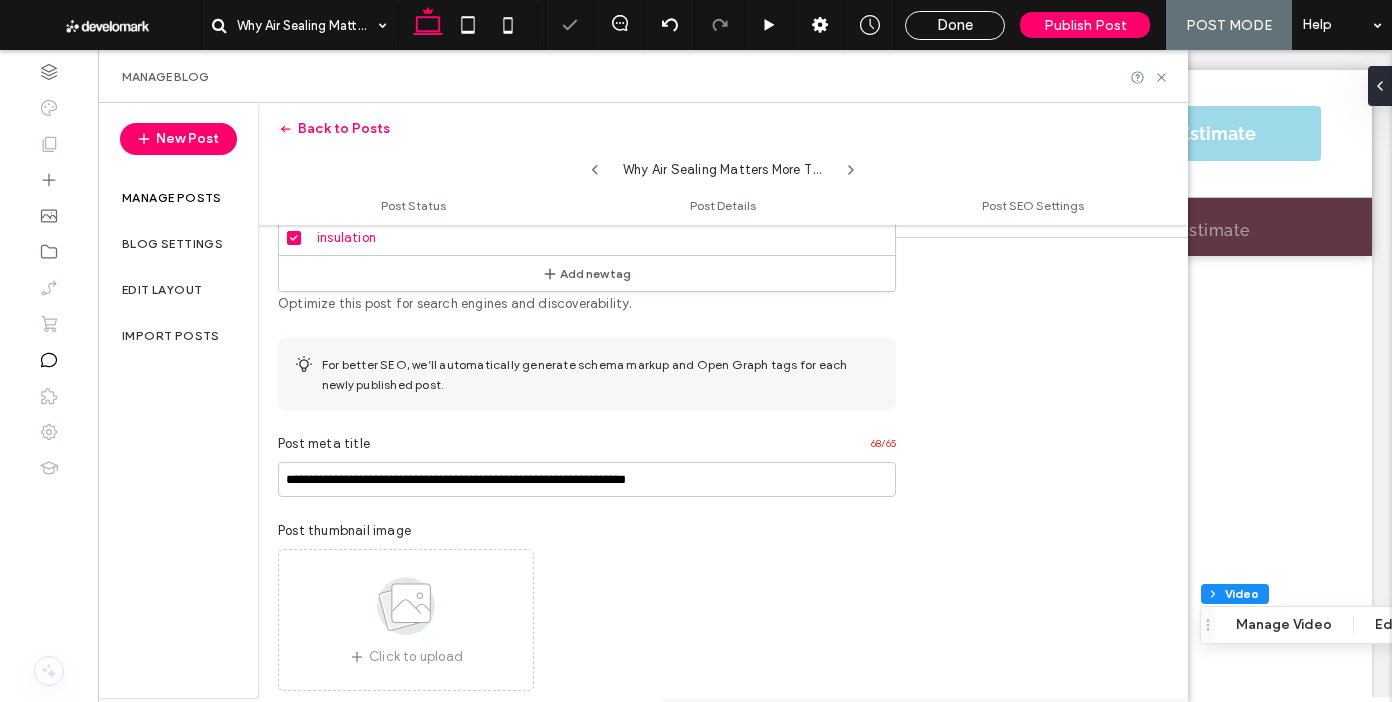 drag, startPoint x: 963, startPoint y: 370, endPoint x: 641, endPoint y: 382, distance: 322.2235 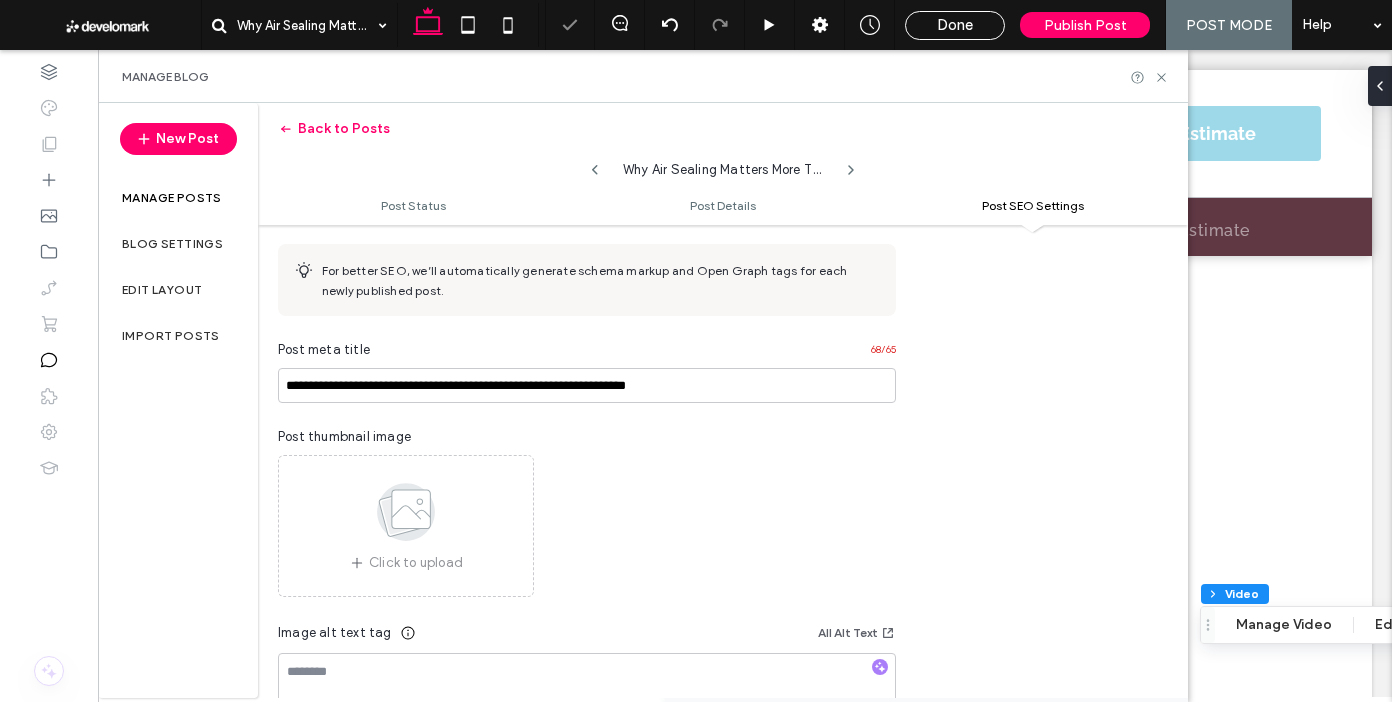 scroll, scrollTop: 944, scrollLeft: 0, axis: vertical 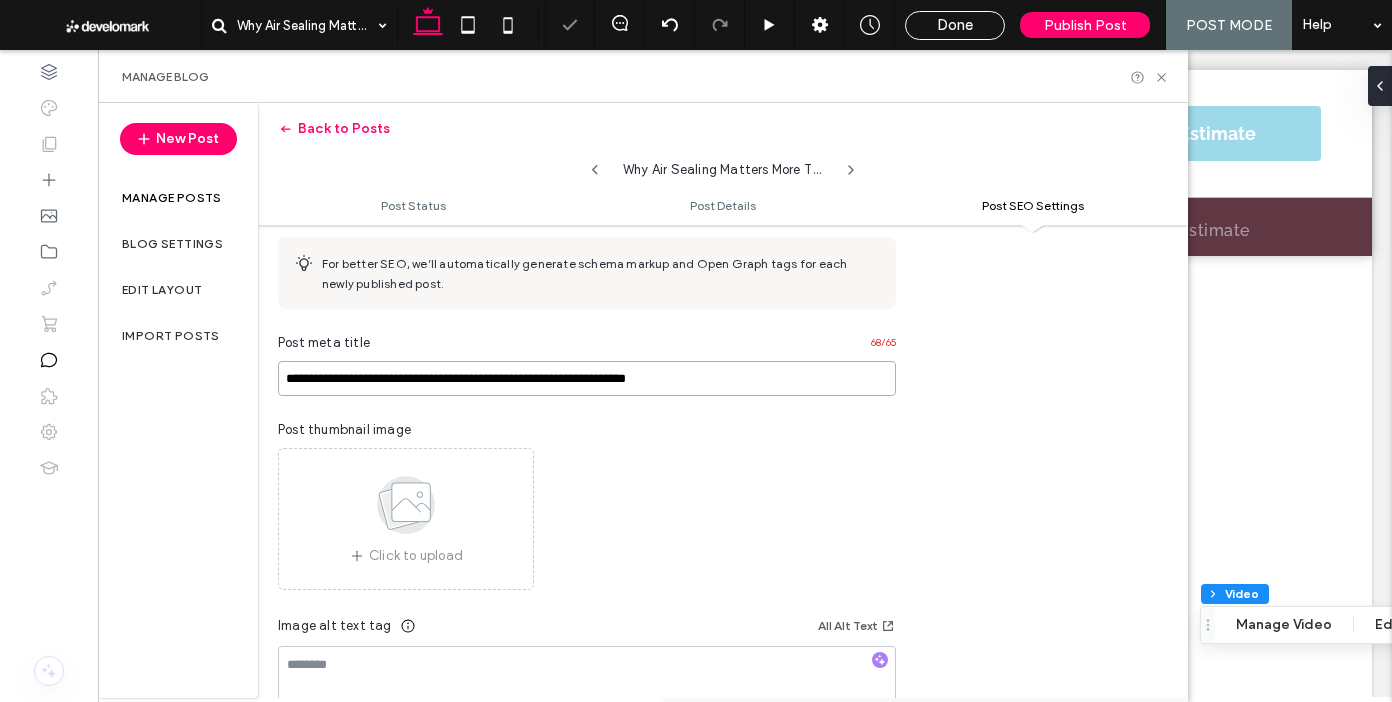 click on "**********" at bounding box center (587, 378) 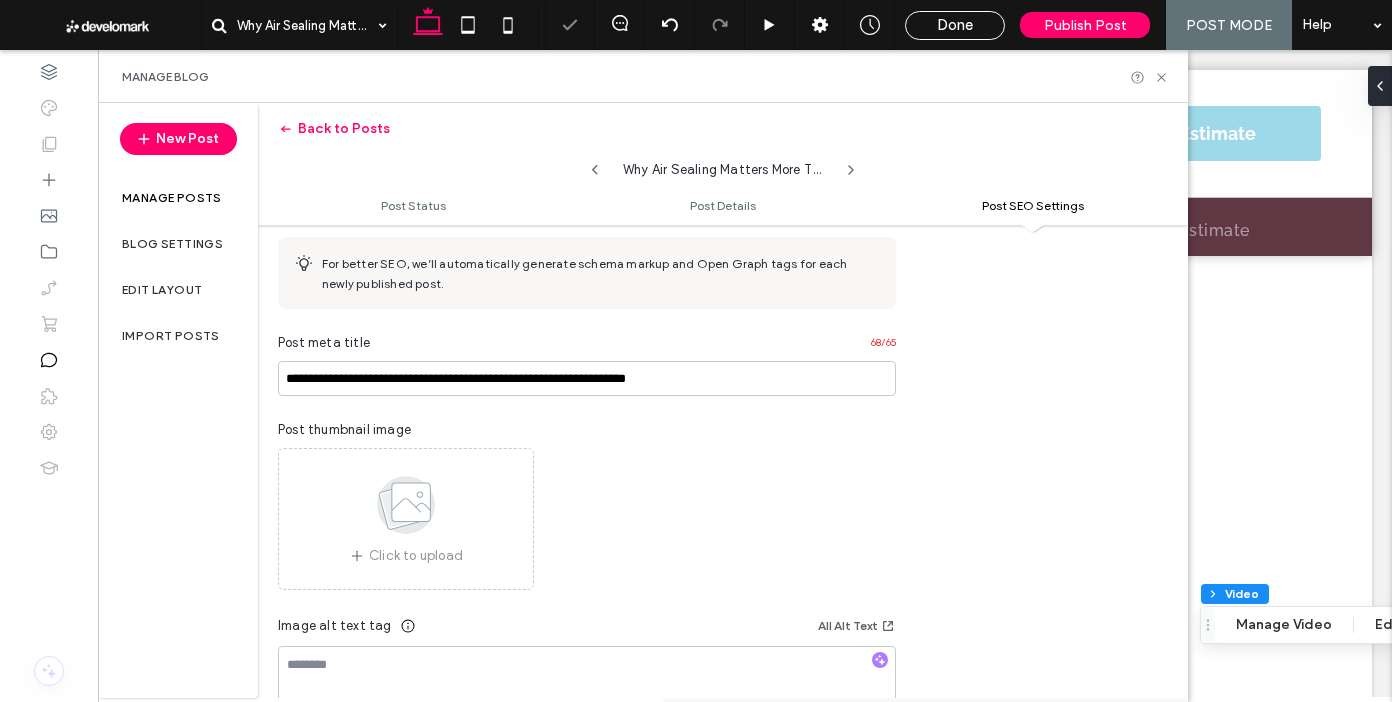 click on "Post thumbnail image Click to upload" at bounding box center [587, 505] 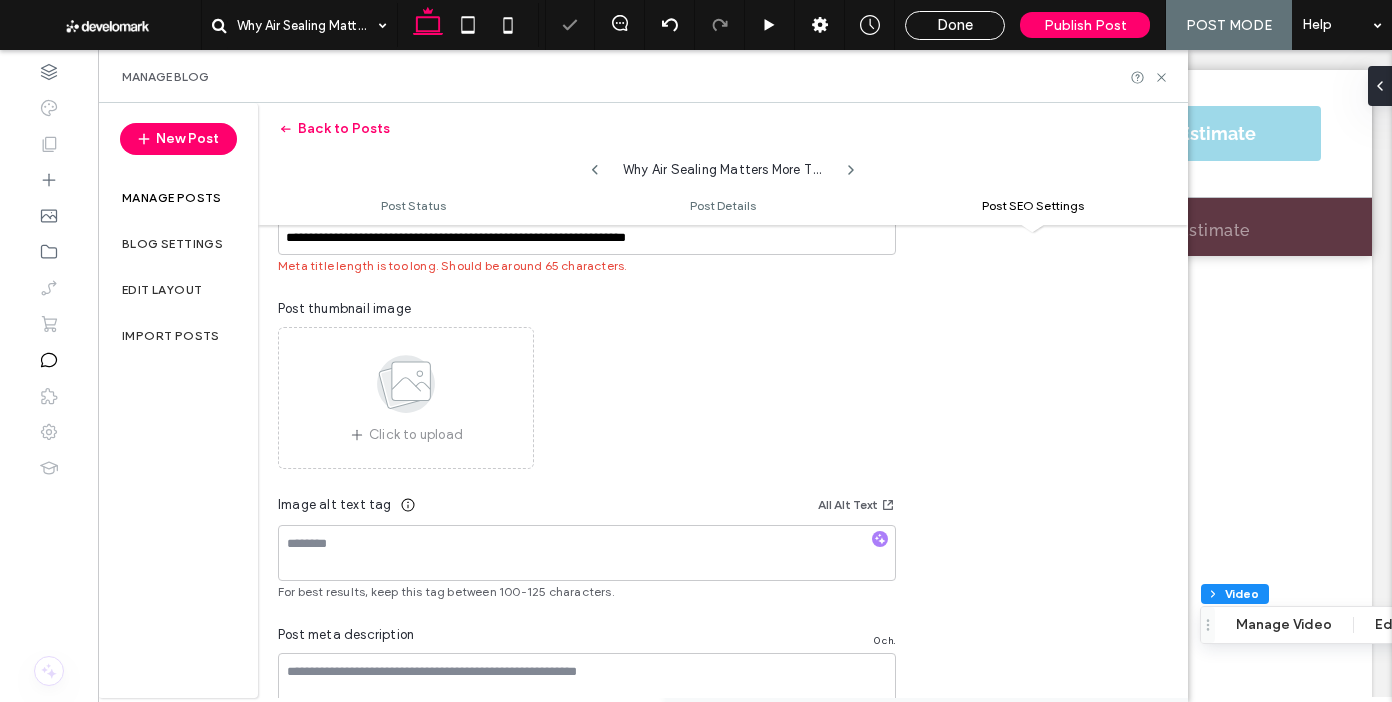 scroll, scrollTop: 1177, scrollLeft: 0, axis: vertical 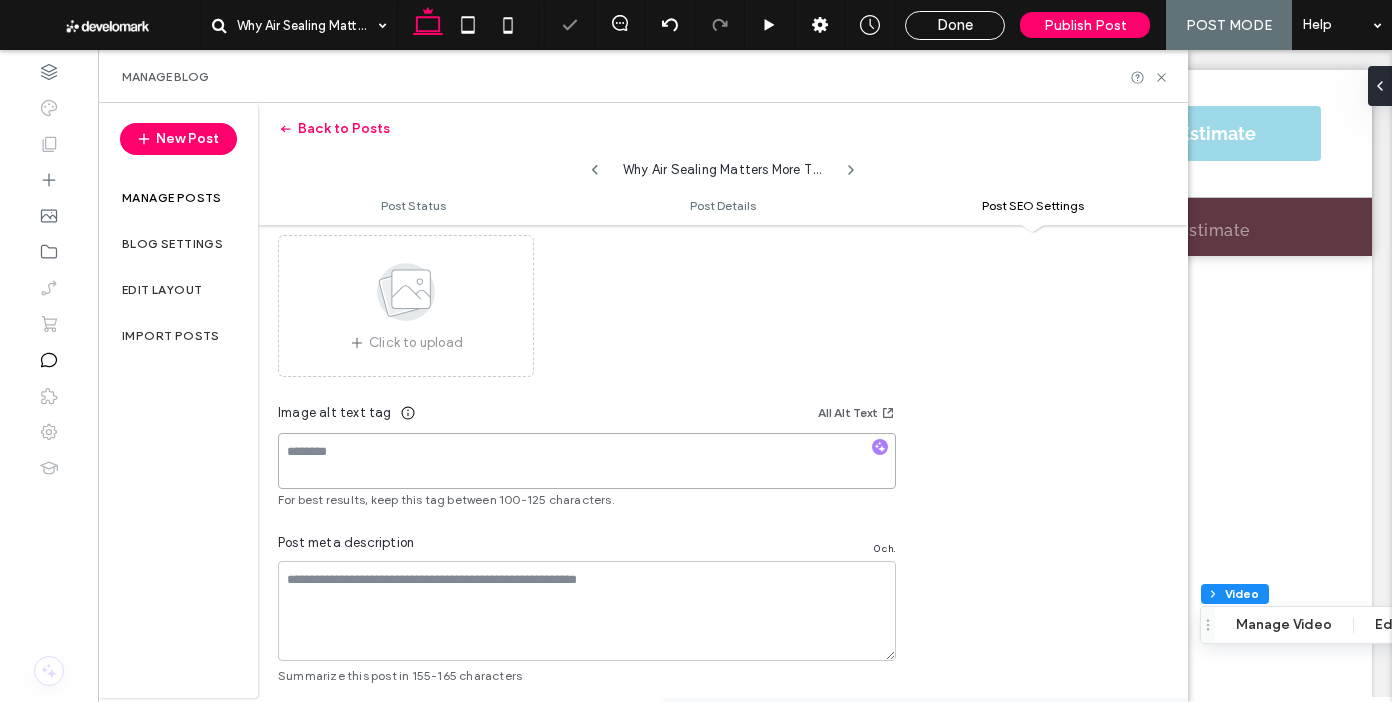 click at bounding box center (587, 461) 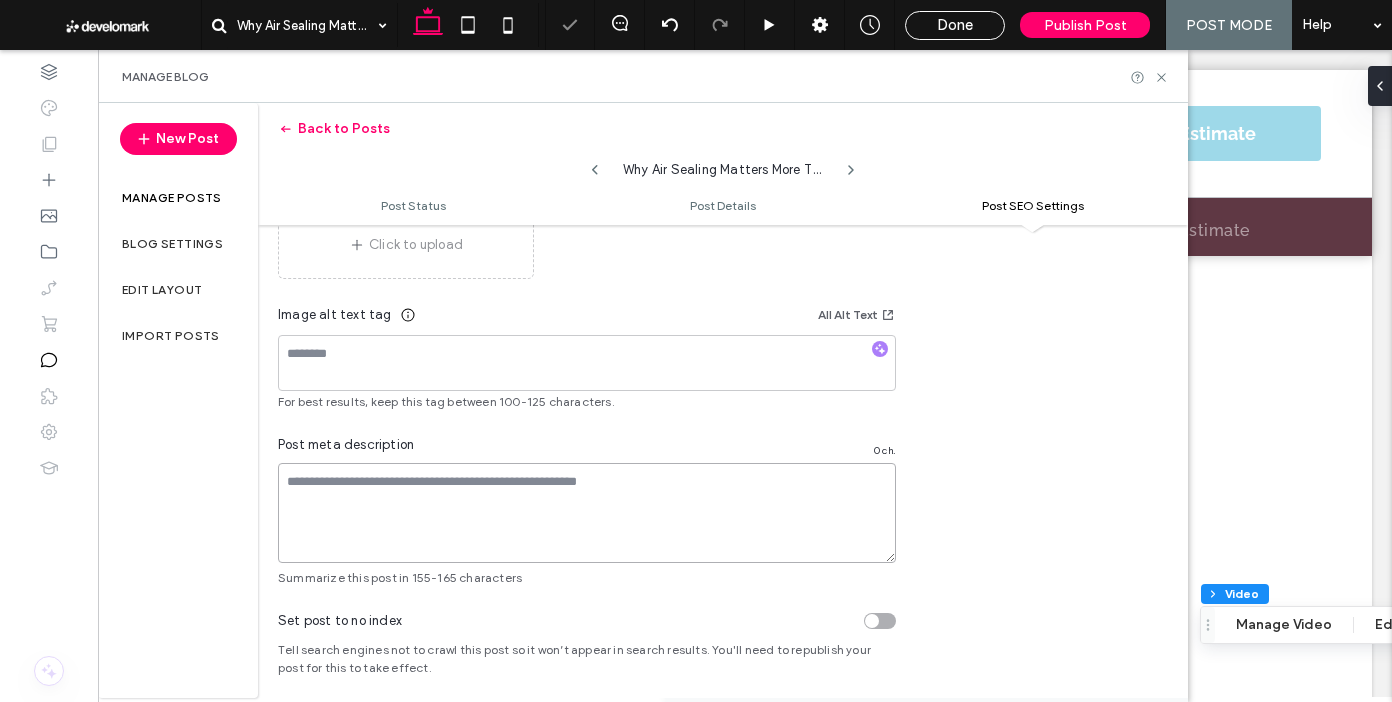 click at bounding box center (587, 513) 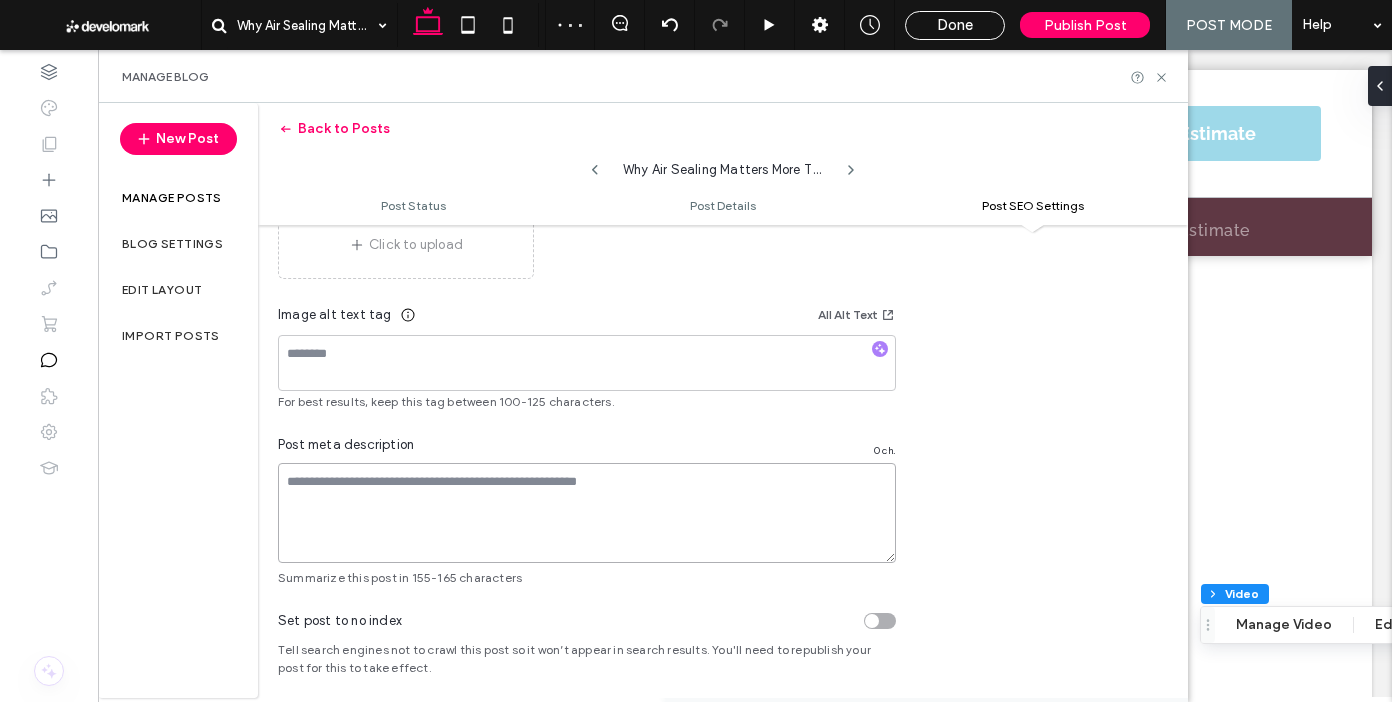 click at bounding box center [587, 513] 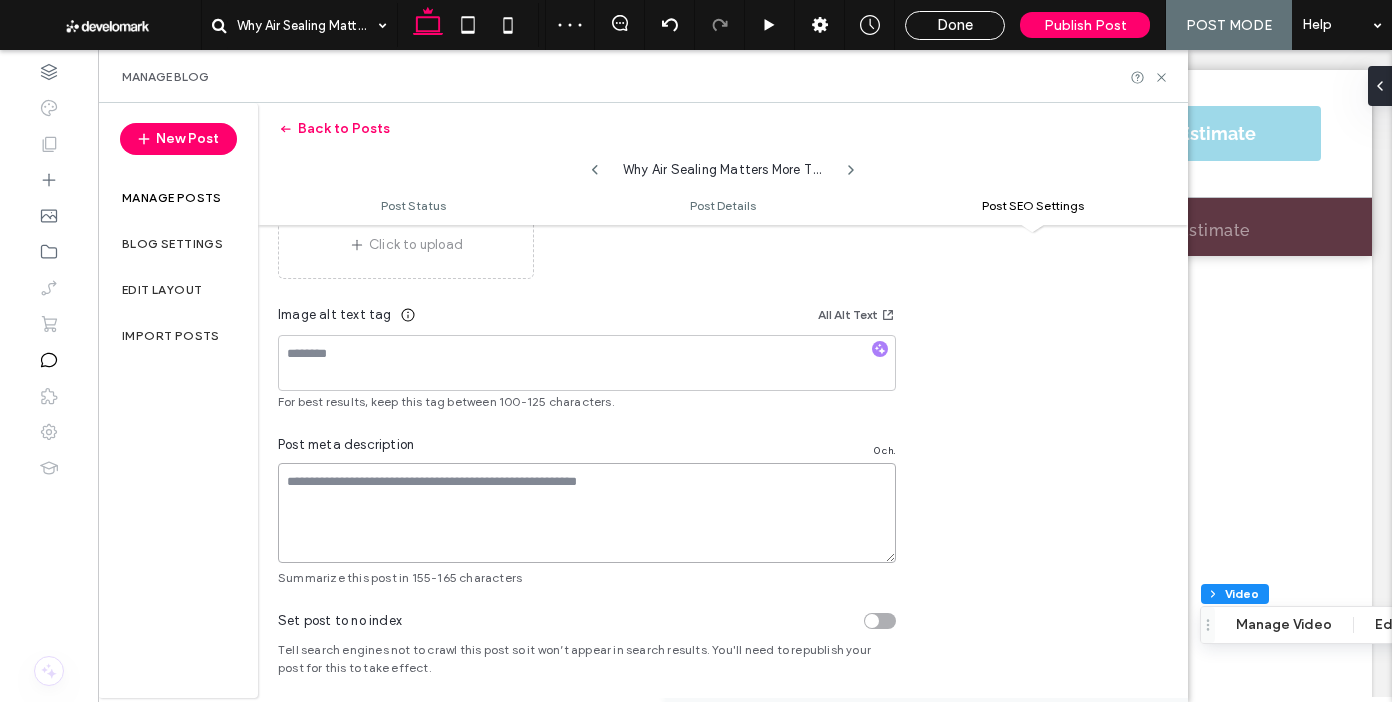 paste on "**********" 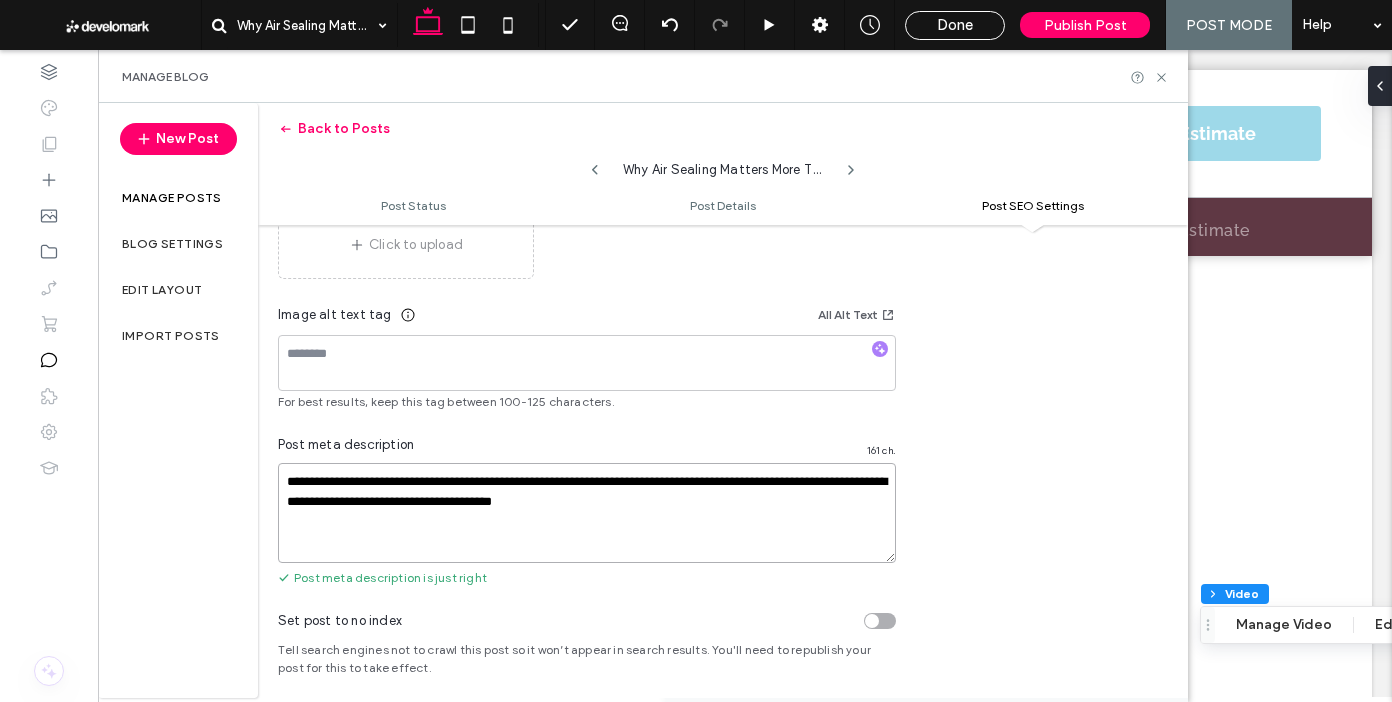 type on "**********" 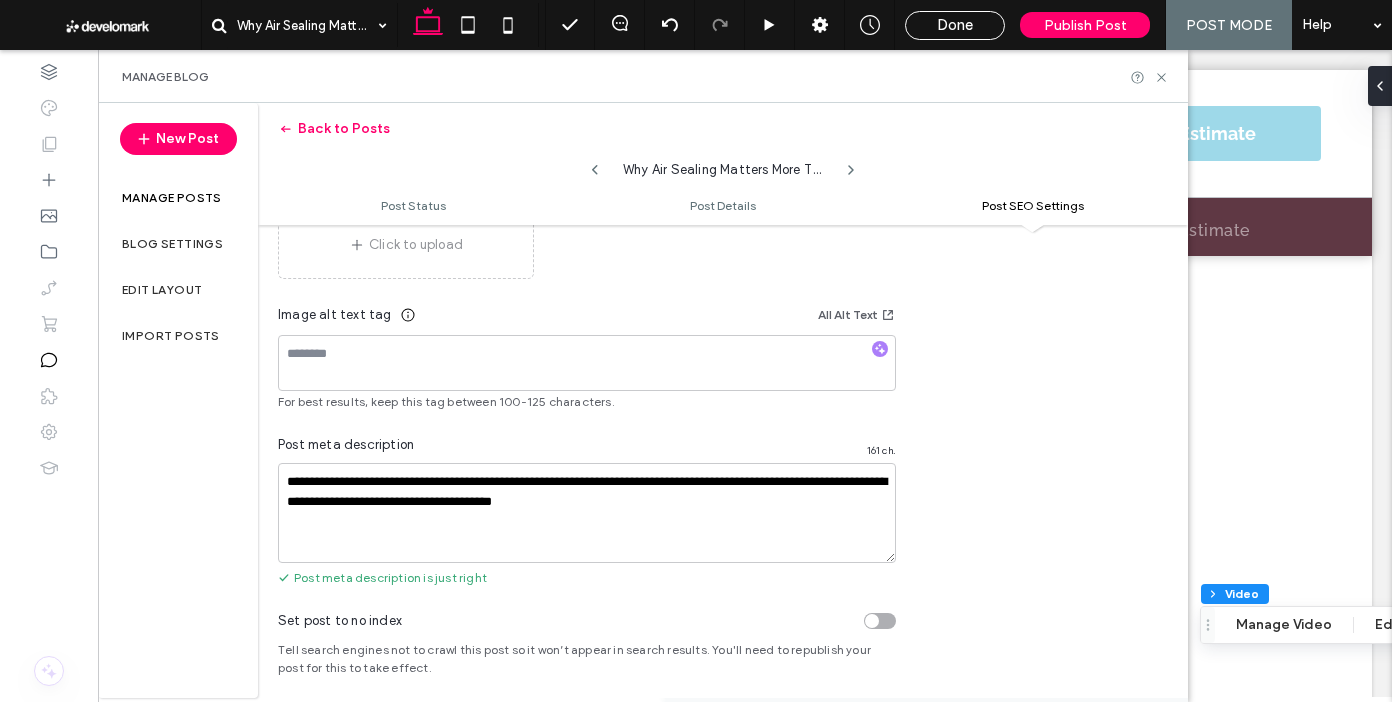 click on "For best results, keep this tag between 100-125 characters." at bounding box center [587, 402] 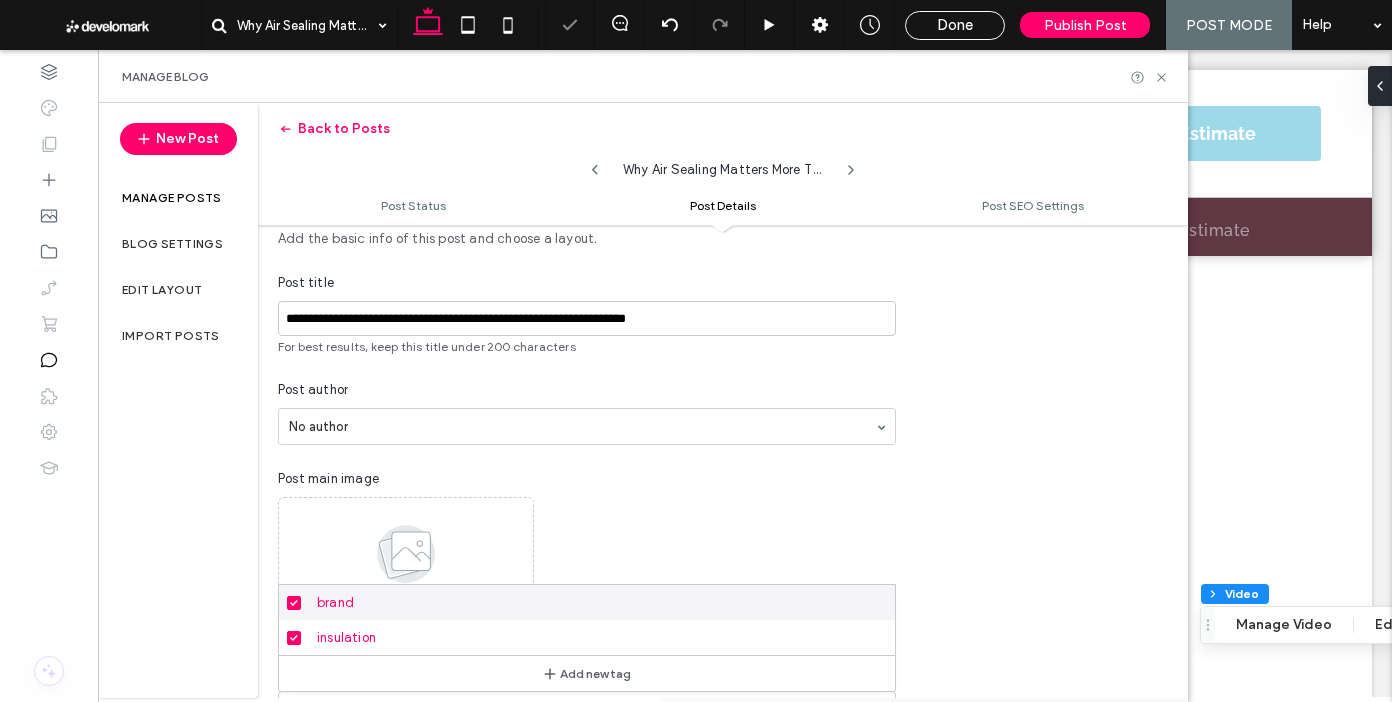 scroll, scrollTop: 307, scrollLeft: 0, axis: vertical 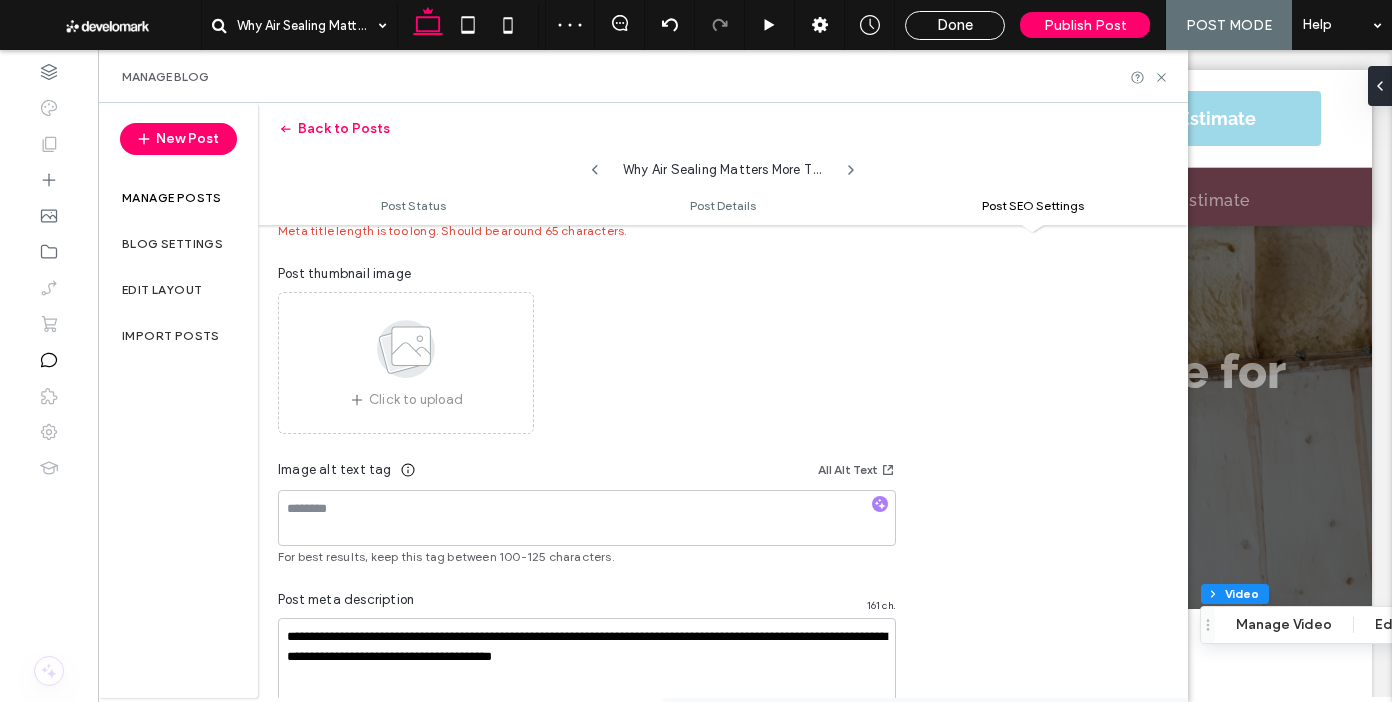 click on "Click to upload" at bounding box center [587, 363] 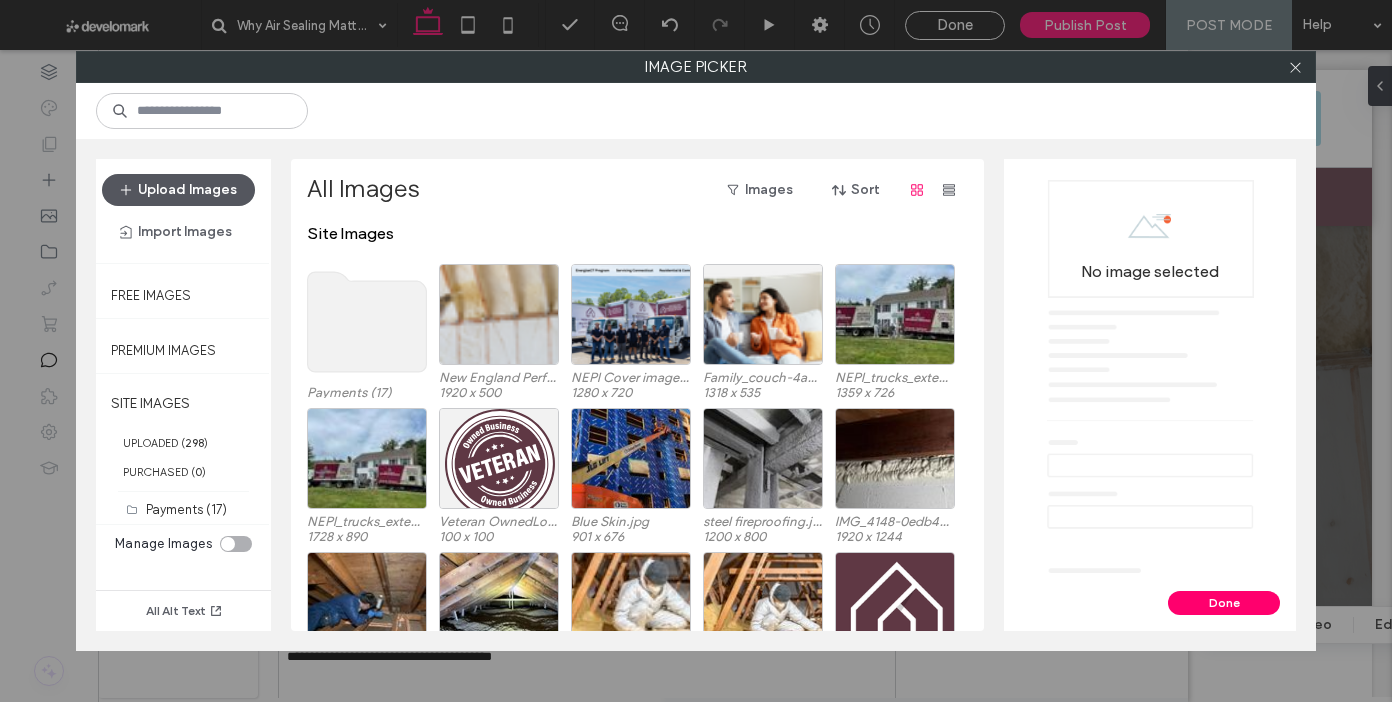 click on "Upload Images" at bounding box center [178, 190] 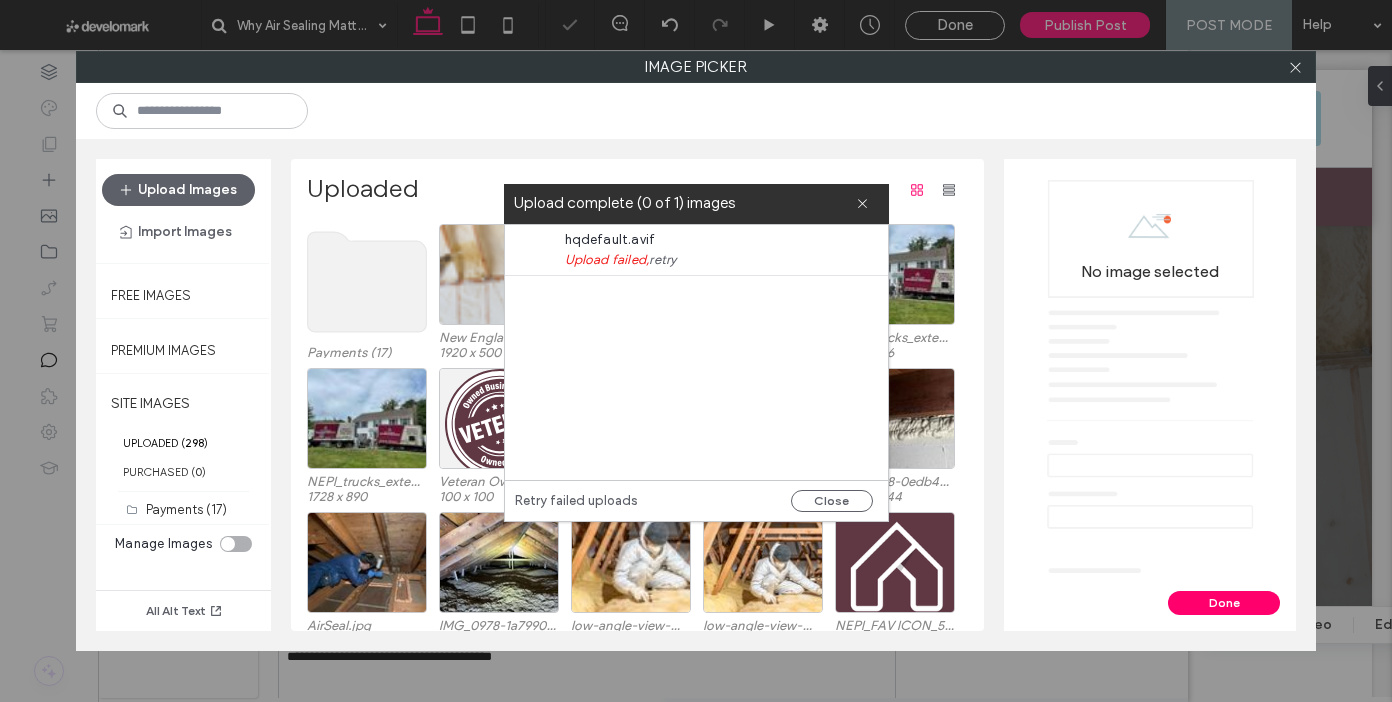 click on "retry" at bounding box center [662, 260] 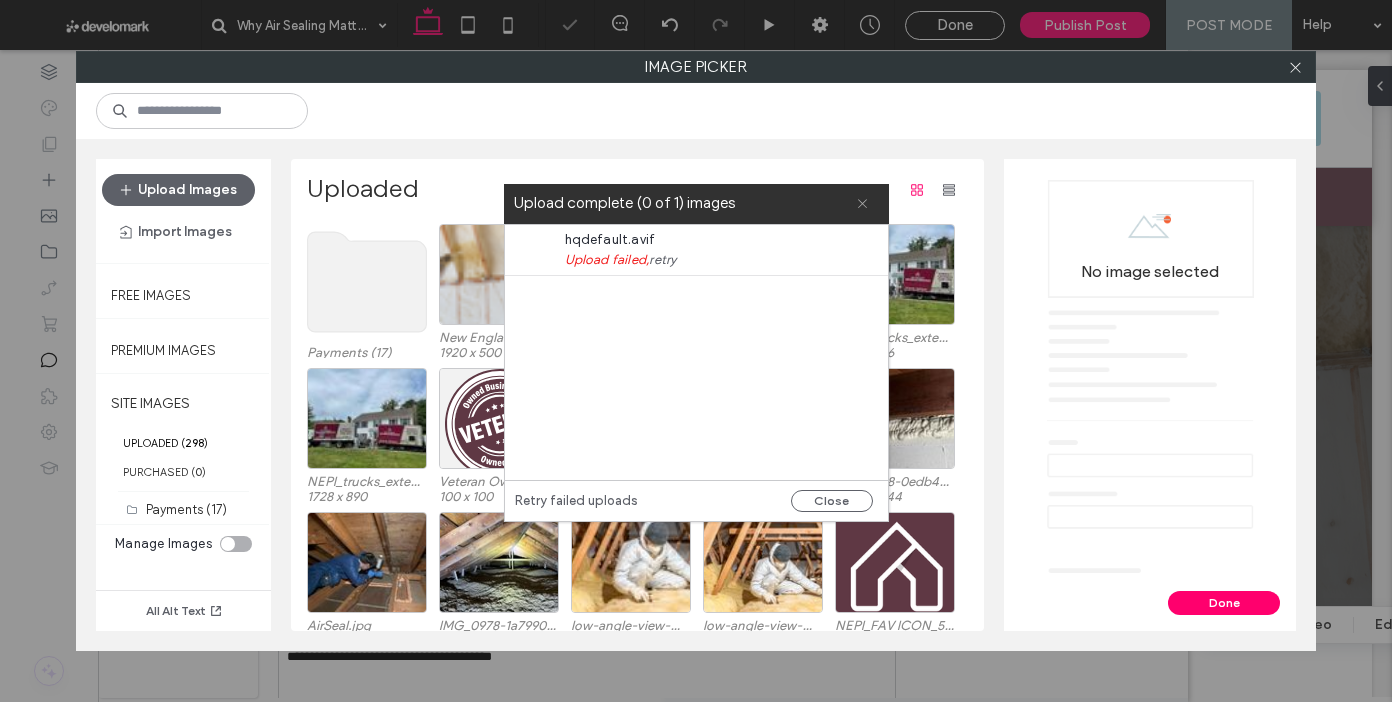 click 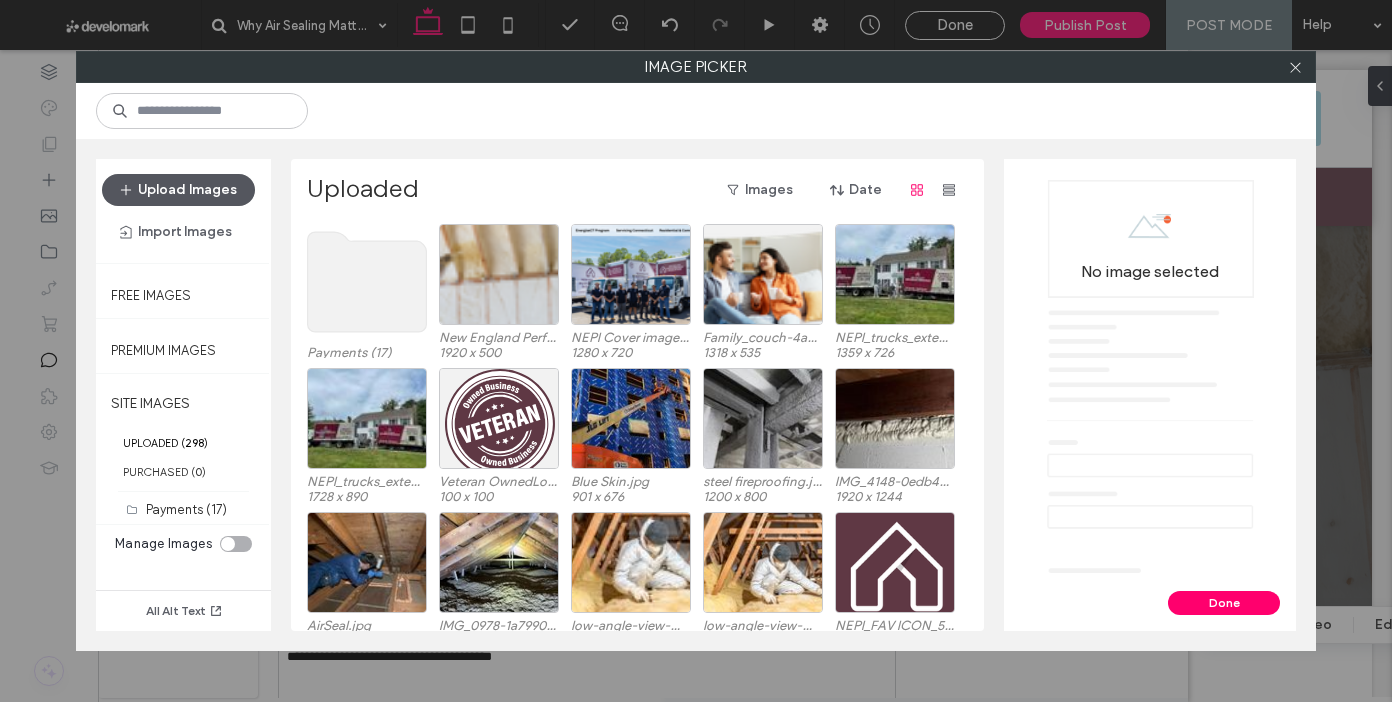 click on "Upload Images" at bounding box center (178, 190) 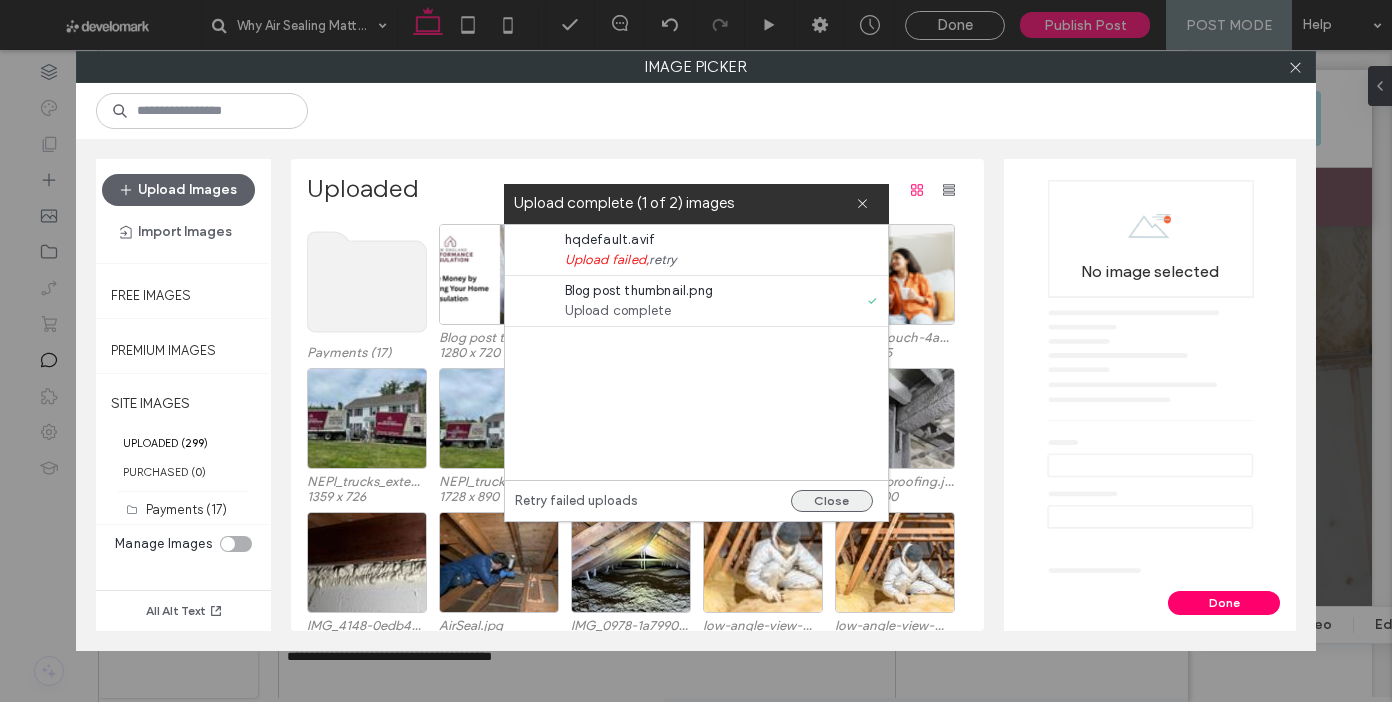 drag, startPoint x: 823, startPoint y: 504, endPoint x: 816, endPoint y: 495, distance: 11.401754 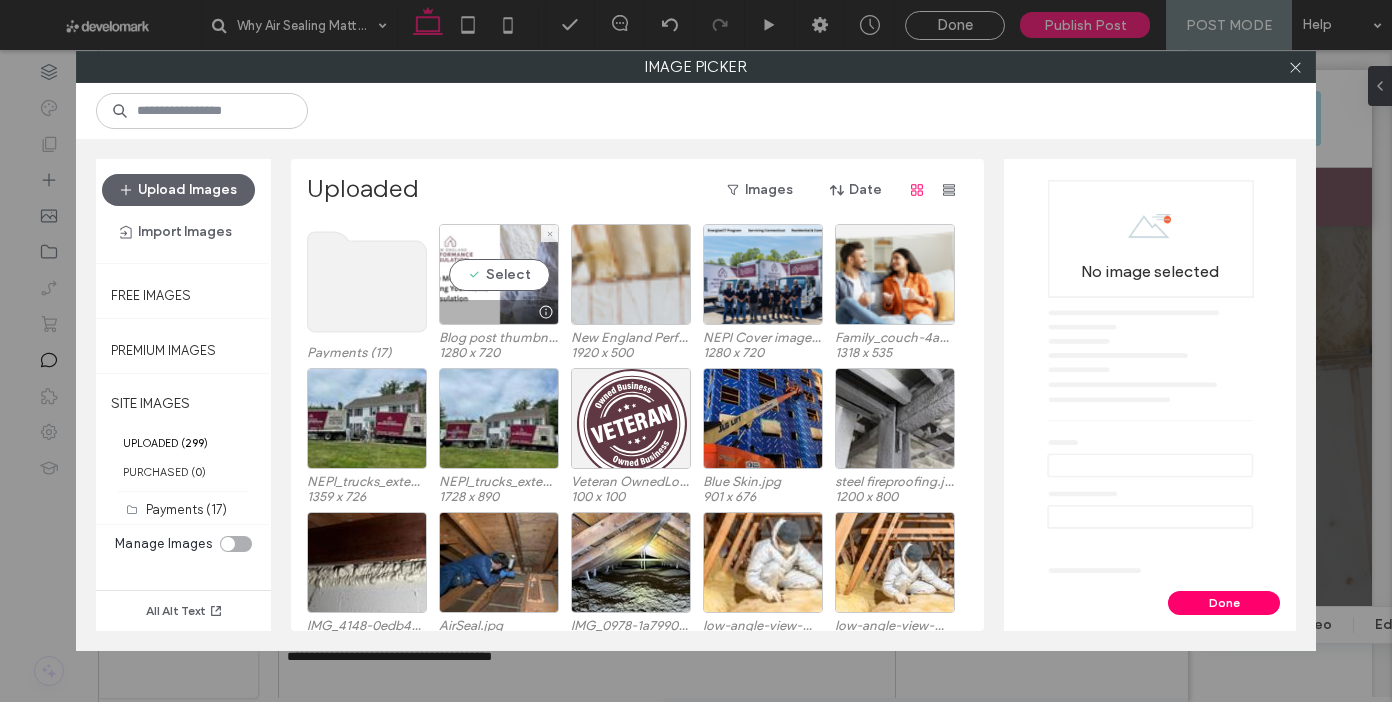 click on "Select" at bounding box center [499, 274] 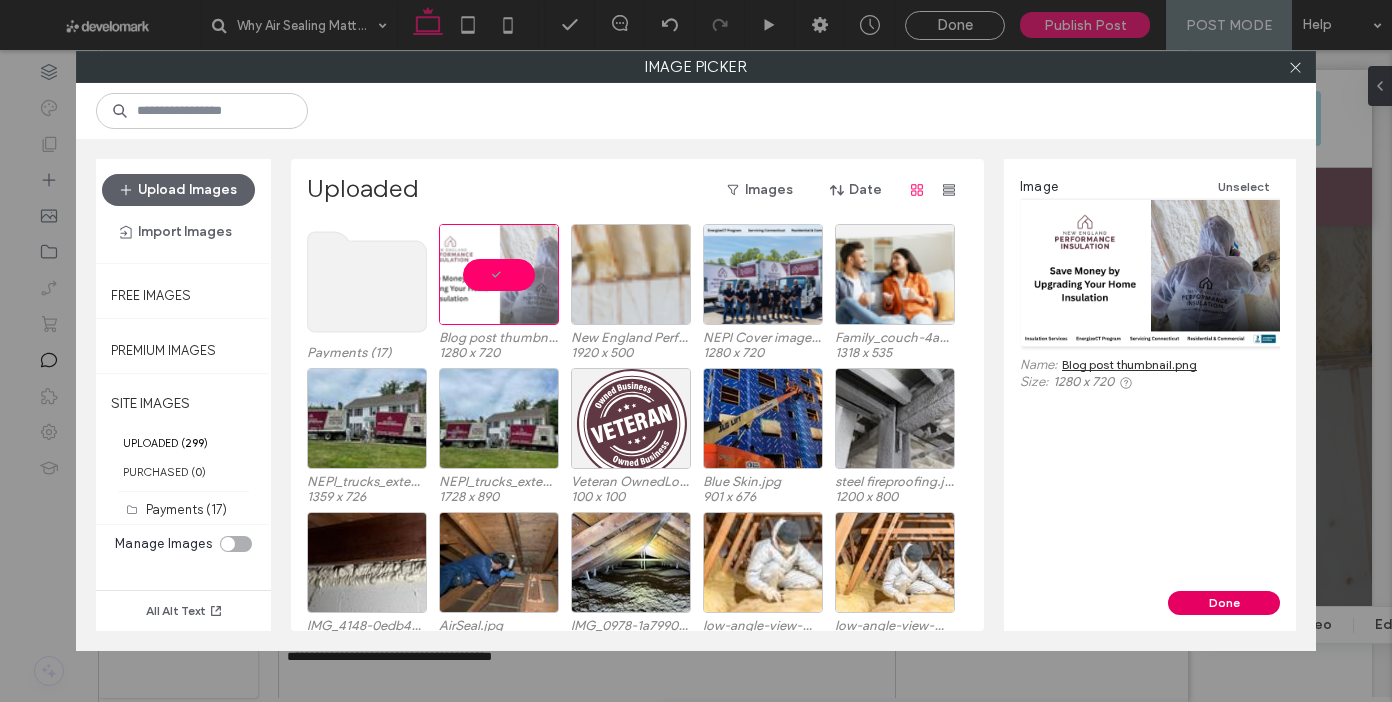 click on "Done" at bounding box center [1224, 603] 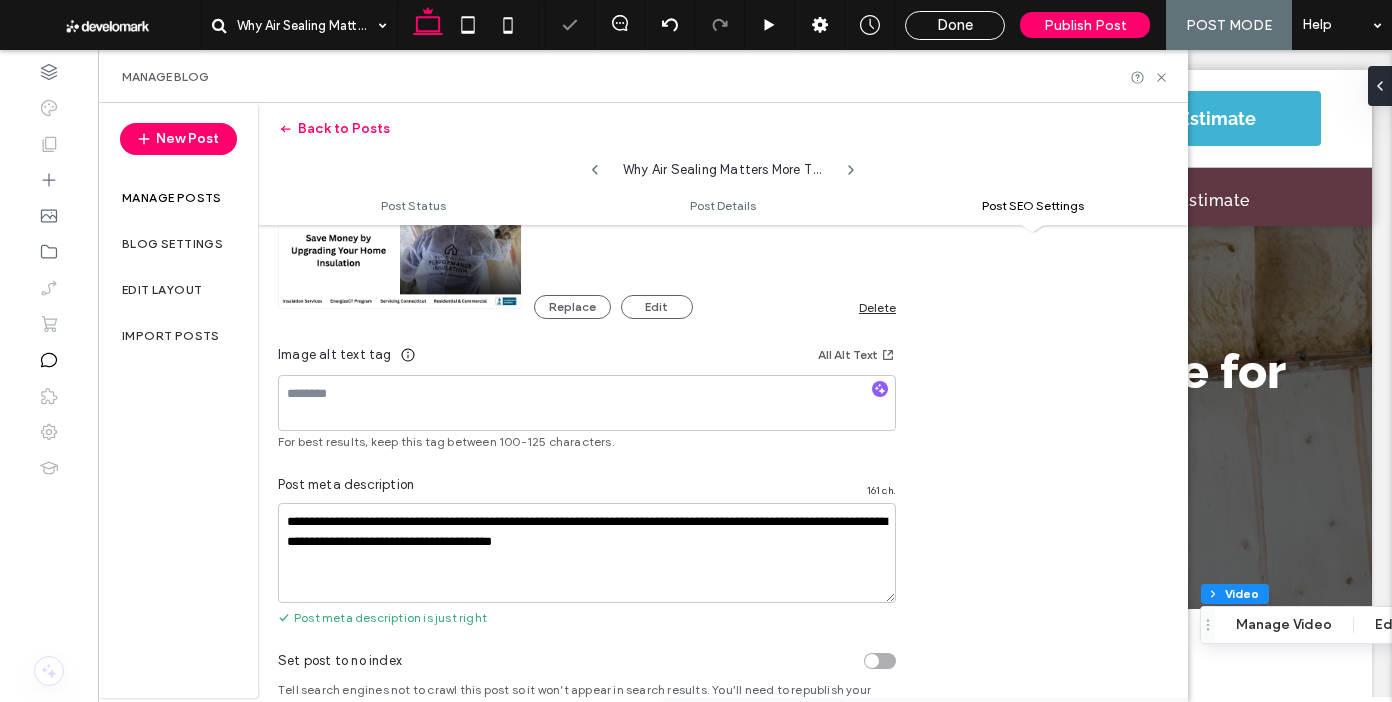 scroll, scrollTop: 0, scrollLeft: 0, axis: both 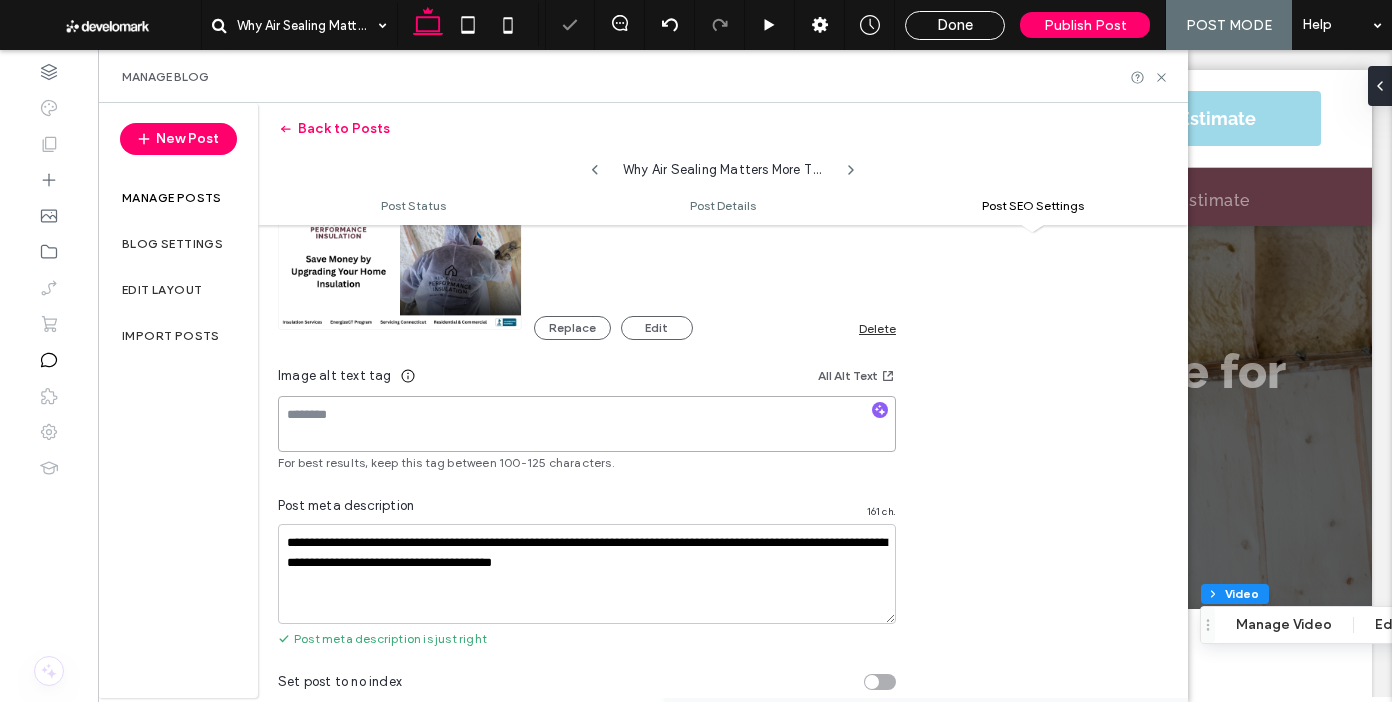 click at bounding box center (587, 424) 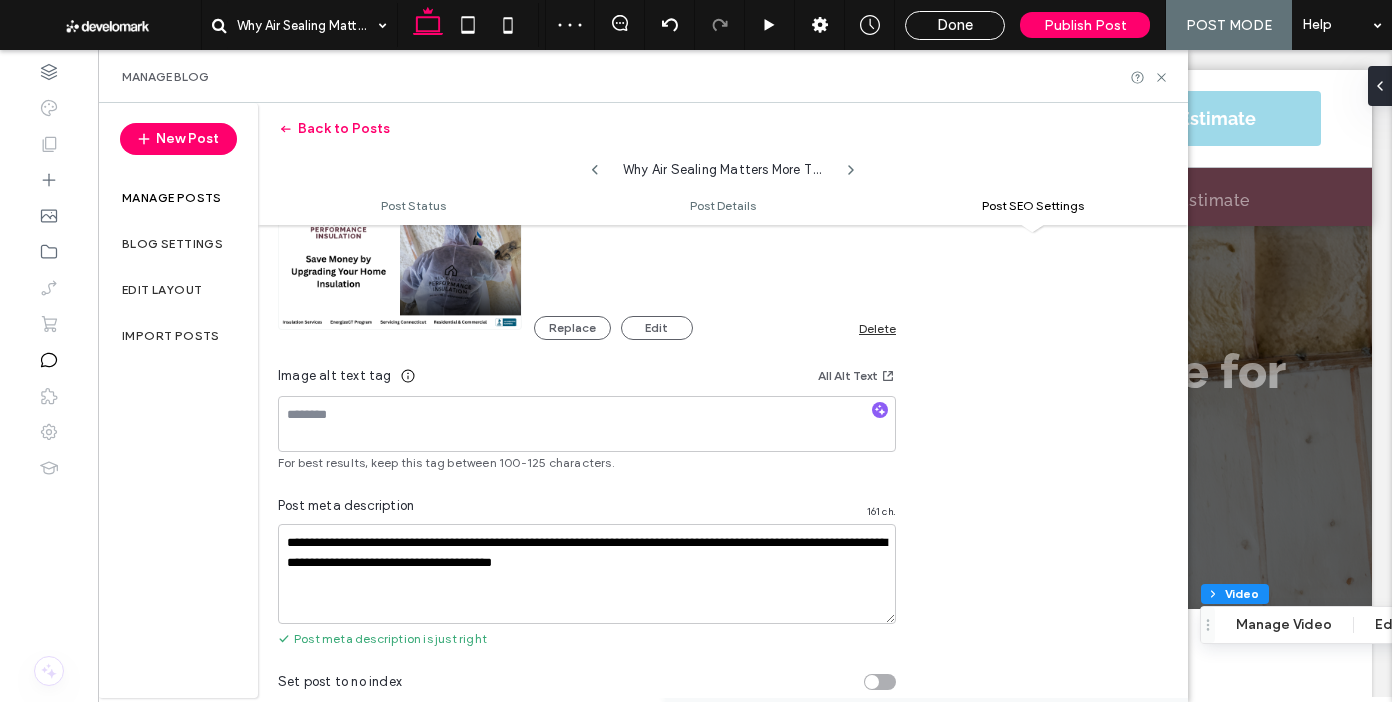 click 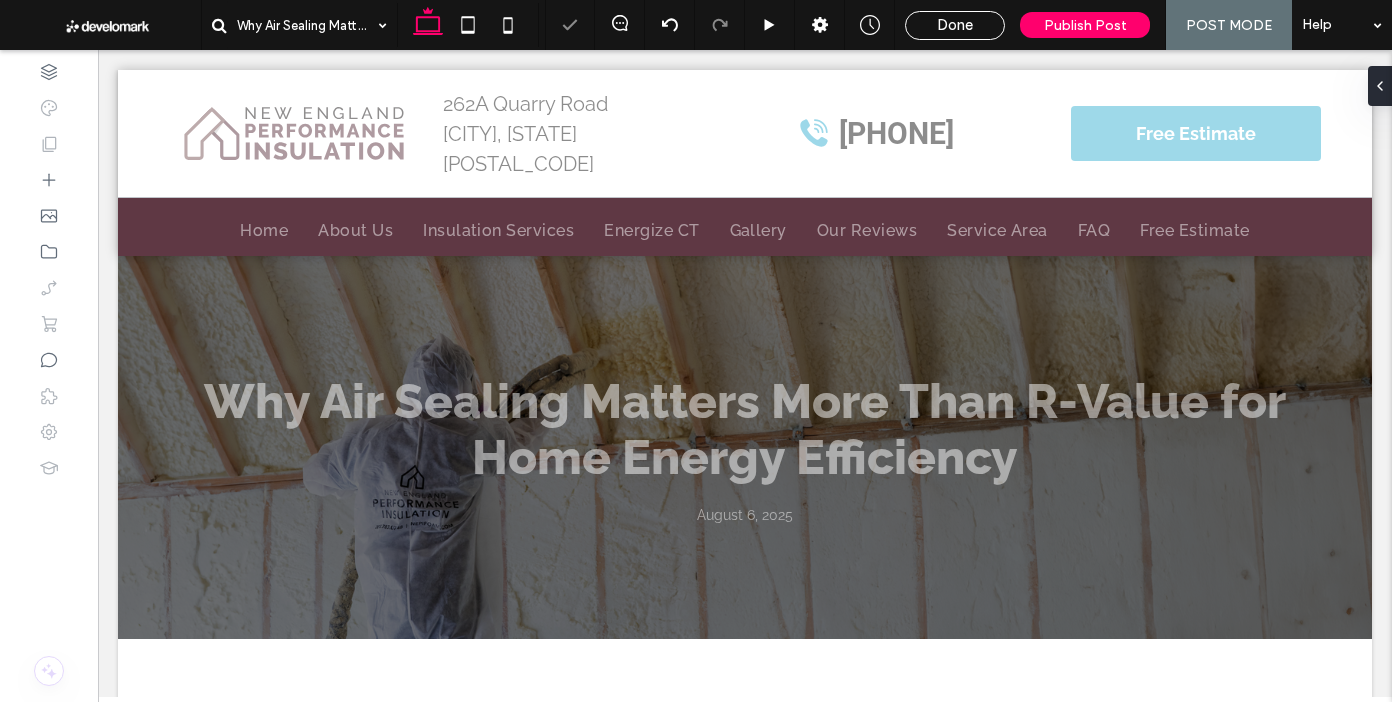 scroll, scrollTop: 553, scrollLeft: 0, axis: vertical 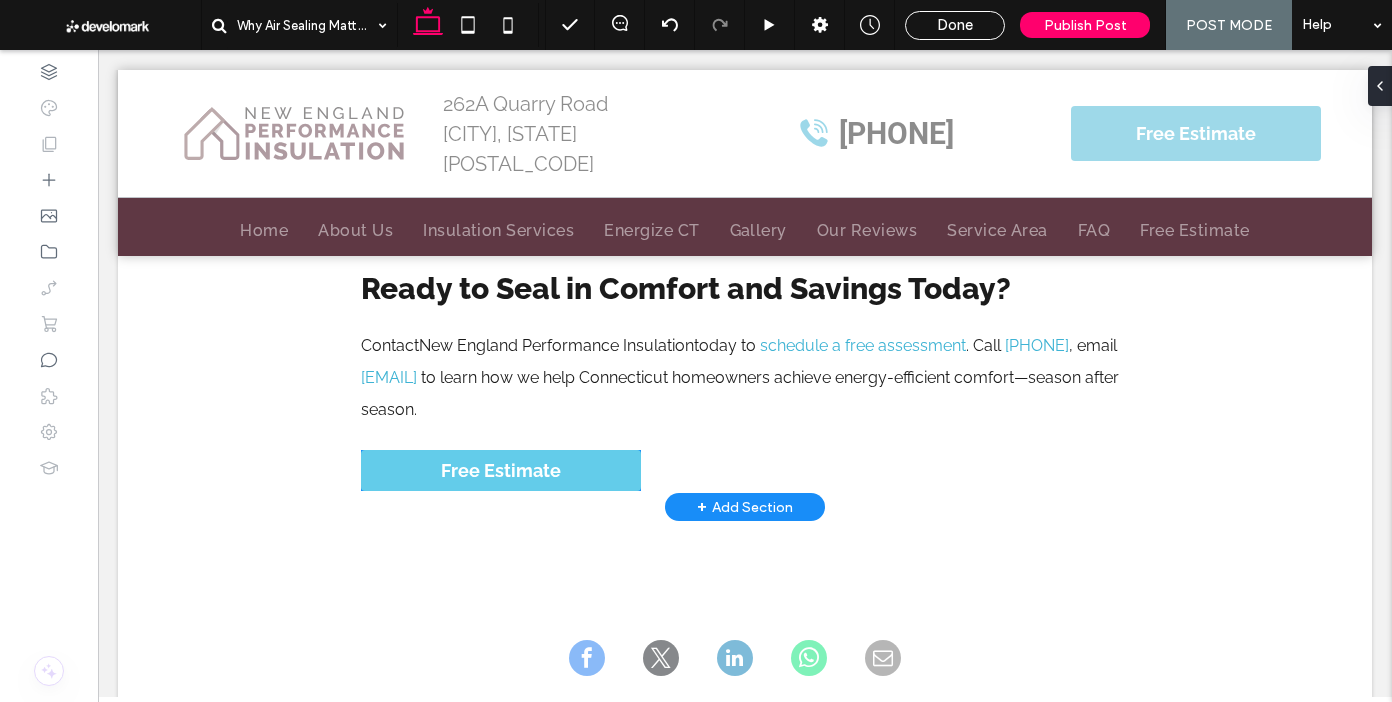 click on "Free Estimate" at bounding box center (501, 470) 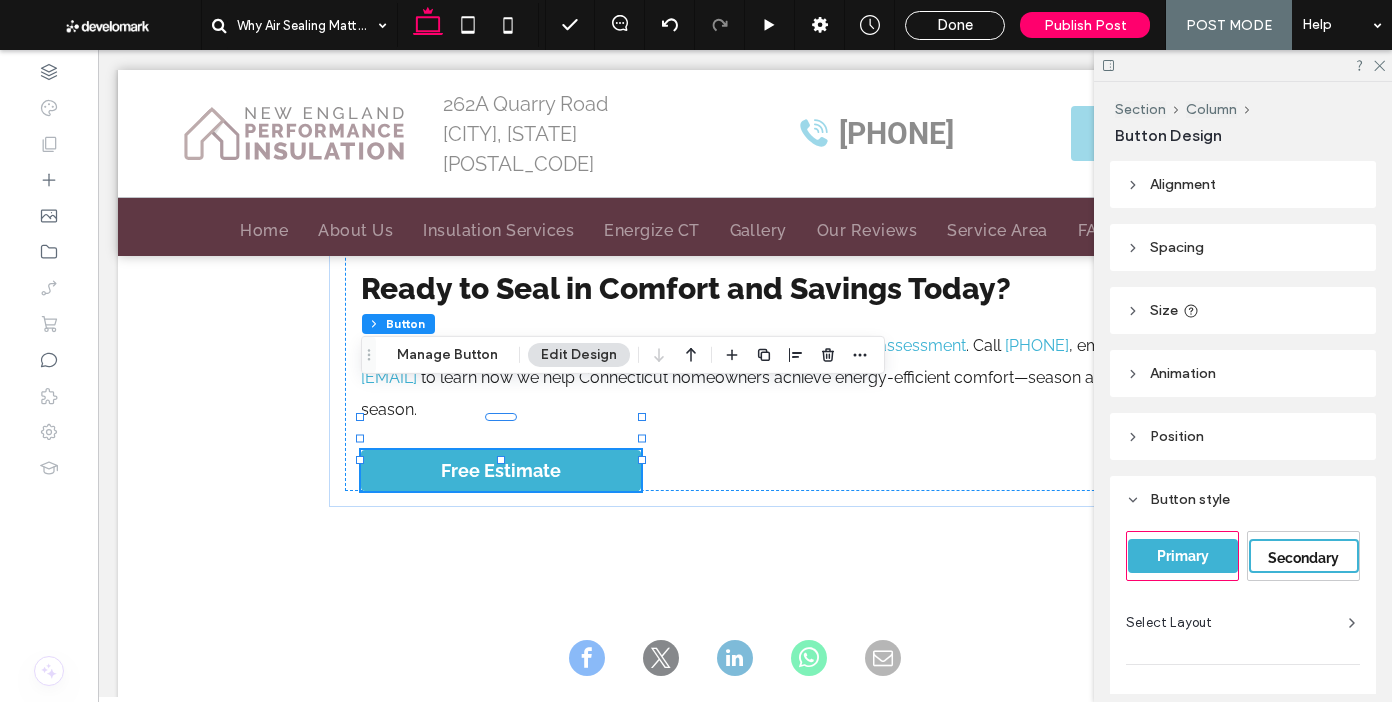 click on "Manage Button" at bounding box center [447, 355] 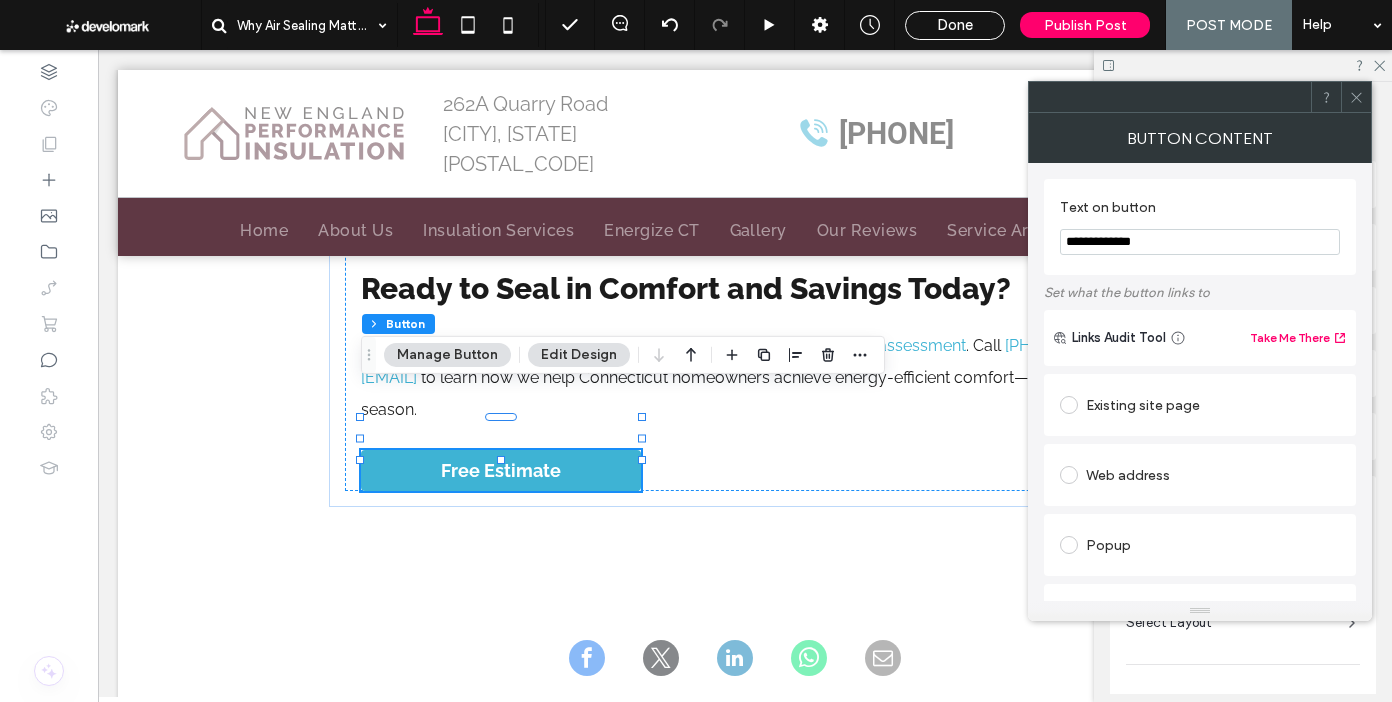 drag, startPoint x: 1343, startPoint y: 91, endPoint x: 1193, endPoint y: 165, distance: 167.26027 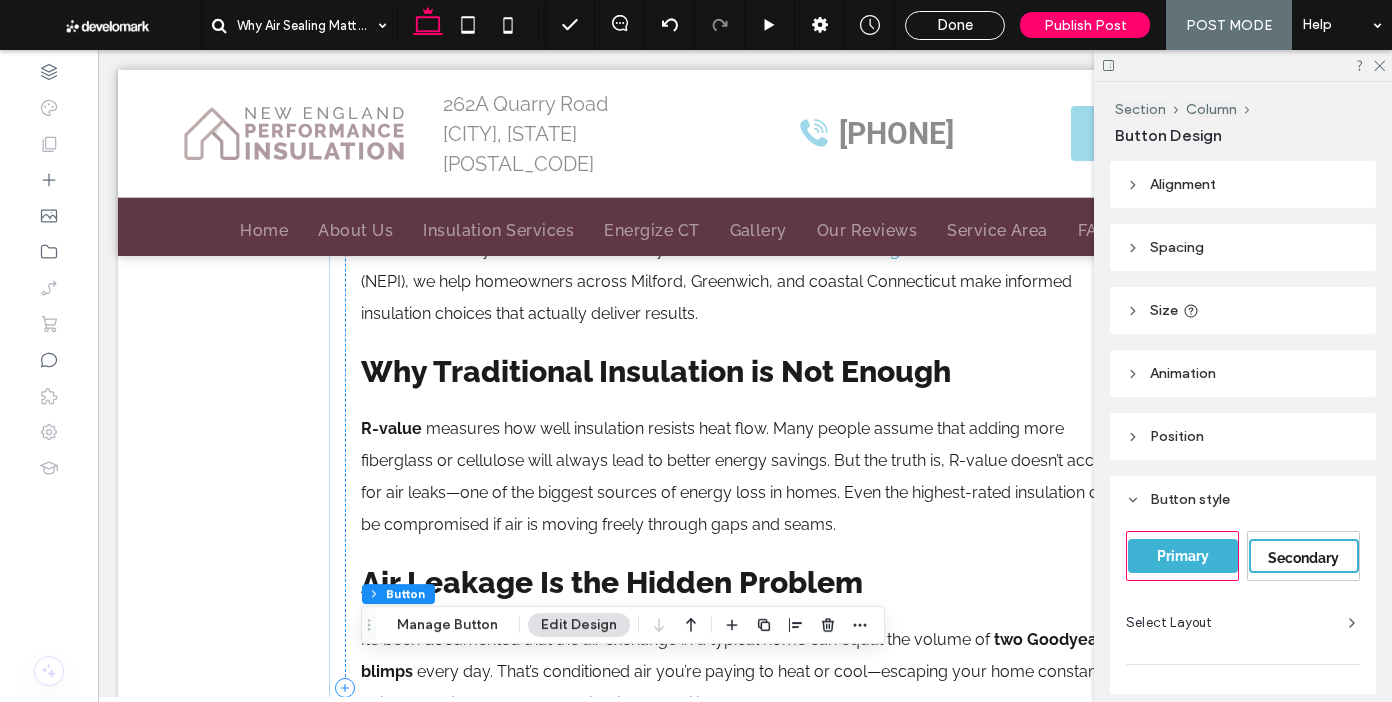 scroll, scrollTop: 0, scrollLeft: 0, axis: both 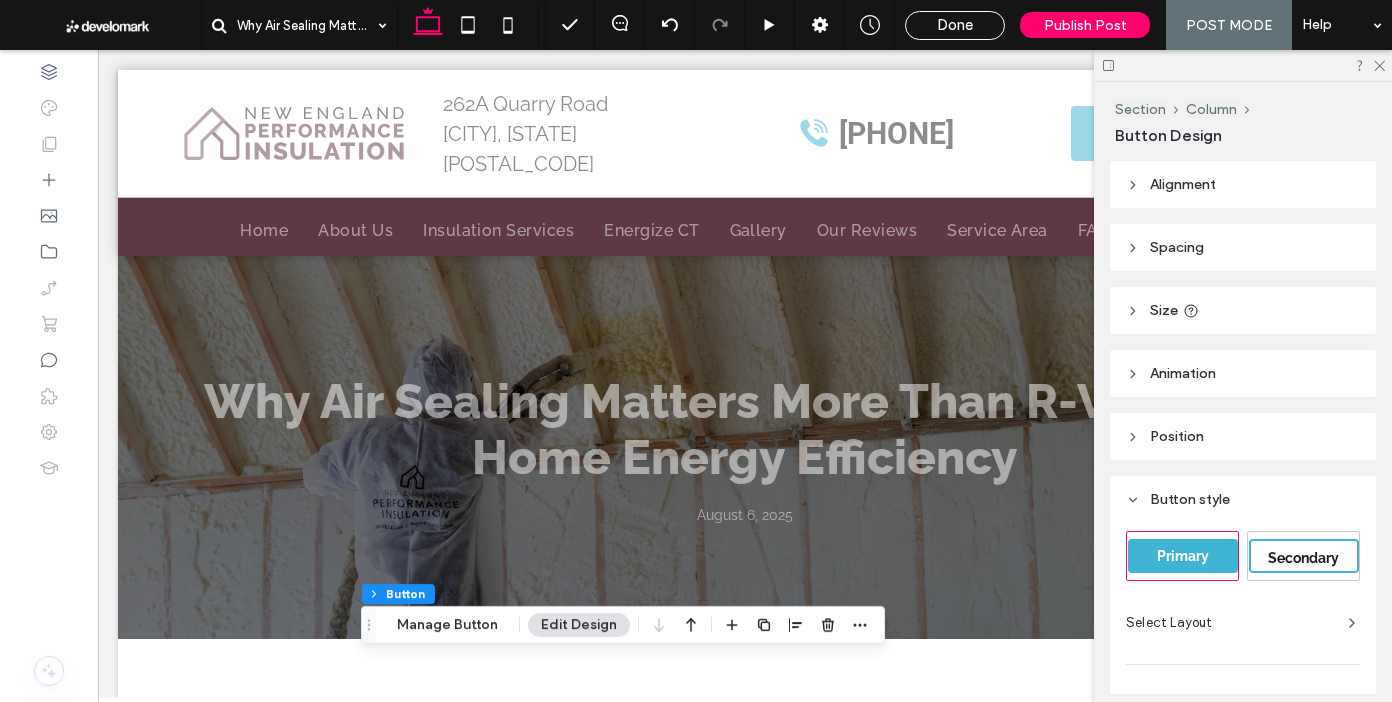 drag, startPoint x: 500, startPoint y: 29, endPoint x: 506, endPoint y: 67, distance: 38.470768 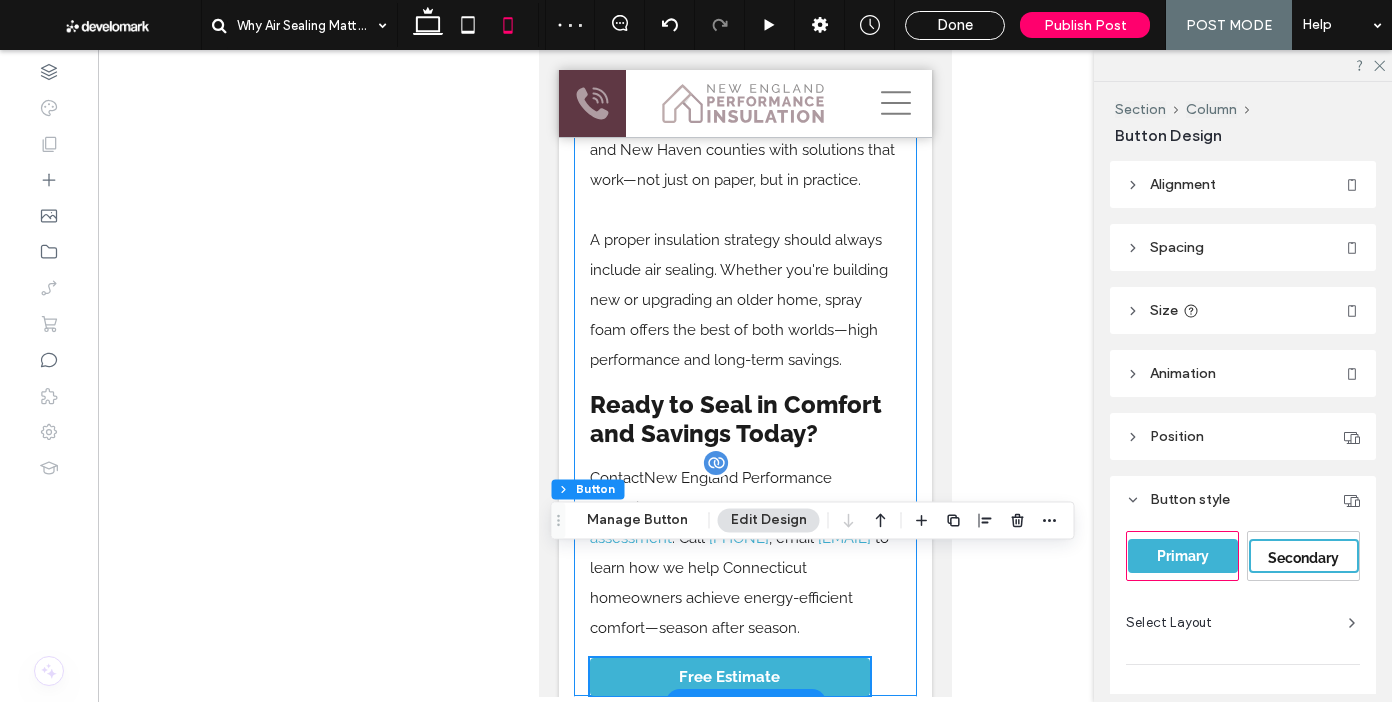 scroll, scrollTop: 2283, scrollLeft: 0, axis: vertical 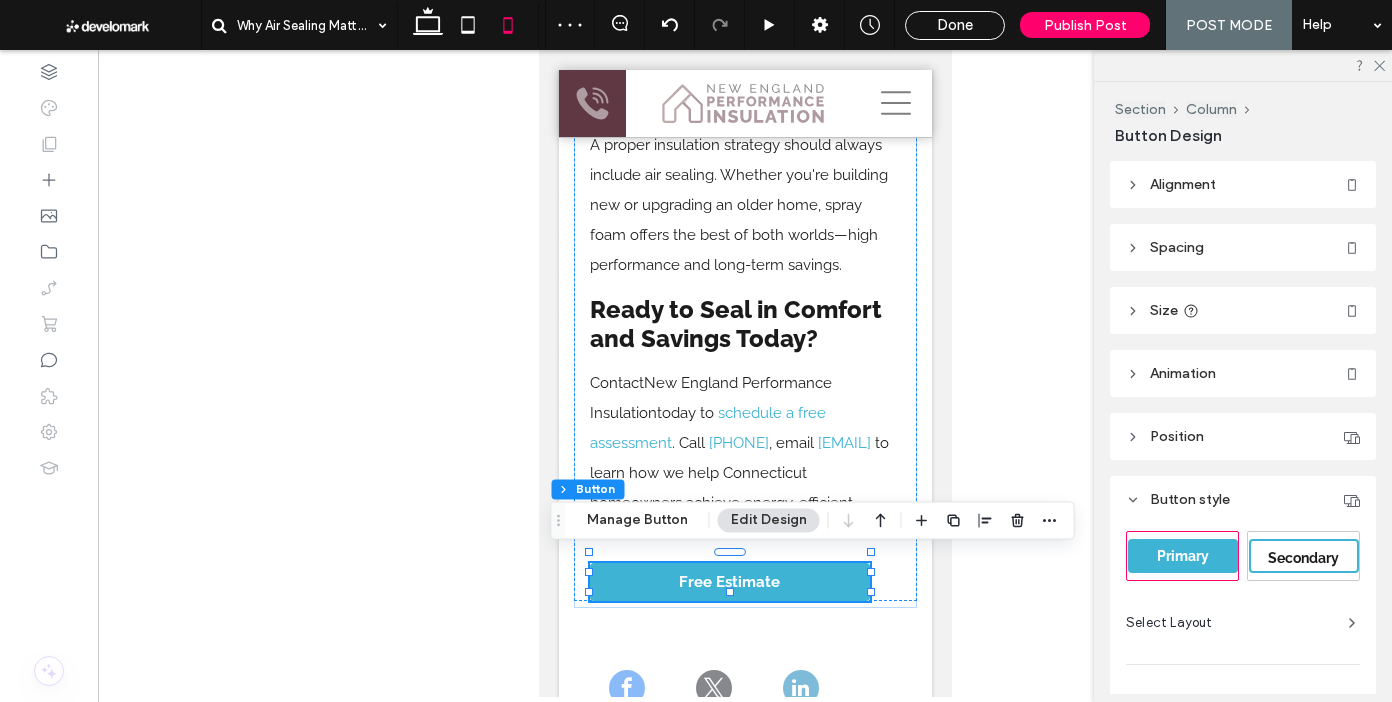 click at bounding box center (1243, 65) 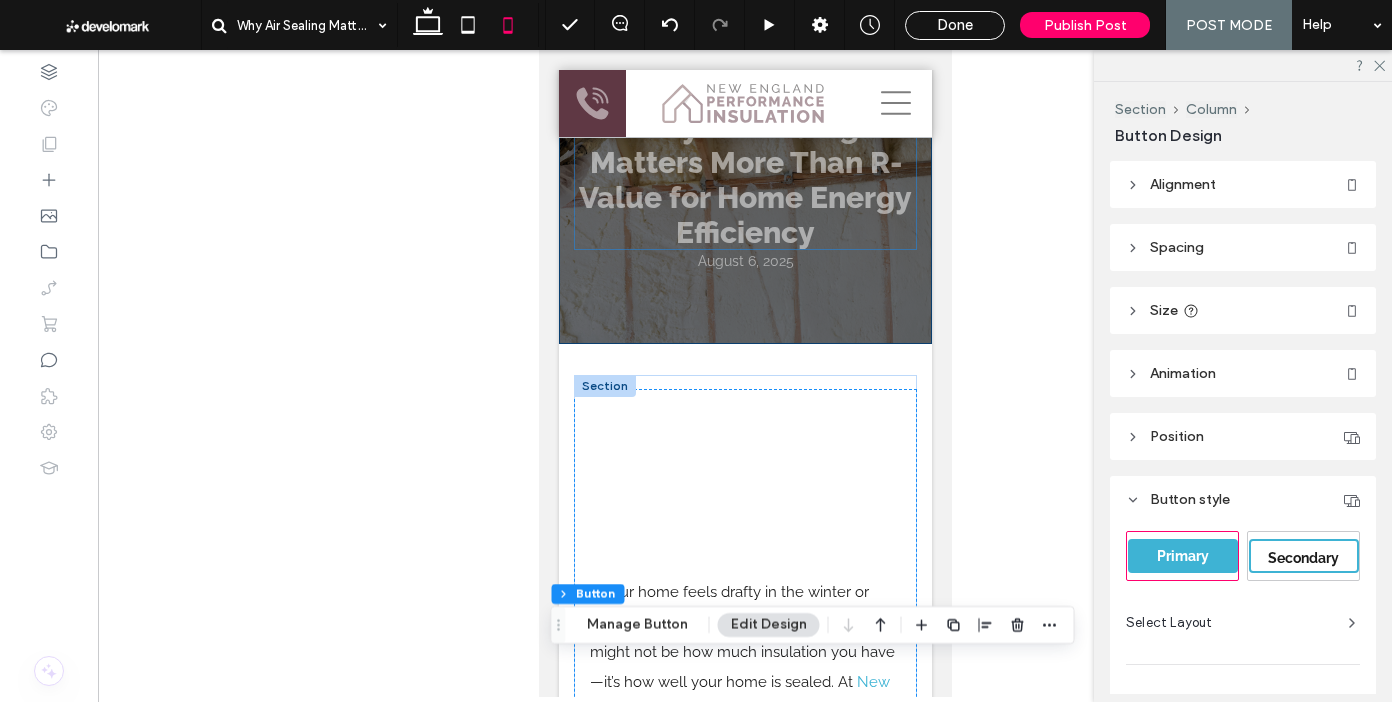 scroll, scrollTop: 0, scrollLeft: 0, axis: both 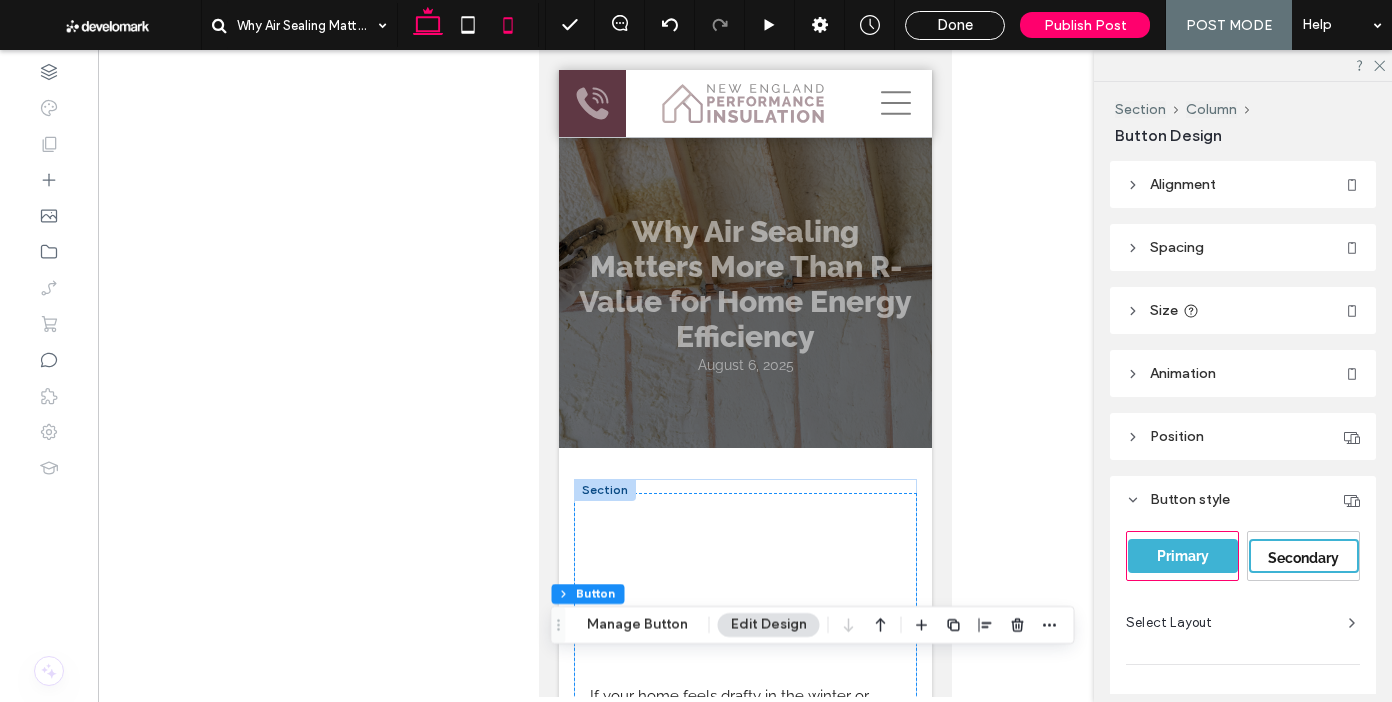 click 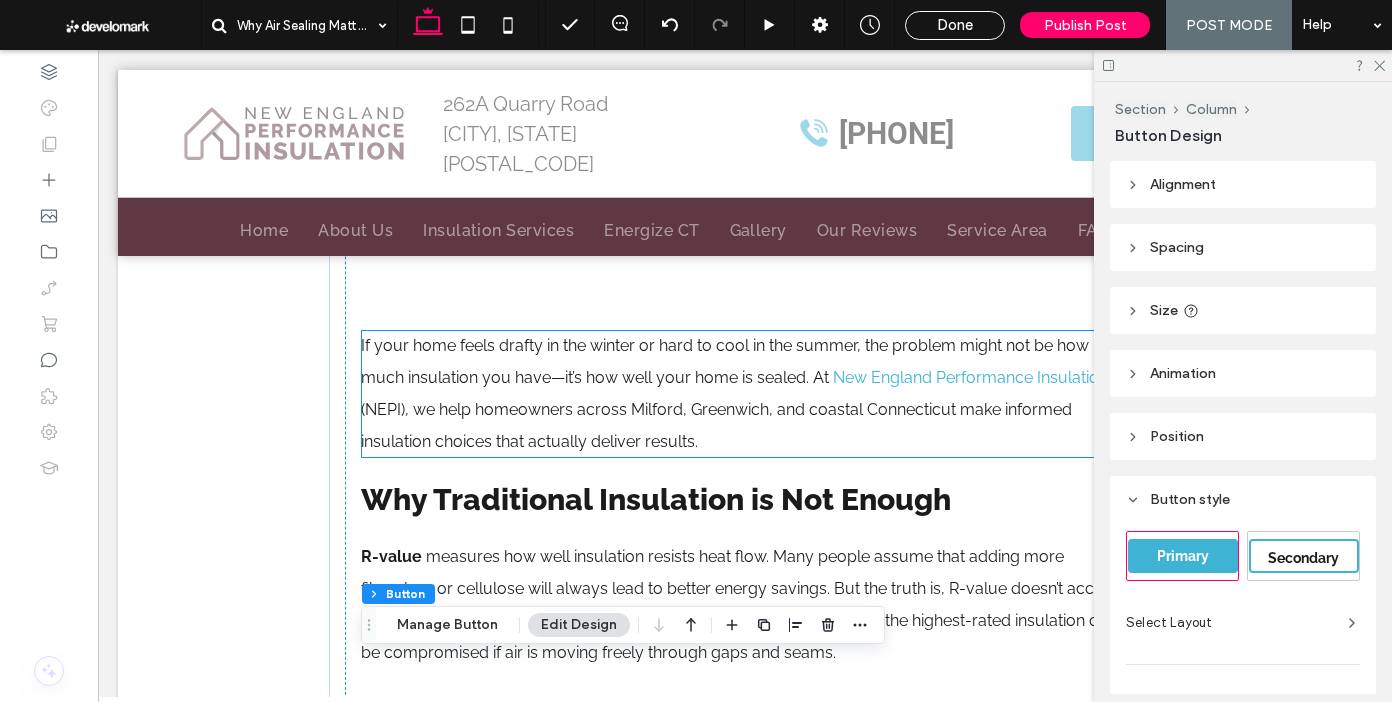 scroll, scrollTop: 839, scrollLeft: 0, axis: vertical 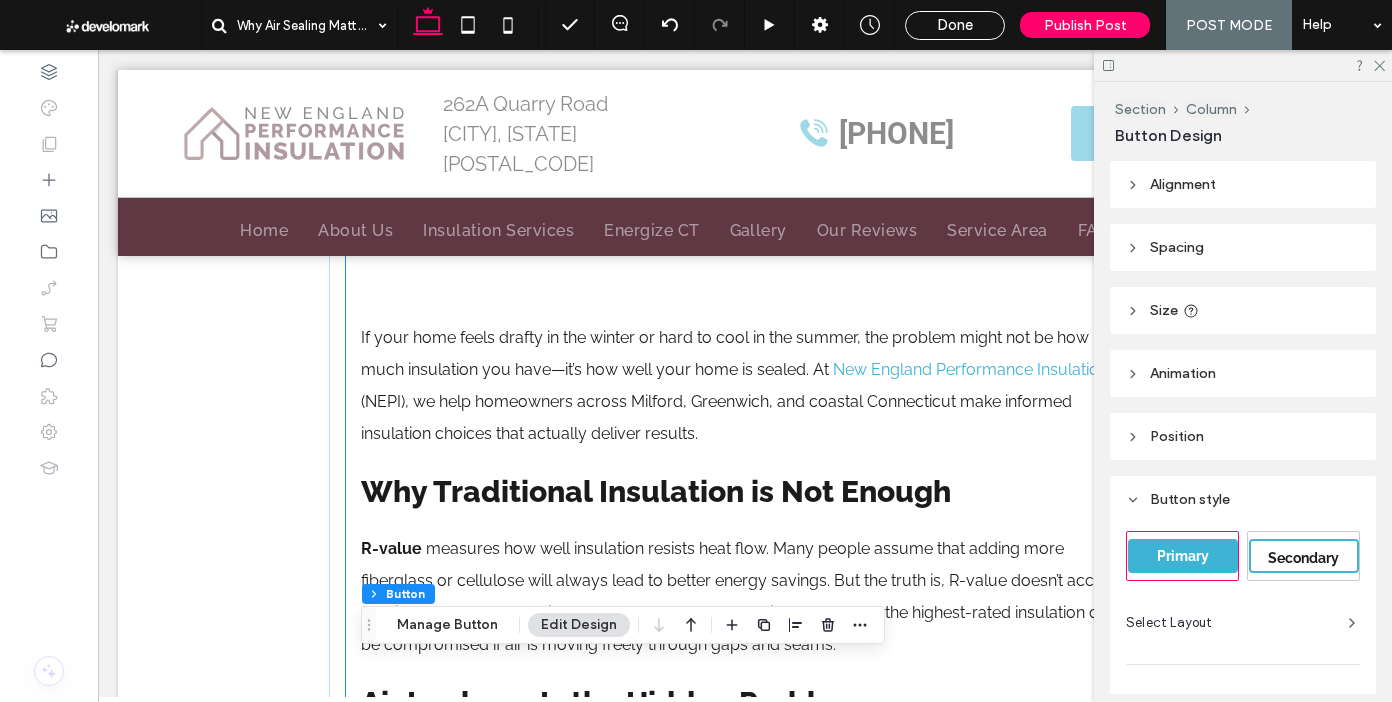 click on "If your home feels drafty in the winter or hard to cool in the summer, the problem might not be how much insulation you have—it’s how well your home is sealed. At
[COMPANY_NAME]   ([ABBREVIATION]), we help homeowners across [CITY], [CITY], and coastal [STATE] make informed insulation choices that actually deliver results.
Why Traditional Insulation is Not Enough
[METRIC]   measures how well insulation resists heat flow. Many people assume that adding more fiberglass or cellulose will always lead to better energy savings. But the truth is, [METRIC] doesn’t account for air leaks—one of the biggest sources of energy loss in homes. Even the highest-rated insulation can be compromised if air is moving freely through gaps and seams.
Air Leakage Is the Hidden Problem
It’s been documented that the air exchange in a typical home can equal the volume of
two [BRAND_NAME]" at bounding box center [745, 808] 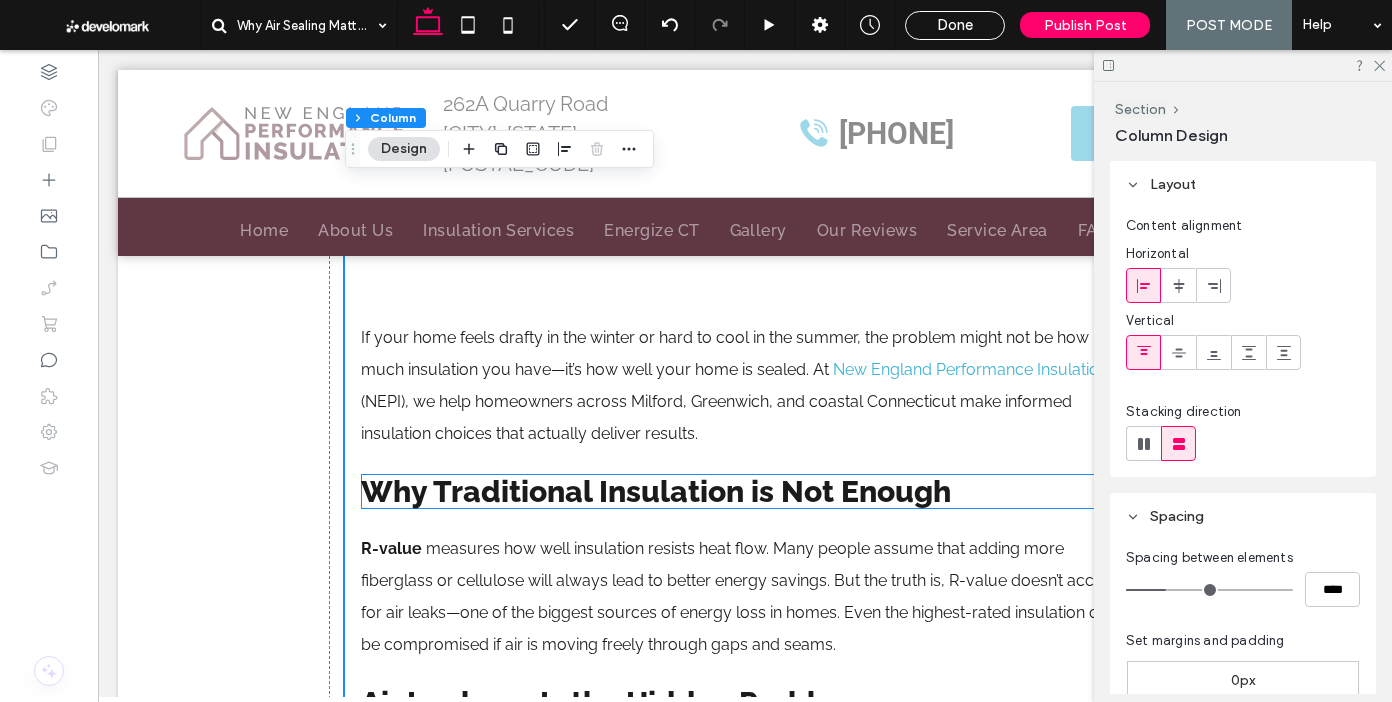 click on "Why Traditional Insulation is Not Enough" at bounding box center [656, 491] 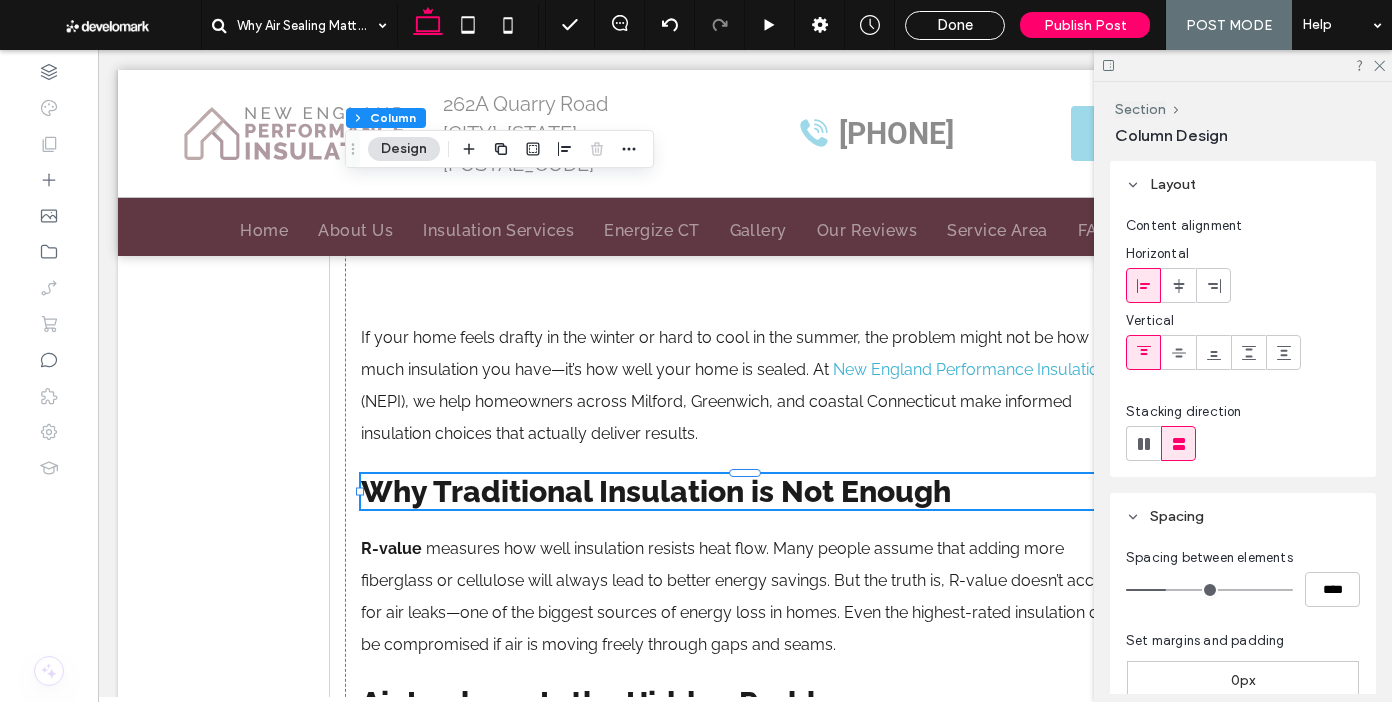 click on "Why Traditional Insulation is Not Enough" at bounding box center (656, 491) 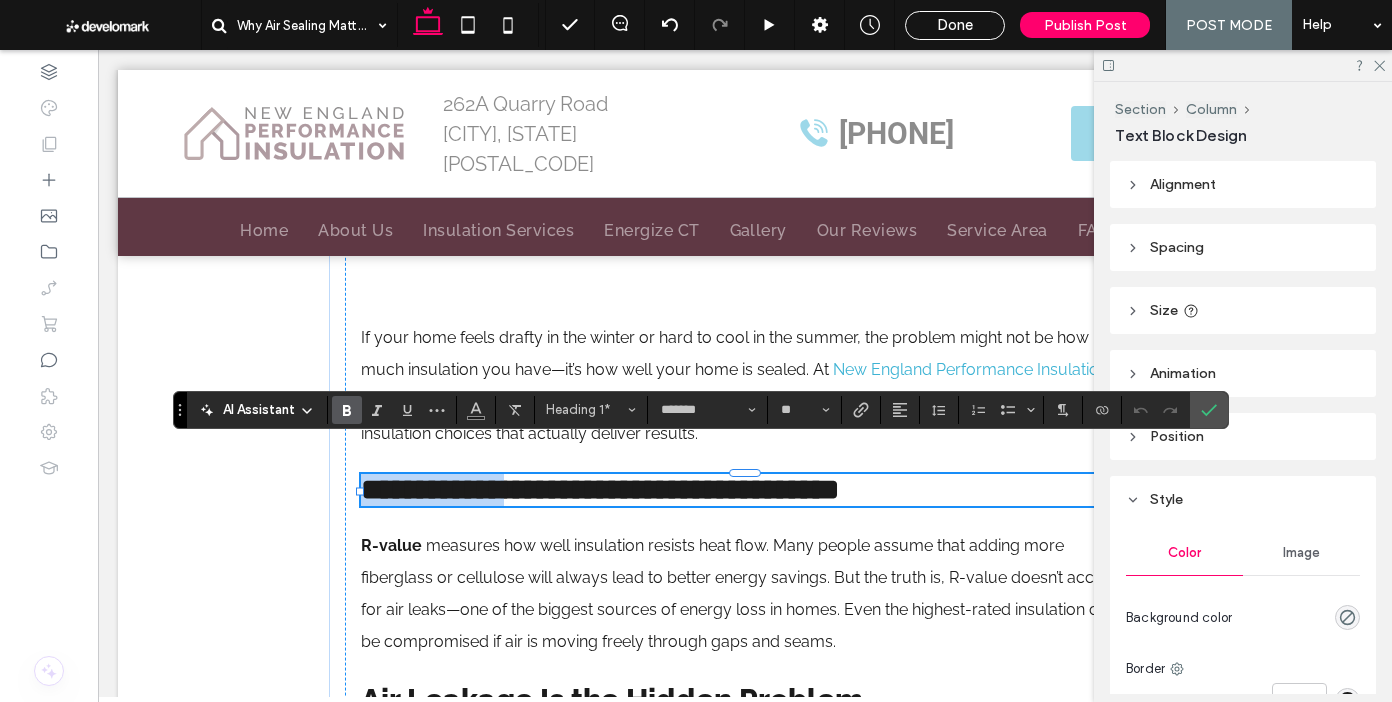 click on "**********" at bounding box center (600, 489) 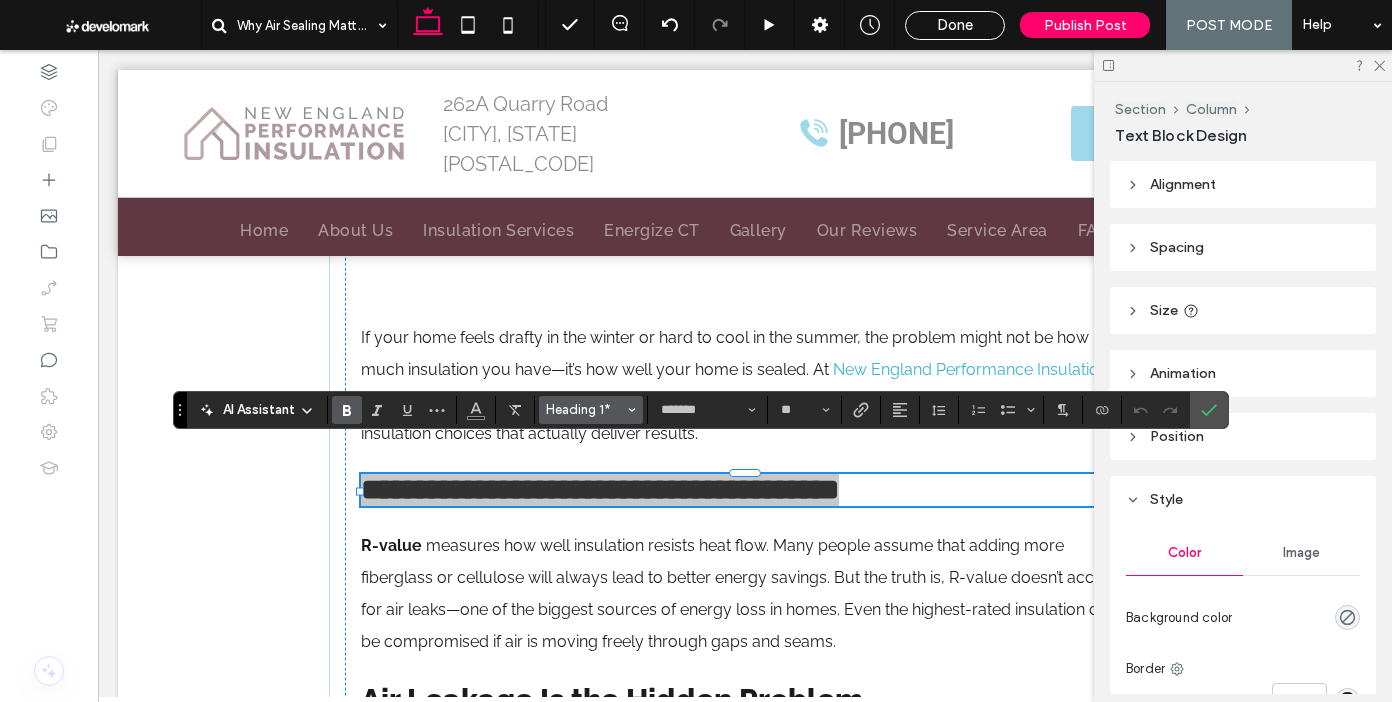 click on "Heading 1*" at bounding box center (585, 409) 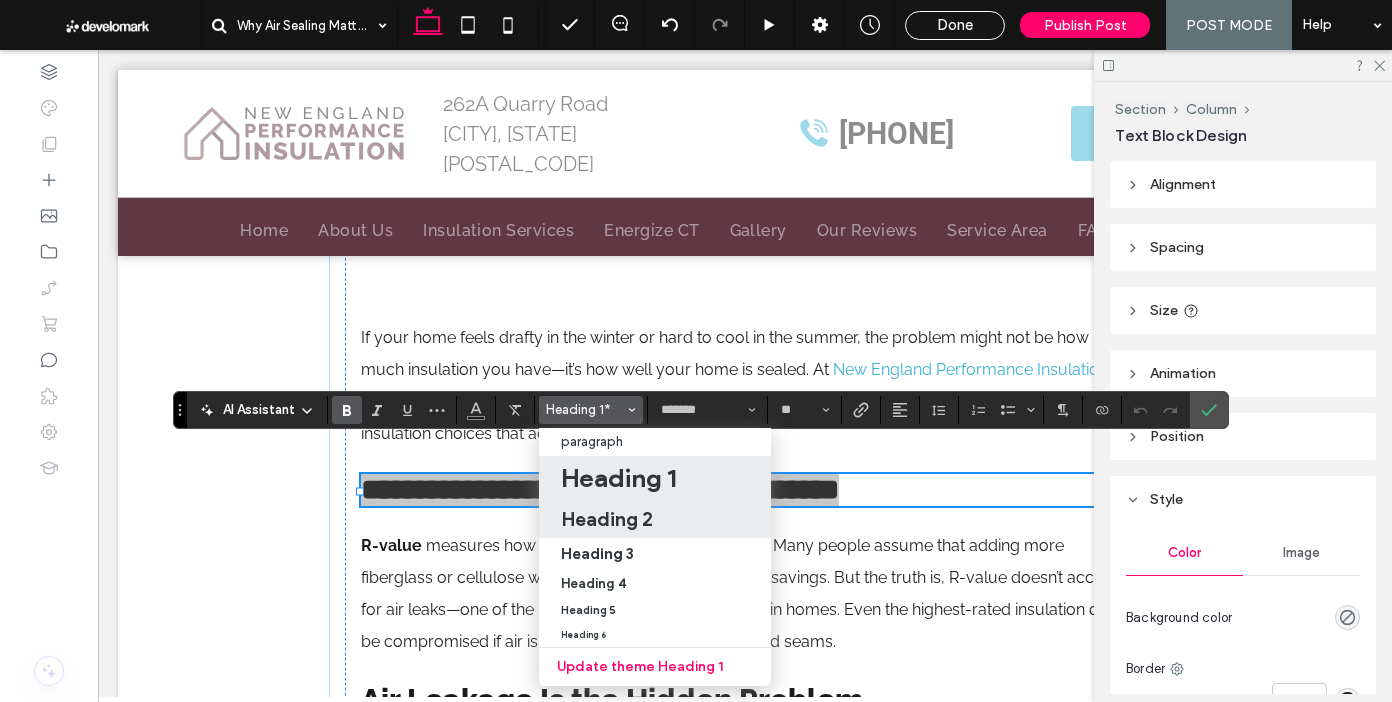 click on "Heading 2" at bounding box center [607, 519] 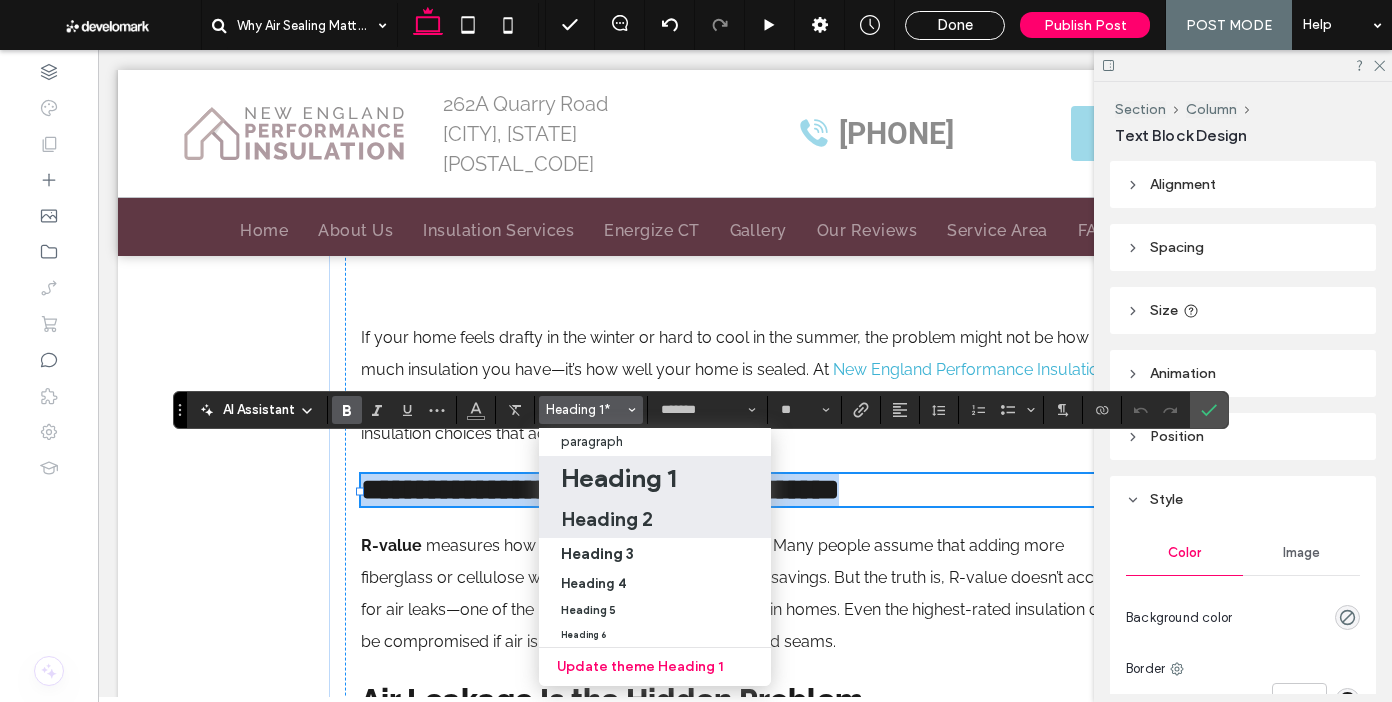 type on "**" 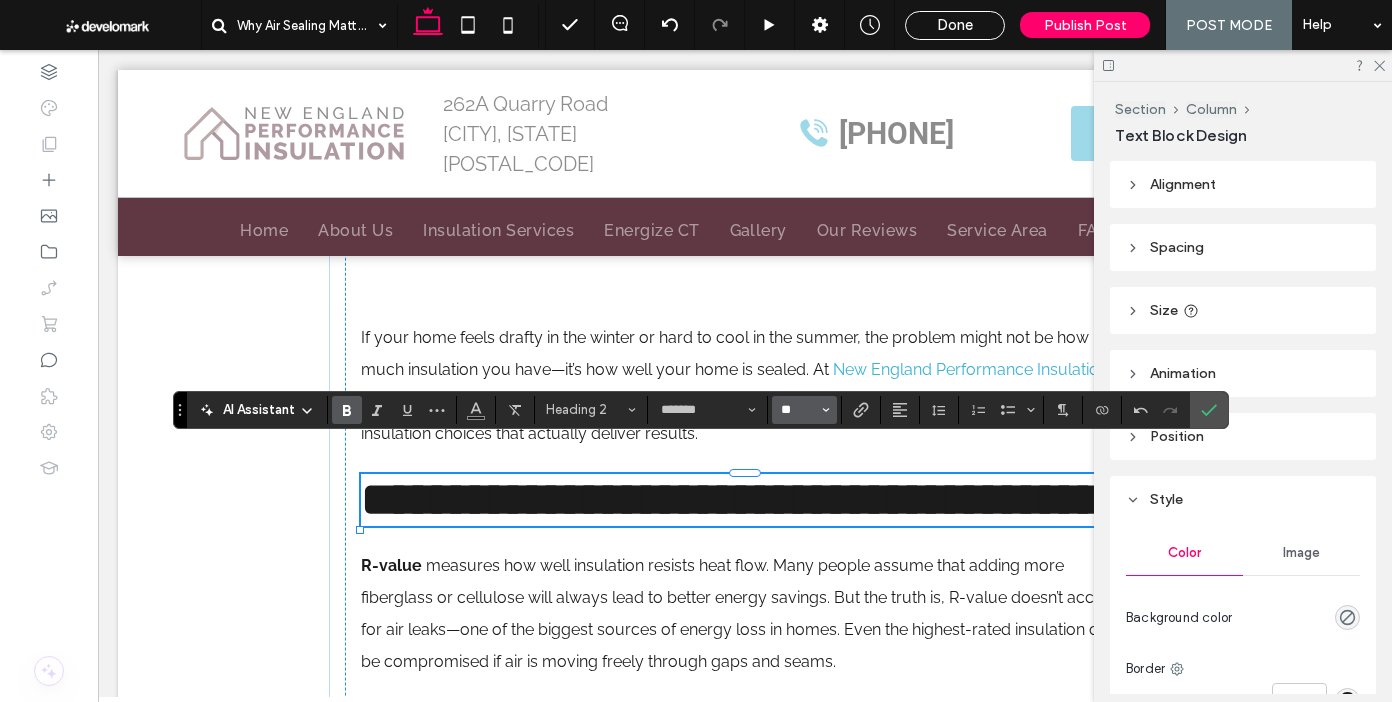 click on "**" at bounding box center [798, 410] 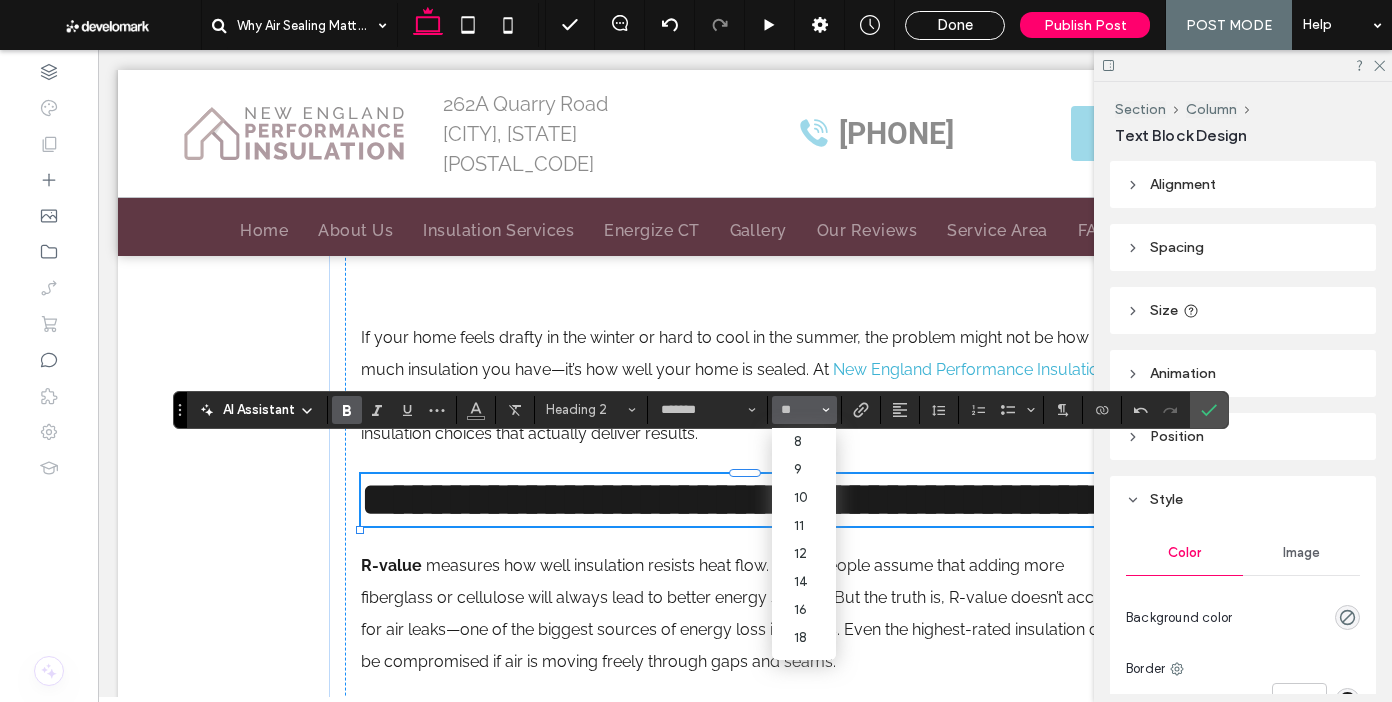 type on "**" 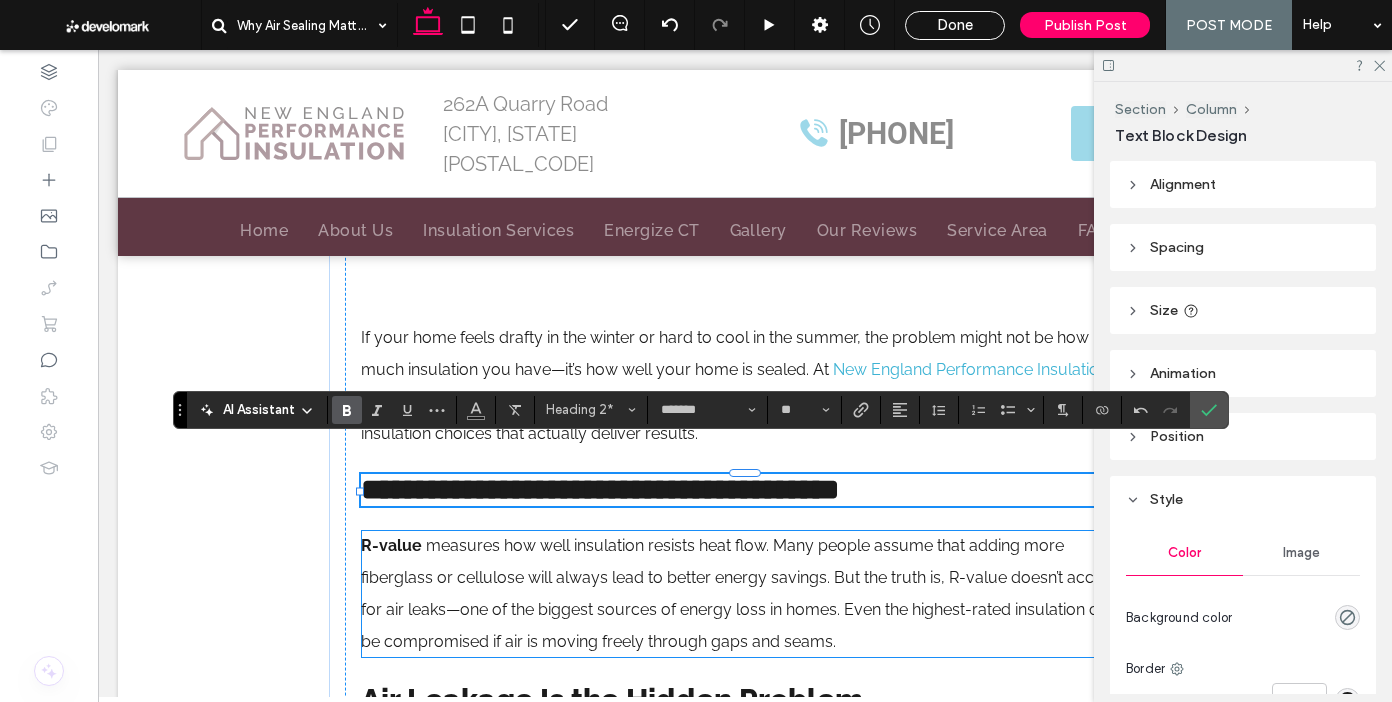 click on "measures how well insulation resists heat flow. Many people assume that adding more fiberglass or cellulose will always lead to better energy savings. But the truth is, R-value doesn’t account for air leaks—one of the biggest sources of energy loss in homes. Even the highest-rated insulation can be compromised if air is moving freely through gaps and seams." at bounding box center [744, 593] 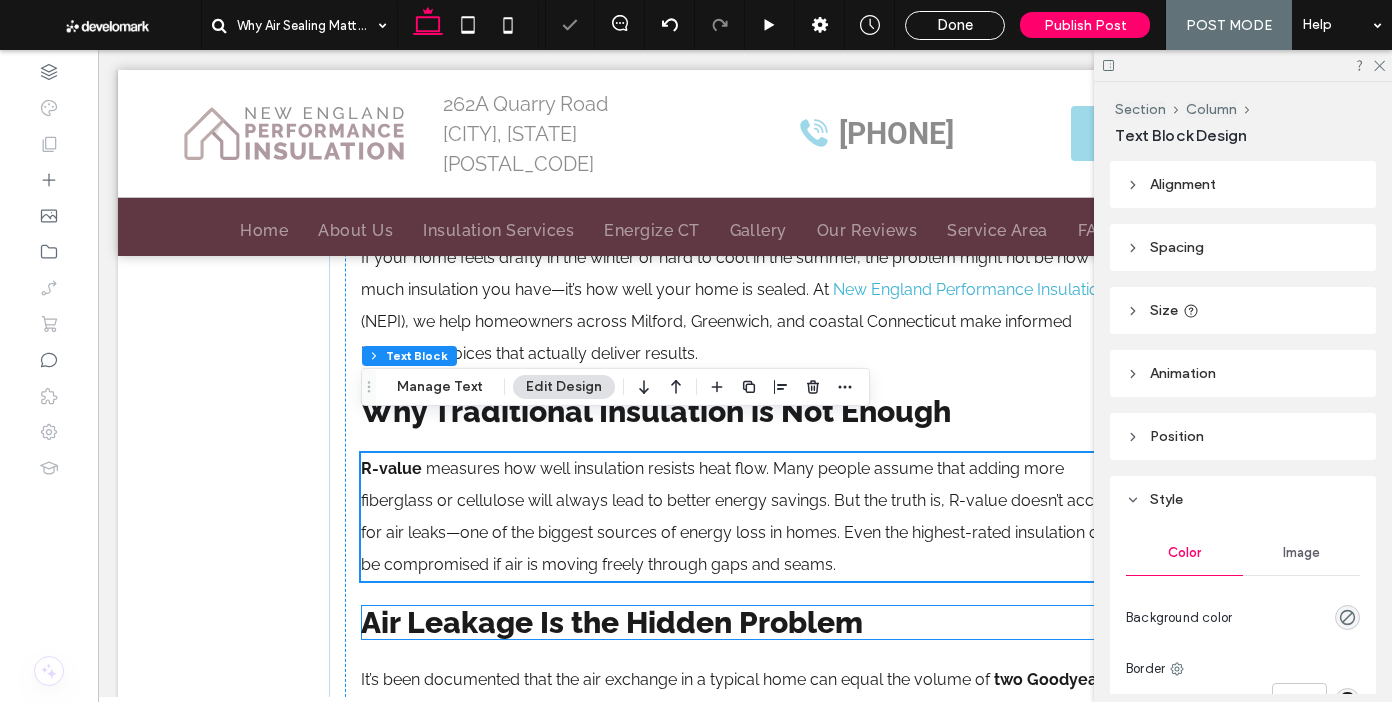 scroll, scrollTop: 924, scrollLeft: 0, axis: vertical 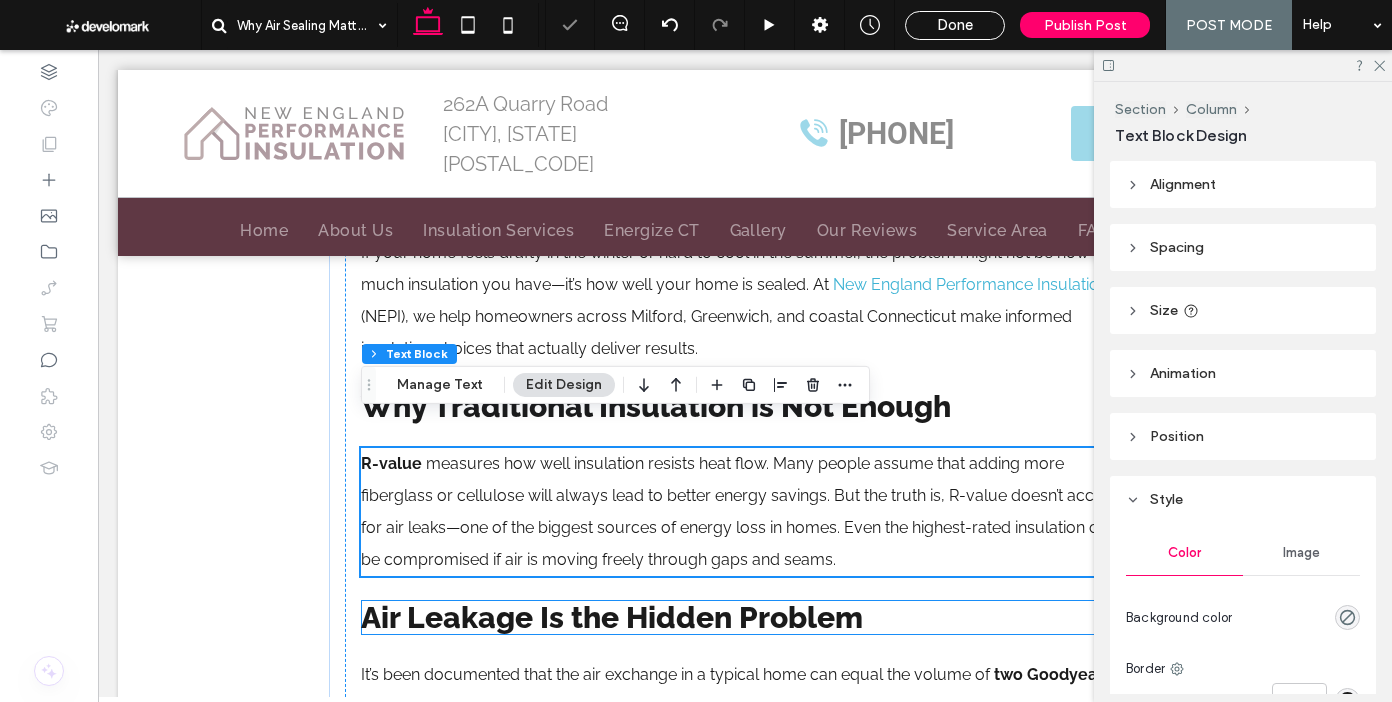 click on "Air Leakage Is the Hidden Problem" at bounding box center (612, 617) 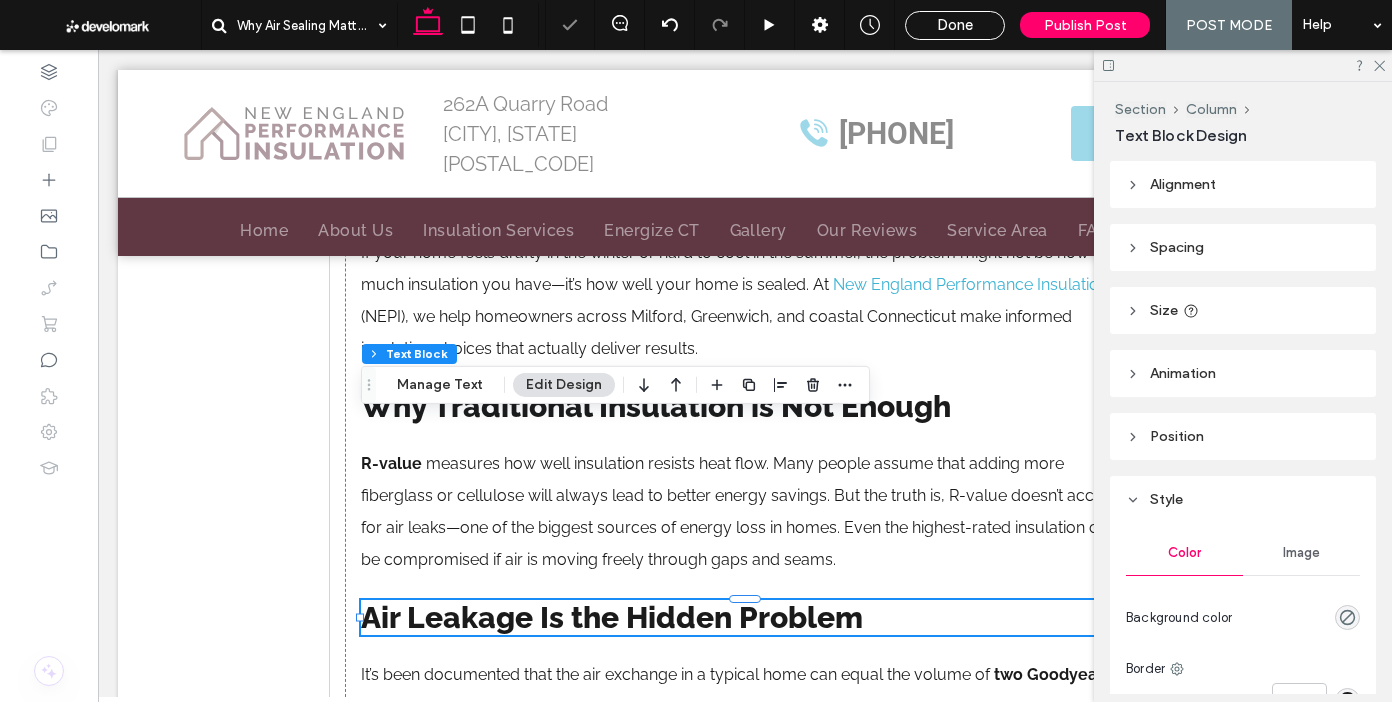 click on "Air Leakage Is the Hidden Problem" at bounding box center (612, 617) 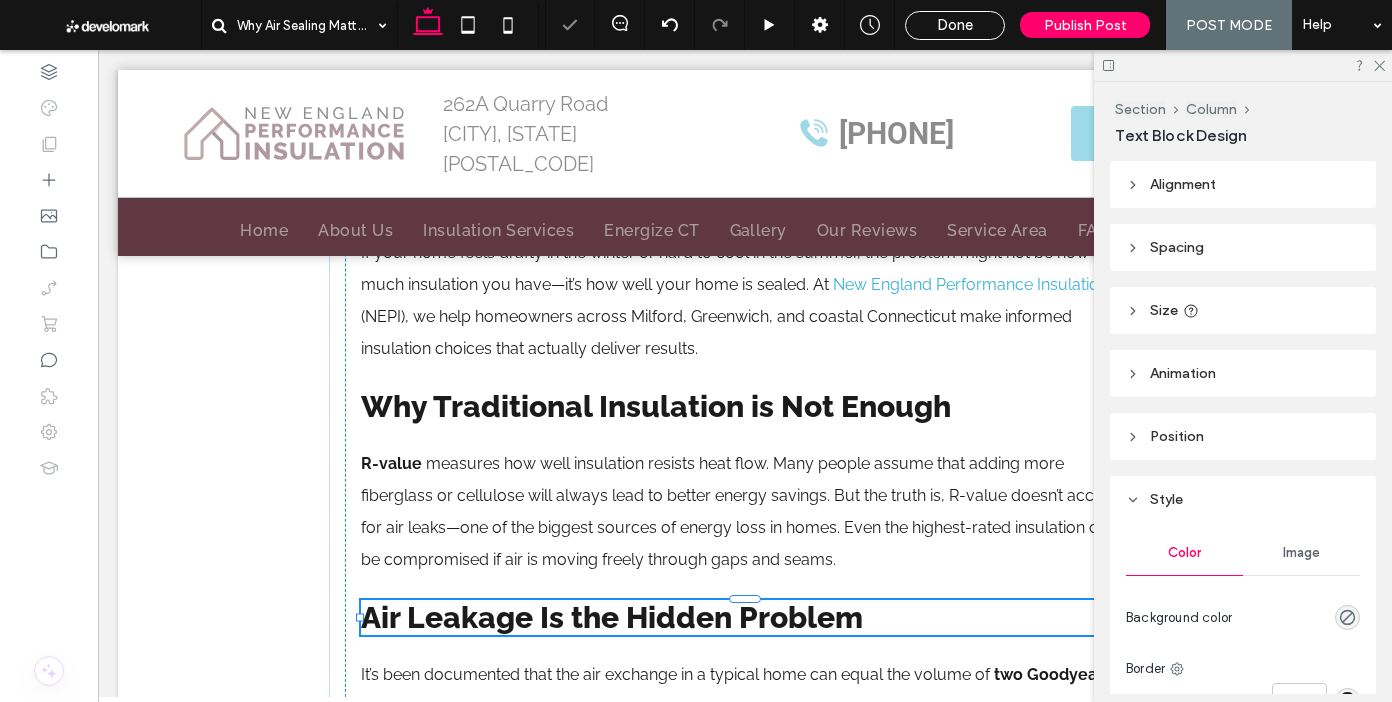 type on "*******" 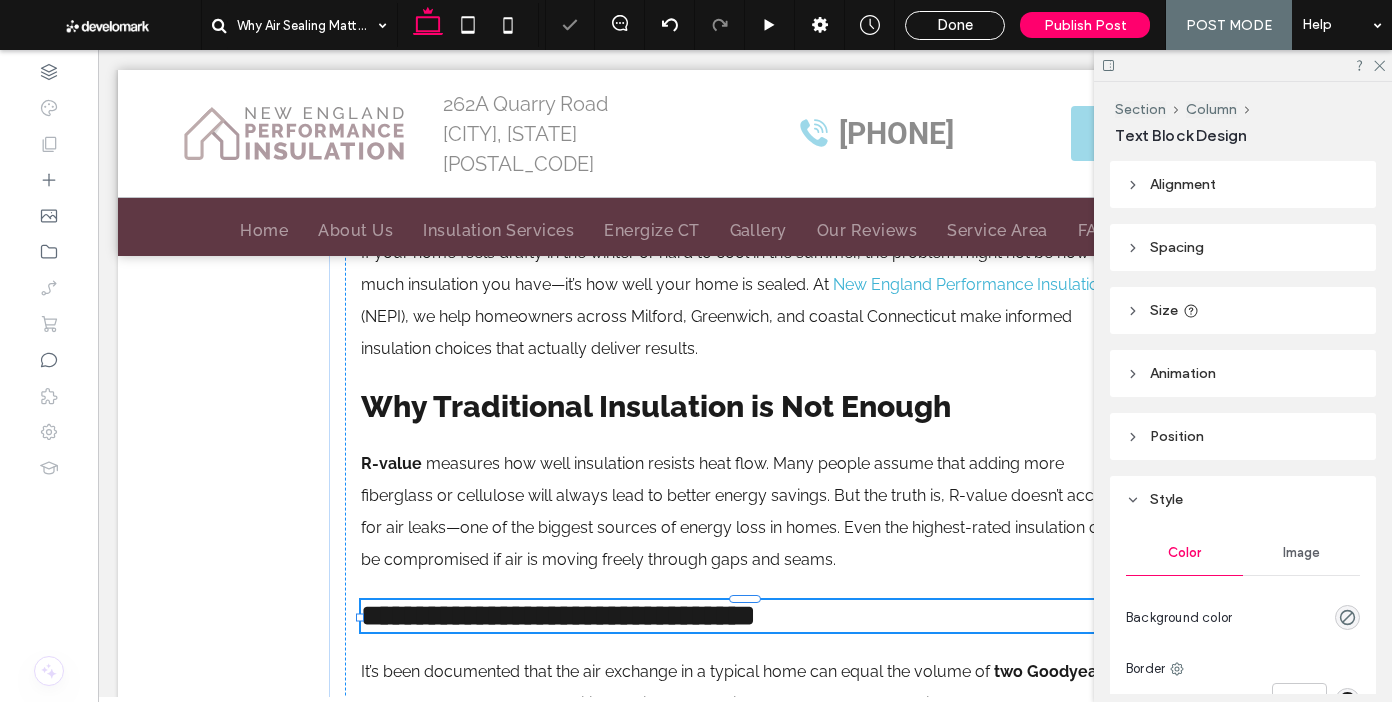 click on "**********" at bounding box center [558, 615] 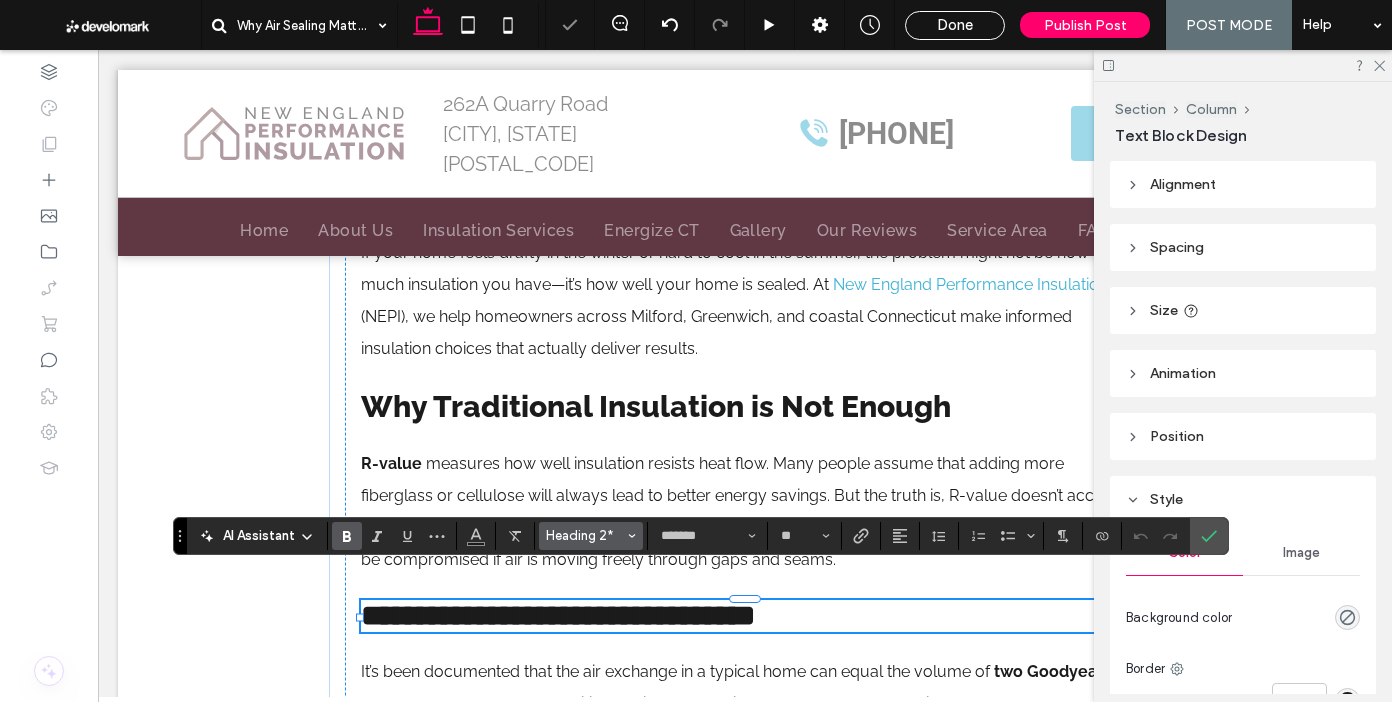click 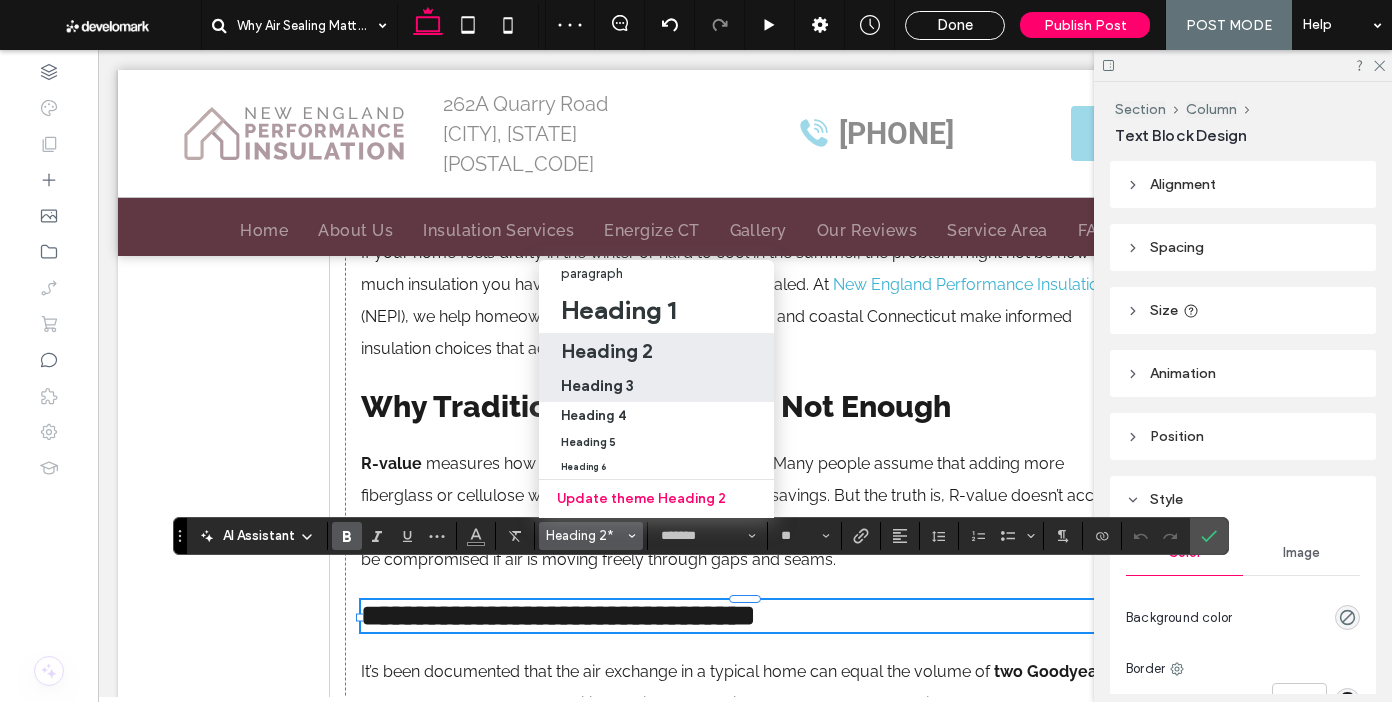click on "Heading 3" at bounding box center [597, 385] 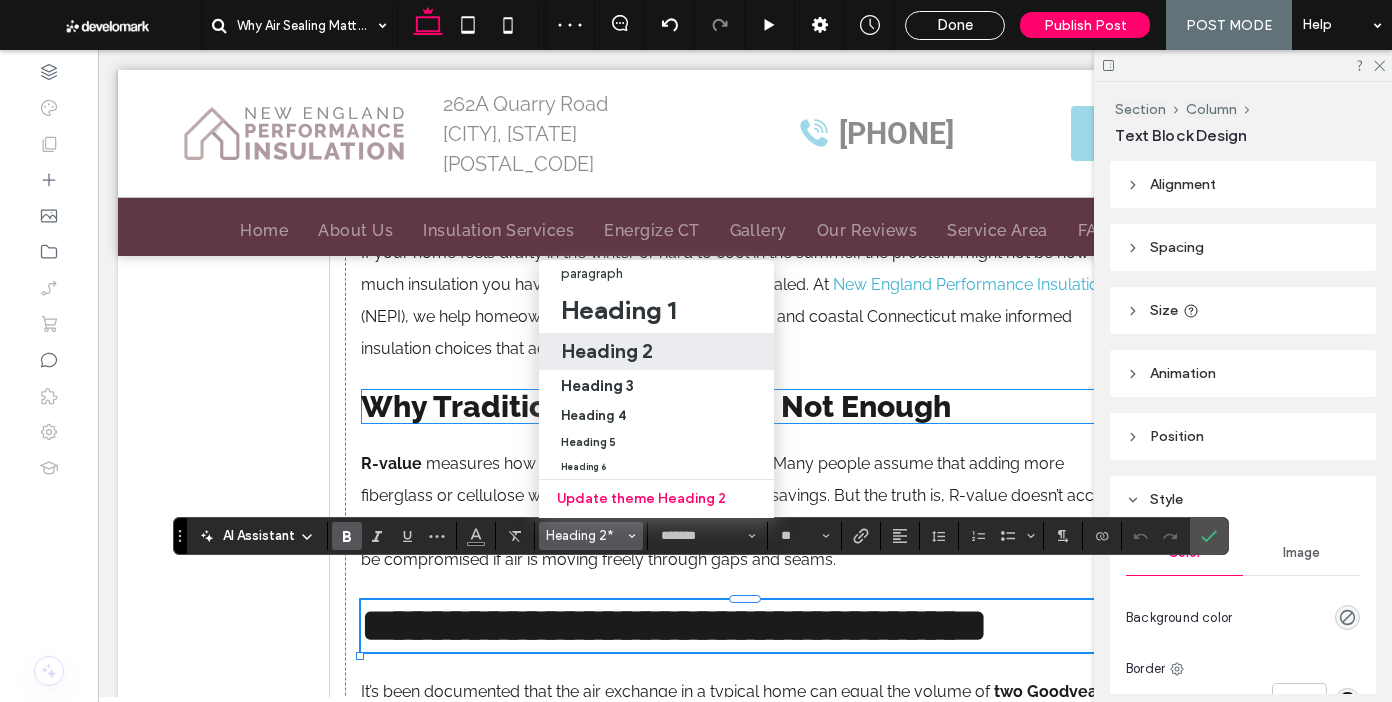 type on "**" 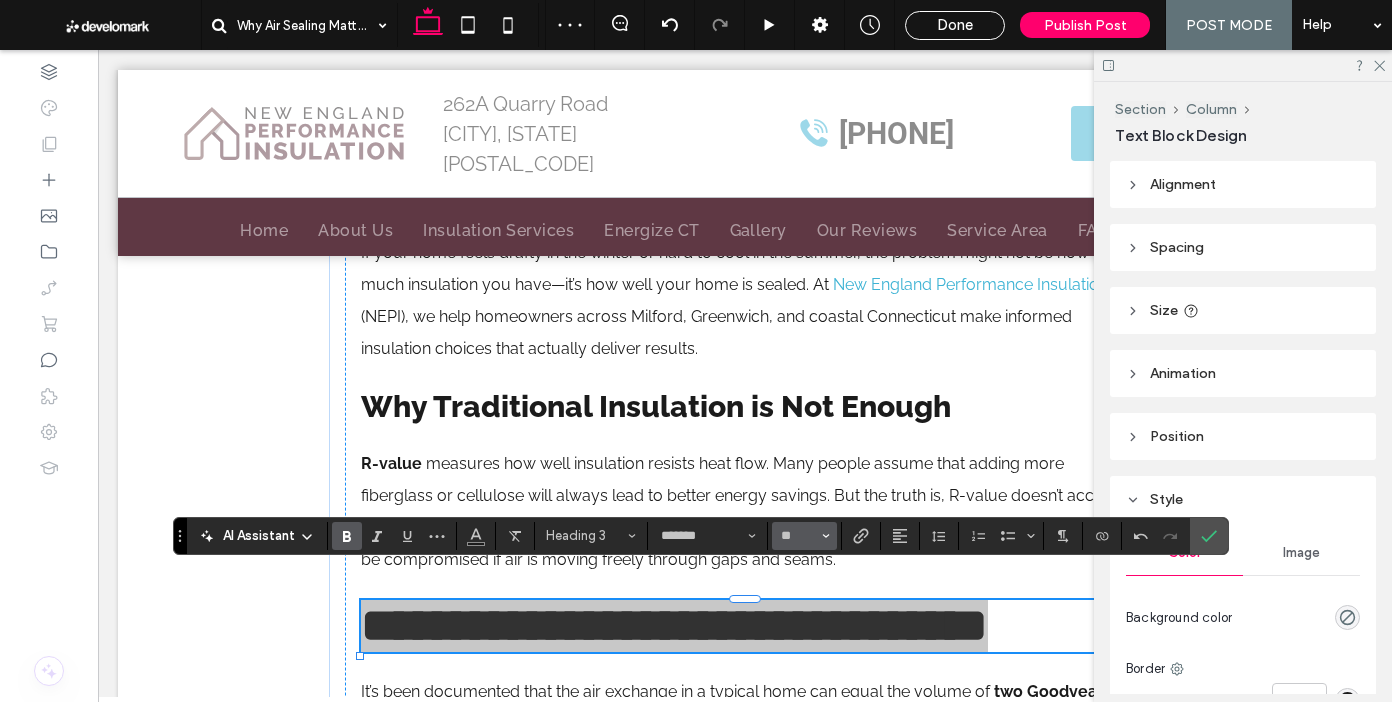 click on "**" at bounding box center [804, 536] 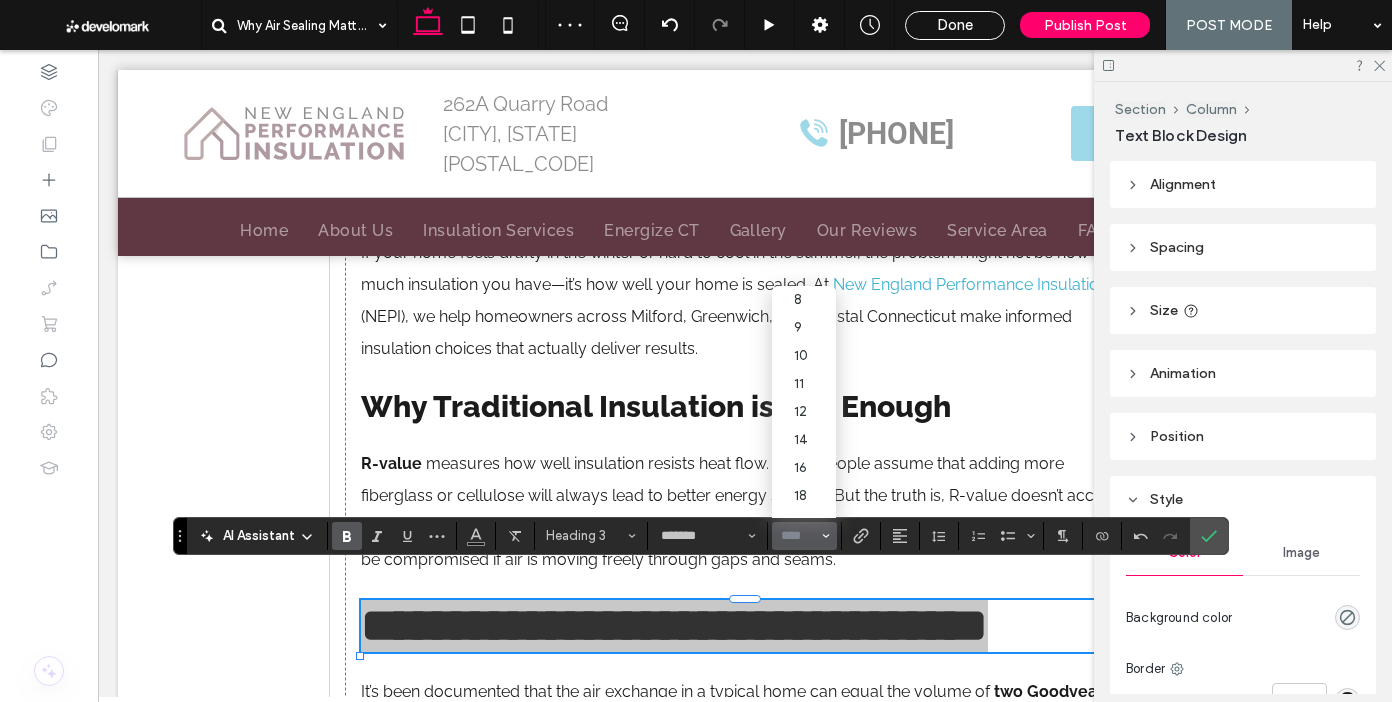 click at bounding box center [798, 536] 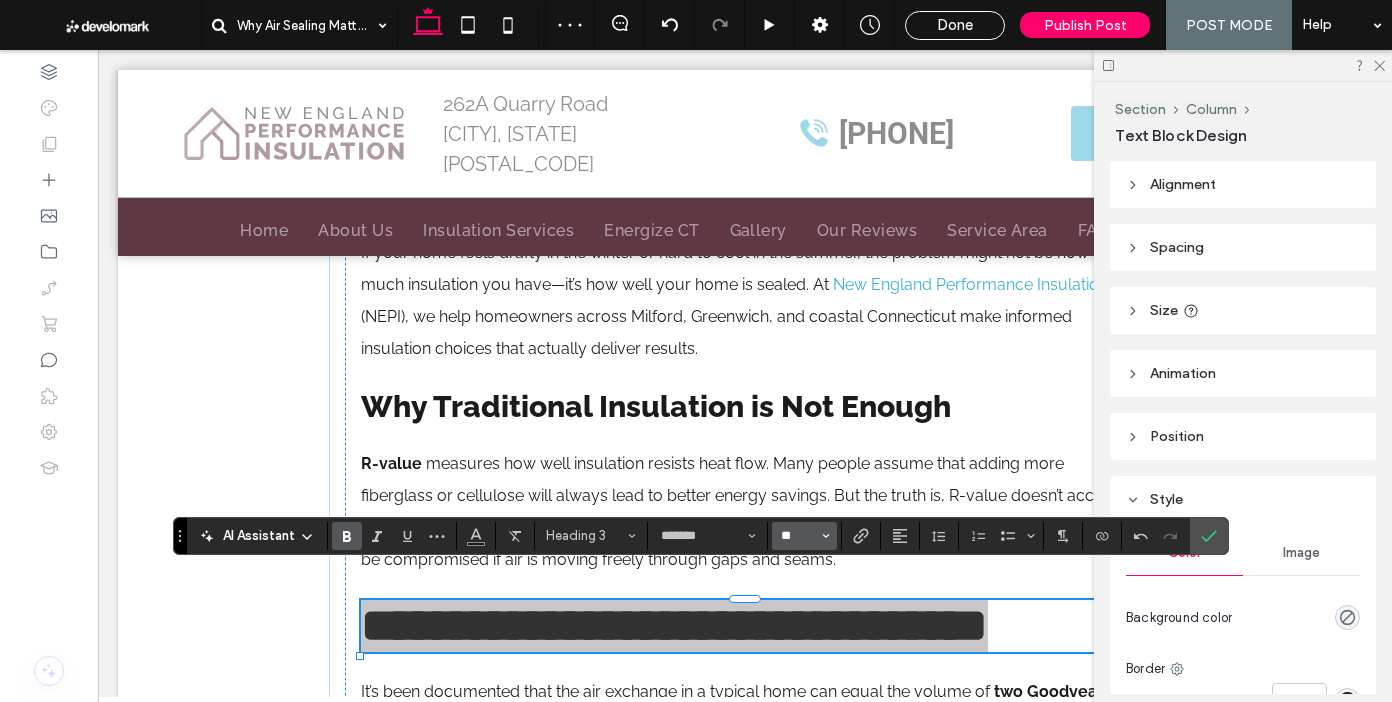 type on "*" 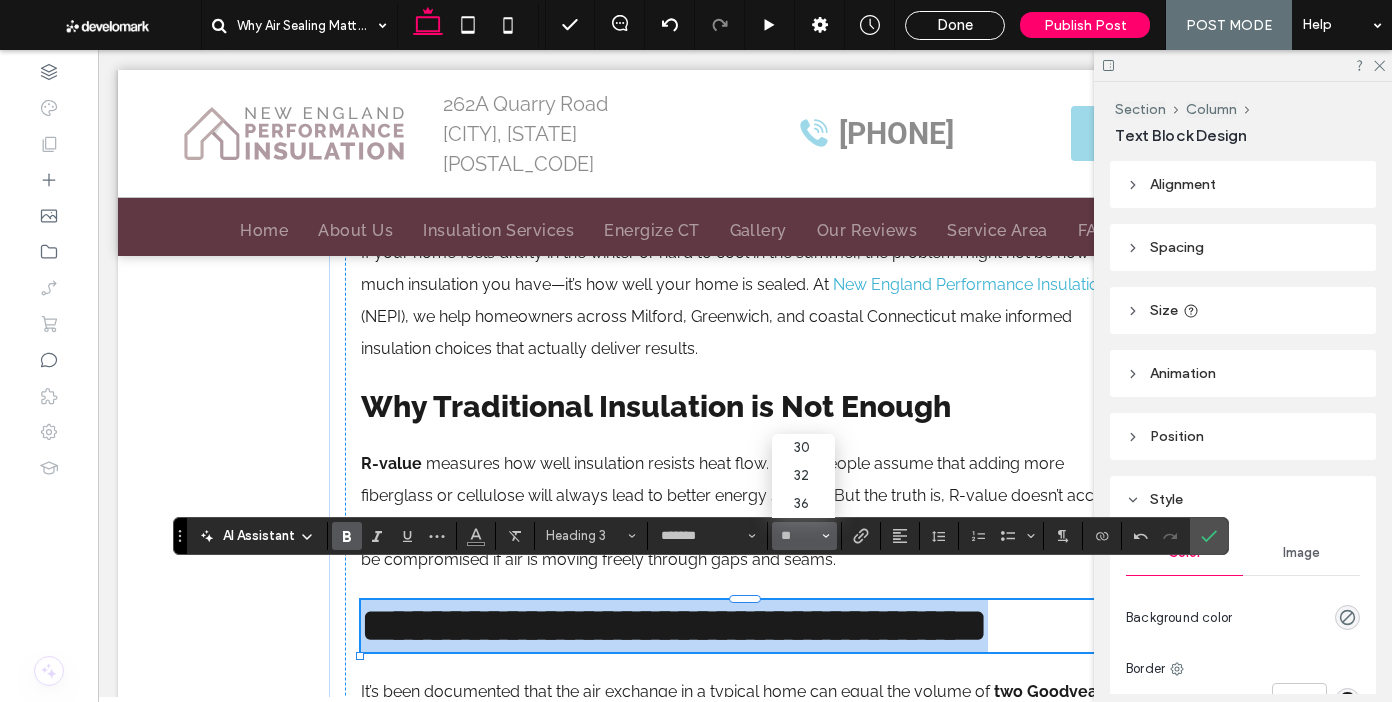 type on "**" 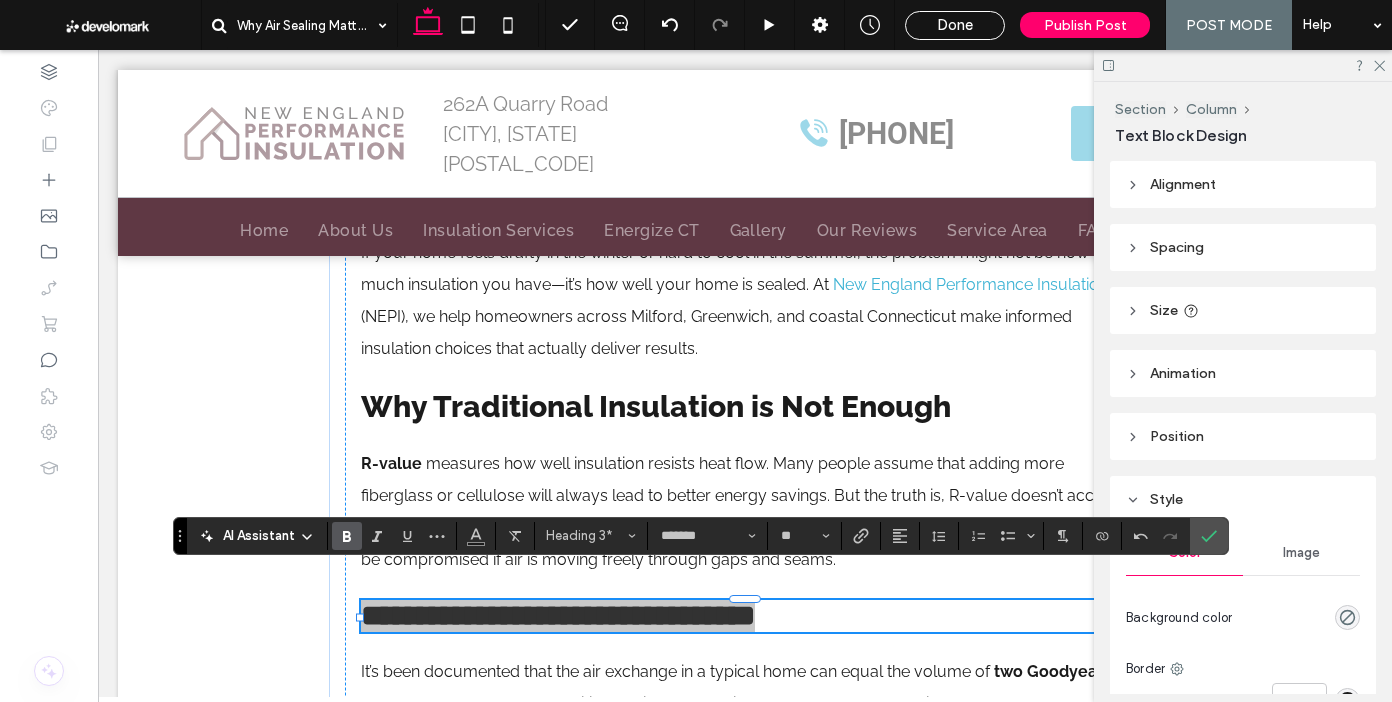drag, startPoint x: 1213, startPoint y: 531, endPoint x: 1325, endPoint y: 296, distance: 260.3248 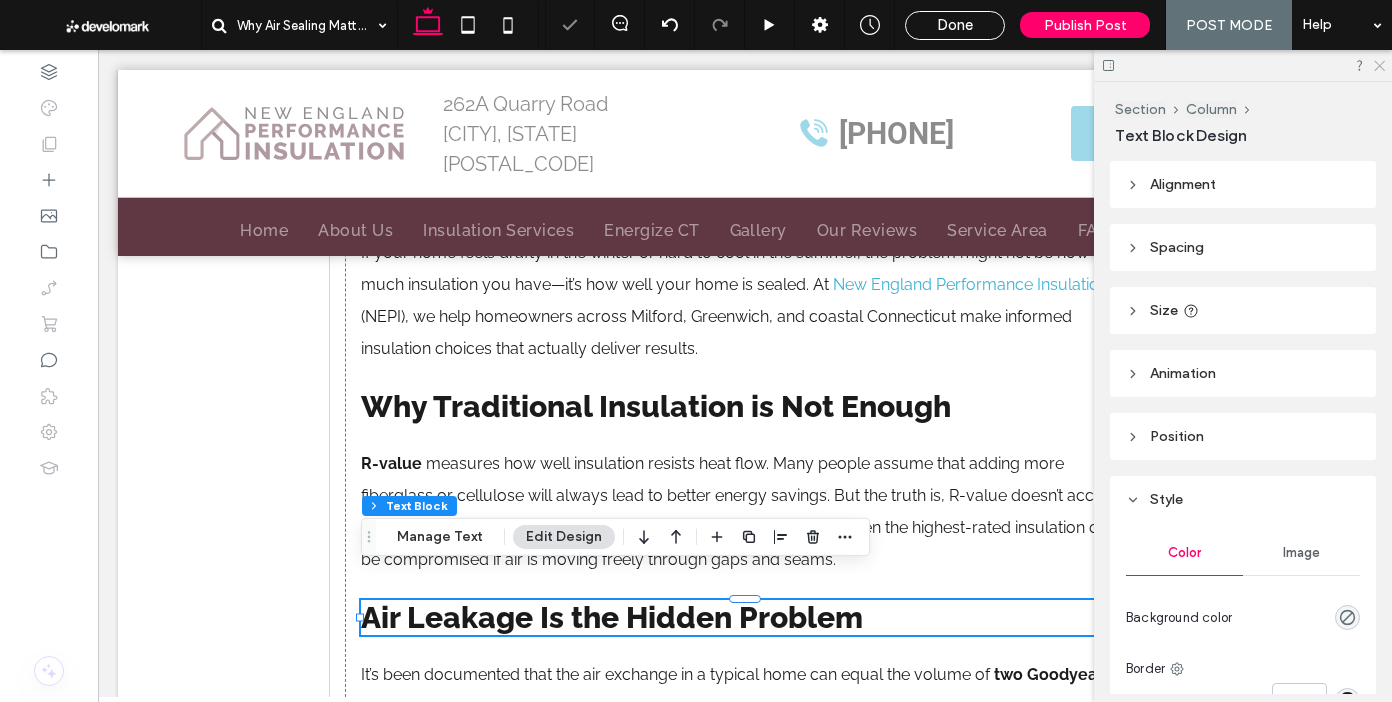 click 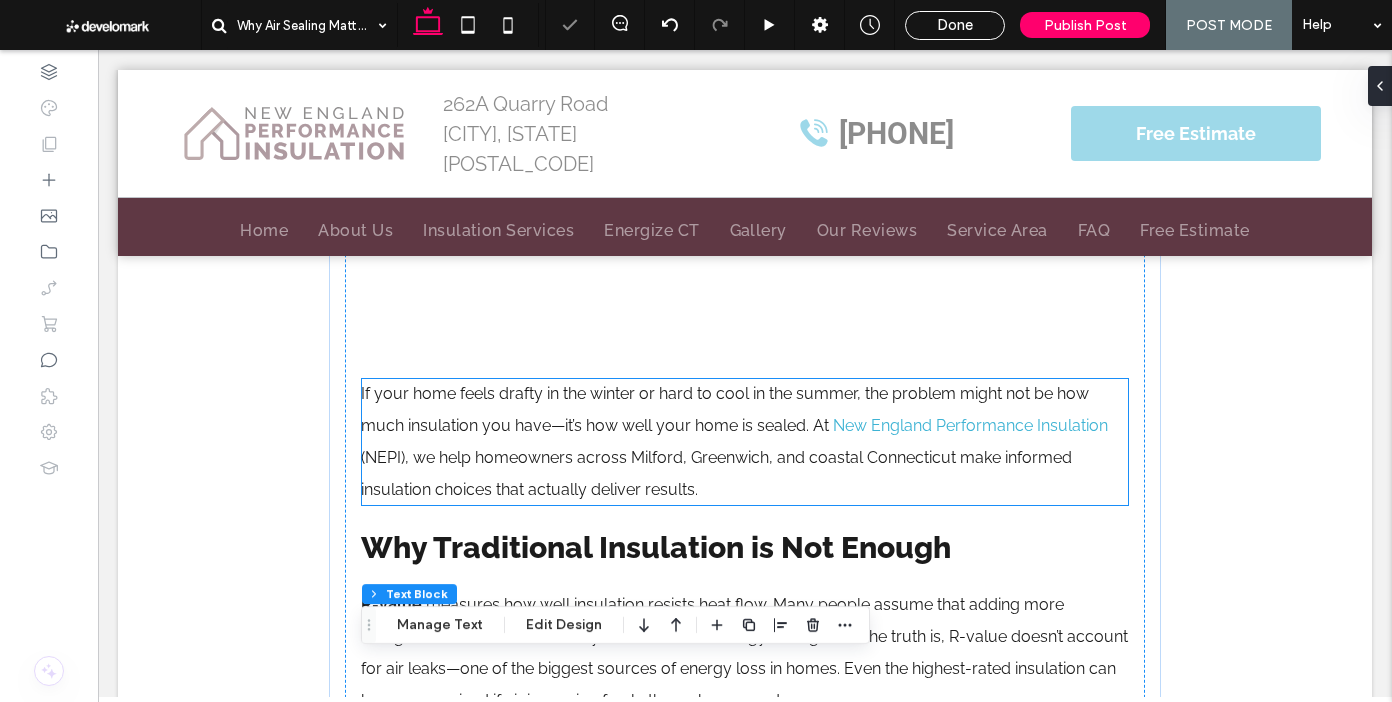 scroll, scrollTop: 695, scrollLeft: 0, axis: vertical 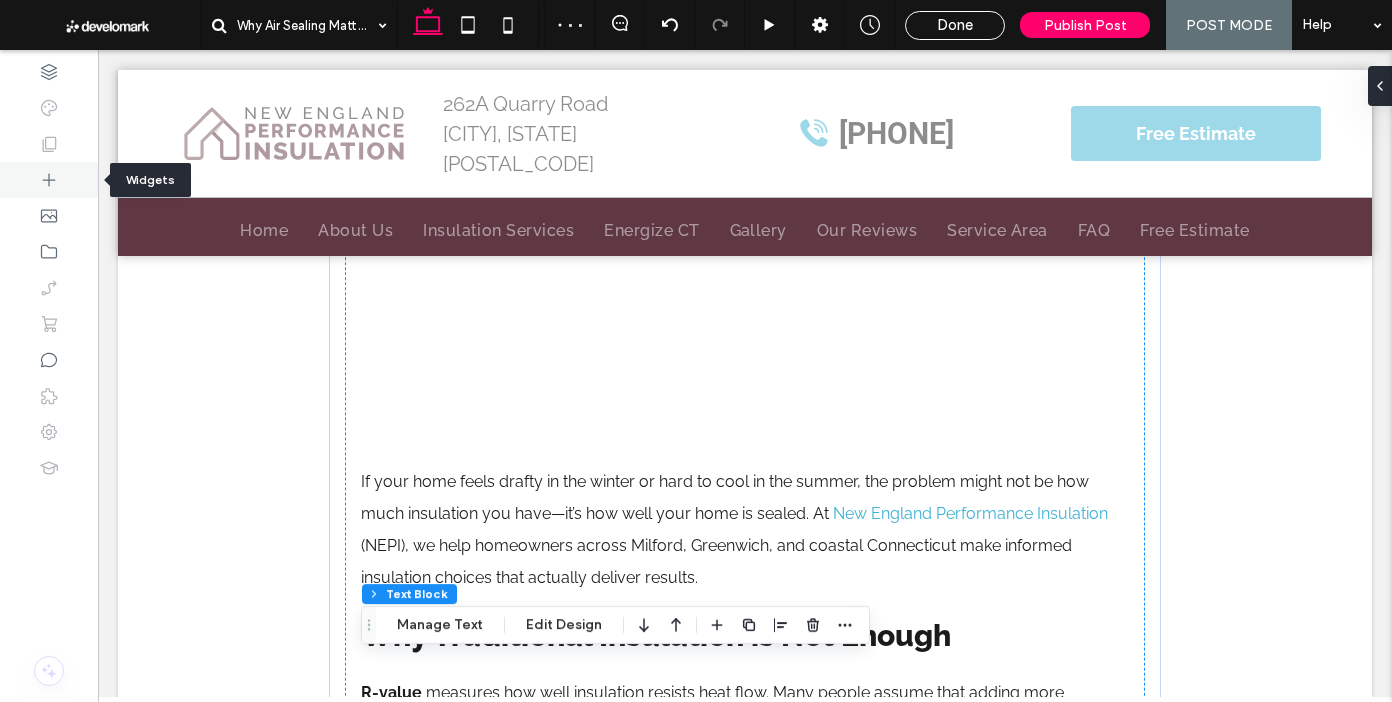click 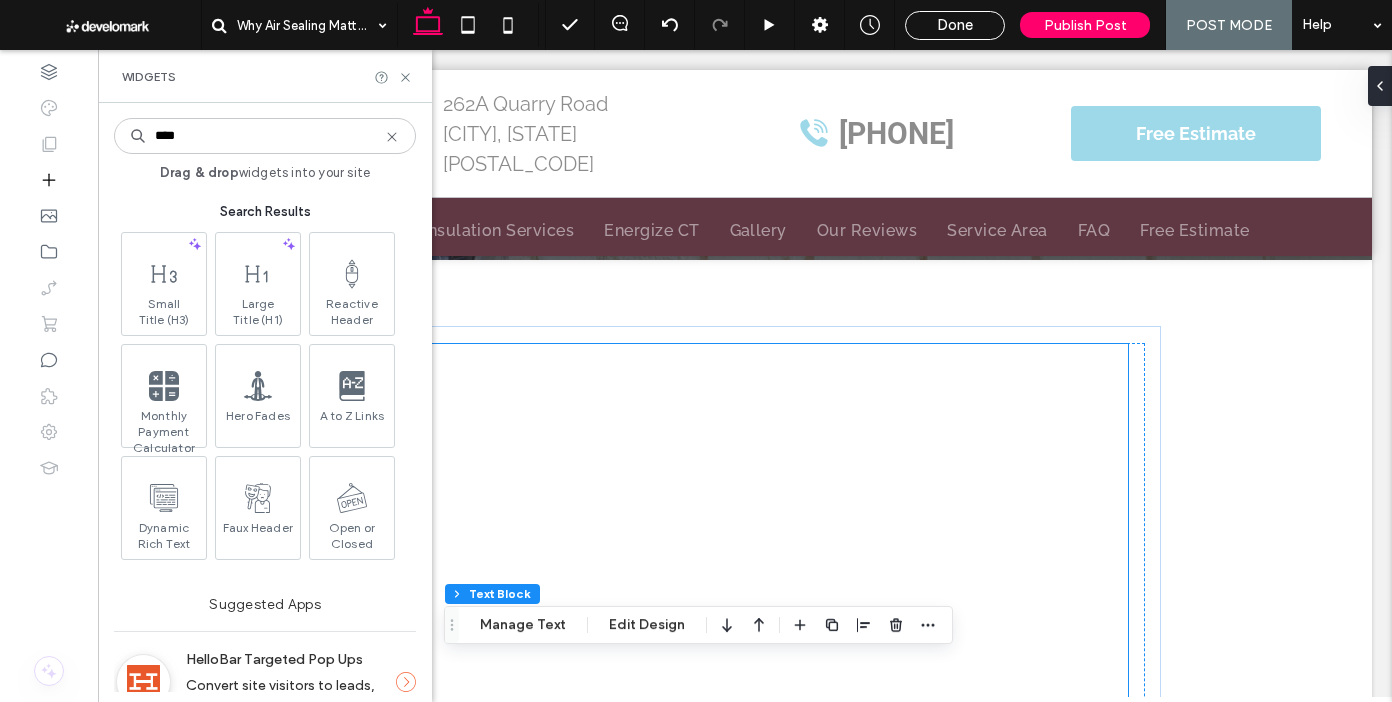 scroll, scrollTop: 576, scrollLeft: 0, axis: vertical 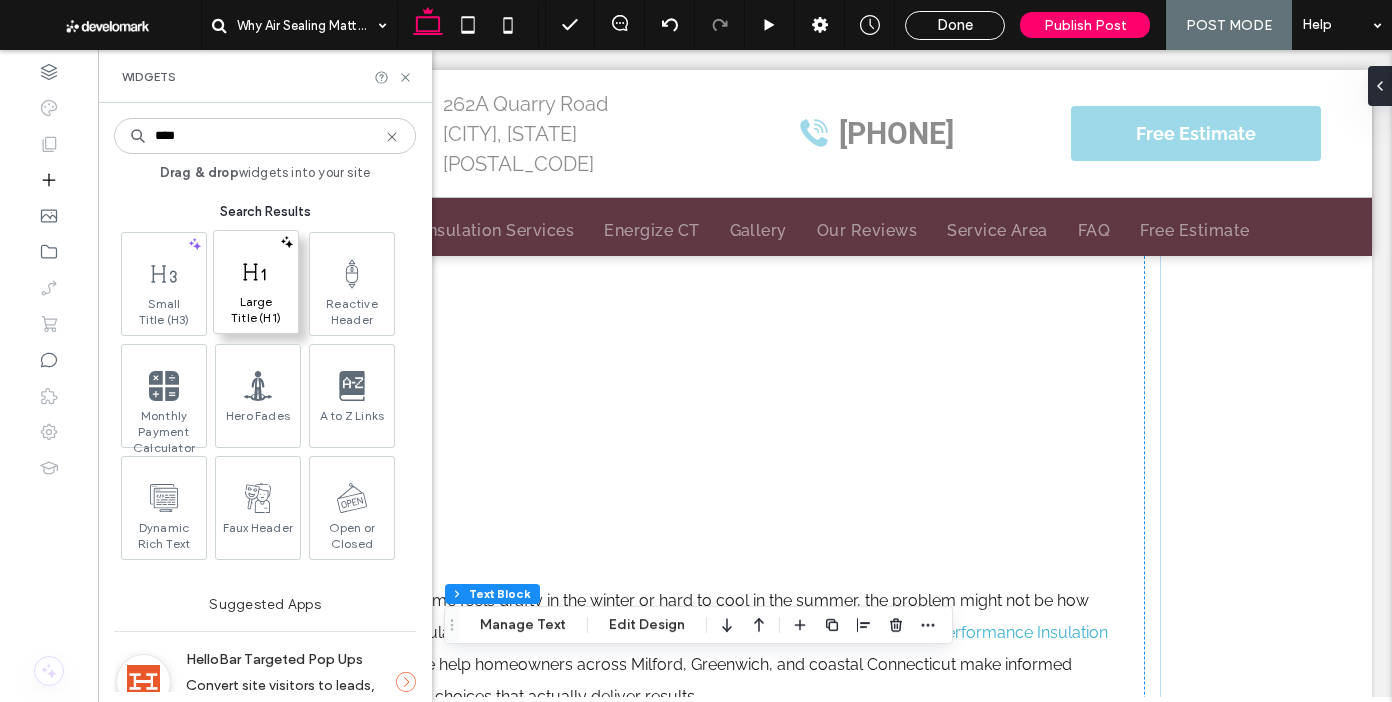 type on "****" 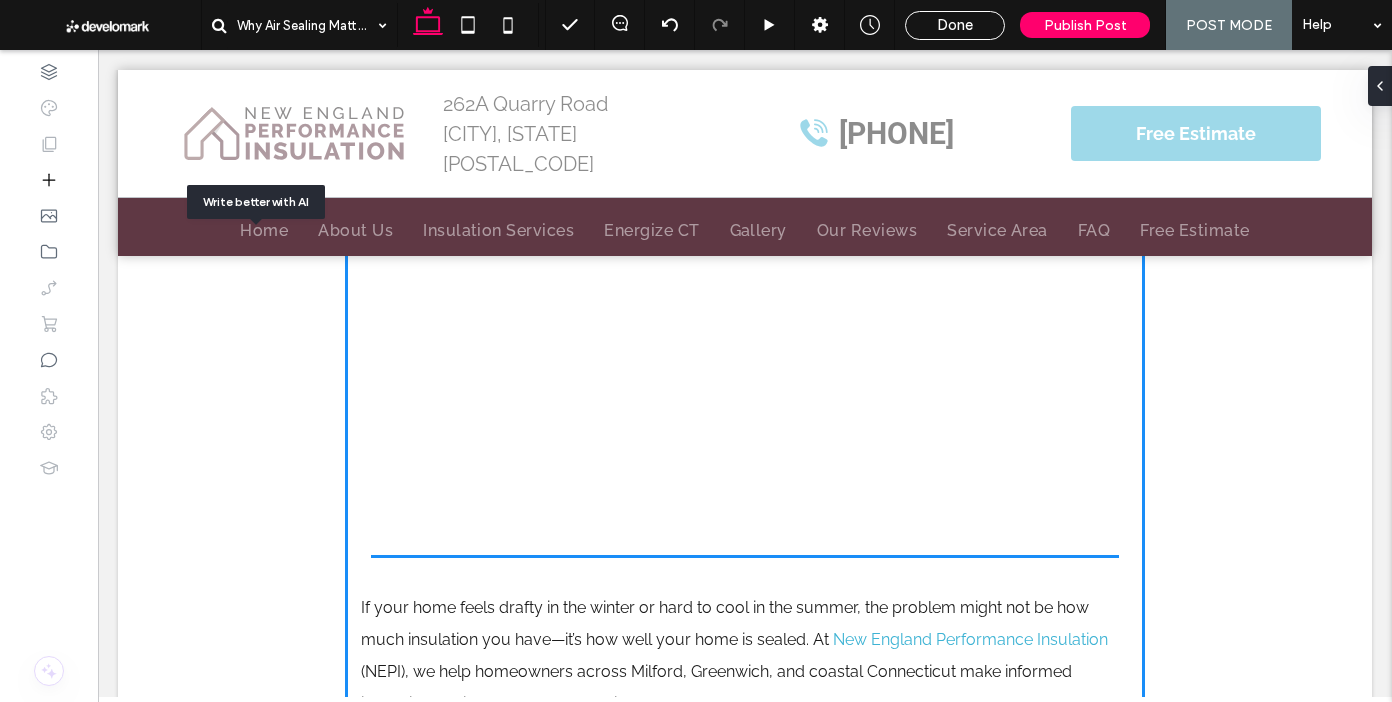scroll, scrollTop: 646, scrollLeft: 0, axis: vertical 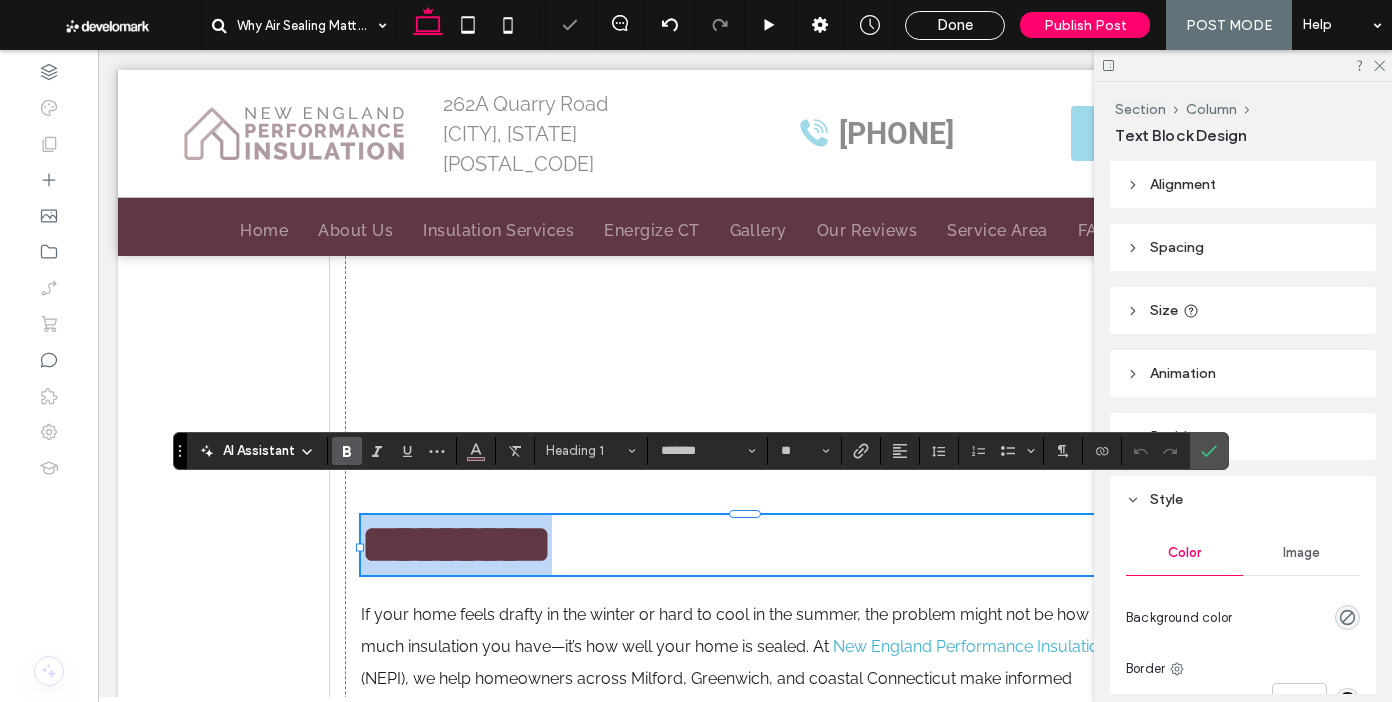 click on "*********" at bounding box center (745, 545) 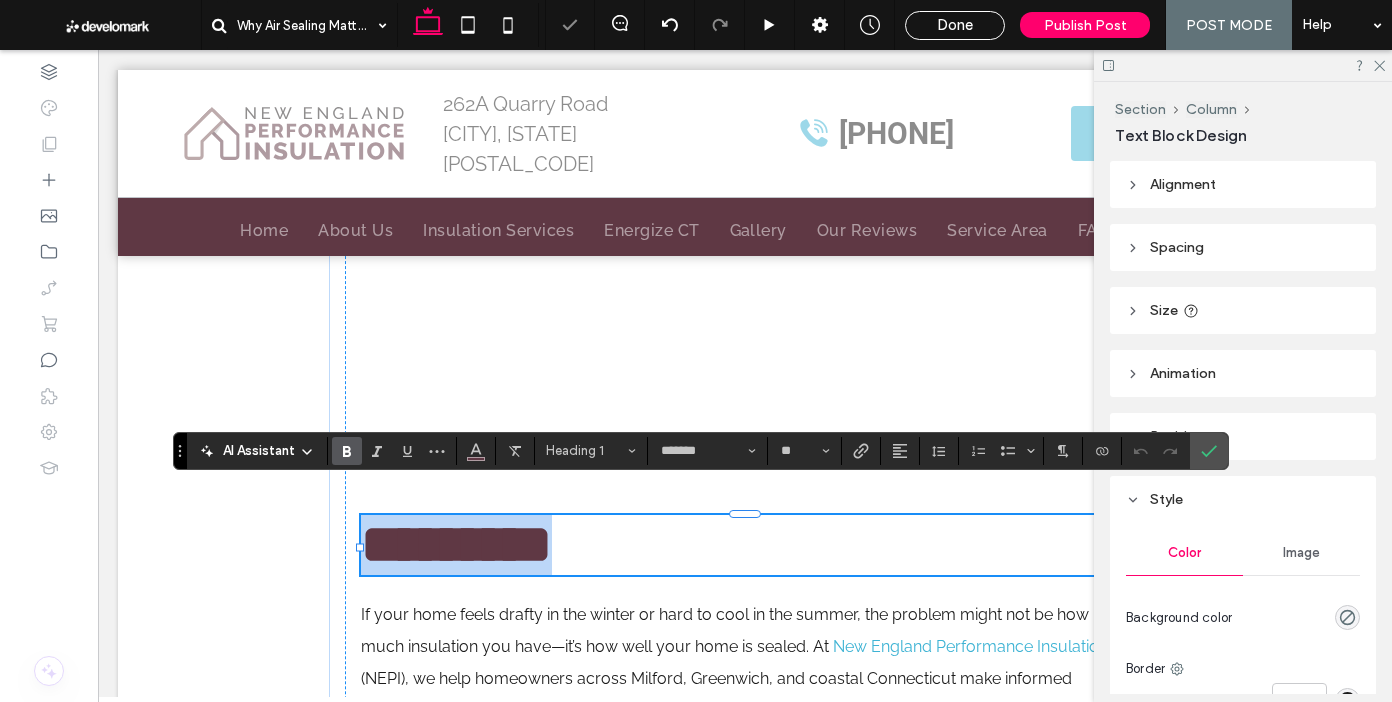 paste 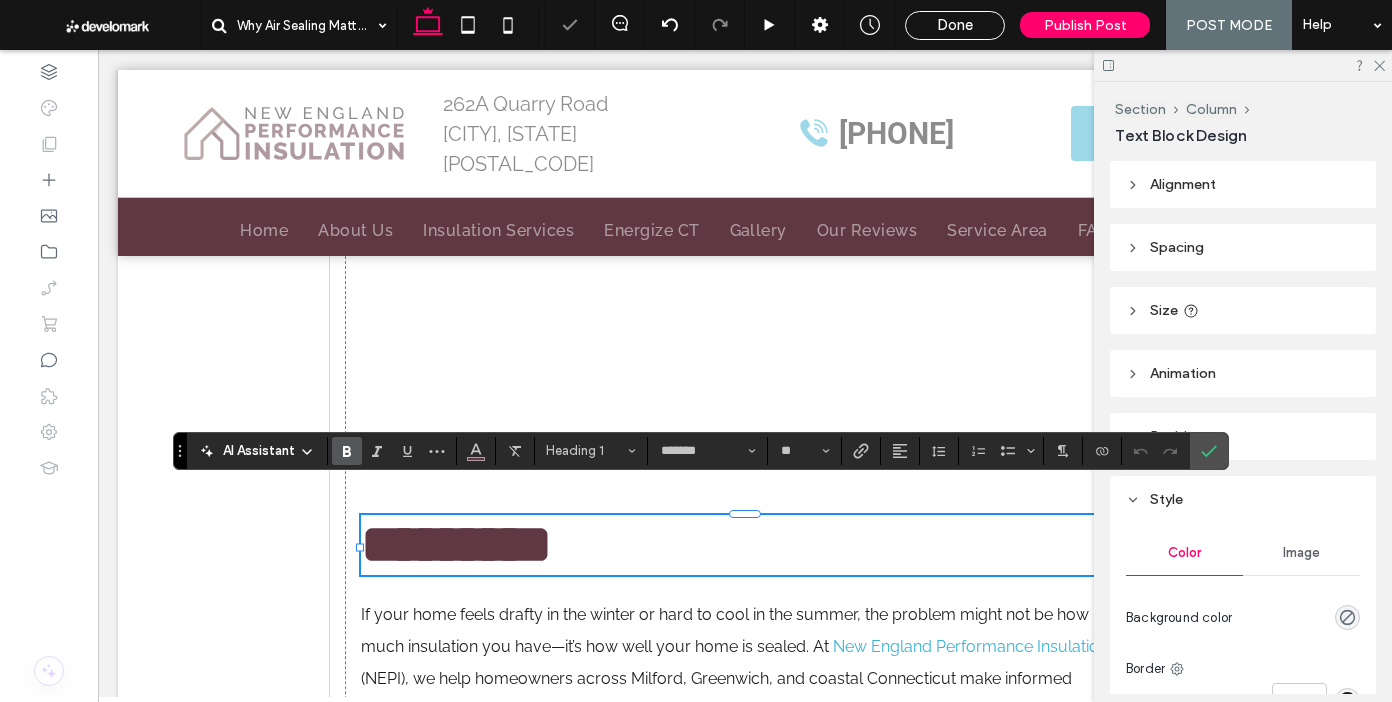 type on "**" 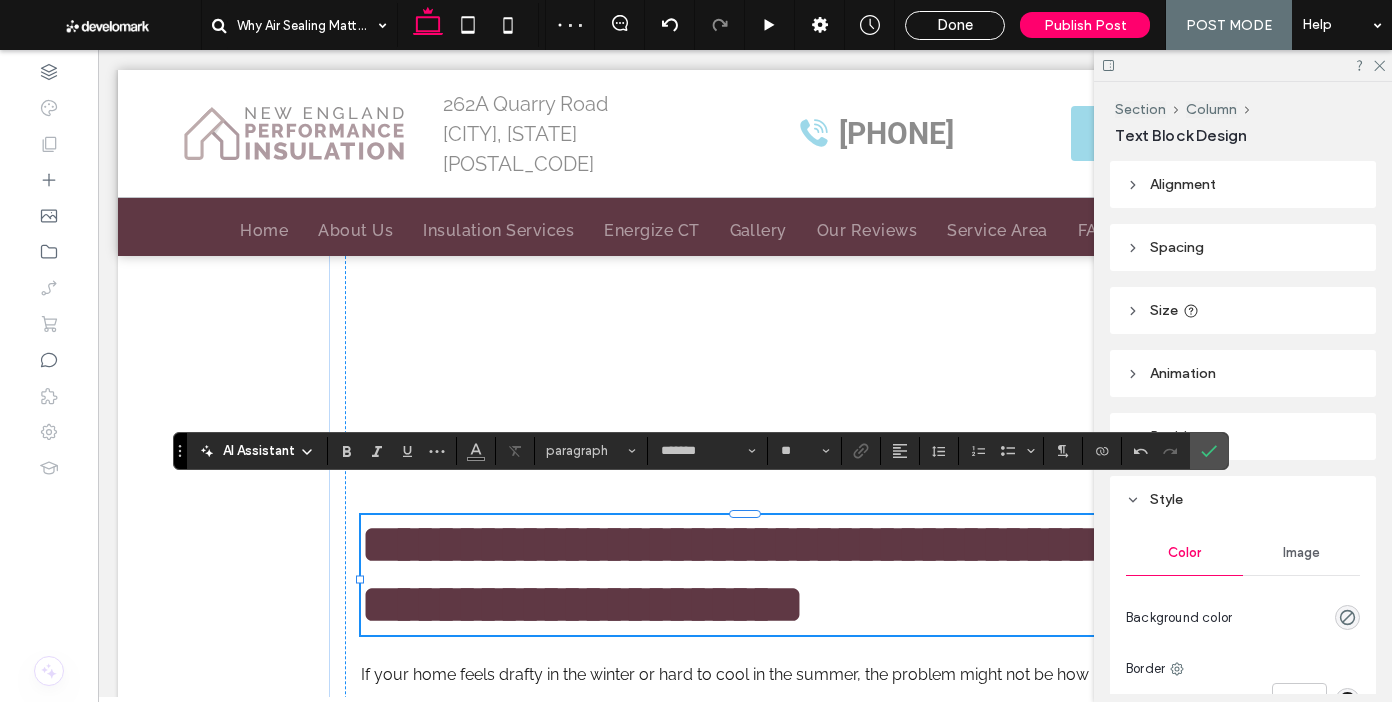 type on "**" 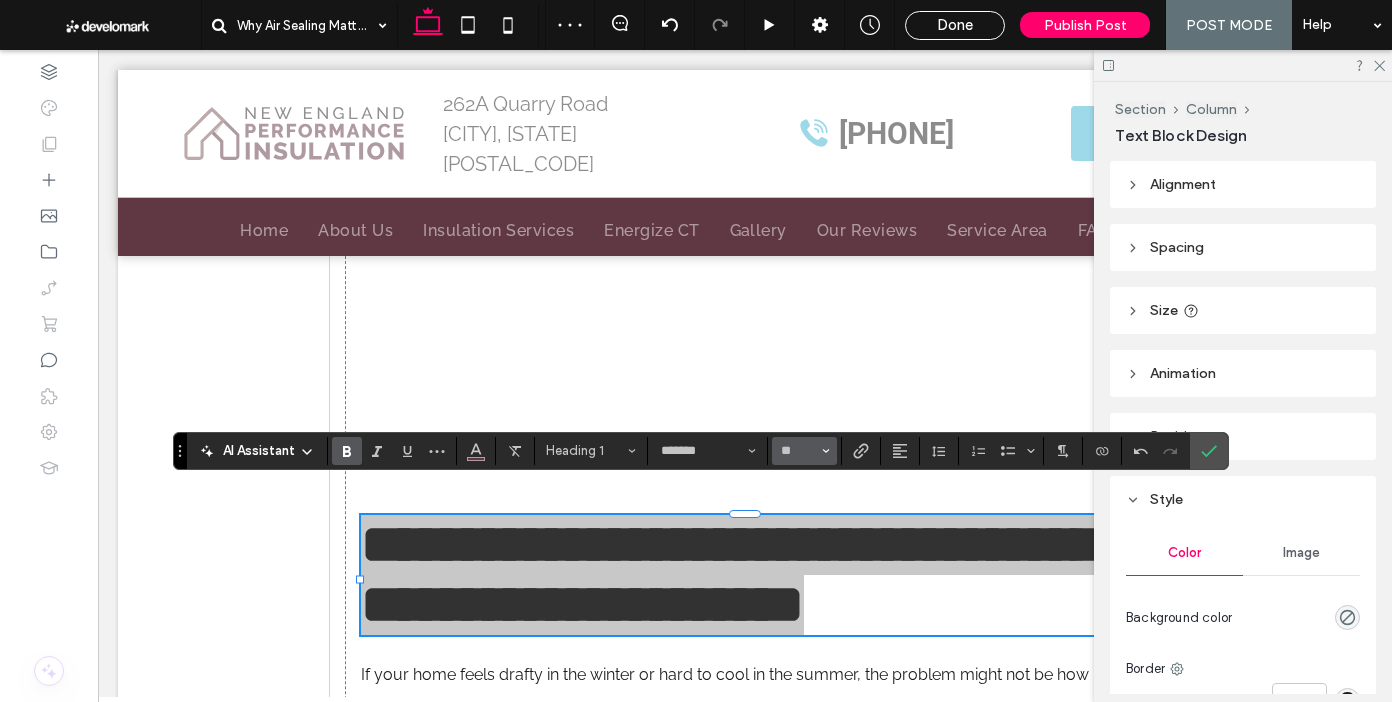 click on "**" at bounding box center [798, 451] 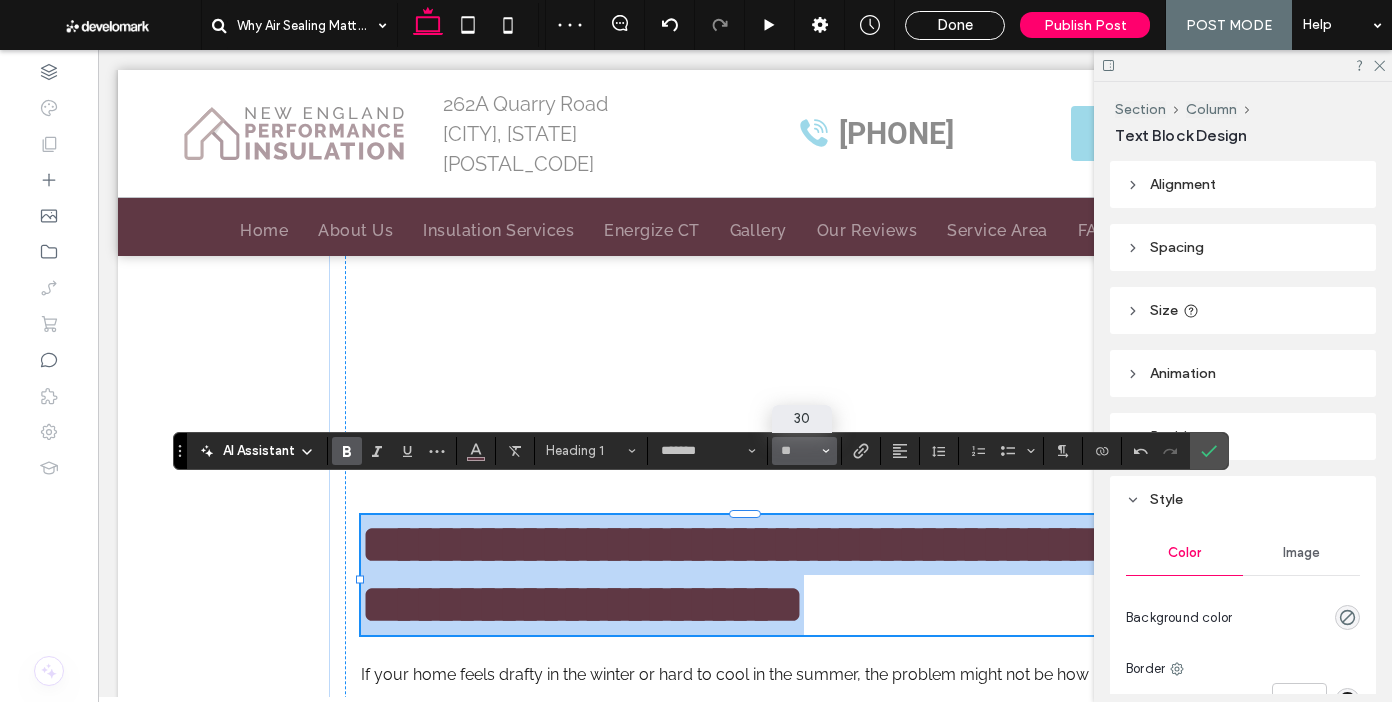 type on "**" 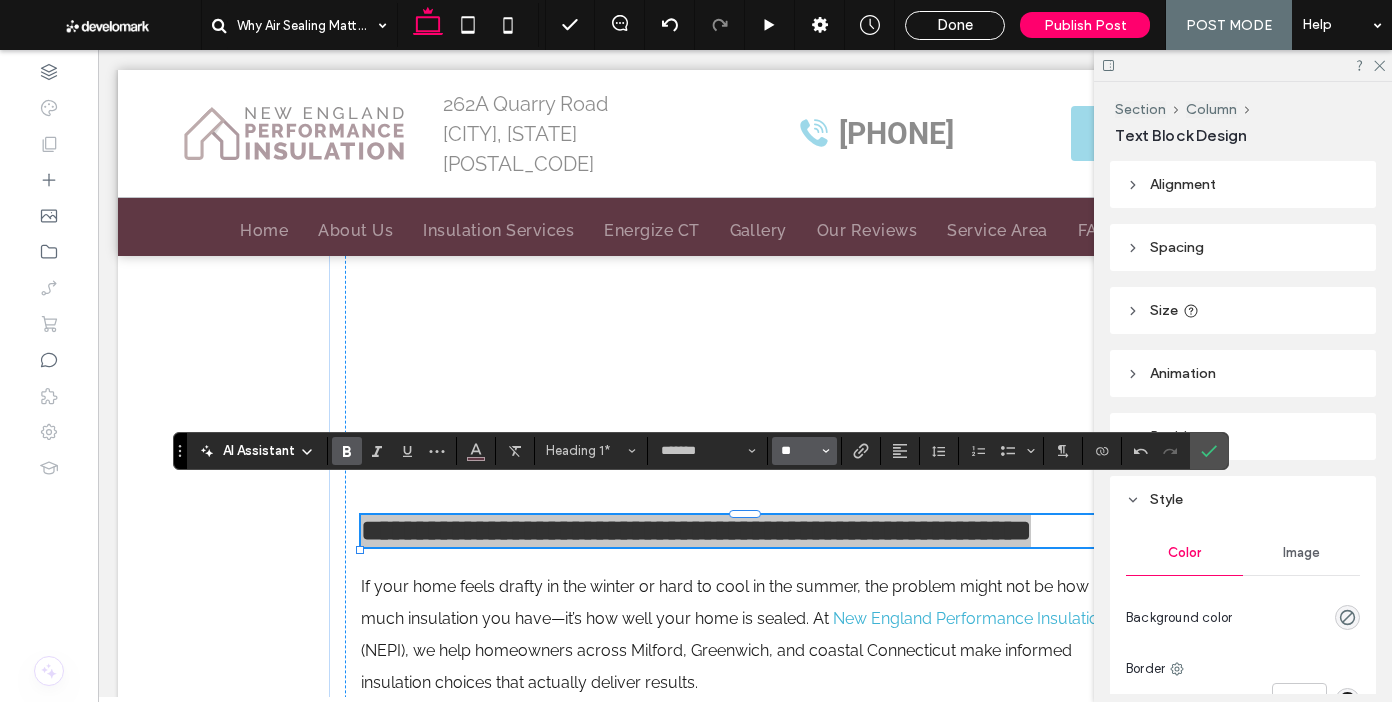 click on "**" at bounding box center (798, 451) 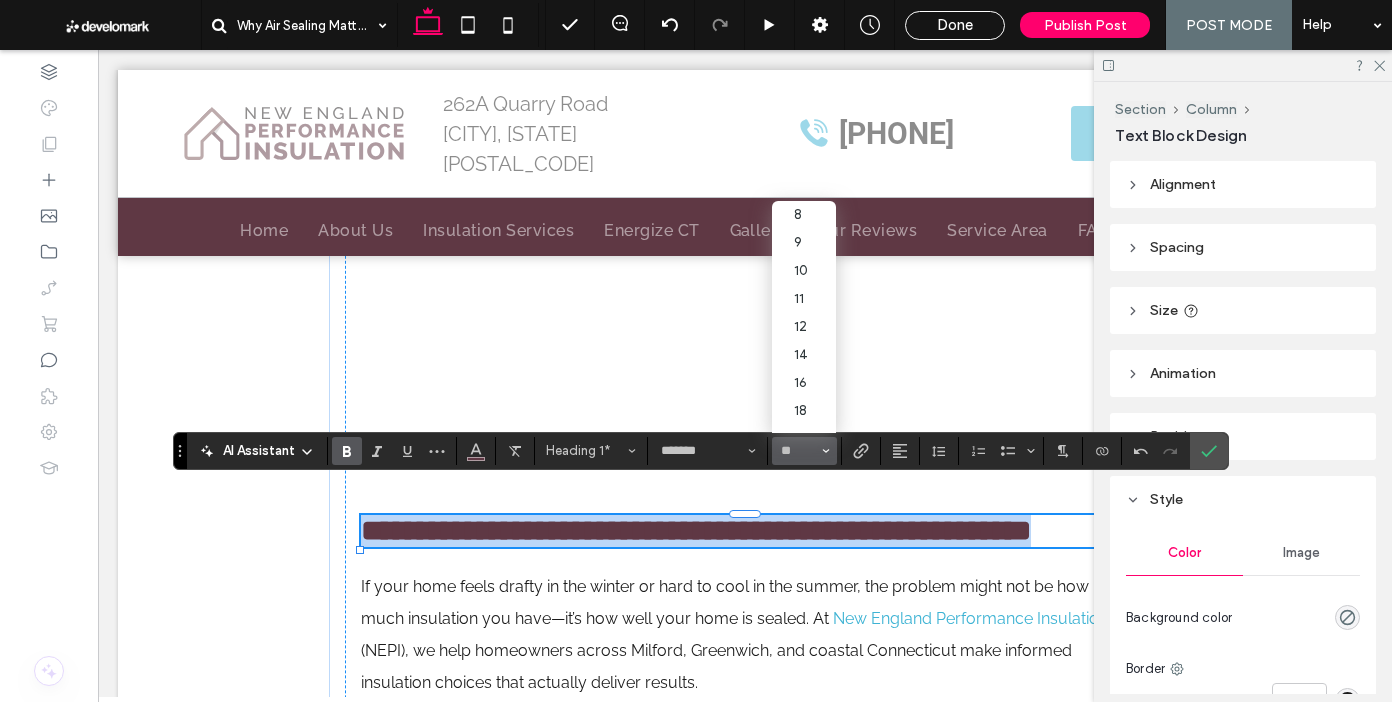 type on "**" 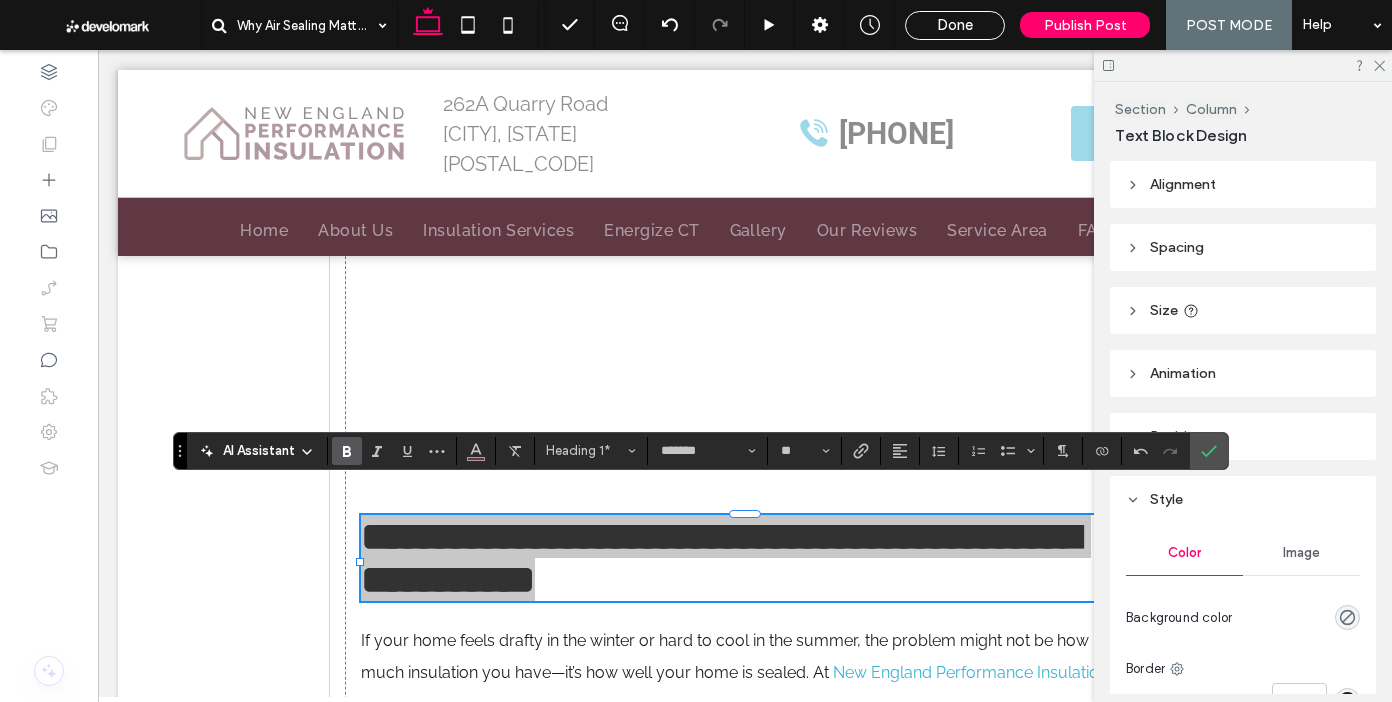 click 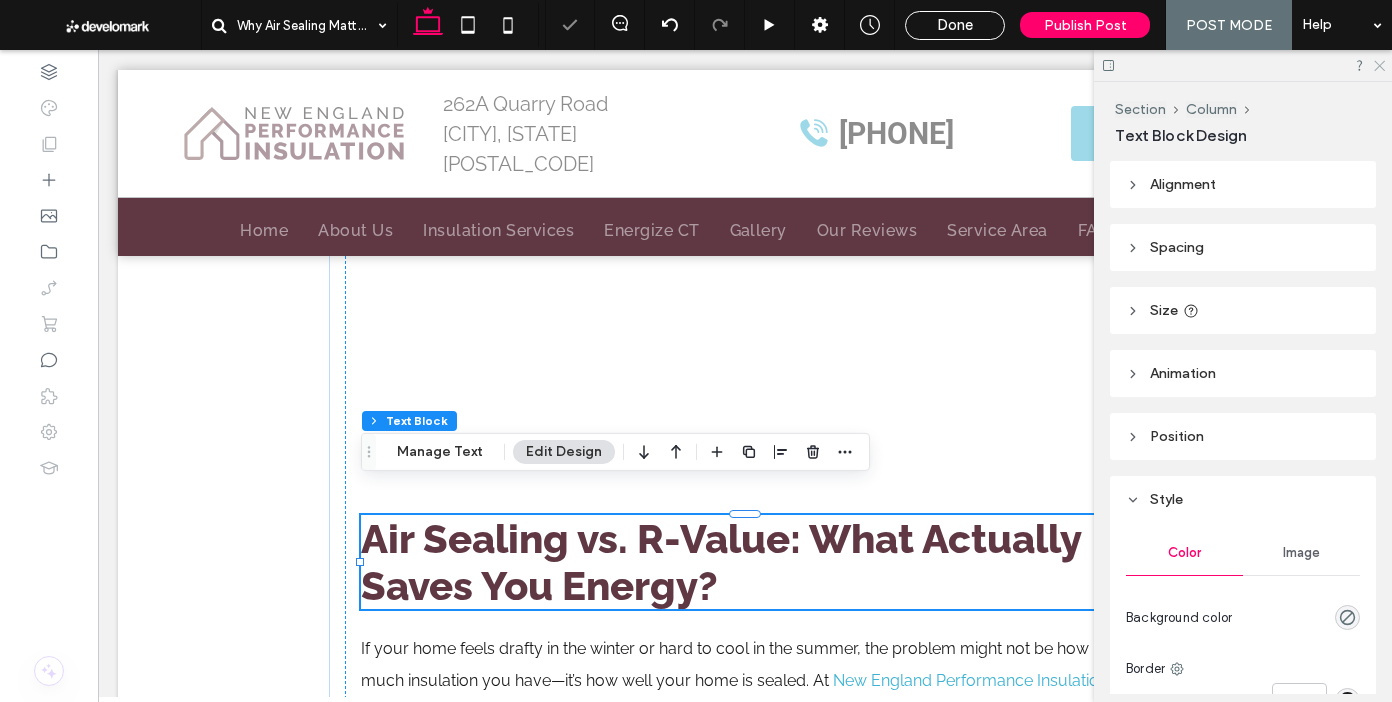 click 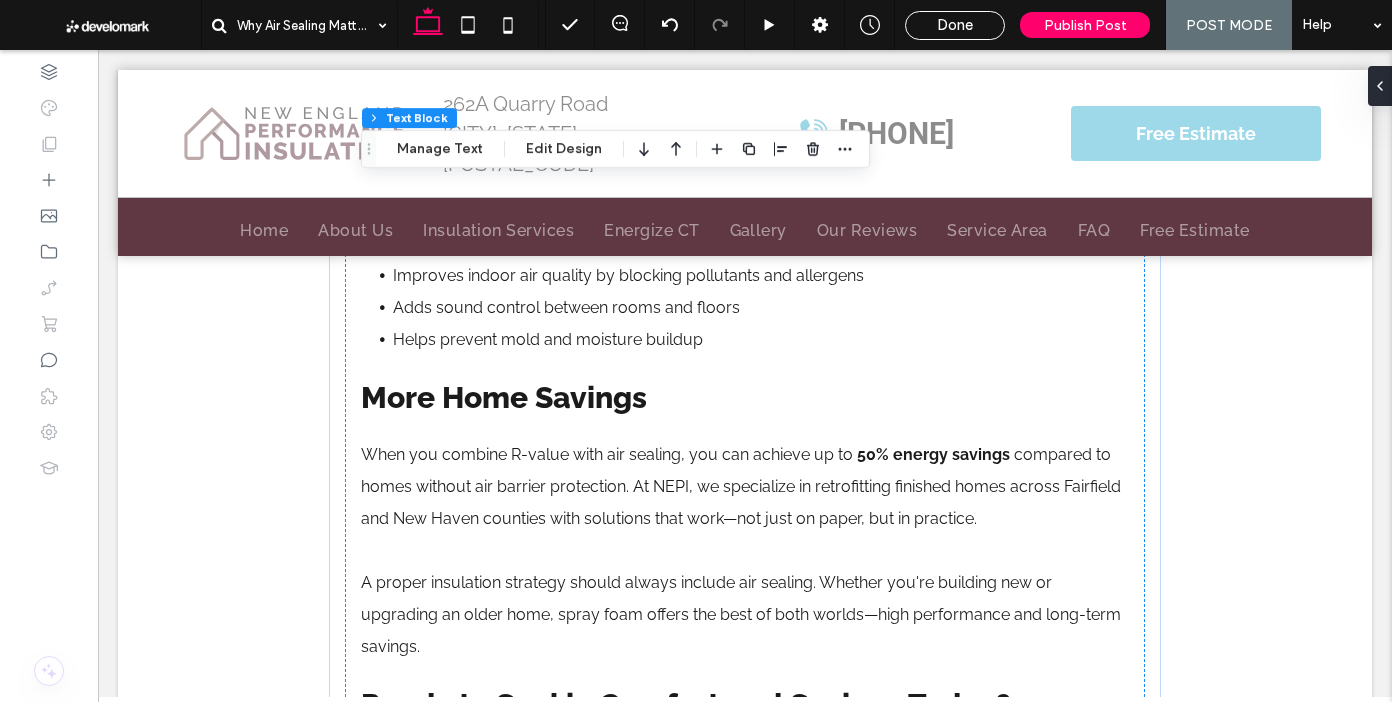 scroll, scrollTop: 0, scrollLeft: 0, axis: both 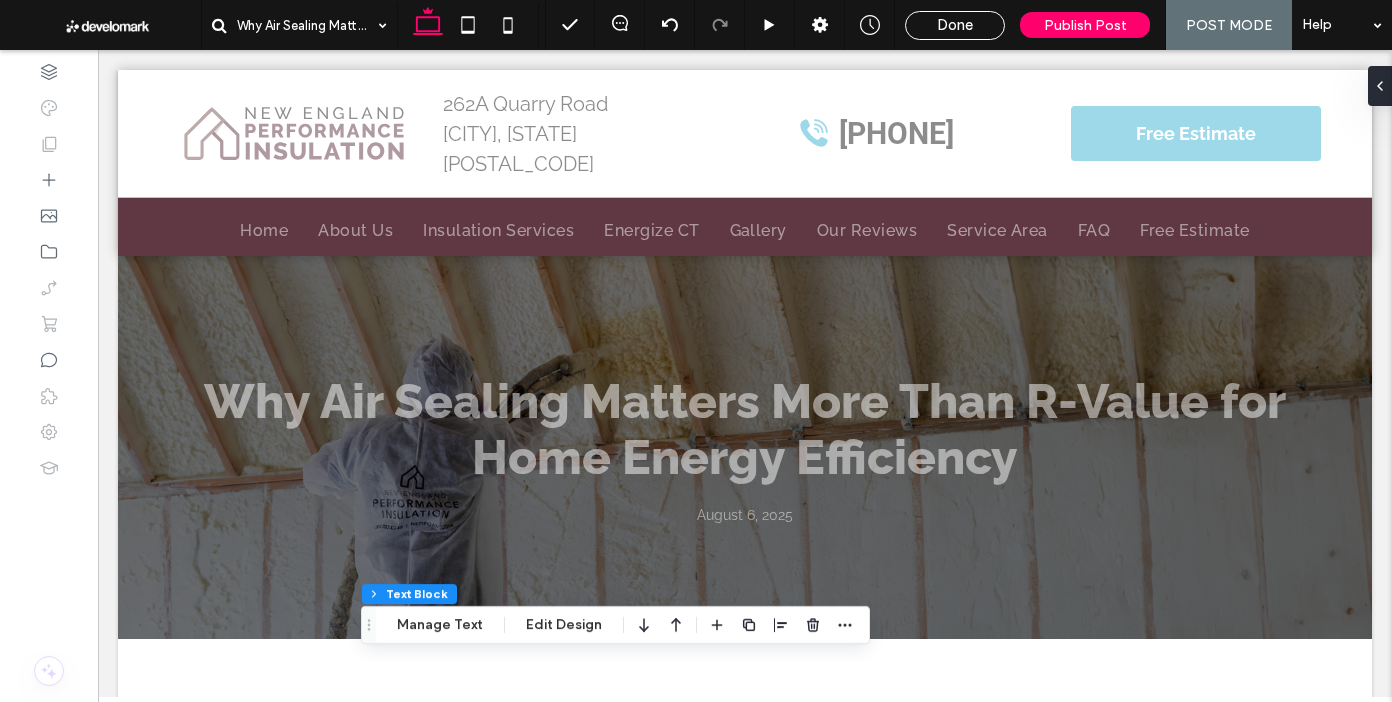 click on "Done" at bounding box center (955, 25) 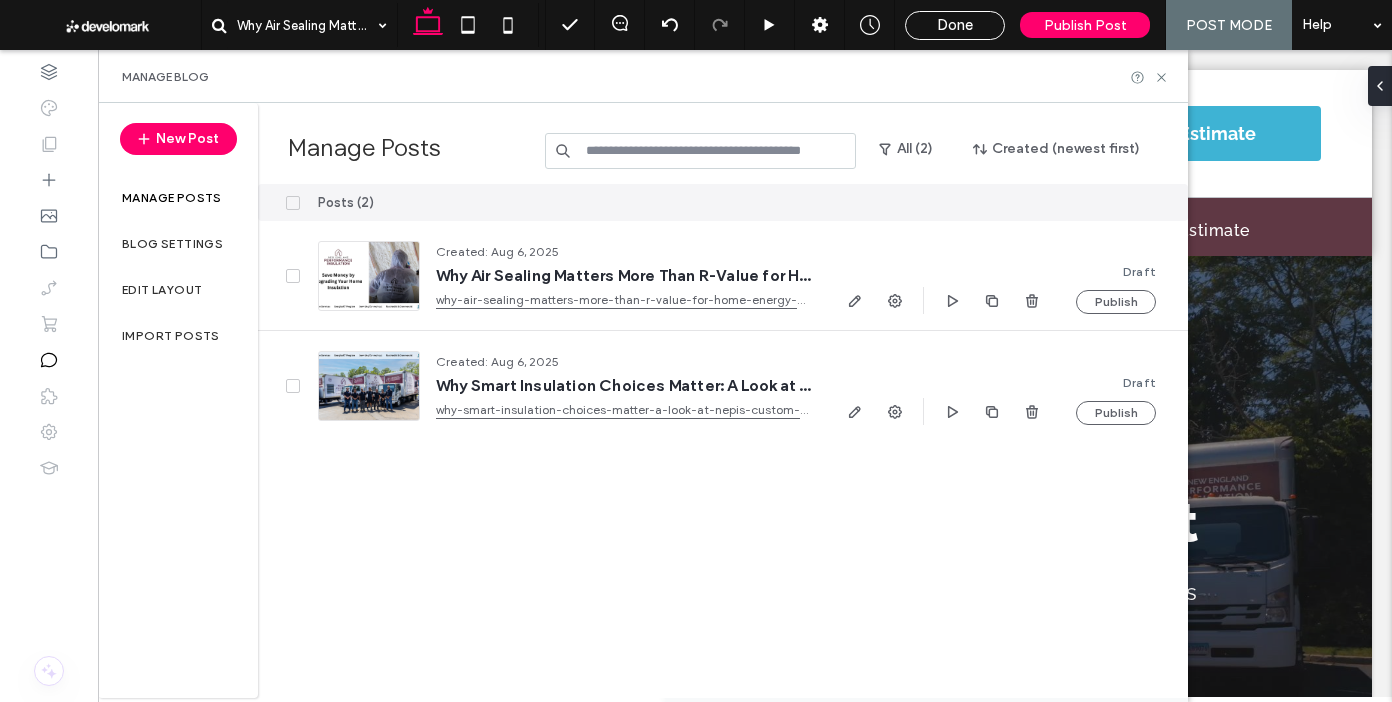 scroll, scrollTop: 0, scrollLeft: 0, axis: both 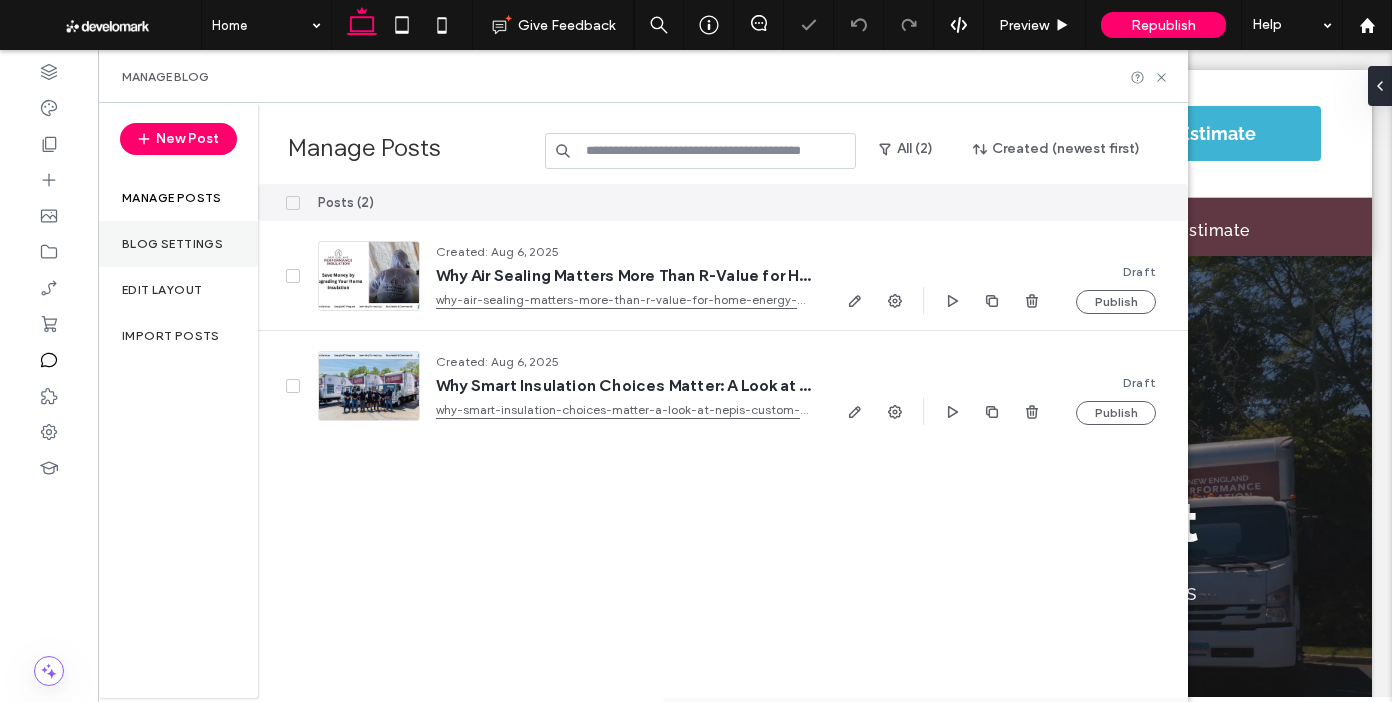 click on "Blog Settings" at bounding box center (172, 244) 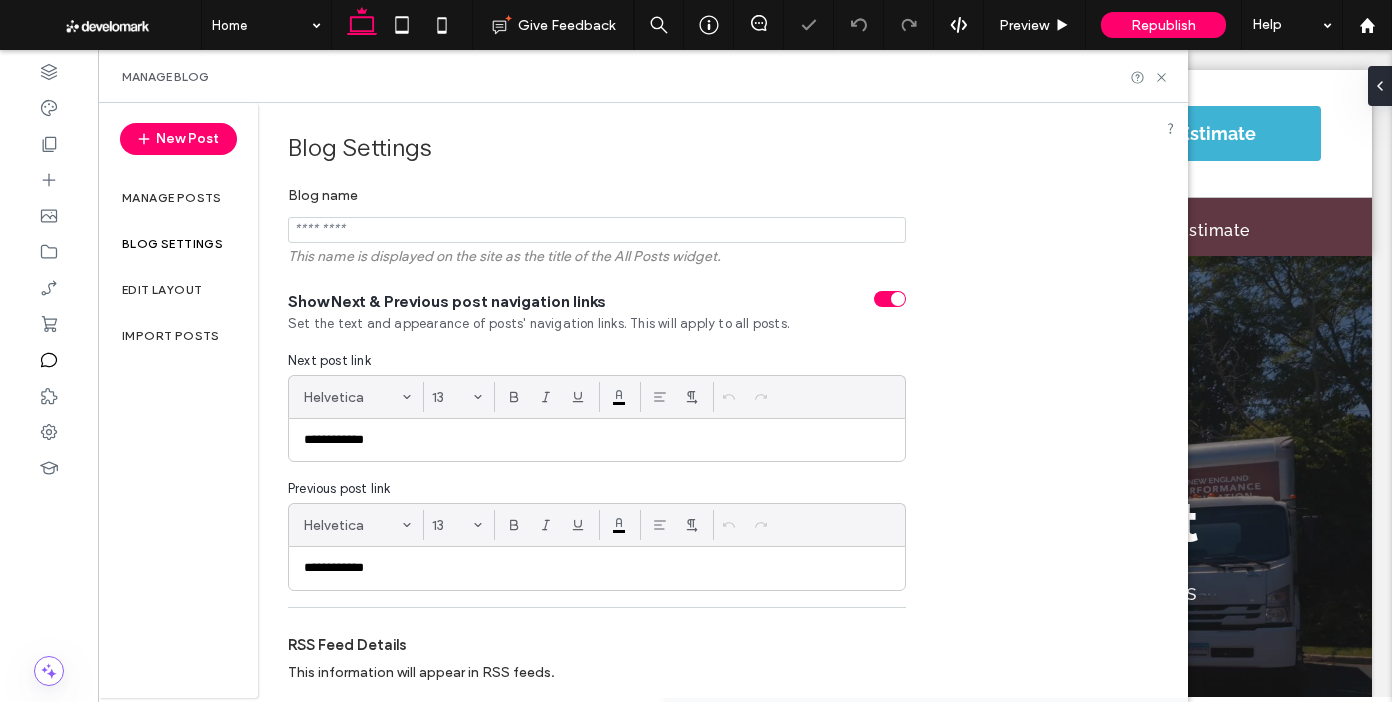 drag, startPoint x: 174, startPoint y: 278, endPoint x: 363, endPoint y: 270, distance: 189.16924 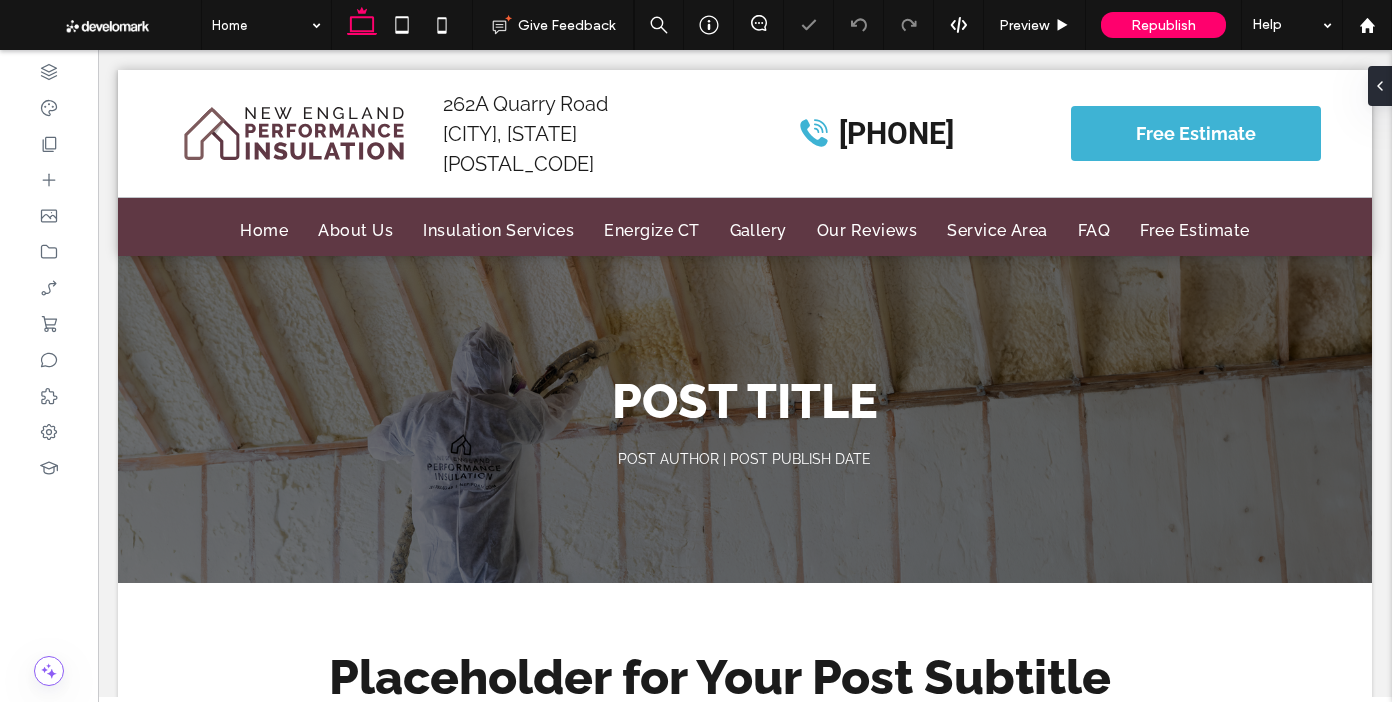 scroll, scrollTop: 0, scrollLeft: 0, axis: both 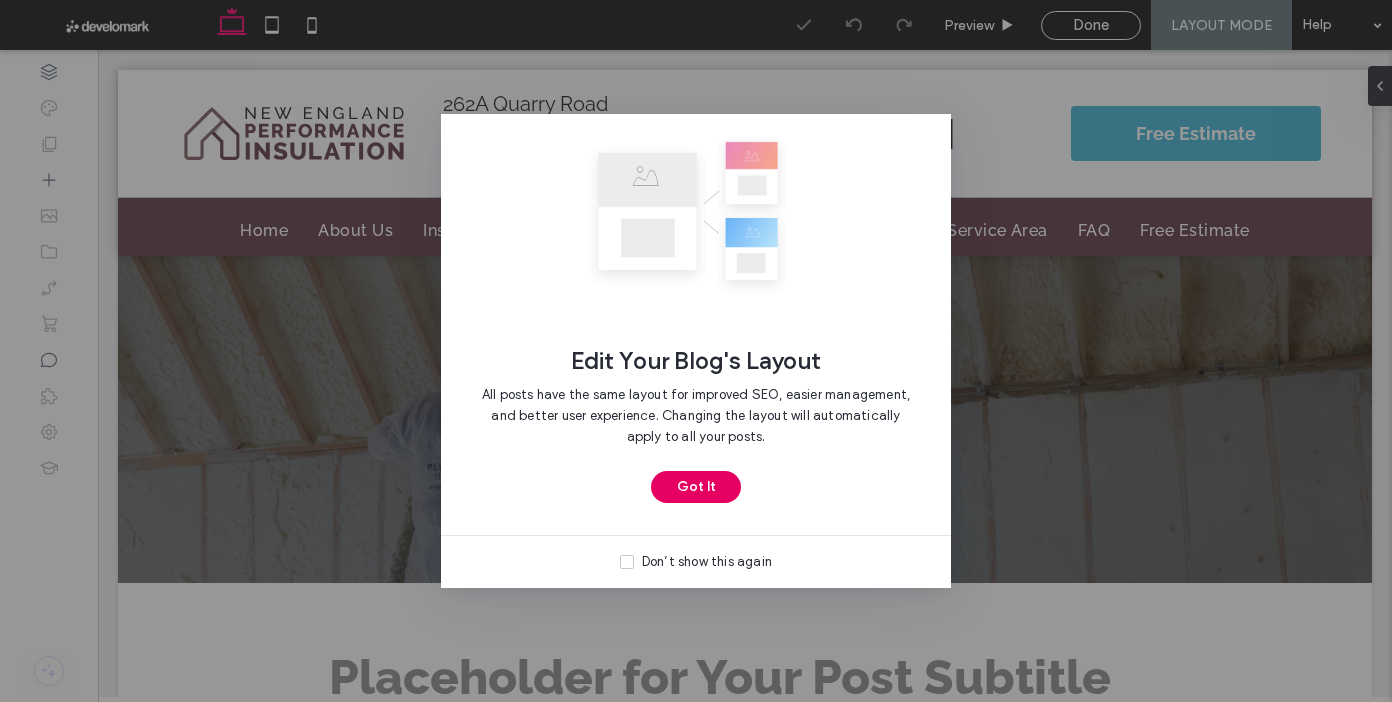 click on "Got It" at bounding box center (696, 487) 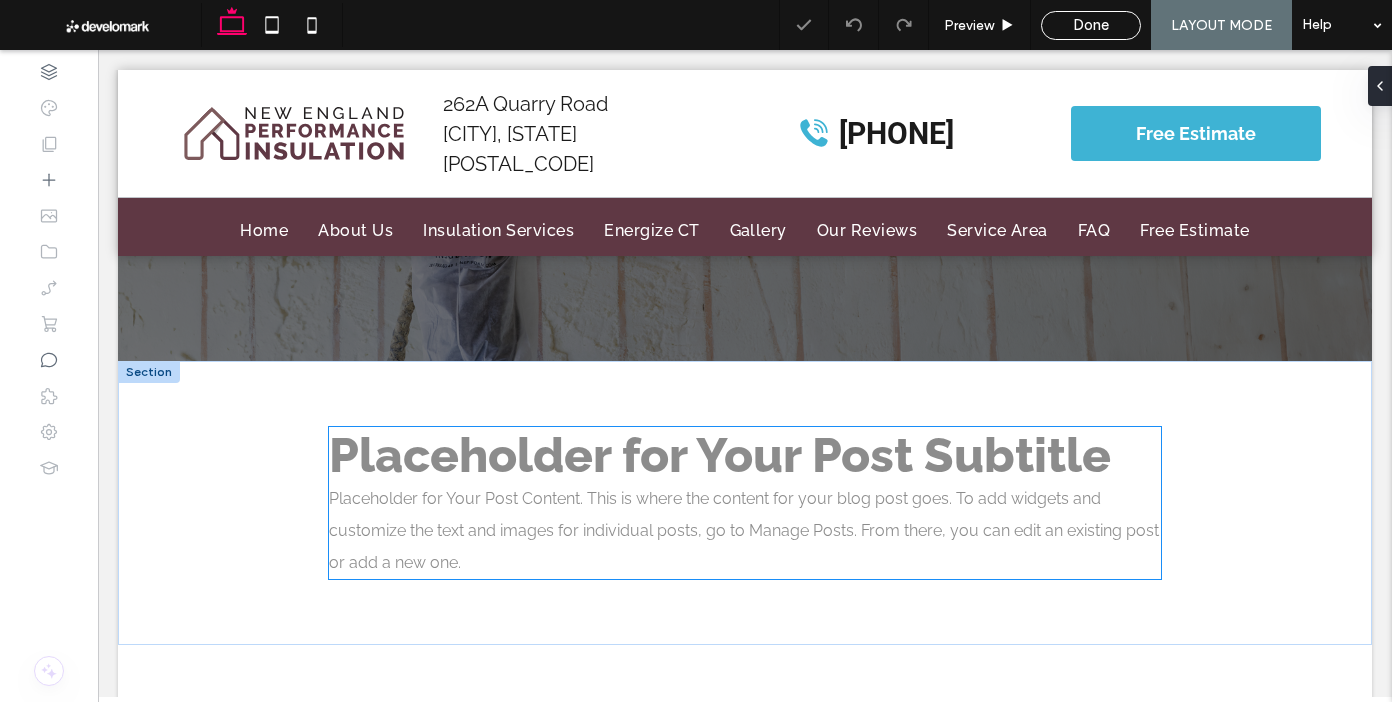 scroll, scrollTop: 296, scrollLeft: 0, axis: vertical 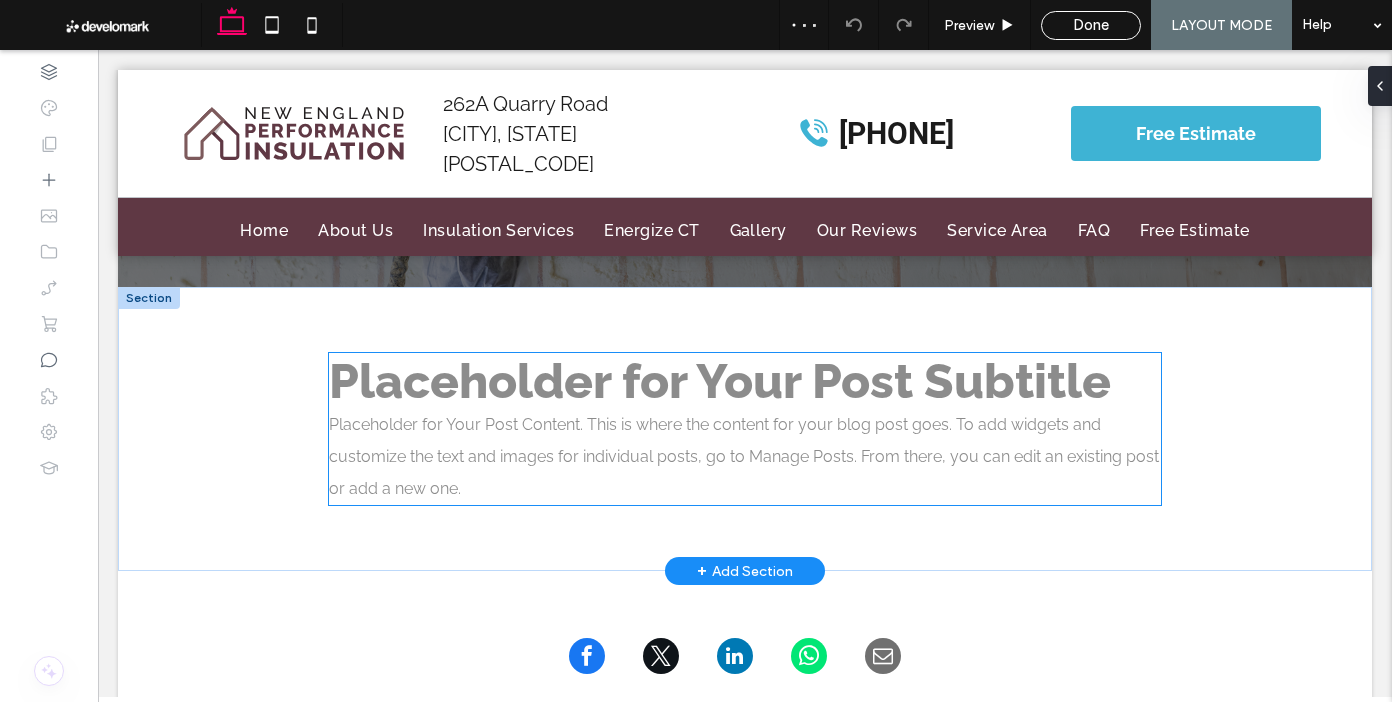 click on "Placeholder for Your Post Content. This is where the content for your blog post goes. To add widgets and customize the text and images for individual posts, go to Manage Posts. From there, you can edit an existing post or add a new one." at bounding box center (745, 457) 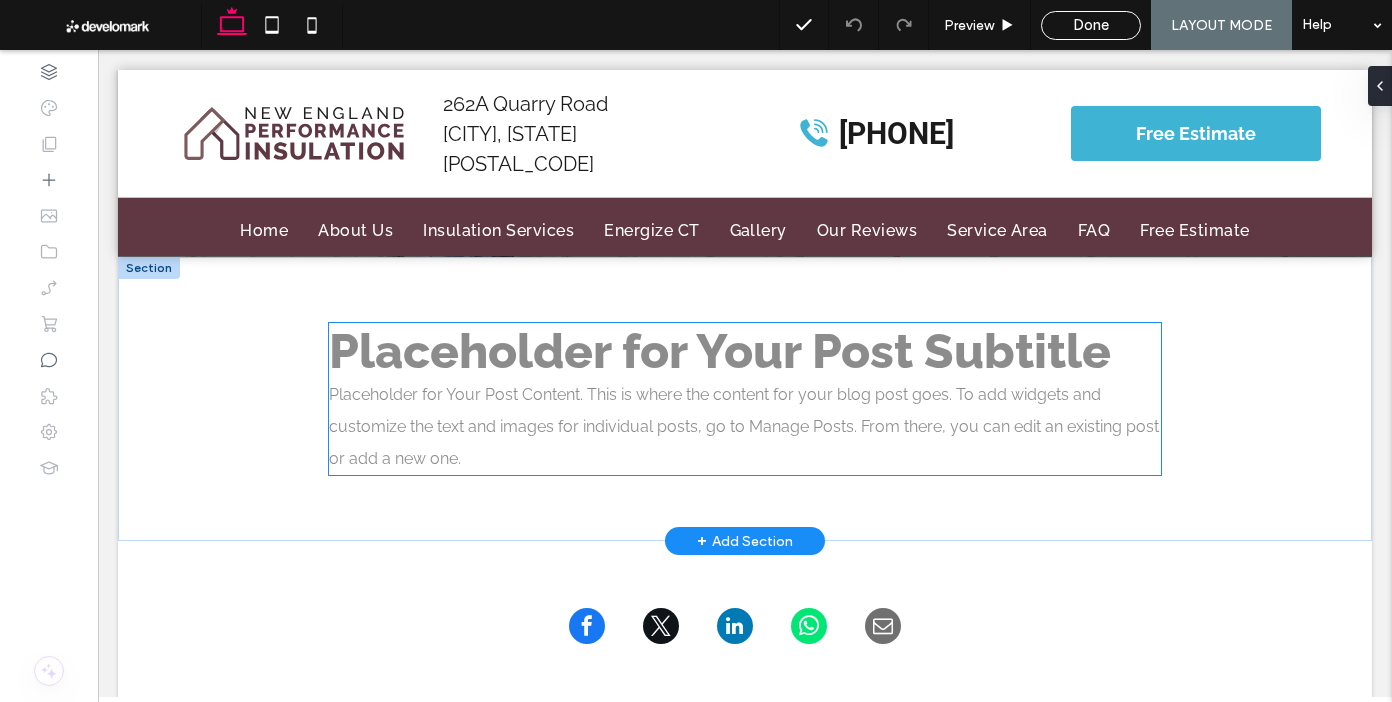 scroll, scrollTop: 336, scrollLeft: 0, axis: vertical 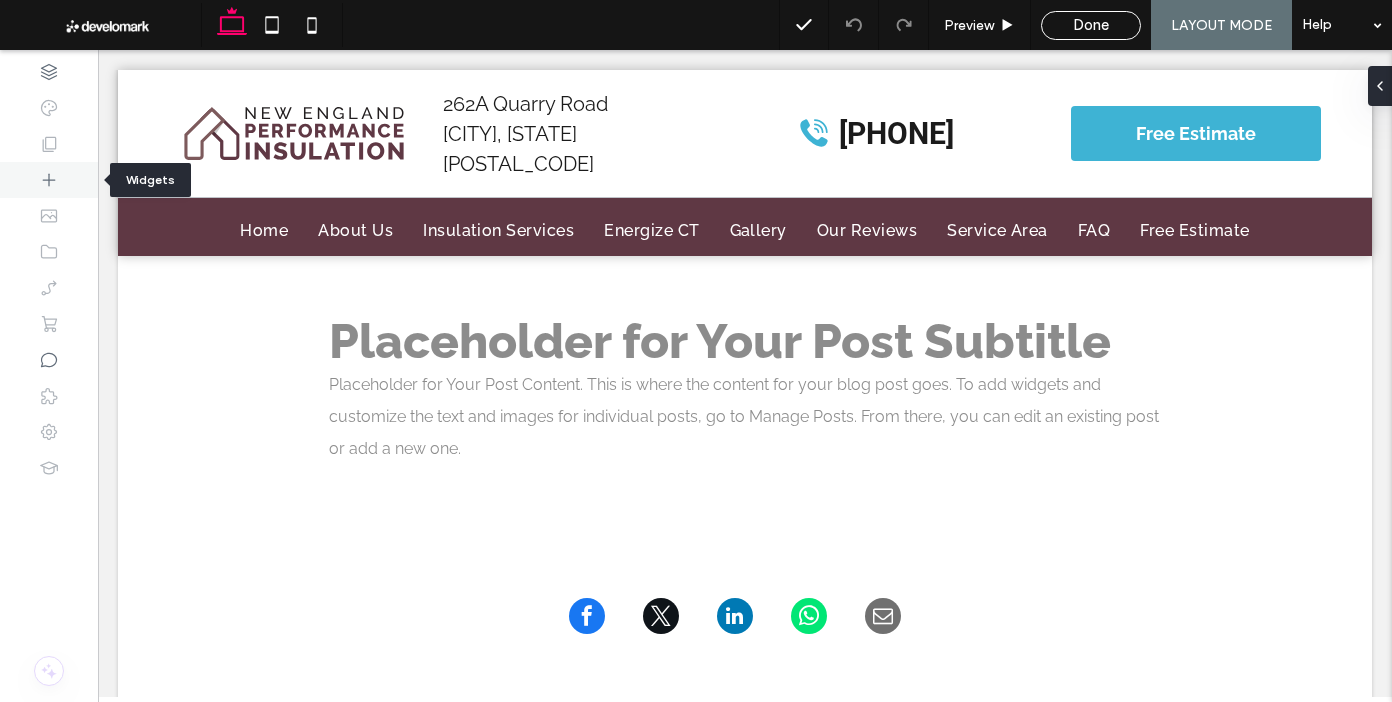 click 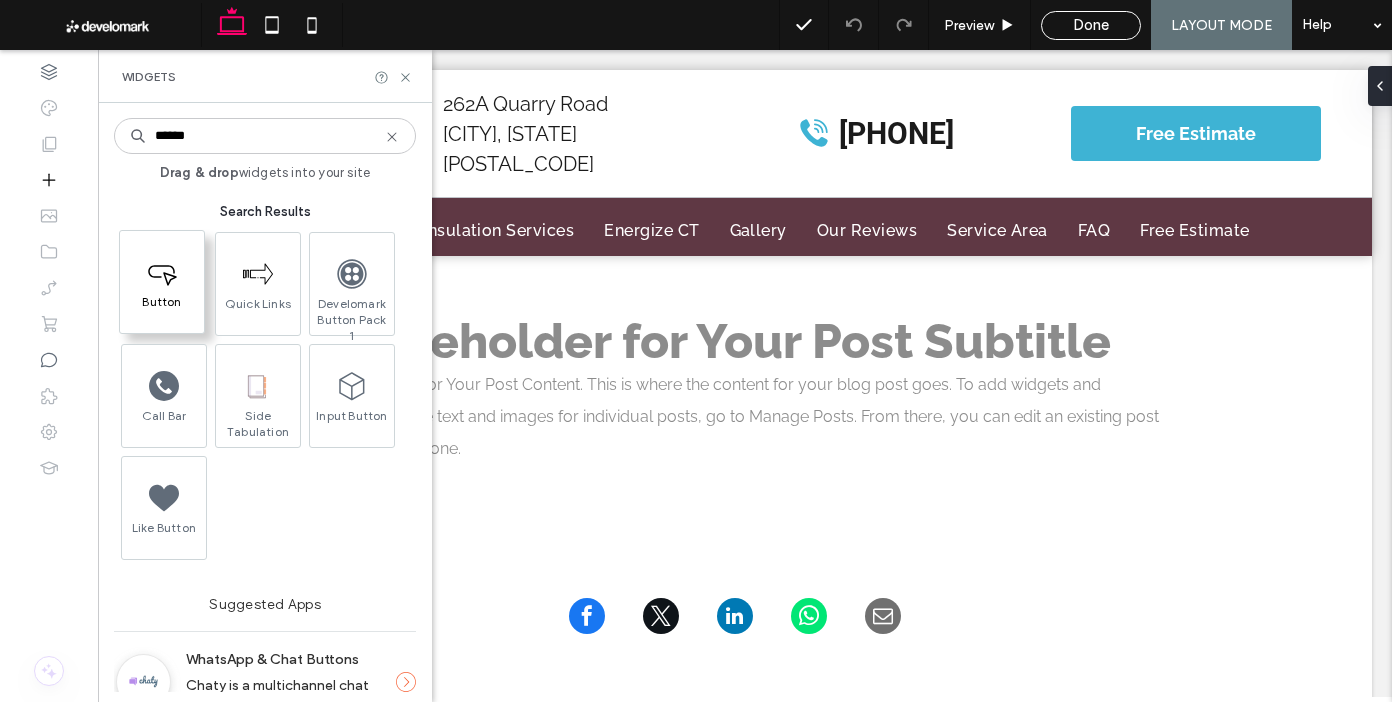 type on "******" 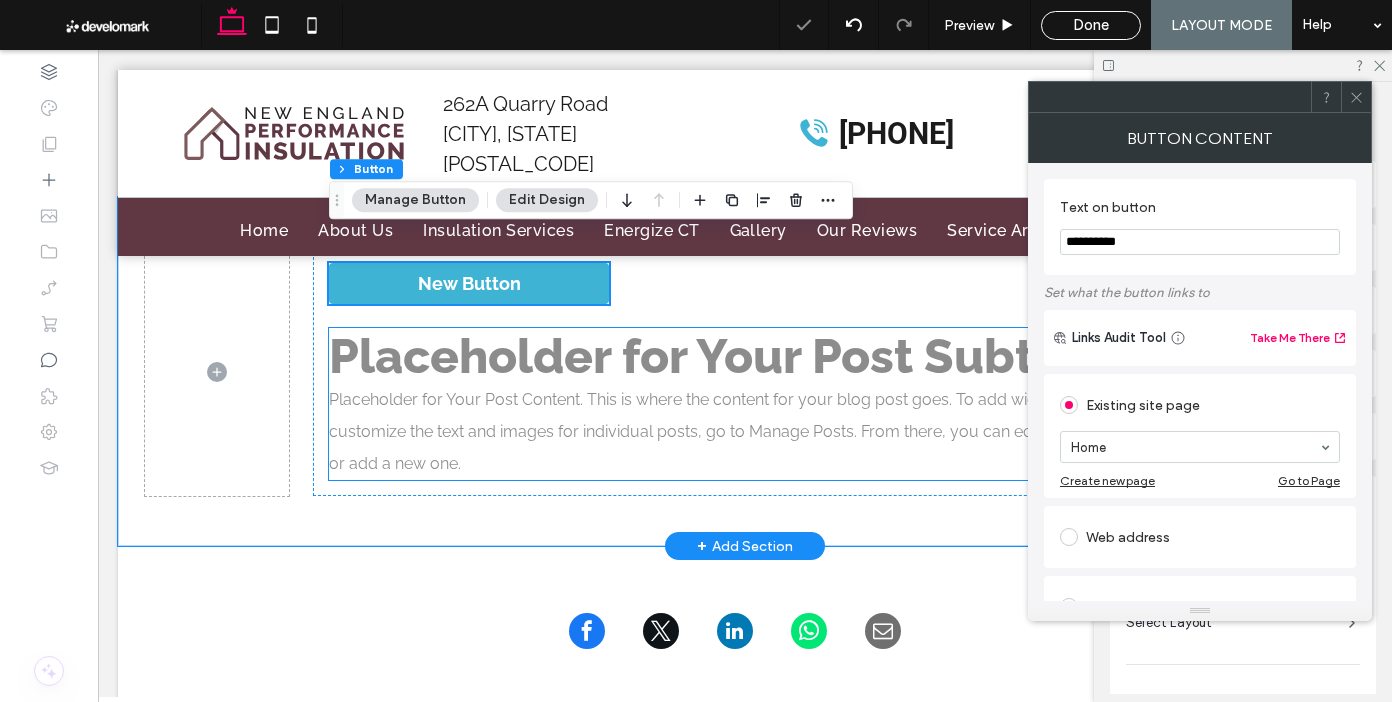 scroll, scrollTop: 353, scrollLeft: 0, axis: vertical 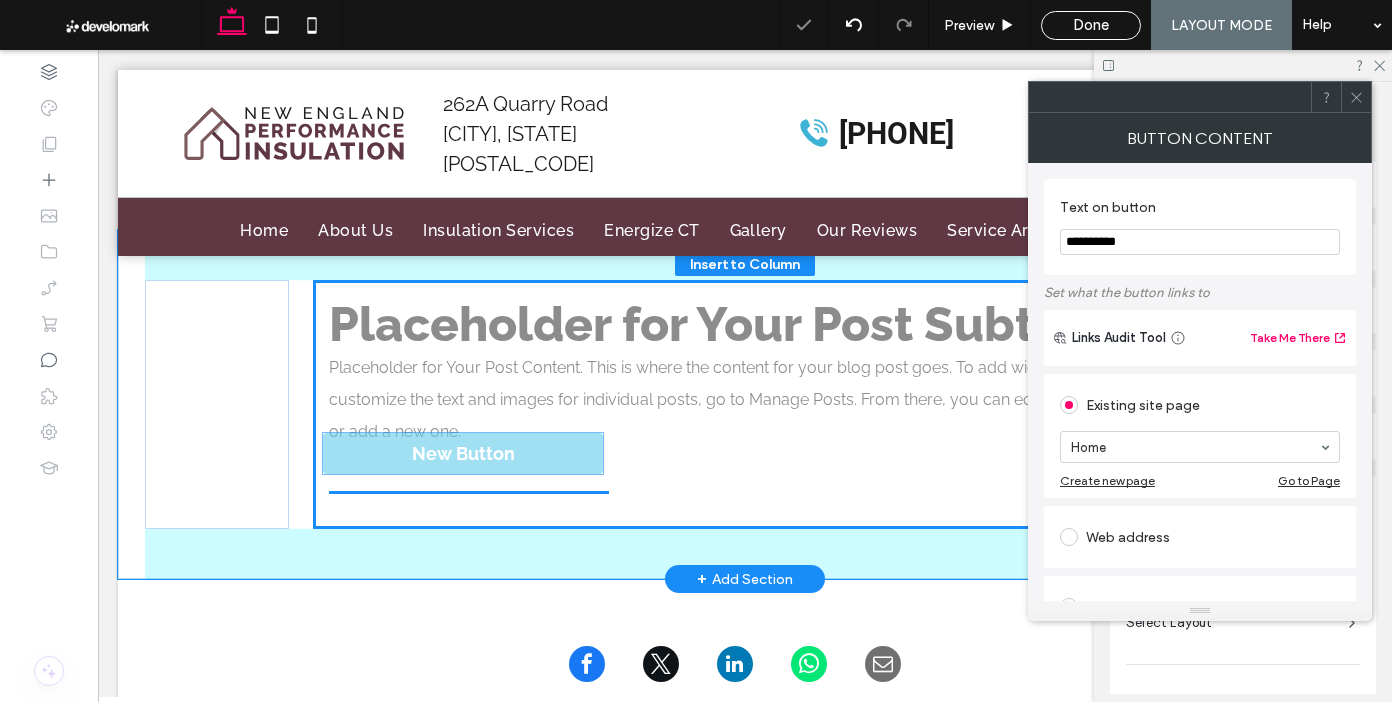 drag, startPoint x: 468, startPoint y: 283, endPoint x: 462, endPoint y: 450, distance: 167.10774 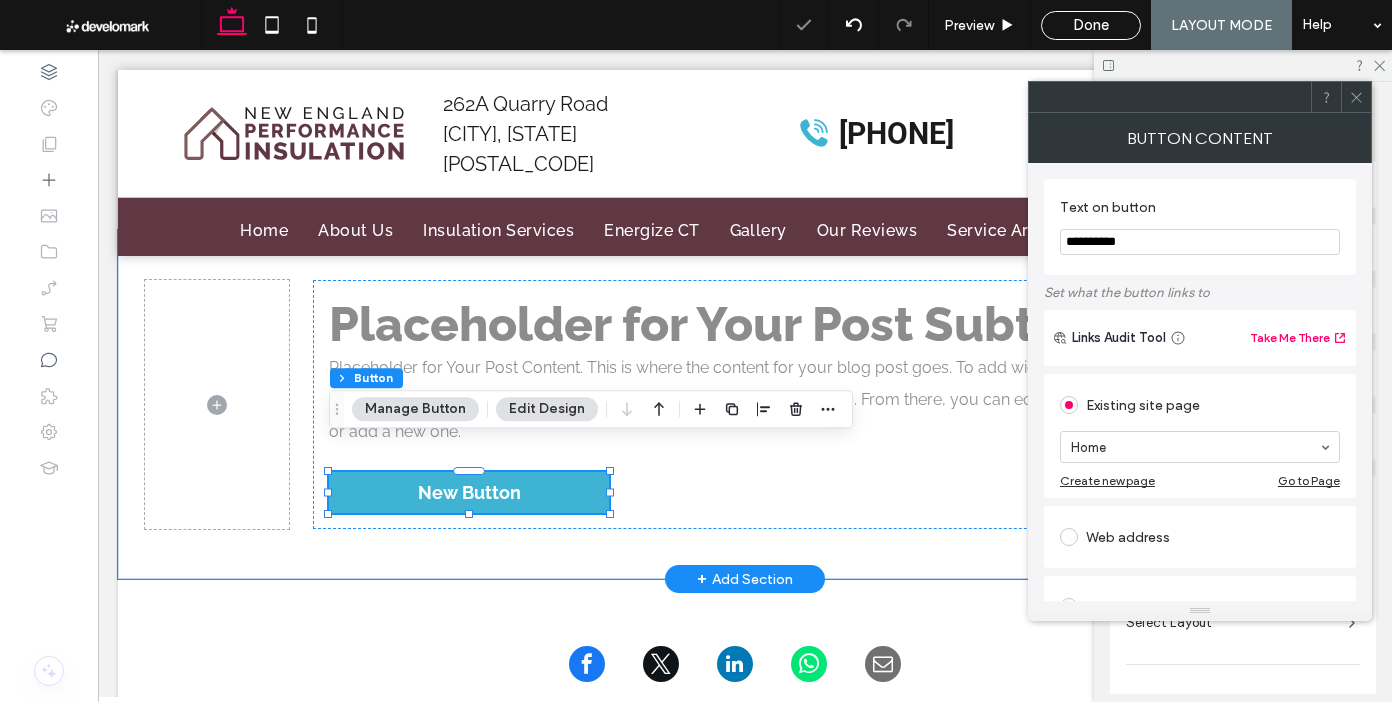 click on "**********" at bounding box center [1200, 242] 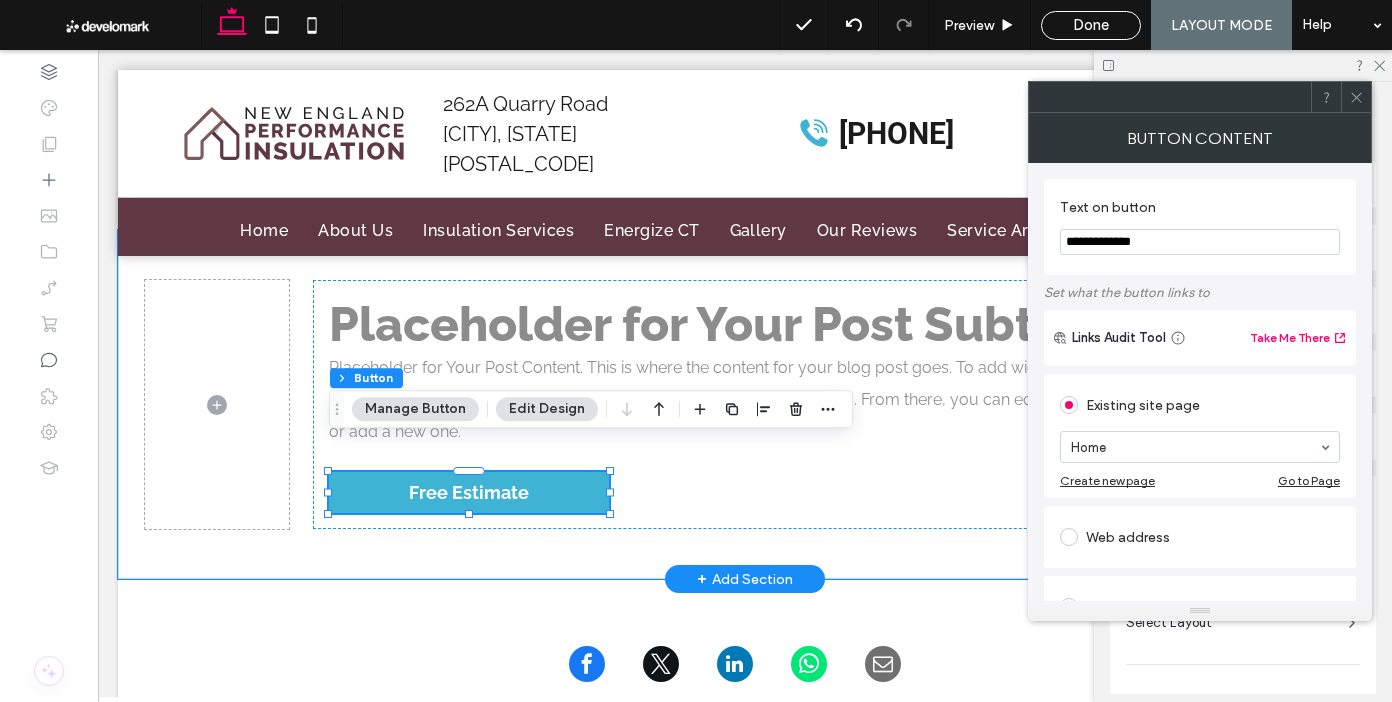 type on "**********" 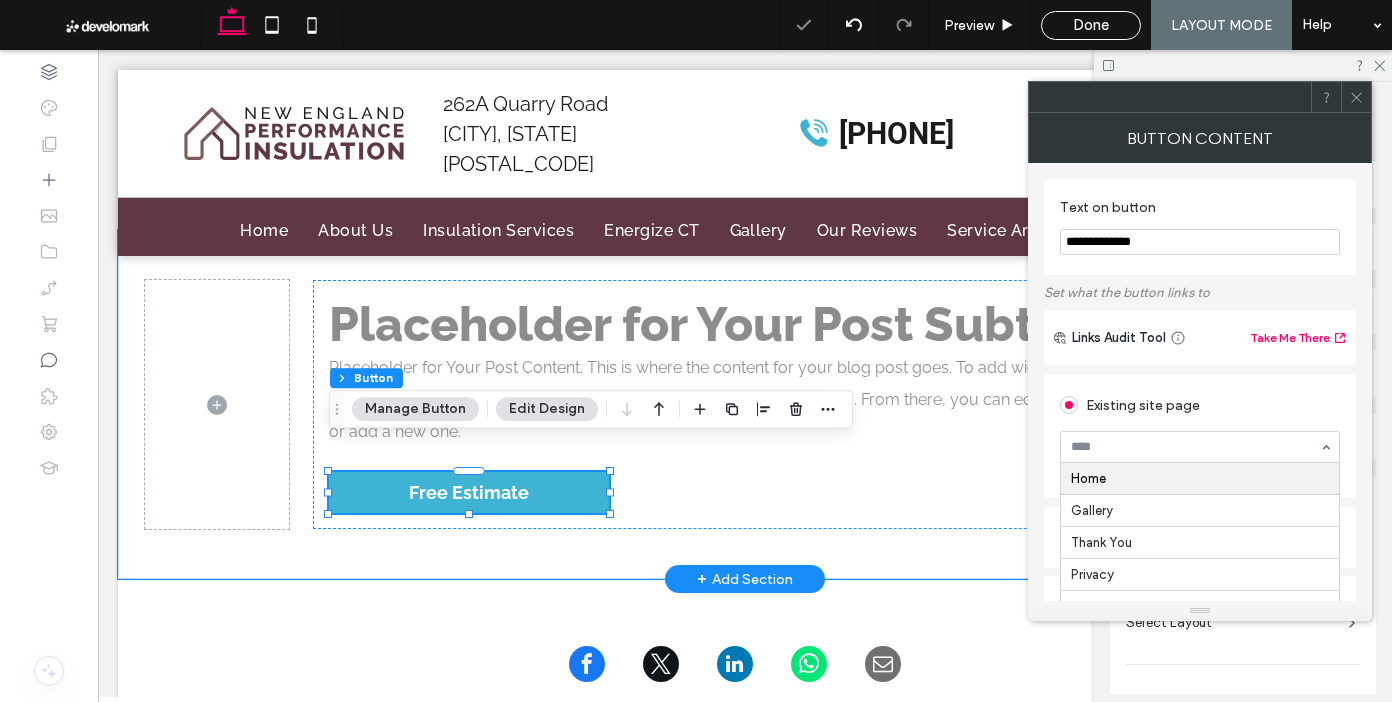 click on "Existing site page" at bounding box center (1200, 405) 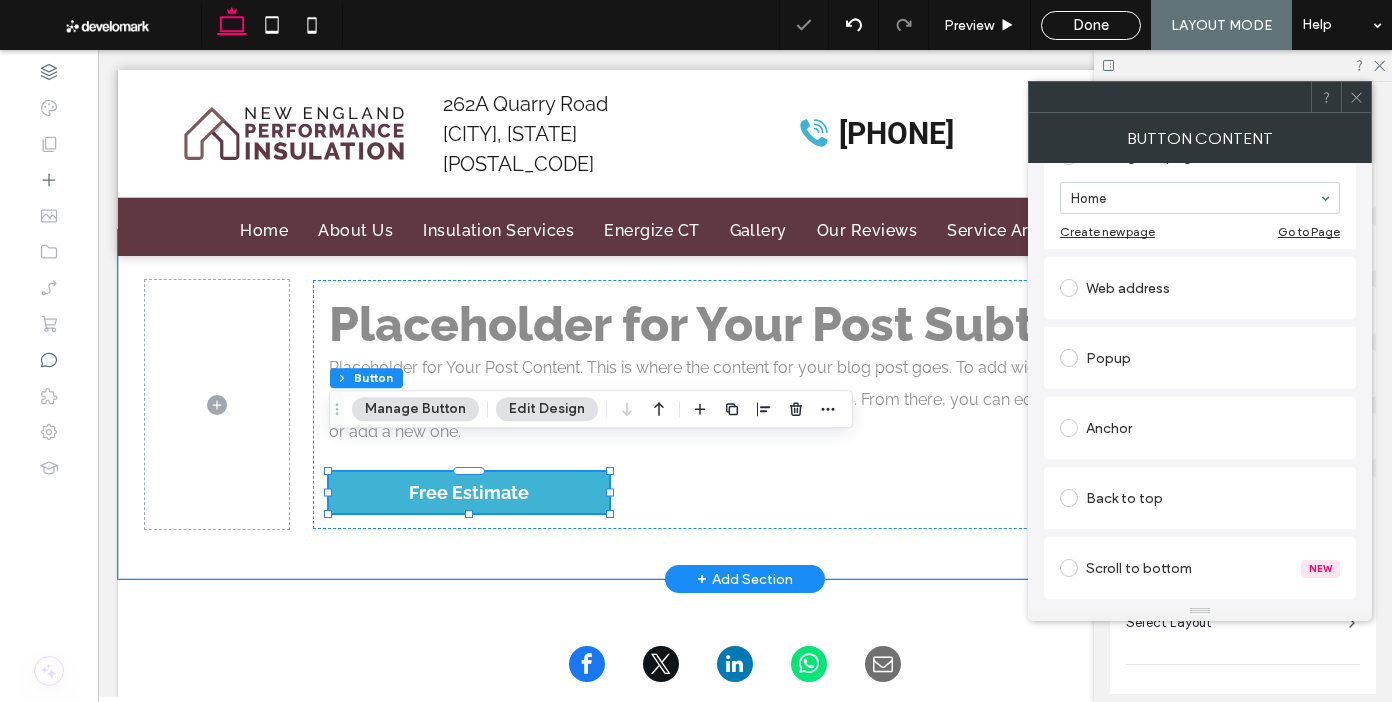 scroll, scrollTop: 282, scrollLeft: 0, axis: vertical 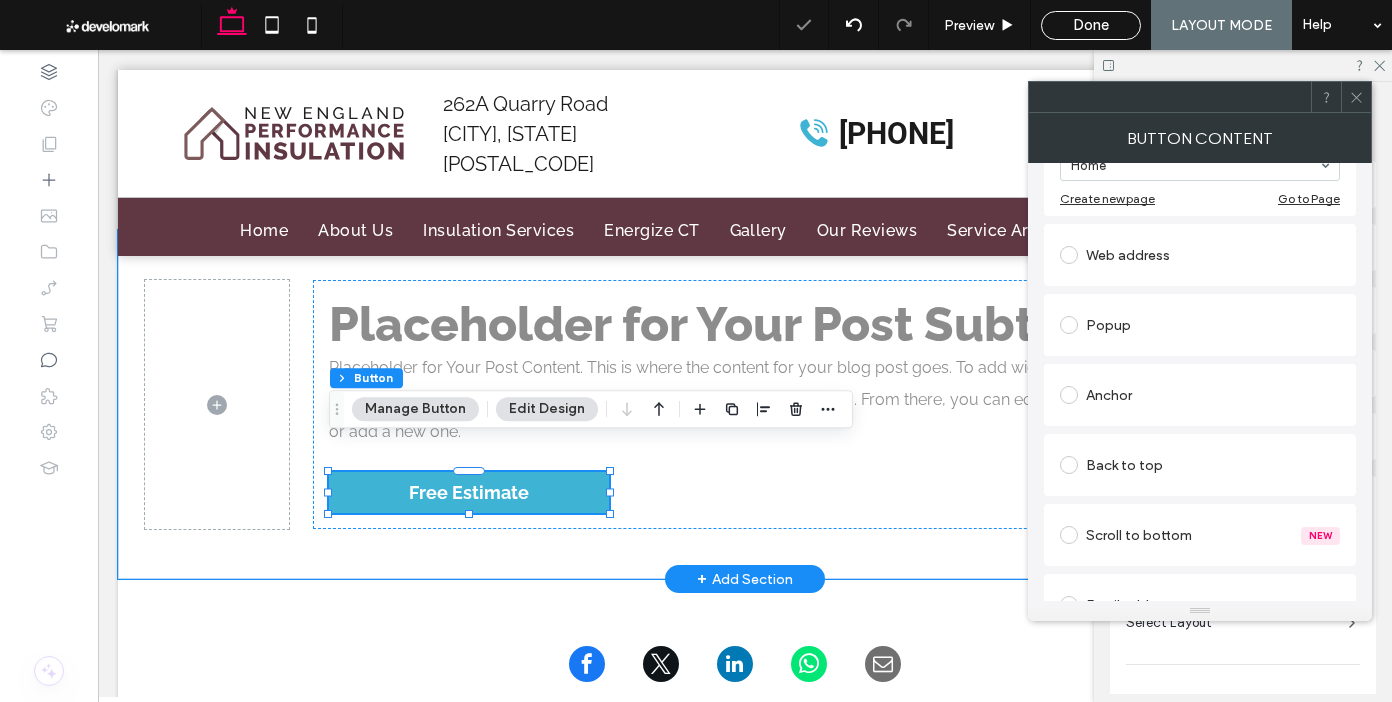 click on "Anchor" at bounding box center [1200, 395] 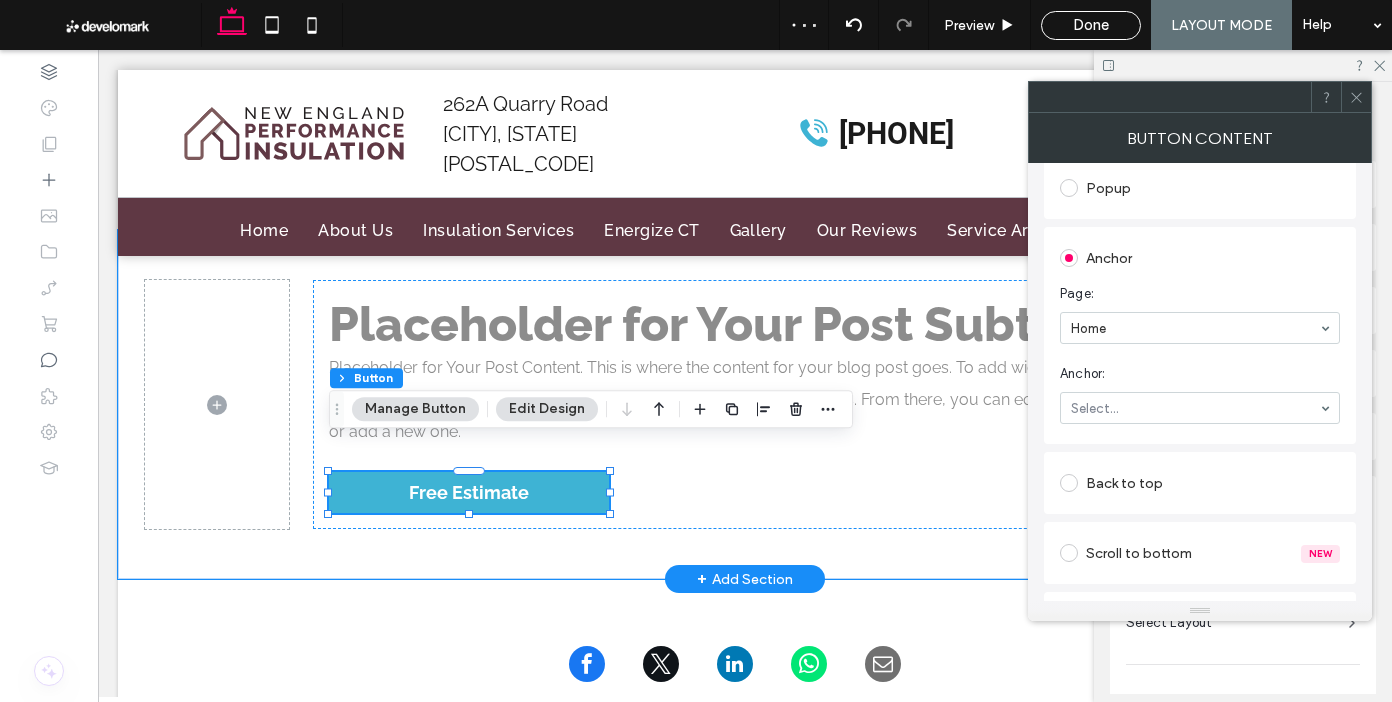 scroll, scrollTop: 358, scrollLeft: 0, axis: vertical 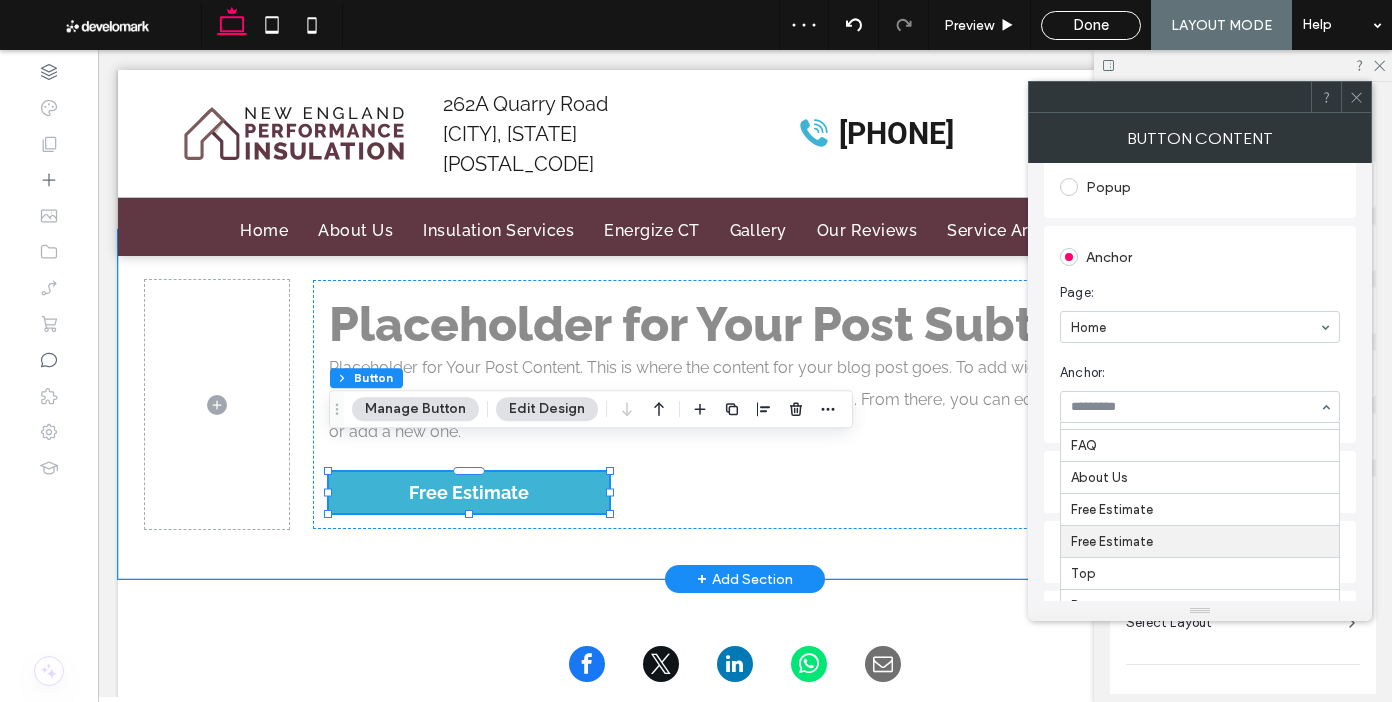 drag, startPoint x: 1138, startPoint y: 539, endPoint x: 1086, endPoint y: 491, distance: 70.76723 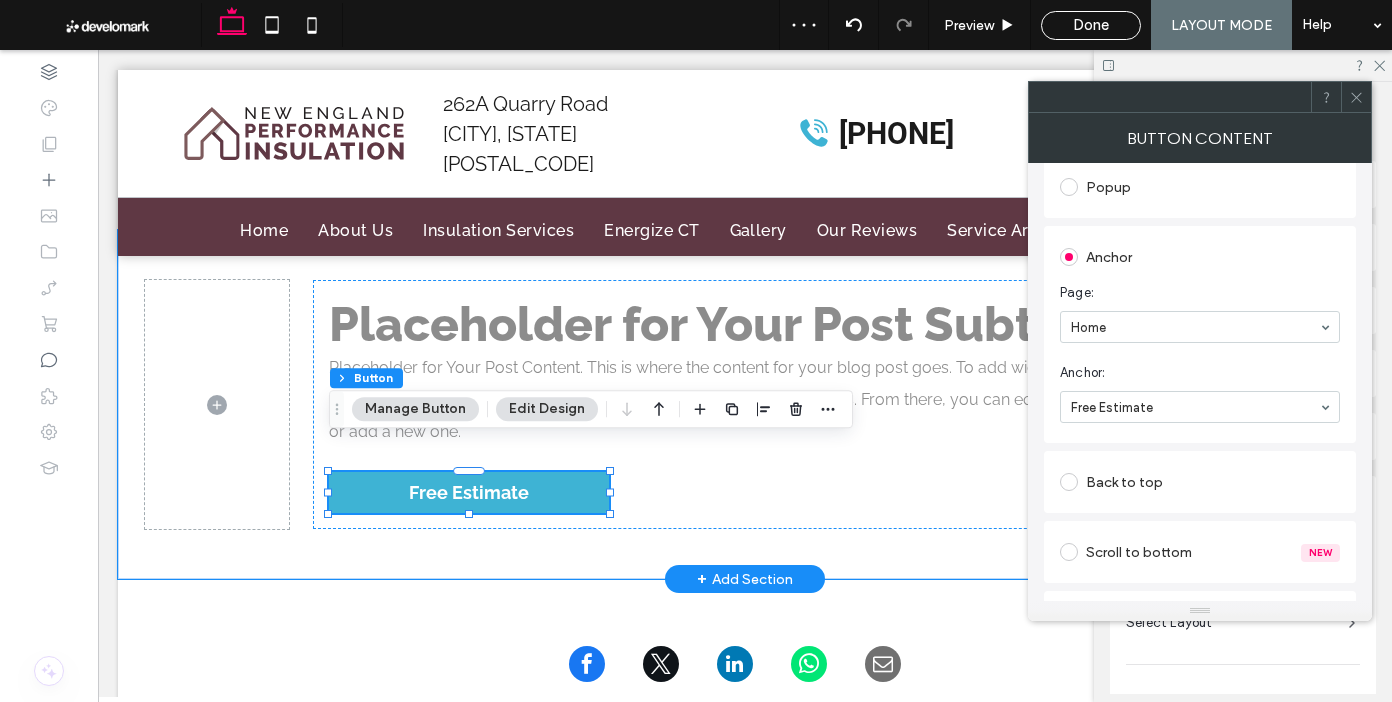 click 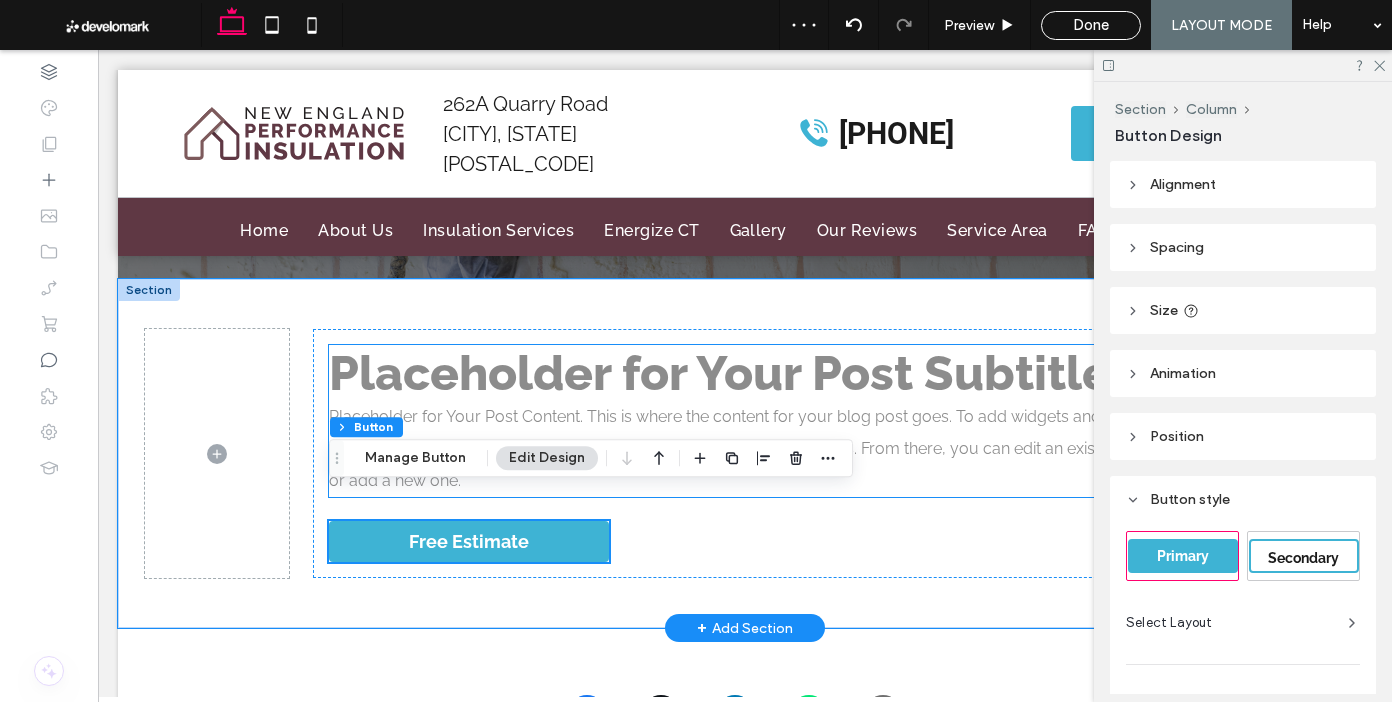 scroll, scrollTop: 307, scrollLeft: 0, axis: vertical 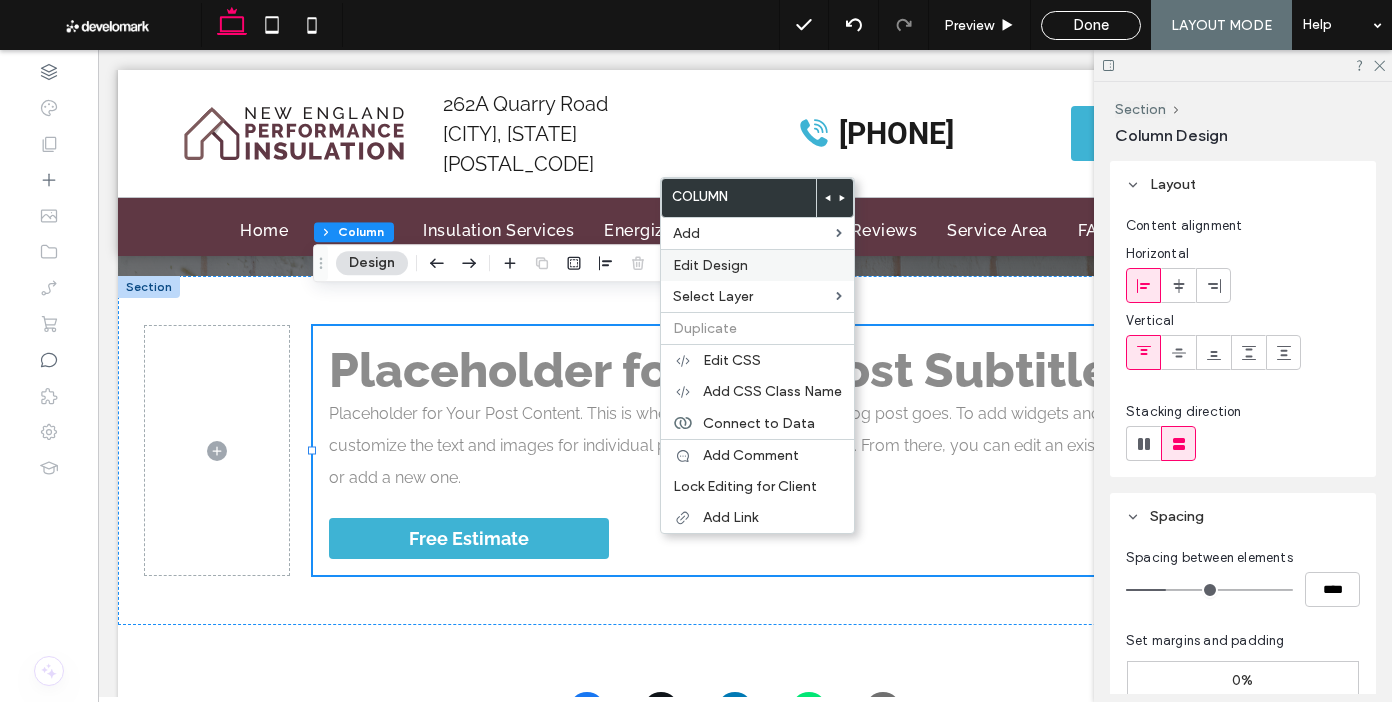 click on "Edit Design" at bounding box center (757, 265) 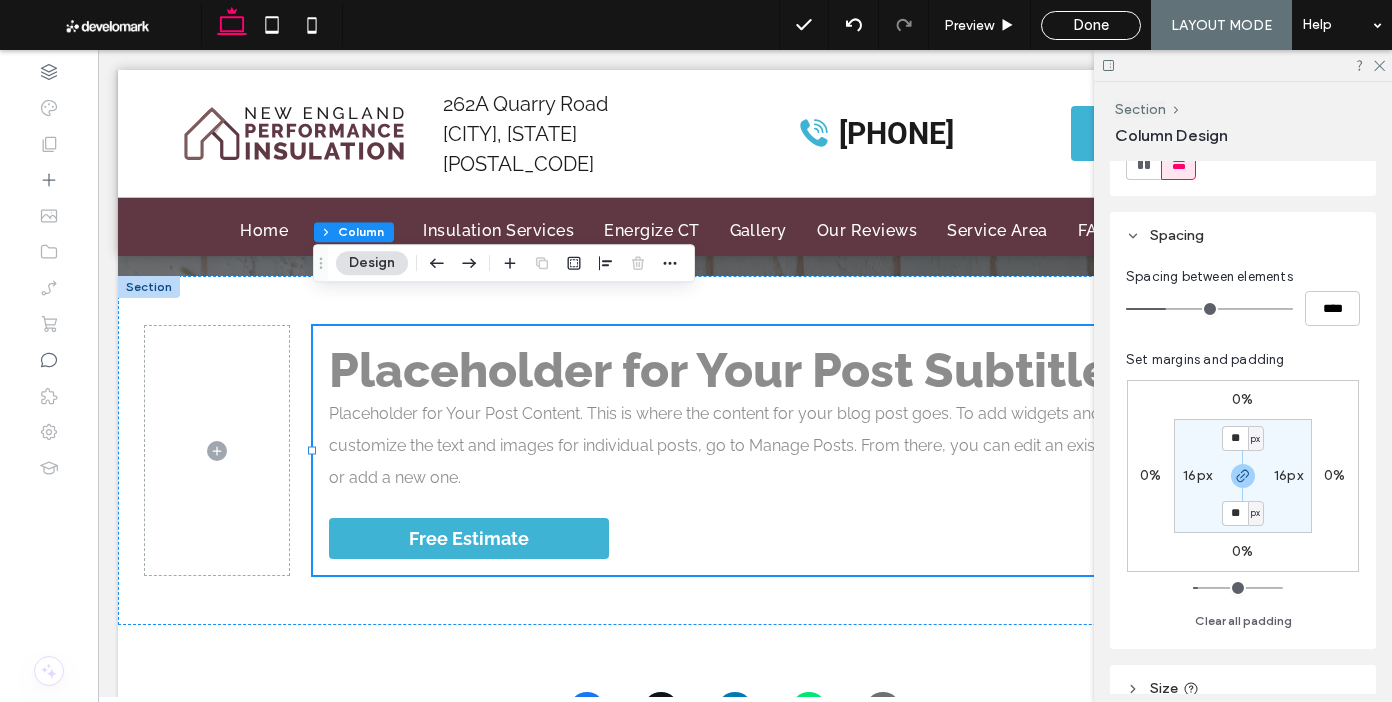 scroll, scrollTop: 282, scrollLeft: 0, axis: vertical 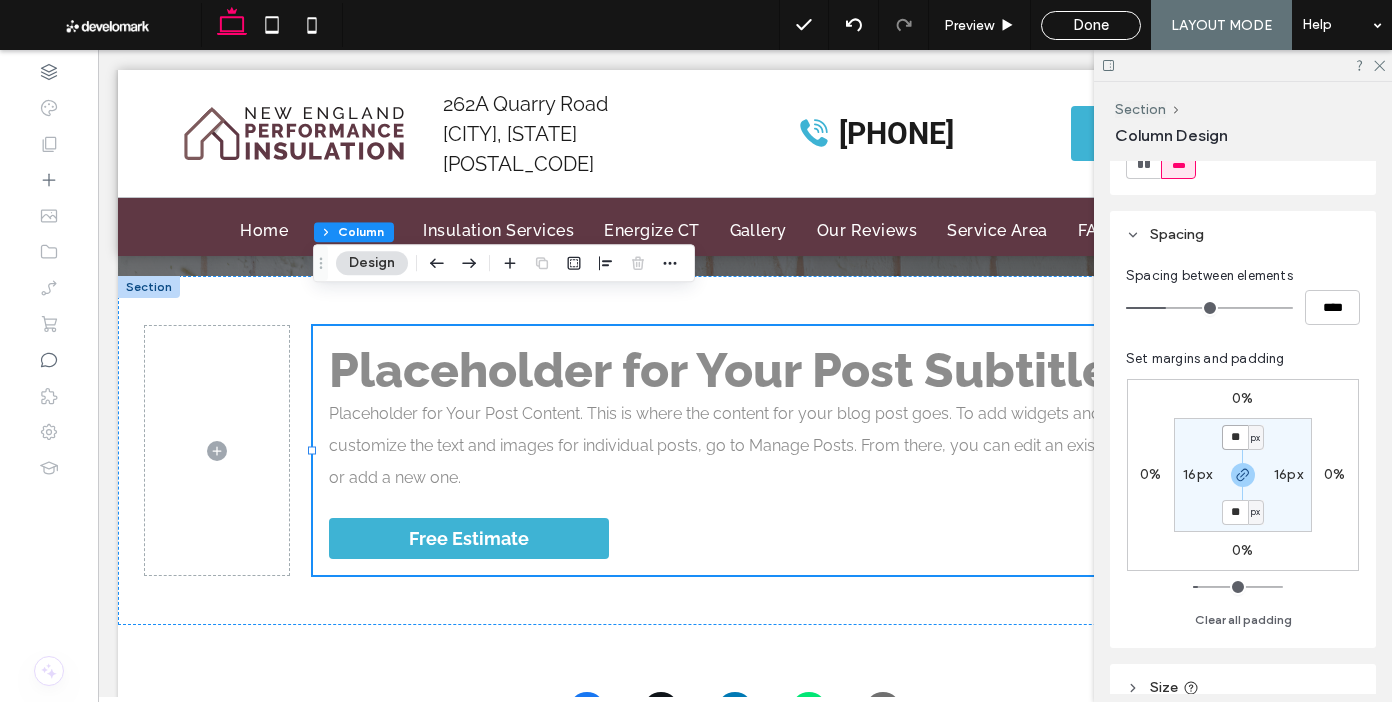 click on "**" at bounding box center [1235, 437] 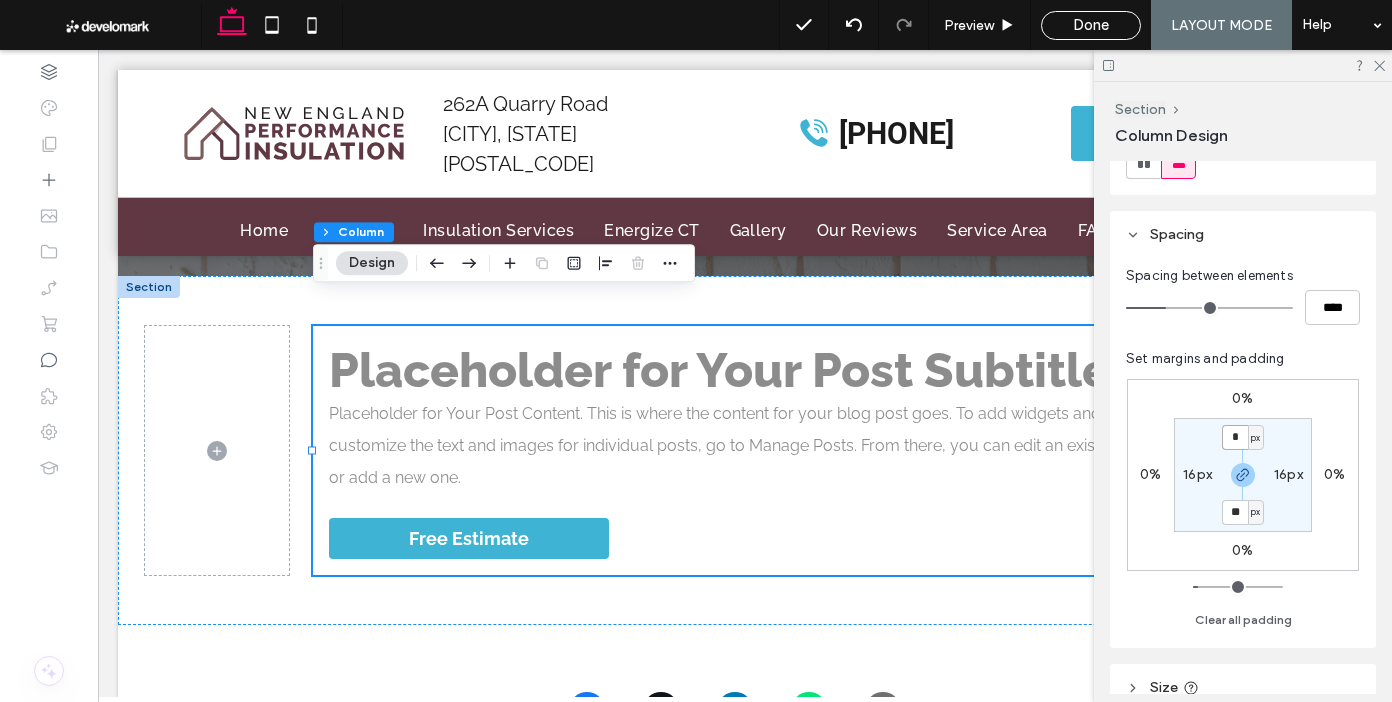type on "*" 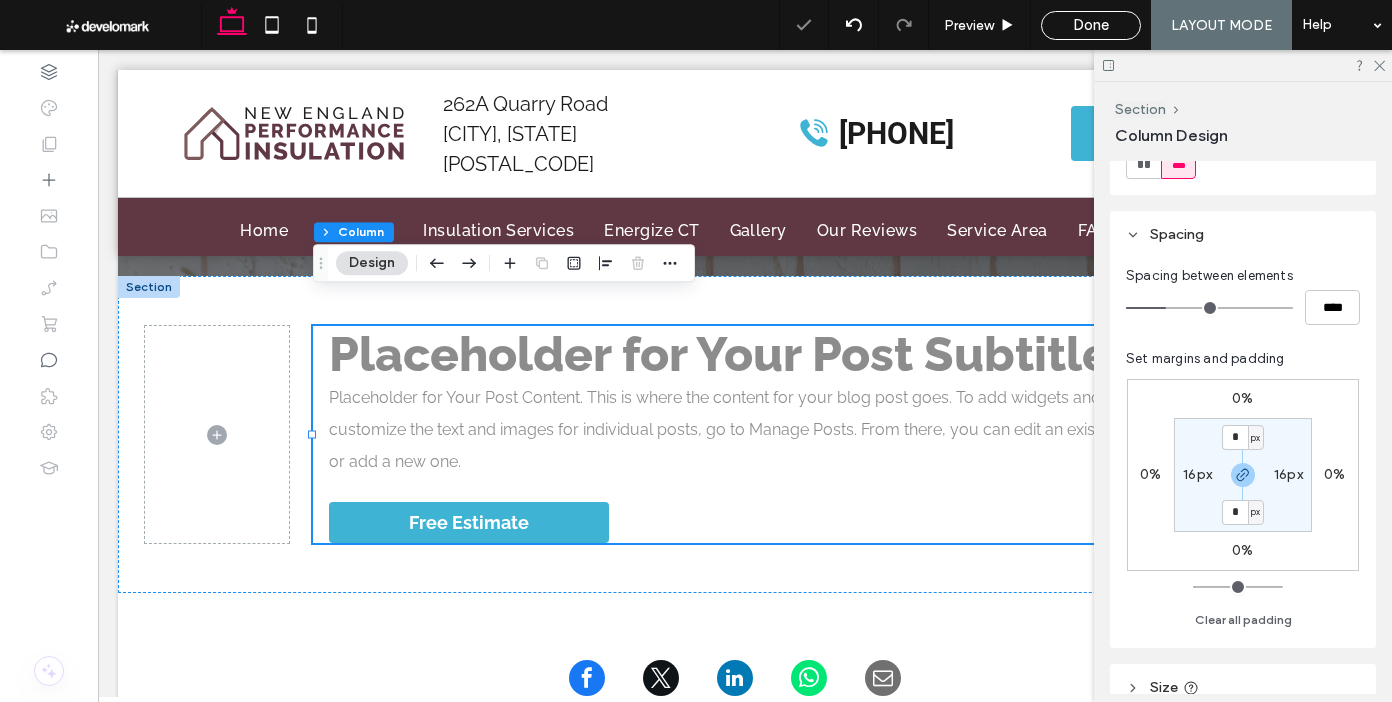 click 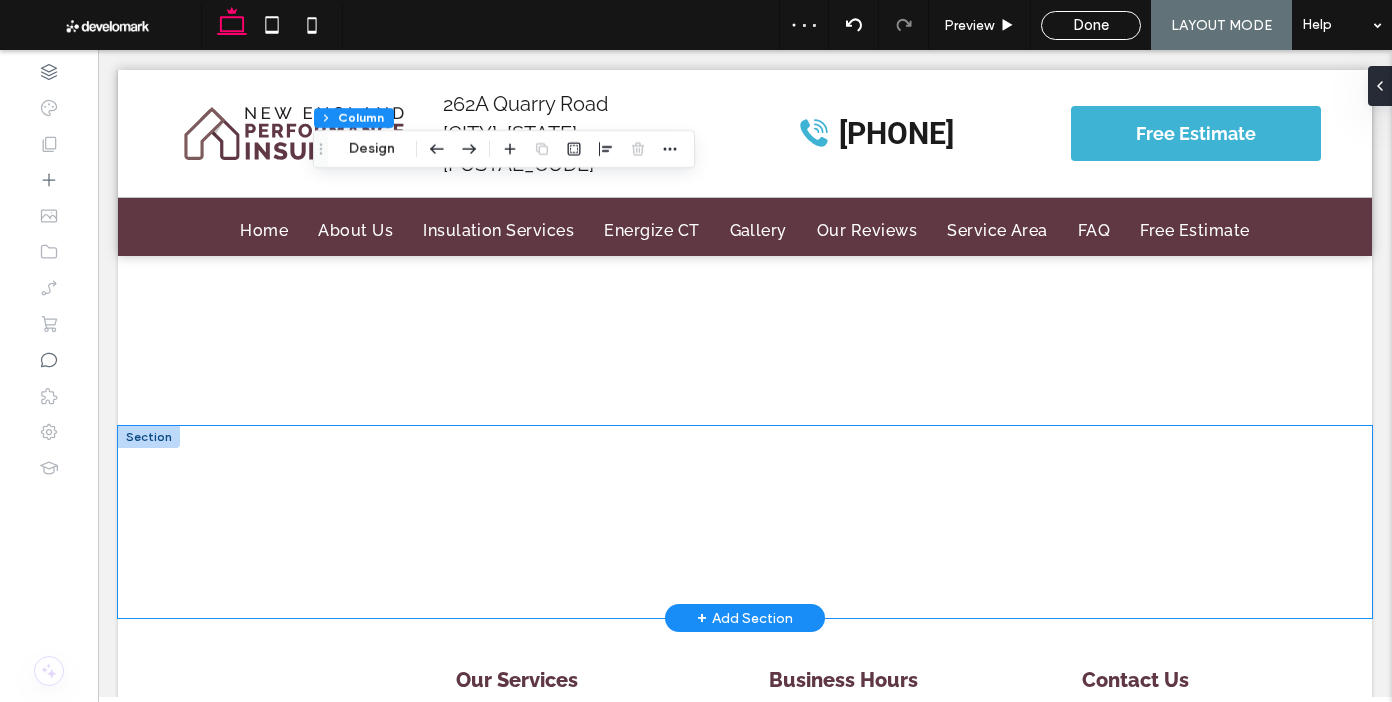 scroll, scrollTop: 866, scrollLeft: 0, axis: vertical 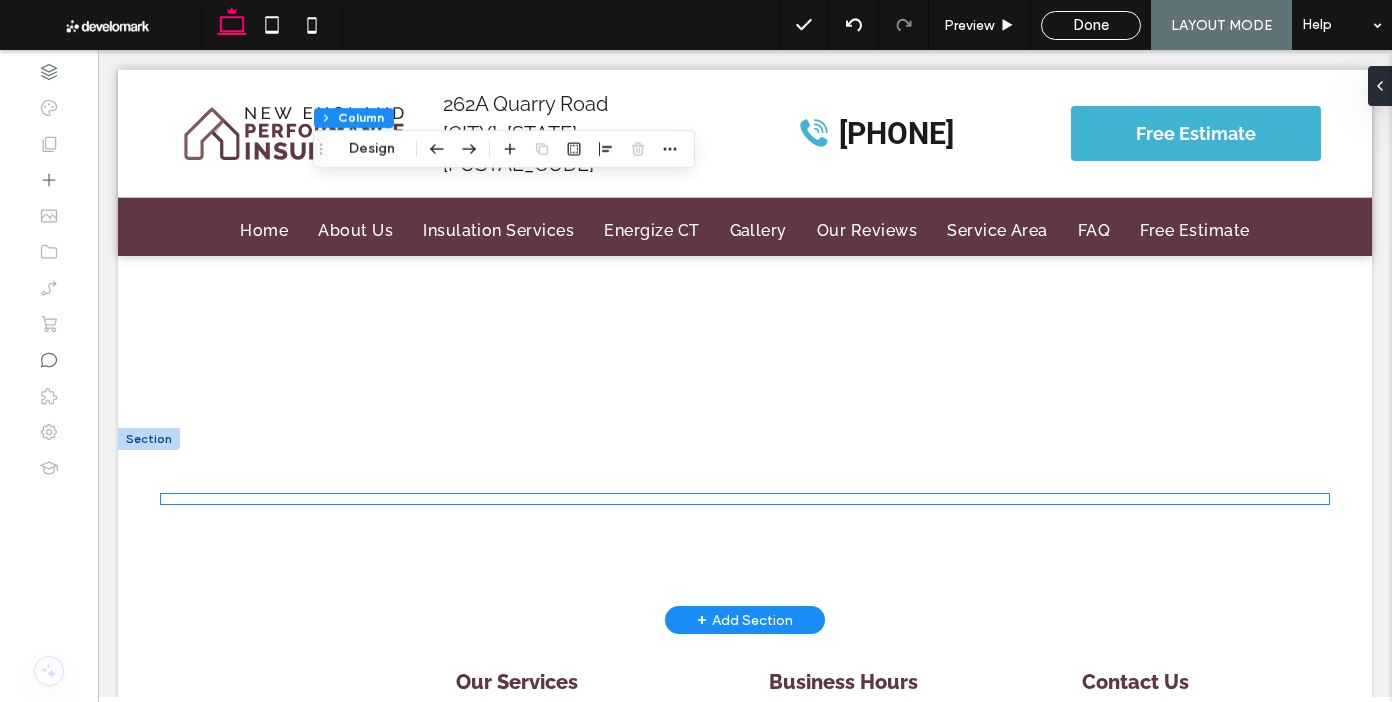 click at bounding box center (745, 499) 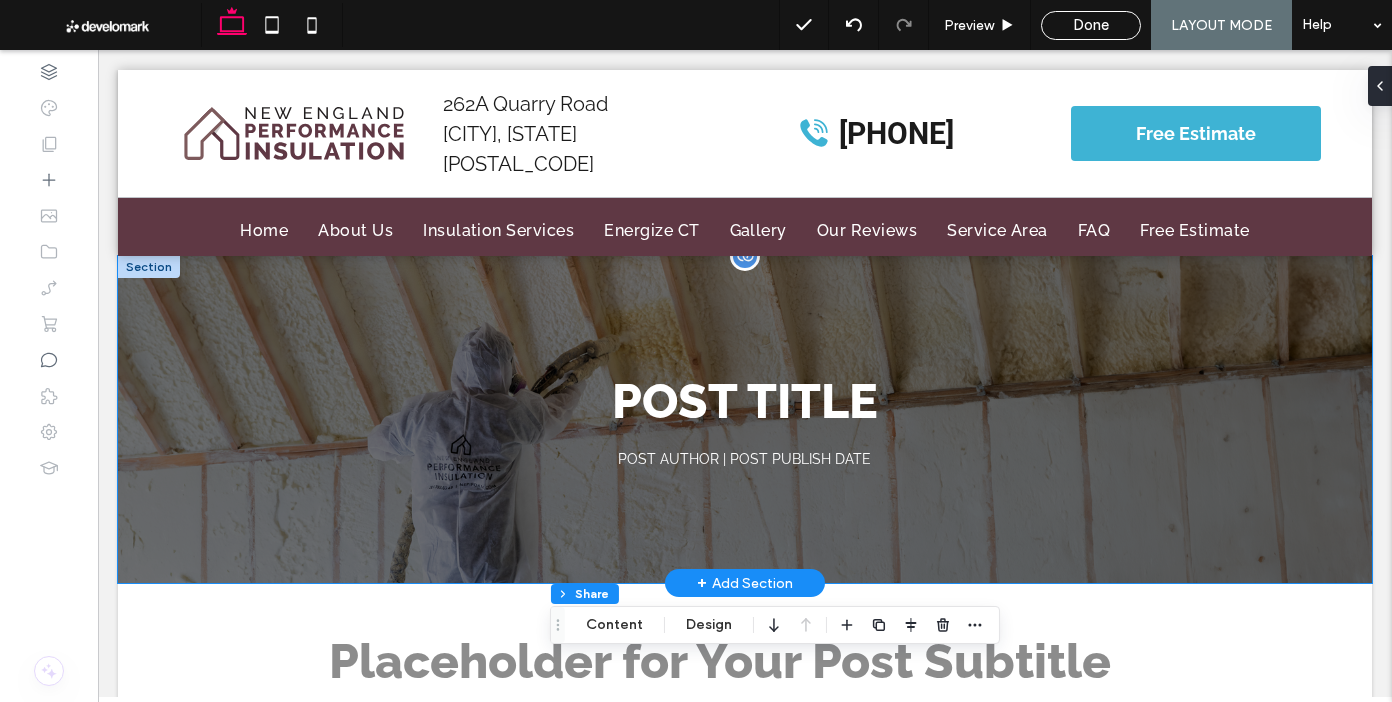 scroll, scrollTop: 313, scrollLeft: 0, axis: vertical 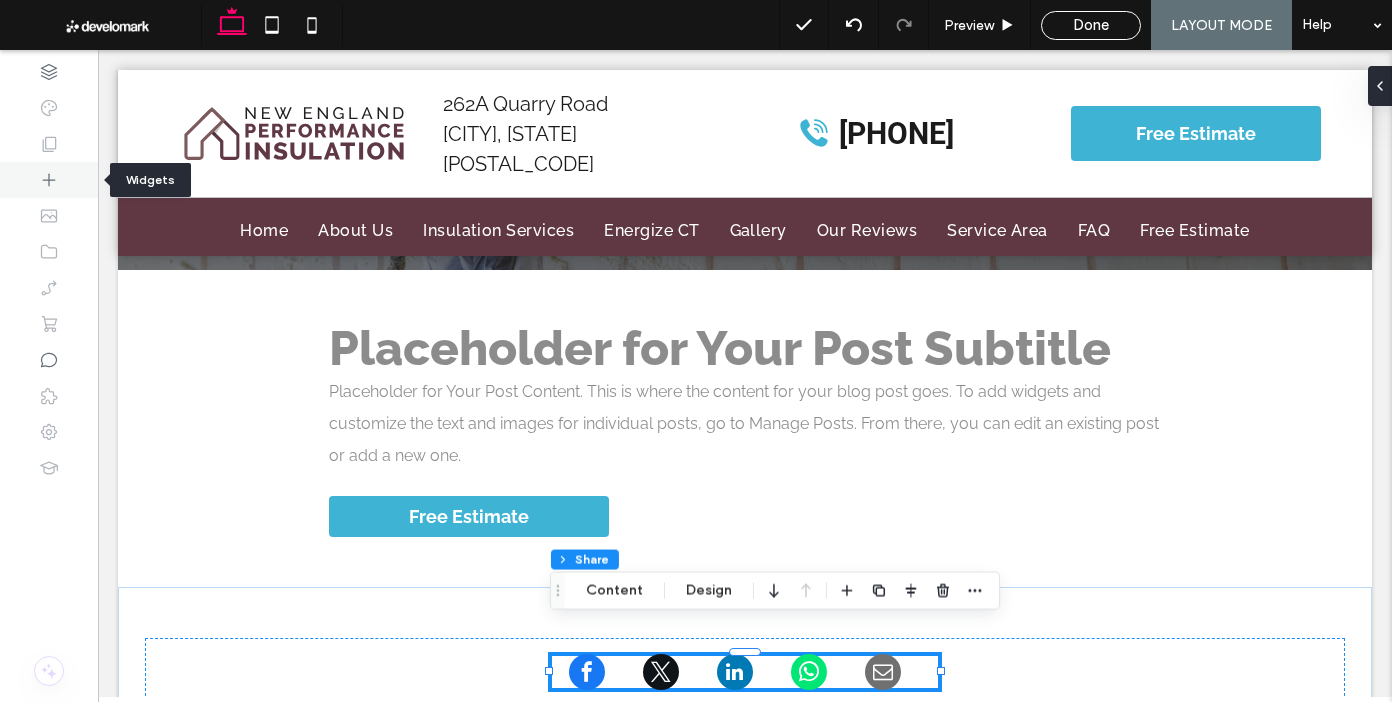 click 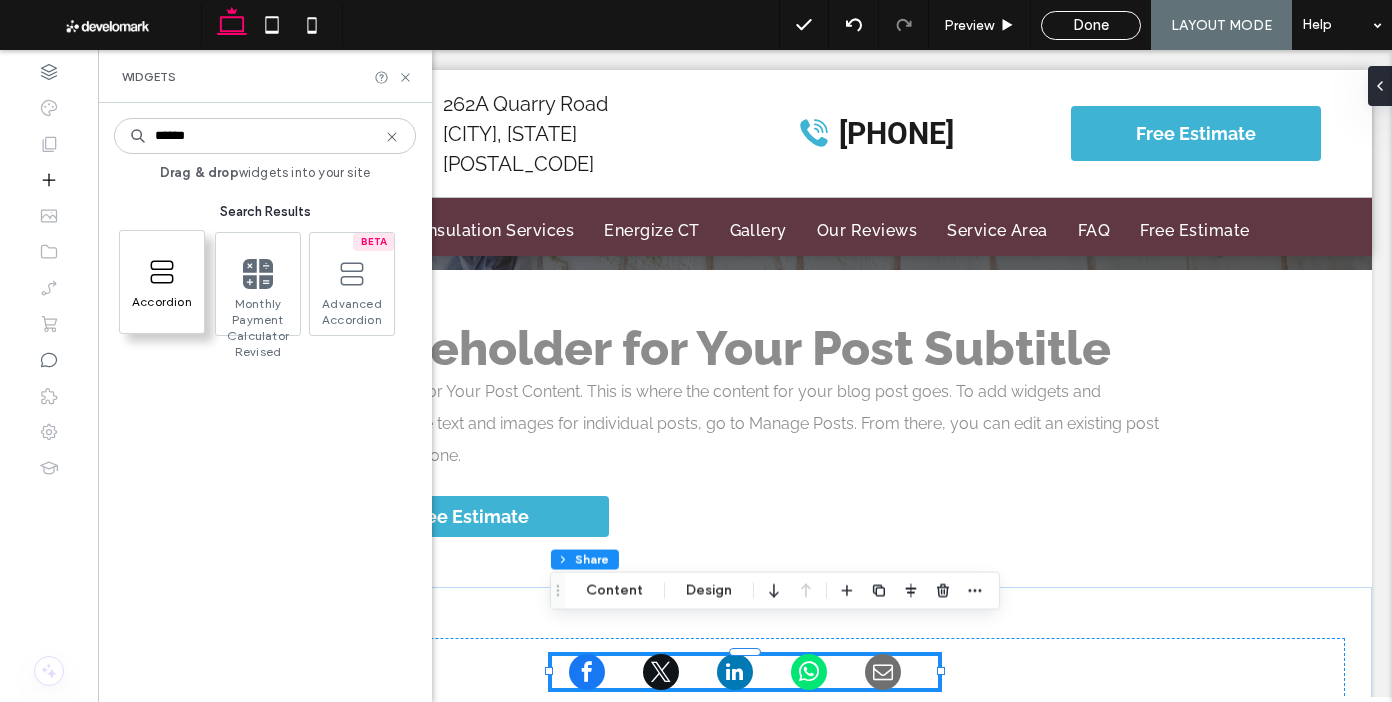 type on "******" 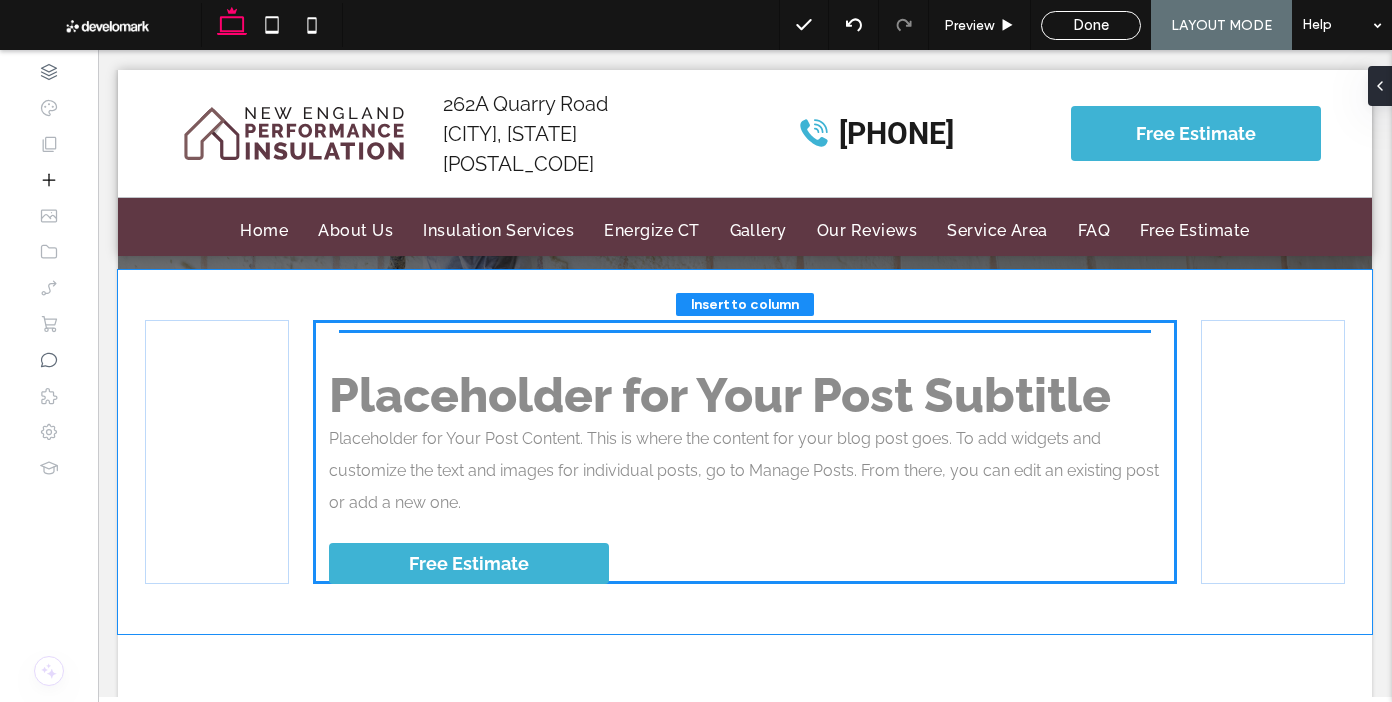 scroll, scrollTop: 338, scrollLeft: 0, axis: vertical 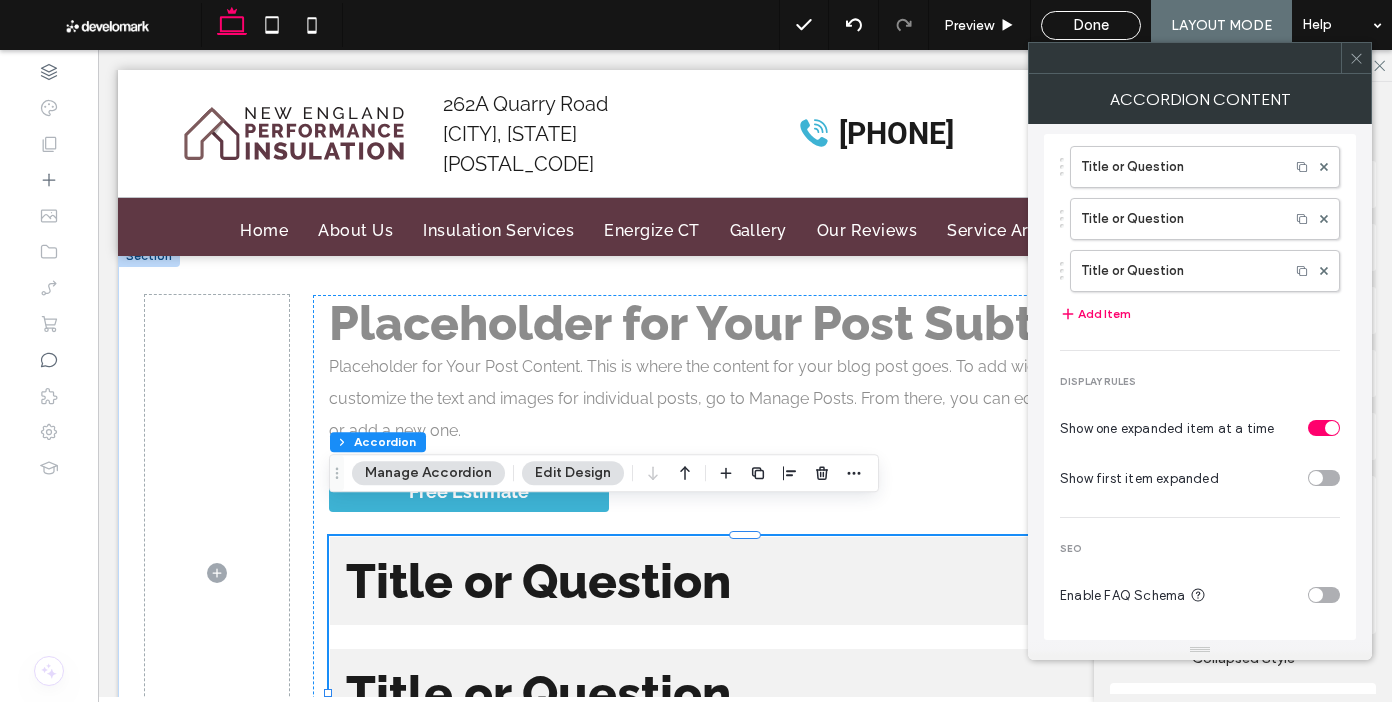 click at bounding box center (1316, 595) 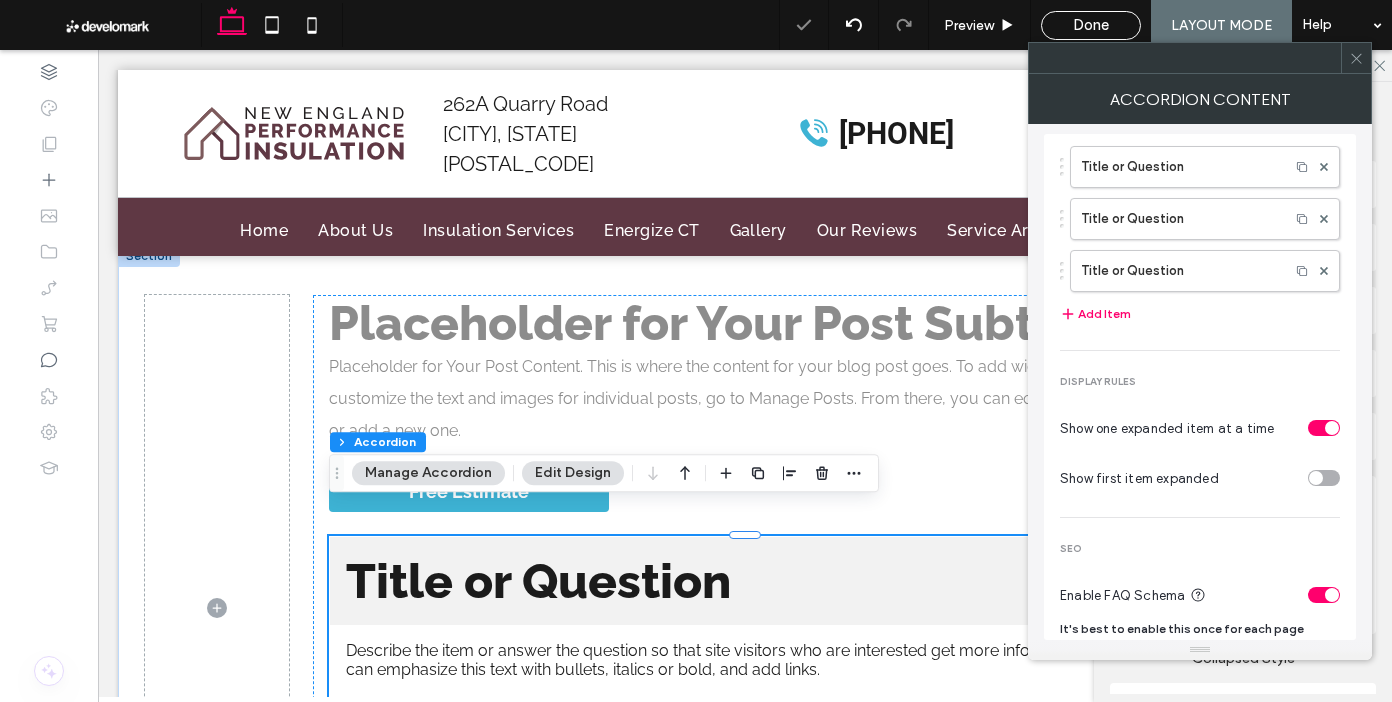 click on "Manage Accordion" at bounding box center [428, 473] 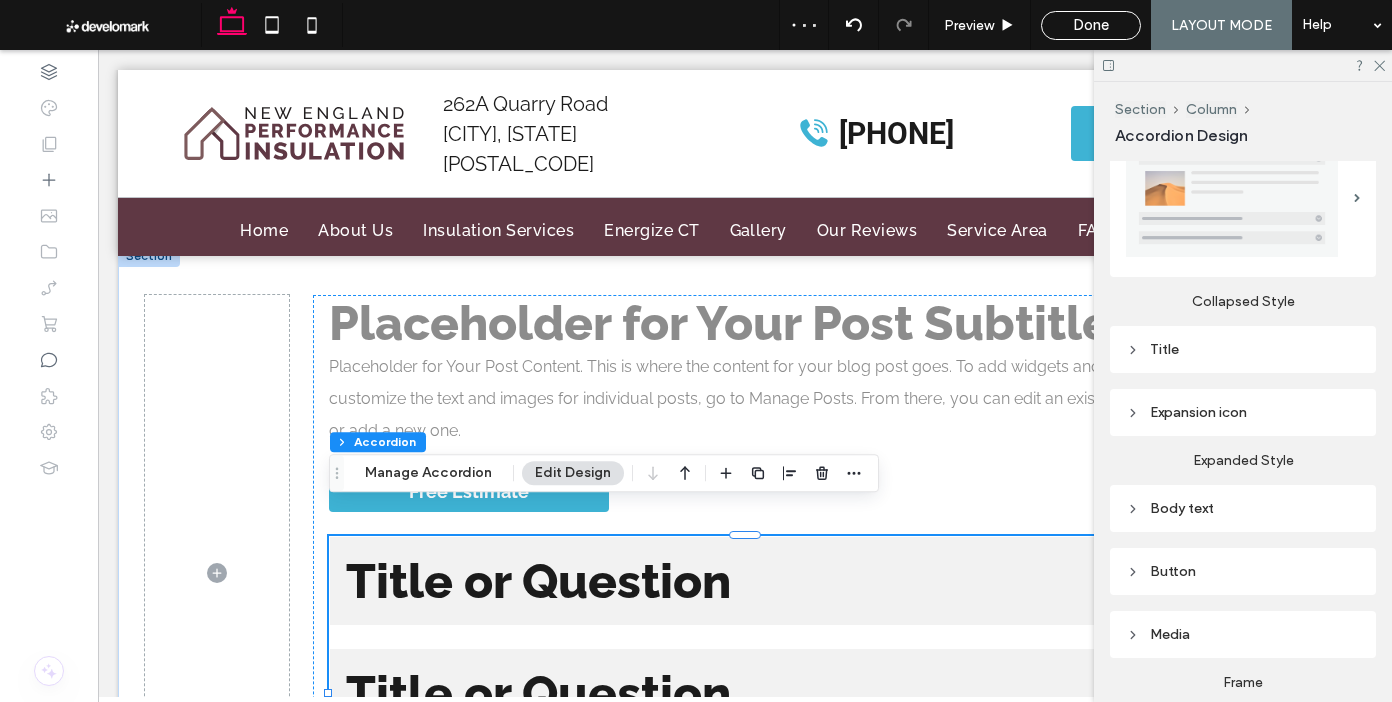 click on "Title" at bounding box center [1243, 349] 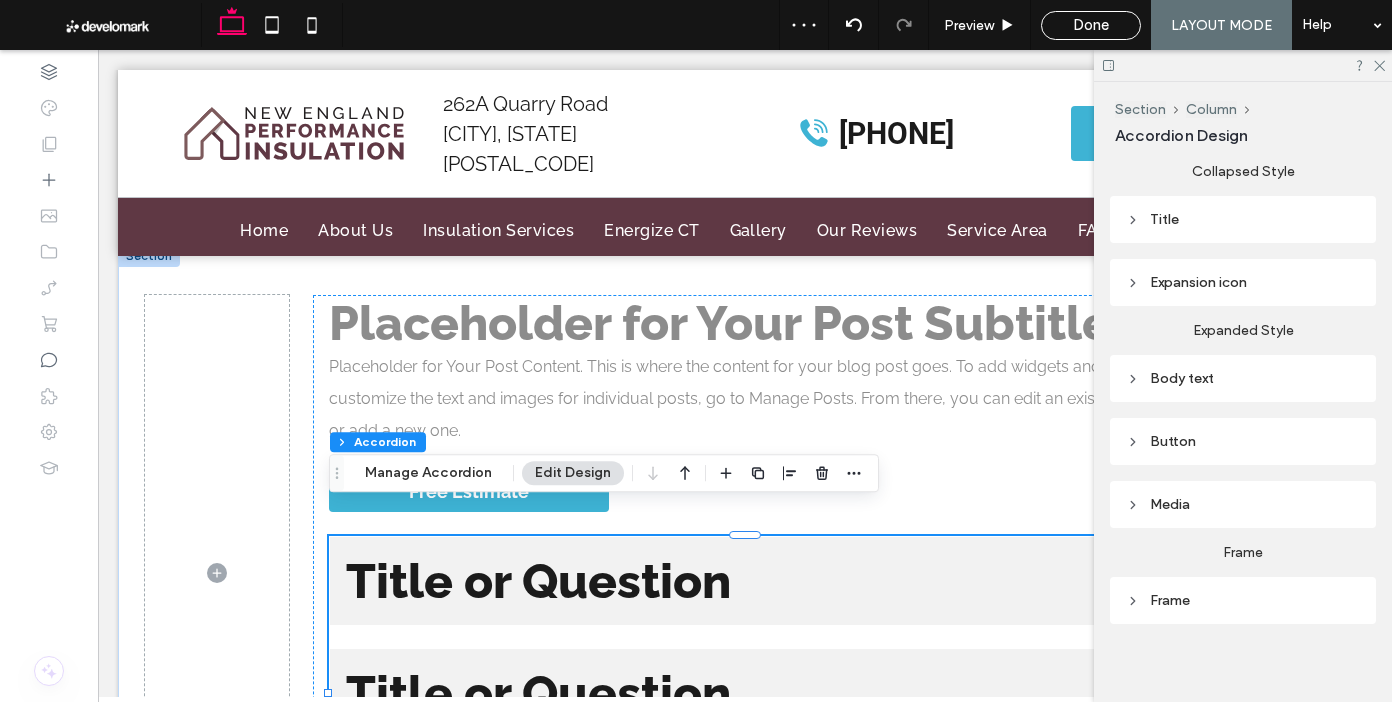 scroll, scrollTop: 497, scrollLeft: 0, axis: vertical 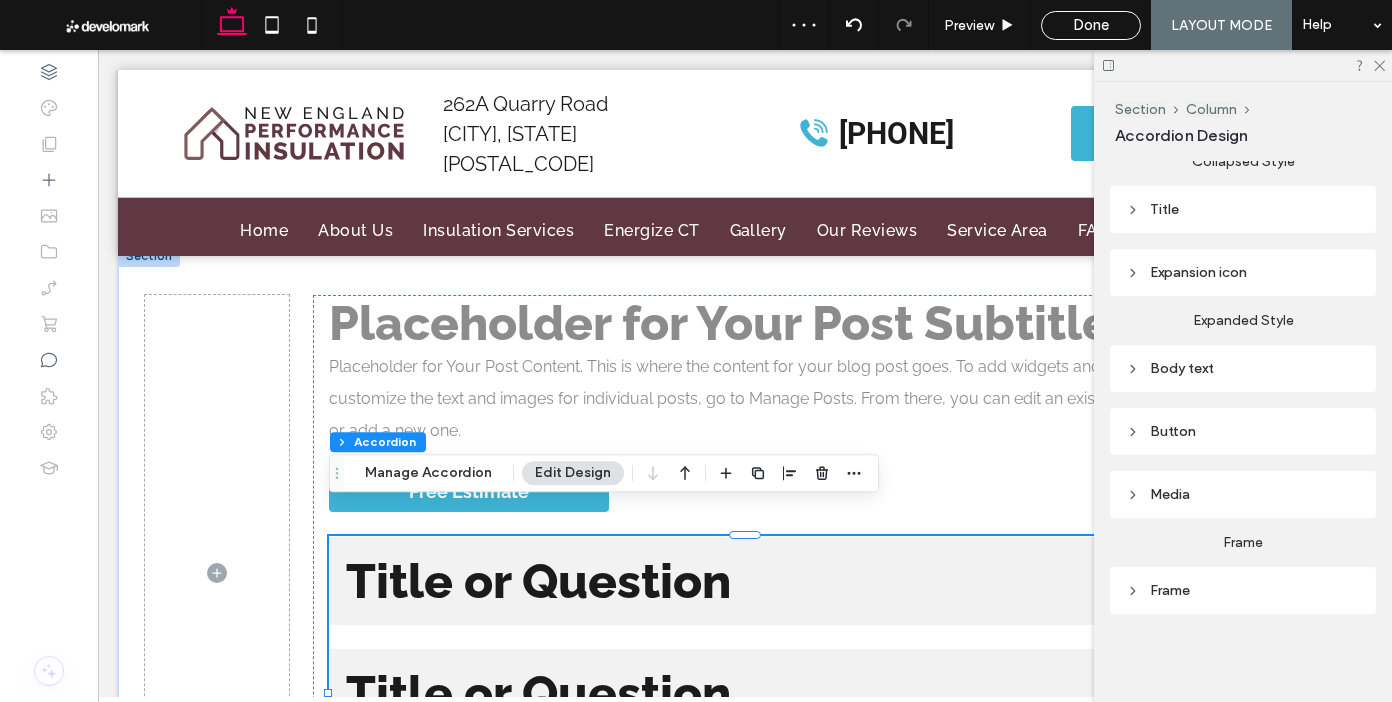 drag, startPoint x: 1196, startPoint y: 203, endPoint x: 1207, endPoint y: 206, distance: 11.401754 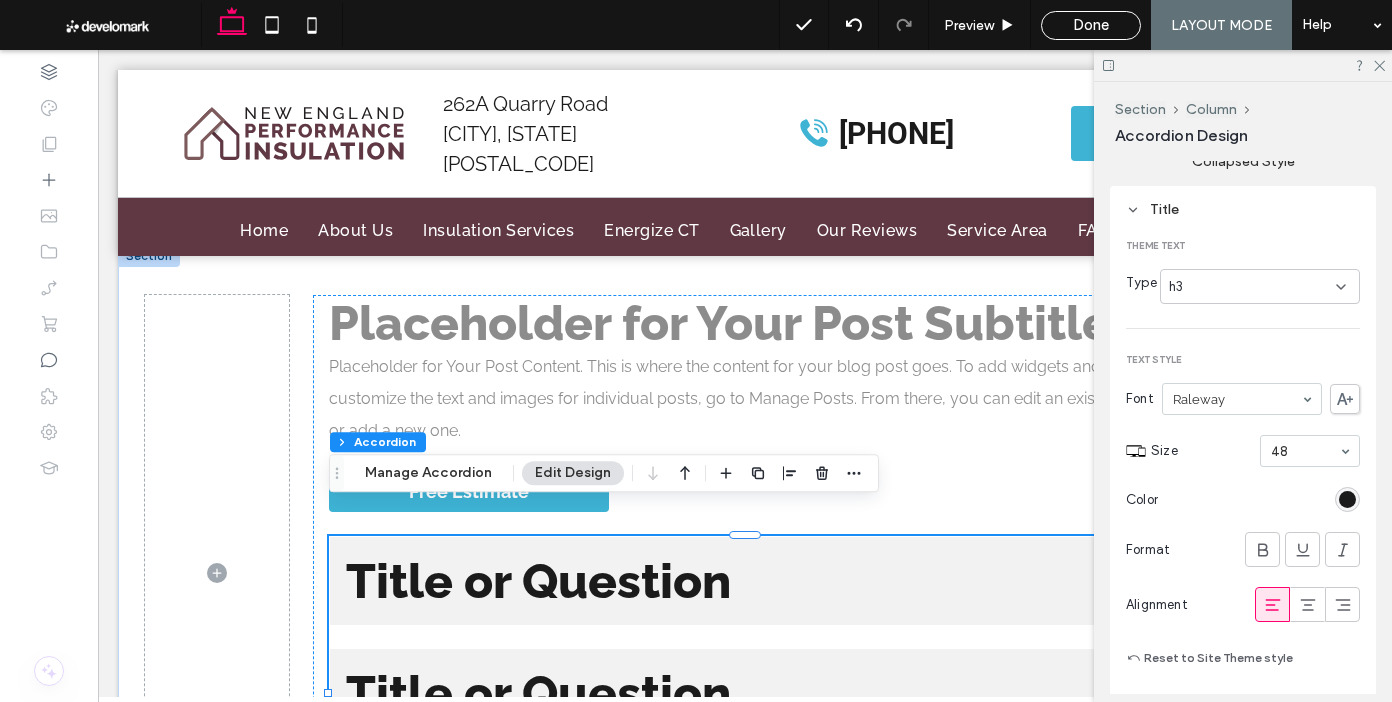 click on "Size 48" at bounding box center [1255, 451] 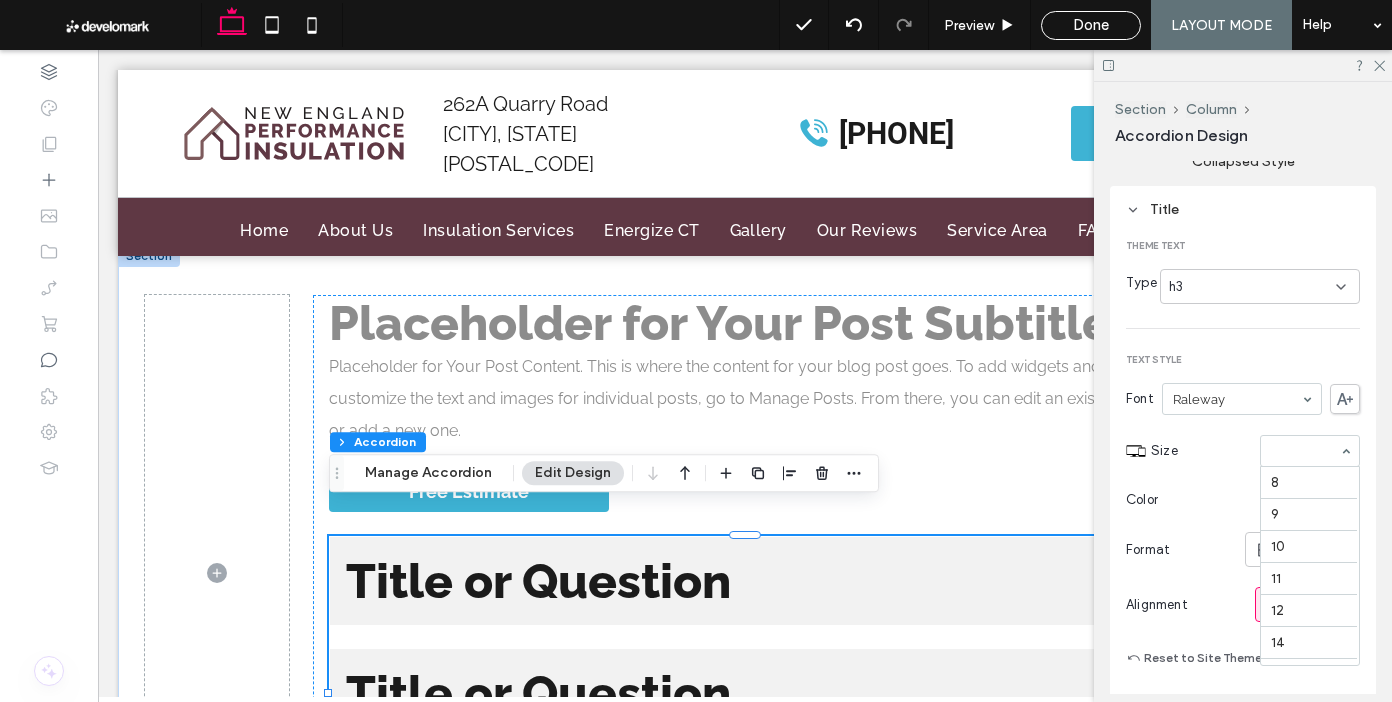 scroll, scrollTop: 329, scrollLeft: 0, axis: vertical 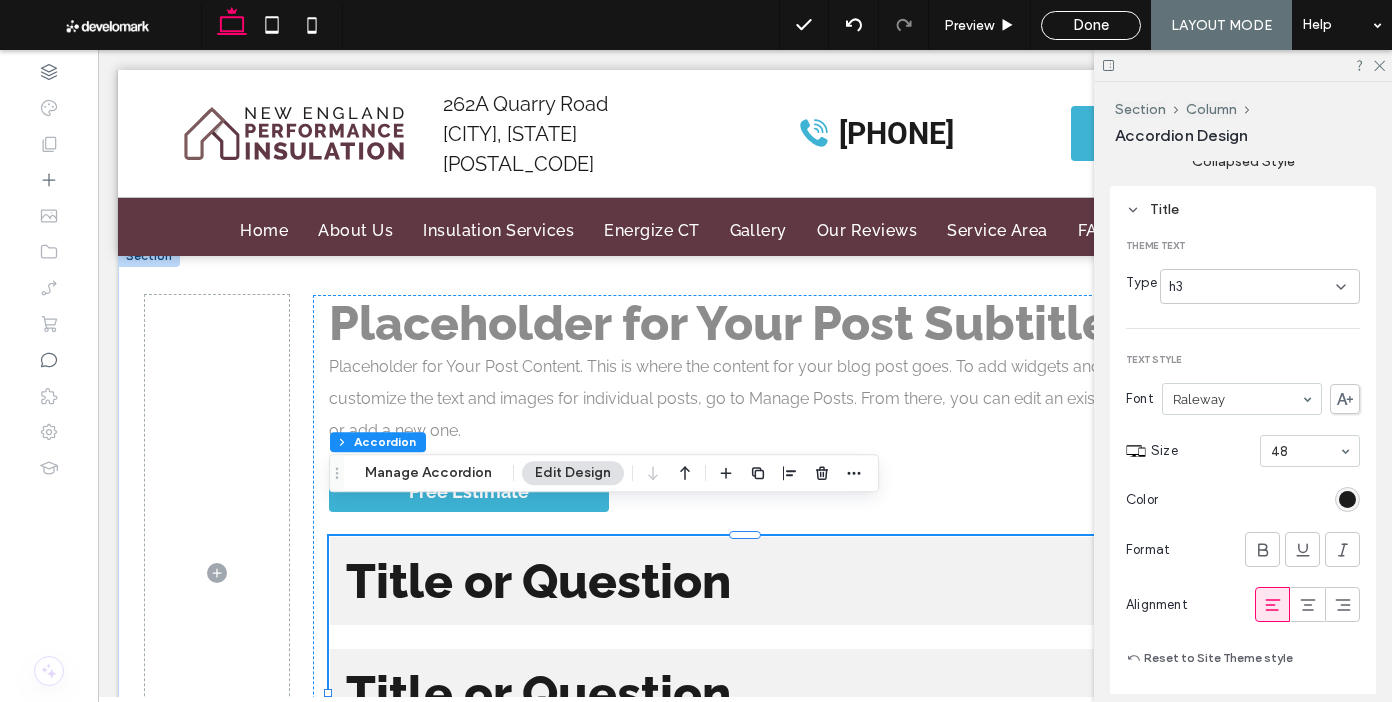 click on "h3" at bounding box center [1260, 286] 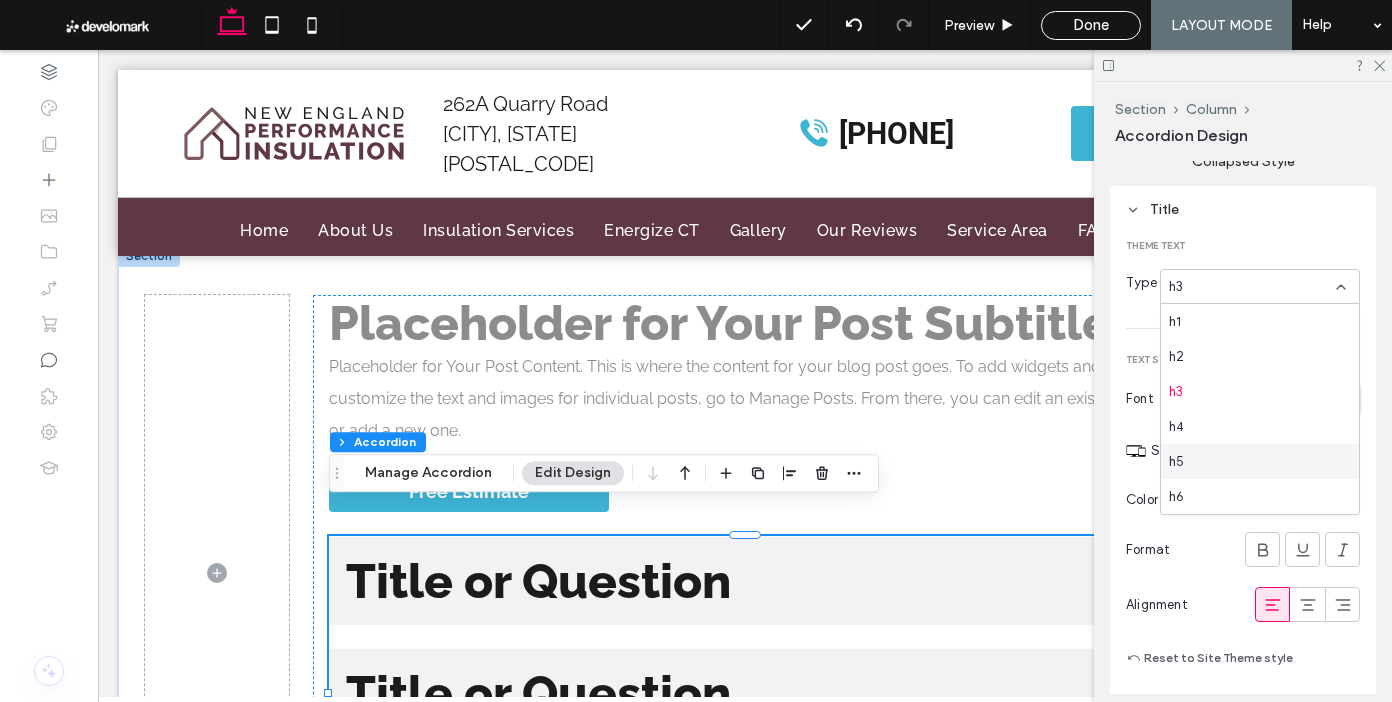 click on "h5" at bounding box center (1260, 461) 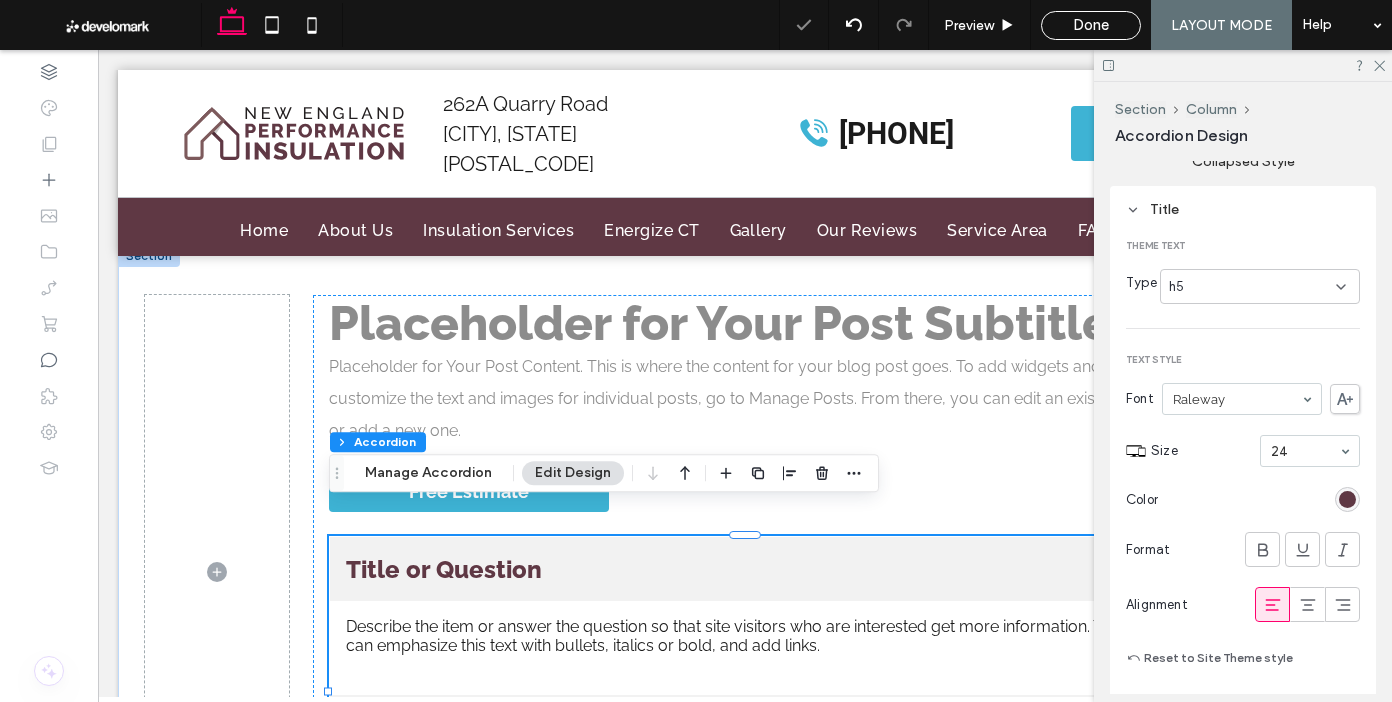 drag, startPoint x: 1193, startPoint y: 282, endPoint x: 1199, endPoint y: 291, distance: 10.816654 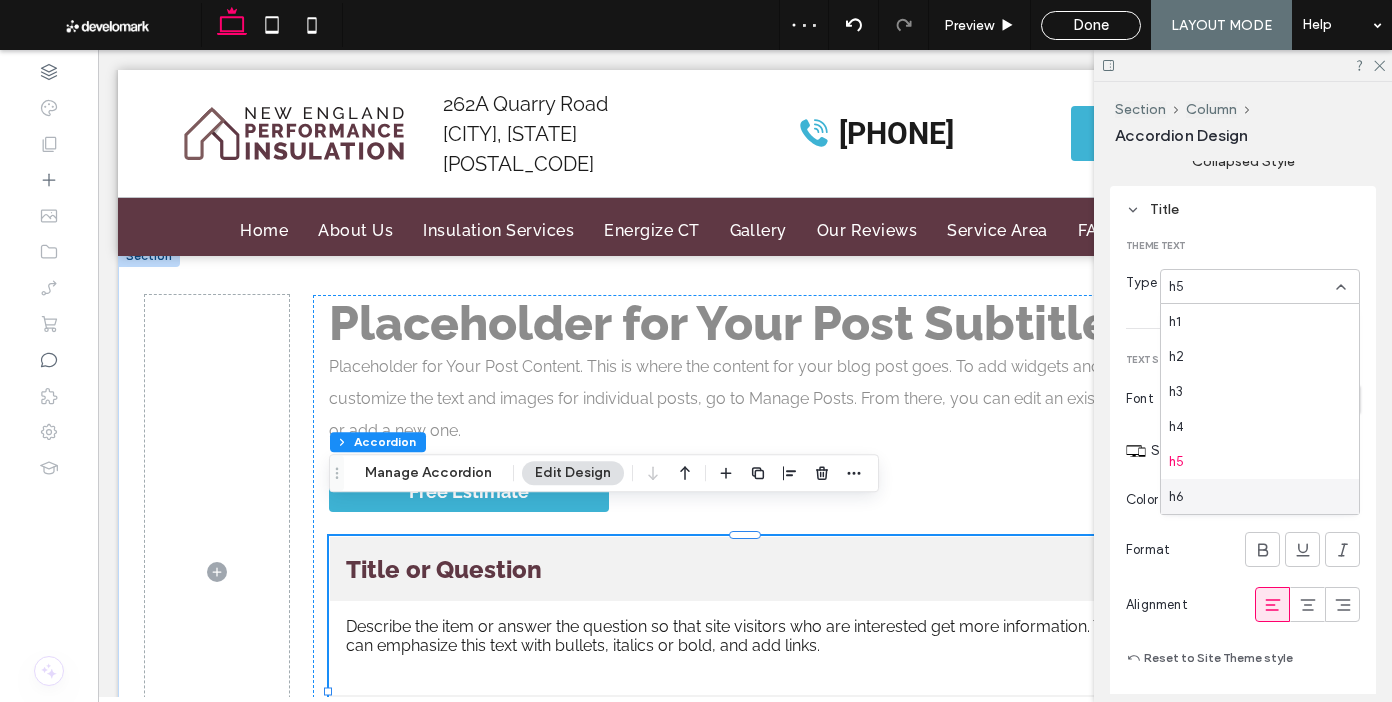 click on "h6" at bounding box center [1260, 496] 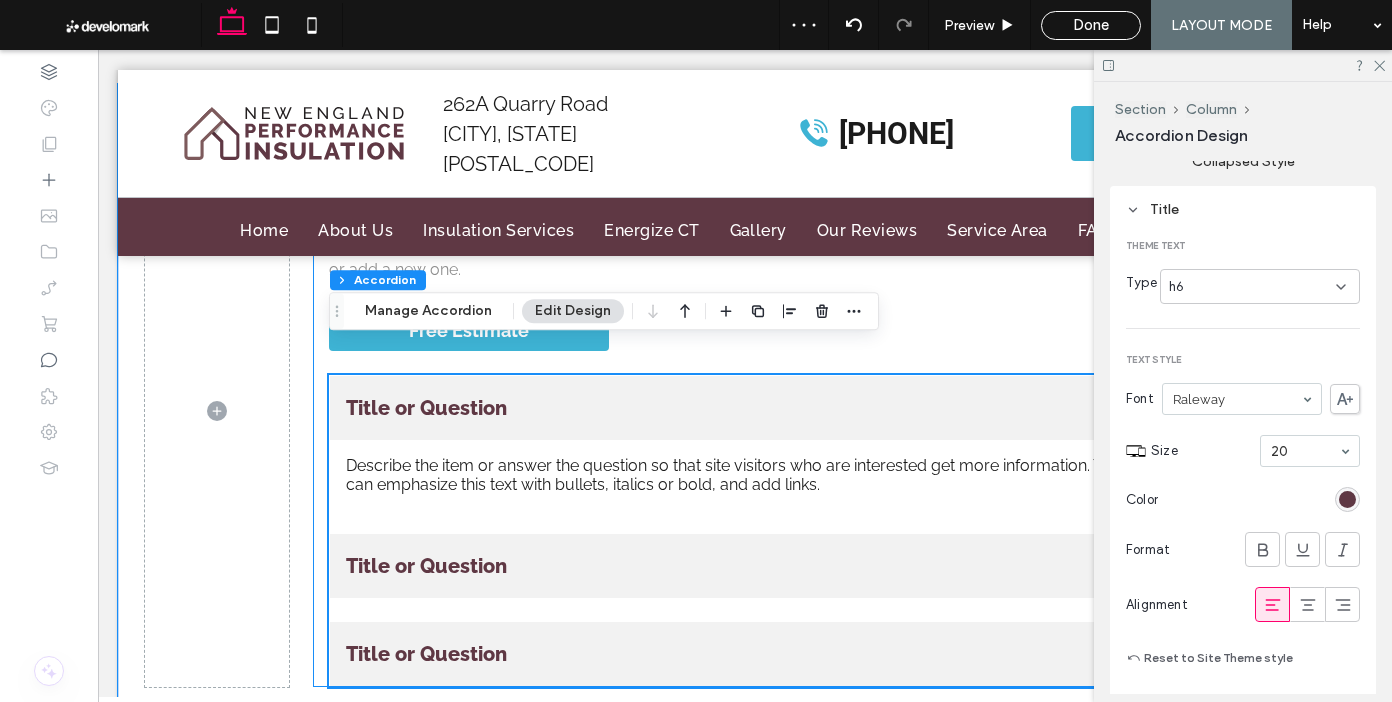 scroll, scrollTop: 500, scrollLeft: 0, axis: vertical 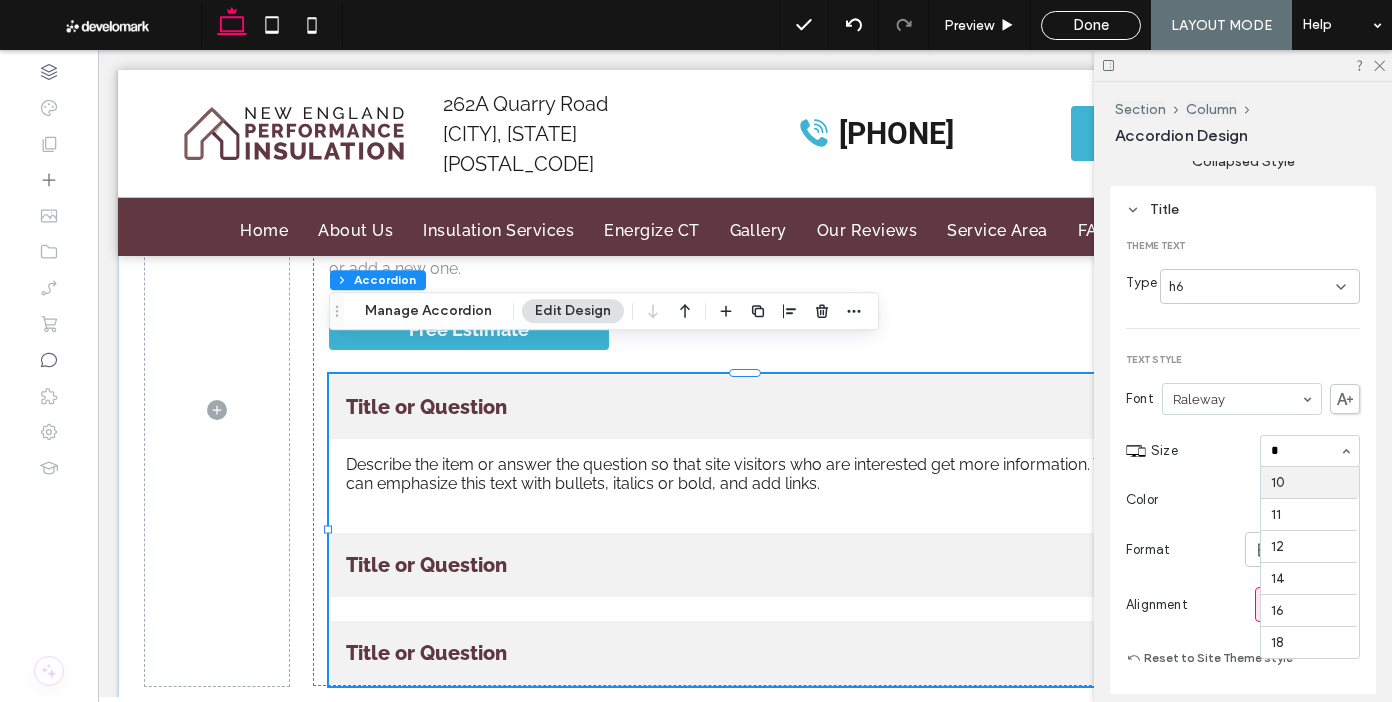 type on "**" 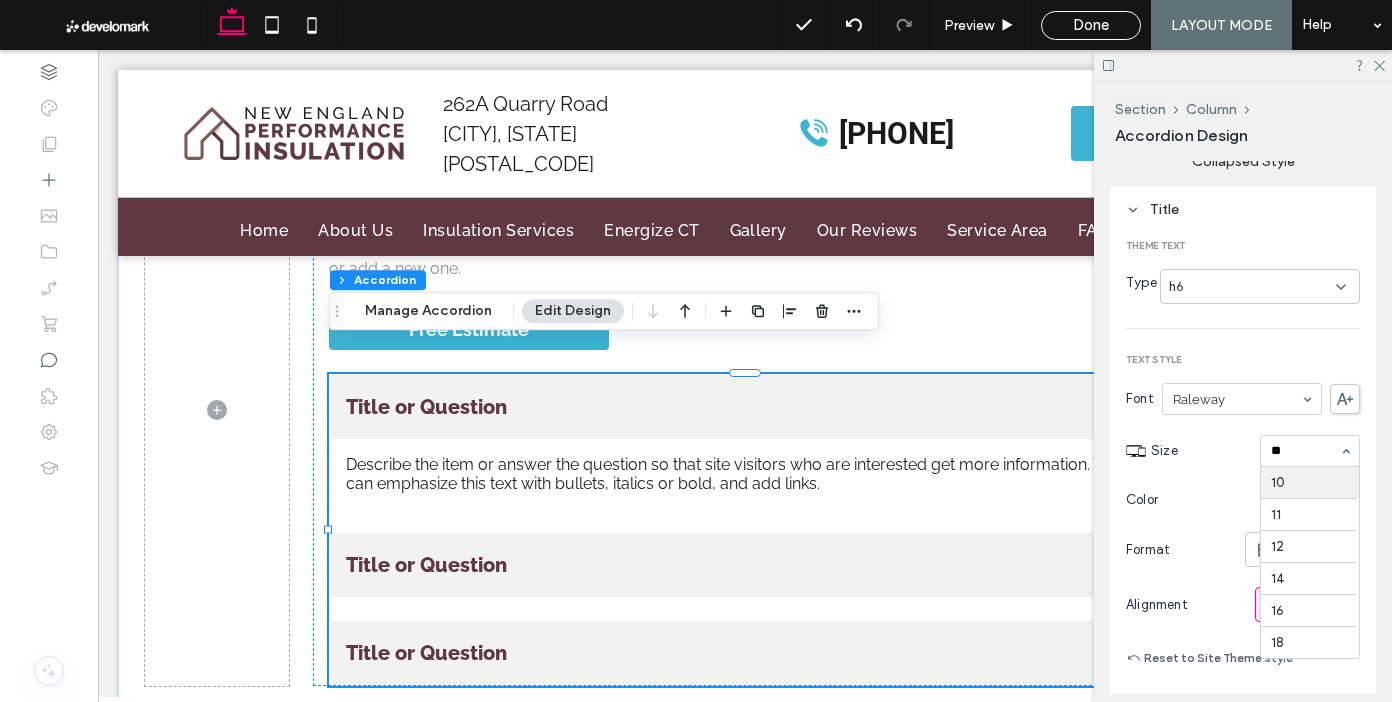 scroll, scrollTop: 0, scrollLeft: 0, axis: both 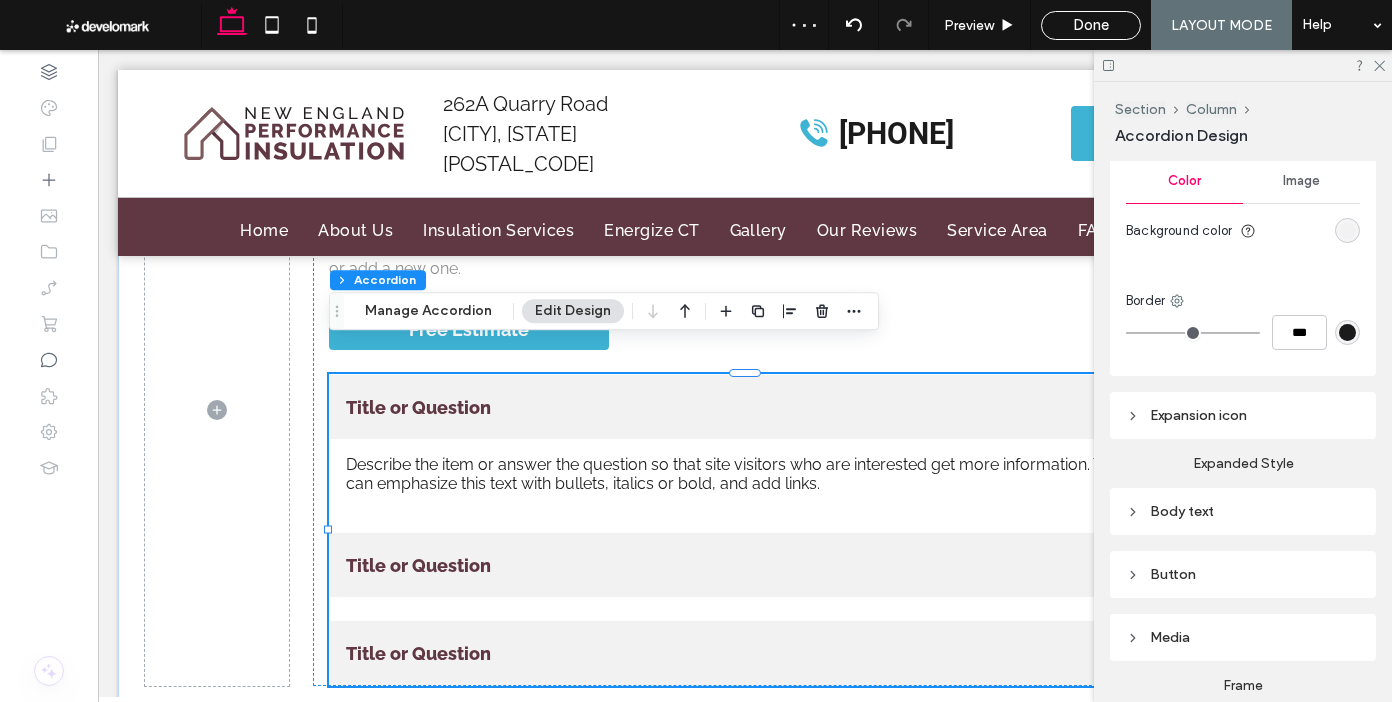 click on "Expansion icon" at bounding box center (1243, 415) 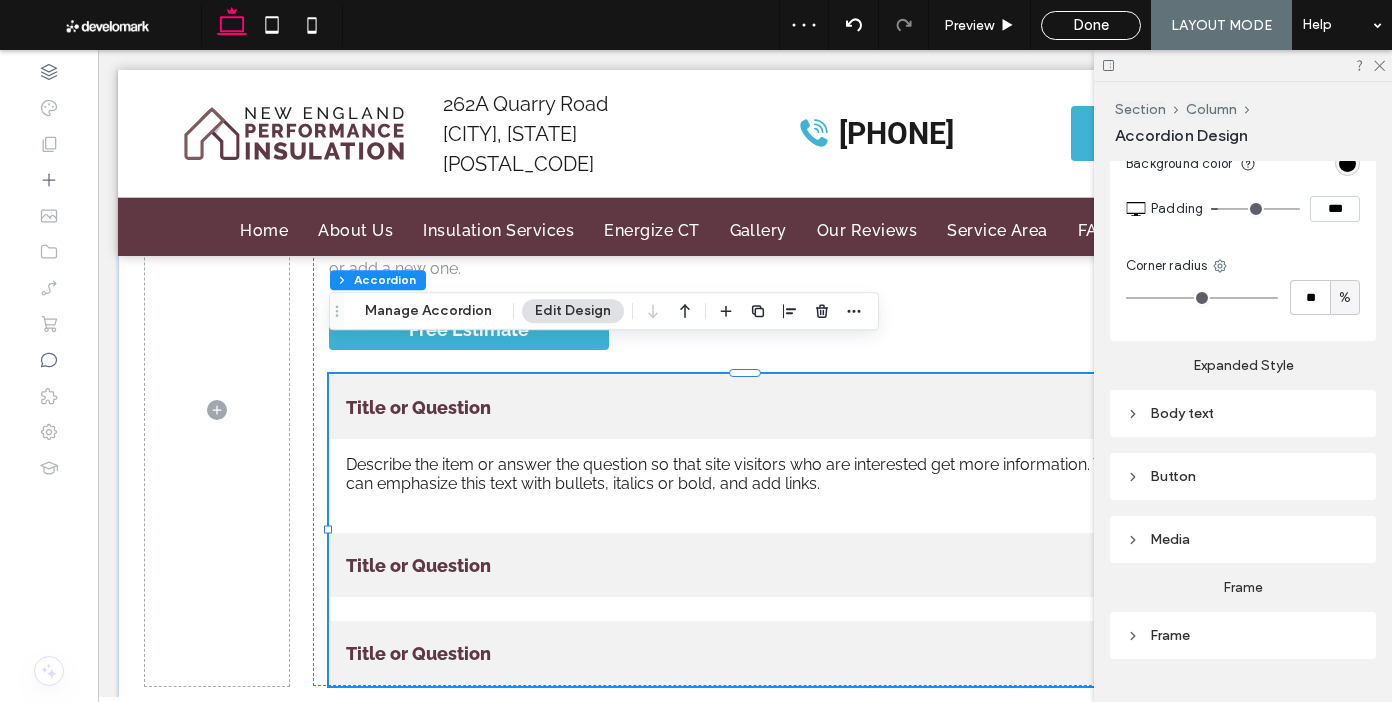 scroll, scrollTop: 1648, scrollLeft: 0, axis: vertical 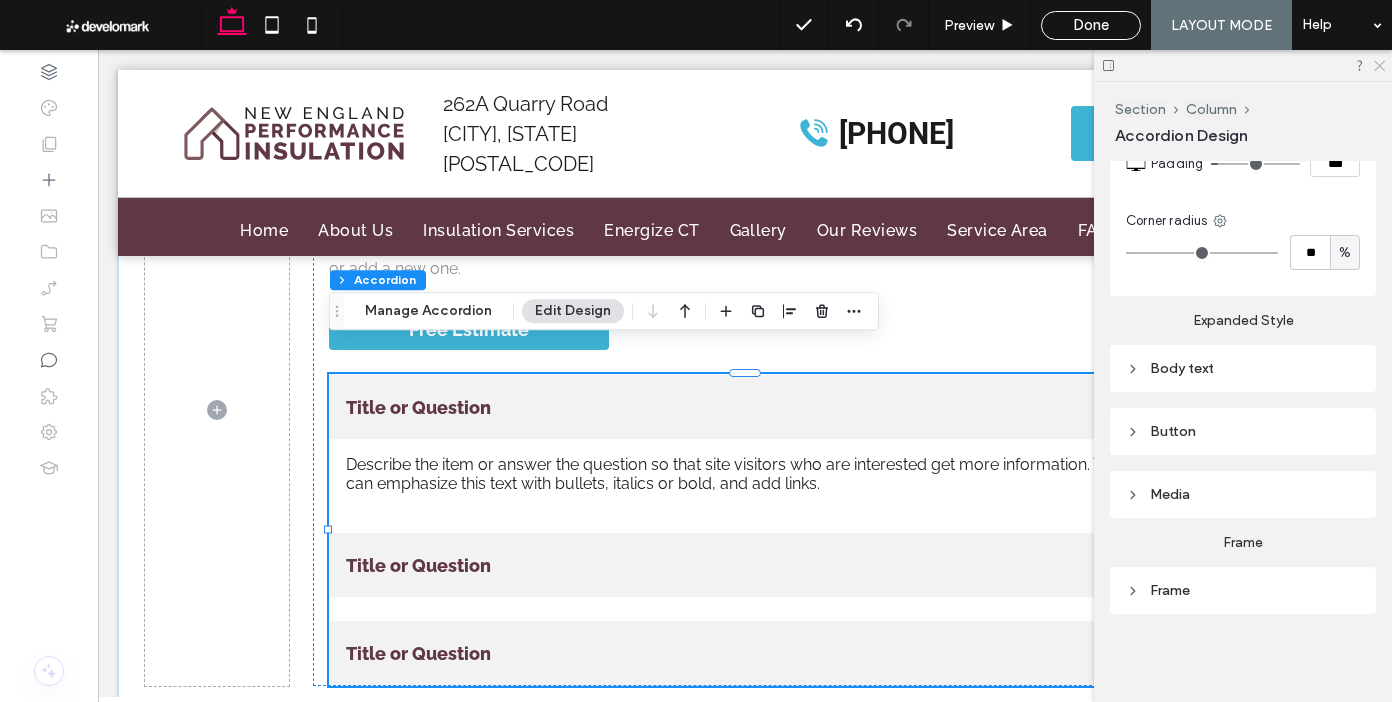 click 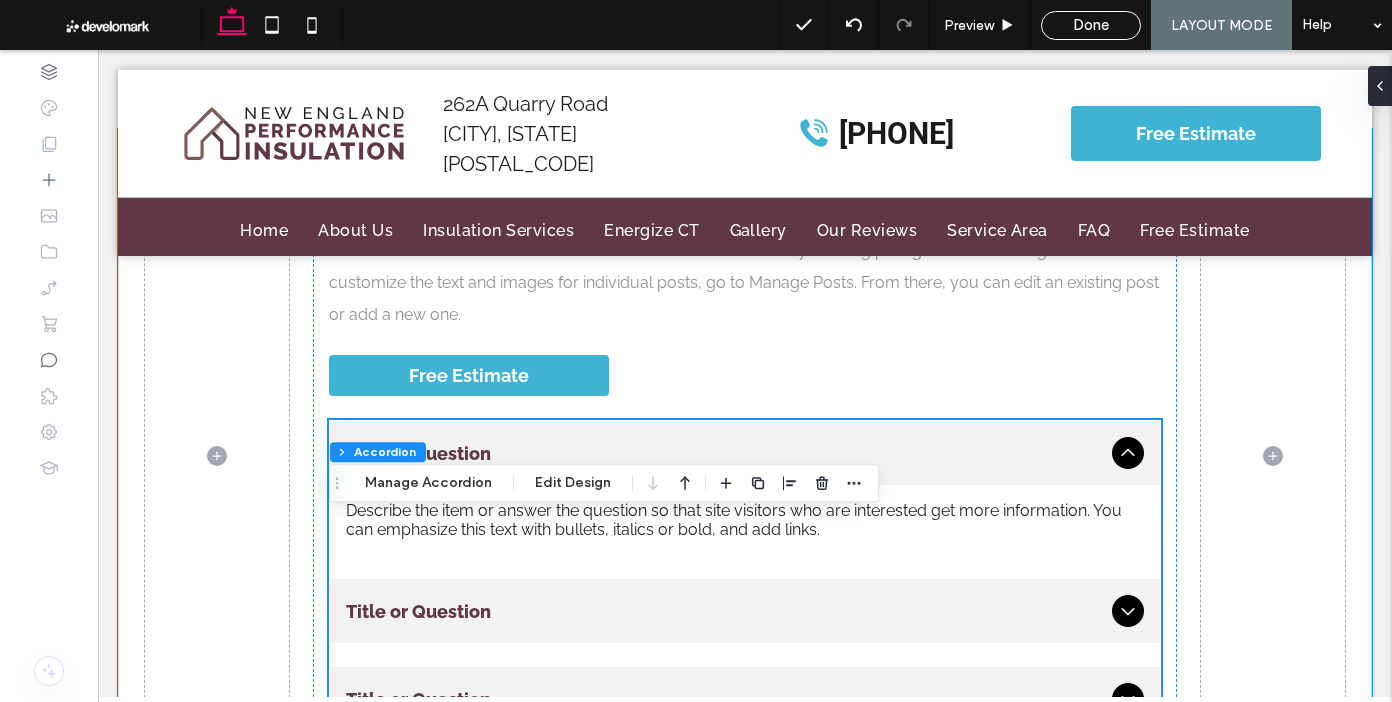 scroll, scrollTop: 466, scrollLeft: 0, axis: vertical 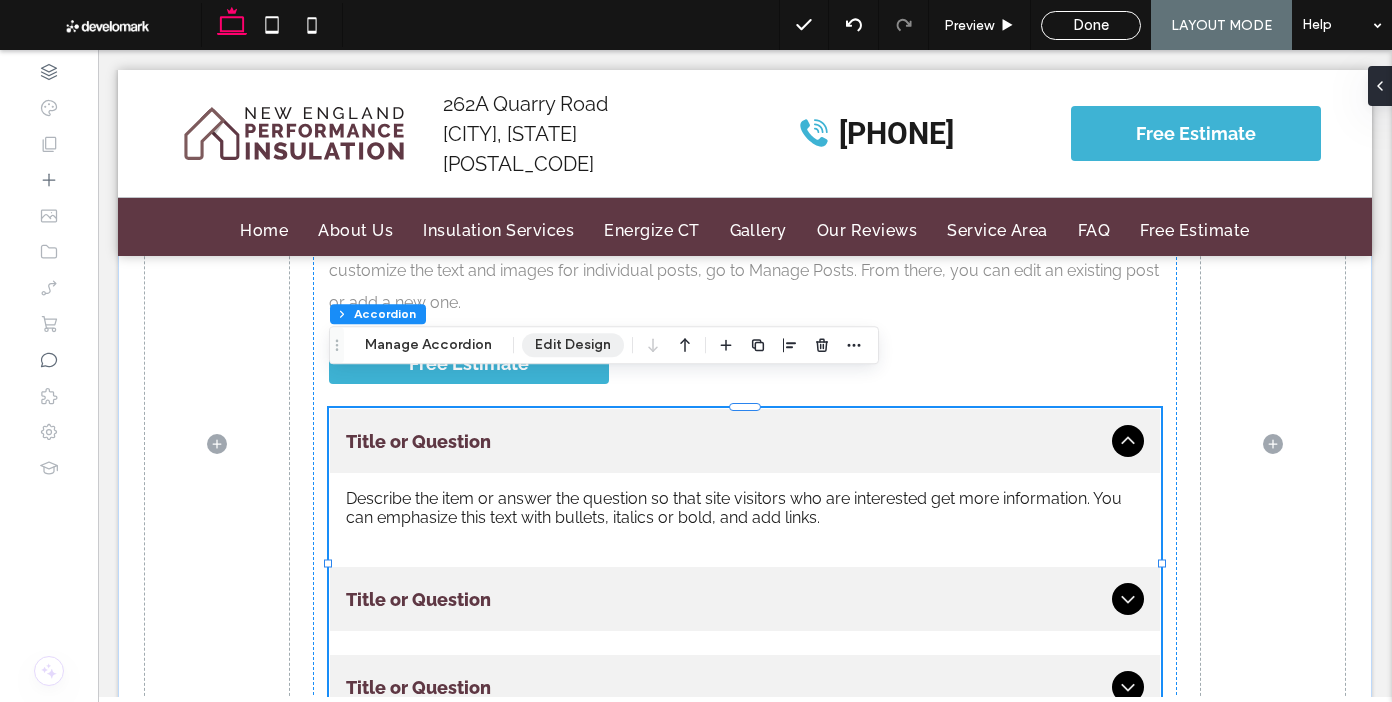 click on "Edit Design" at bounding box center [573, 345] 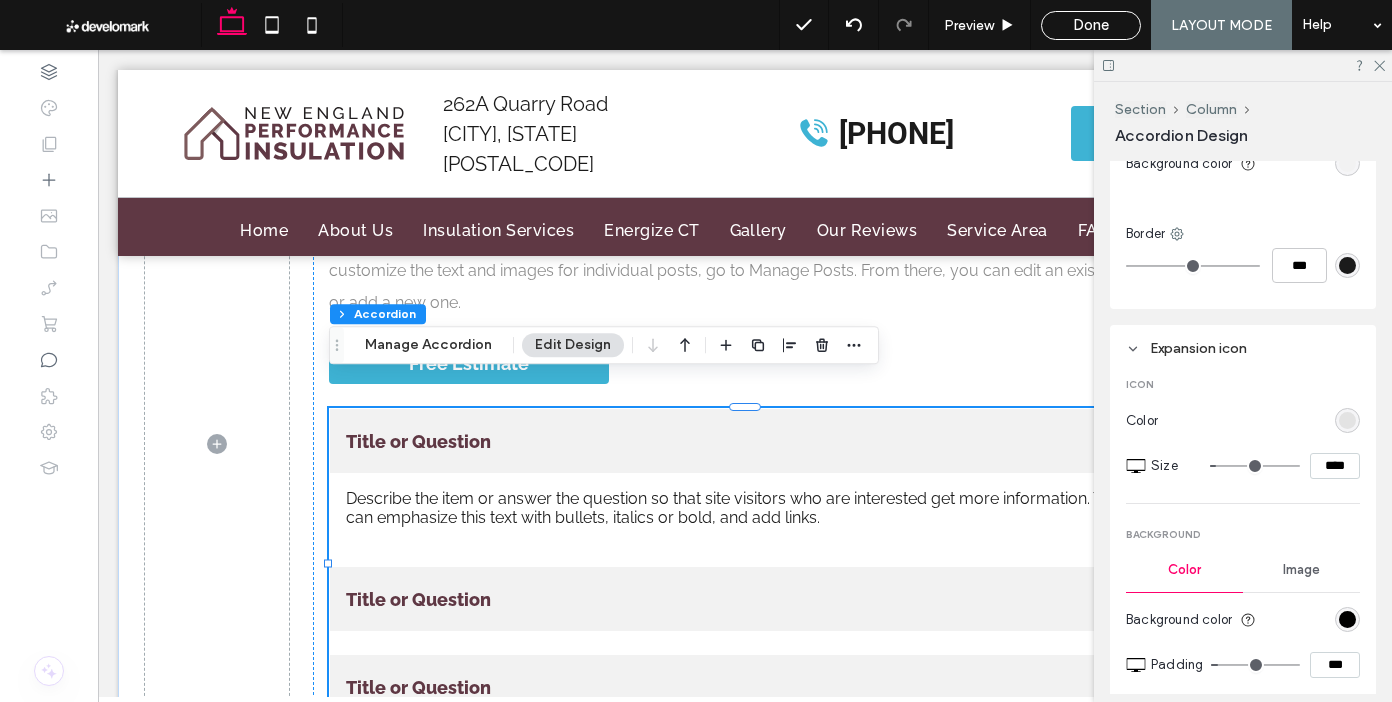 scroll, scrollTop: 1145, scrollLeft: 0, axis: vertical 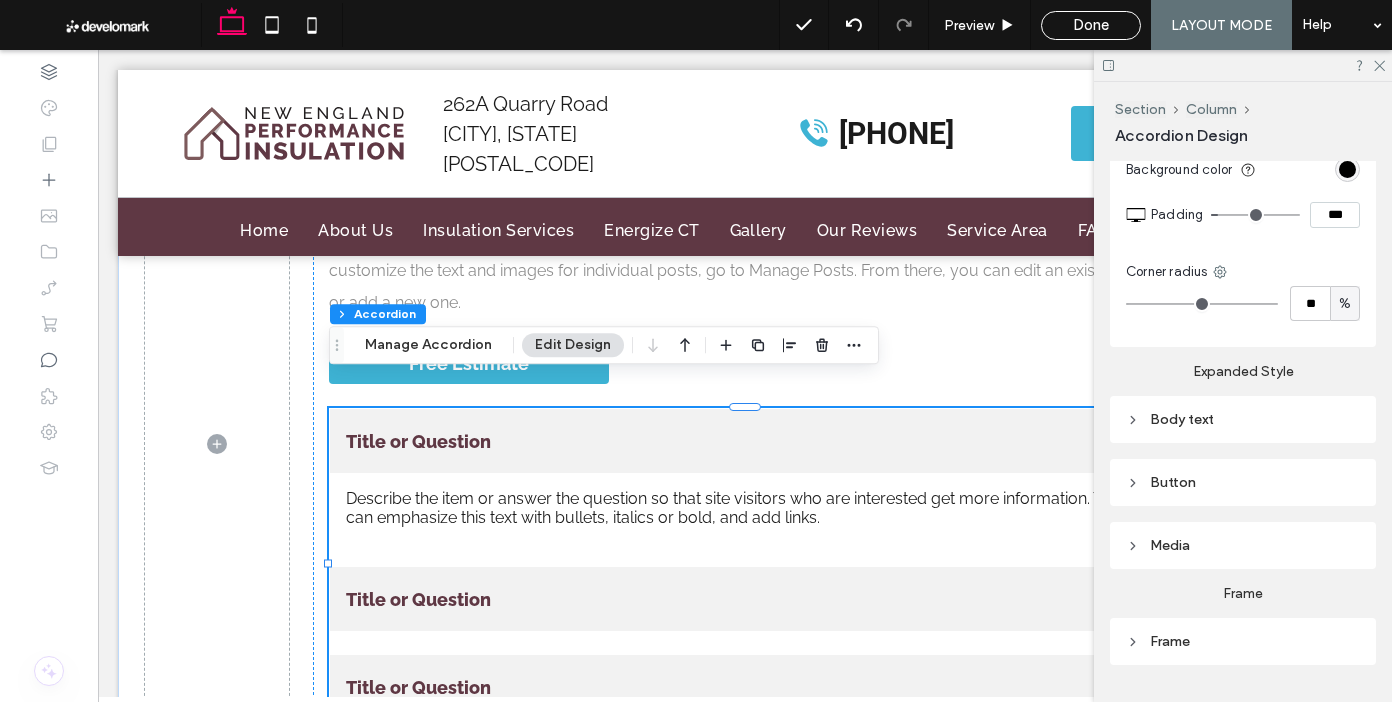 click on "Body text" at bounding box center (1243, 419) 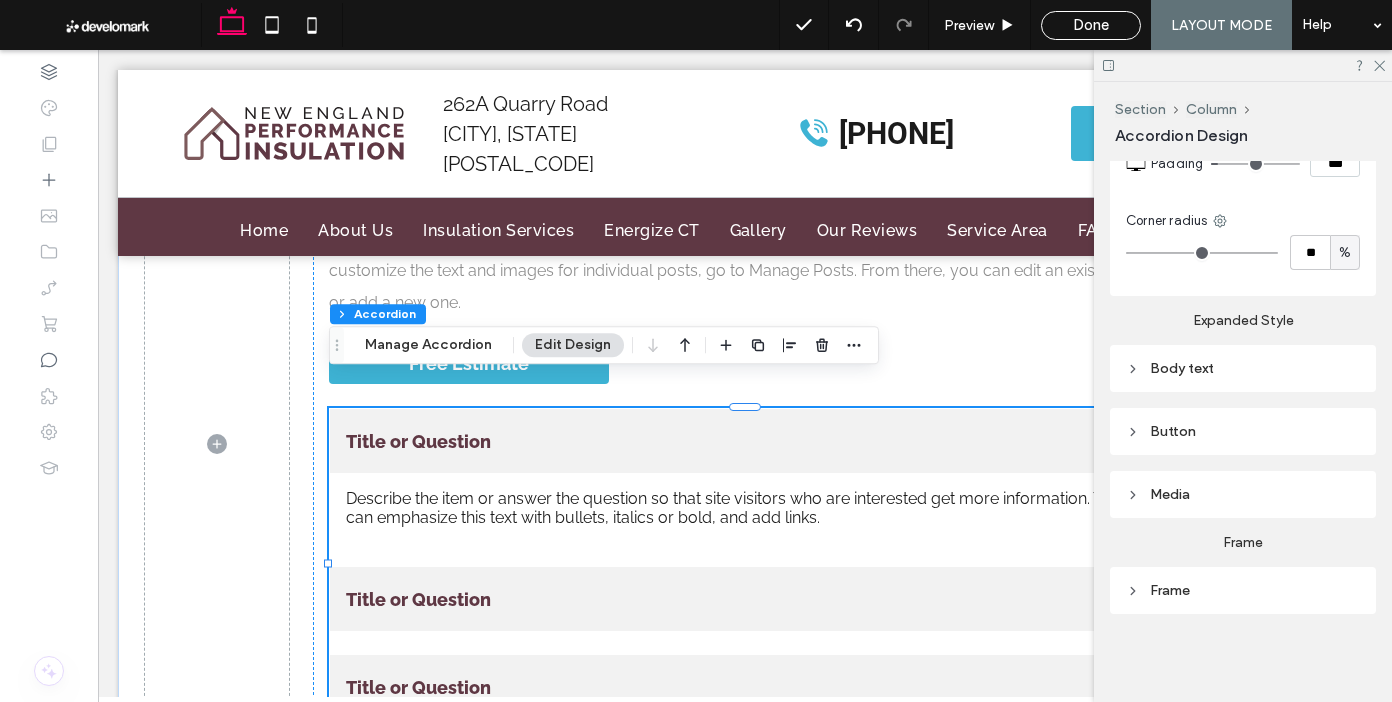 click on "Body text" at bounding box center (1243, 368) 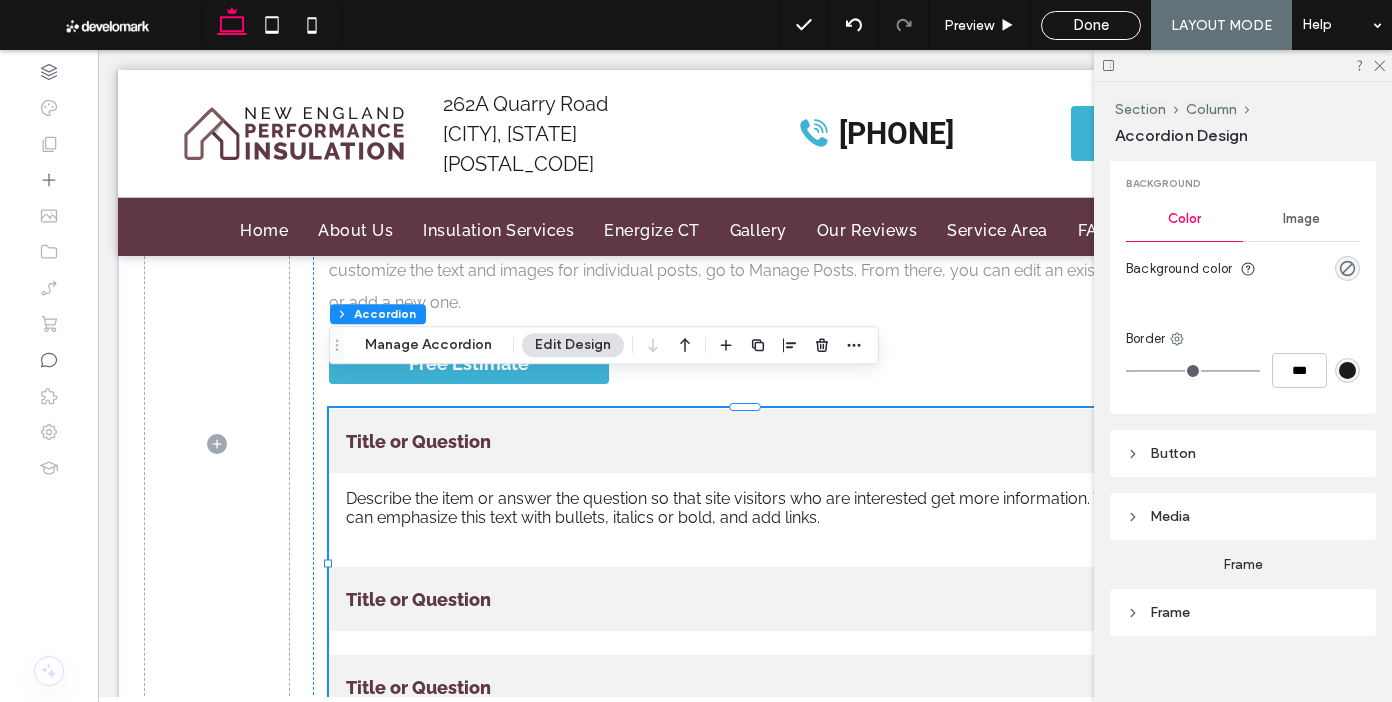 scroll, scrollTop: 2253, scrollLeft: 0, axis: vertical 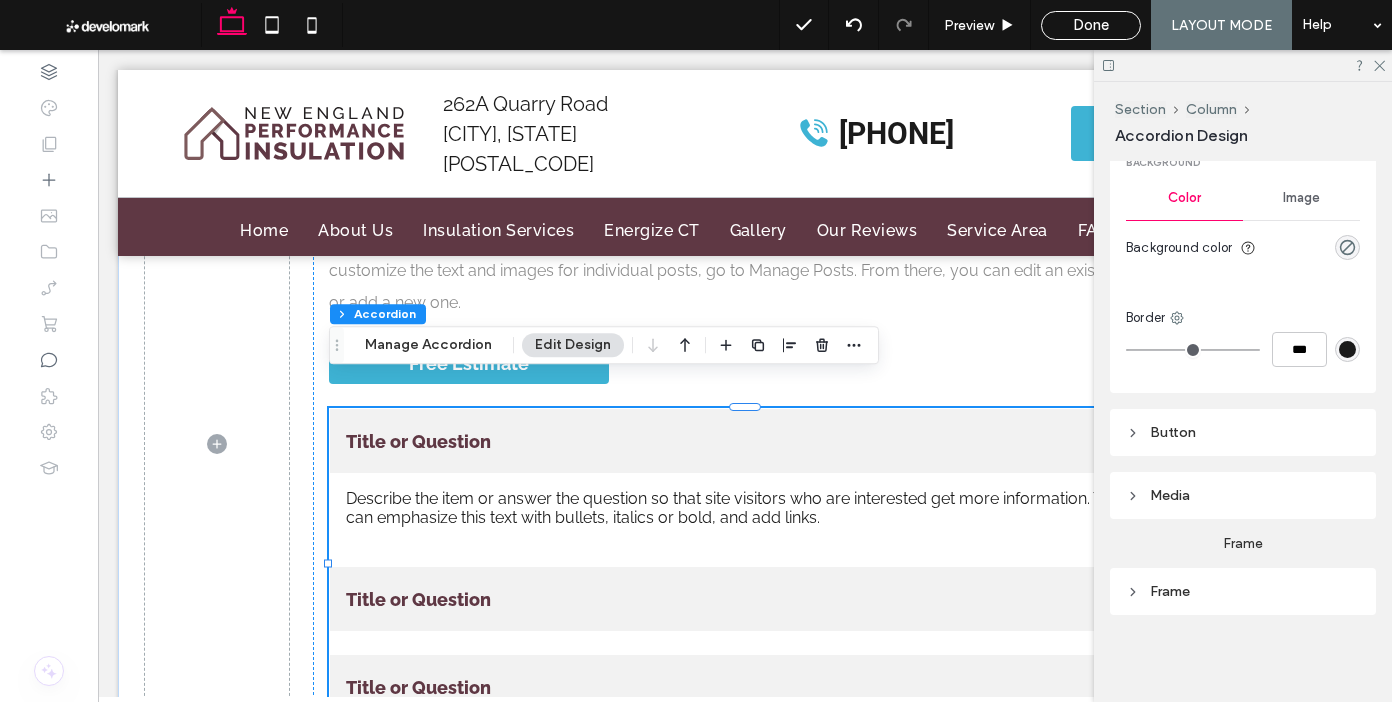 click on "Button" at bounding box center [1243, 432] 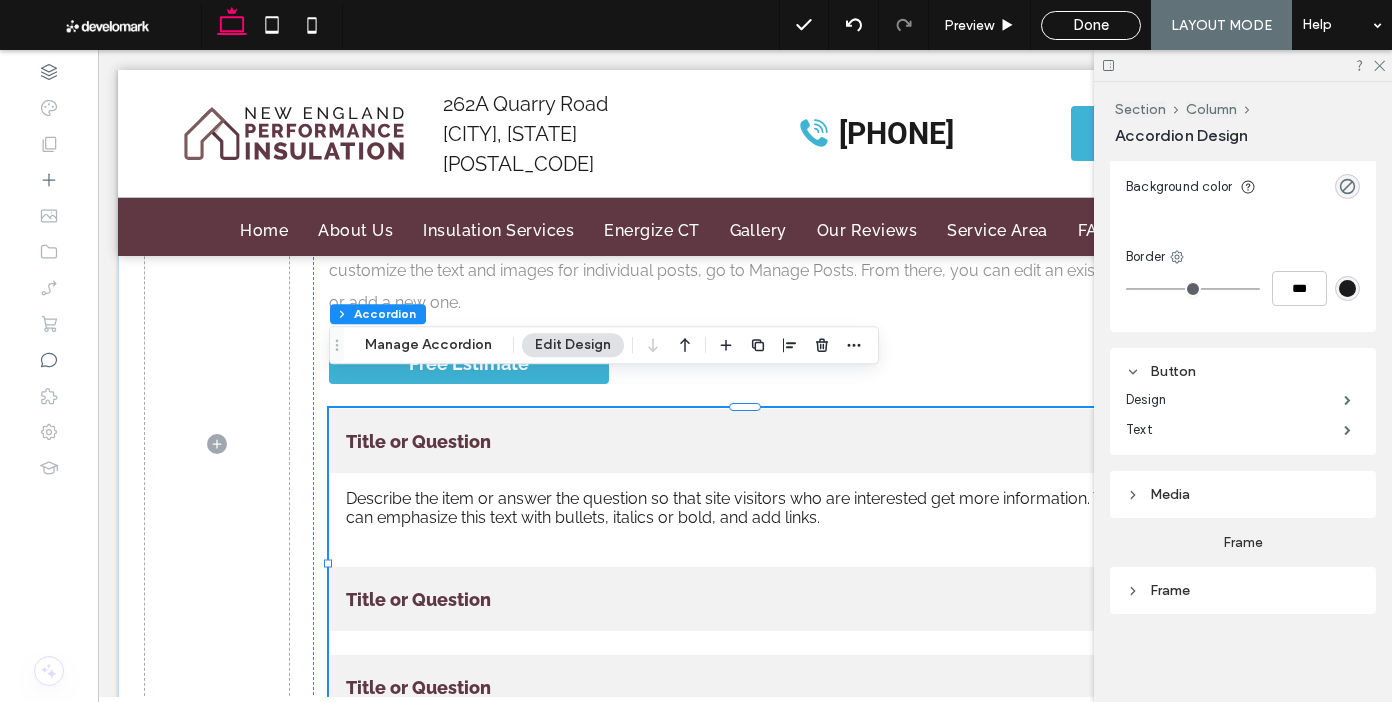 scroll, scrollTop: 2232, scrollLeft: 0, axis: vertical 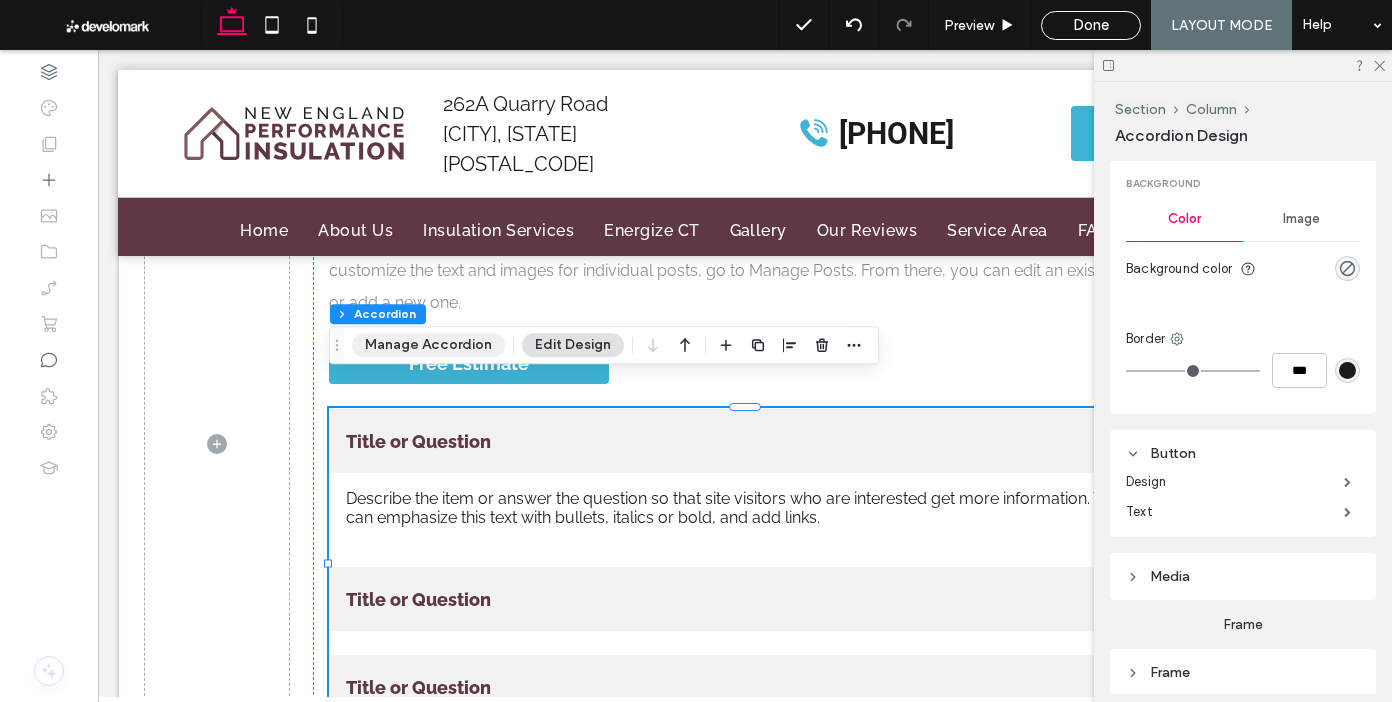 click on "Manage Accordion" at bounding box center [428, 345] 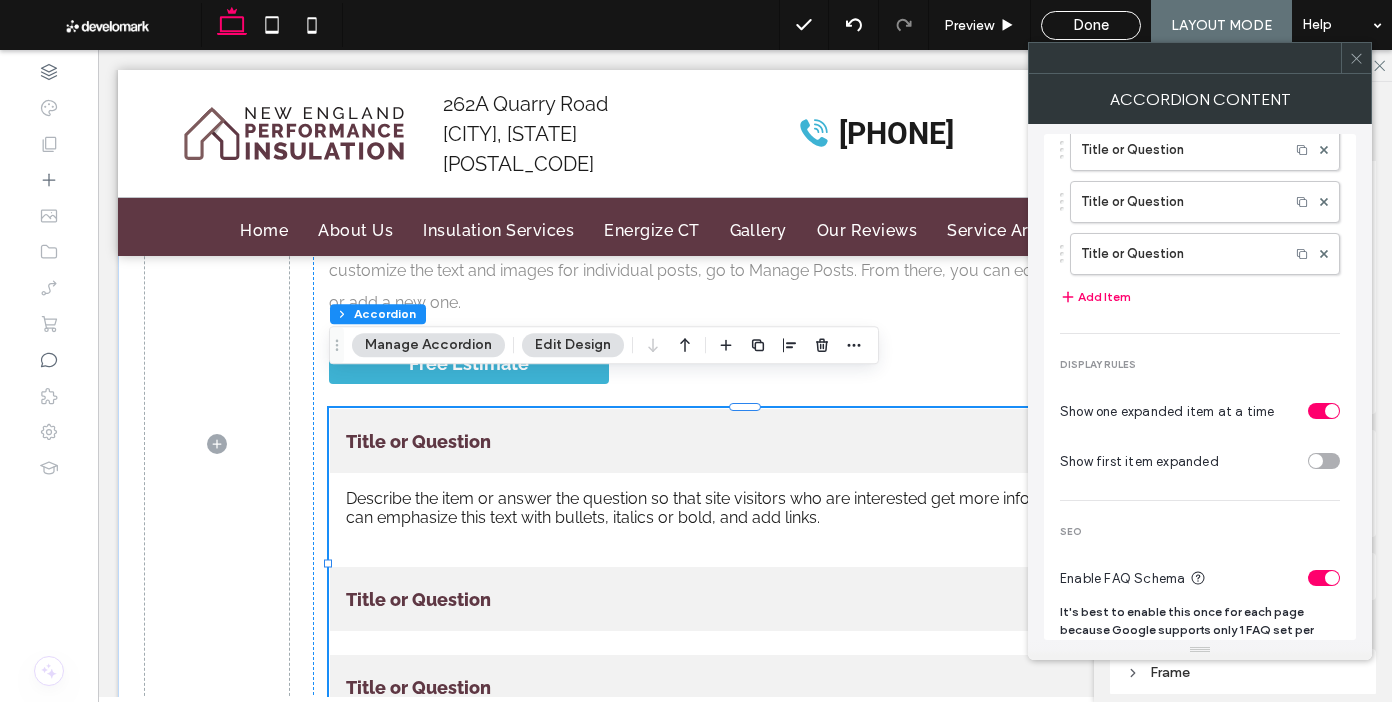 scroll, scrollTop: 71, scrollLeft: 0, axis: vertical 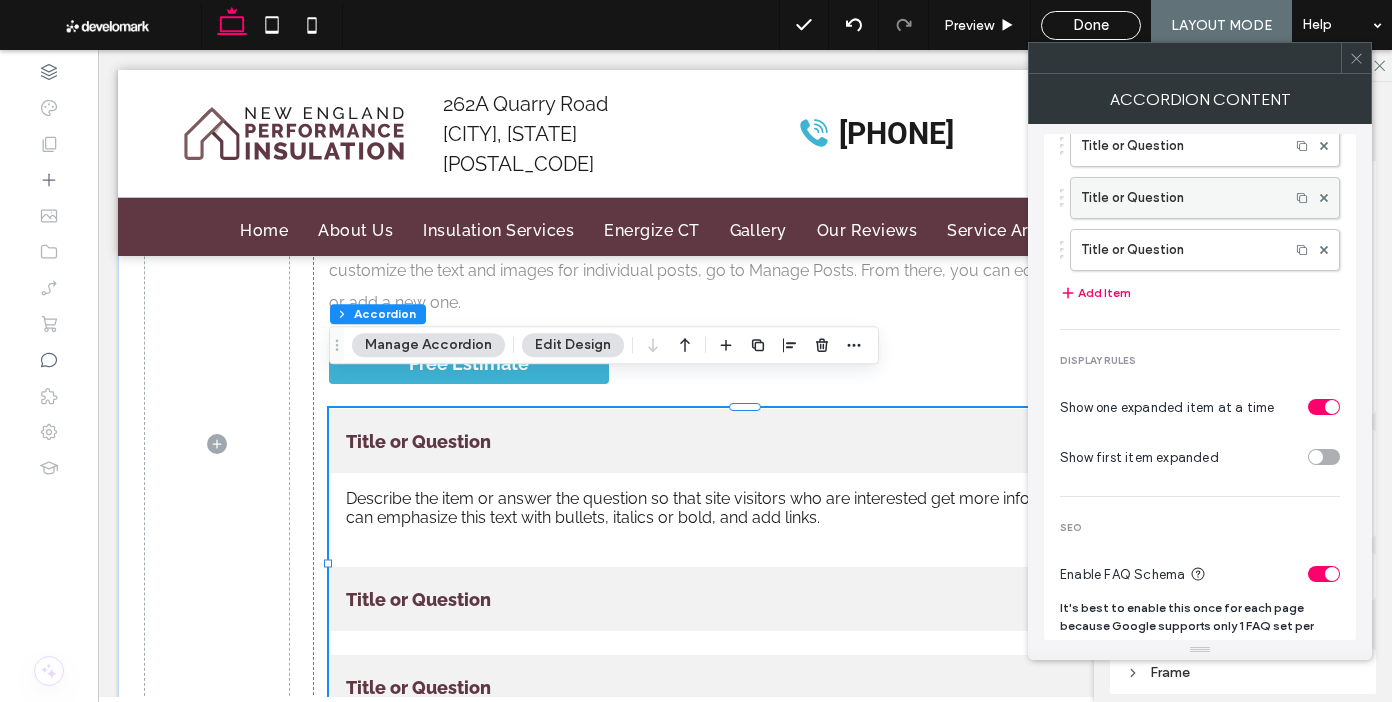 drag, startPoint x: 1193, startPoint y: 163, endPoint x: 1204, endPoint y: 187, distance: 26.400757 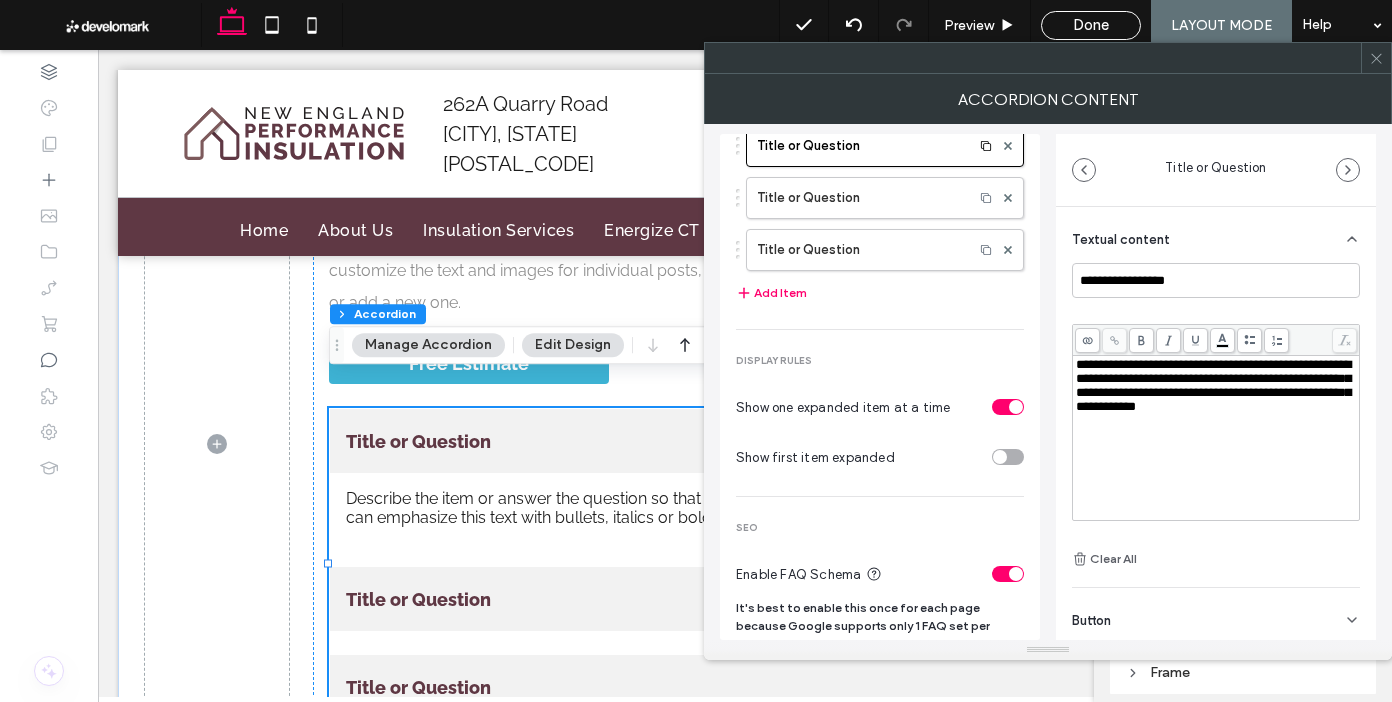 scroll, scrollTop: 62, scrollLeft: 0, axis: vertical 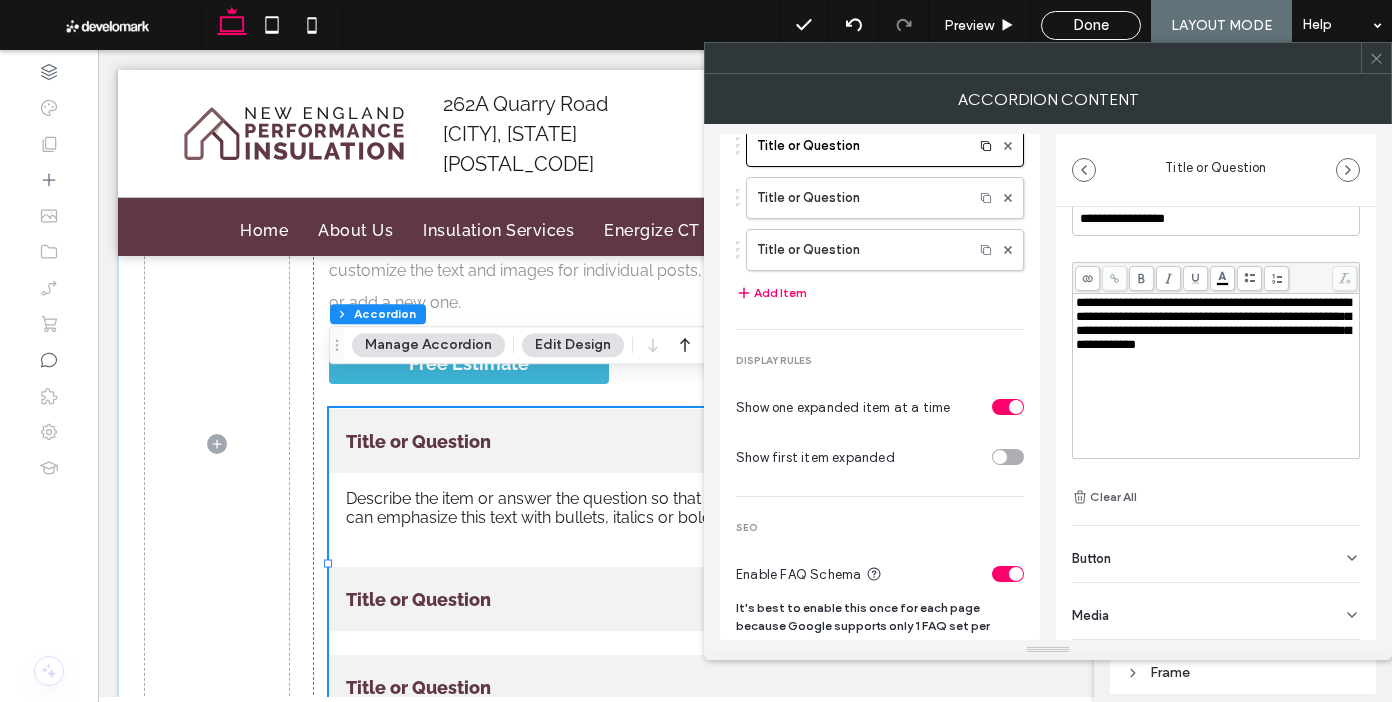drag, startPoint x: 1209, startPoint y: 623, endPoint x: 1245, endPoint y: 569, distance: 64.899925 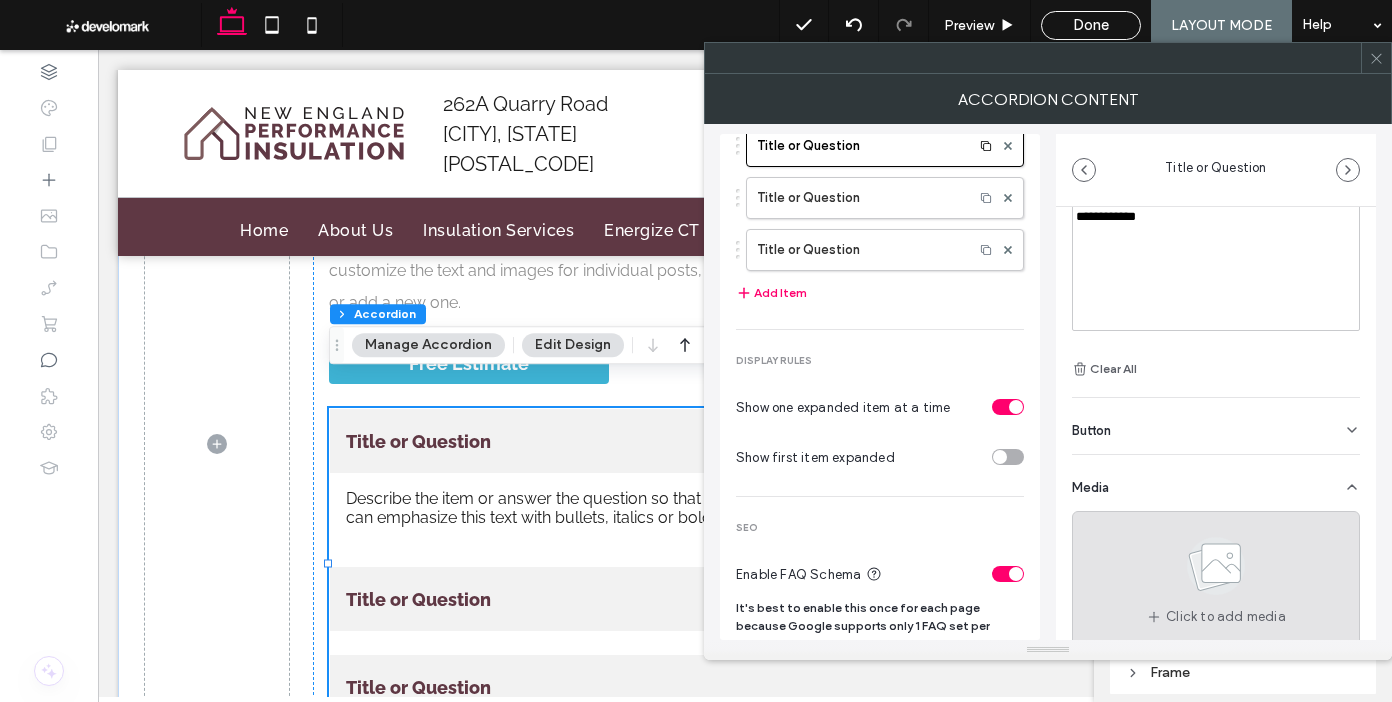 scroll, scrollTop: 215, scrollLeft: 0, axis: vertical 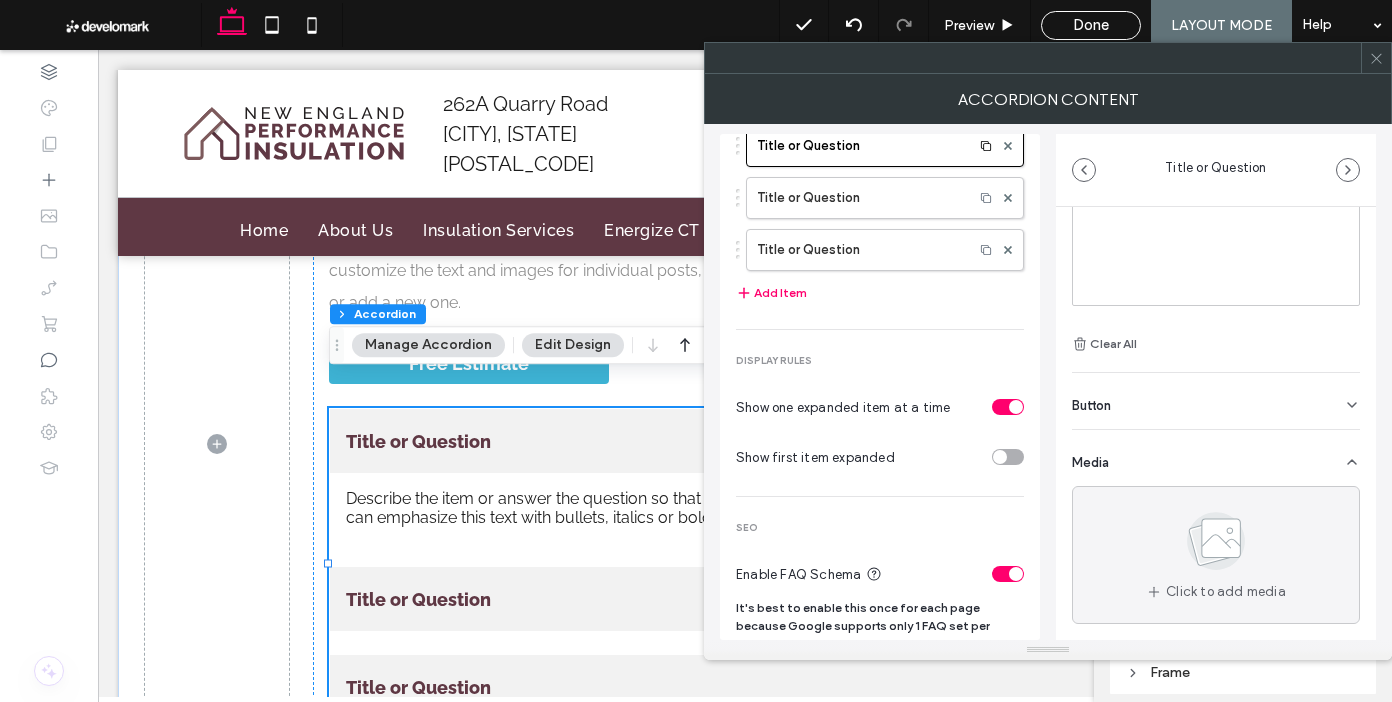 click on "Button" at bounding box center (1216, 401) 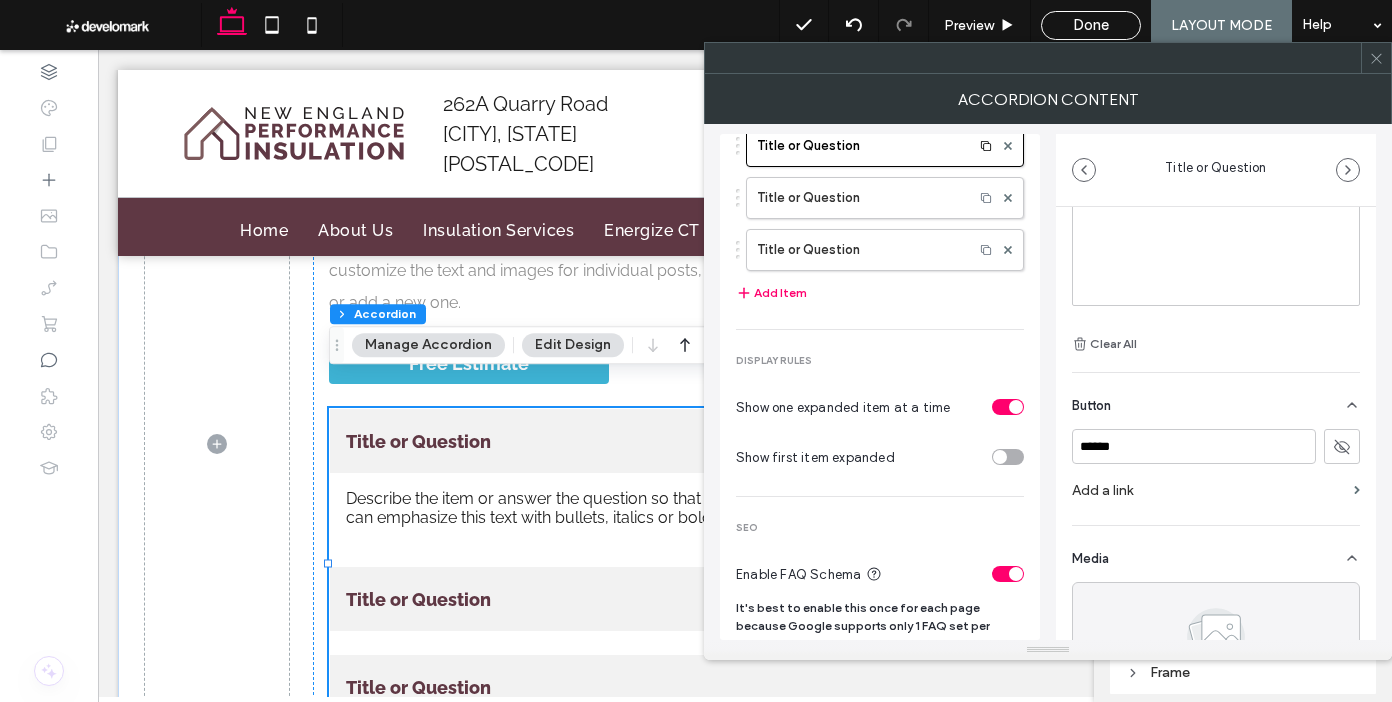 scroll, scrollTop: 0, scrollLeft: 0, axis: both 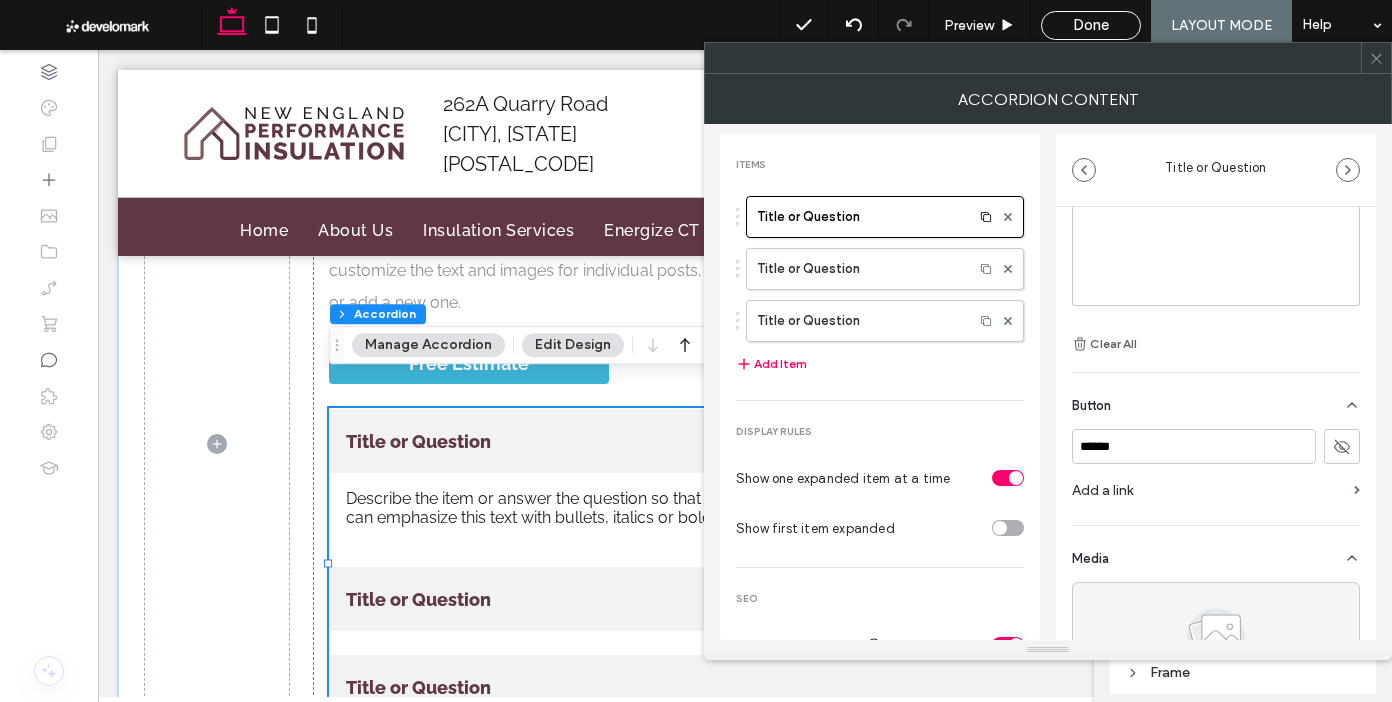 drag, startPoint x: 1373, startPoint y: 57, endPoint x: 943, endPoint y: 412, distance: 557.6065 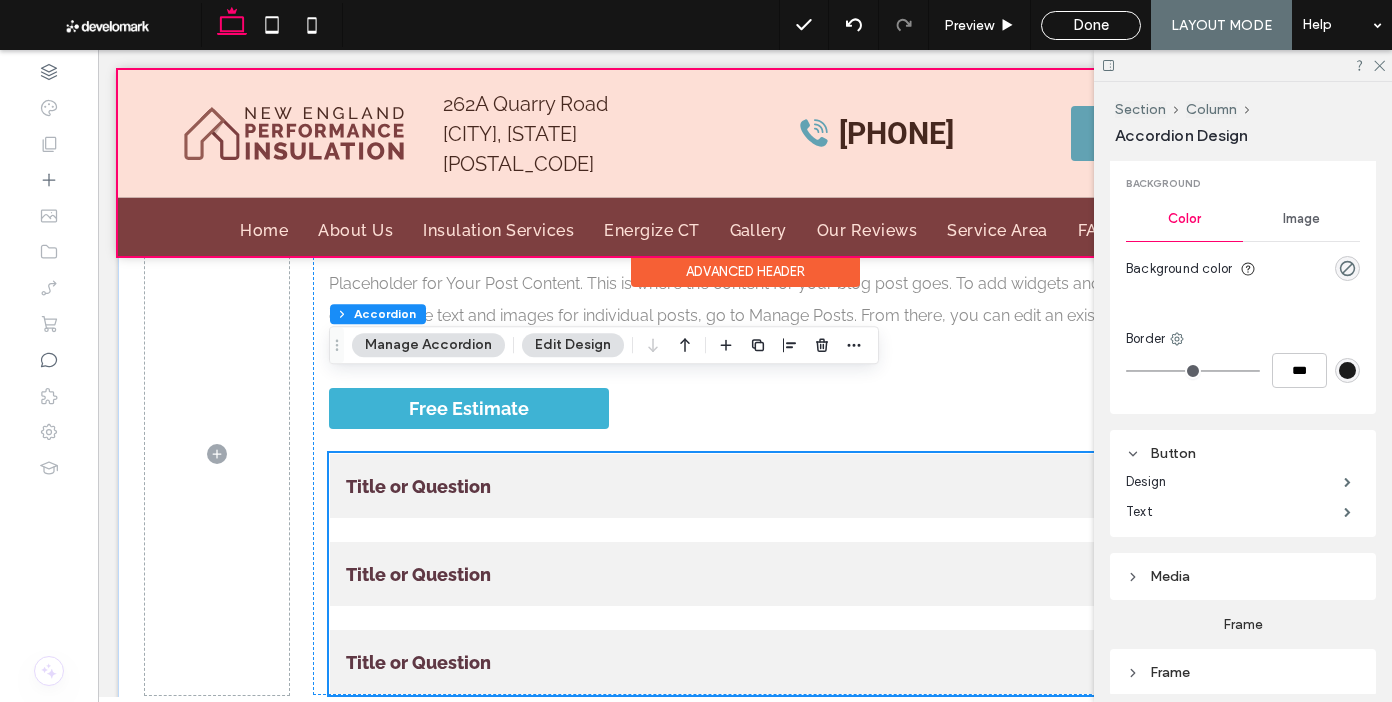 scroll, scrollTop: 345, scrollLeft: 0, axis: vertical 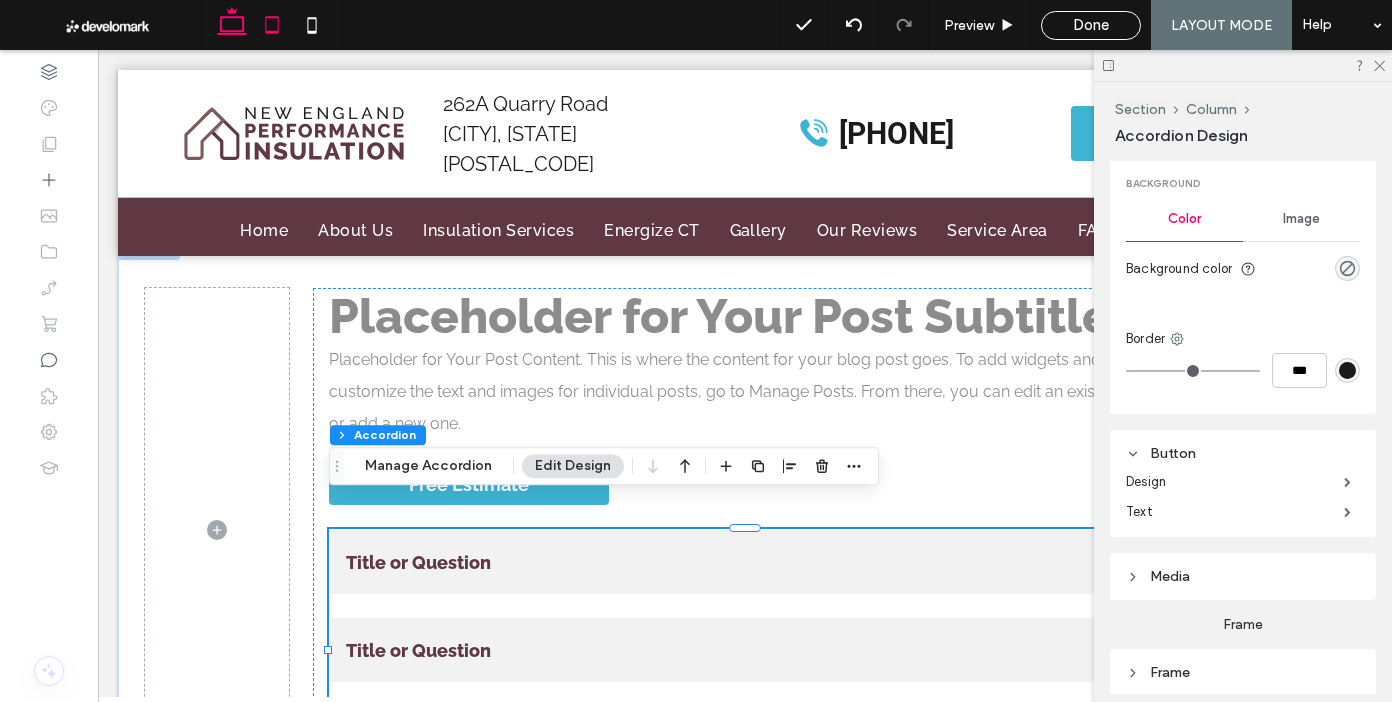 click 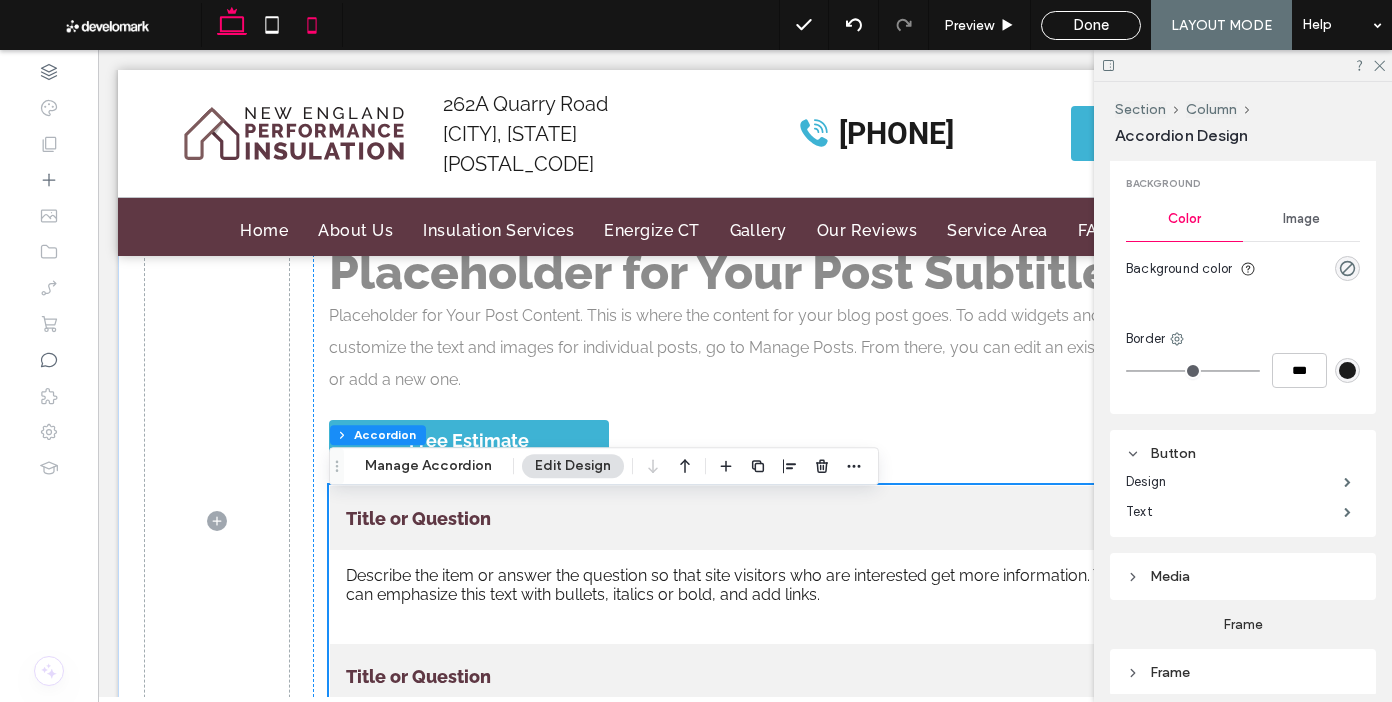 scroll, scrollTop: 497, scrollLeft: 0, axis: vertical 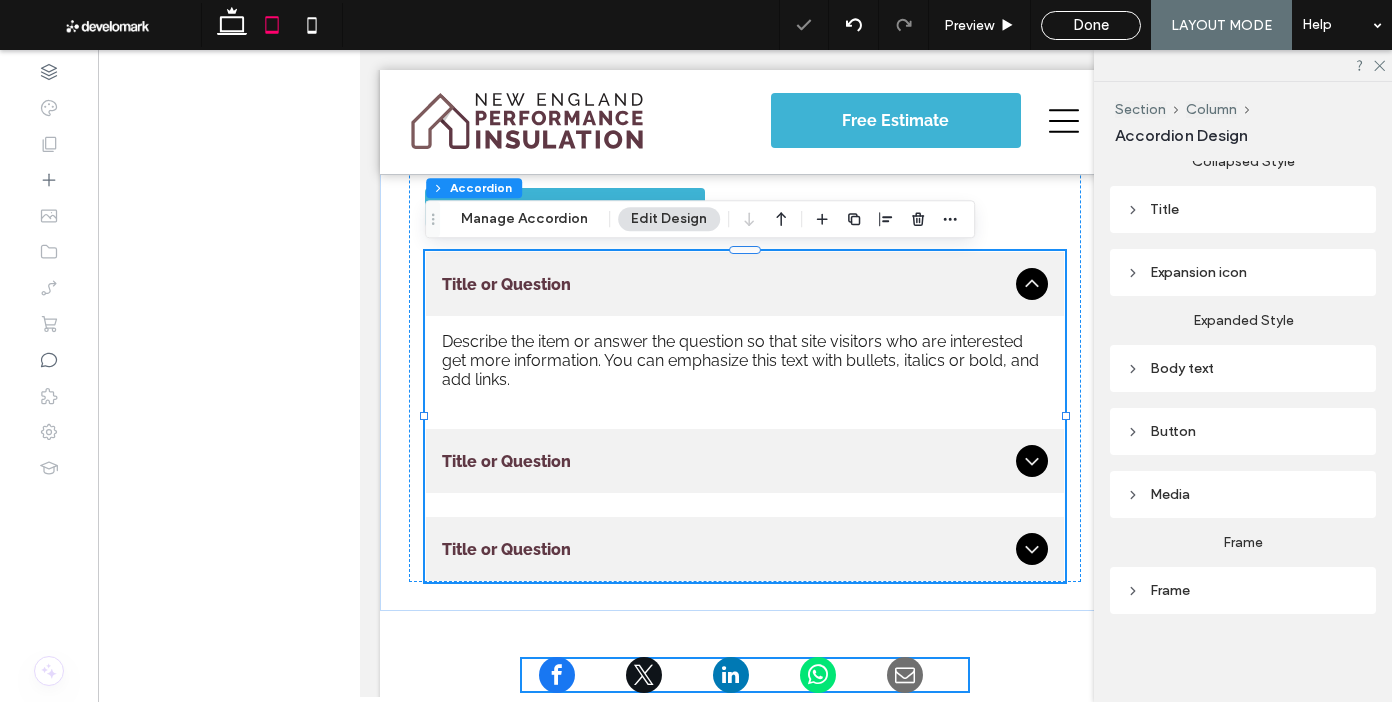 drag, startPoint x: 312, startPoint y: 25, endPoint x: 403, endPoint y: 160, distance: 162.80664 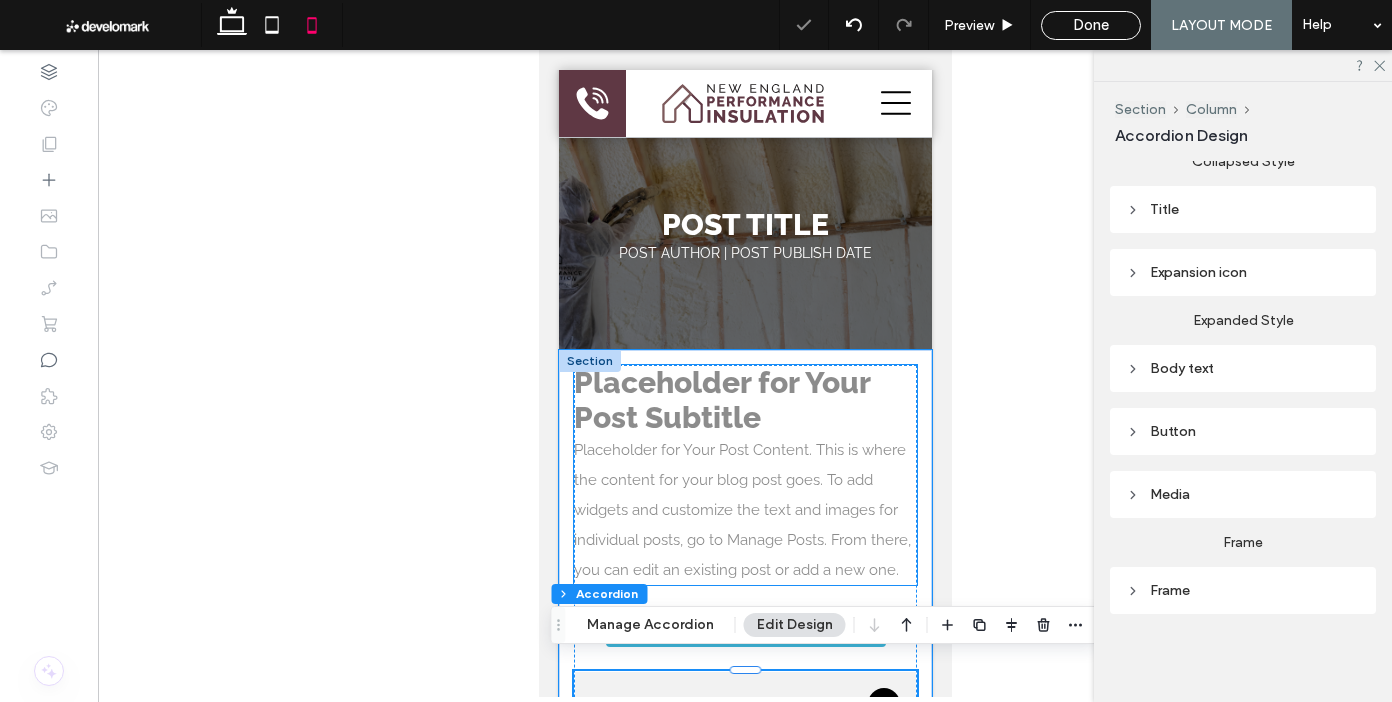 scroll, scrollTop: 0, scrollLeft: 0, axis: both 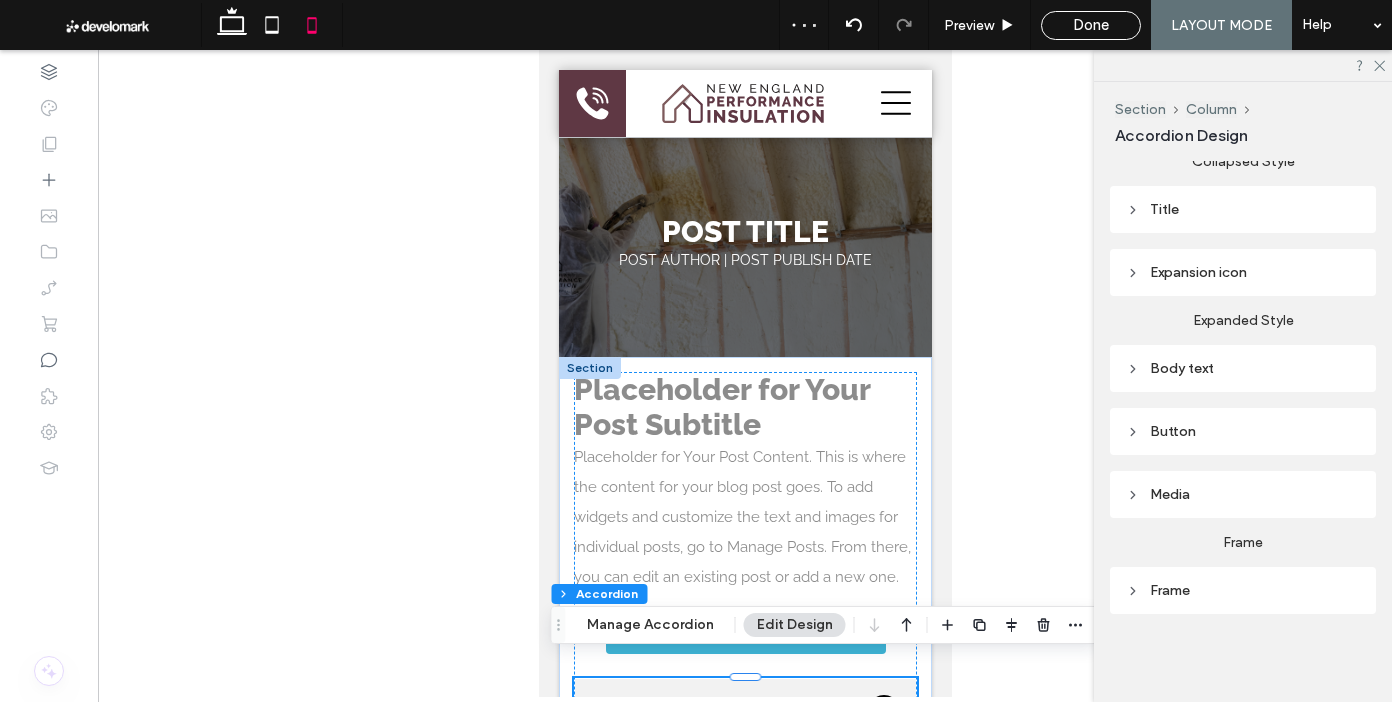 drag, startPoint x: 243, startPoint y: 41, endPoint x: 258, endPoint y: 49, distance: 17 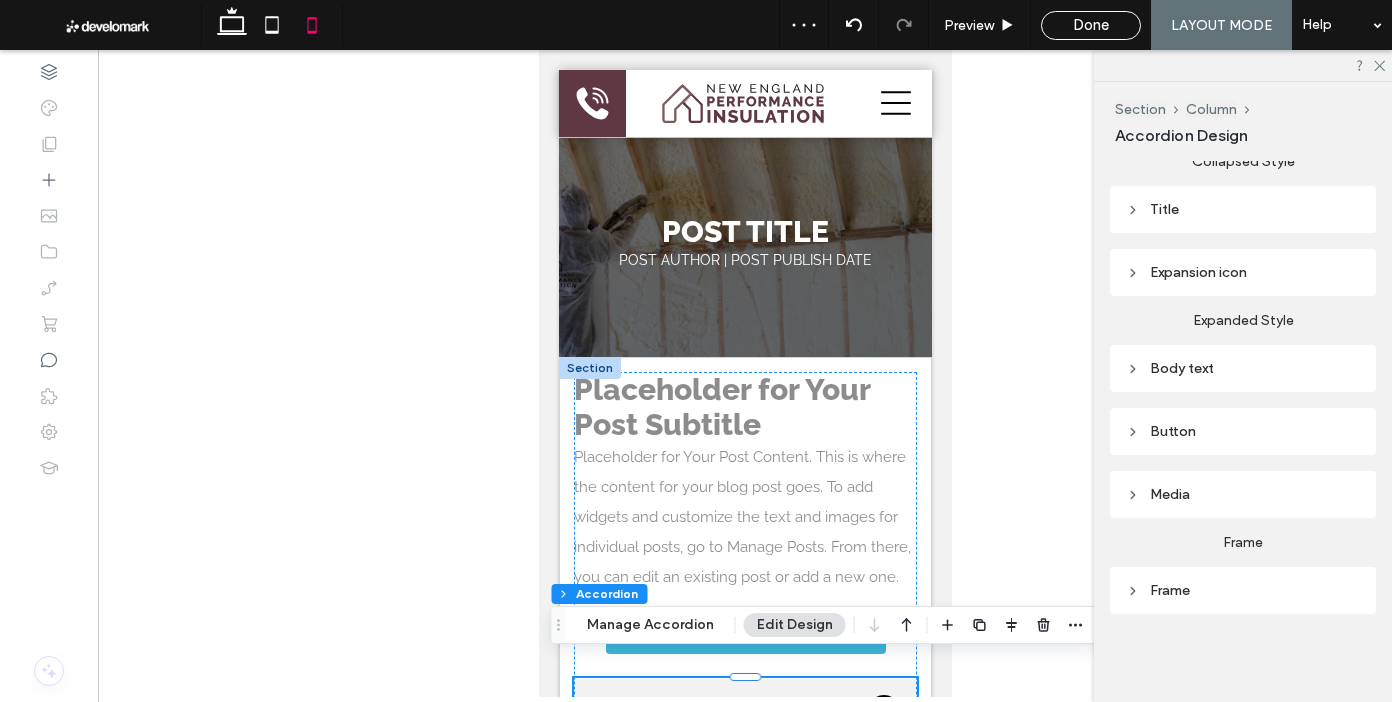 click 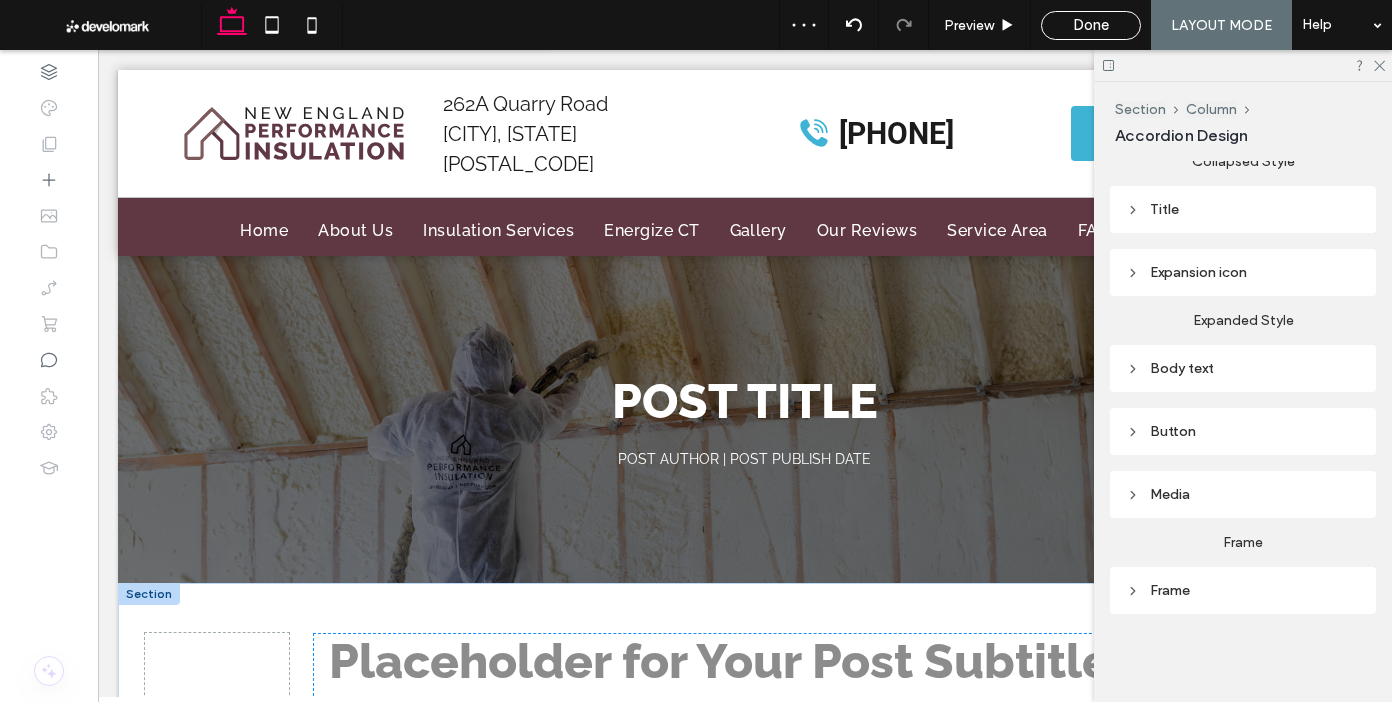 scroll, scrollTop: 626, scrollLeft: 0, axis: vertical 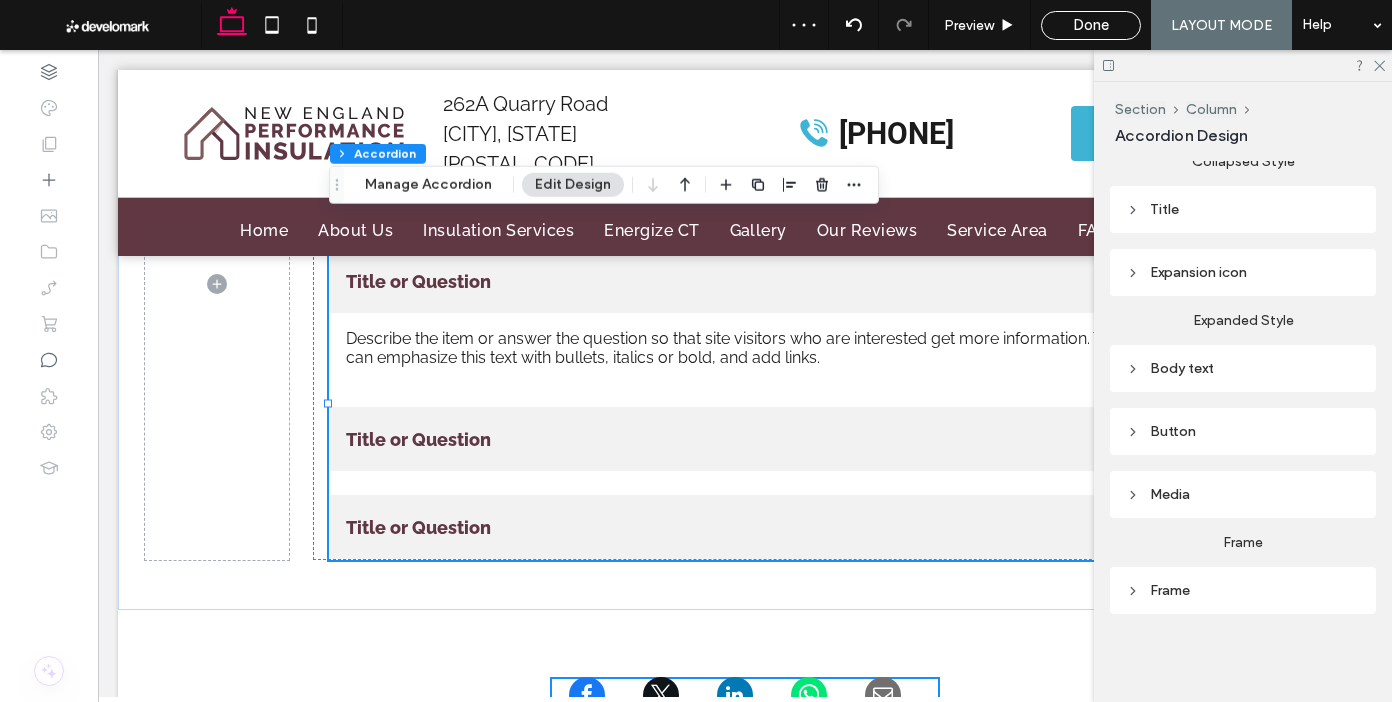 drag, startPoint x: 1381, startPoint y: 69, endPoint x: 1356, endPoint y: 89, distance: 32.01562 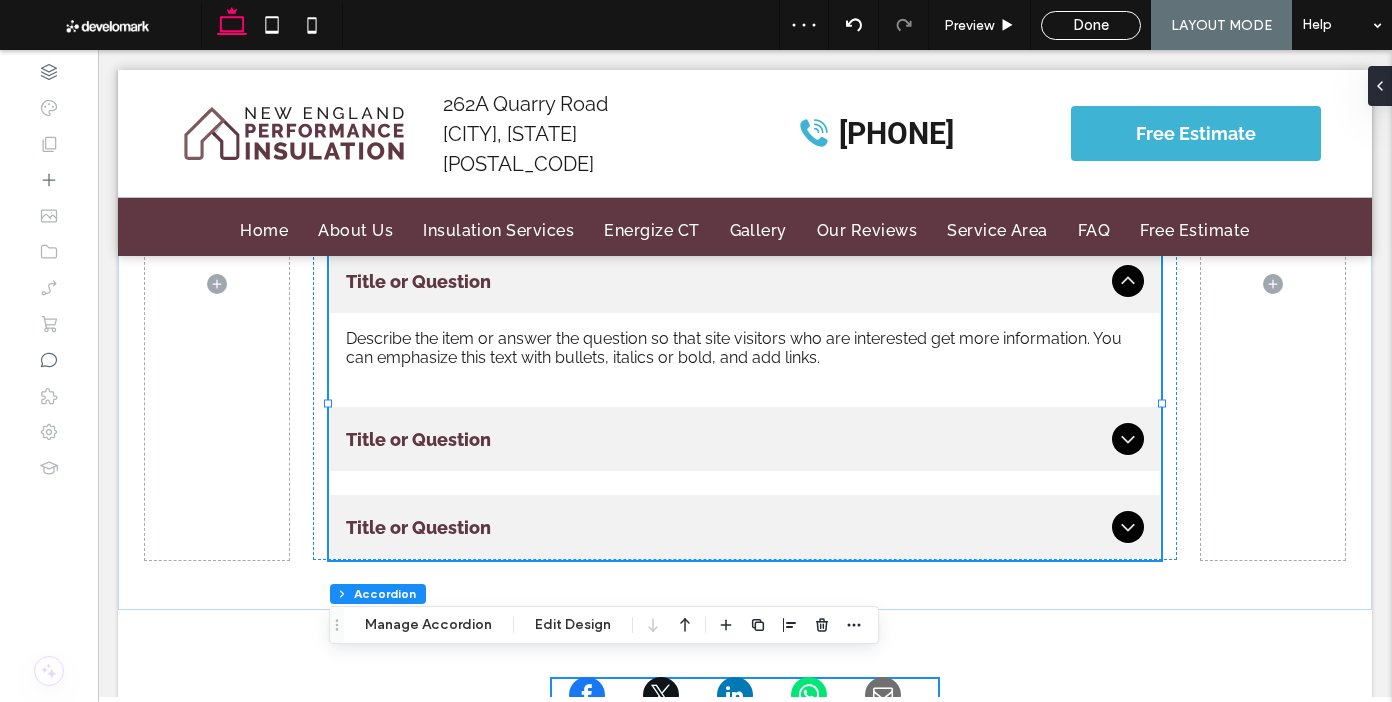 scroll, scrollTop: 0, scrollLeft: 0, axis: both 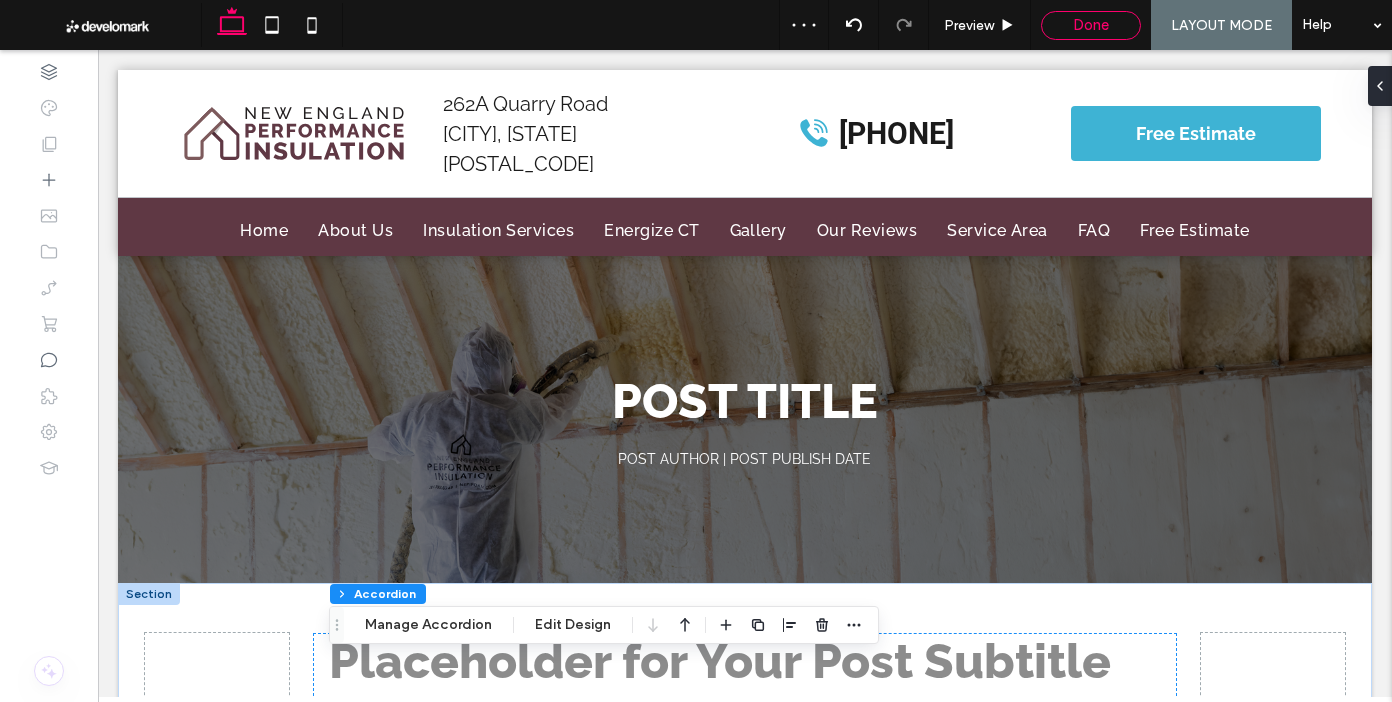 click on "Done" at bounding box center (1091, 25) 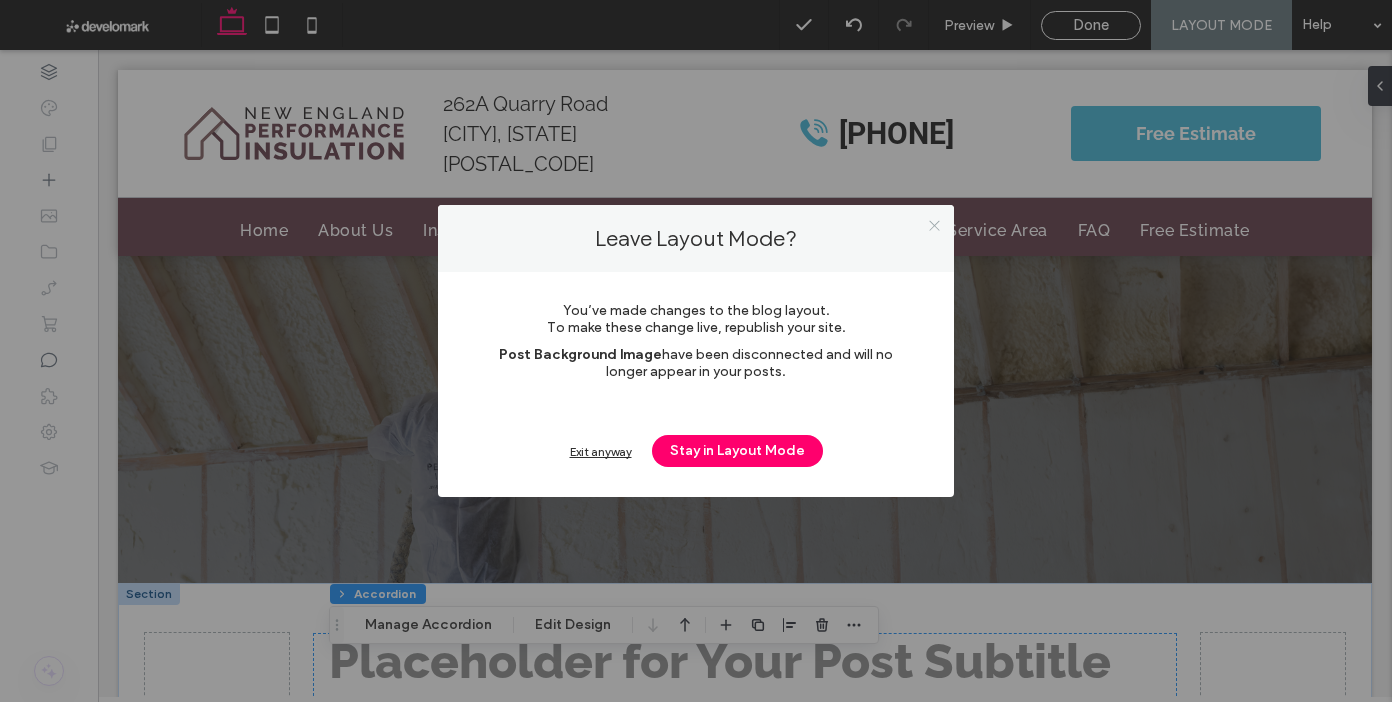 click 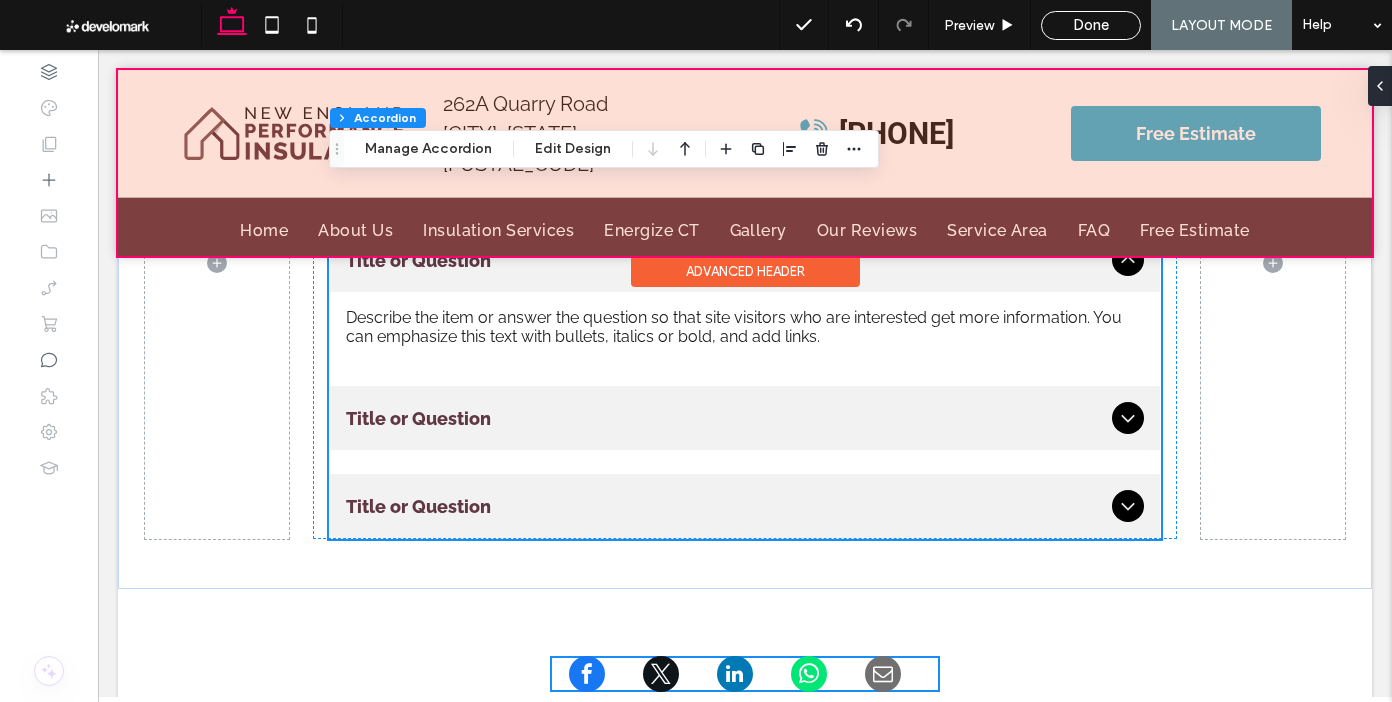 scroll, scrollTop: 0, scrollLeft: 0, axis: both 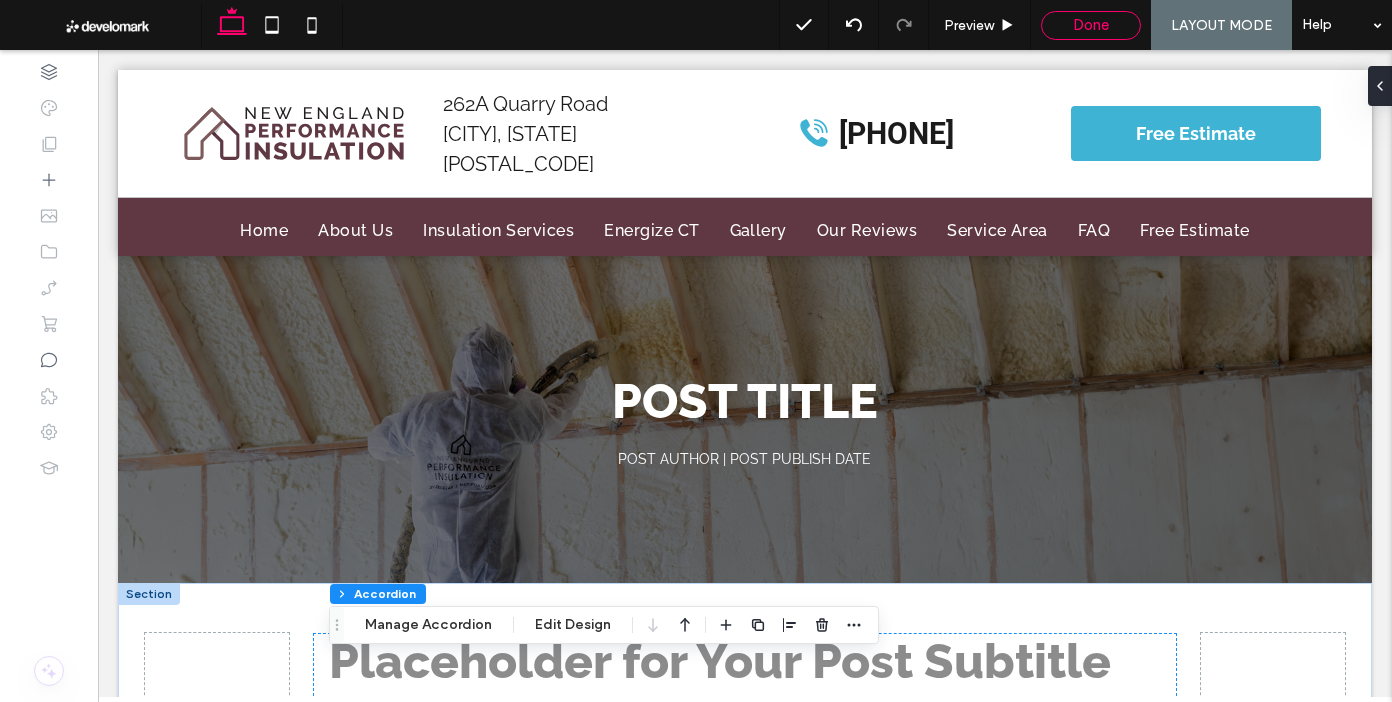 click on "Done" at bounding box center [1091, 25] 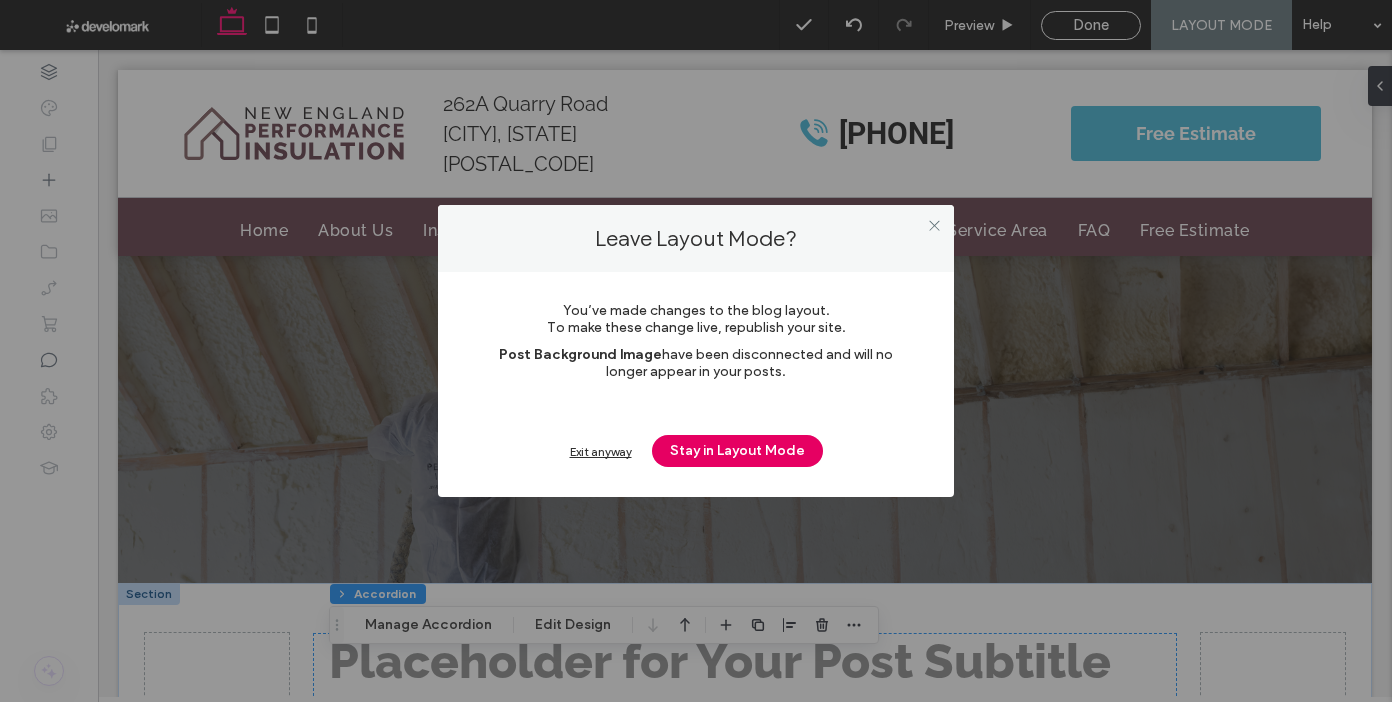 click on "Stay in Layout Mode" at bounding box center [737, 451] 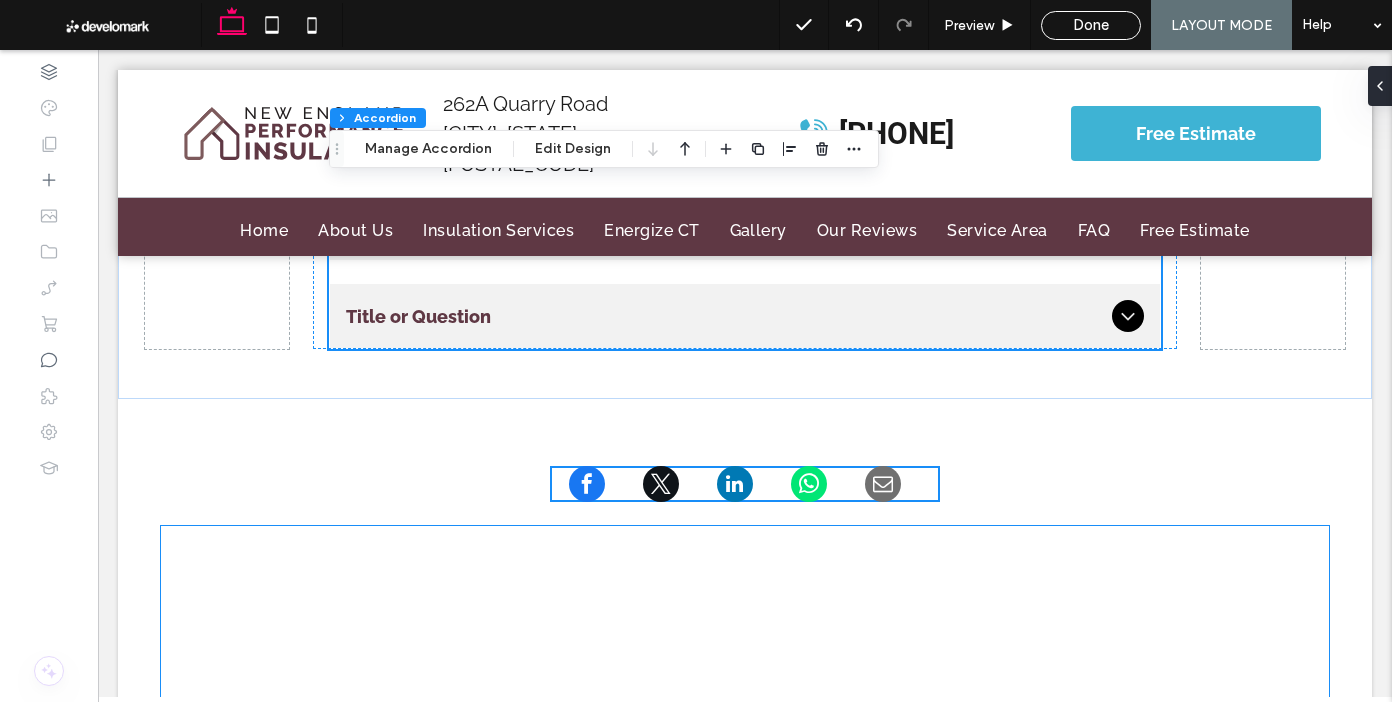 scroll, scrollTop: 0, scrollLeft: 0, axis: both 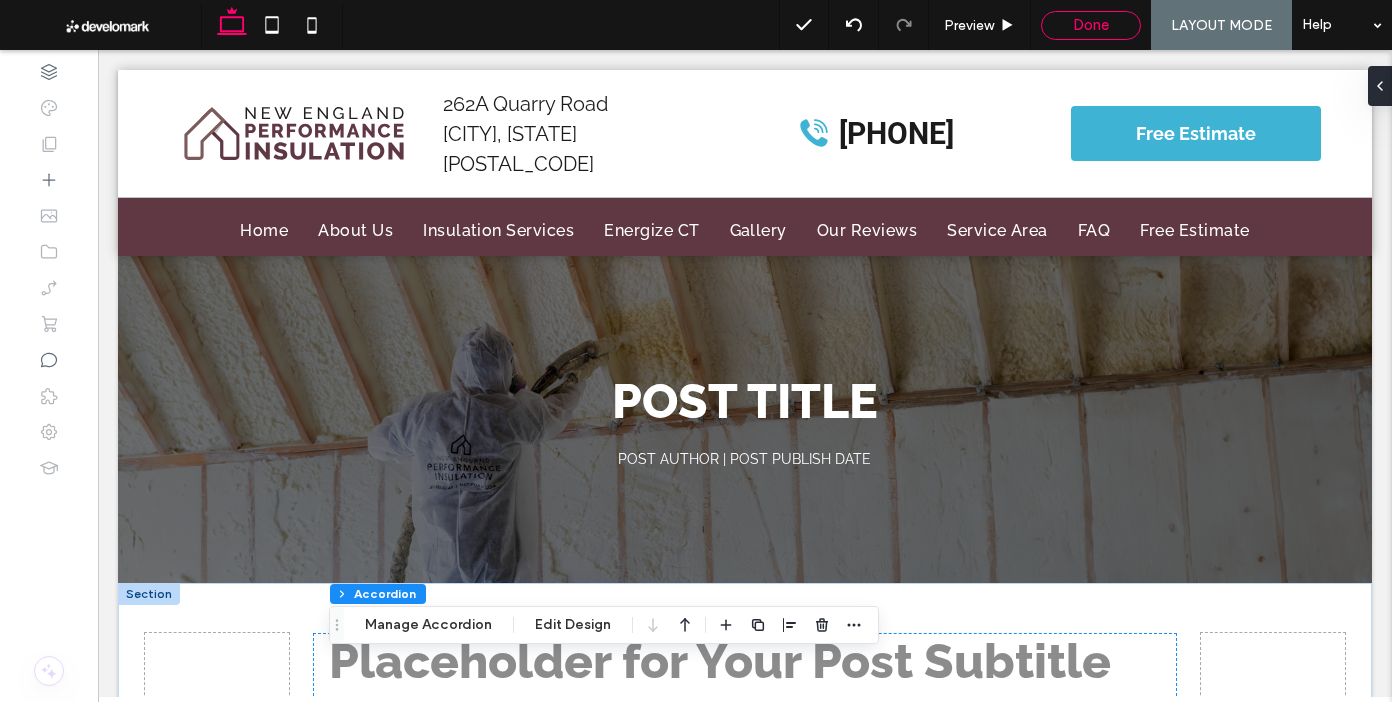 click on "Done" at bounding box center [1091, 25] 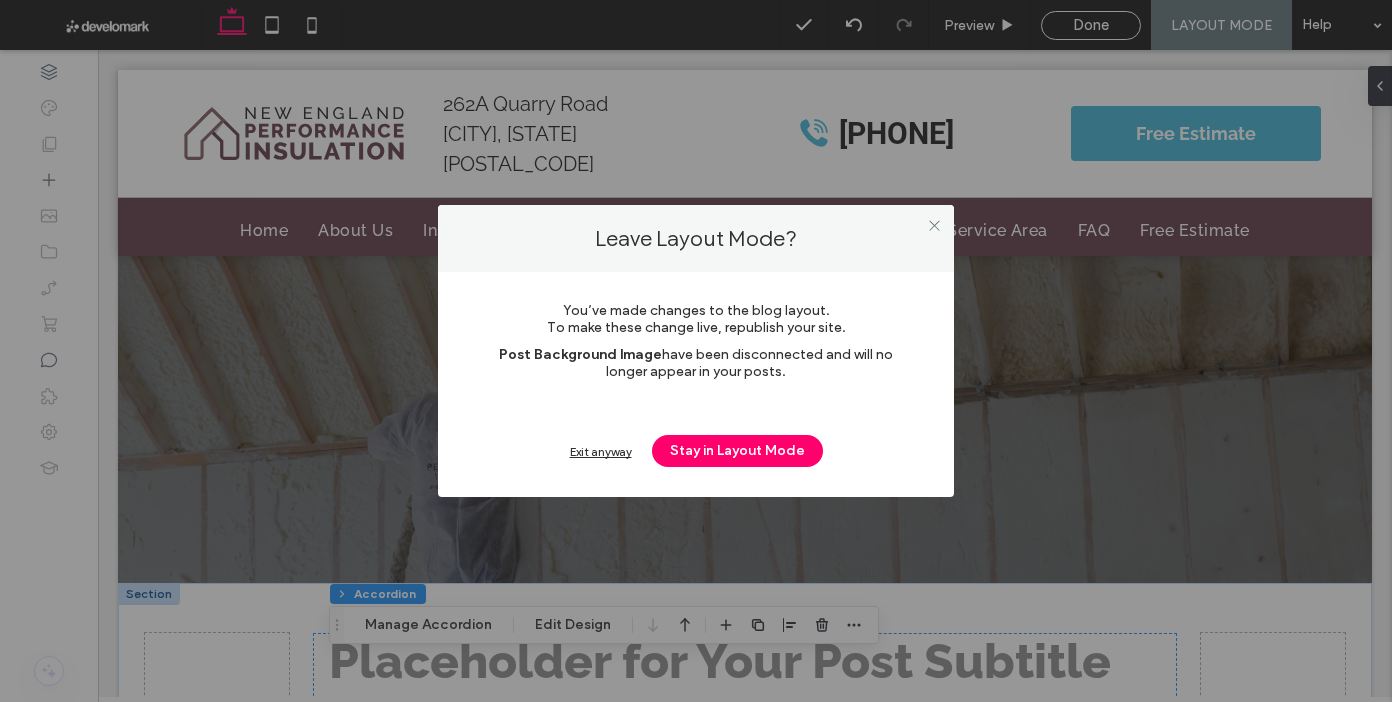 click on "Exit anyway" at bounding box center (601, 451) 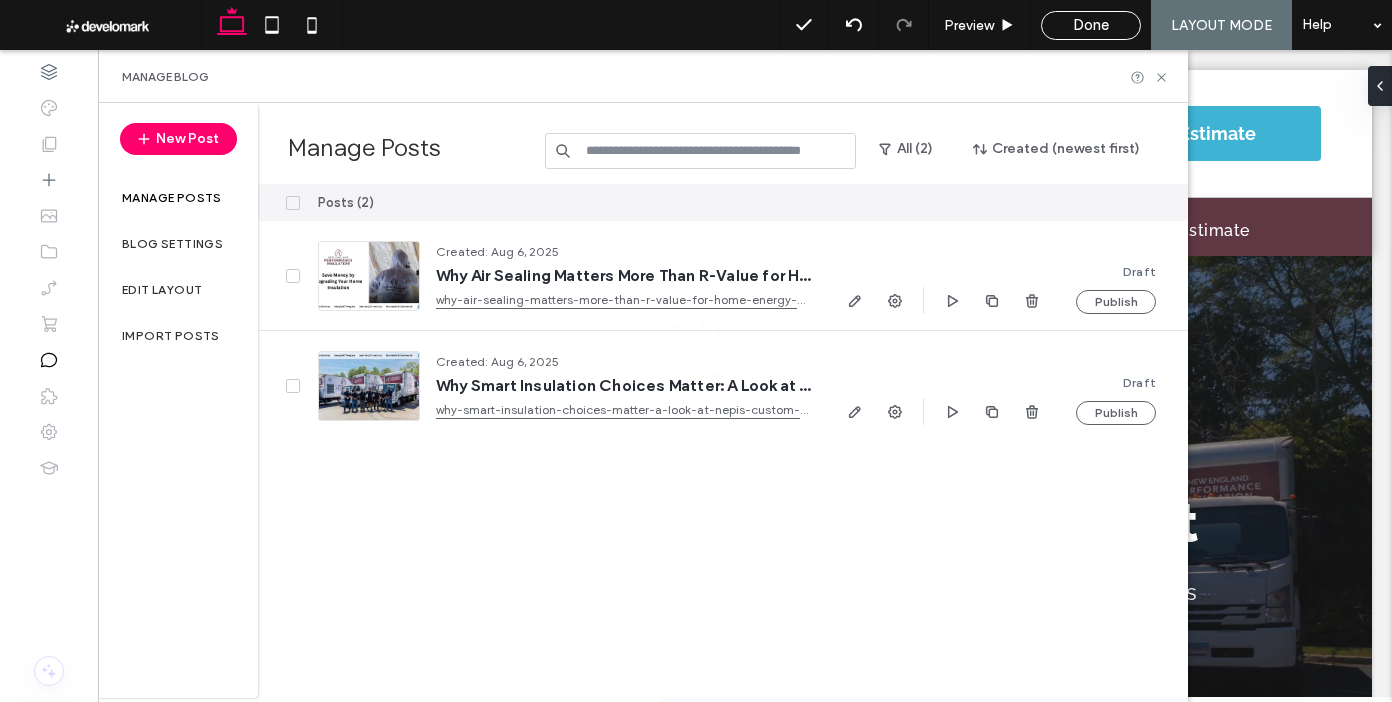 scroll, scrollTop: 0, scrollLeft: 0, axis: both 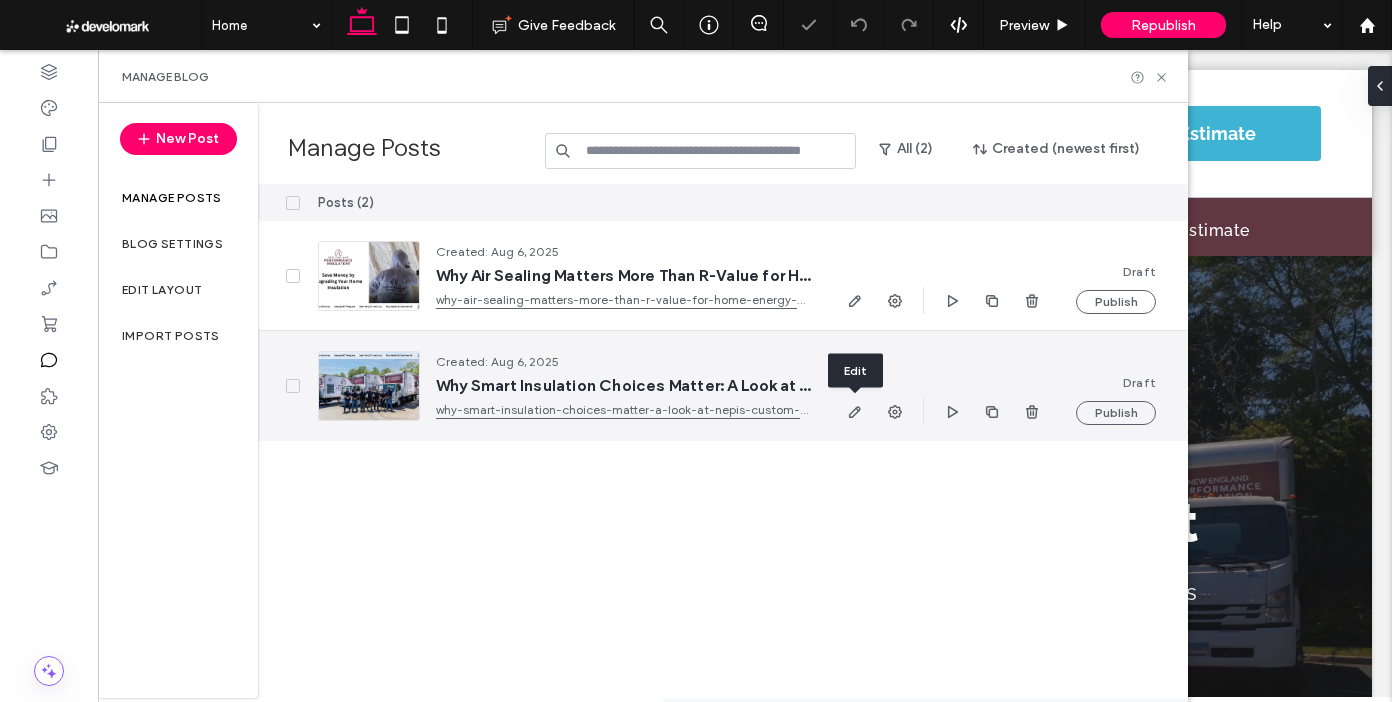 click 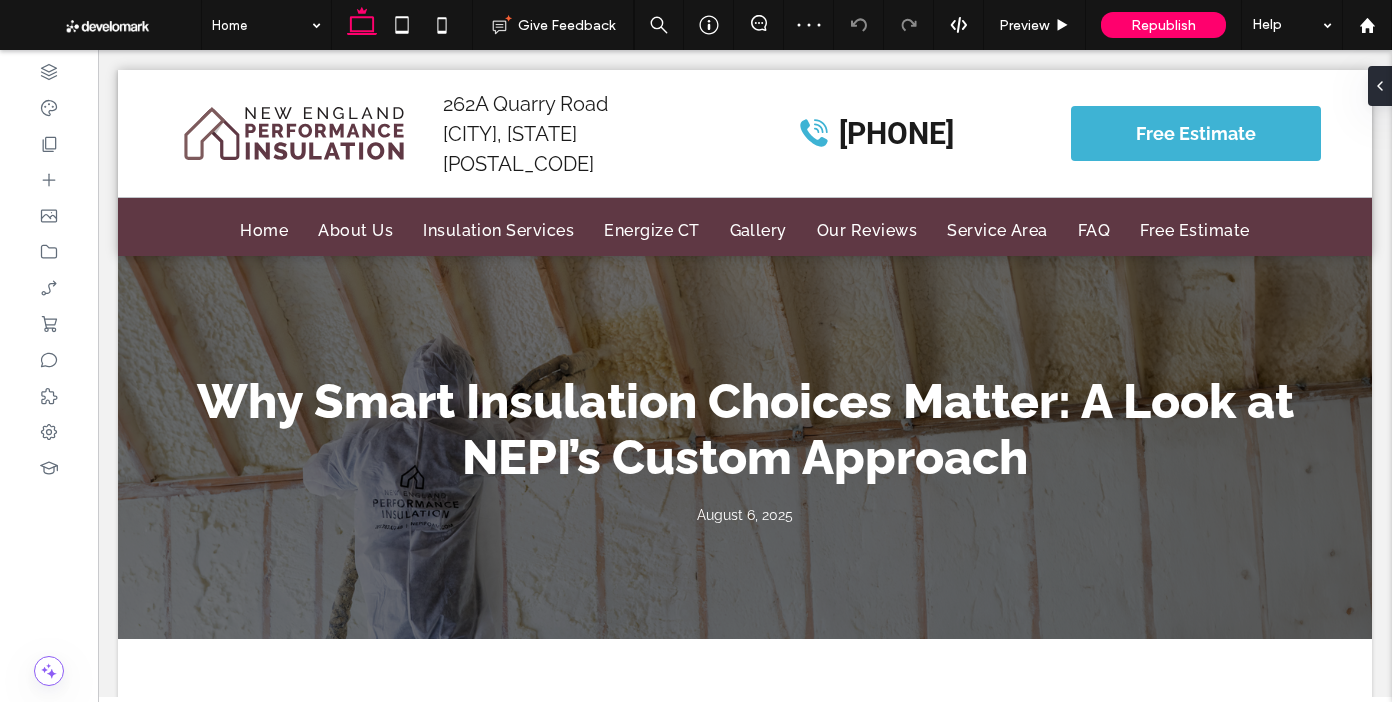 scroll, scrollTop: 0, scrollLeft: 0, axis: both 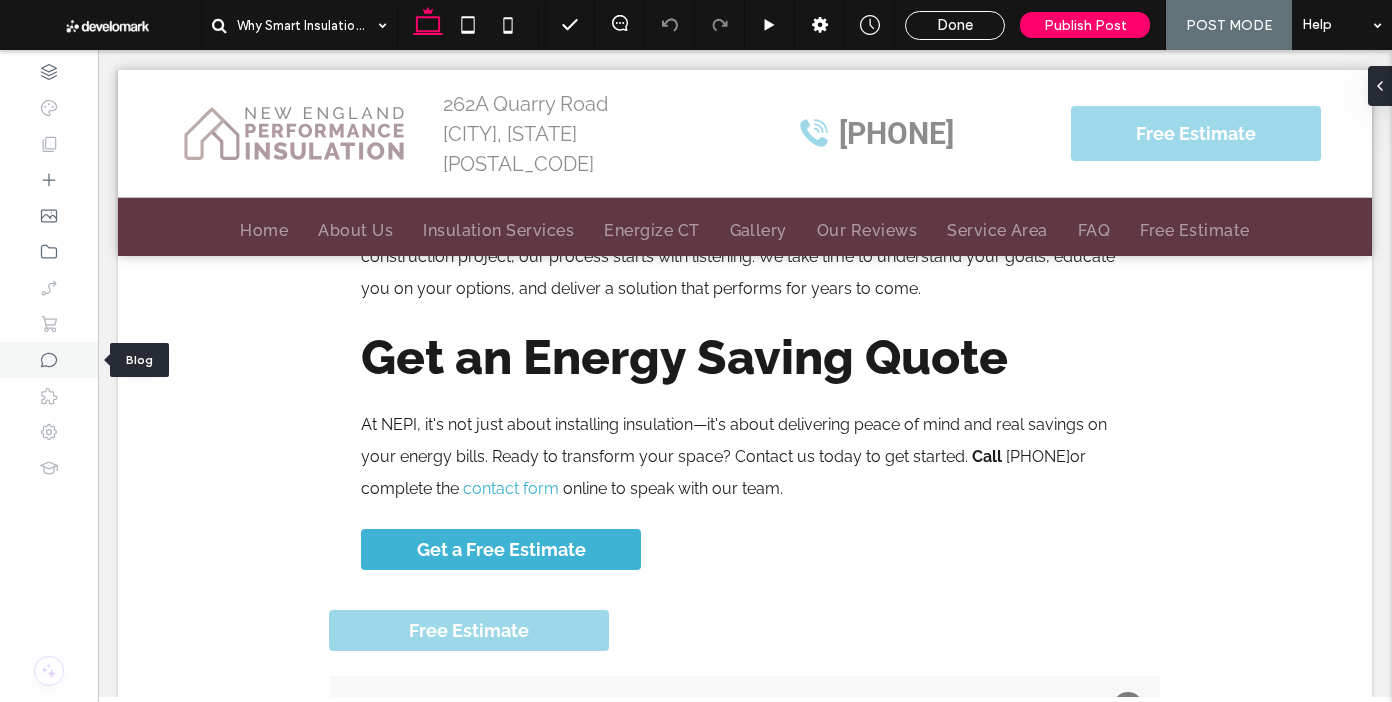click 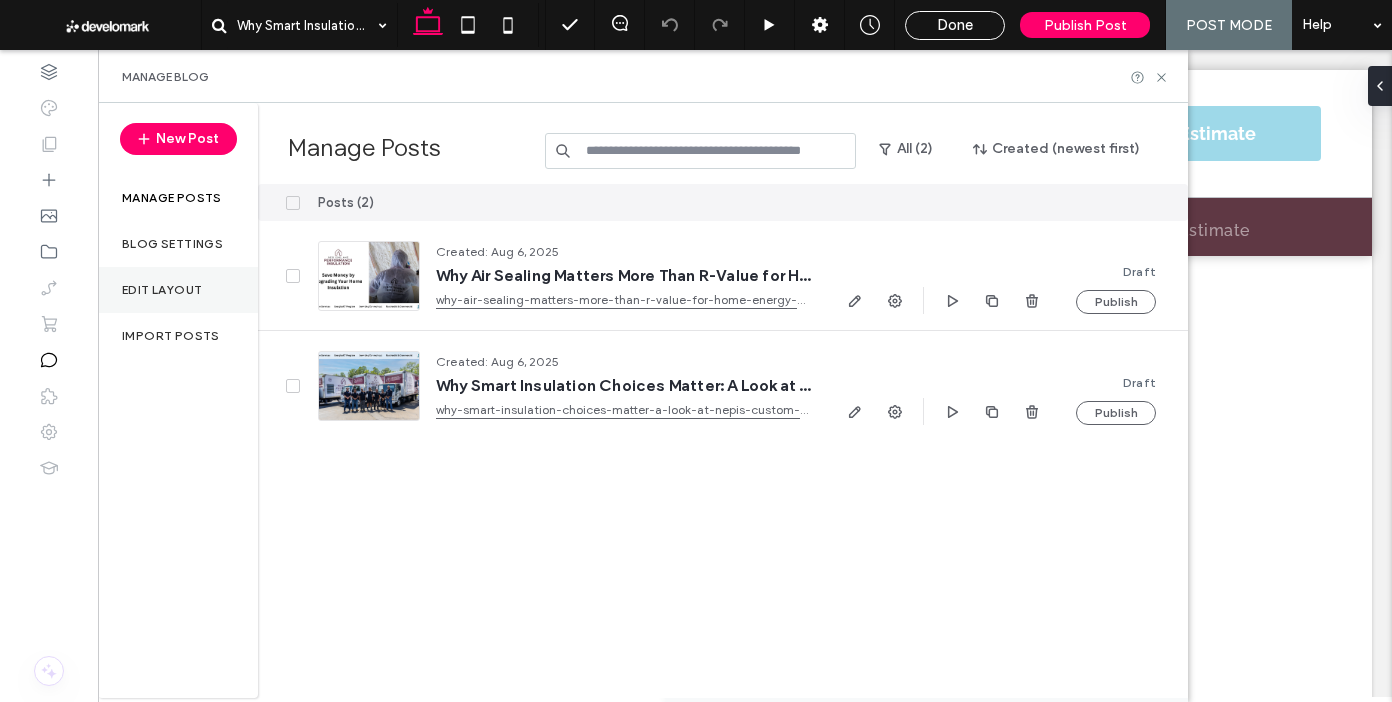 click on "Edit Layout" at bounding box center (178, 290) 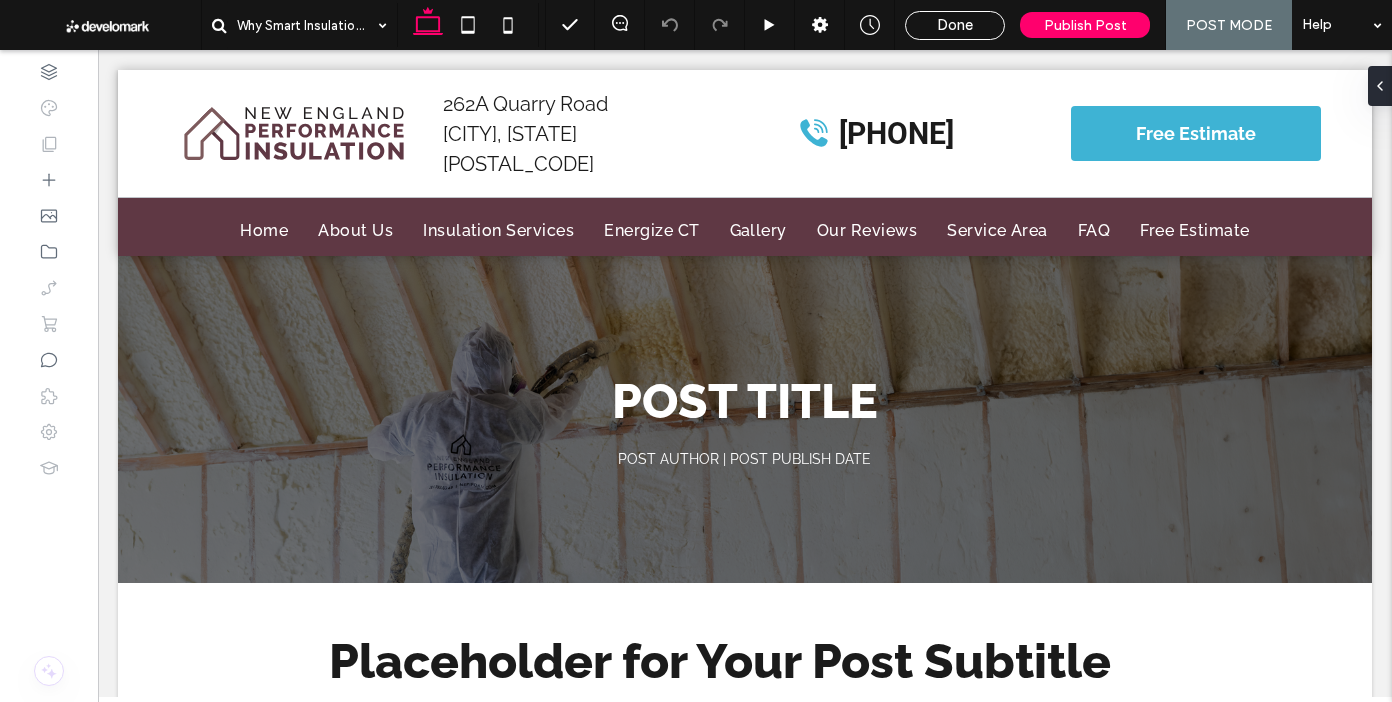 scroll, scrollTop: 0, scrollLeft: 0, axis: both 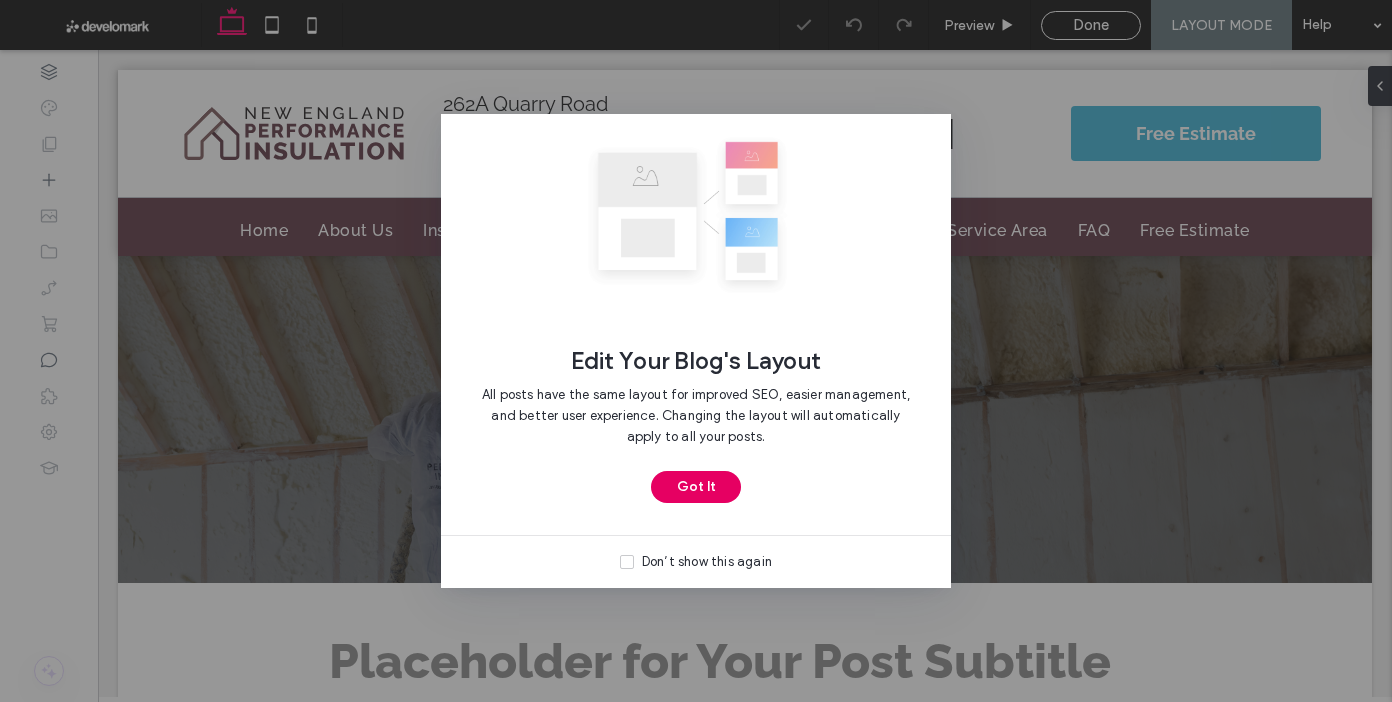 click on "Got It" at bounding box center (696, 487) 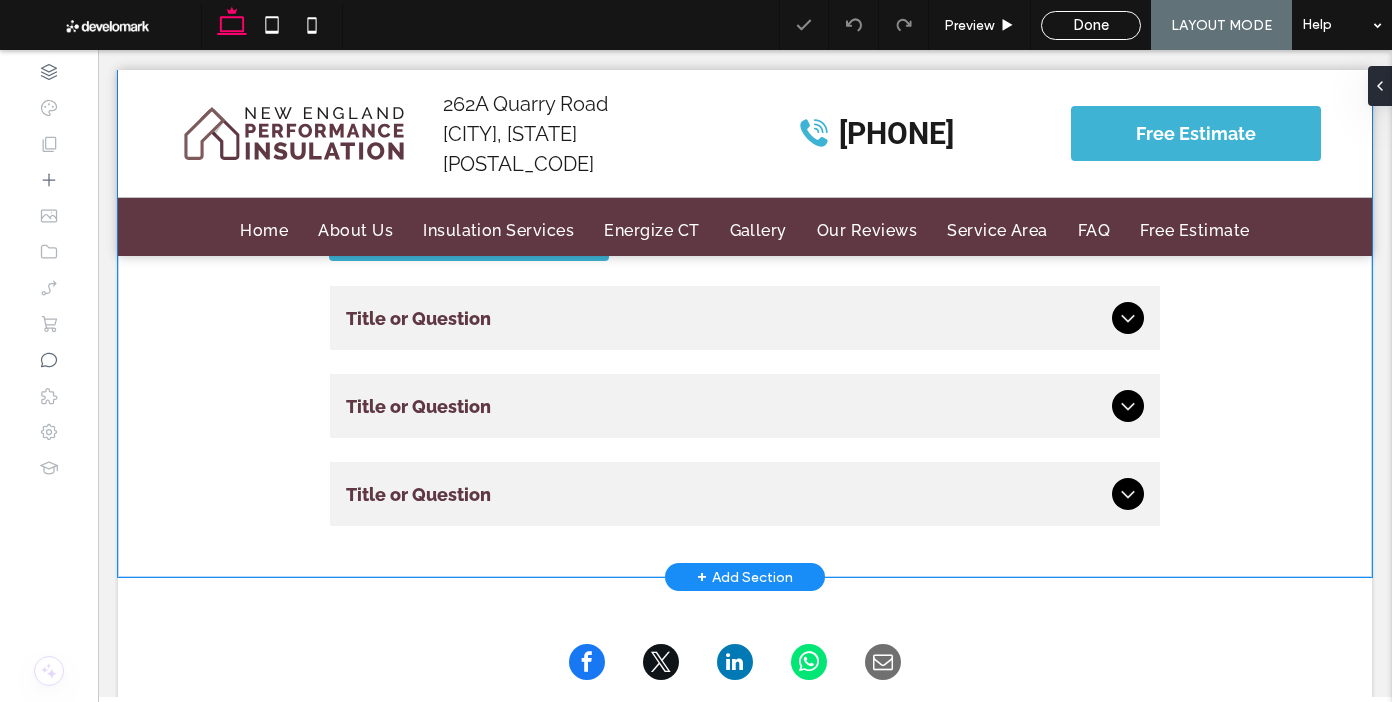 scroll, scrollTop: 483, scrollLeft: 0, axis: vertical 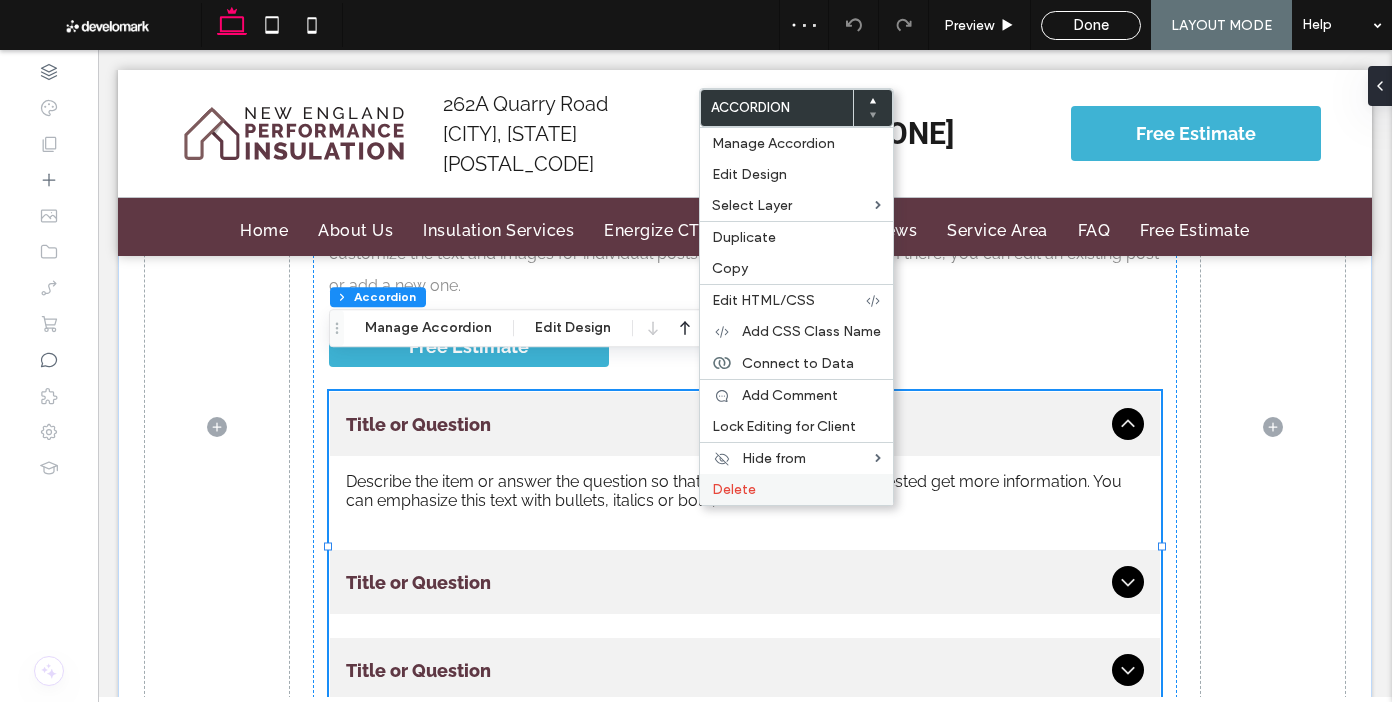 click on "Delete" at bounding box center (734, 489) 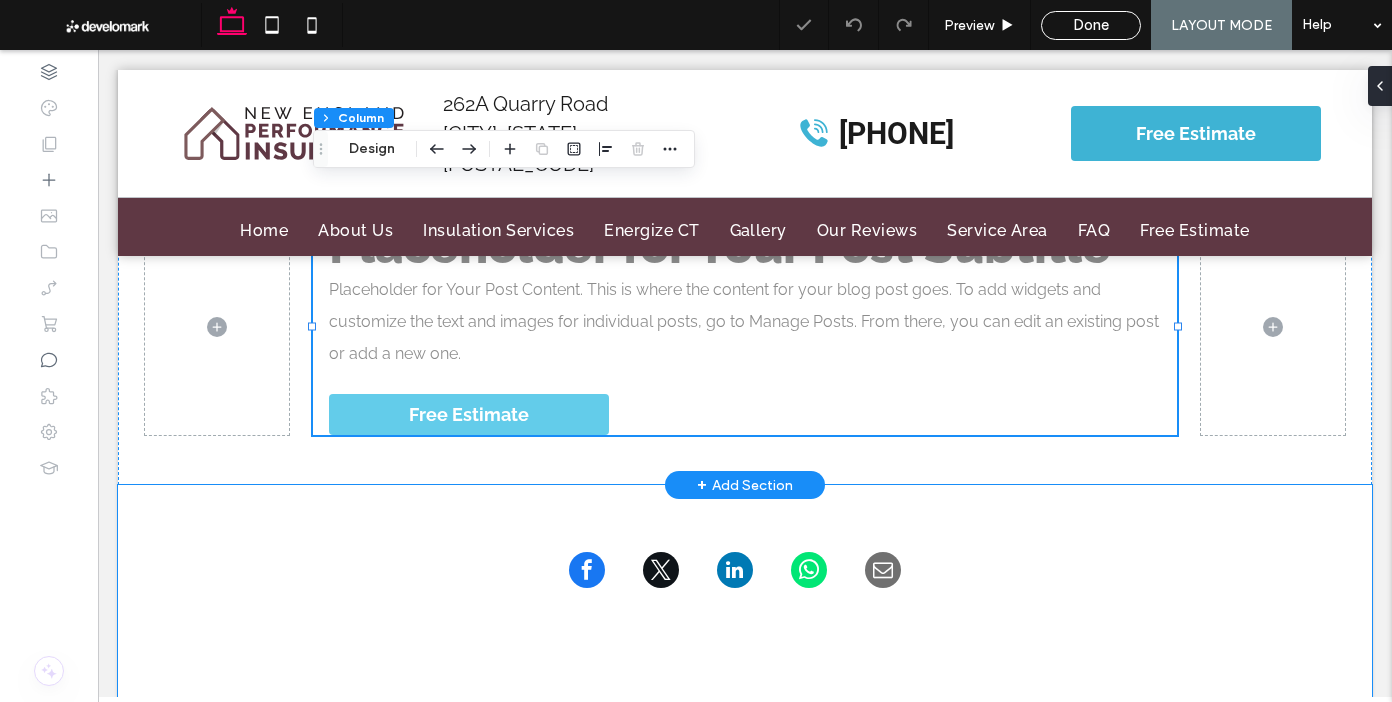 scroll, scrollTop: 386, scrollLeft: 0, axis: vertical 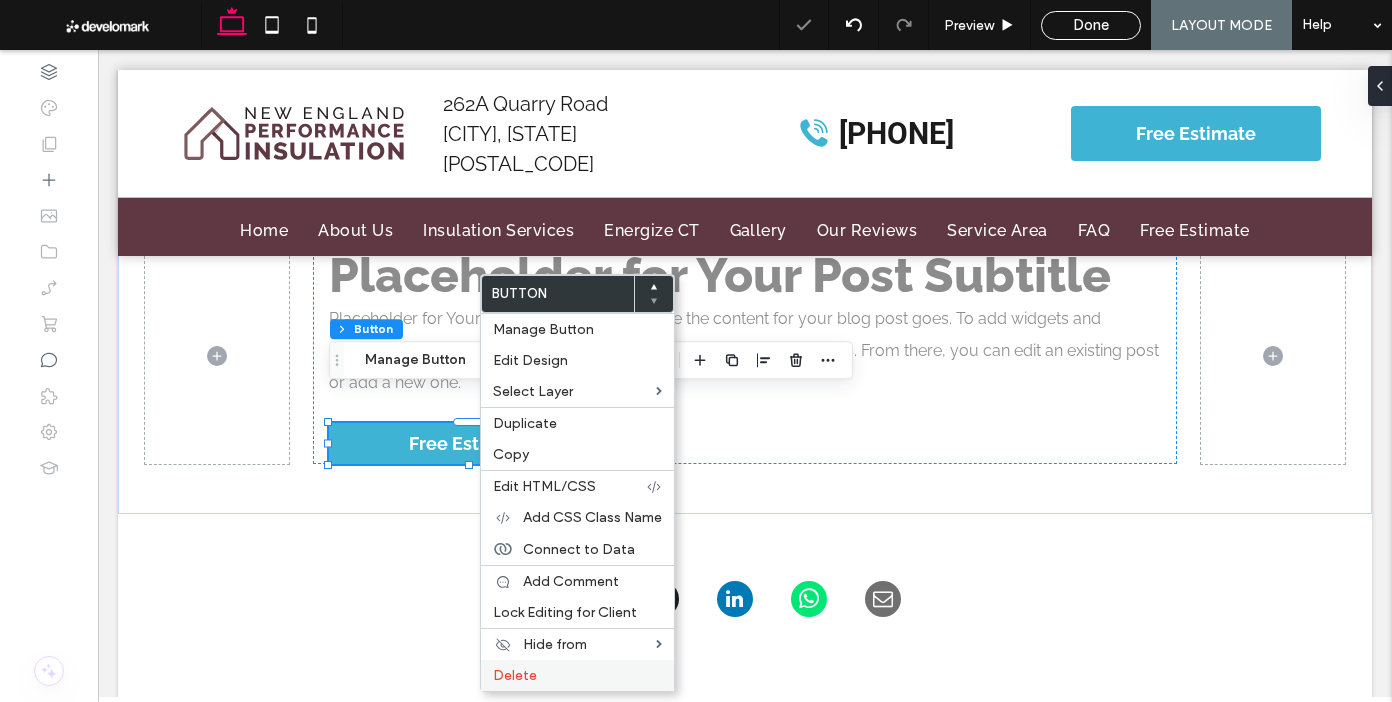 click on "Delete" at bounding box center (515, 675) 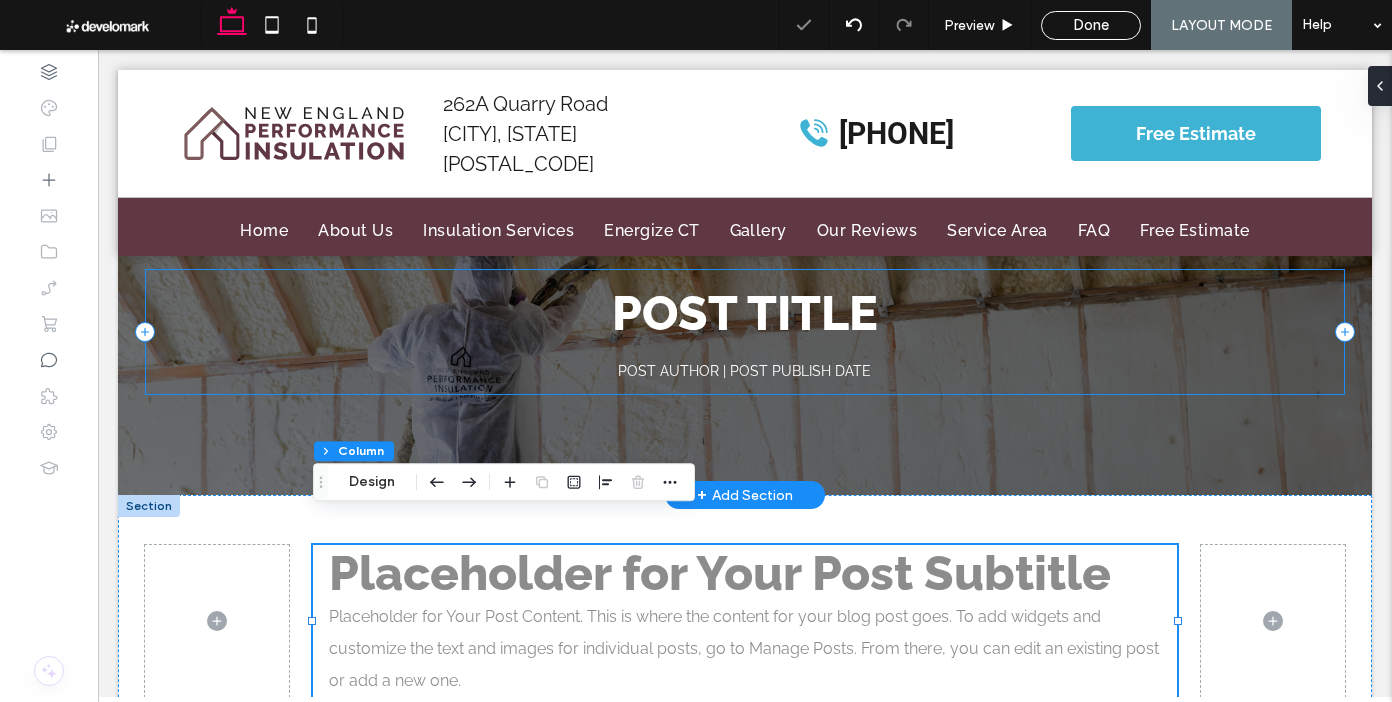 scroll, scrollTop: 0, scrollLeft: 0, axis: both 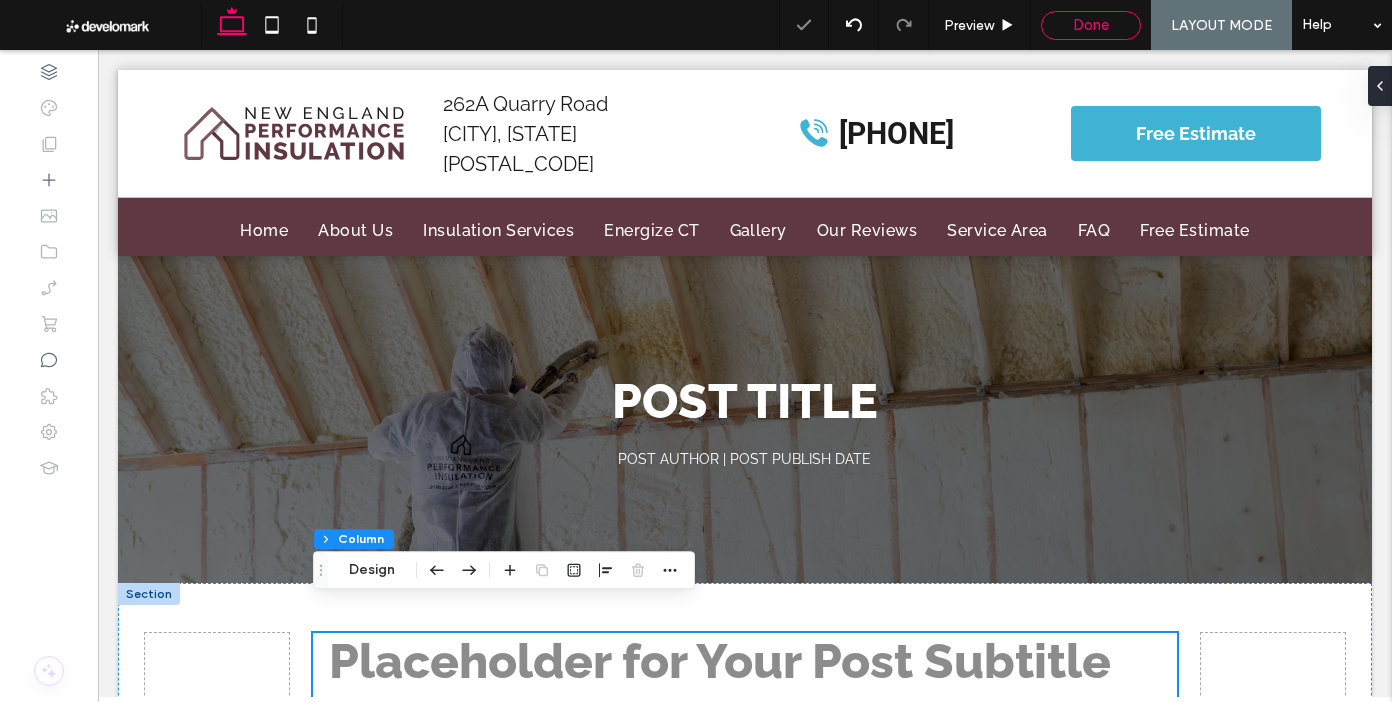 click on "Done" at bounding box center [1091, 25] 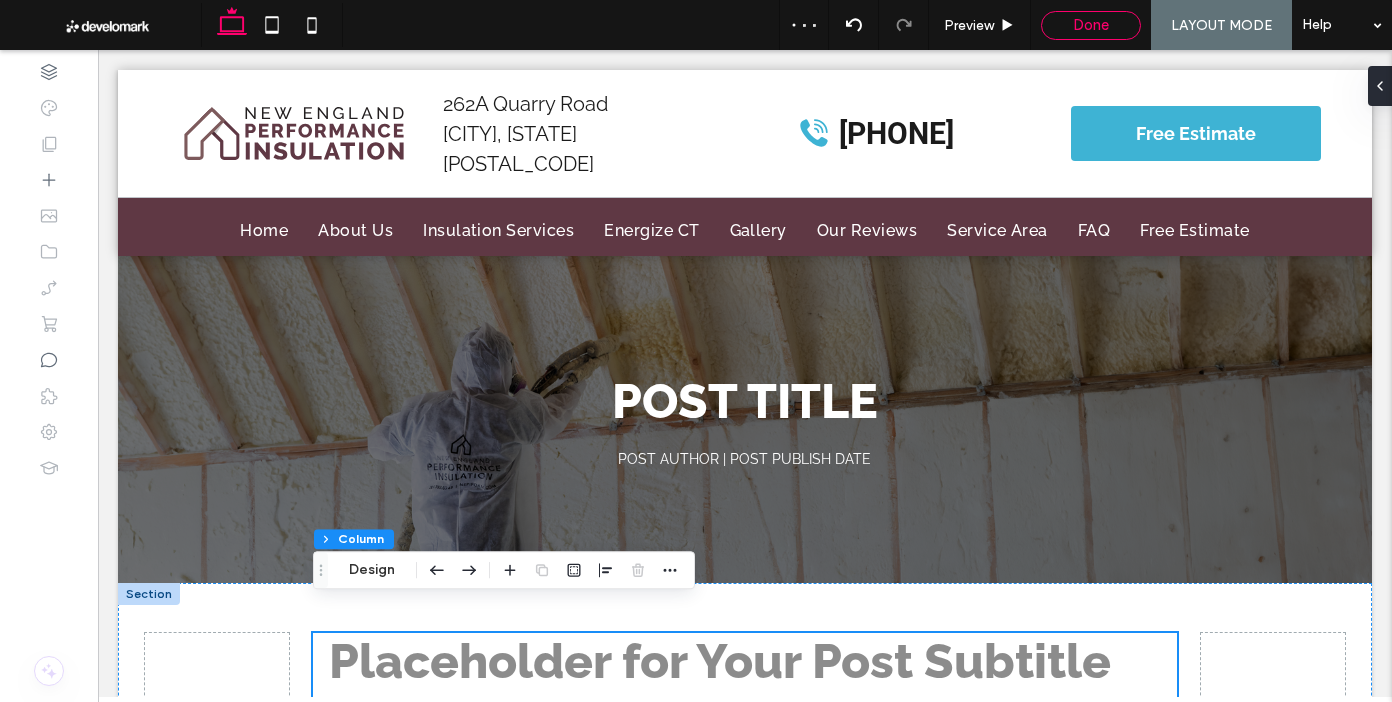 click on "Done" at bounding box center (1091, 25) 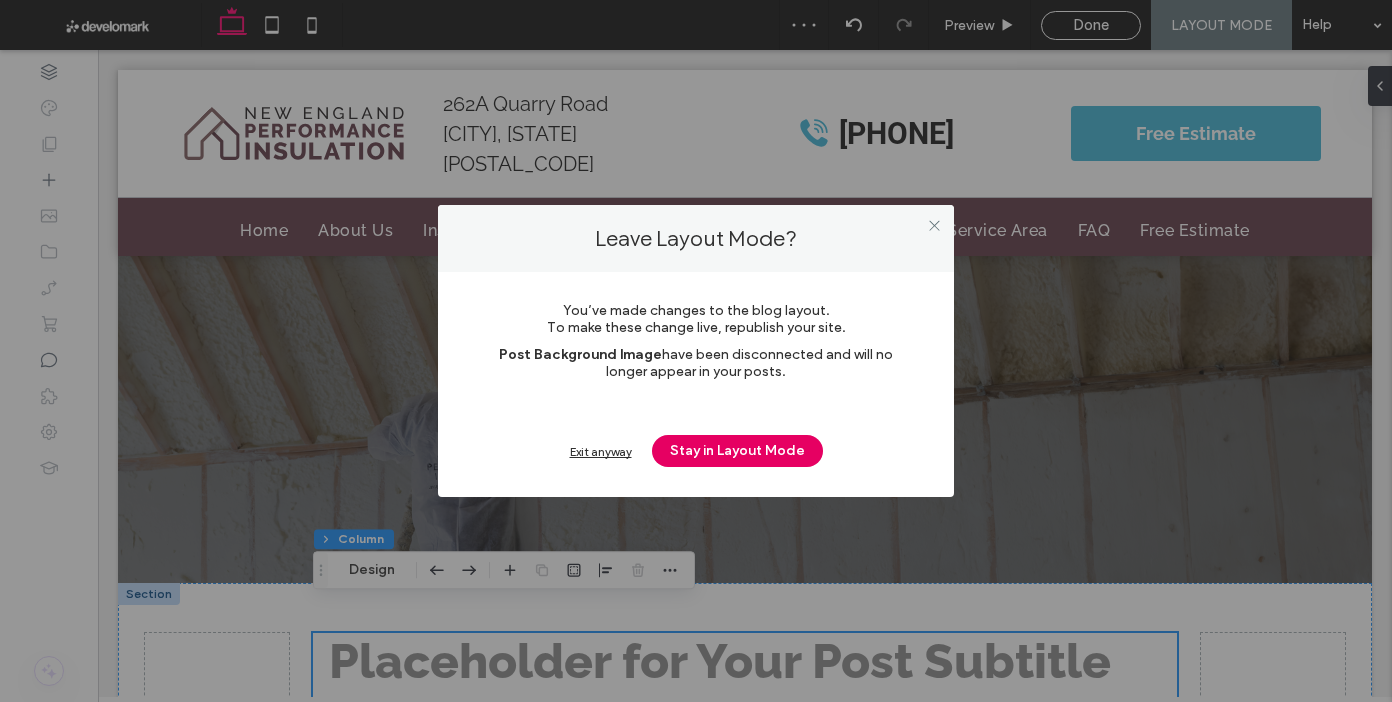 click on "Stay in Layout Mode" at bounding box center [737, 451] 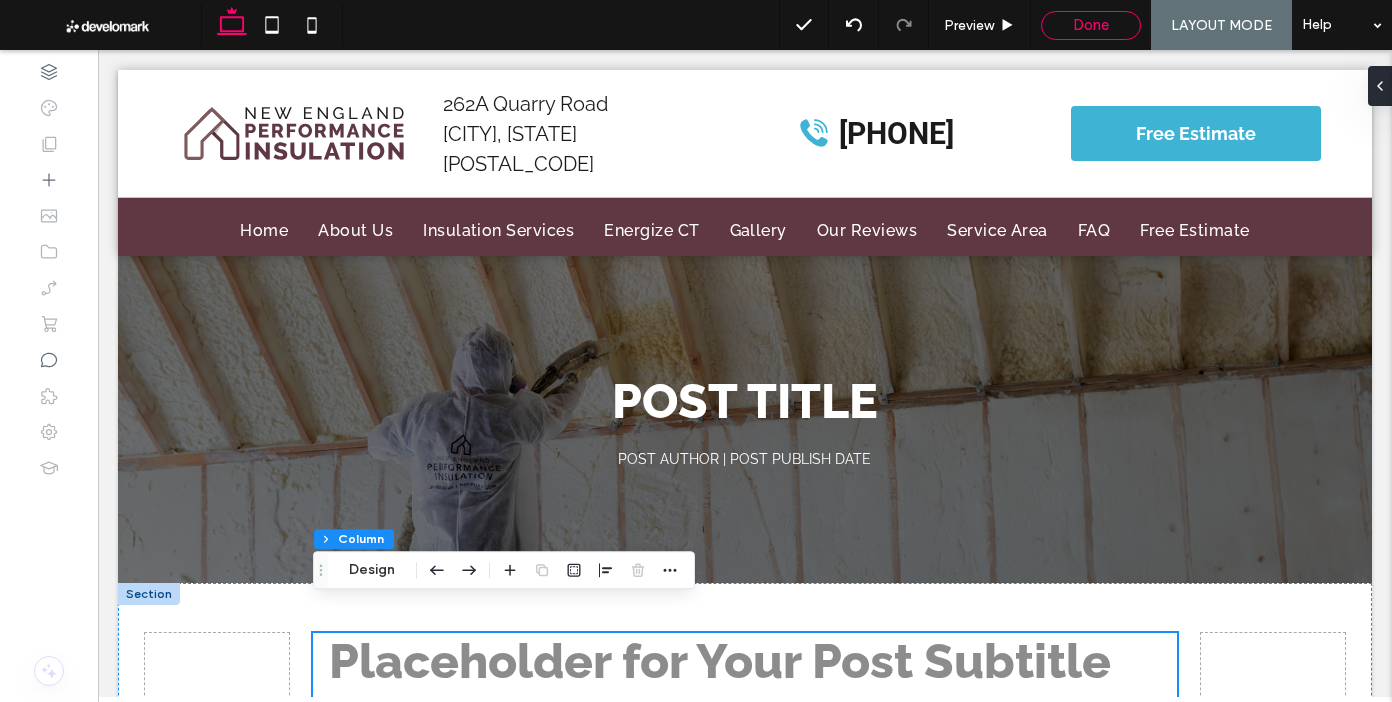 click on "Done" at bounding box center [1091, 25] 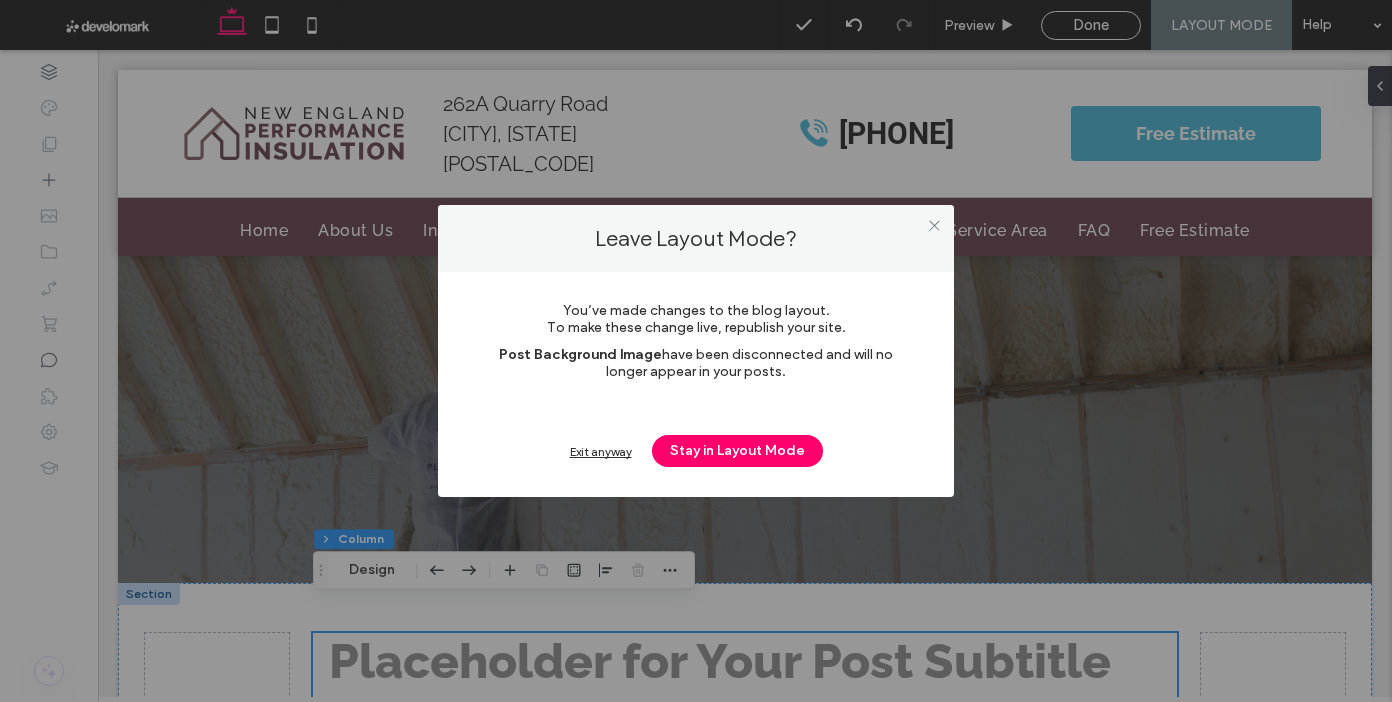 click on "Exit anyway" at bounding box center (601, 451) 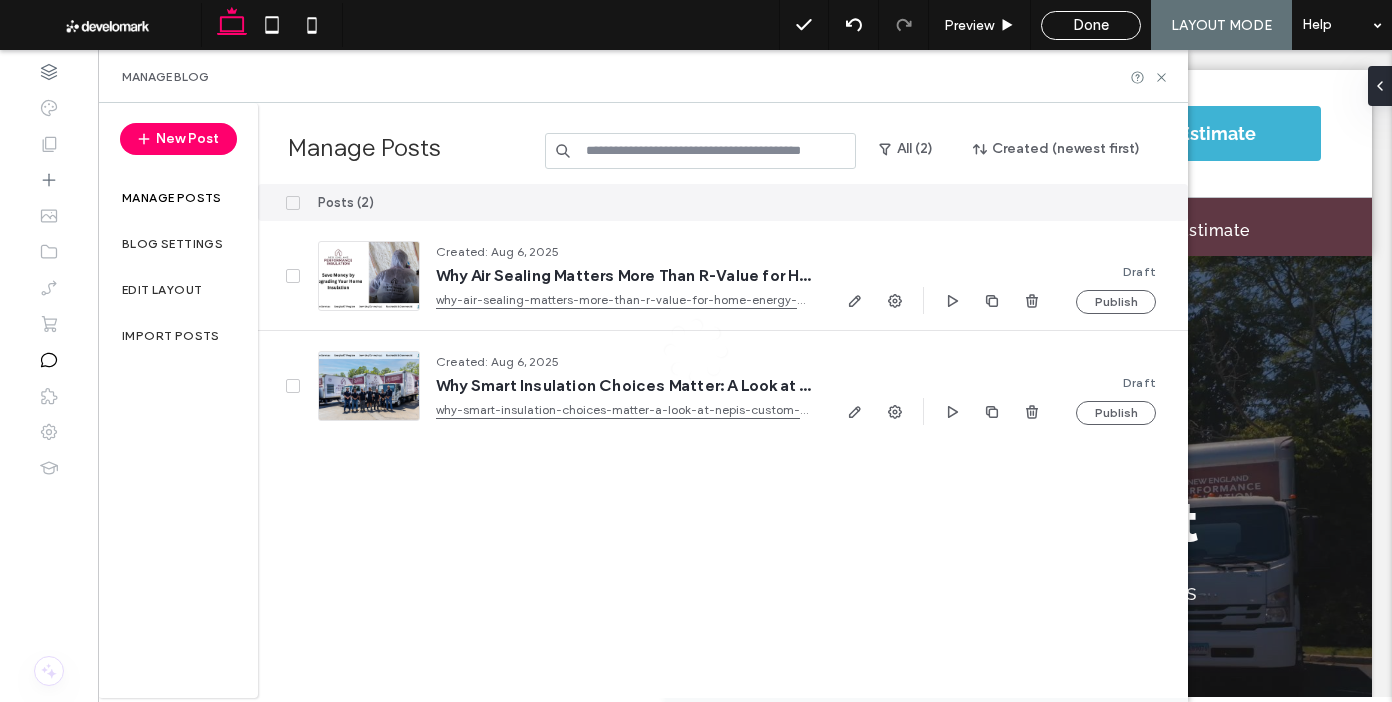 scroll, scrollTop: 0, scrollLeft: 0, axis: both 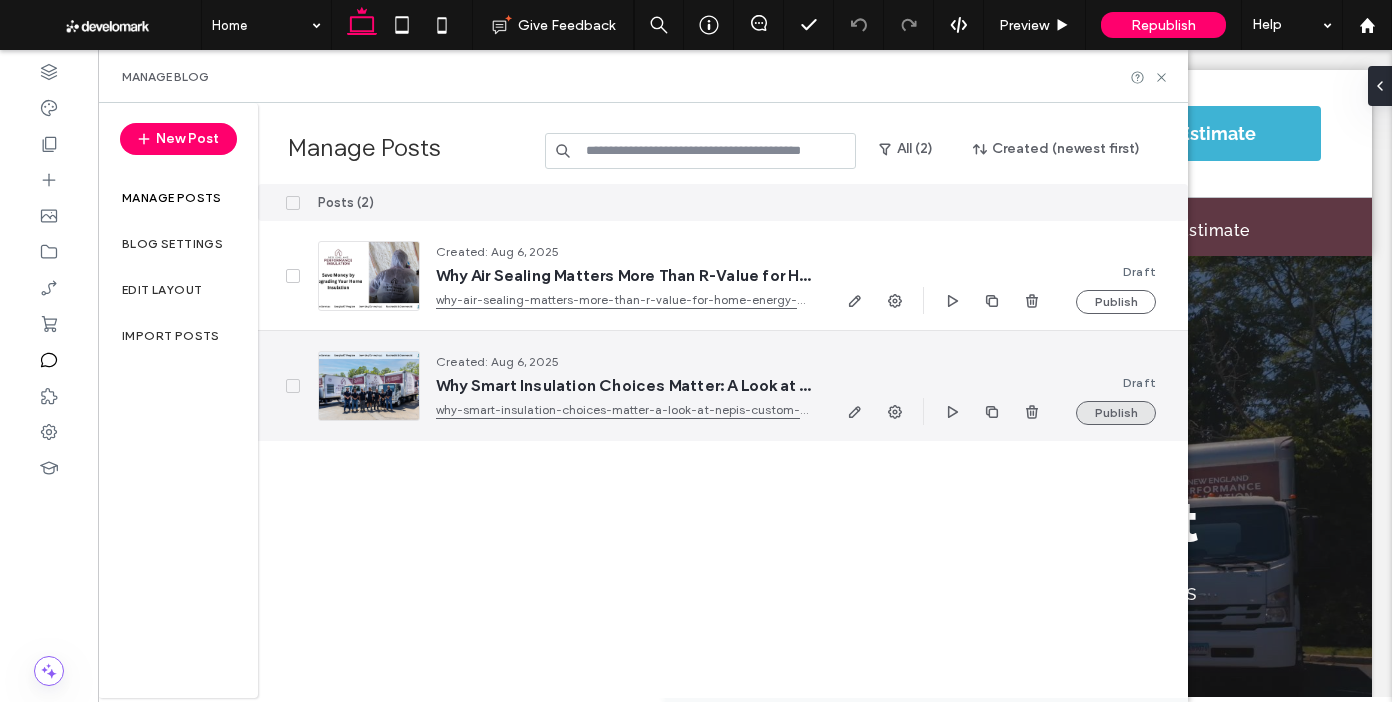 click on "Publish" at bounding box center [1116, 413] 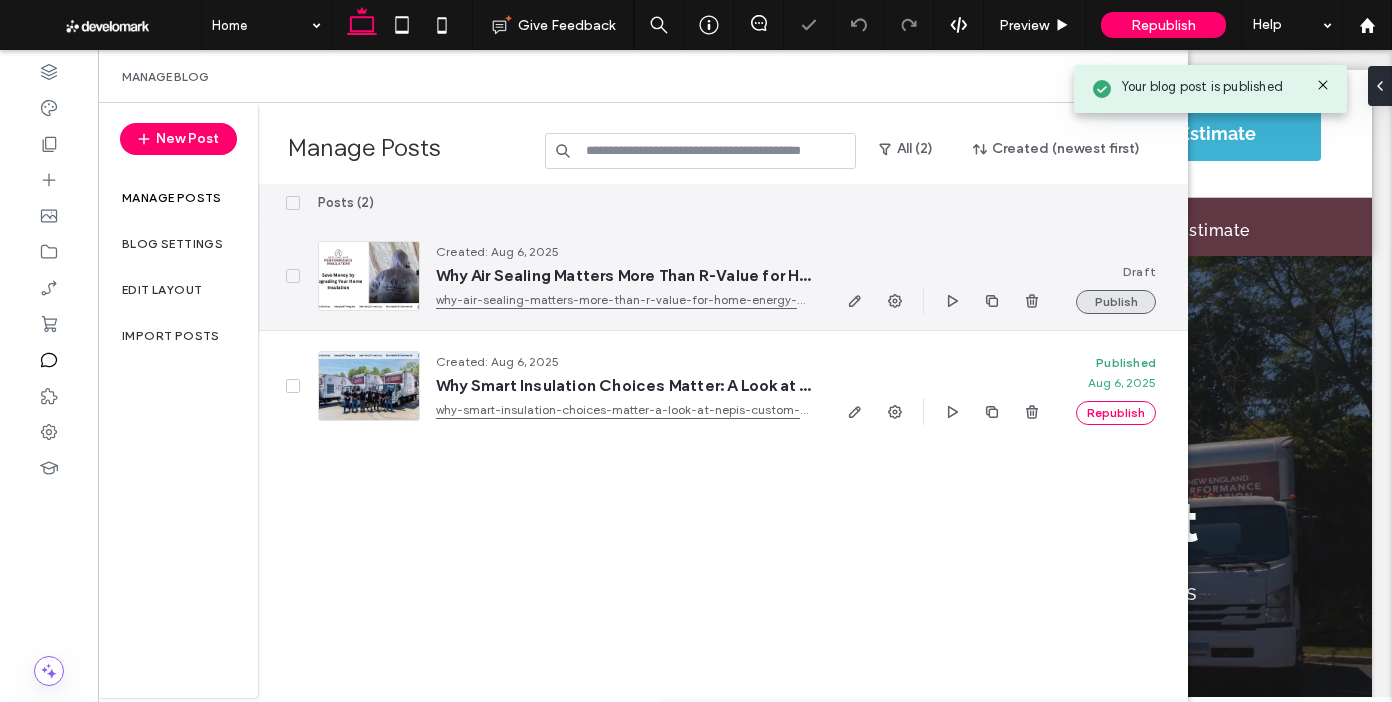 click on "Publish" at bounding box center (1116, 302) 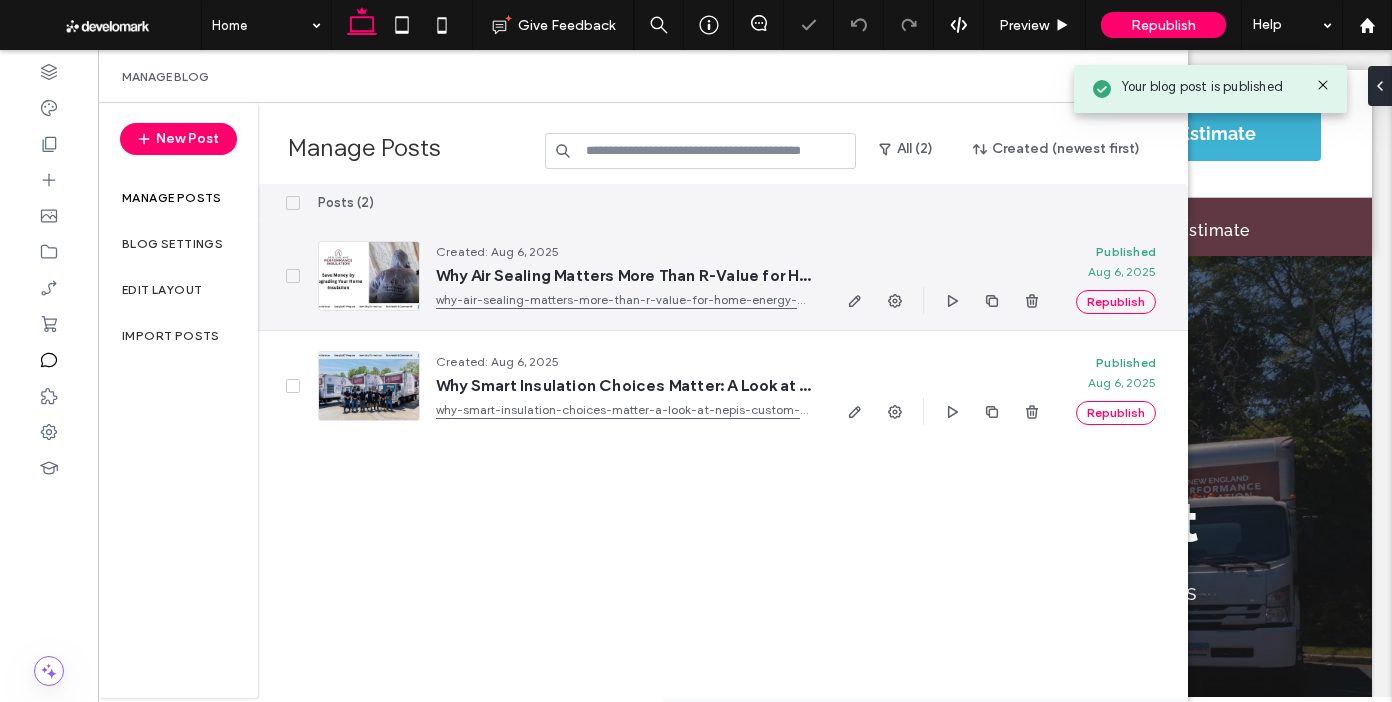 click on "why-air-sealing-matters-more-than-r-value-for-home-energy-efficiency" at bounding box center (623, 300) 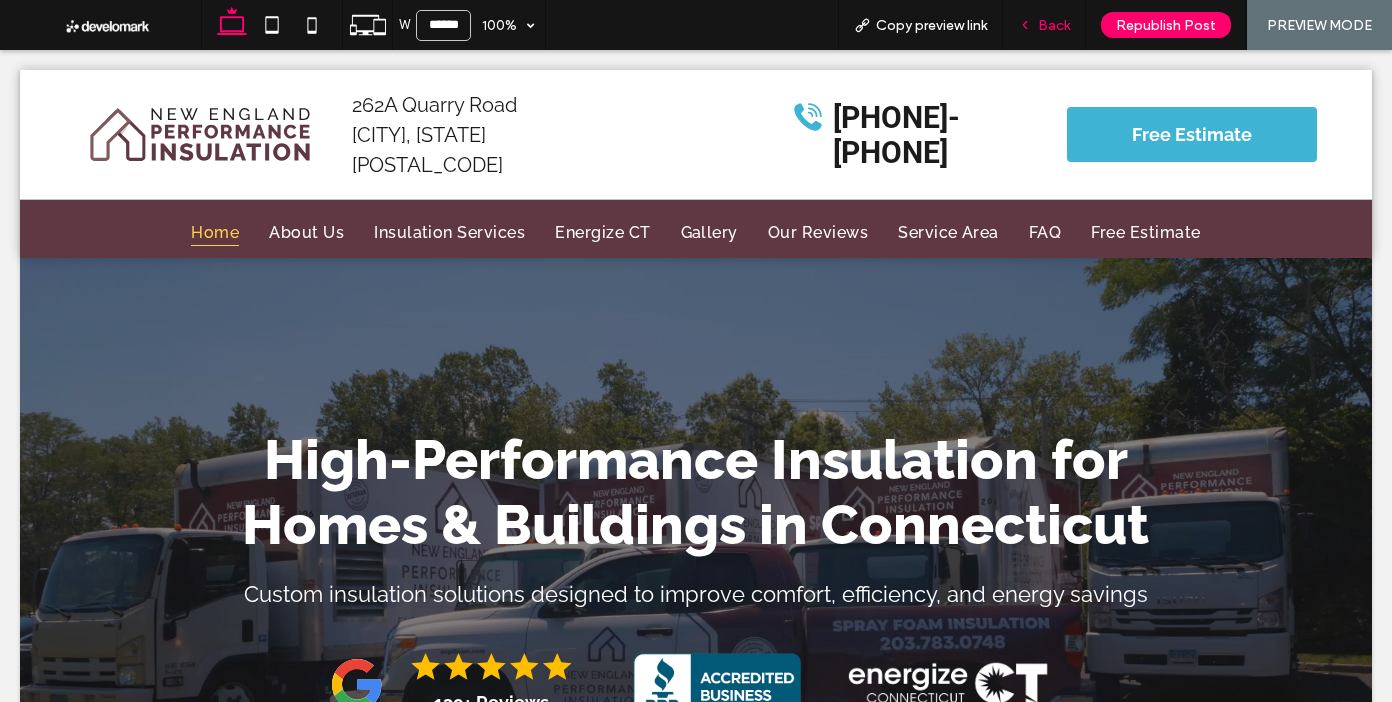 drag, startPoint x: 1030, startPoint y: 15, endPoint x: 1021, endPoint y: 24, distance: 12.727922 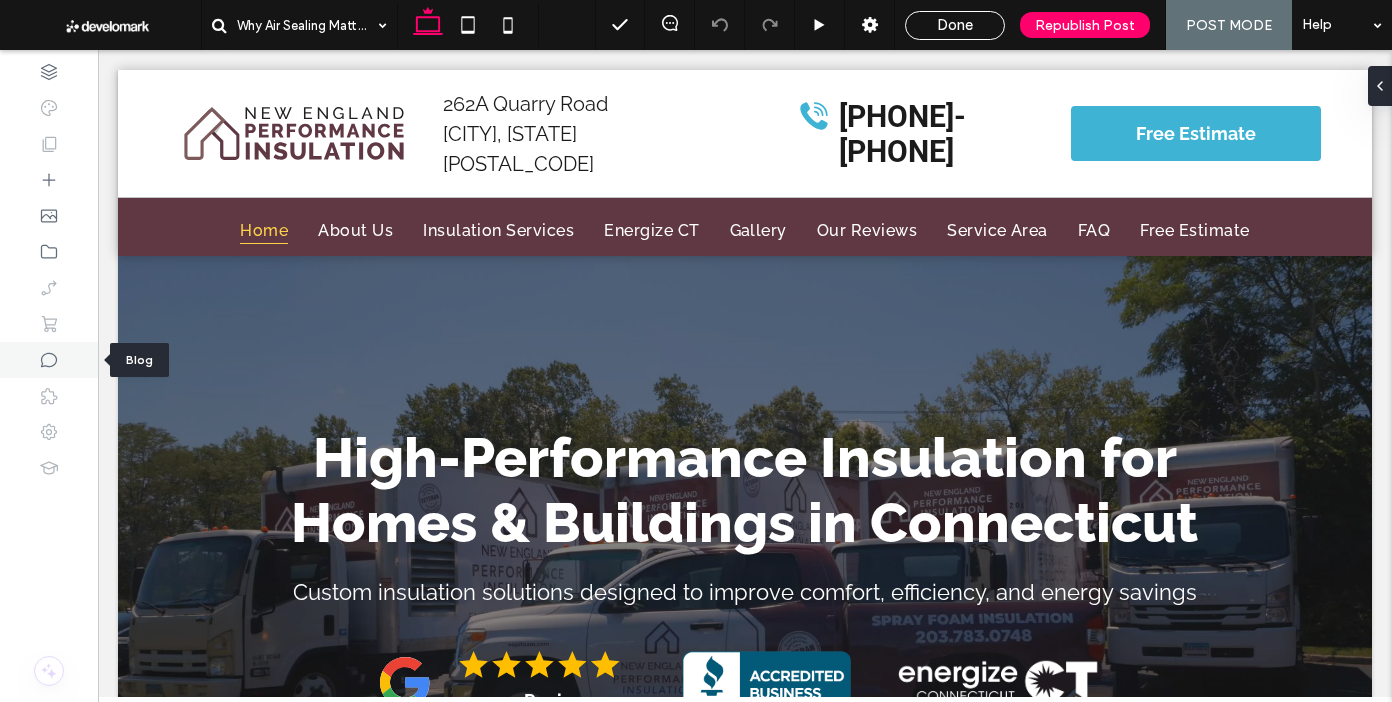 click 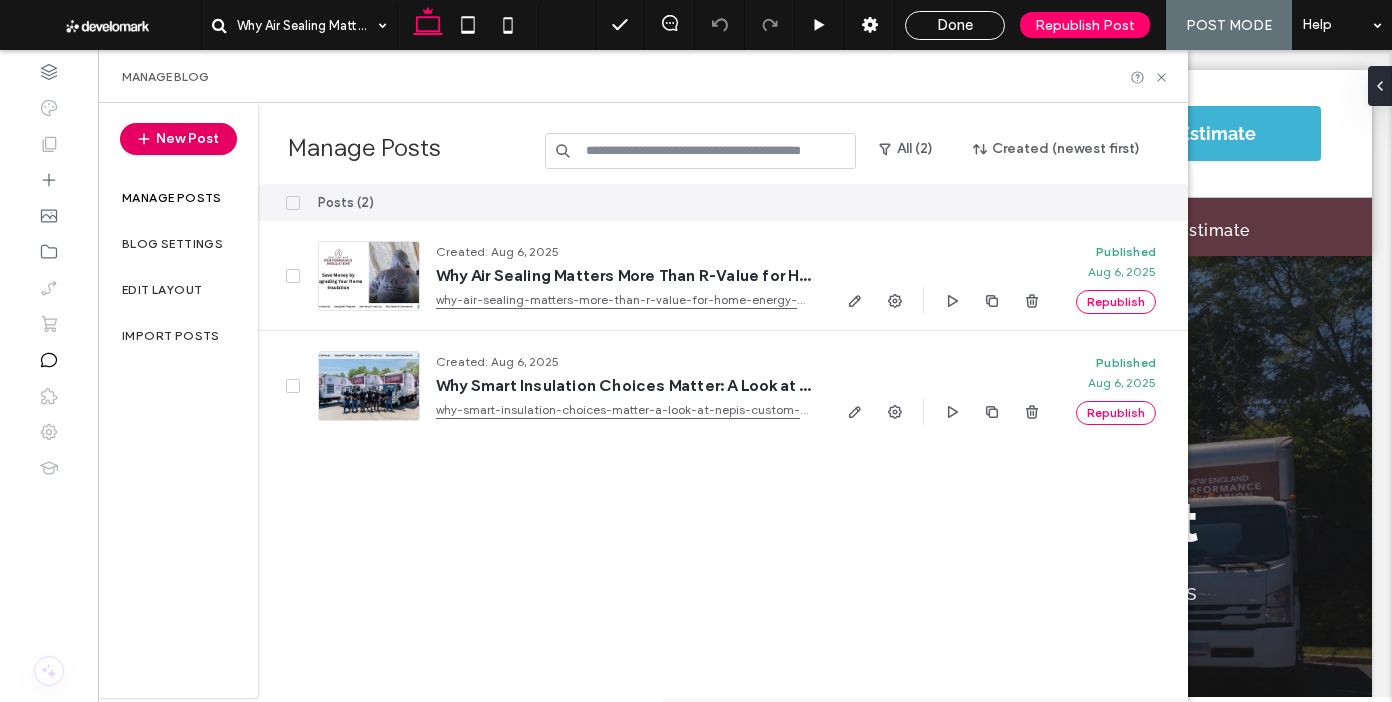click on "New Post" at bounding box center (178, 139) 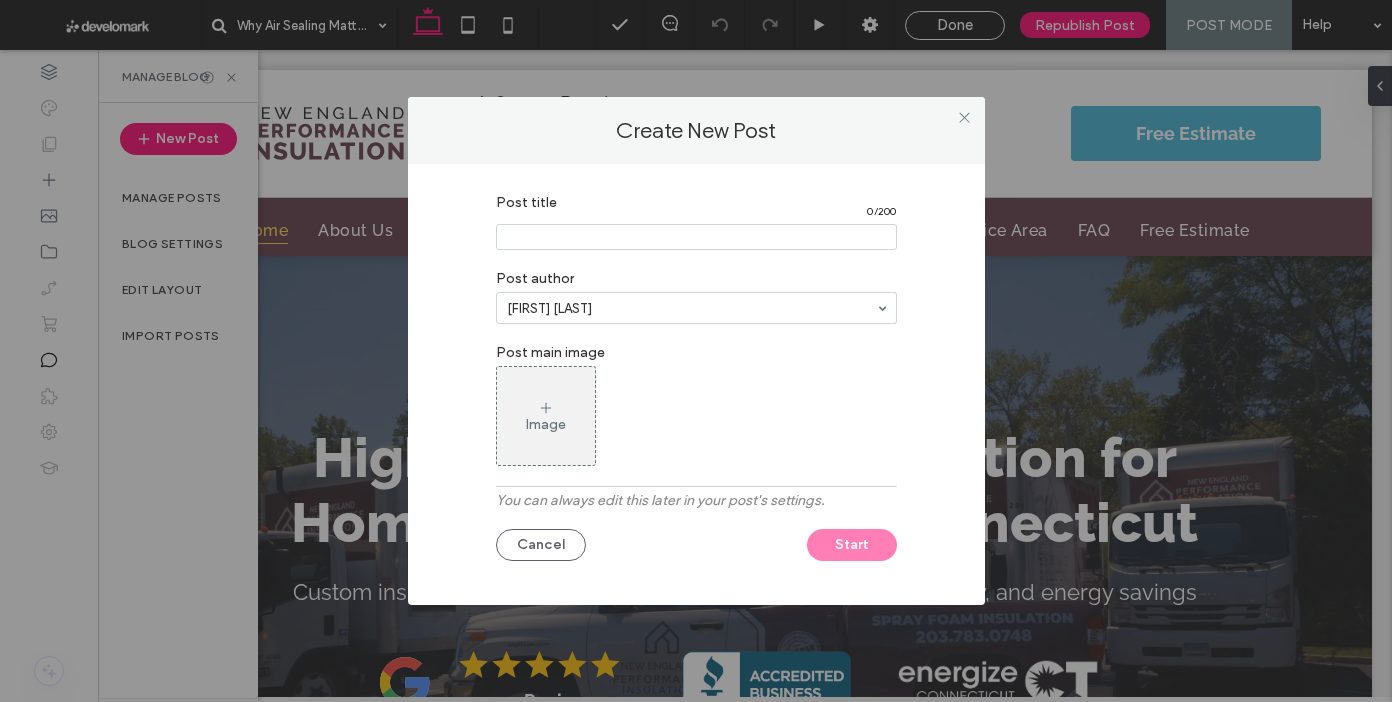 click at bounding box center [696, 237] 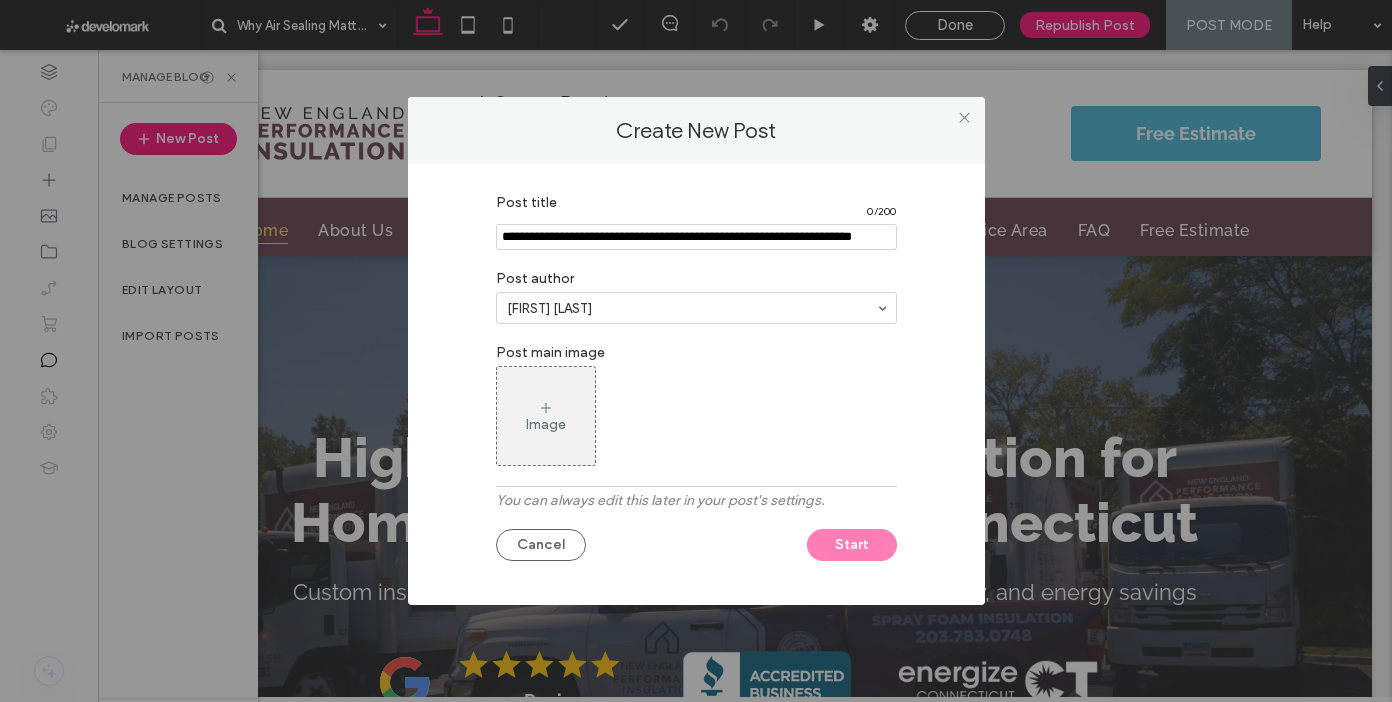 scroll, scrollTop: 0, scrollLeft: 82, axis: horizontal 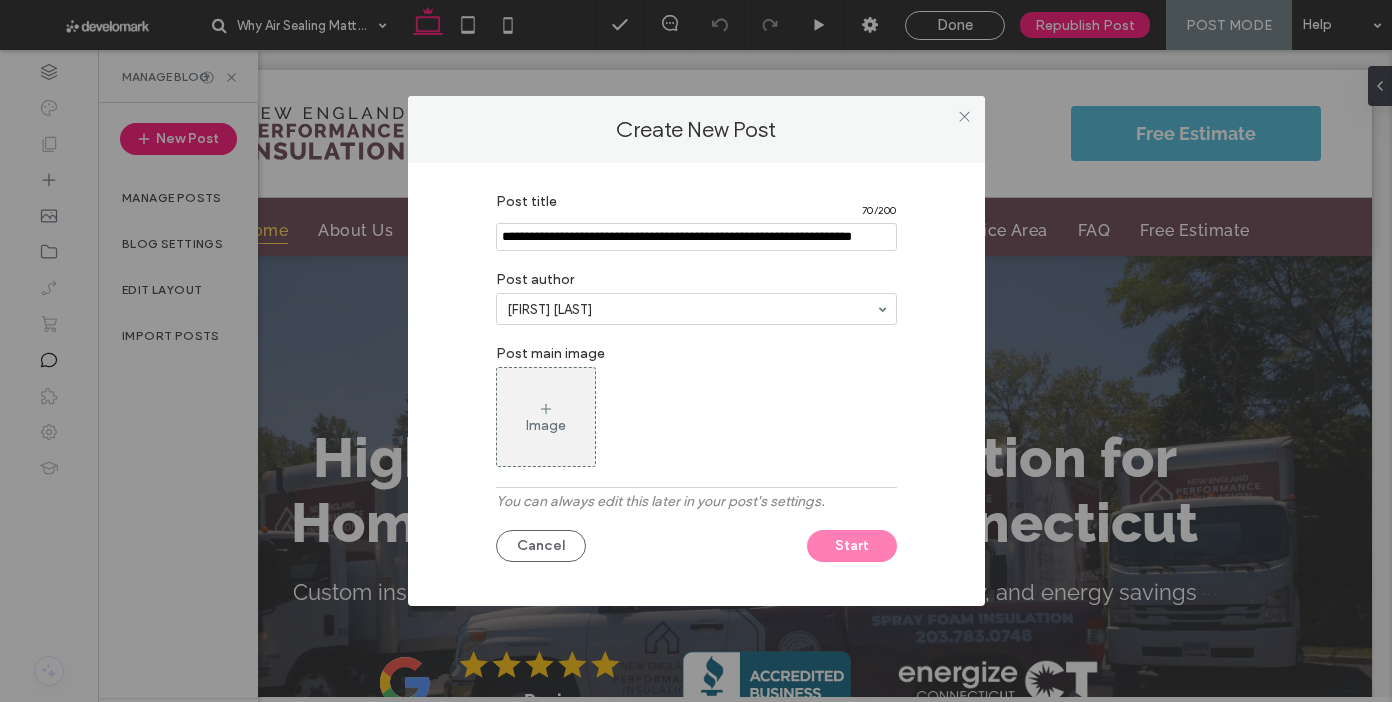 type on "**********" 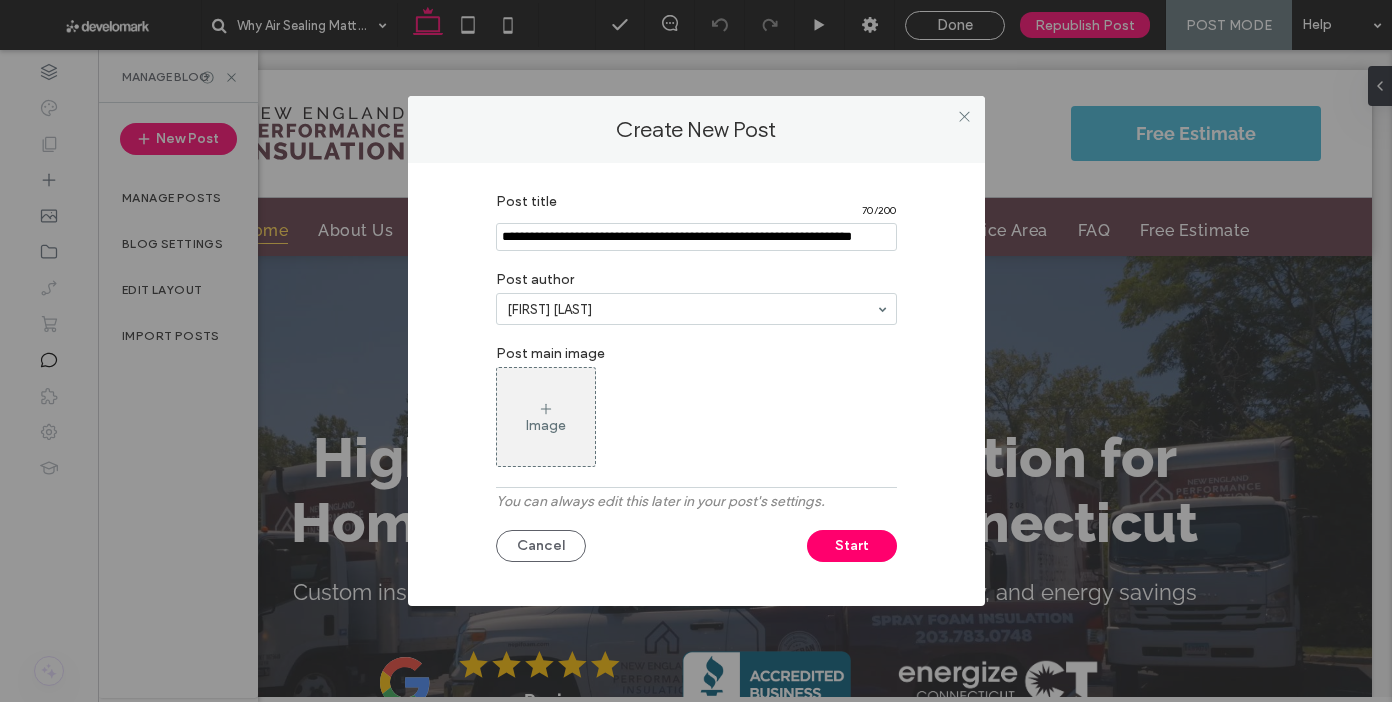 drag, startPoint x: 672, startPoint y: 280, endPoint x: 669, endPoint y: 296, distance: 16.27882 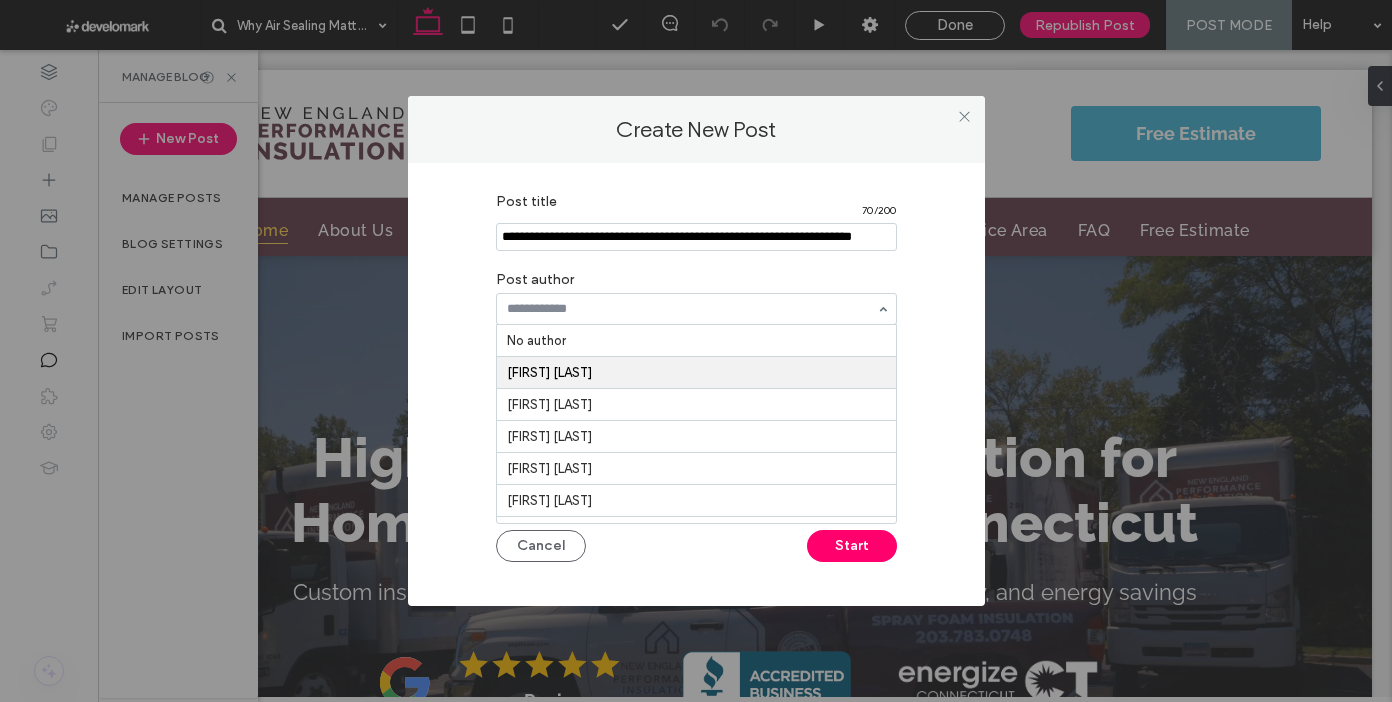 scroll, scrollTop: 33, scrollLeft: 0, axis: vertical 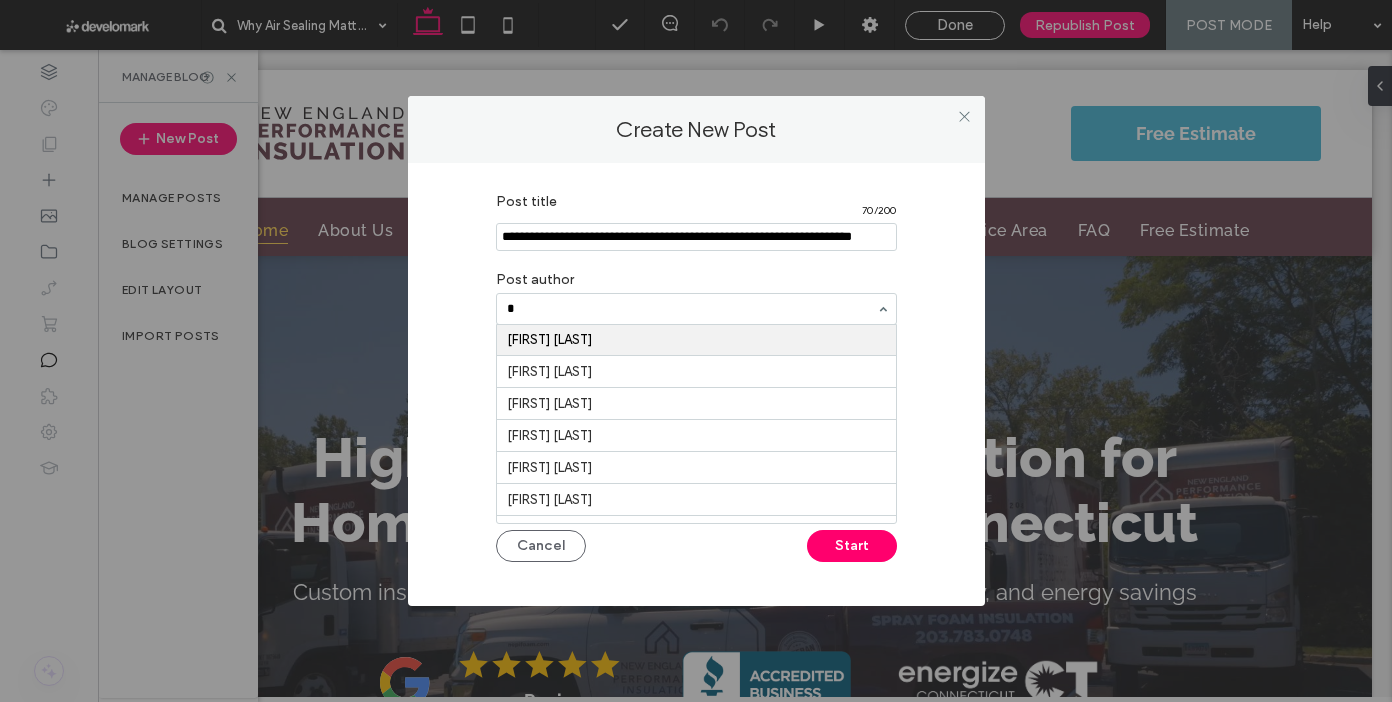 type on "**" 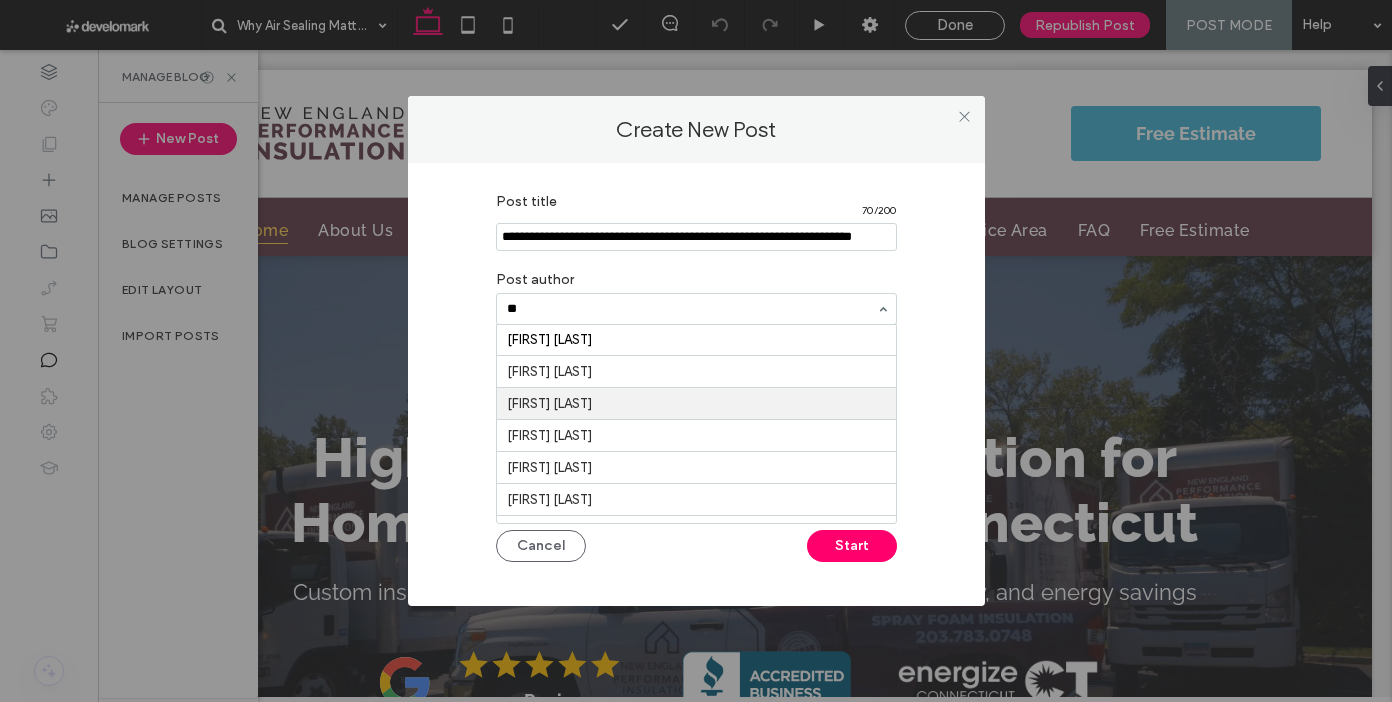 scroll, scrollTop: 0, scrollLeft: 0, axis: both 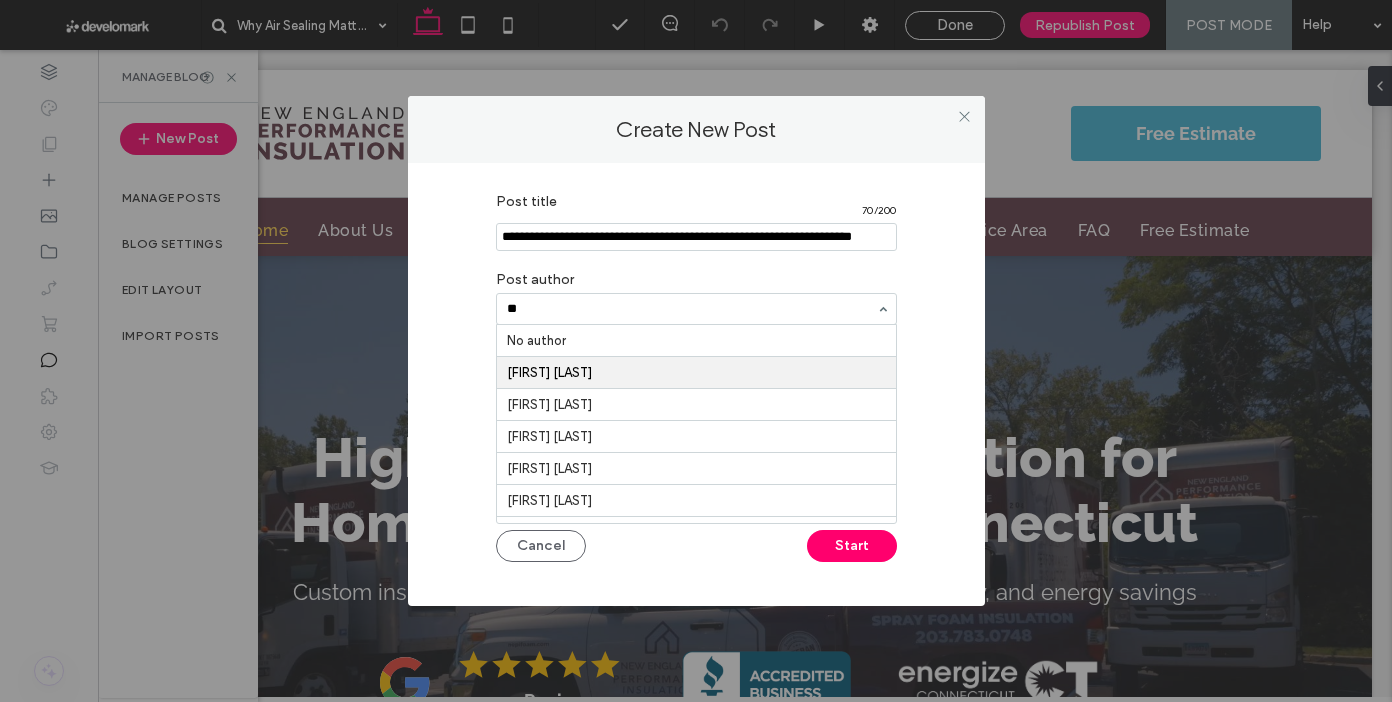 type 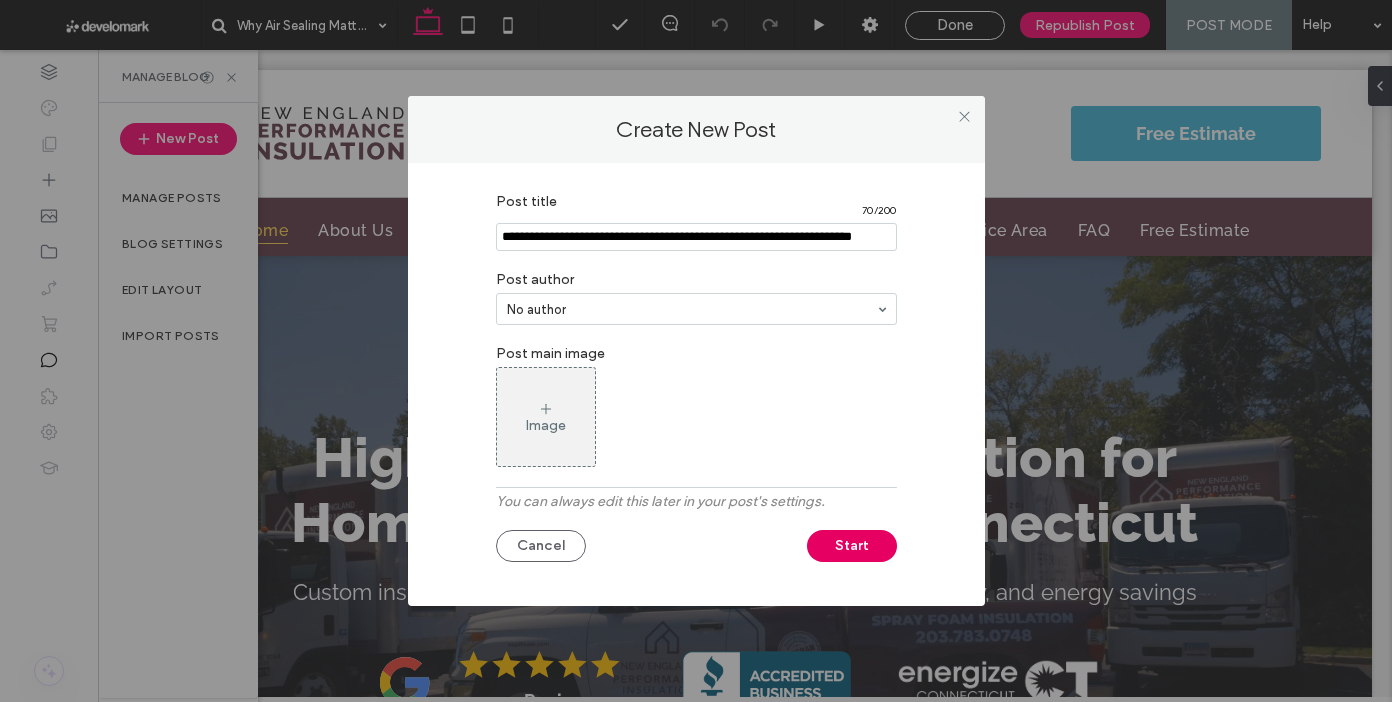 click on "Start" at bounding box center [852, 546] 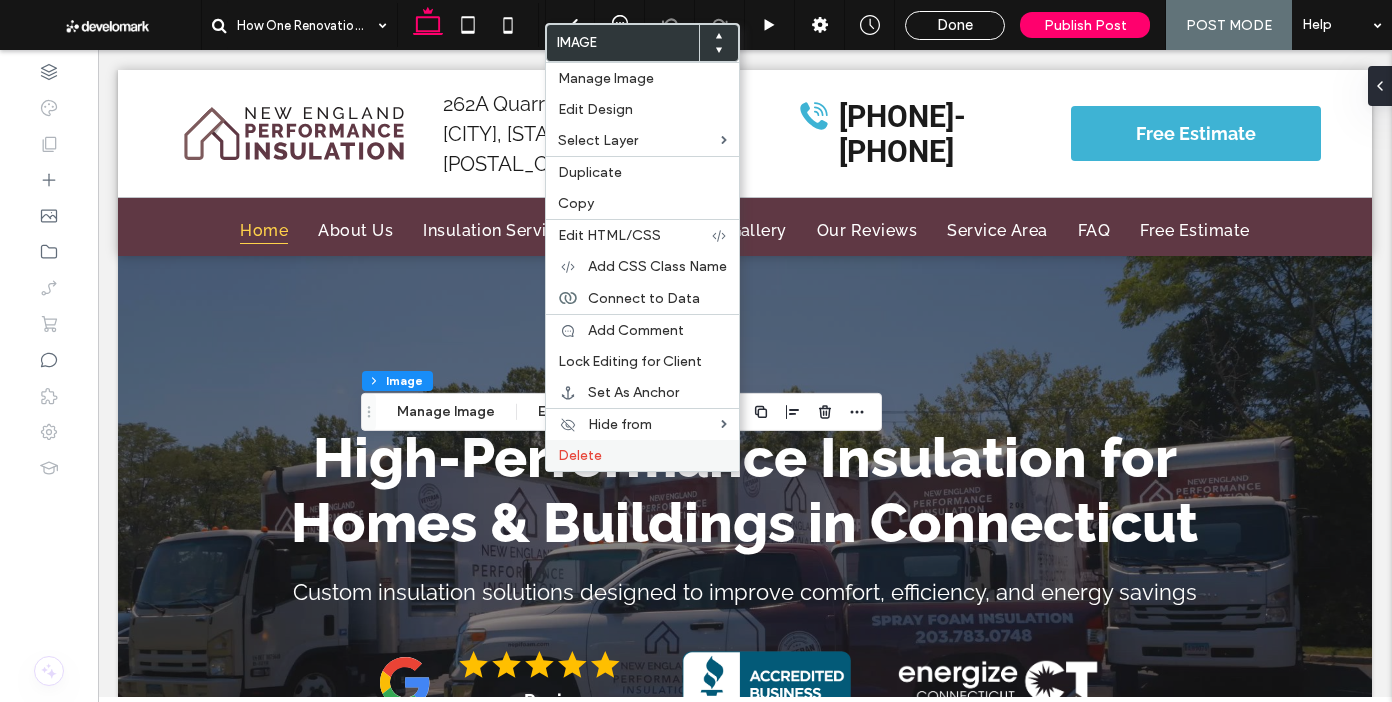 click on "Delete" at bounding box center (580, 455) 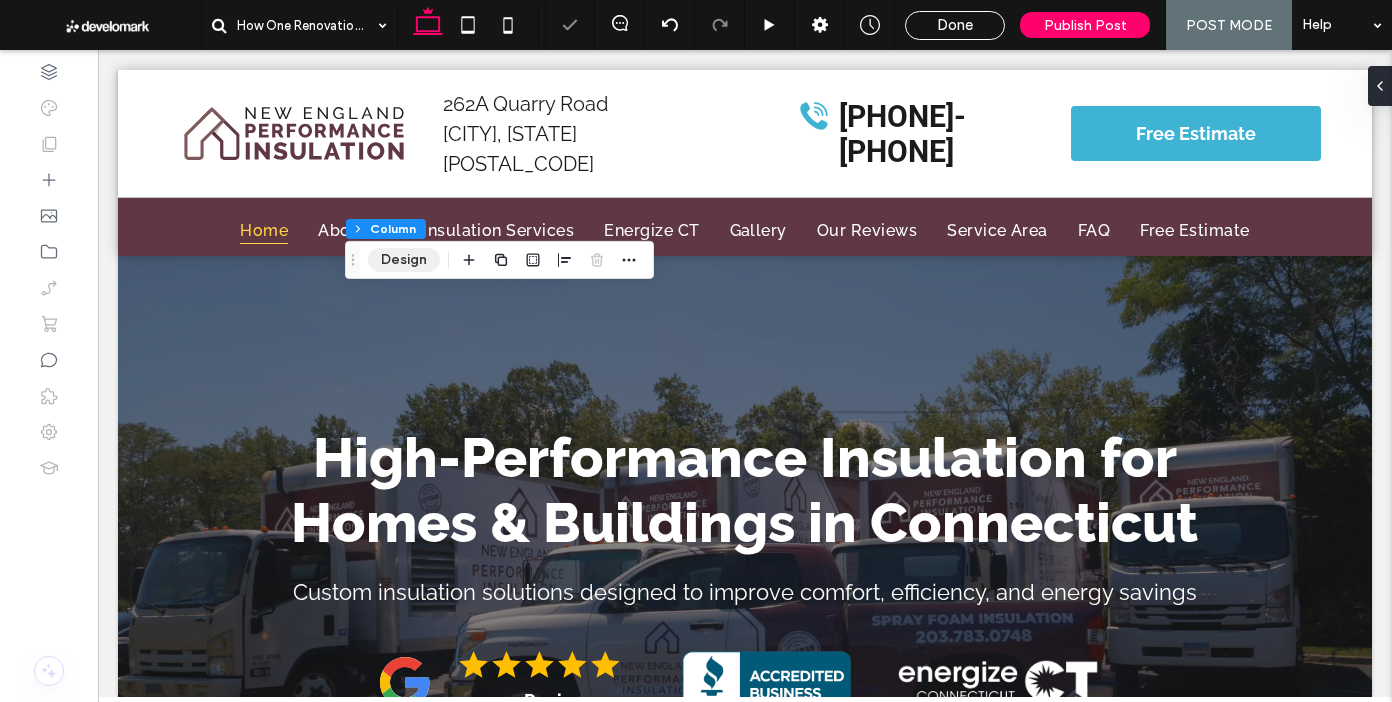 drag, startPoint x: 401, startPoint y: 269, endPoint x: 638, endPoint y: 268, distance: 237.0021 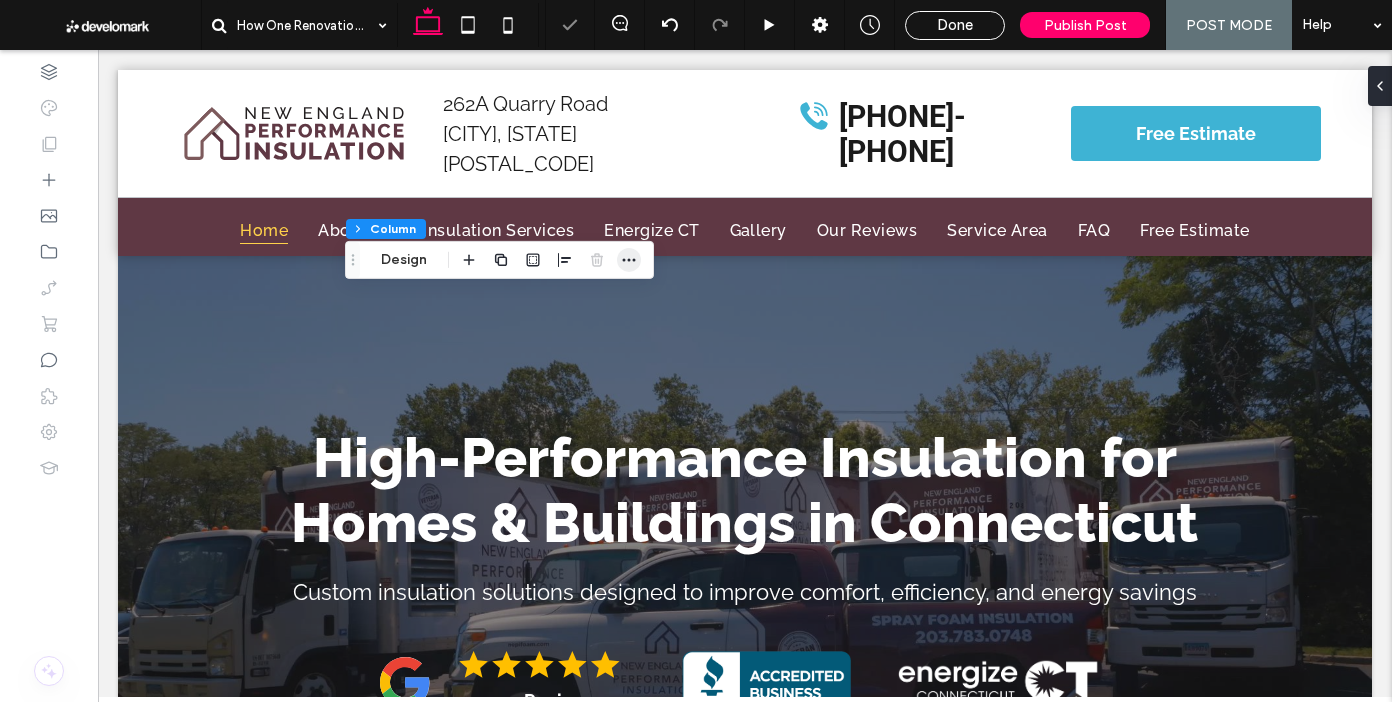 click on "Design" at bounding box center (404, 260) 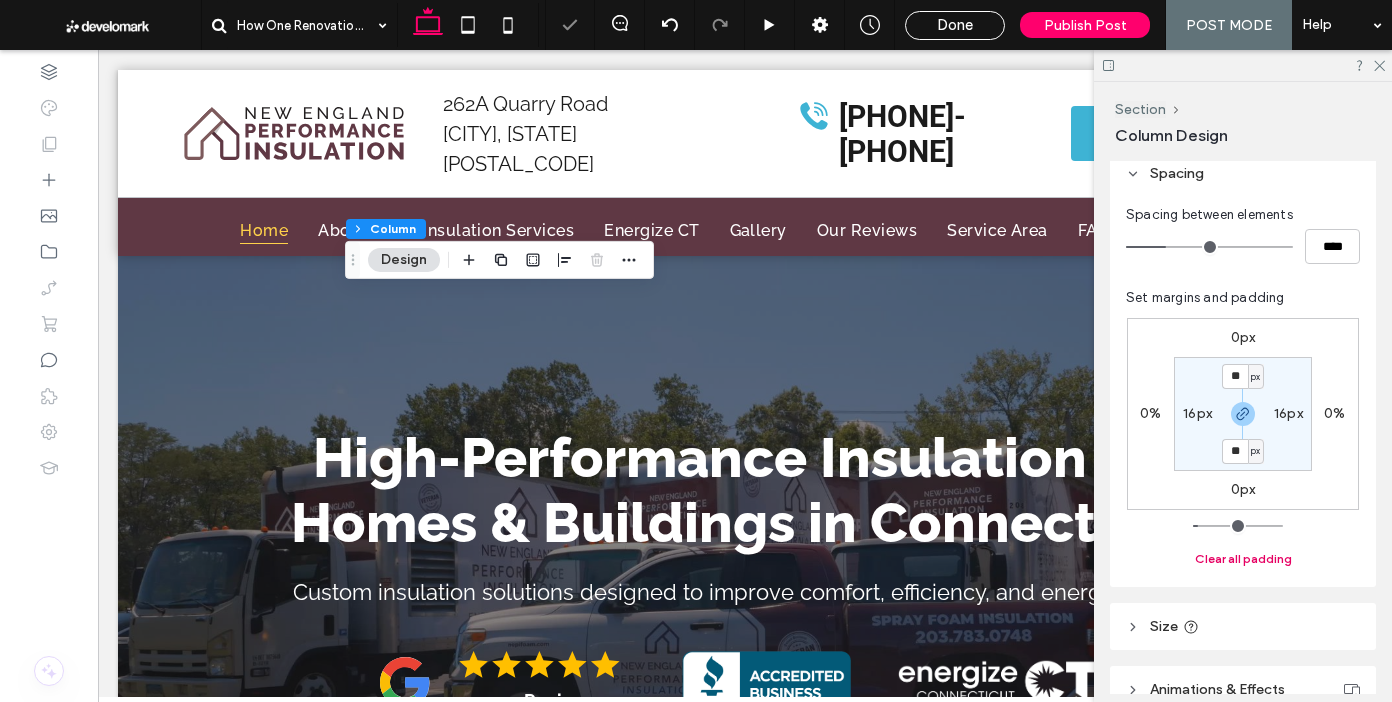 scroll, scrollTop: 490, scrollLeft: 0, axis: vertical 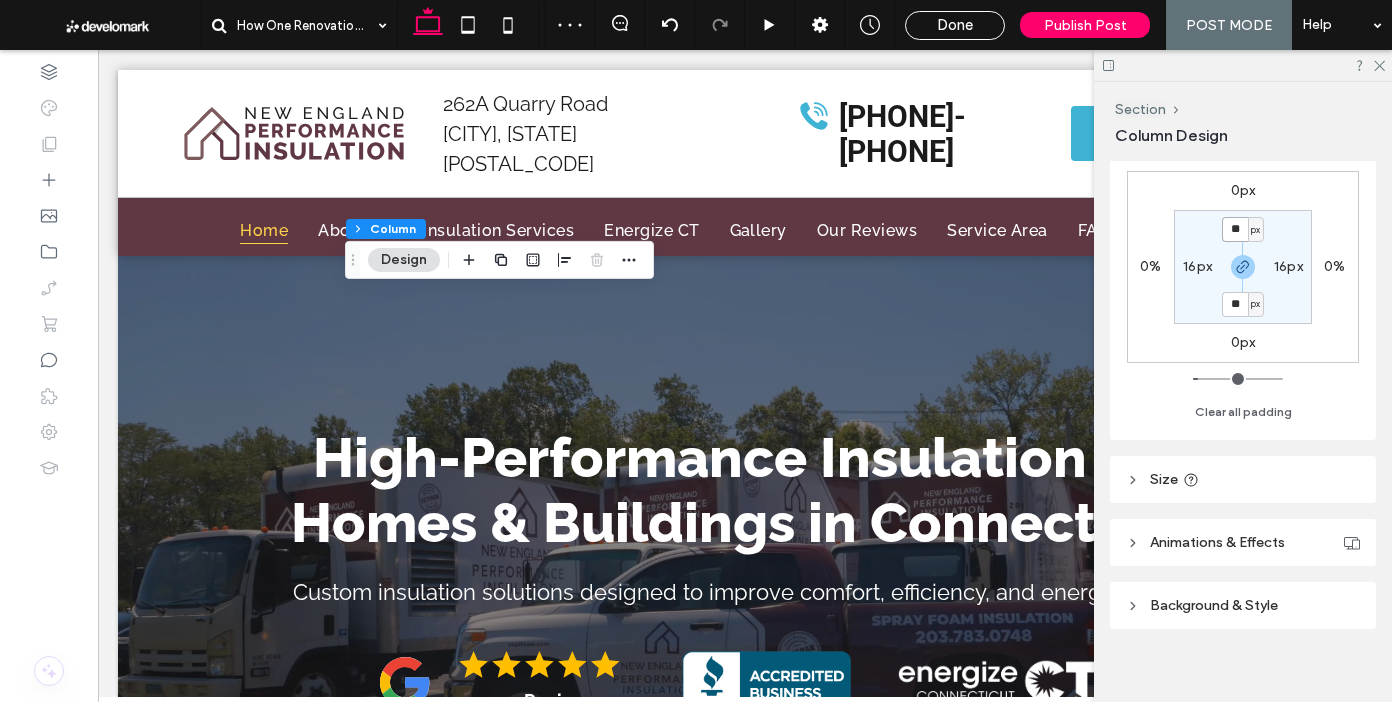 click on "**" at bounding box center (1235, 229) 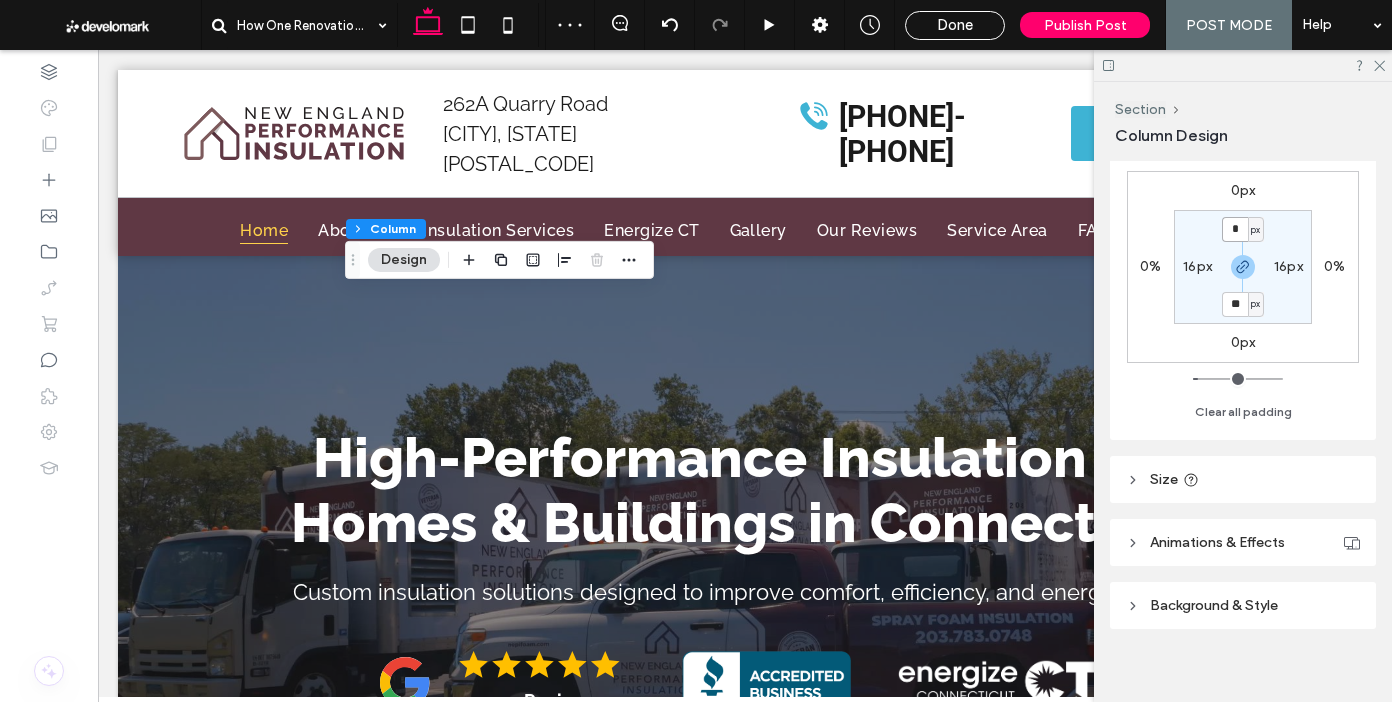 type on "*" 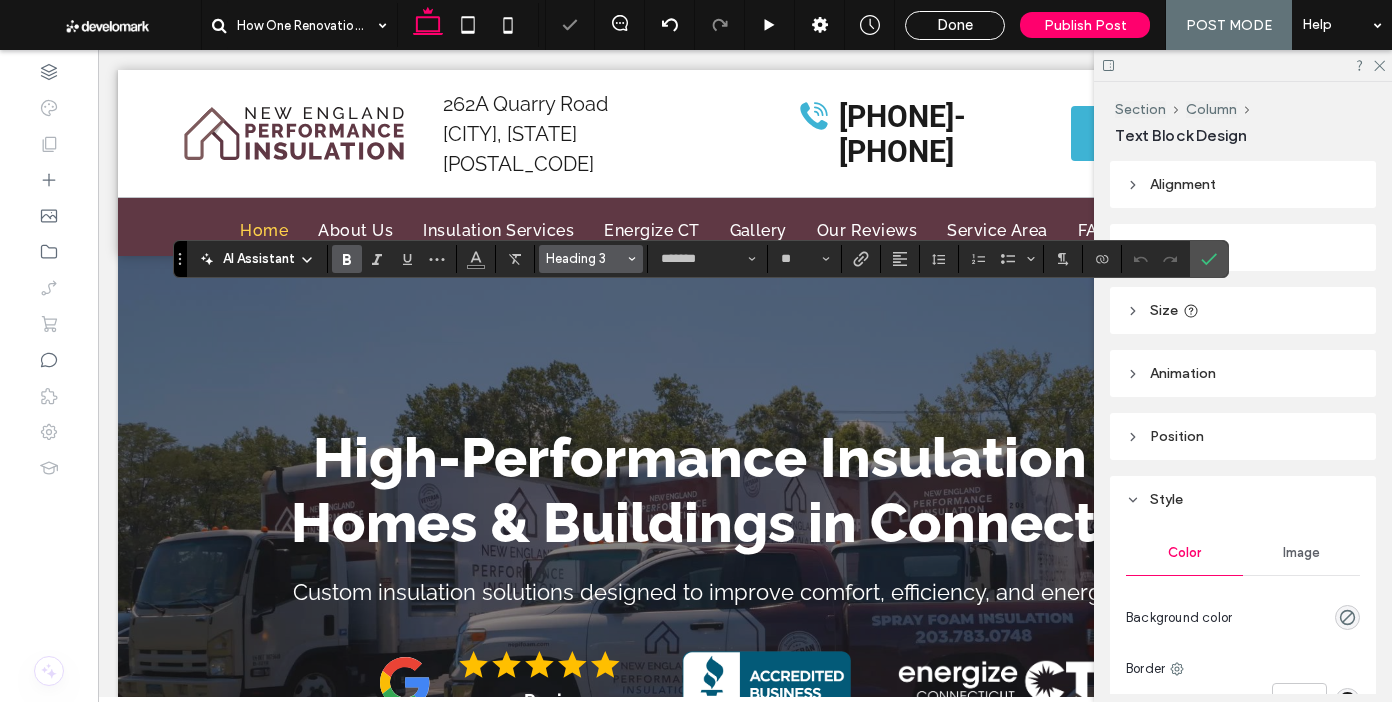 click on "Heading 3" at bounding box center [585, 258] 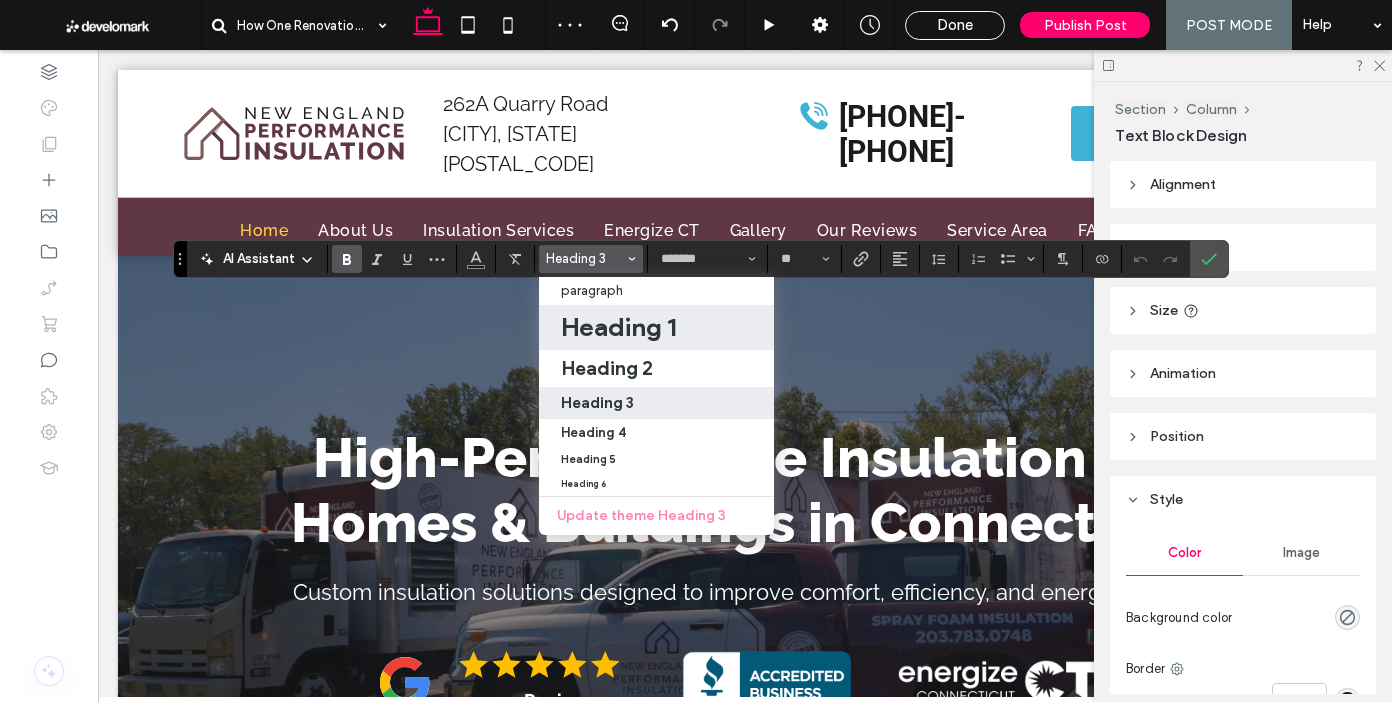 click on "Heading 1" at bounding box center [618, 327] 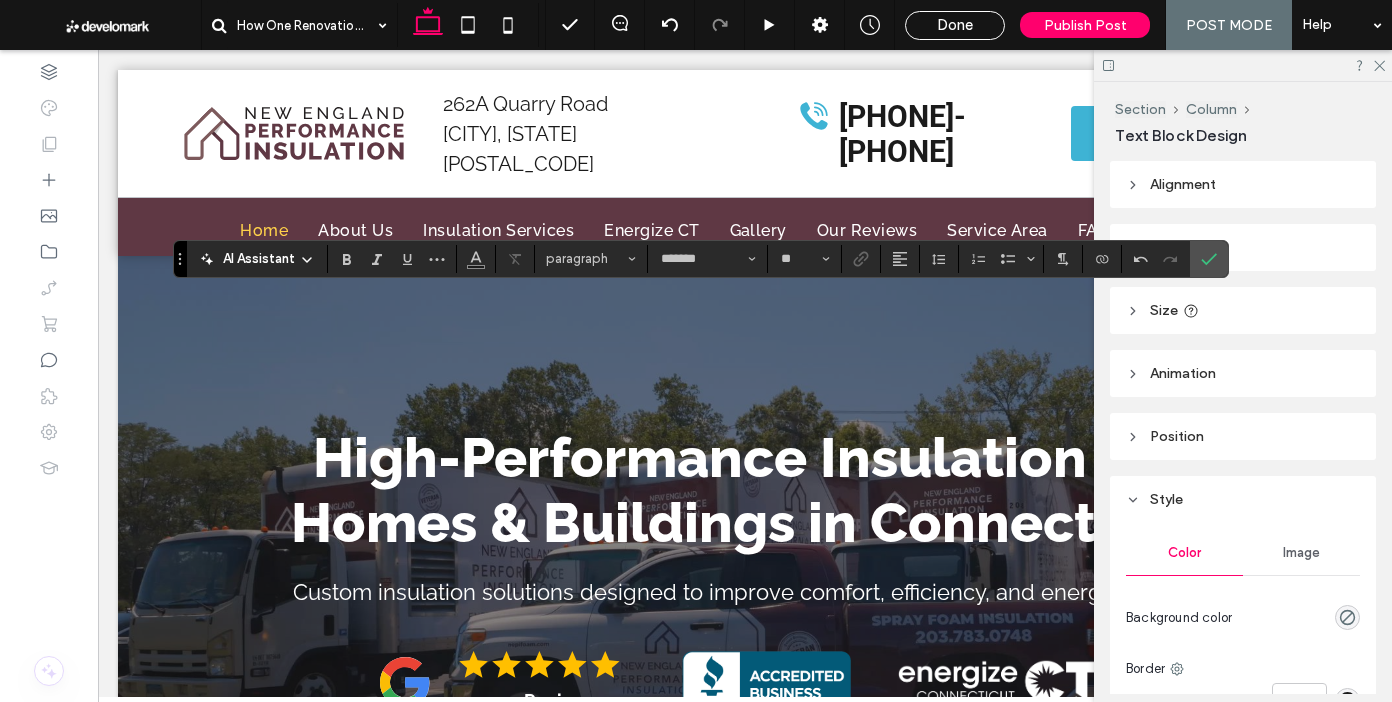 type on "**" 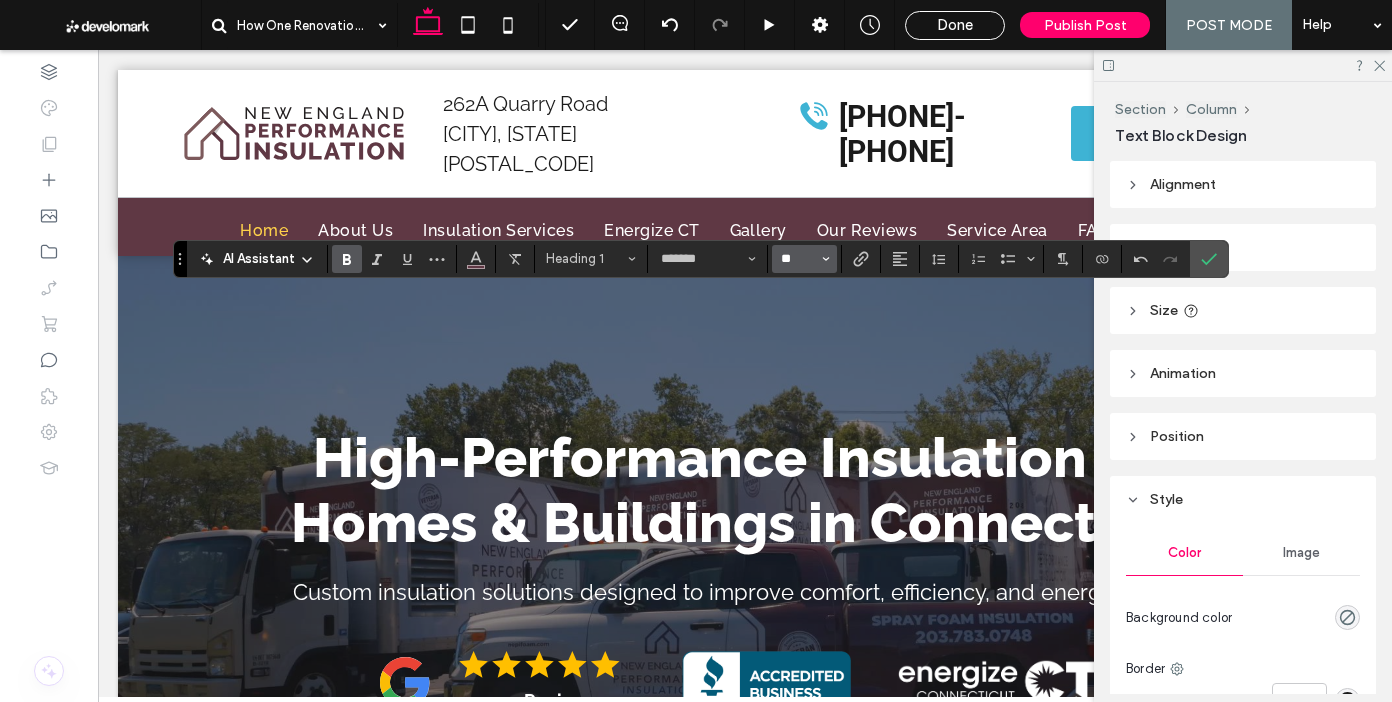 click on "**" at bounding box center (798, 259) 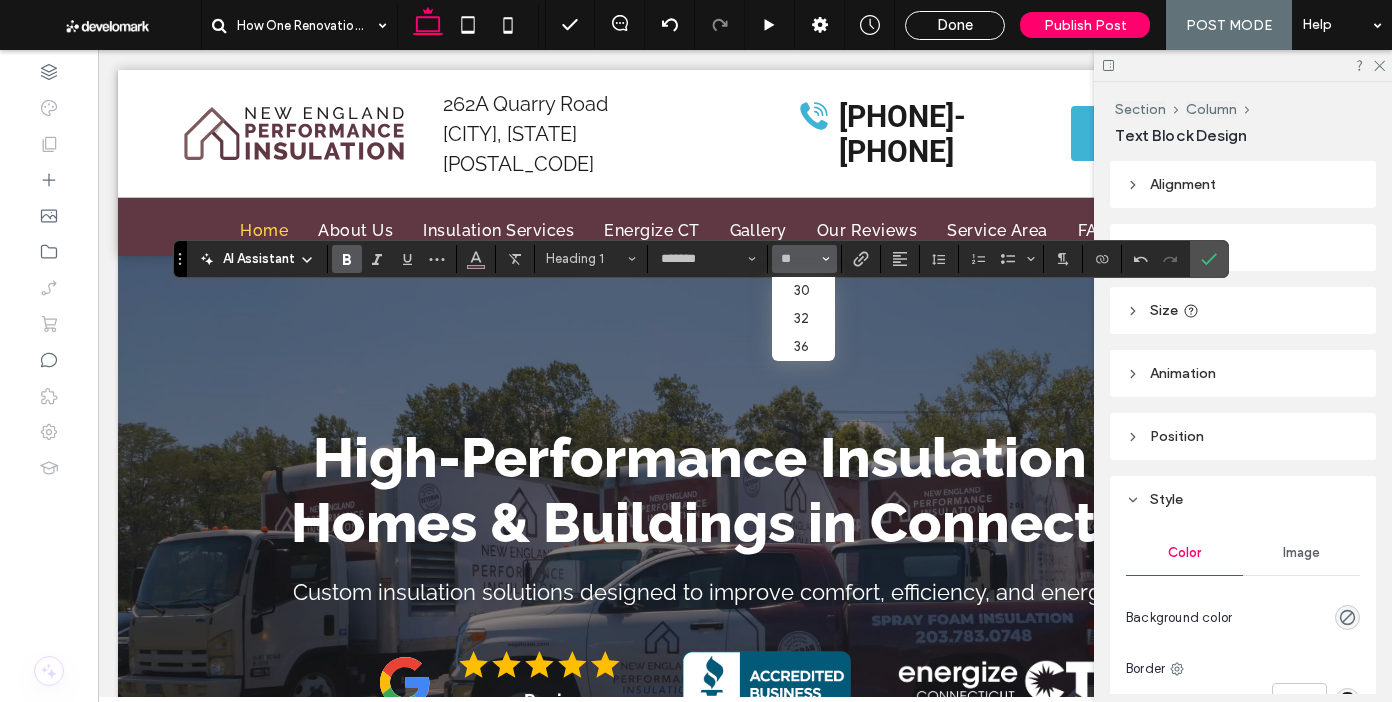 type on "**" 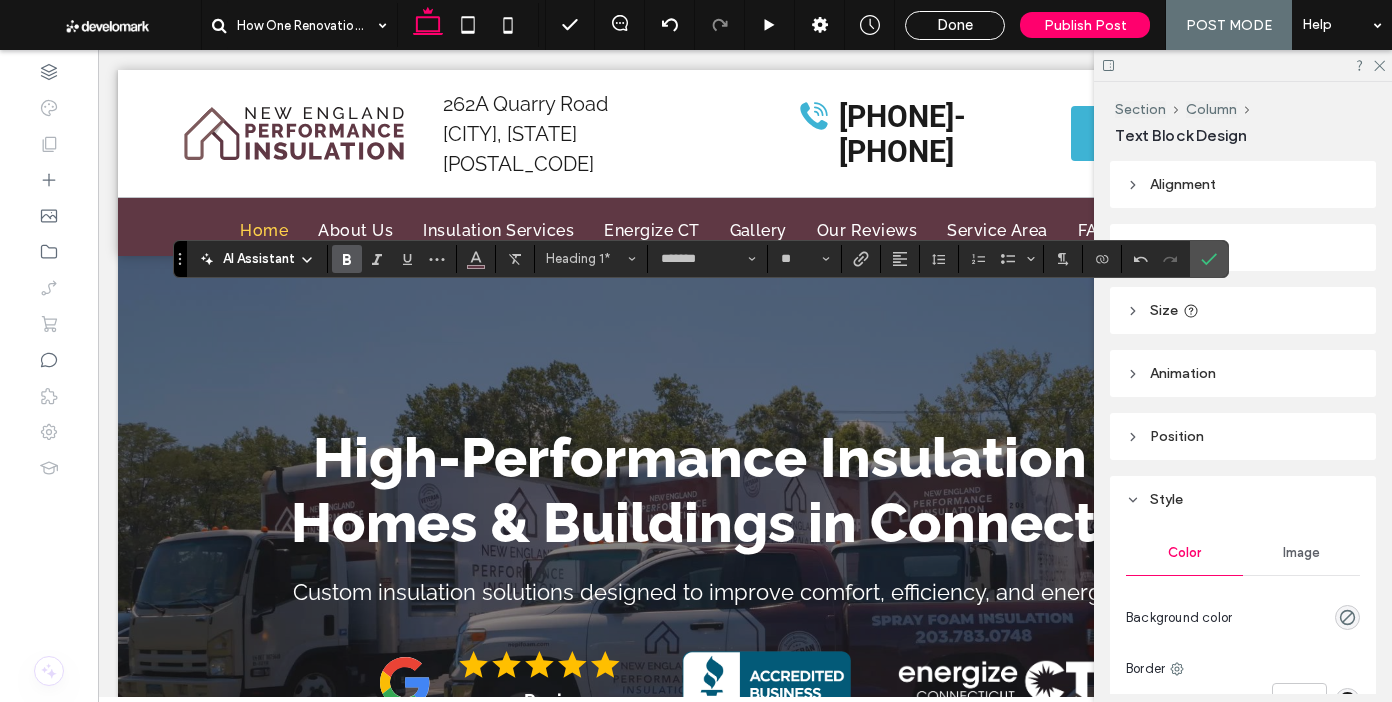 click 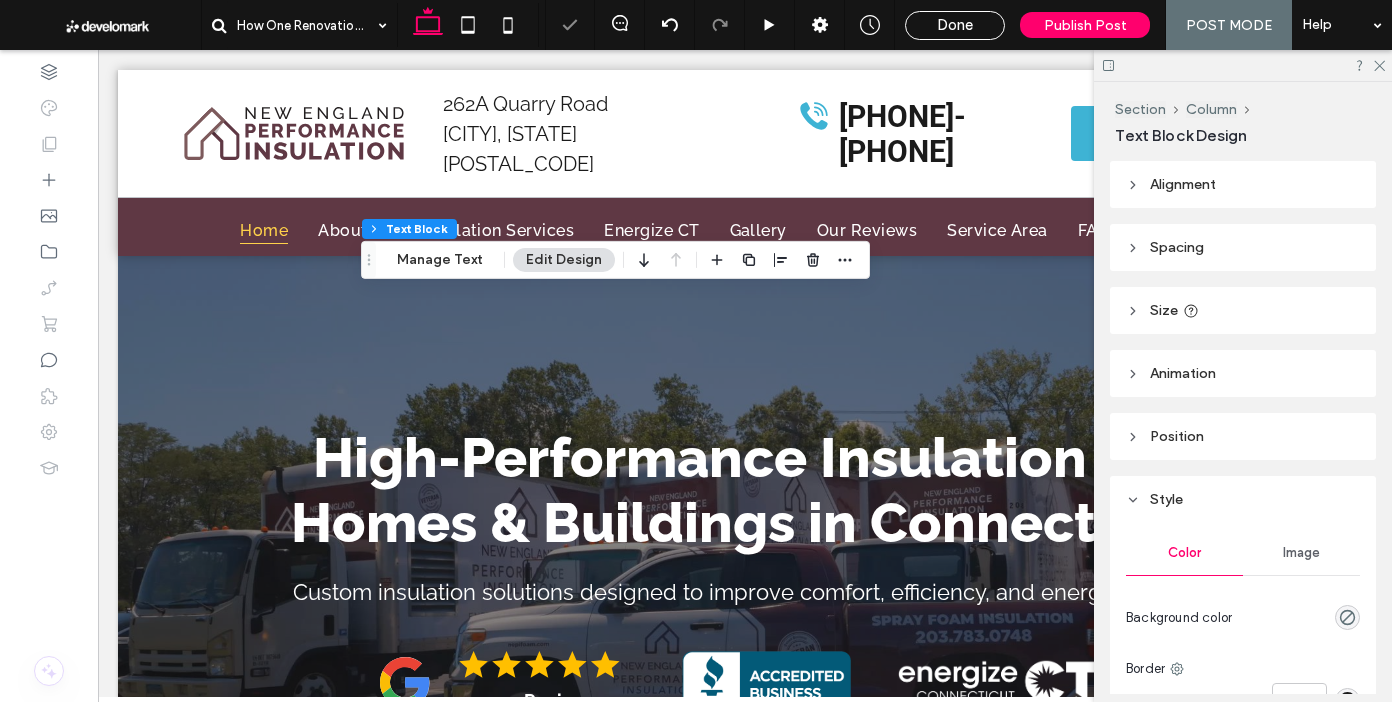 click at bounding box center (1243, 65) 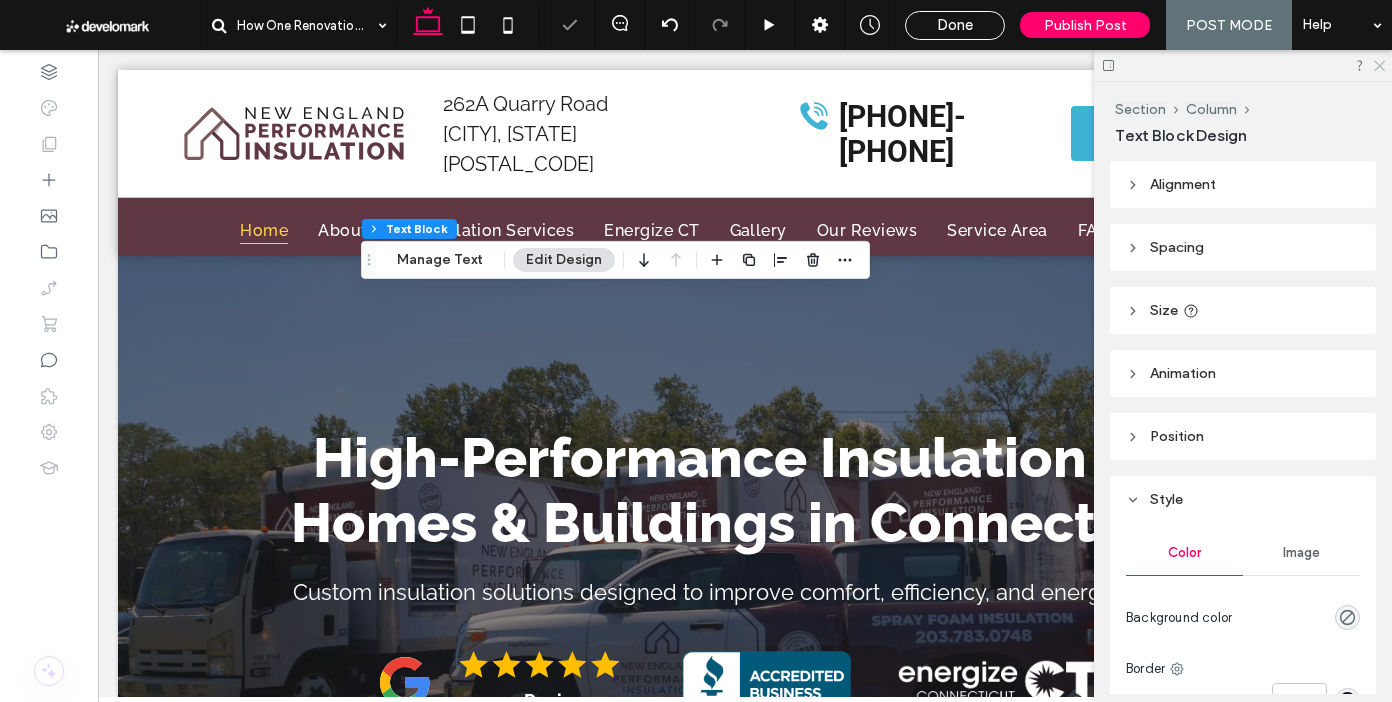 click 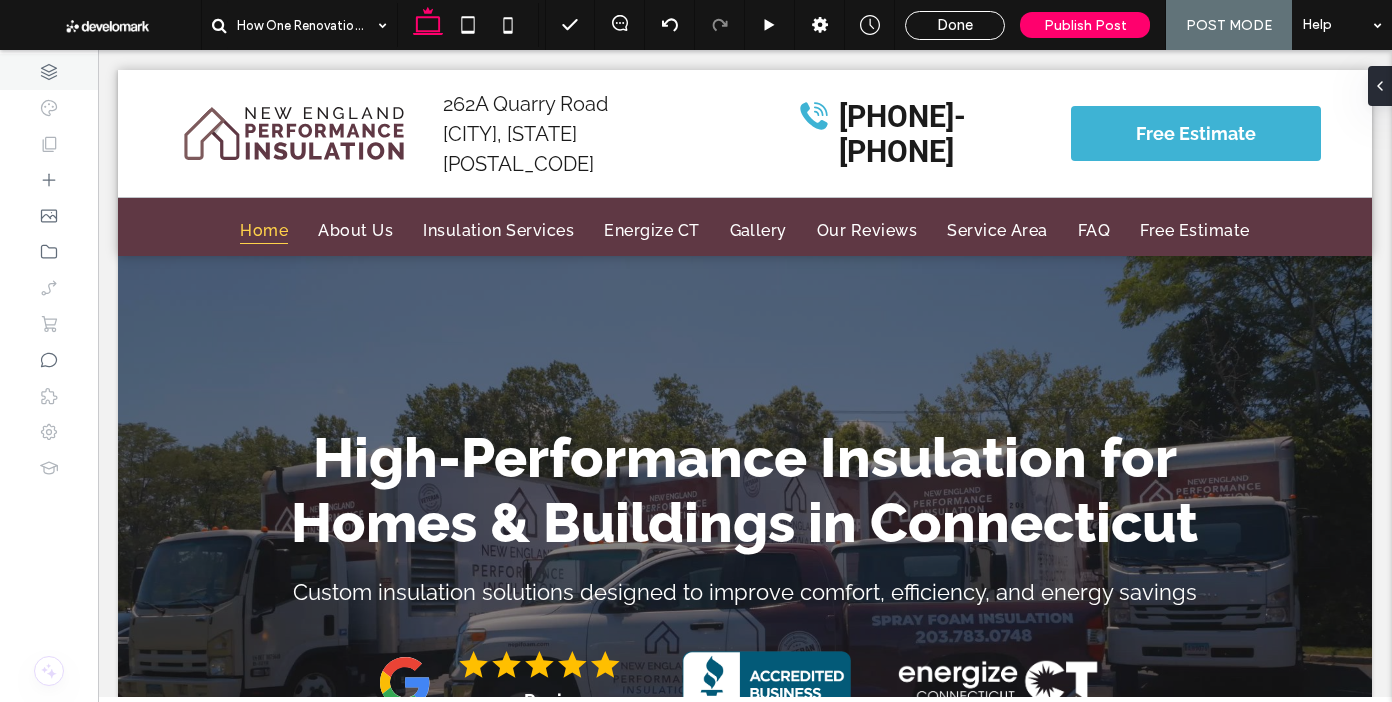 type on "*******" 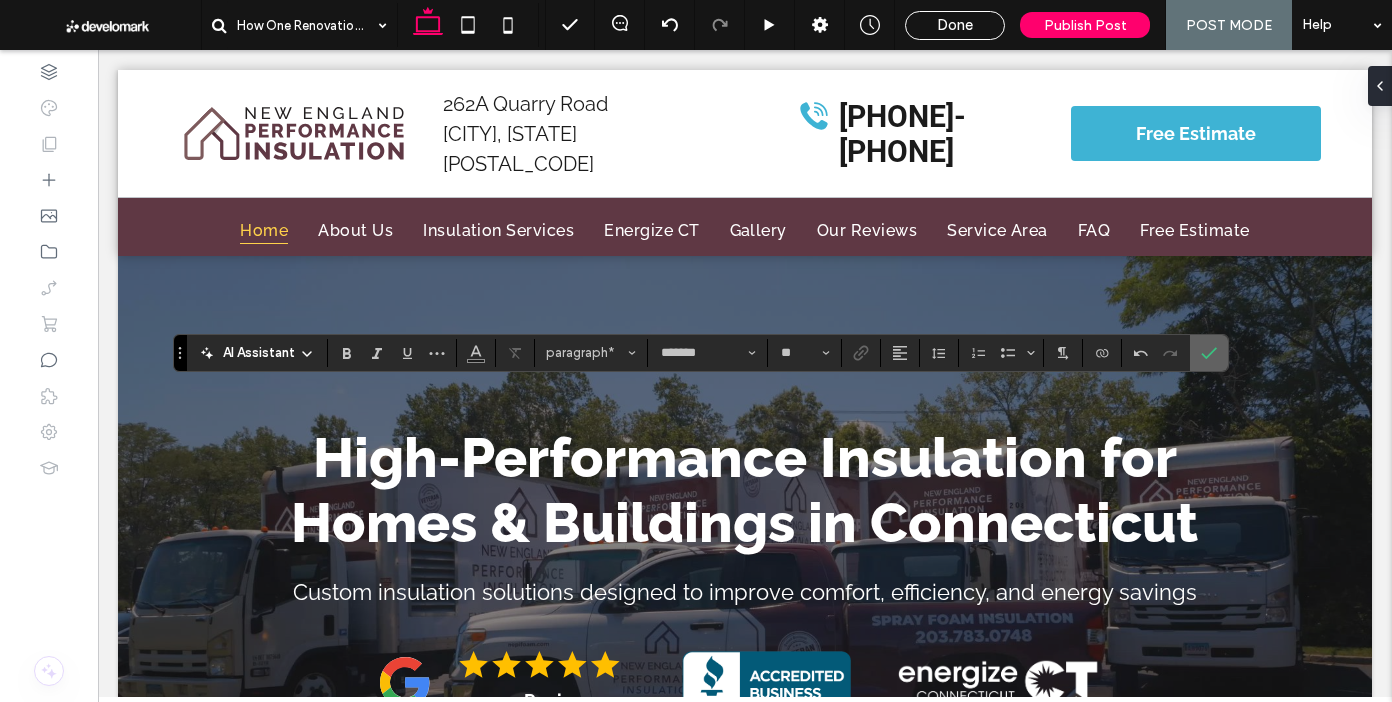 click 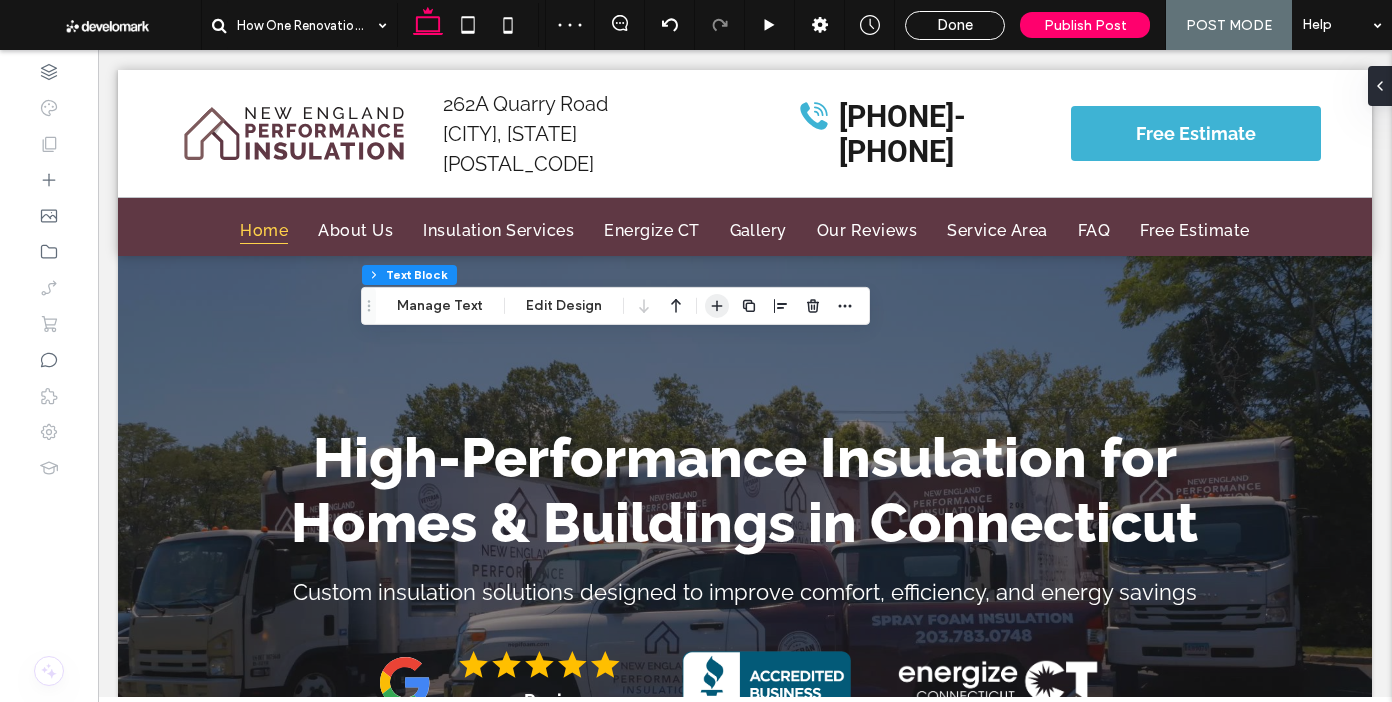 click 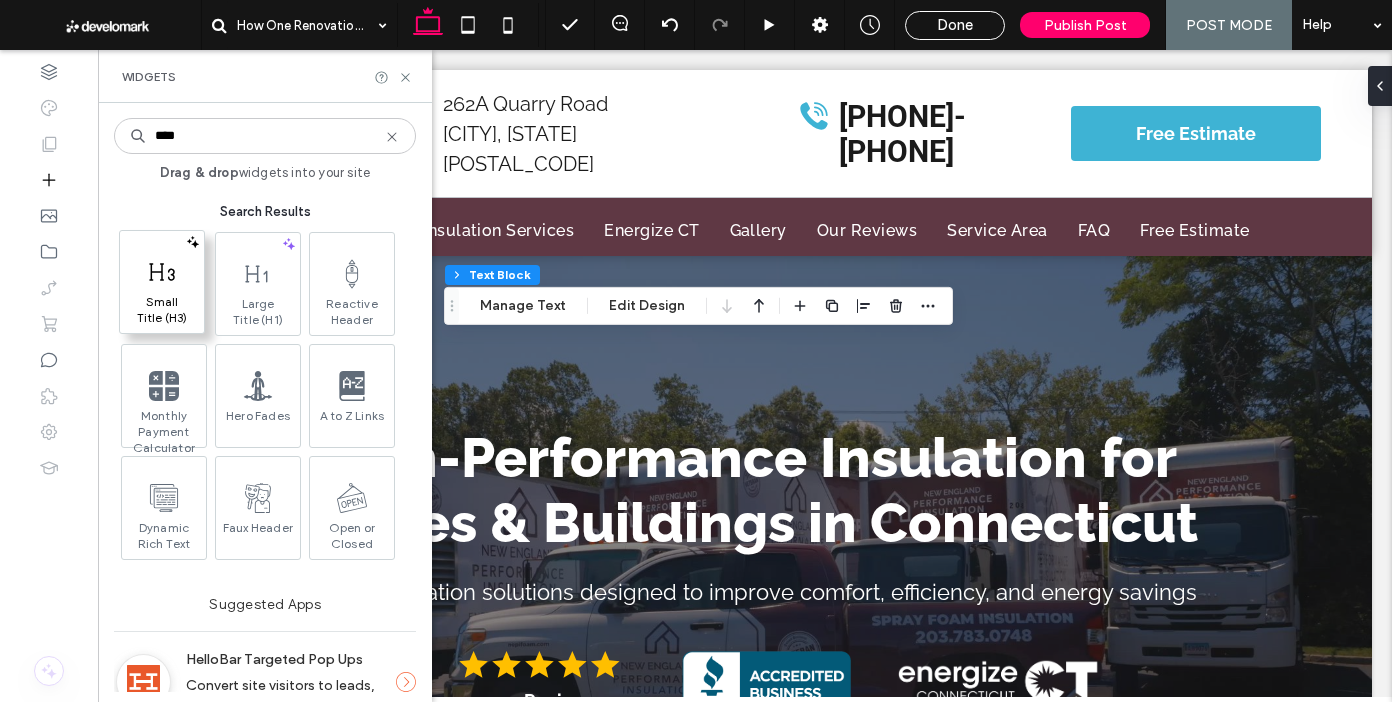 type on "****" 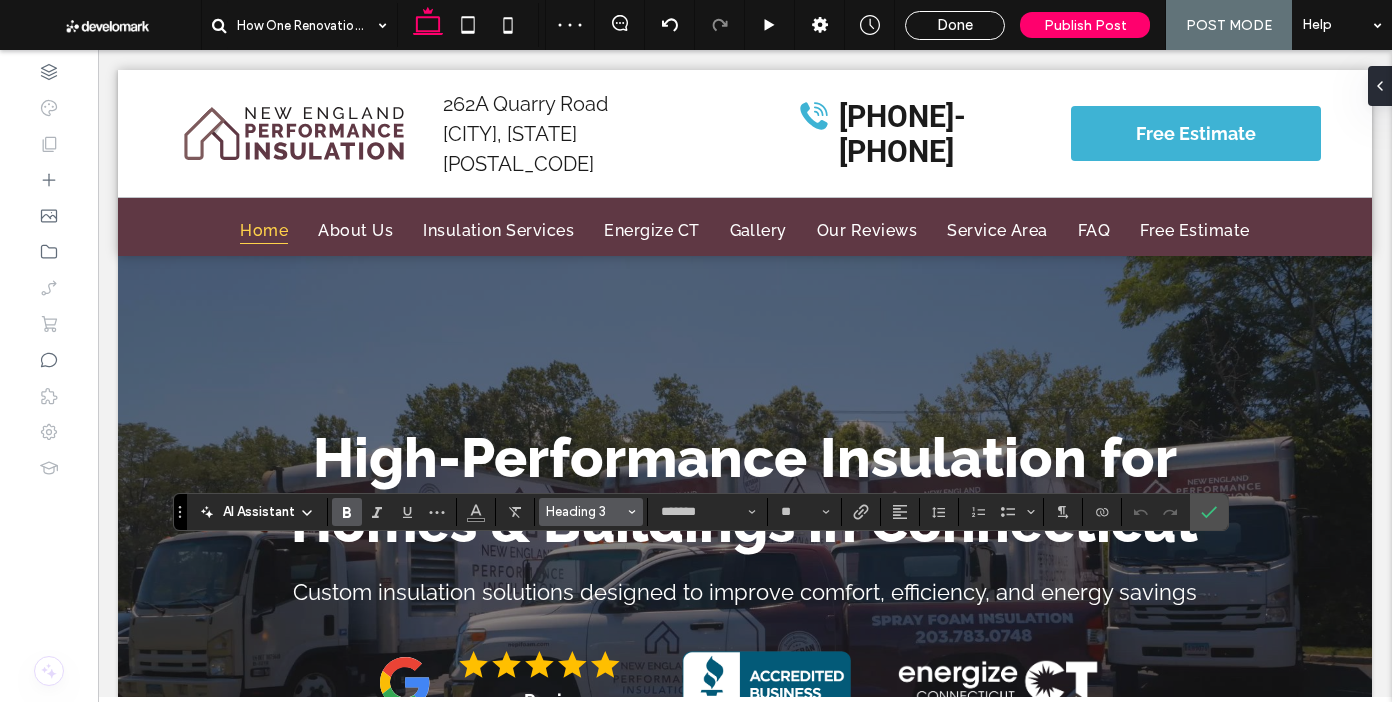 drag, startPoint x: 578, startPoint y: 508, endPoint x: 606, endPoint y: 504, distance: 28.284271 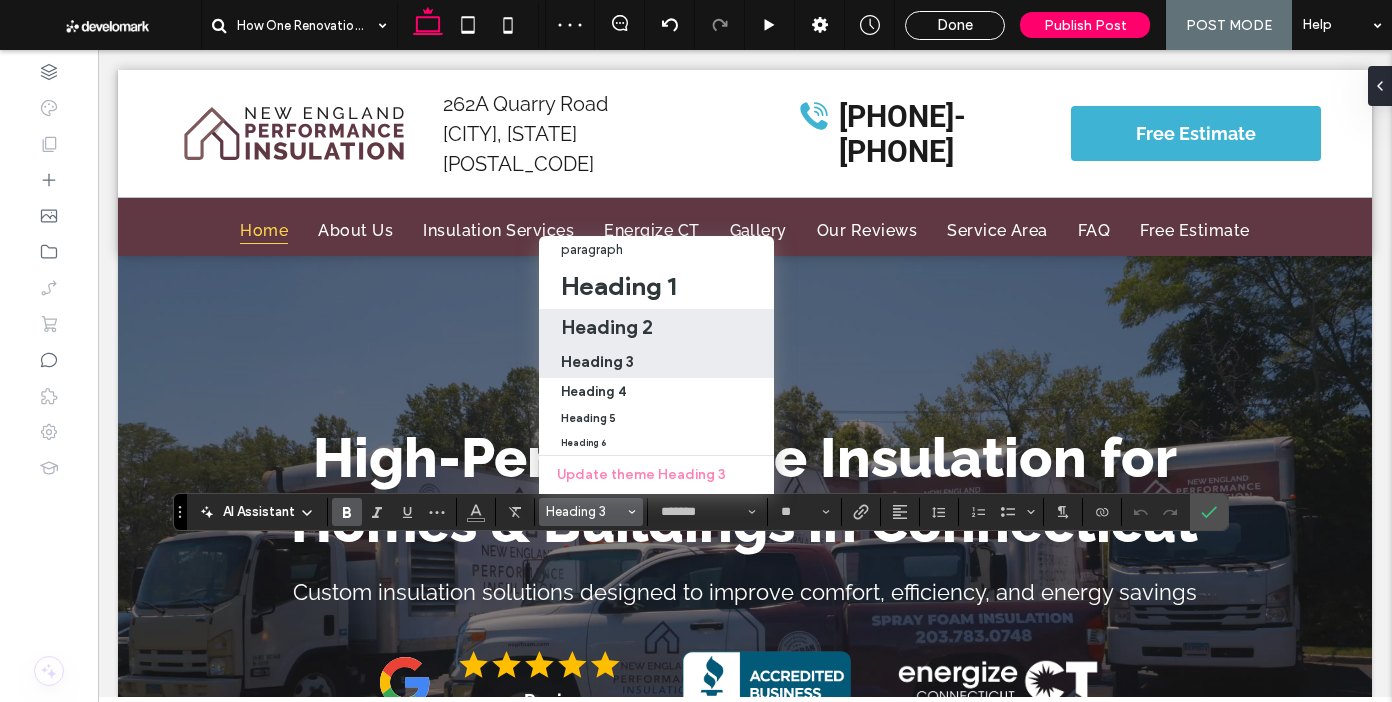 click on "Heading 2" at bounding box center (656, 327) 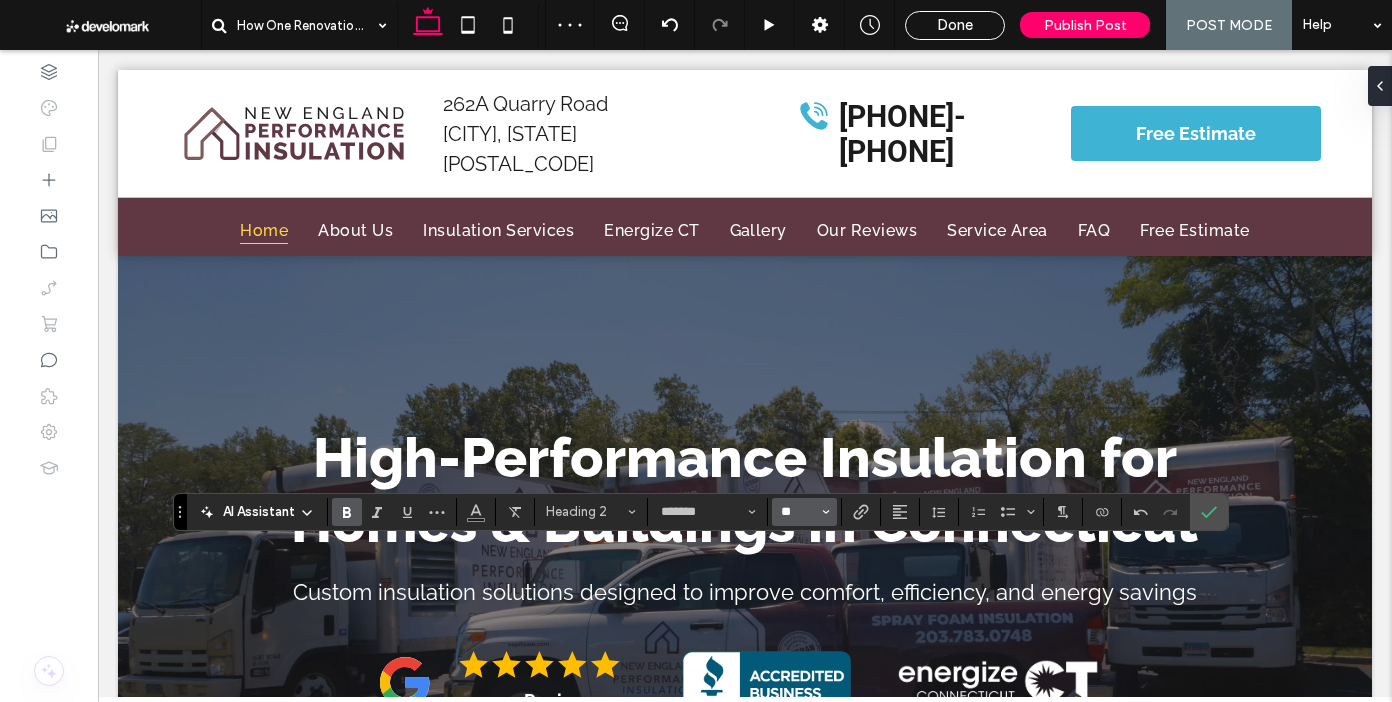 click on "**" at bounding box center [798, 512] 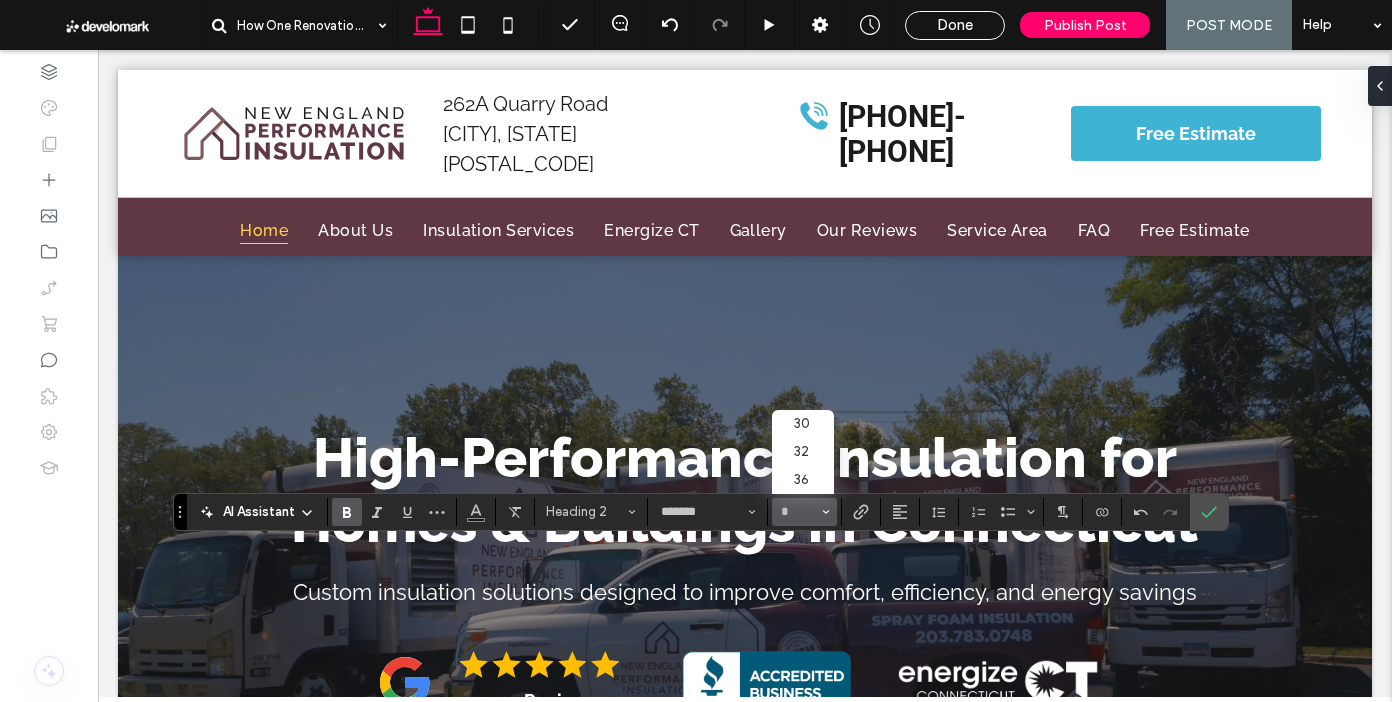 type on "*" 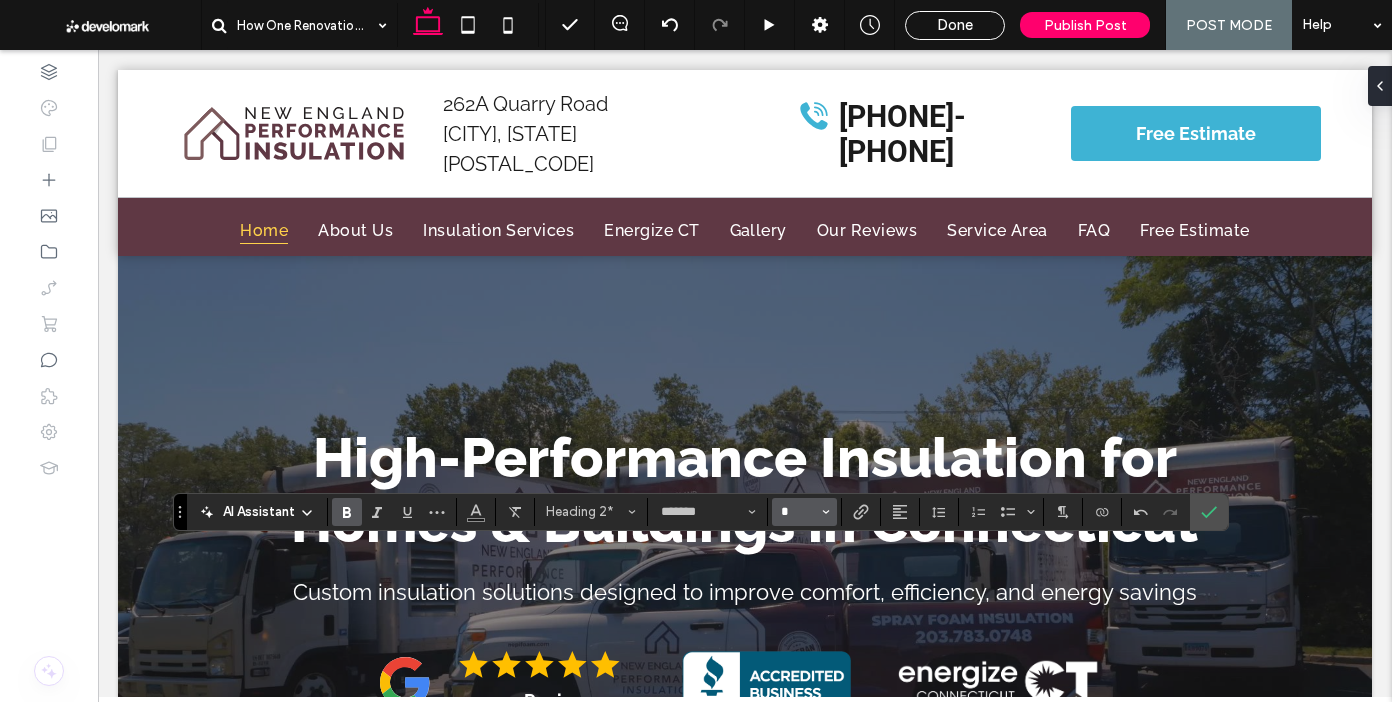 click on "*" at bounding box center [798, 512] 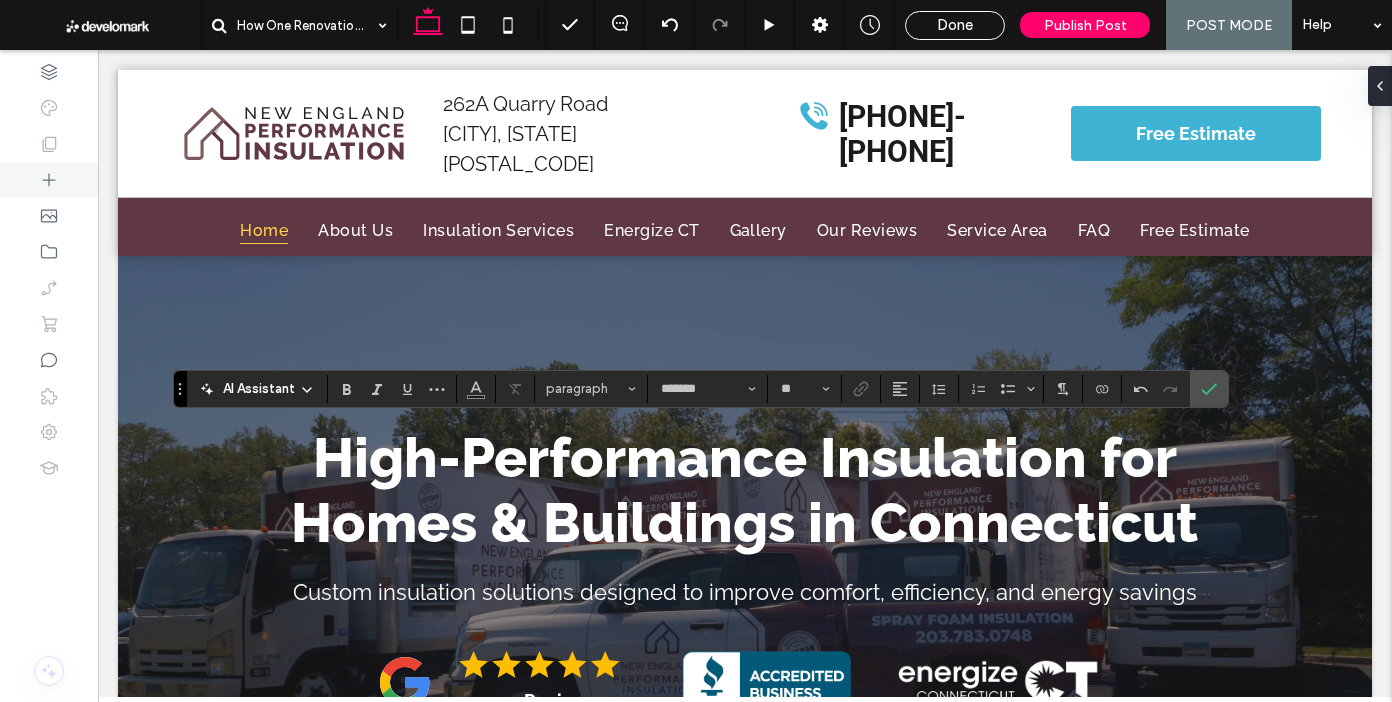 type on "**" 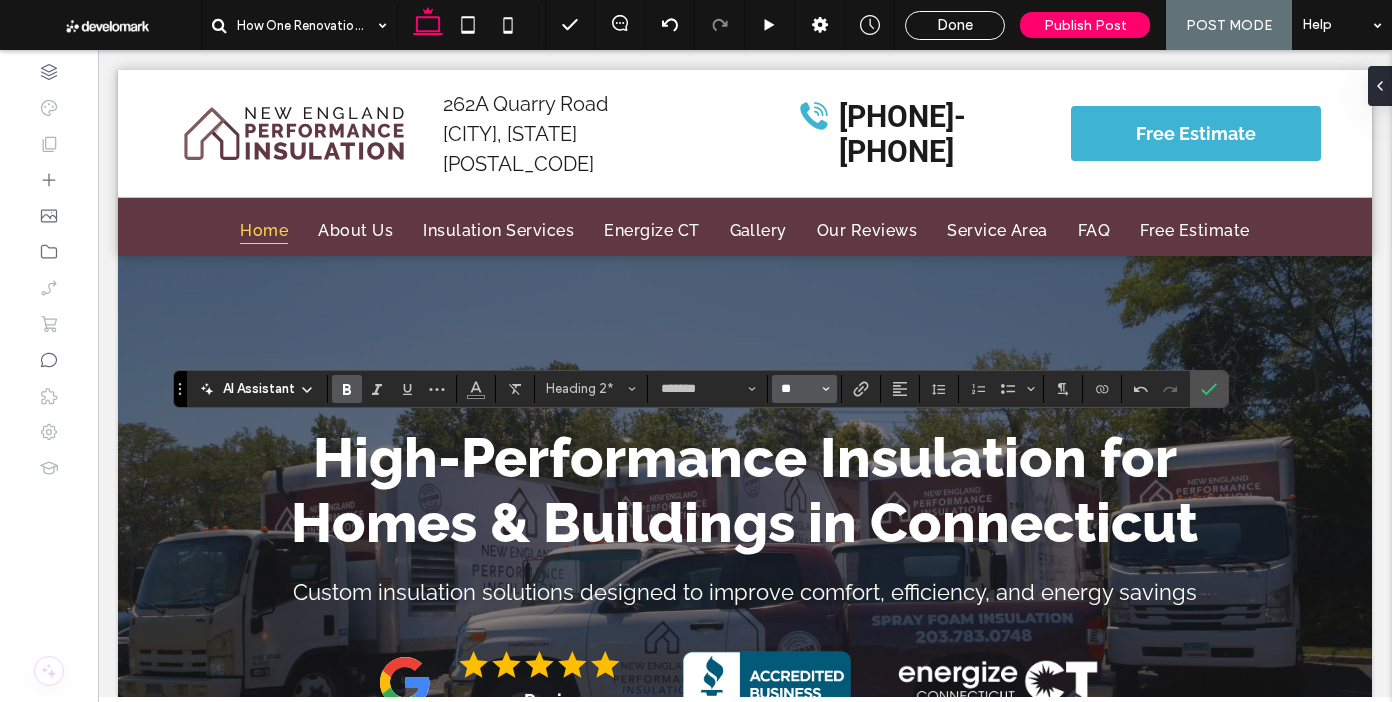 click on "**" at bounding box center [798, 389] 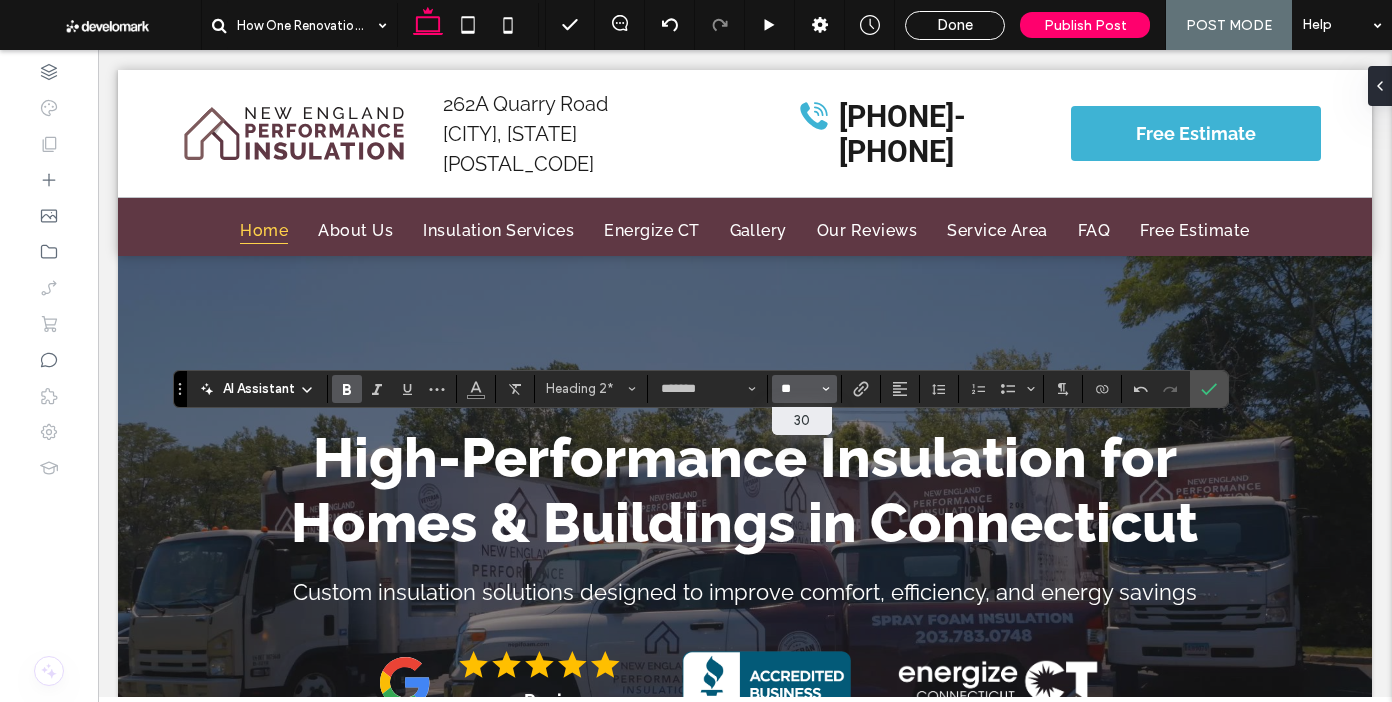 type on "**" 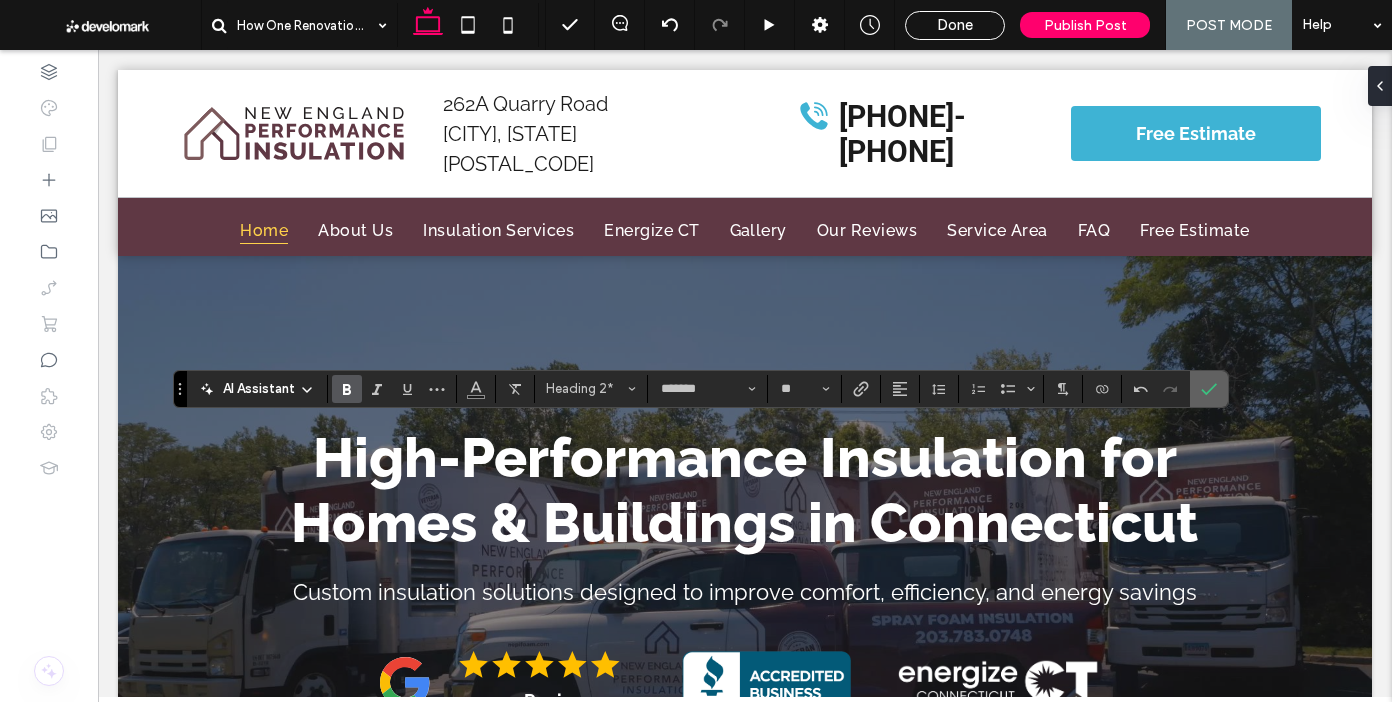 click 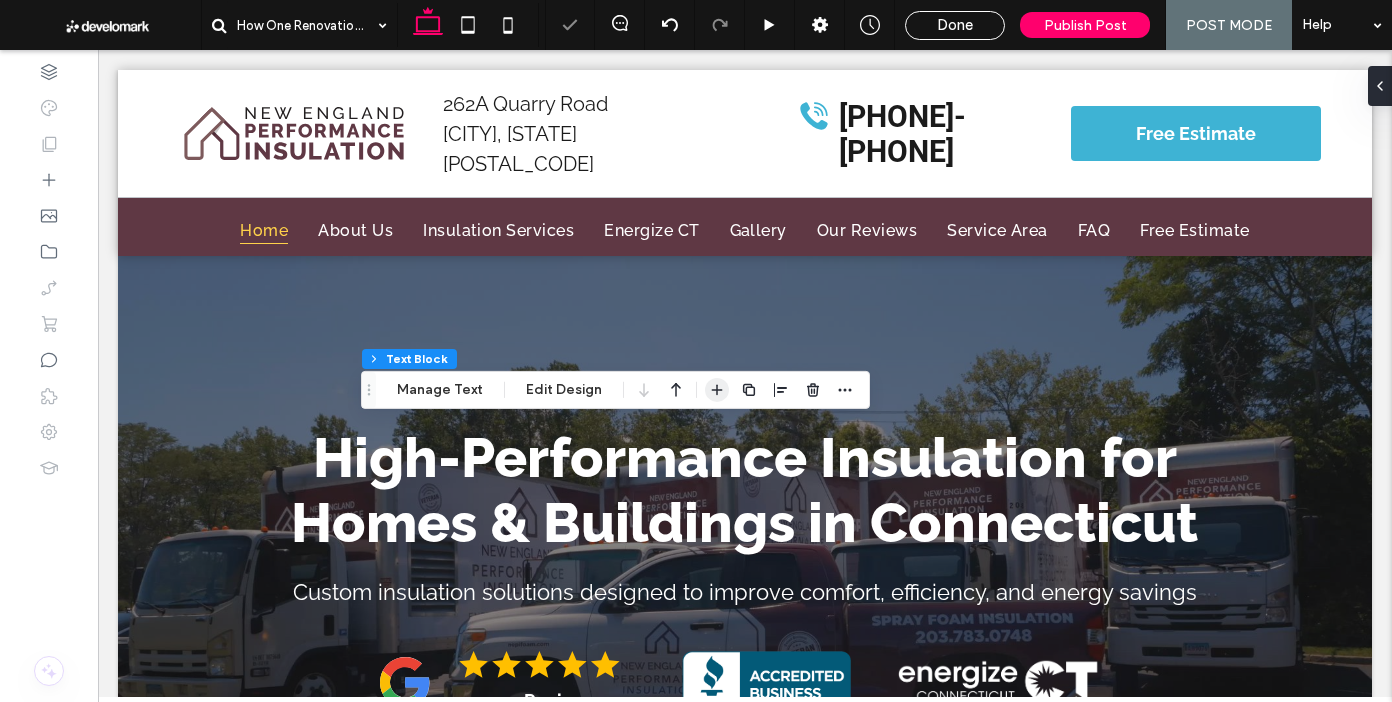 click at bounding box center (717, 390) 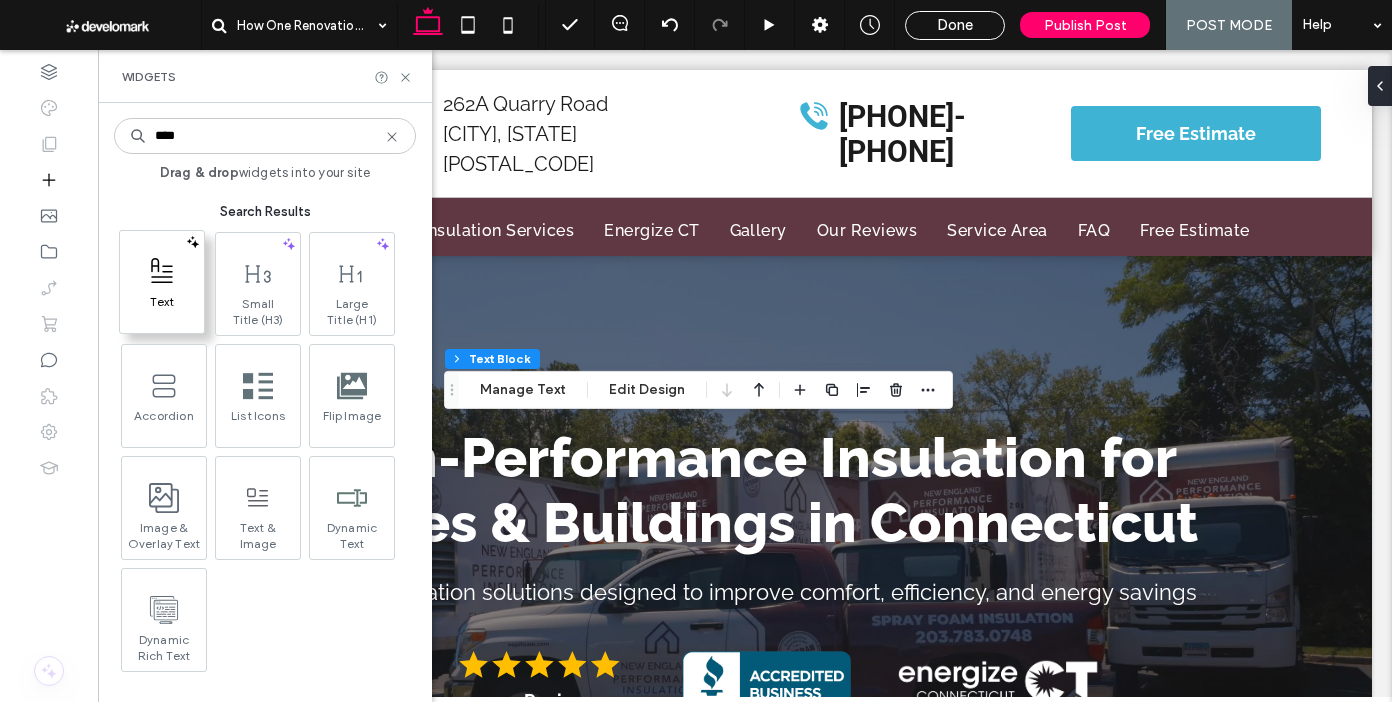 type on "****" 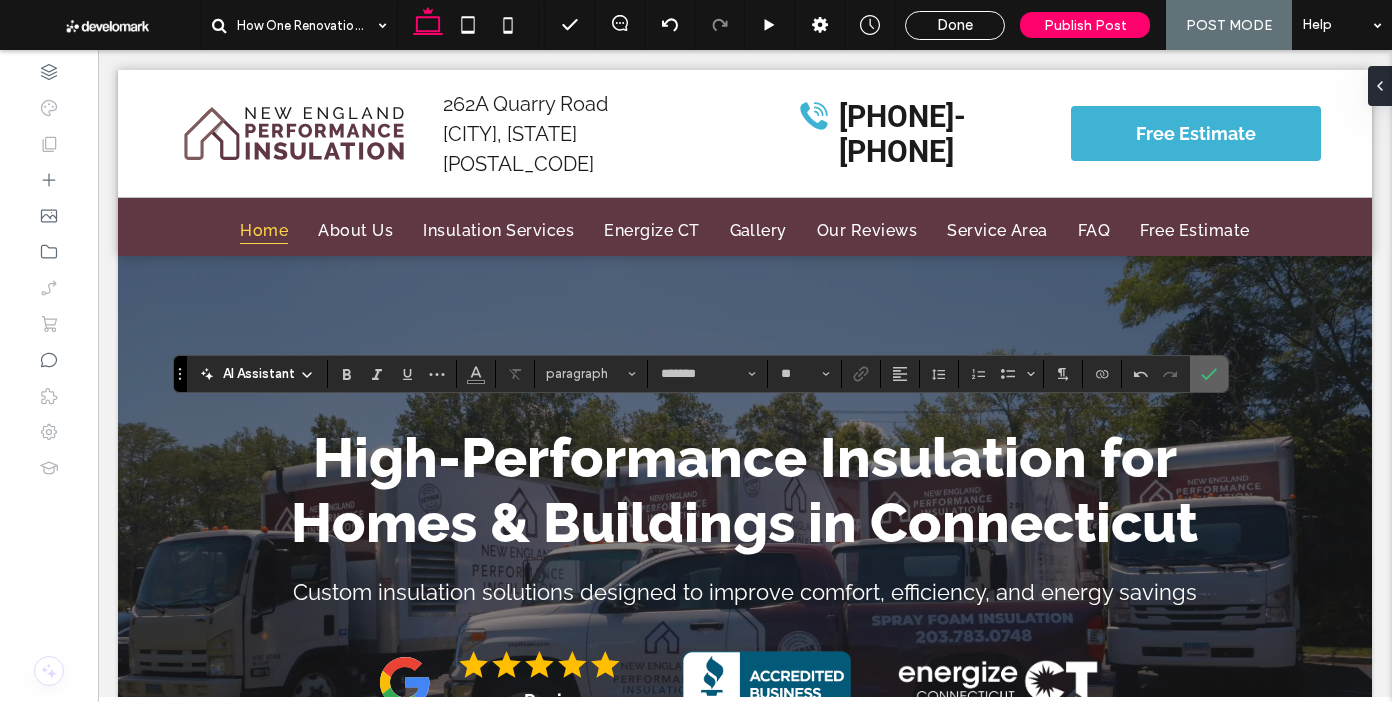 click at bounding box center [1209, 374] 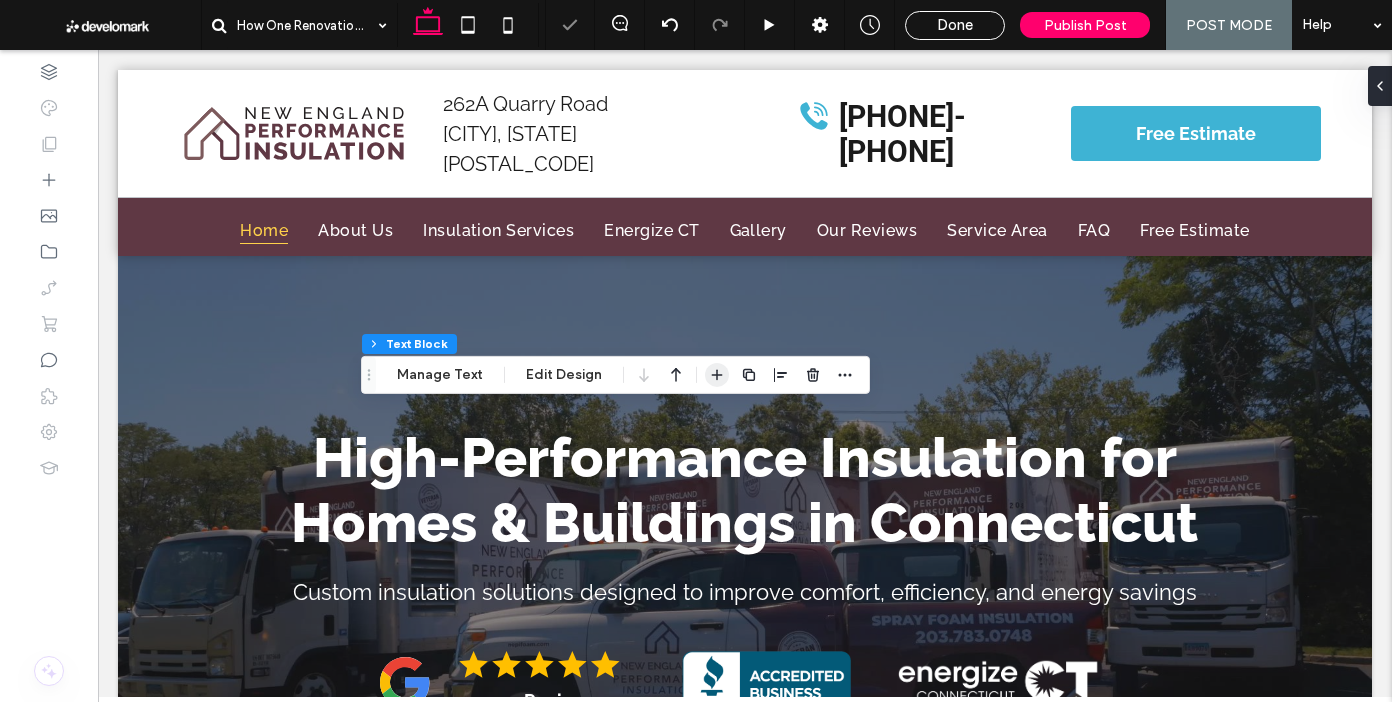 click 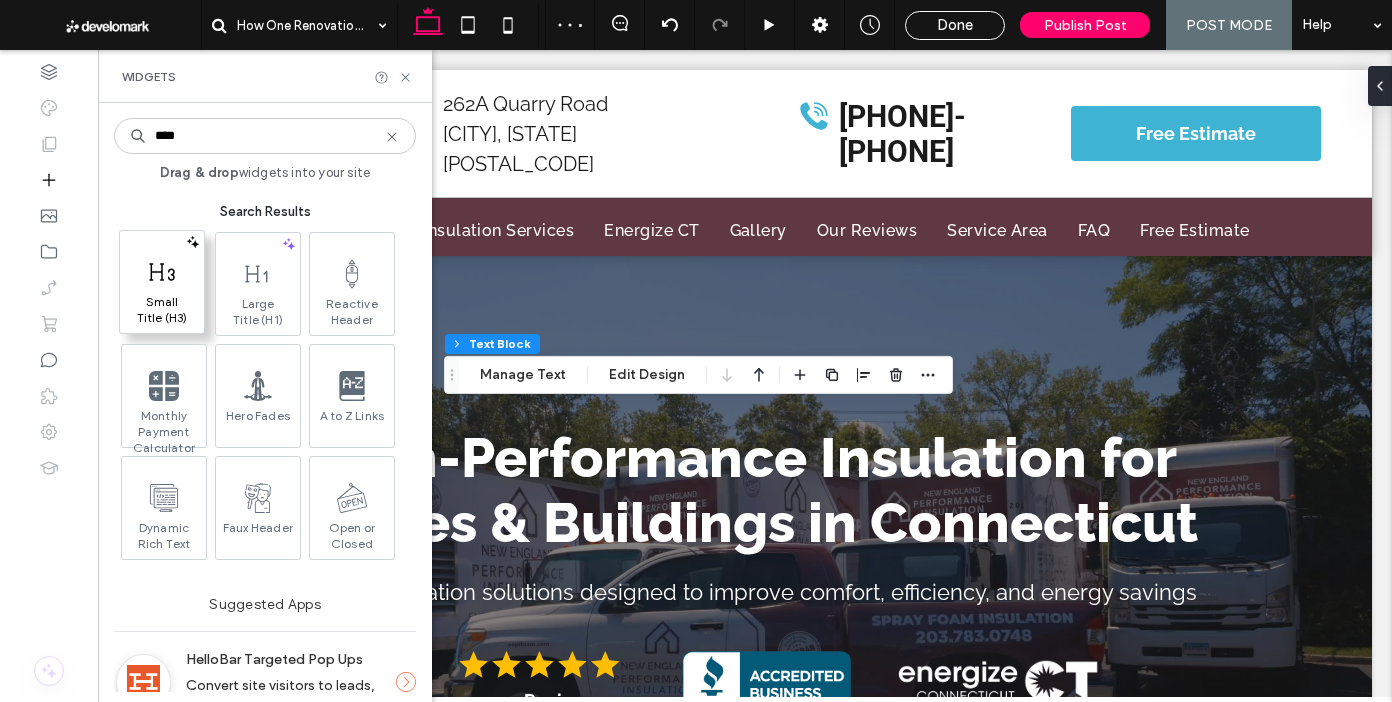 type on "****" 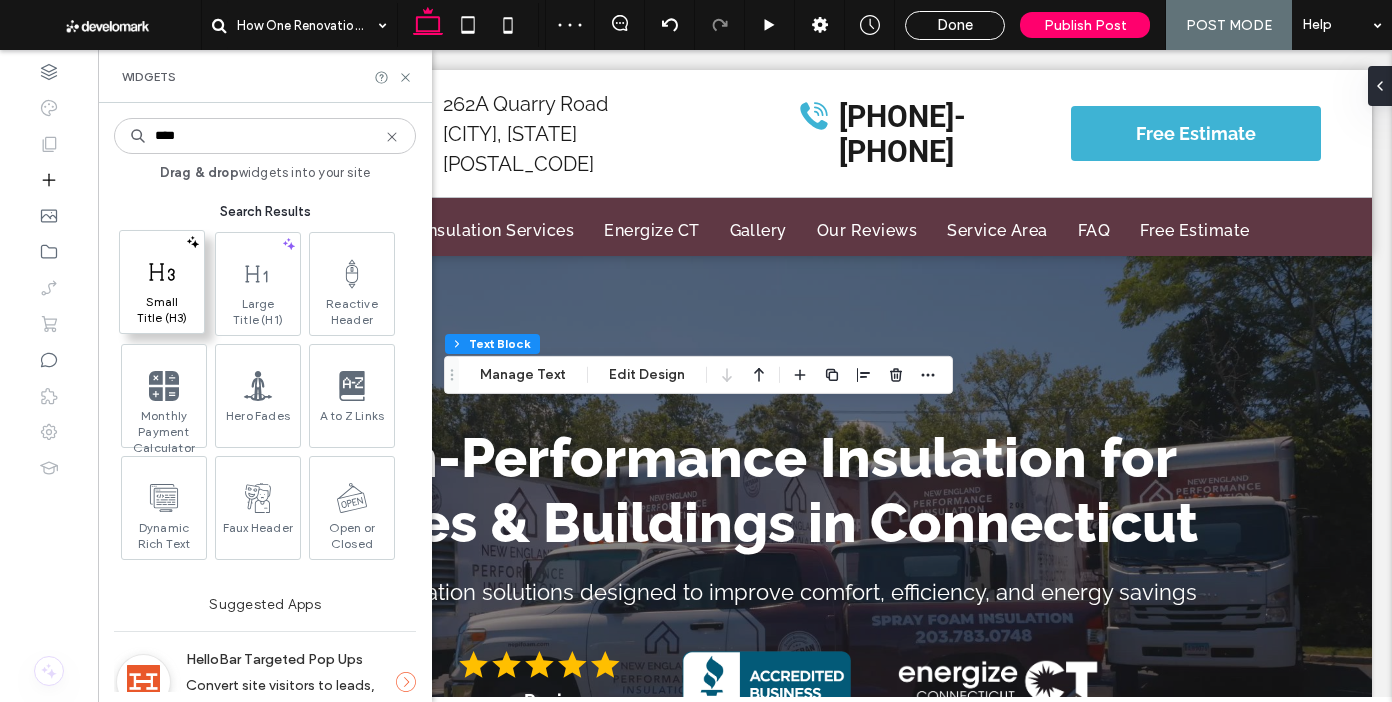click on "Small Title (H3)" at bounding box center (162, 310) 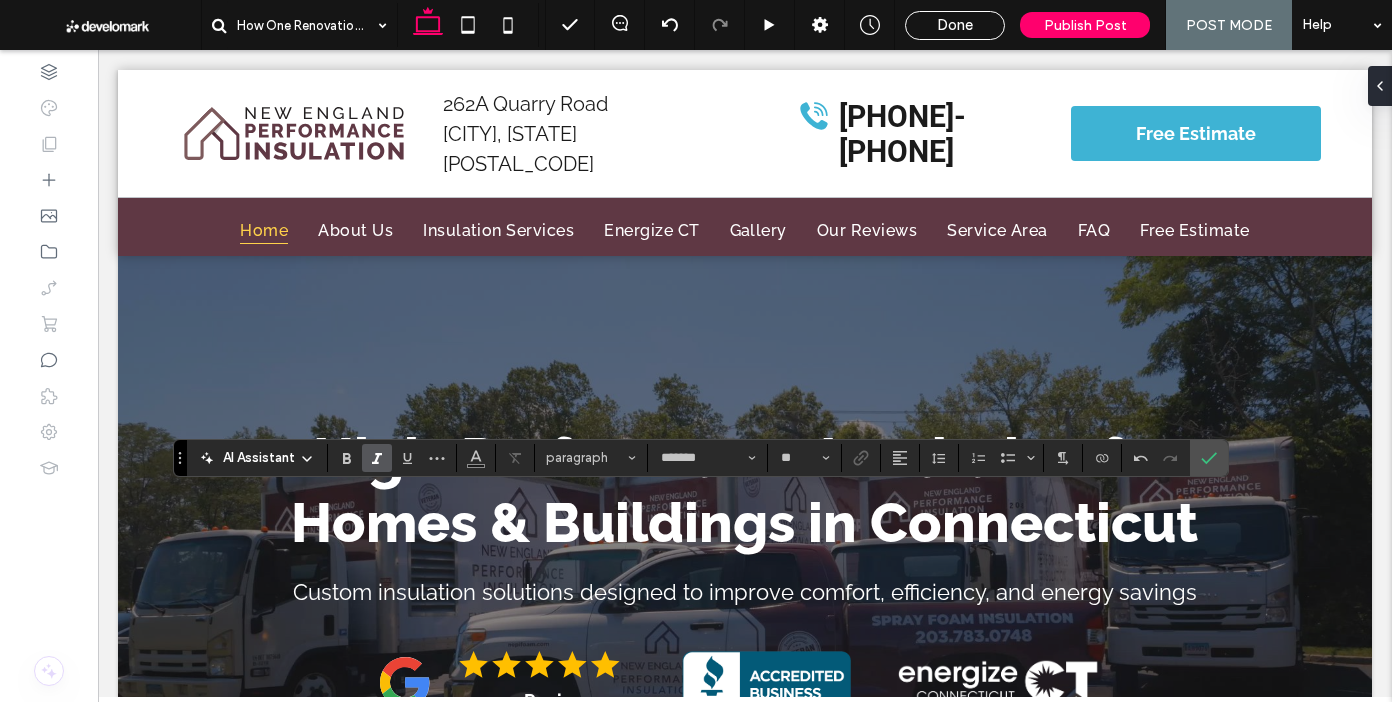 type on "**" 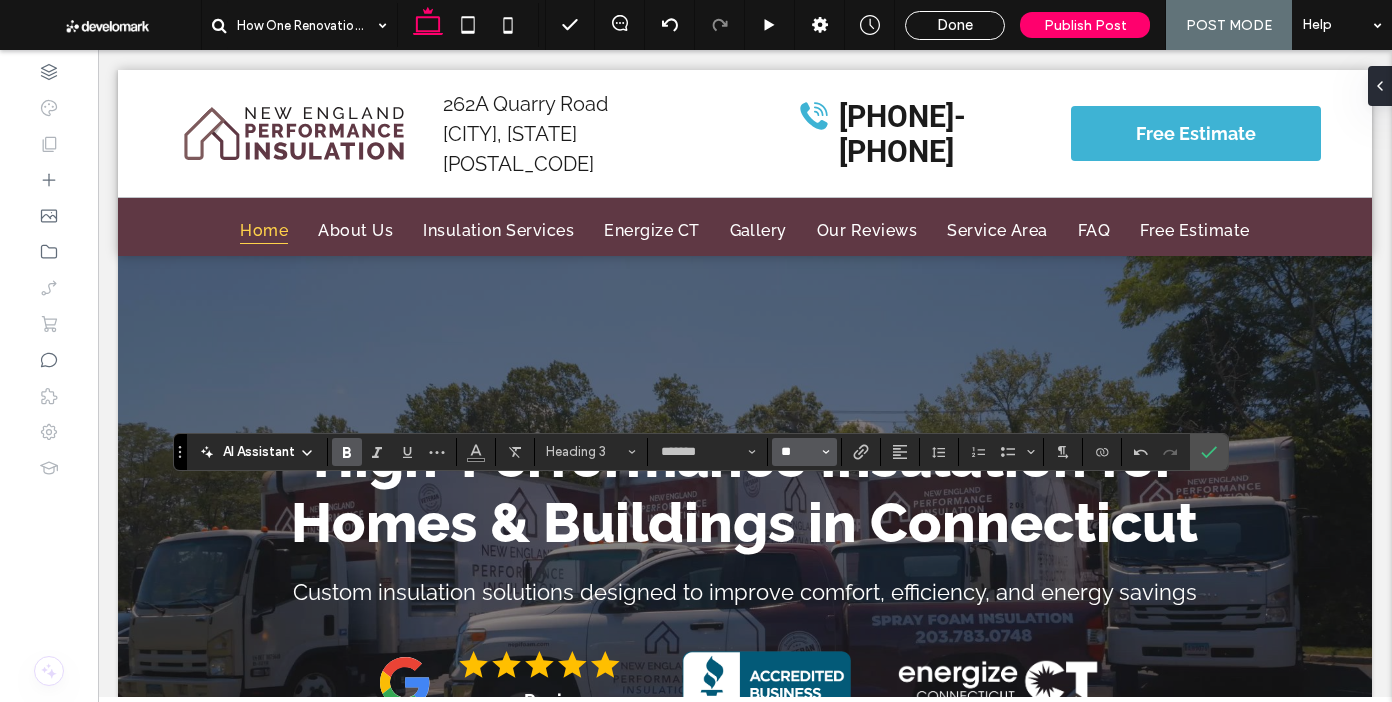 click on "**" at bounding box center [798, 452] 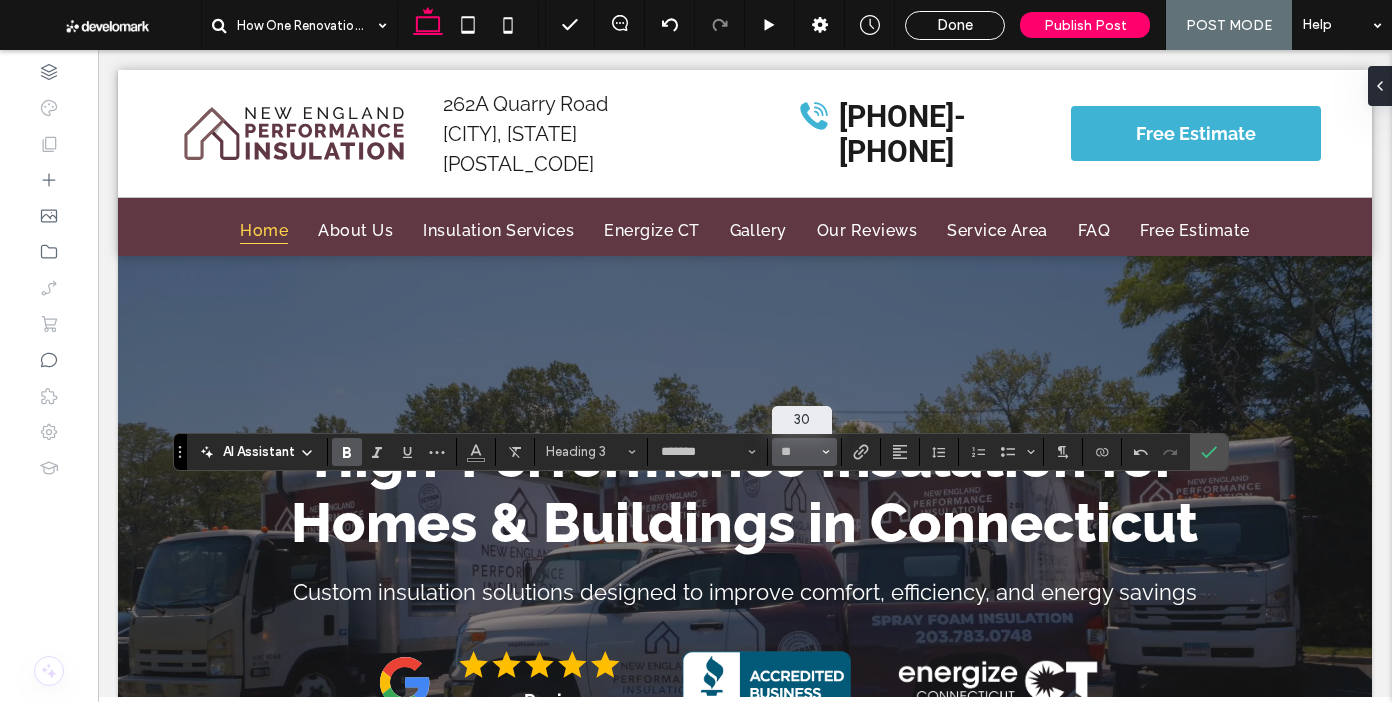 type on "**" 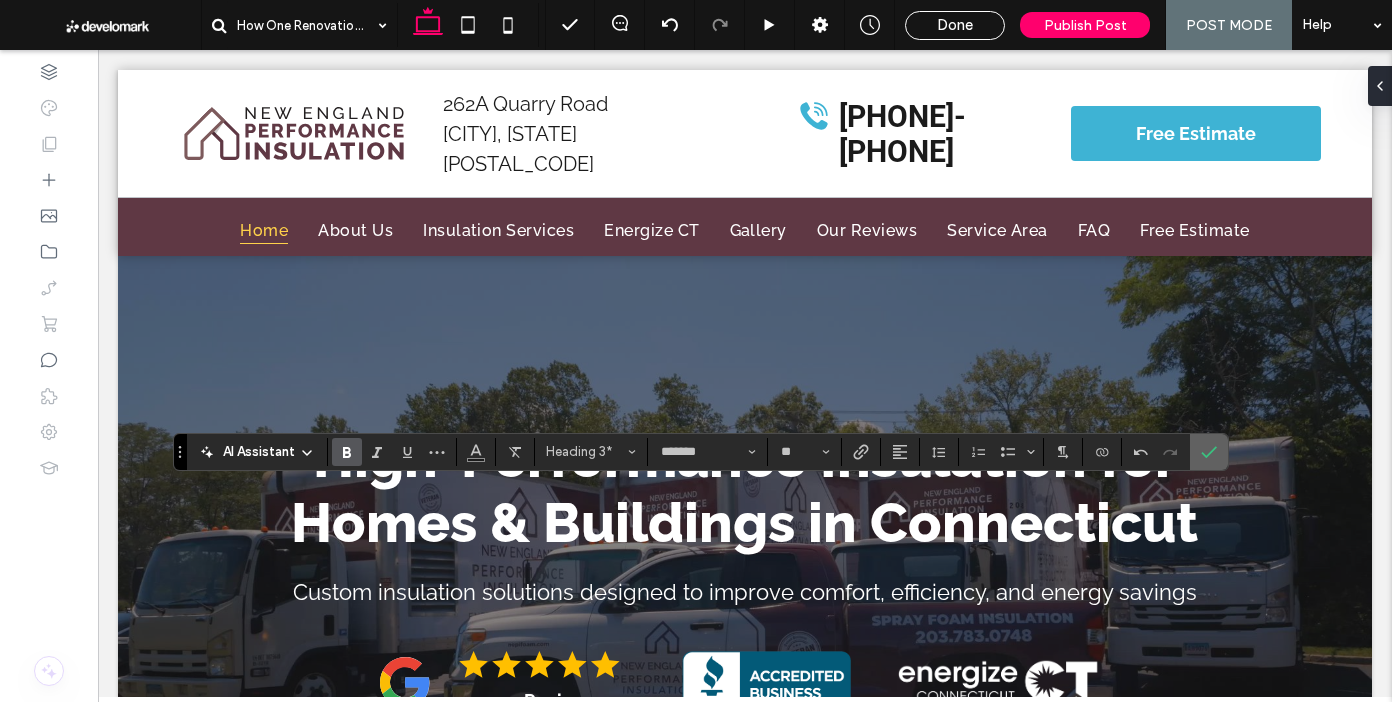 click 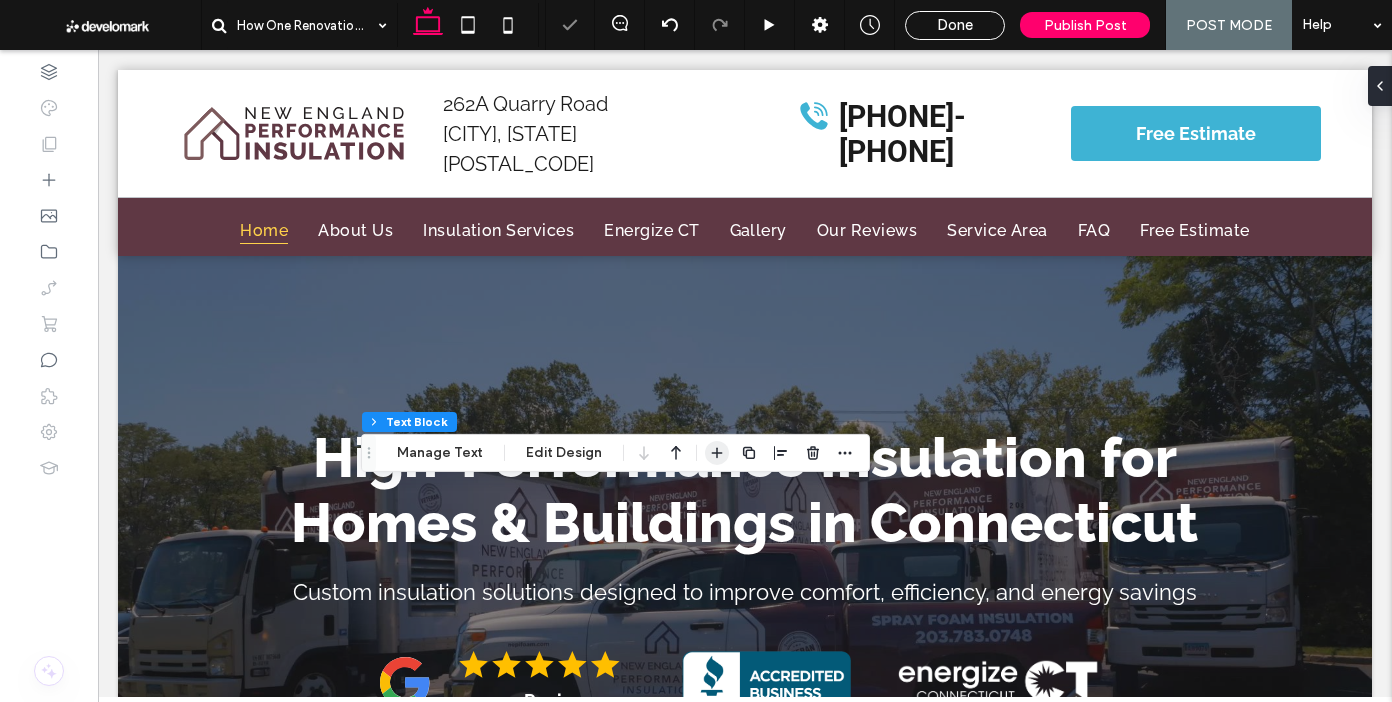 click 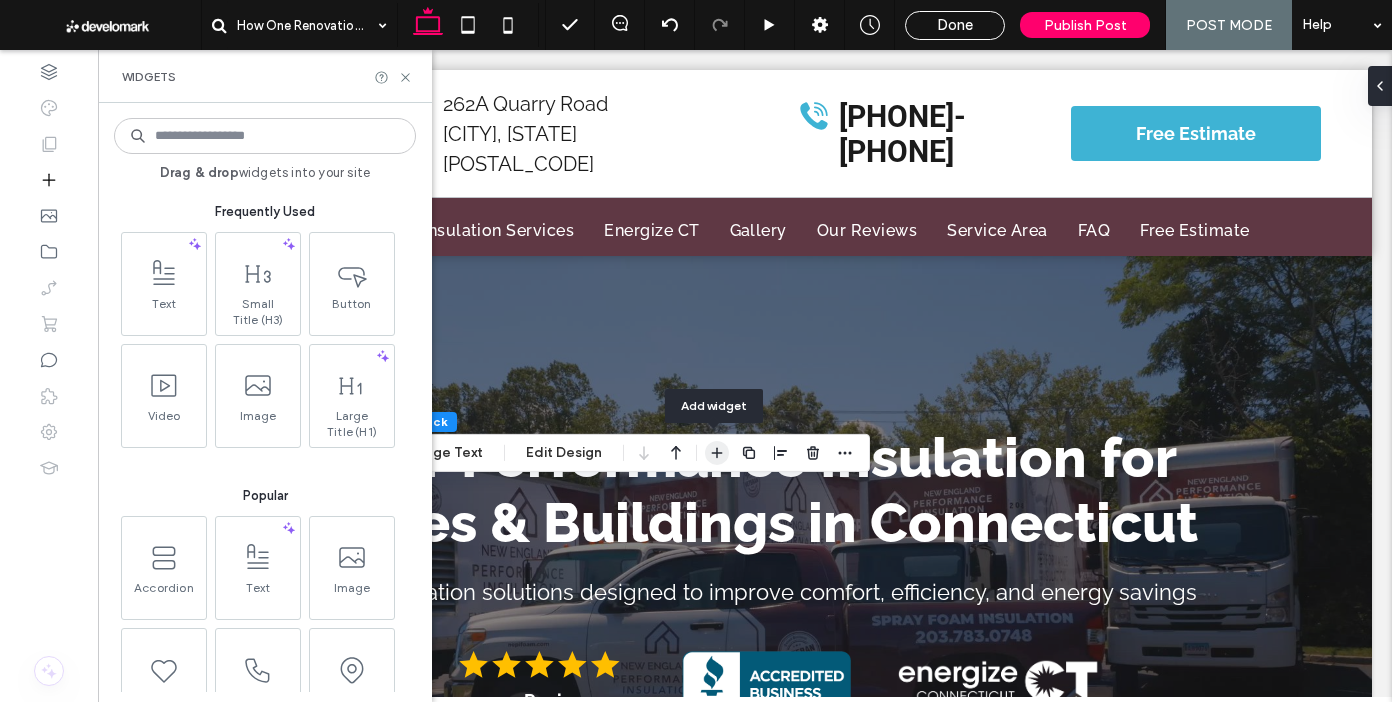 click 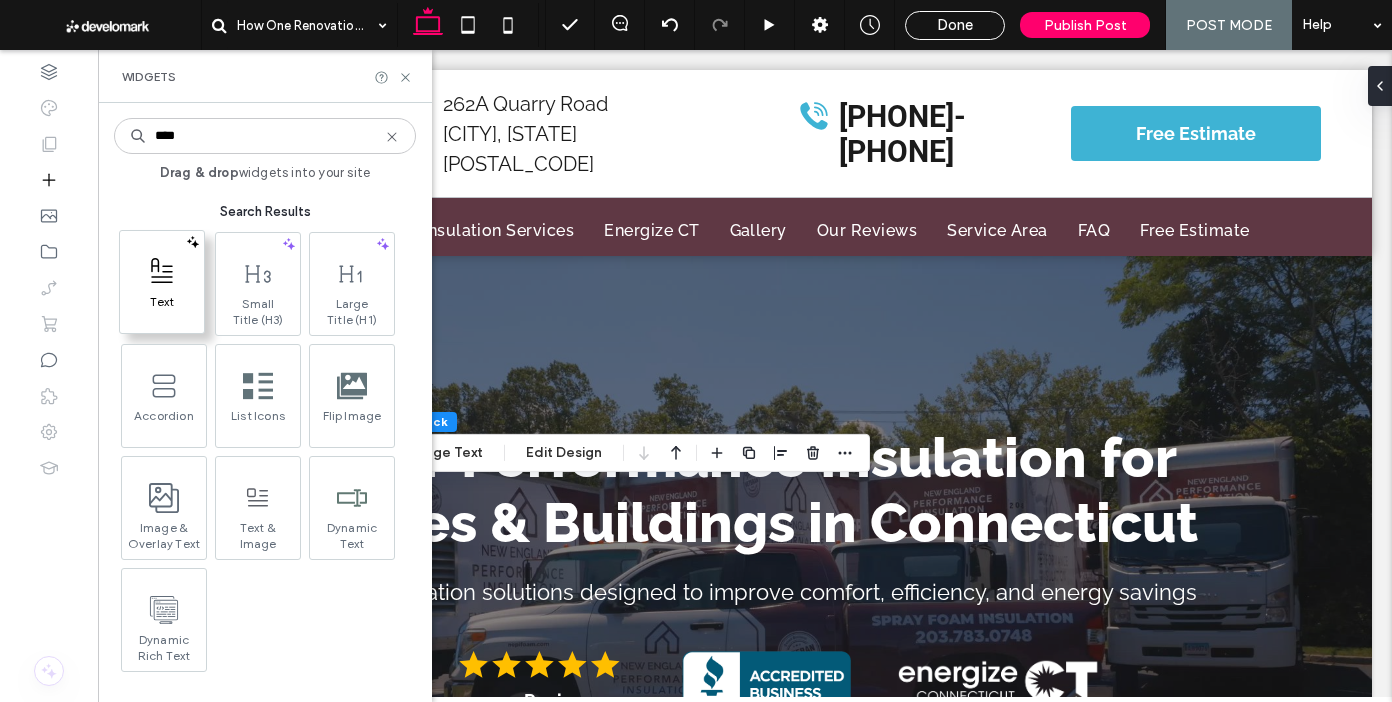 type on "****" 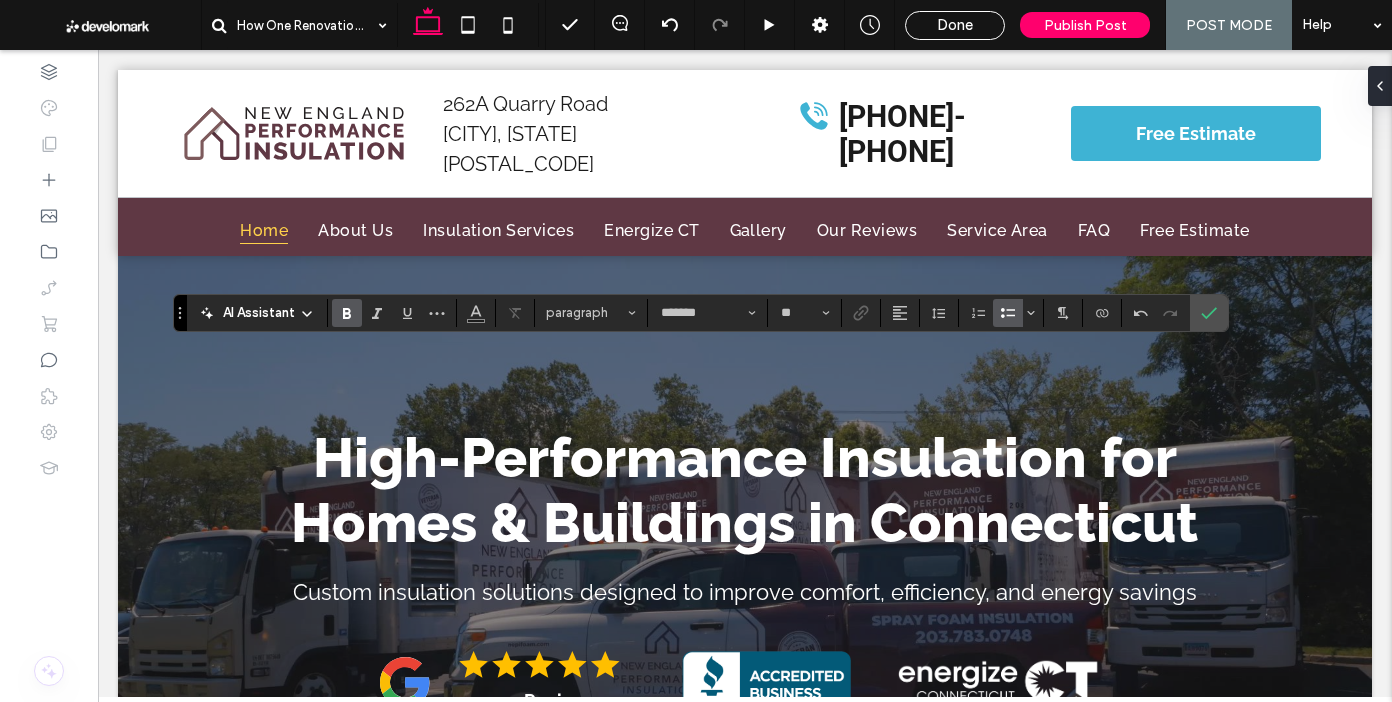 click on "paragraph" at bounding box center [591, 313] 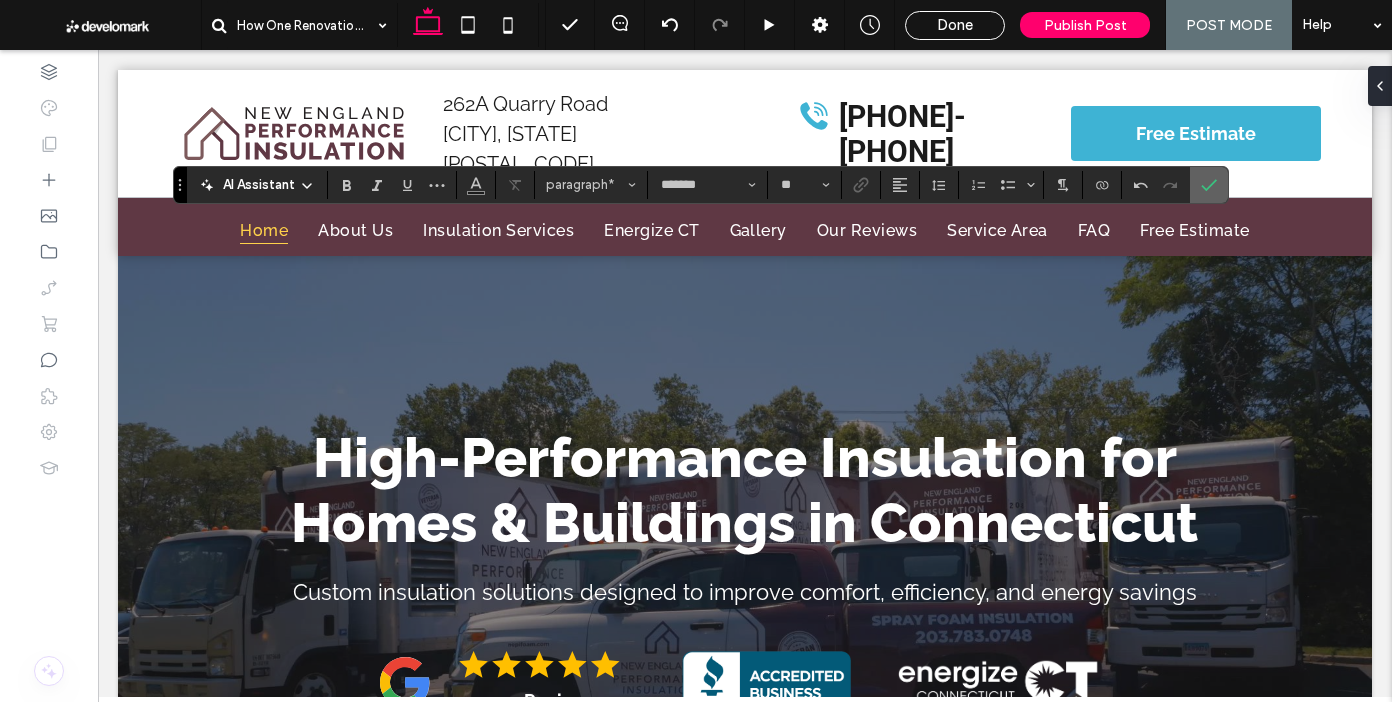 click at bounding box center [1209, 185] 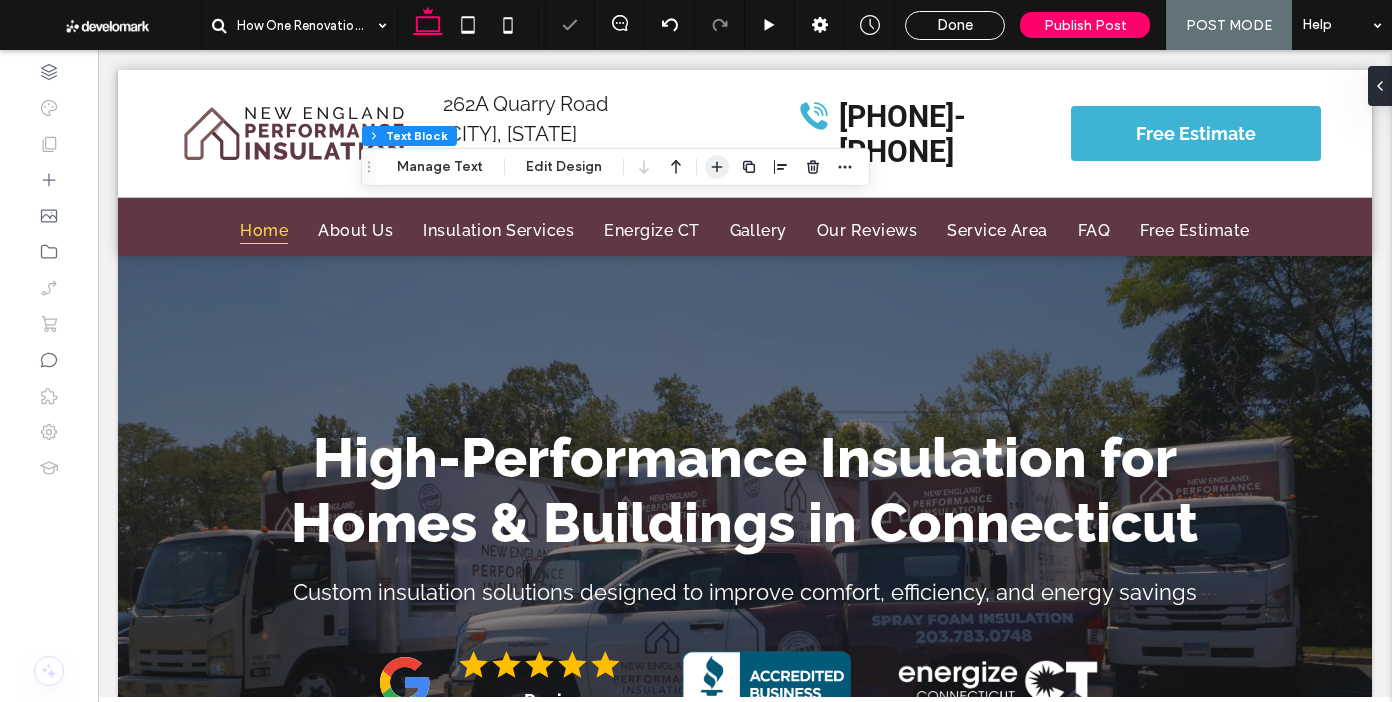 click 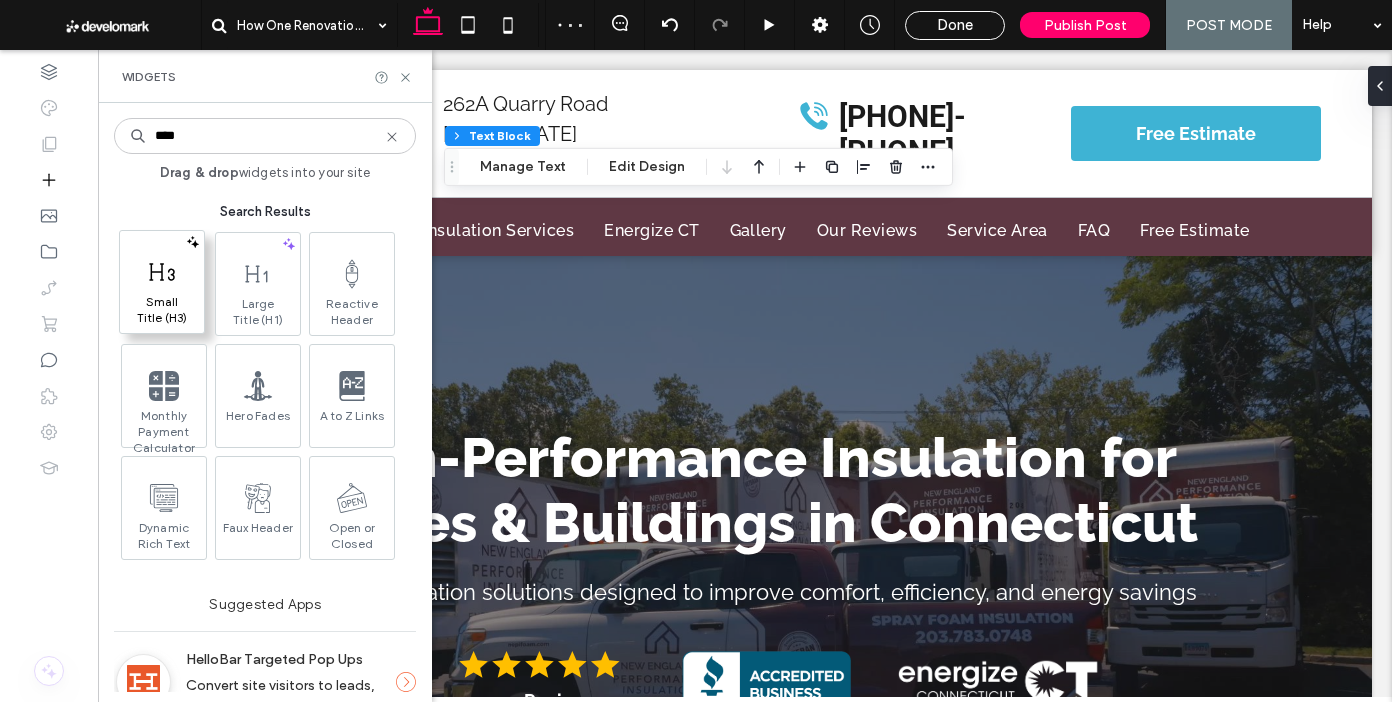 type on "****" 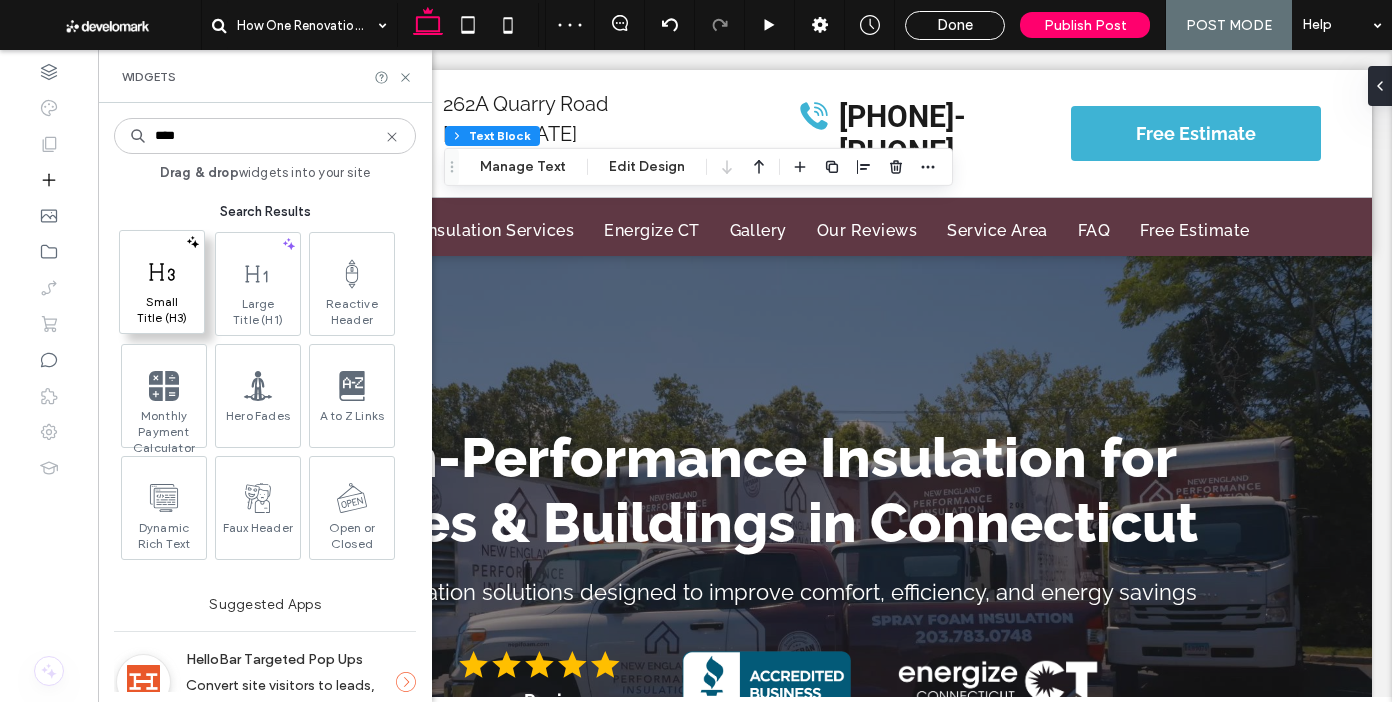 click on "Small Title (H3)" at bounding box center [162, 310] 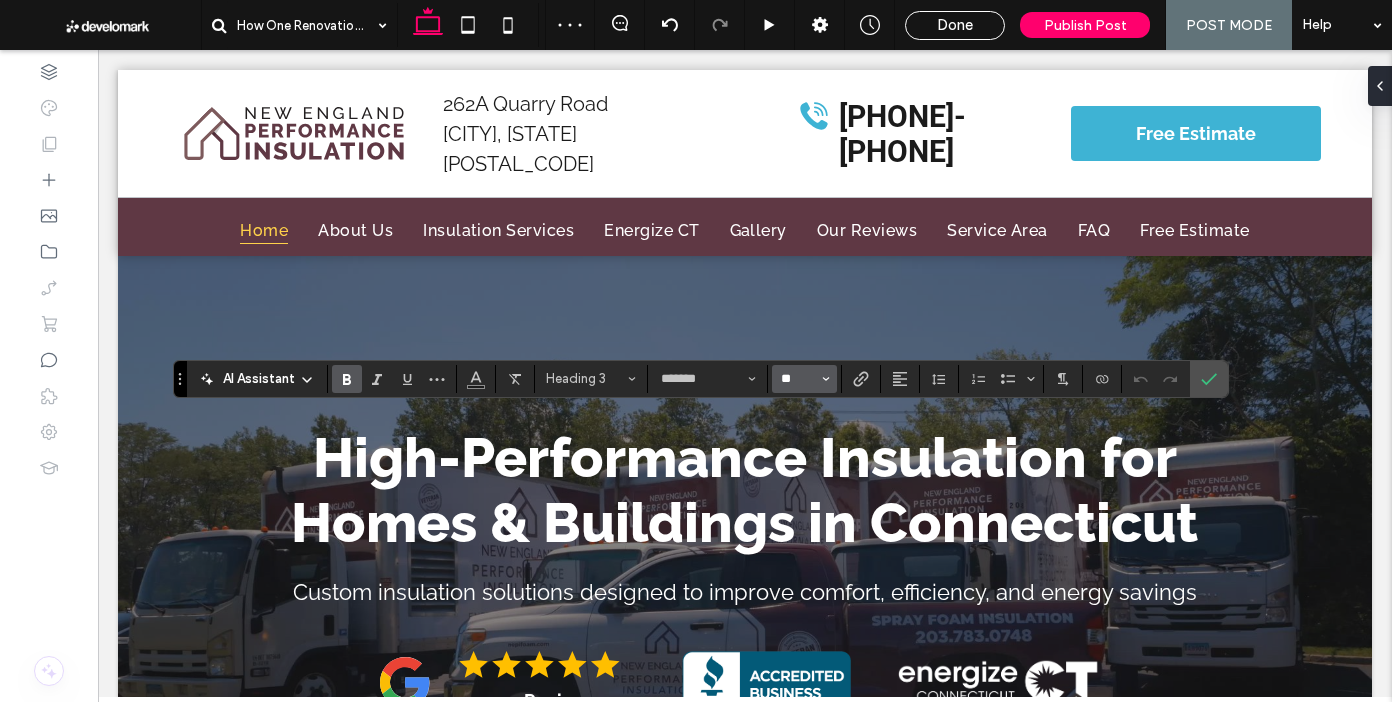 click on "**" at bounding box center [798, 379] 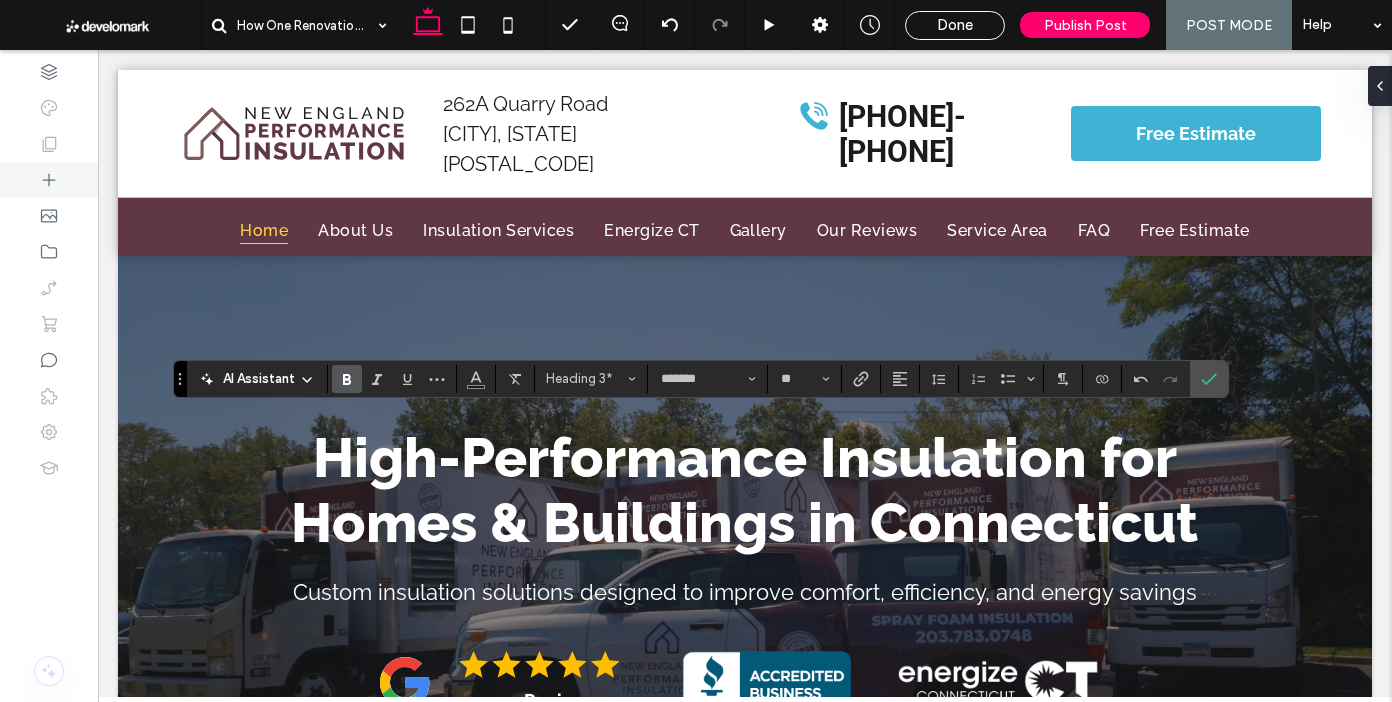 type on "**" 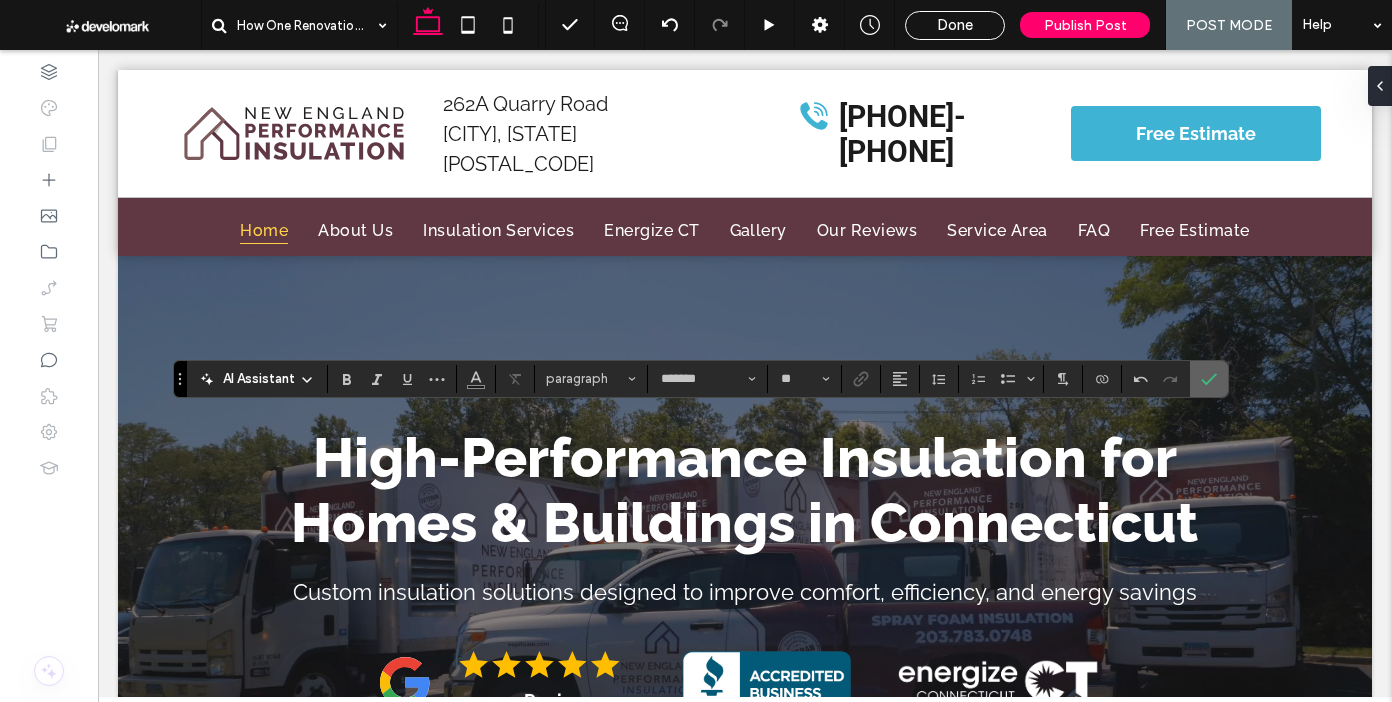 click at bounding box center (1209, 379) 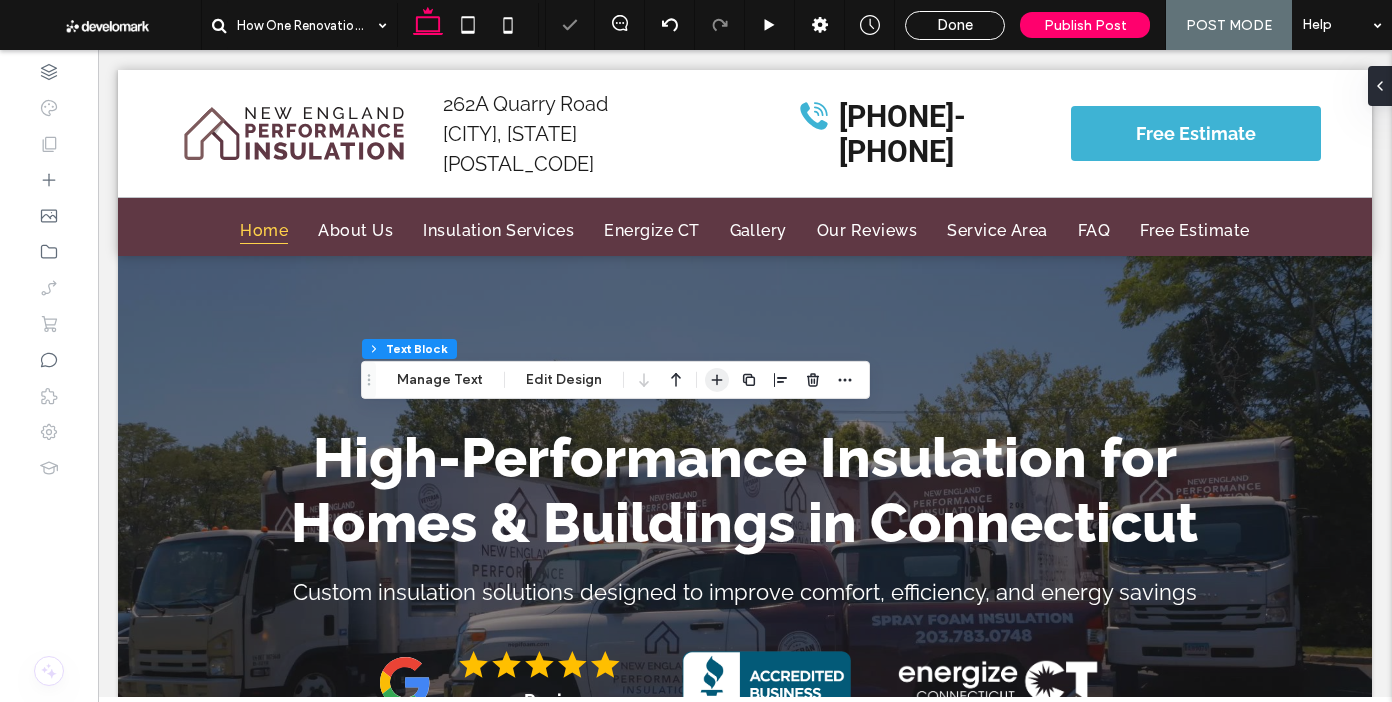 click 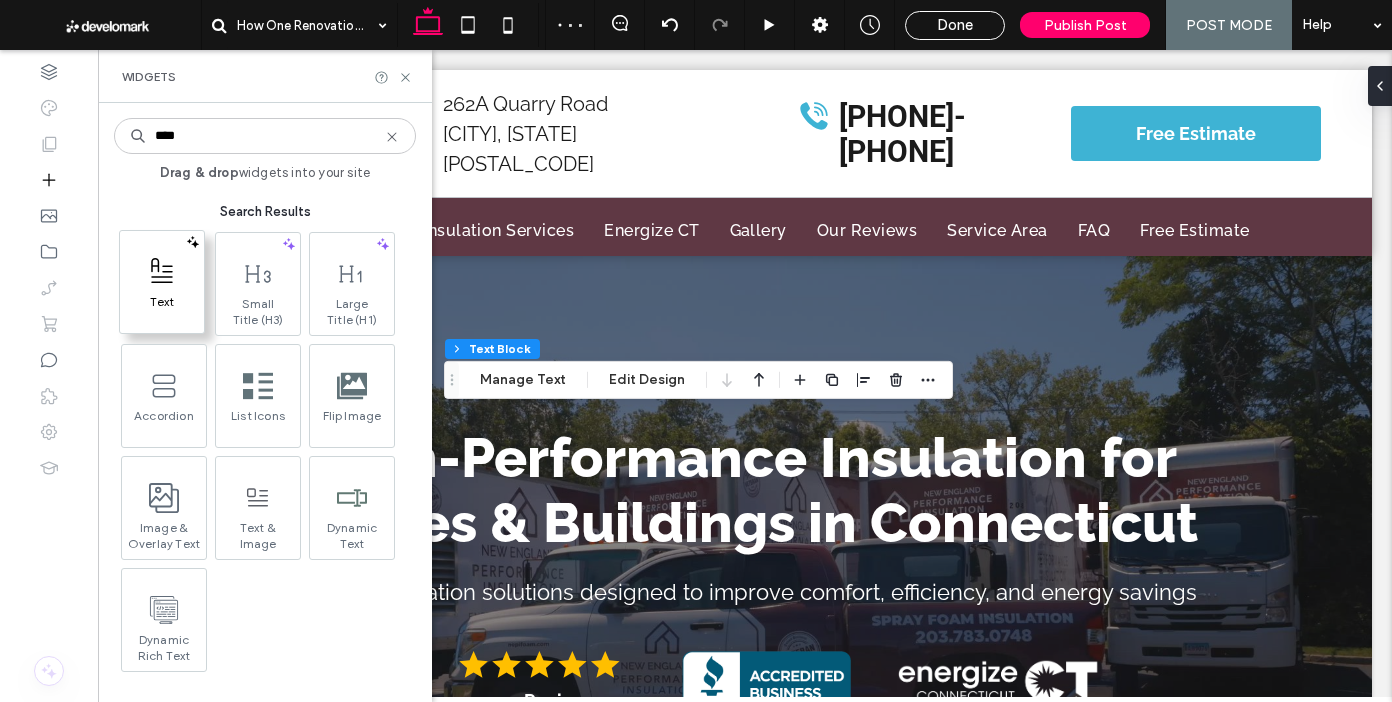 type on "****" 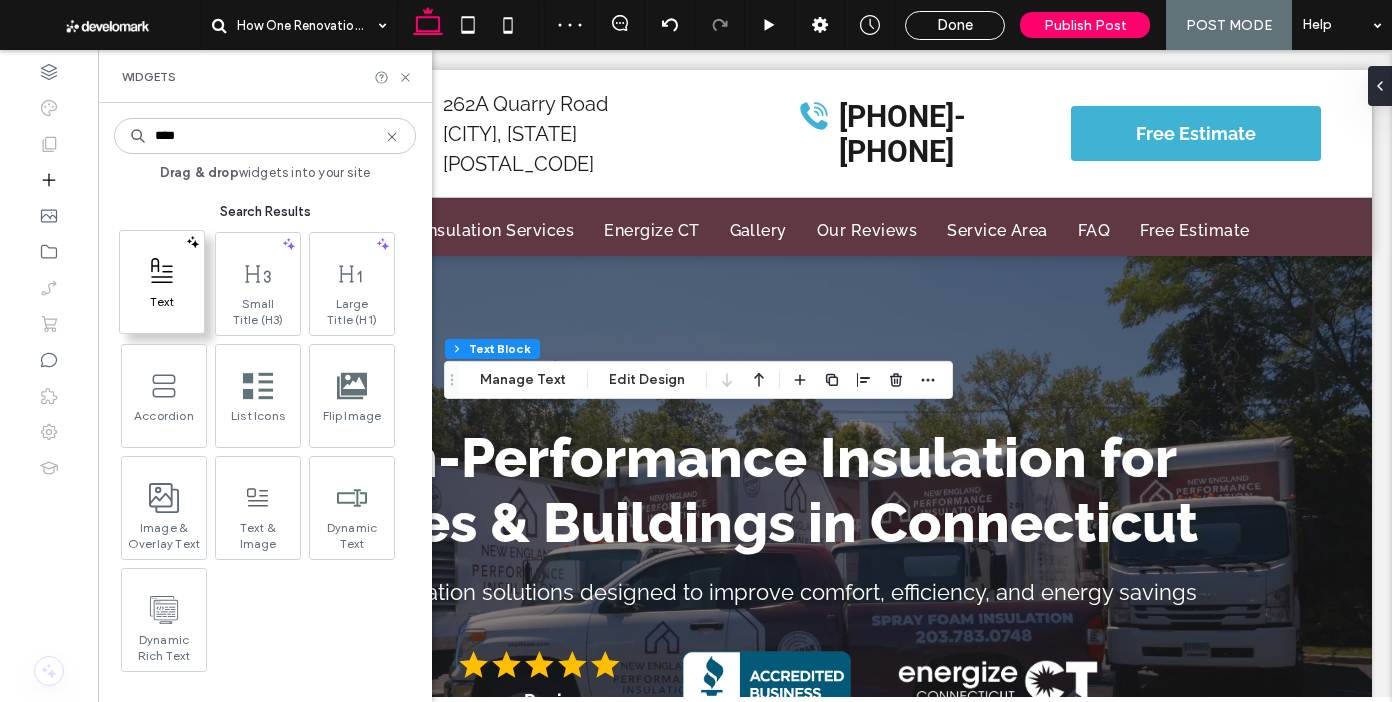 click at bounding box center [162, 271] 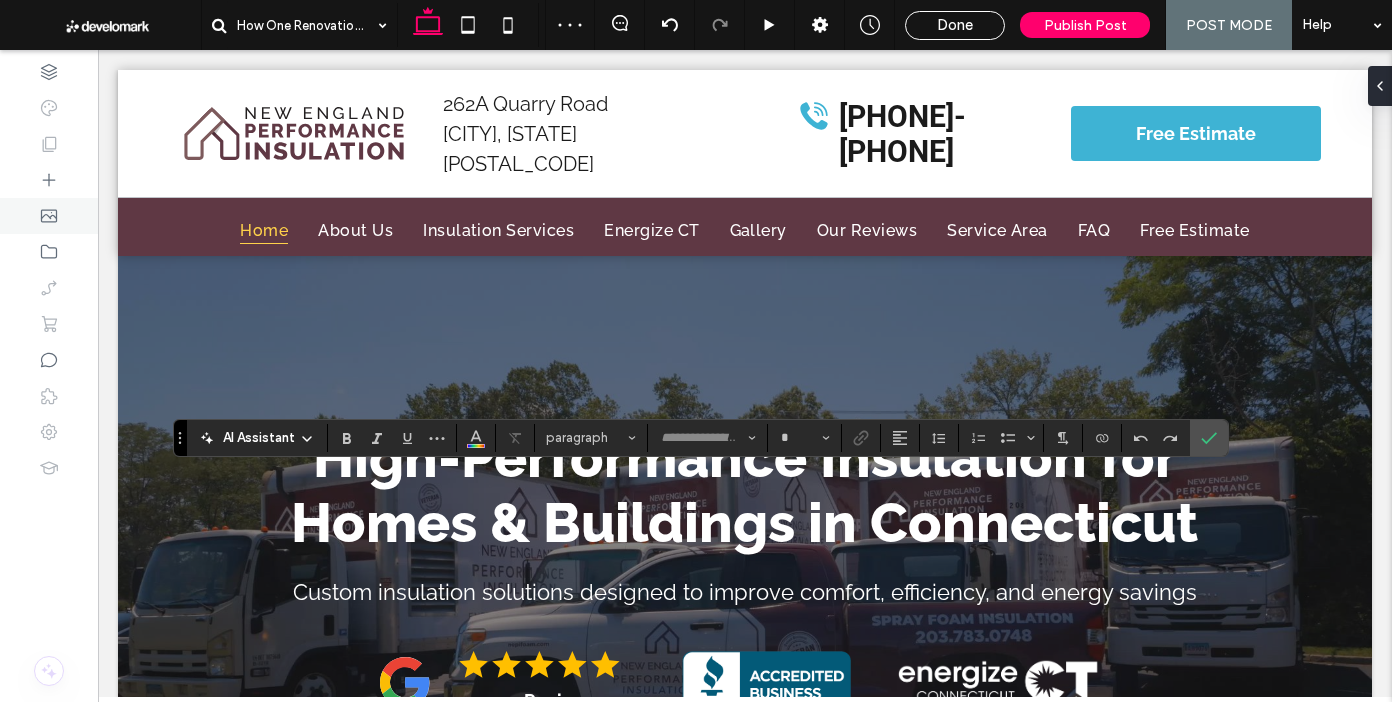 type on "*******" 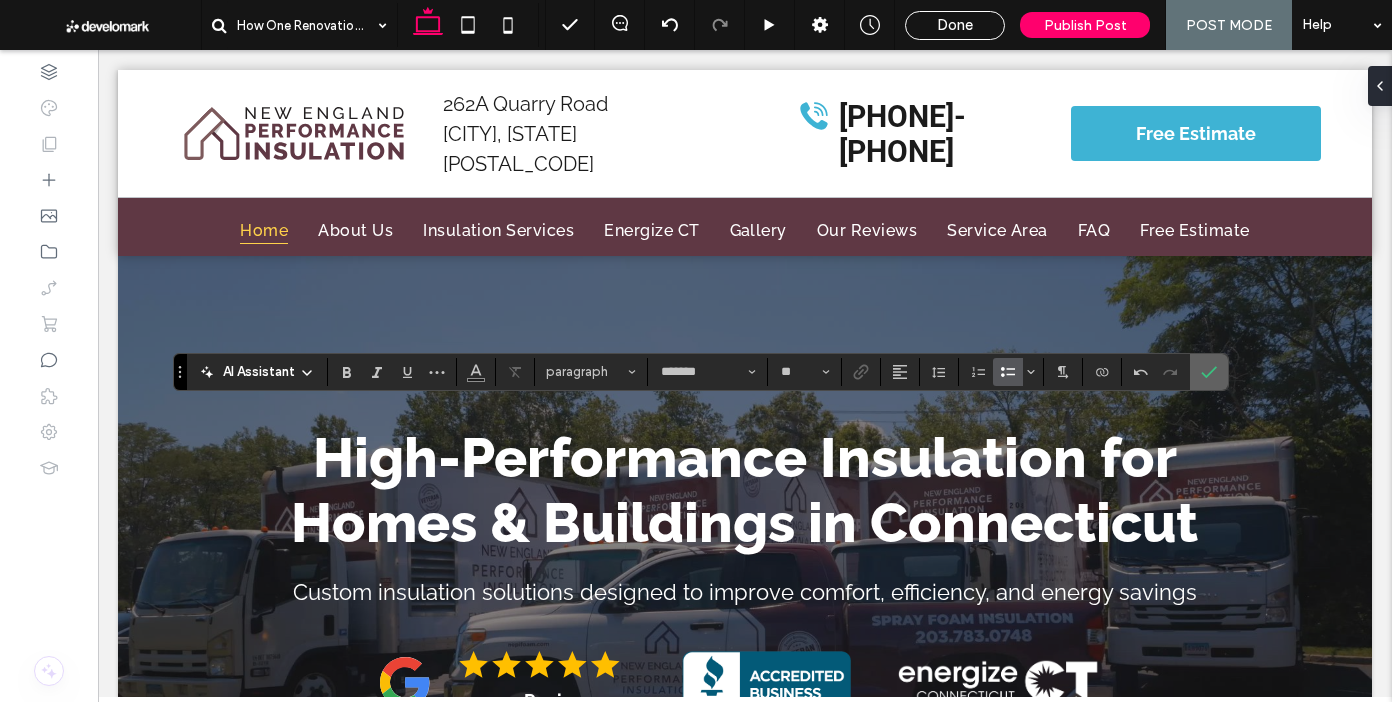 click at bounding box center (1209, 372) 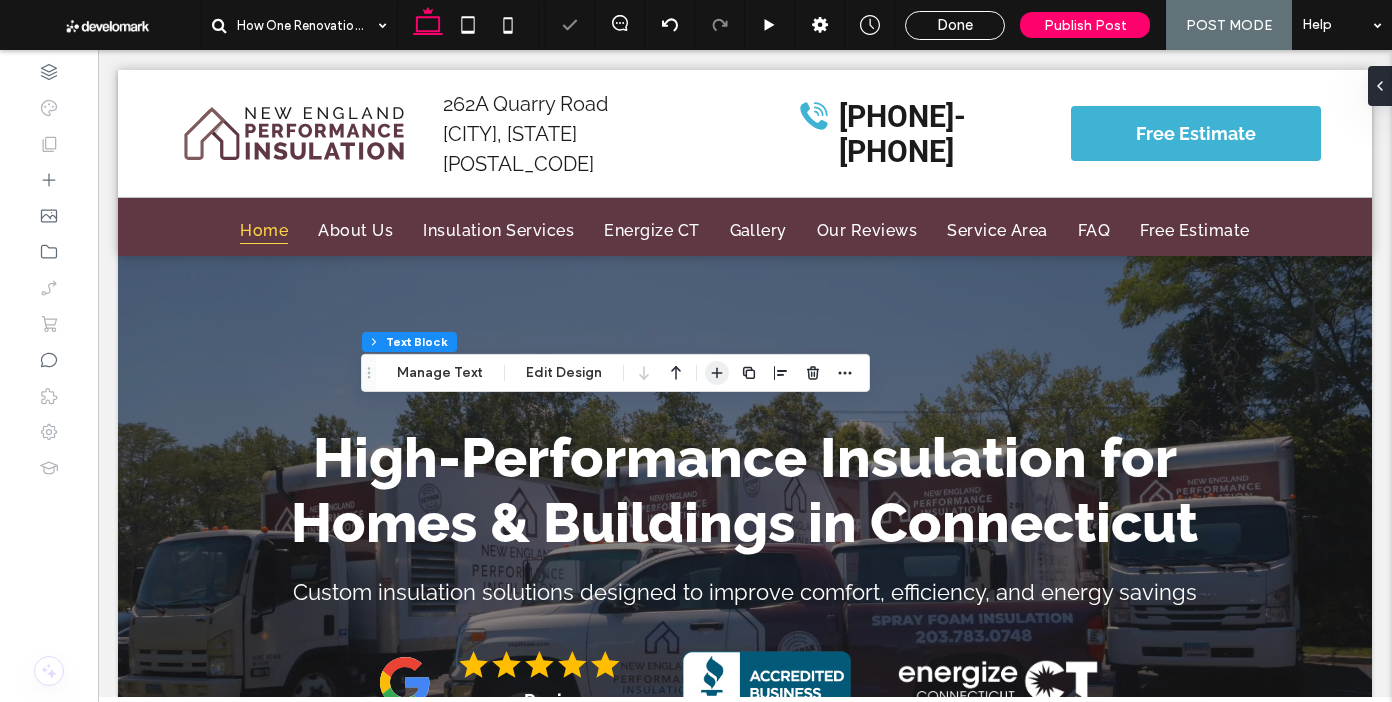 click 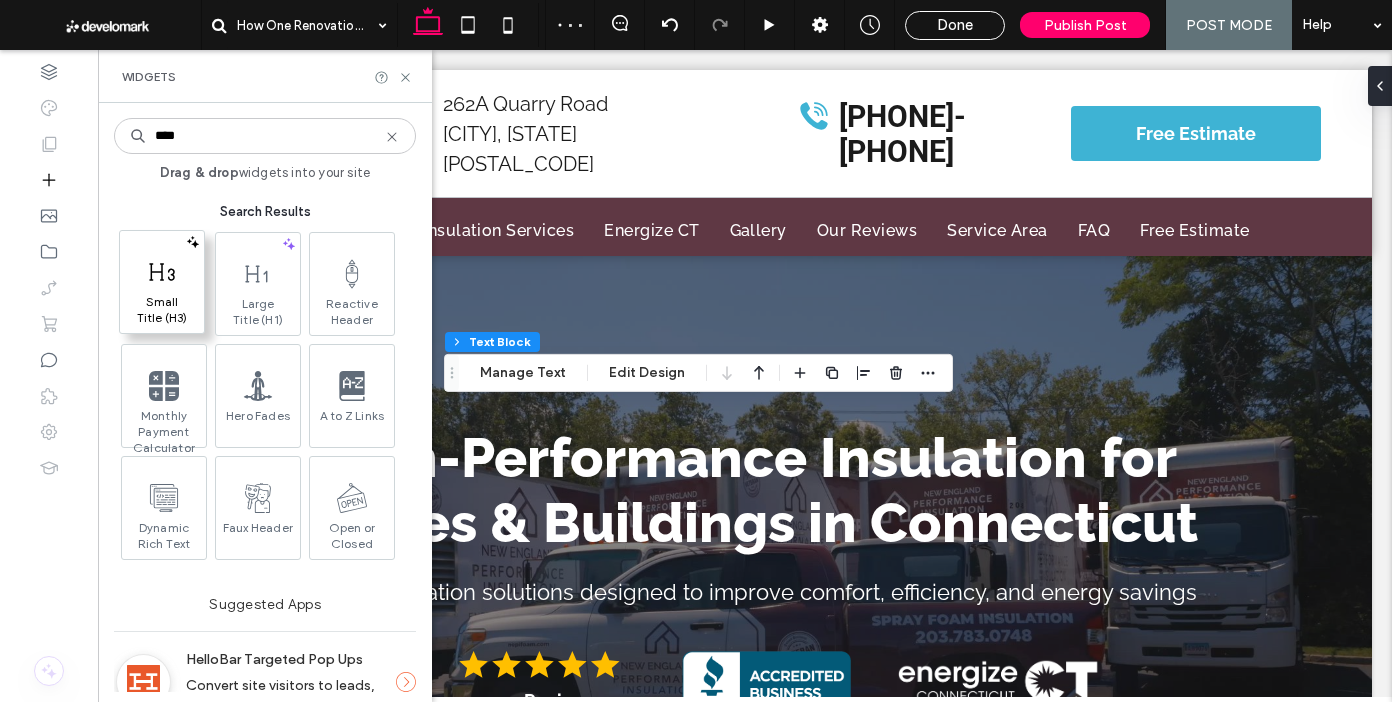 type on "****" 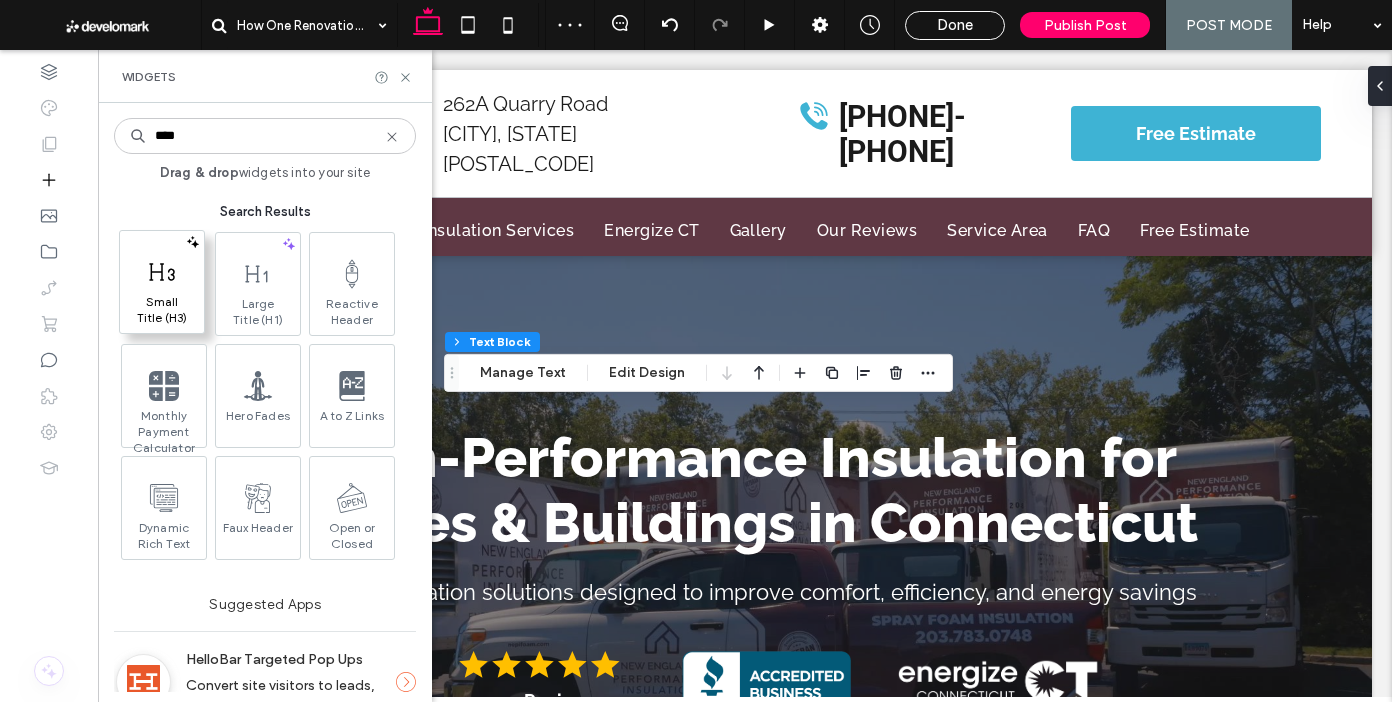 click at bounding box center (162, 271) 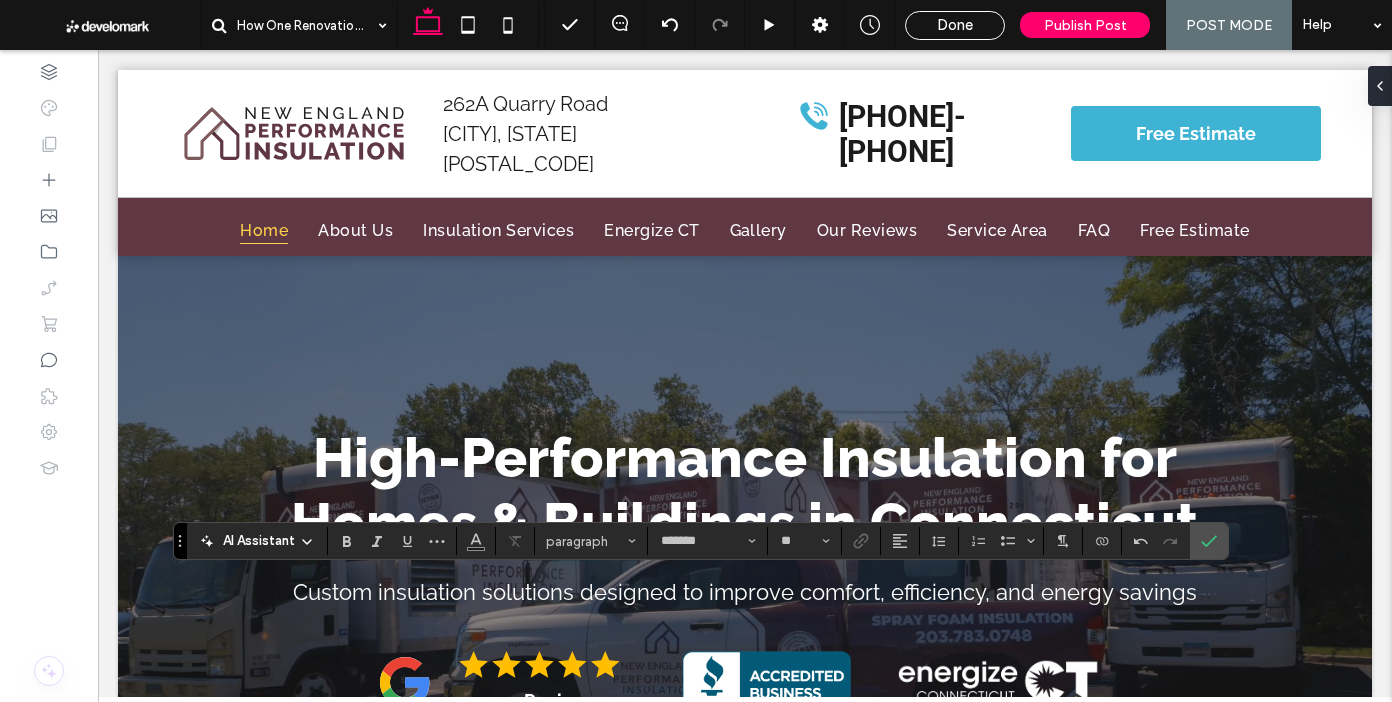 type on "**" 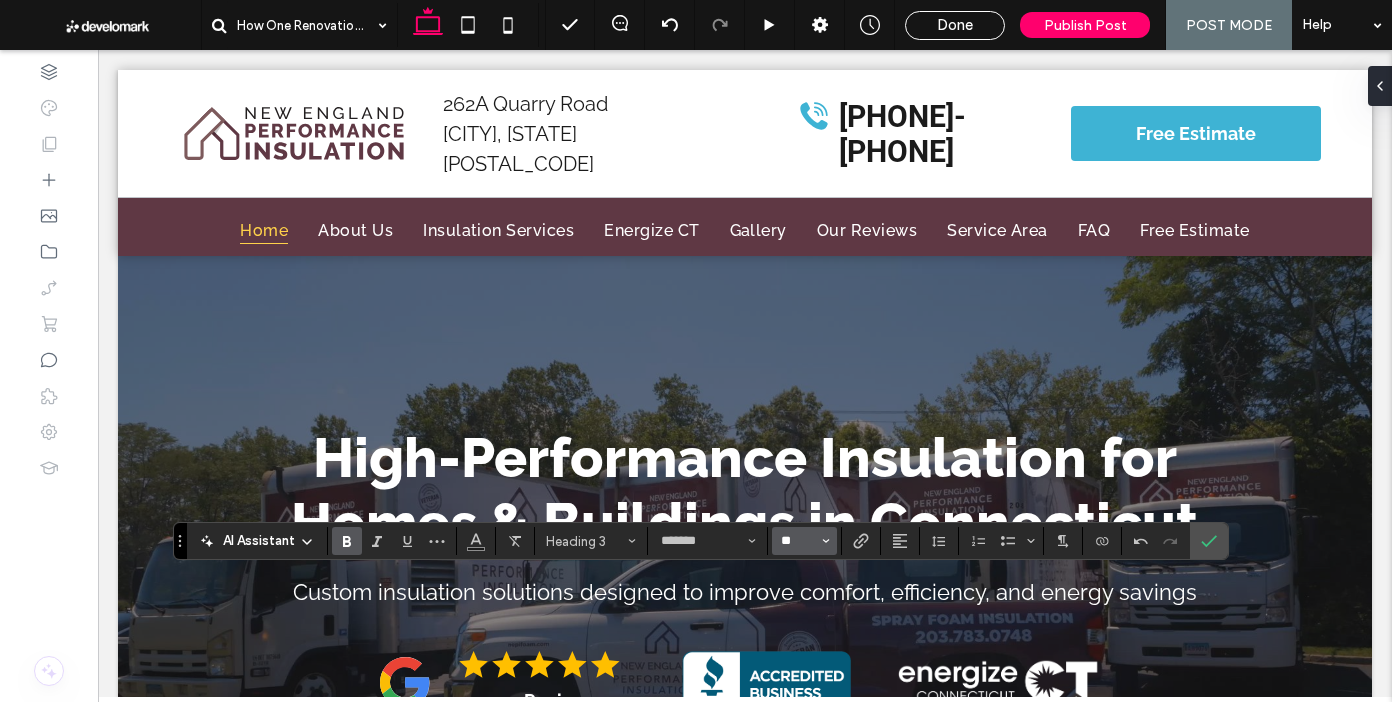 click on "**" at bounding box center (798, 541) 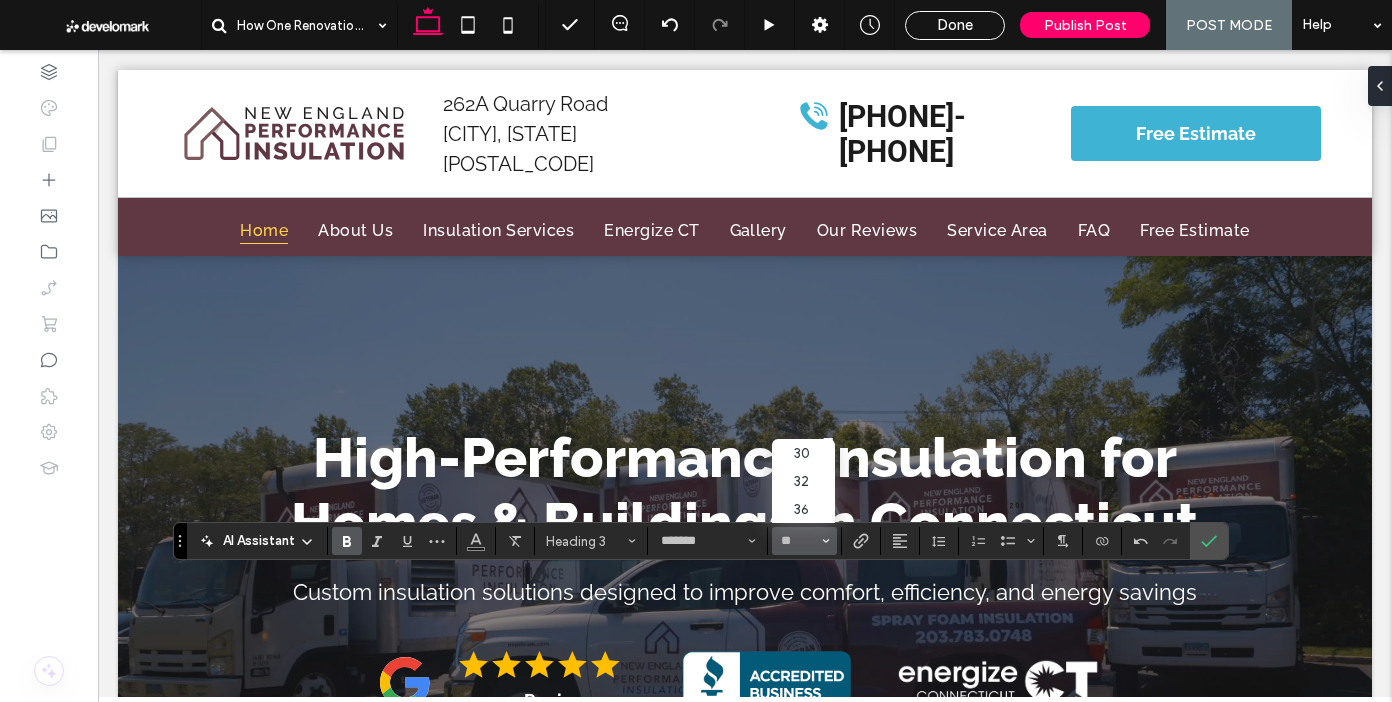 type on "**" 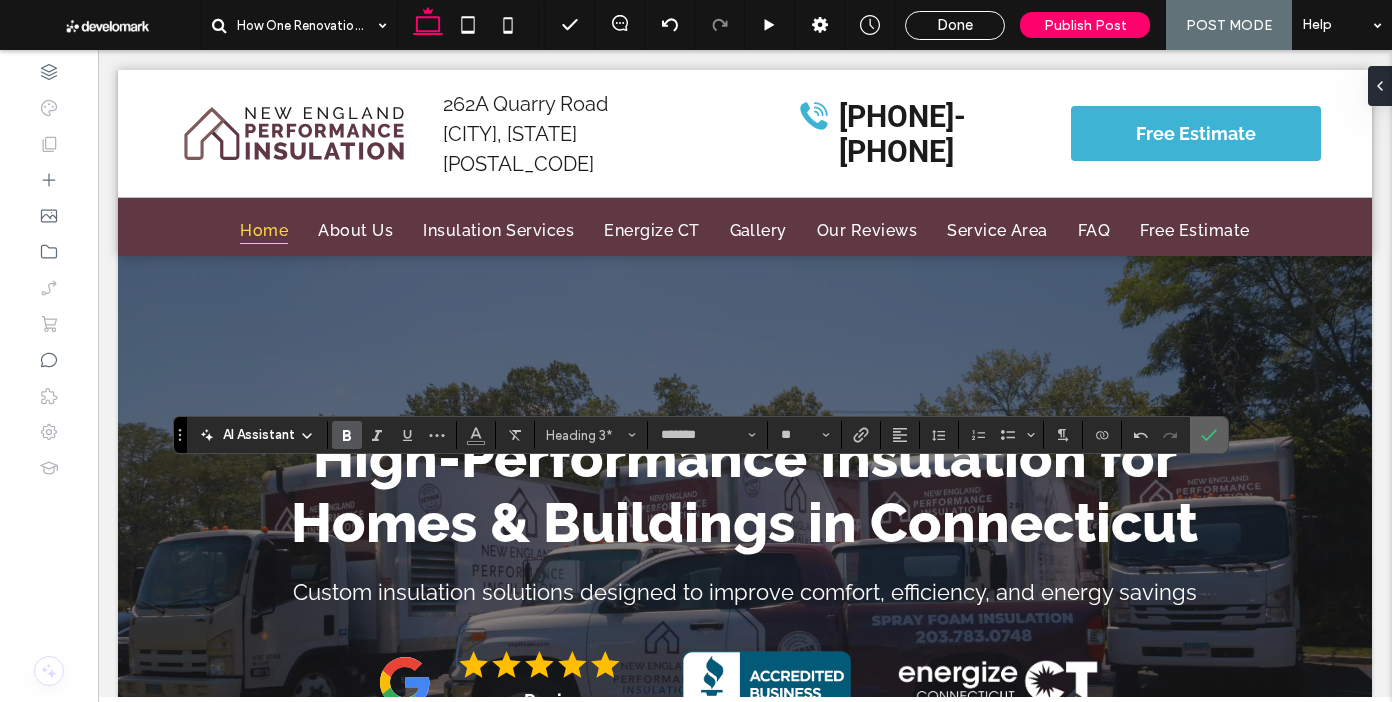 click at bounding box center (1205, 435) 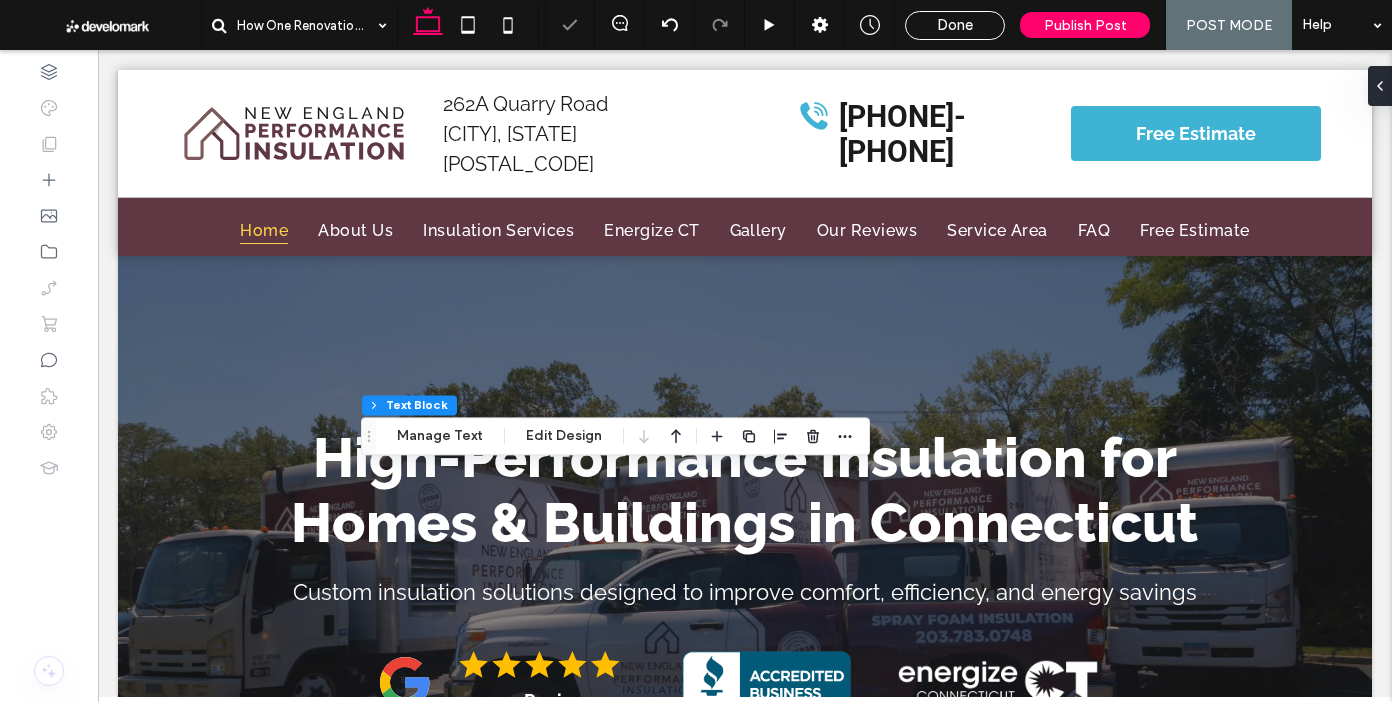 click at bounding box center [781, 436] 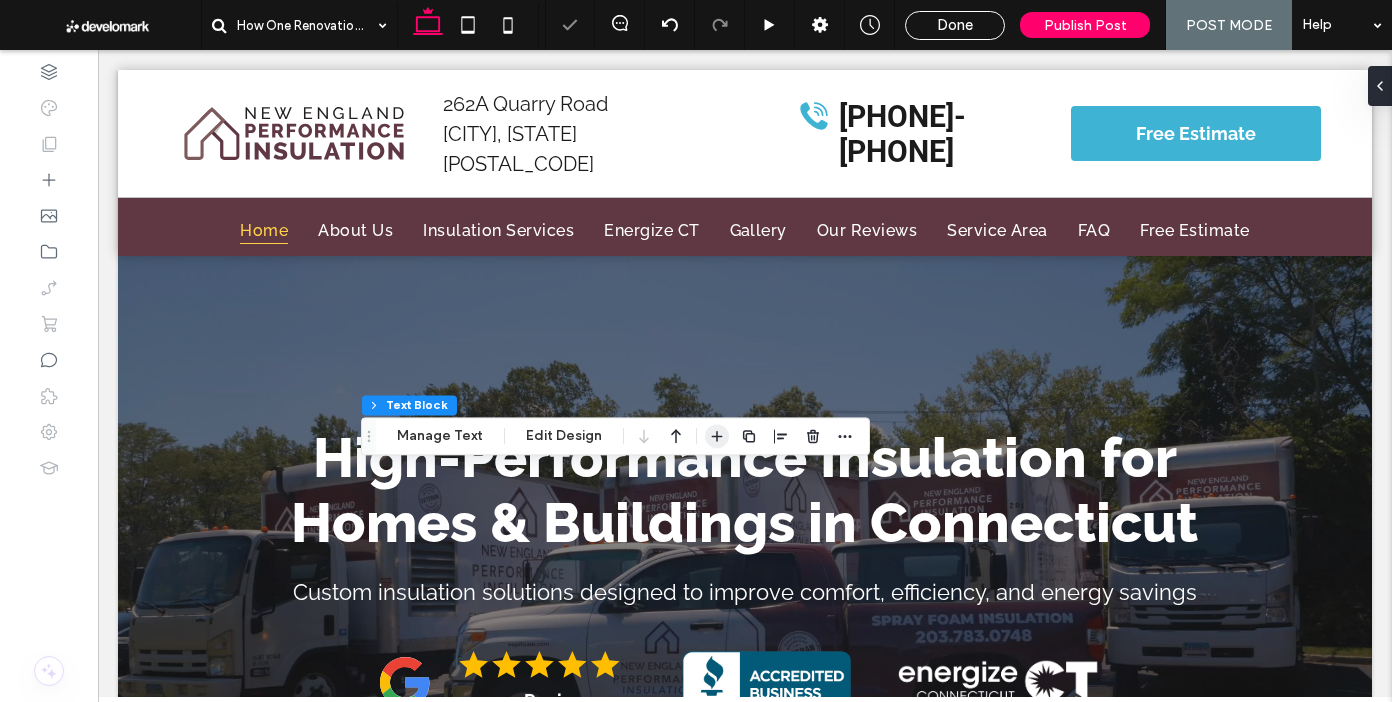 click 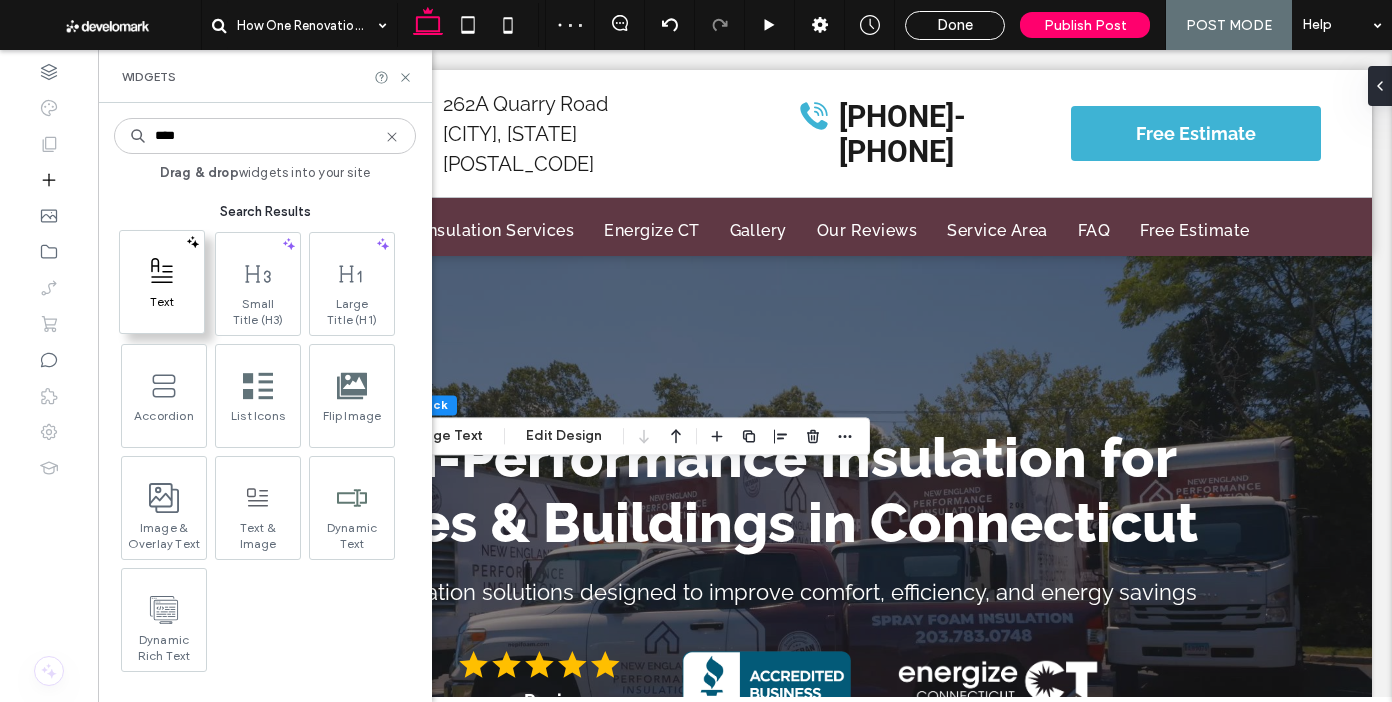 type on "****" 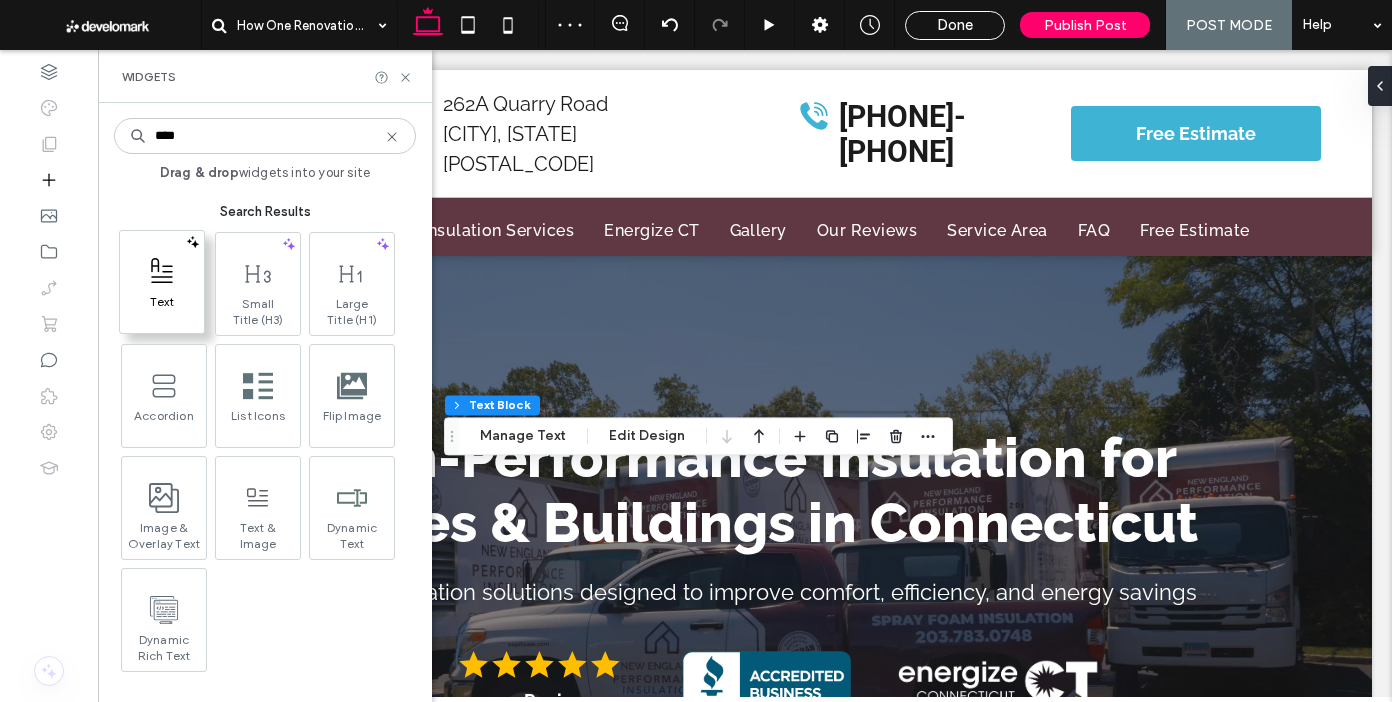 click 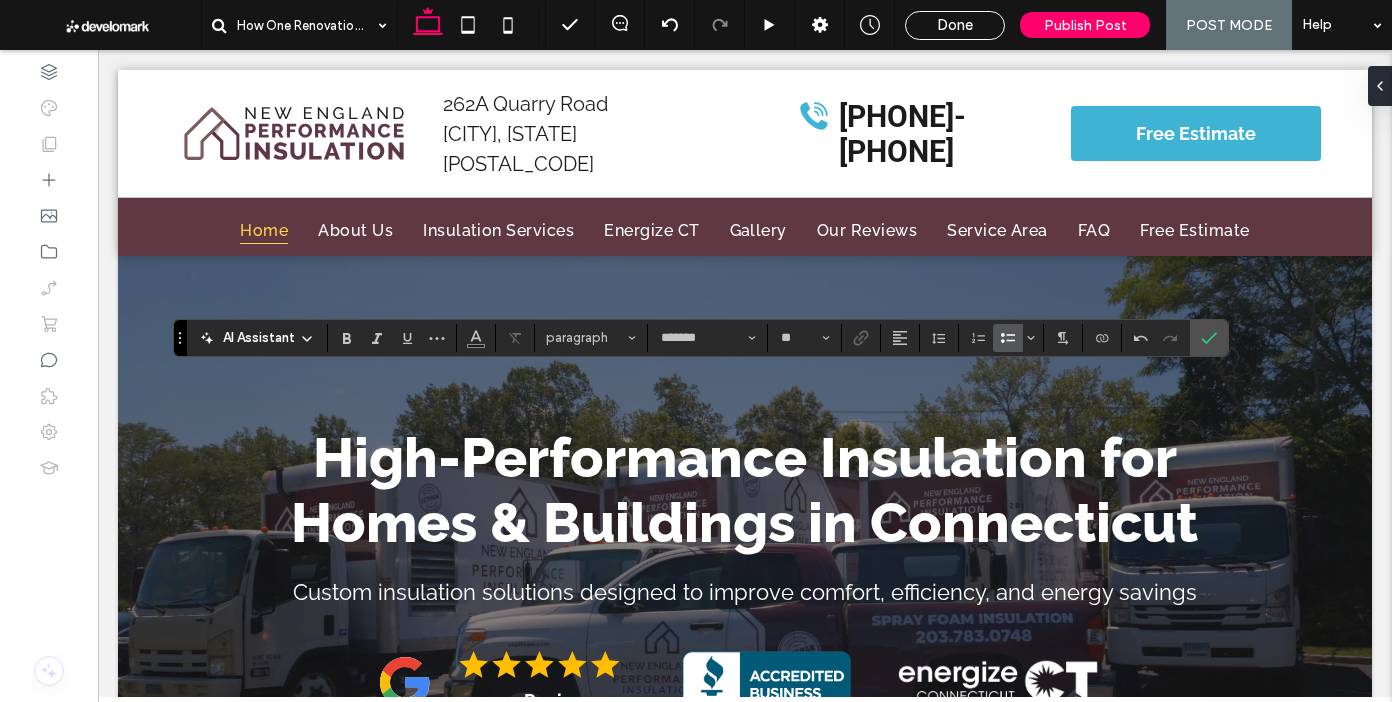 drag, startPoint x: 1225, startPoint y: 342, endPoint x: 915, endPoint y: 339, distance: 310.01453 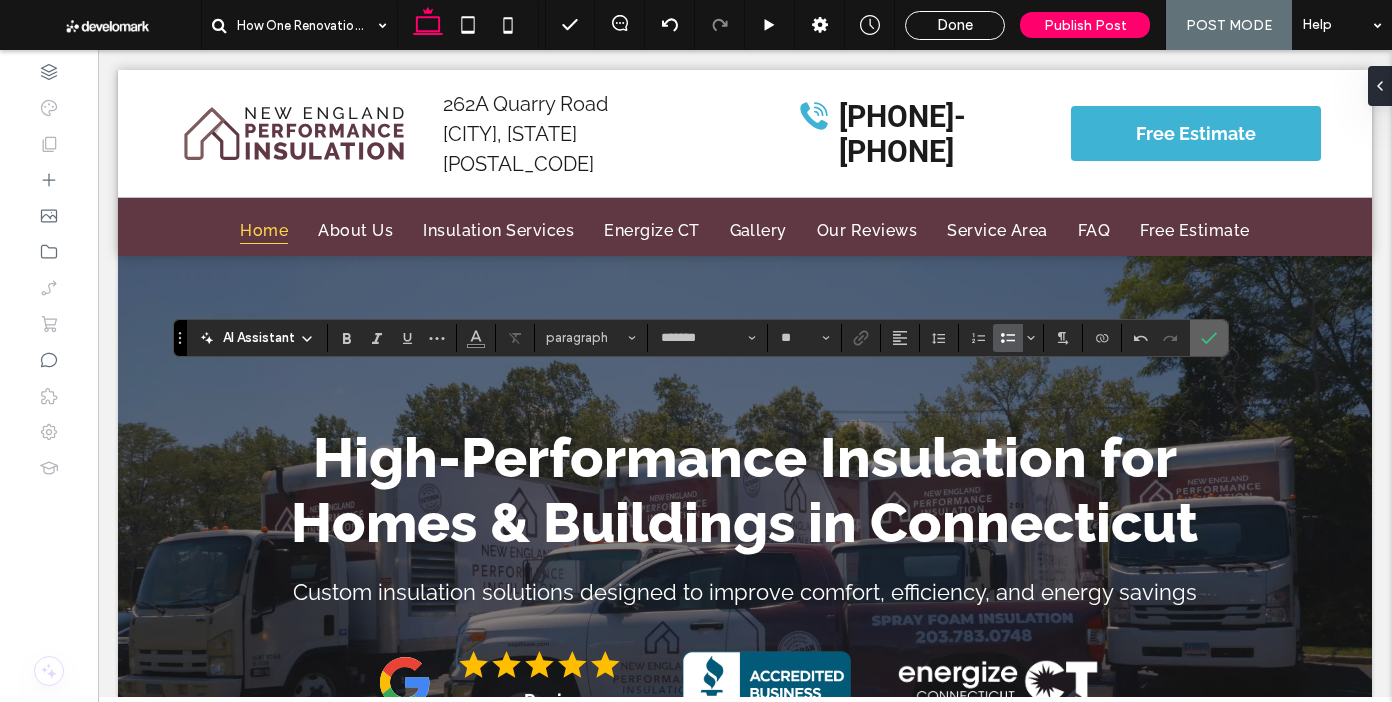 click at bounding box center [1209, 338] 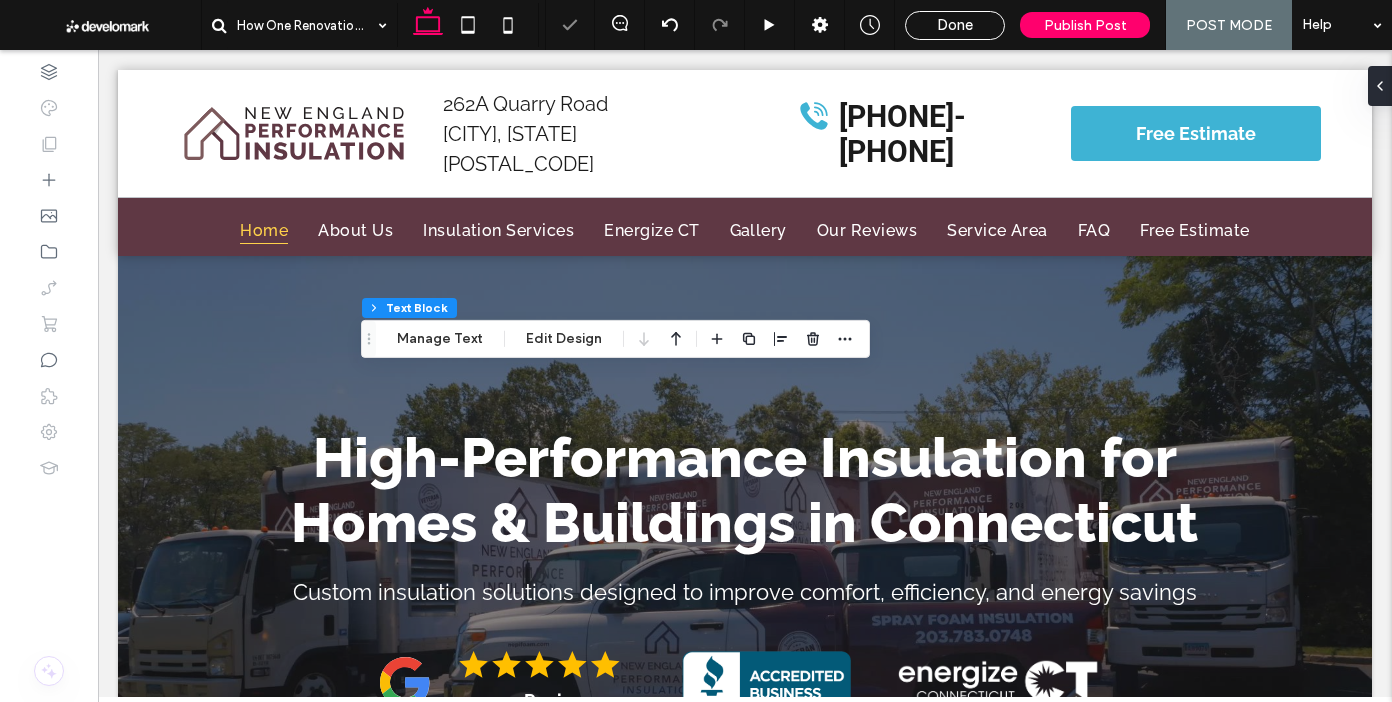 drag, startPoint x: 716, startPoint y: 344, endPoint x: 694, endPoint y: 341, distance: 22.203604 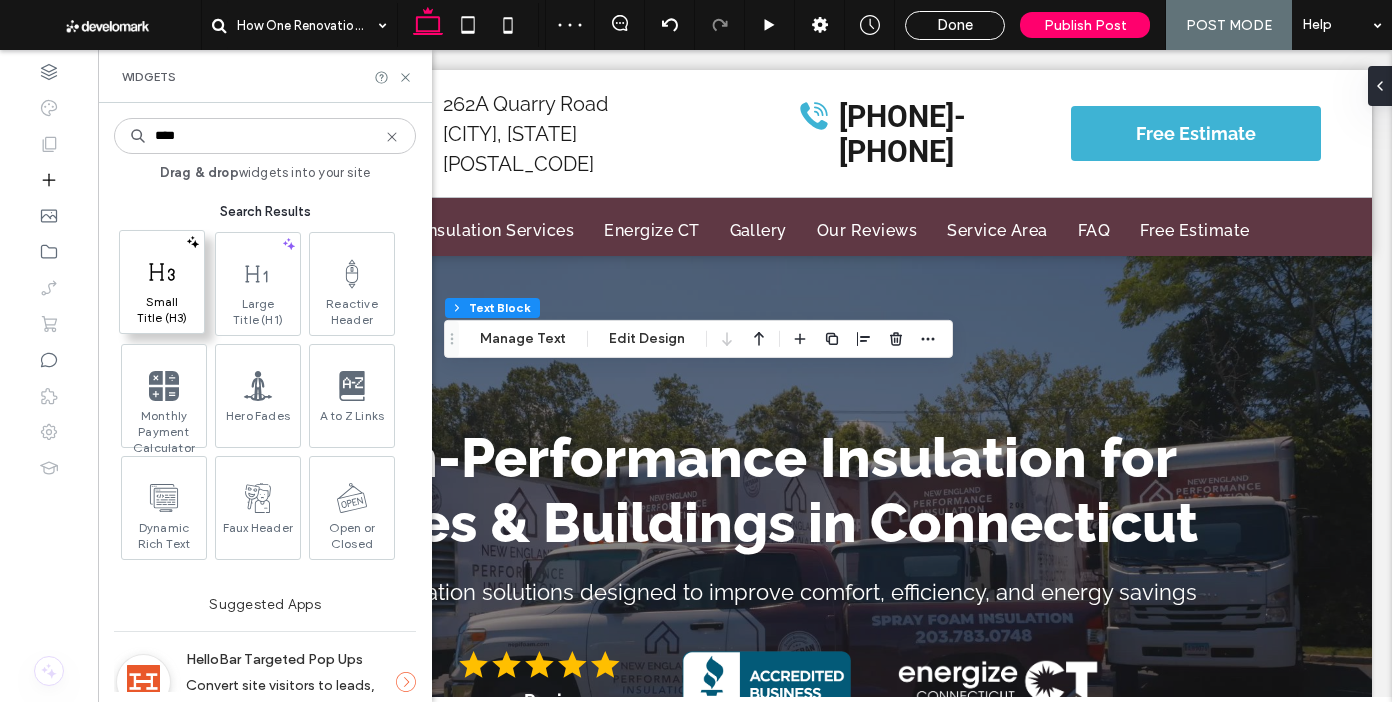 type on "****" 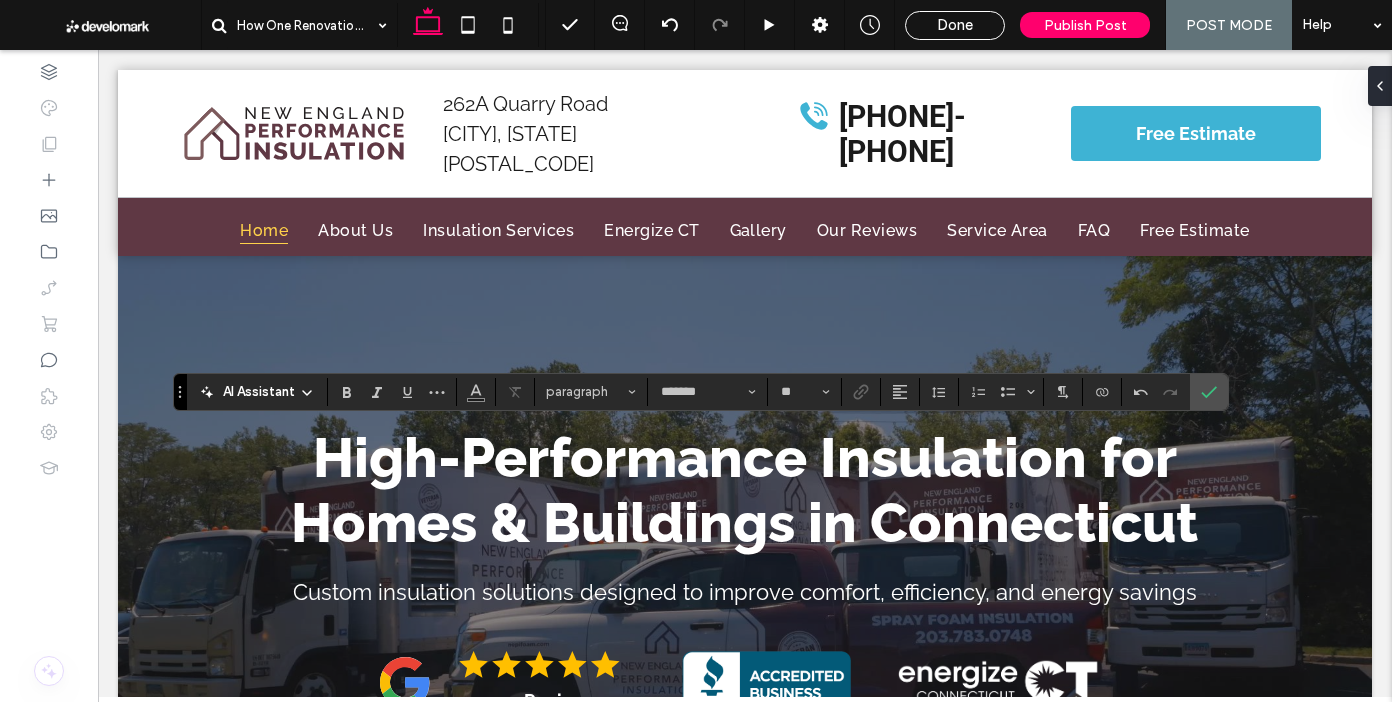type on "**" 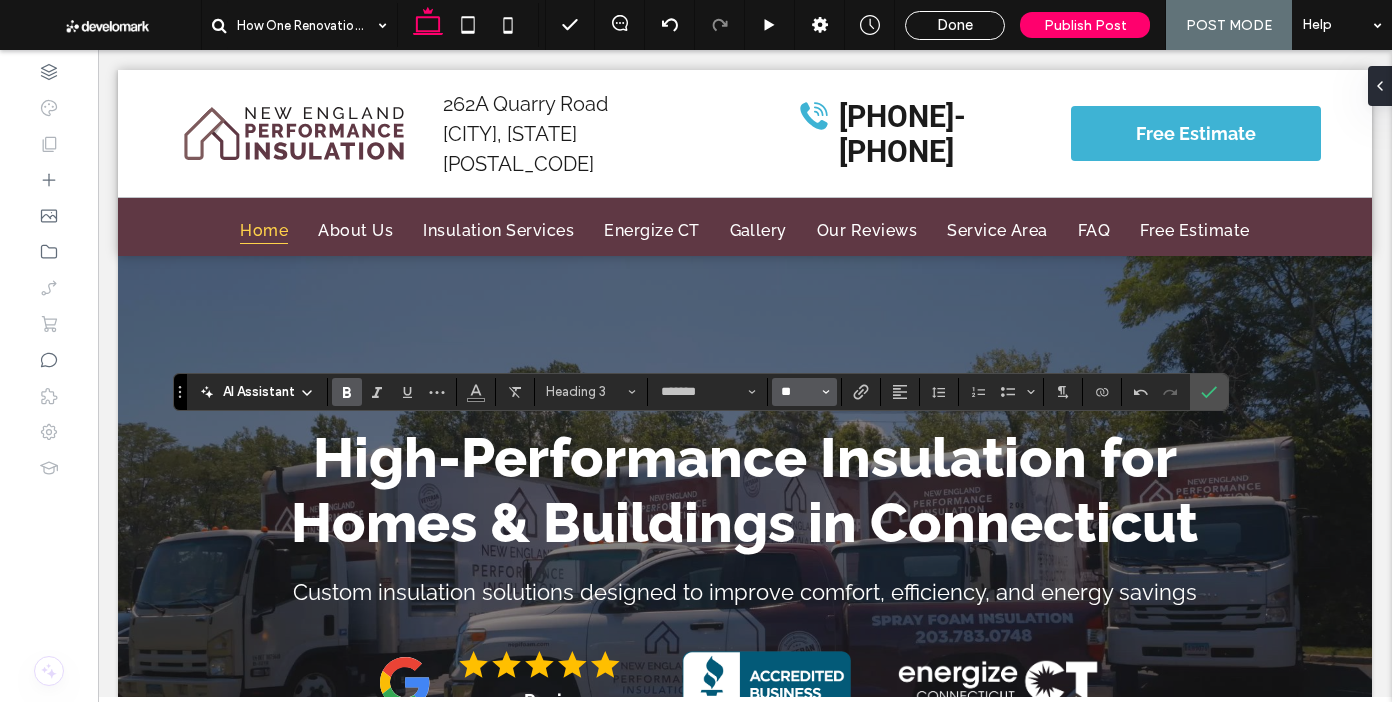 click on "**" at bounding box center [798, 392] 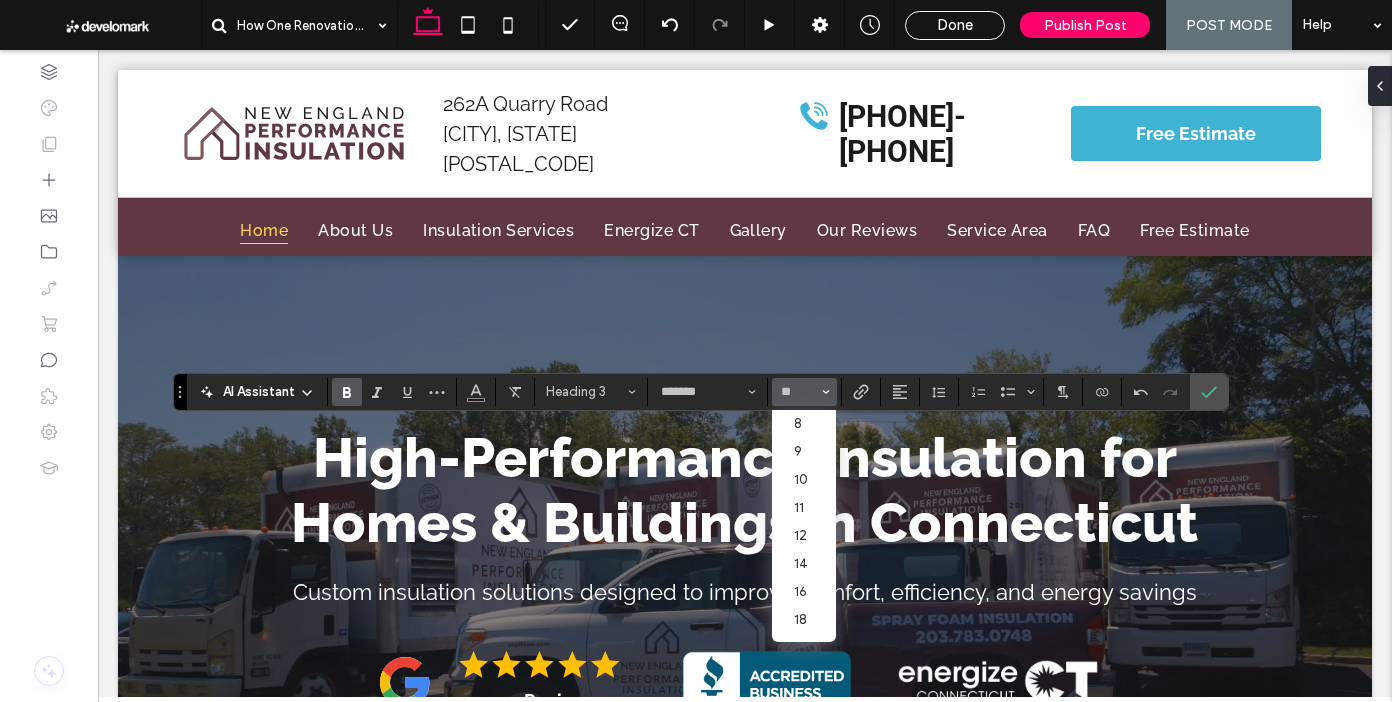type on "**" 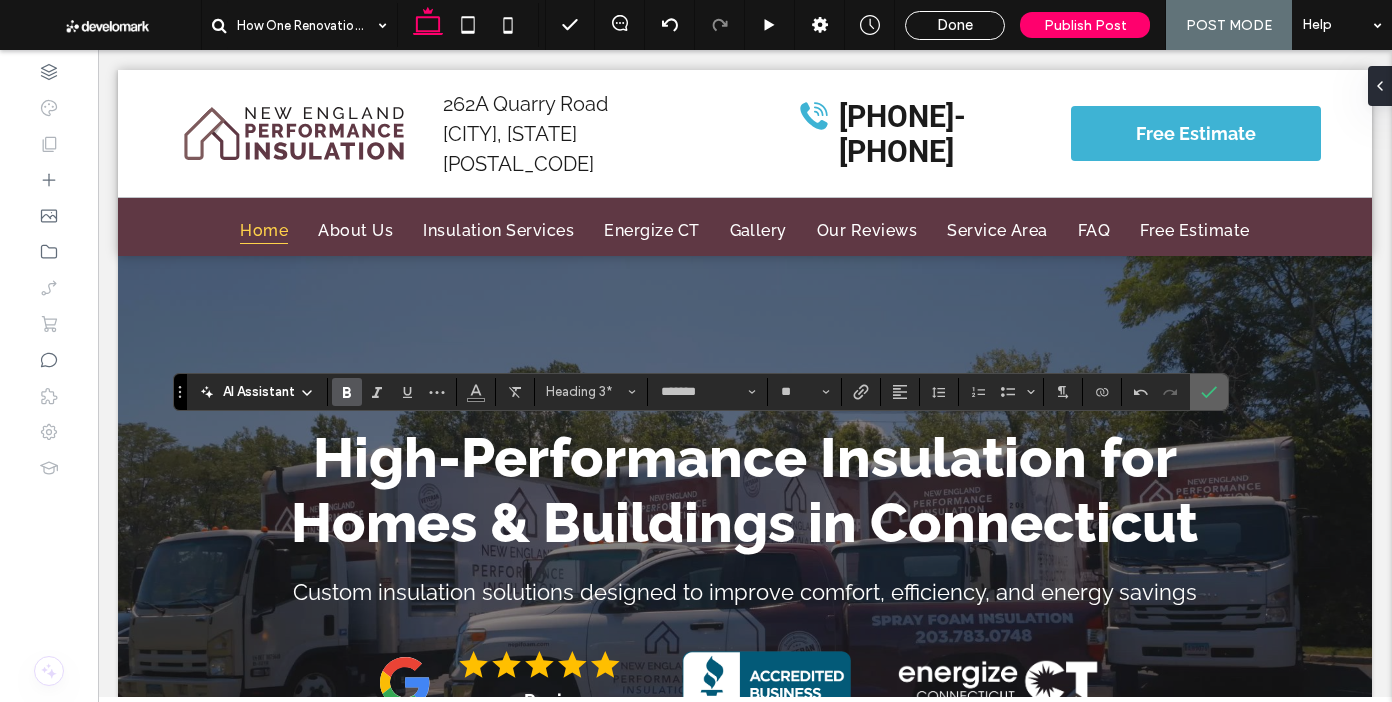 click 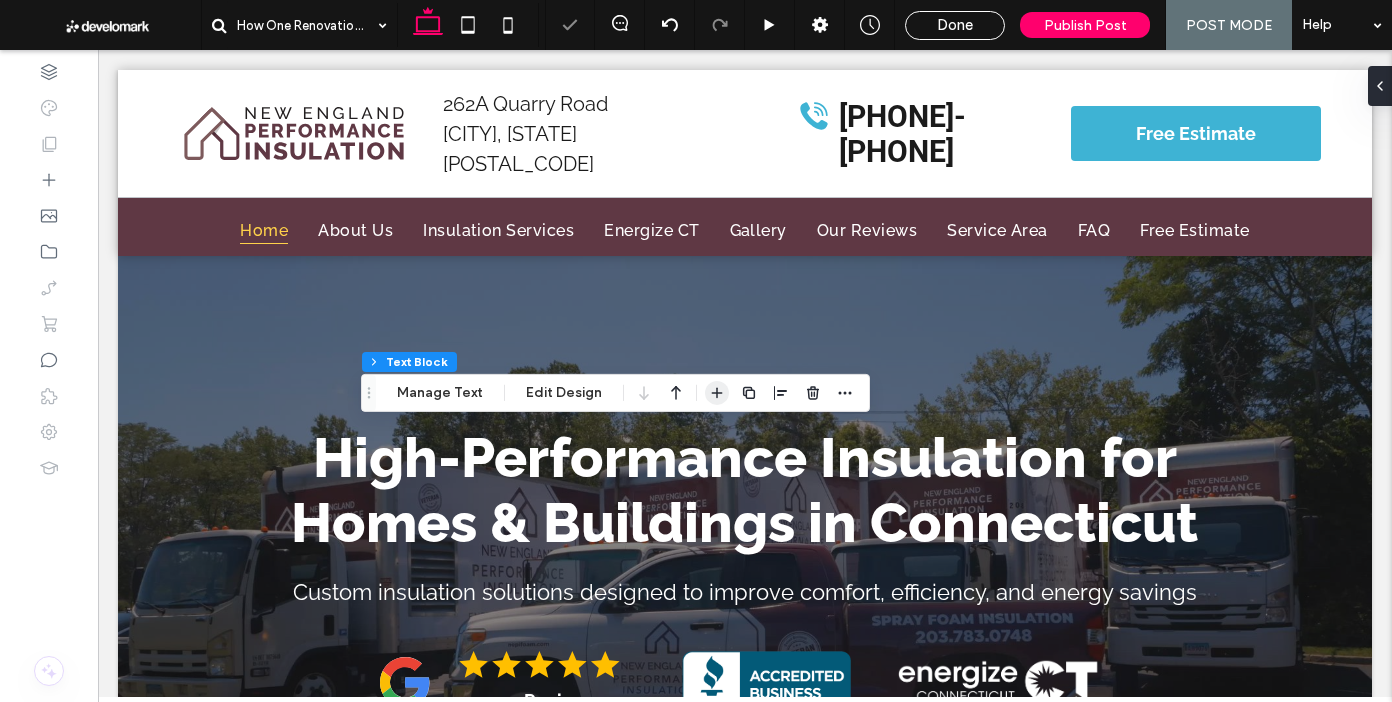click 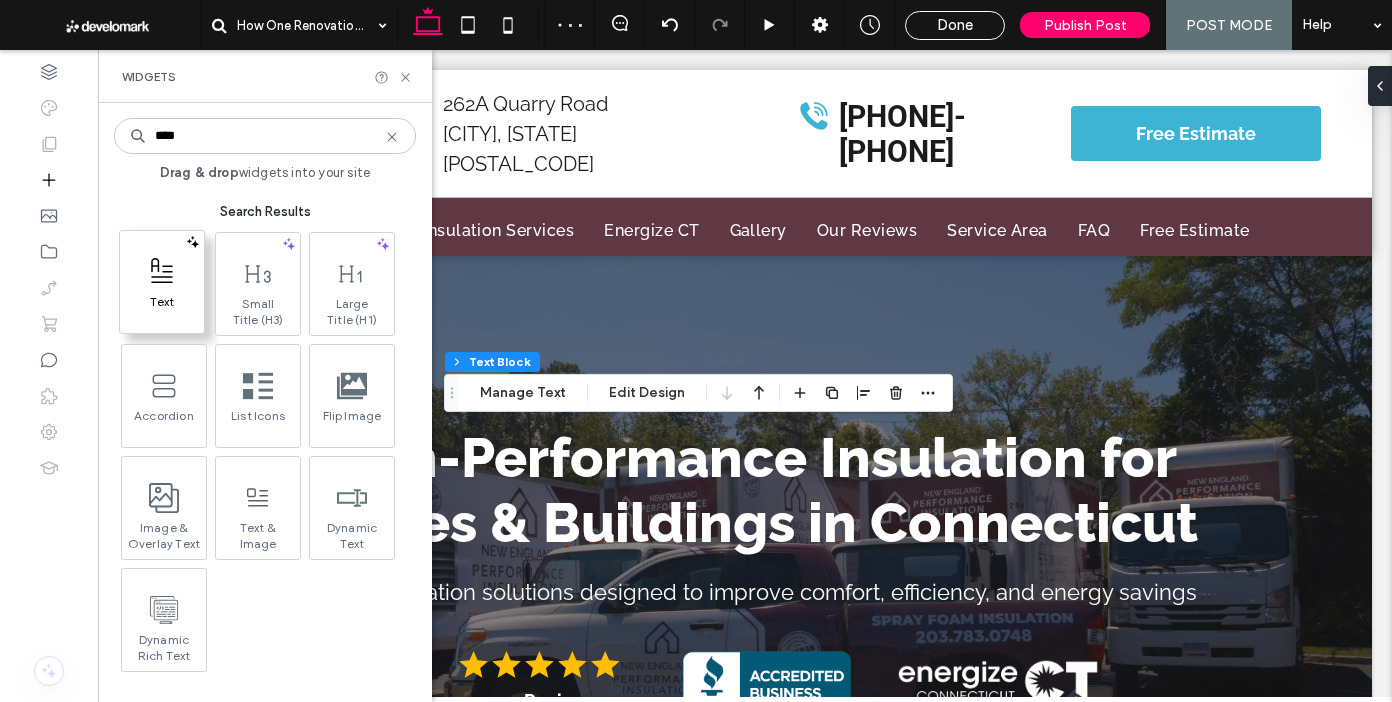type on "****" 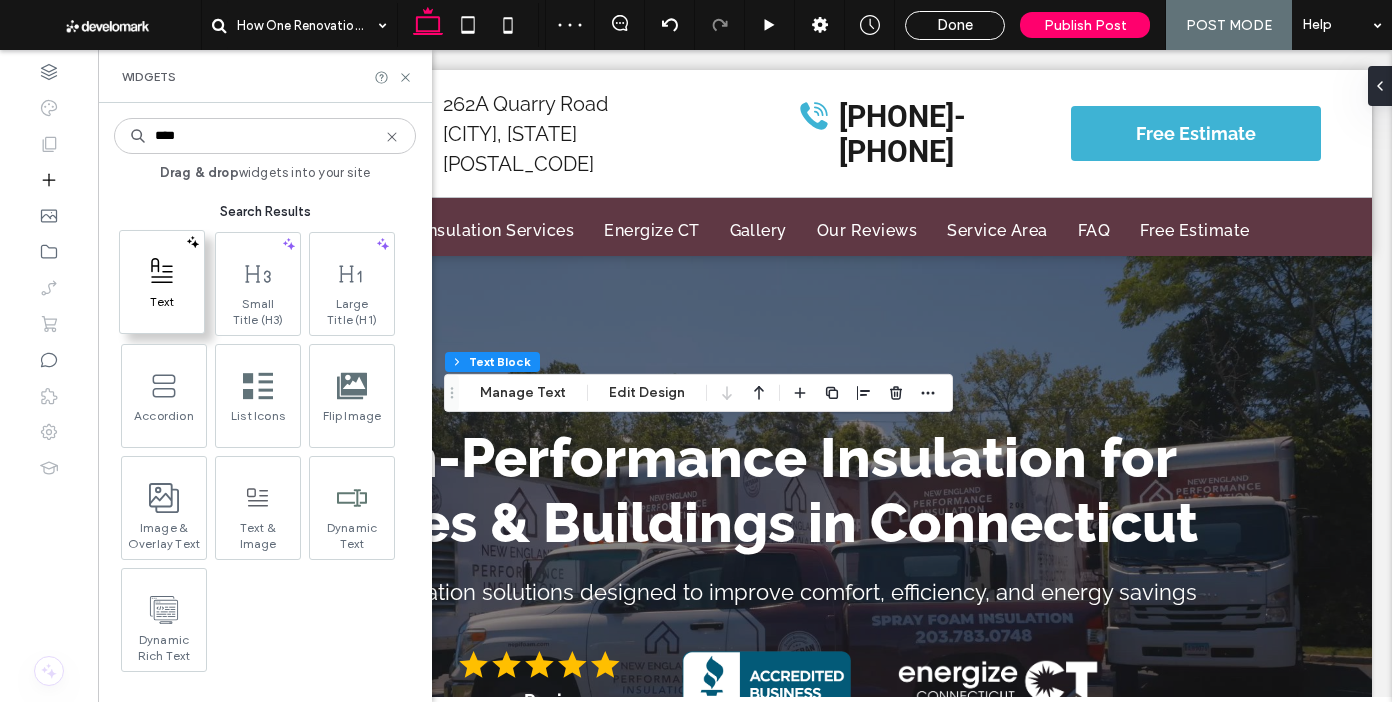 click 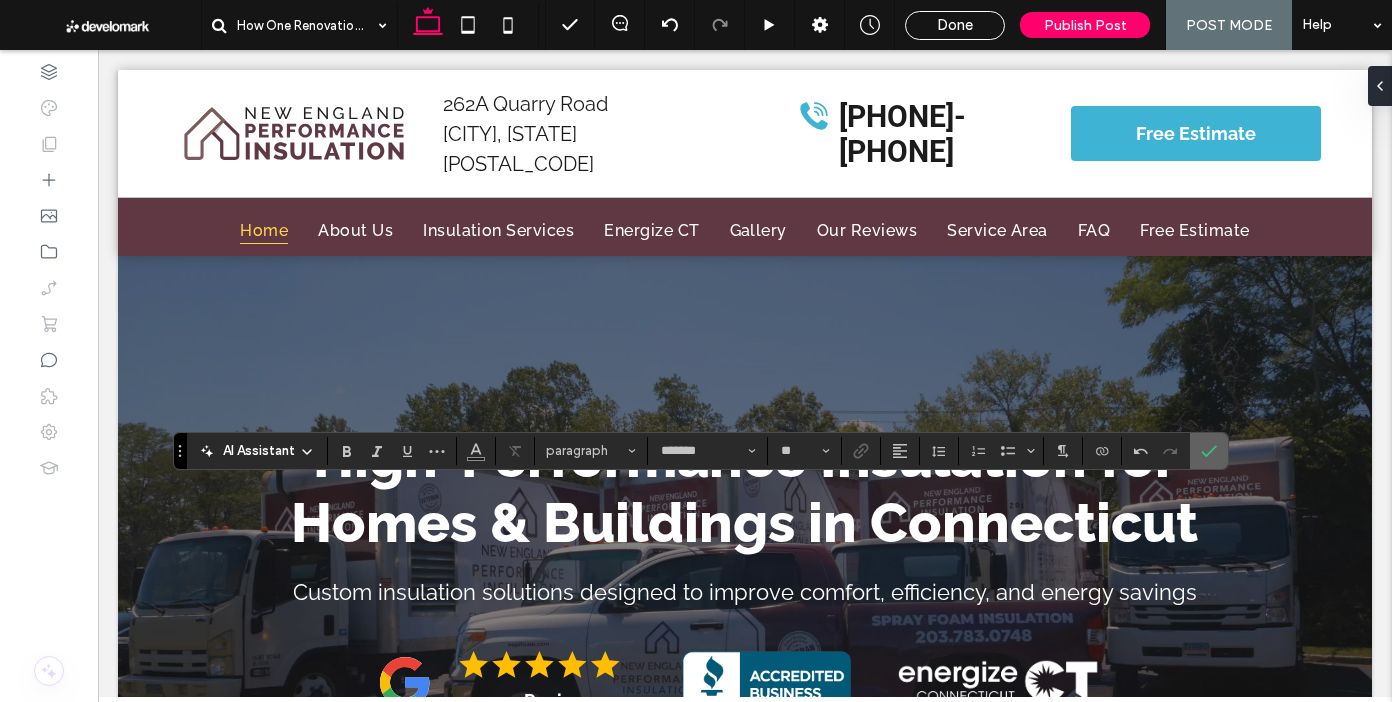 click at bounding box center (1209, 451) 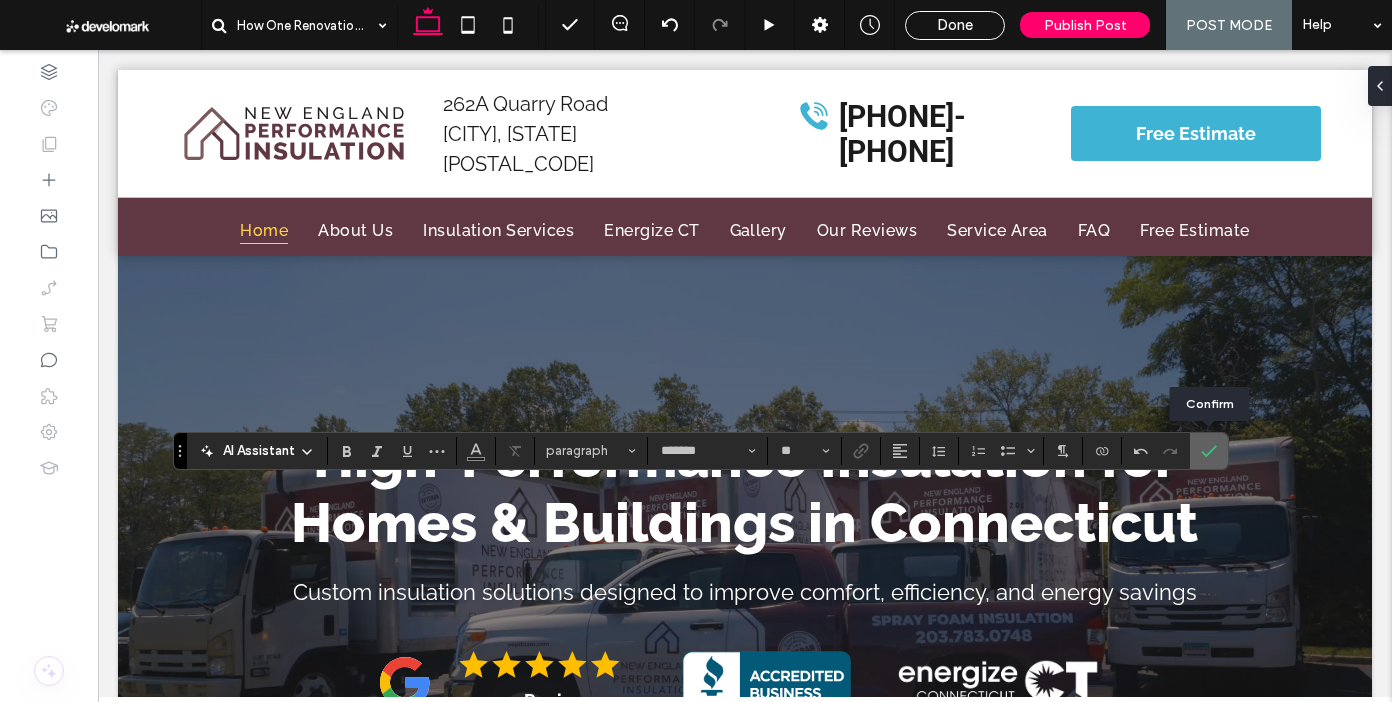 click 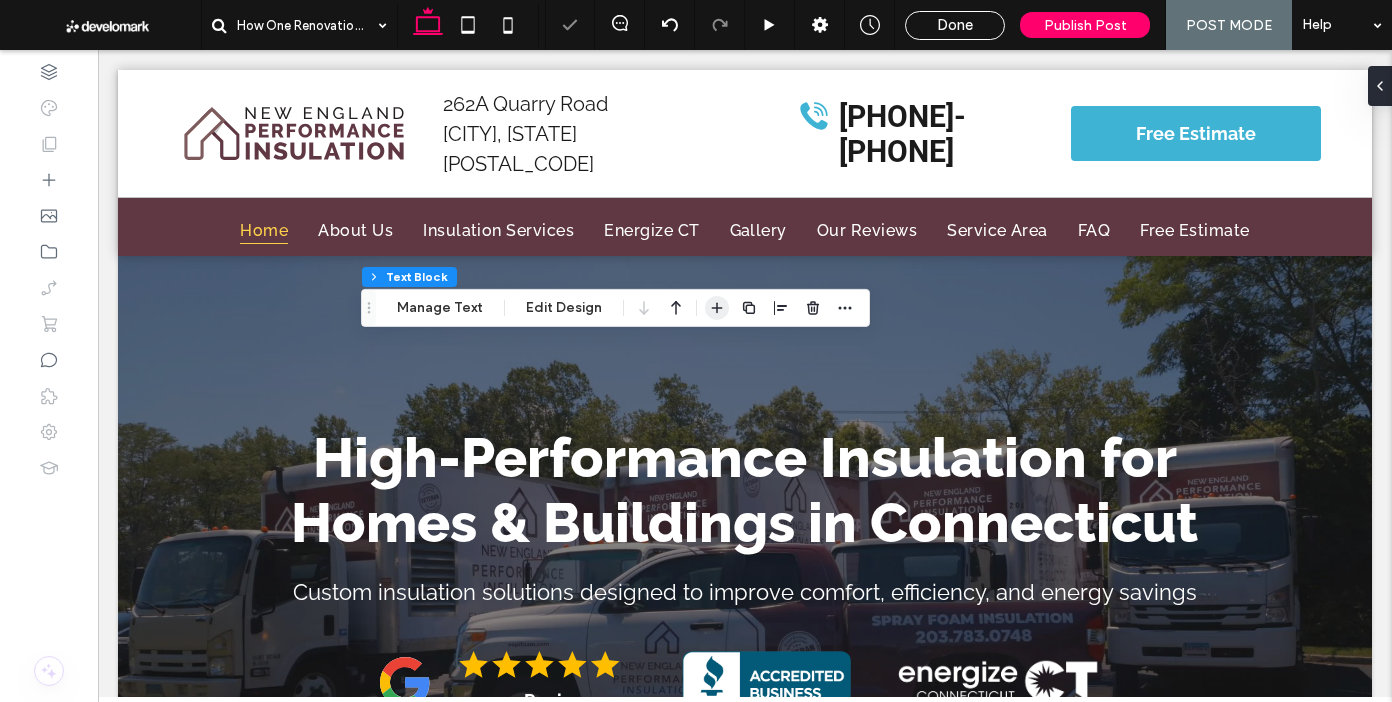 click 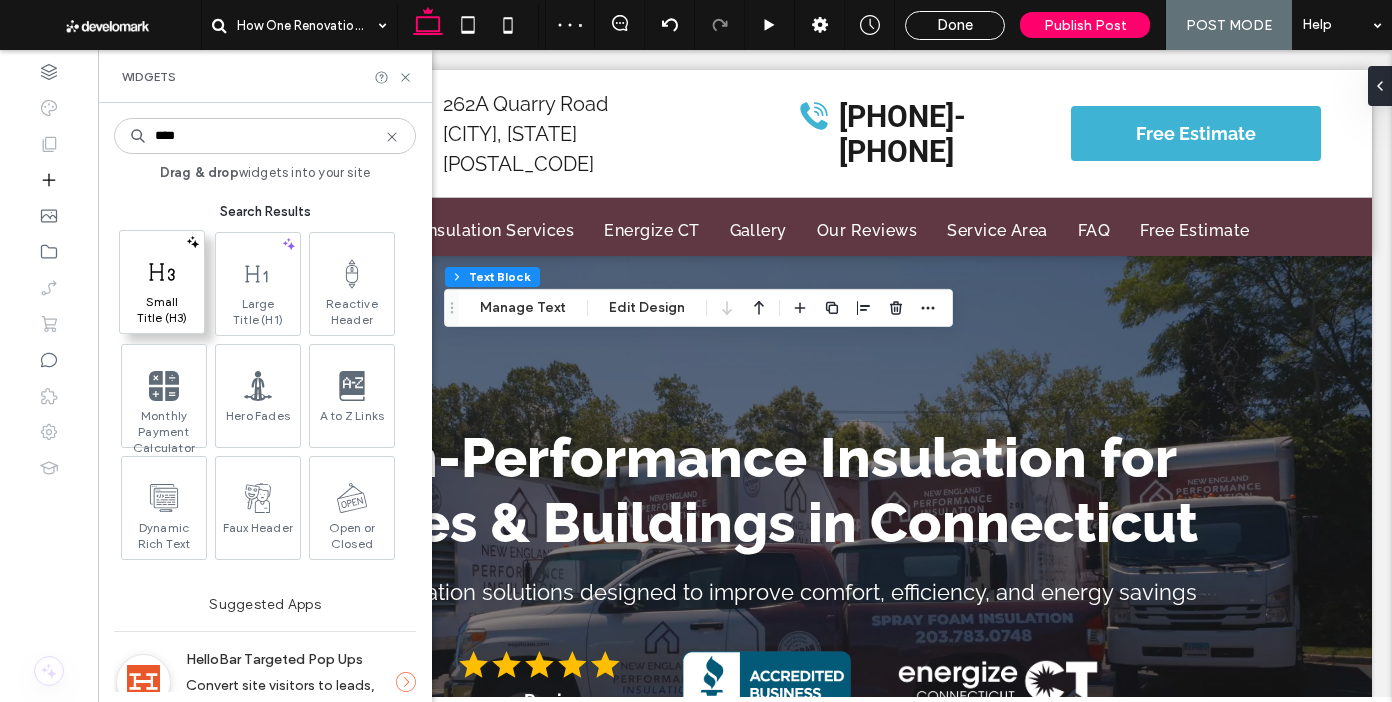 type on "****" 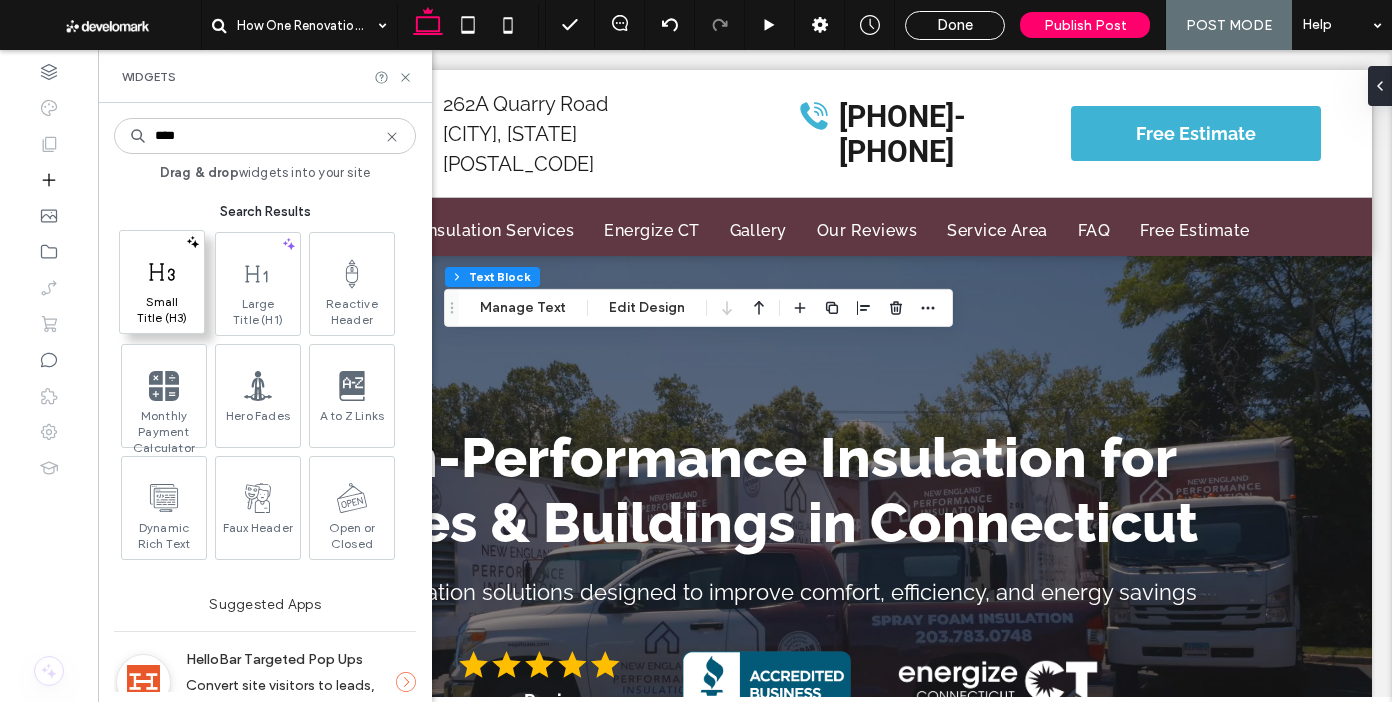 click at bounding box center (162, 271) 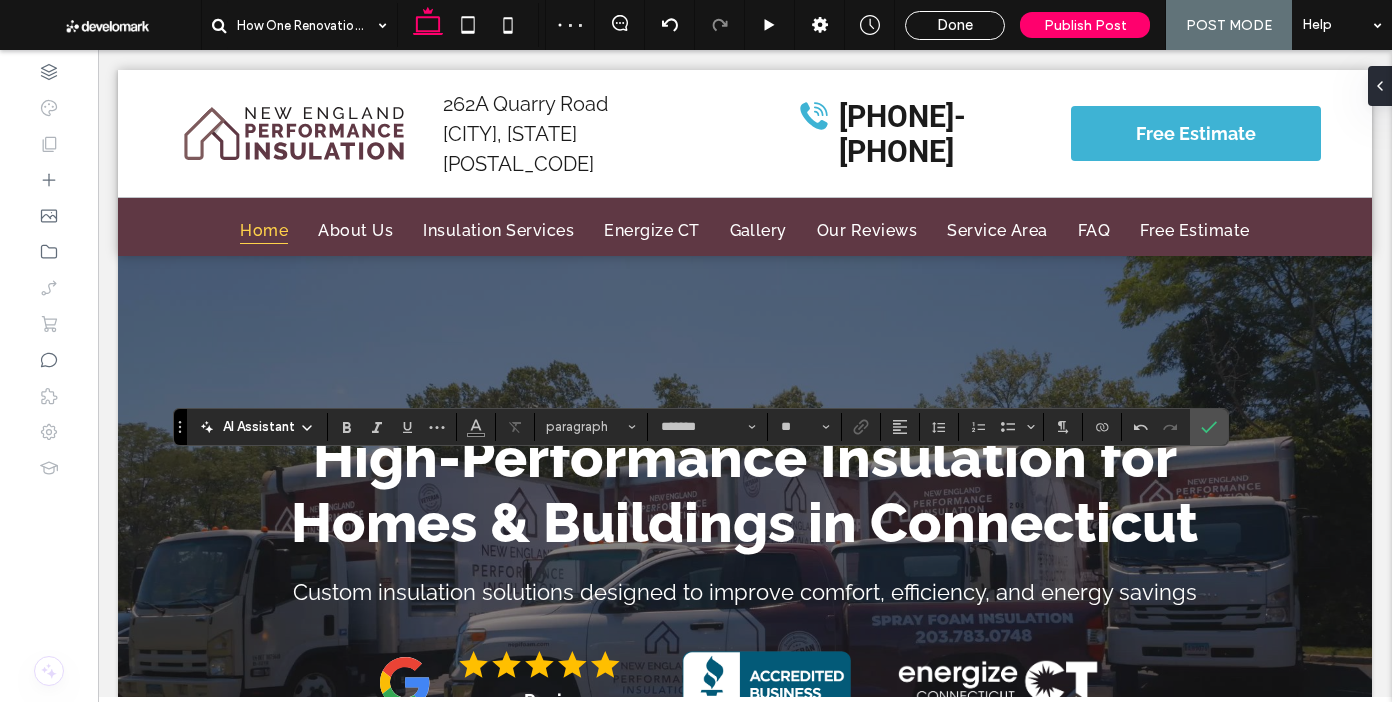 type on "**" 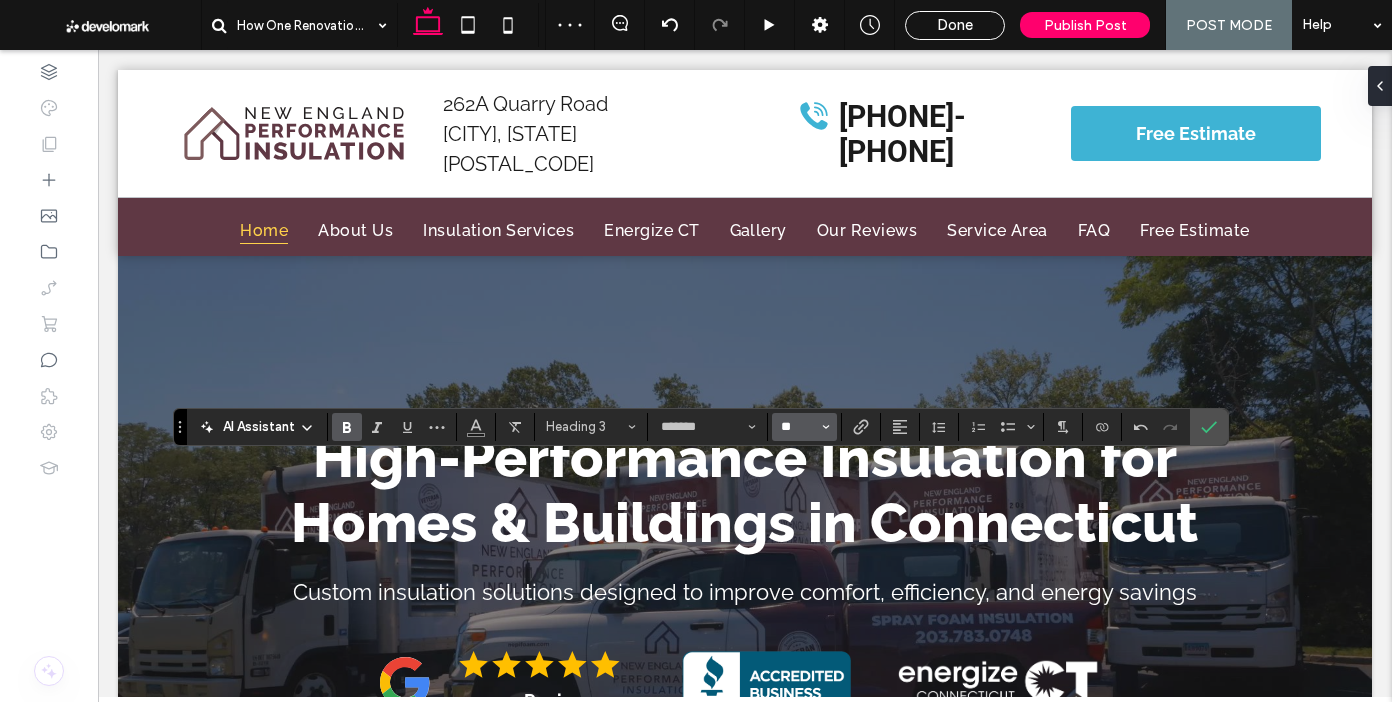 click on "**" at bounding box center [798, 427] 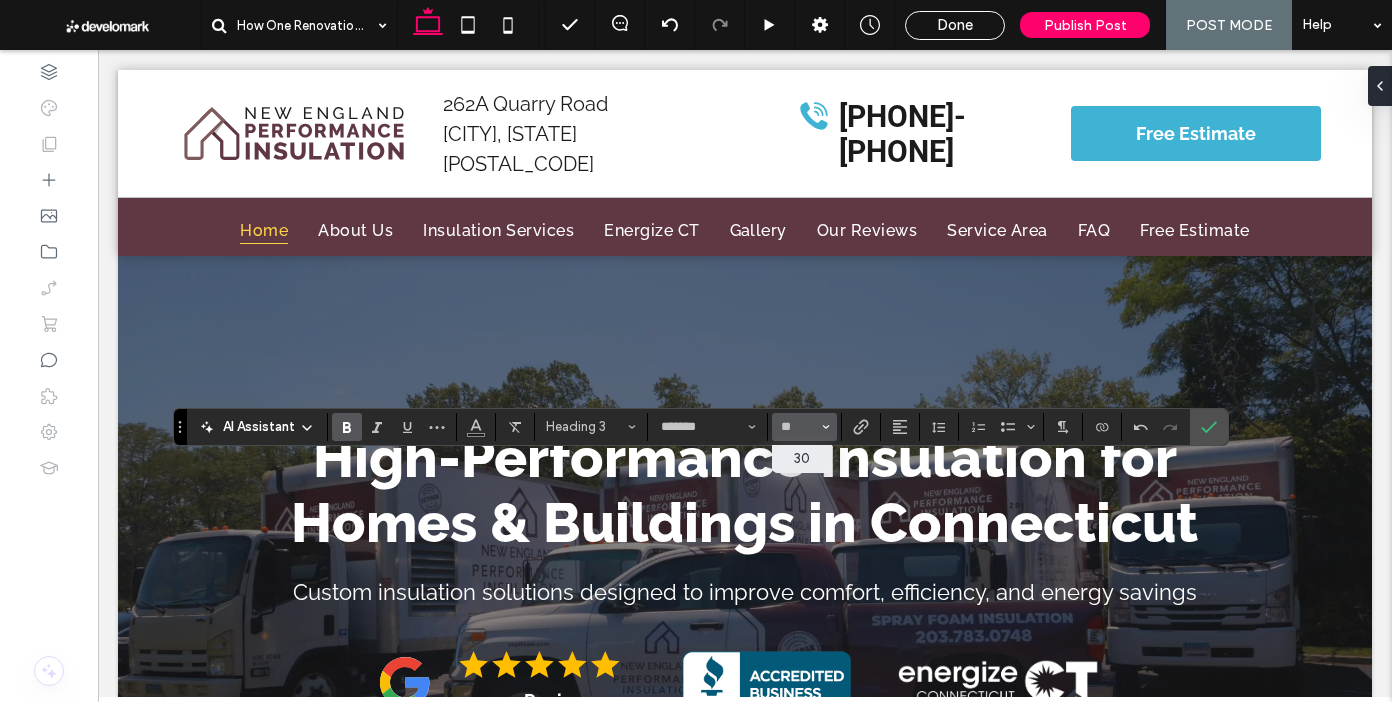 type on "**" 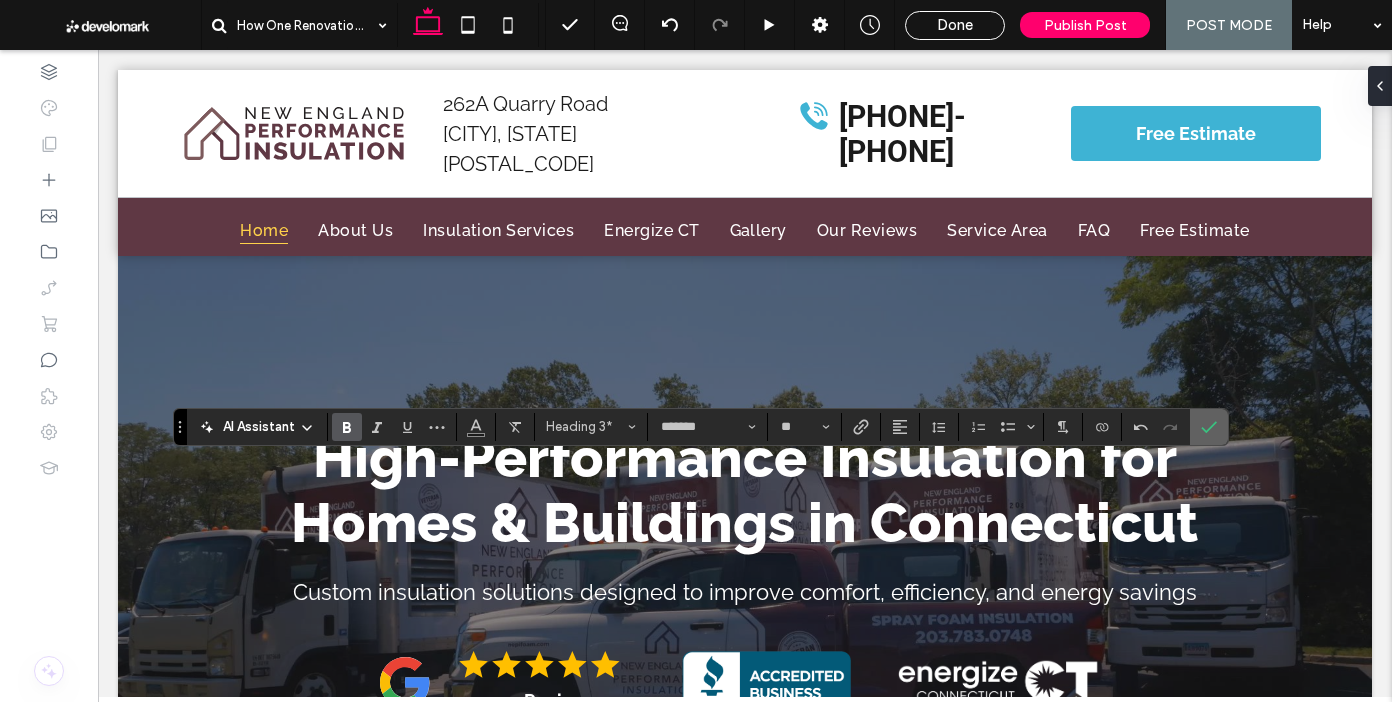click 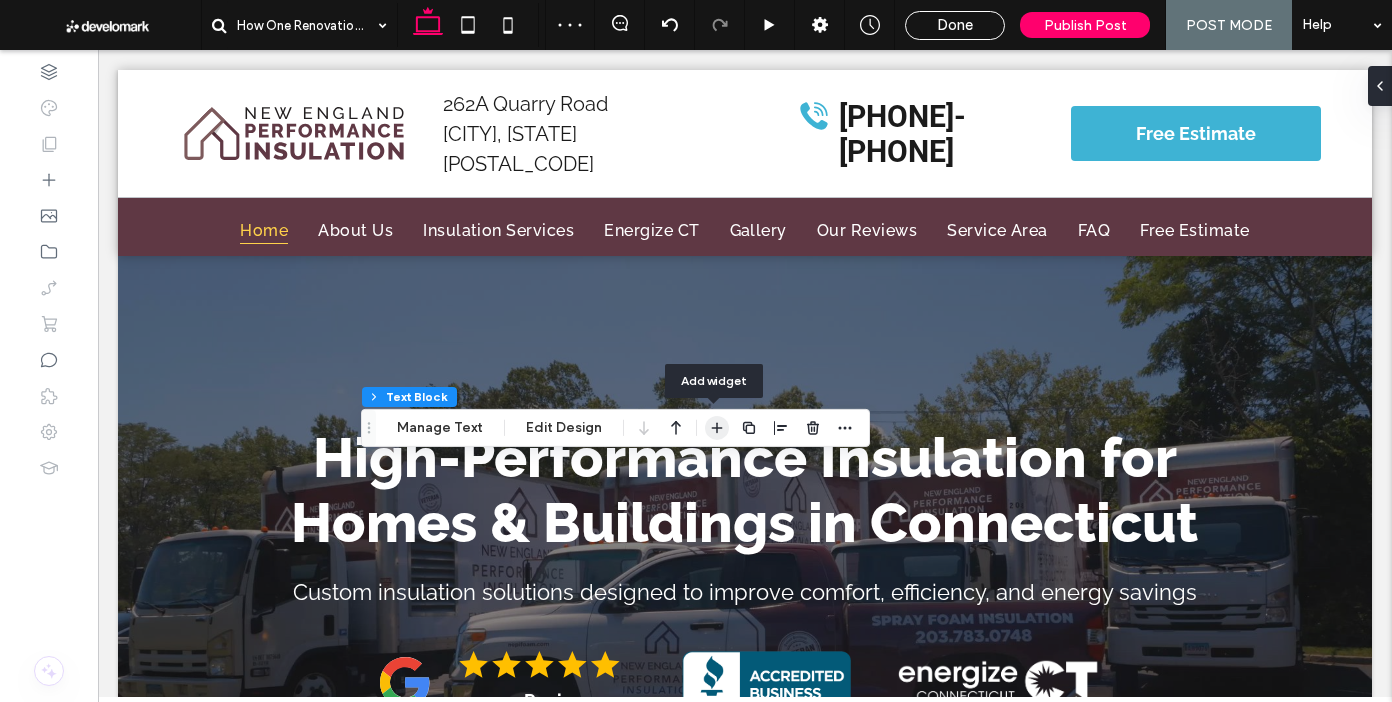 click 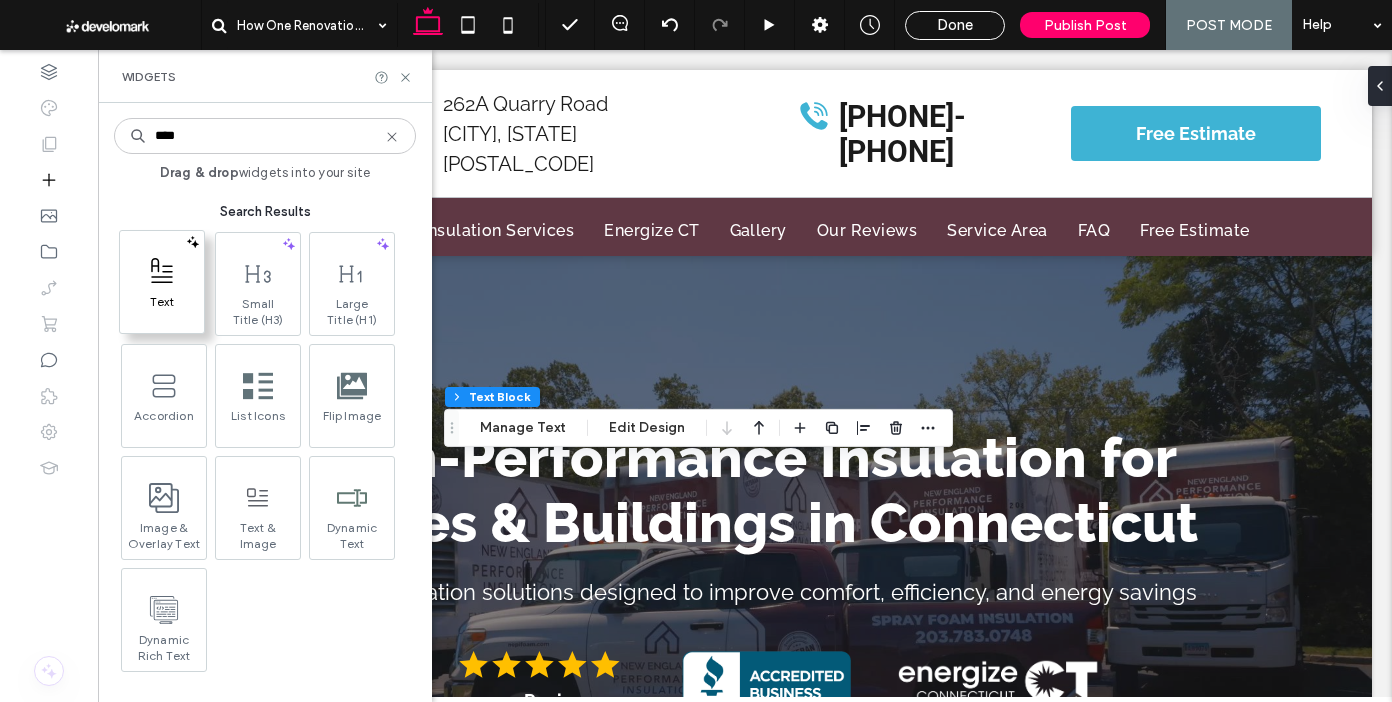 type on "****" 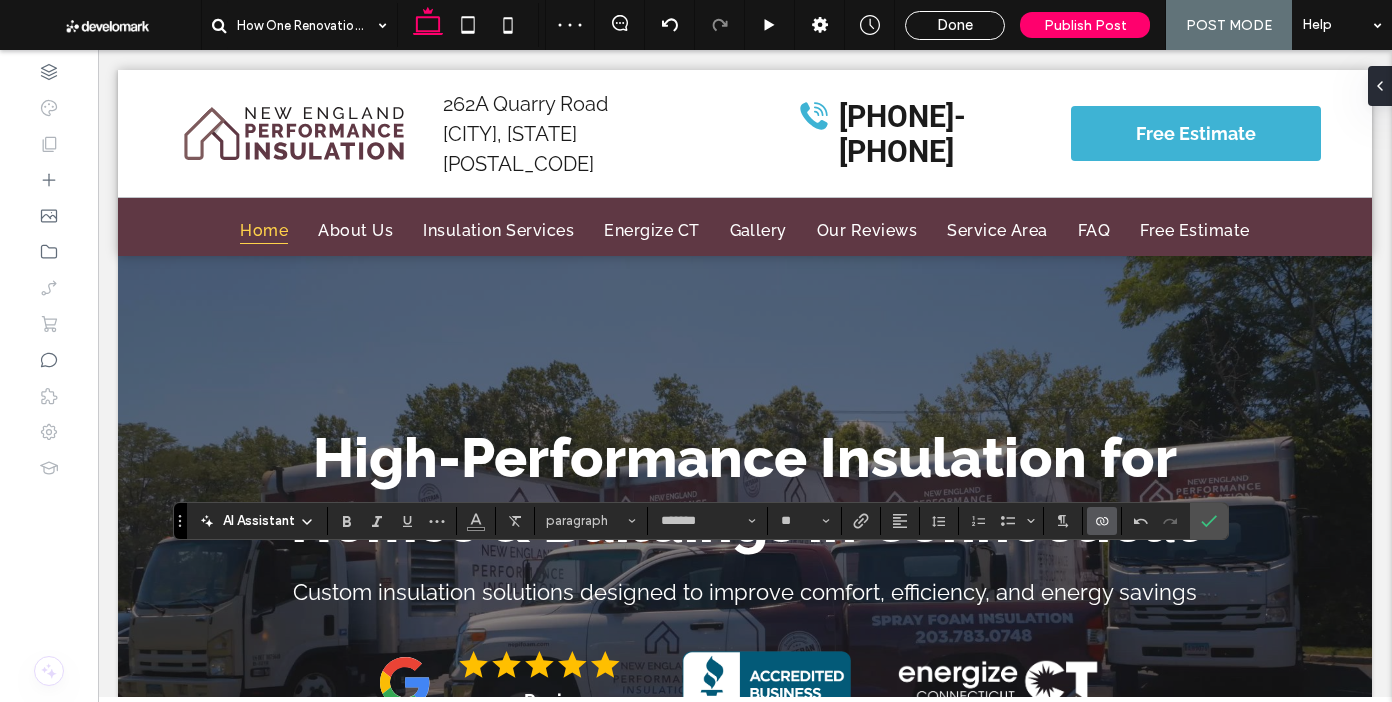 click 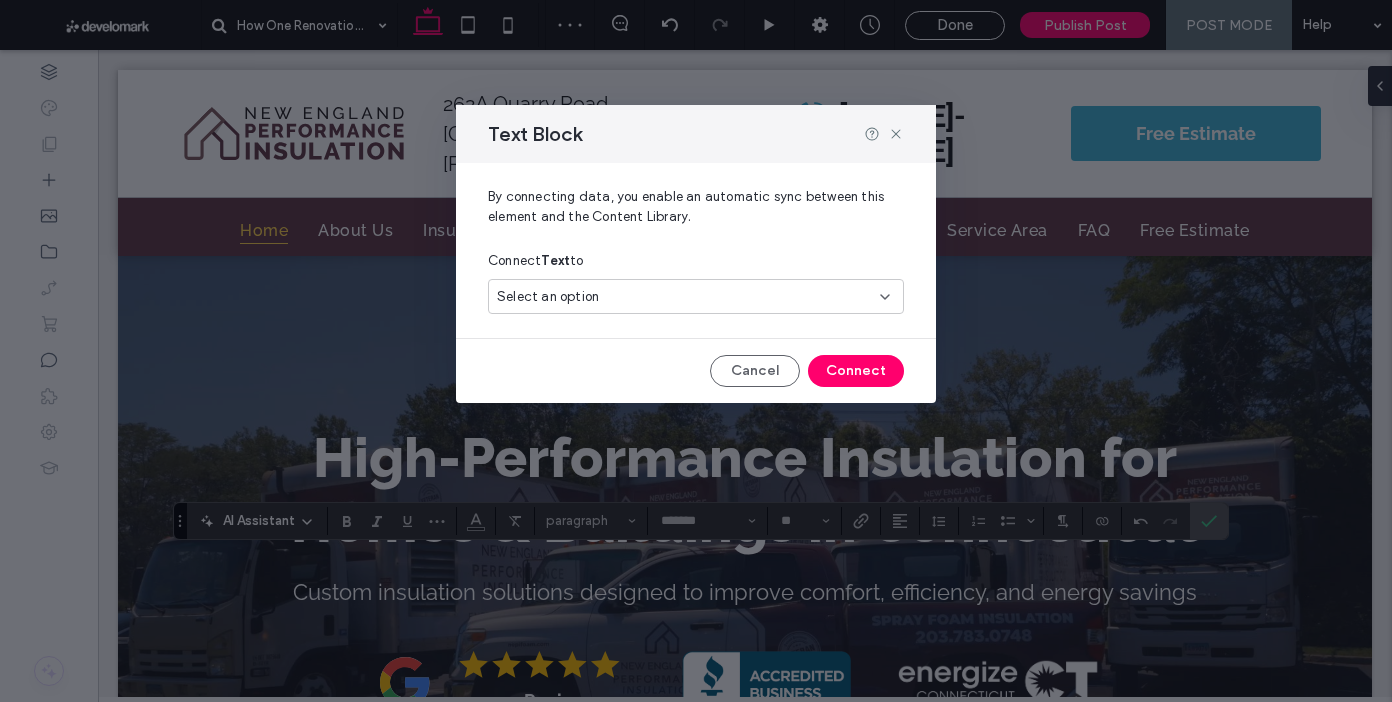 click on "Select an option" at bounding box center (696, 300) 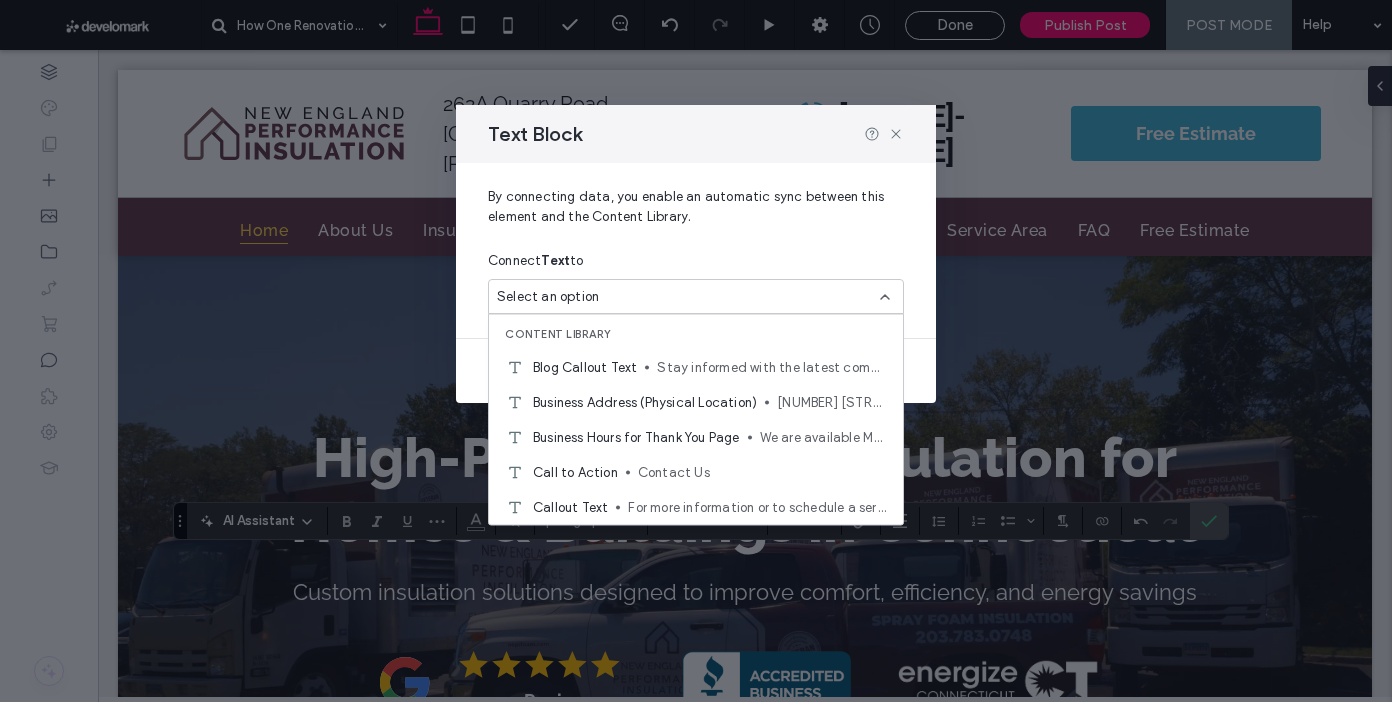 click on "Select an option" at bounding box center [684, 297] 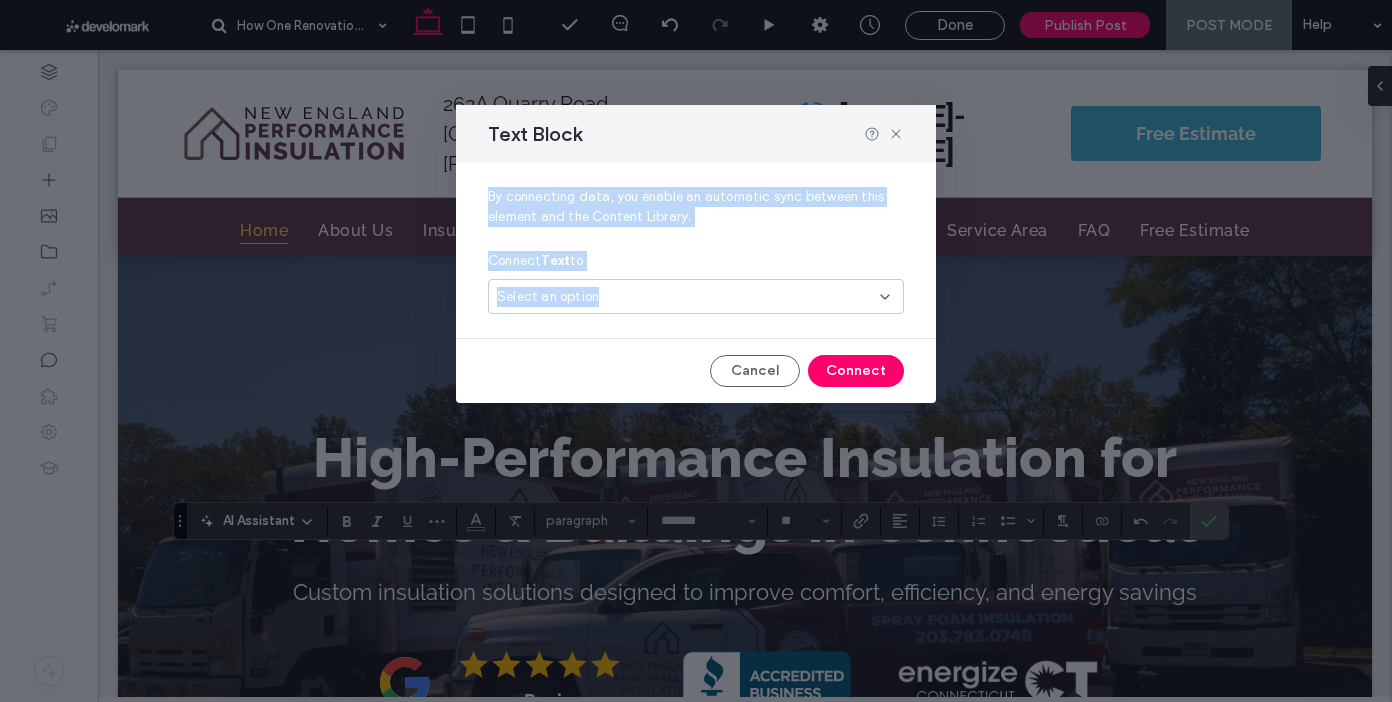 drag, startPoint x: 668, startPoint y: 296, endPoint x: 669, endPoint y: 311, distance: 15.033297 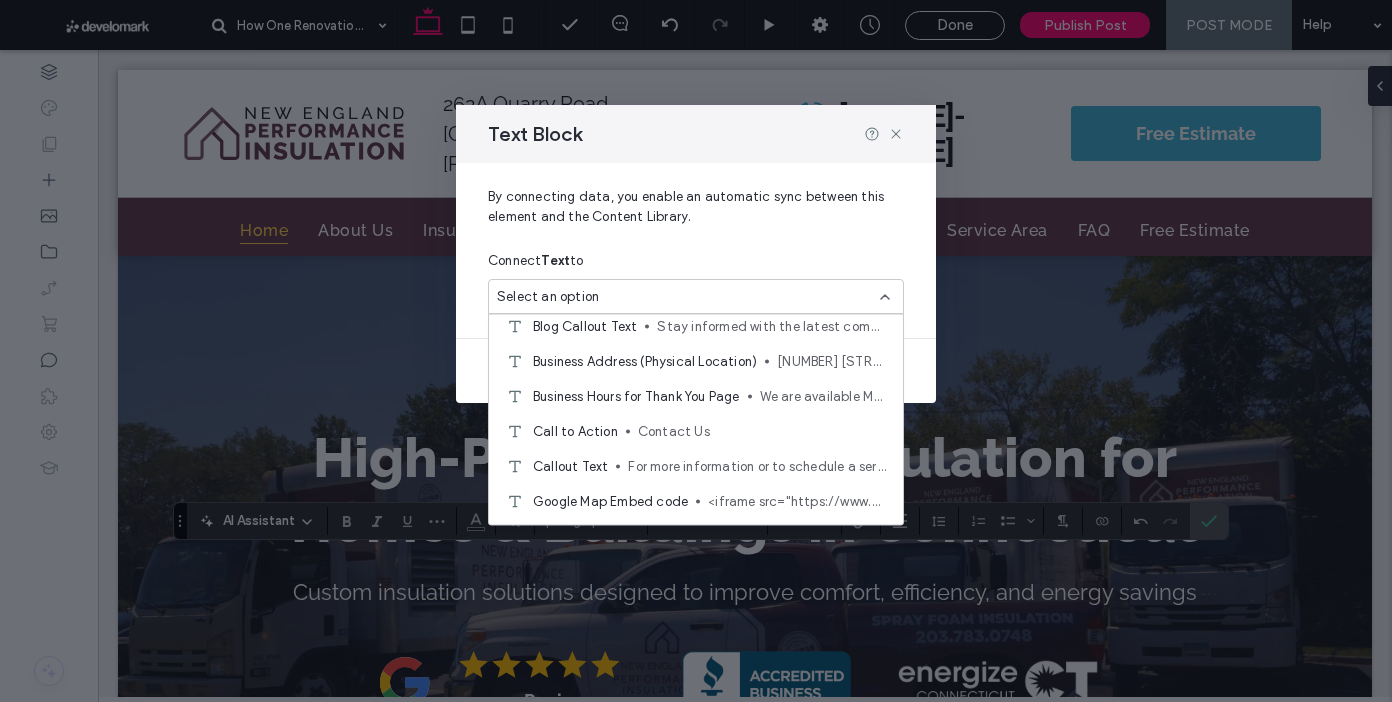 scroll, scrollTop: 44, scrollLeft: 0, axis: vertical 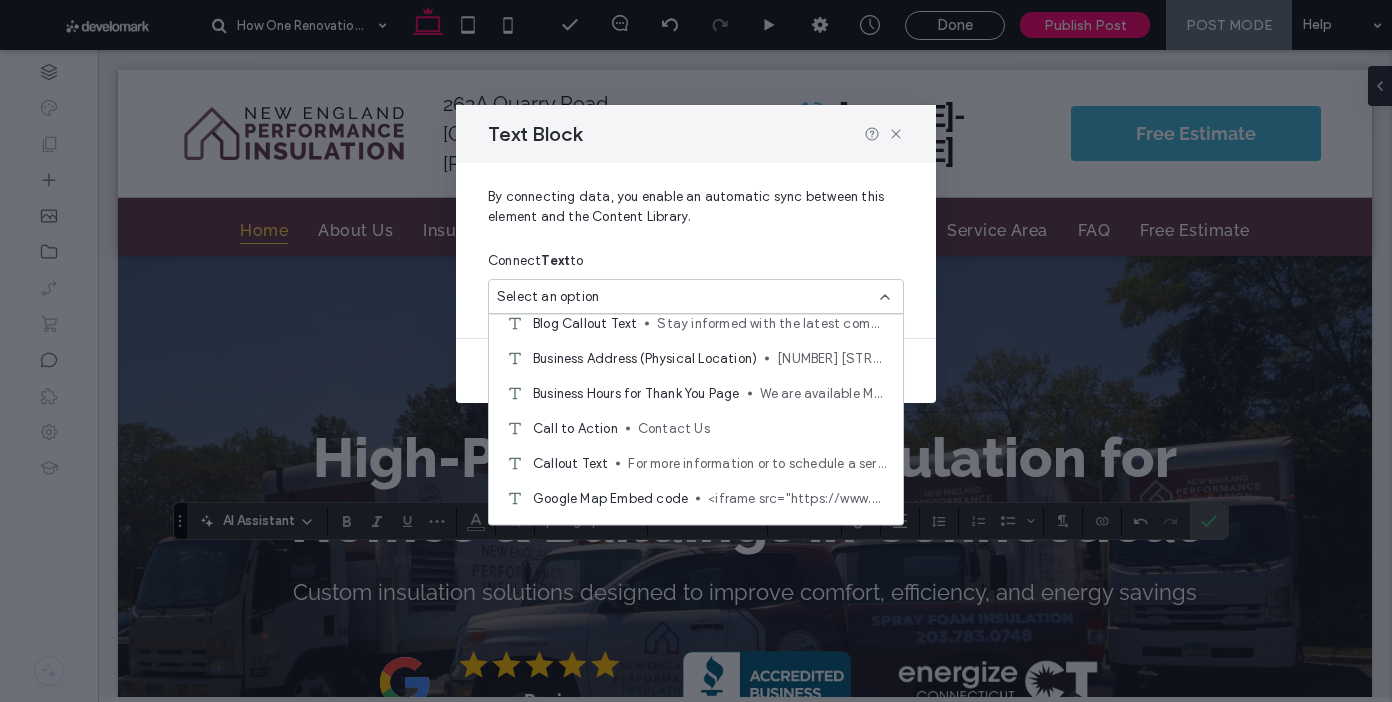 click on "Select an option" at bounding box center (696, 296) 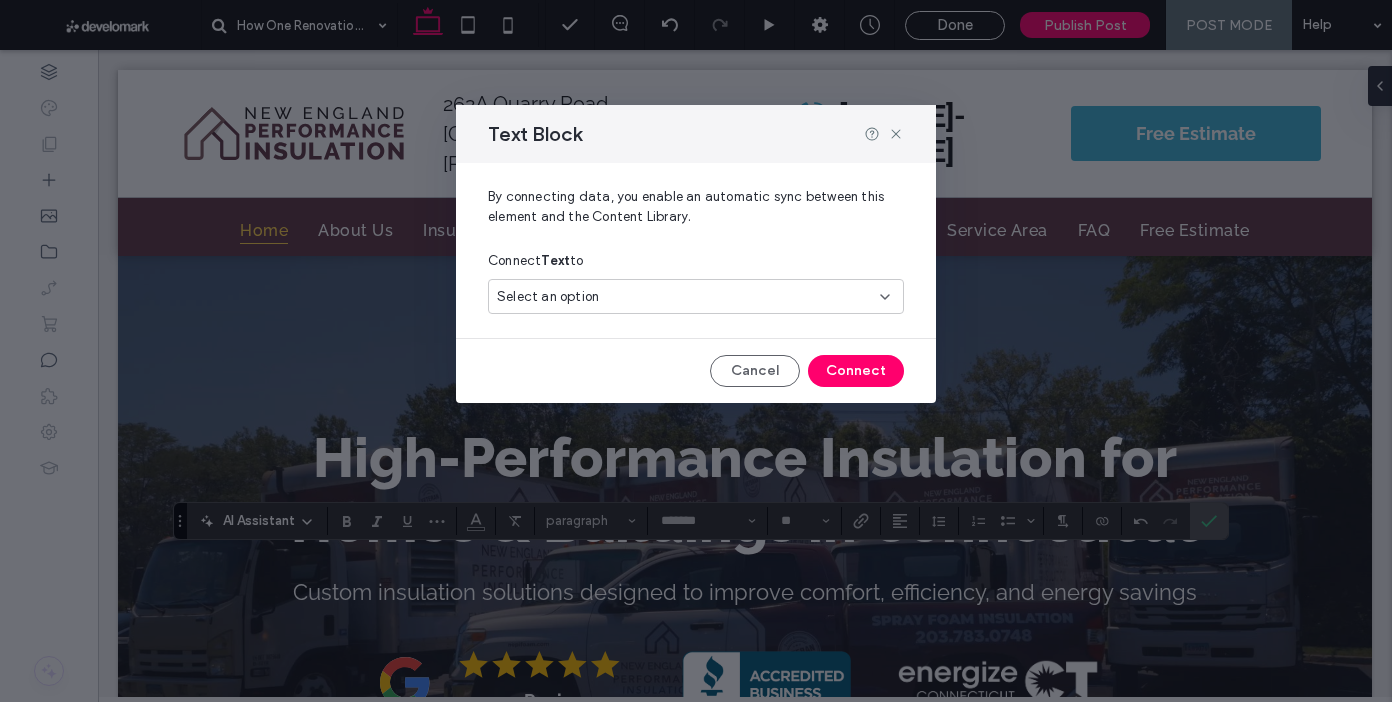click on "Select an option" at bounding box center [684, 297] 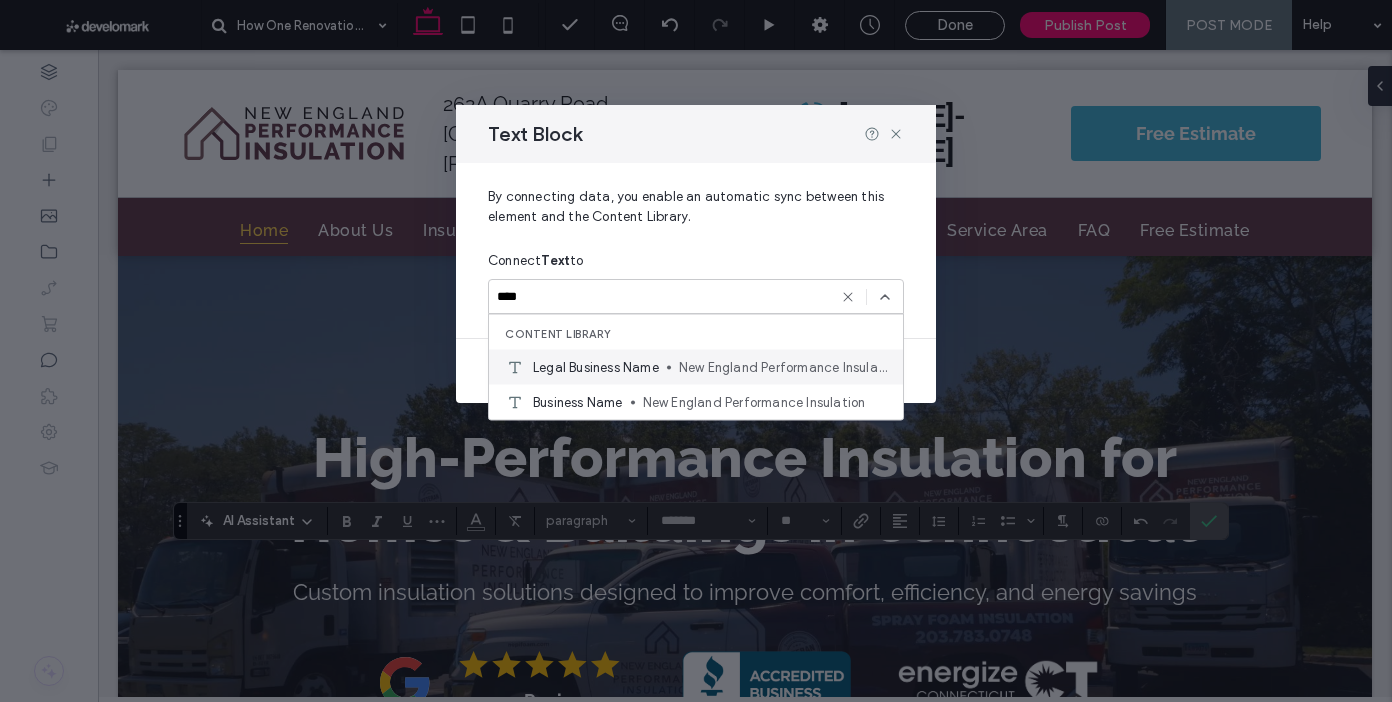 type on "****" 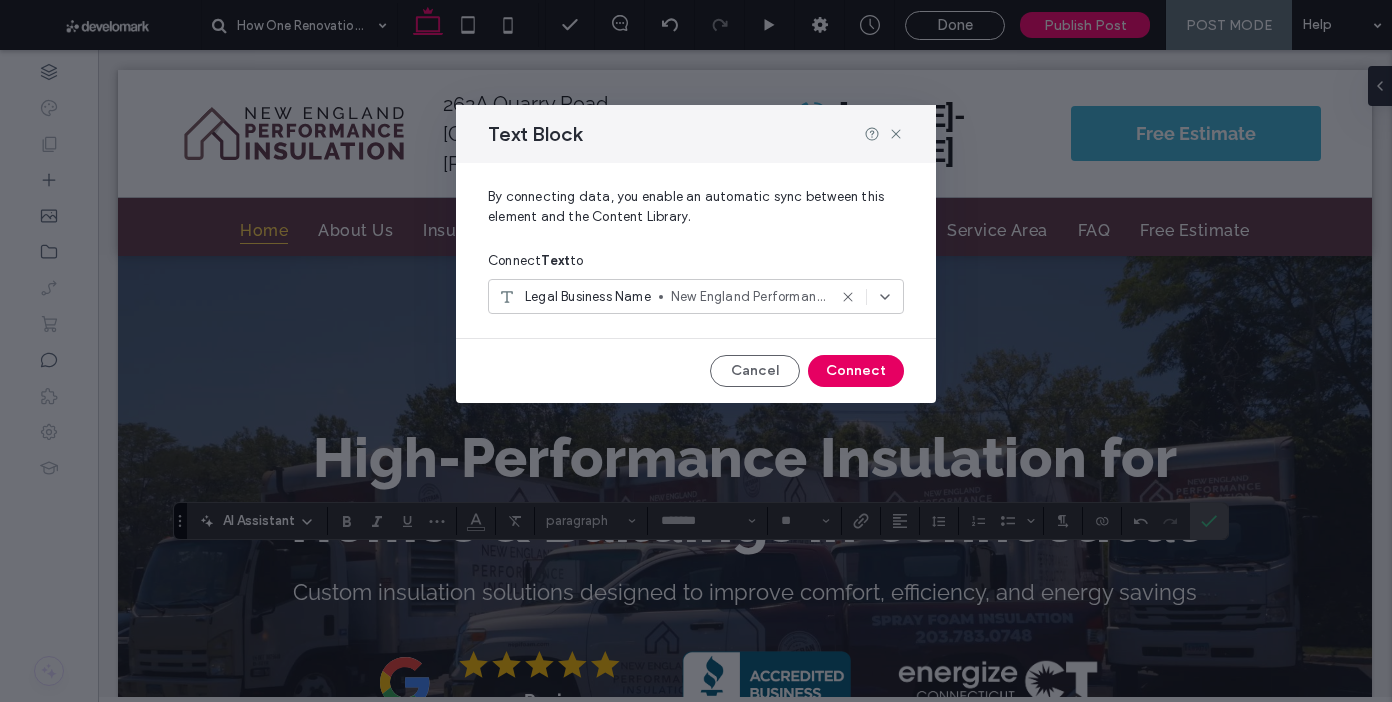 click on "Connect" at bounding box center [856, 371] 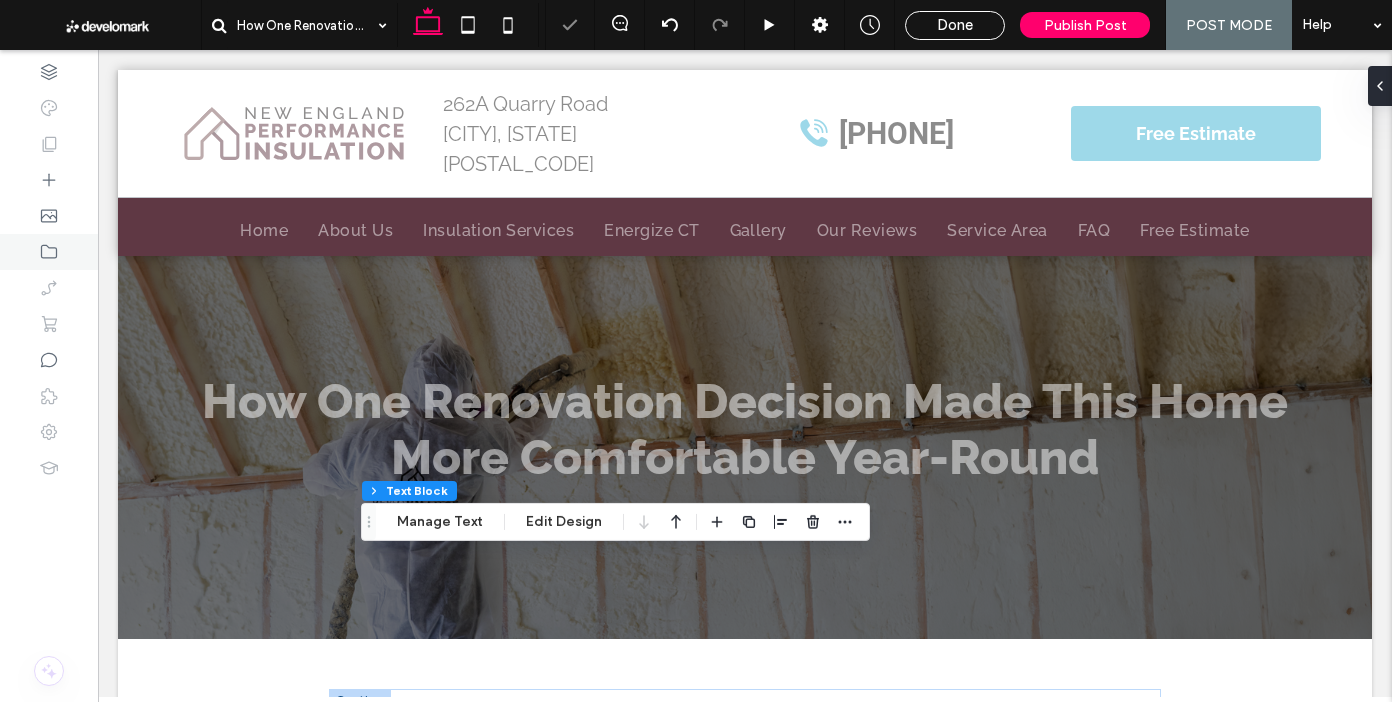 scroll, scrollTop: 1967, scrollLeft: 0, axis: vertical 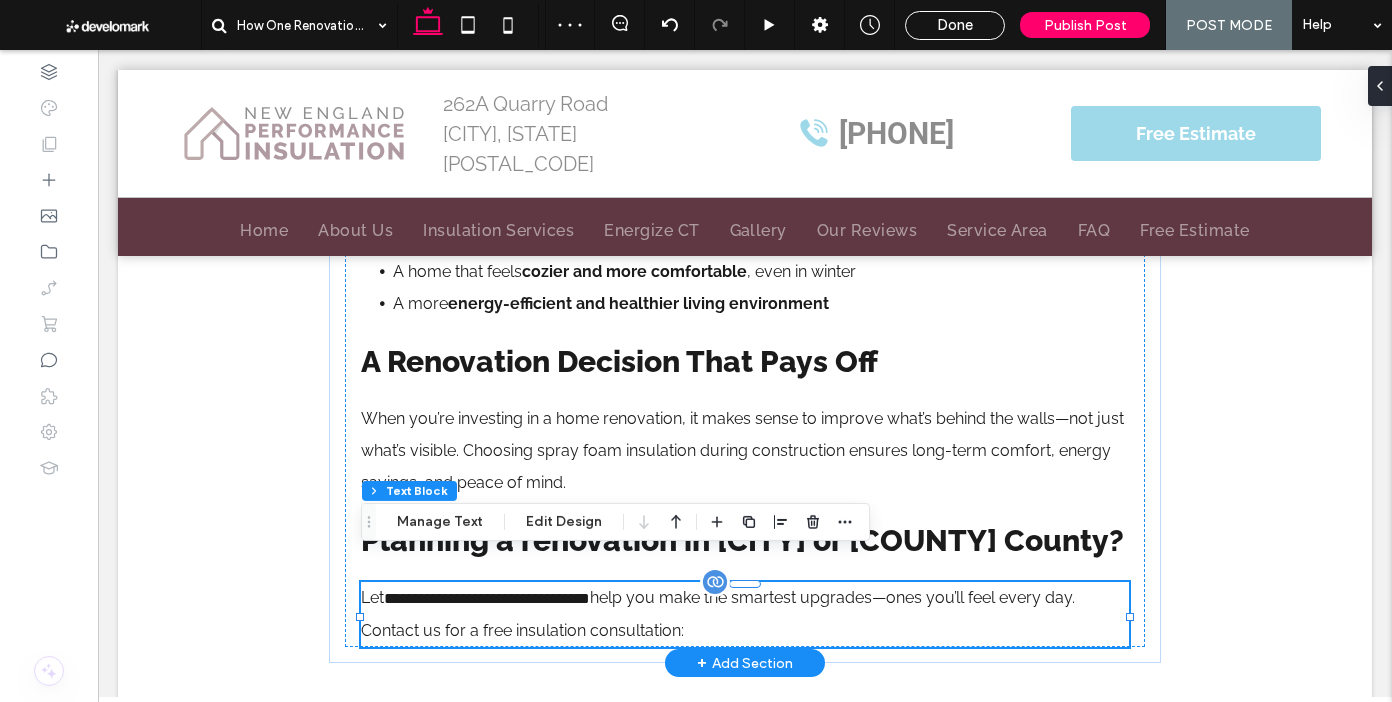 click on "**********" at bounding box center [745, 614] 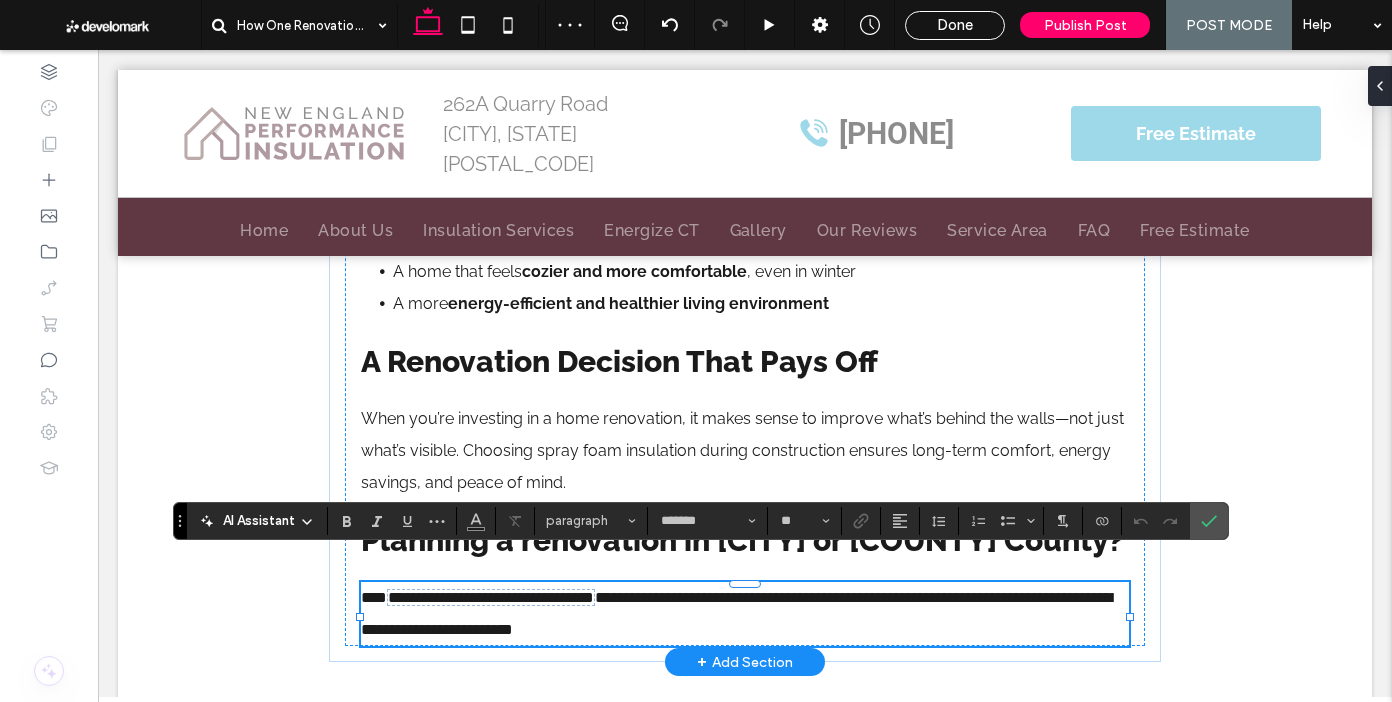 drag, startPoint x: 515, startPoint y: 589, endPoint x: 526, endPoint y: 593, distance: 11.7046995 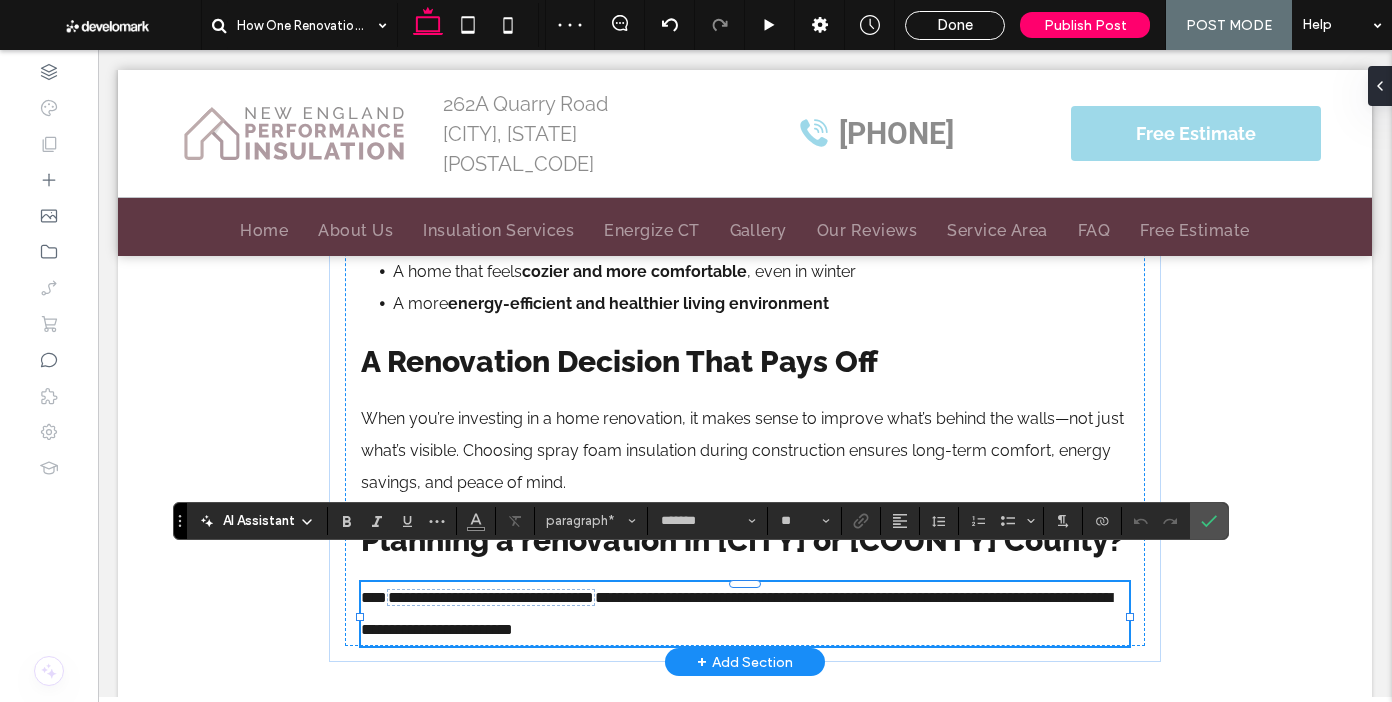 click on "**********" at bounding box center (736, 613) 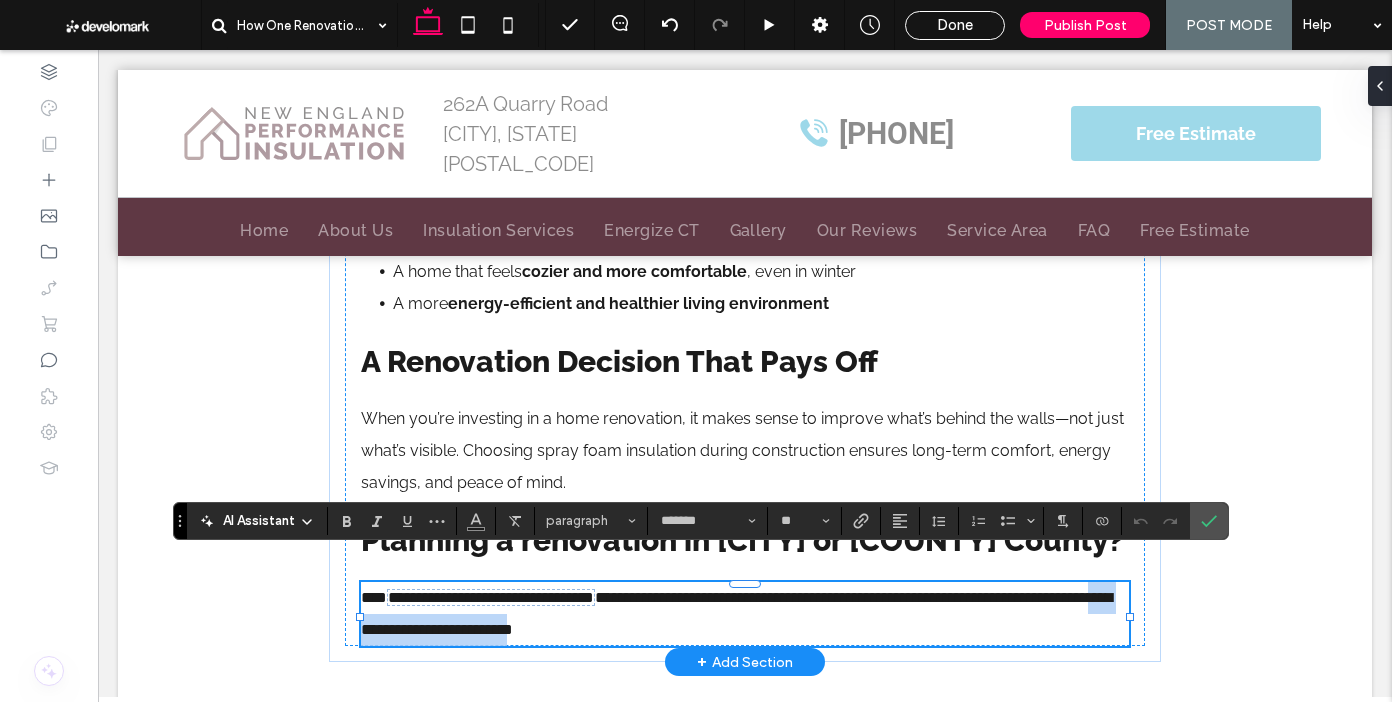 drag, startPoint x: 713, startPoint y: 600, endPoint x: 607, endPoint y: 588, distance: 106.677086 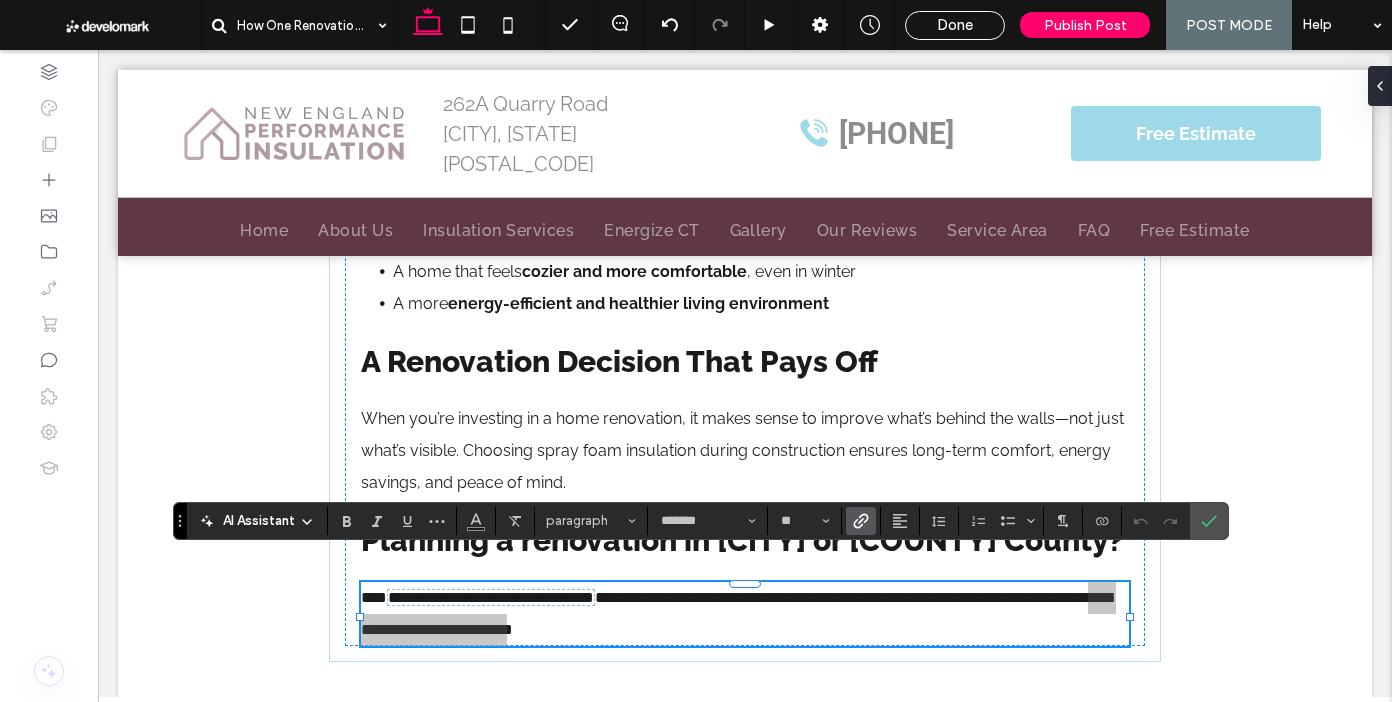 click 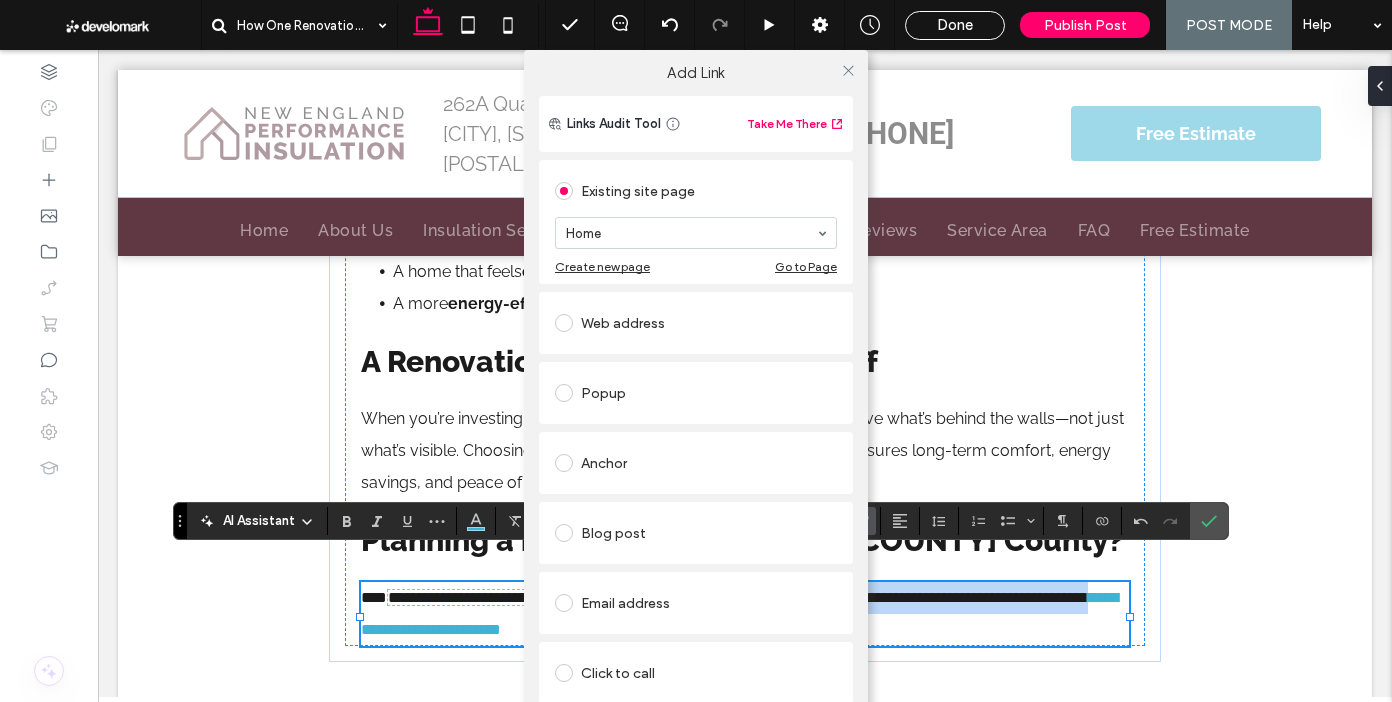 scroll, scrollTop: 94, scrollLeft: 0, axis: vertical 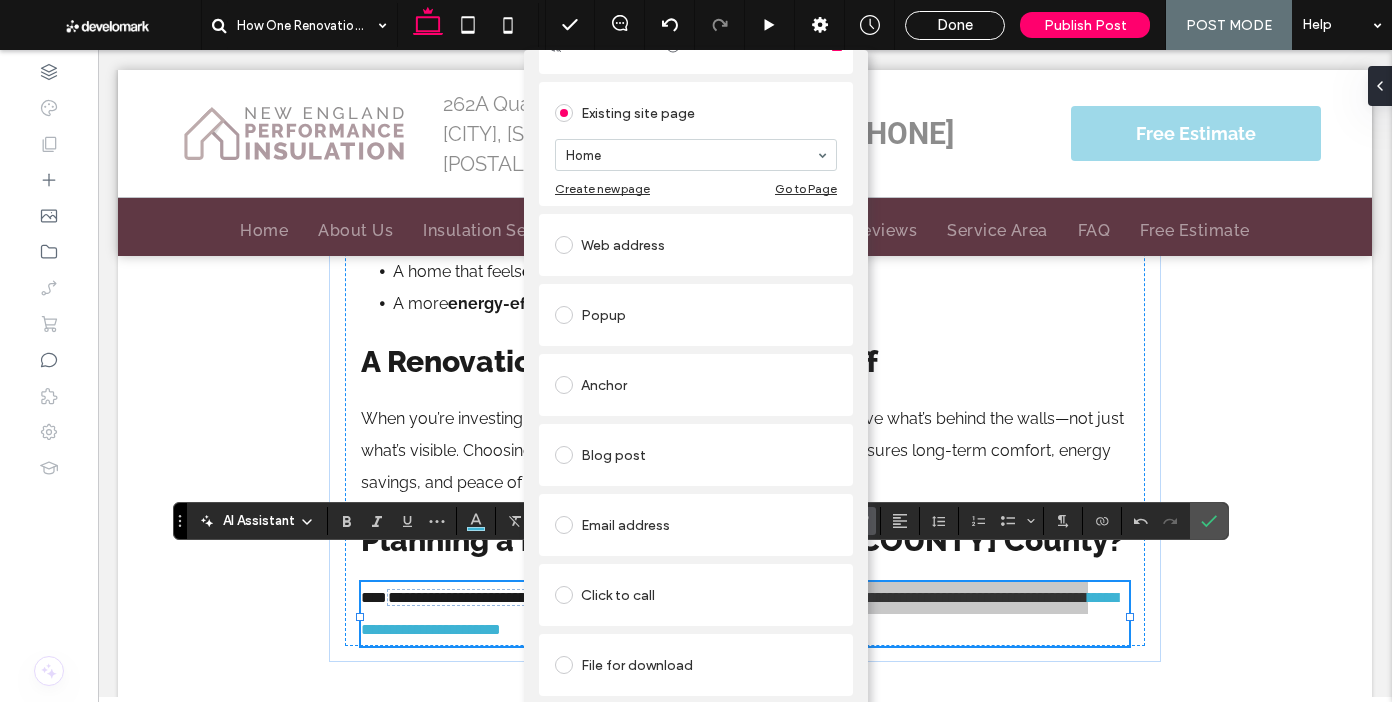 click on "Anchor" at bounding box center (696, 385) 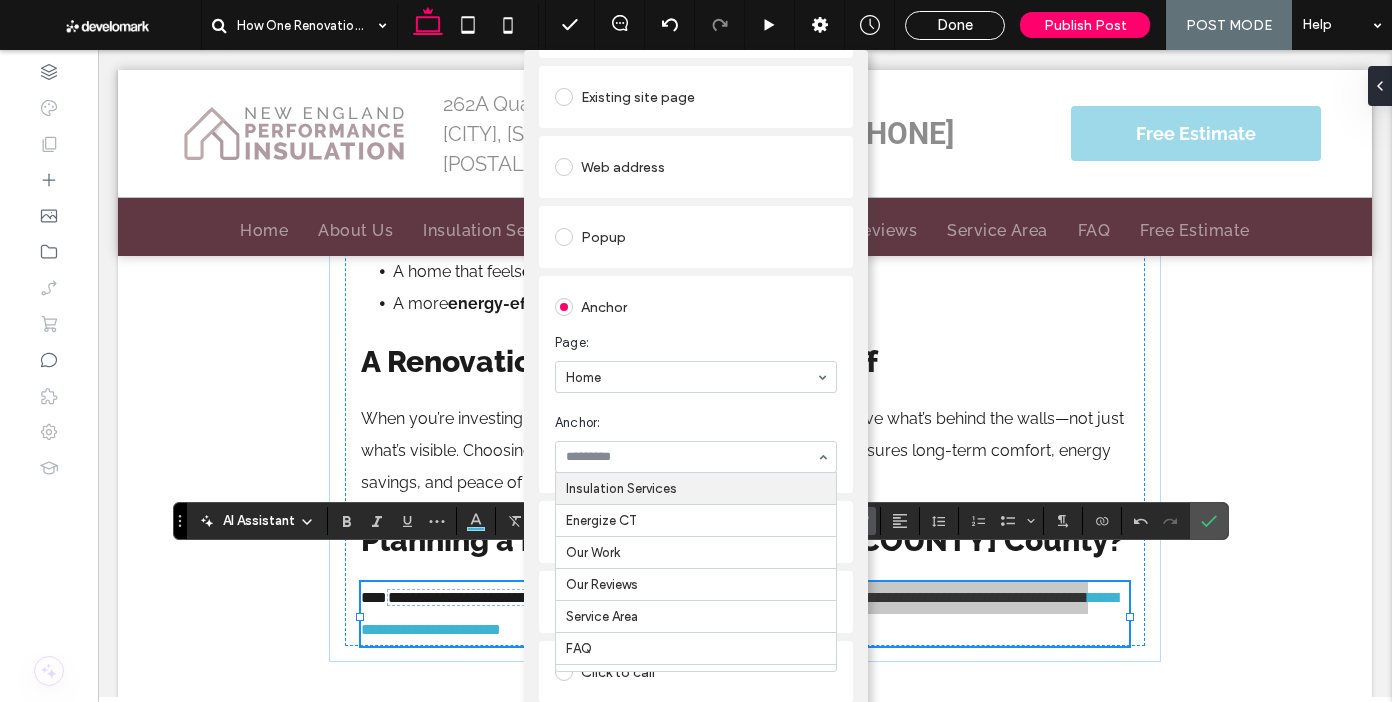 drag, startPoint x: 655, startPoint y: 467, endPoint x: 664, endPoint y: 535, distance: 68.593 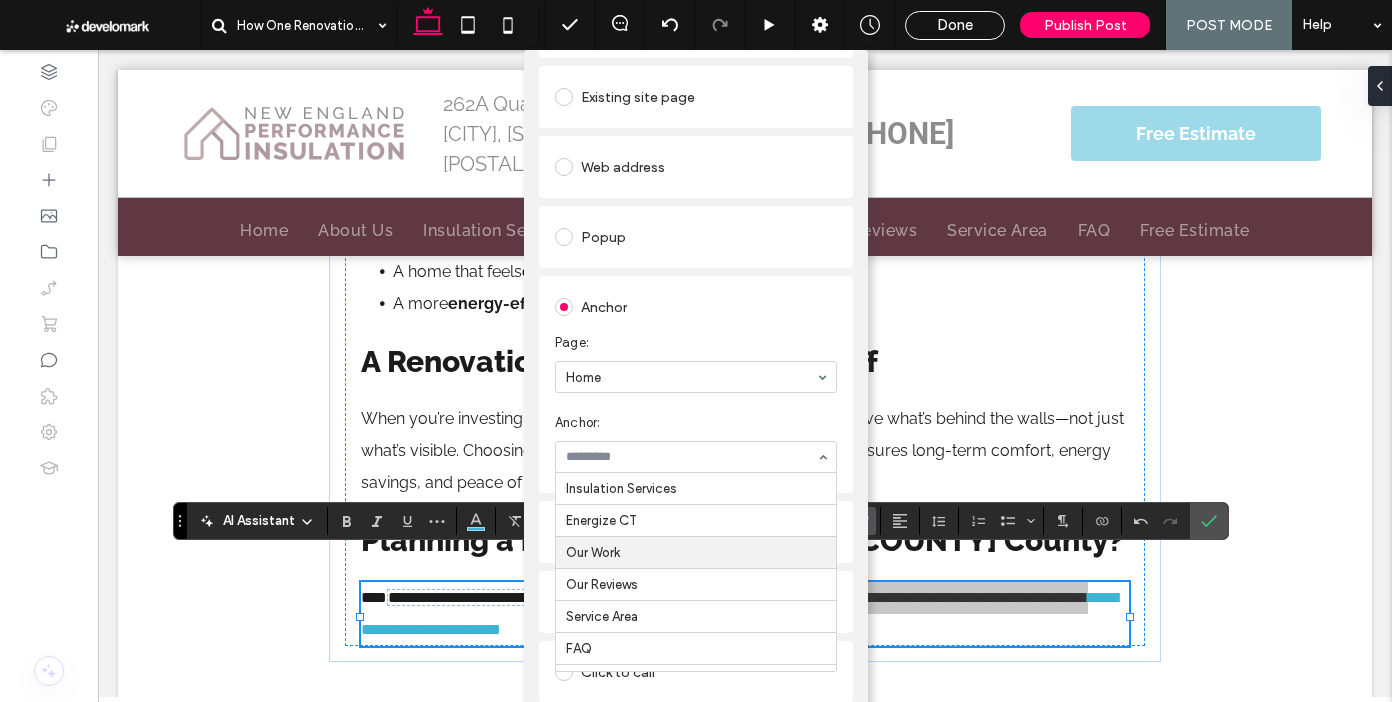 scroll, scrollTop: 164, scrollLeft: 0, axis: vertical 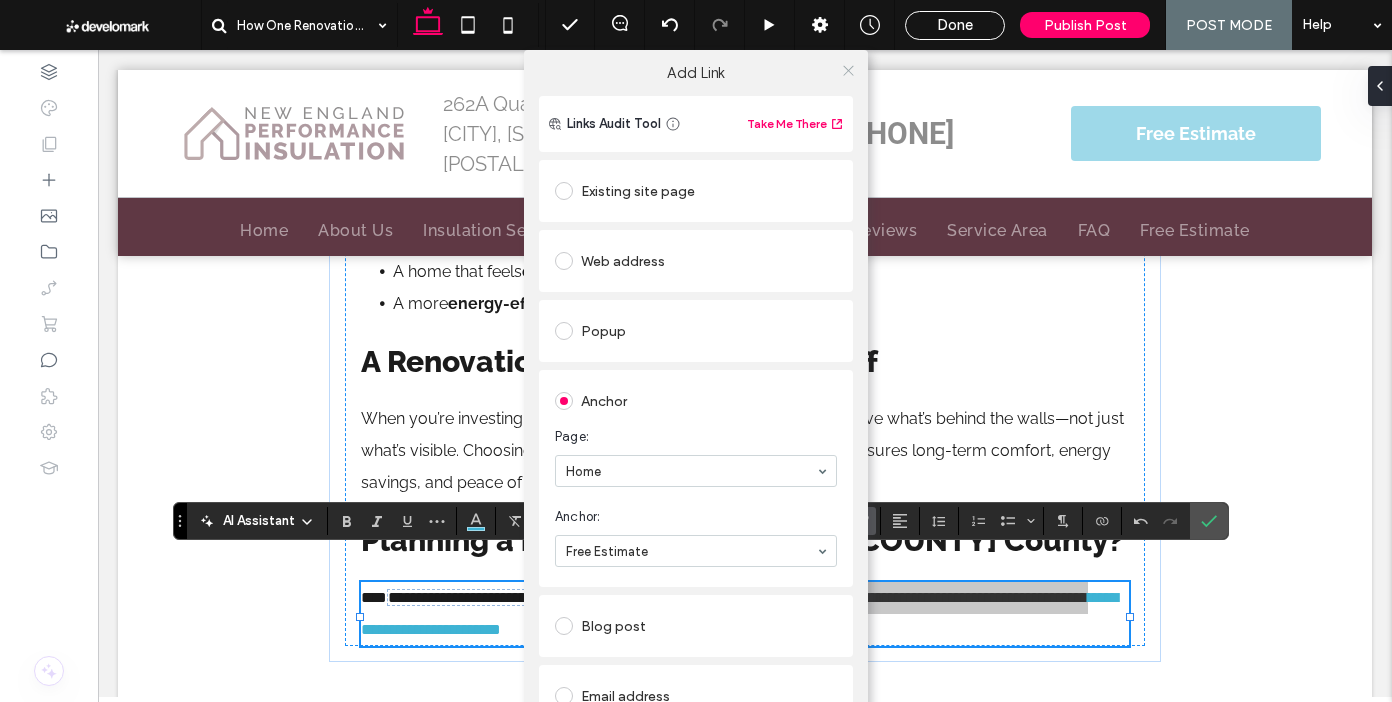 click 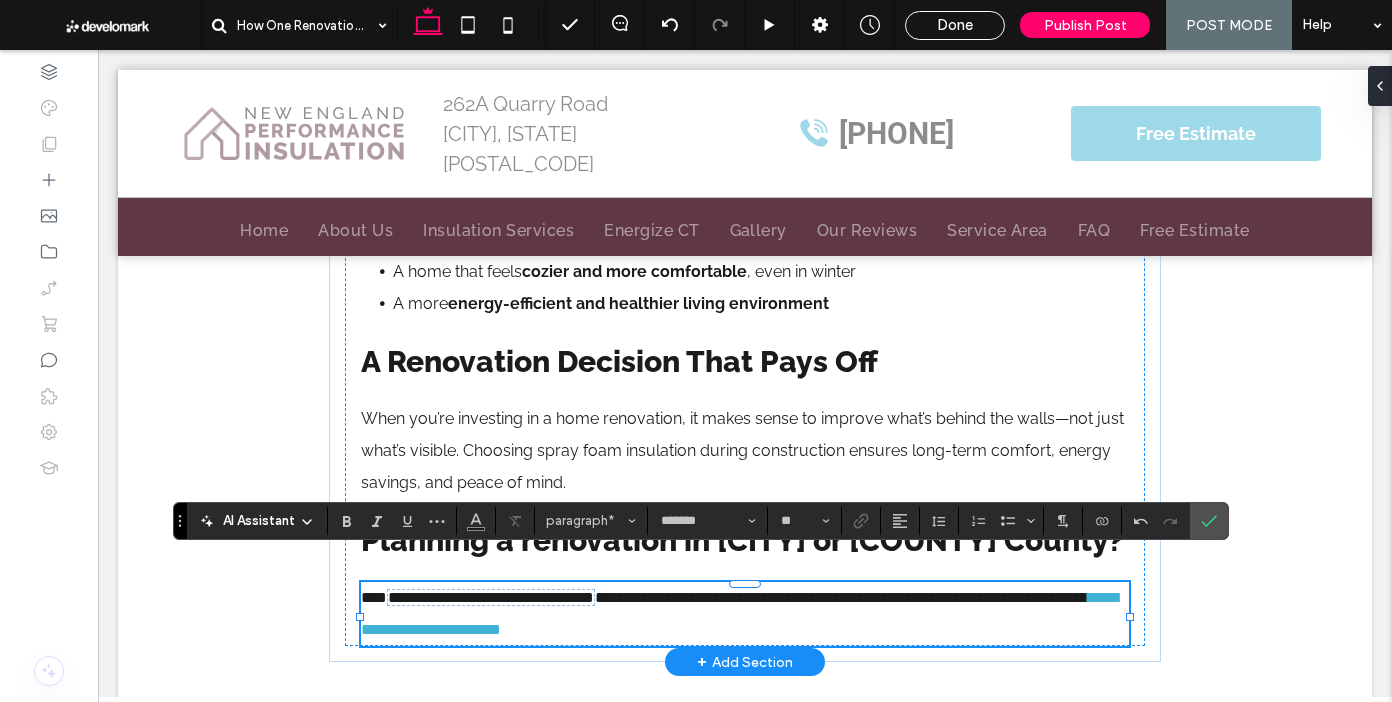 drag, startPoint x: 476, startPoint y: 602, endPoint x: 508, endPoint y: 604, distance: 32.06244 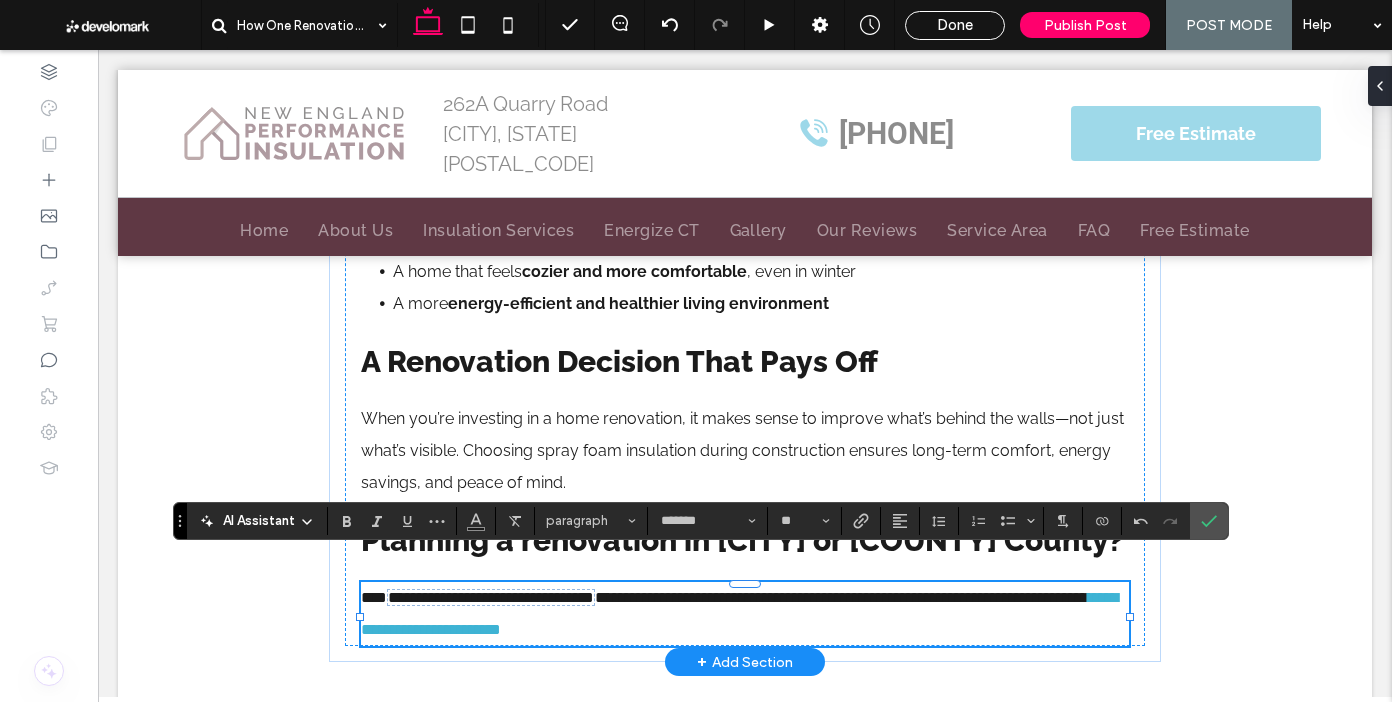 click on "**********" at bounding box center [745, 614] 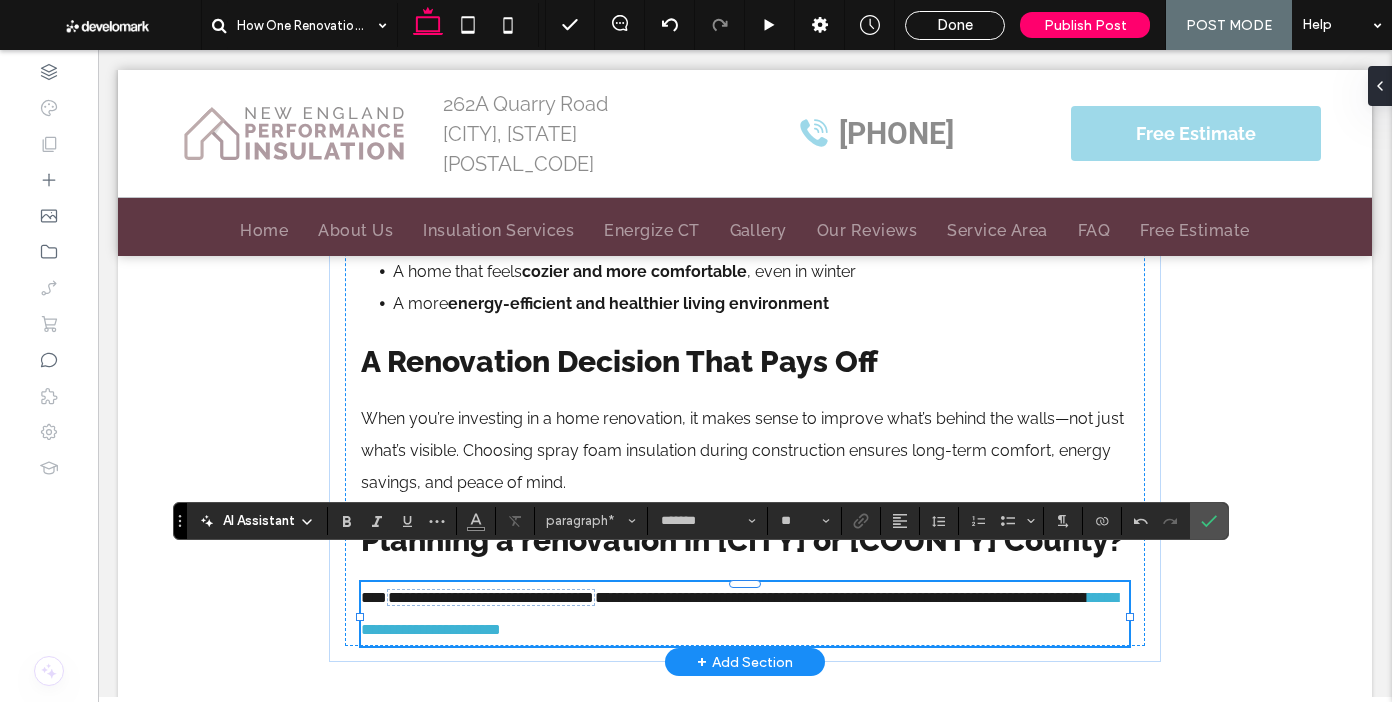 type 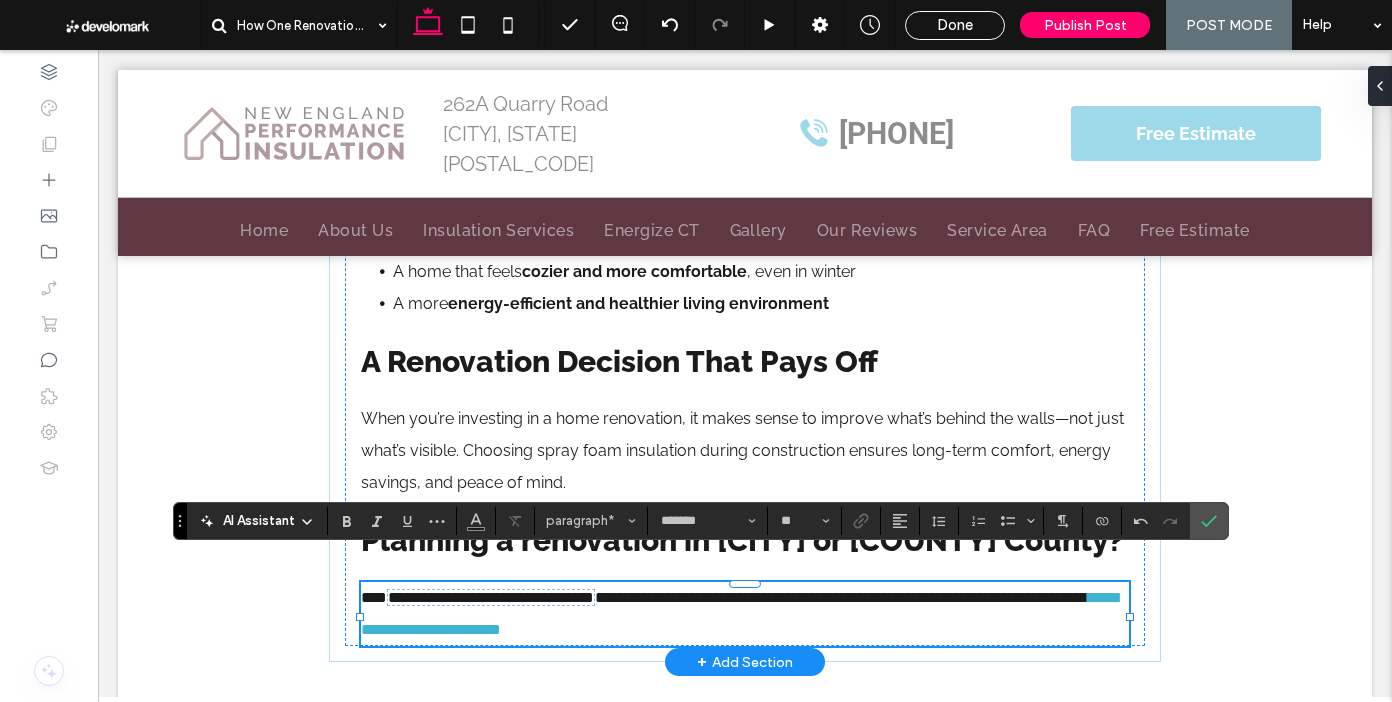 click on "**********" at bounding box center [841, 597] 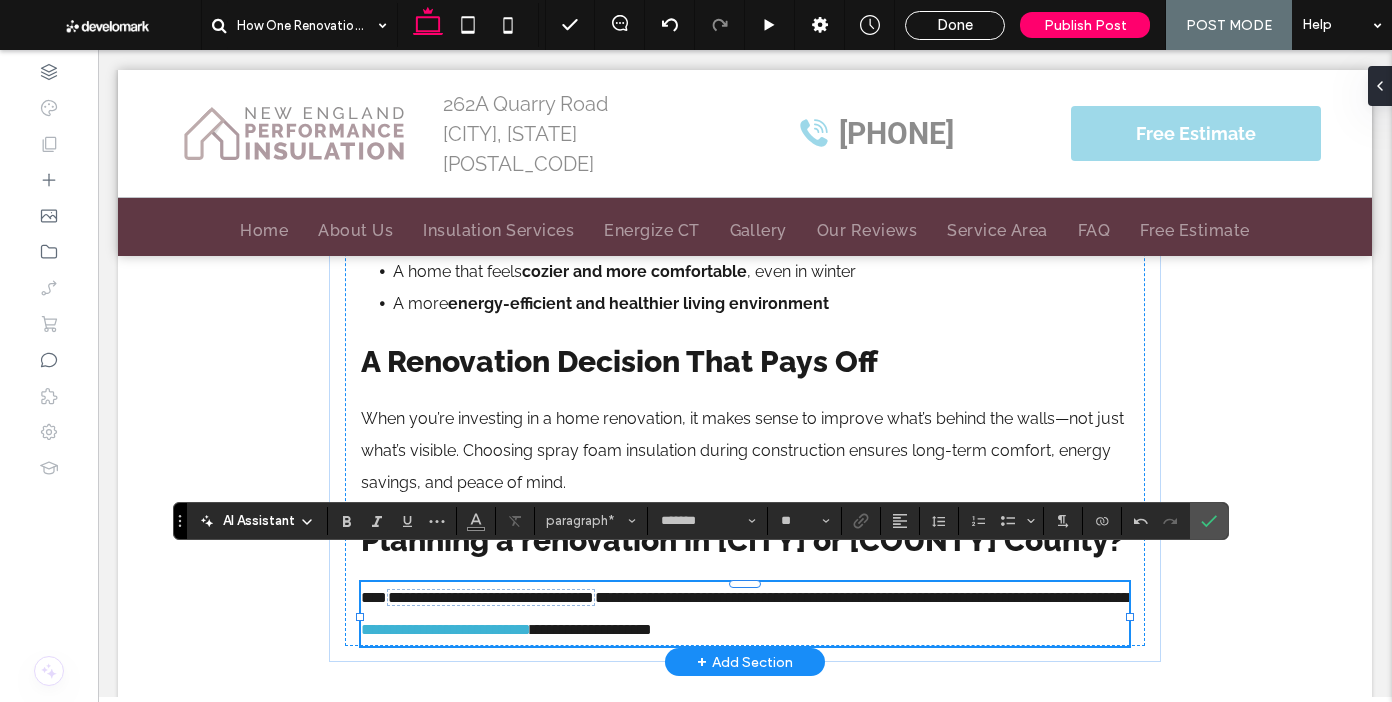 click on "**********" at bounding box center (591, 629) 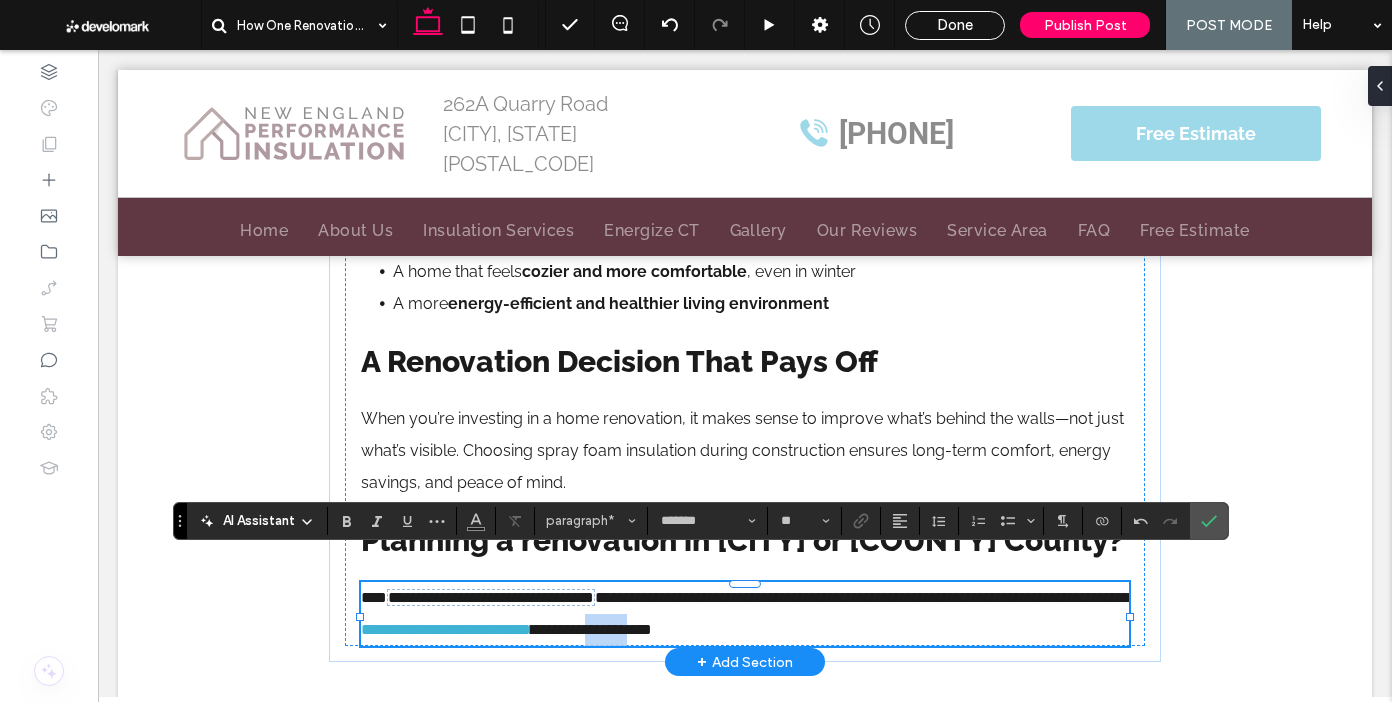 click on "**********" at bounding box center (591, 629) 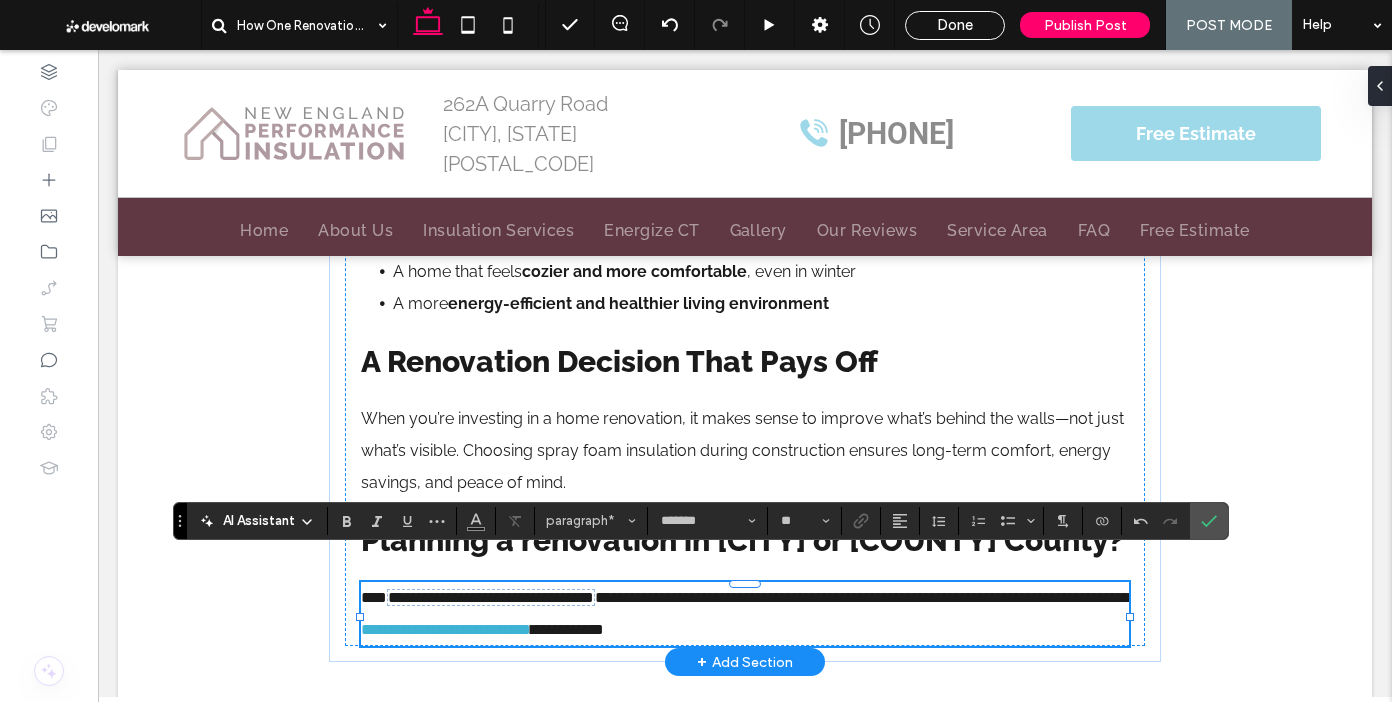 click on "**********" at bounding box center (745, 614) 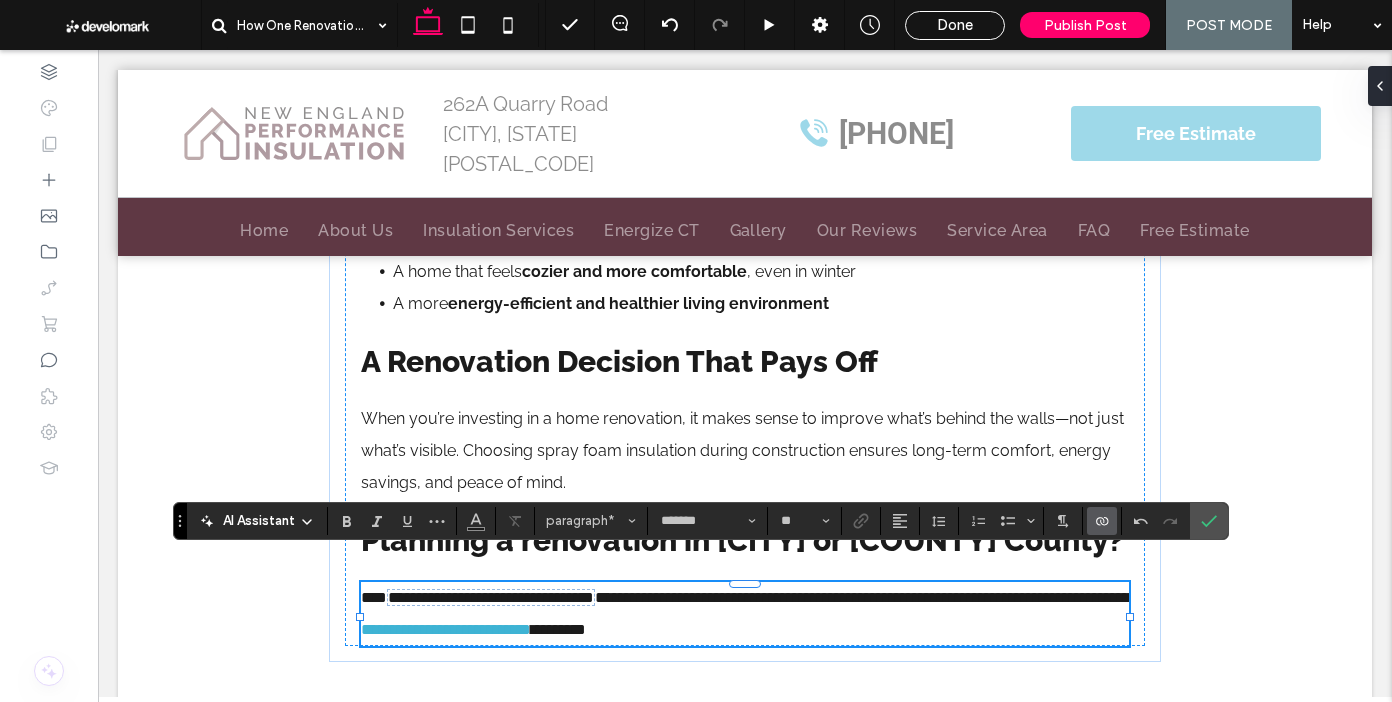 click 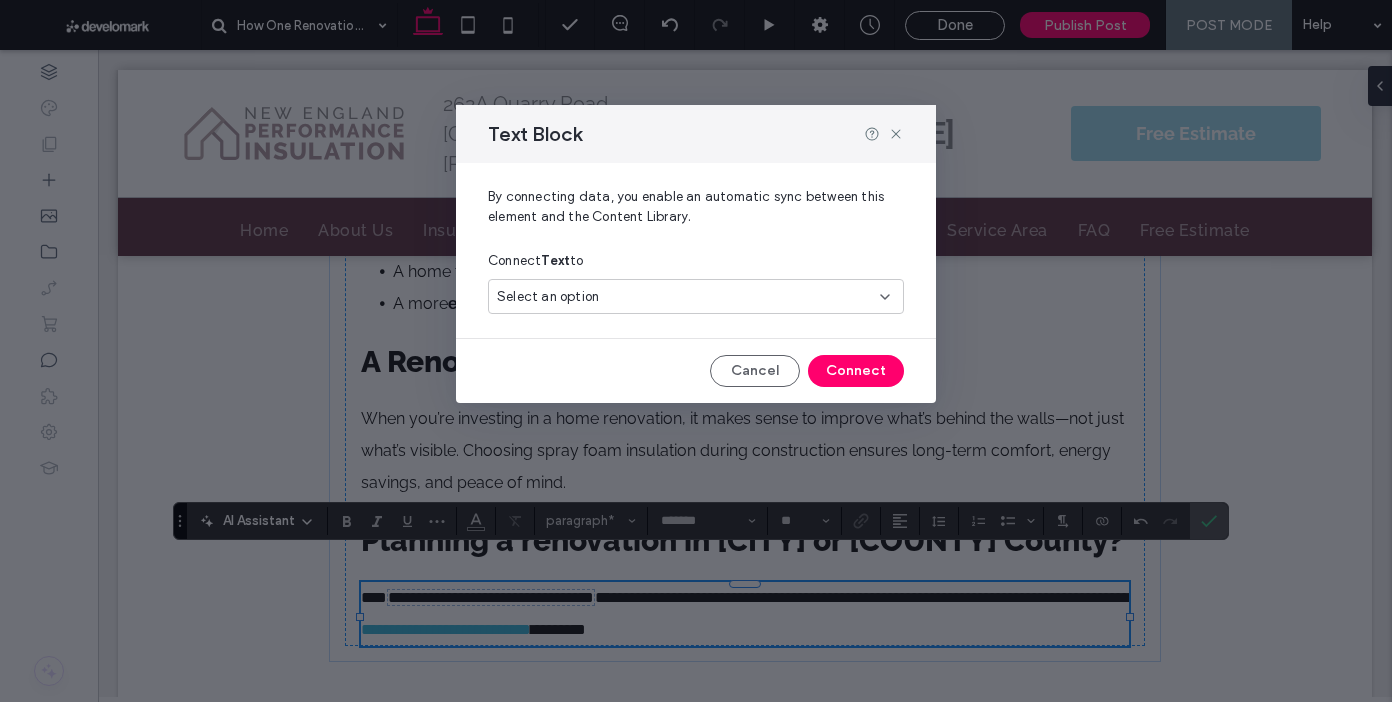 click on "Select an option" at bounding box center [684, 297] 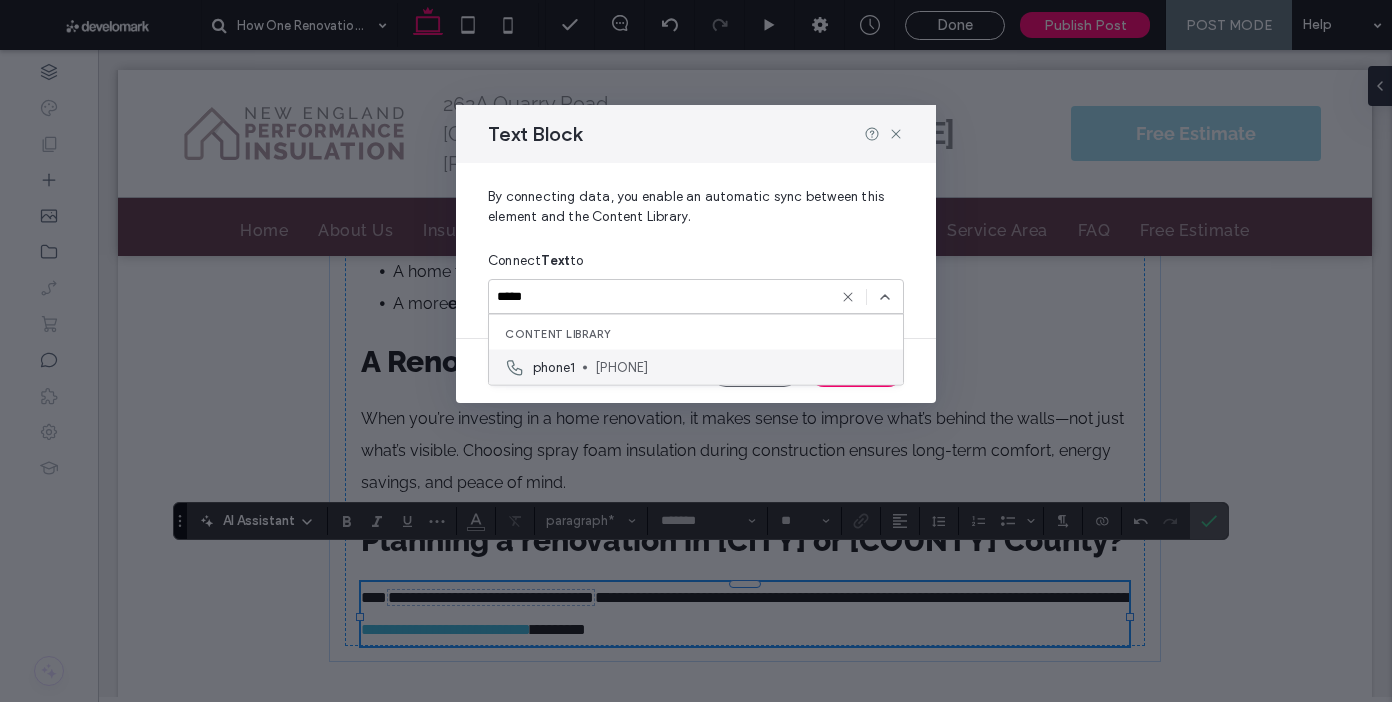 type on "*****" 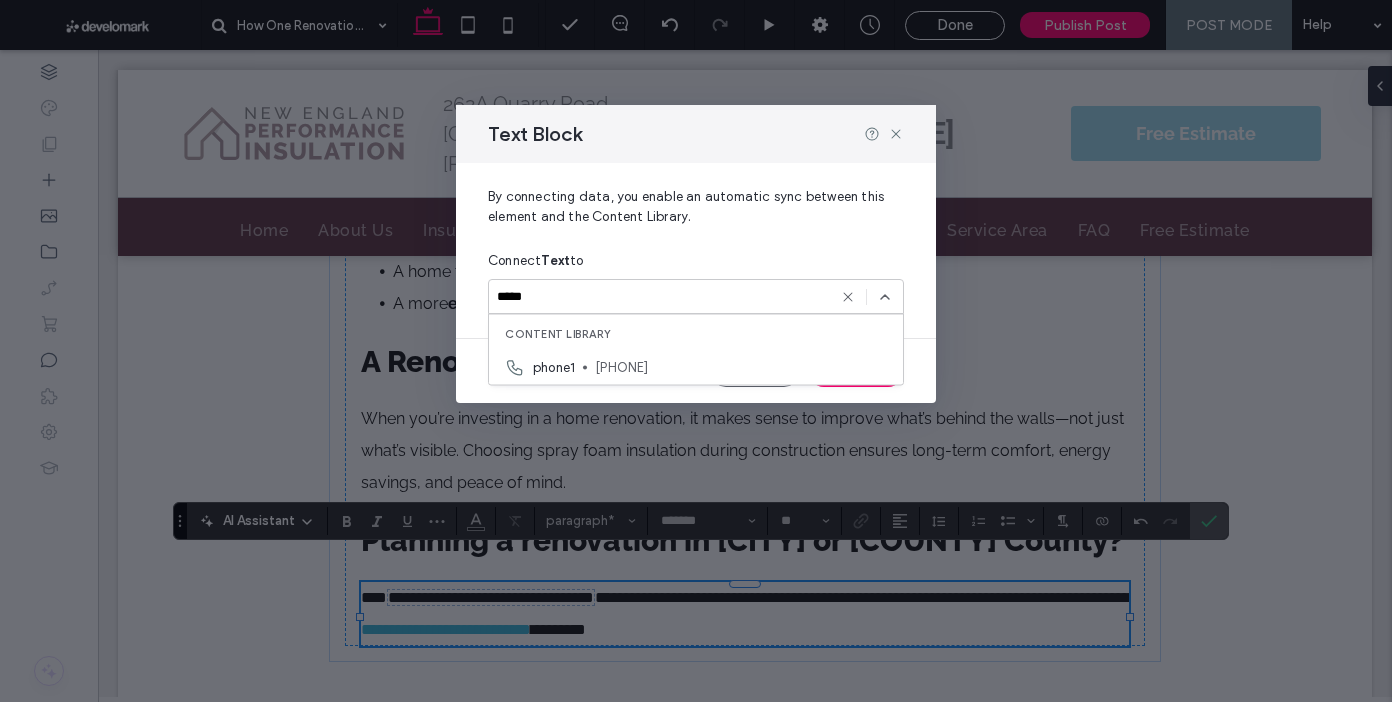 drag, startPoint x: 587, startPoint y: 354, endPoint x: 706, endPoint y: 398, distance: 126.873955 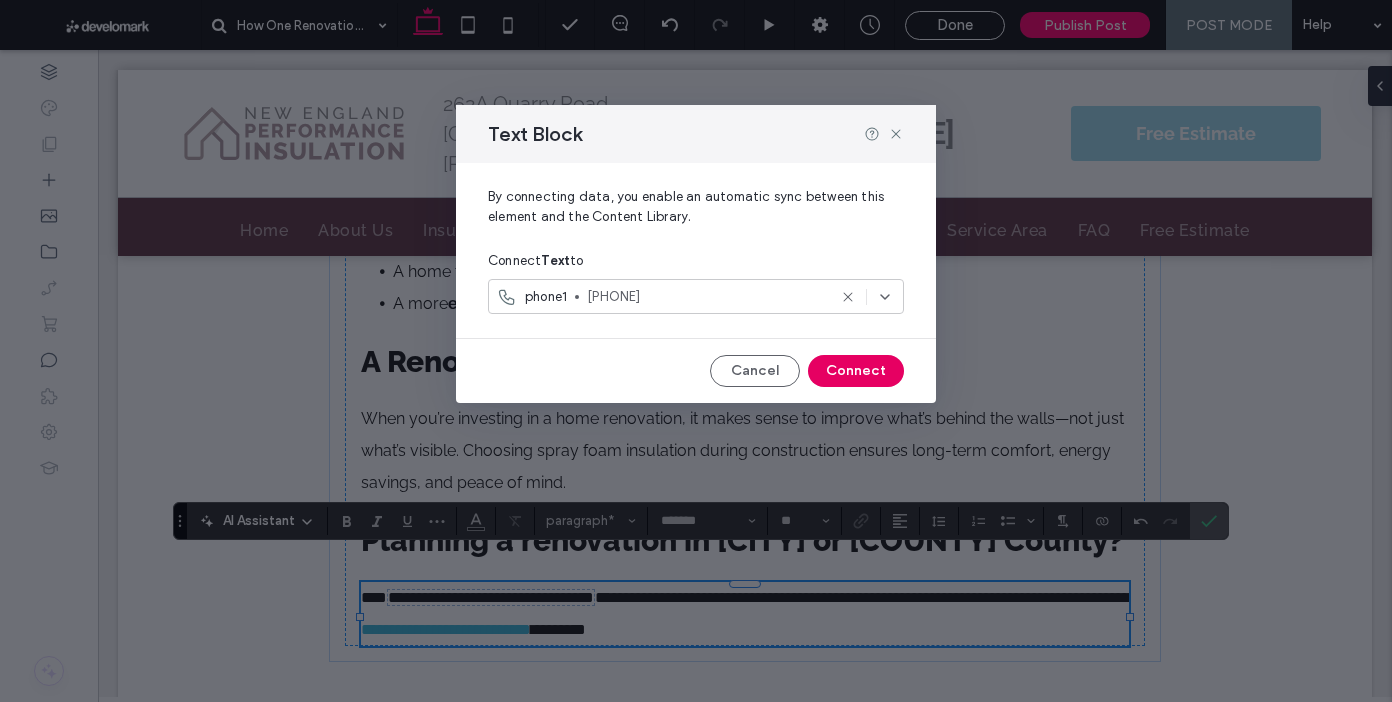 click on "Connect" at bounding box center [856, 371] 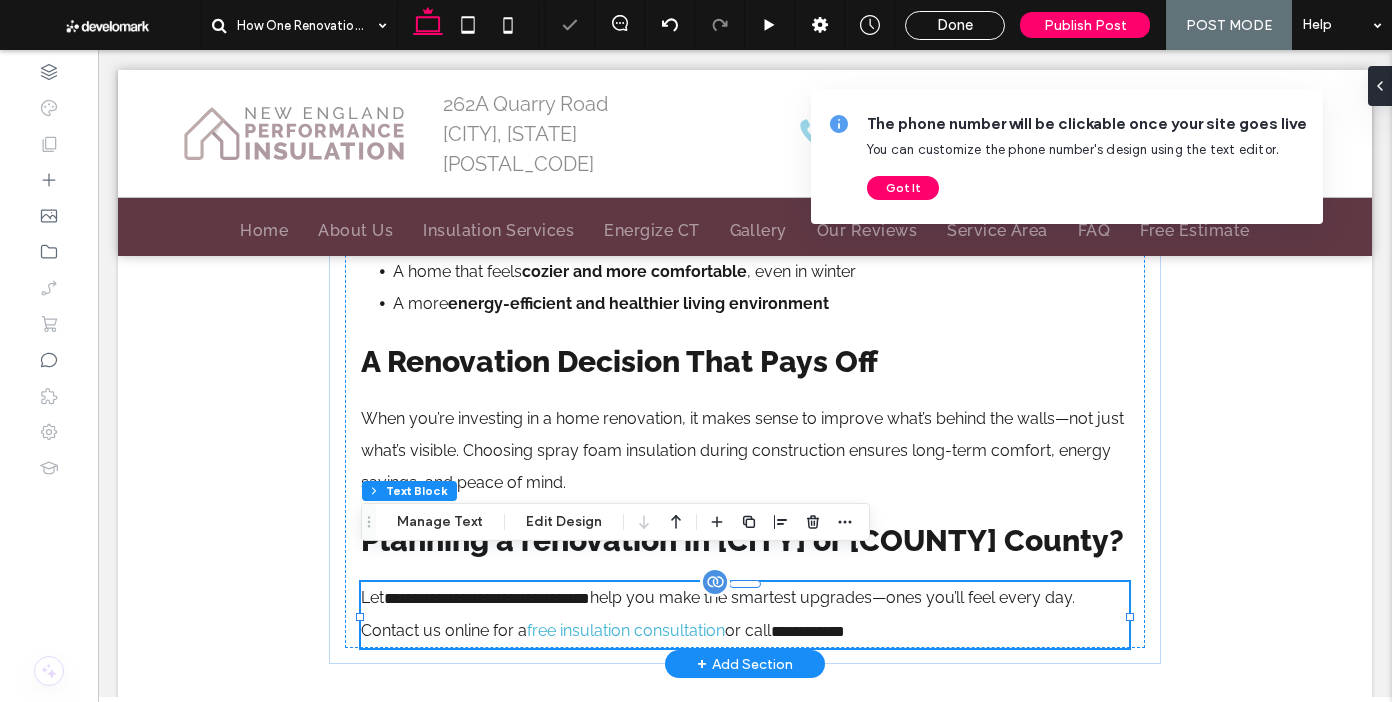 click on "**********" at bounding box center (808, 631) 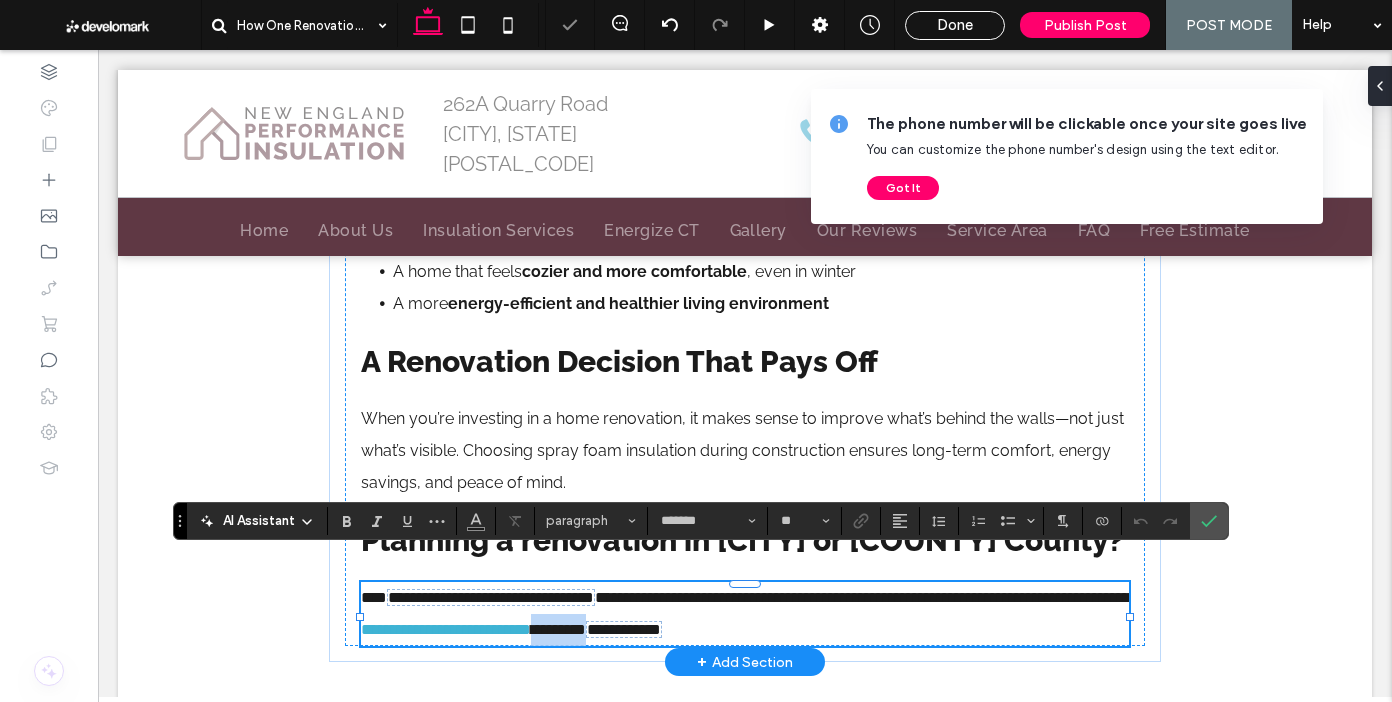 click on "**********" at bounding box center [624, 629] 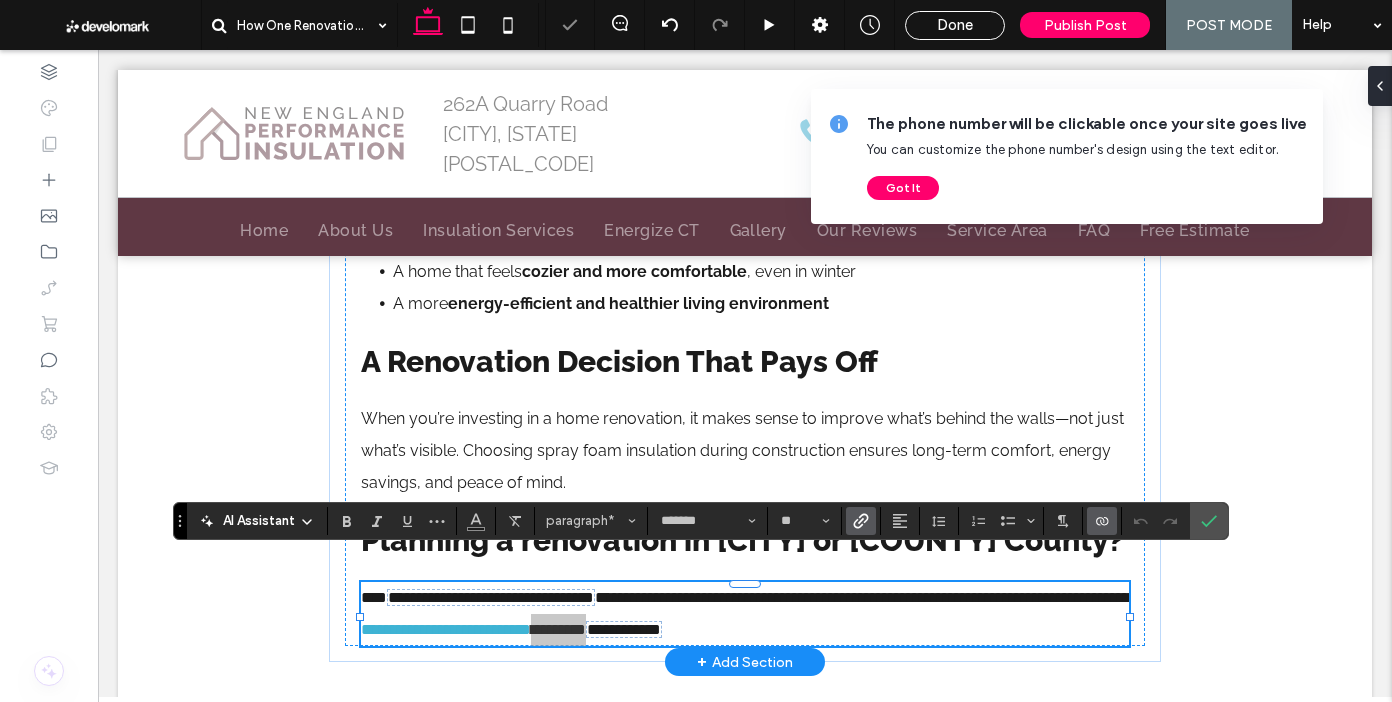 click 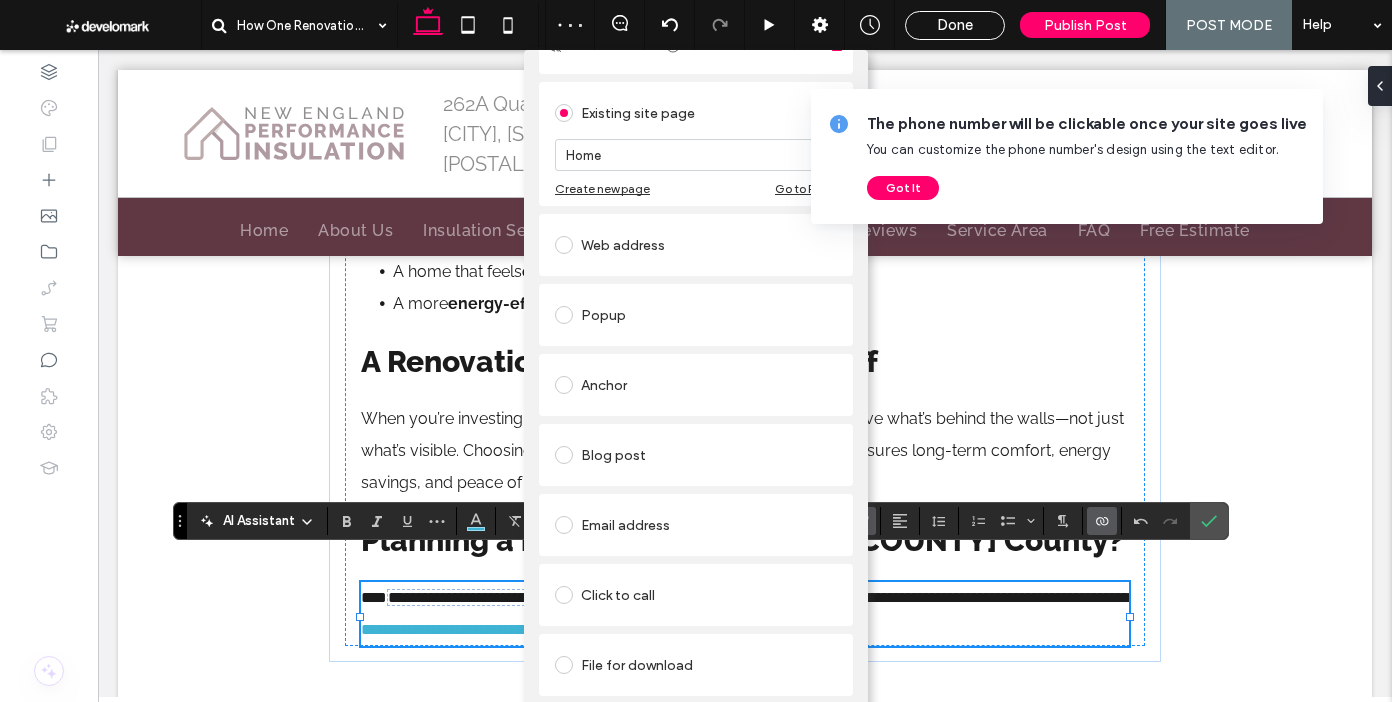 click on "Click to call" at bounding box center (696, 595) 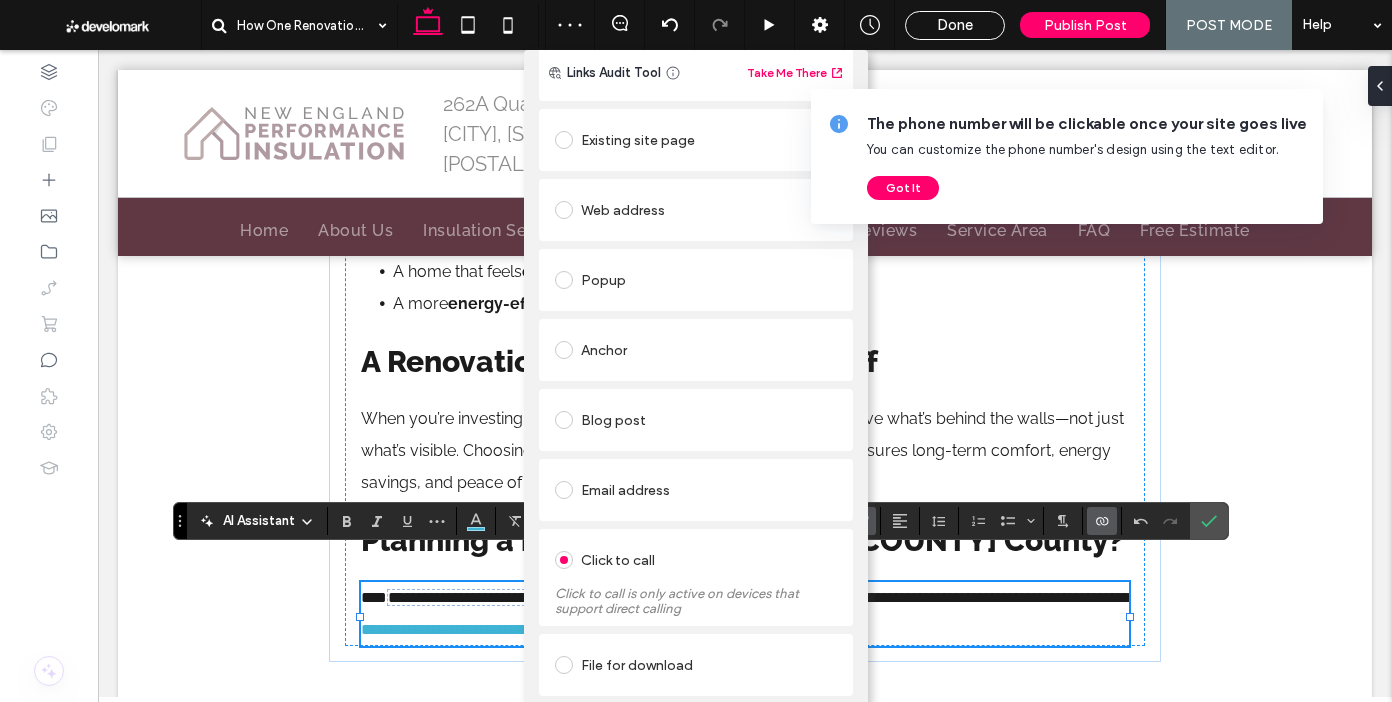 scroll, scrollTop: 94, scrollLeft: 0, axis: vertical 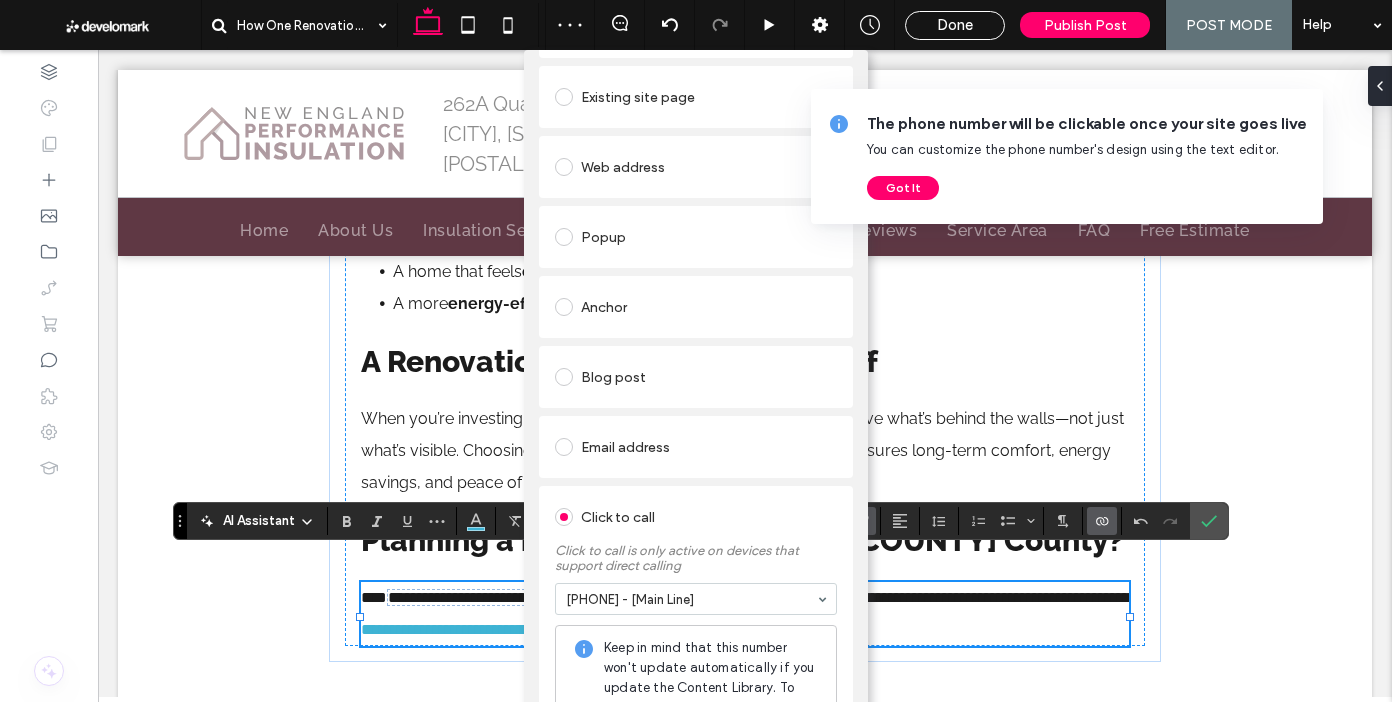 drag, startPoint x: 637, startPoint y: 619, endPoint x: 845, endPoint y: 140, distance: 522.2117 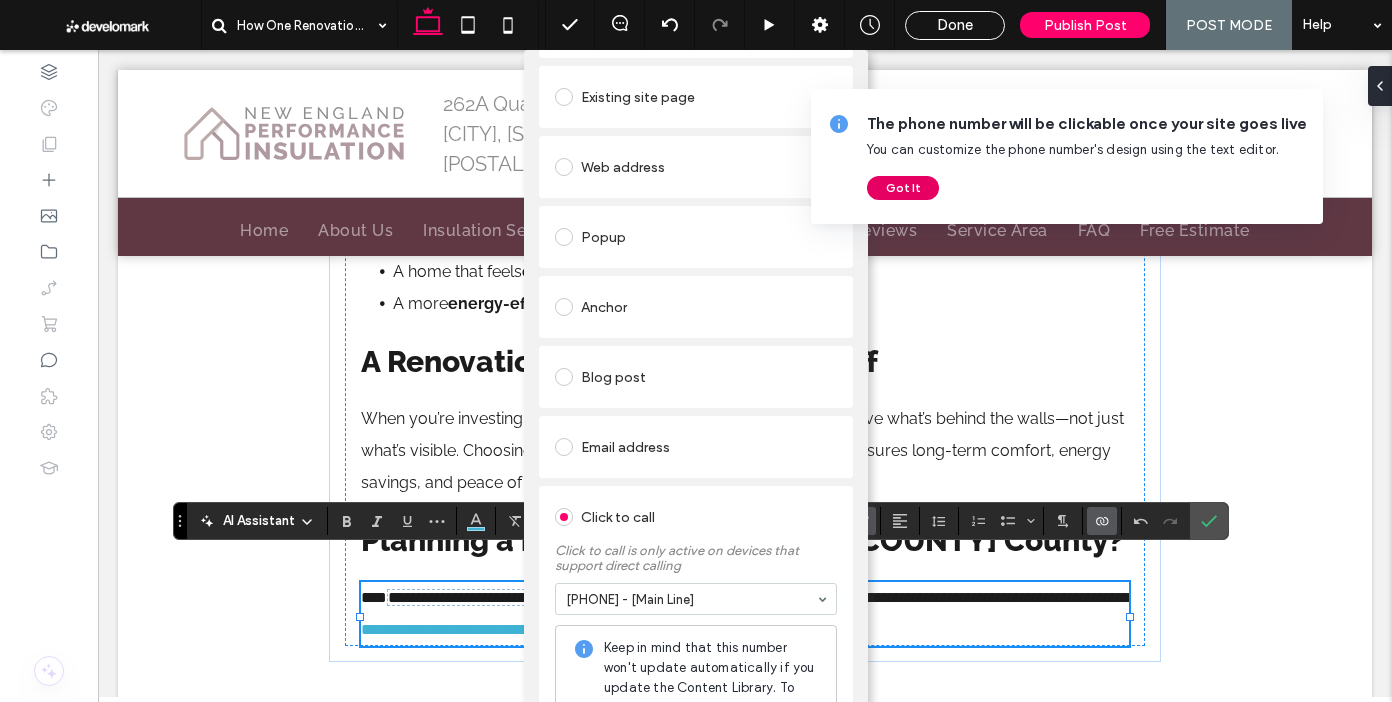 click on "Got It" at bounding box center (903, 188) 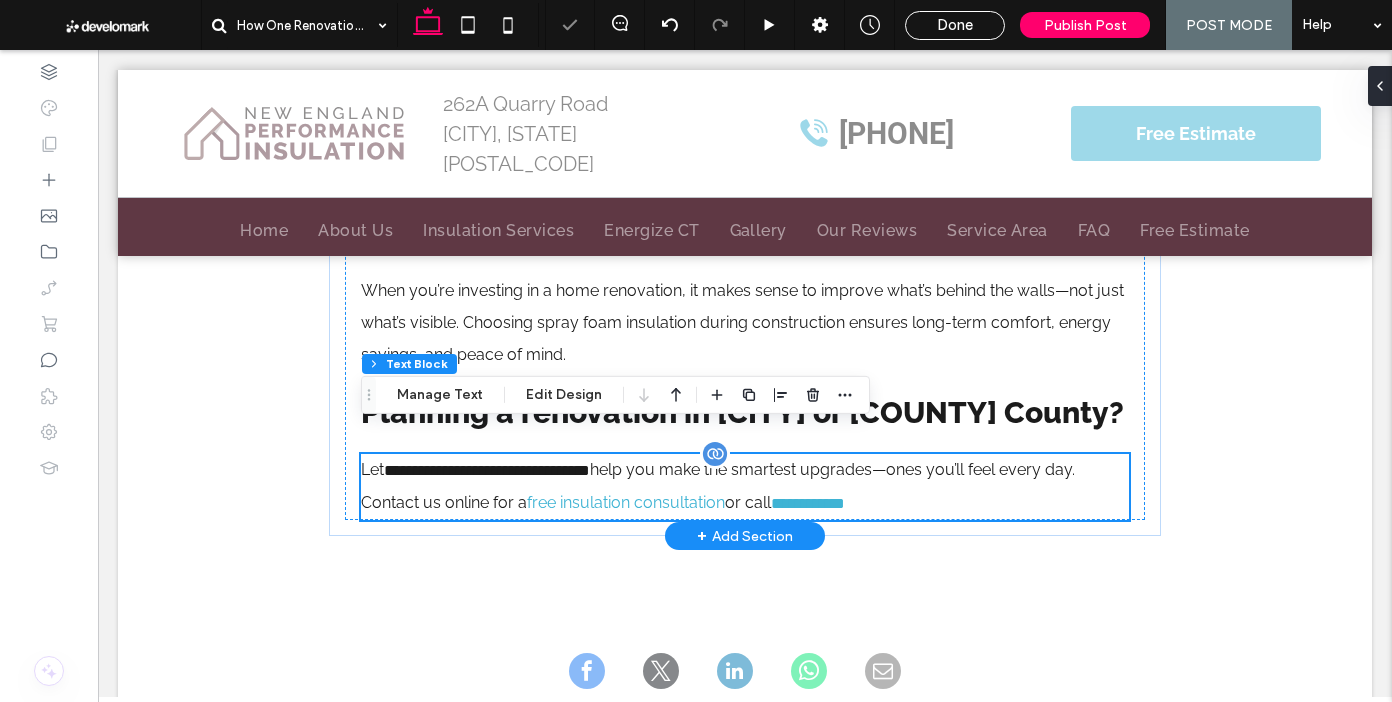 scroll, scrollTop: 2076, scrollLeft: 0, axis: vertical 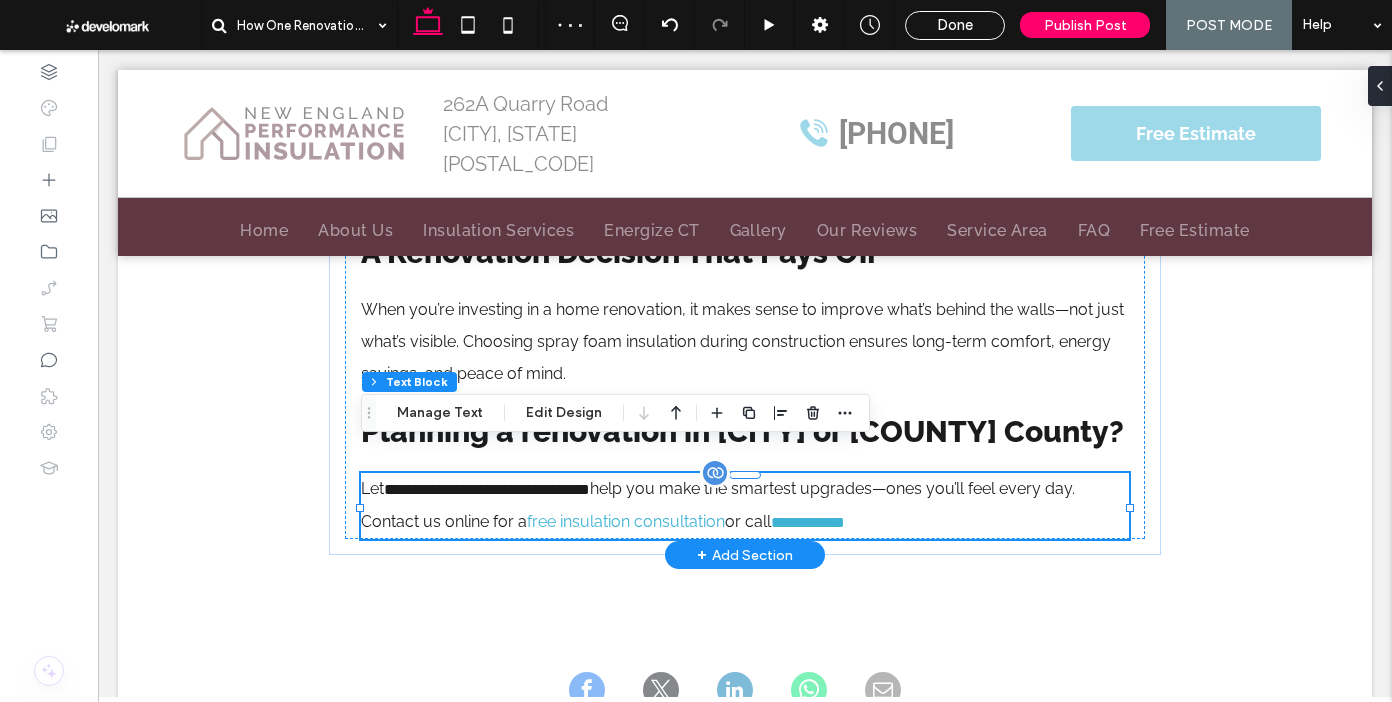 click on "**********" at bounding box center [745, 506] 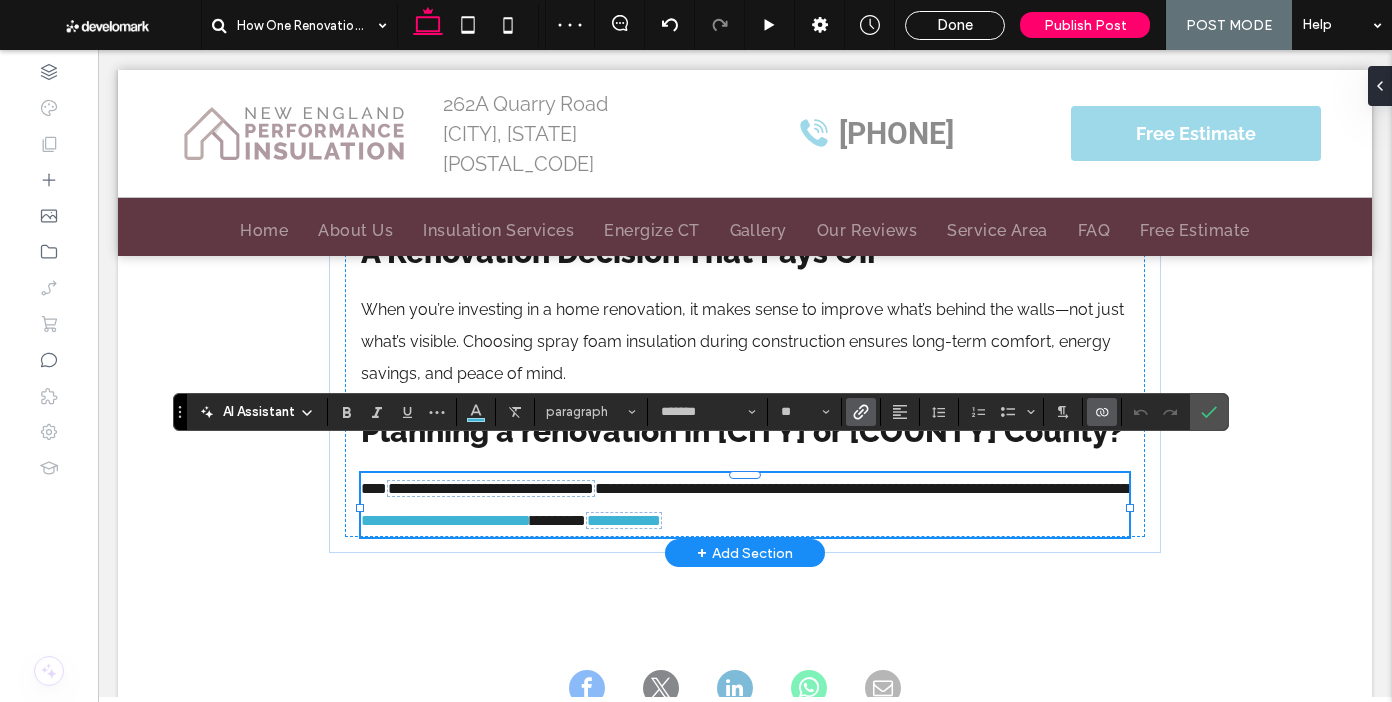 click on "**********" at bounding box center (745, 505) 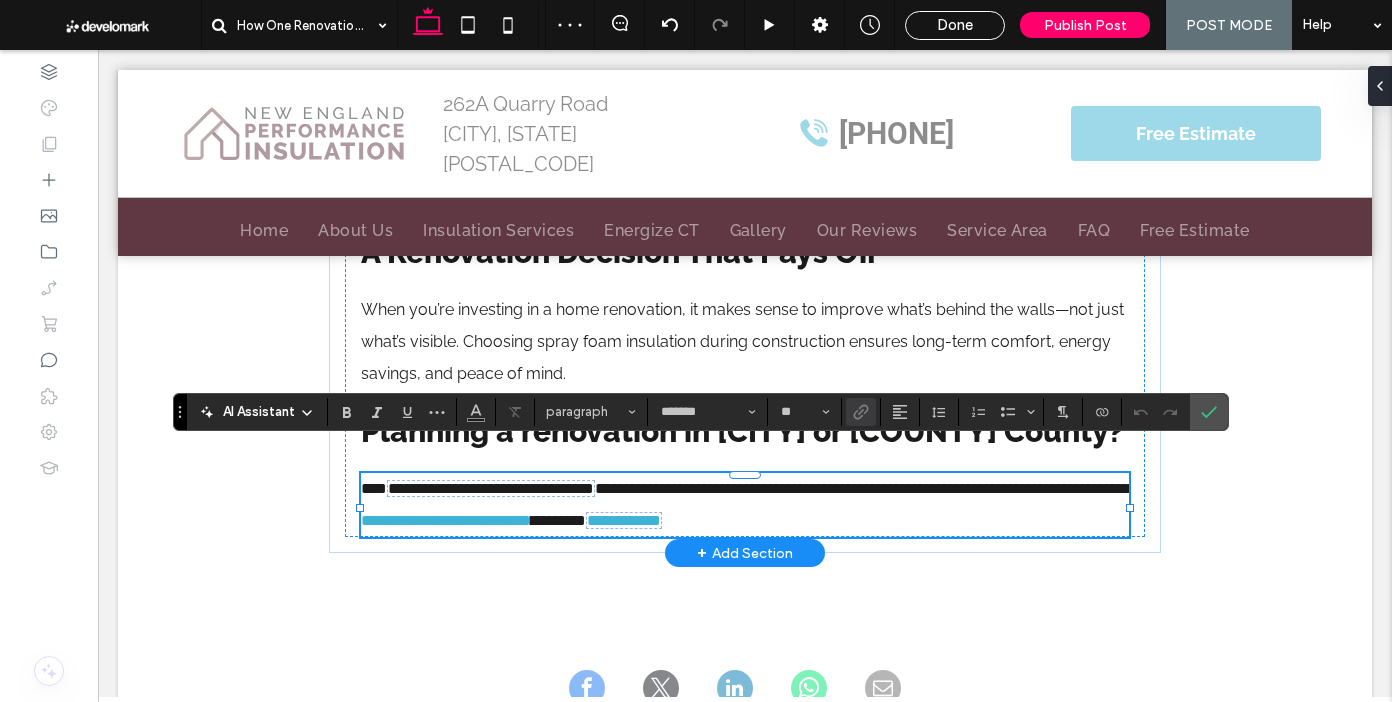 type 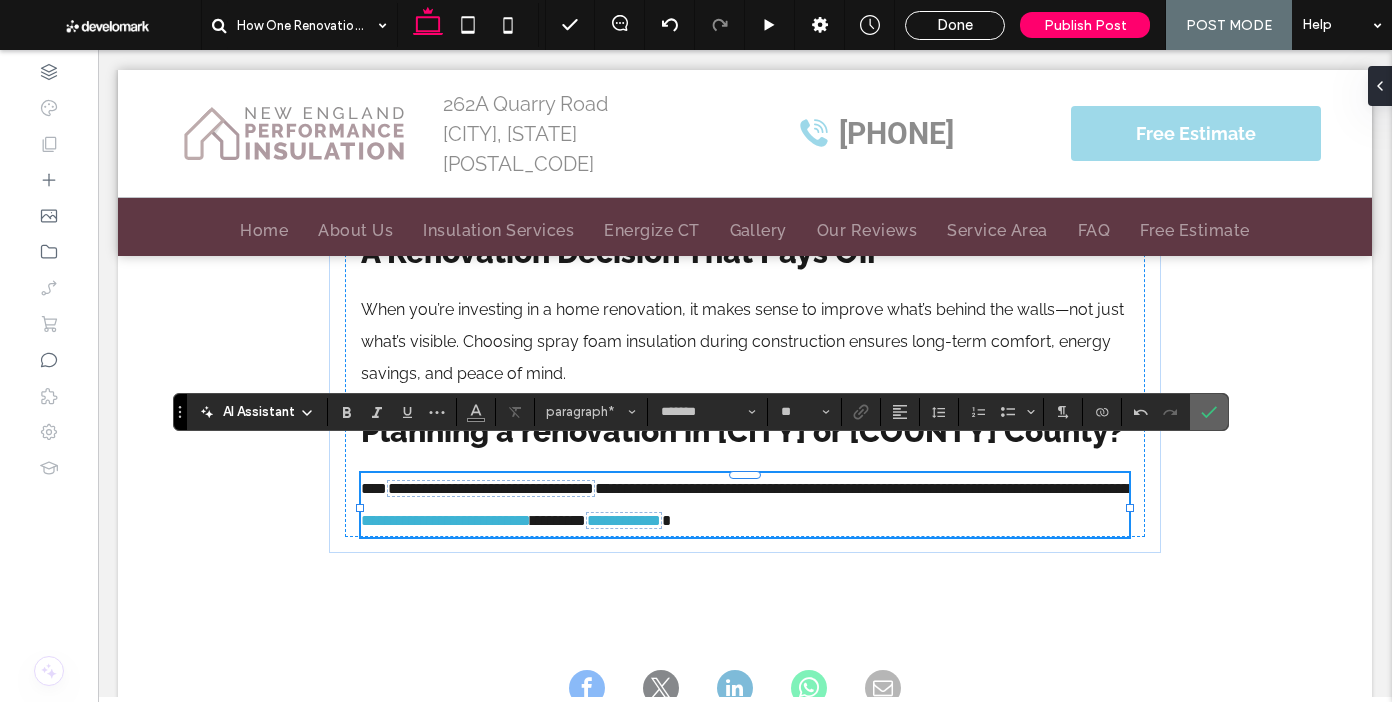 click 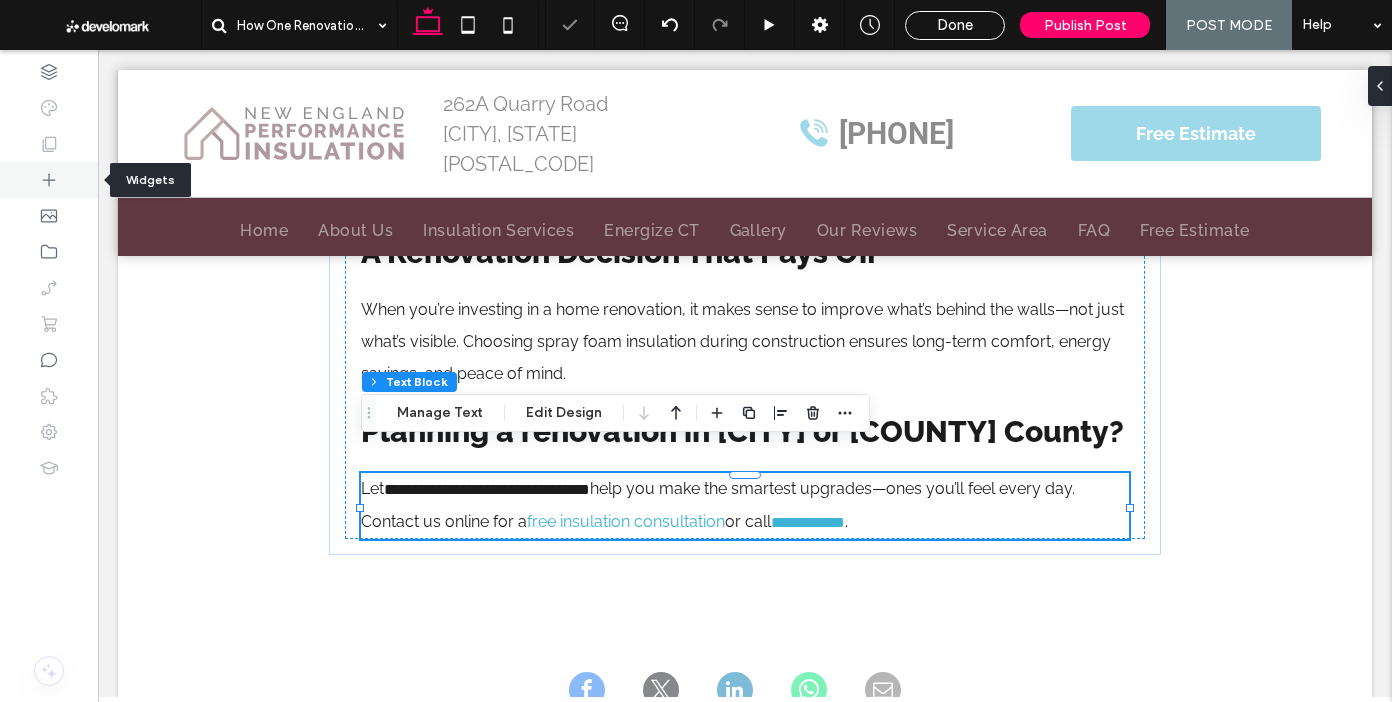 click at bounding box center [49, 180] 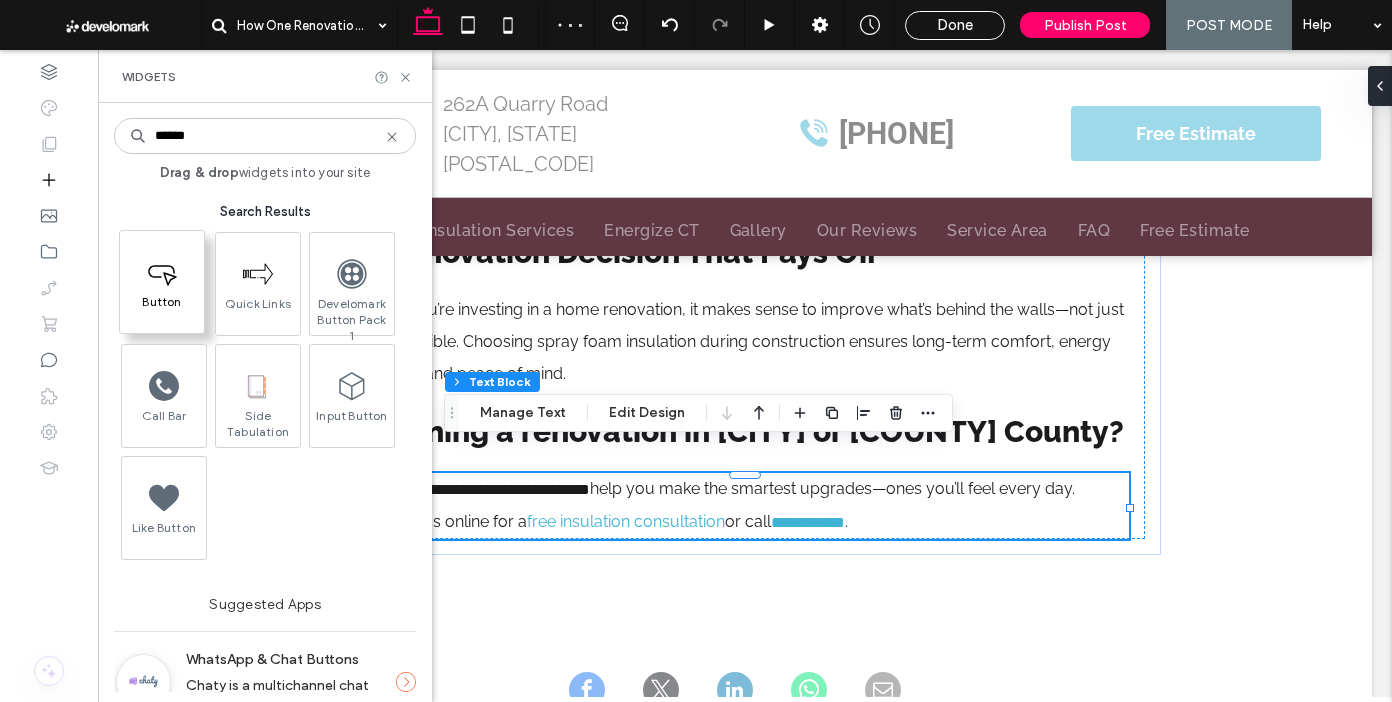 type on "******" 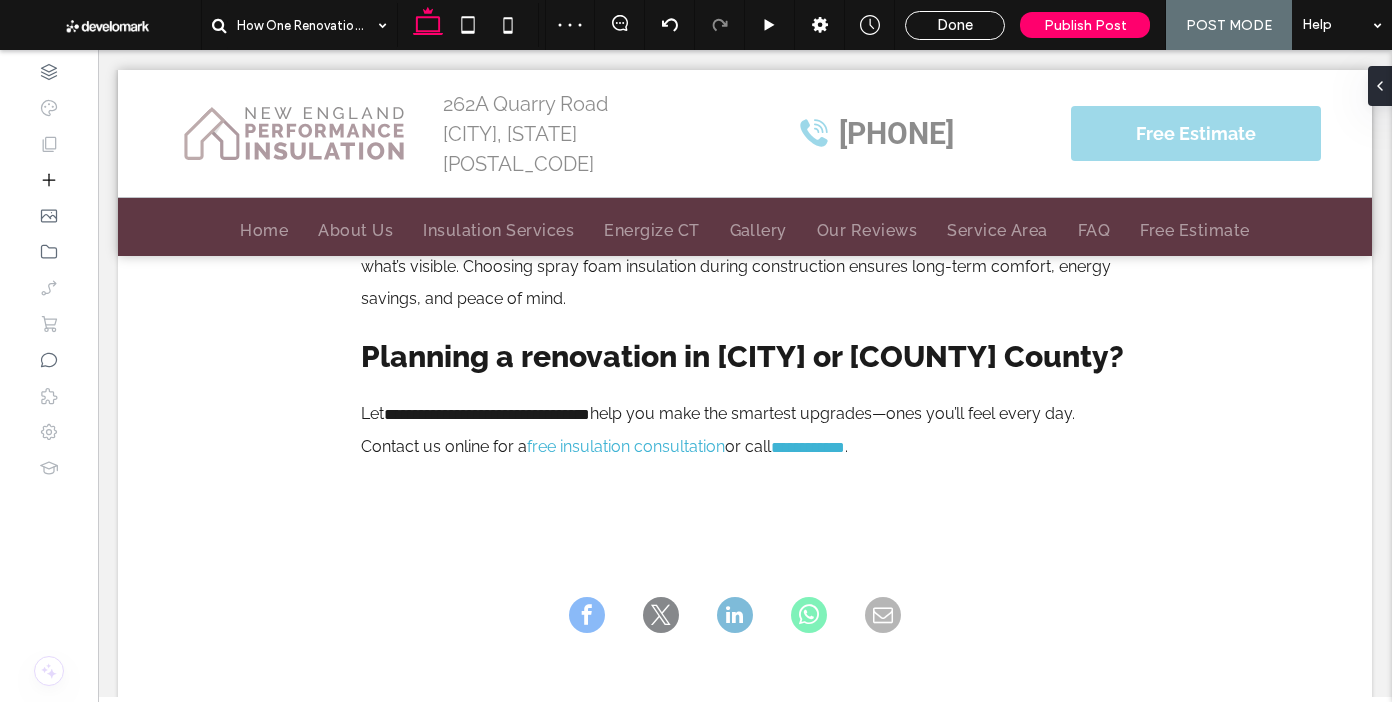scroll, scrollTop: 2176, scrollLeft: 0, axis: vertical 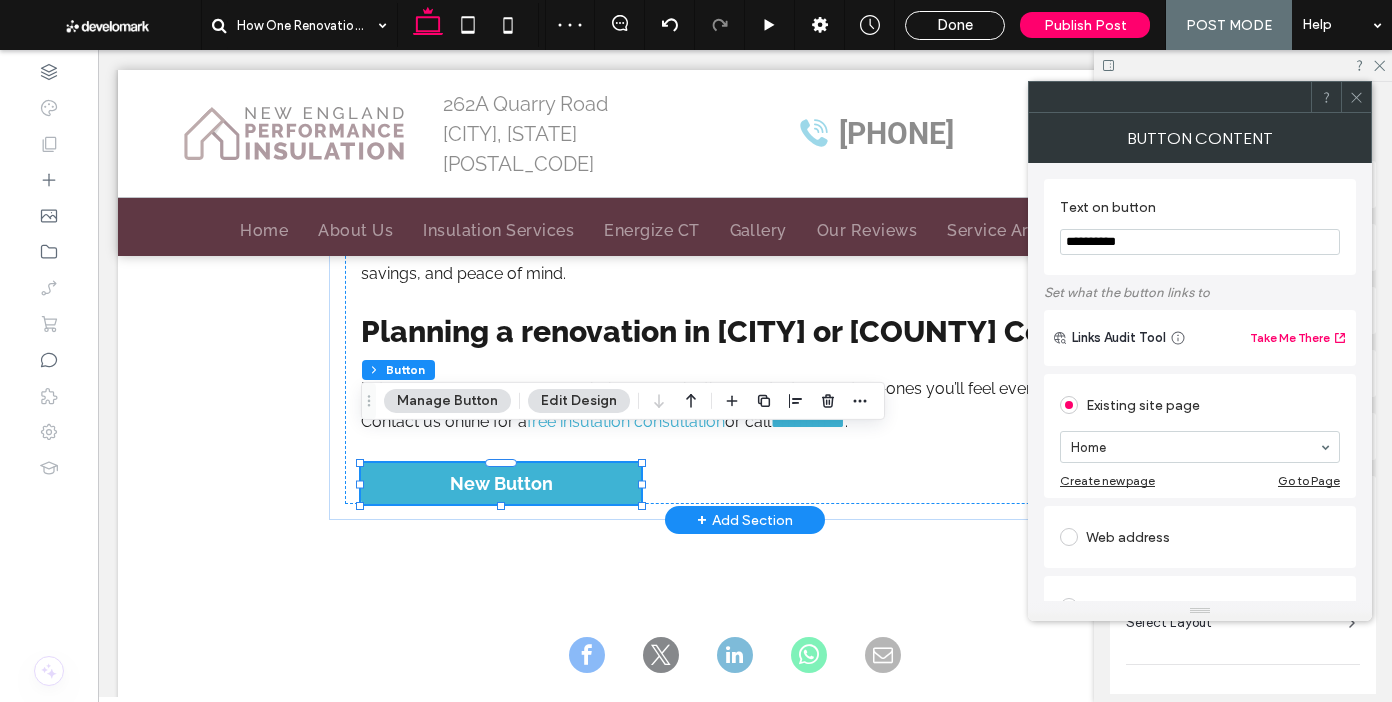 drag, startPoint x: 1225, startPoint y: 290, endPoint x: 921, endPoint y: 242, distance: 307.76614 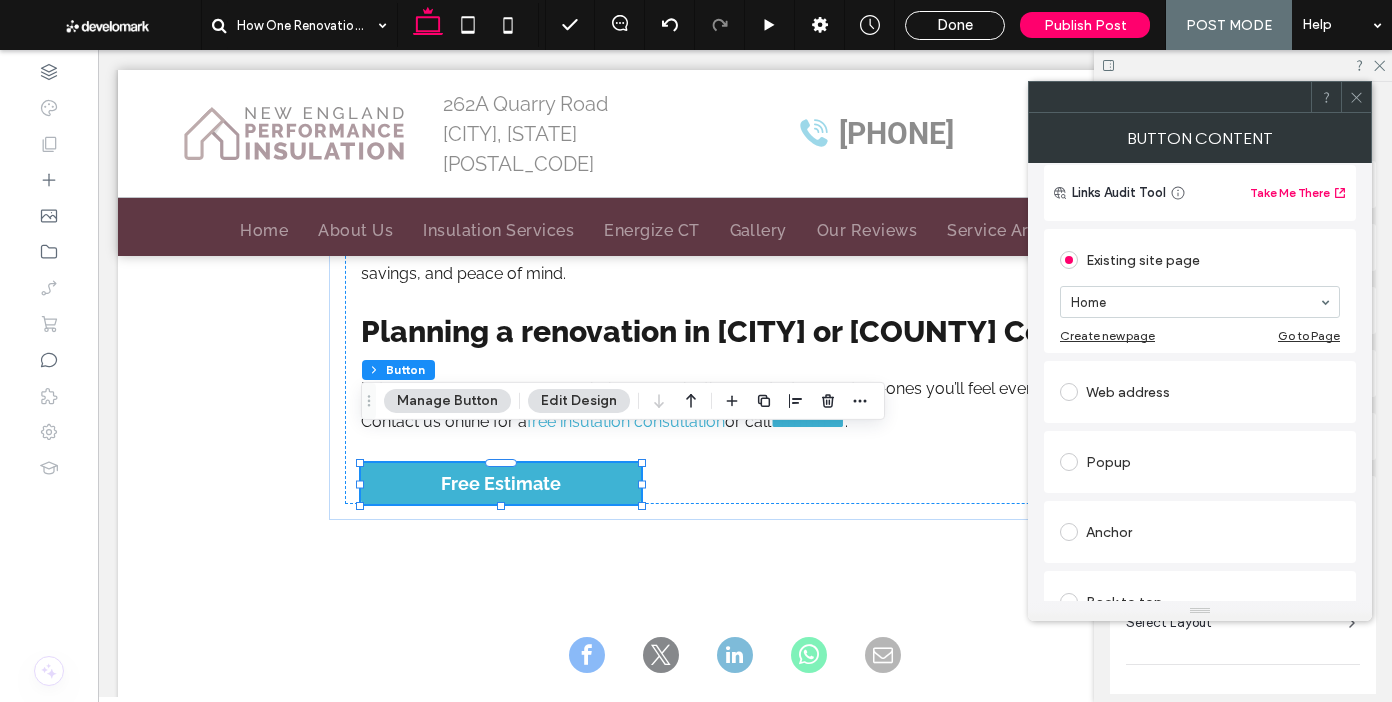 scroll, scrollTop: 157, scrollLeft: 0, axis: vertical 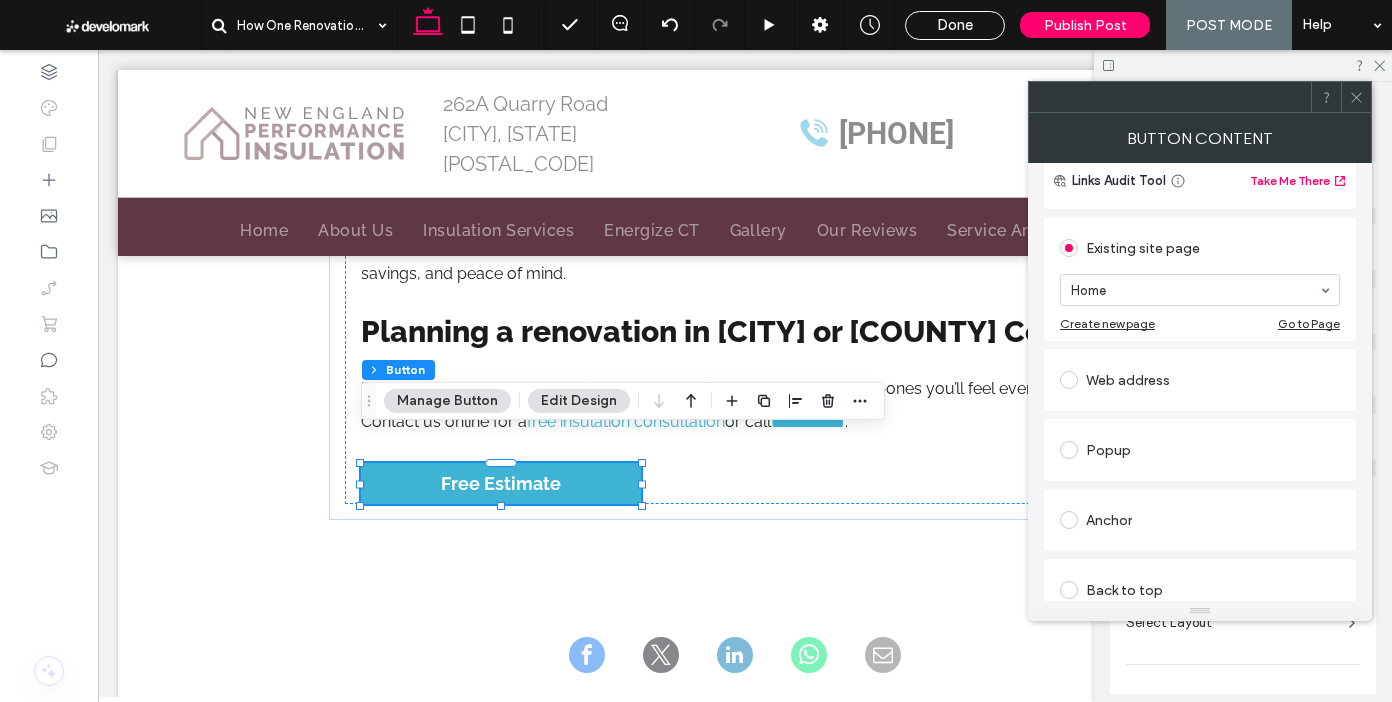 type on "**********" 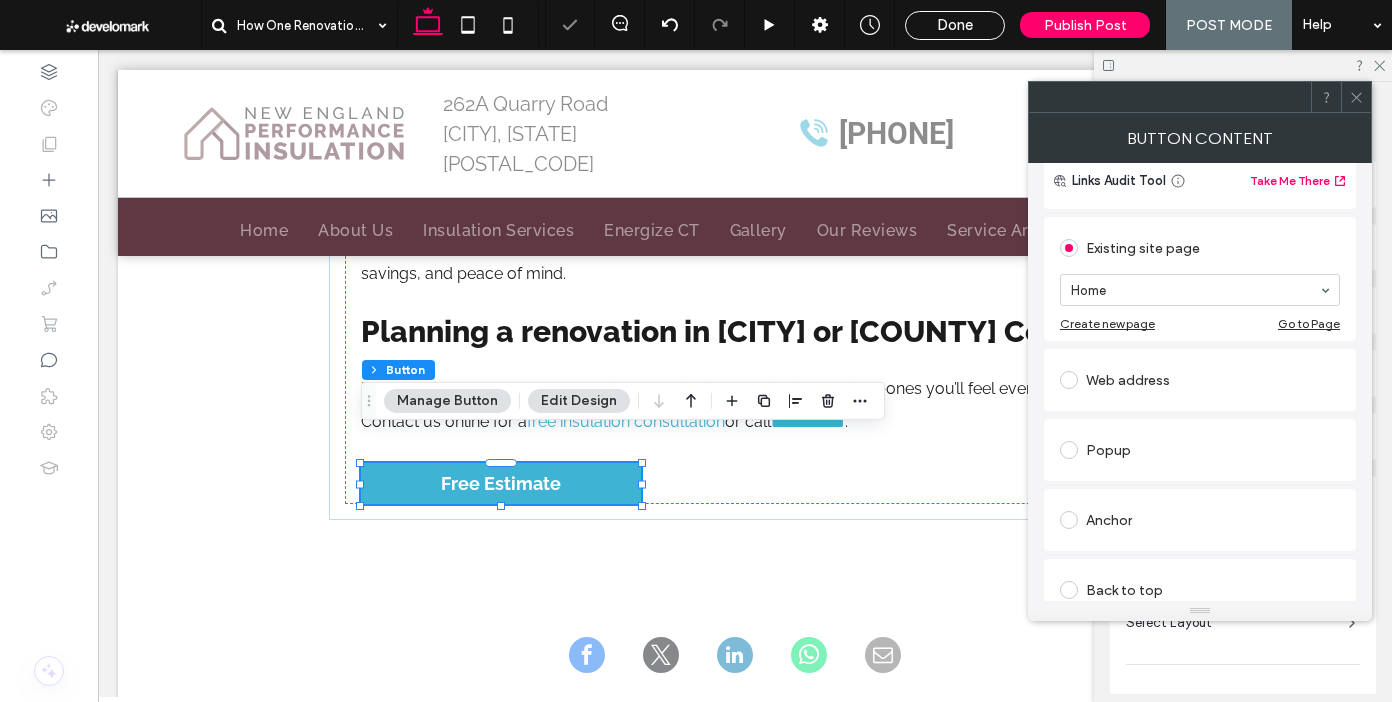 click on "Anchor" at bounding box center [1200, 520] 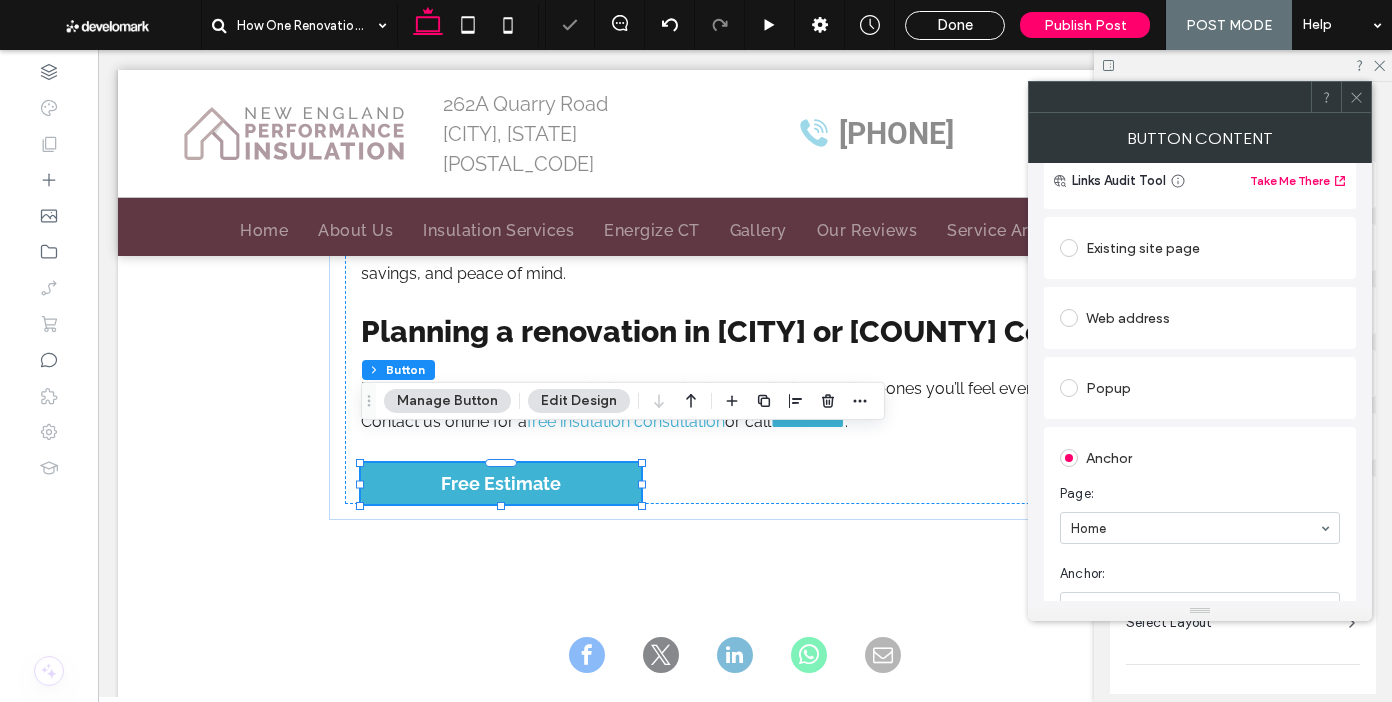 drag, startPoint x: 1125, startPoint y: 551, endPoint x: 1139, endPoint y: 503, distance: 50 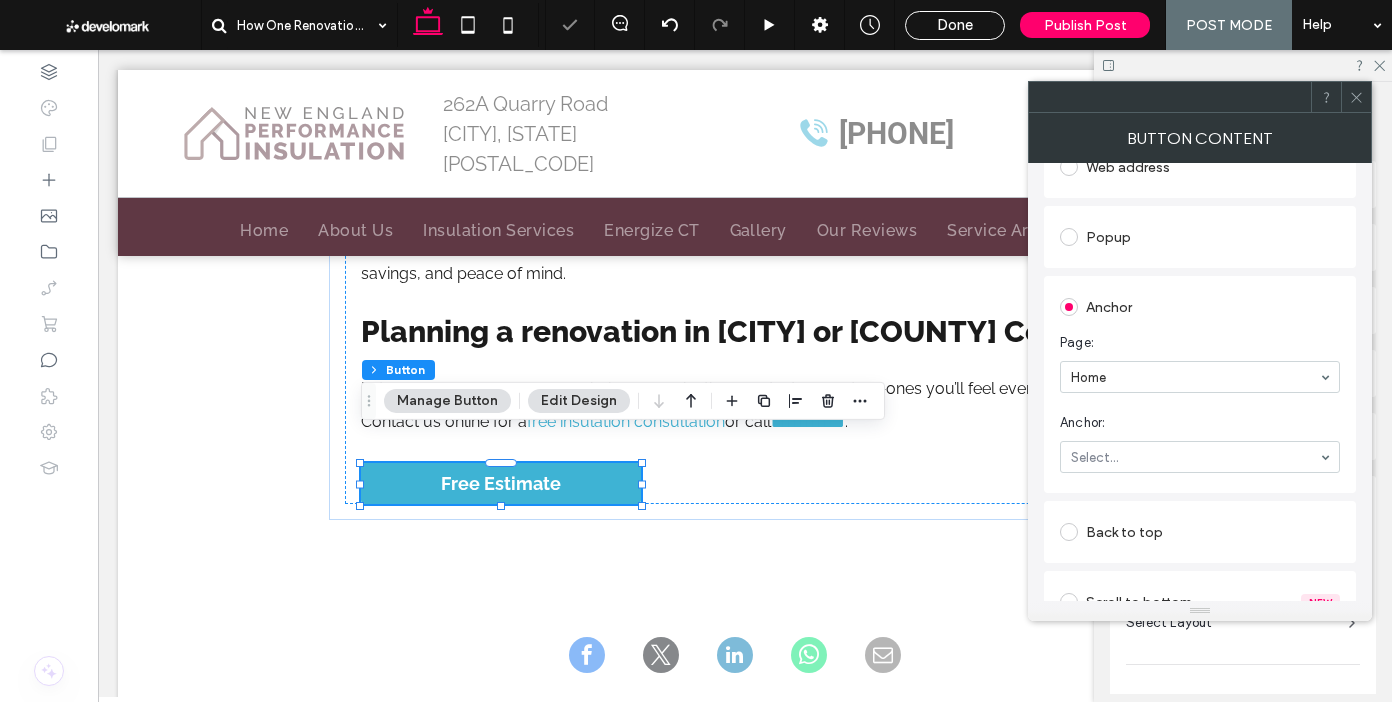 scroll, scrollTop: 358, scrollLeft: 0, axis: vertical 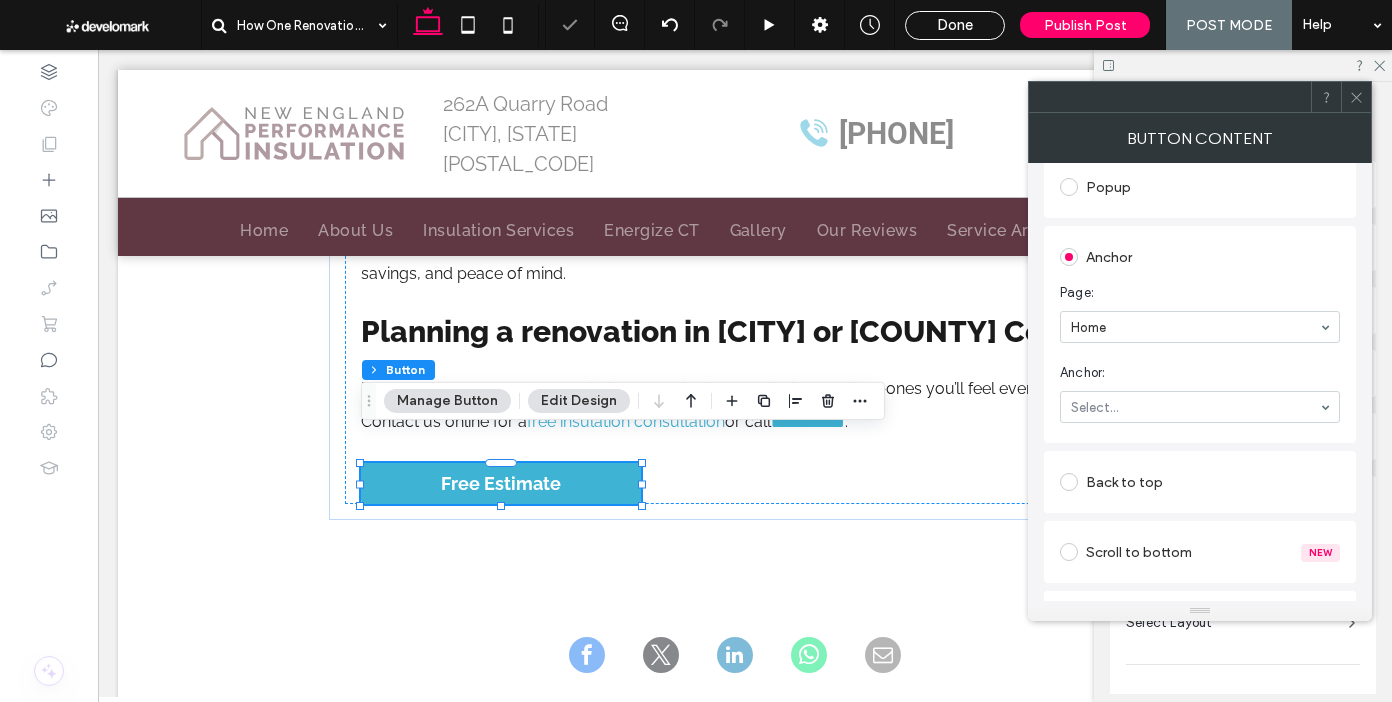 click on "Anchor: Select..." at bounding box center (1200, 393) 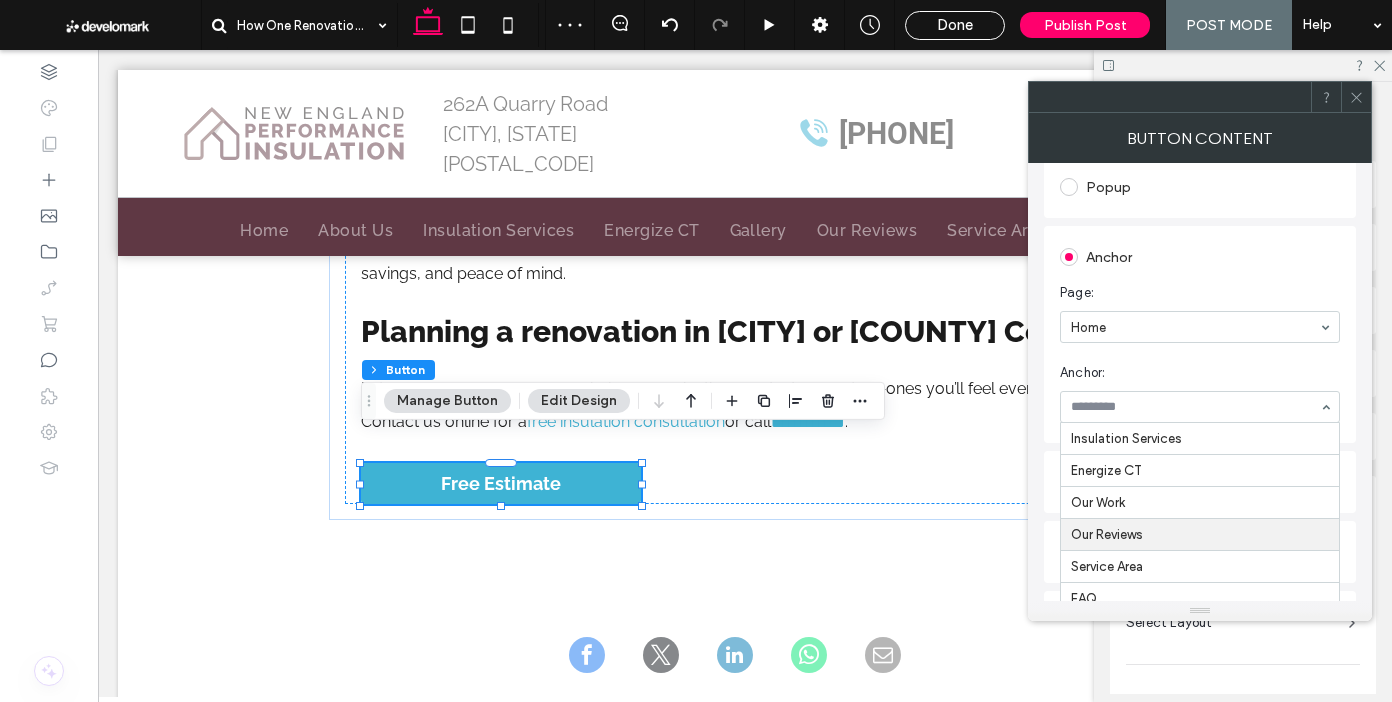 scroll, scrollTop: 164, scrollLeft: 0, axis: vertical 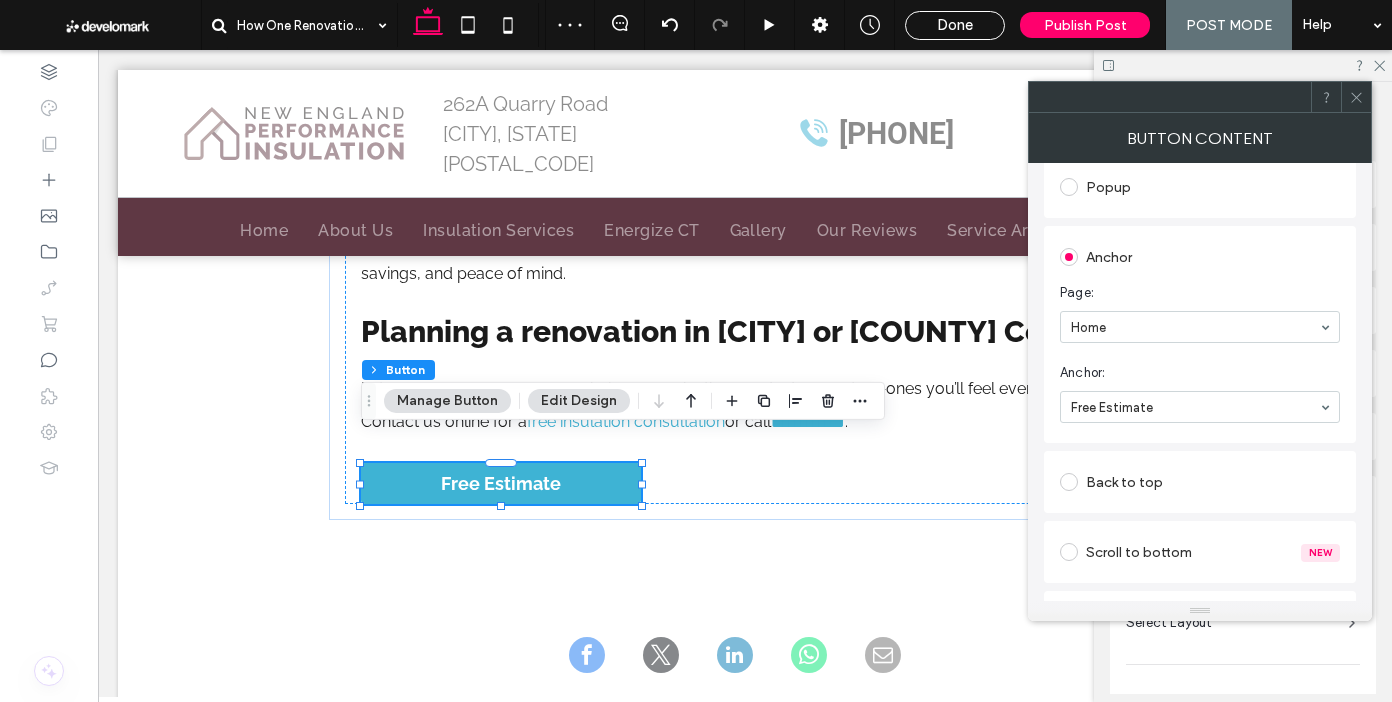 click 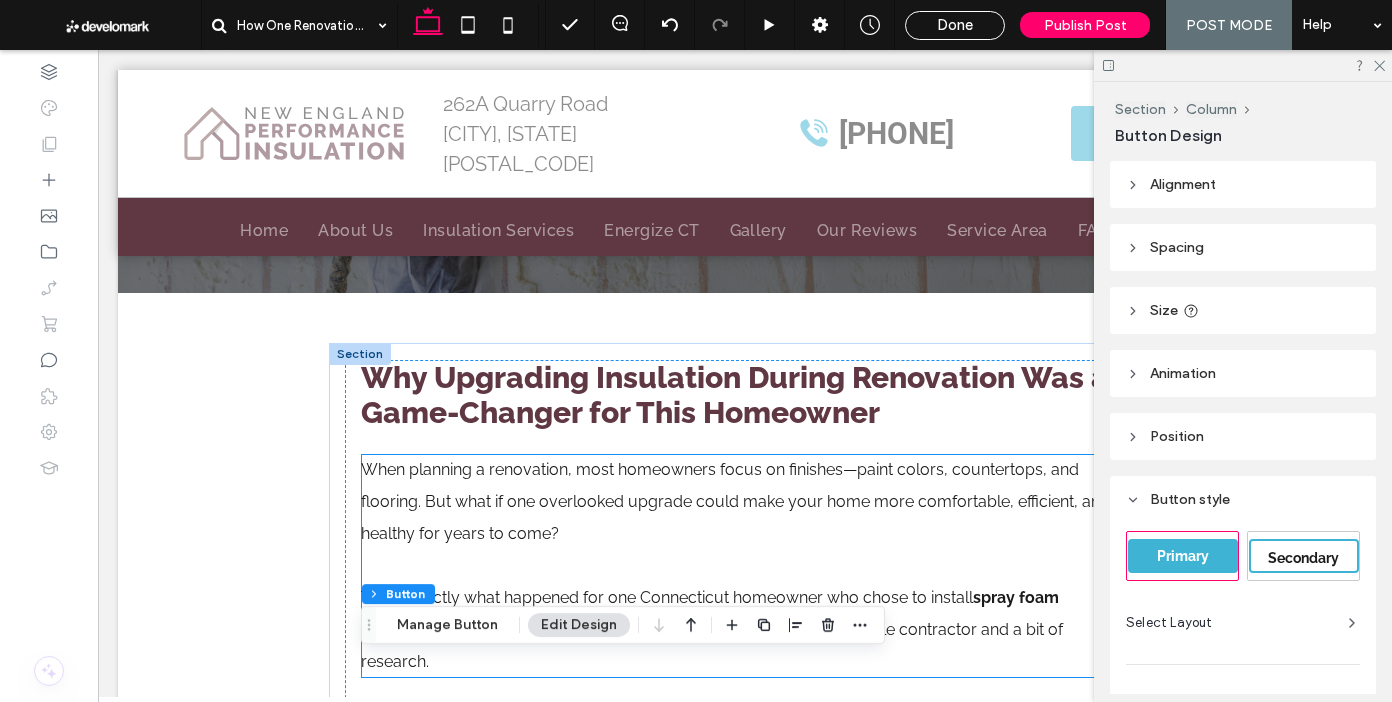 scroll, scrollTop: 451, scrollLeft: 0, axis: vertical 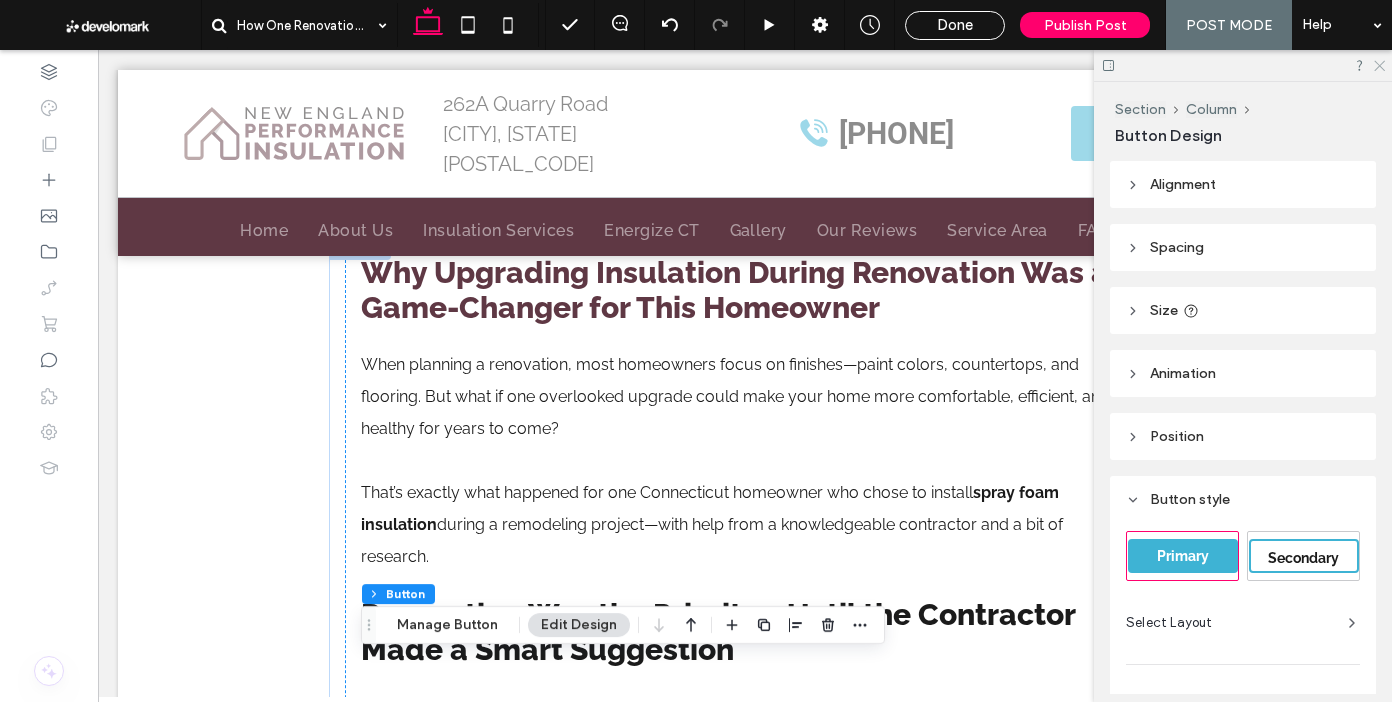 click 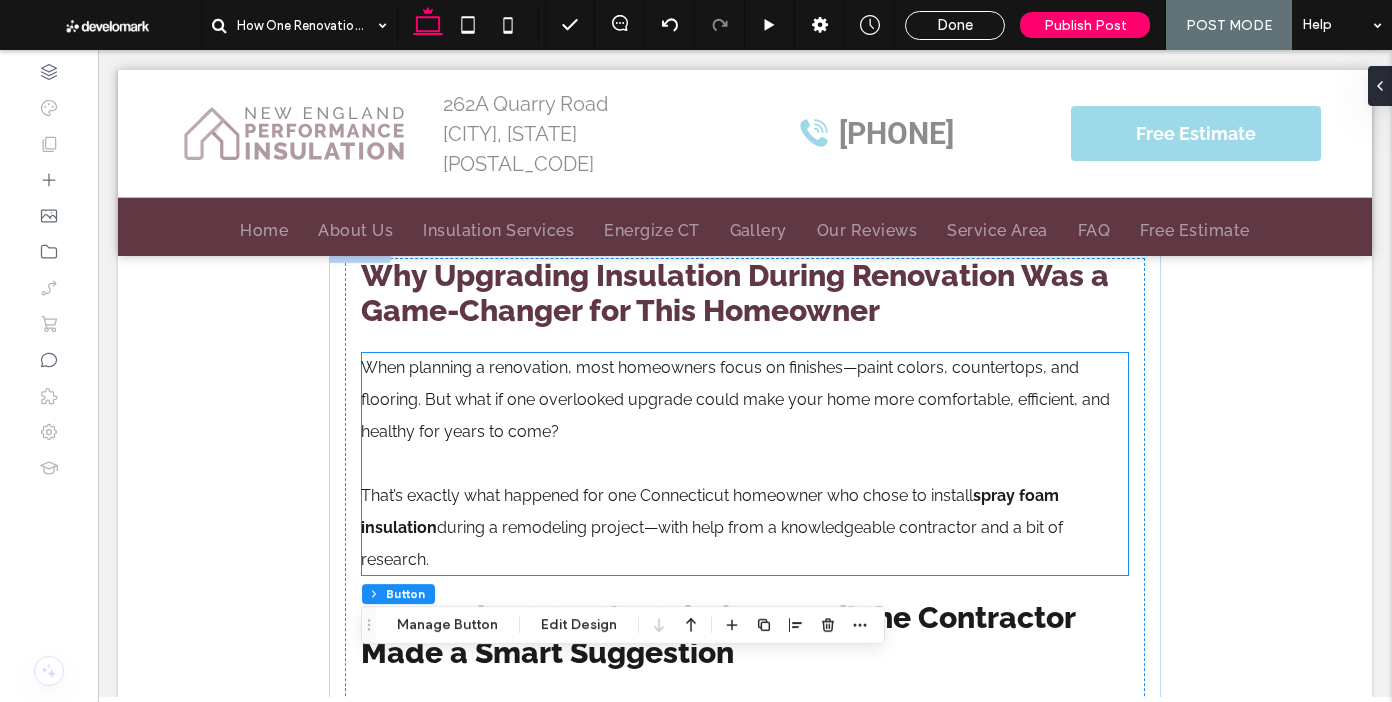 scroll, scrollTop: 338, scrollLeft: 0, axis: vertical 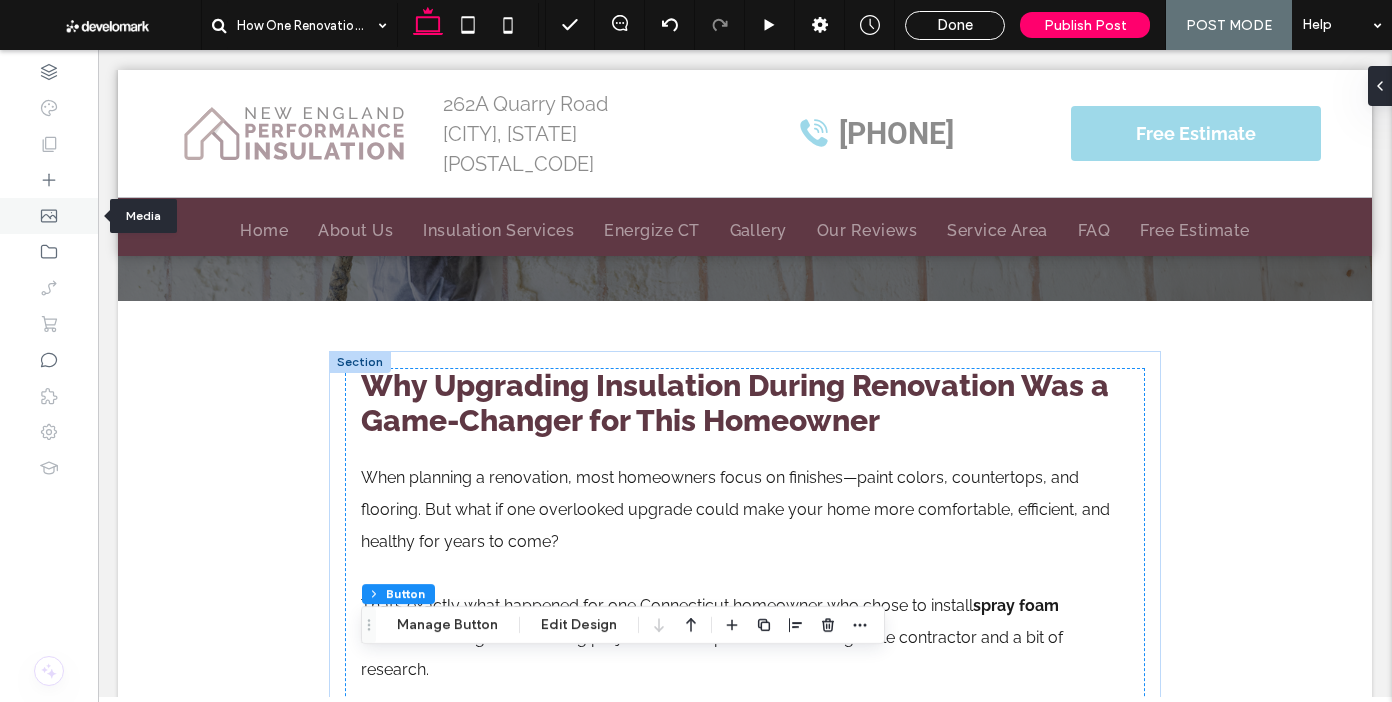 click at bounding box center [49, 376] 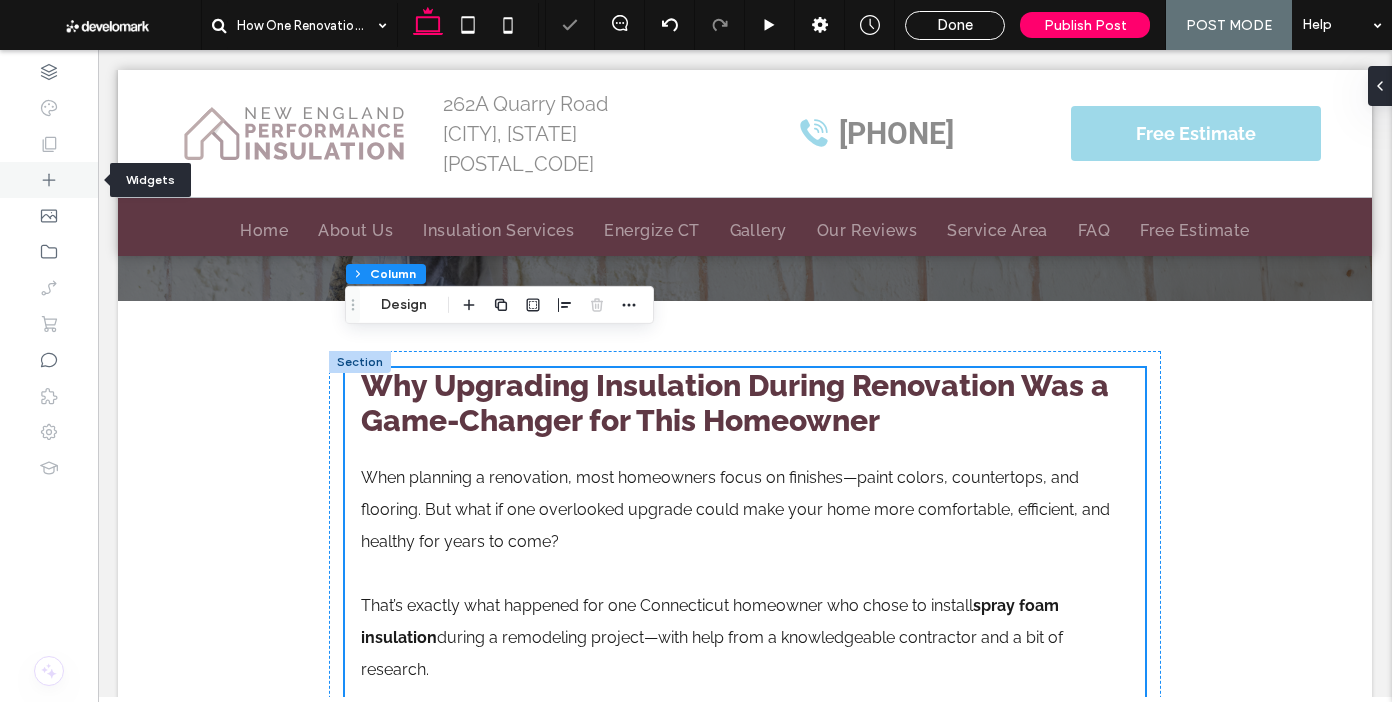 click at bounding box center (49, 180) 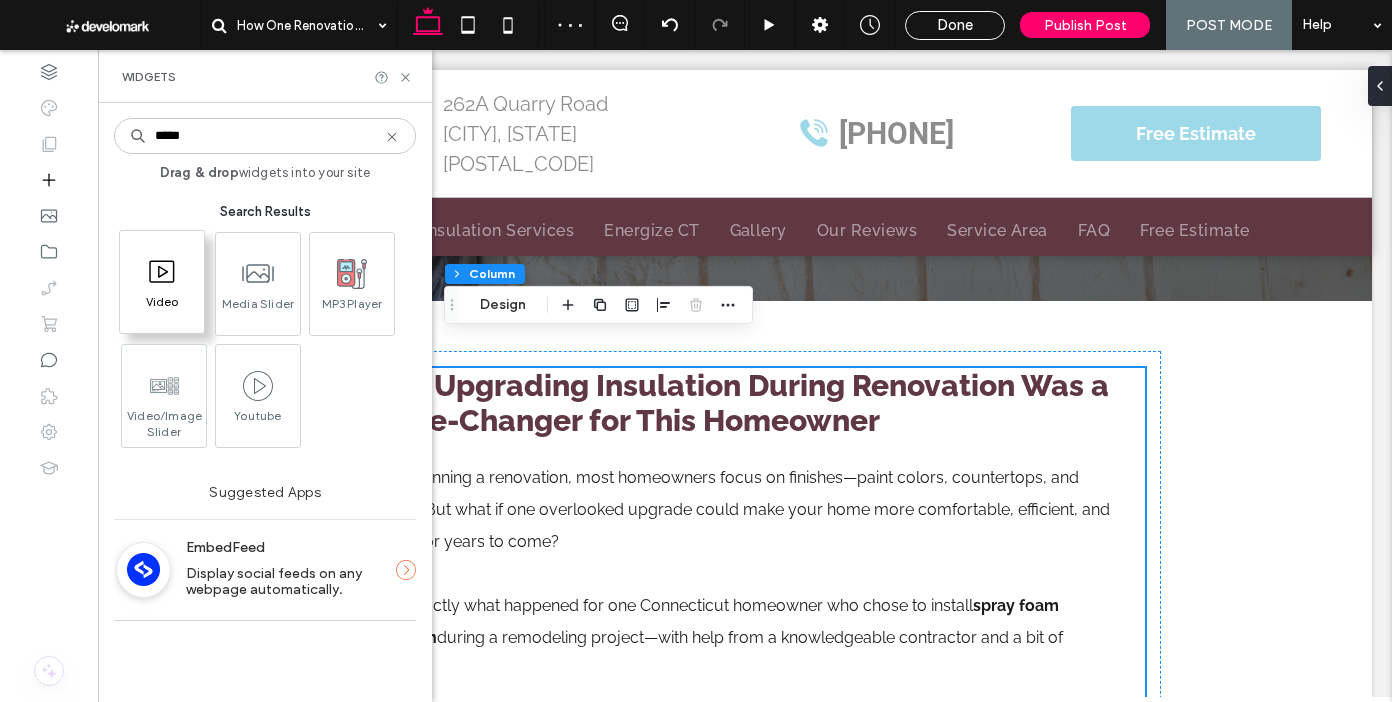 type on "*****" 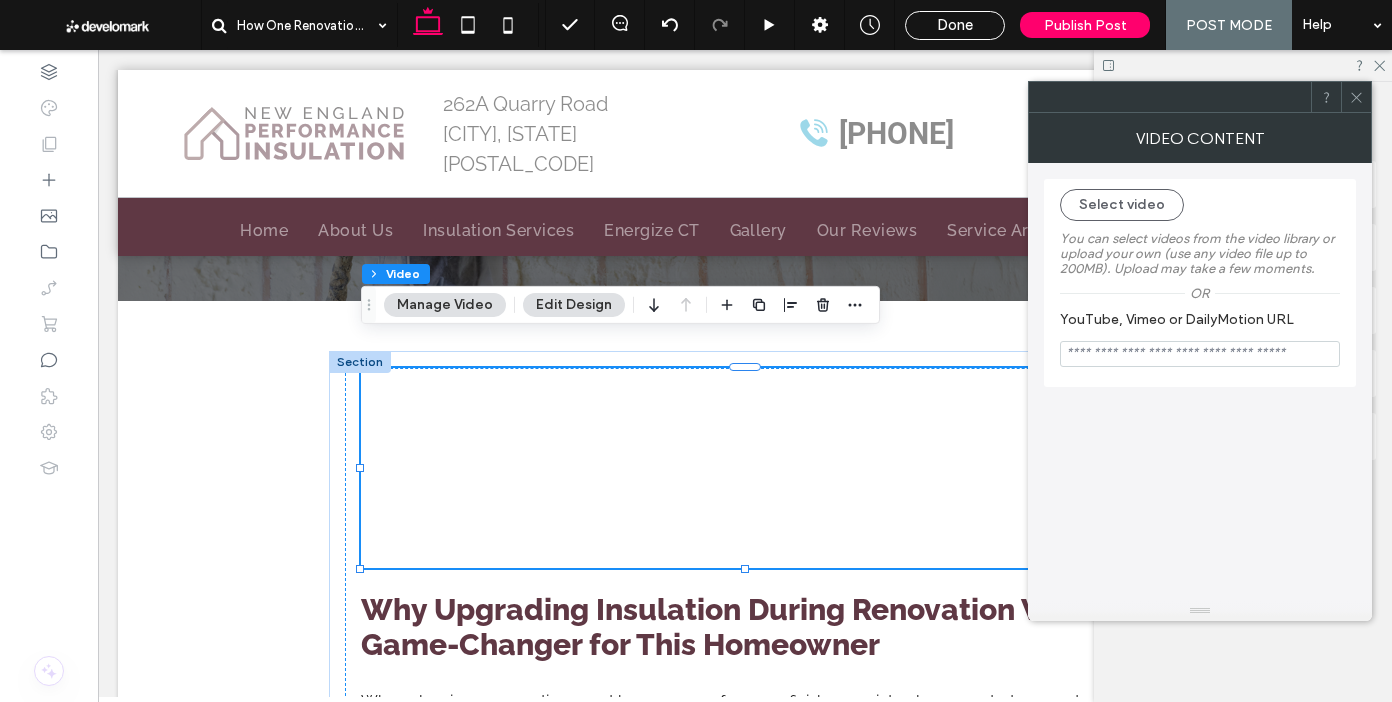 click at bounding box center (1200, 354) 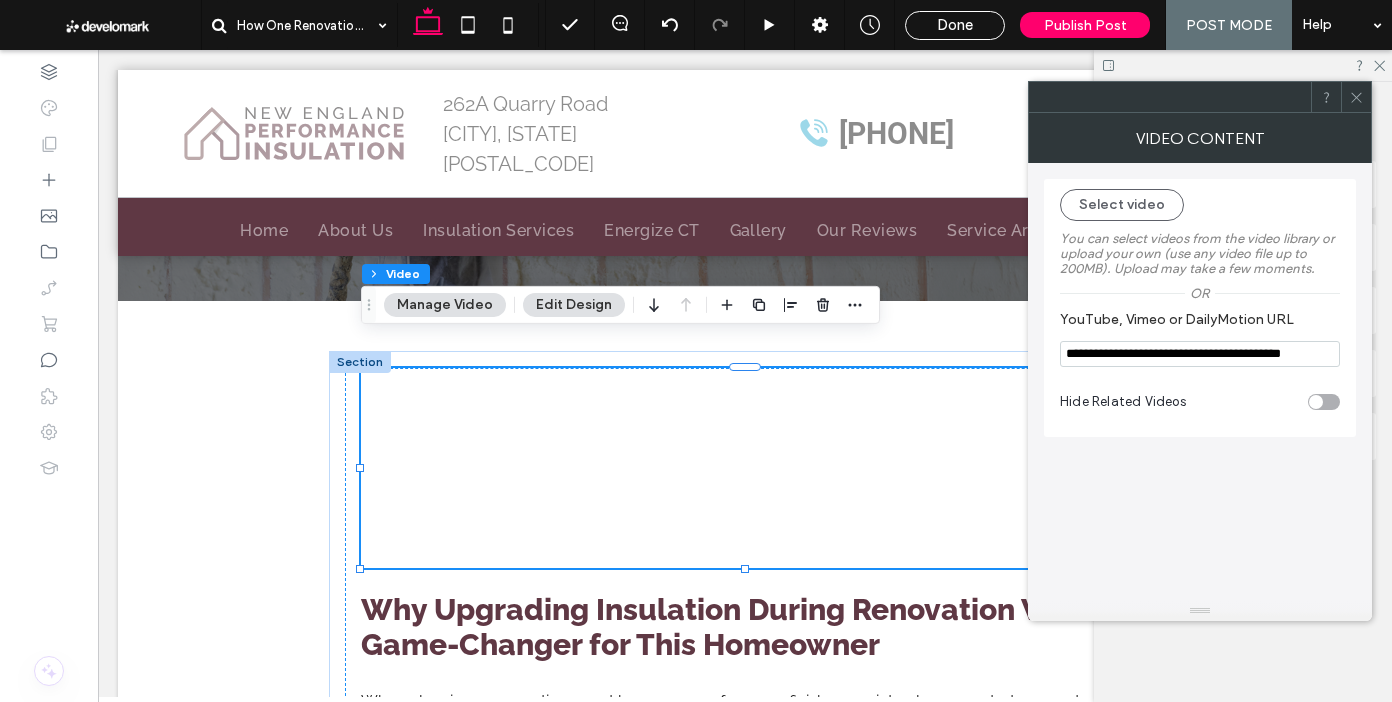 scroll, scrollTop: 0, scrollLeft: 29, axis: horizontal 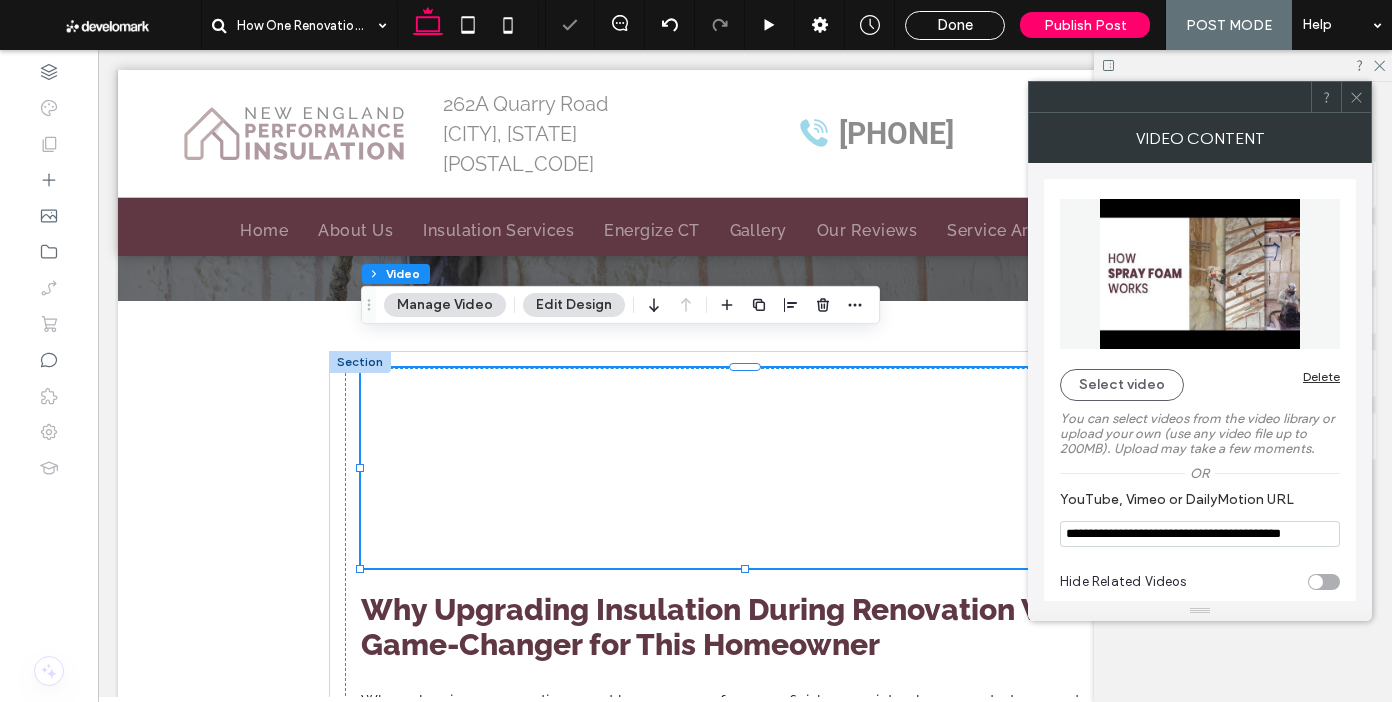 click at bounding box center [1316, 582] 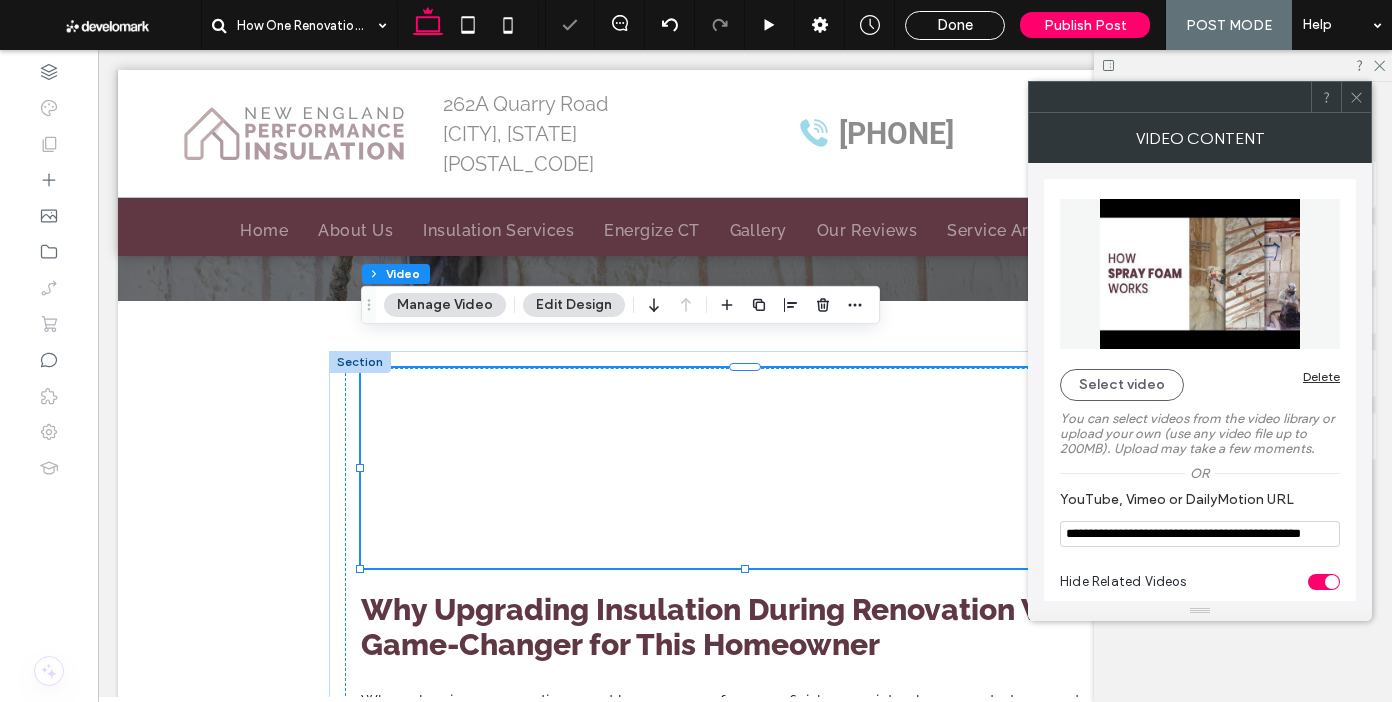click 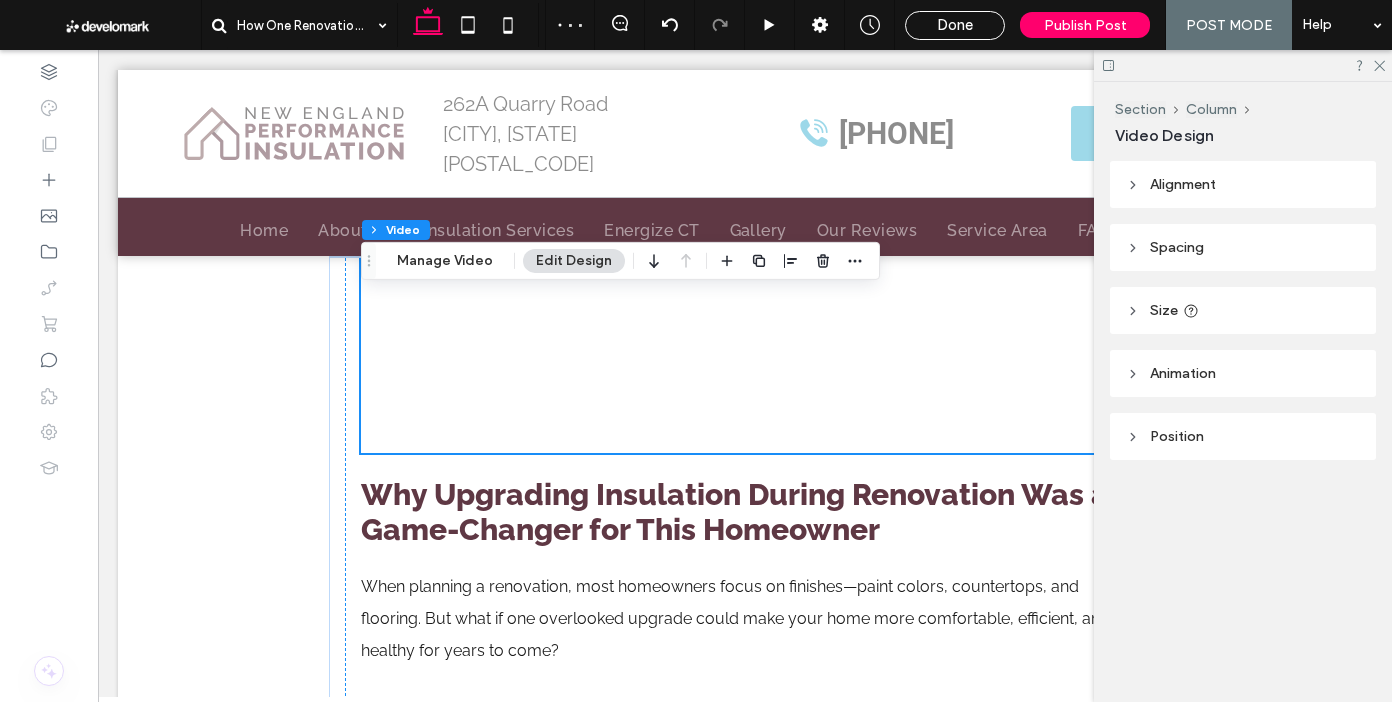scroll, scrollTop: 464, scrollLeft: 0, axis: vertical 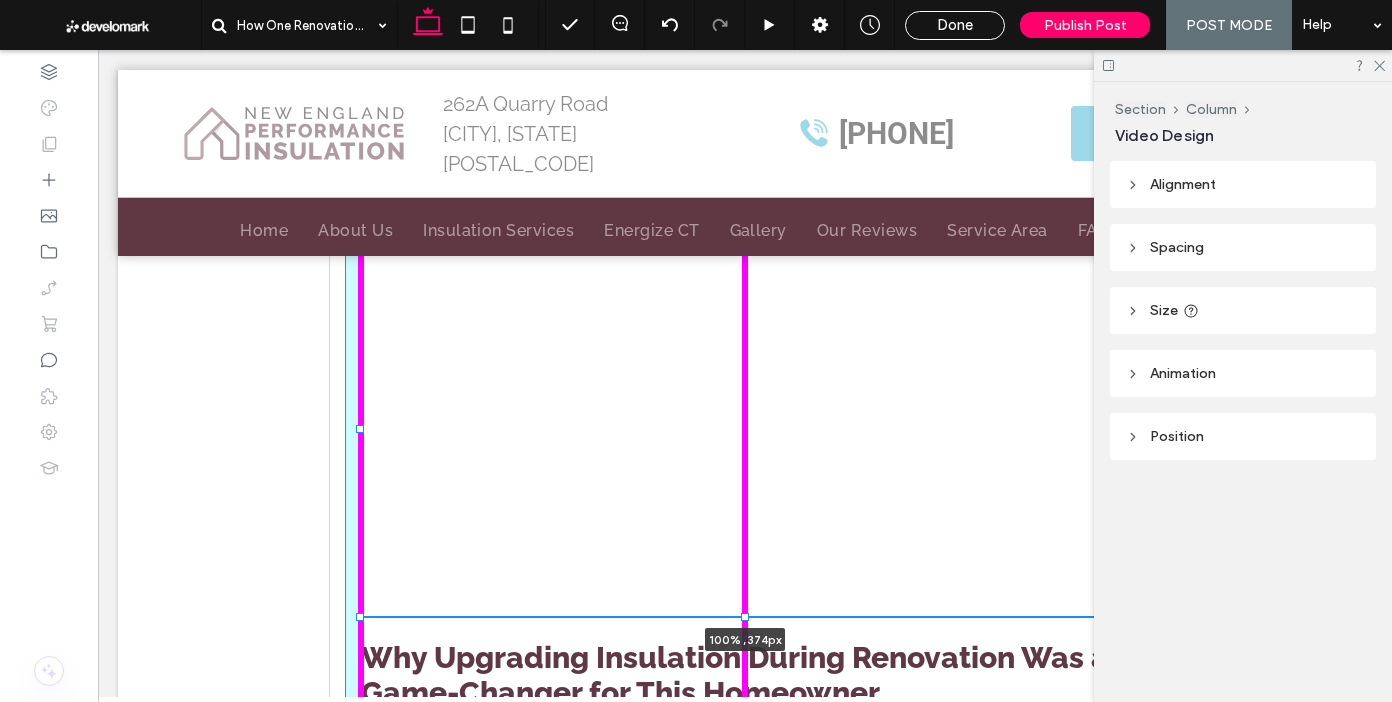 drag, startPoint x: 743, startPoint y: 411, endPoint x: 803, endPoint y: 553, distance: 154.15576 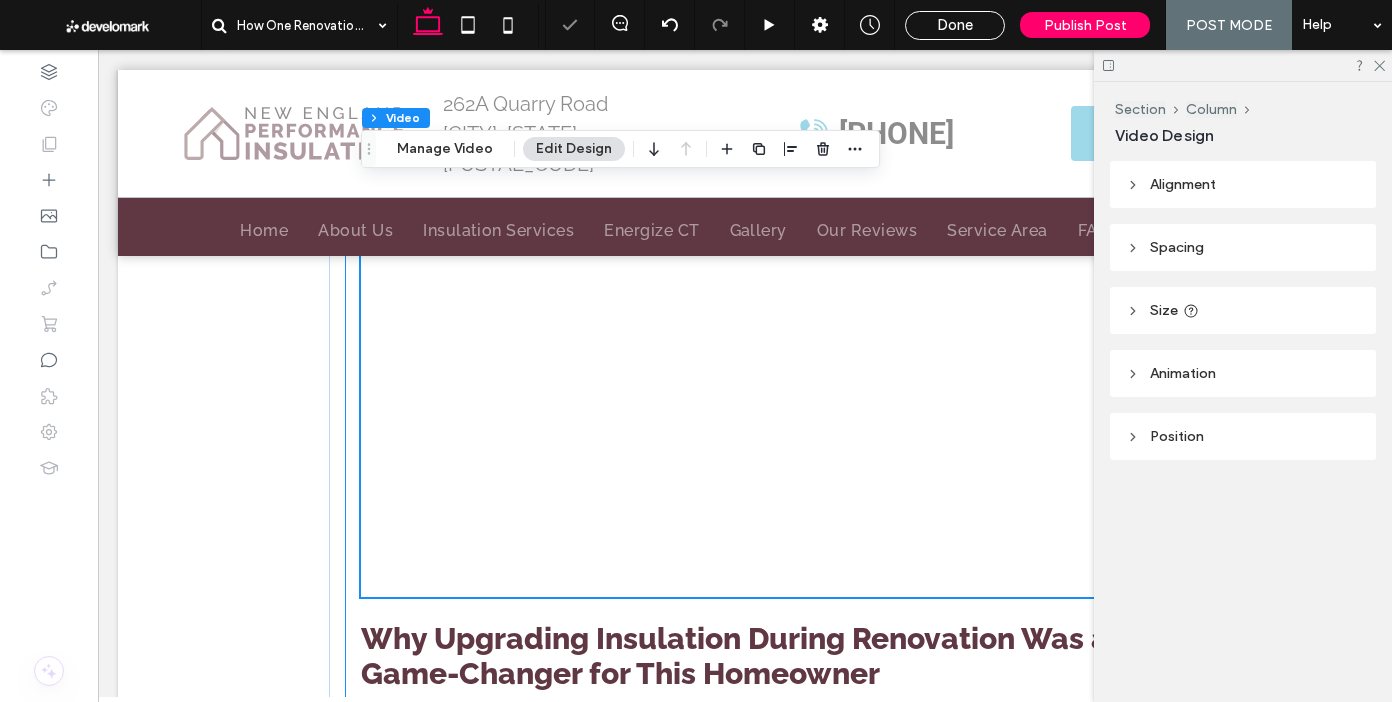 scroll, scrollTop: 520, scrollLeft: 0, axis: vertical 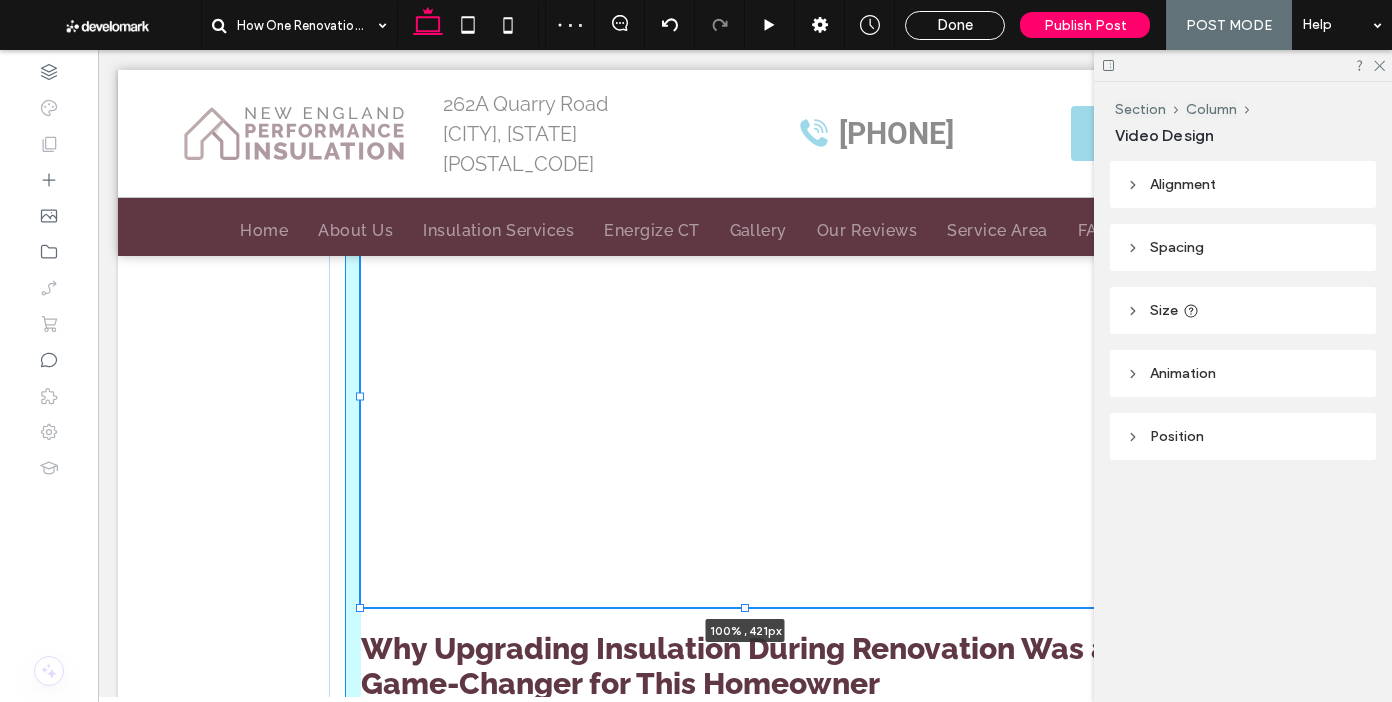 drag, startPoint x: 745, startPoint y: 532, endPoint x: 841, endPoint y: 462, distance: 118.810776 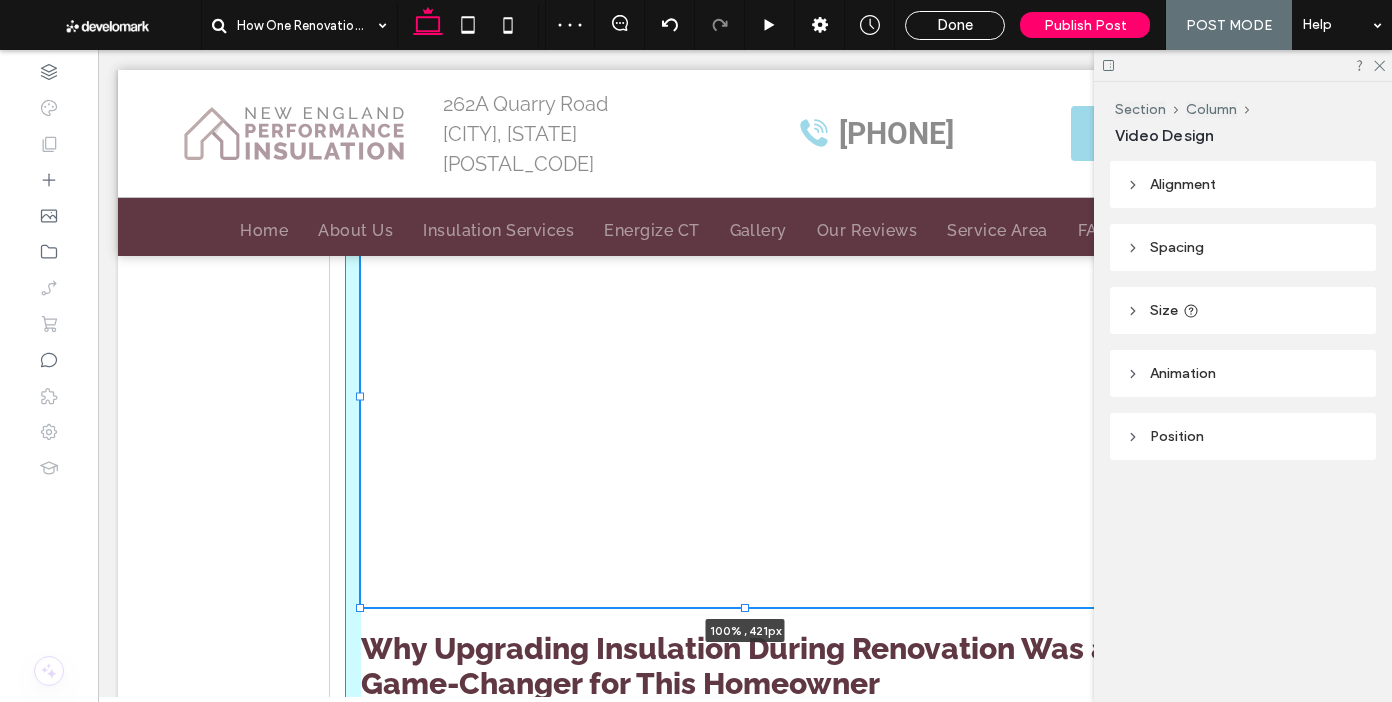 click at bounding box center (745, 608) 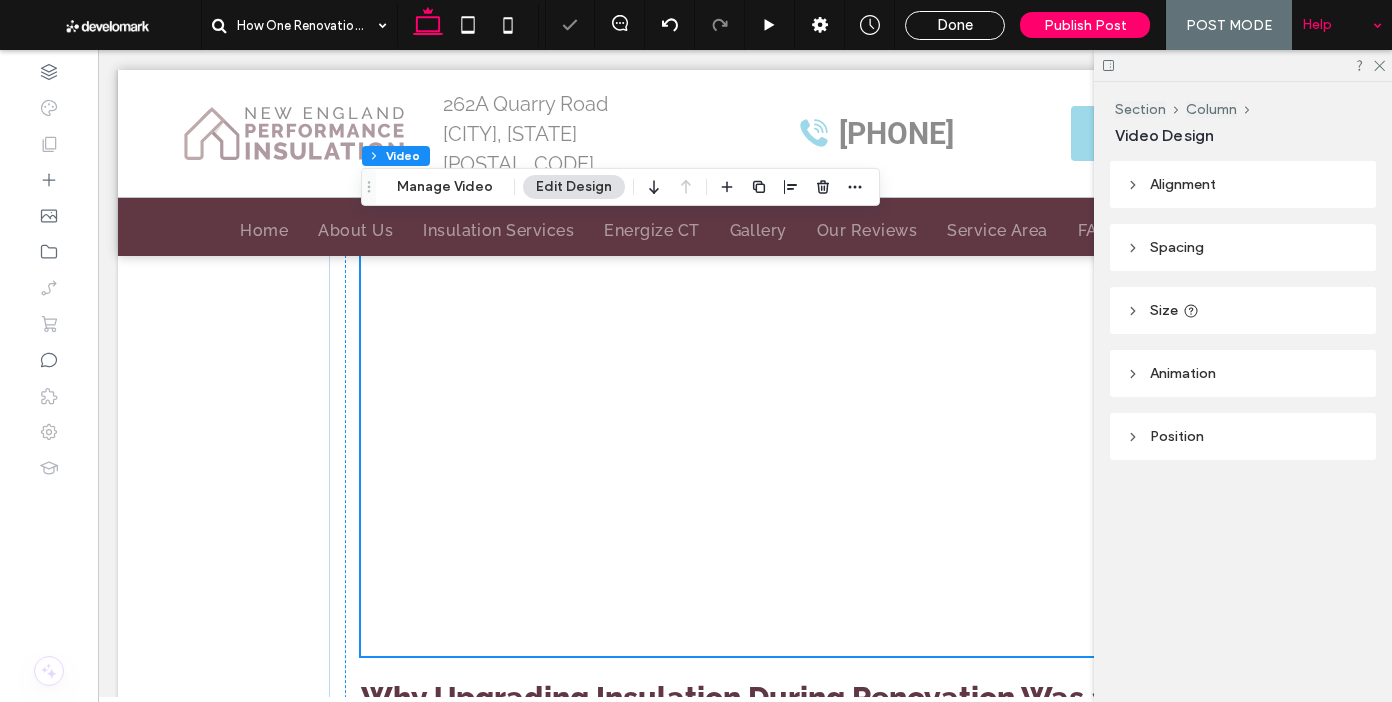 scroll, scrollTop: 476, scrollLeft: 0, axis: vertical 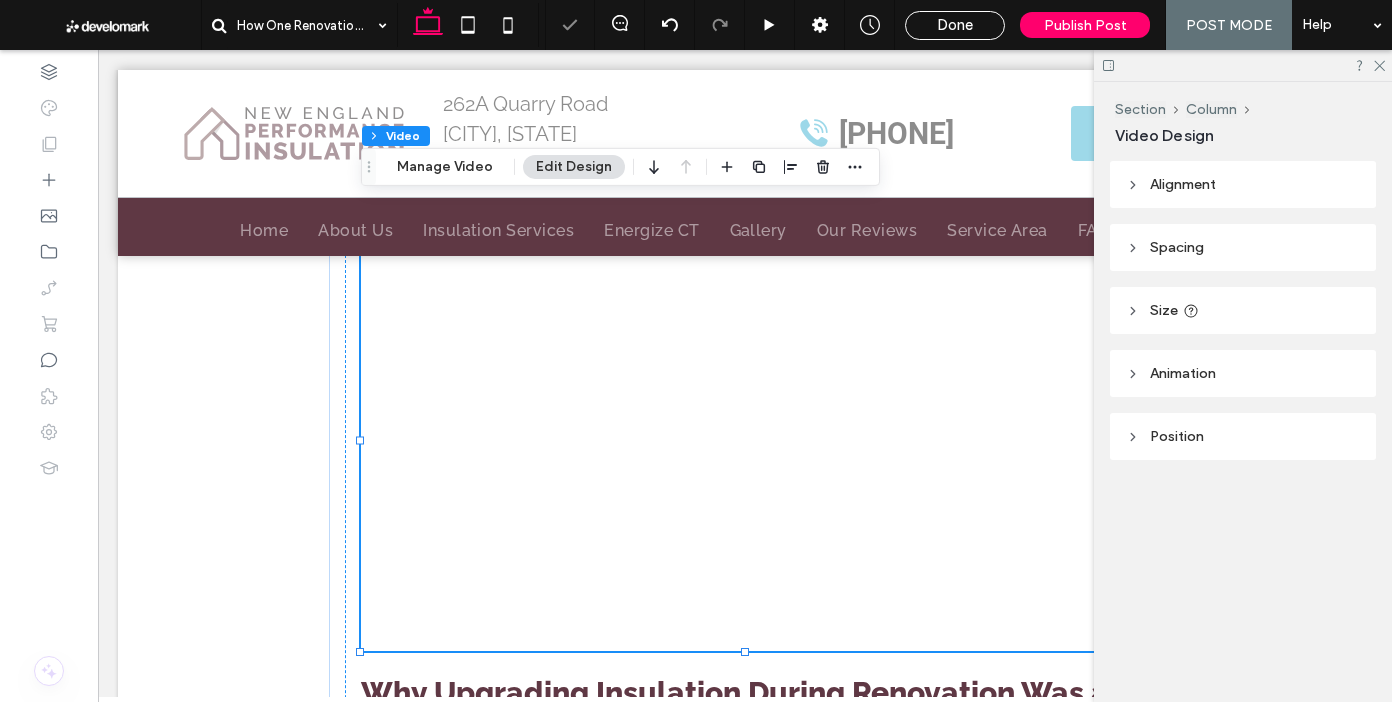 click 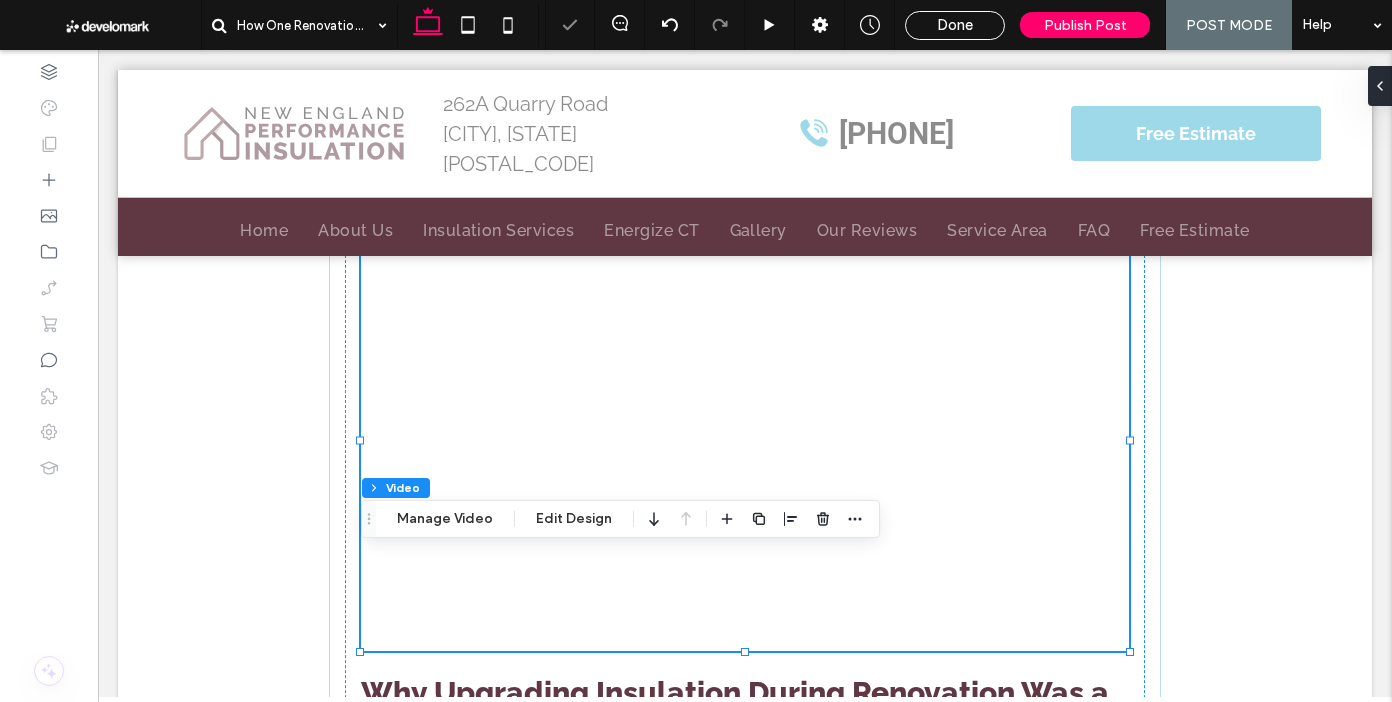 scroll, scrollTop: 0, scrollLeft: 0, axis: both 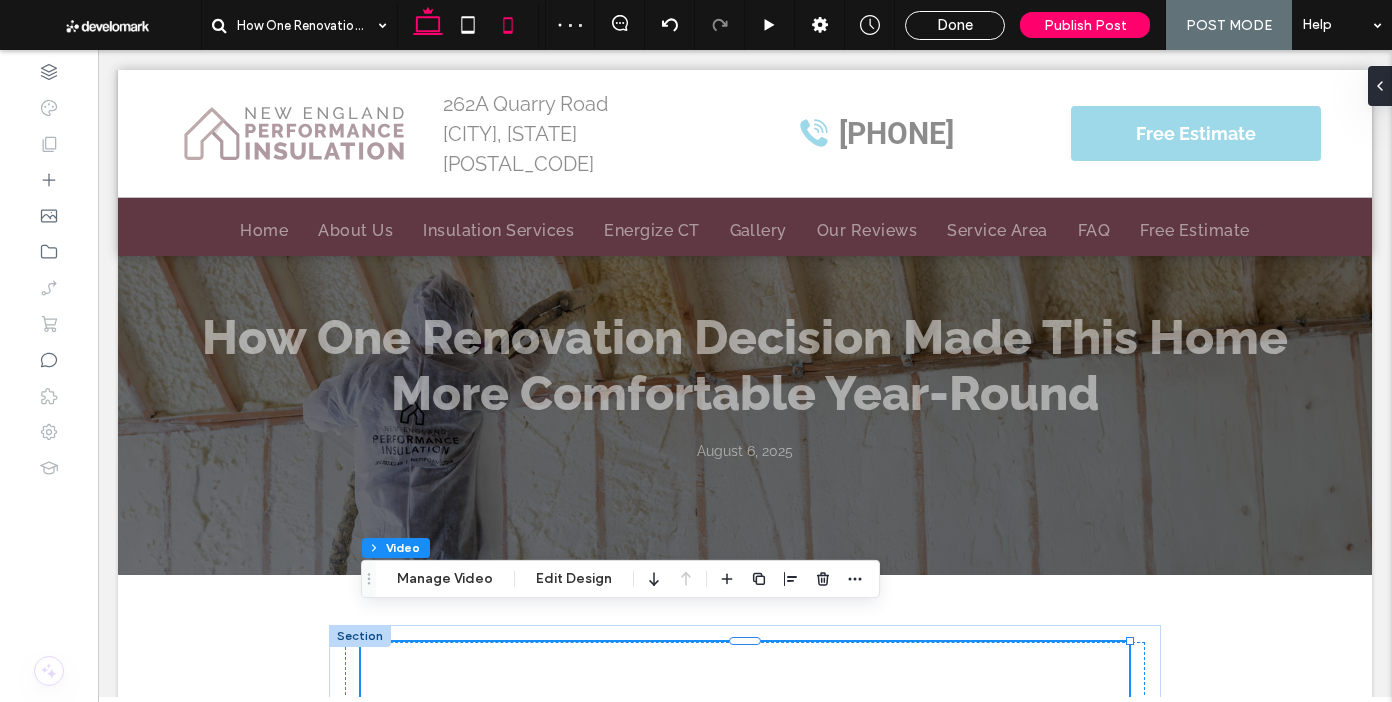 drag, startPoint x: 481, startPoint y: 29, endPoint x: 489, endPoint y: 44, distance: 17 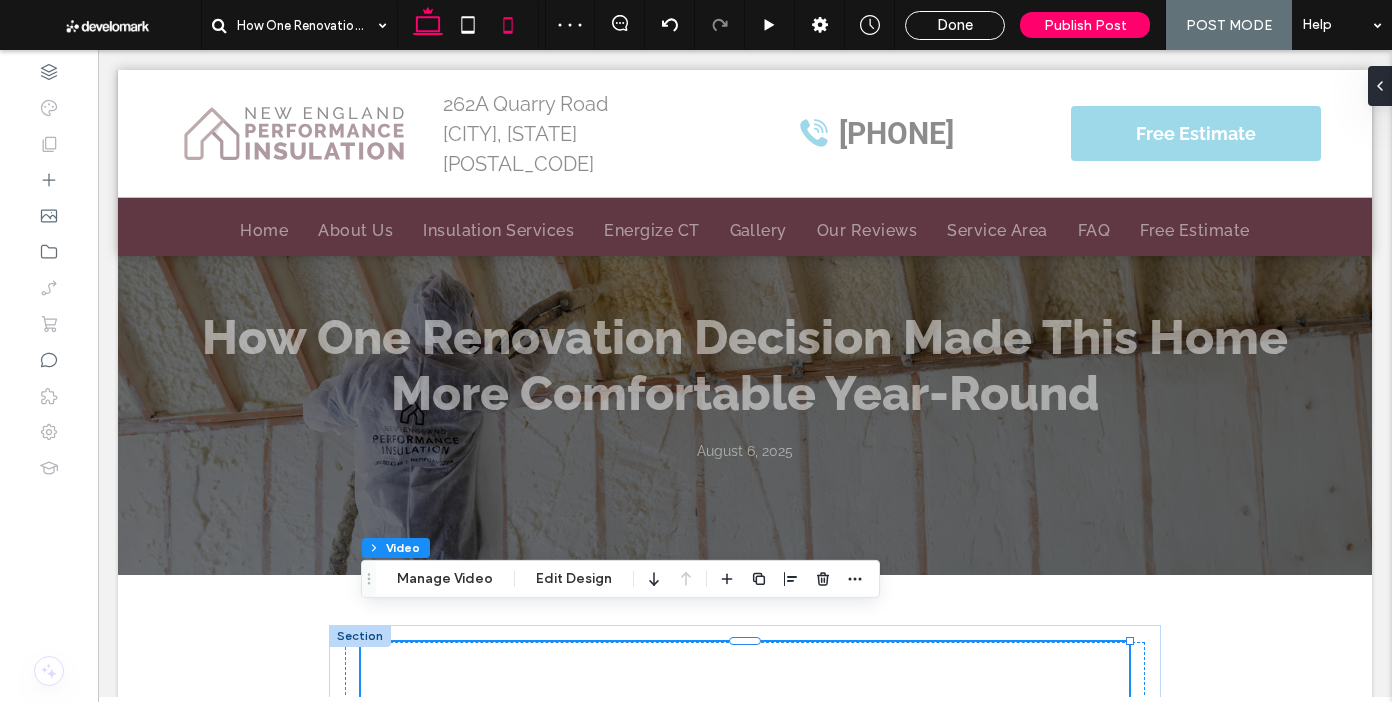 click 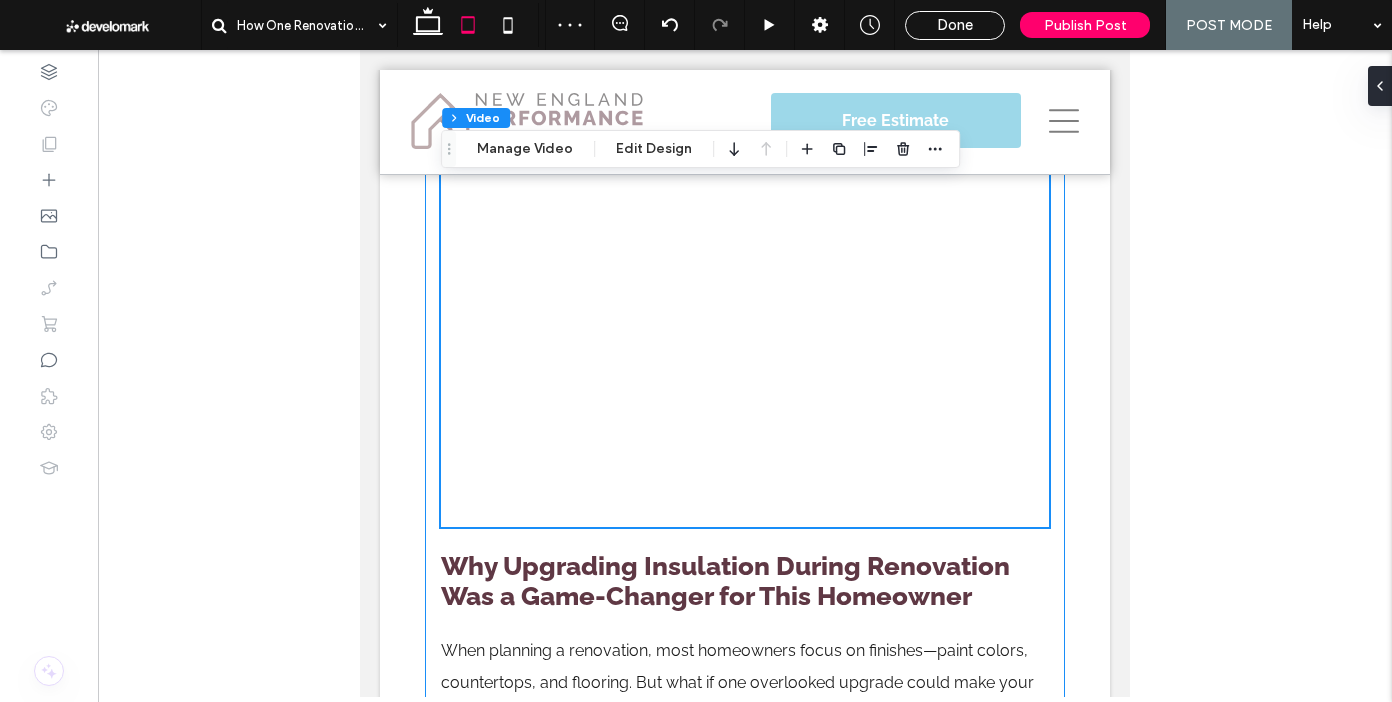 scroll, scrollTop: 284, scrollLeft: 0, axis: vertical 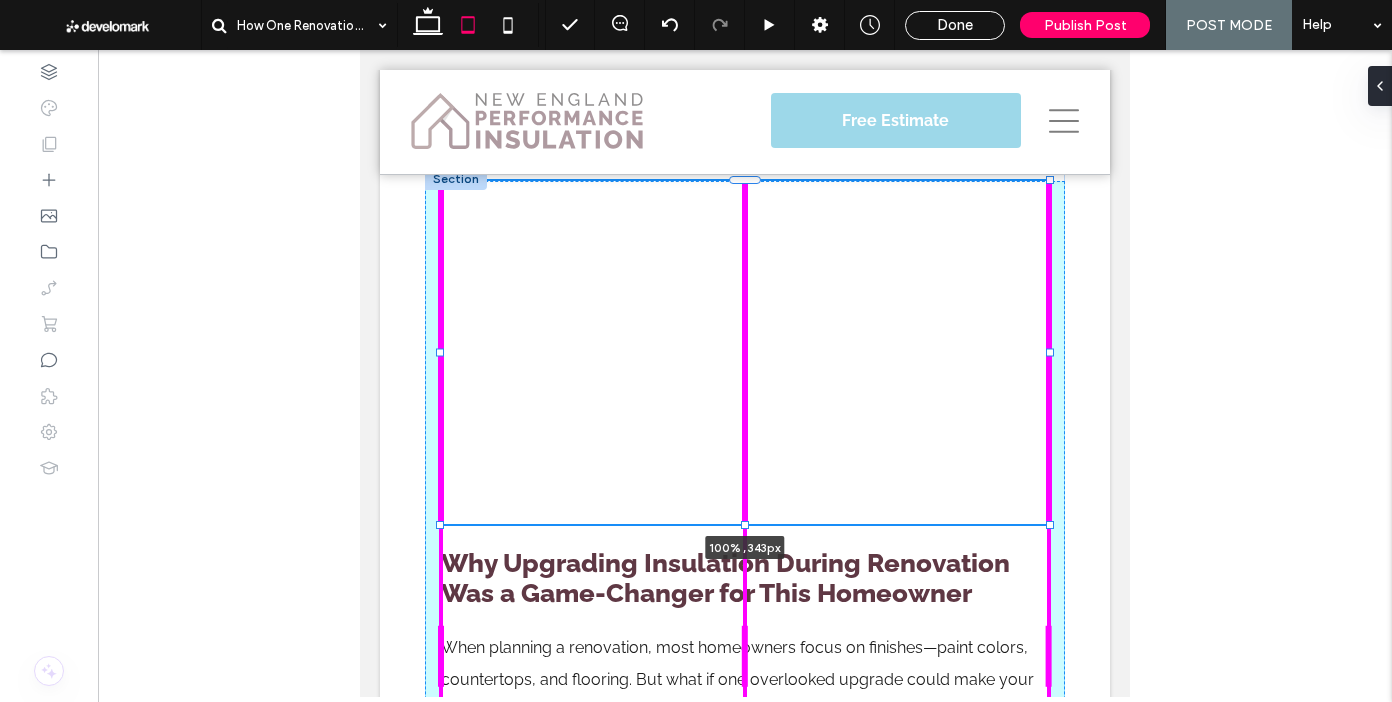 drag, startPoint x: 746, startPoint y: 583, endPoint x: 746, endPoint y: 525, distance: 58 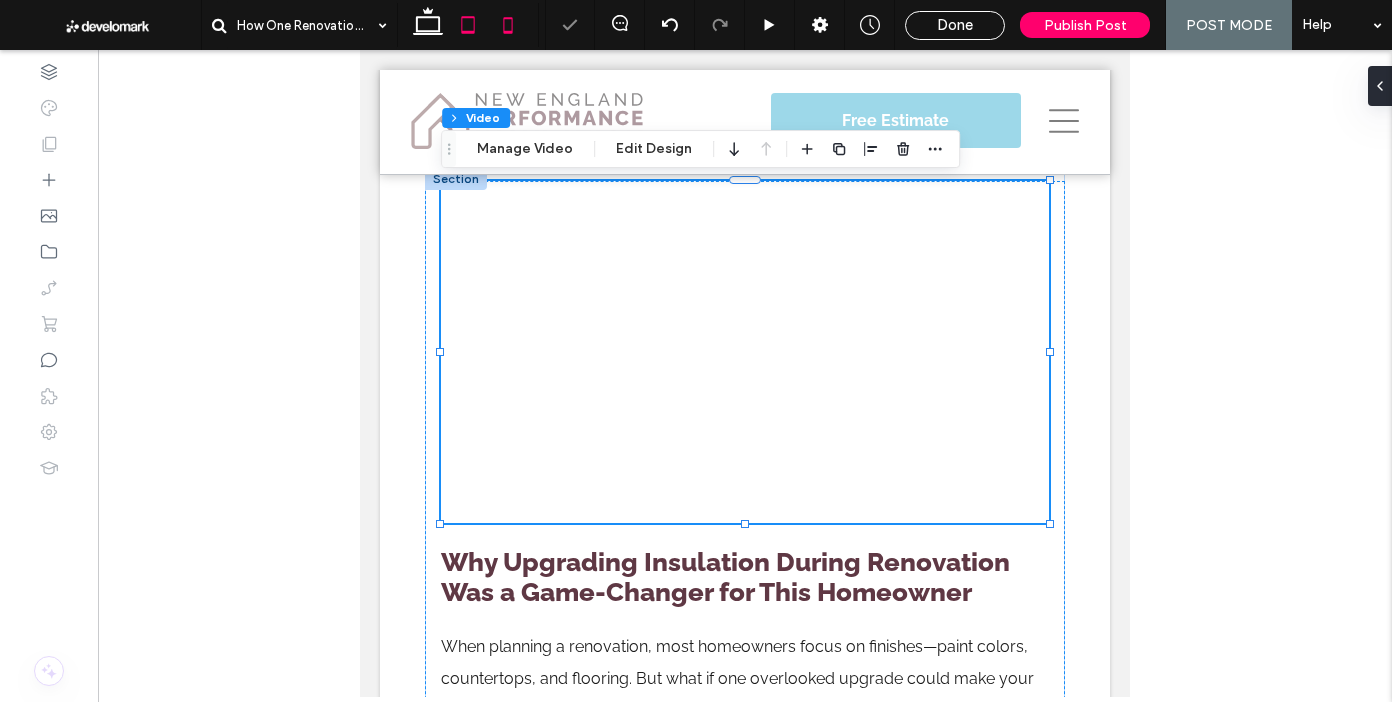 click 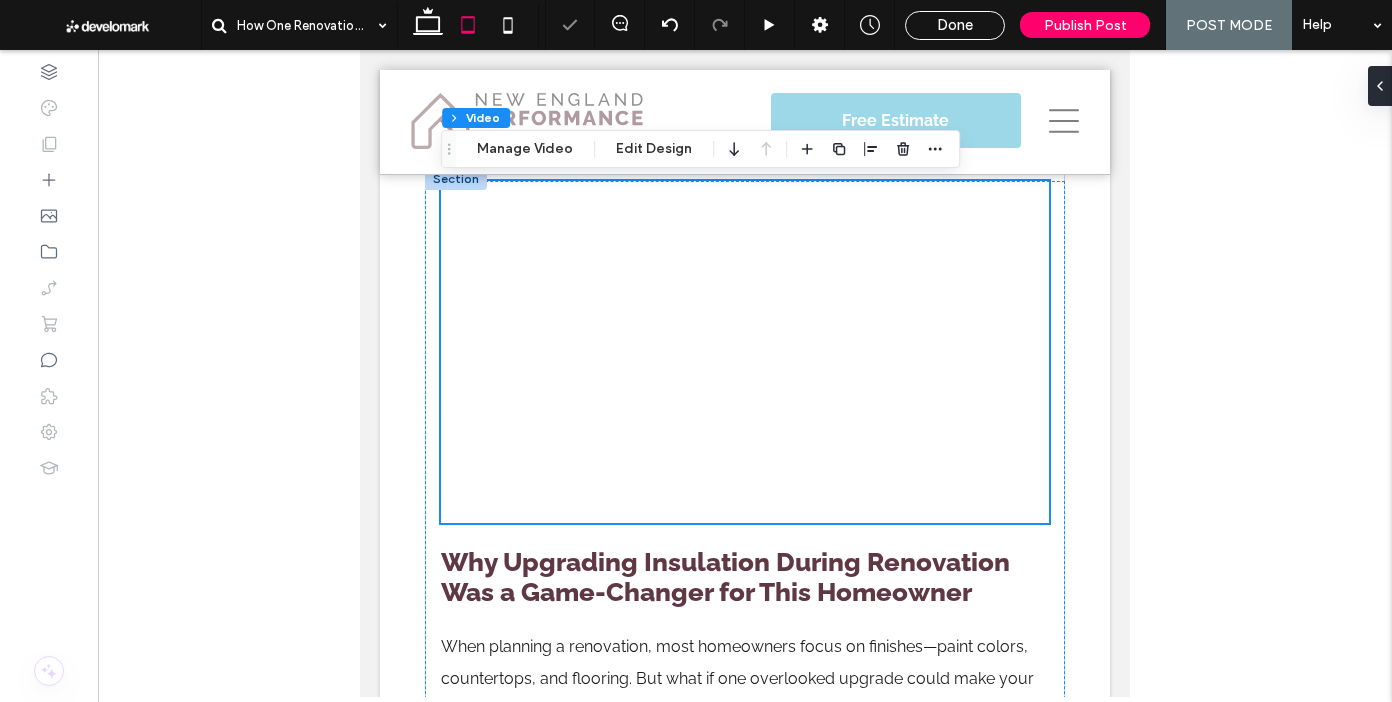 scroll, scrollTop: 349, scrollLeft: 0, axis: vertical 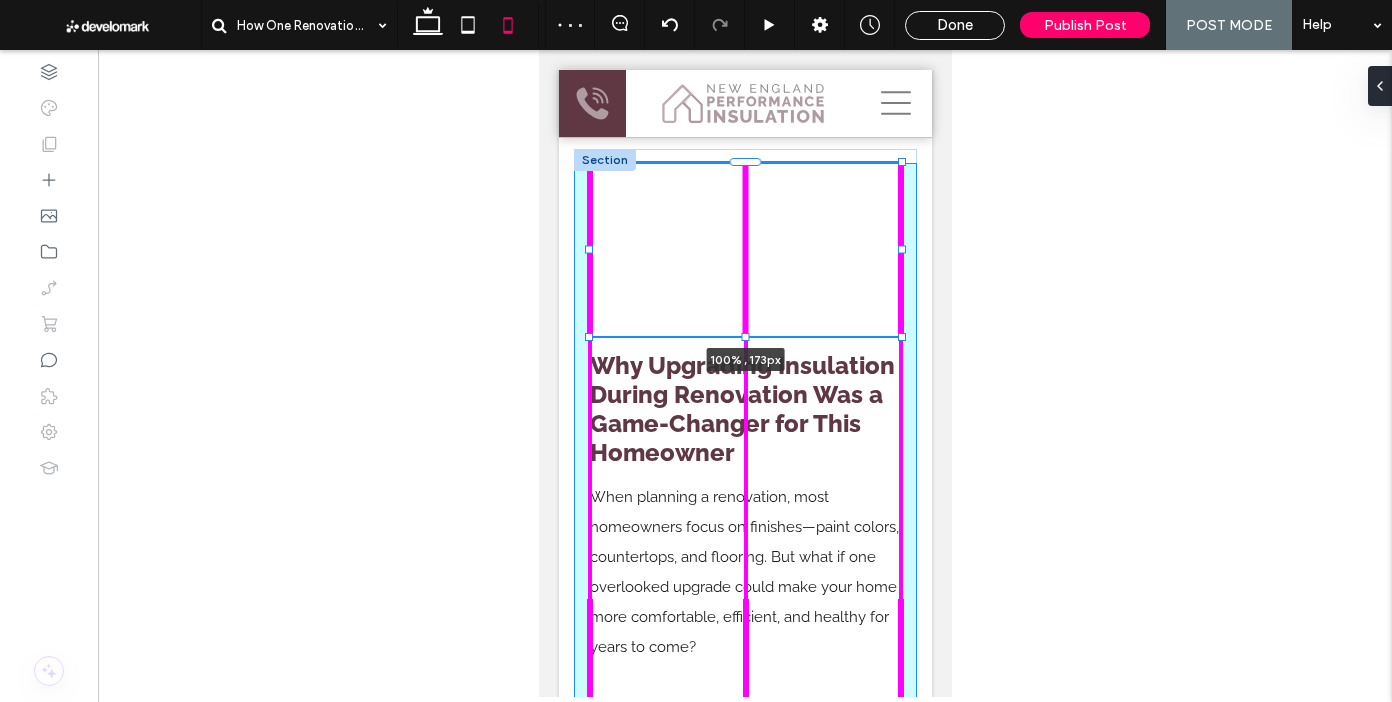 drag, startPoint x: 749, startPoint y: 556, endPoint x: 757, endPoint y: 363, distance: 193.16573 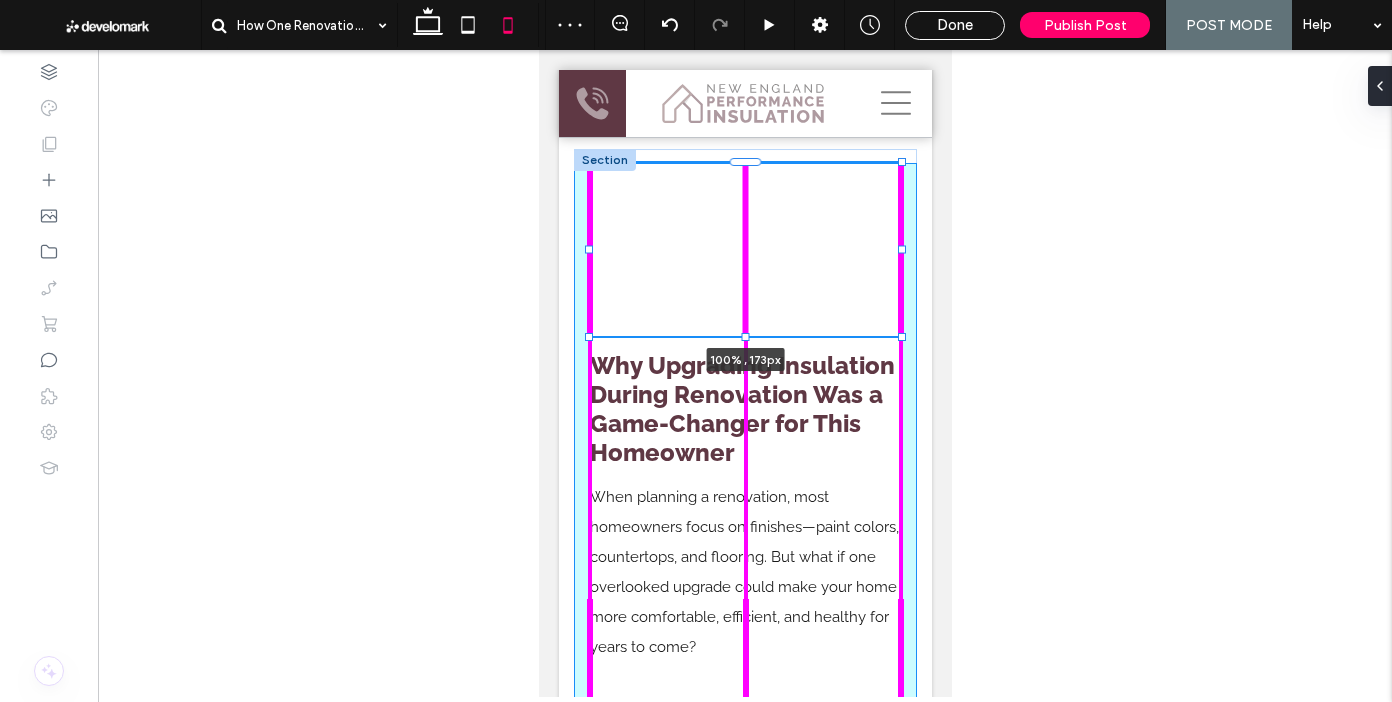 click on "100% , 173px   Why Upgrading Insulation During Renovation Was a Game-Changer for This Homeowner
When planning a renovation, most homeowners focus on finishes—paint colors, countertops, and flooring. But what if one overlooked upgrade could make your home more comfortable, efficient, and healthy for years to come? ﻿ That’s exactly what happened for one [STATE] homeowner who chose to install  spray foam insulation  during a remodeling project—with help from a knowledgeable contractor and a bit of research.
Decorating Was the Priority—Until the Contractor Made a Smart Suggestion Like many homeowners, the focus was on the visual aspects: the colors, the countertops, and the layout. Insulation wasn’t even on the radar until the contractor suggested upgrading it during construction. That small nudge led to a decision that would impact the comfort and performance of the entire home. Why Spray Foam Over Fiberglass? spray foam insulation , particularly  Icynene A more" at bounding box center [744, 1677] 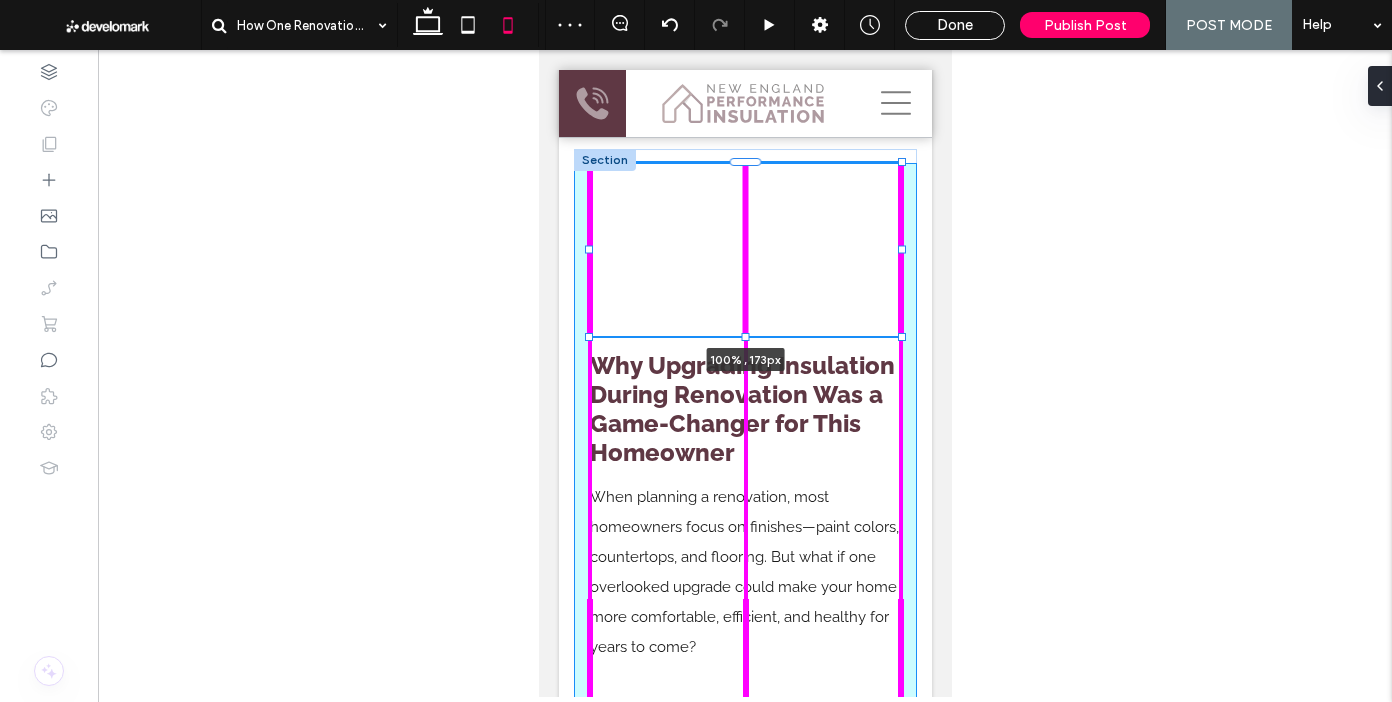 type on "***" 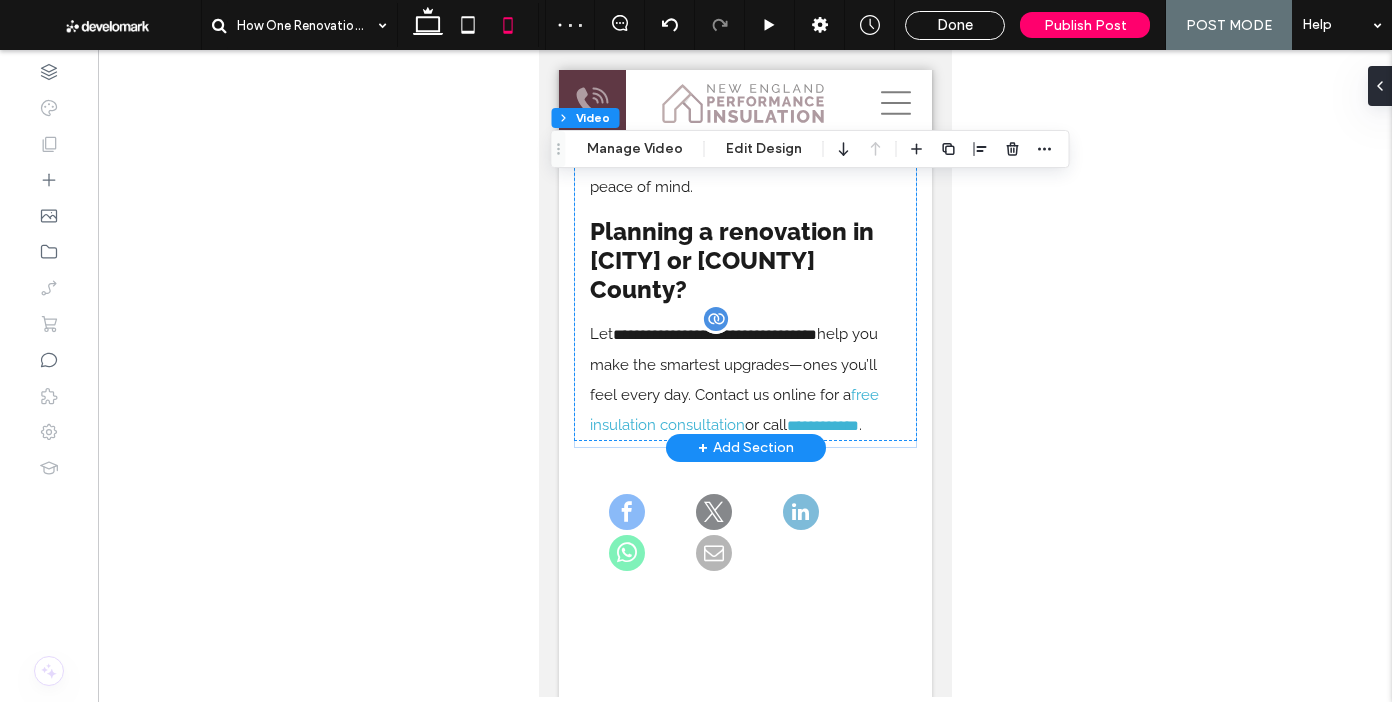 scroll, scrollTop: 3105, scrollLeft: 0, axis: vertical 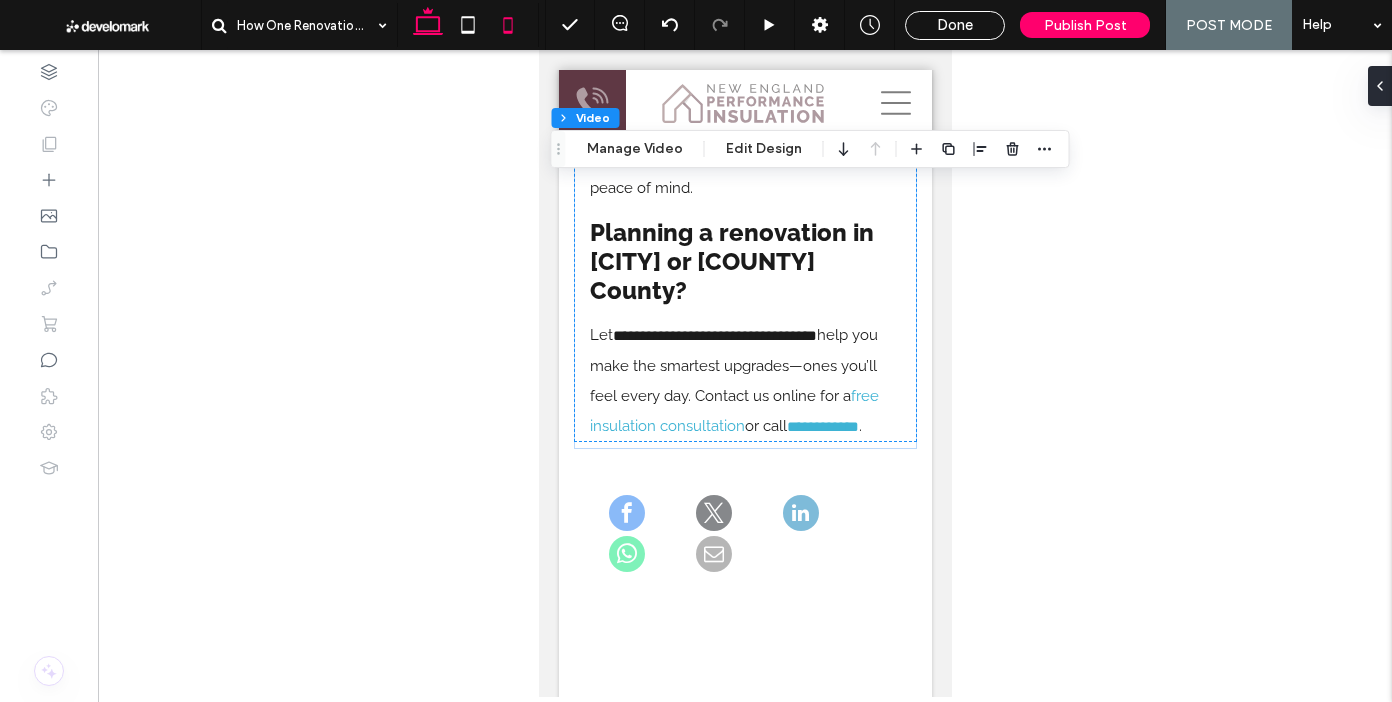 click 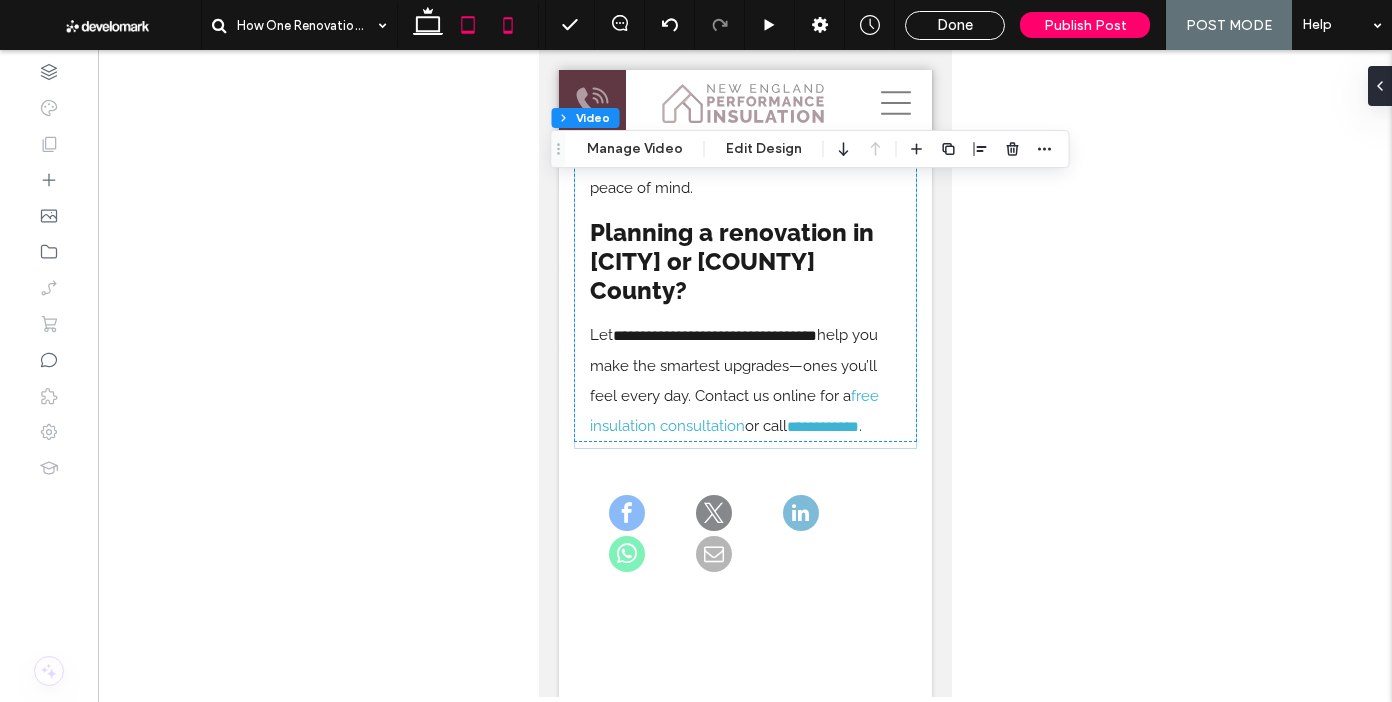 type on "***" 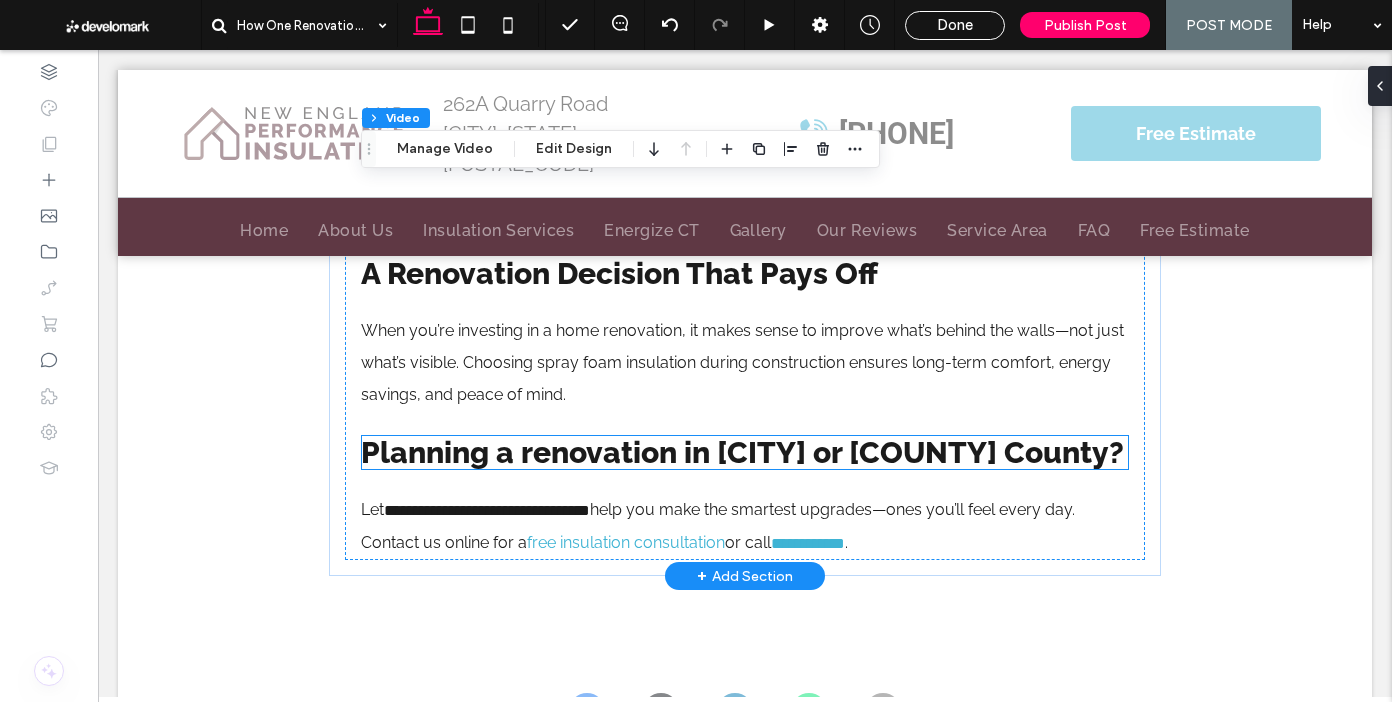 scroll, scrollTop: 2541, scrollLeft: 0, axis: vertical 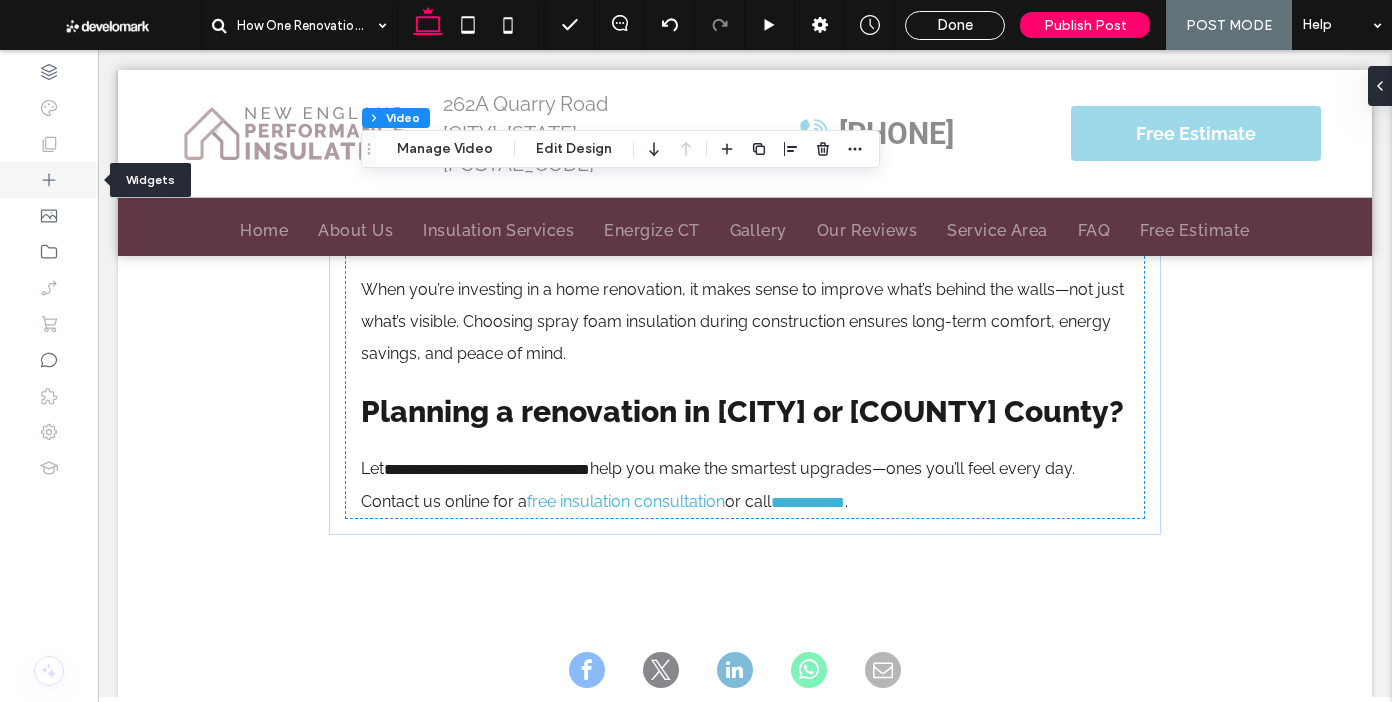 click at bounding box center [49, 180] 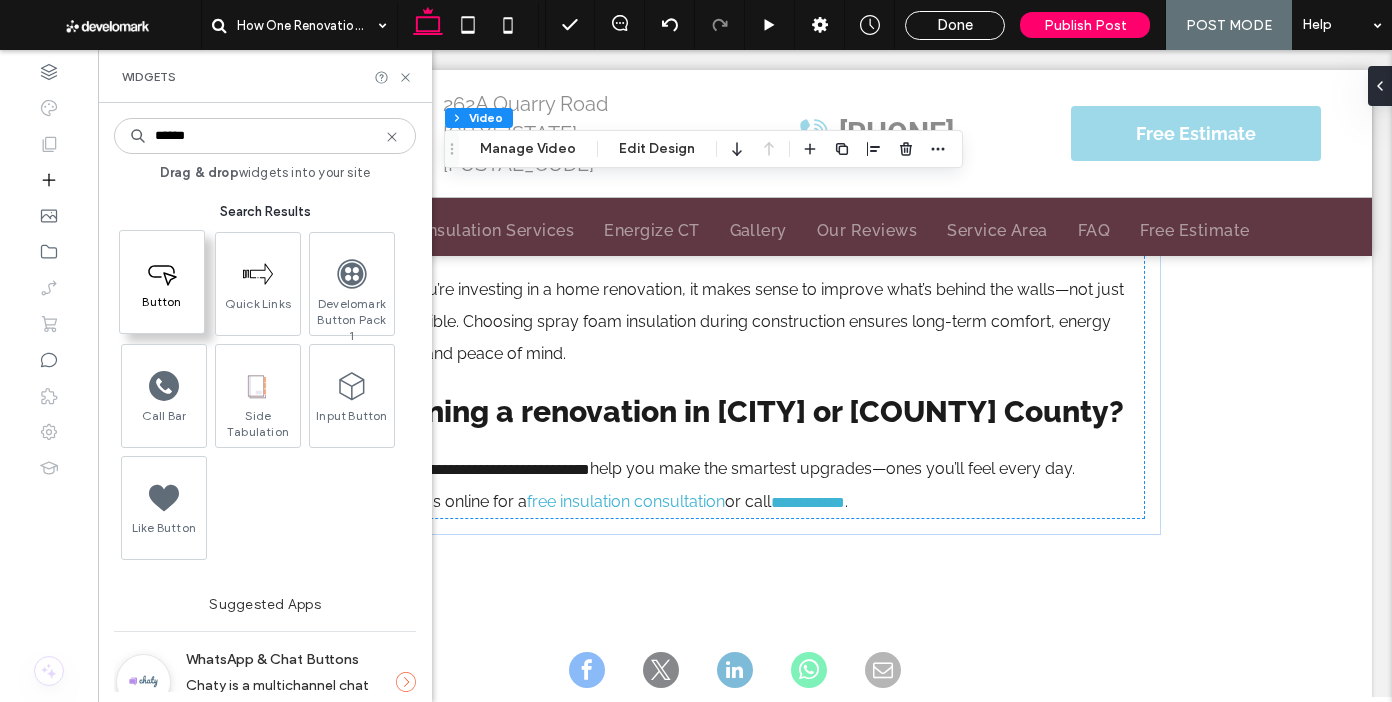 type on "******" 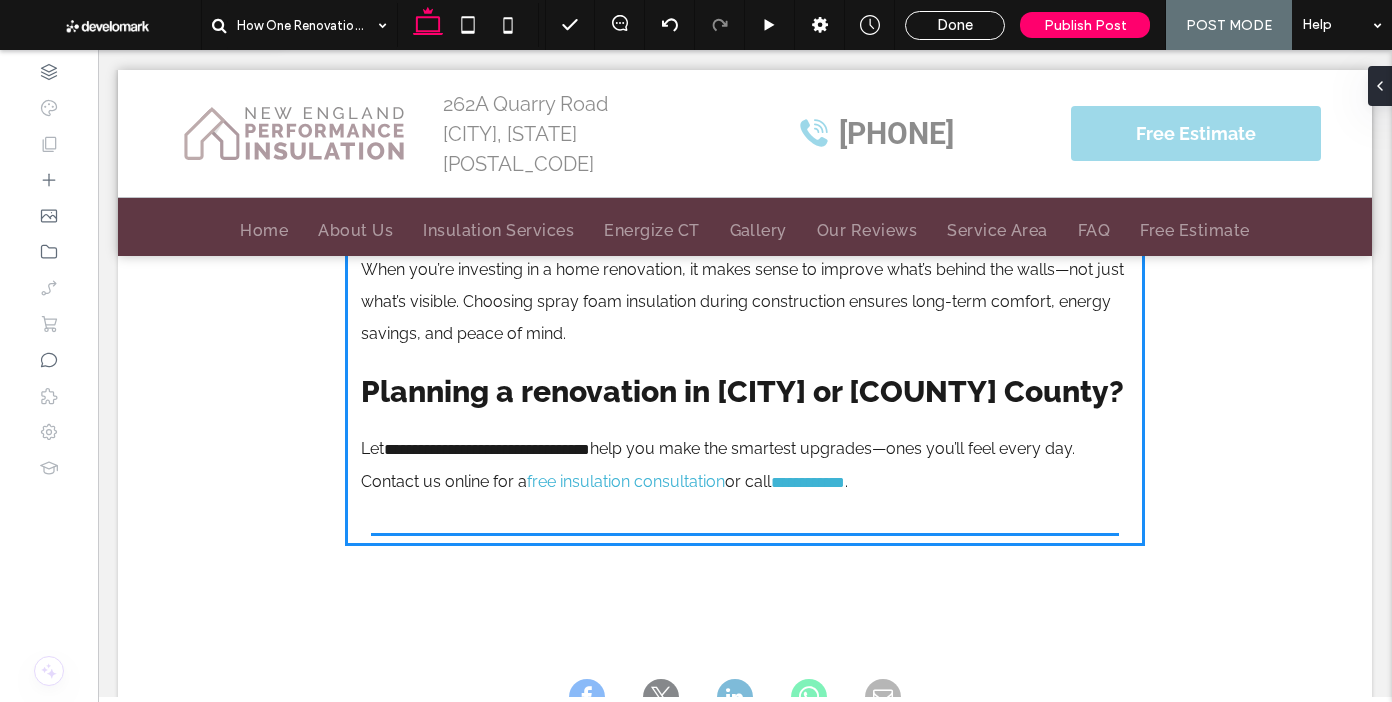 scroll, scrollTop: 2571, scrollLeft: 0, axis: vertical 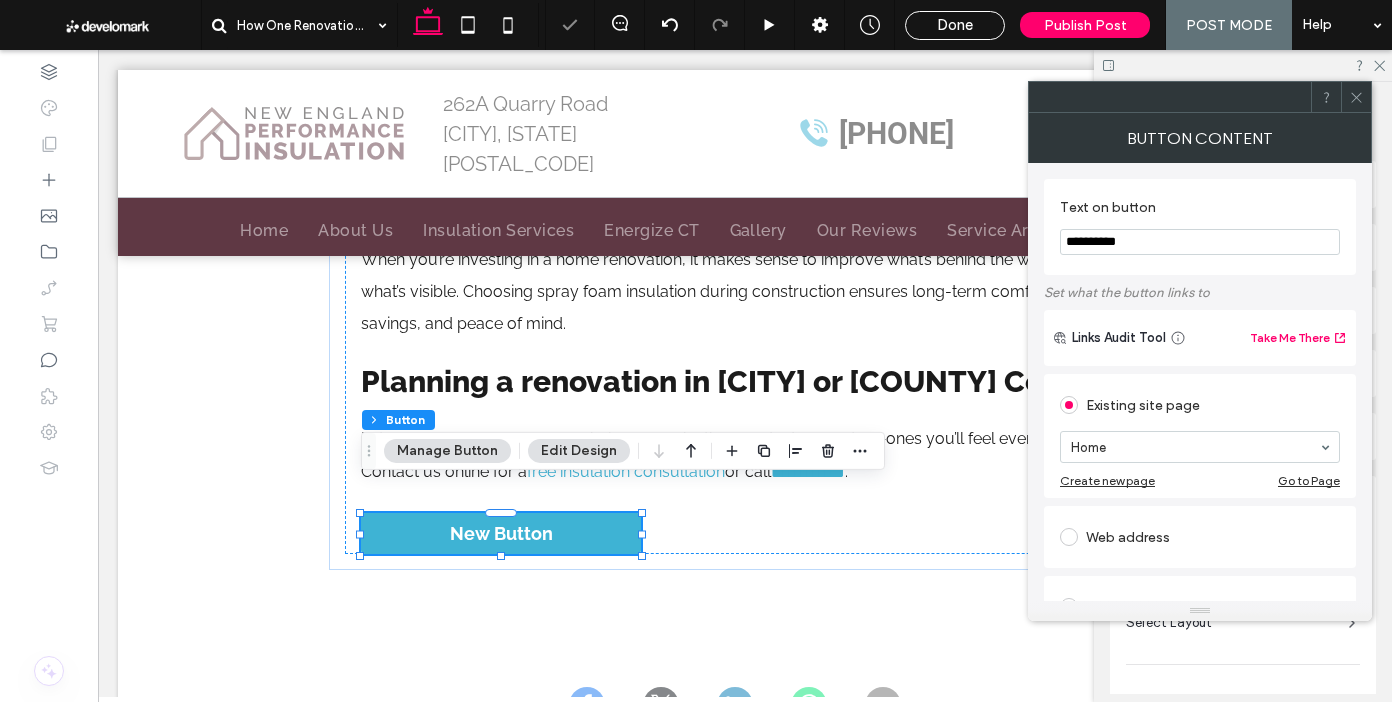 click on "**********" at bounding box center (1200, 227) 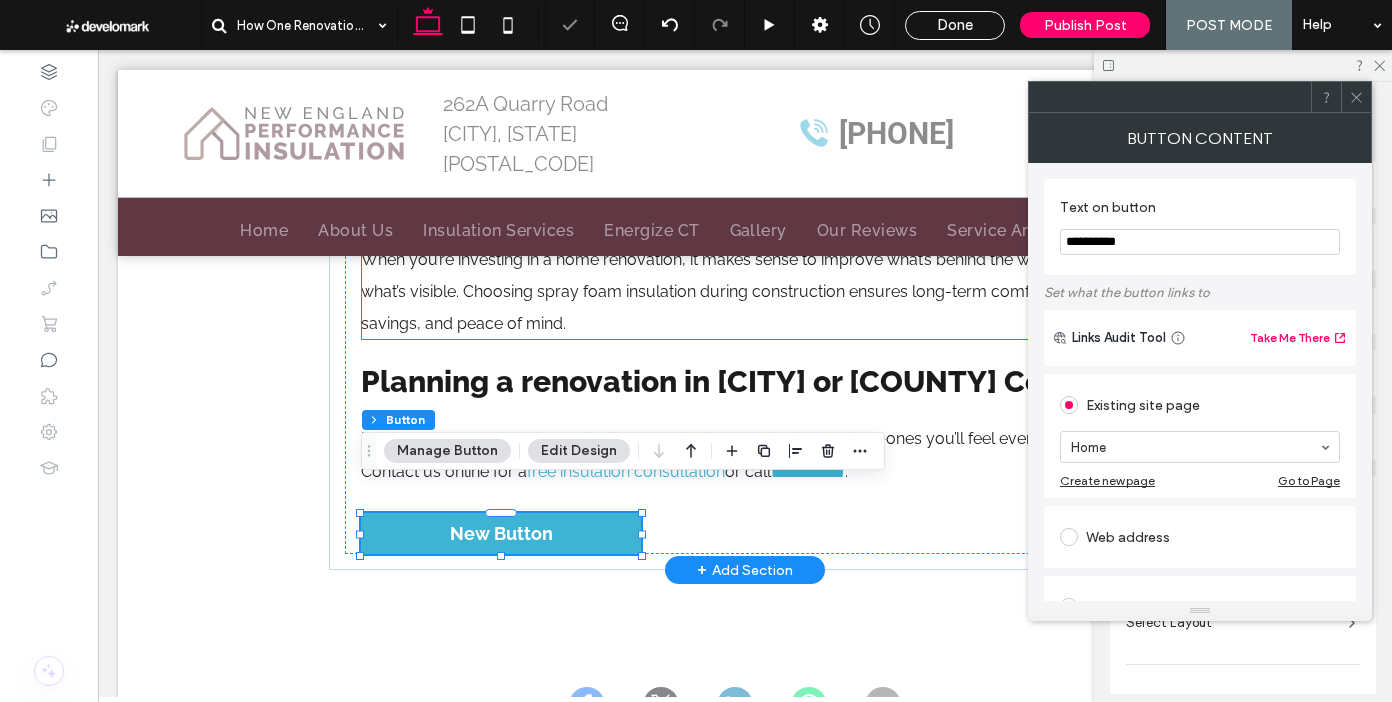 drag, startPoint x: 1257, startPoint y: 304, endPoint x: 991, endPoint y: 239, distance: 273.8266 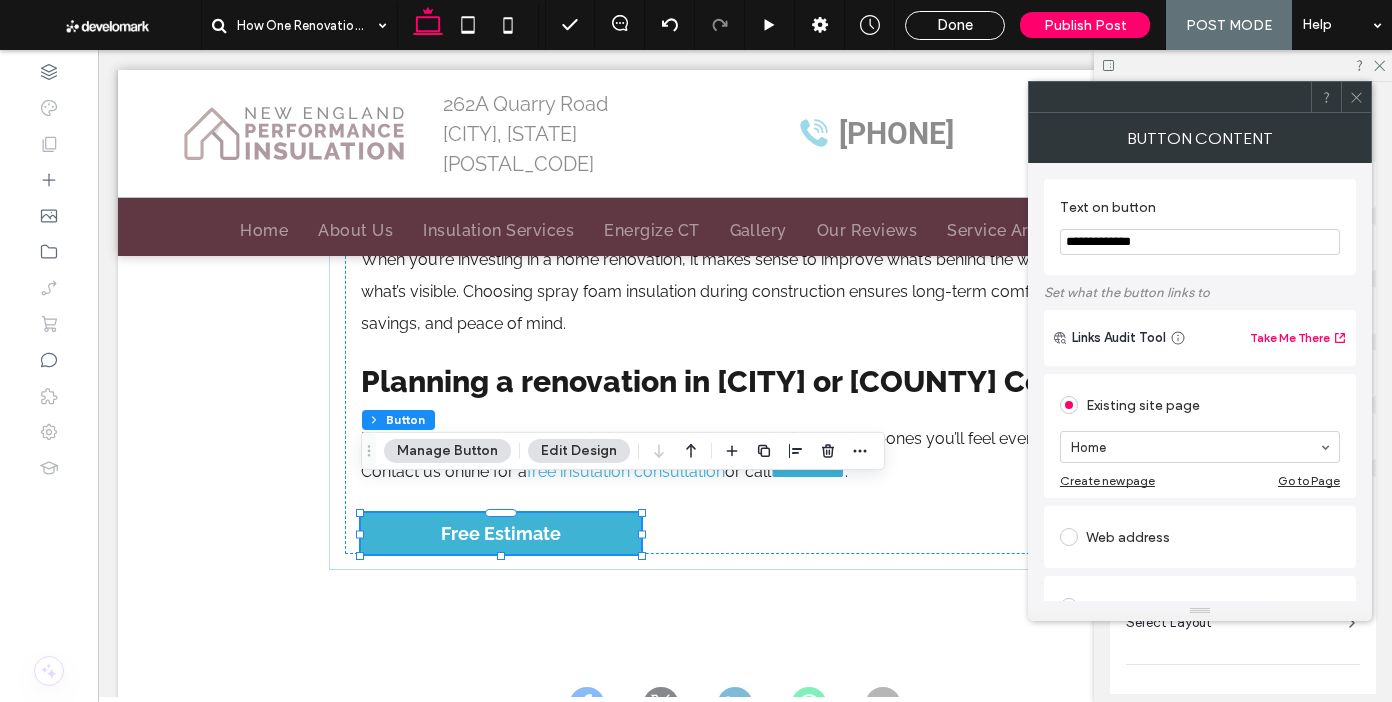 type on "**********" 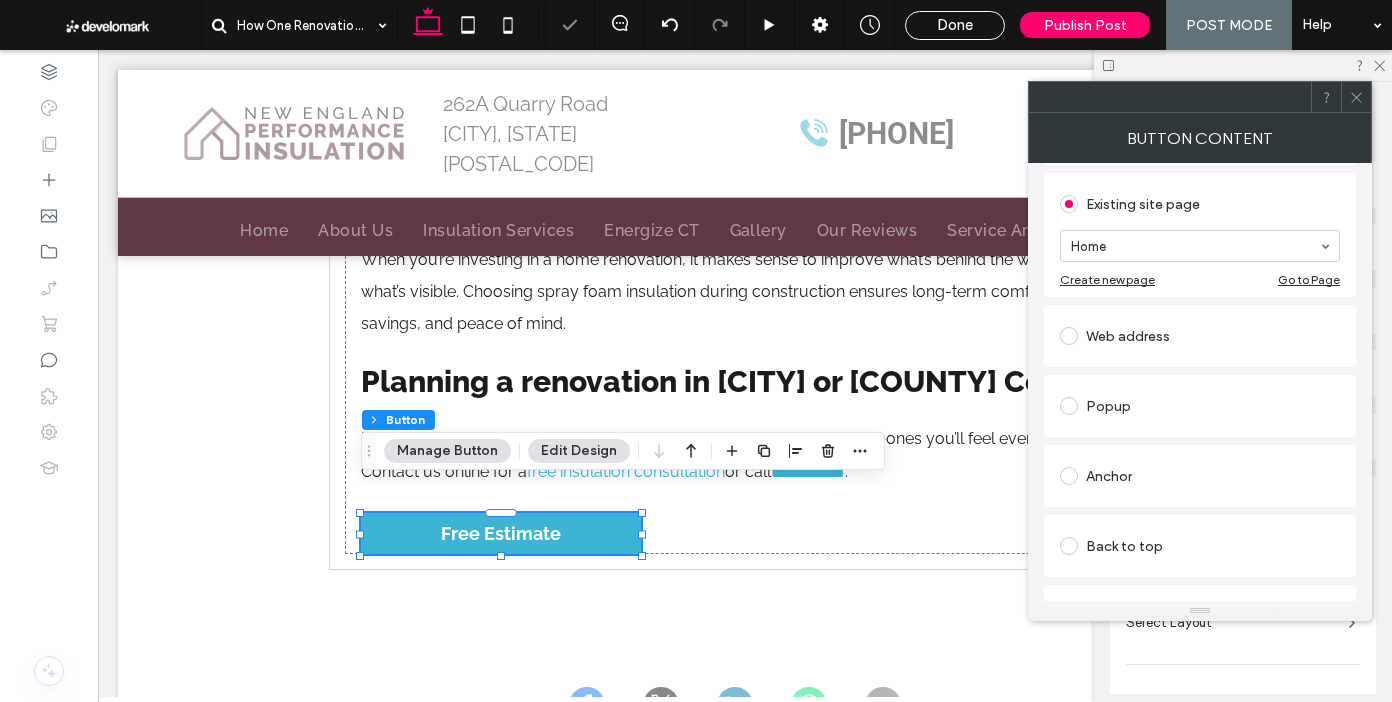 scroll, scrollTop: 223, scrollLeft: 0, axis: vertical 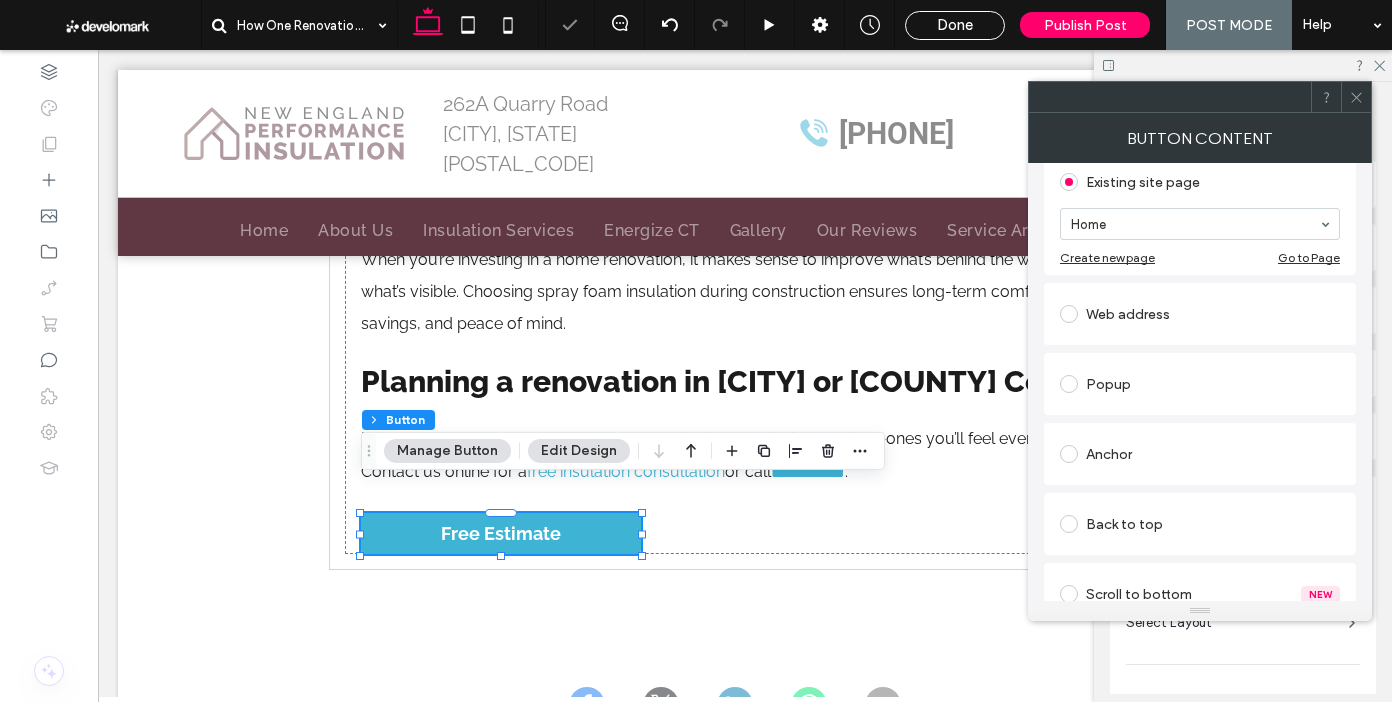 click on "Anchor" at bounding box center (1200, 454) 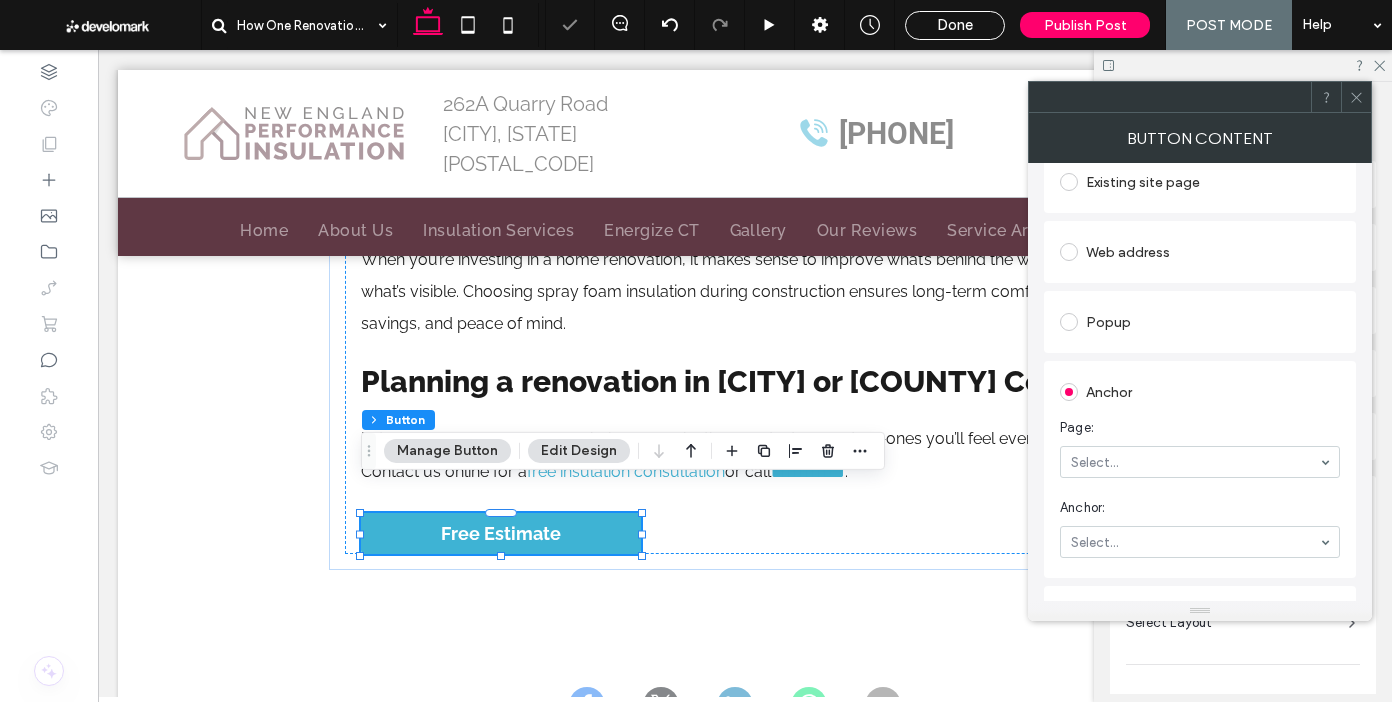 drag, startPoint x: 1175, startPoint y: 457, endPoint x: 1158, endPoint y: 466, distance: 19.235384 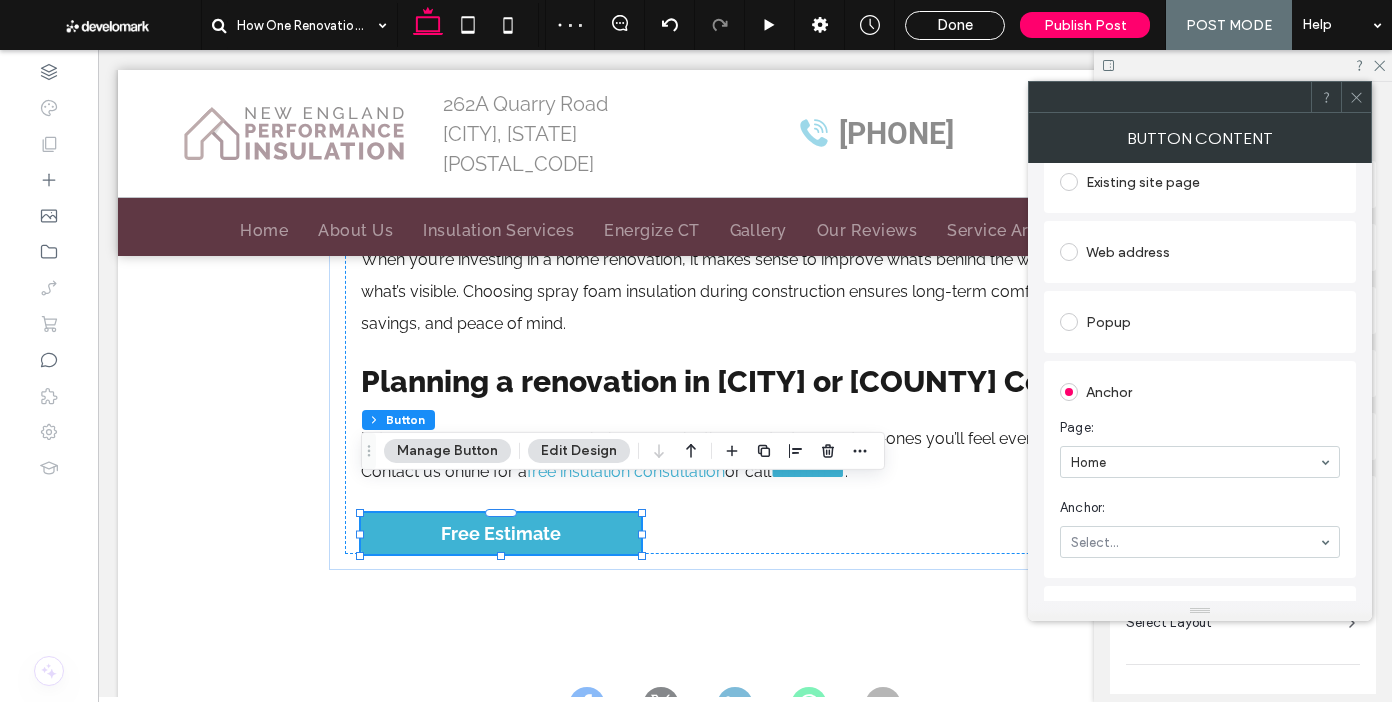 scroll, scrollTop: 405, scrollLeft: 0, axis: vertical 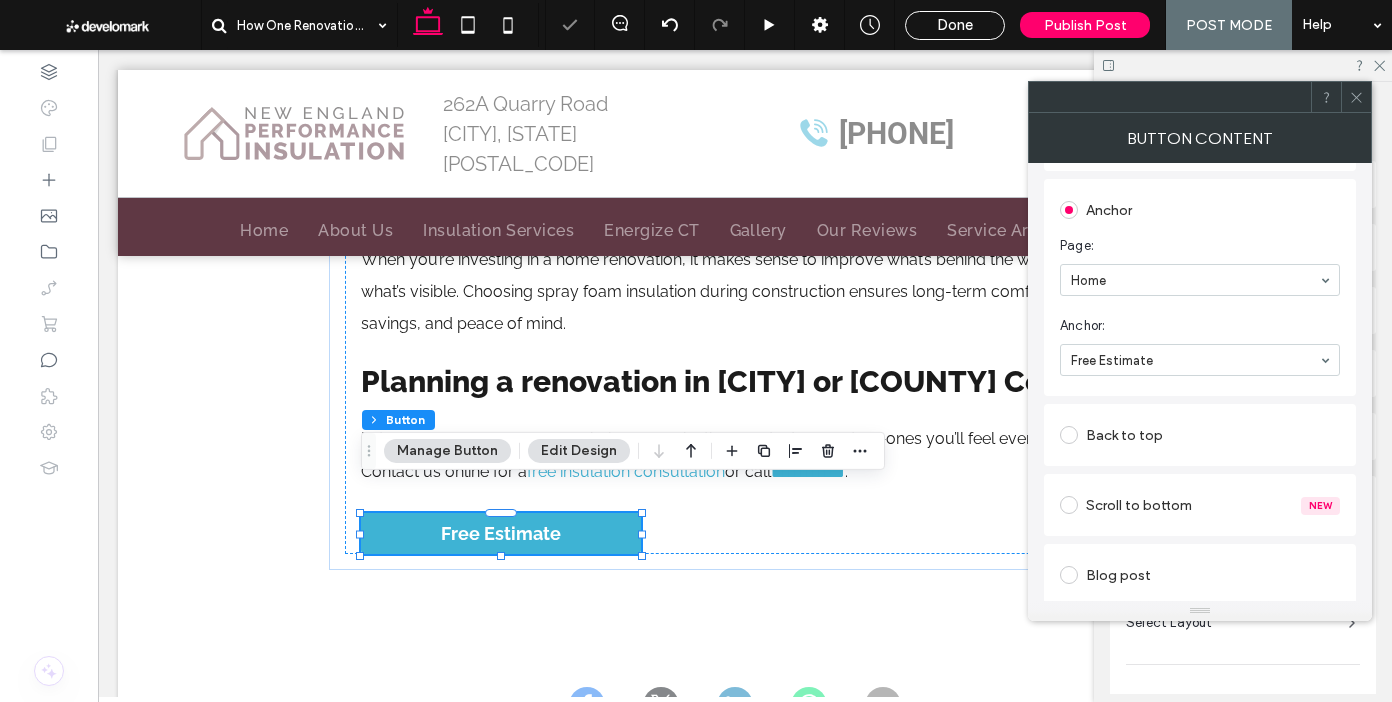 click on "Anchor:" at bounding box center (1196, 326) 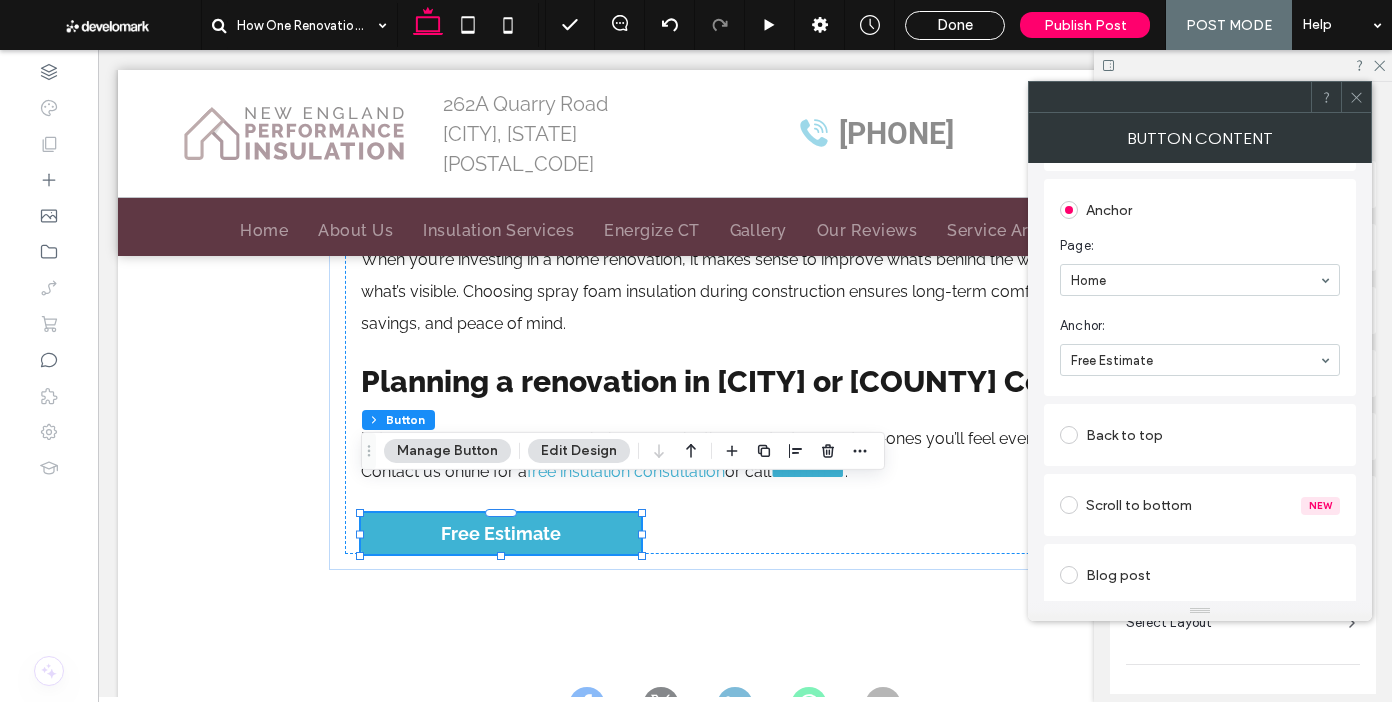 drag, startPoint x: 1358, startPoint y: 95, endPoint x: 1060, endPoint y: 232, distance: 327.98325 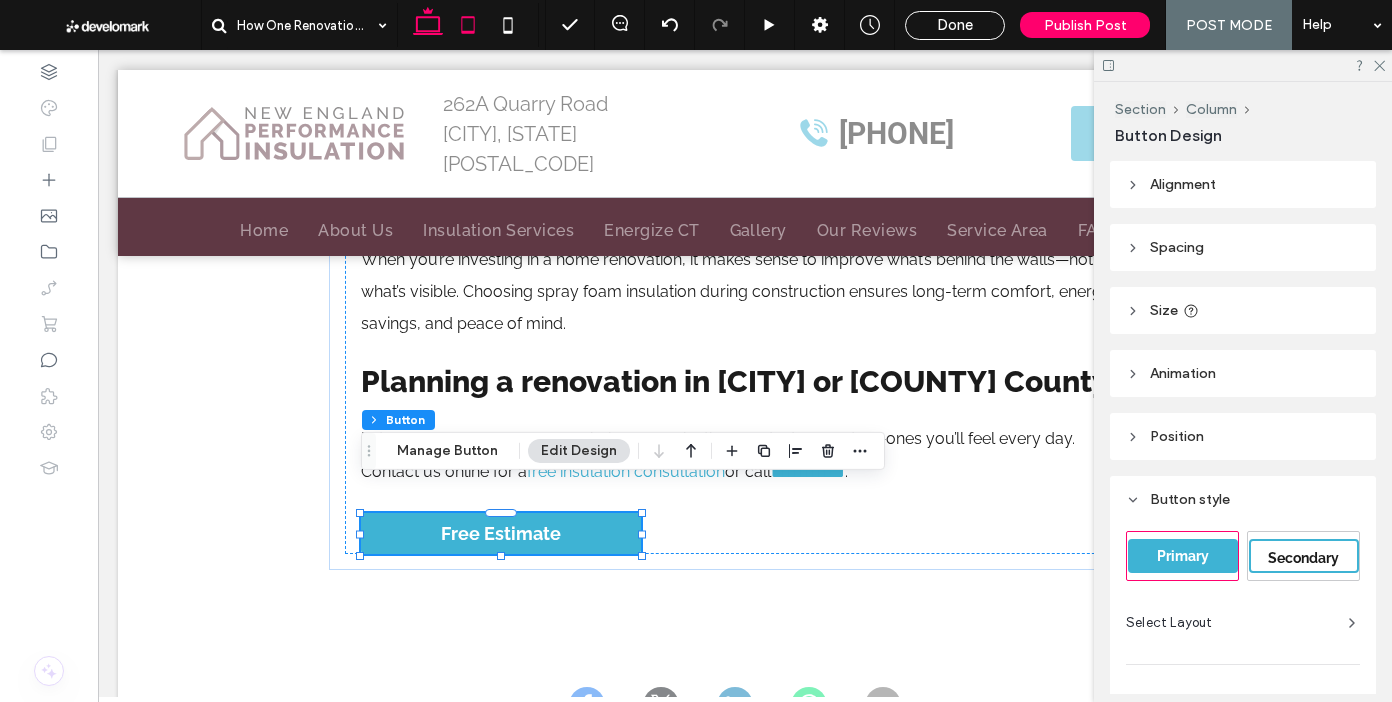 click 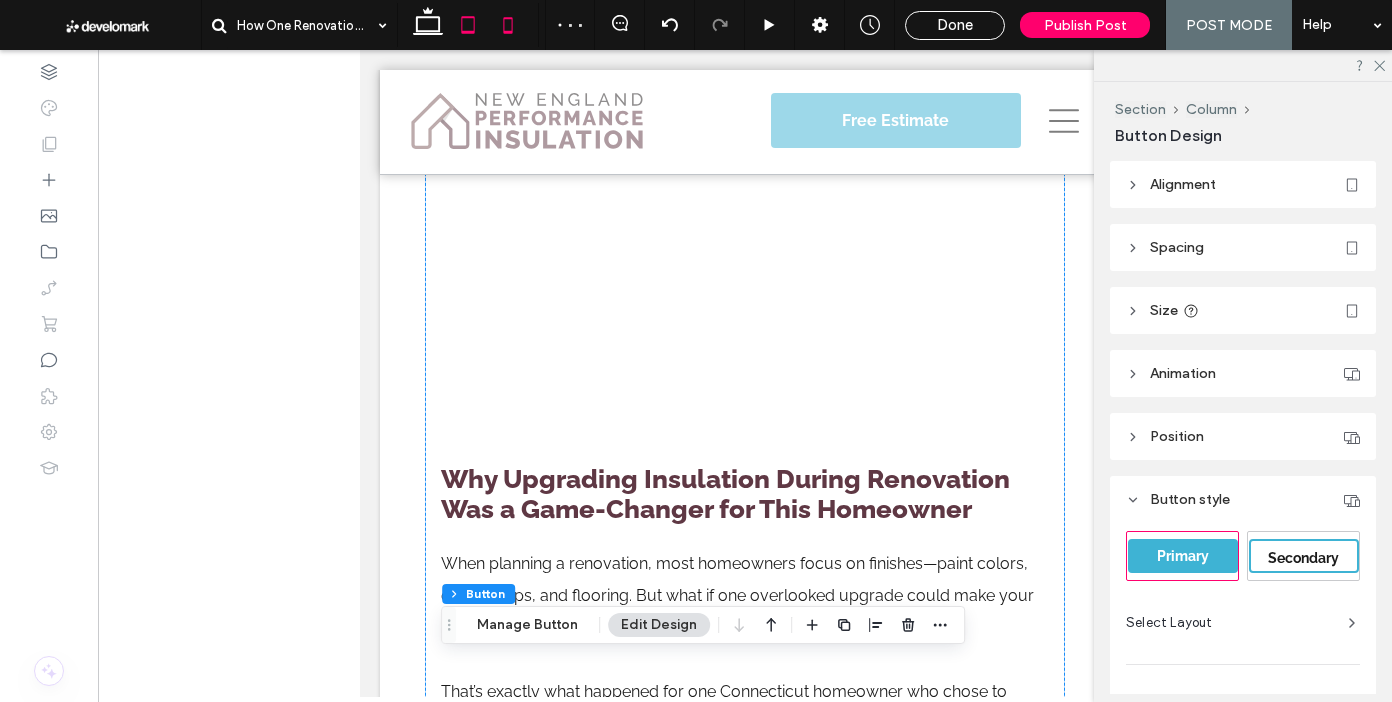 click 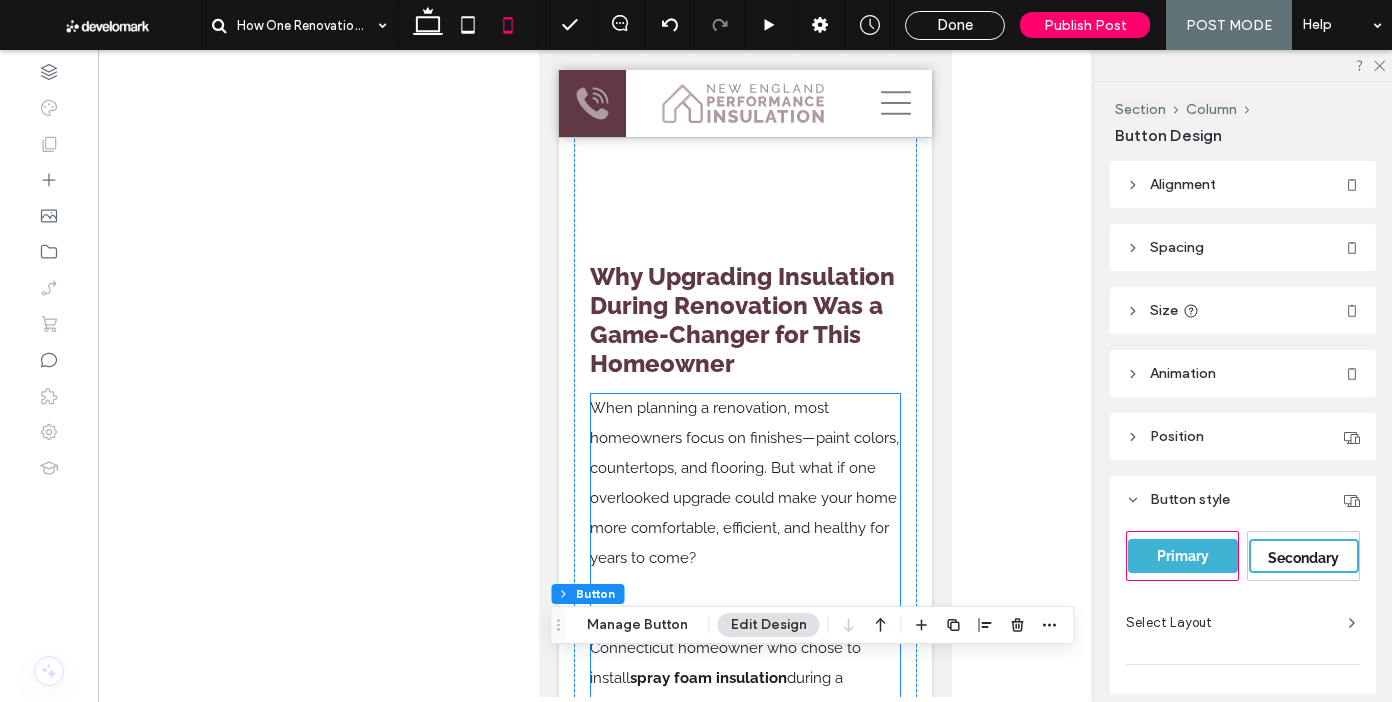 scroll, scrollTop: 0, scrollLeft: 0, axis: both 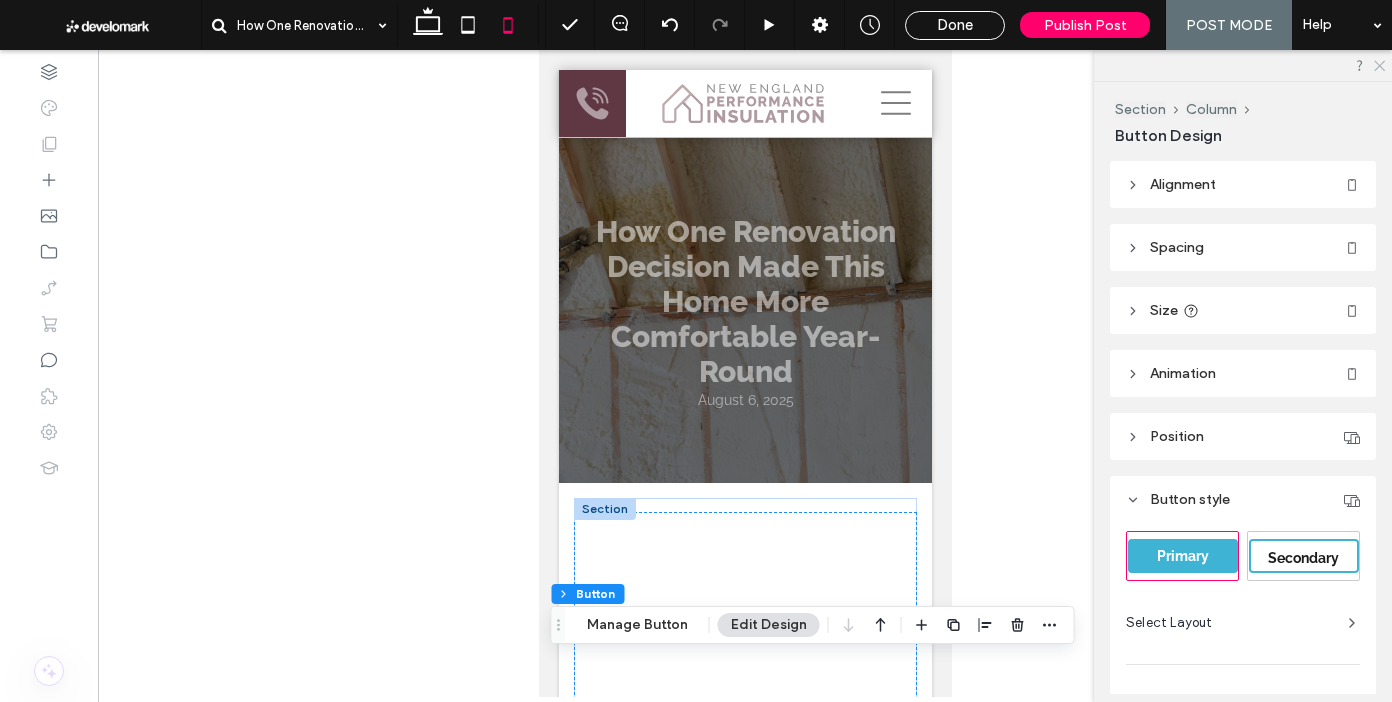 click 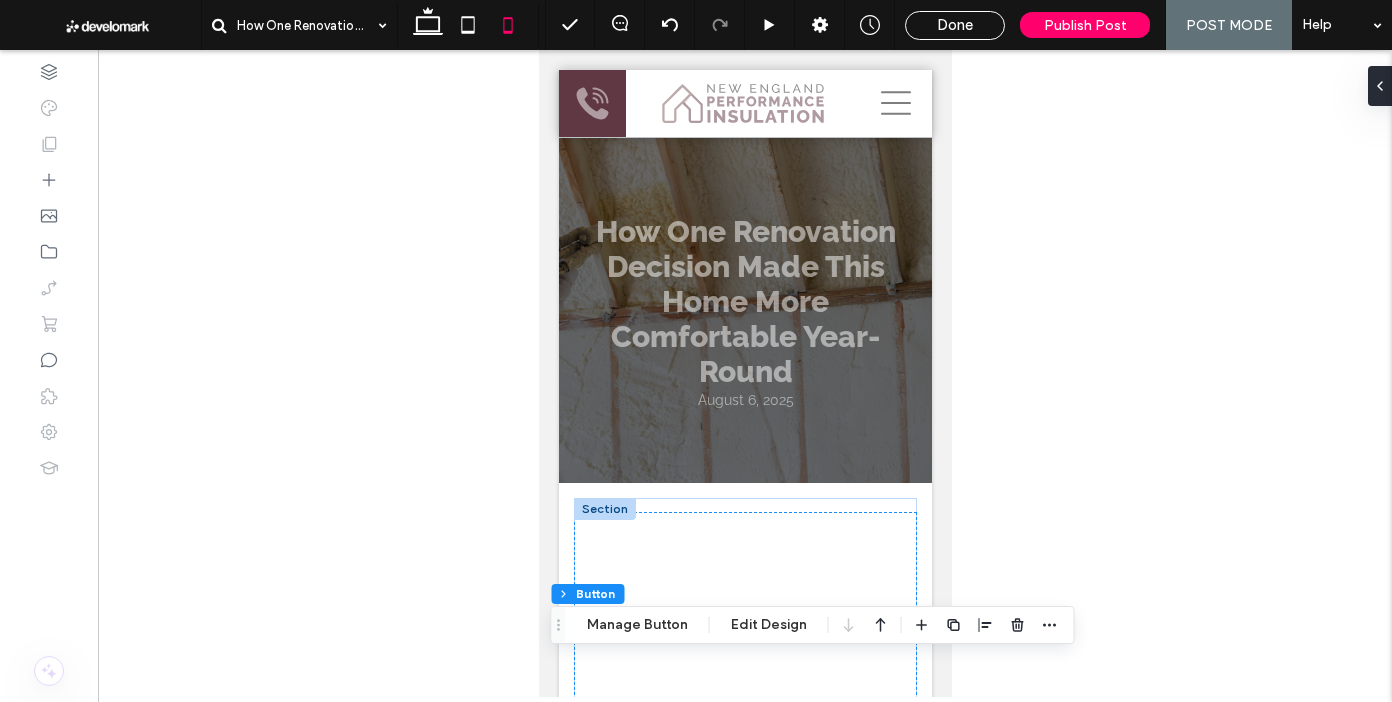 click at bounding box center [468, 25] 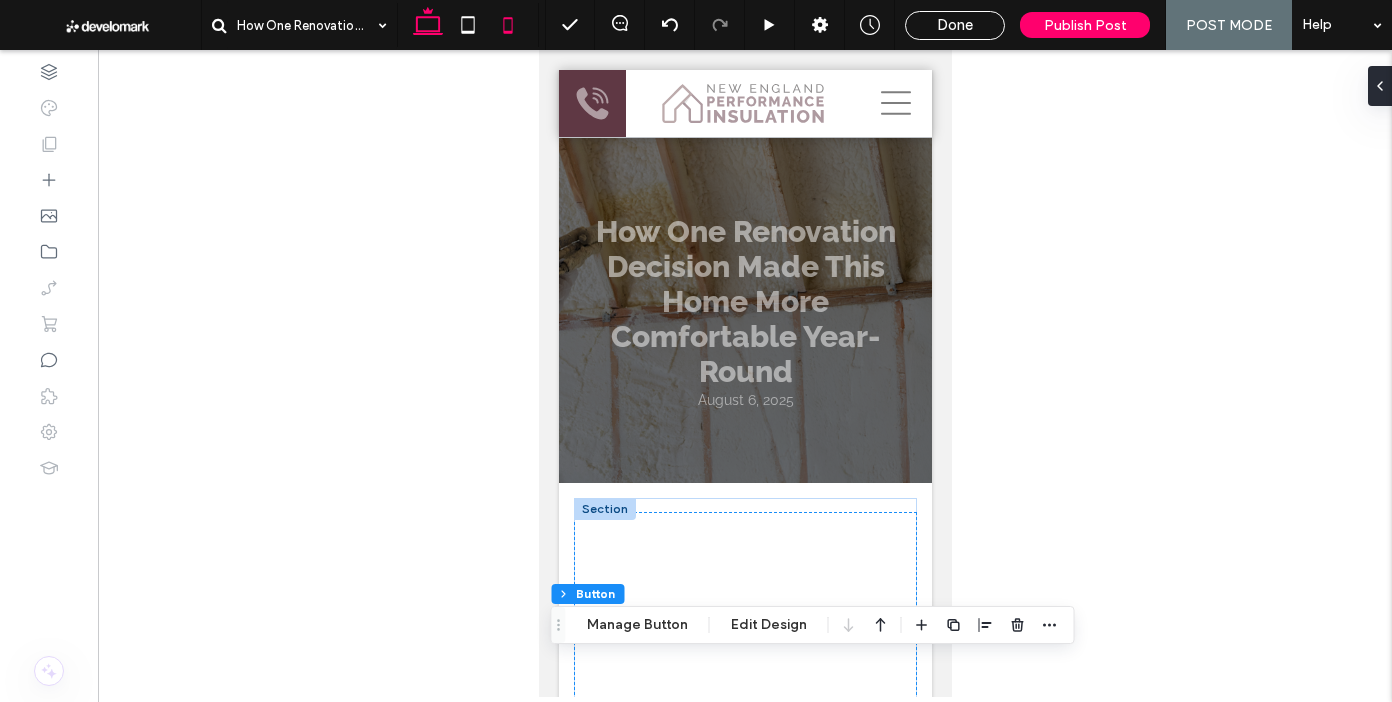 click 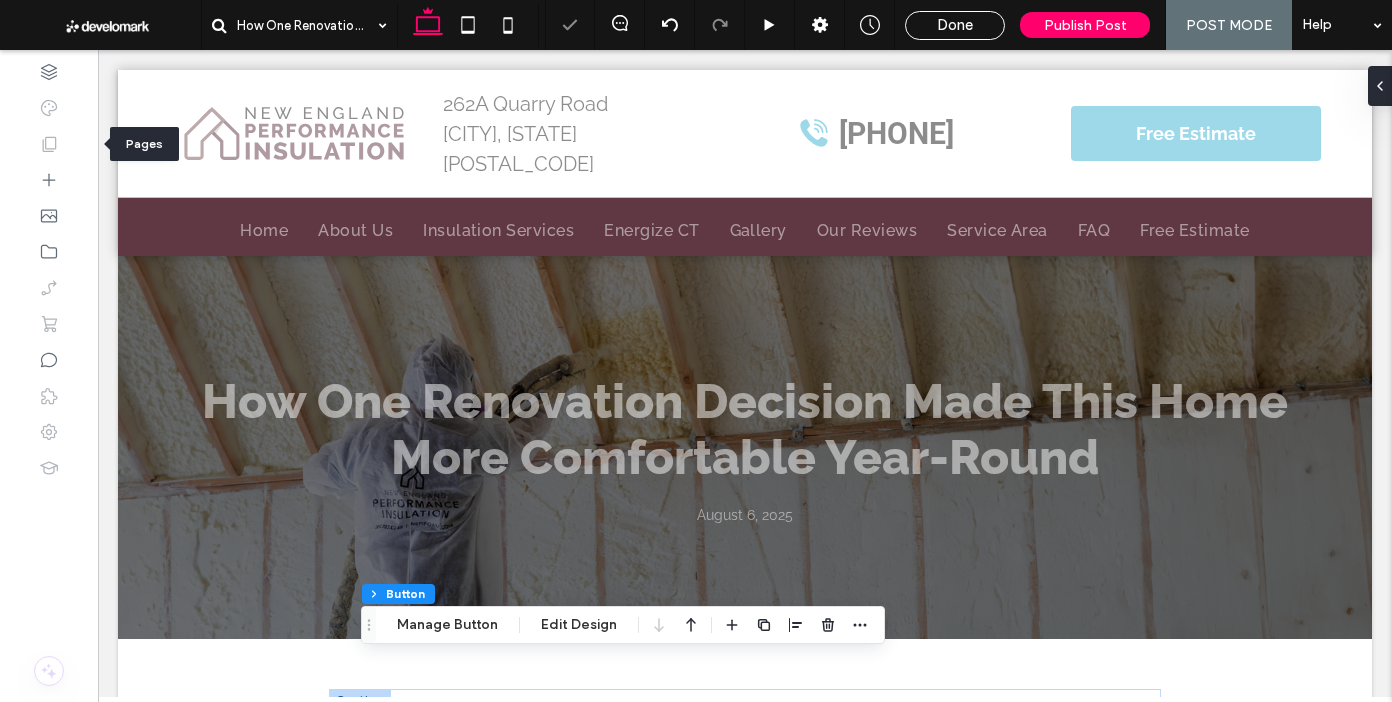 click 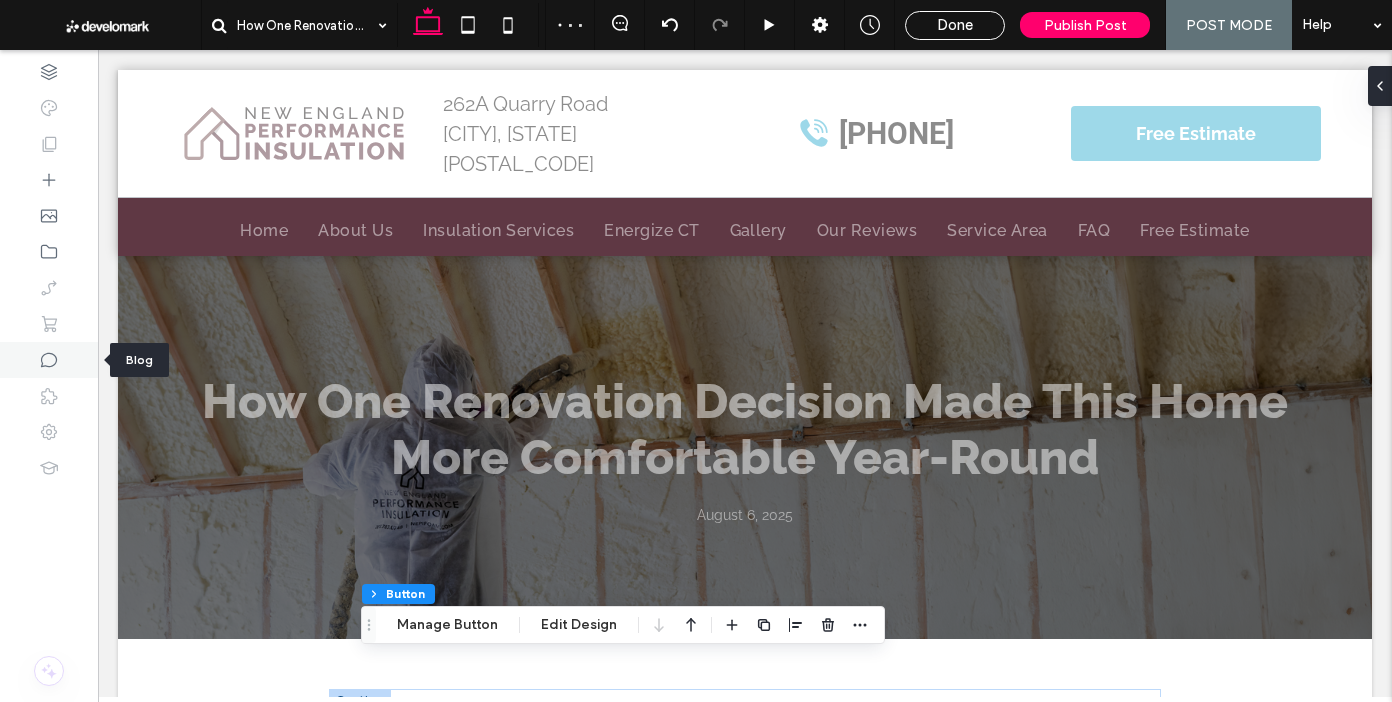 click at bounding box center [49, 360] 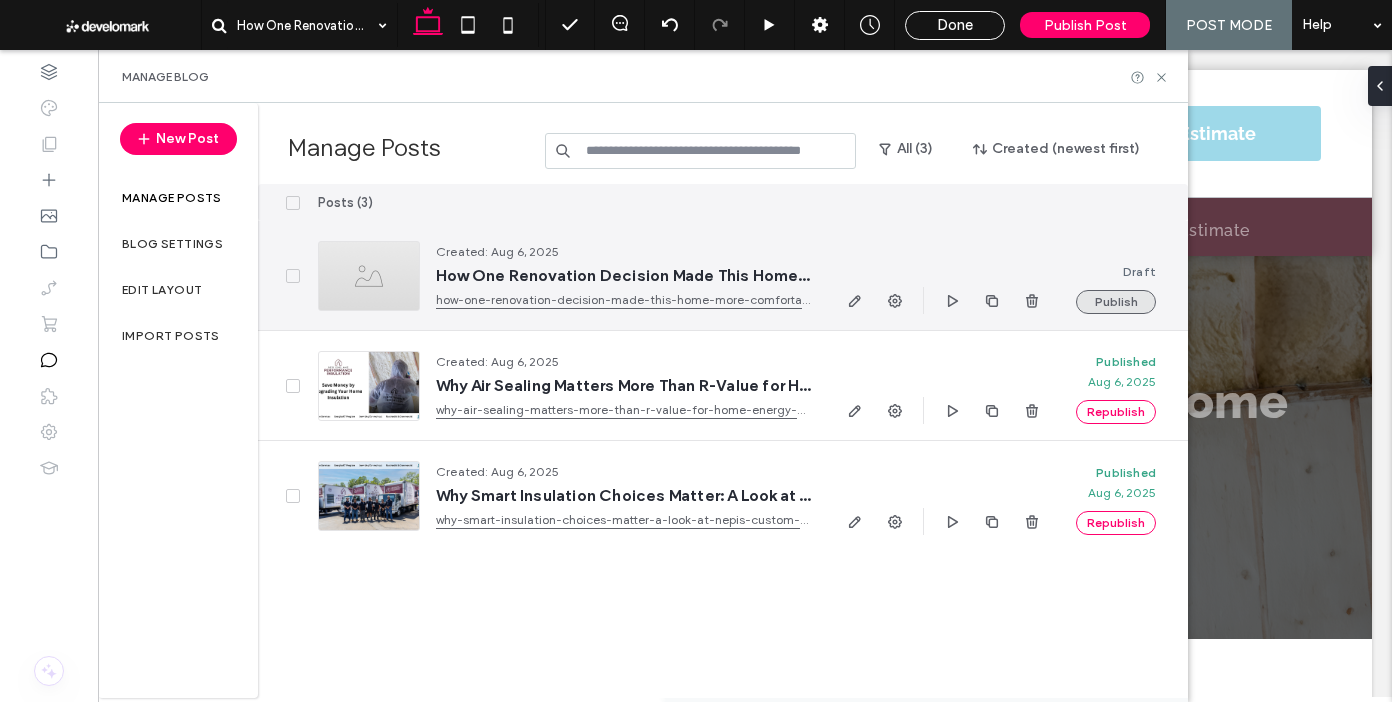 click on "Publish" at bounding box center [1116, 302] 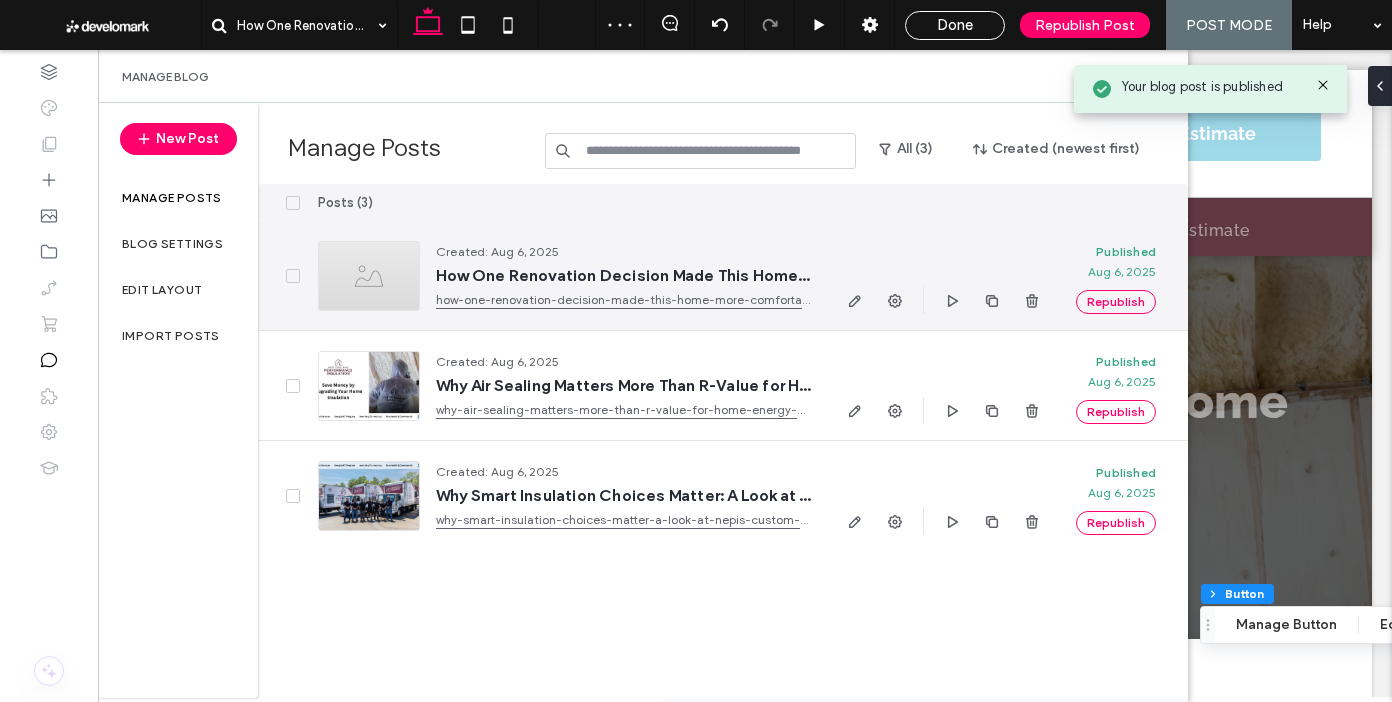 click 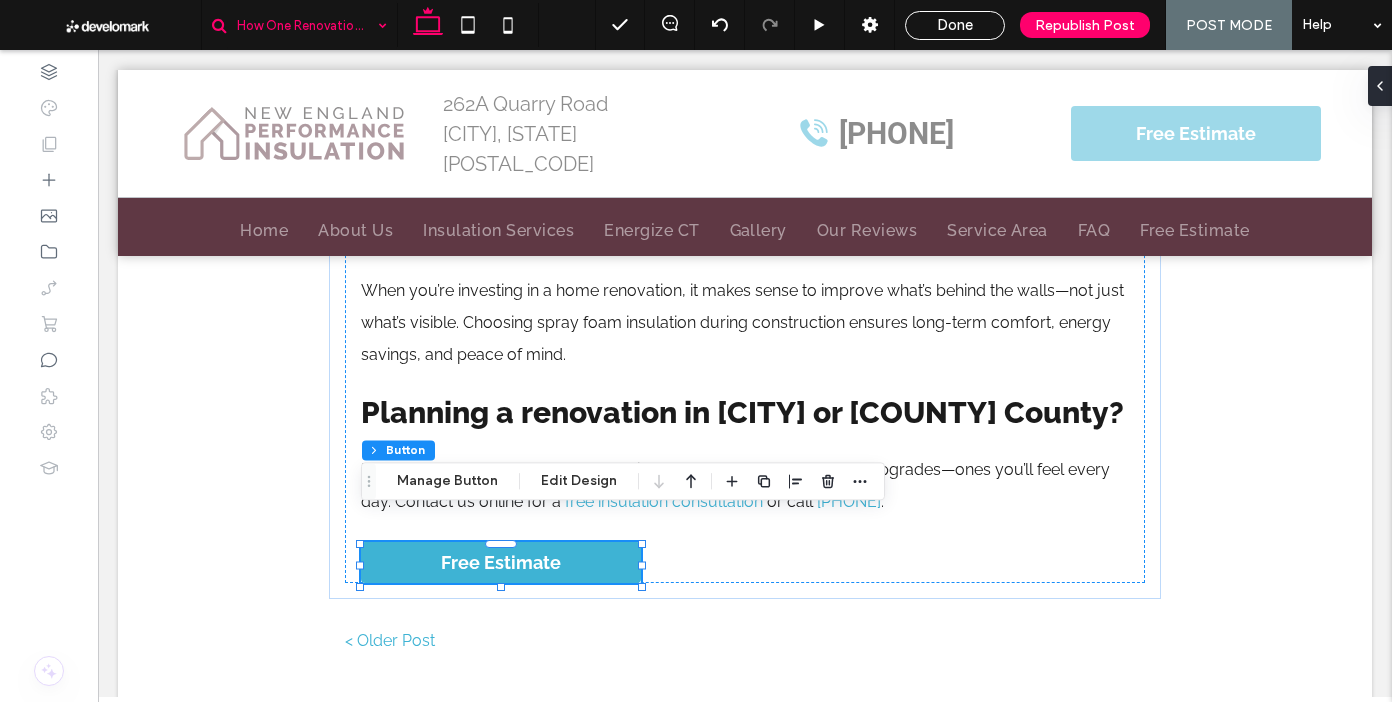 scroll, scrollTop: 2702, scrollLeft: 0, axis: vertical 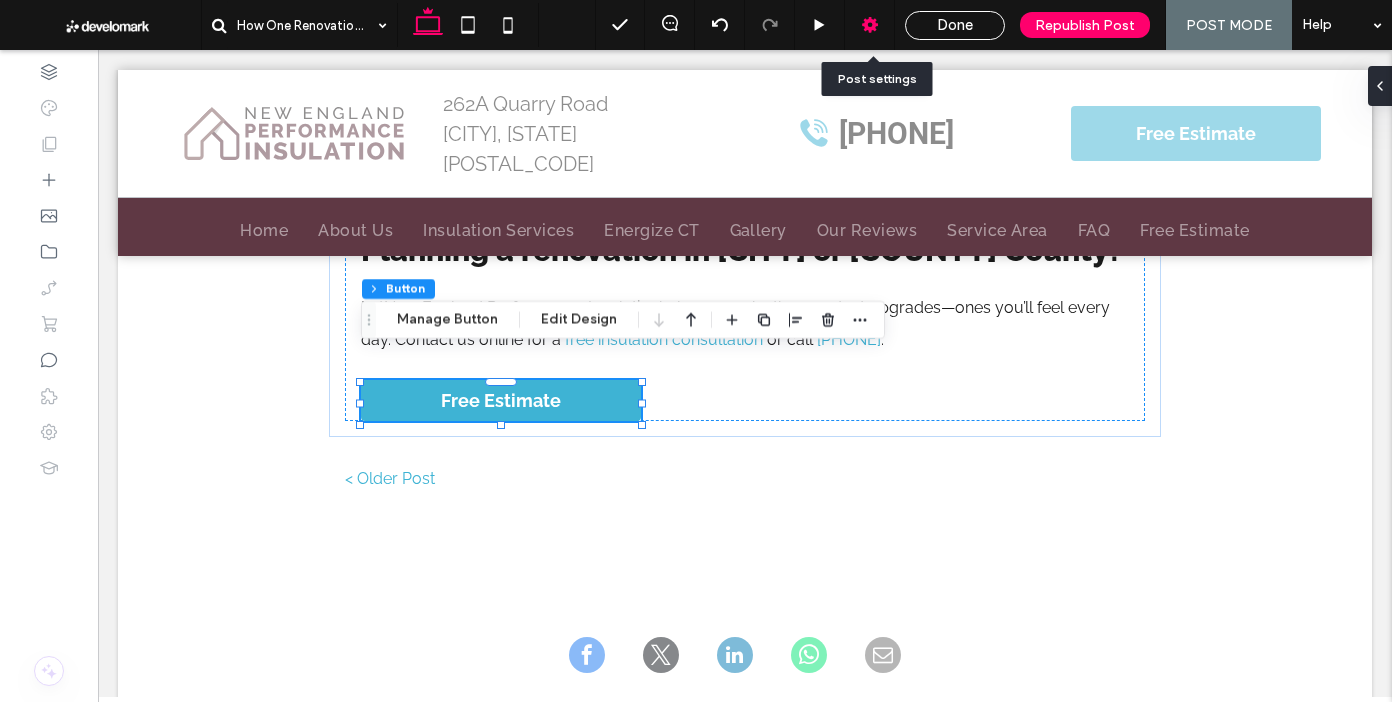 click 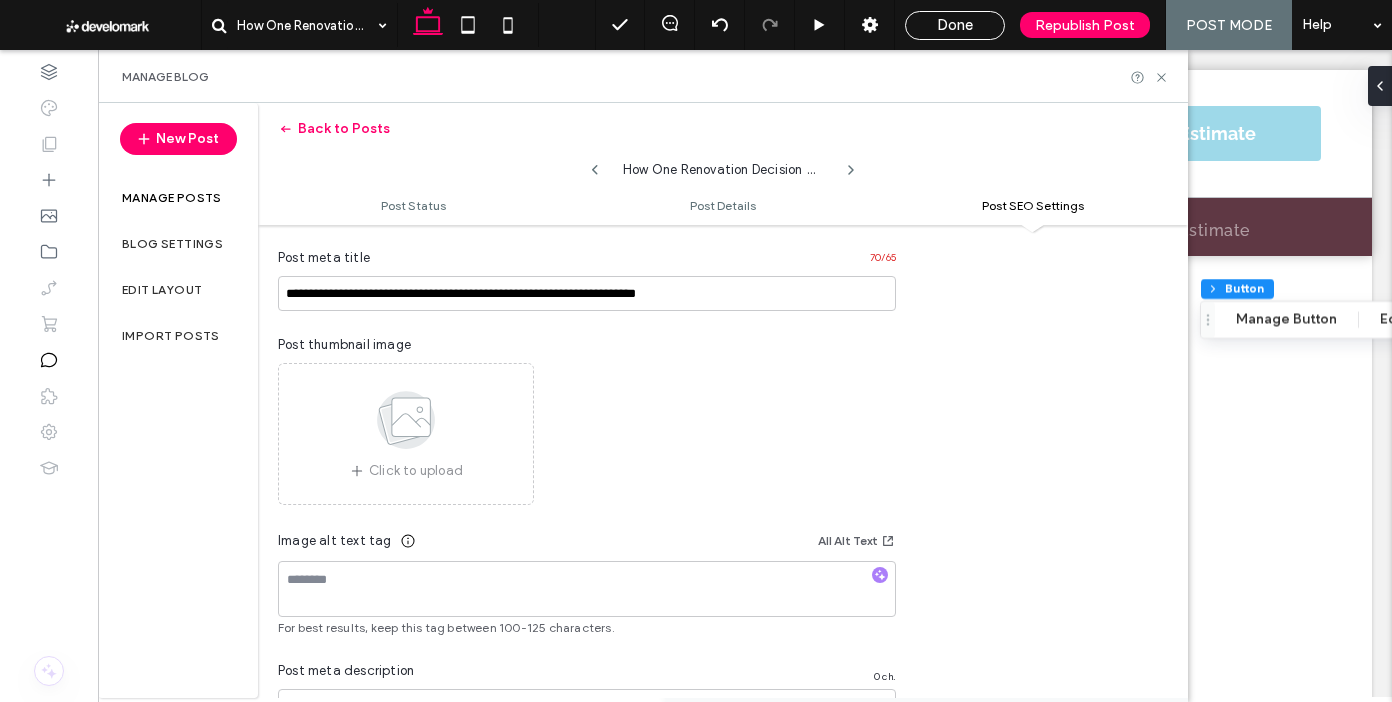 scroll, scrollTop: 1149, scrollLeft: 0, axis: vertical 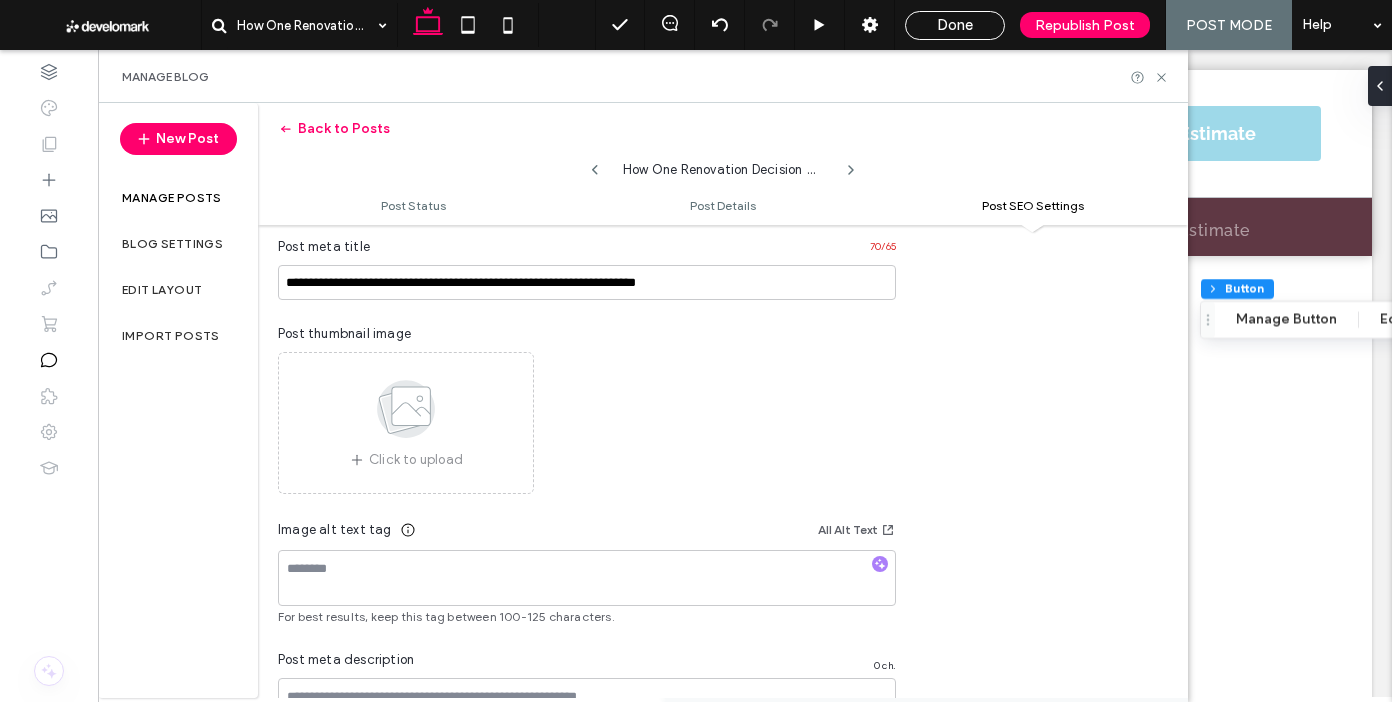 click 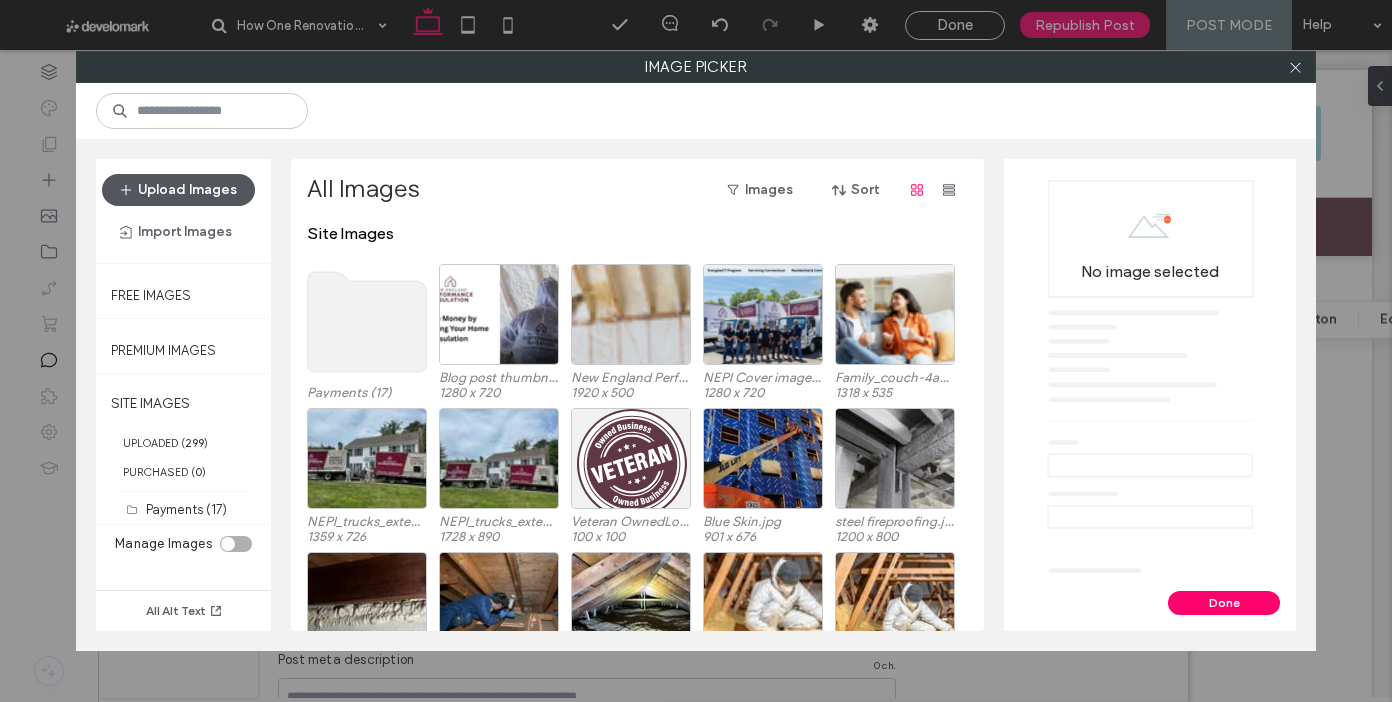 click on "Upload Images" at bounding box center [178, 190] 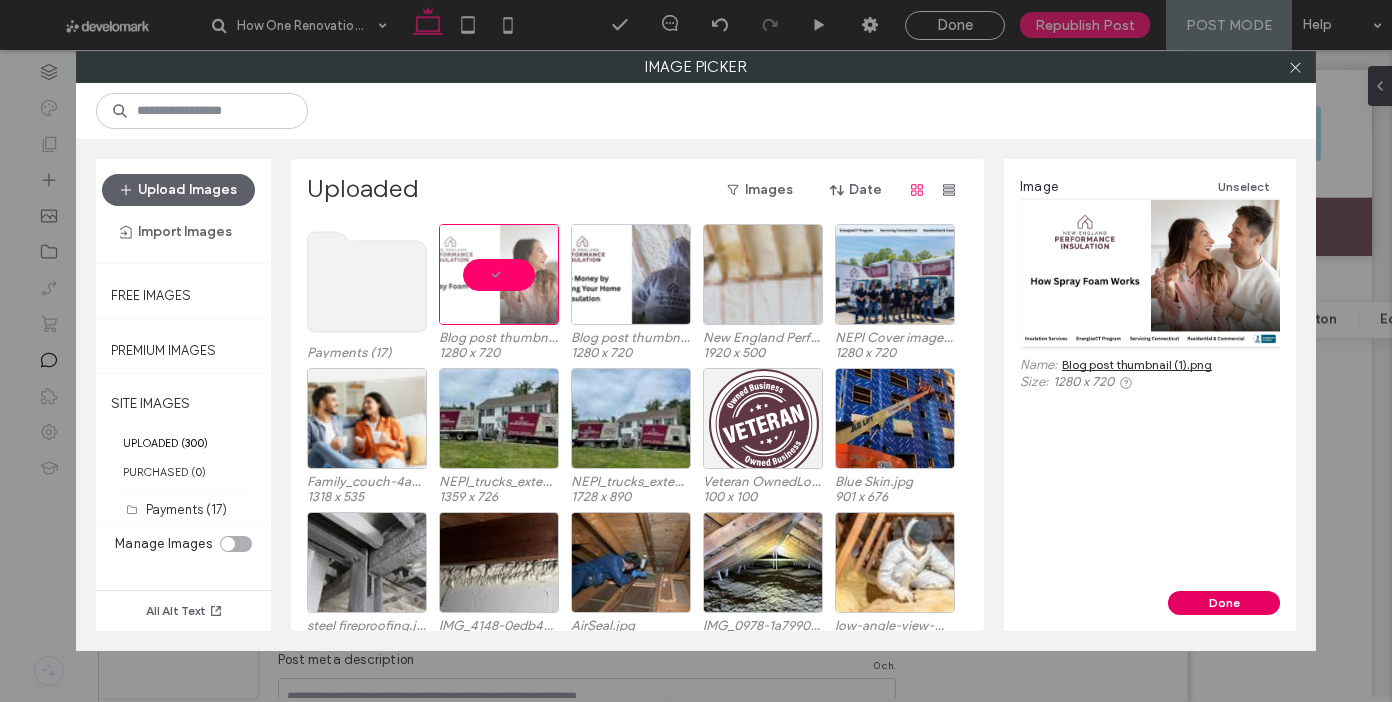 click on "Done" at bounding box center [1224, 603] 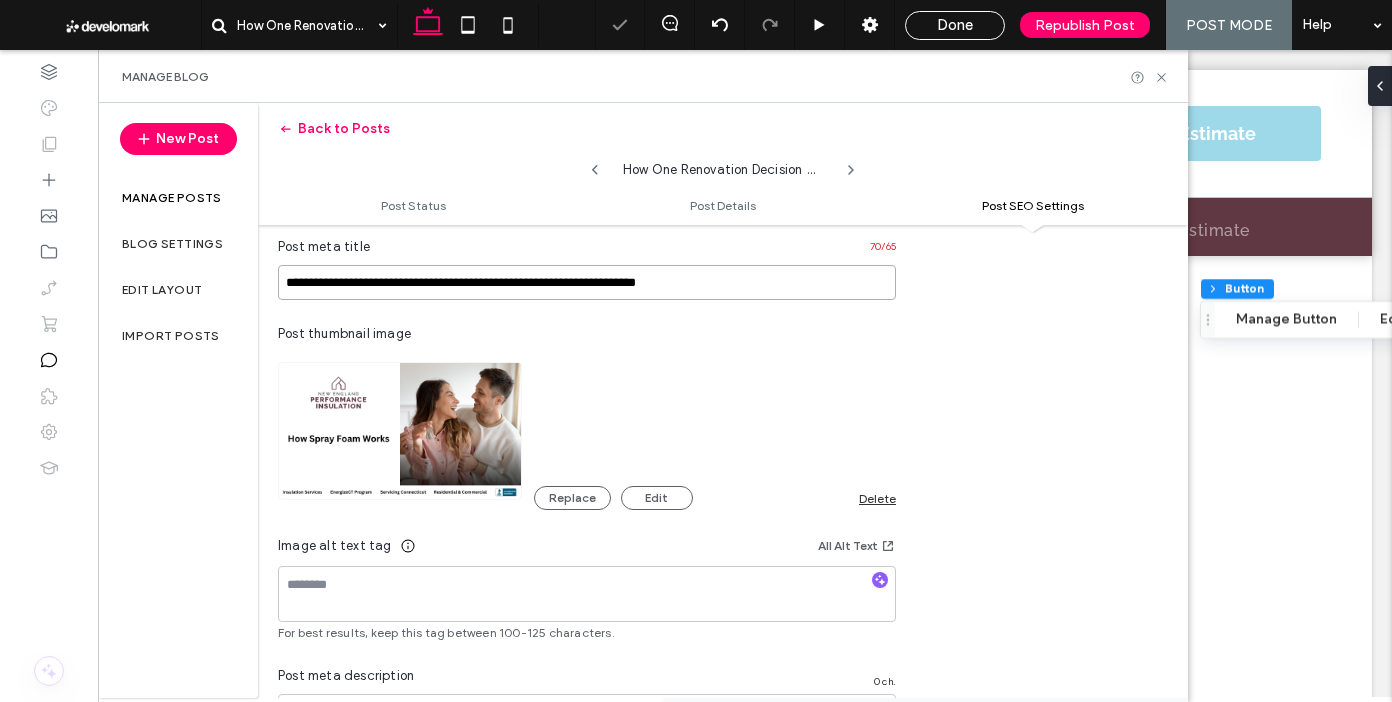 click on "**********" at bounding box center (587, 282) 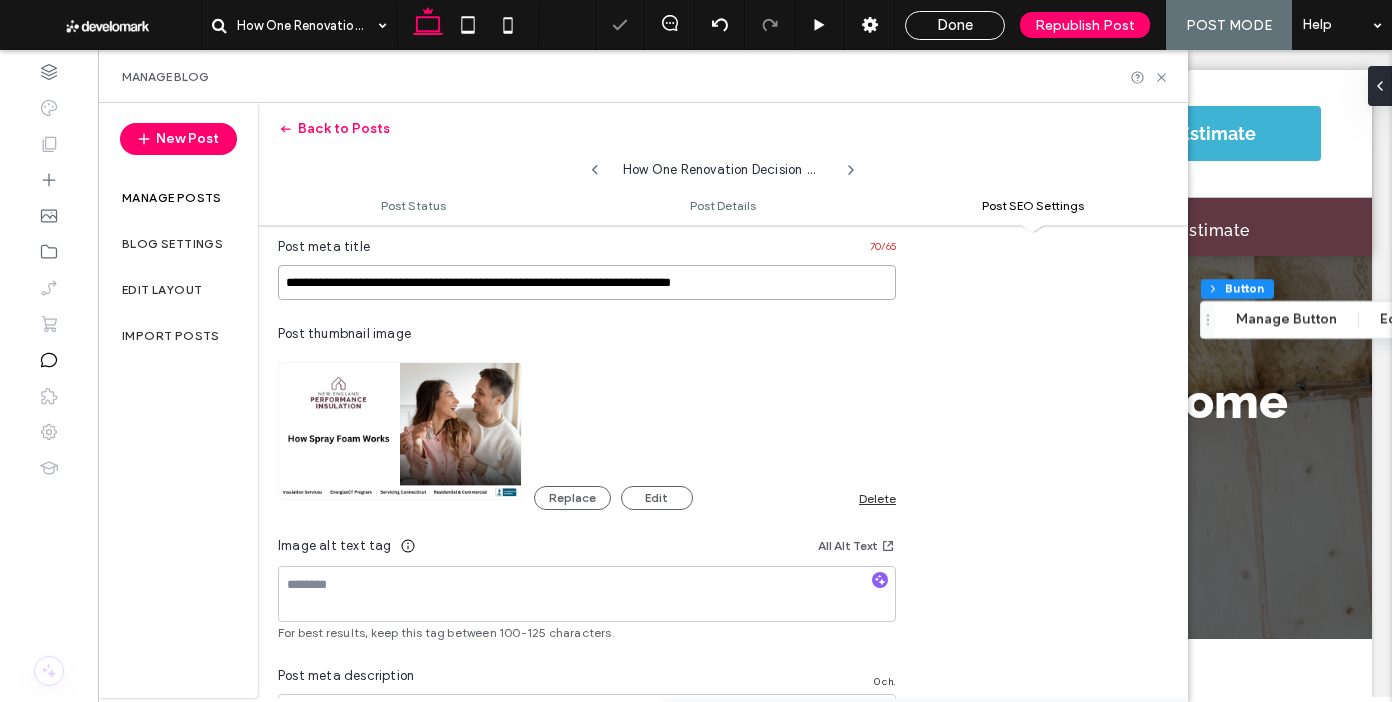 scroll, scrollTop: 0, scrollLeft: 0, axis: both 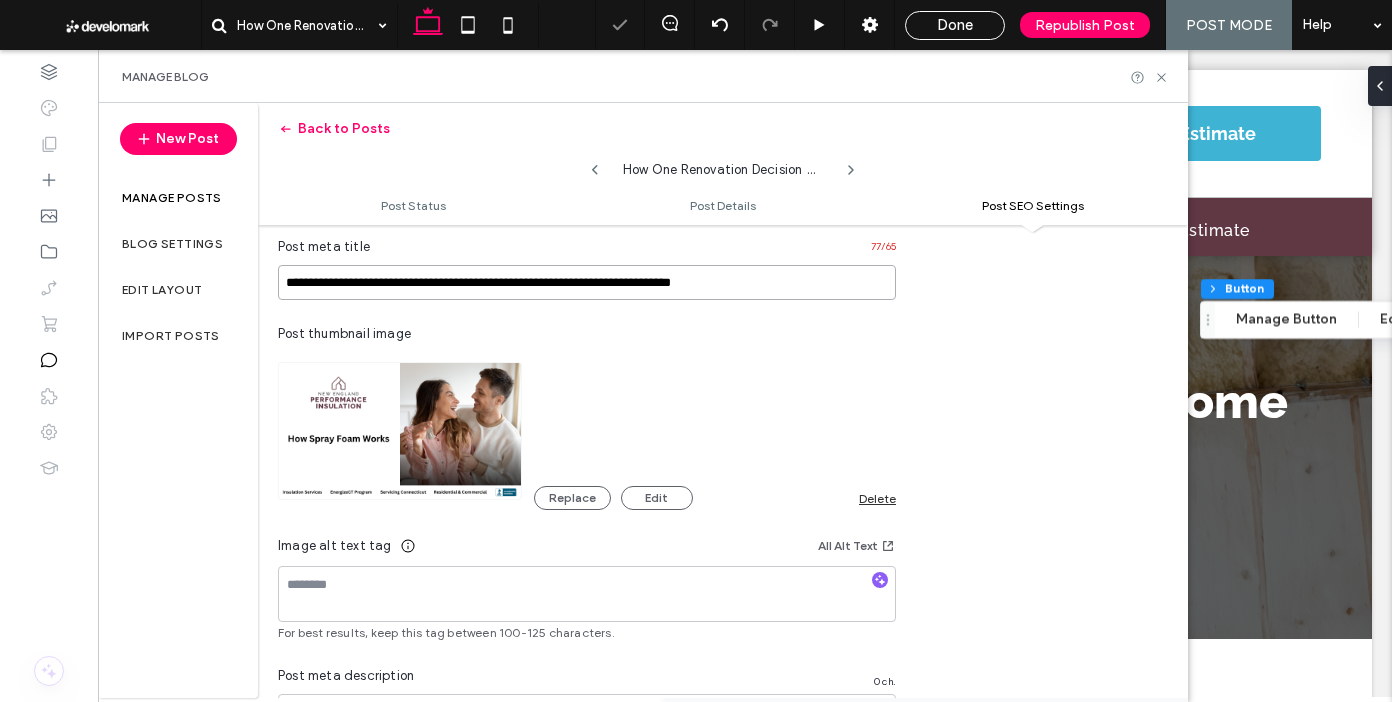 type on "**********" 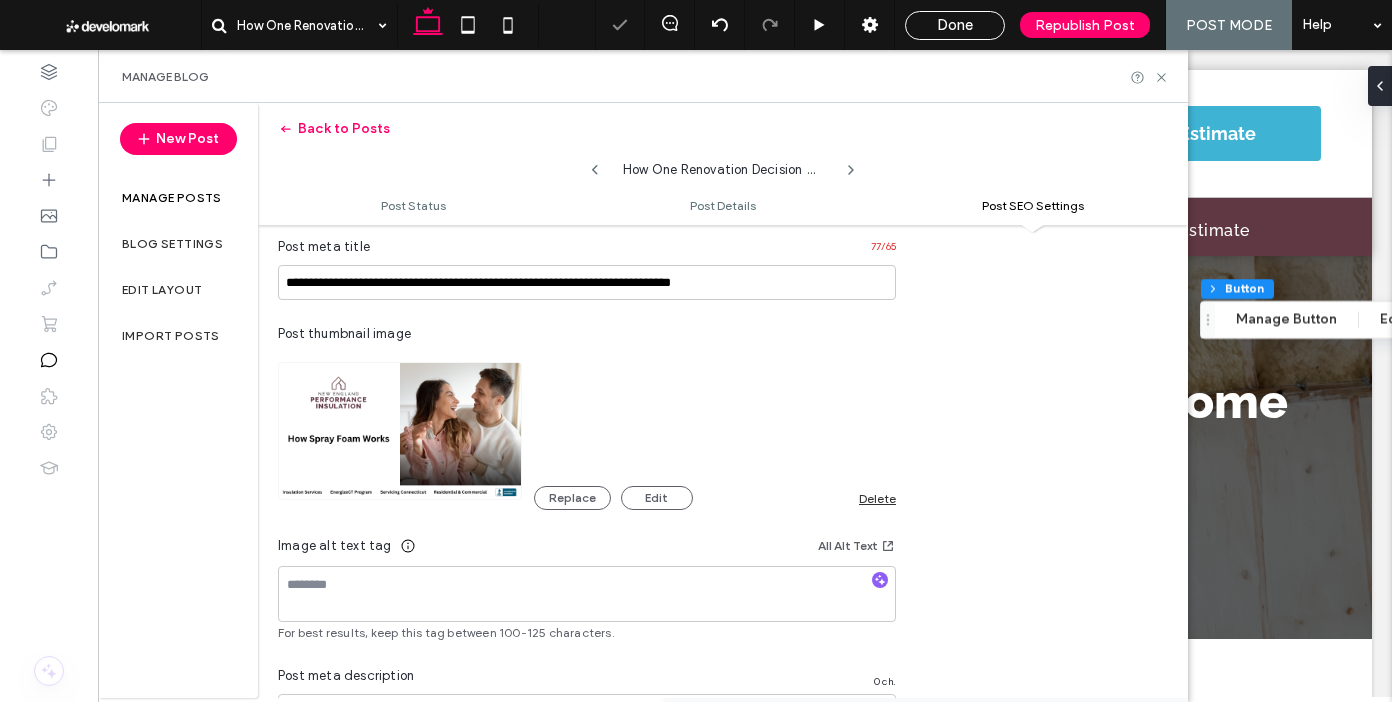 click on "**********" at bounding box center (587, 445) 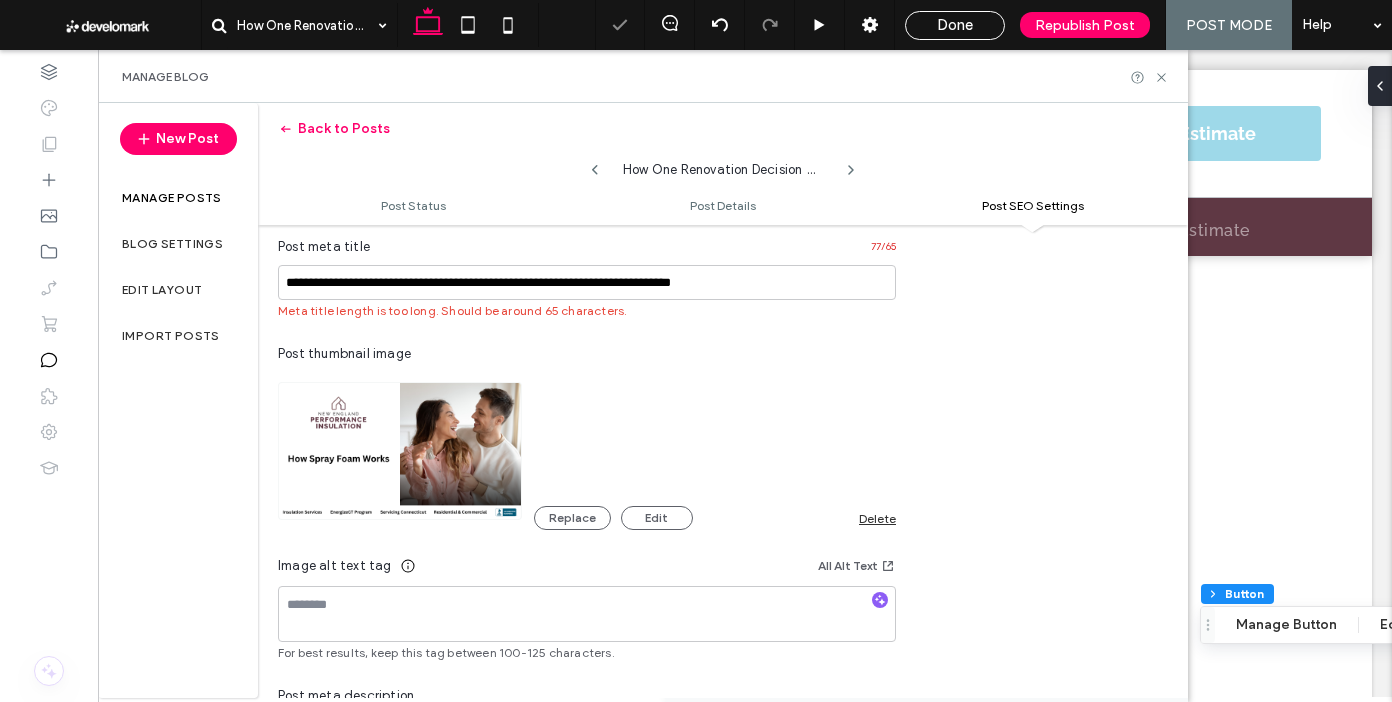scroll, scrollTop: 1442, scrollLeft: 0, axis: vertical 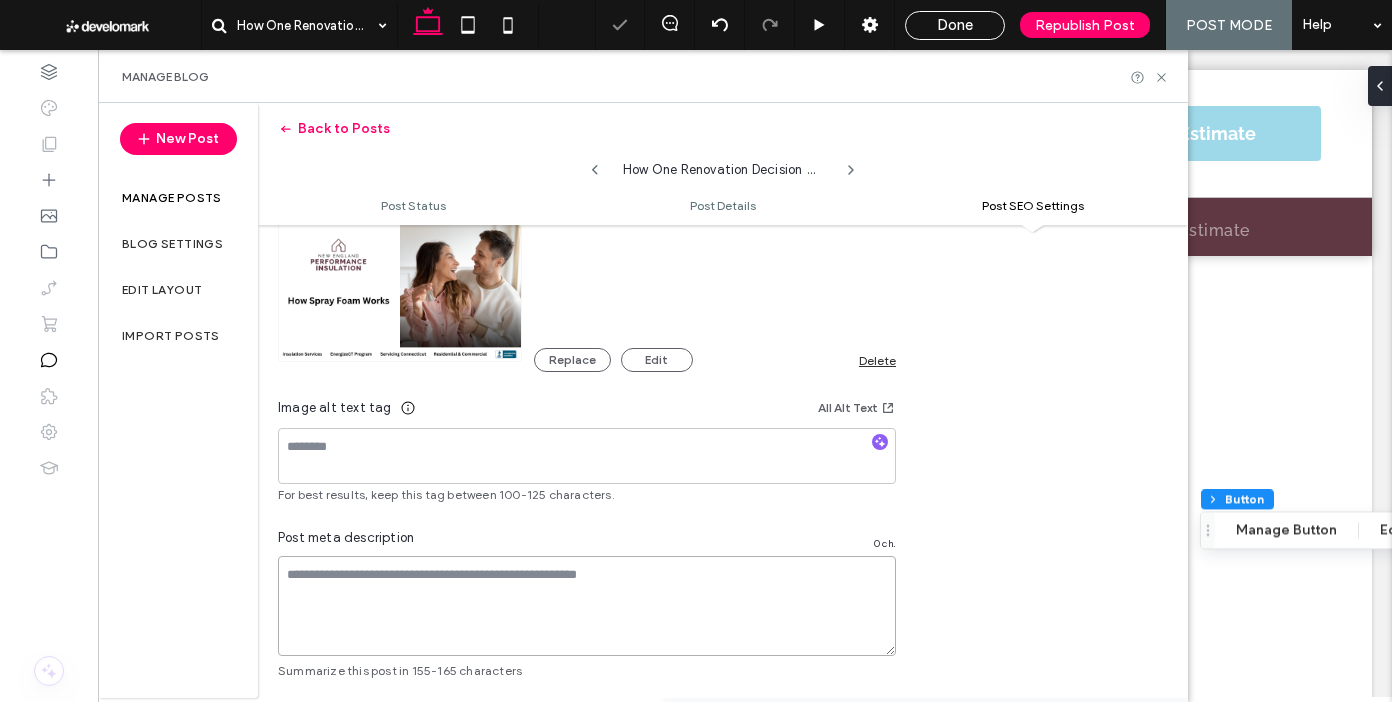 click at bounding box center [587, 606] 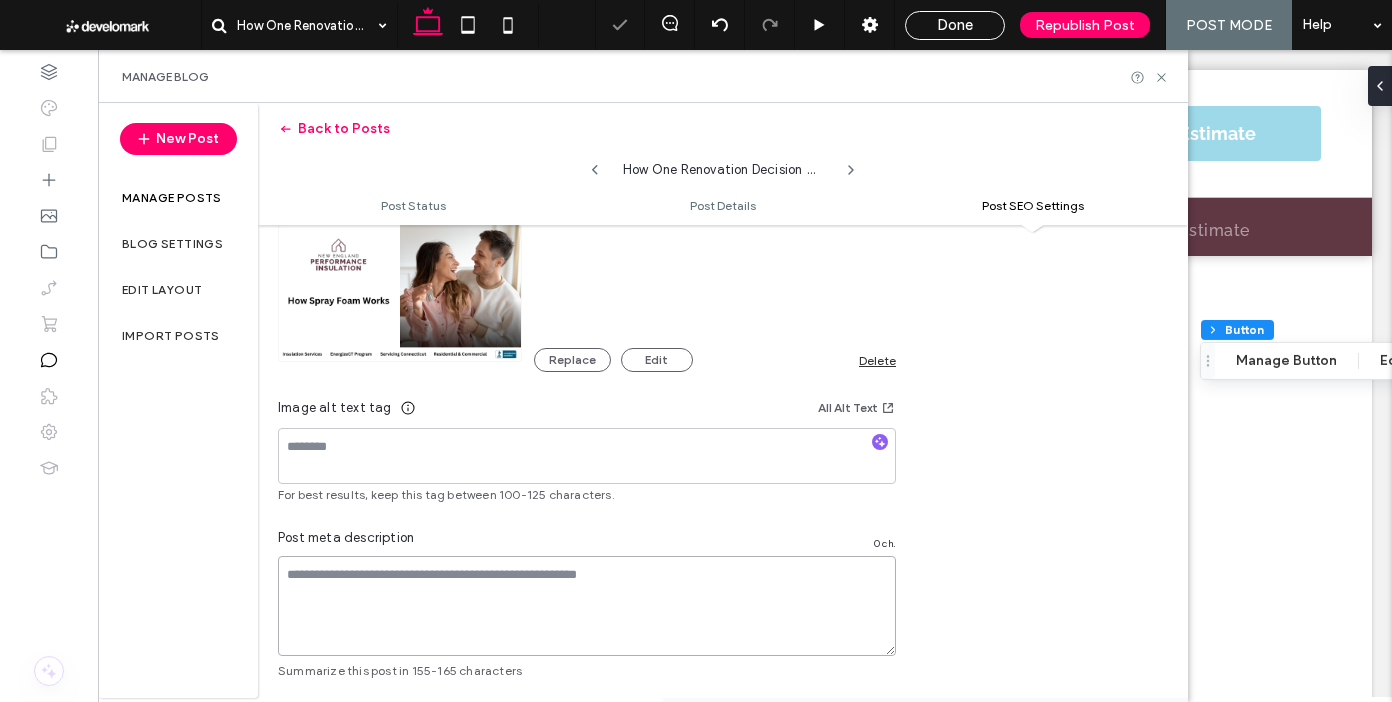 paste on "**********" 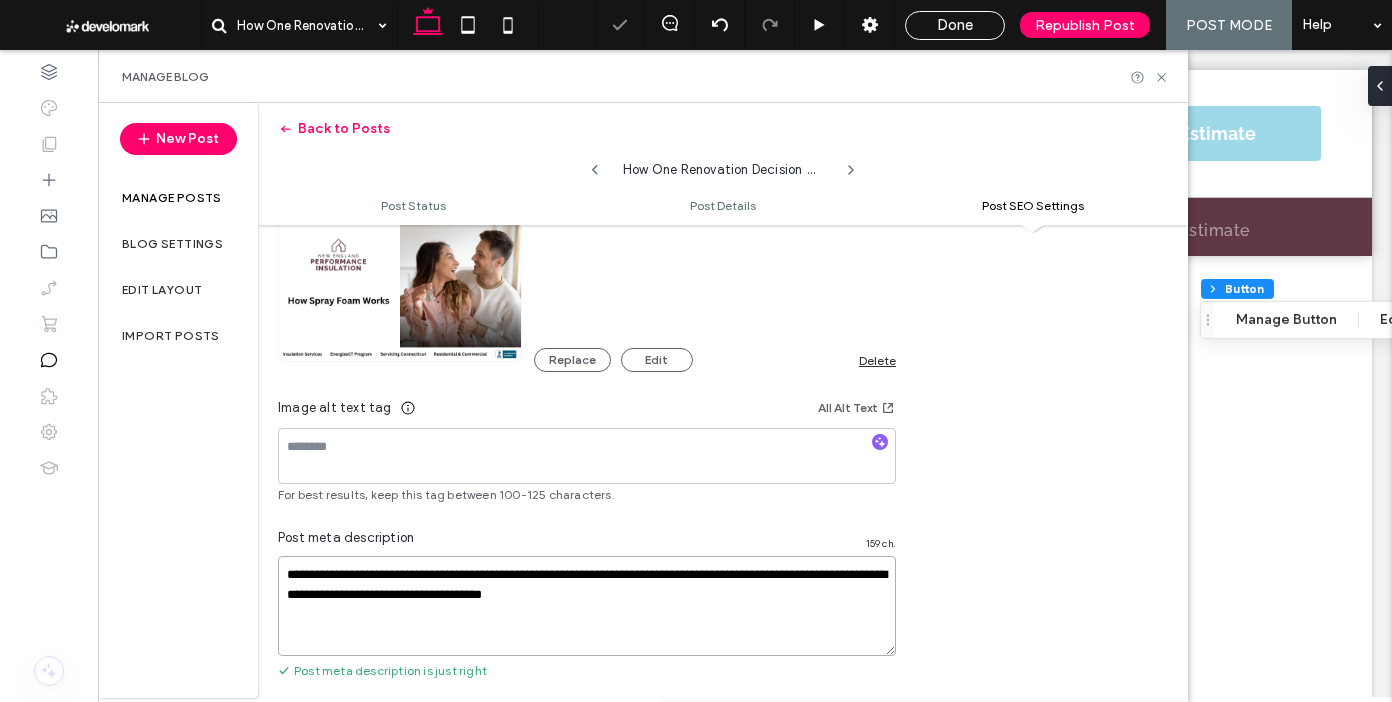 scroll, scrollTop: 2702, scrollLeft: 0, axis: vertical 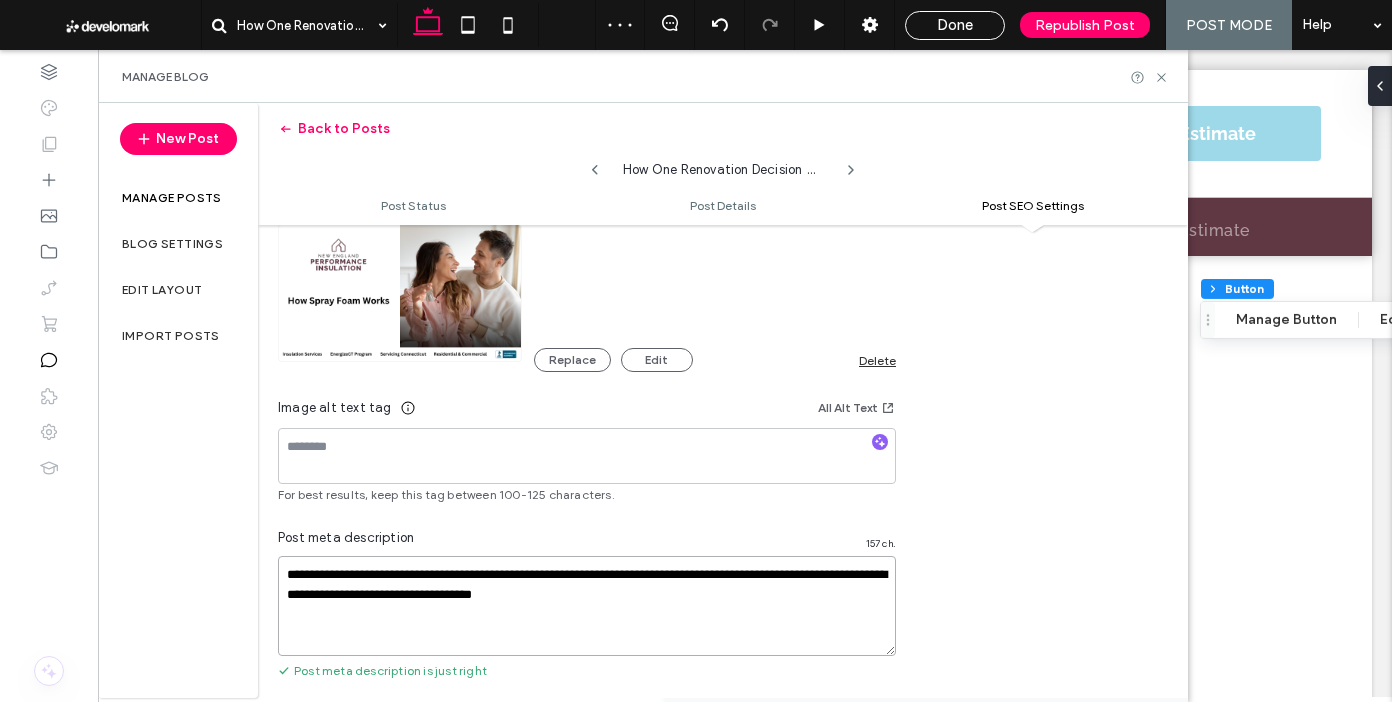 type on "**********" 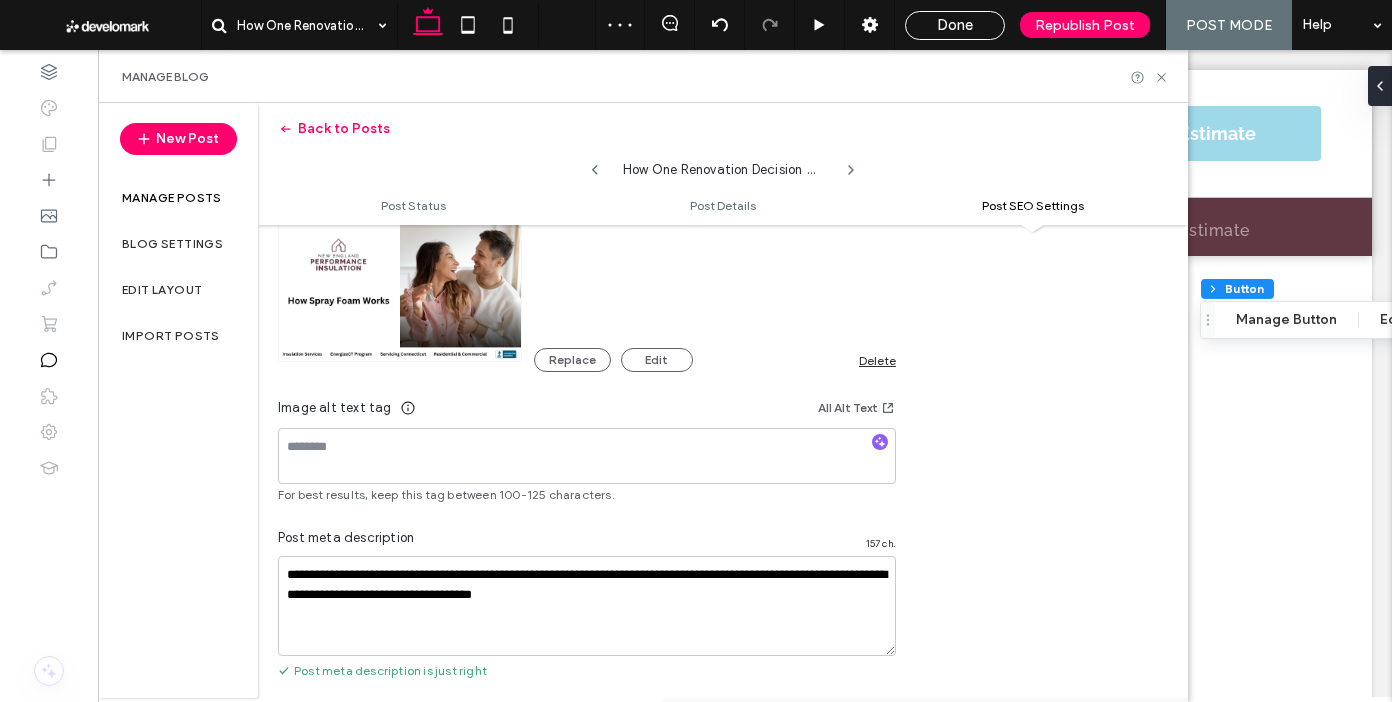 click on "**********" at bounding box center [587, 297] 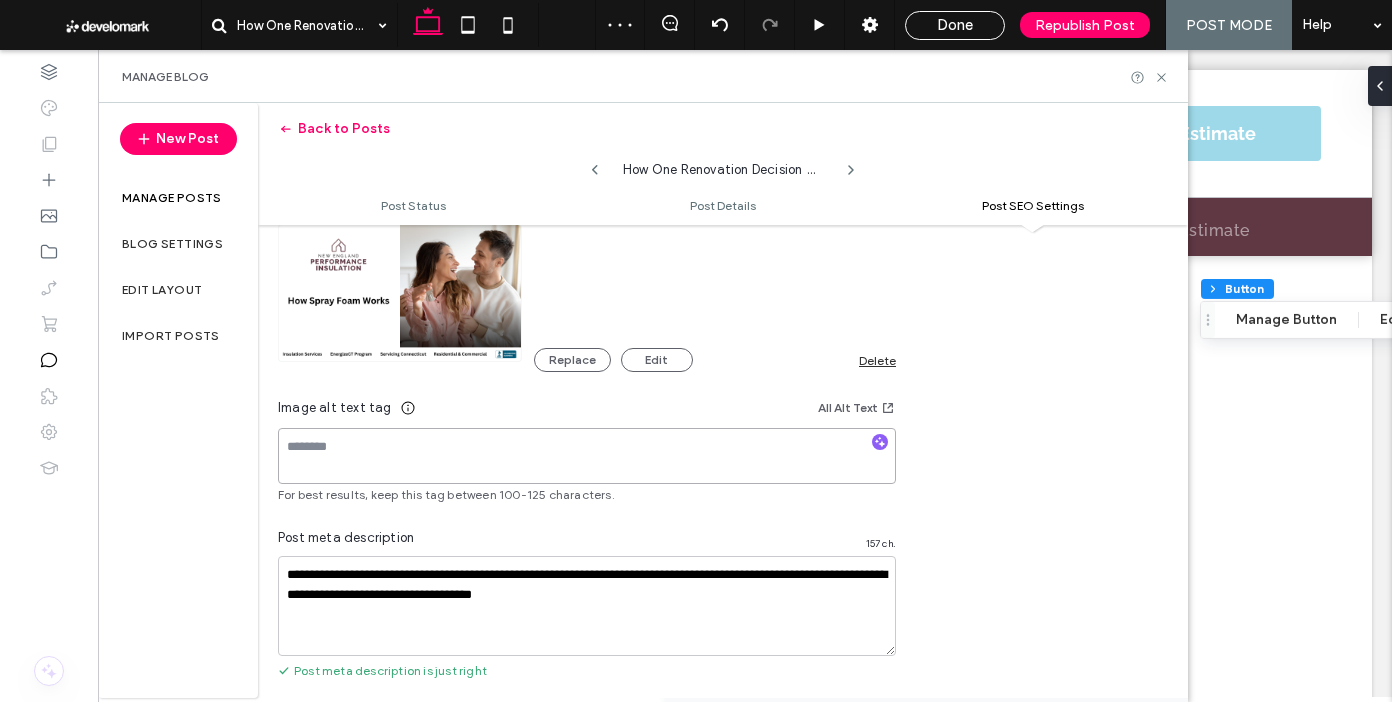 click at bounding box center [587, 456] 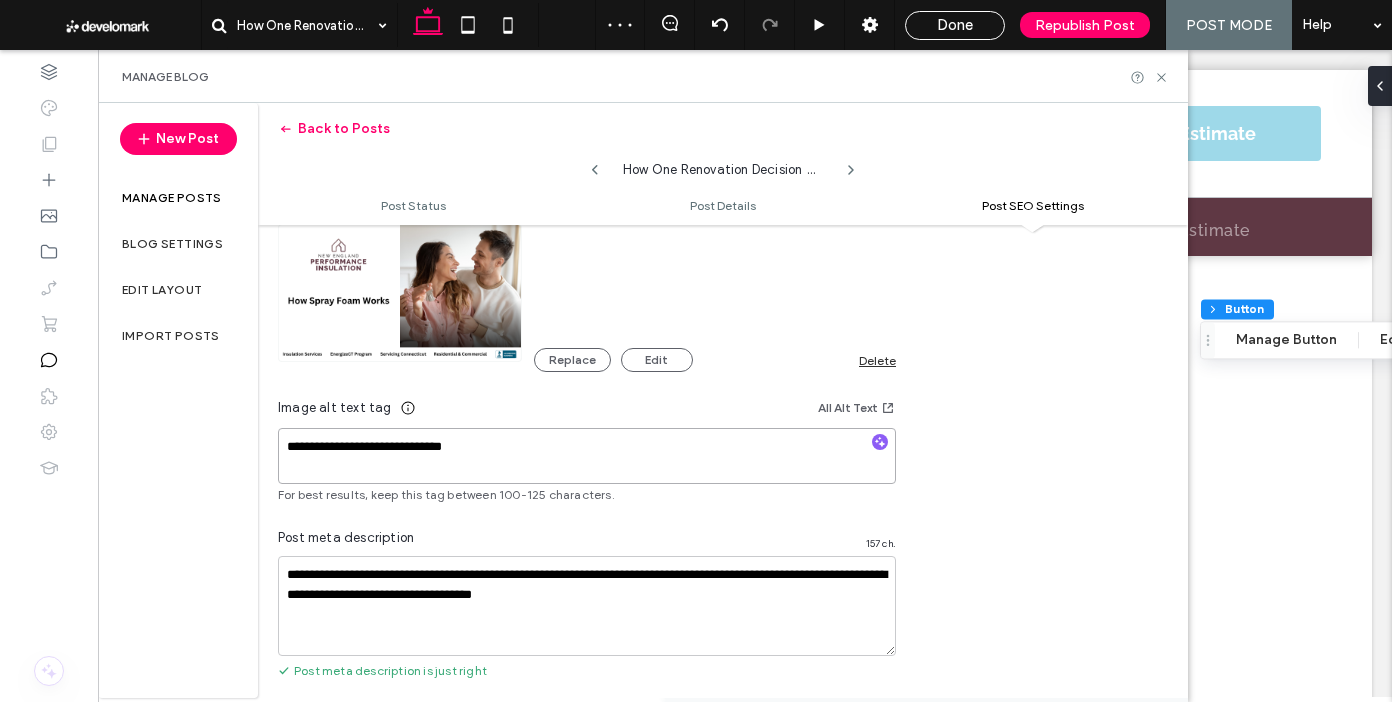 scroll, scrollTop: 2702, scrollLeft: 0, axis: vertical 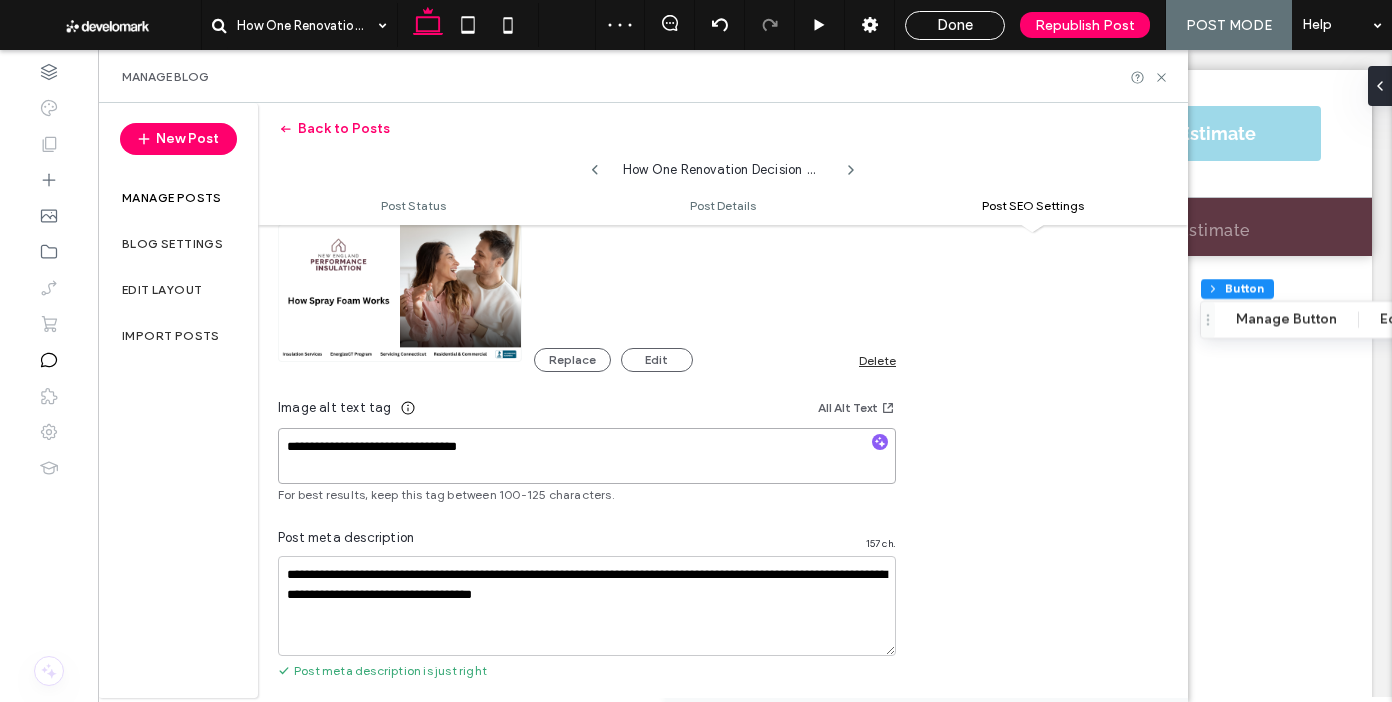 type on "**********" 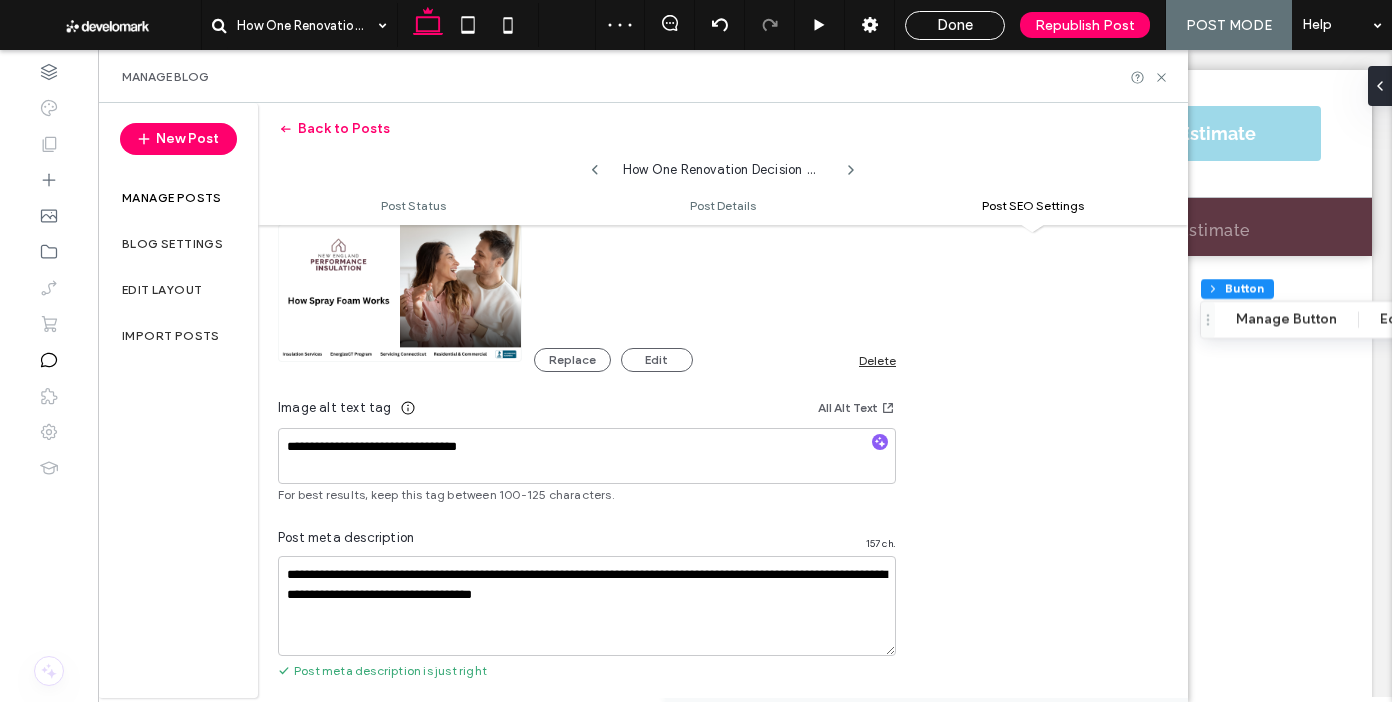 click on "157   ch." at bounding box center (881, 542) 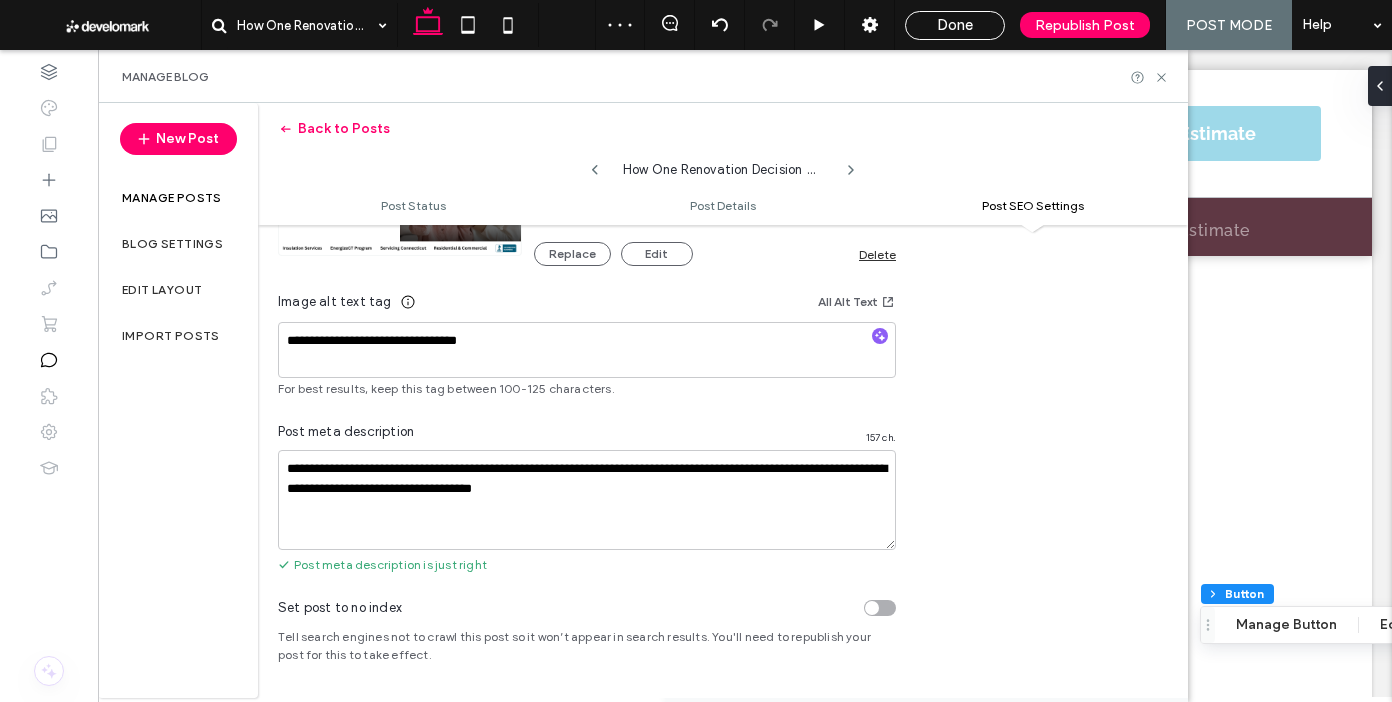 scroll, scrollTop: 2242, scrollLeft: 0, axis: vertical 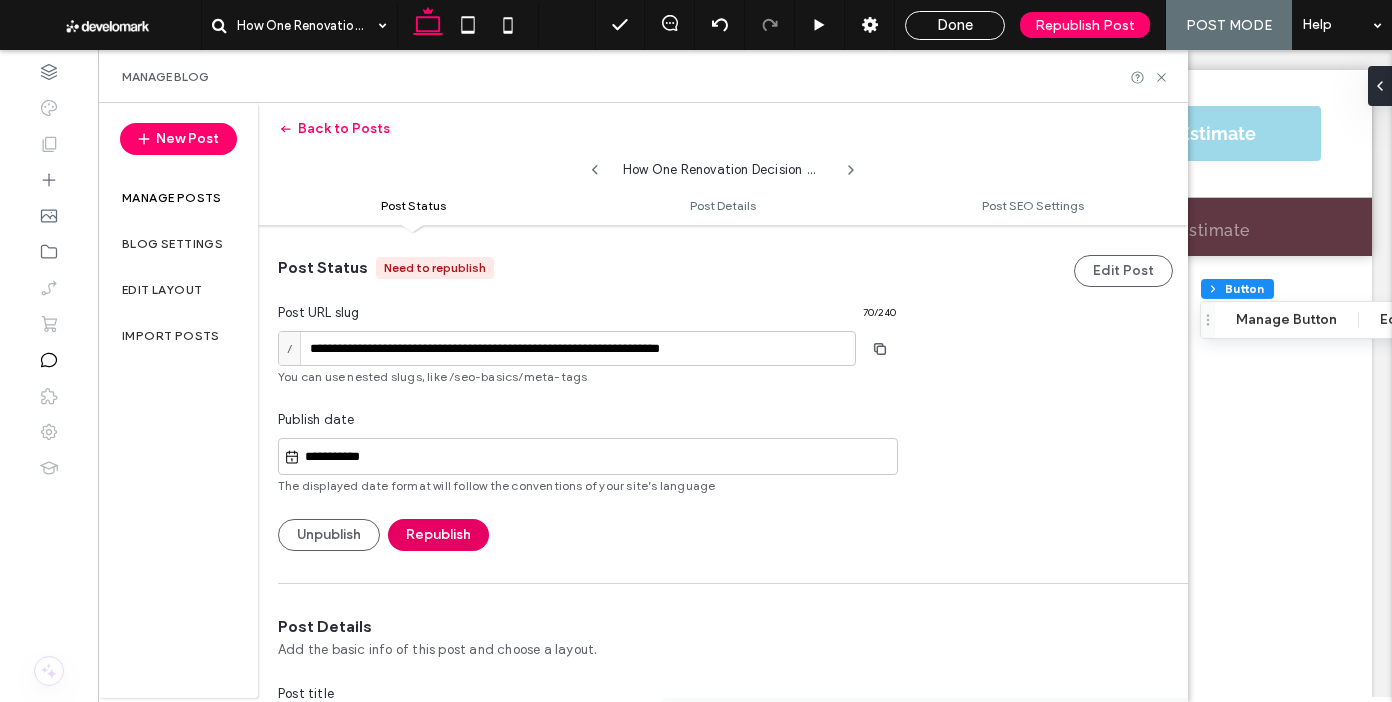 click on "Republish" at bounding box center [438, 535] 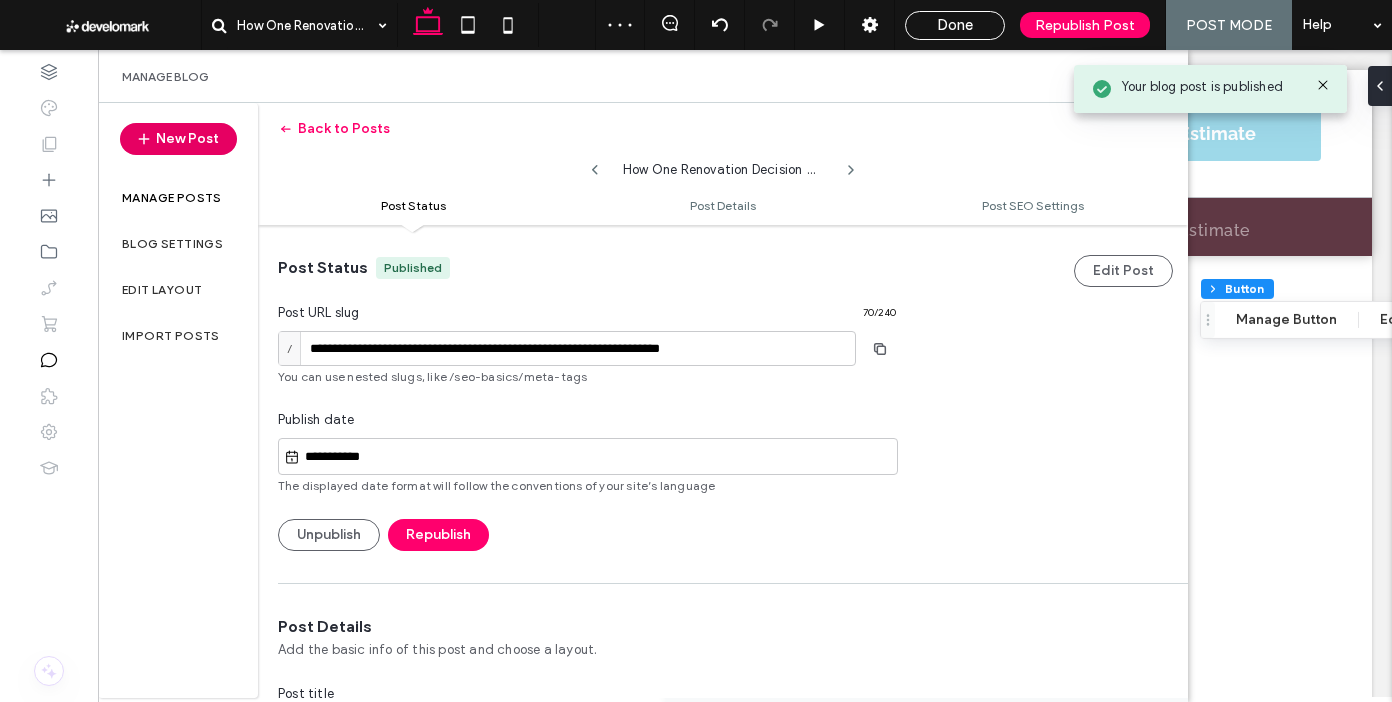 click on "New Post" at bounding box center [178, 139] 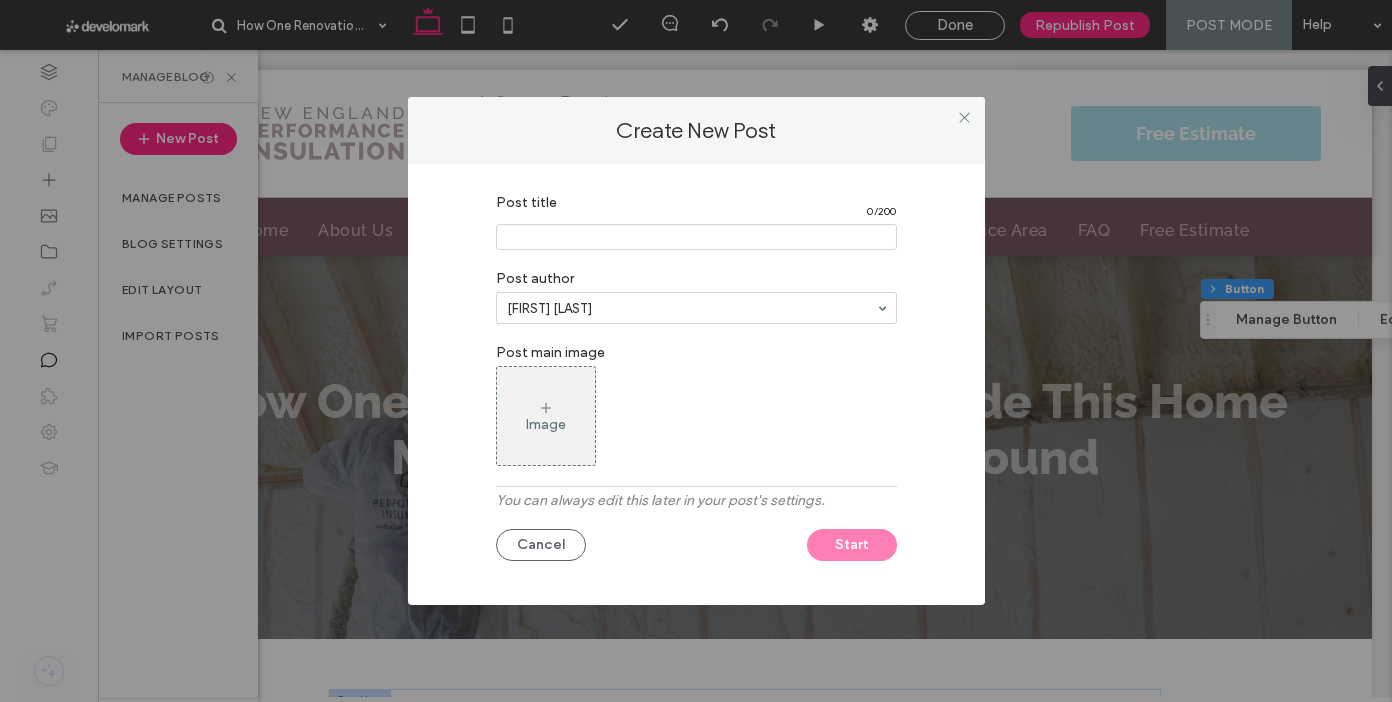 scroll, scrollTop: 2702, scrollLeft: 0, axis: vertical 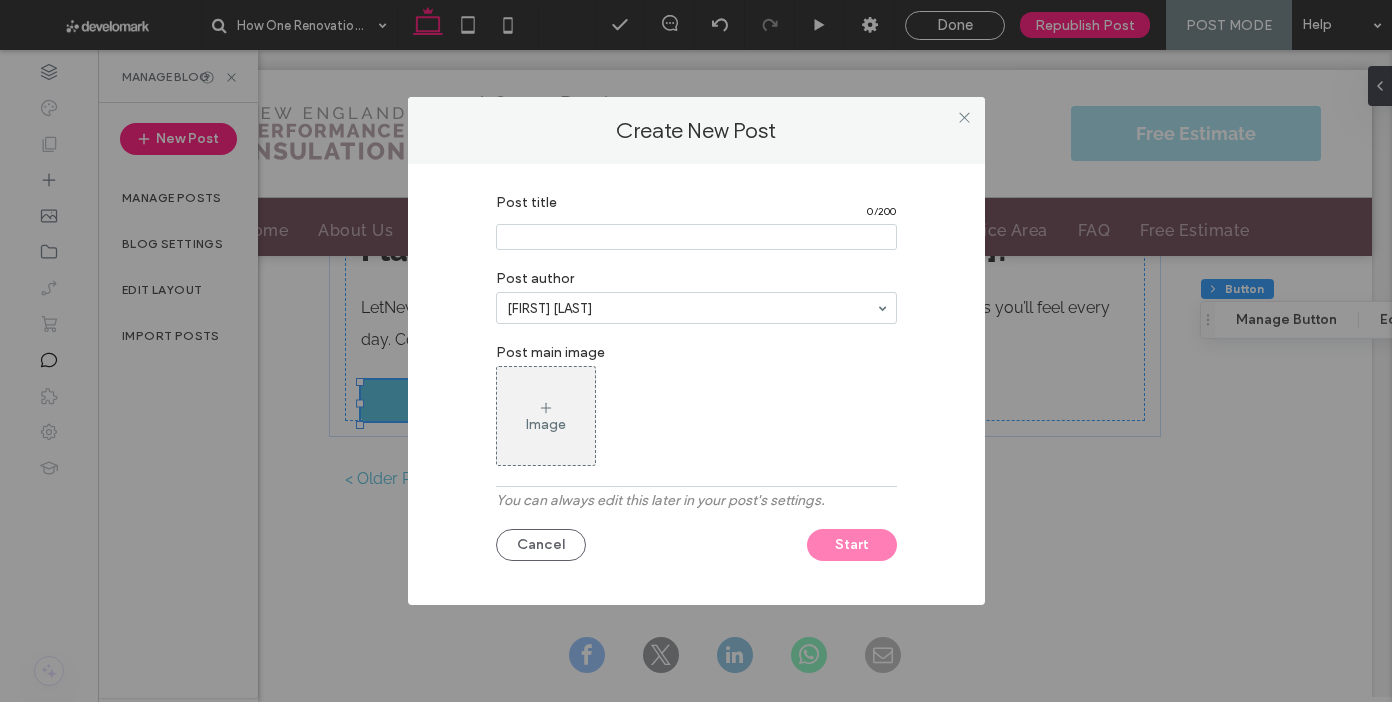 click at bounding box center [696, 237] 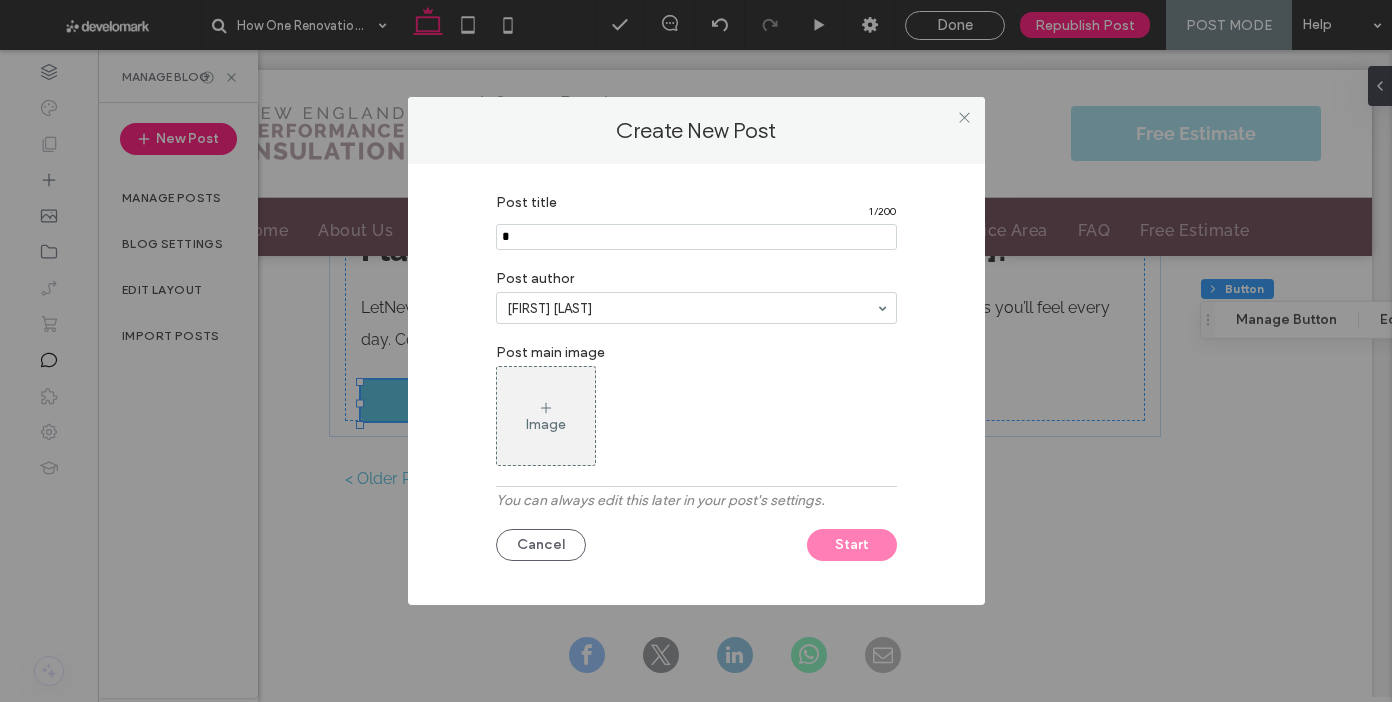 type on "*" 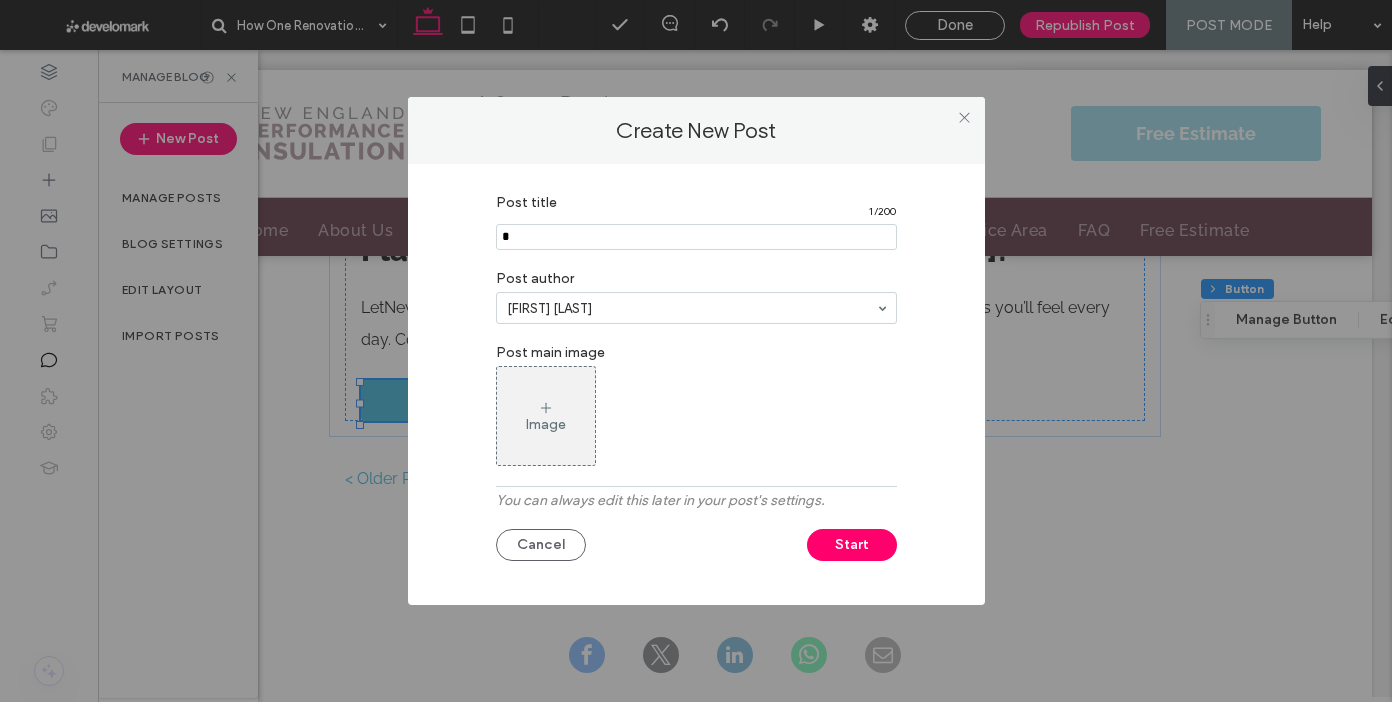 drag, startPoint x: 803, startPoint y: 518, endPoint x: 811, endPoint y: 525, distance: 10.630146 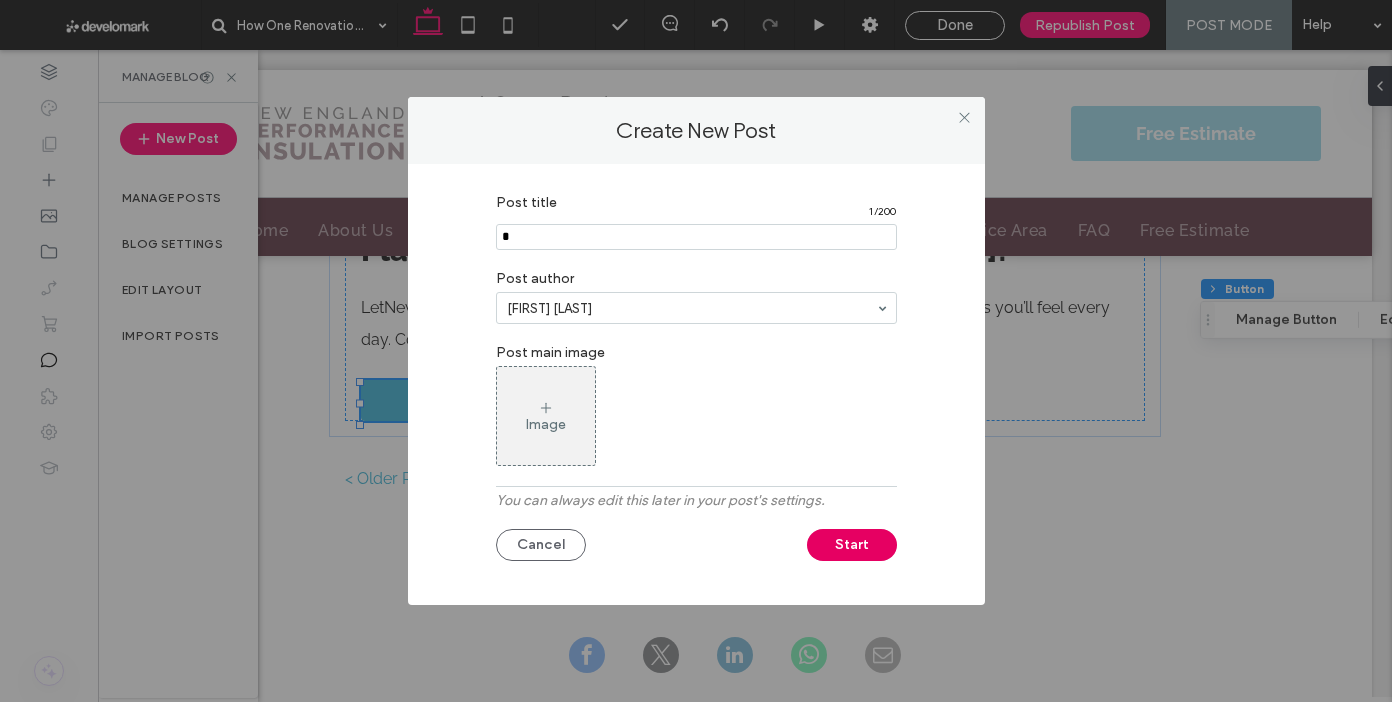 click on "Start" at bounding box center (852, 545) 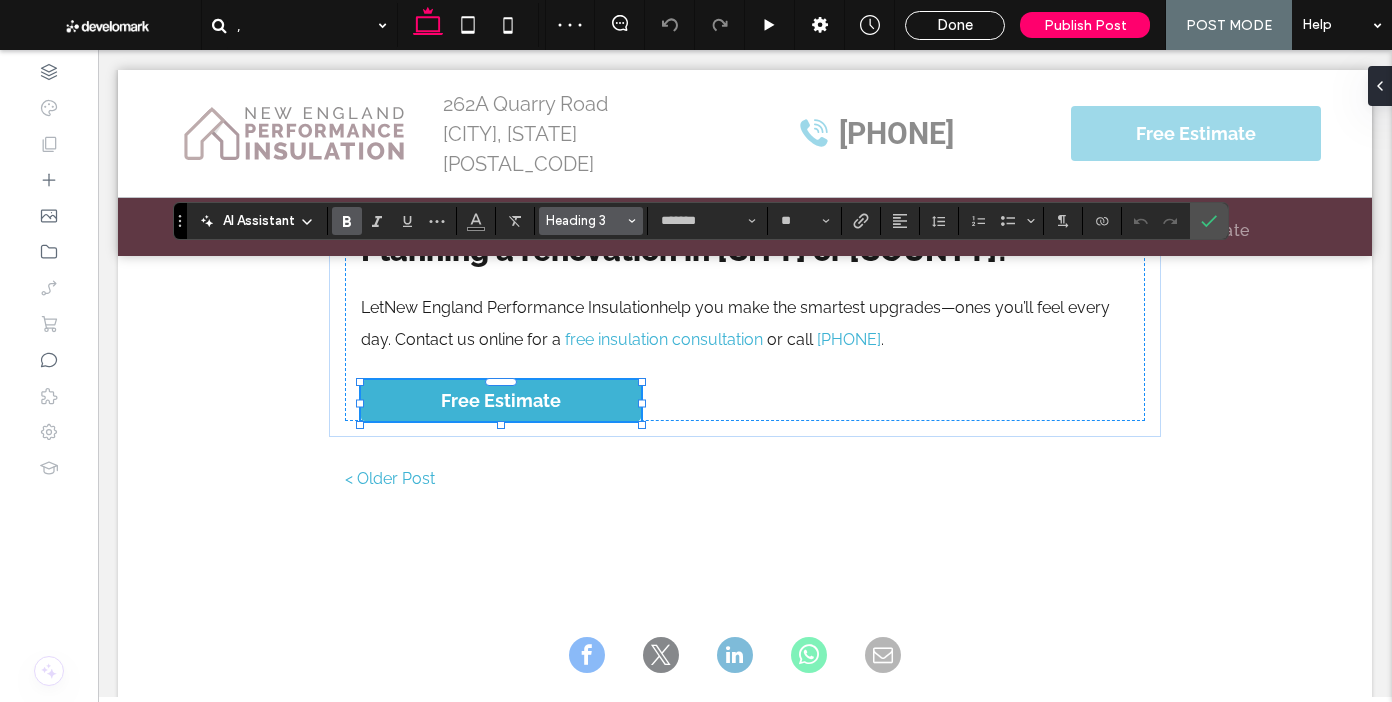 drag, startPoint x: 577, startPoint y: 211, endPoint x: 595, endPoint y: 221, distance: 20.59126 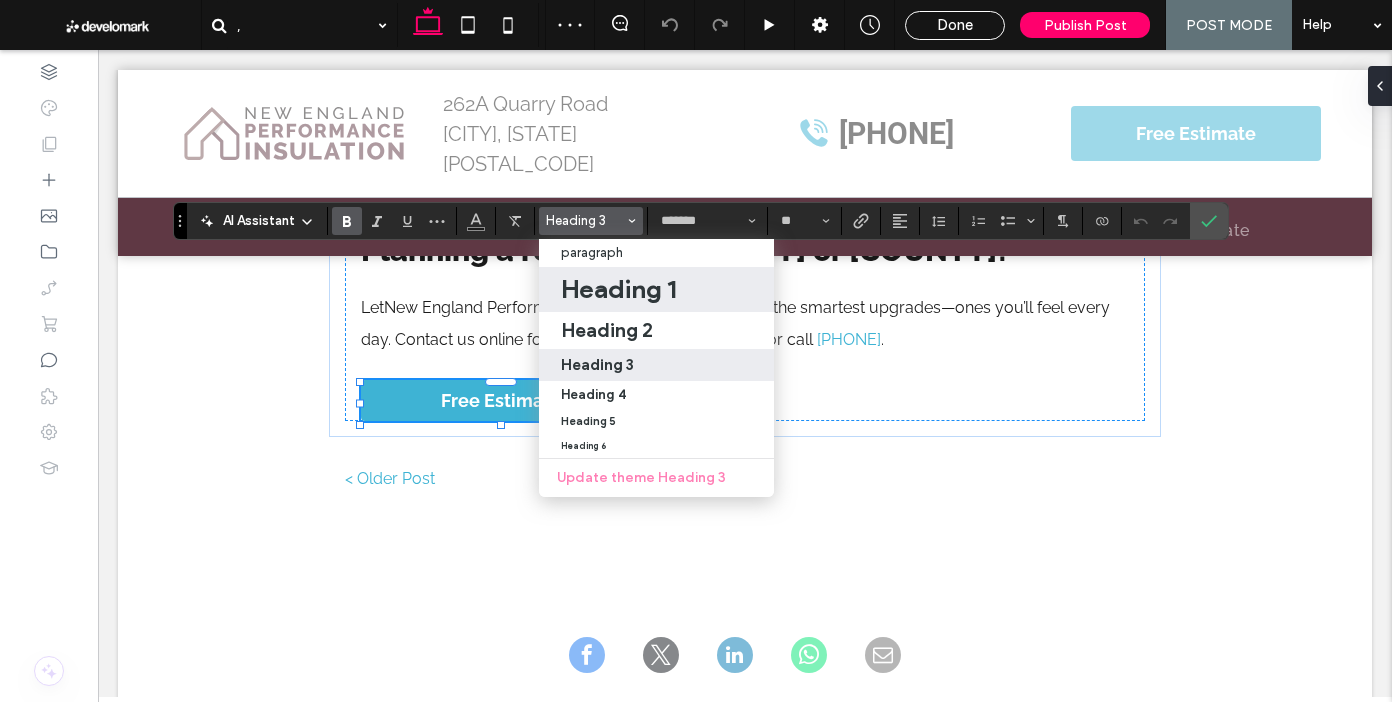 click on "Heading 1" at bounding box center [618, 289] 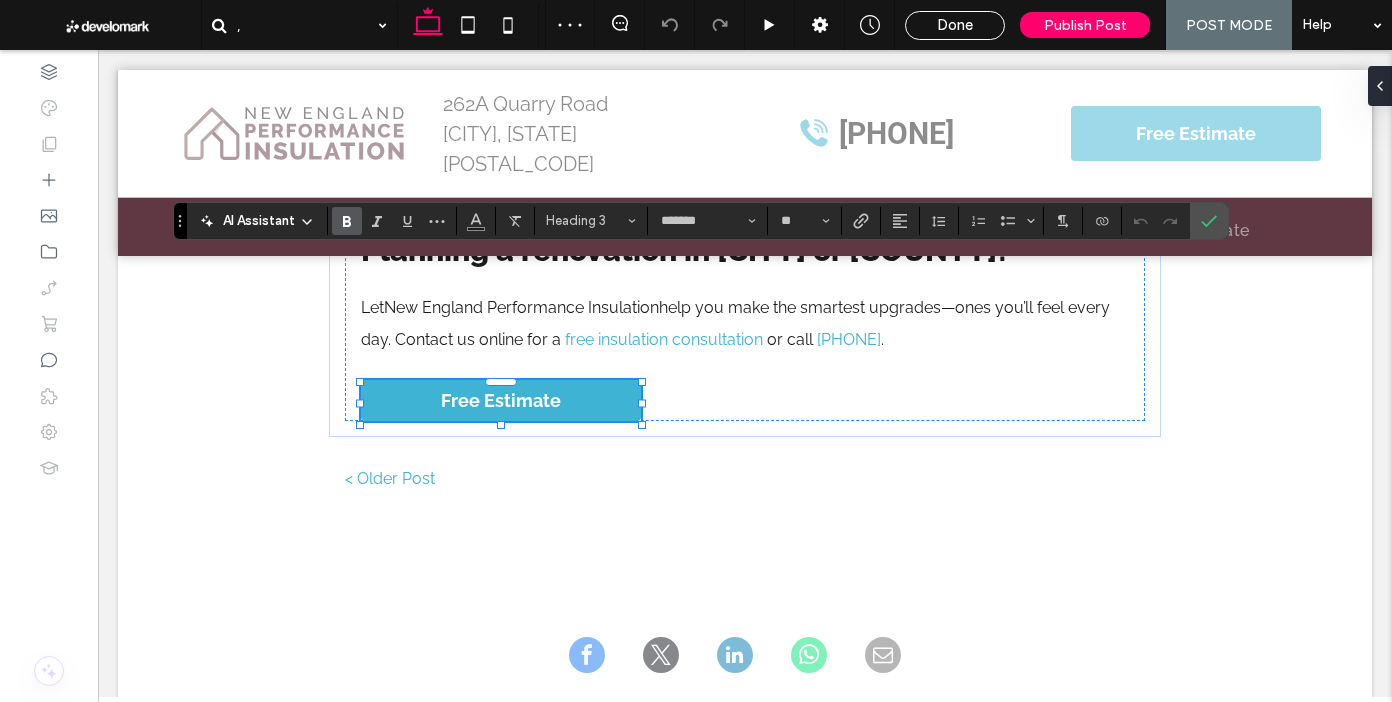 type on "**" 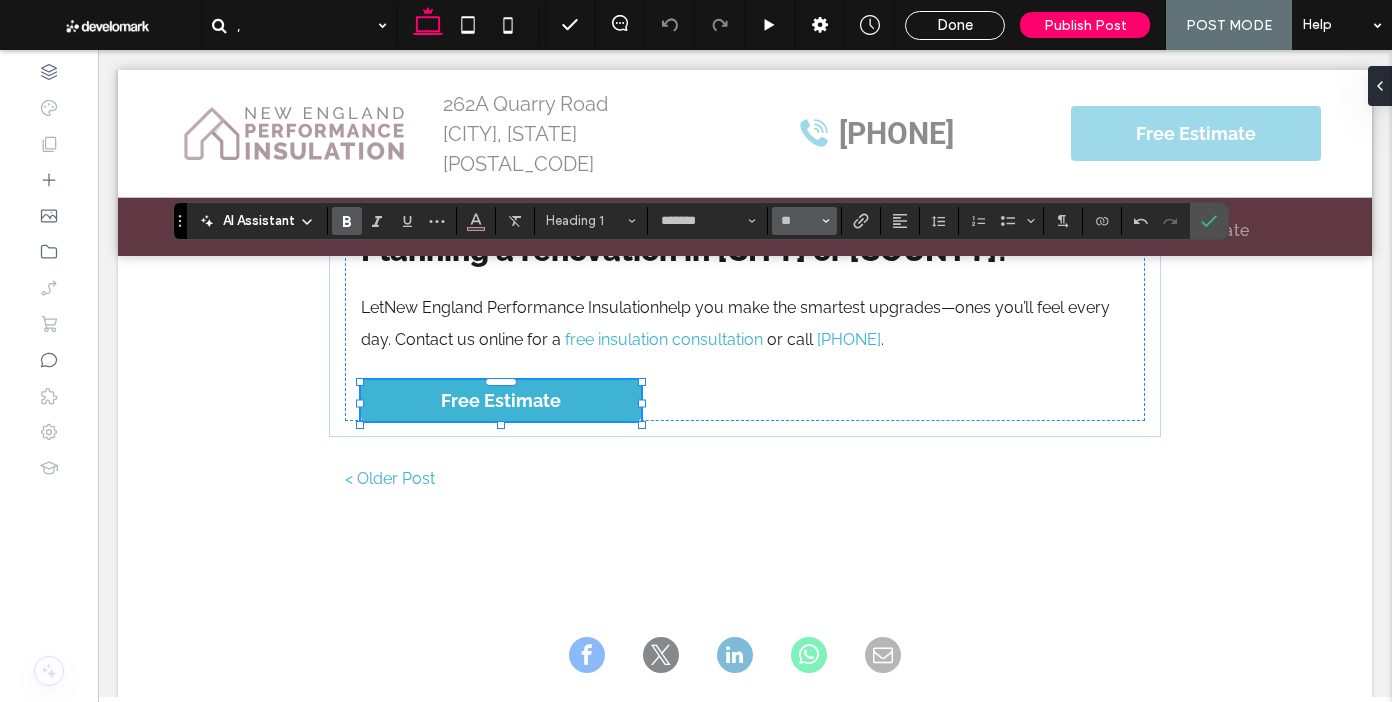 click at bounding box center (826, 221) 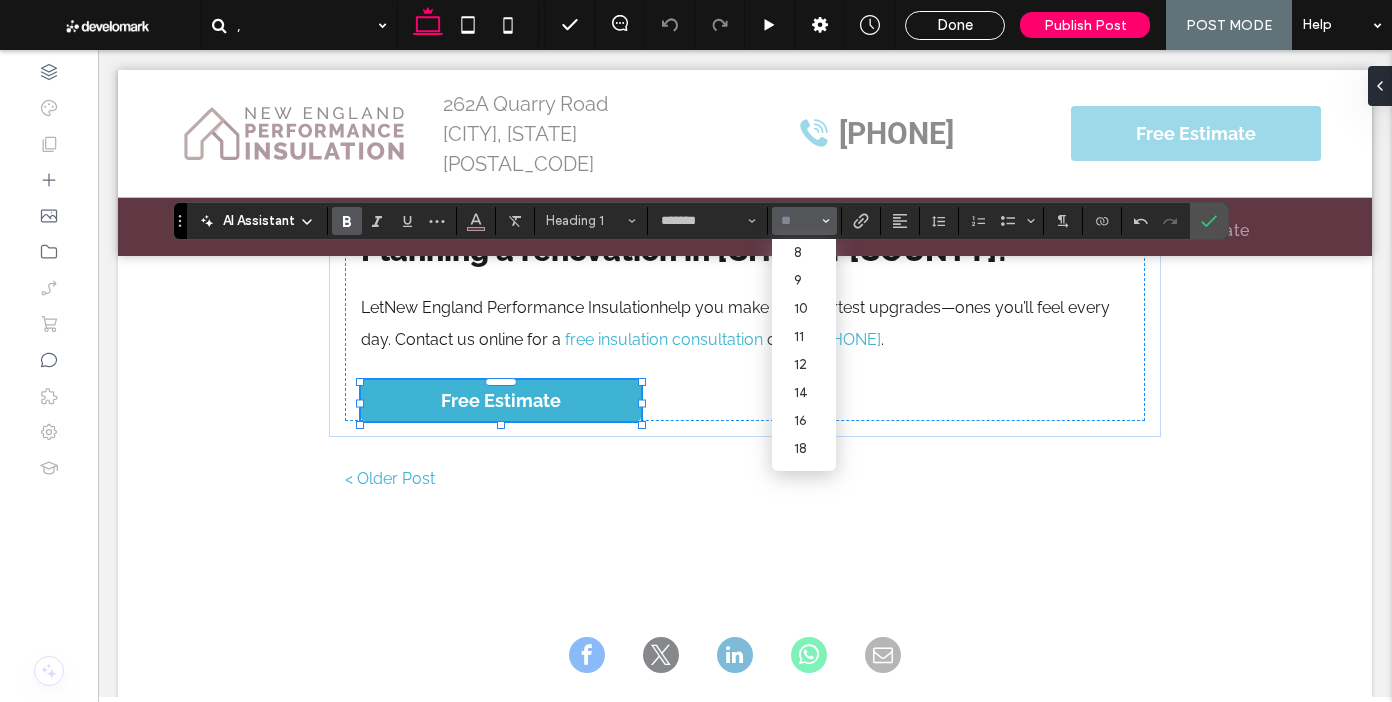 click at bounding box center (804, 221) 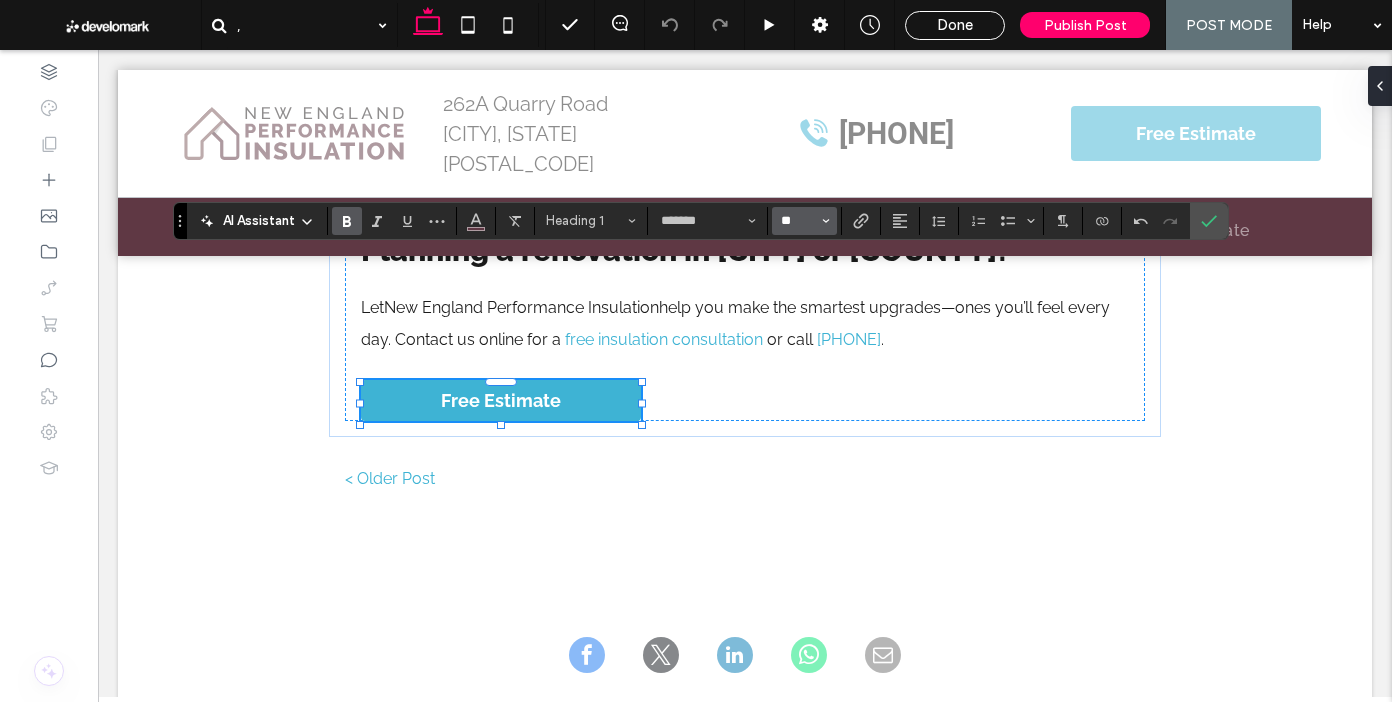 click on "**" at bounding box center [798, 221] 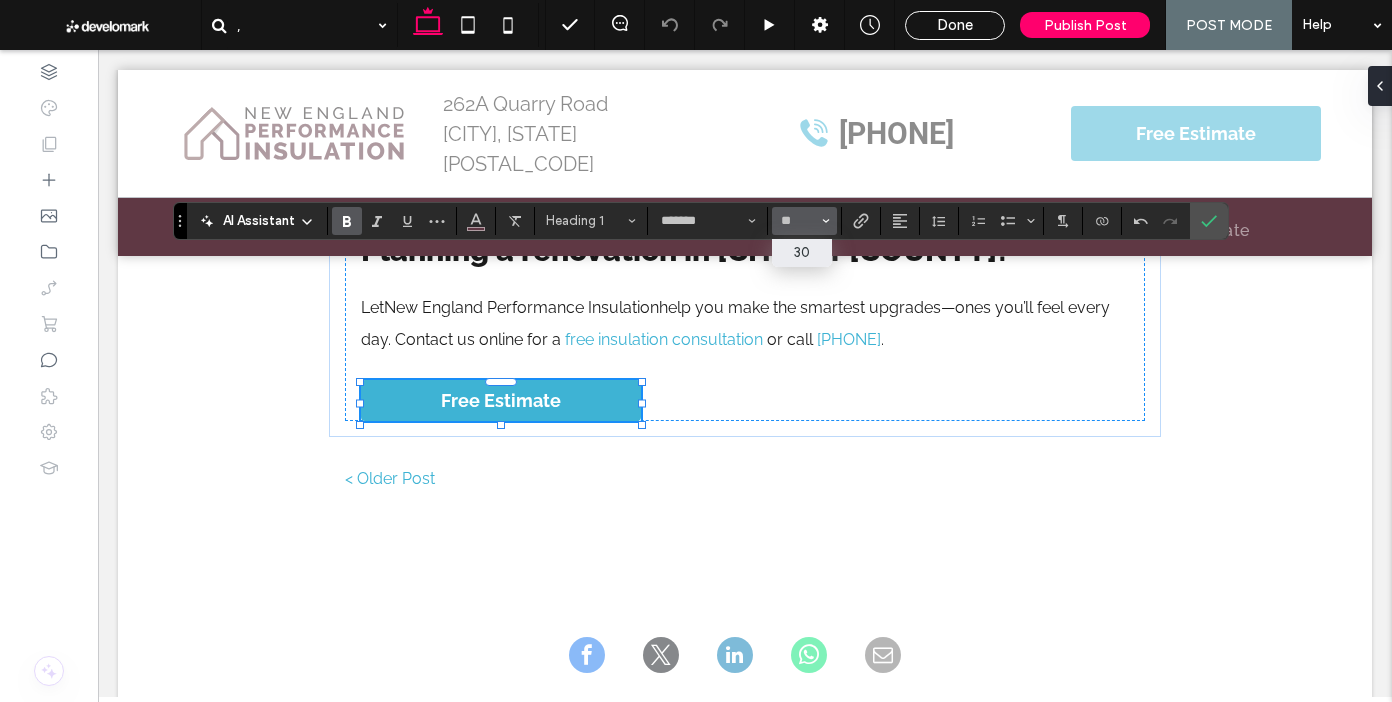 type on "**" 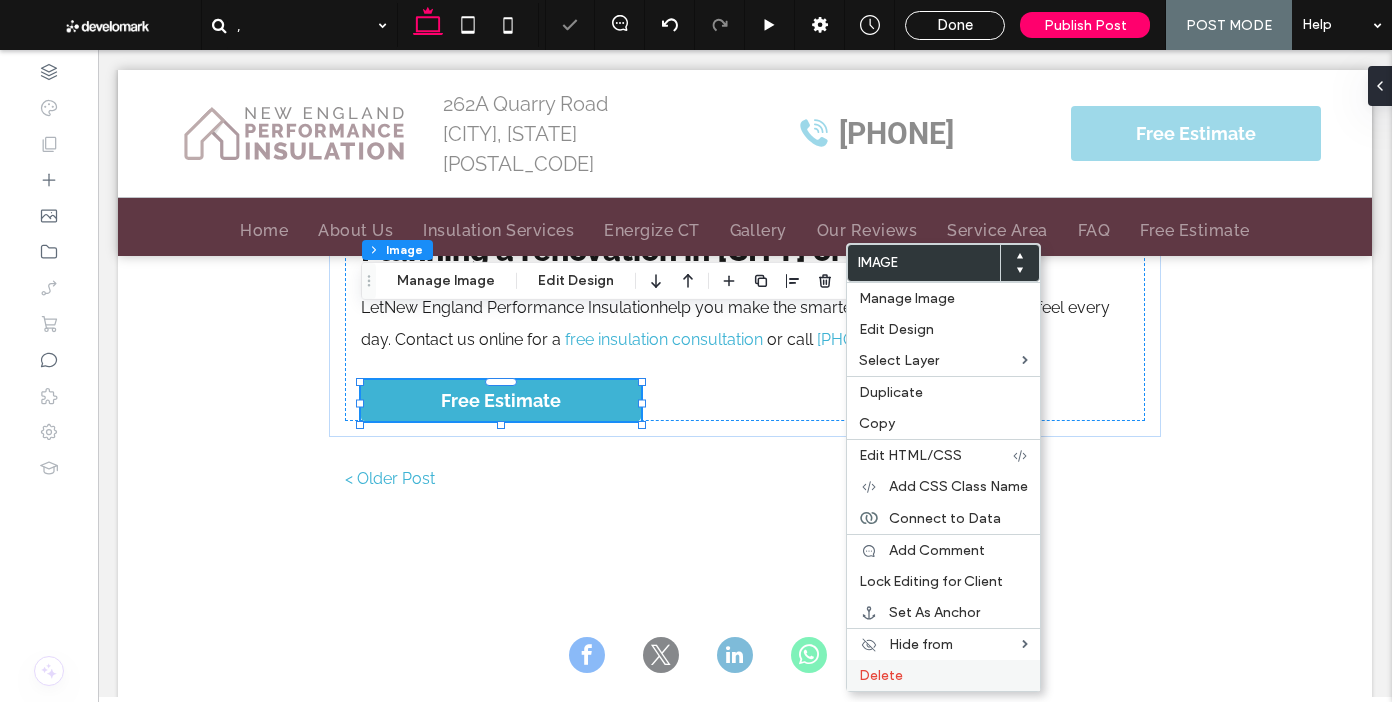 click on "Delete" at bounding box center [943, 675] 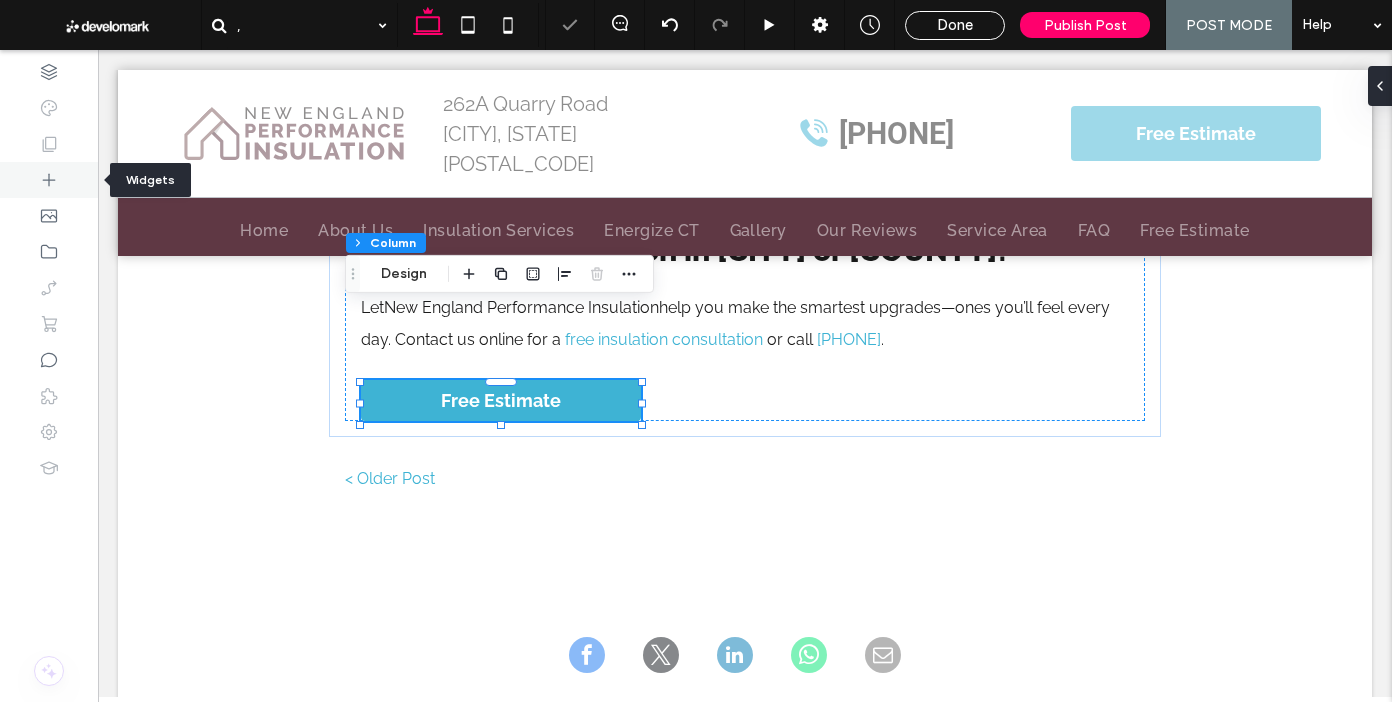 click 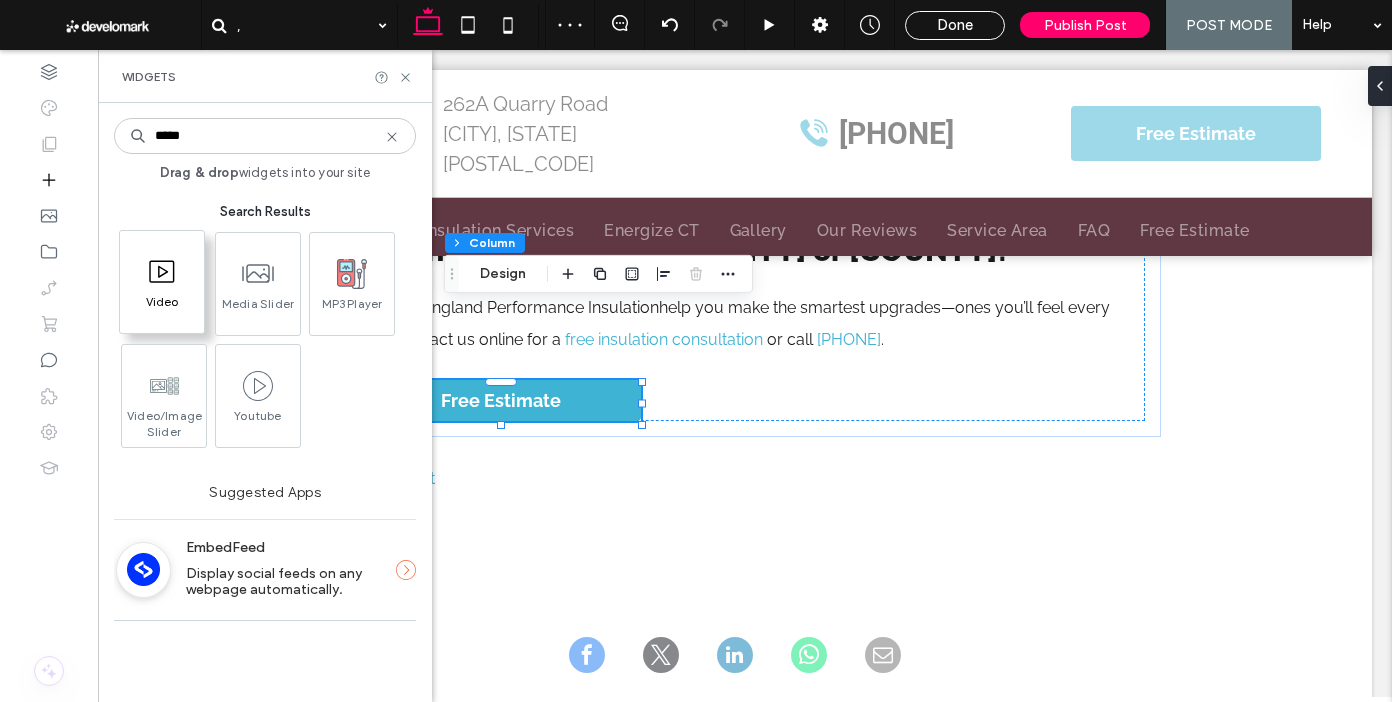 type on "*****" 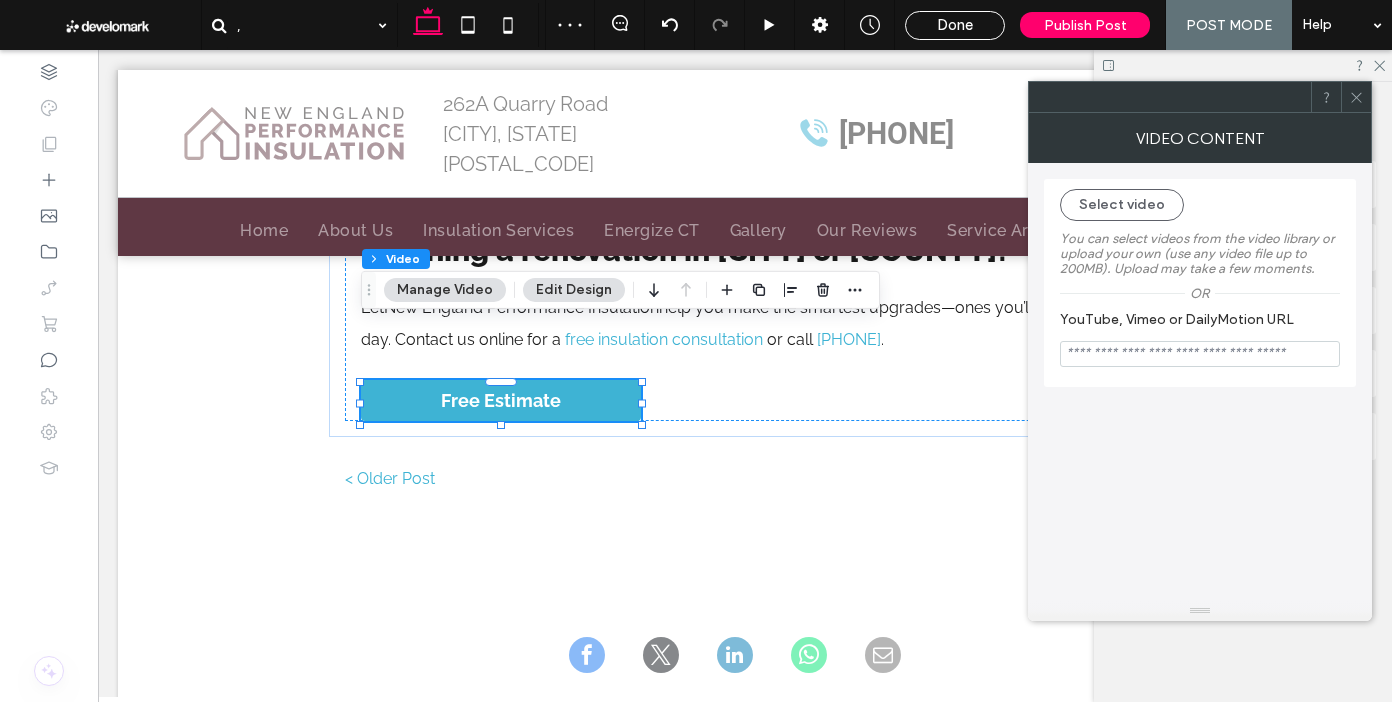 click on "YouTube, Vimeo or DailyMotion URL" at bounding box center (1196, 322) 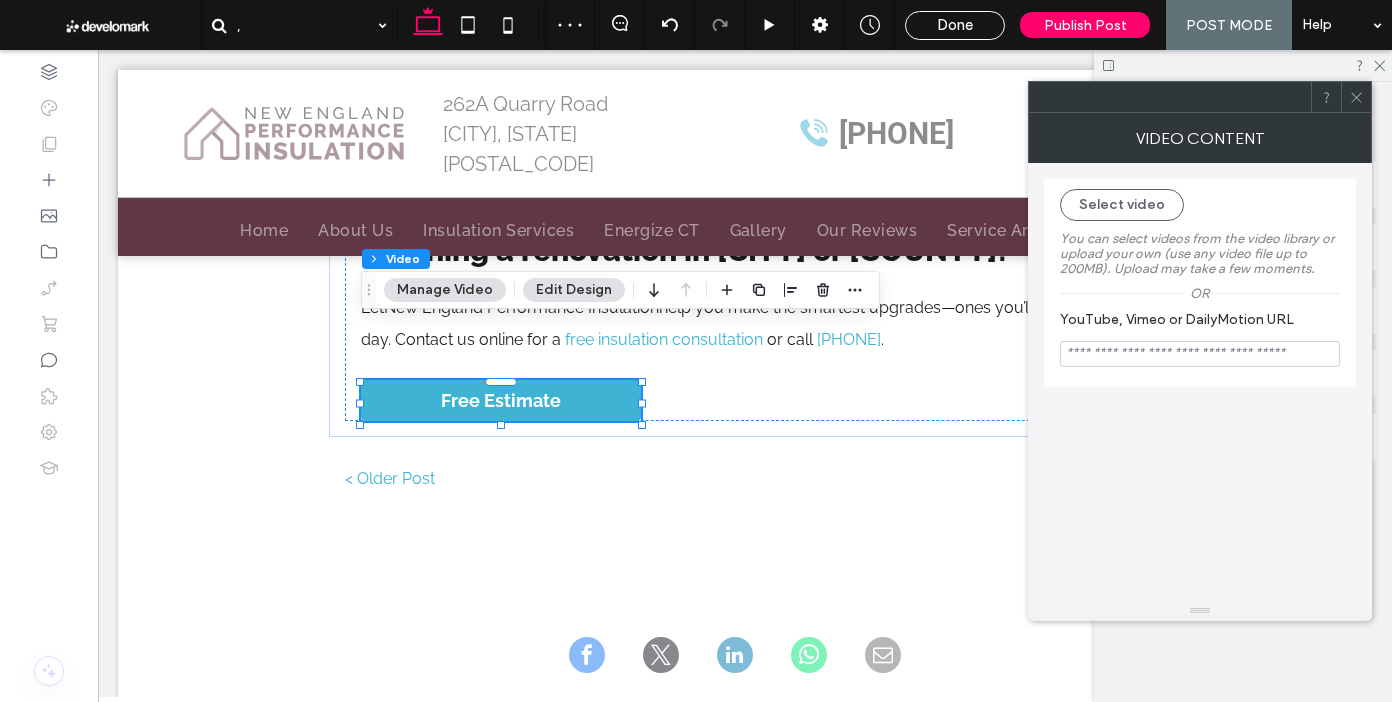 click at bounding box center (1200, 354) 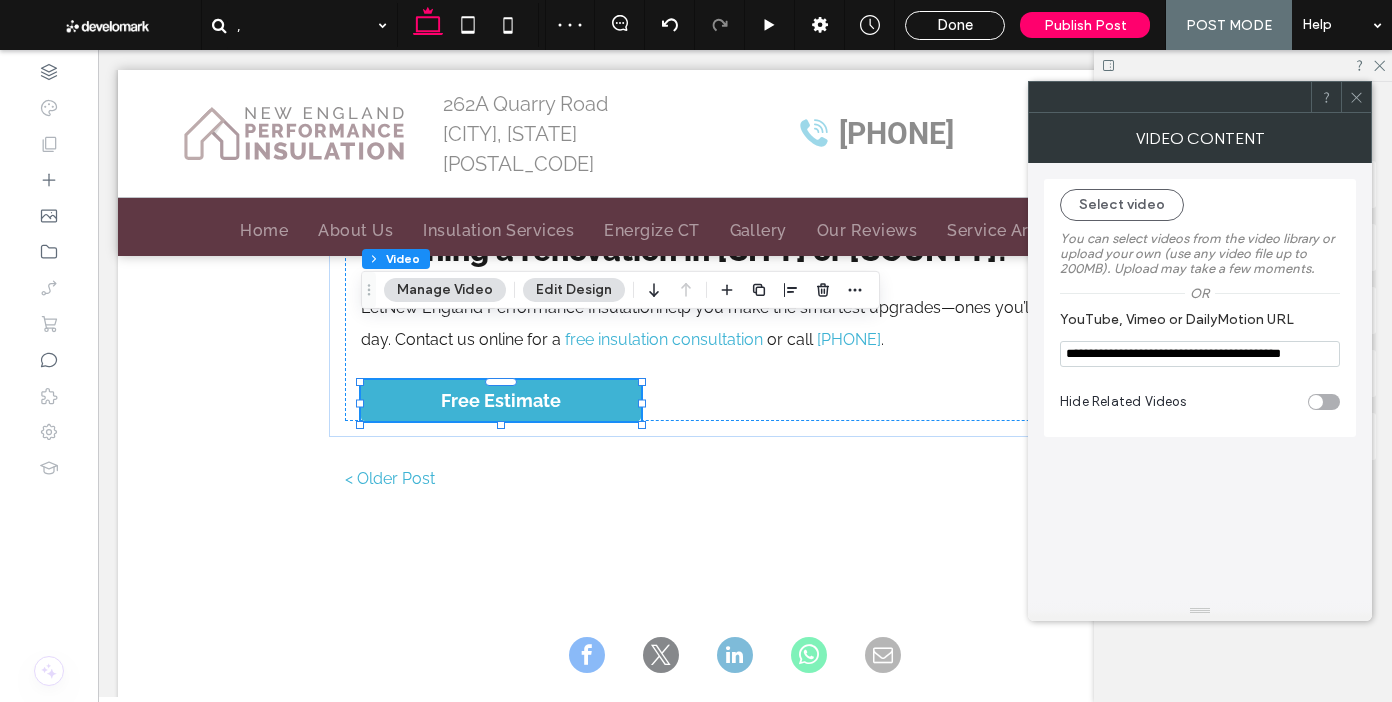 scroll, scrollTop: 0, scrollLeft: 37, axis: horizontal 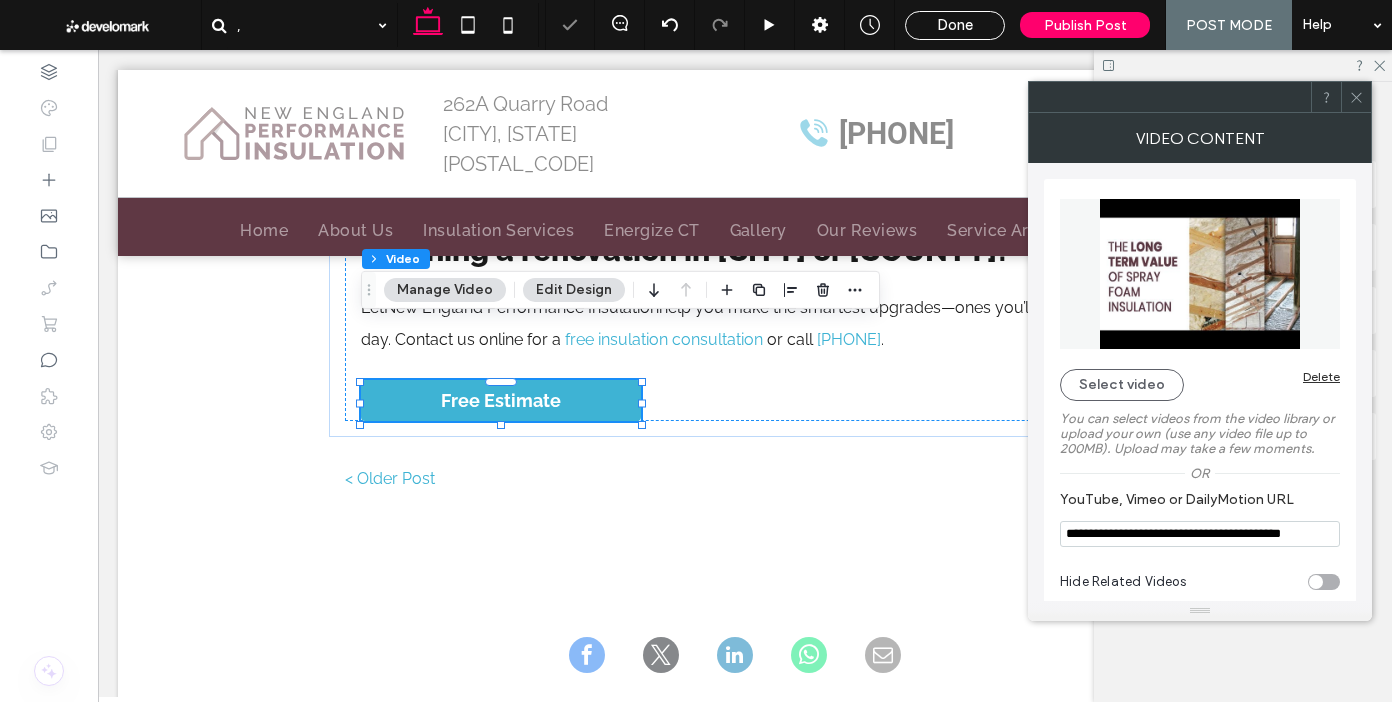 click at bounding box center (1324, 582) 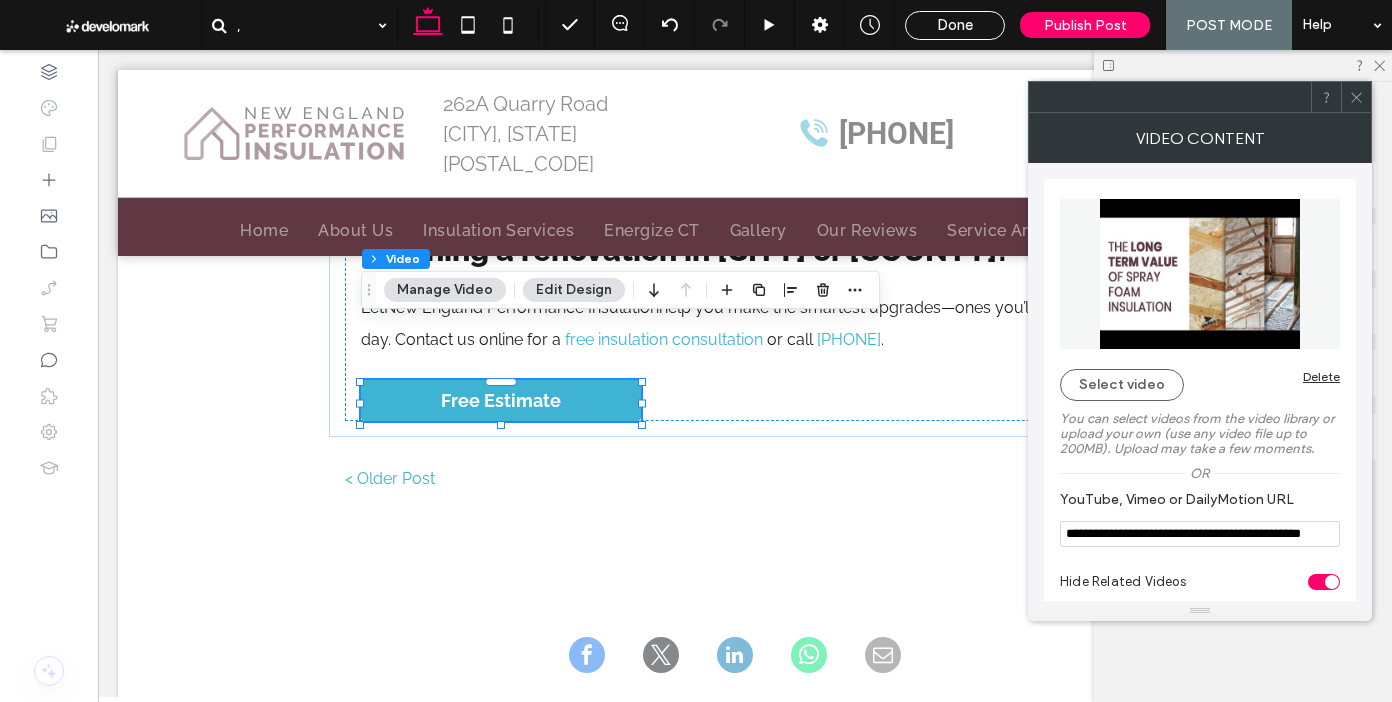 scroll, scrollTop: 22, scrollLeft: 0, axis: vertical 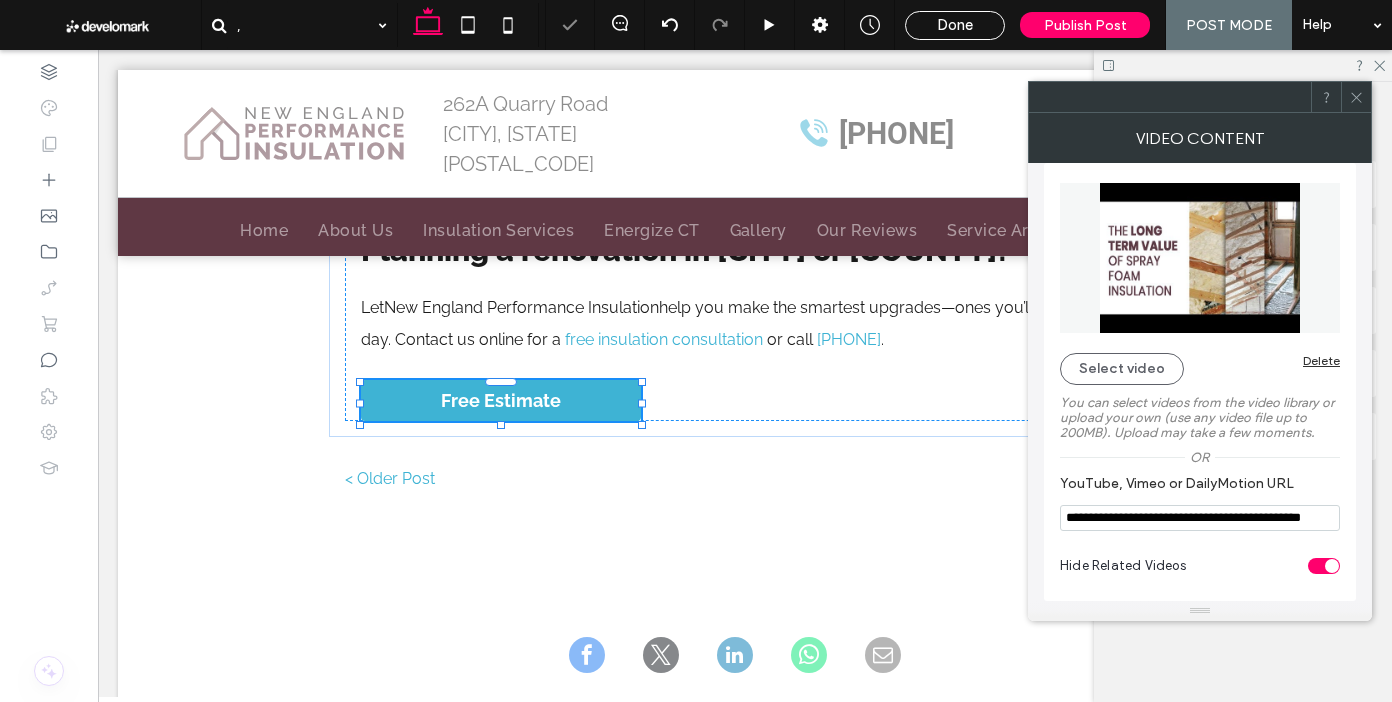 type on "***" 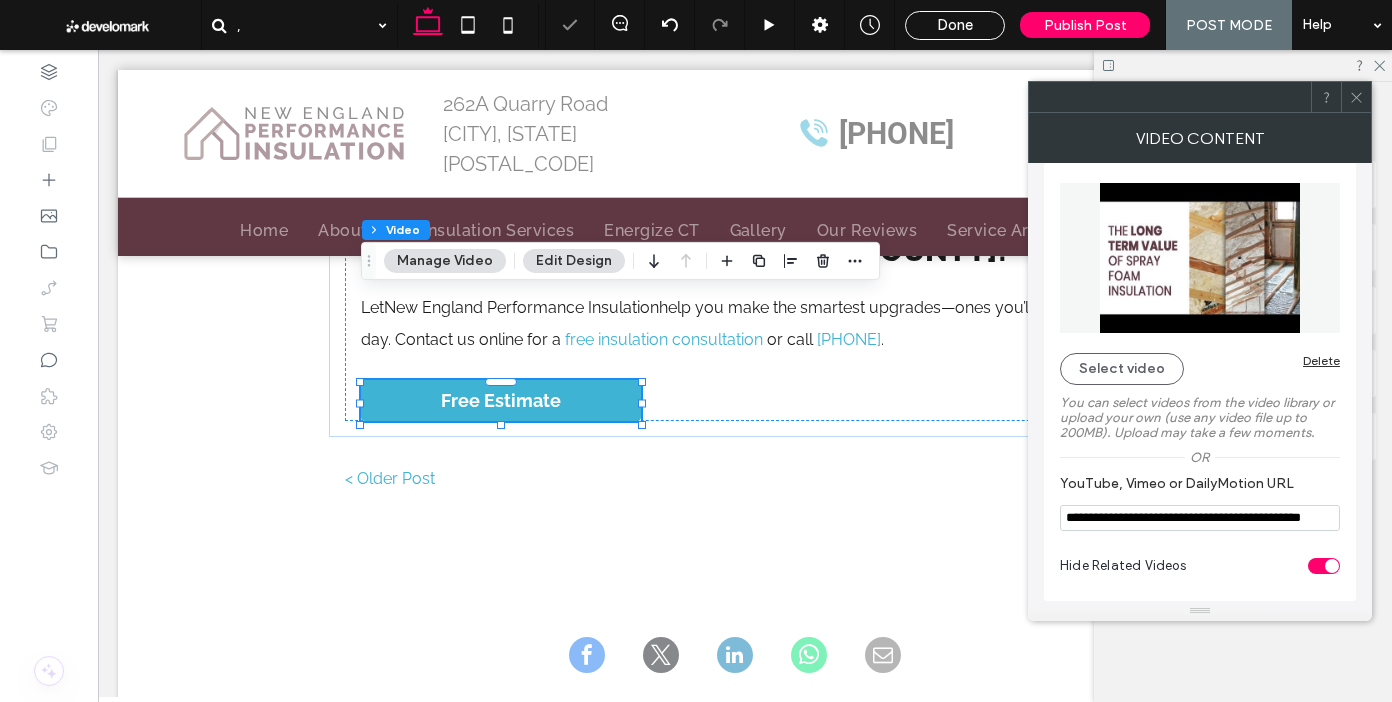 click at bounding box center (1356, 97) 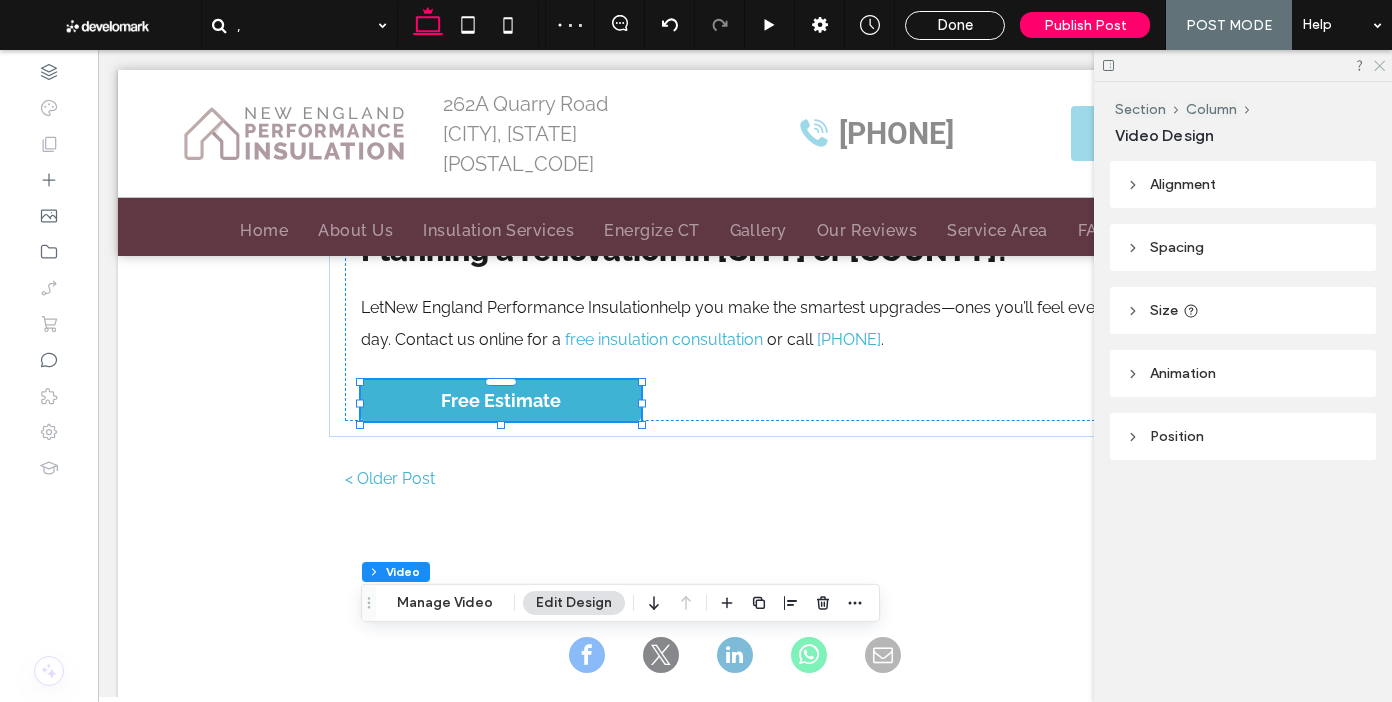 click 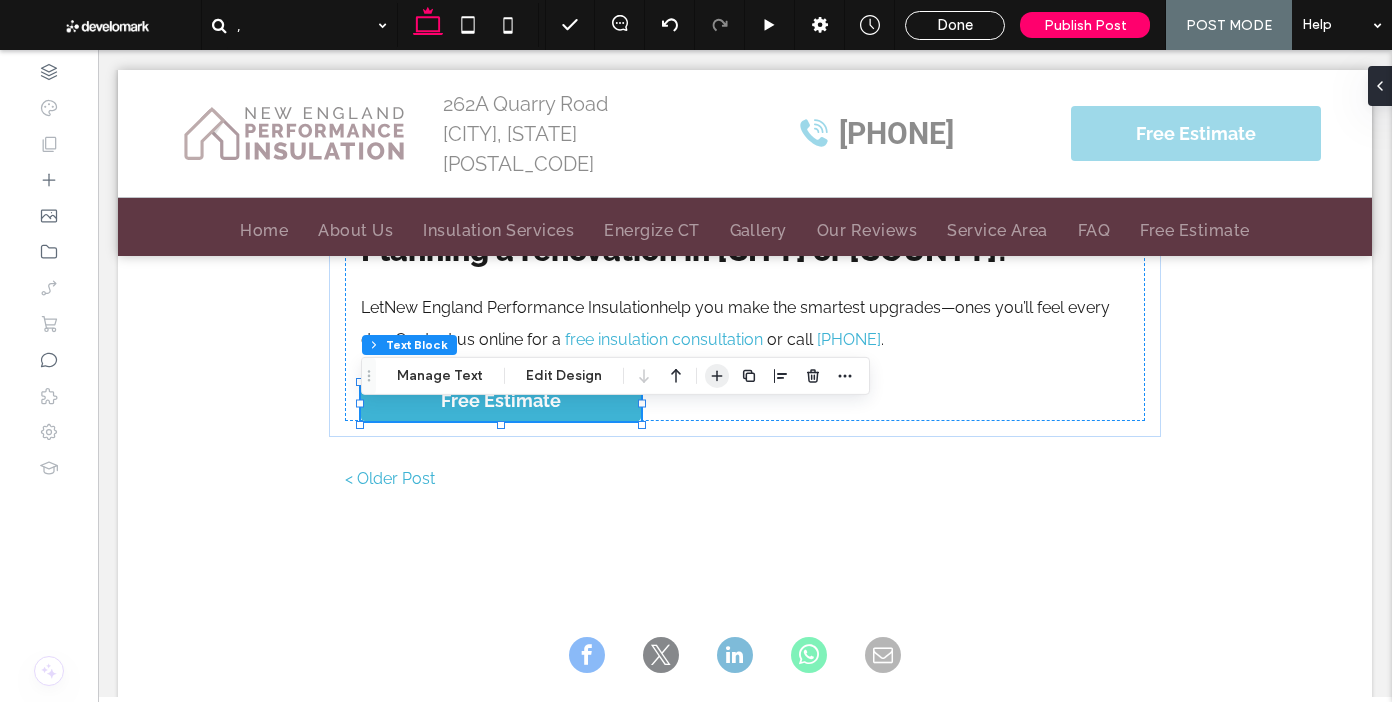 click 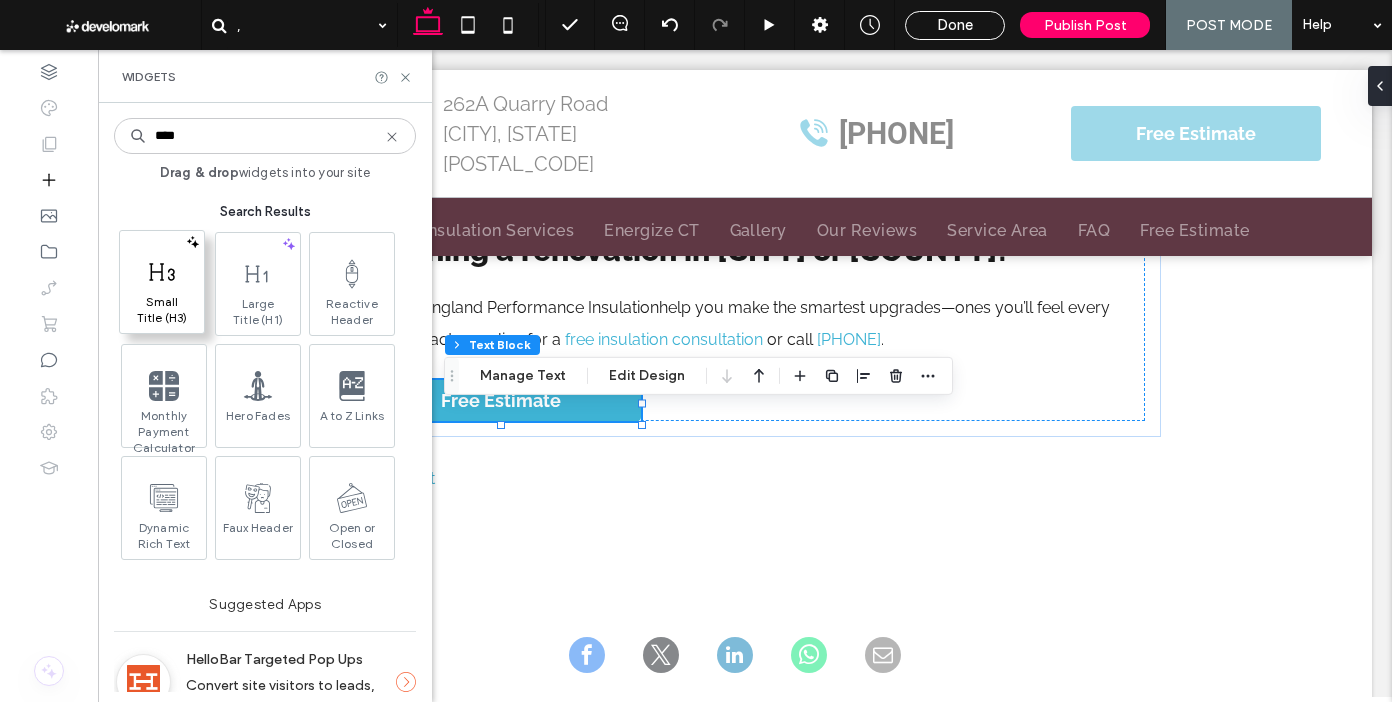 type on "****" 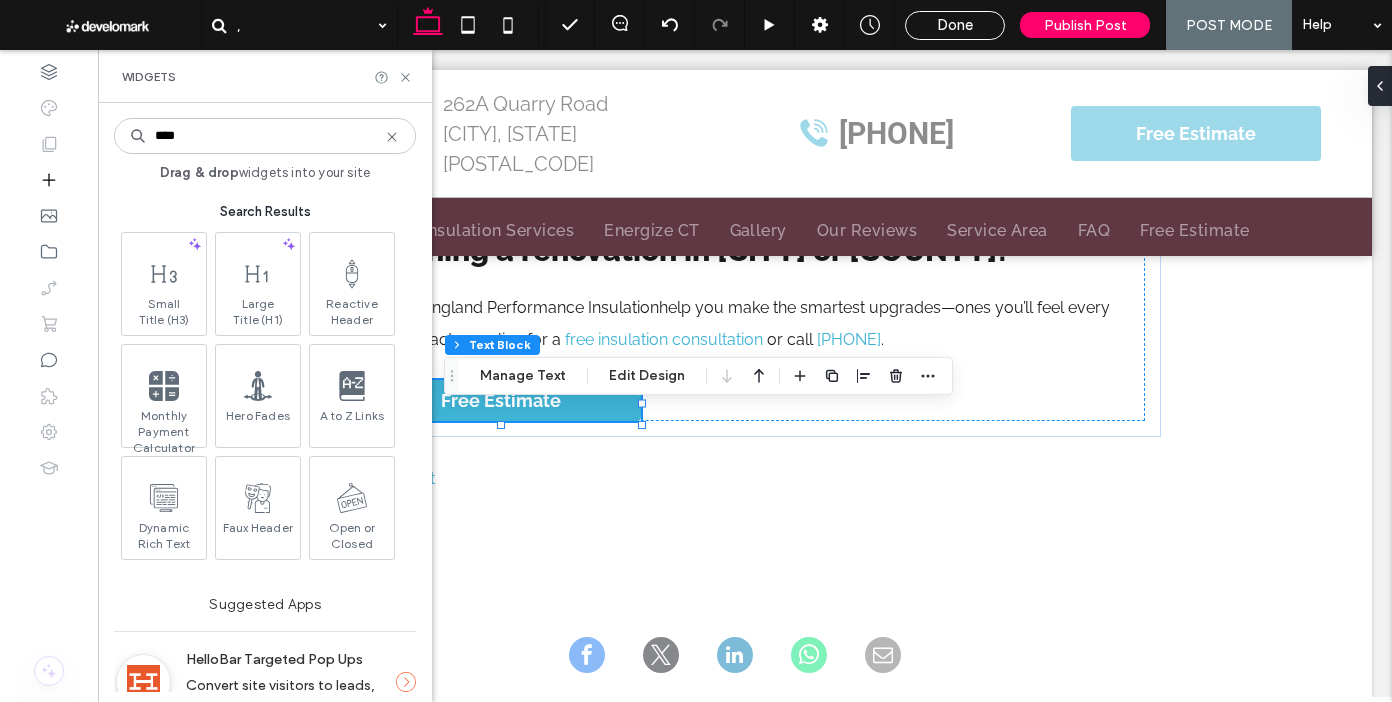 click on "Small Title (H3)" at bounding box center [164, 312] 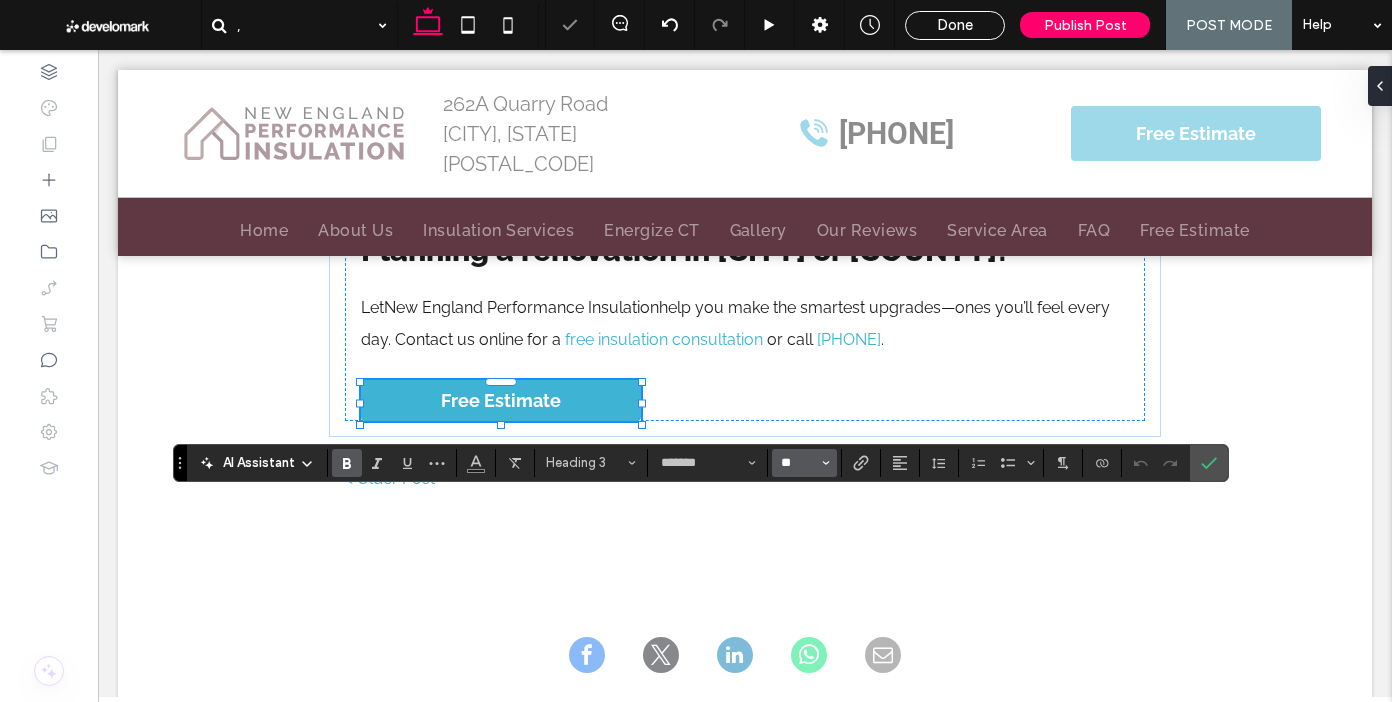 click on "**" at bounding box center (798, 463) 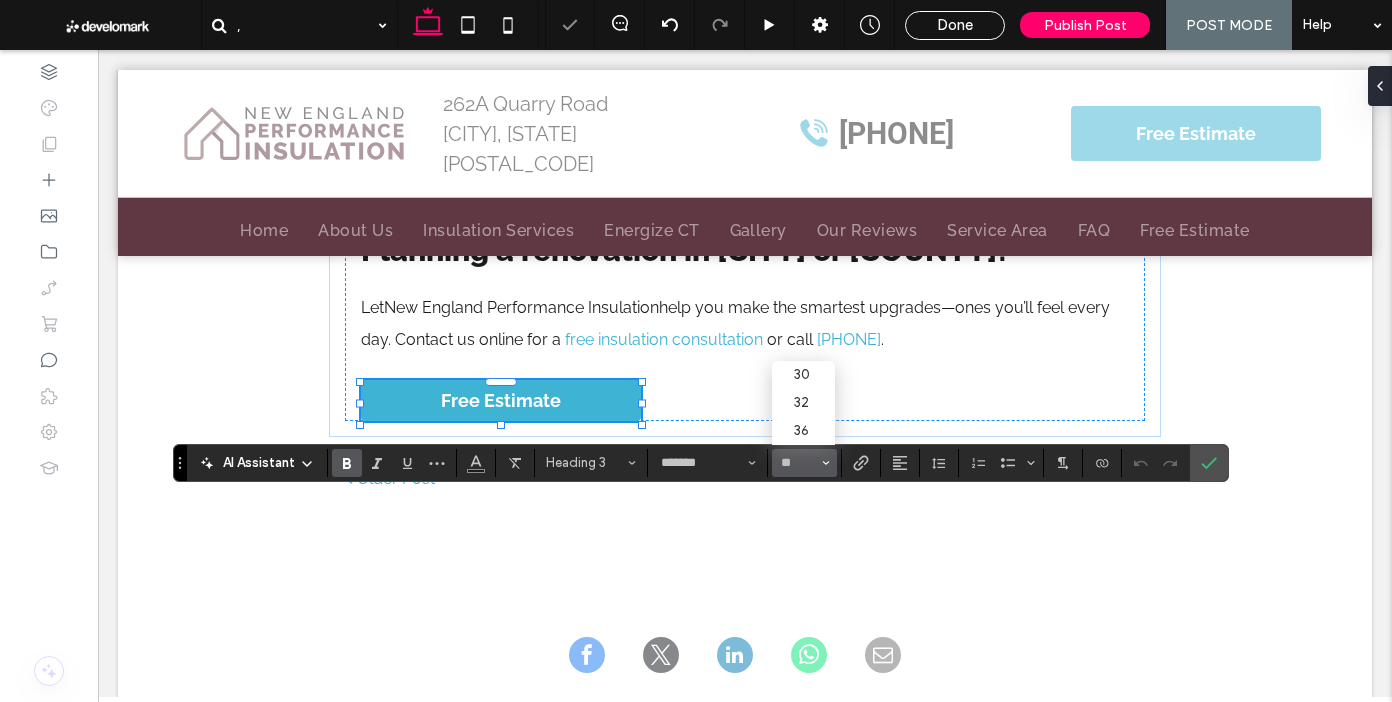 type on "**" 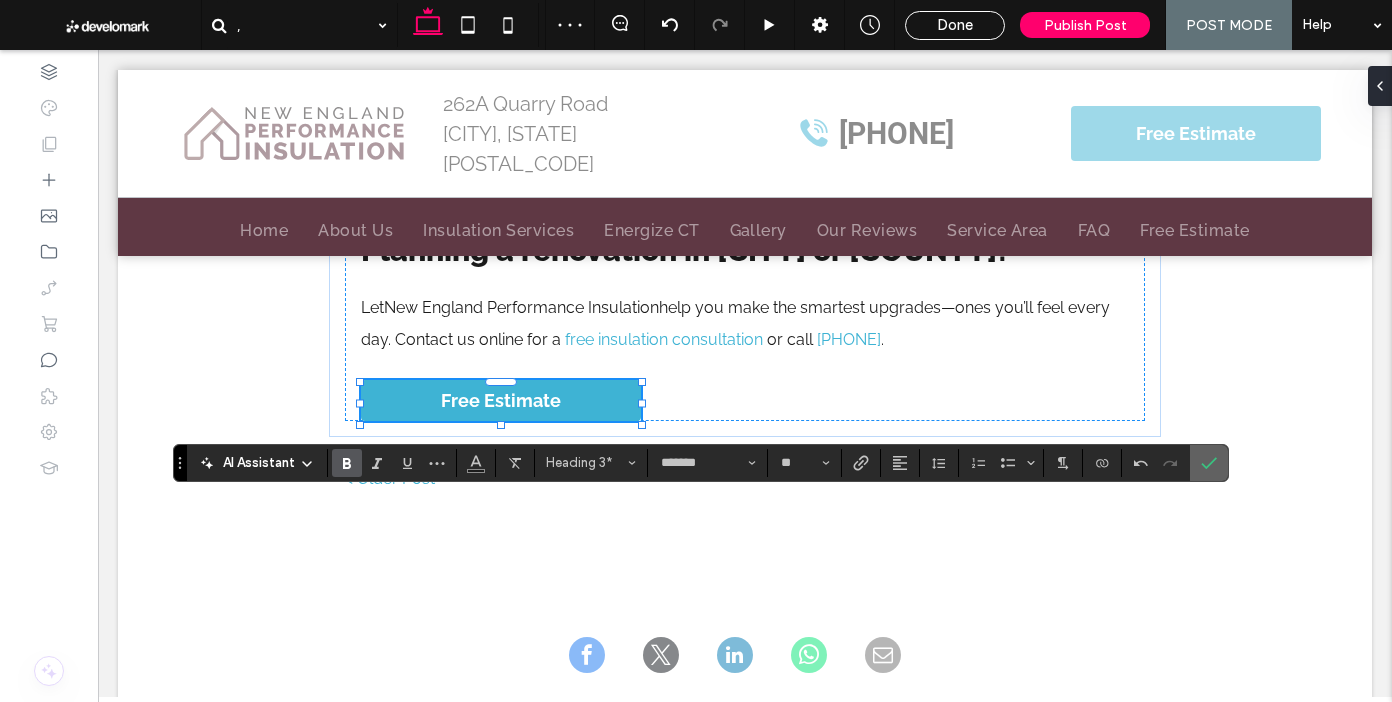click 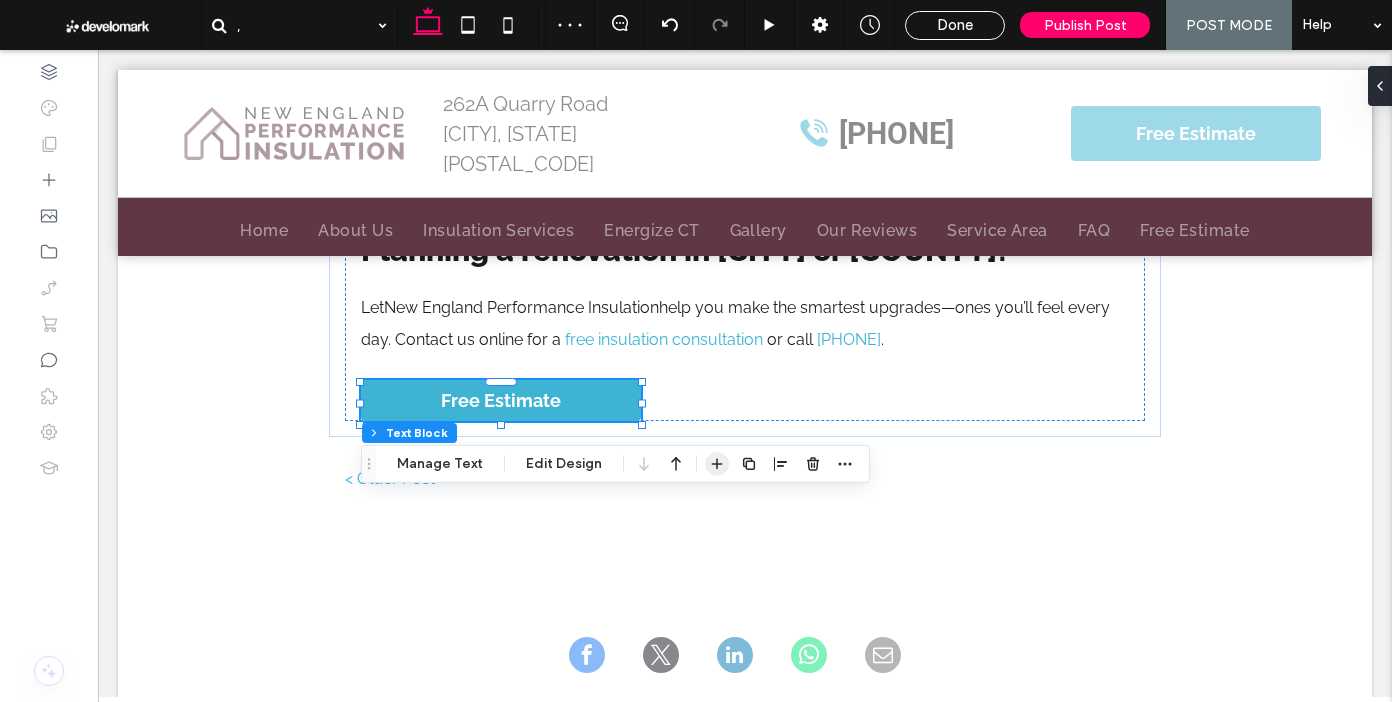 click 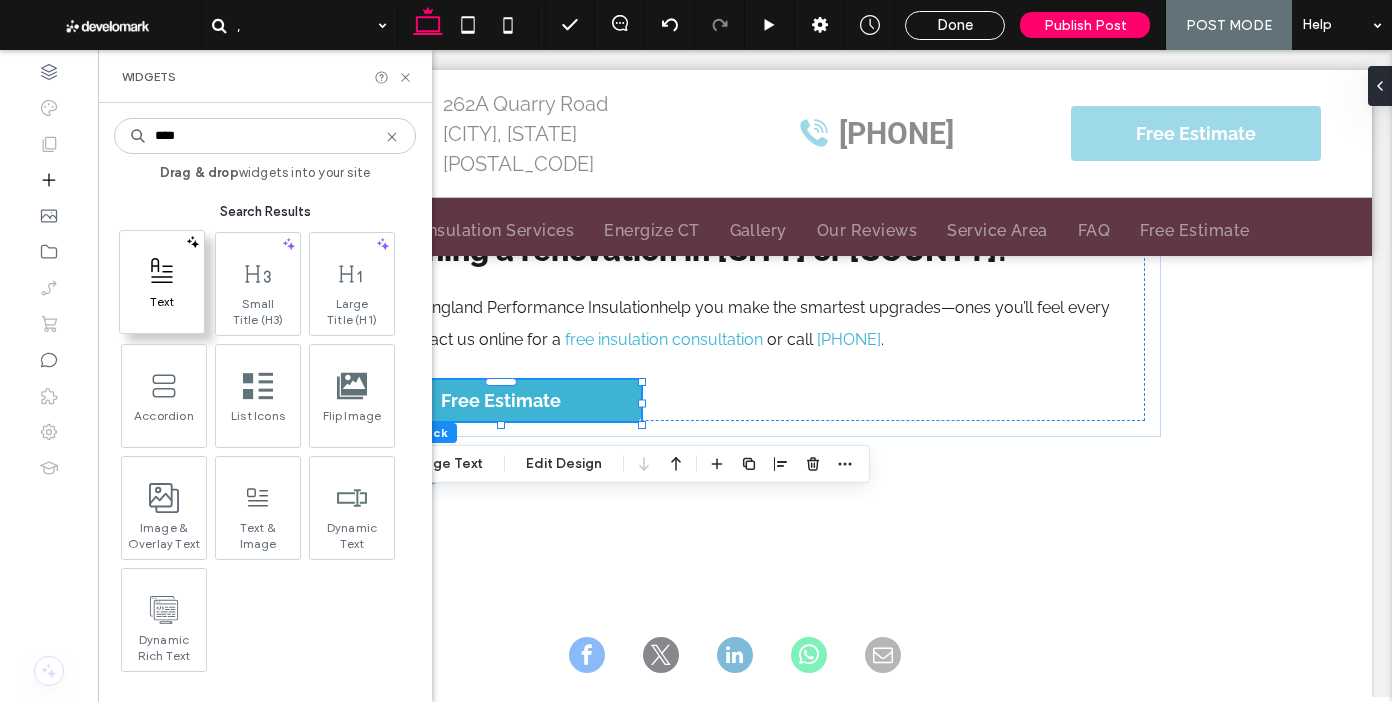 type on "****" 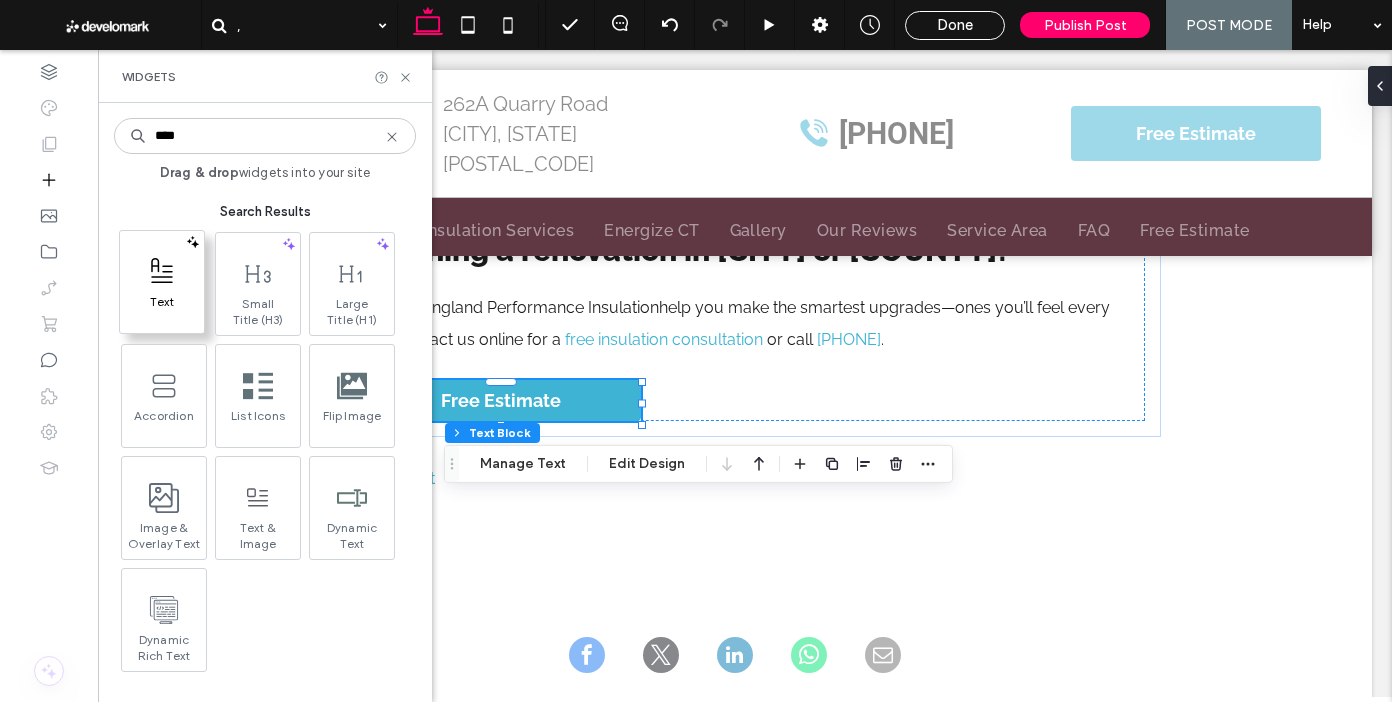 click 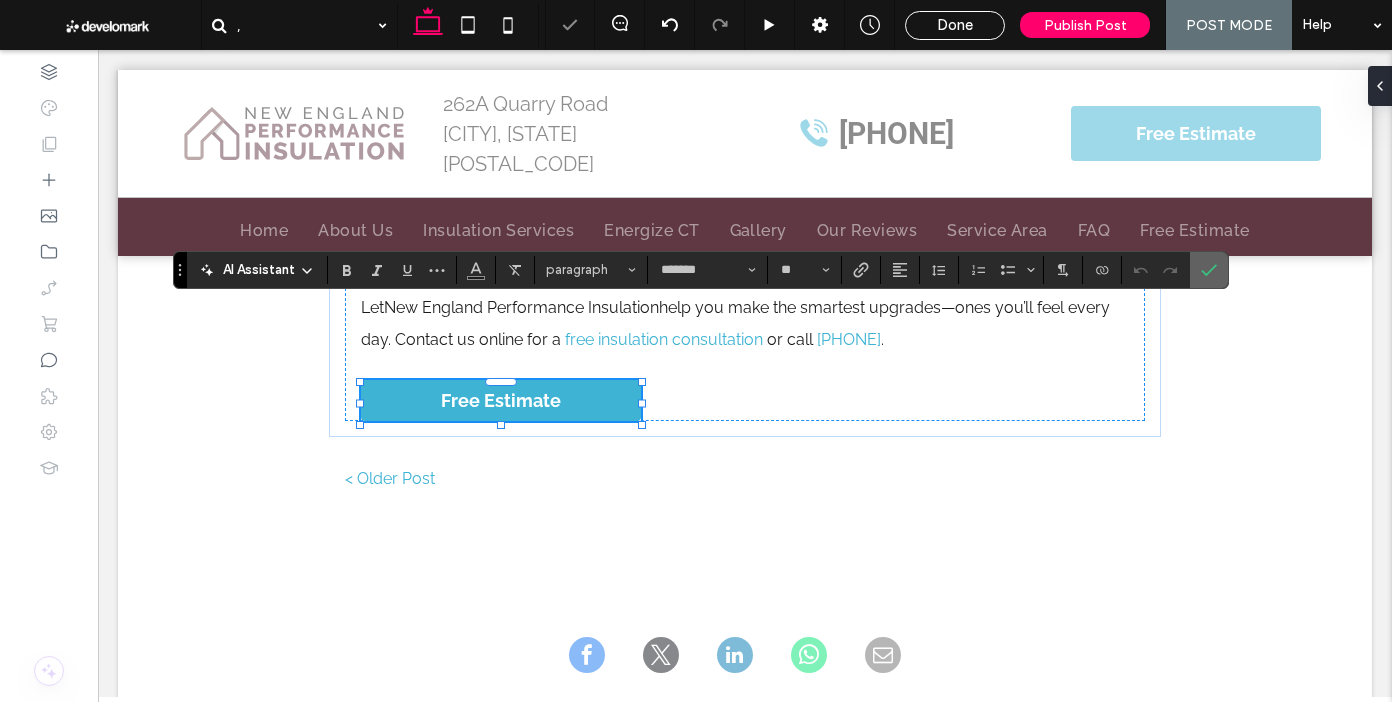 click 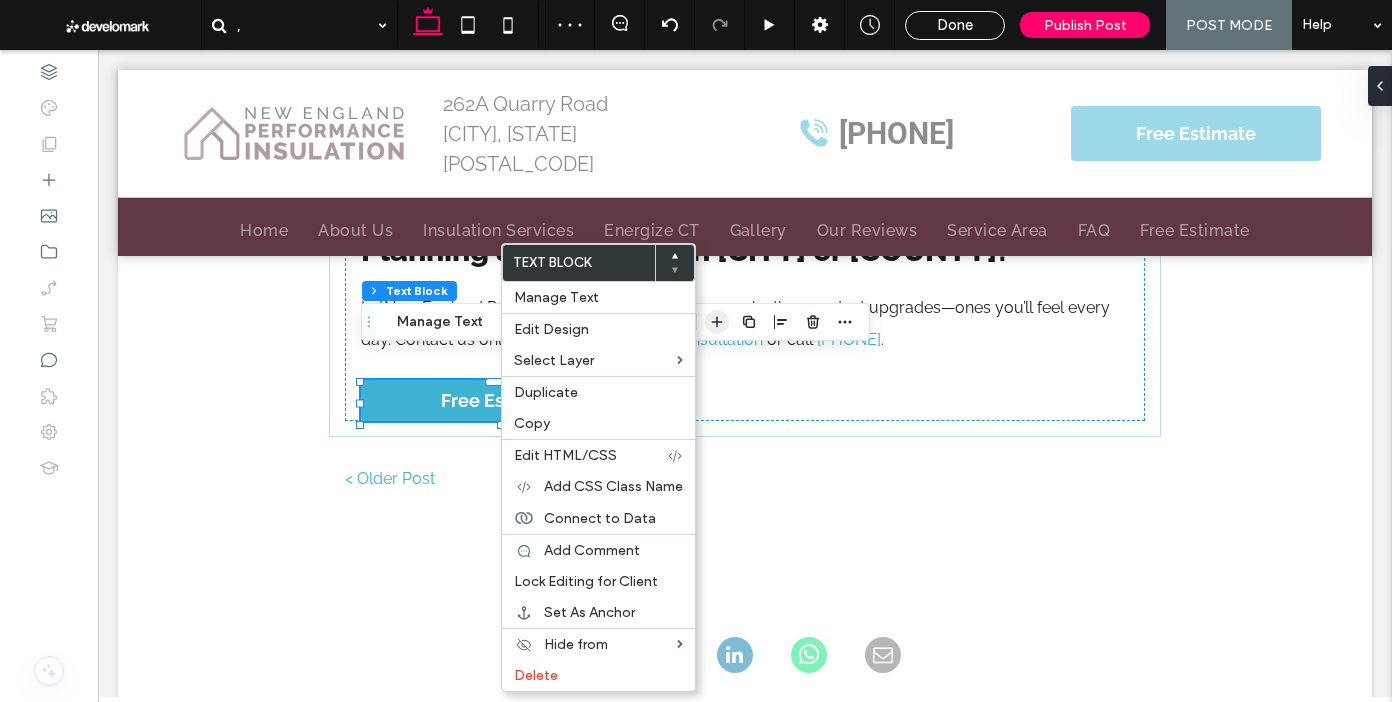 click 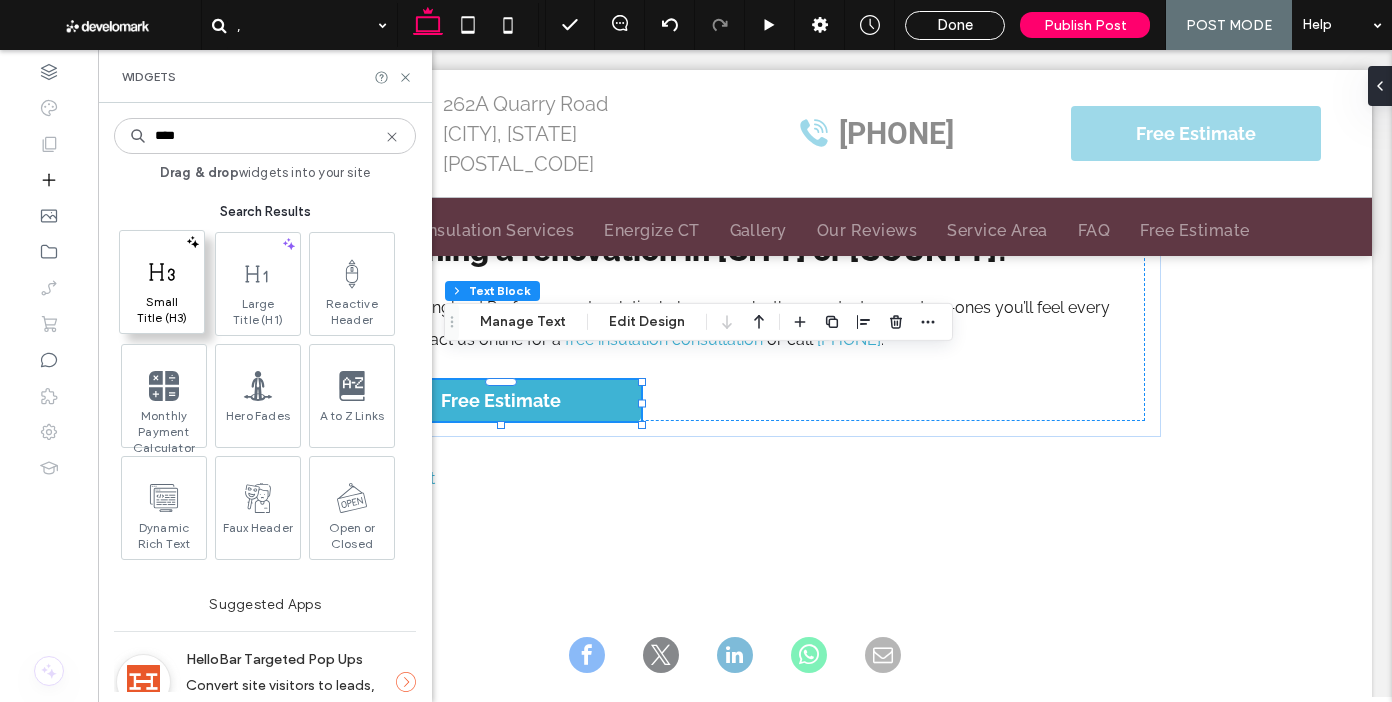 type on "****" 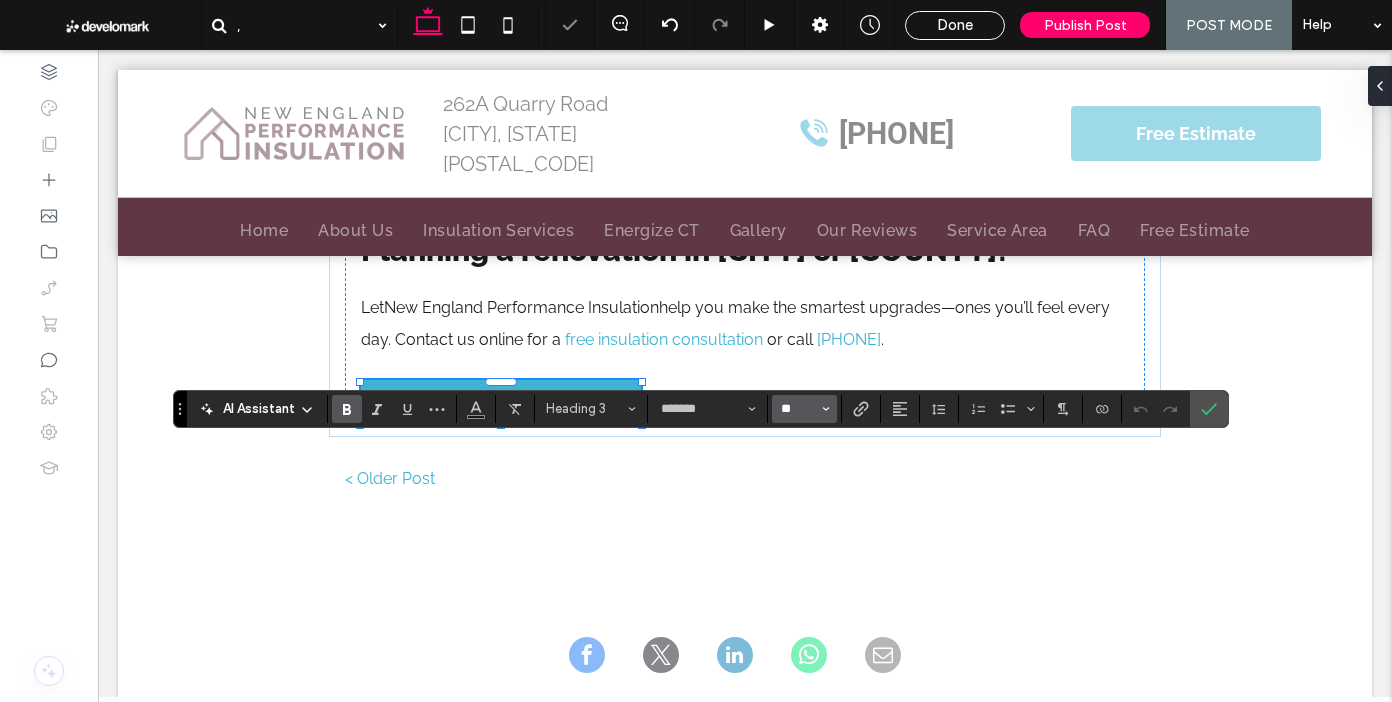 click on "**" at bounding box center (798, 409) 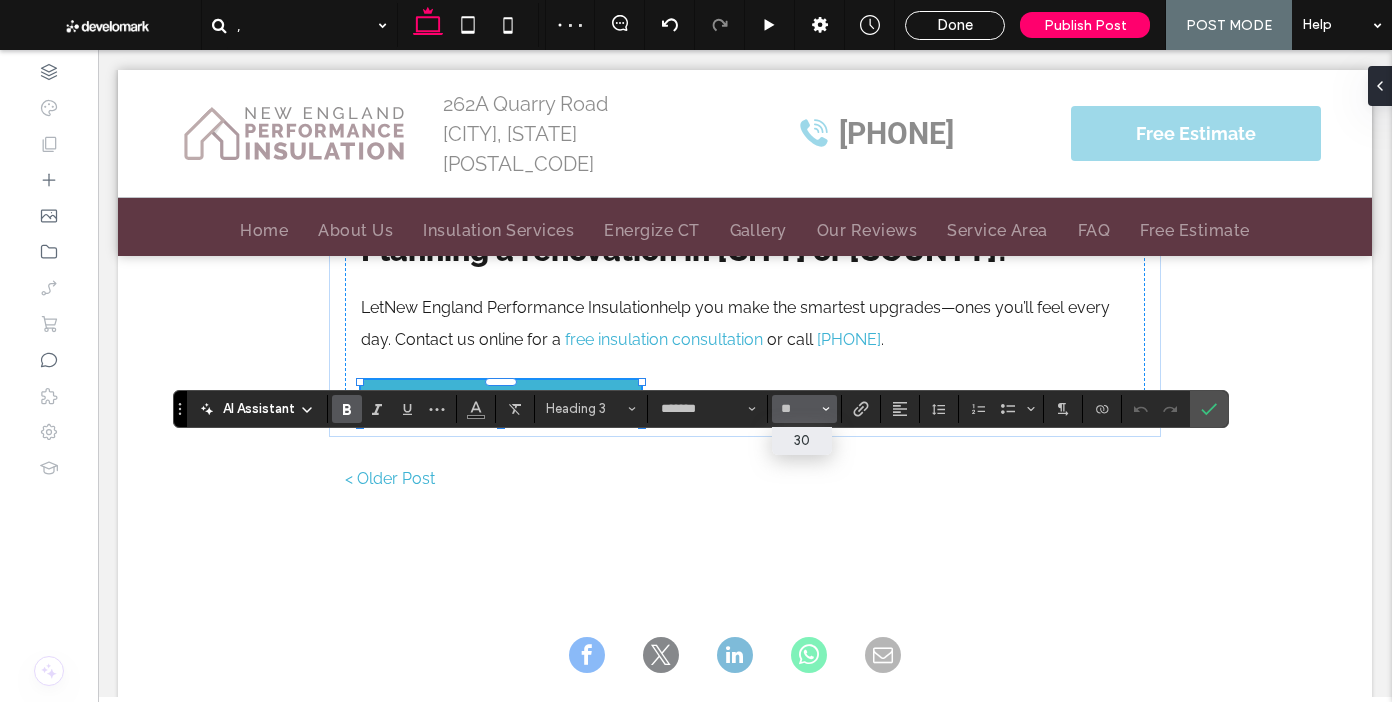 type on "**" 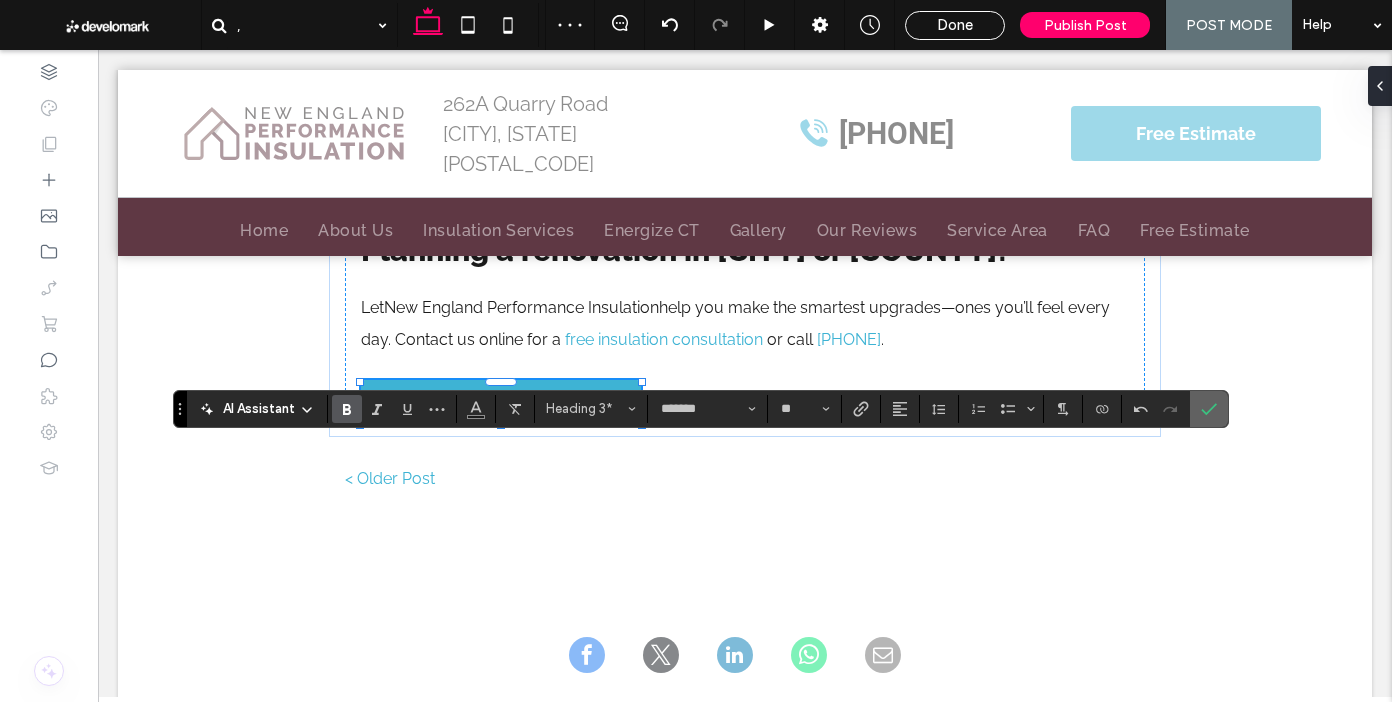 click at bounding box center [1209, 409] 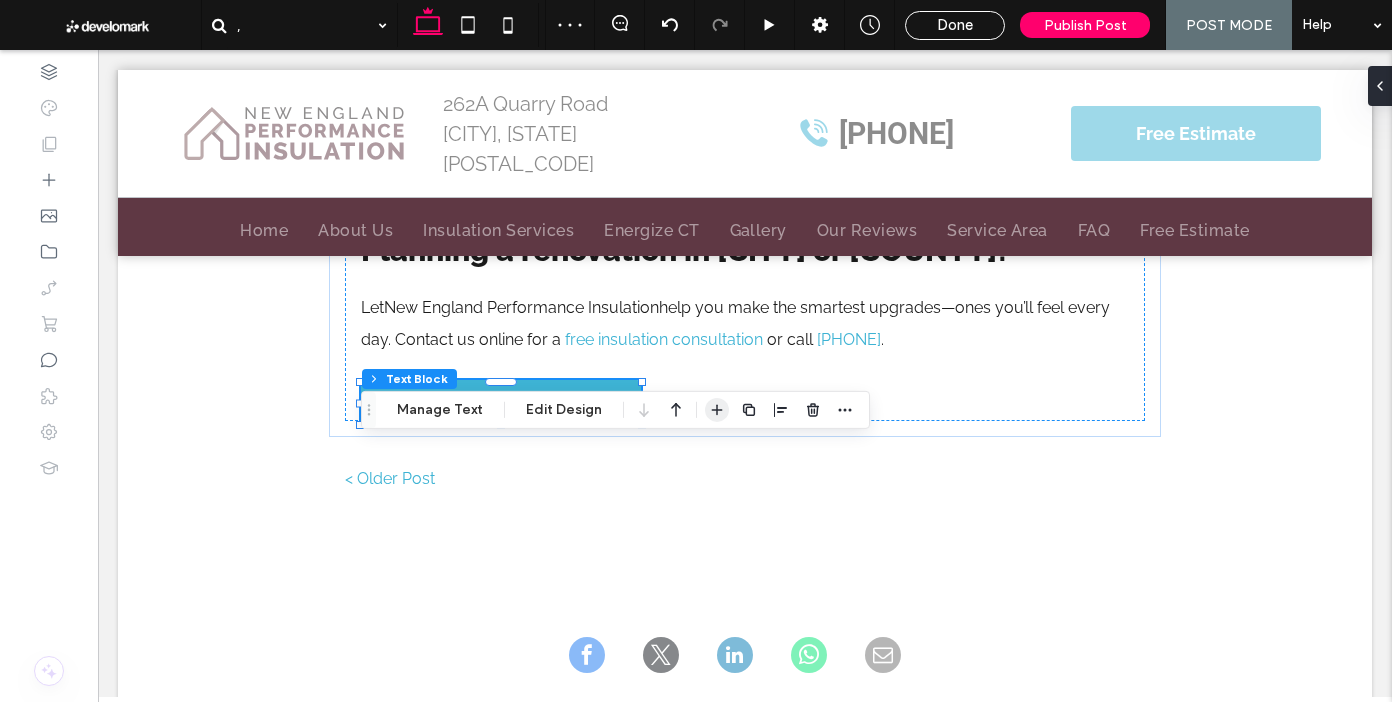 click 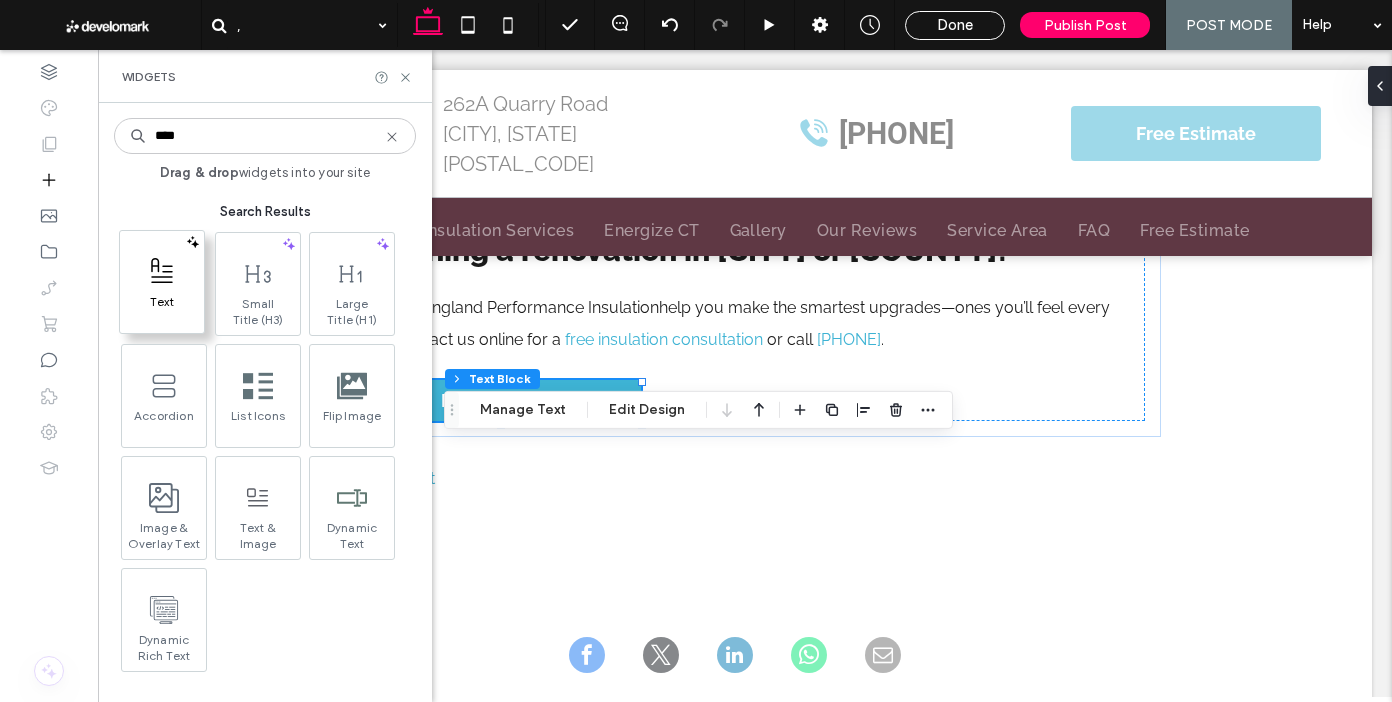 type on "****" 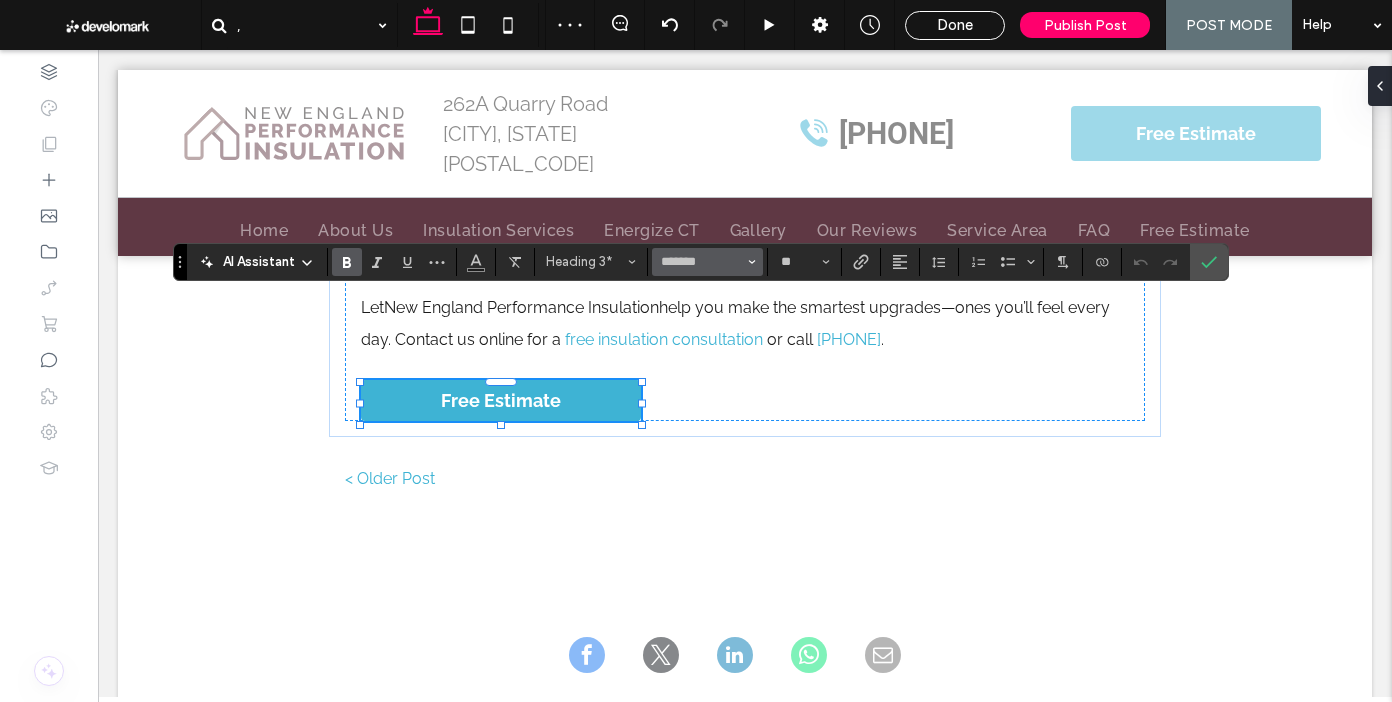 drag, startPoint x: 592, startPoint y: 263, endPoint x: 665, endPoint y: 273, distance: 73.68175 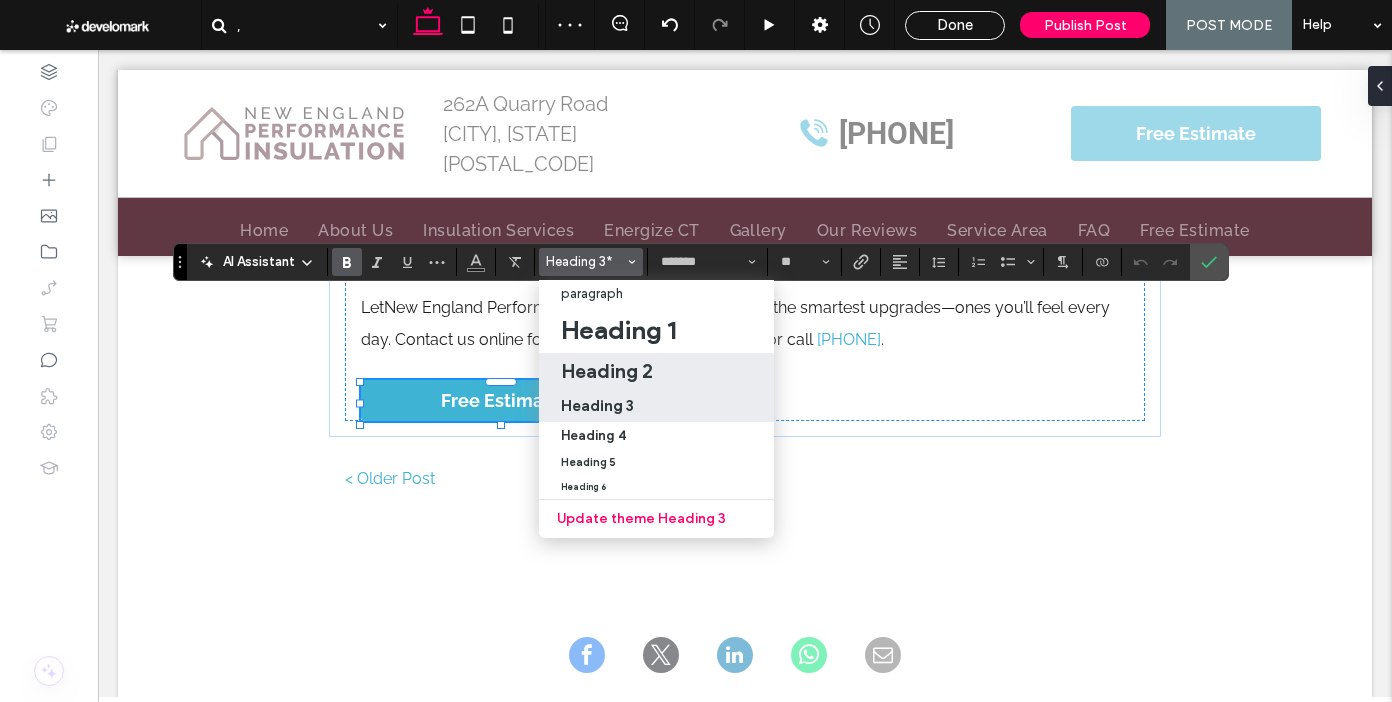 click on "Heading 2" at bounding box center [607, 371] 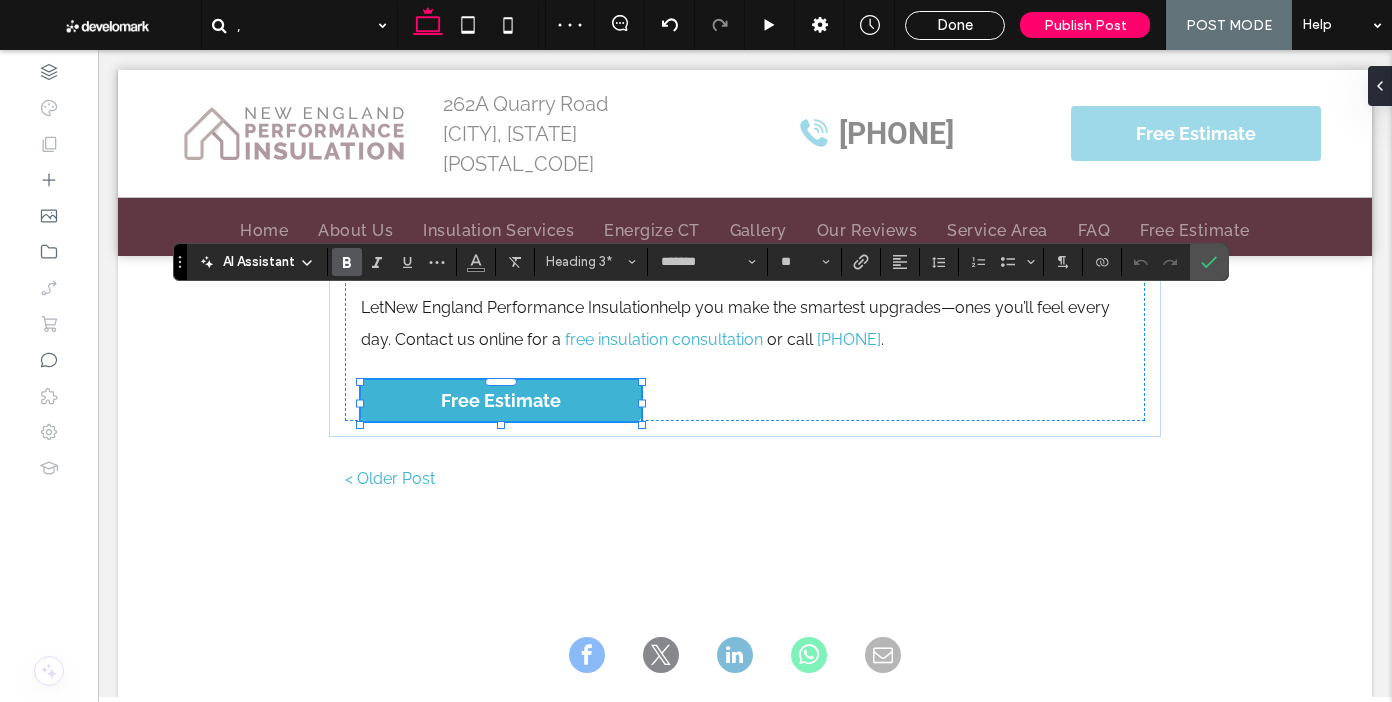 type on "**" 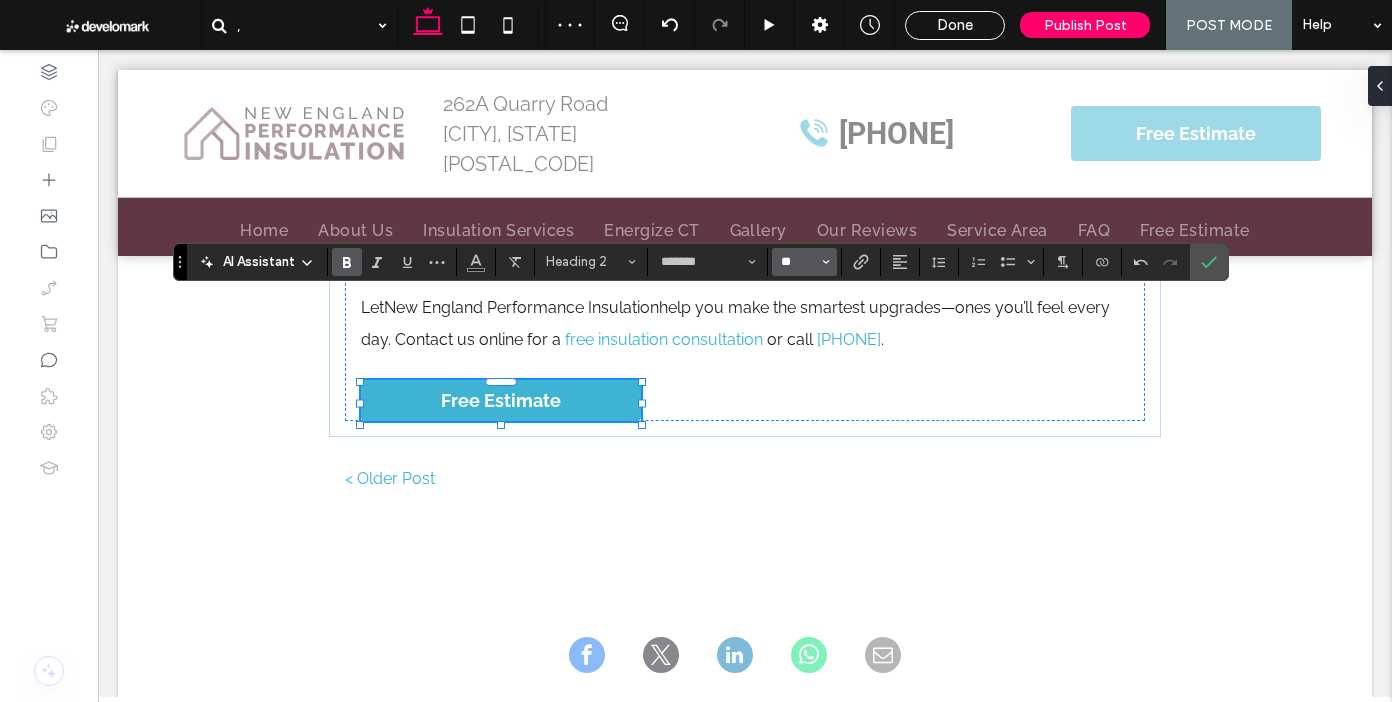 click on "**" at bounding box center [798, 262] 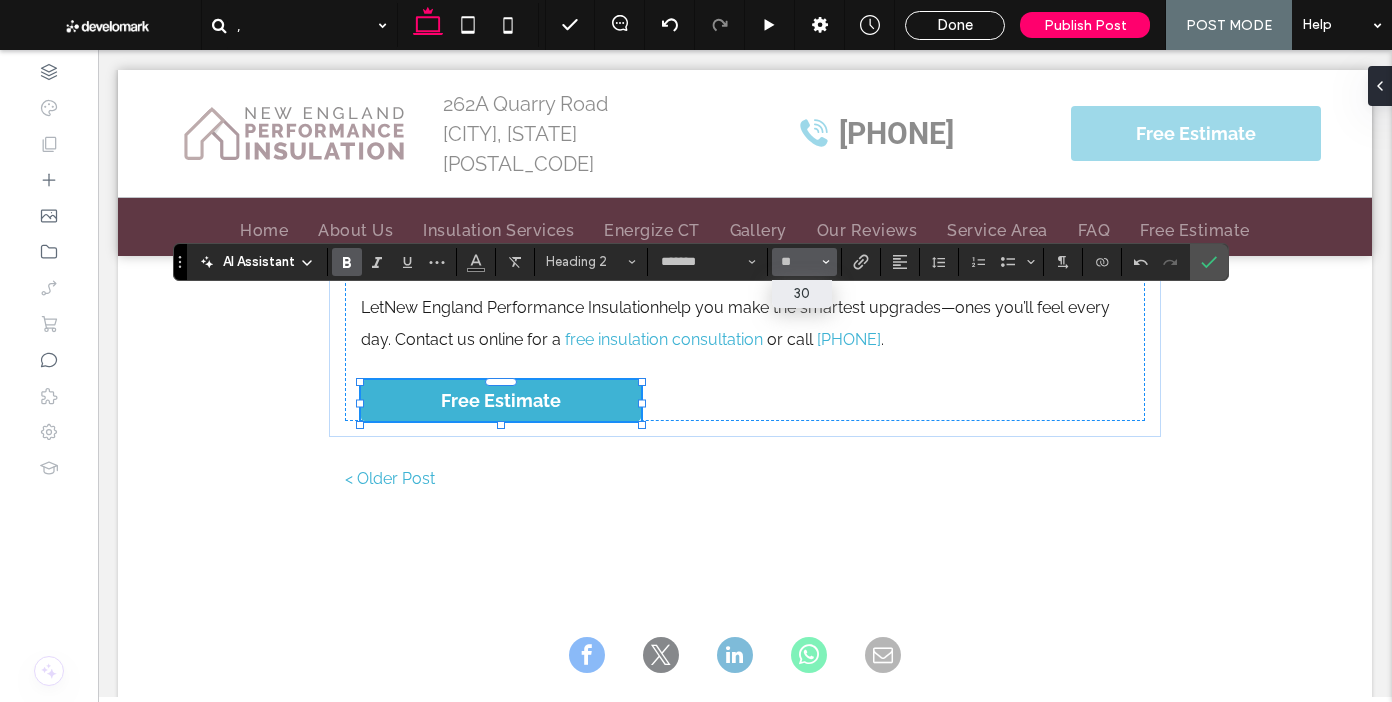 type on "**" 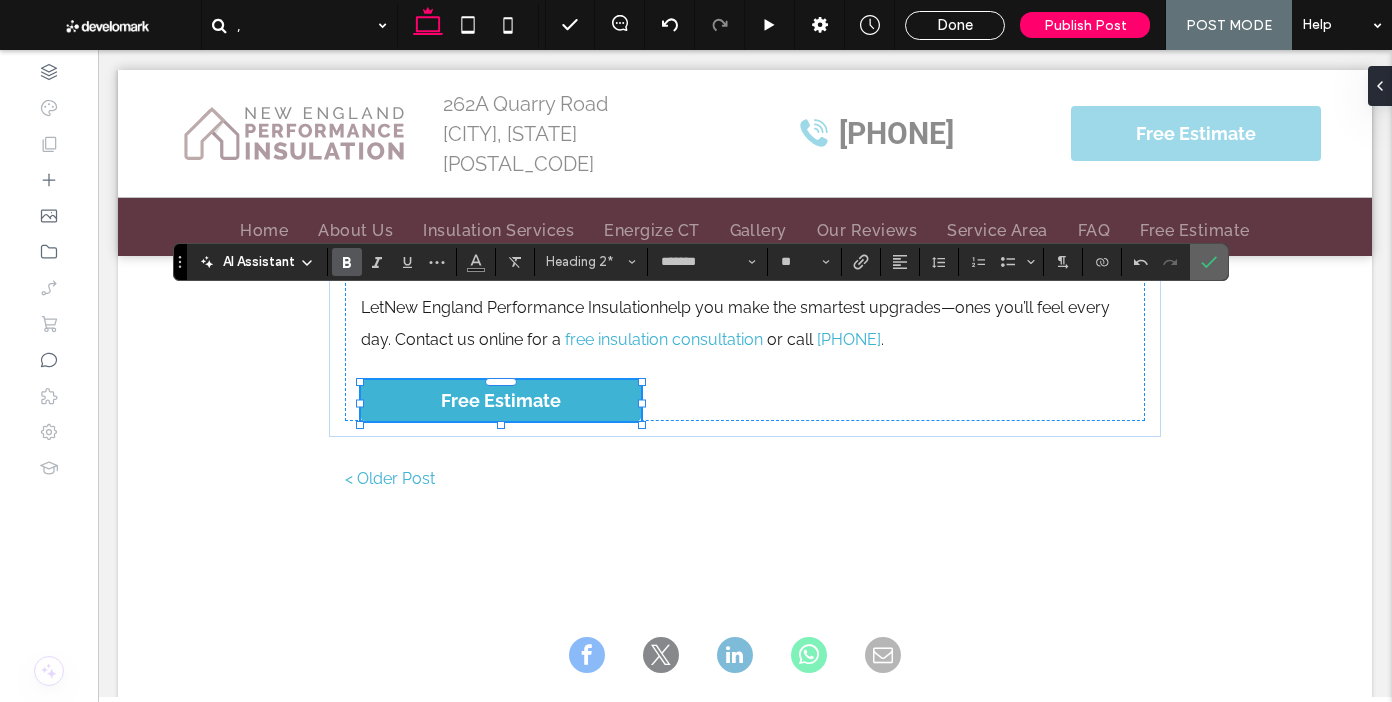 click at bounding box center [1209, 262] 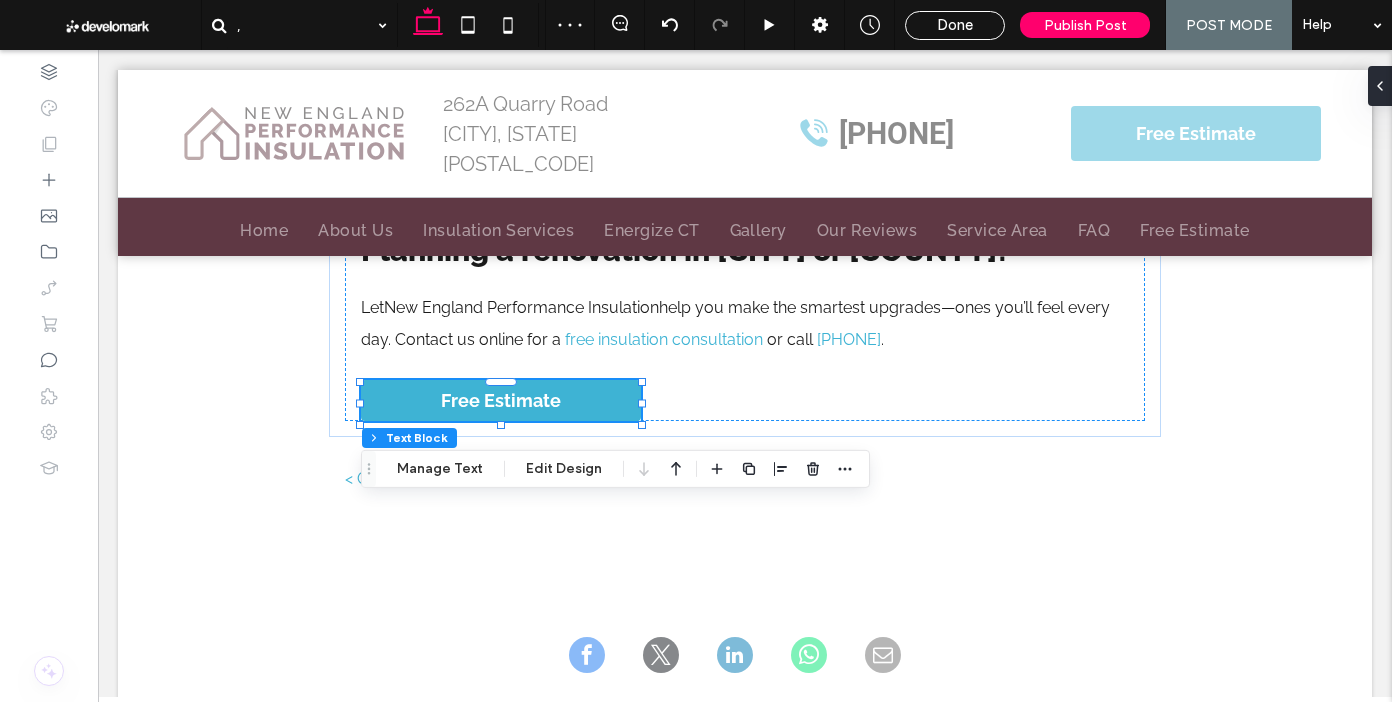 drag, startPoint x: 705, startPoint y: 471, endPoint x: 700, endPoint y: 456, distance: 15.811388 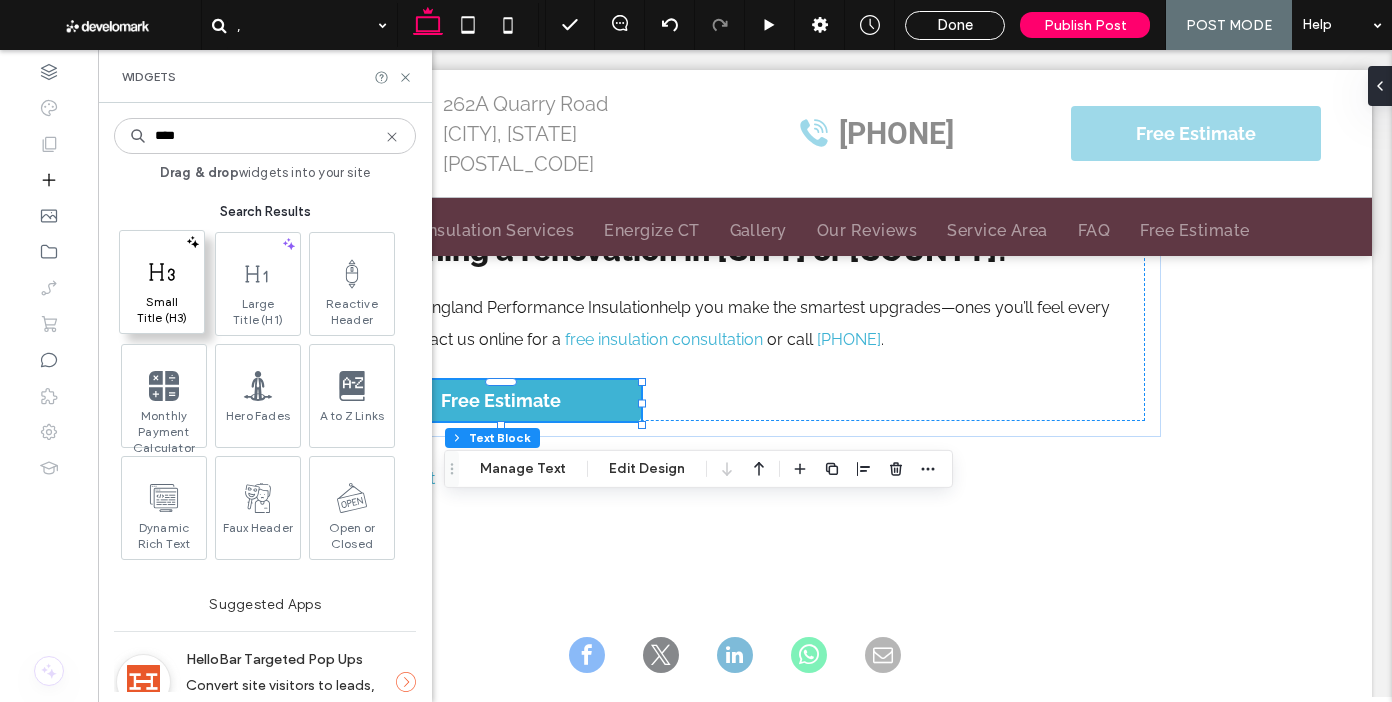 type on "****" 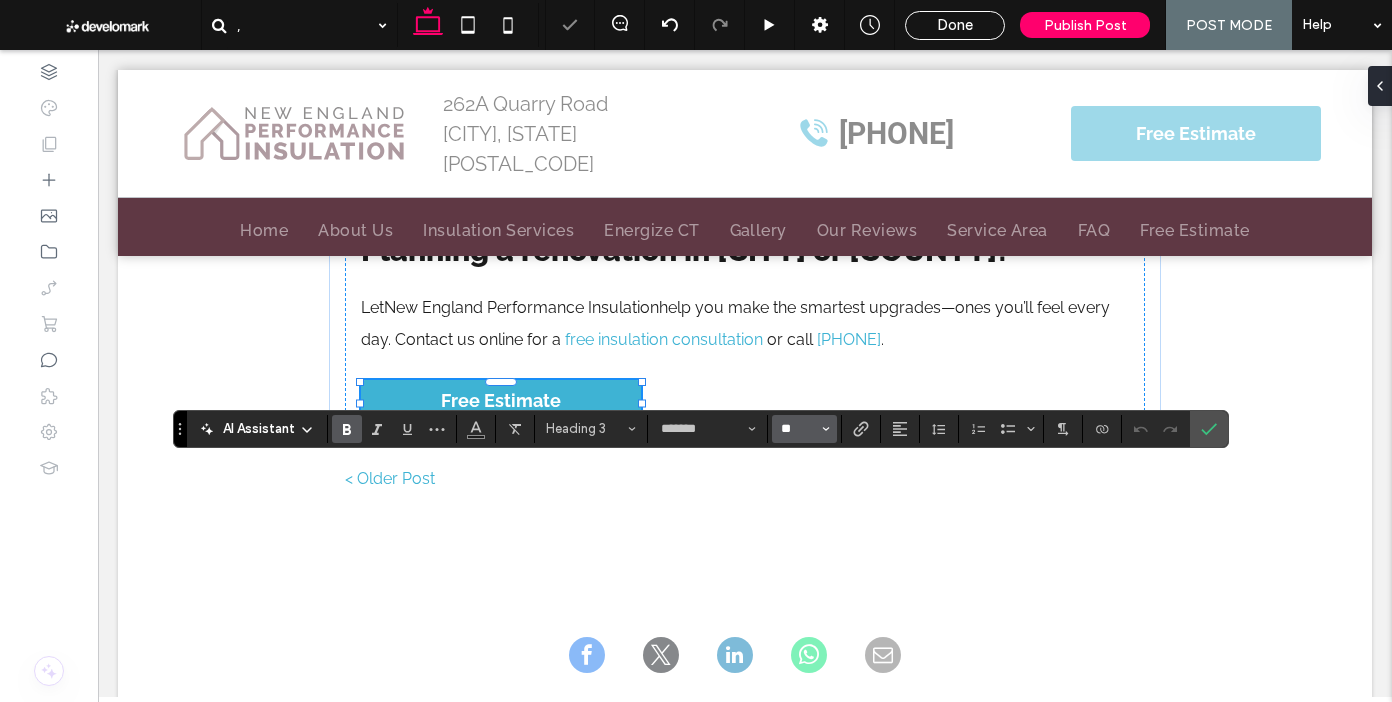 click on "**" at bounding box center (798, 429) 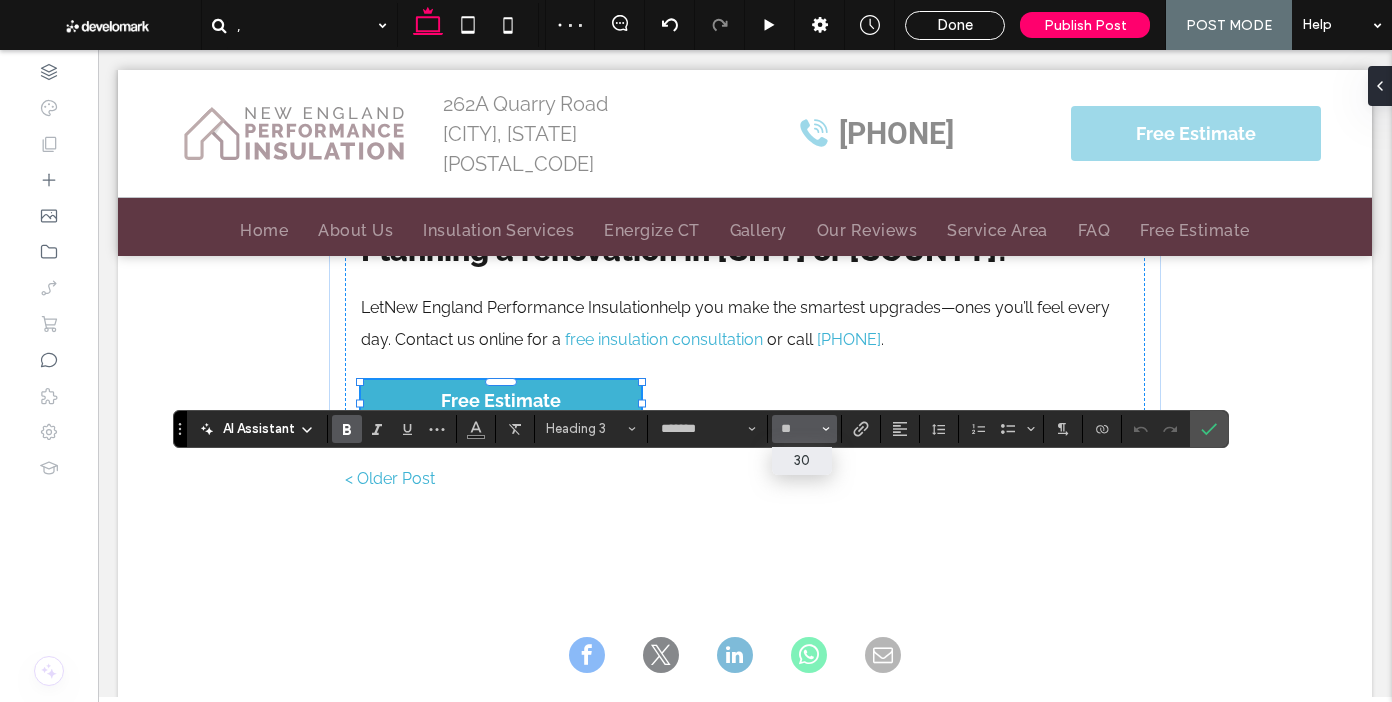 type on "**" 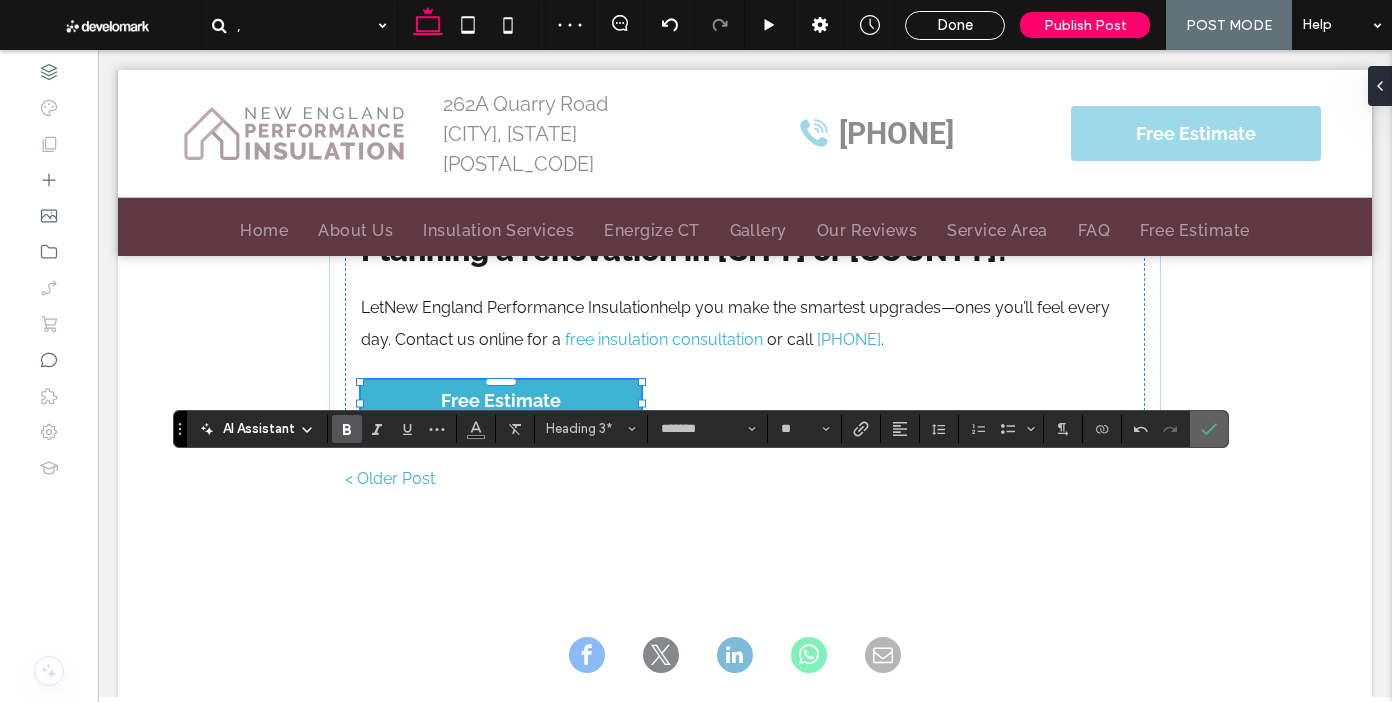 click at bounding box center (1209, 429) 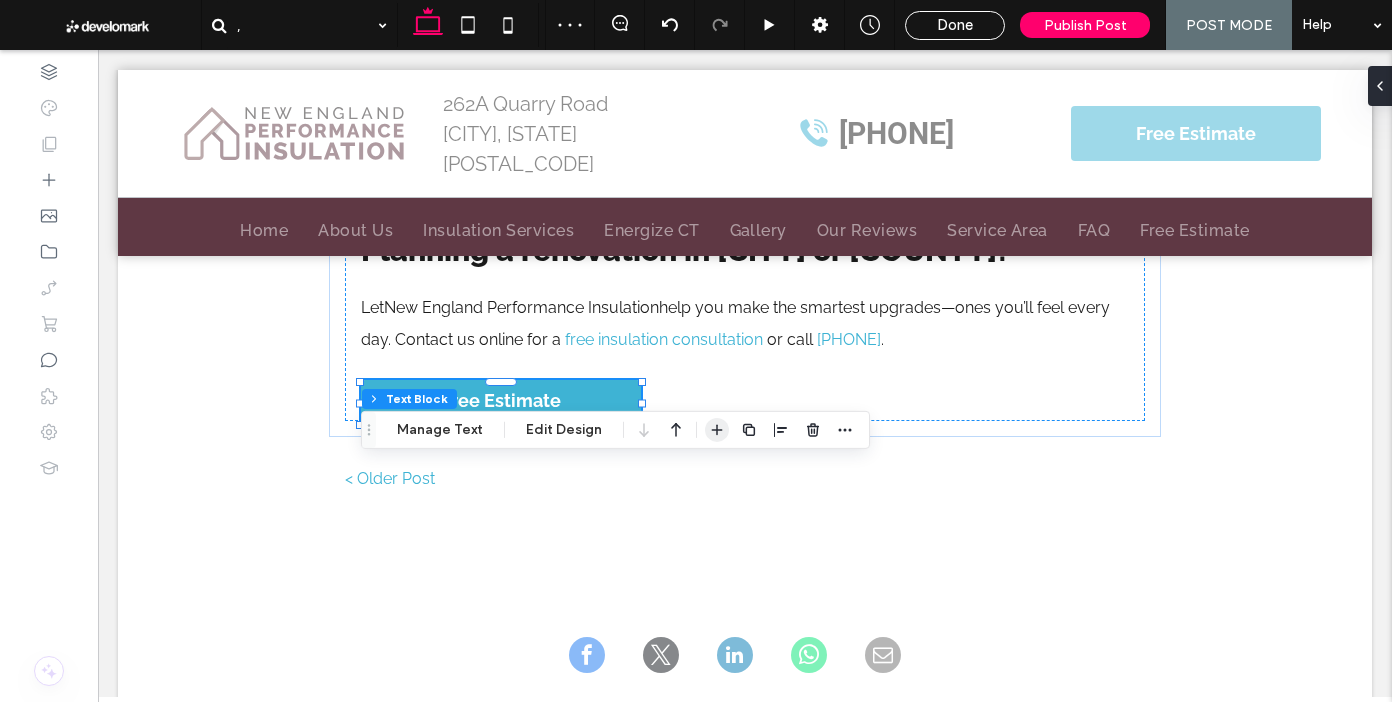 click 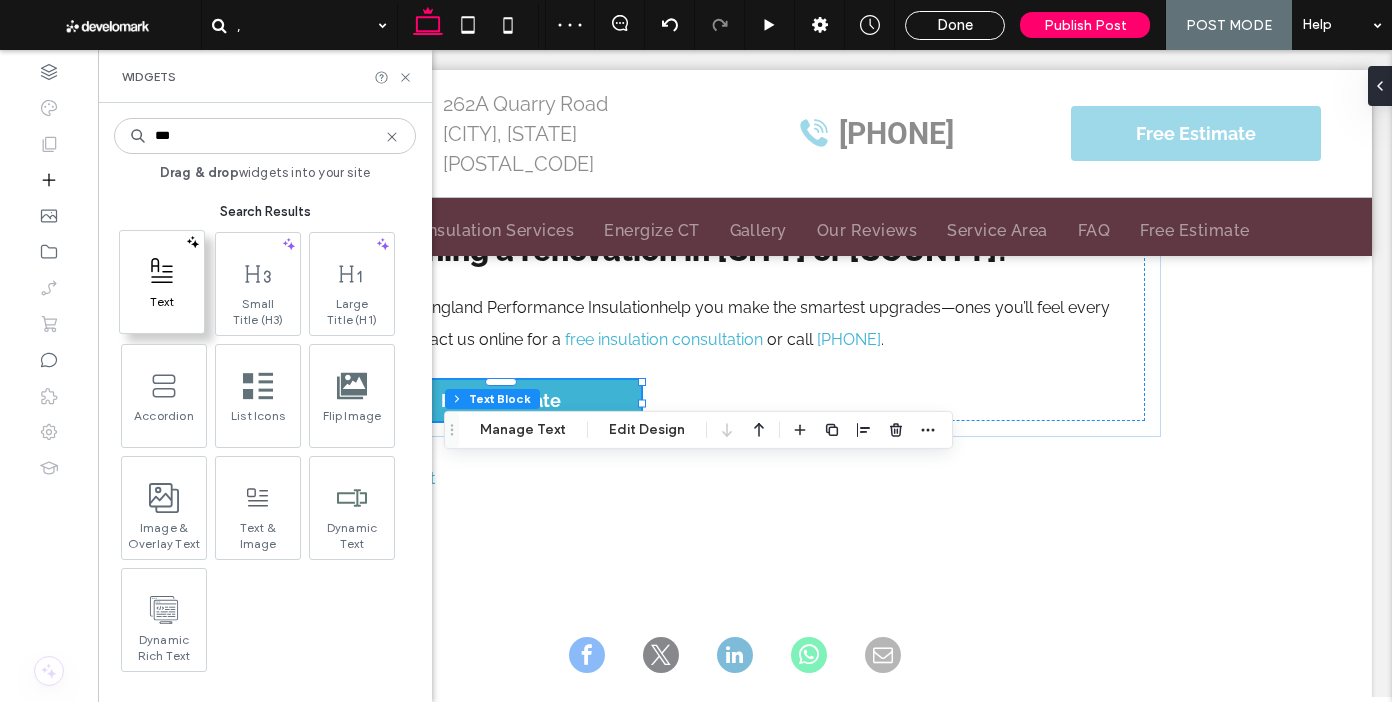 type on "***" 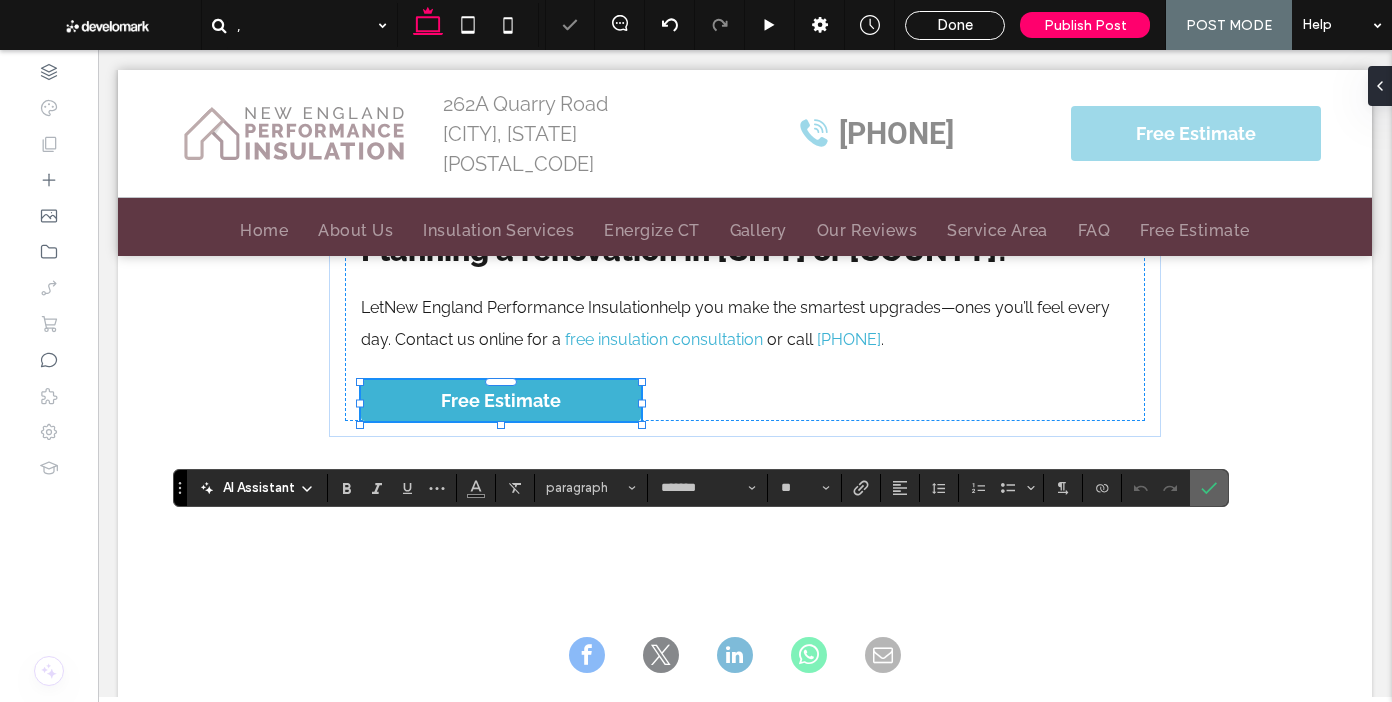 click at bounding box center [1209, 488] 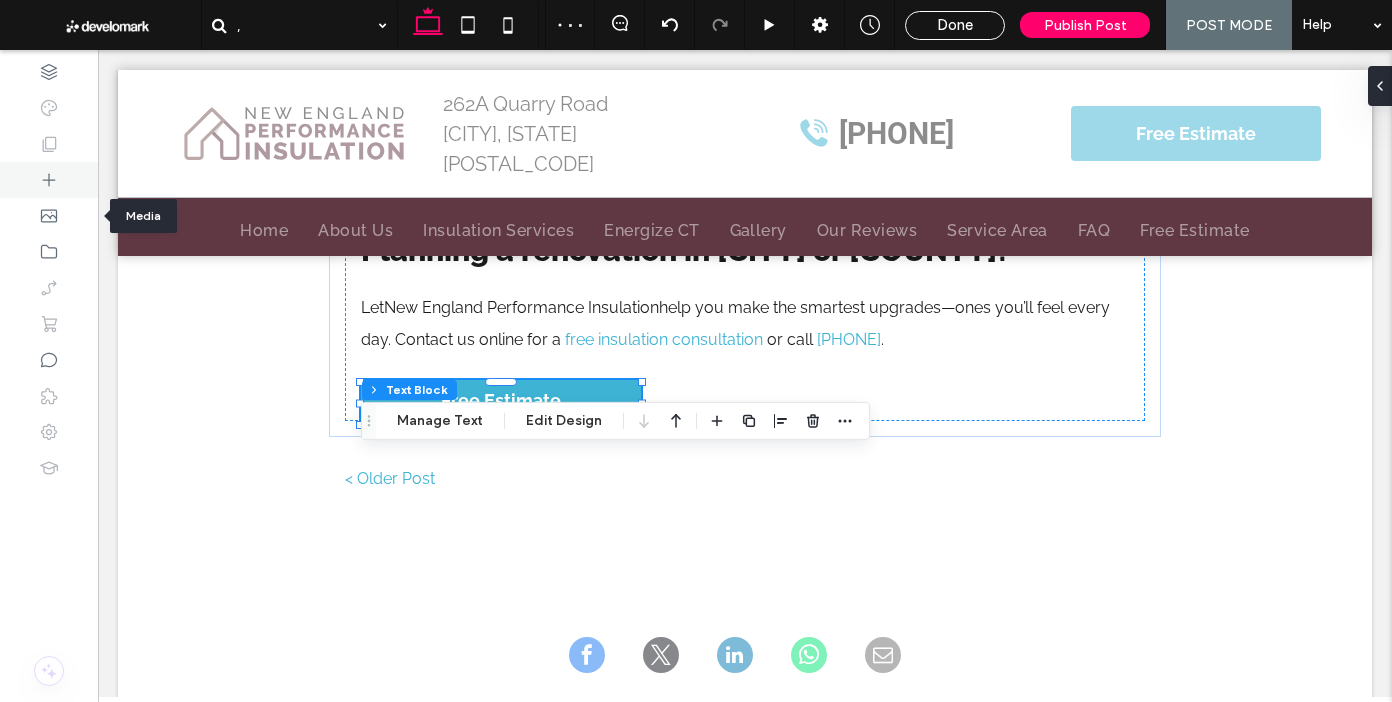 click at bounding box center [49, 180] 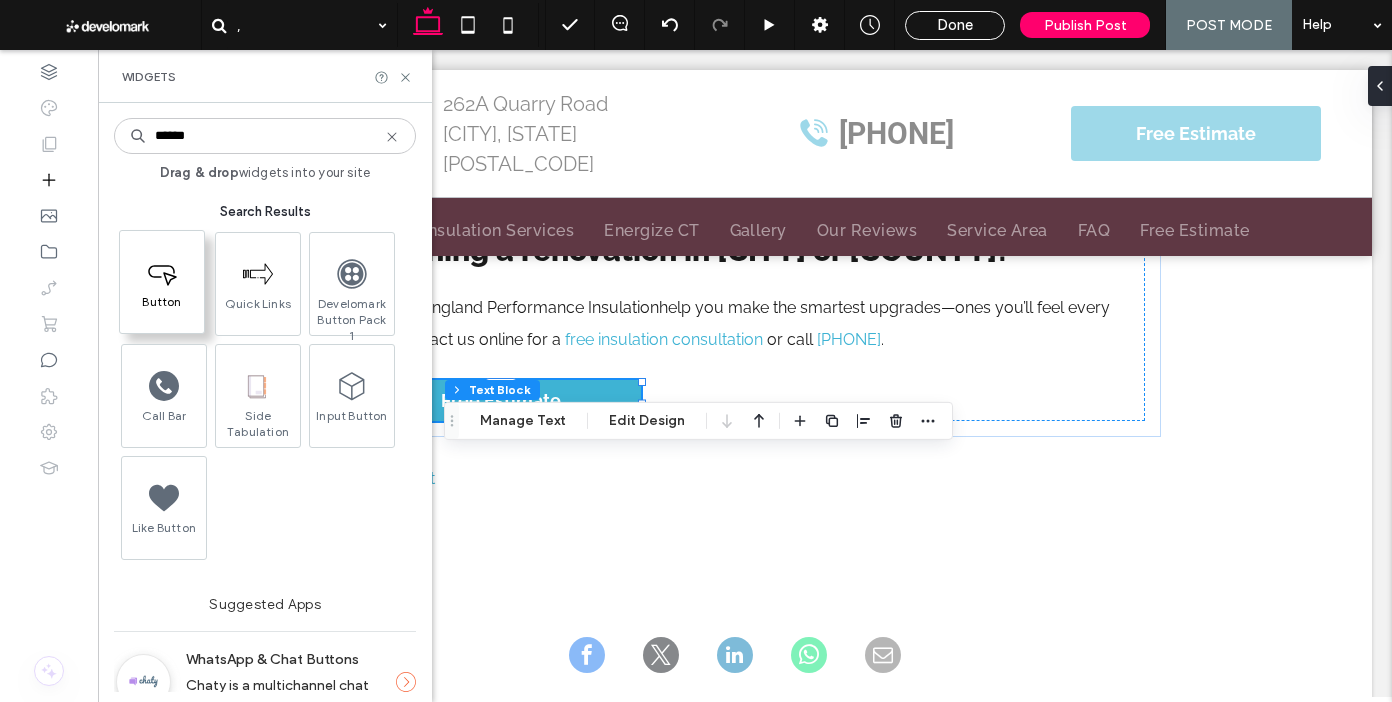 type on "******" 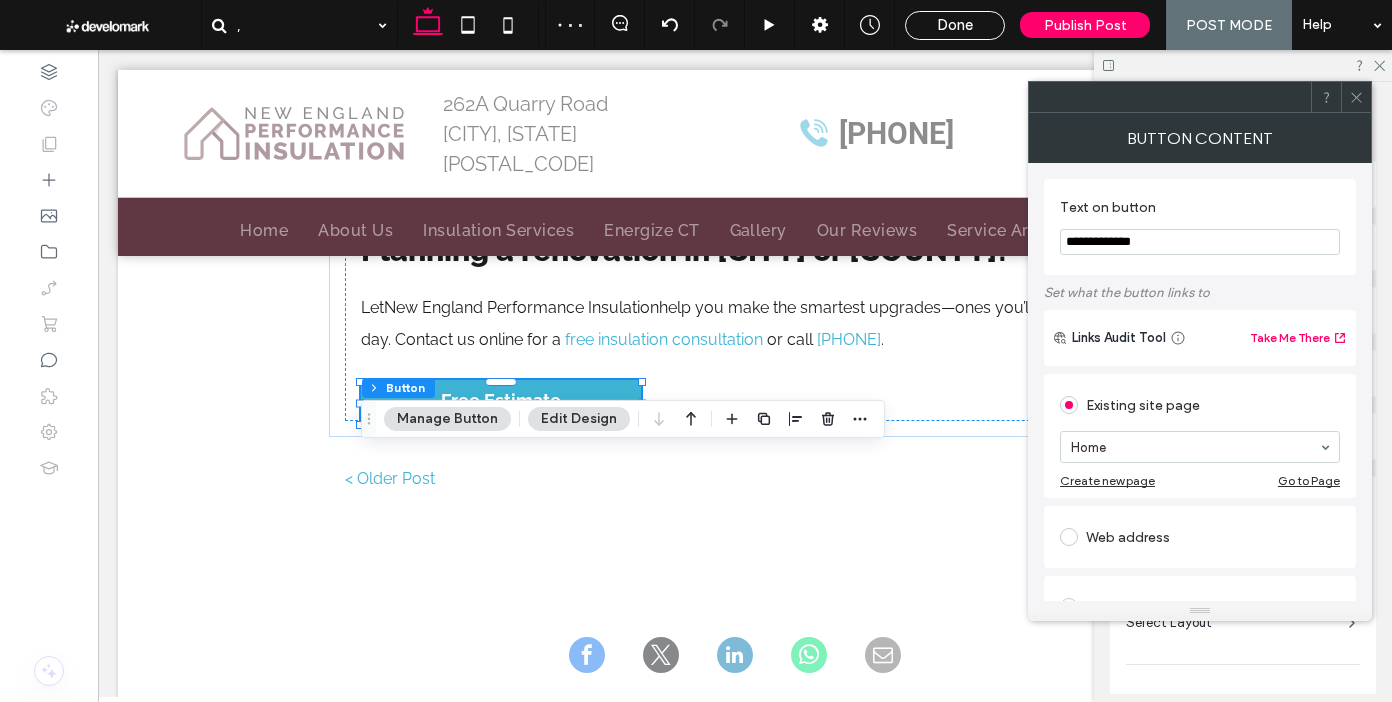 type on "**********" 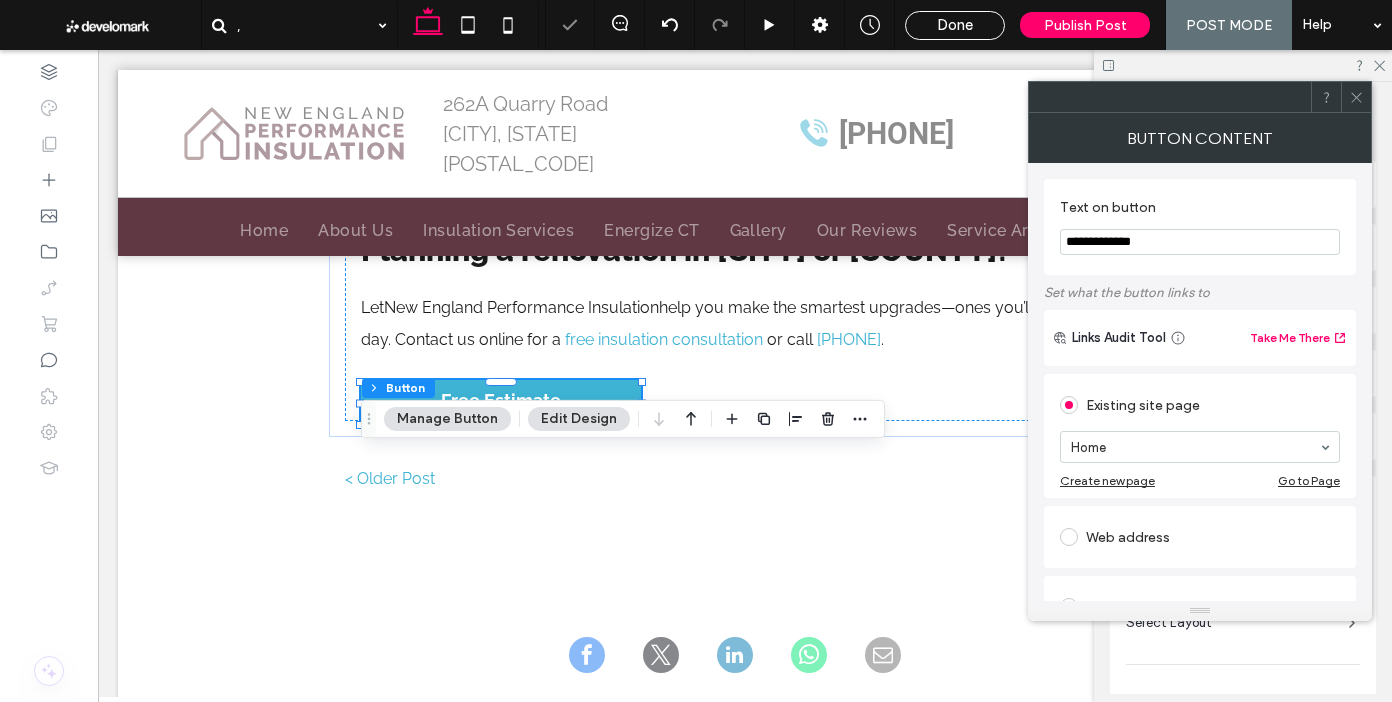 click on "**********" at bounding box center [1200, 227] 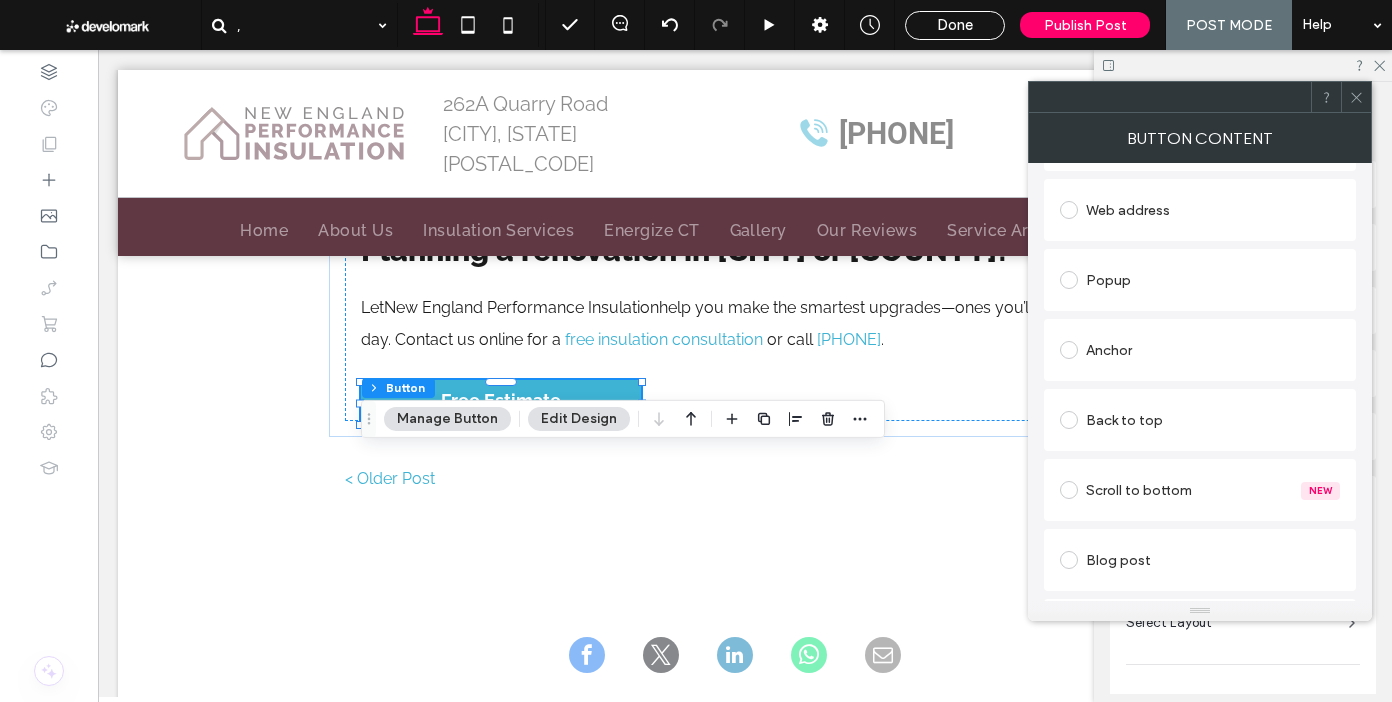 scroll, scrollTop: 336, scrollLeft: 0, axis: vertical 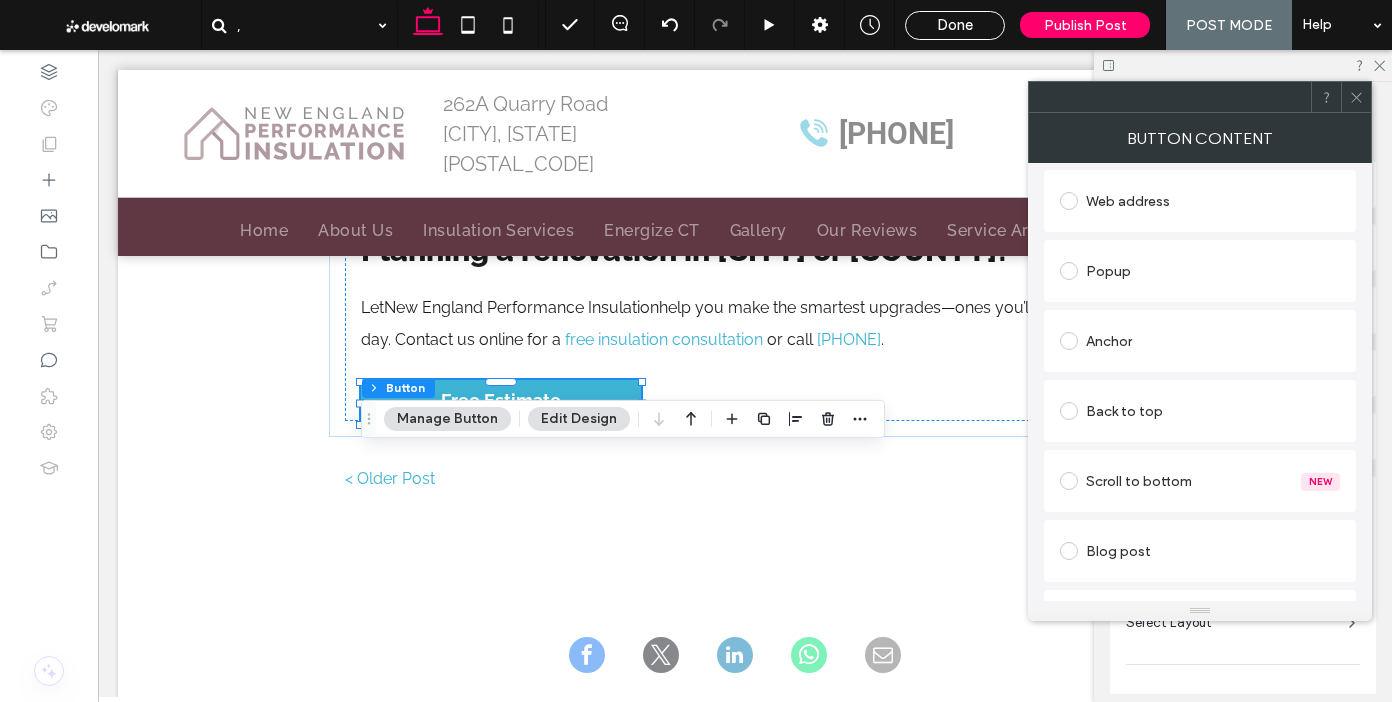 click on "Anchor" at bounding box center (1200, 341) 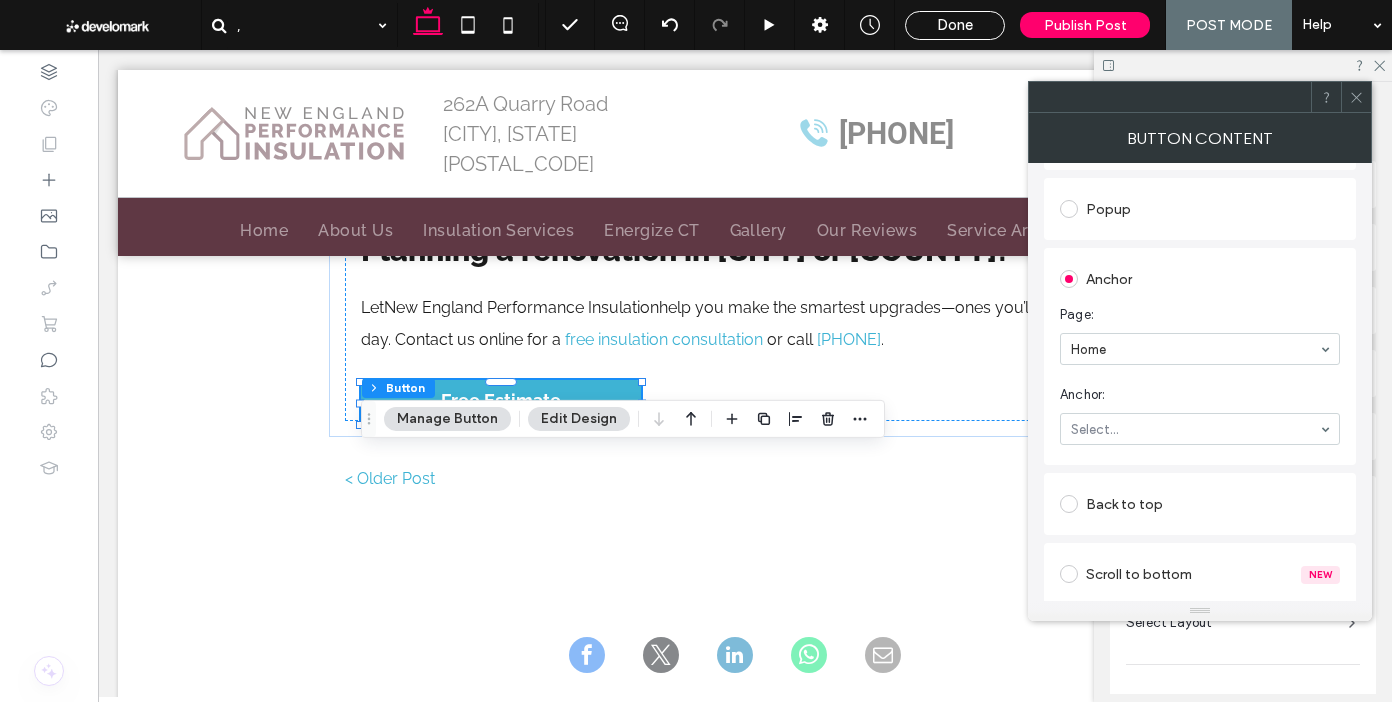 click on "Anchor: Select..." at bounding box center (1200, 415) 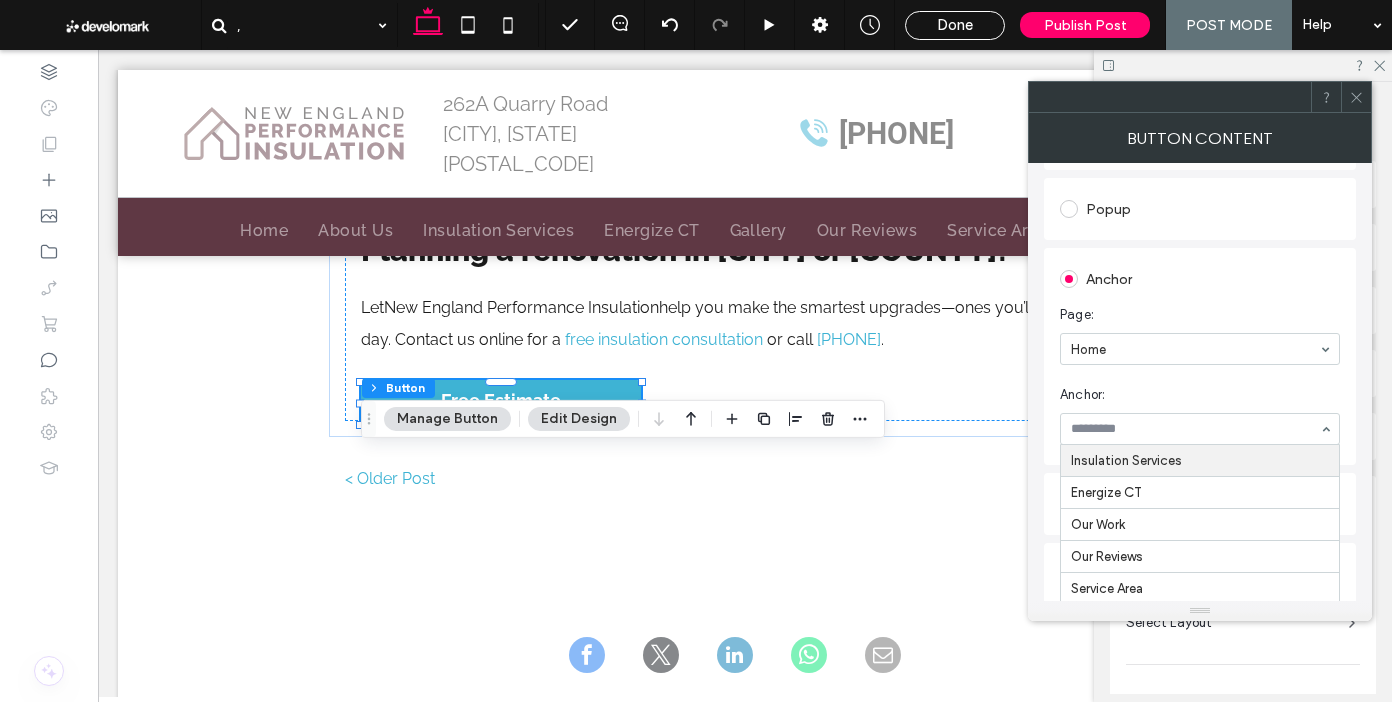 scroll, scrollTop: 164, scrollLeft: 0, axis: vertical 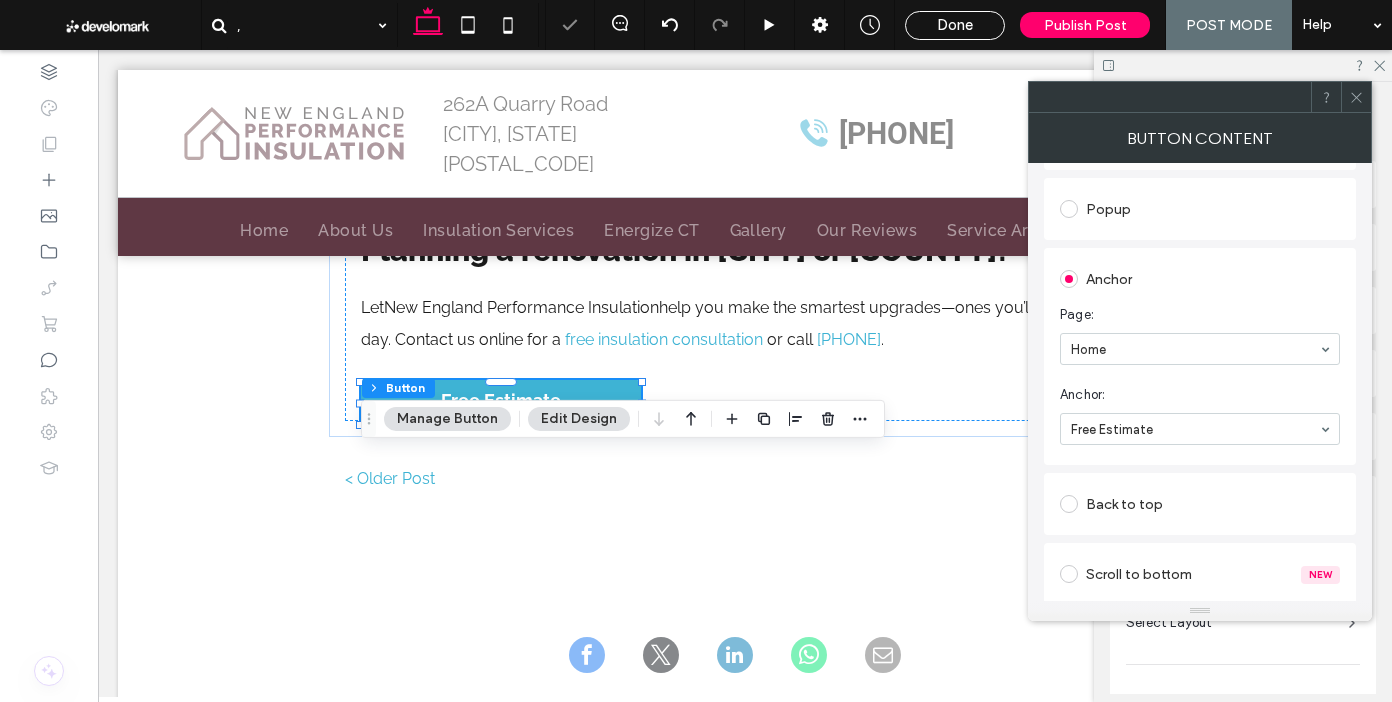 drag, startPoint x: 1360, startPoint y: 93, endPoint x: 1216, endPoint y: 89, distance: 144.05554 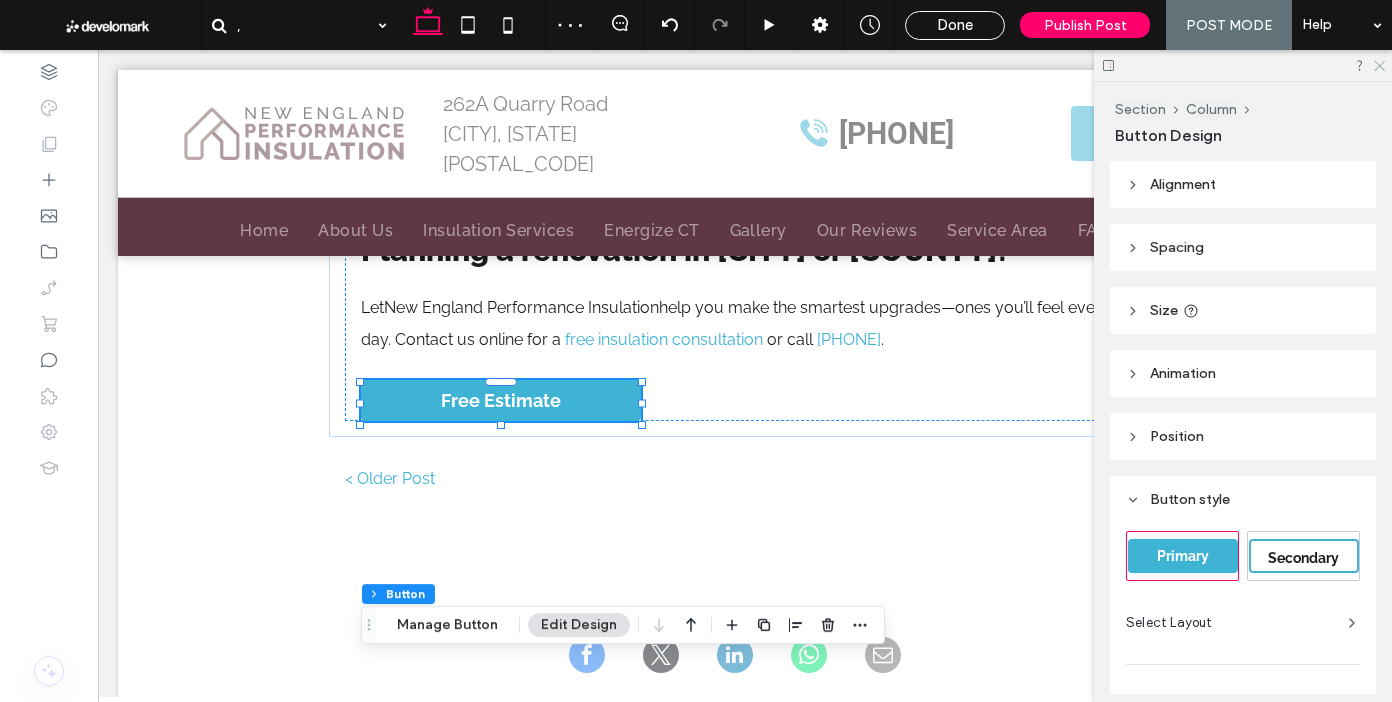 click 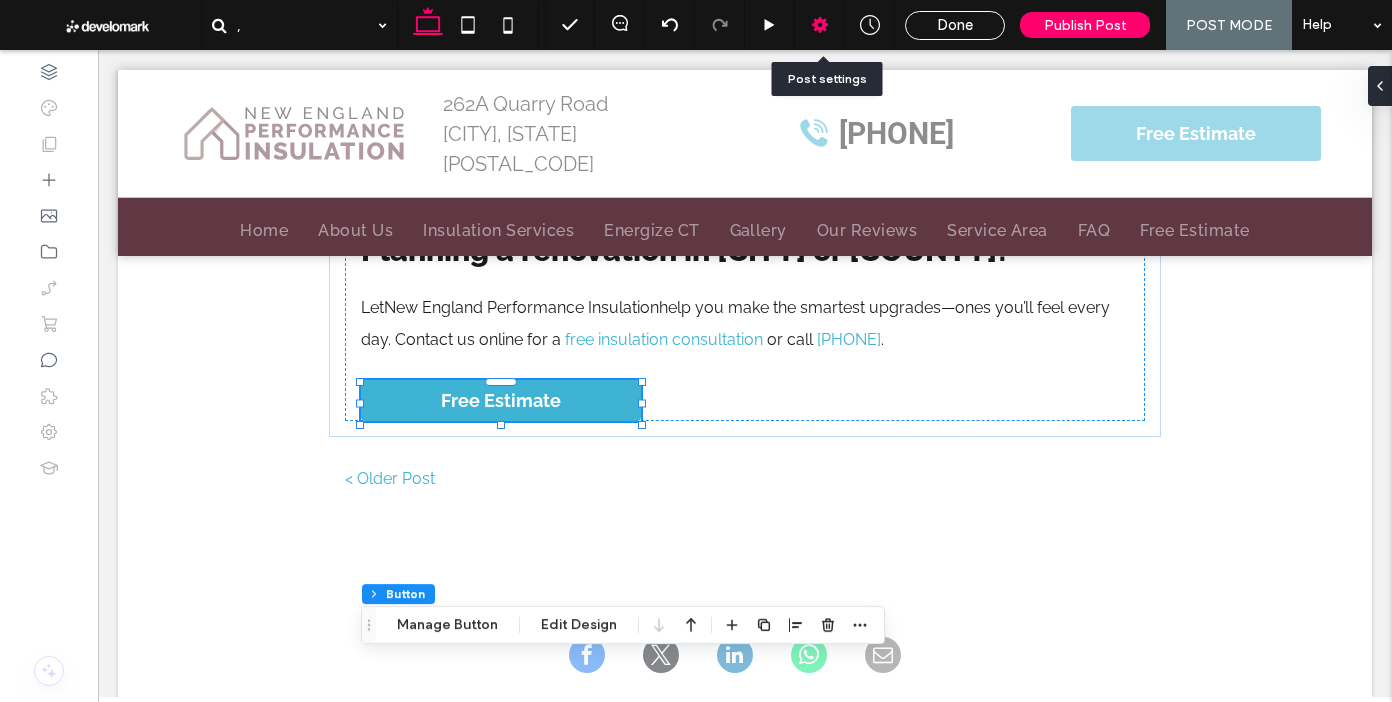 click at bounding box center (819, 25) 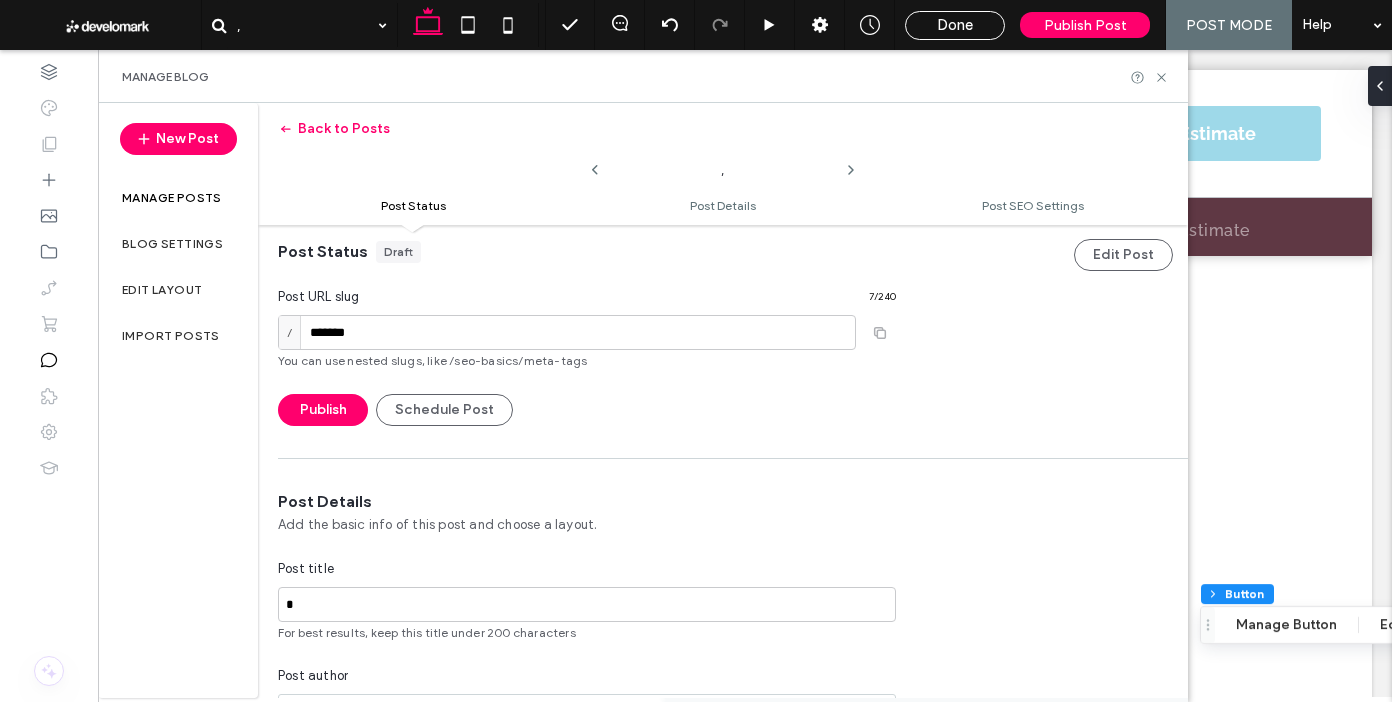 scroll, scrollTop: 23, scrollLeft: 0, axis: vertical 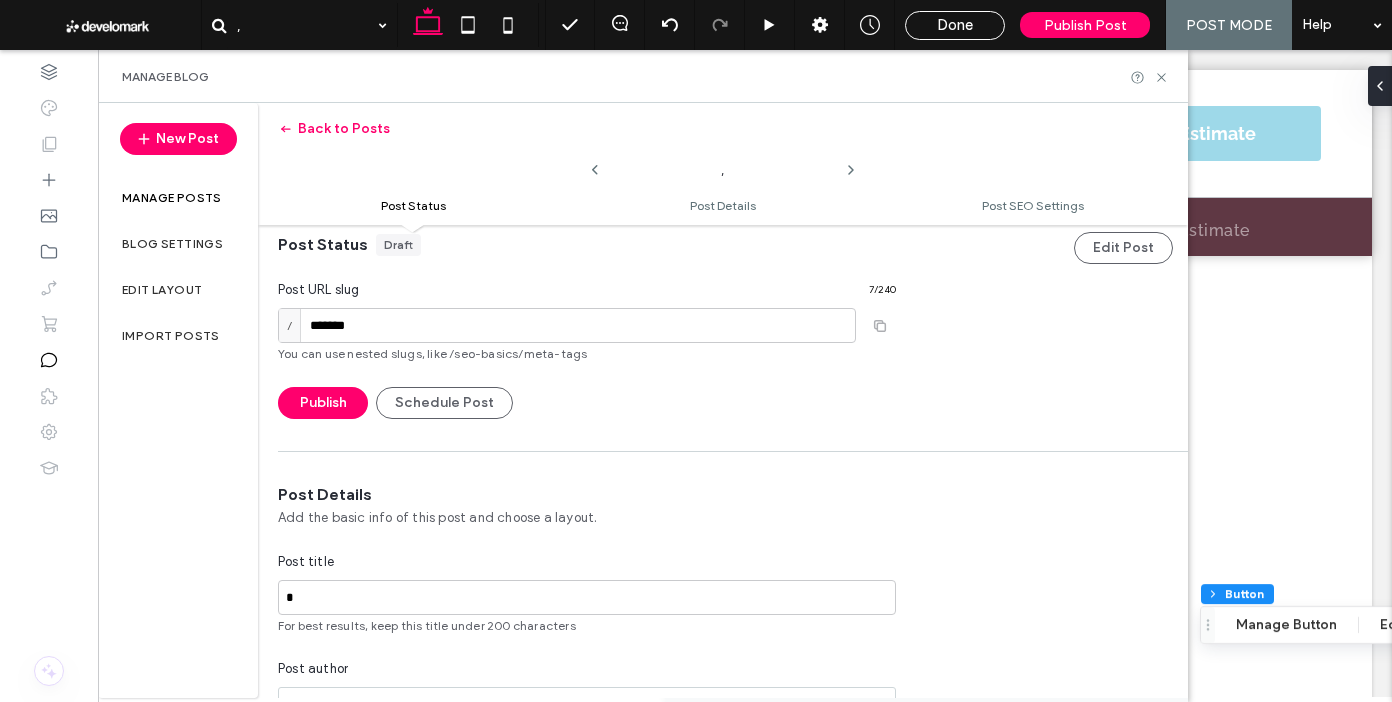 click on "Post URL slug 7 / 240 / ******* You can use nested slugs, like /seo-basics/meta-tags" at bounding box center [587, 321] 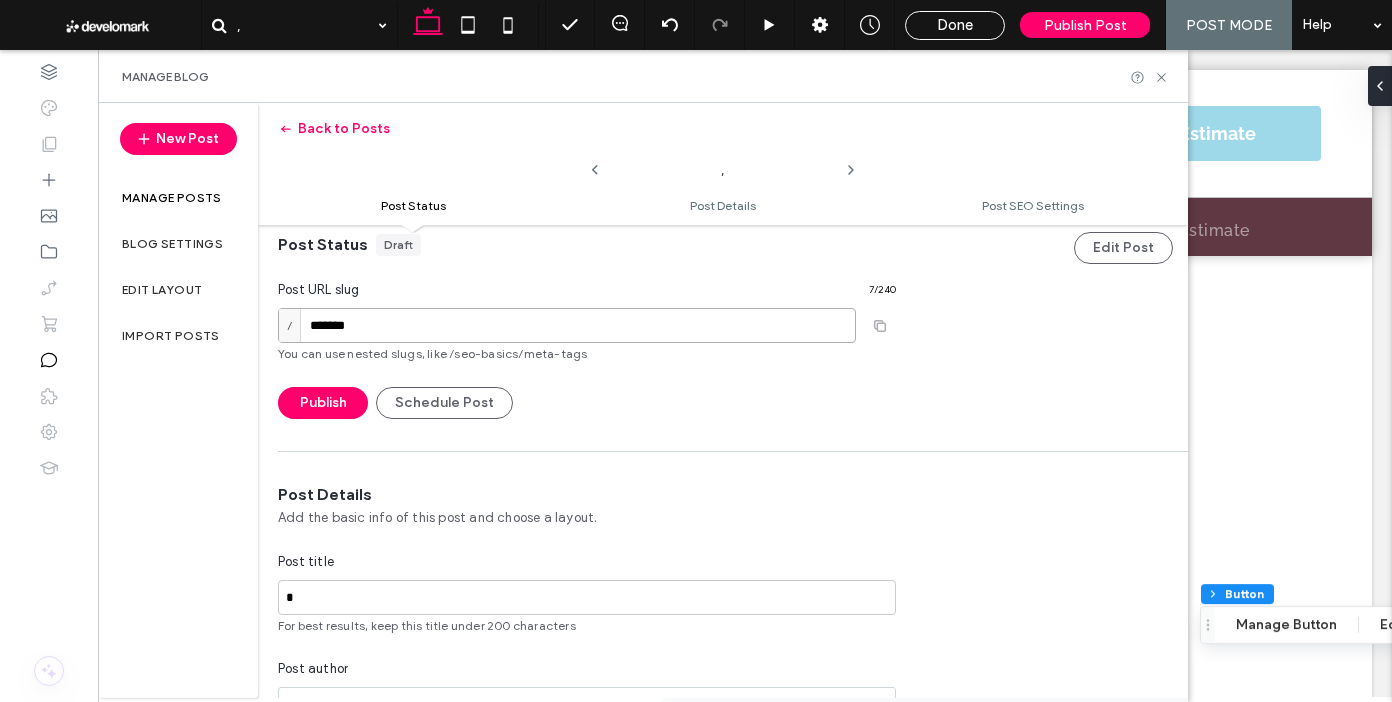 click on "*******" at bounding box center (567, 325) 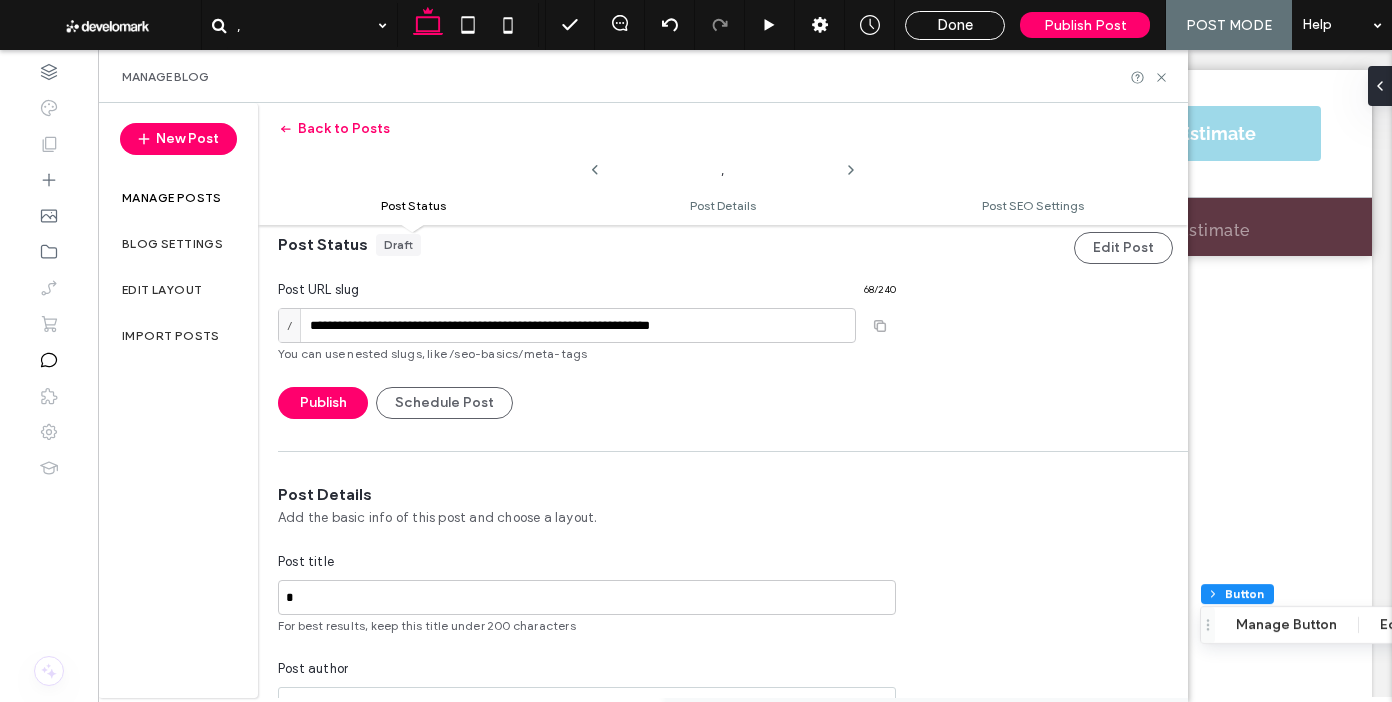 click on "**********" at bounding box center (587, 326) 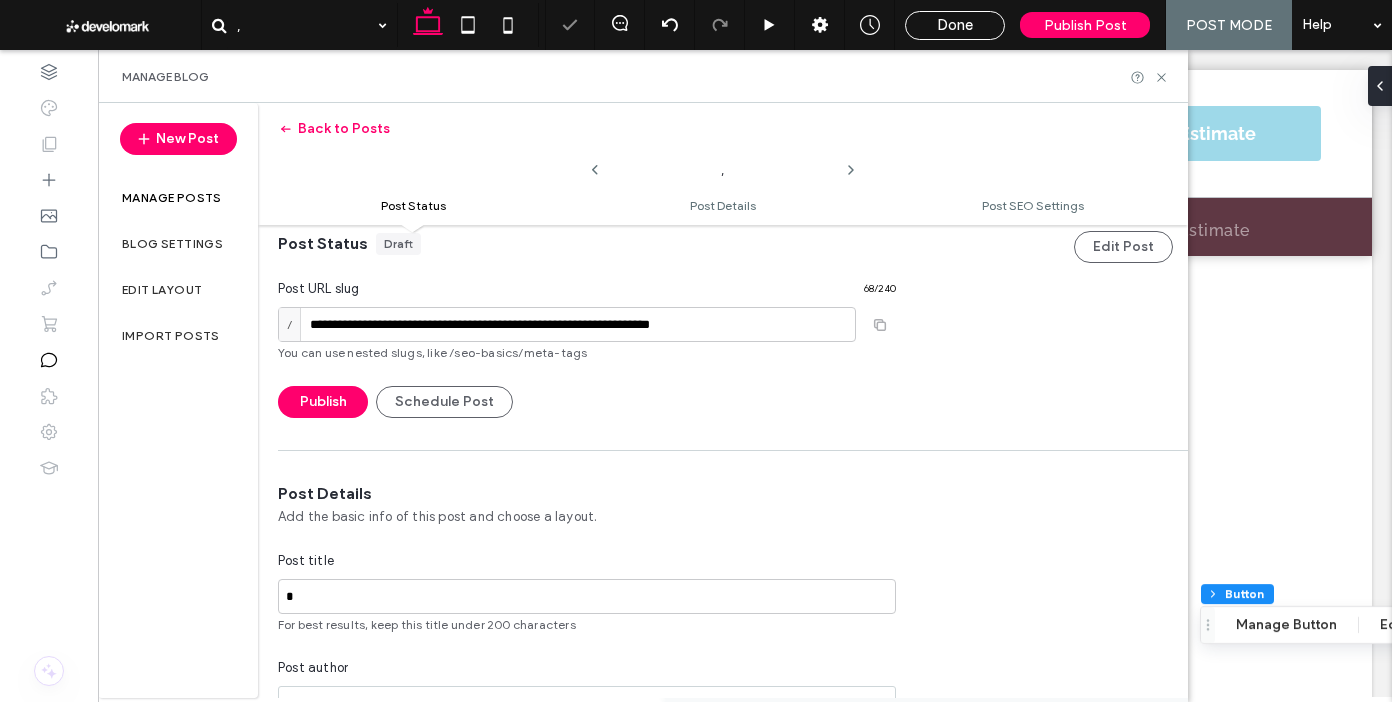 type on "**********" 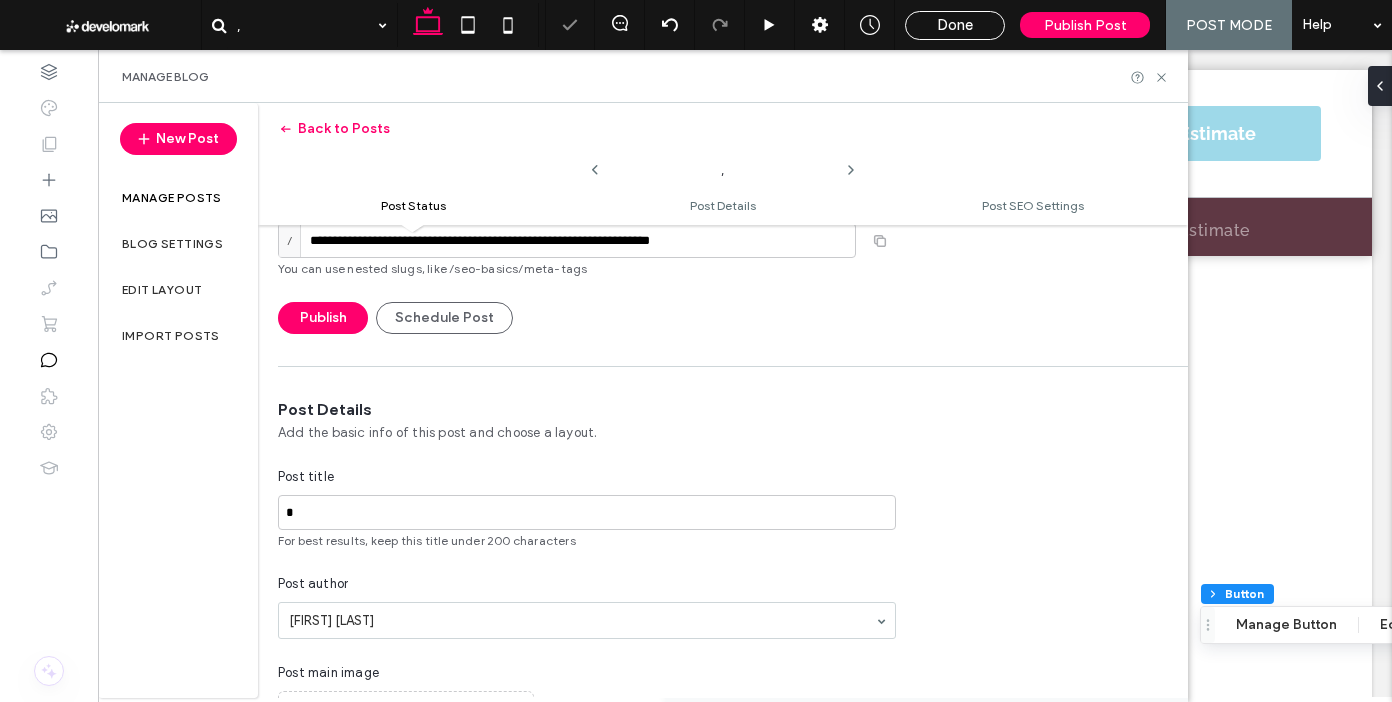type on "**" 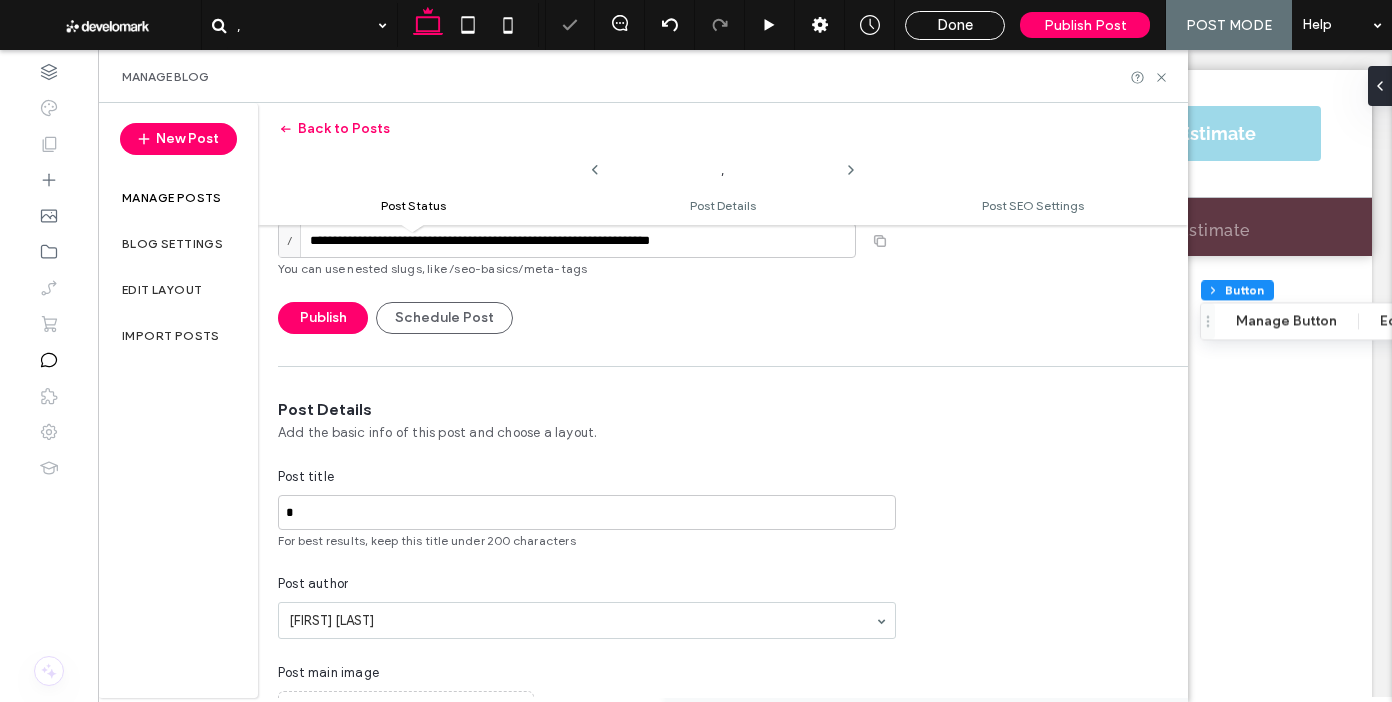 scroll, scrollTop: 223, scrollLeft: 0, axis: vertical 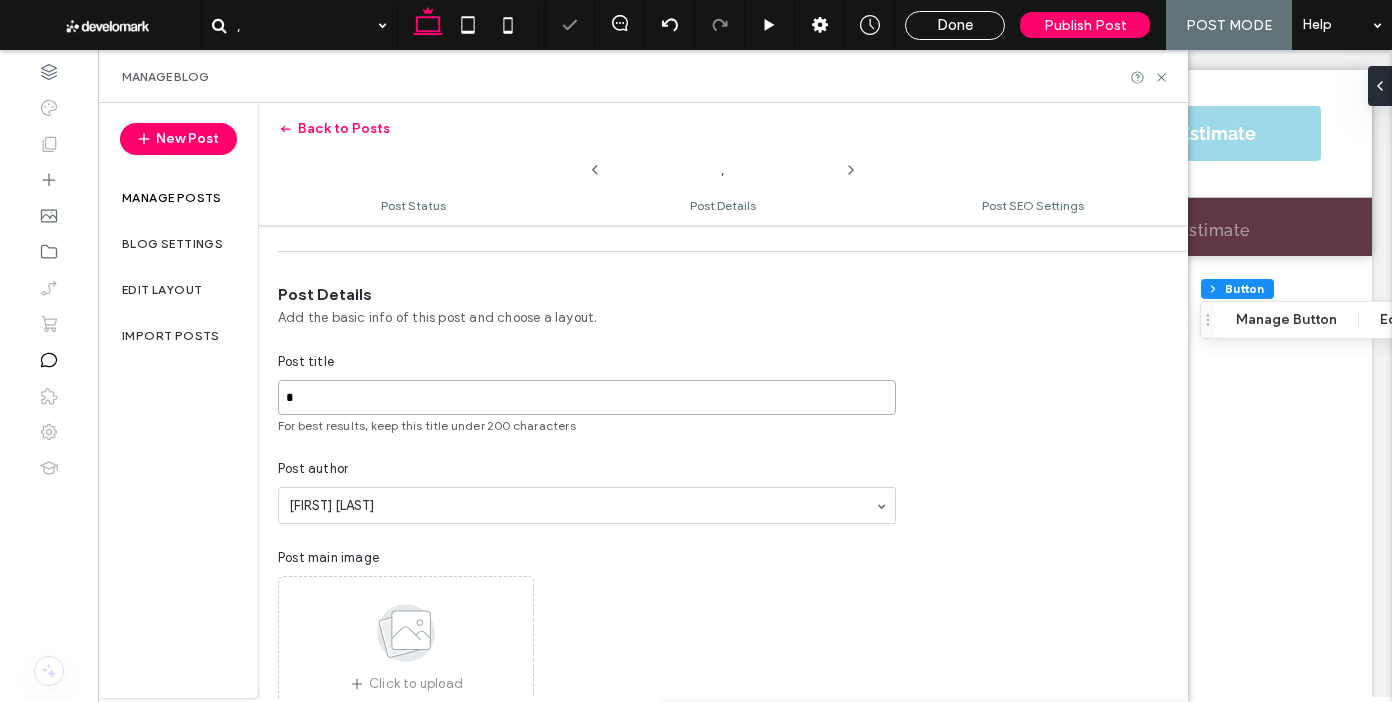 click on "*" at bounding box center (587, 397) 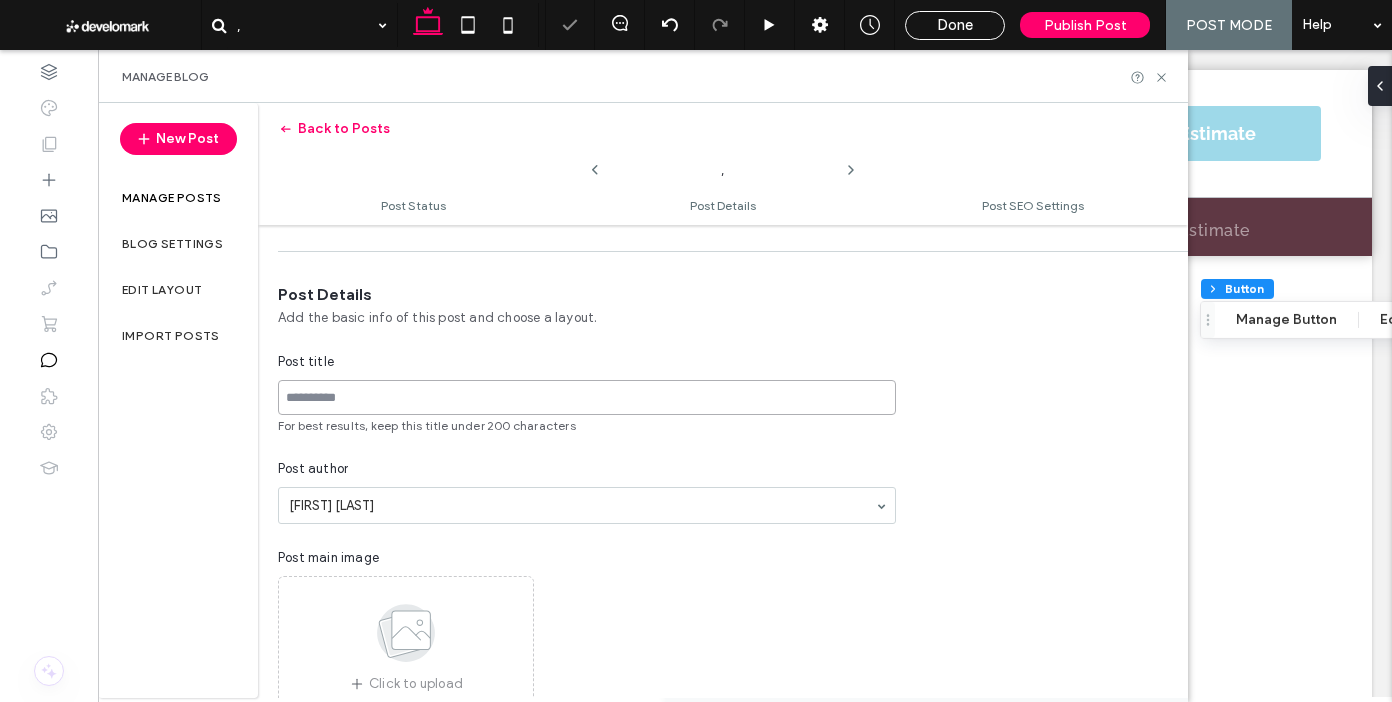 paste on "**********" 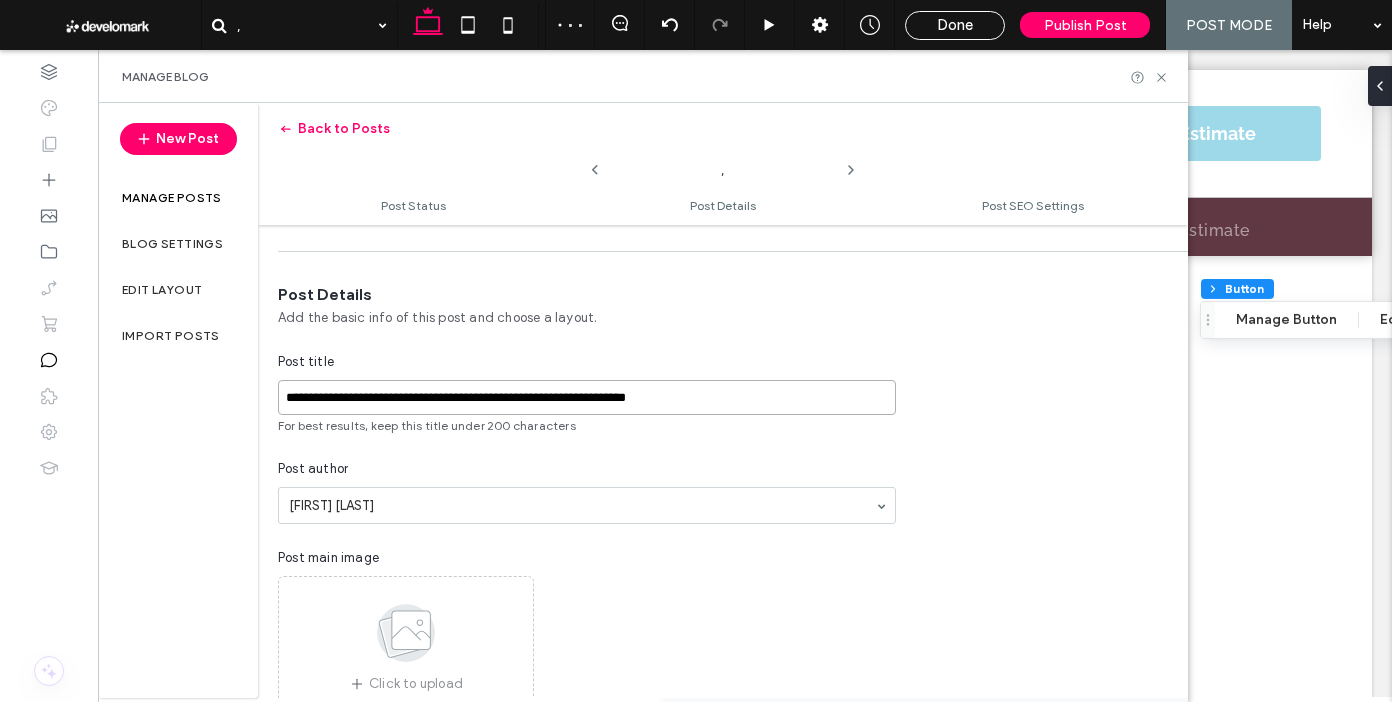type on "**********" 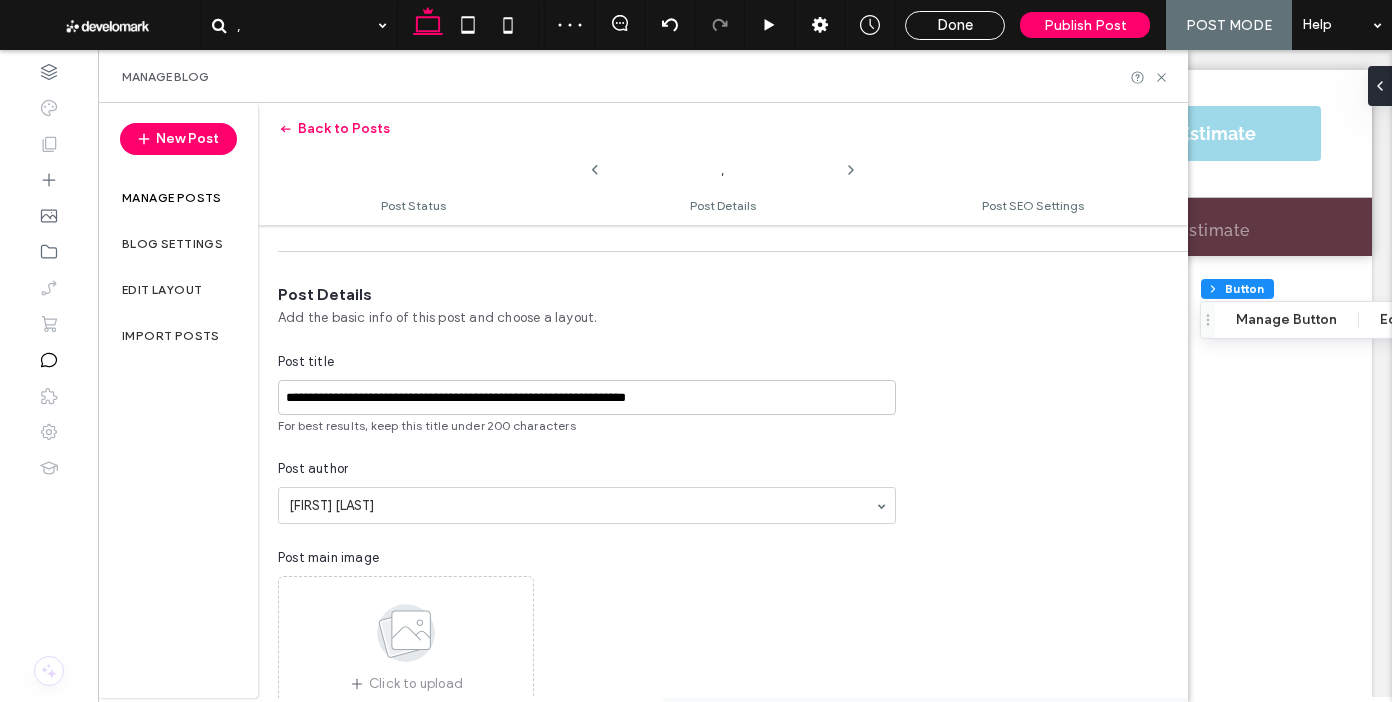 type on "**********" 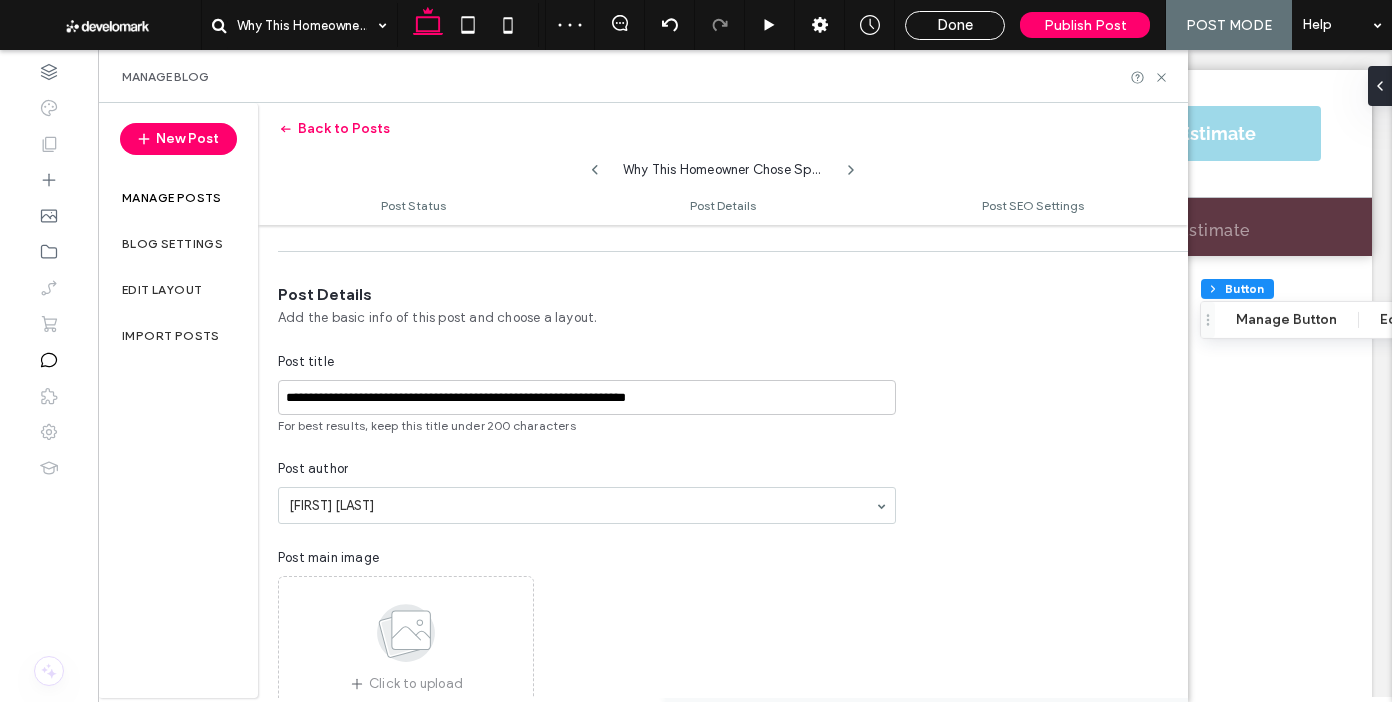 click on "**********" at bounding box center [587, 554] 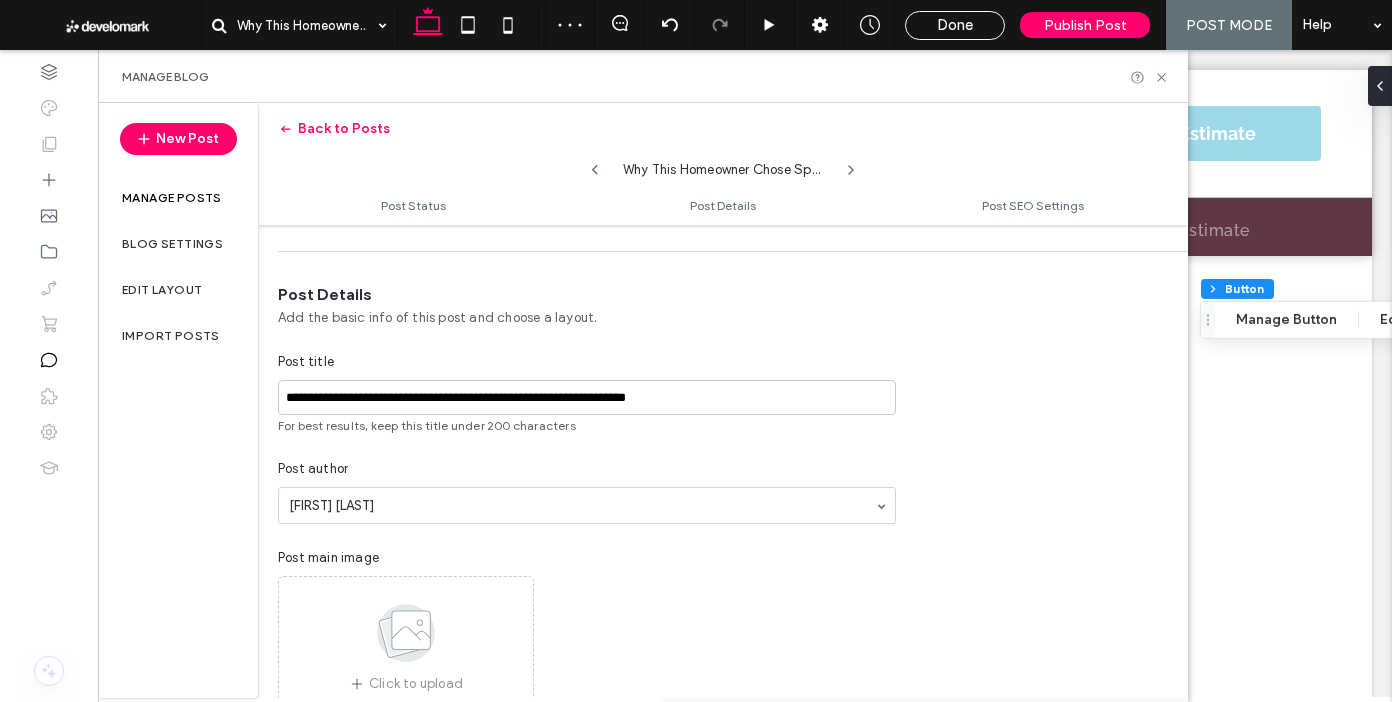 scroll, scrollTop: 374, scrollLeft: 0, axis: vertical 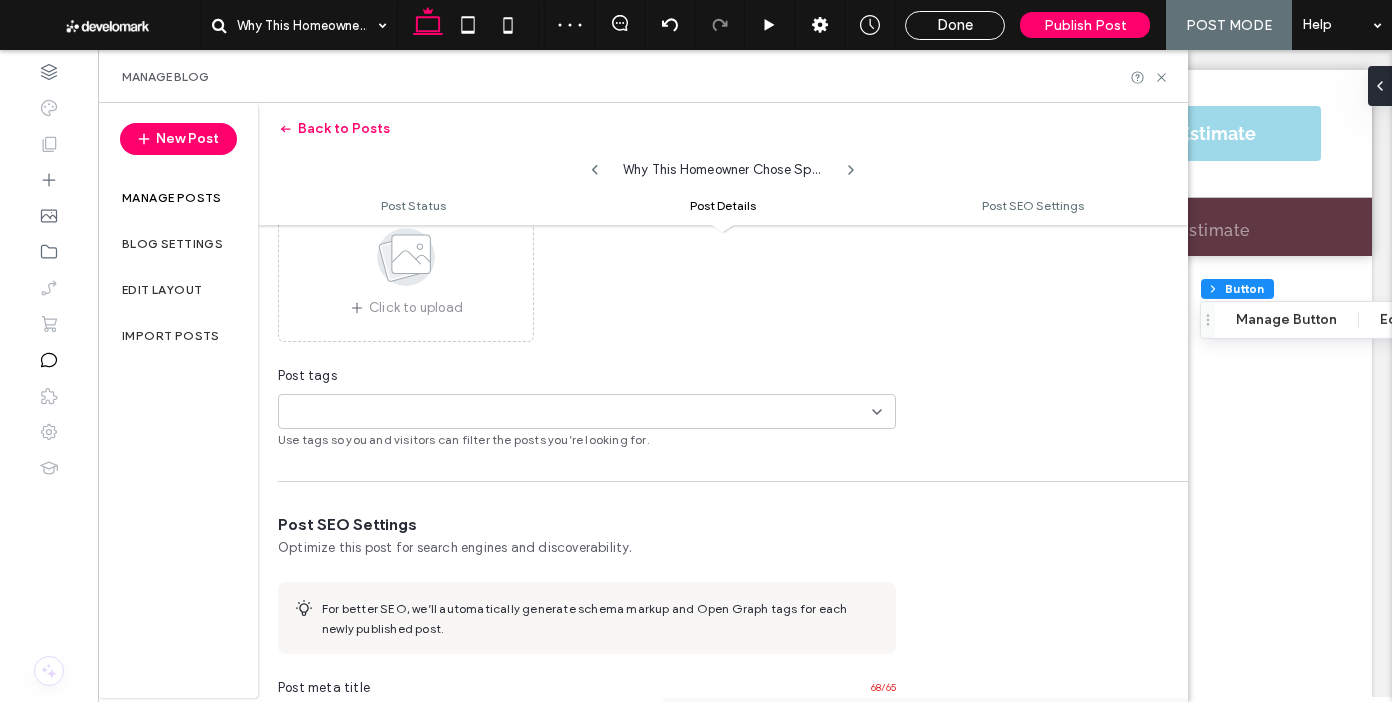 click on "Click to upload" at bounding box center [587, 271] 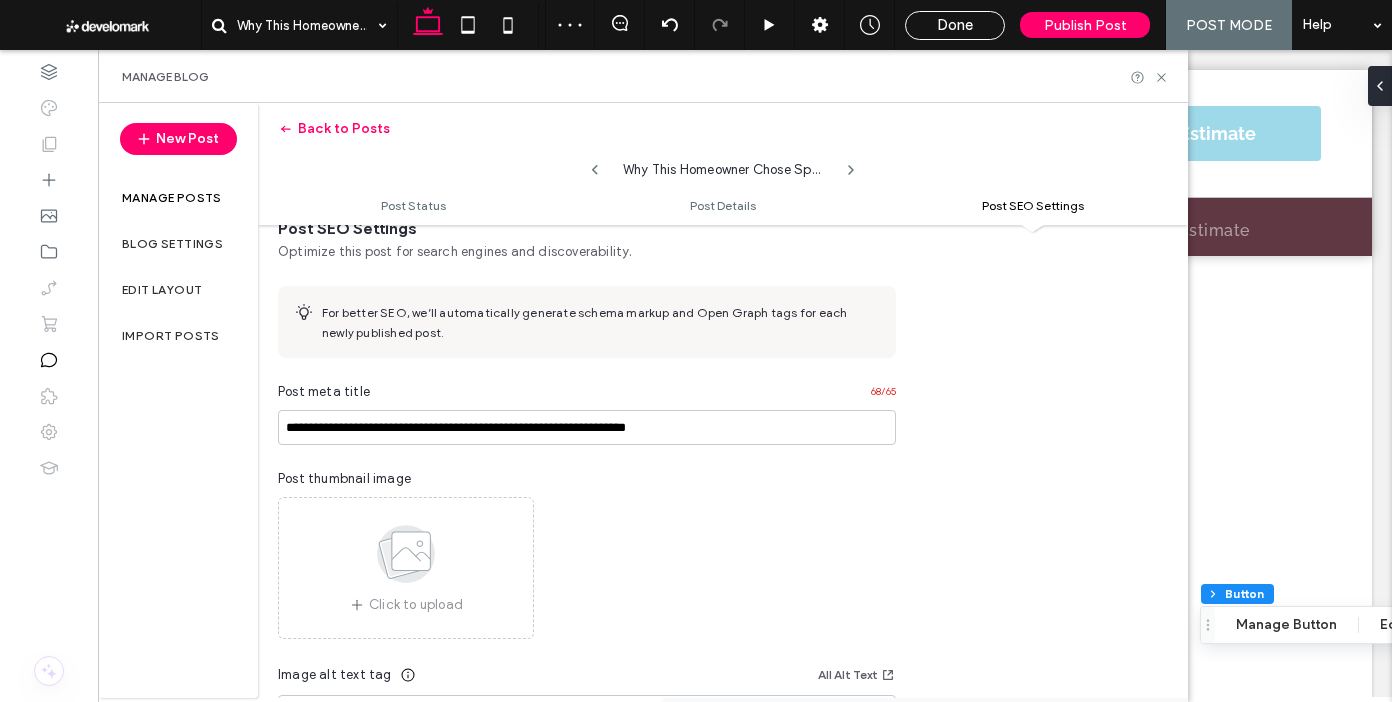type on "**" 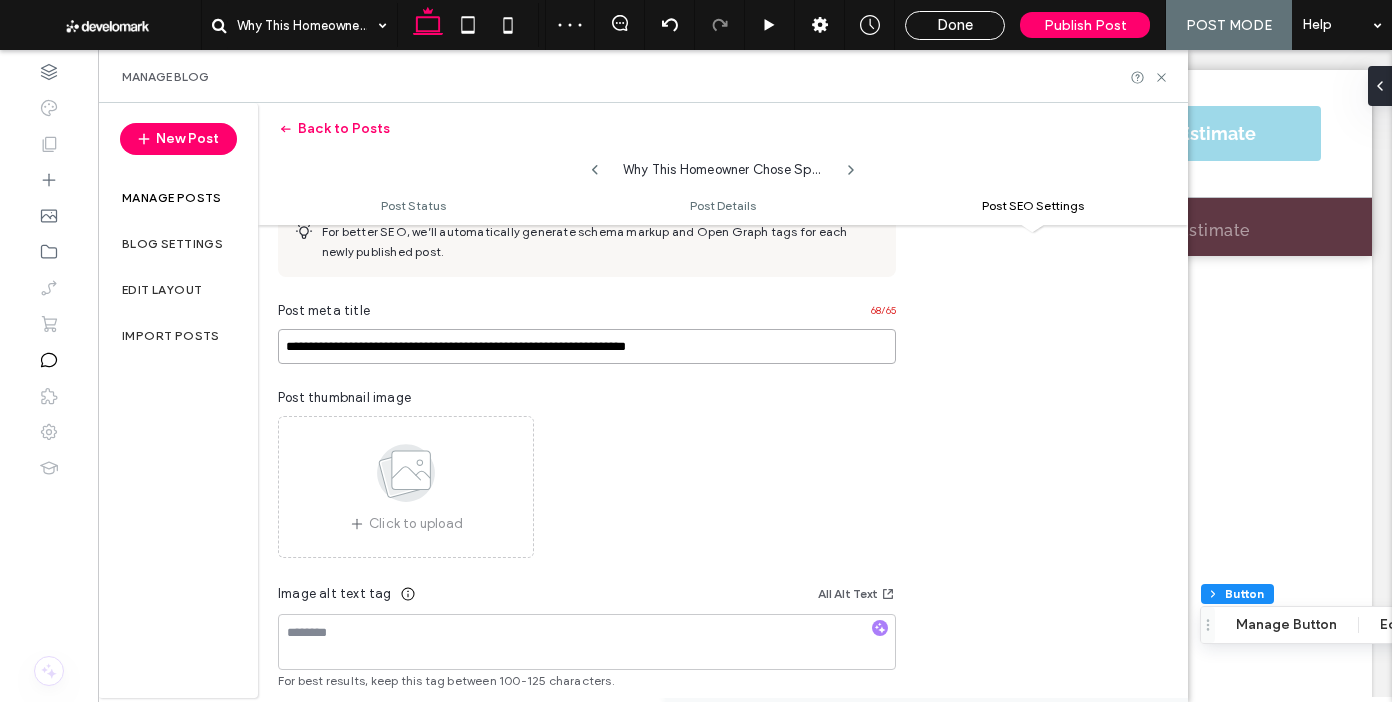 click on "**********" at bounding box center [587, 346] 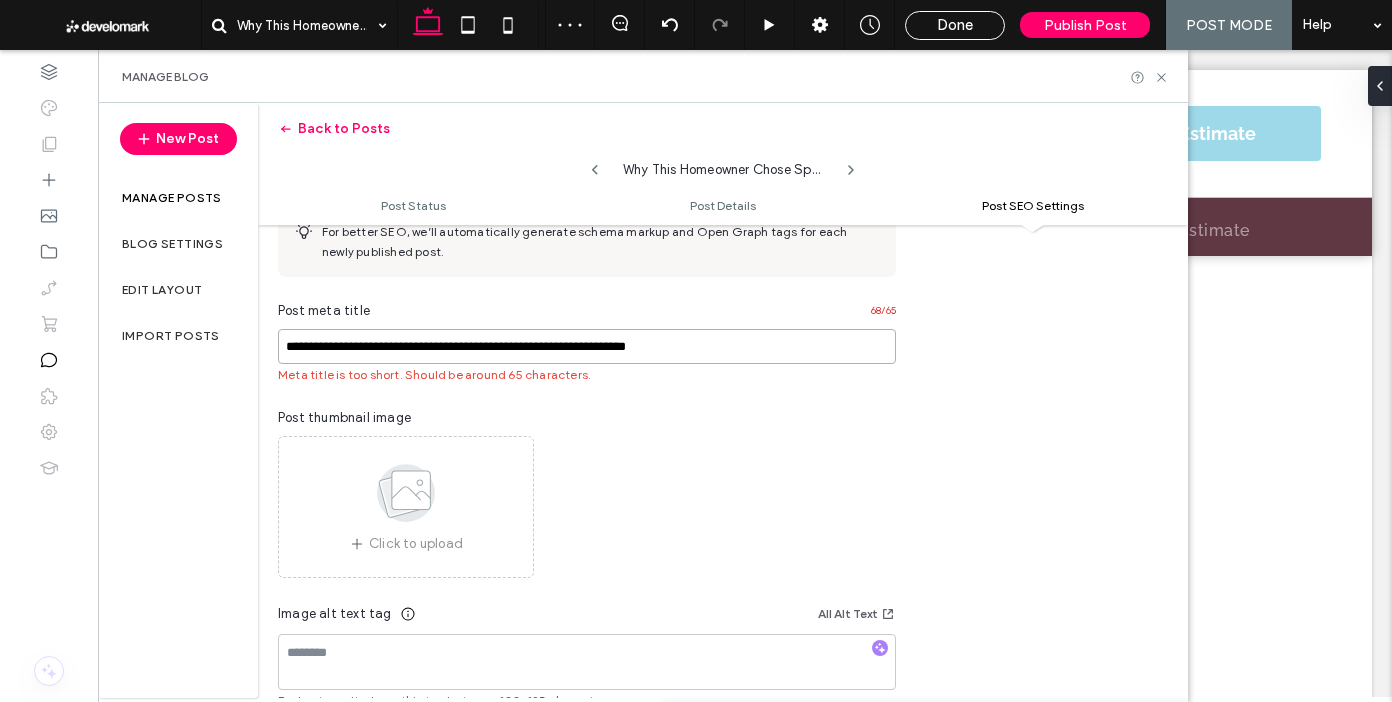 drag, startPoint x: 651, startPoint y: 360, endPoint x: 644, endPoint y: 335, distance: 25.96151 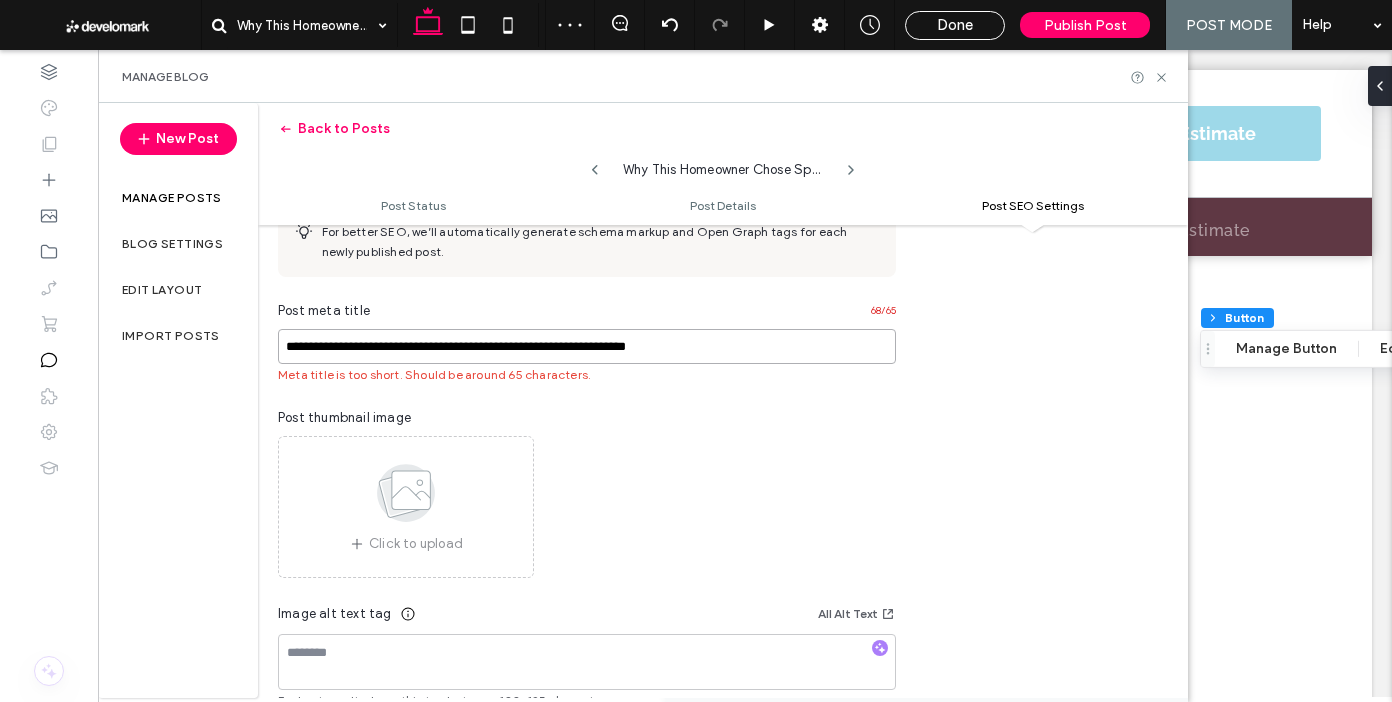 paste on "******" 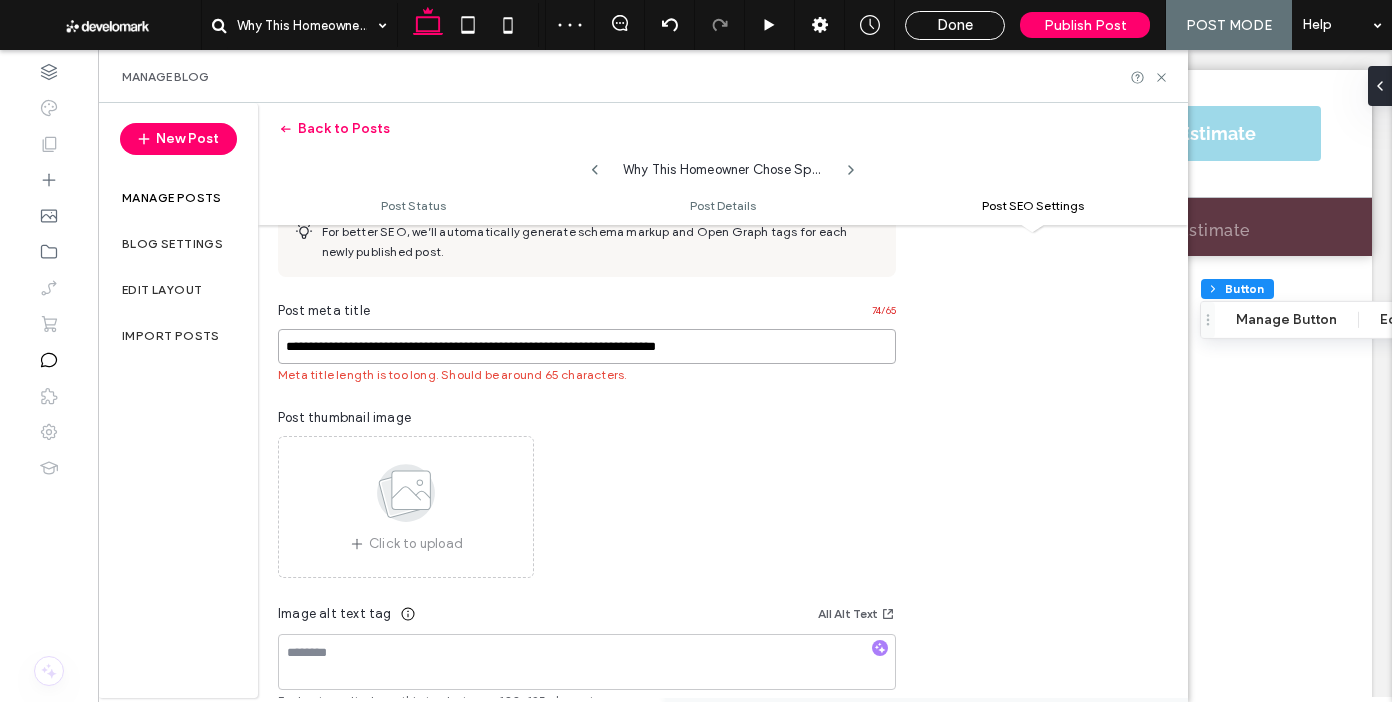 type on "**********" 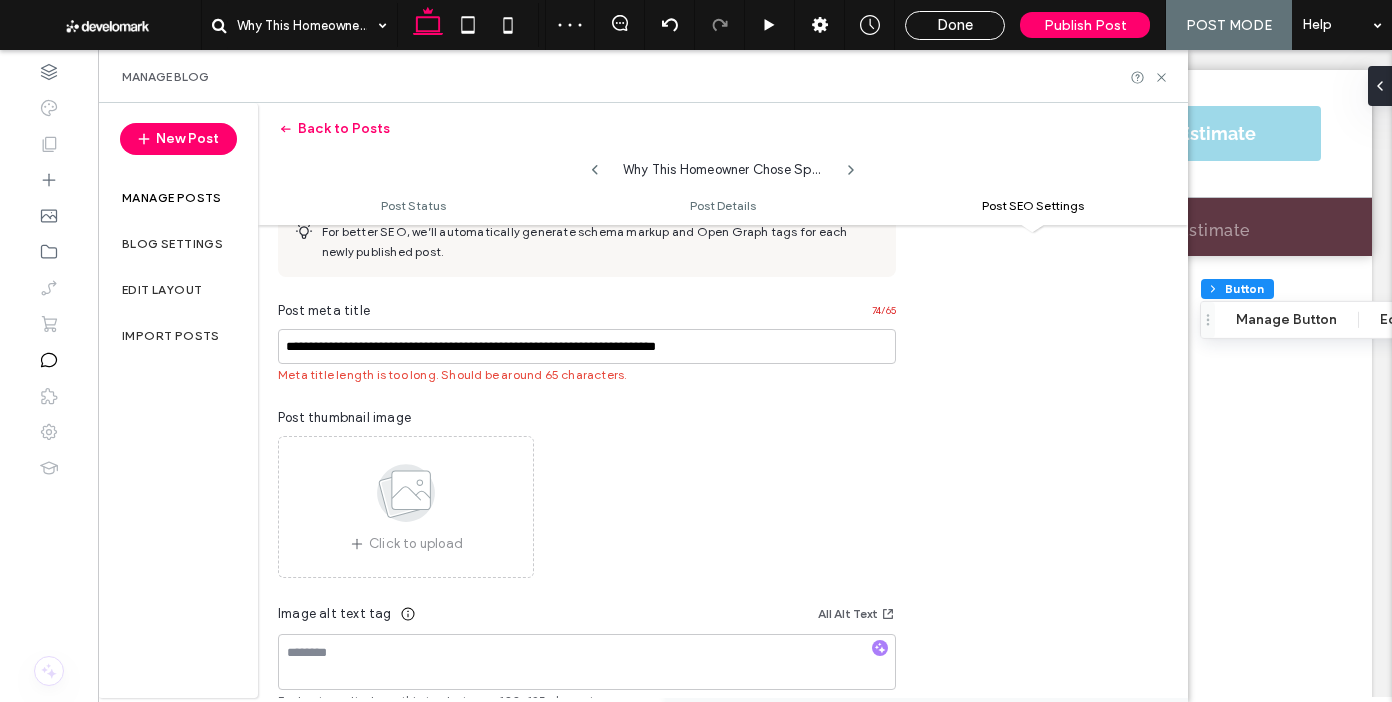 click on "Post thumbnail image Click to upload" at bounding box center (587, 493) 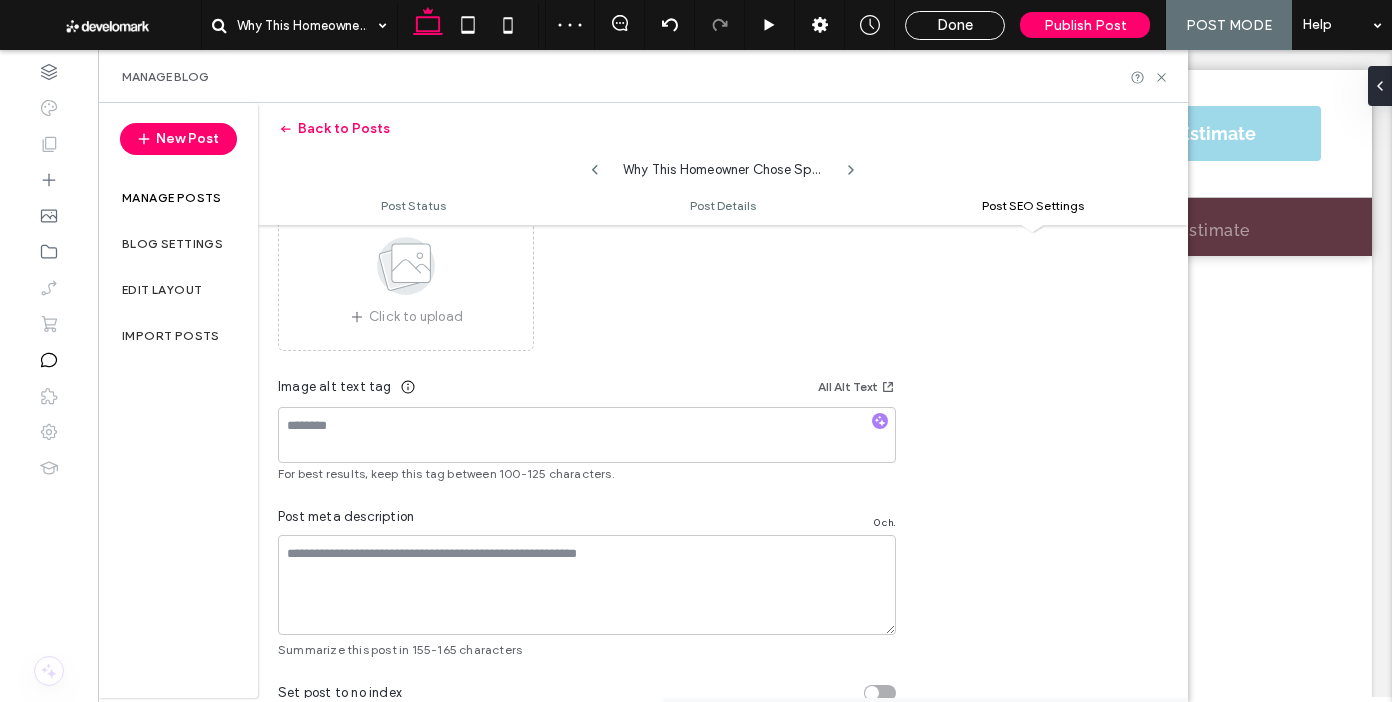 scroll, scrollTop: 1225, scrollLeft: 0, axis: vertical 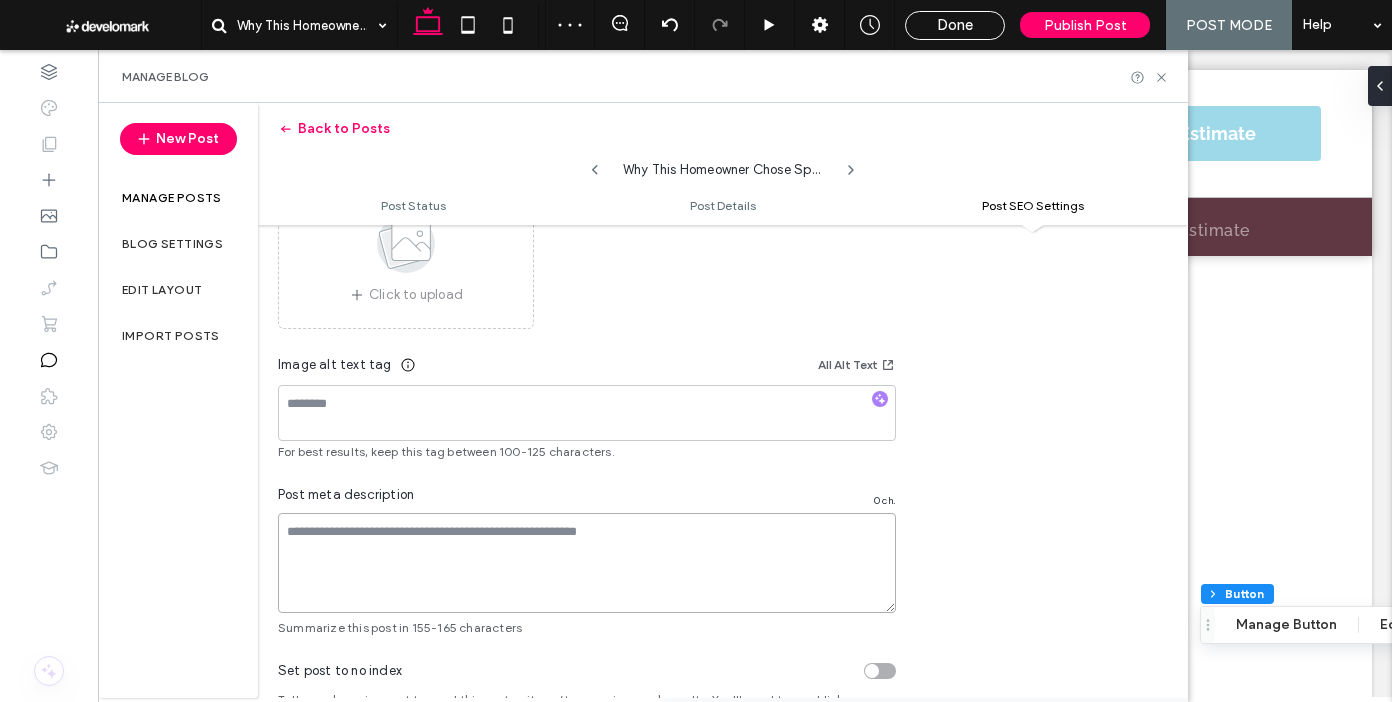 click at bounding box center (587, 563) 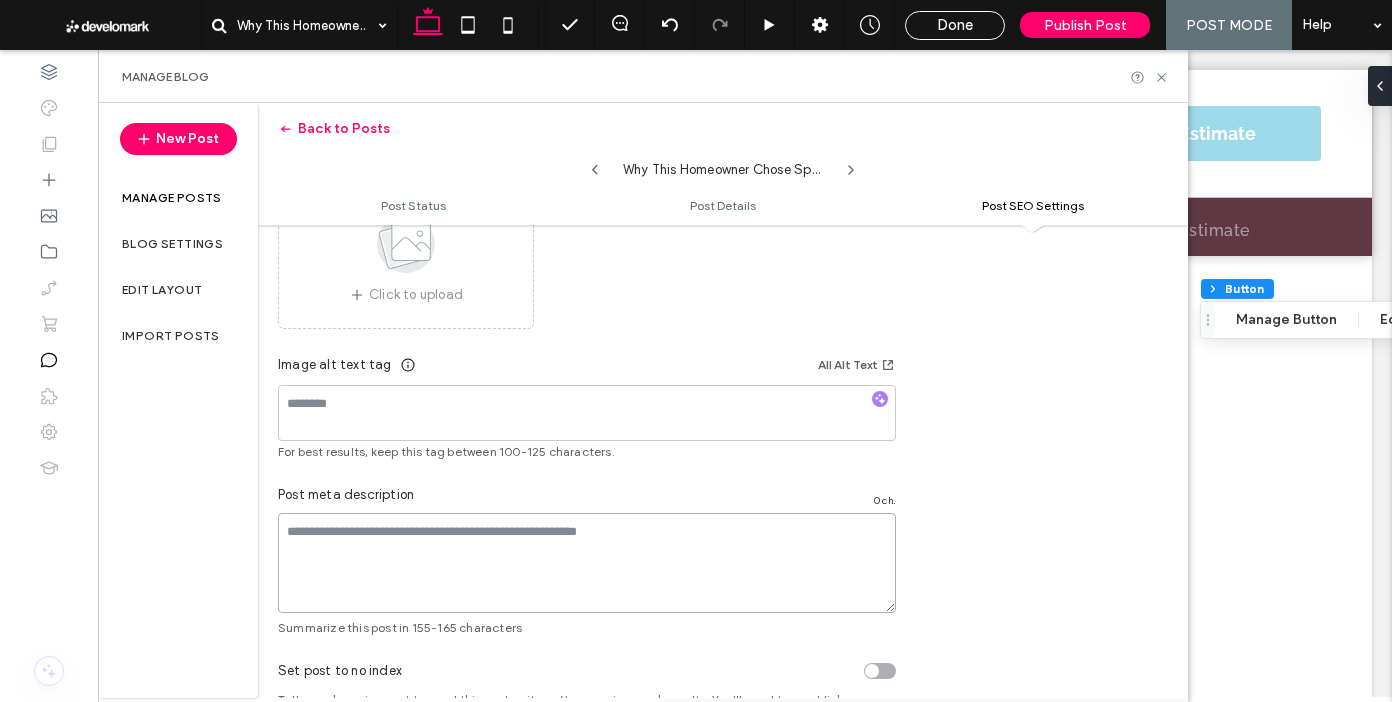 scroll, scrollTop: 1289, scrollLeft: 0, axis: vertical 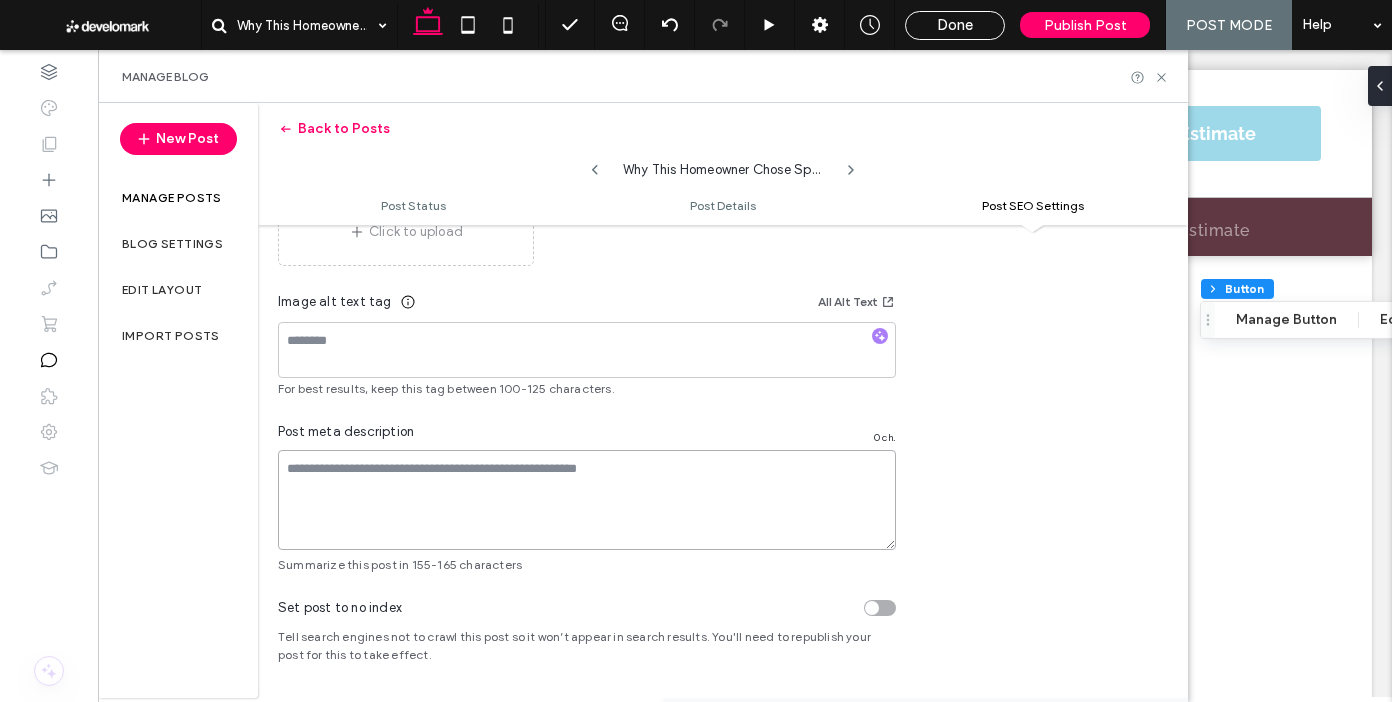 drag, startPoint x: 455, startPoint y: 497, endPoint x: 470, endPoint y: 492, distance: 15.811388 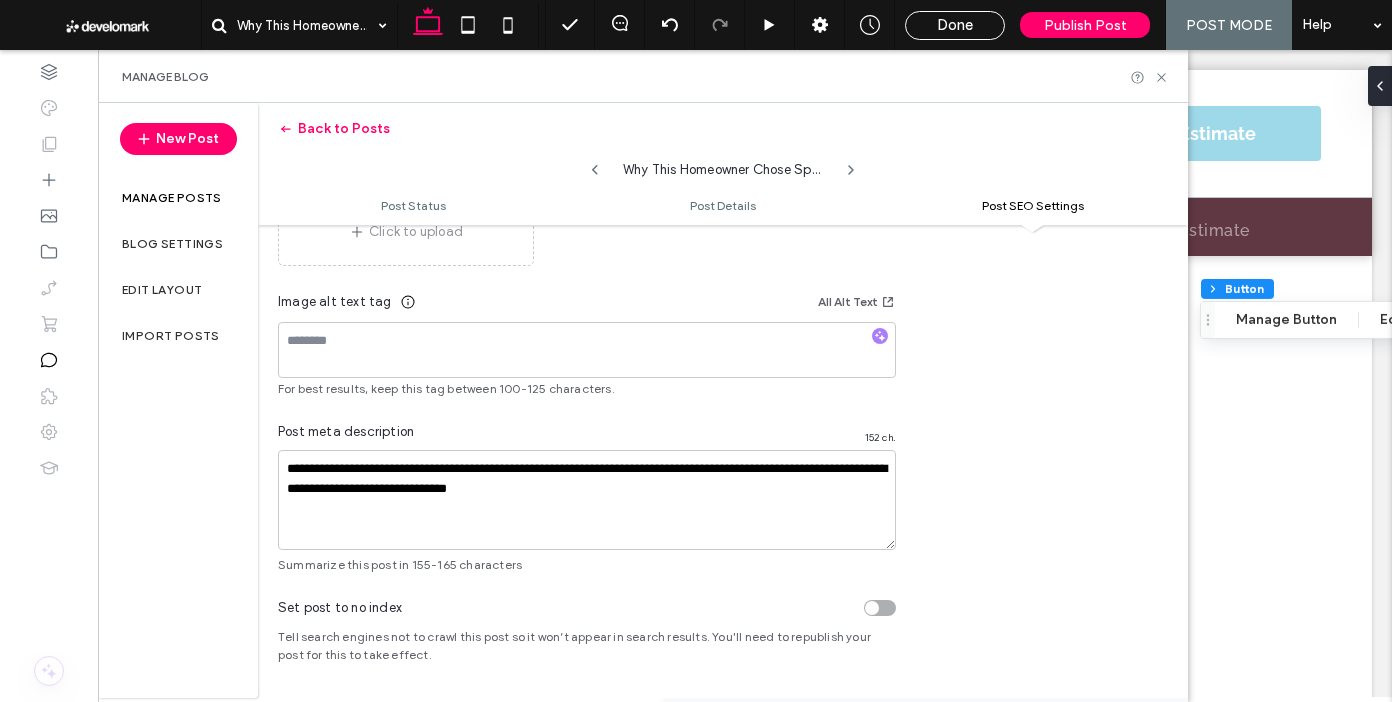 click on "**********" at bounding box center [587, 199] 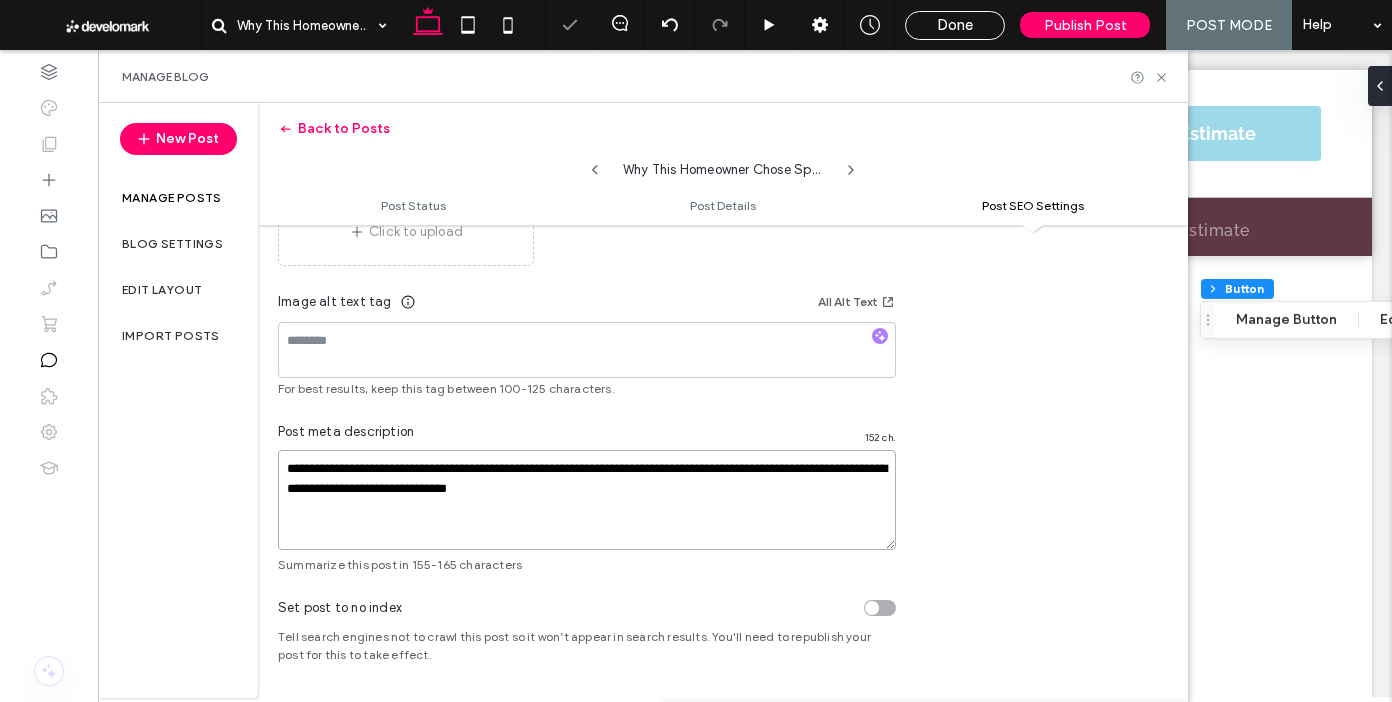 click on "**********" at bounding box center [587, 500] 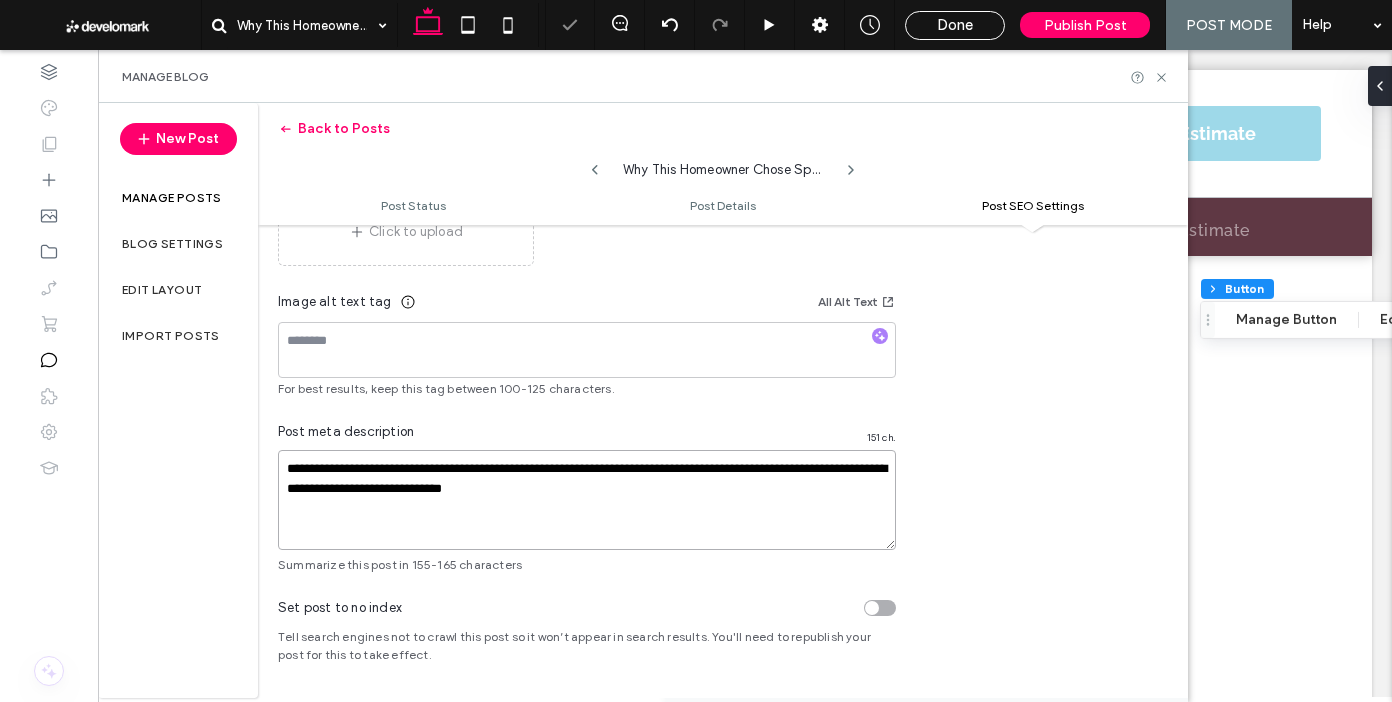 type on "**********" 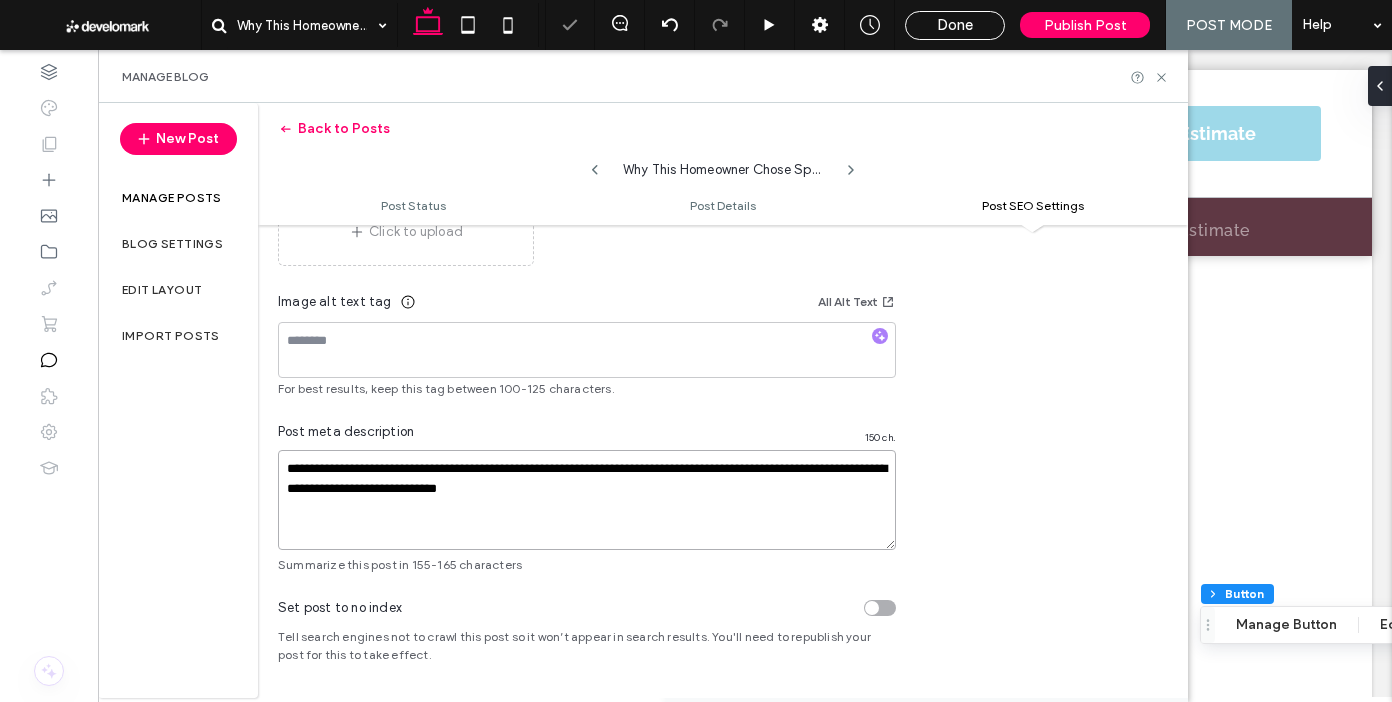 type on "**" 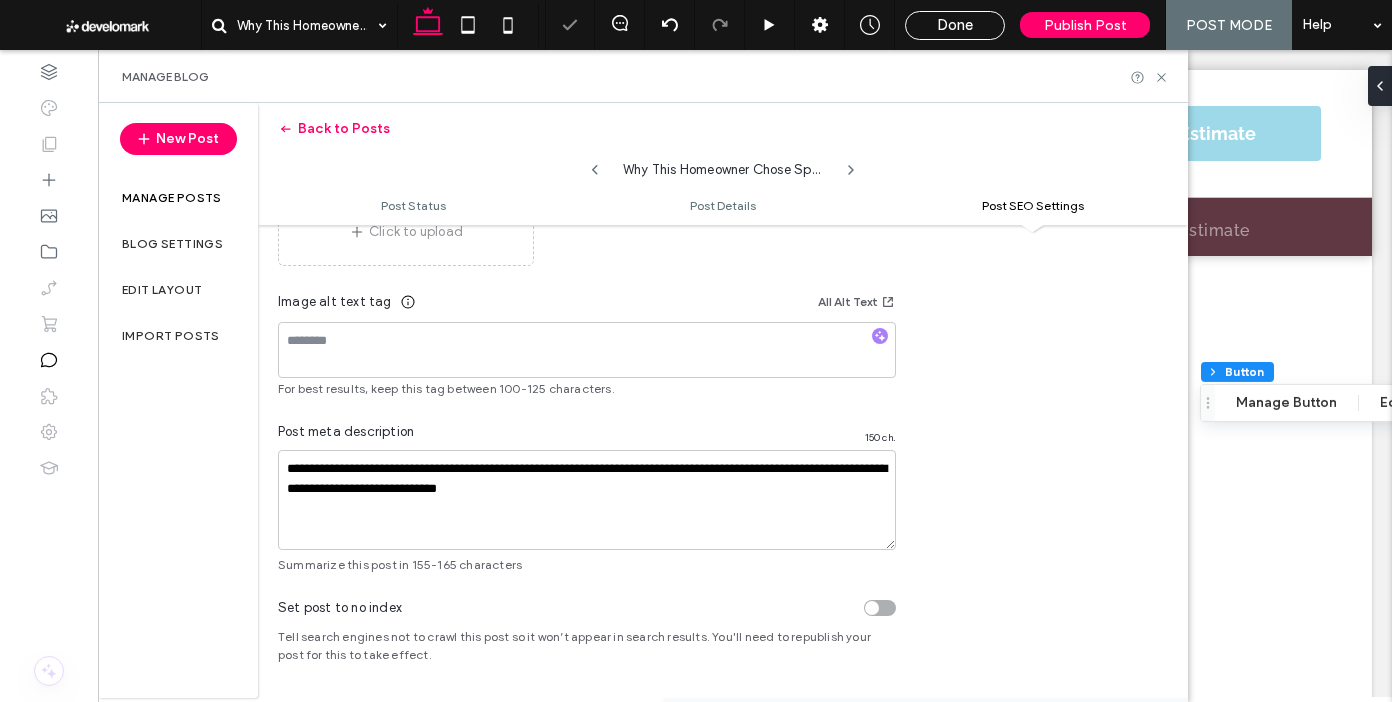 click on "Post meta description 150   ch." at bounding box center [587, 436] 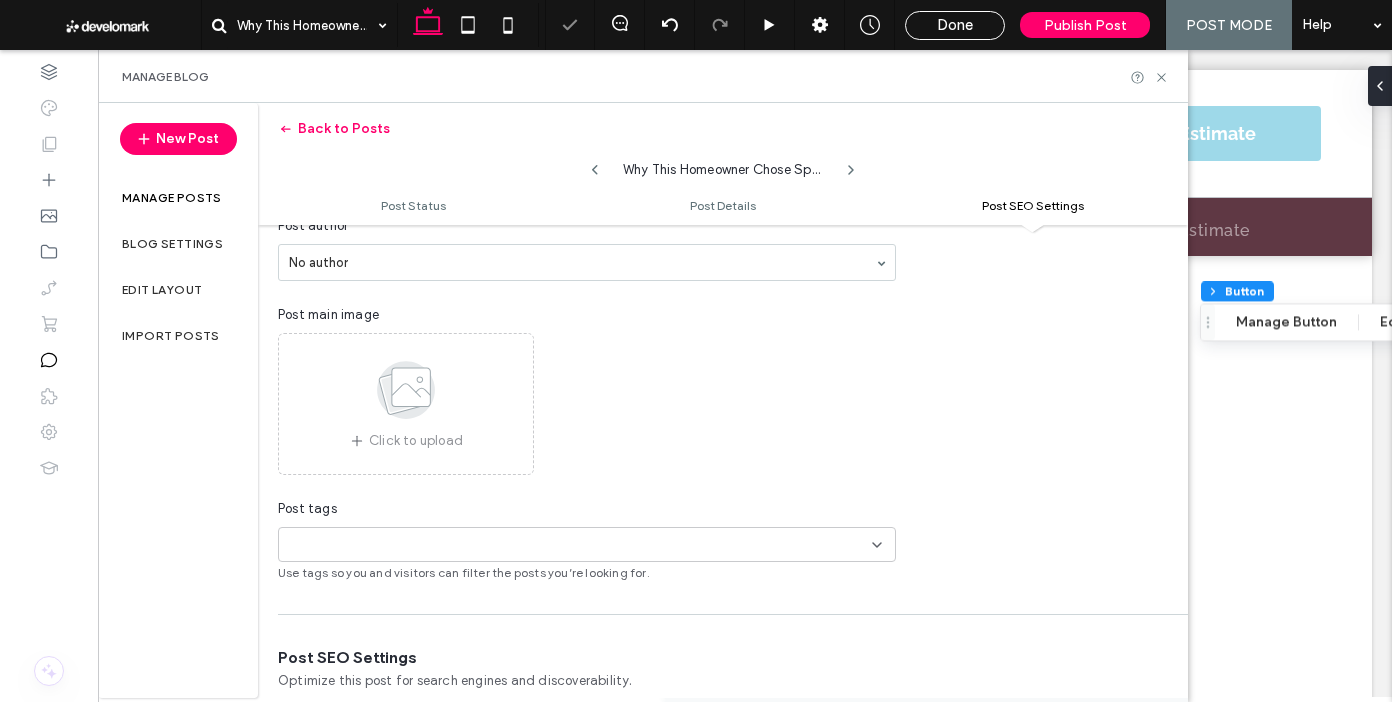 scroll, scrollTop: 0, scrollLeft: 0, axis: both 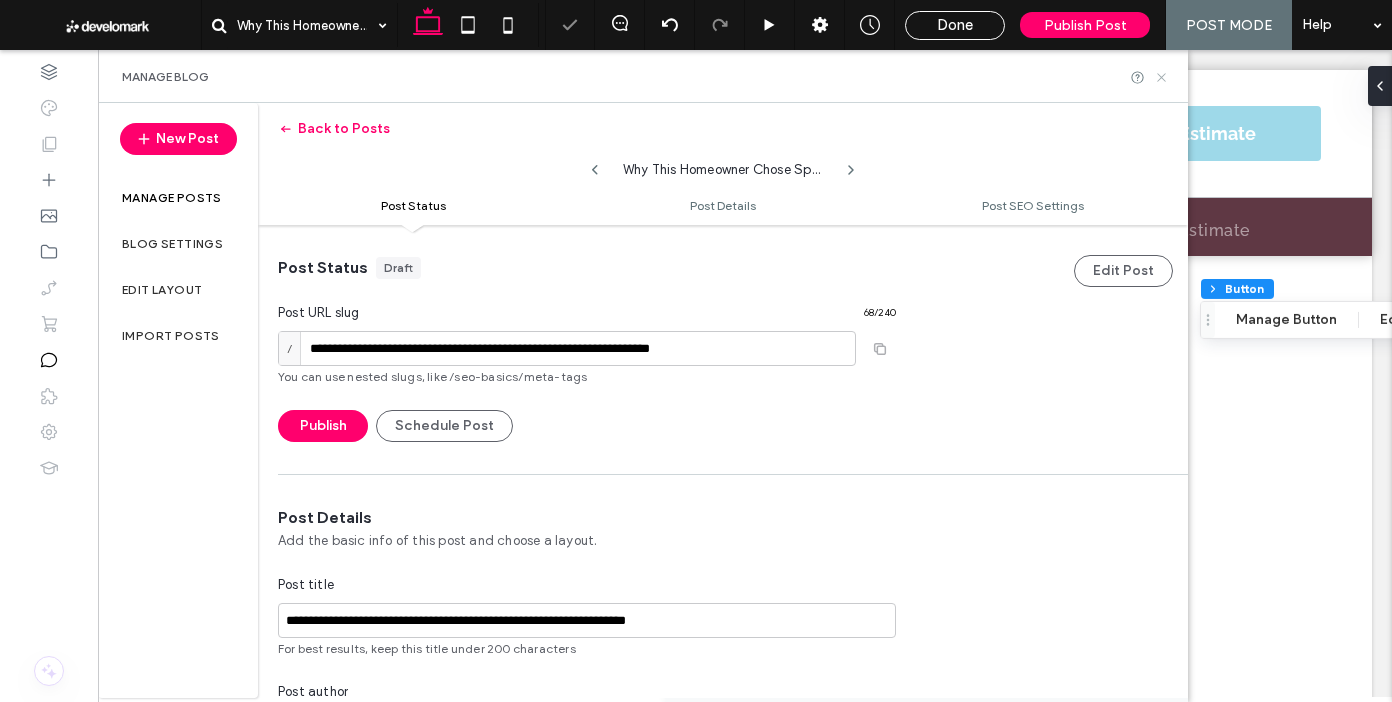 click 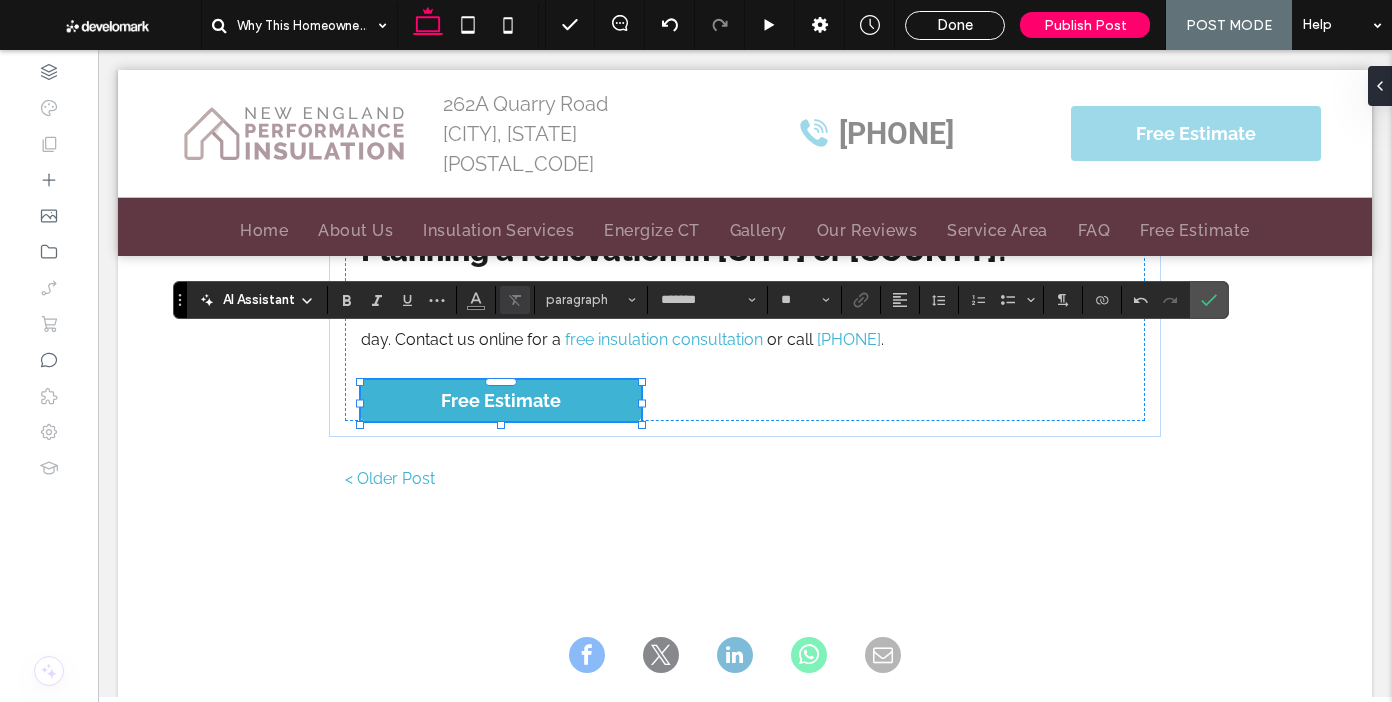 type on "**" 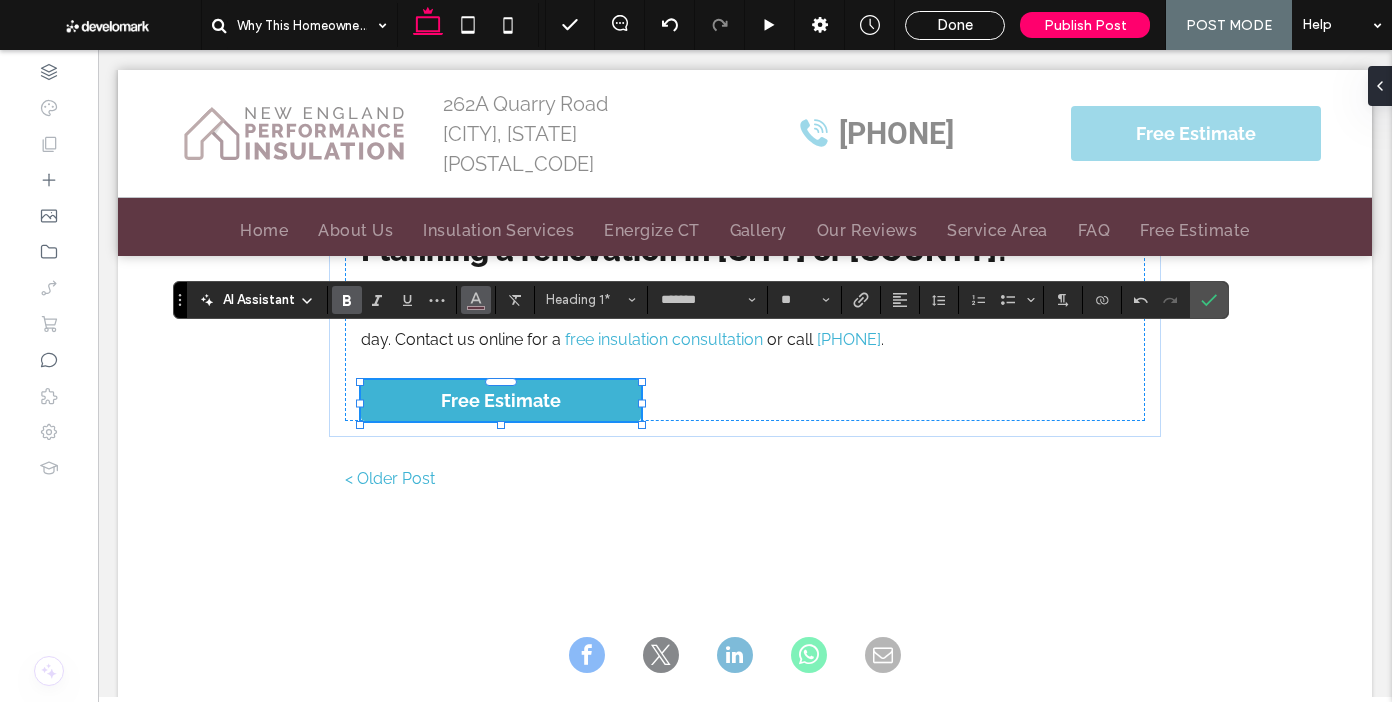 click at bounding box center (476, 298) 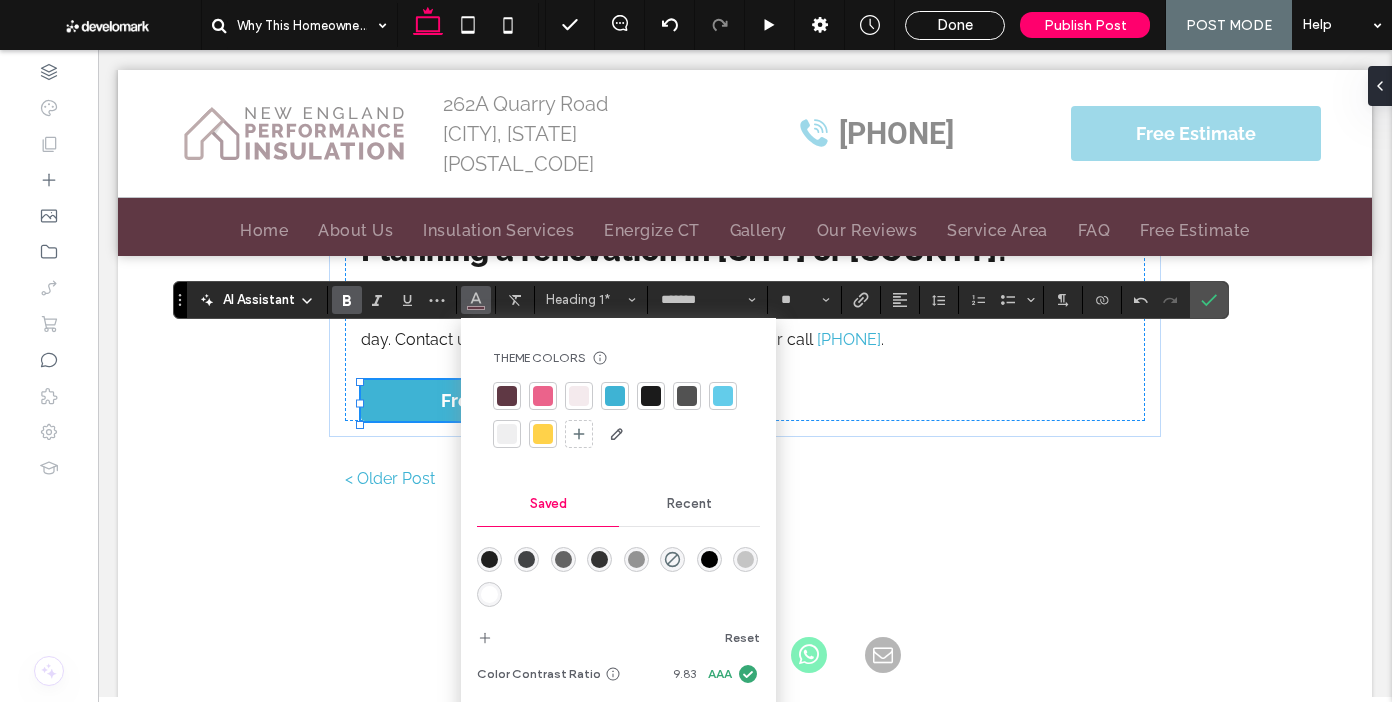 click at bounding box center [651, 396] 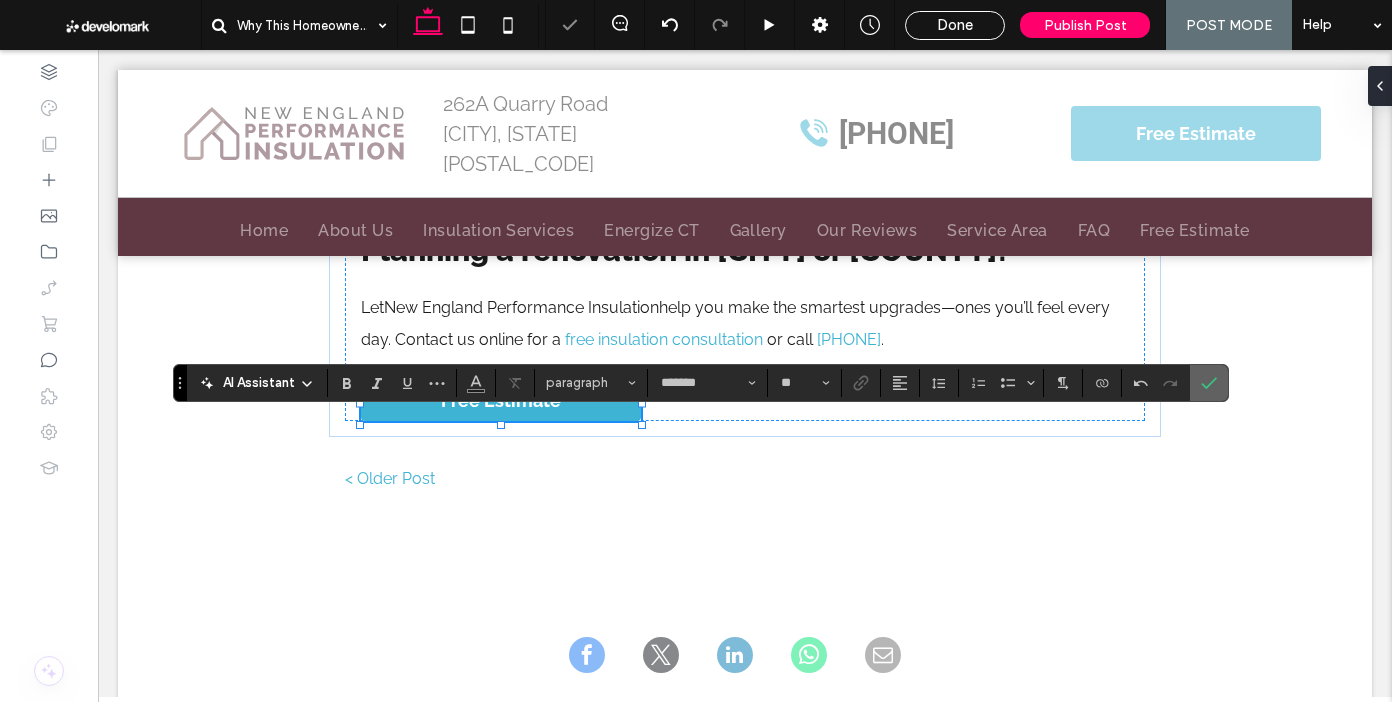click at bounding box center [1209, 383] 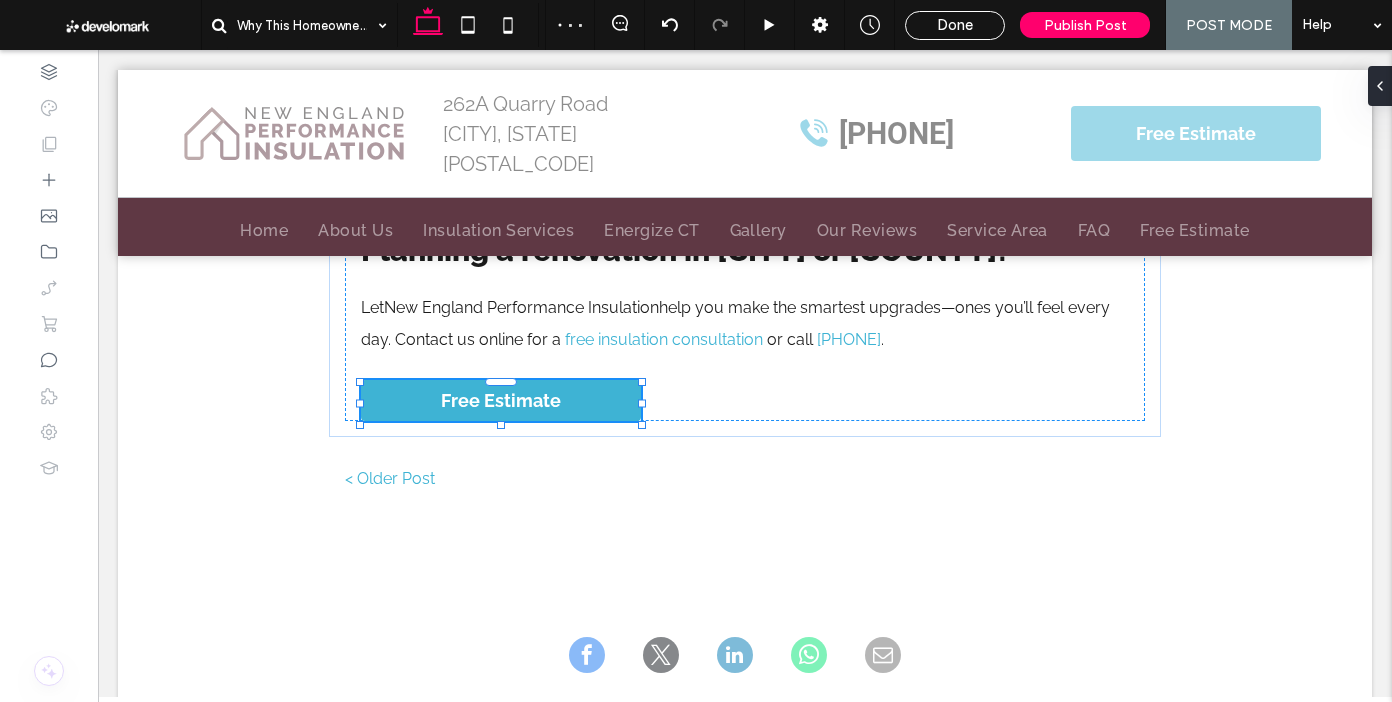 type on "*******" 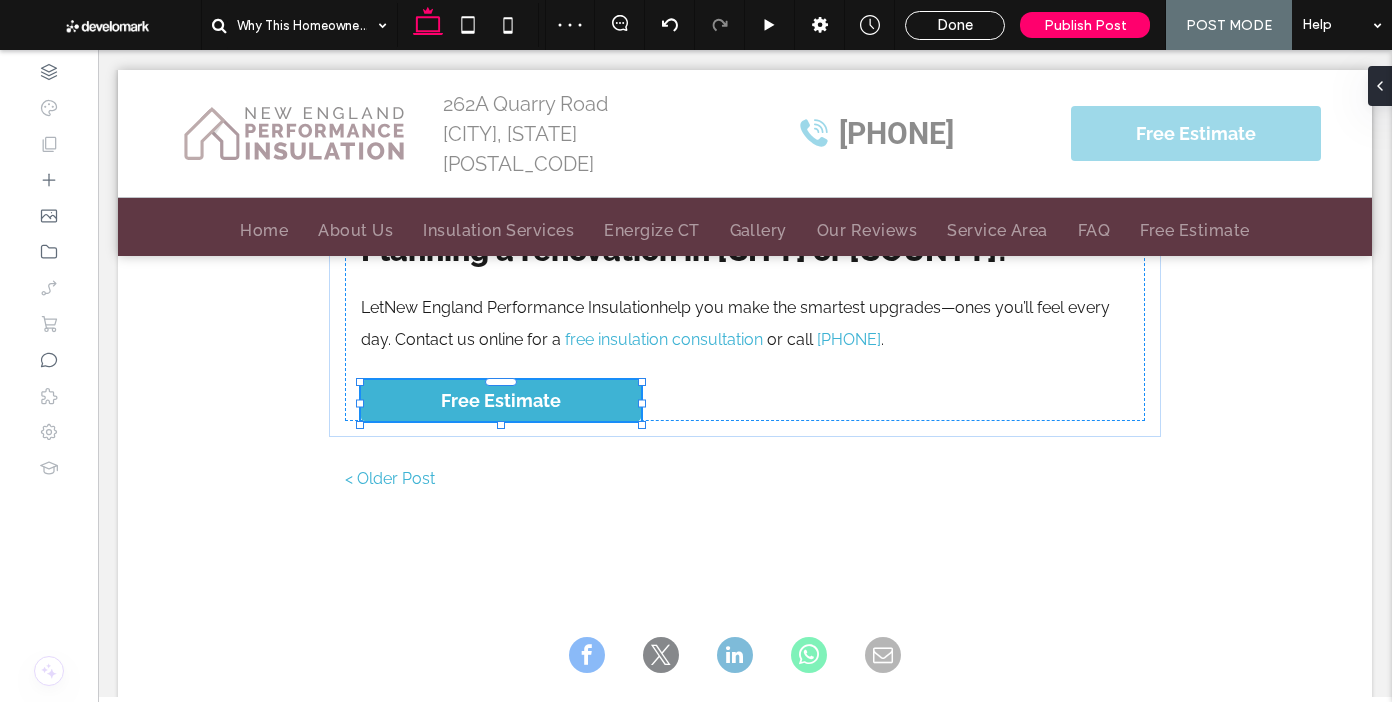type on "**" 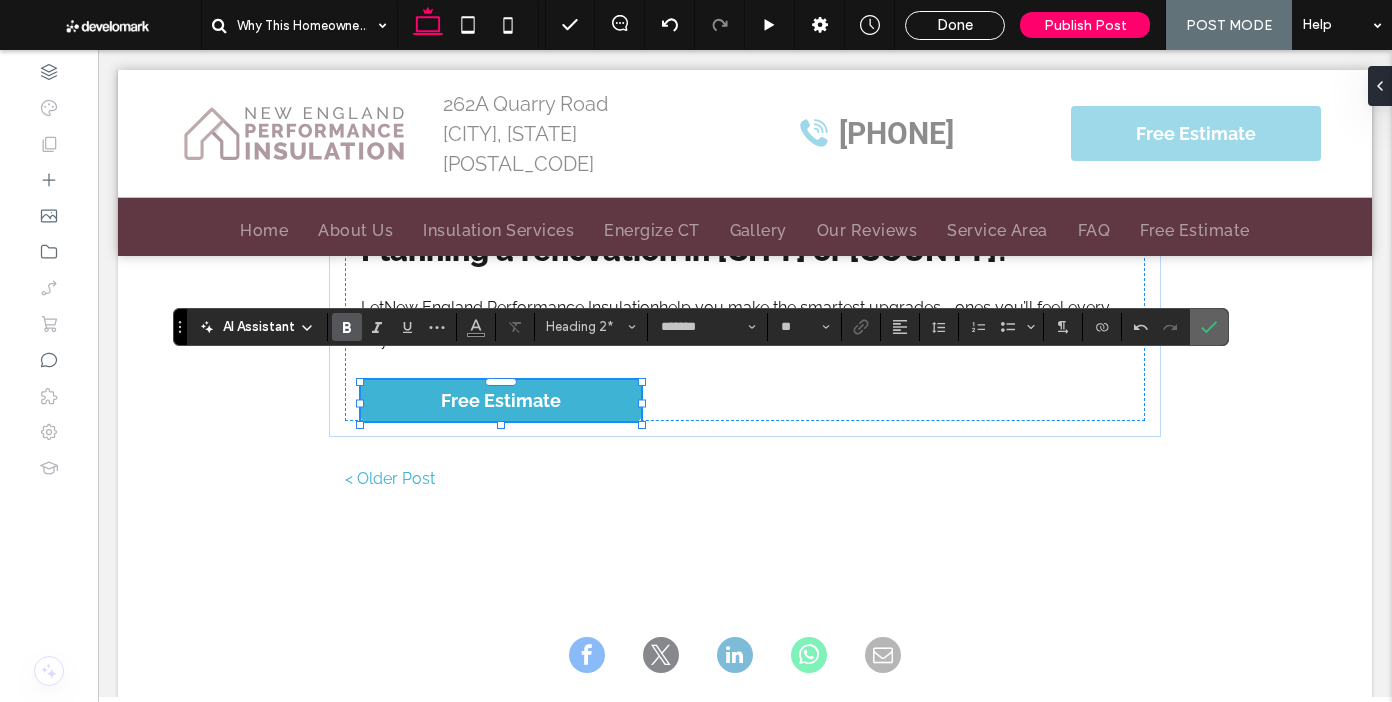 click 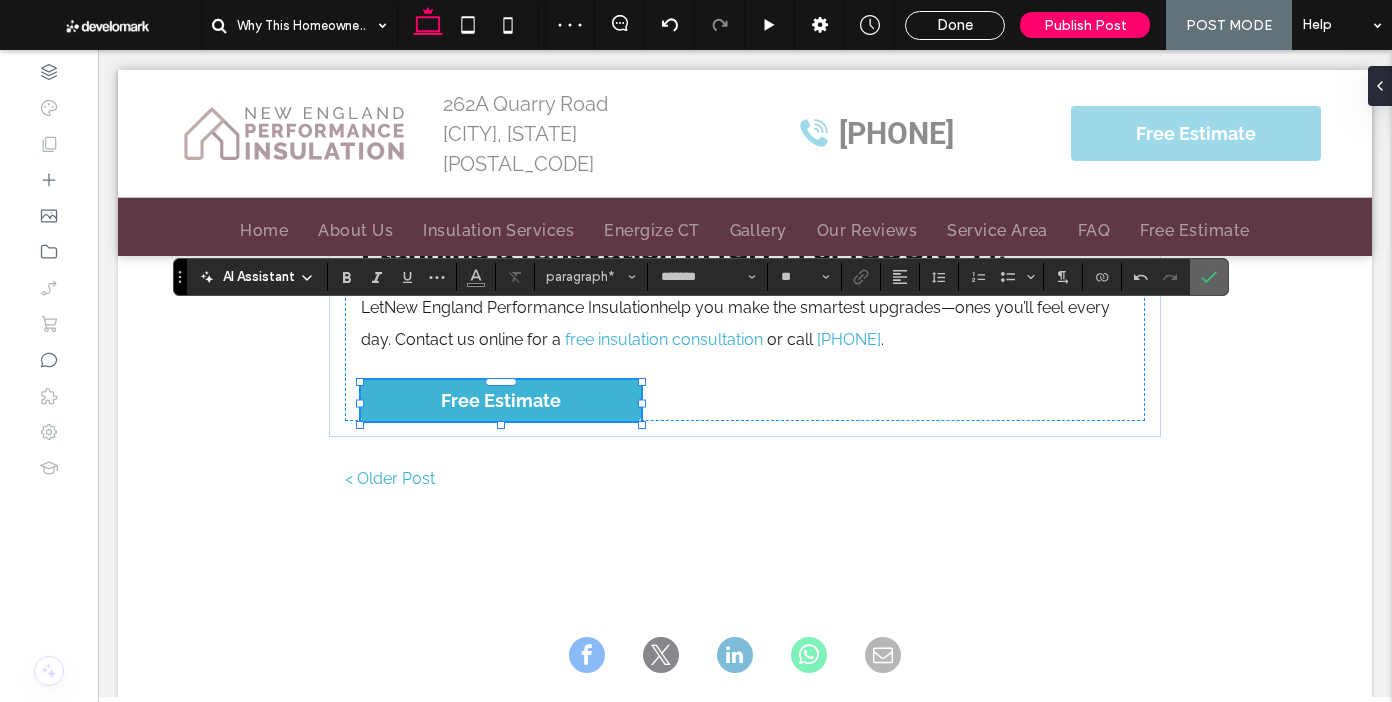 click at bounding box center (1209, 277) 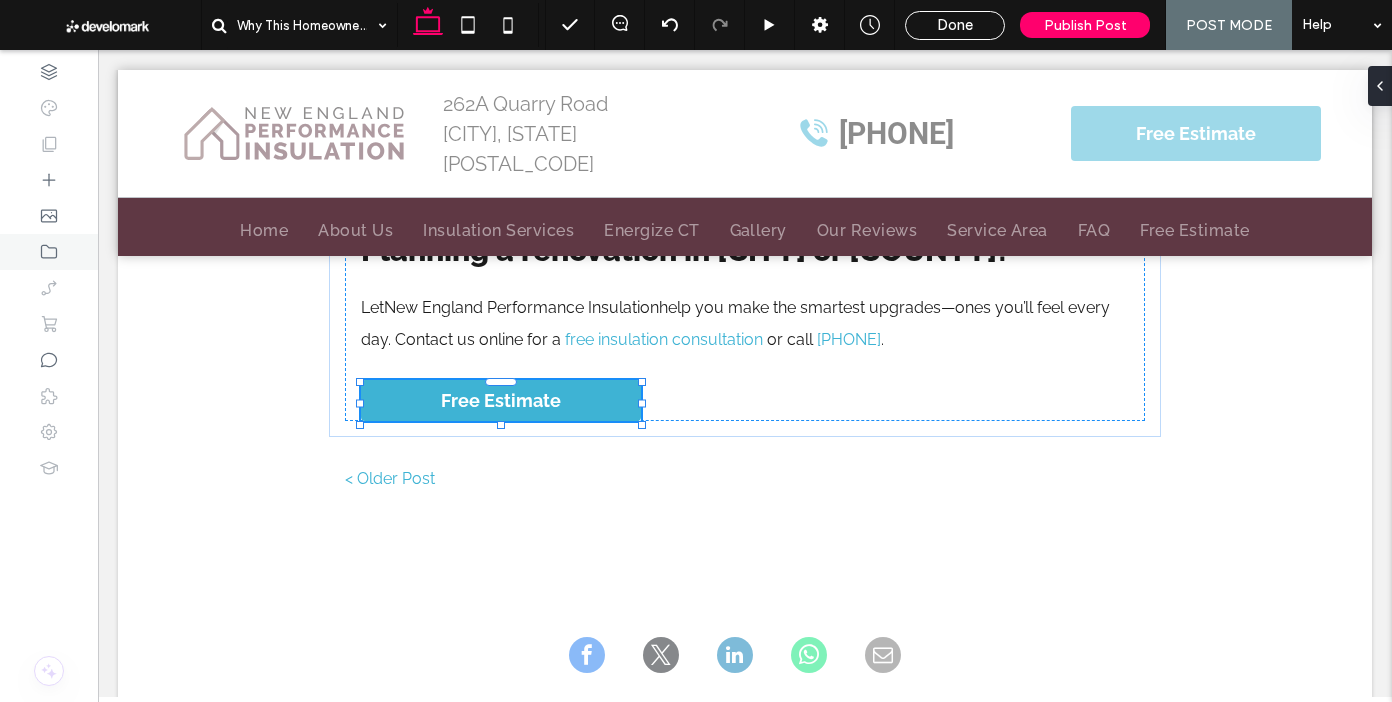 type on "*******" 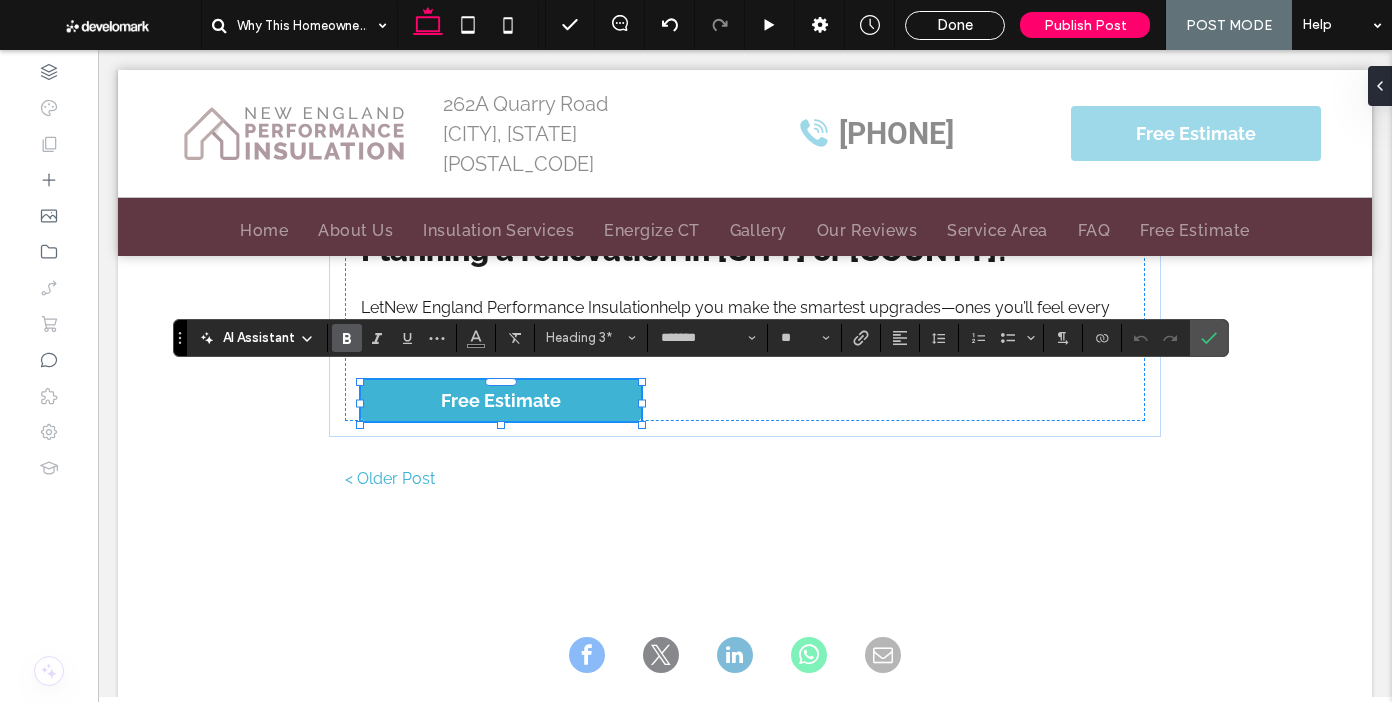type on "**" 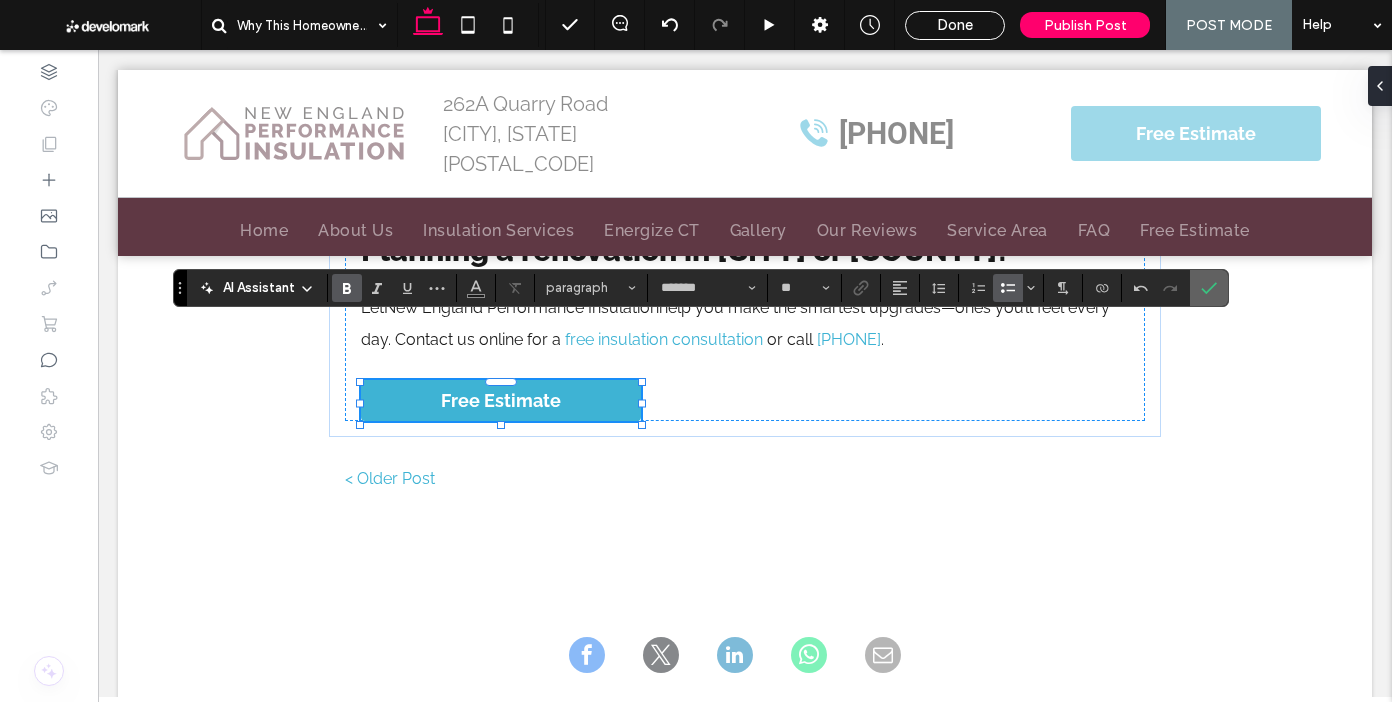 click at bounding box center (1209, 288) 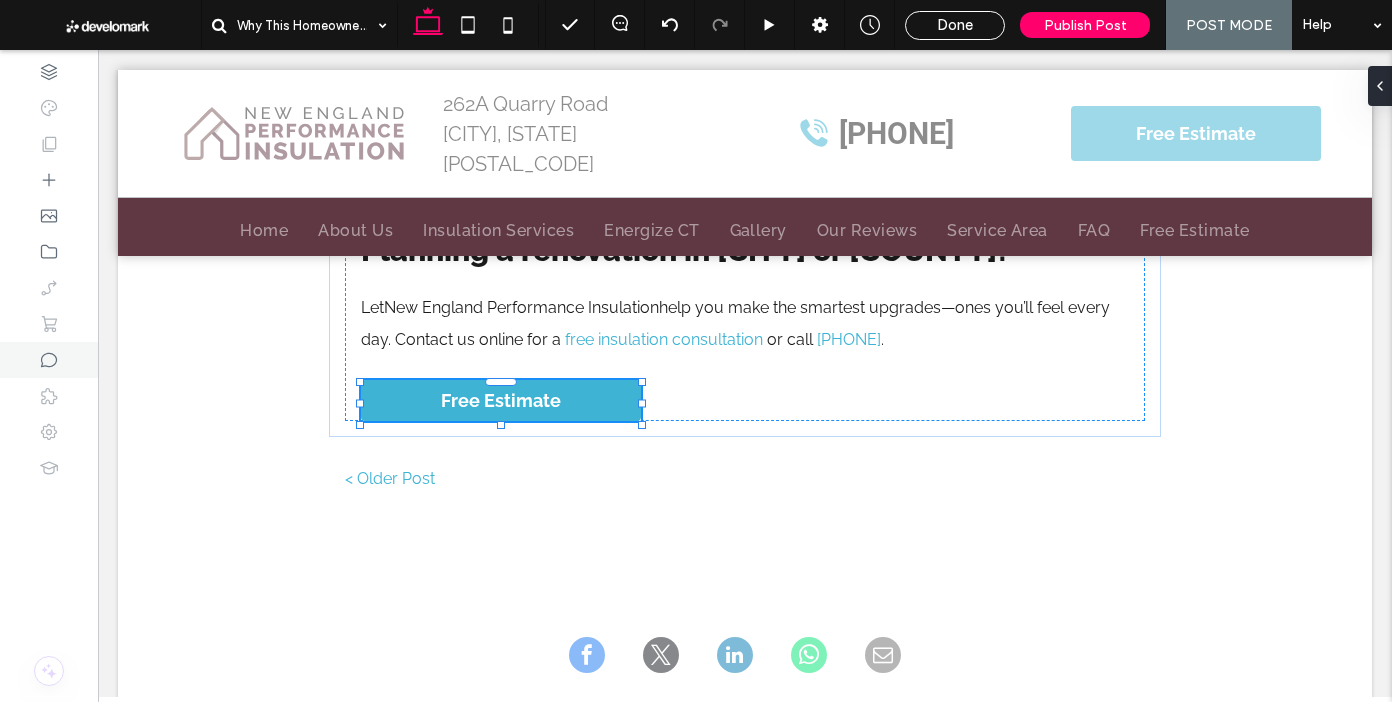 type on "*******" 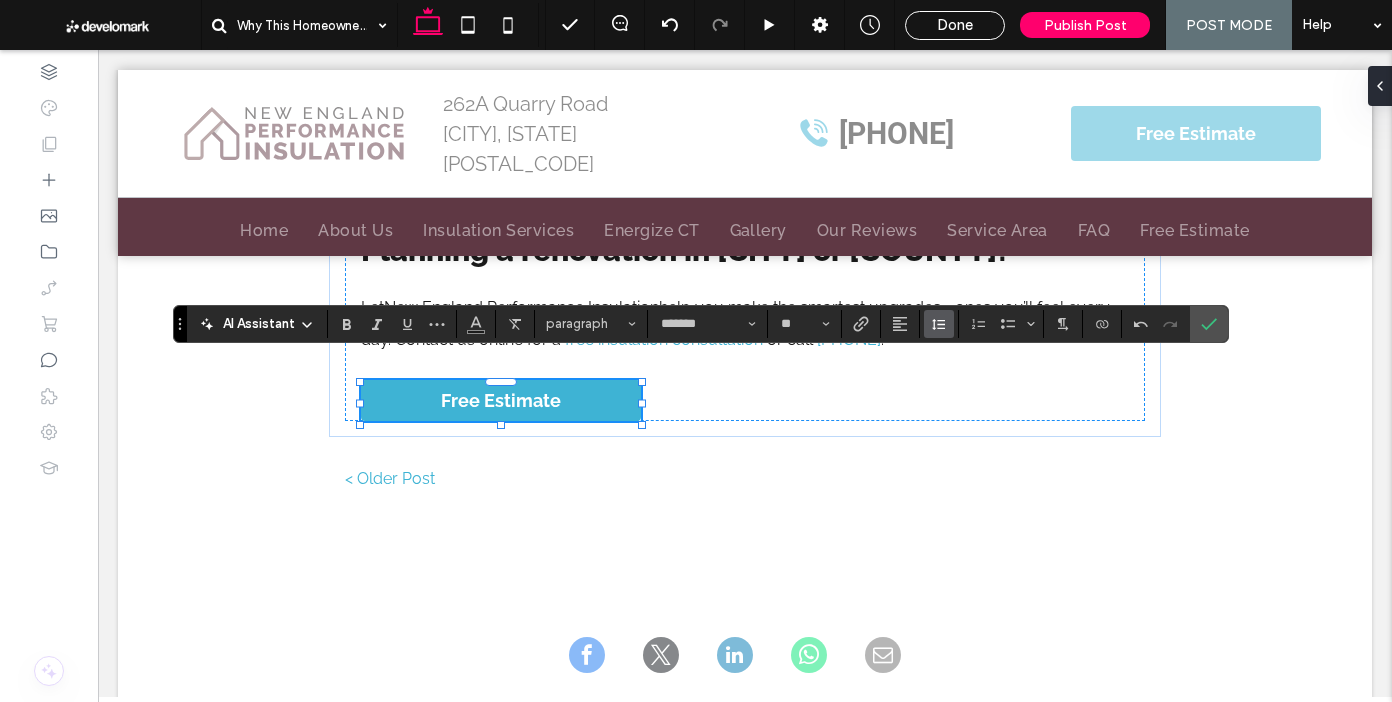click at bounding box center (939, 324) 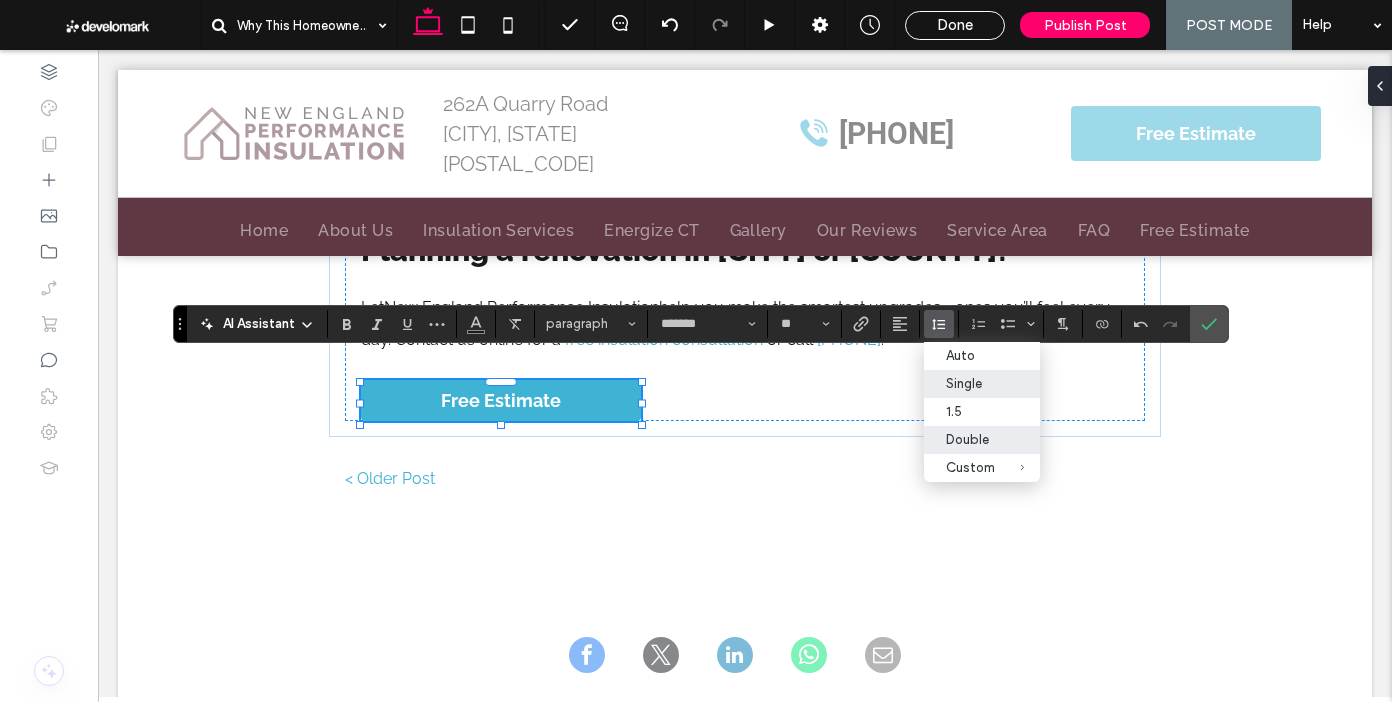click on "Double" at bounding box center [970, 439] 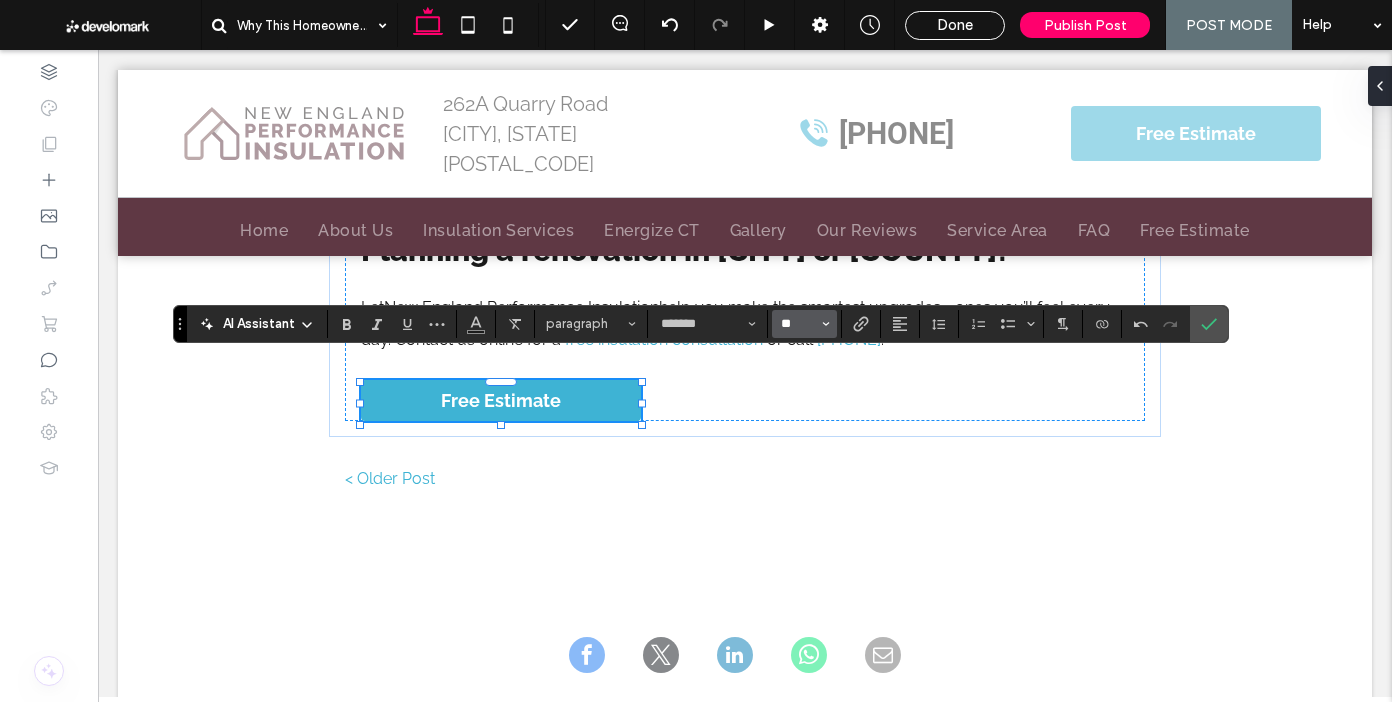 click on "**" at bounding box center [798, 324] 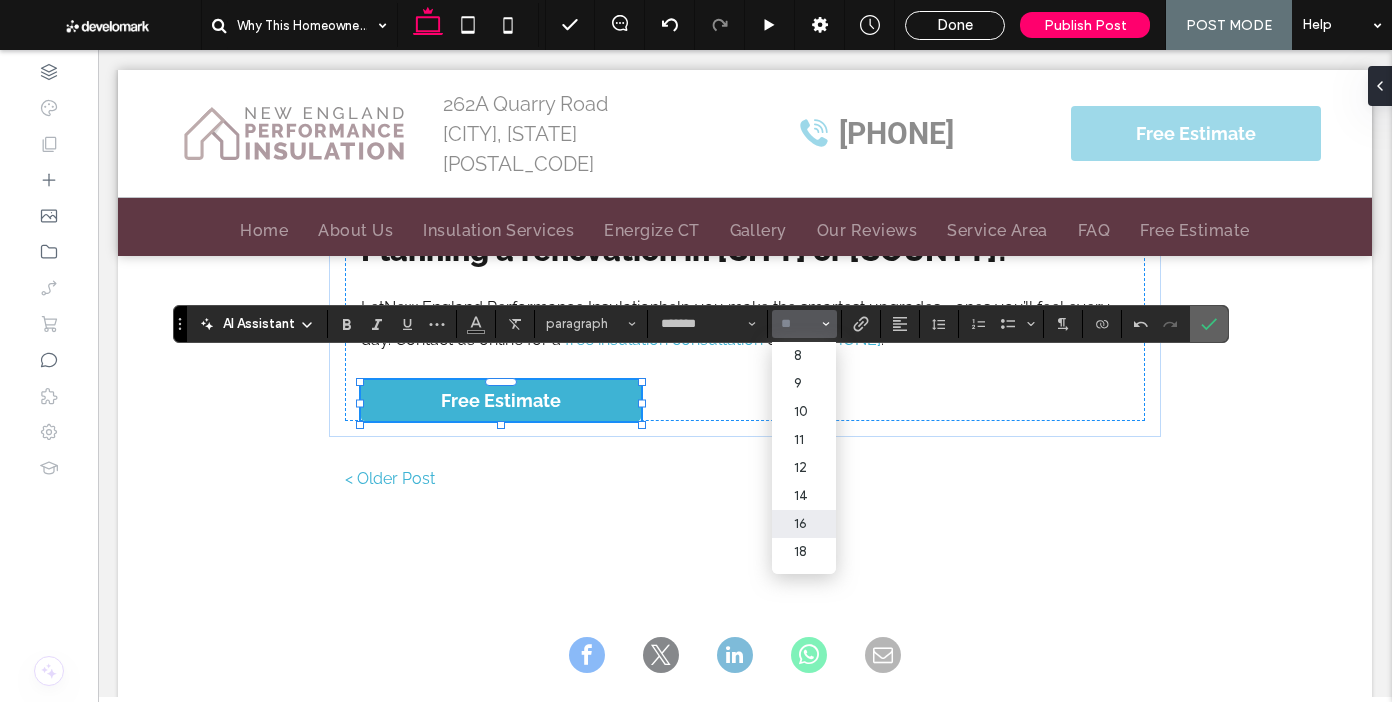 click at bounding box center [1209, 324] 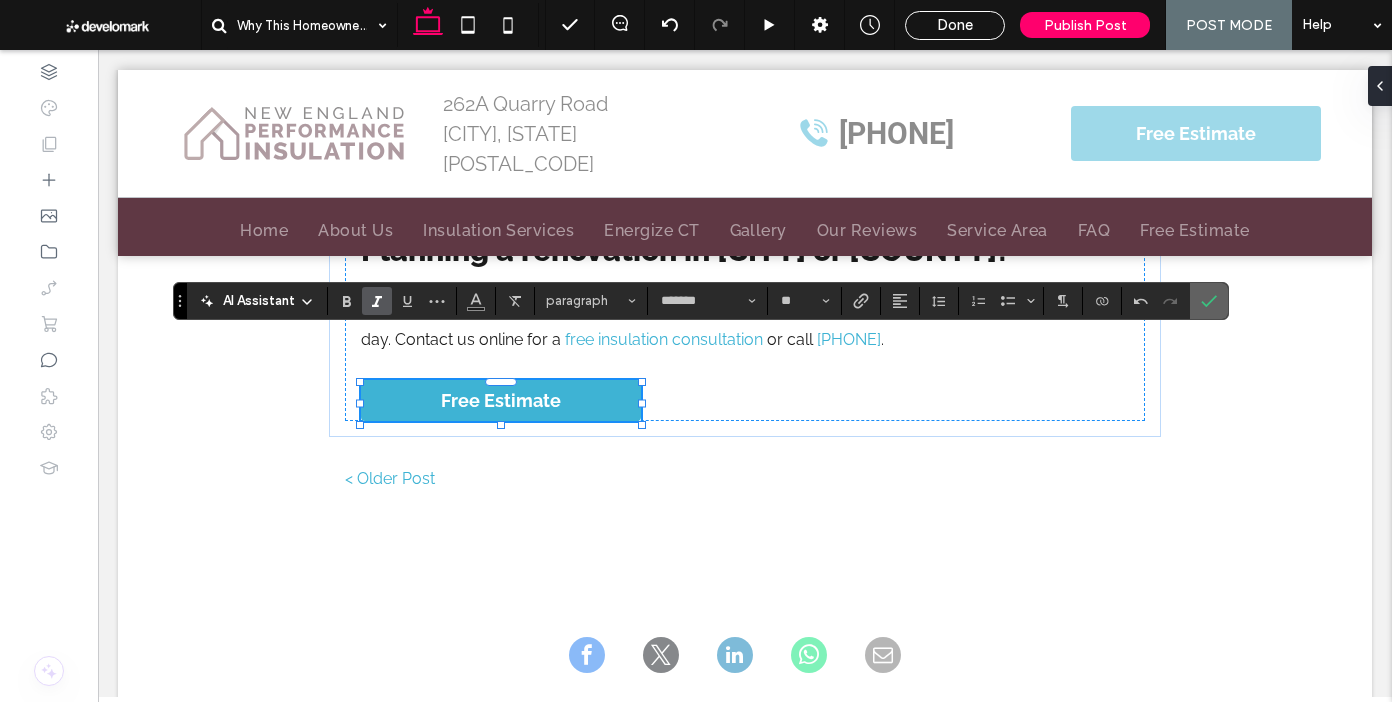 click 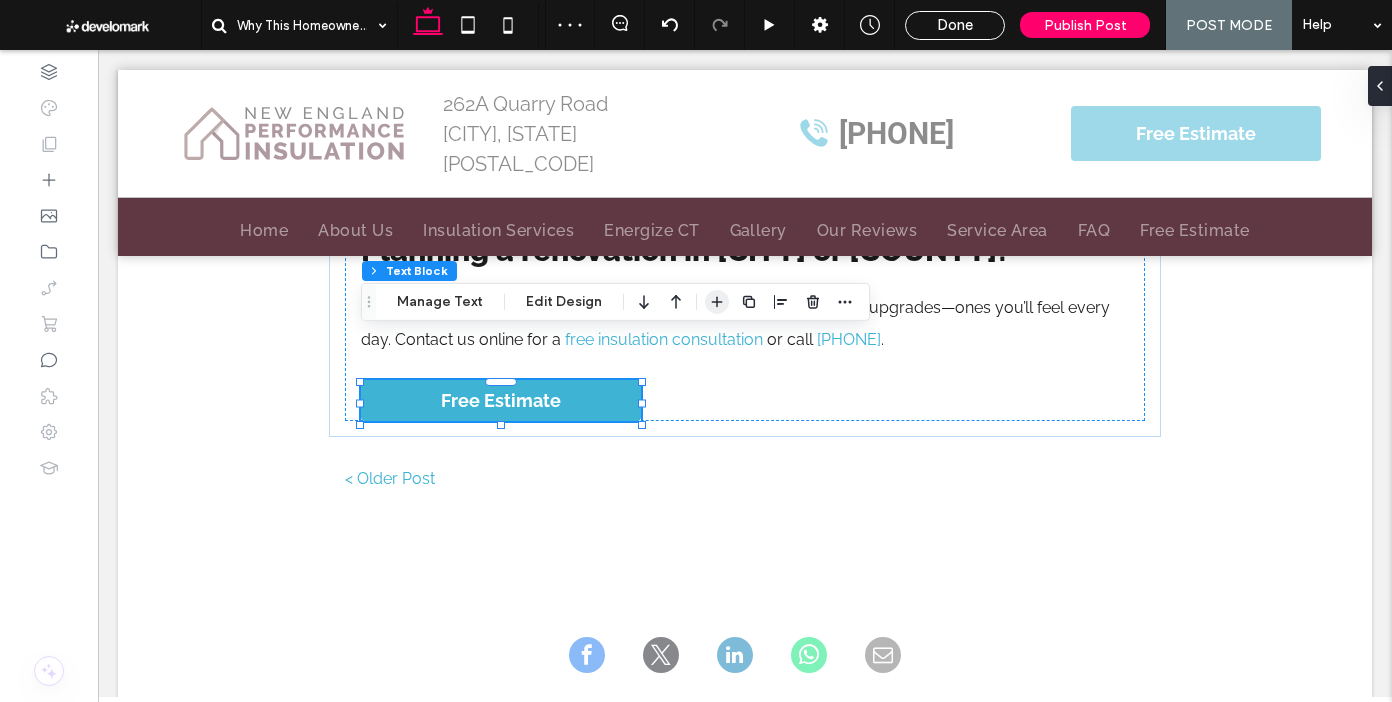 click 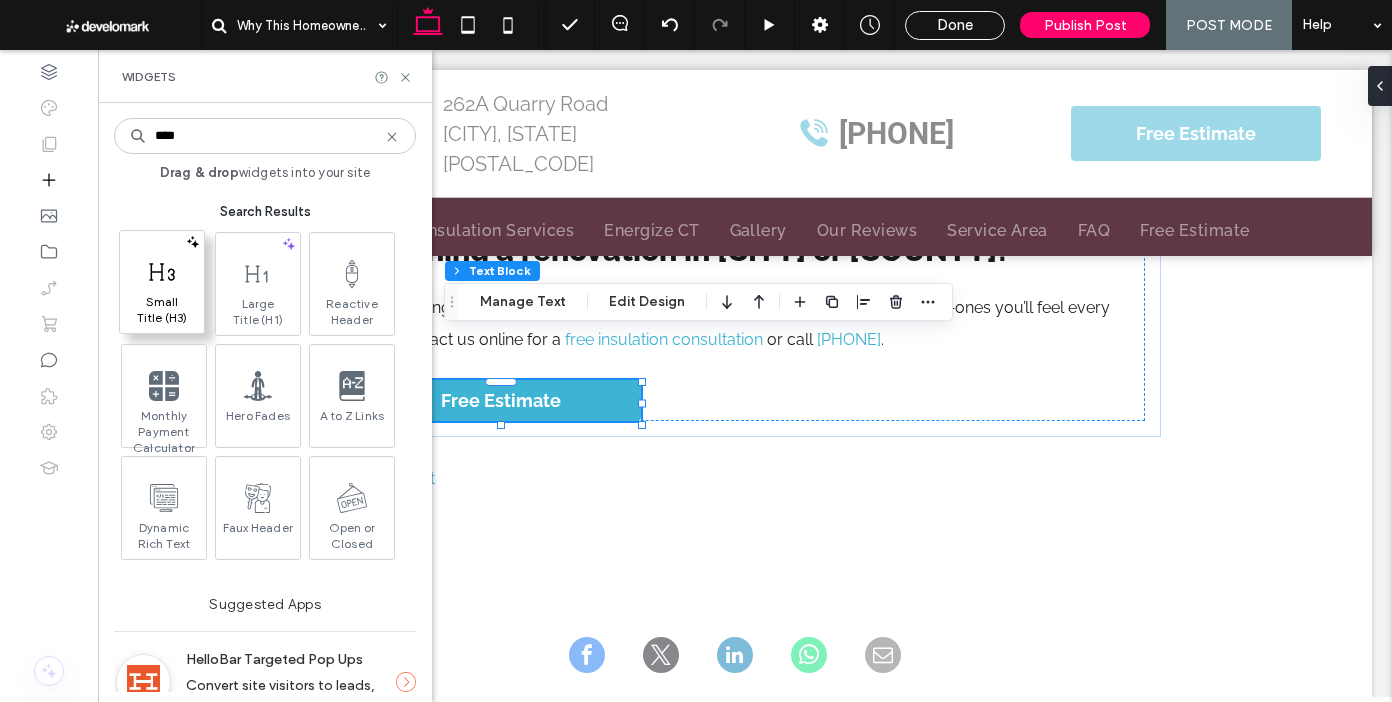 type on "****" 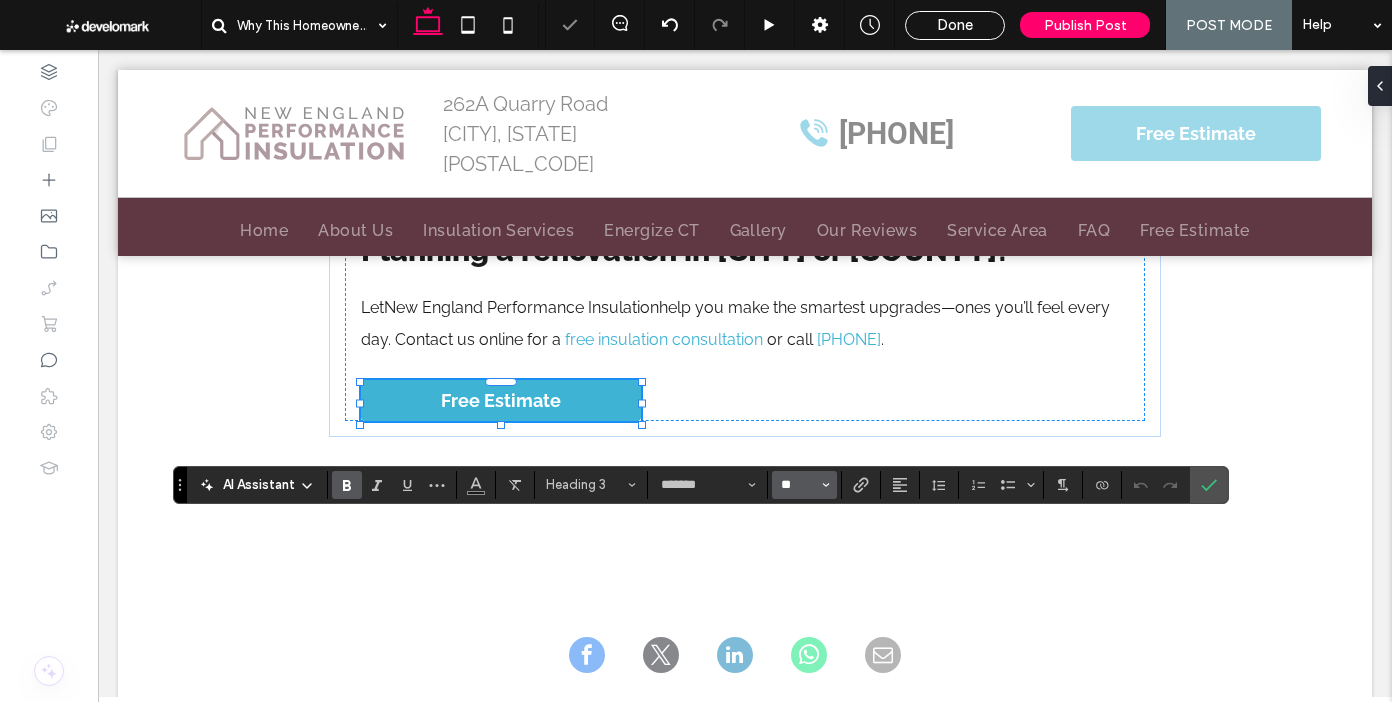 drag, startPoint x: 793, startPoint y: 478, endPoint x: 811, endPoint y: 485, distance: 19.313208 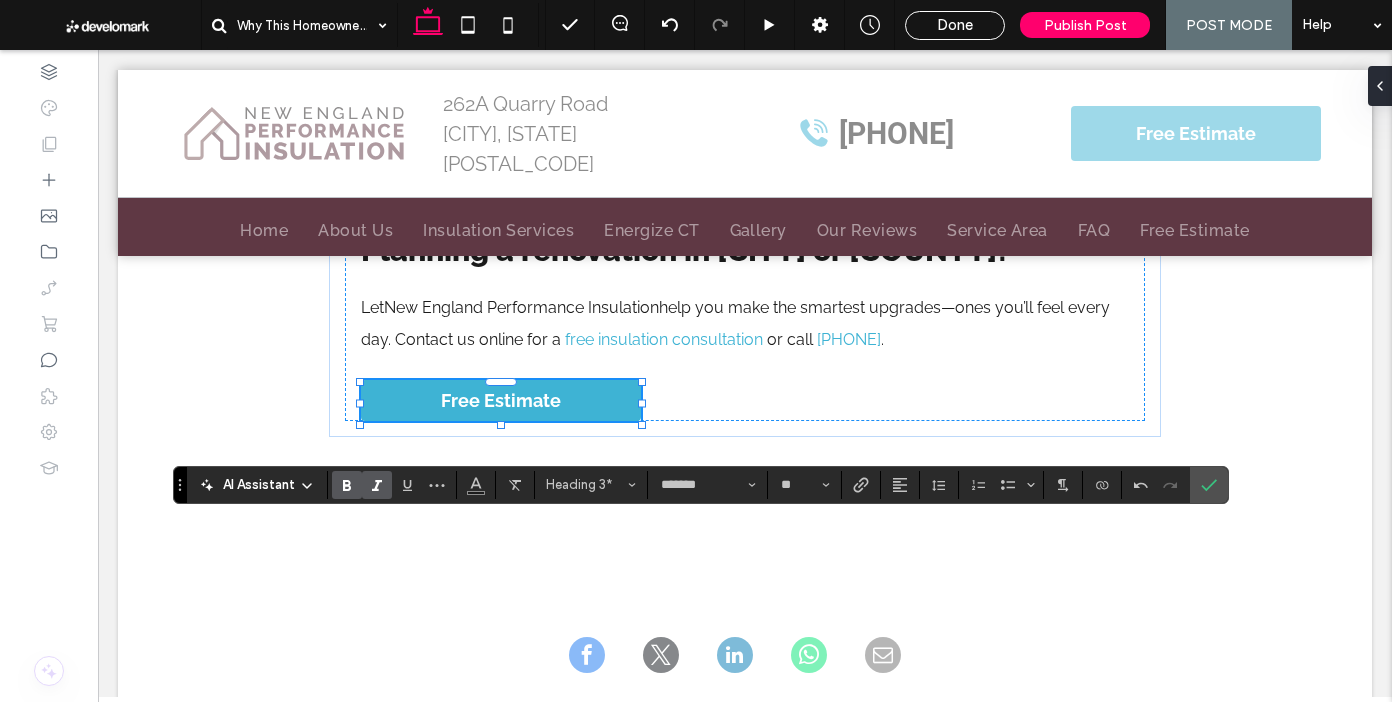 type on "**" 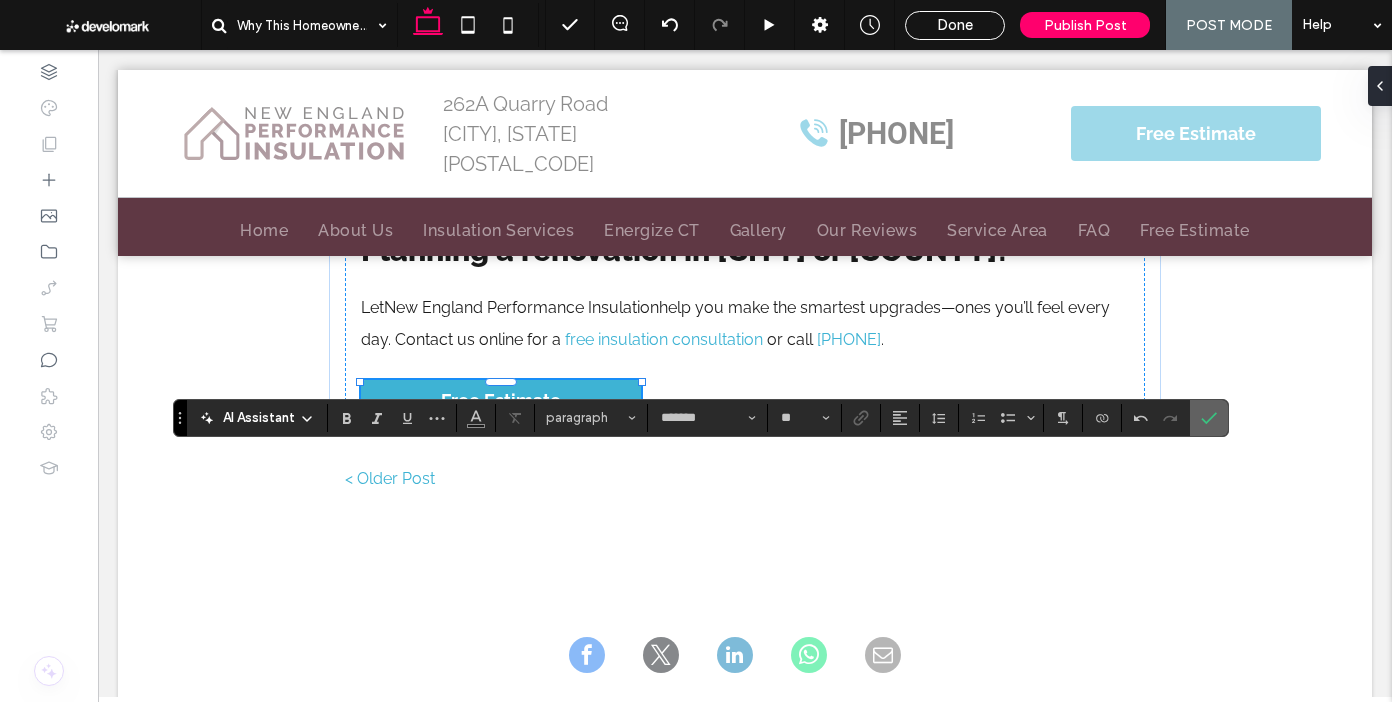 click at bounding box center [1209, 418] 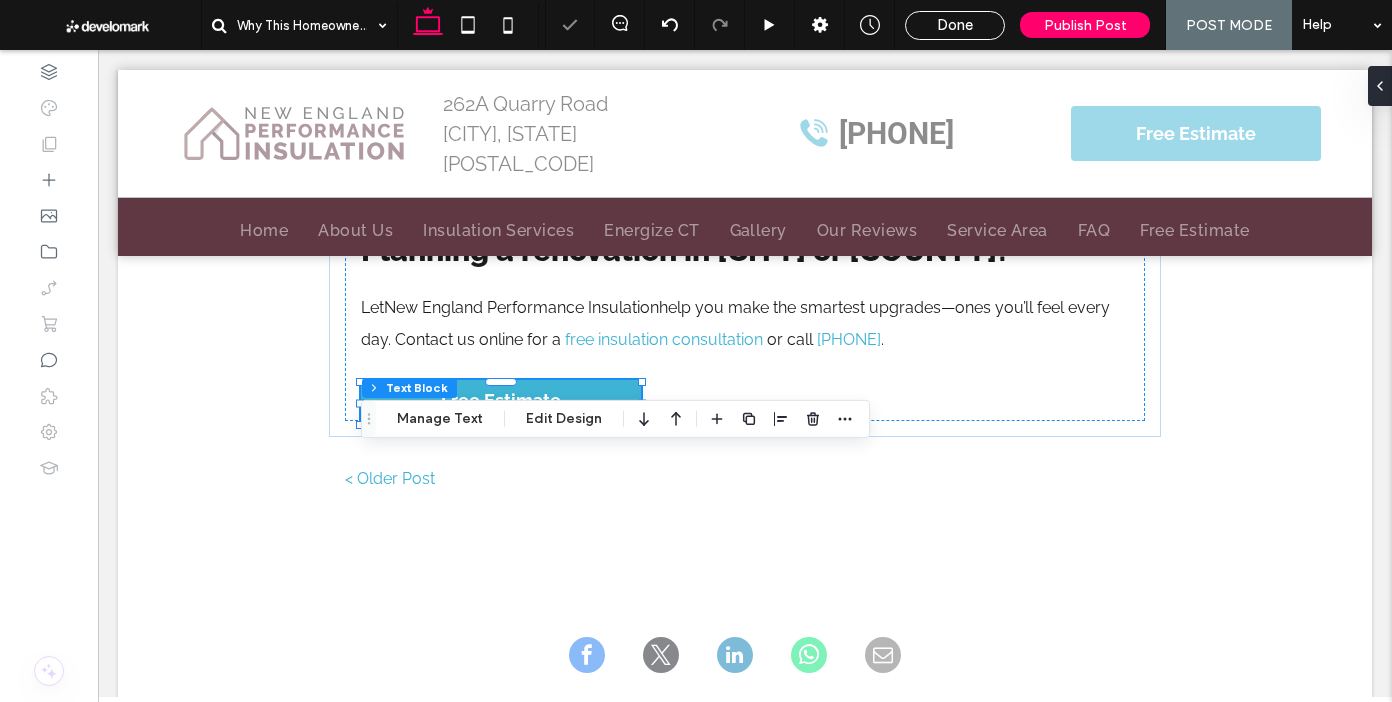 drag, startPoint x: 717, startPoint y: 421, endPoint x: 688, endPoint y: 413, distance: 30.083218 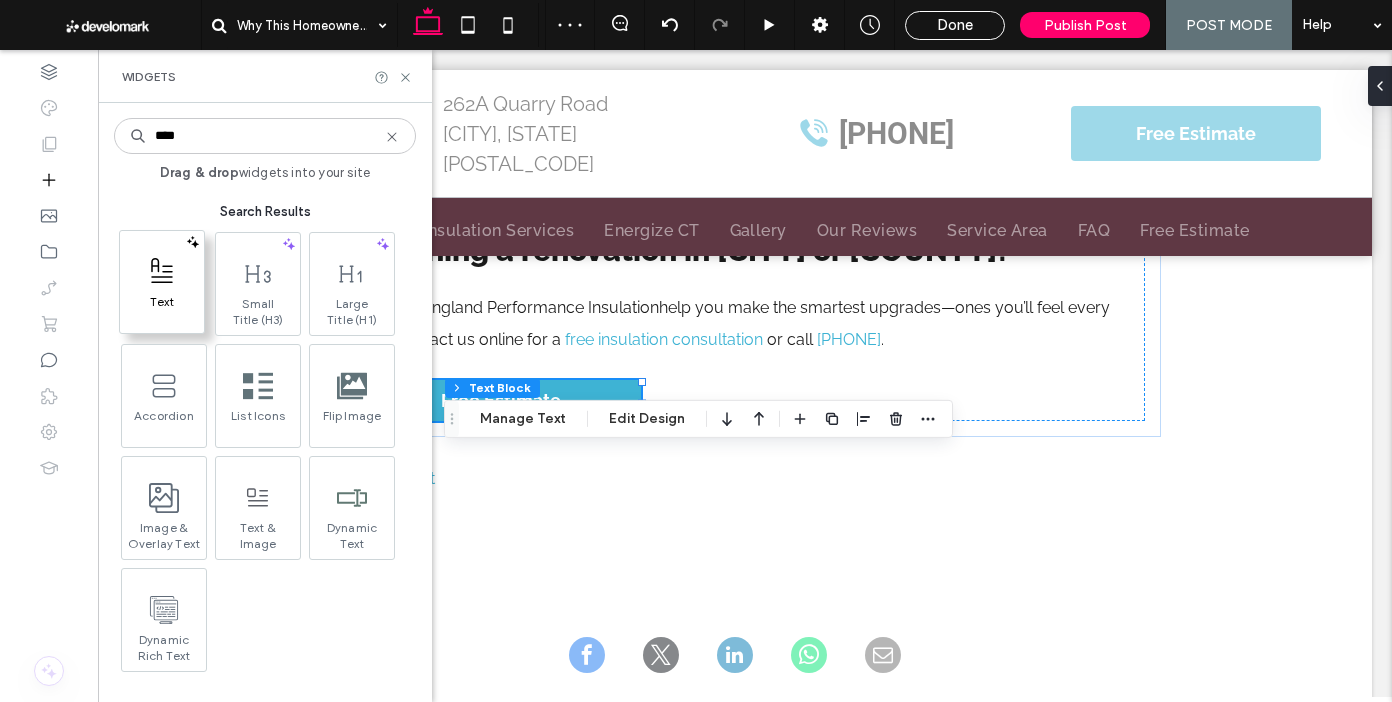 type on "****" 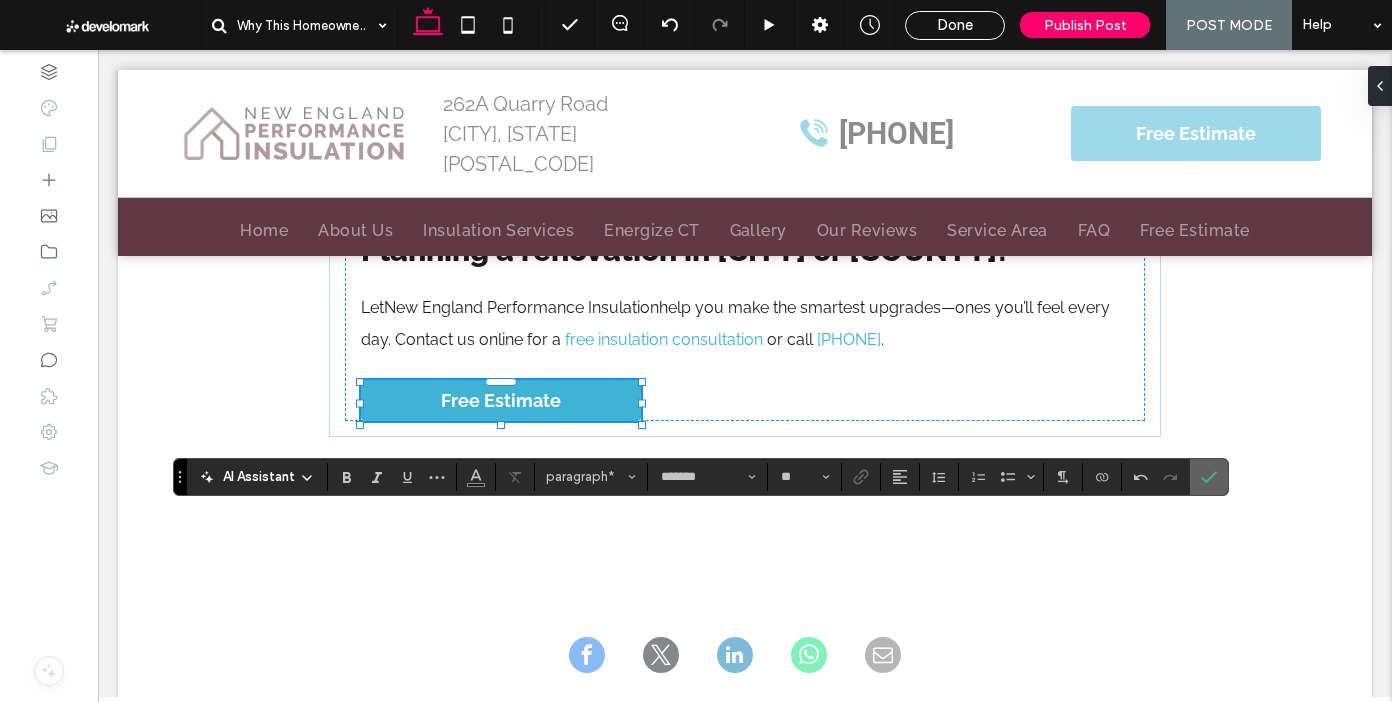click 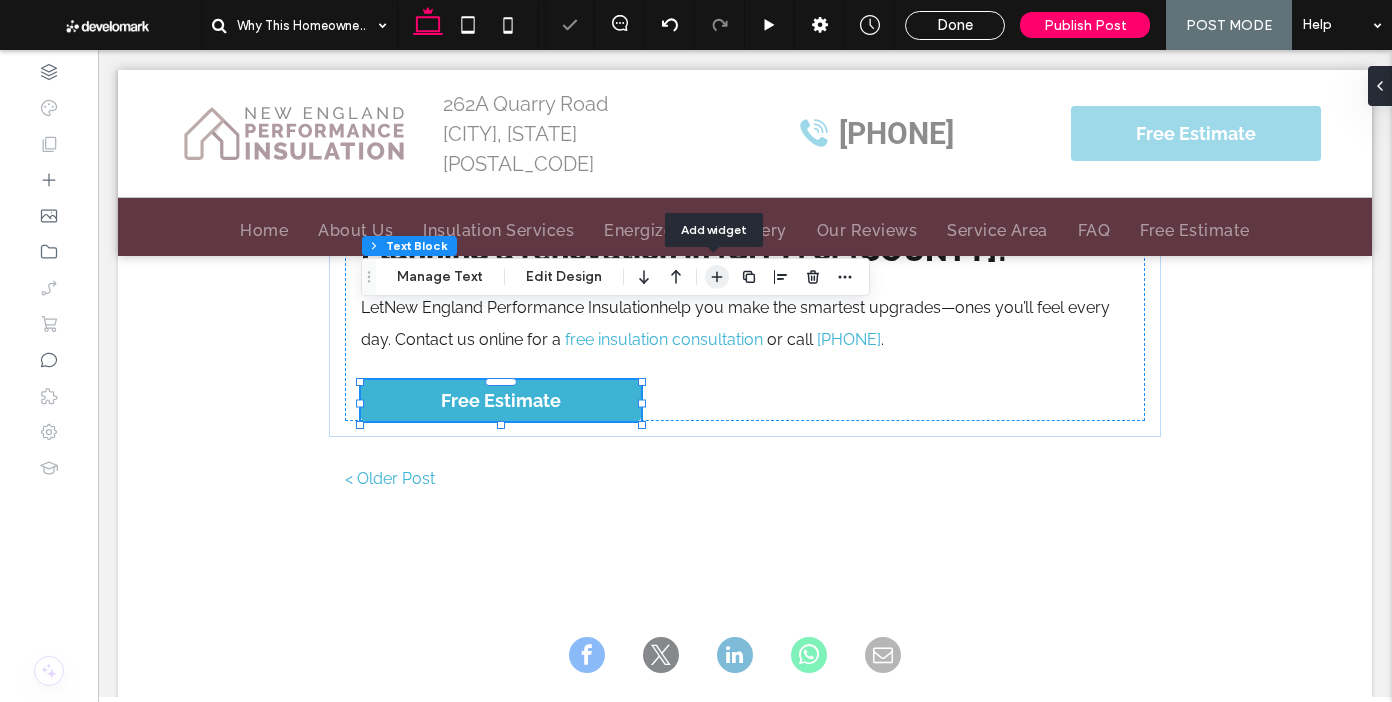 click 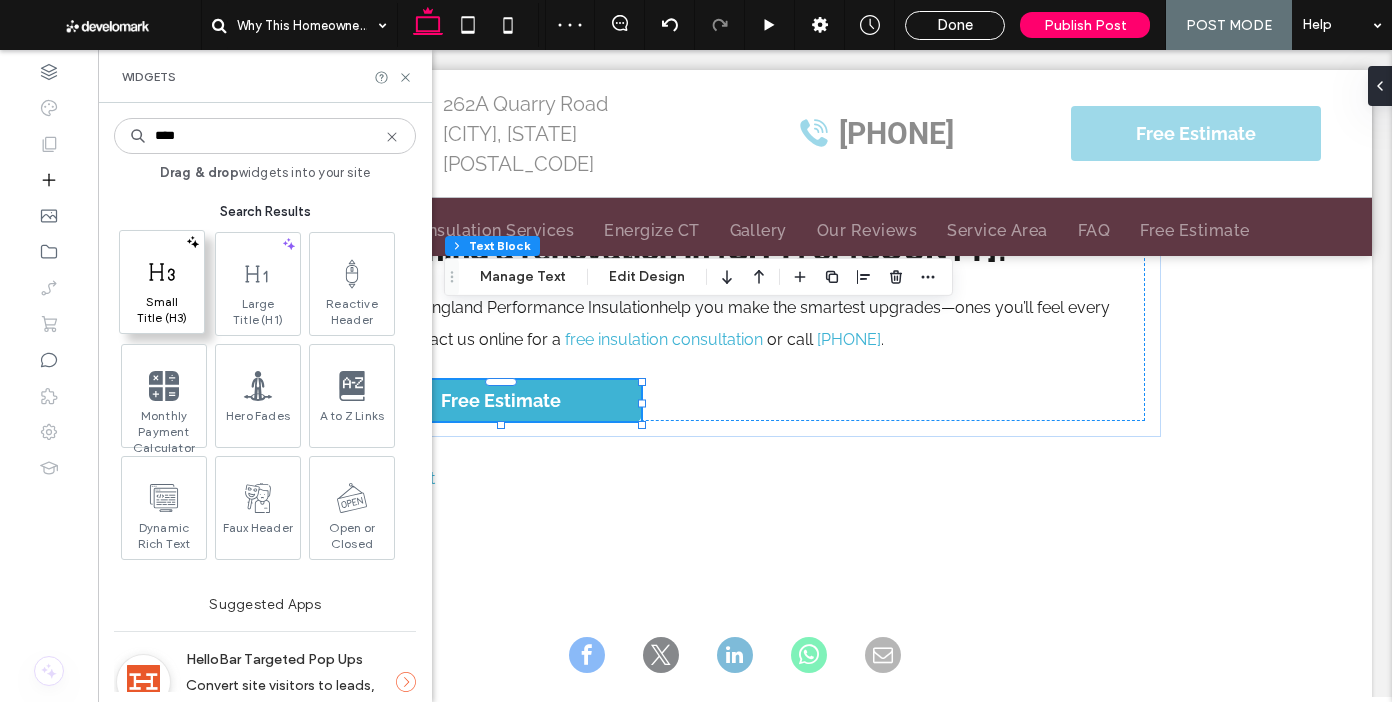 type on "****" 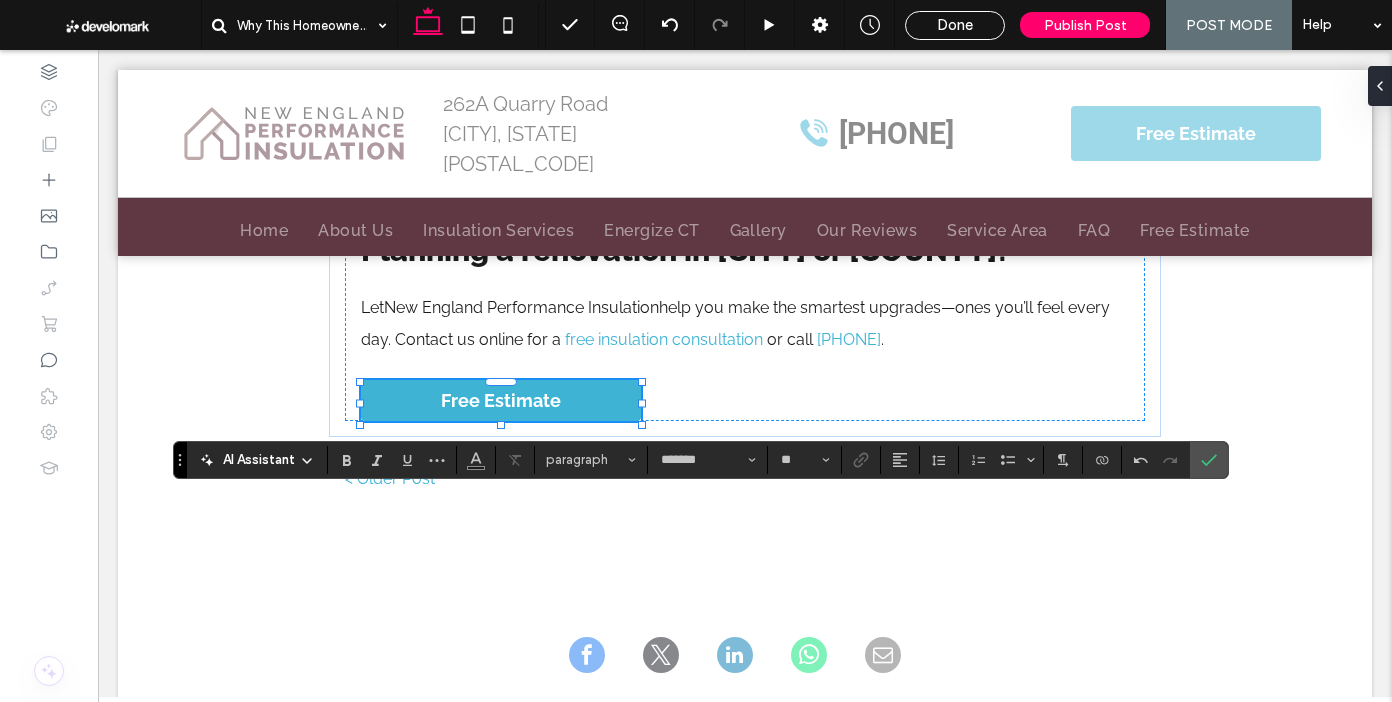 type on "**" 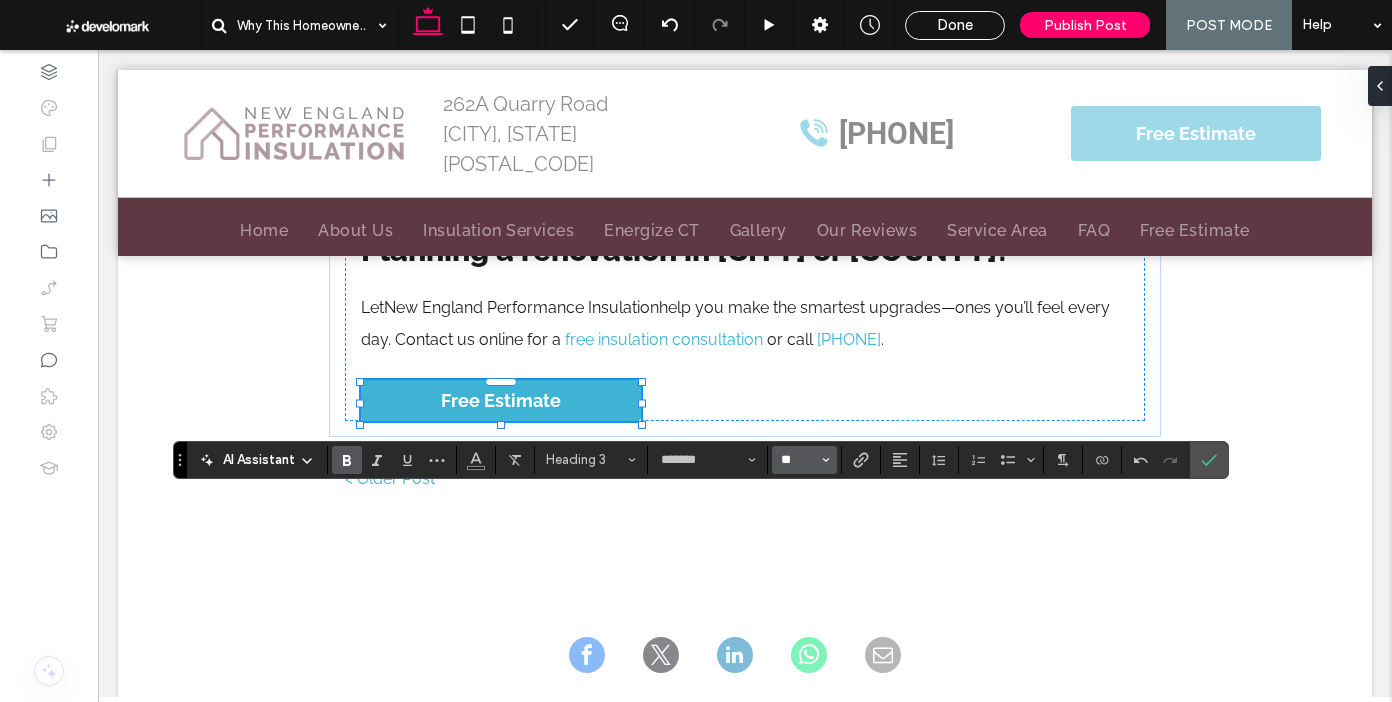 click on "**" at bounding box center (798, 460) 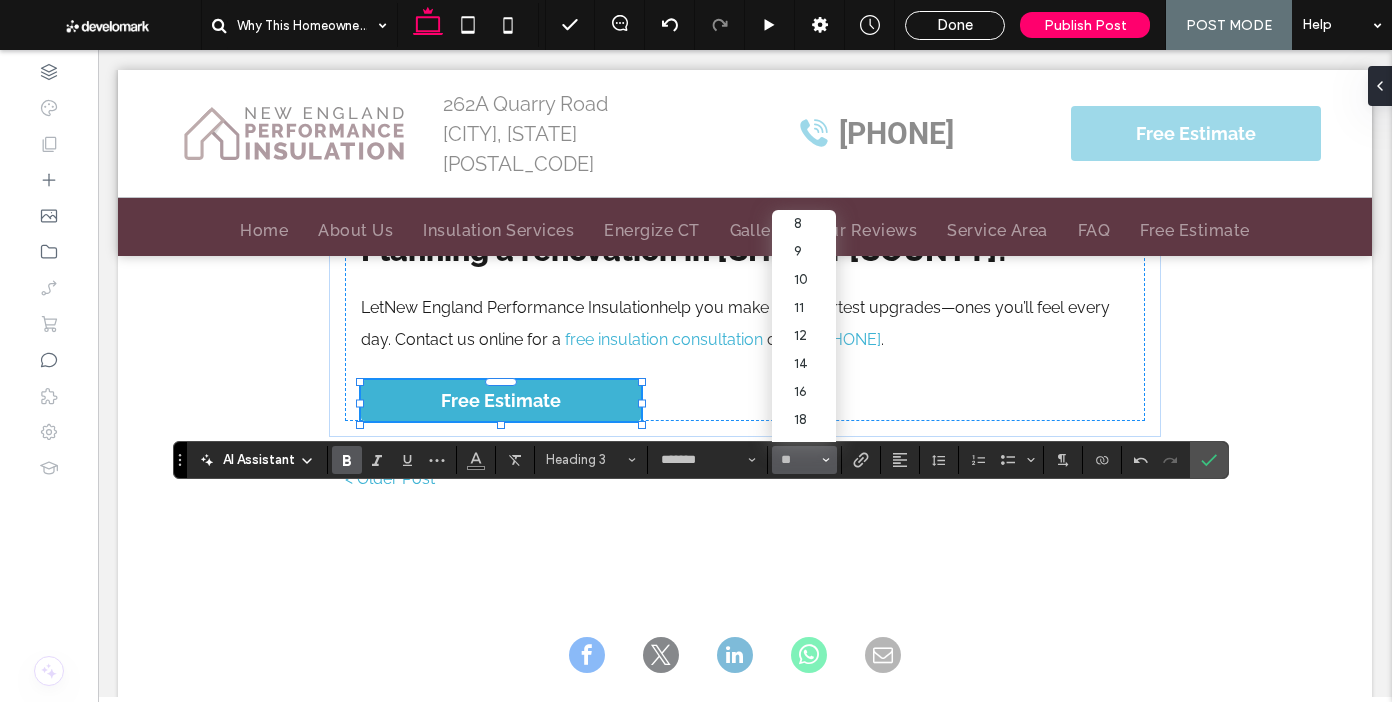 type on "**" 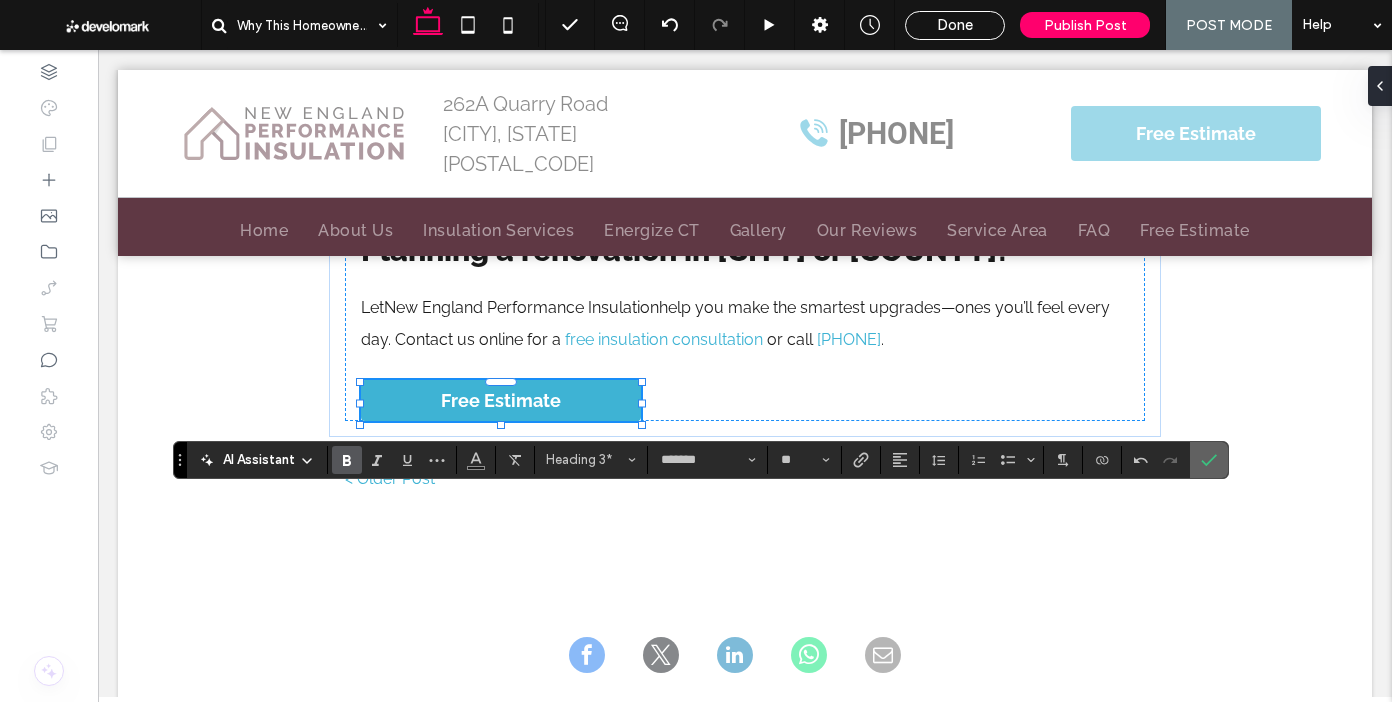 click at bounding box center [1209, 460] 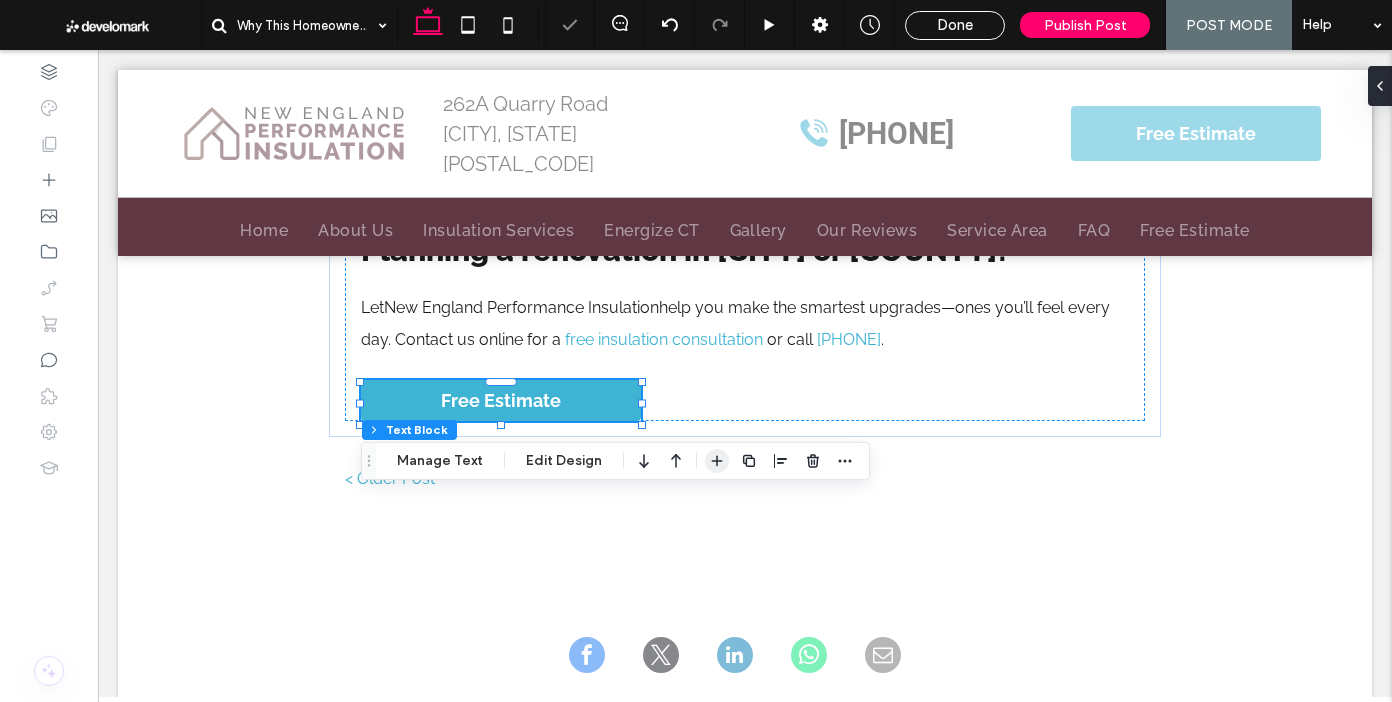click at bounding box center (717, 461) 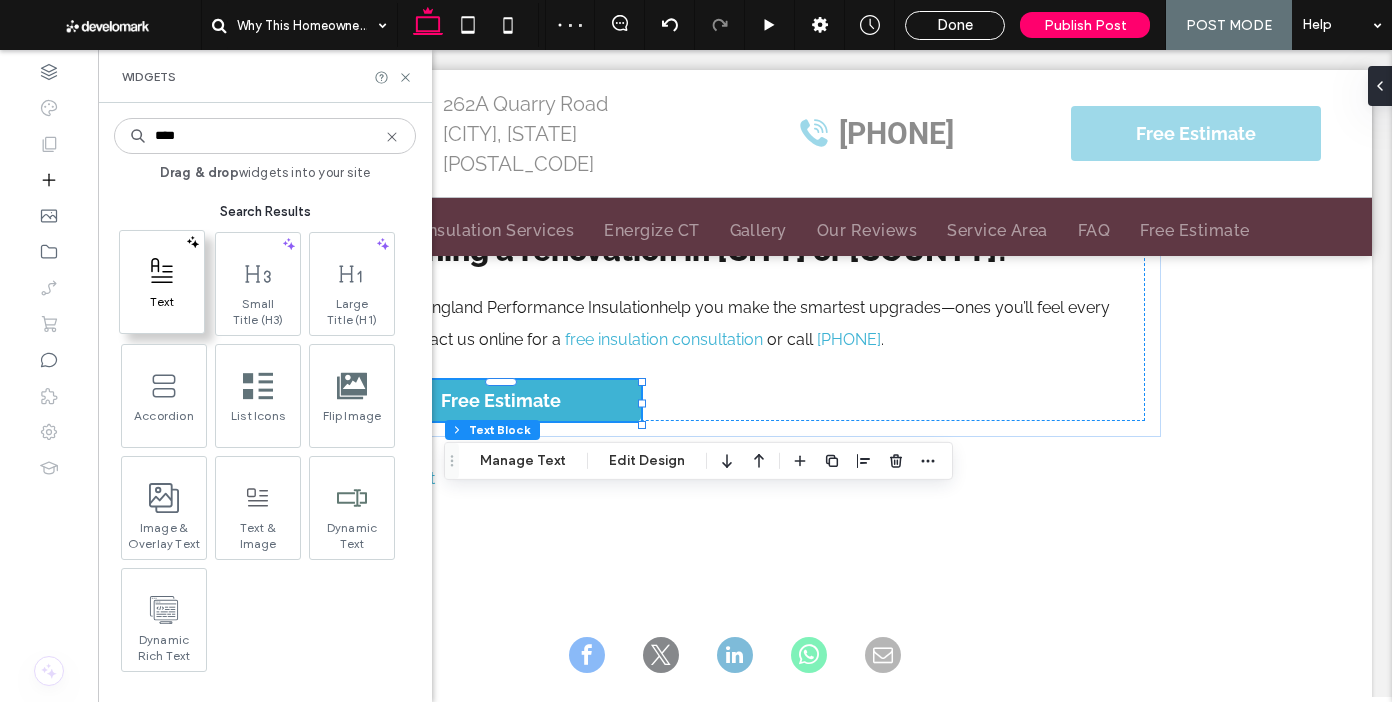 type on "****" 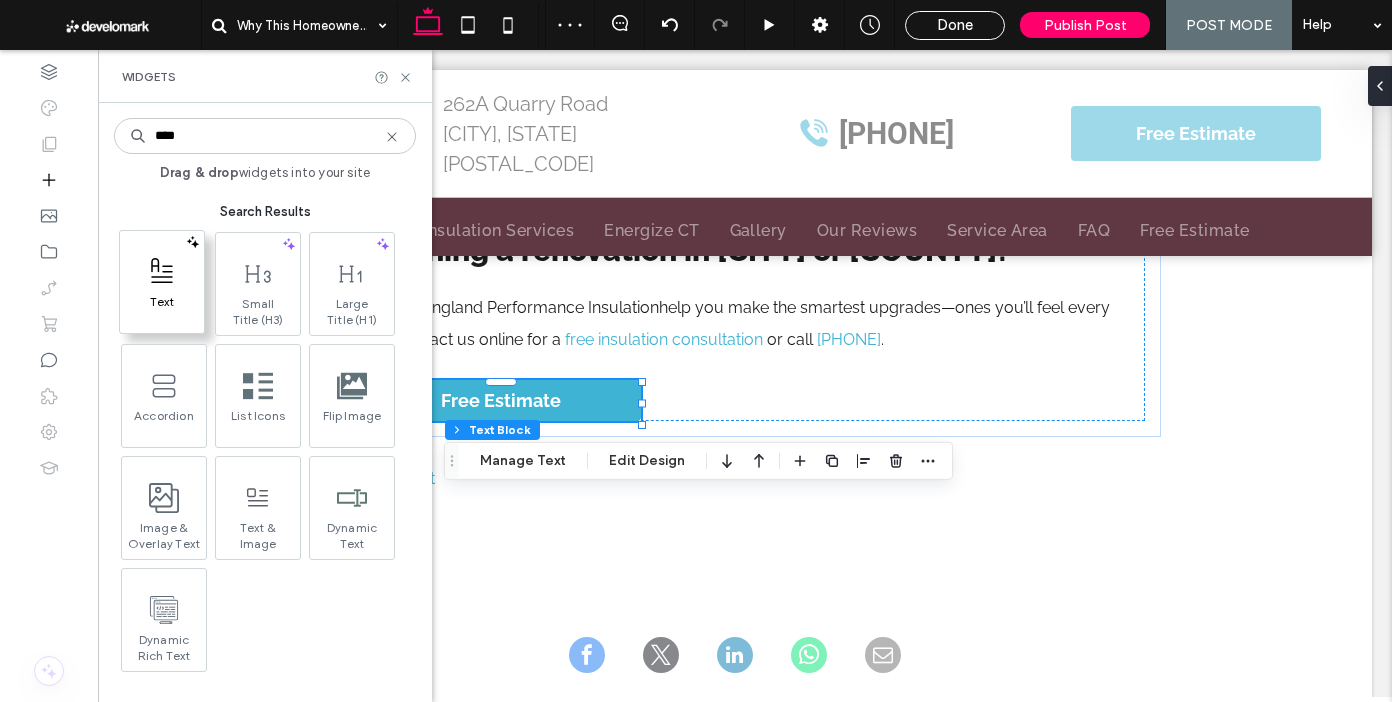click at bounding box center (162, 271) 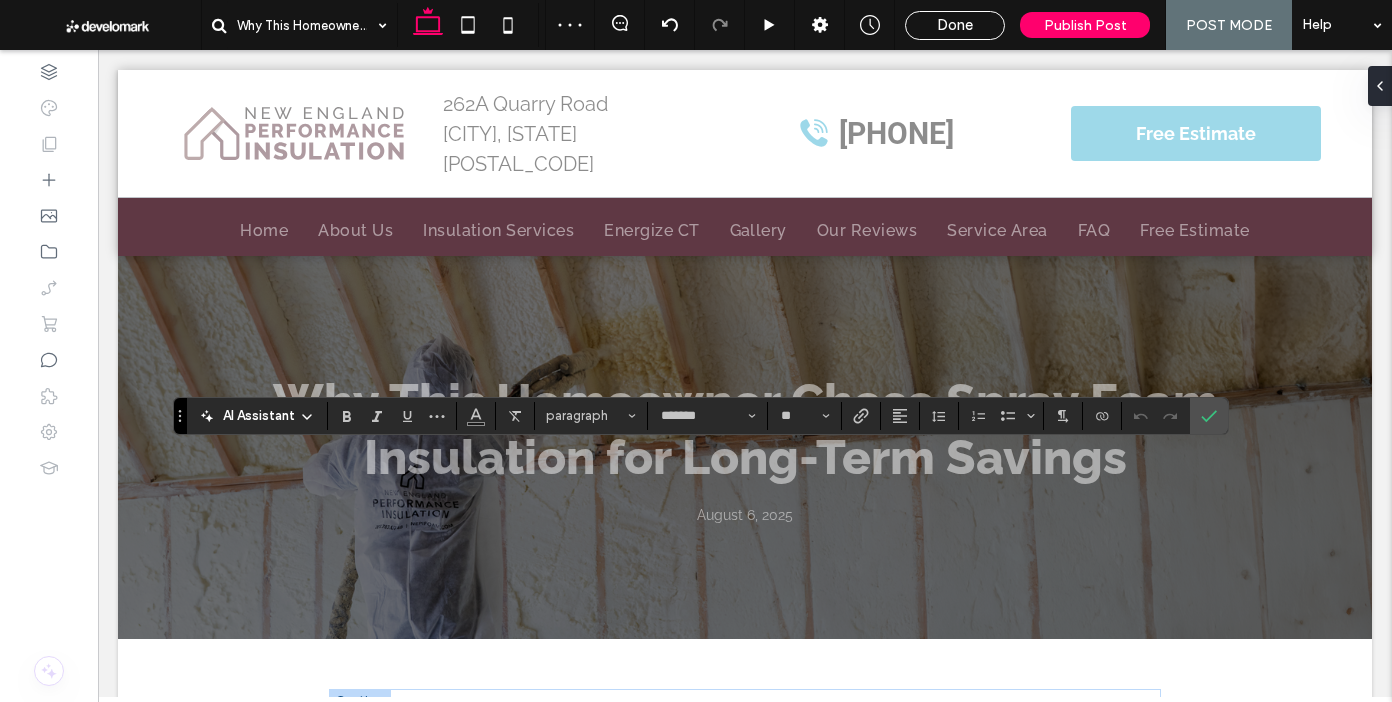 scroll, scrollTop: 2071, scrollLeft: 0, axis: vertical 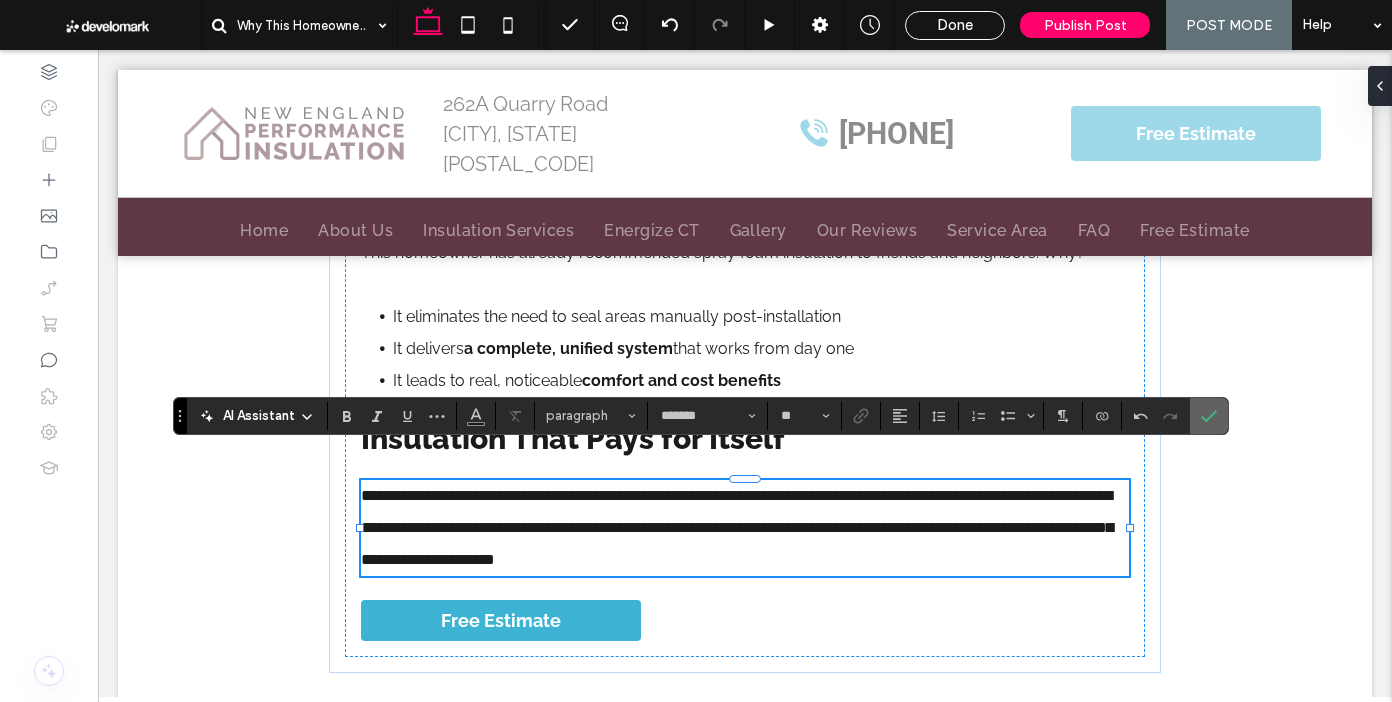 click 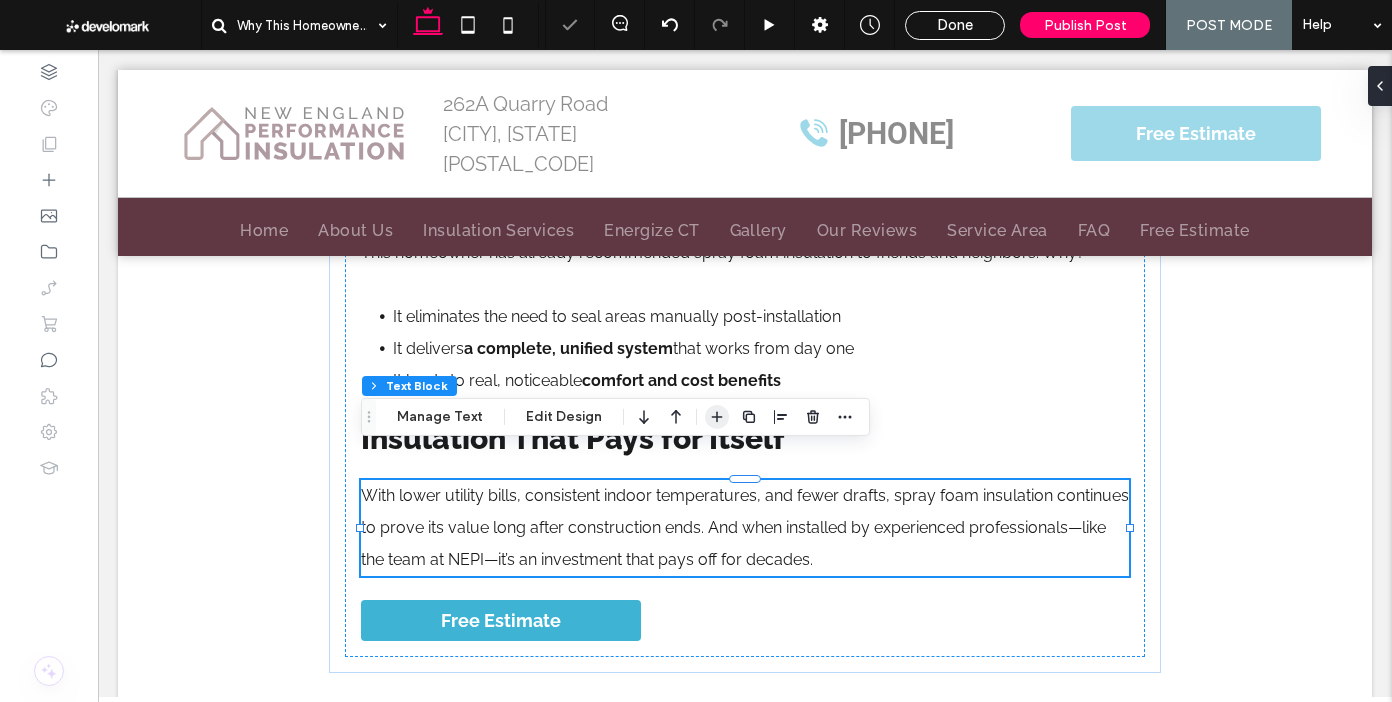 click 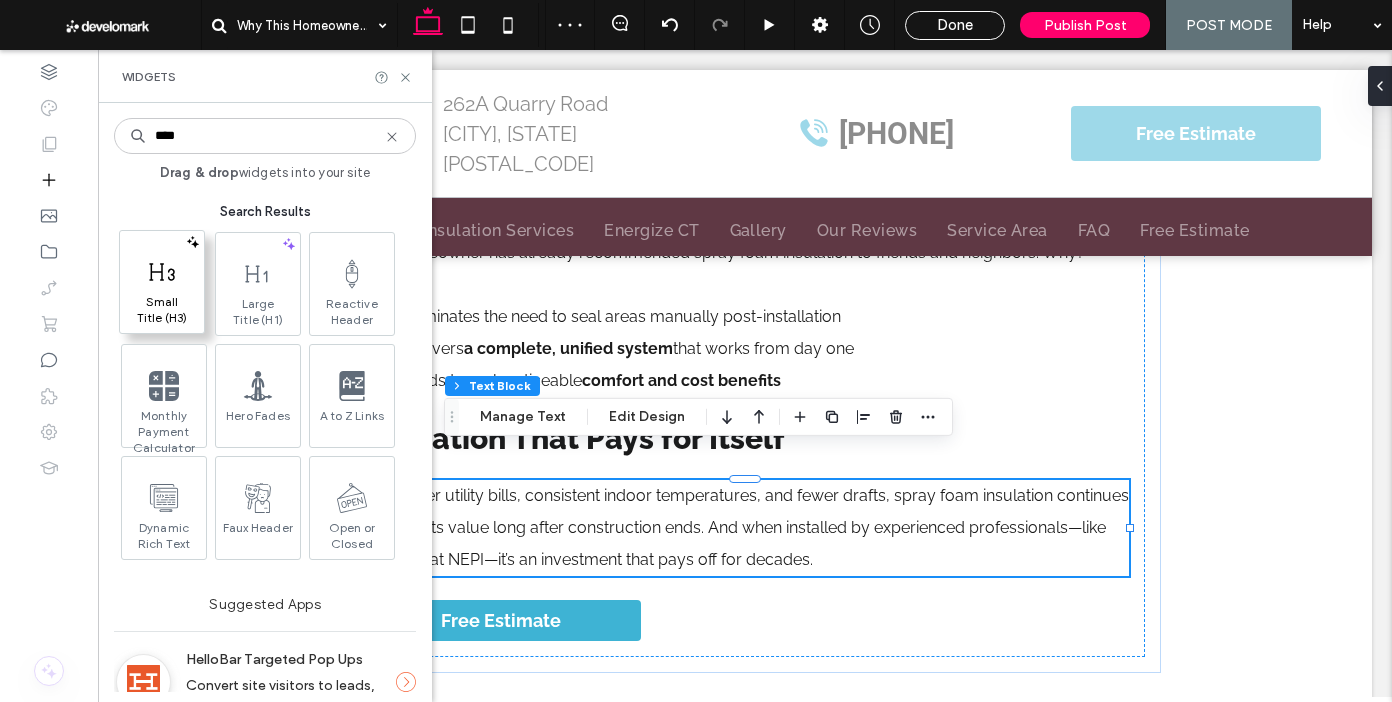 type on "****" 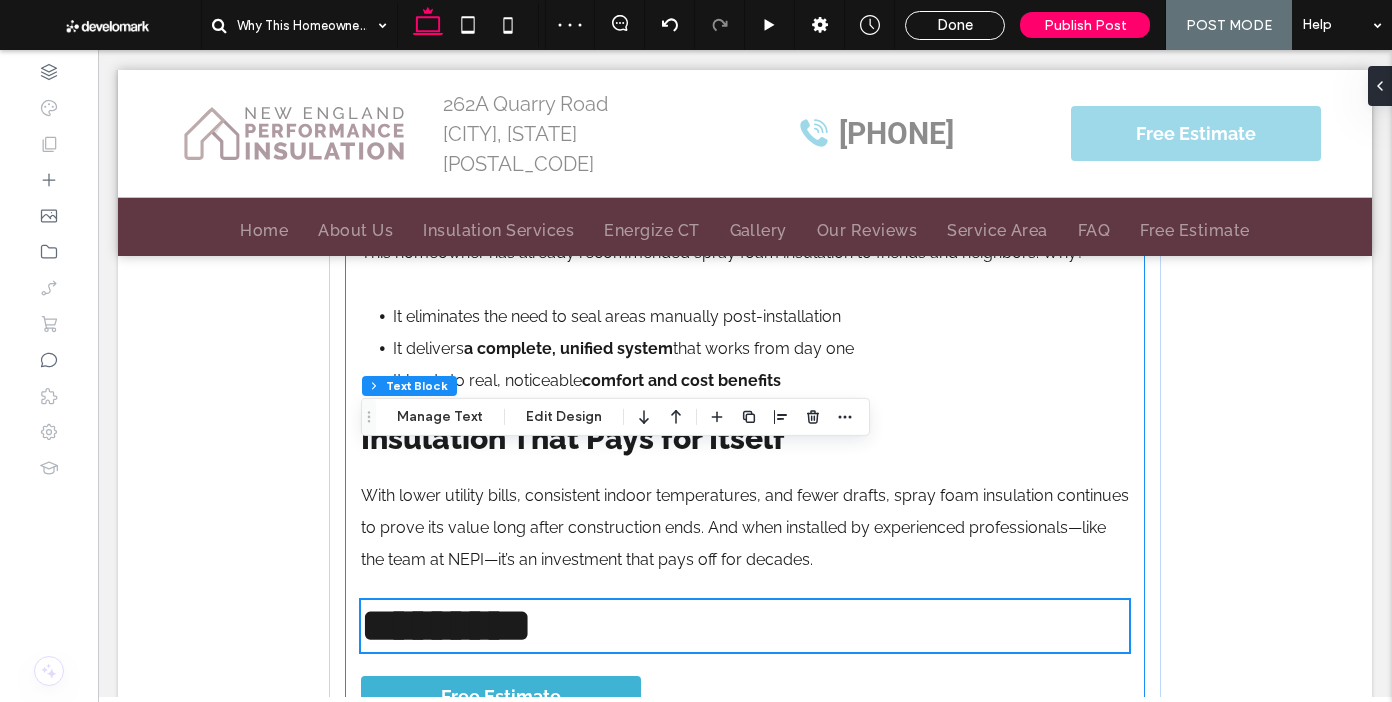 scroll, scrollTop: 2258, scrollLeft: 0, axis: vertical 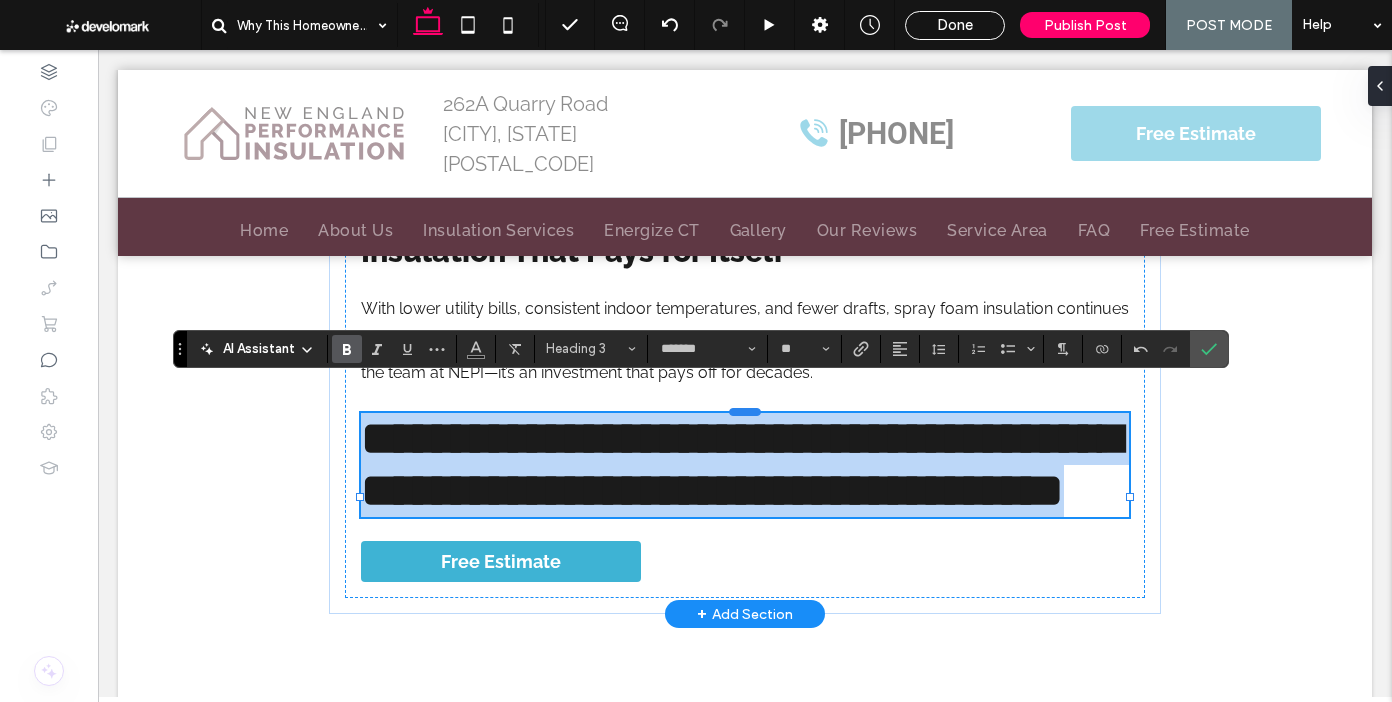 type on "**" 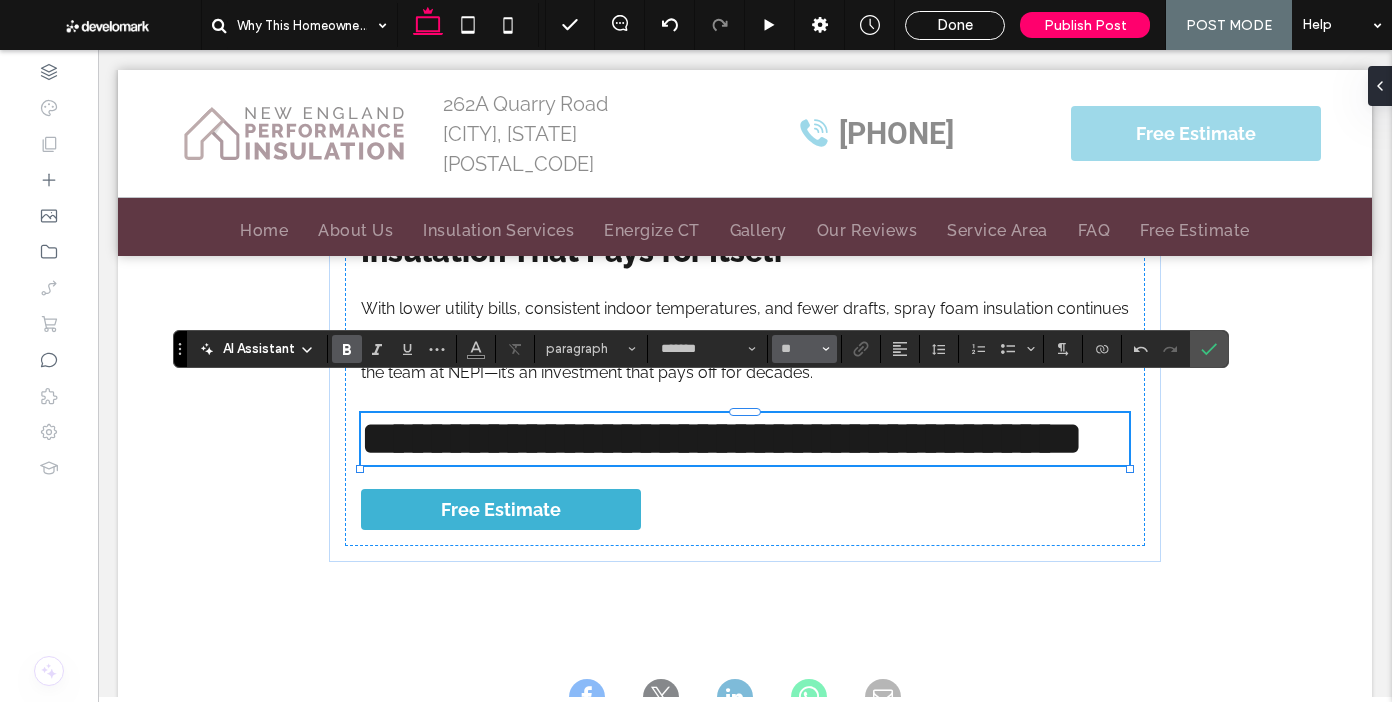 click on "**" at bounding box center (804, 349) 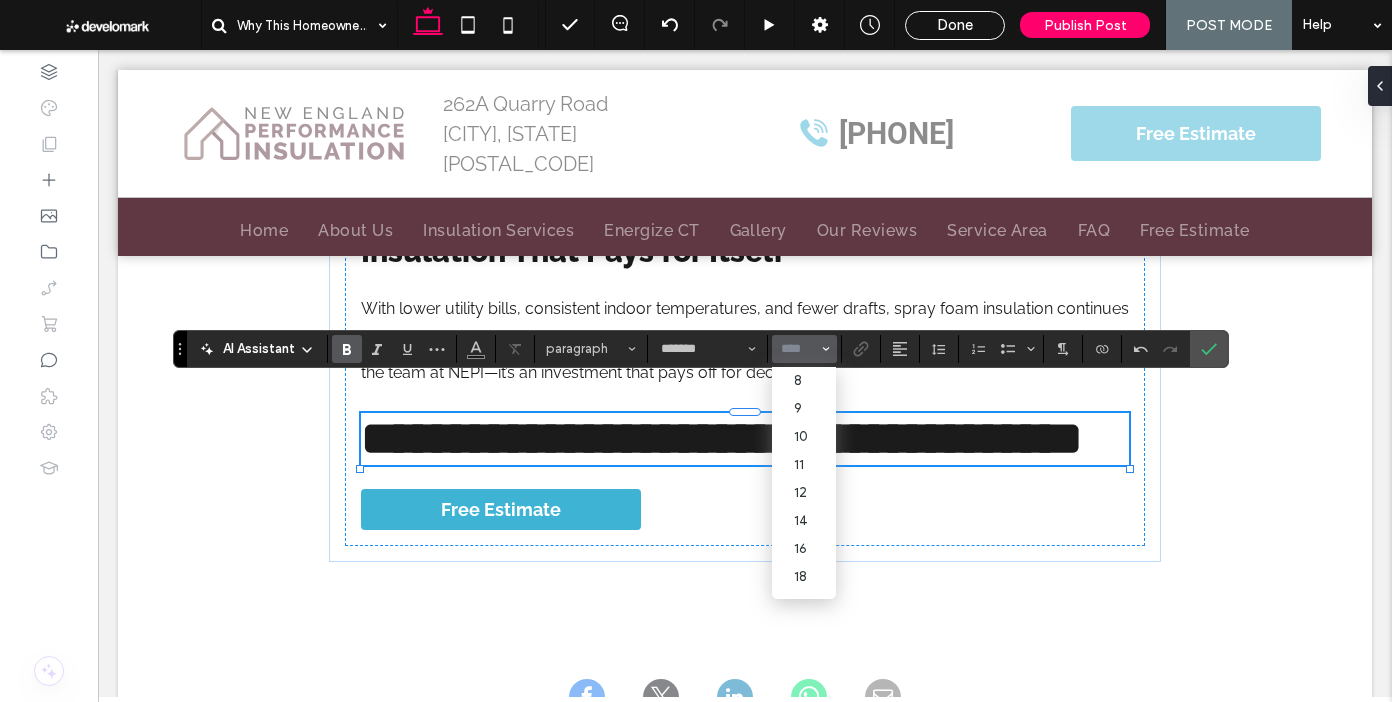 click at bounding box center (798, 349) 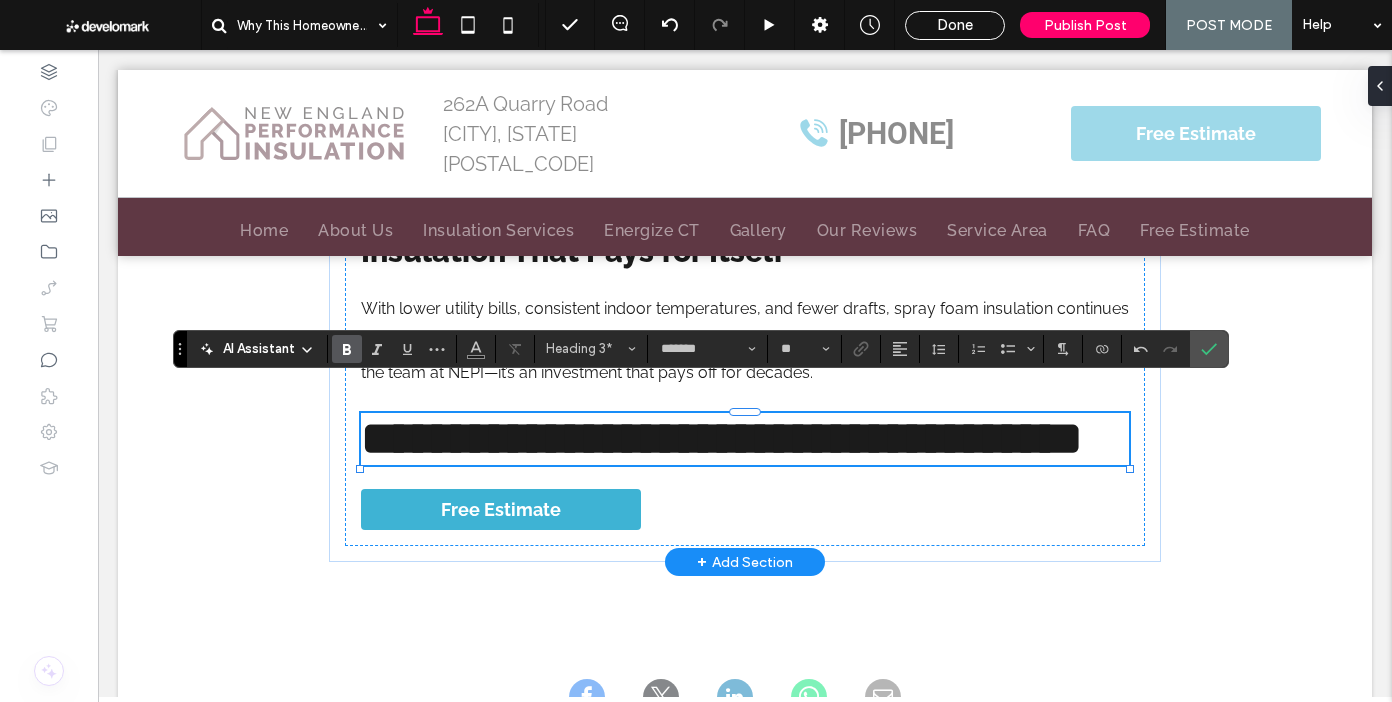 click on "**********" at bounding box center [745, 439] 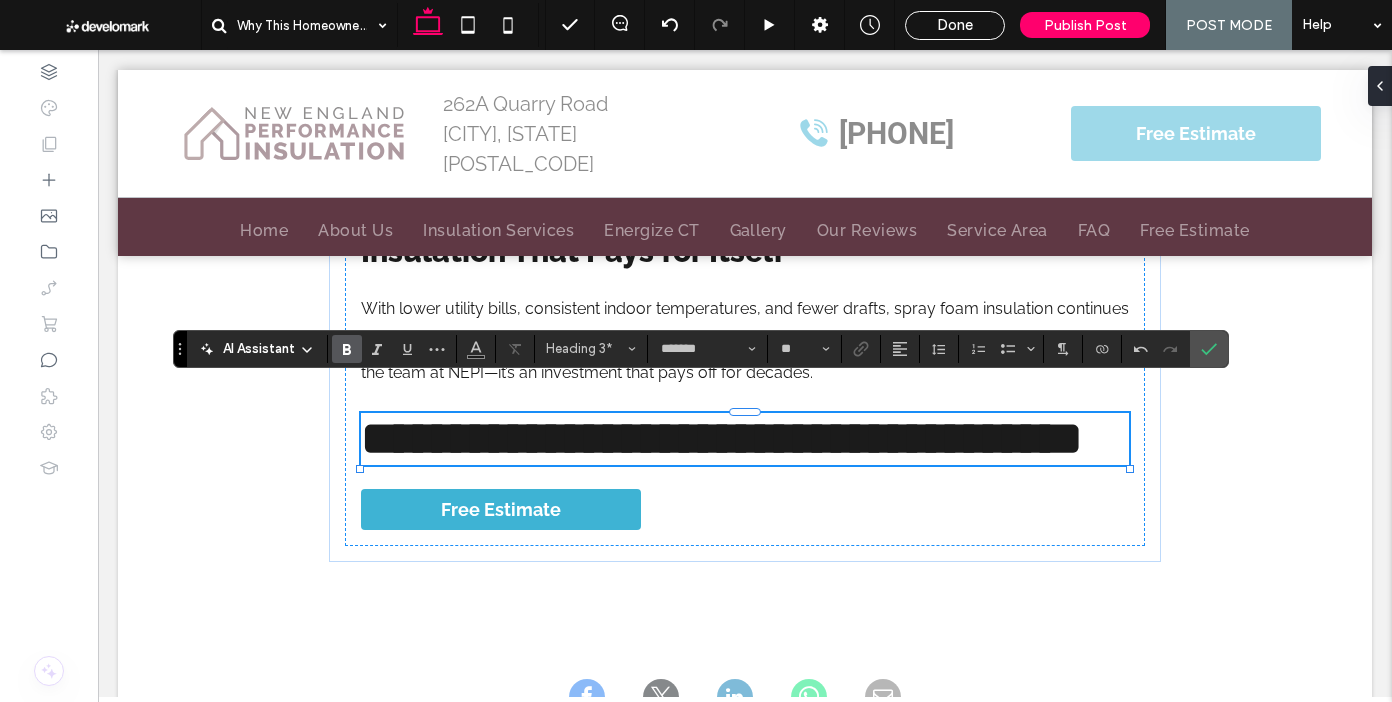 type on "*" 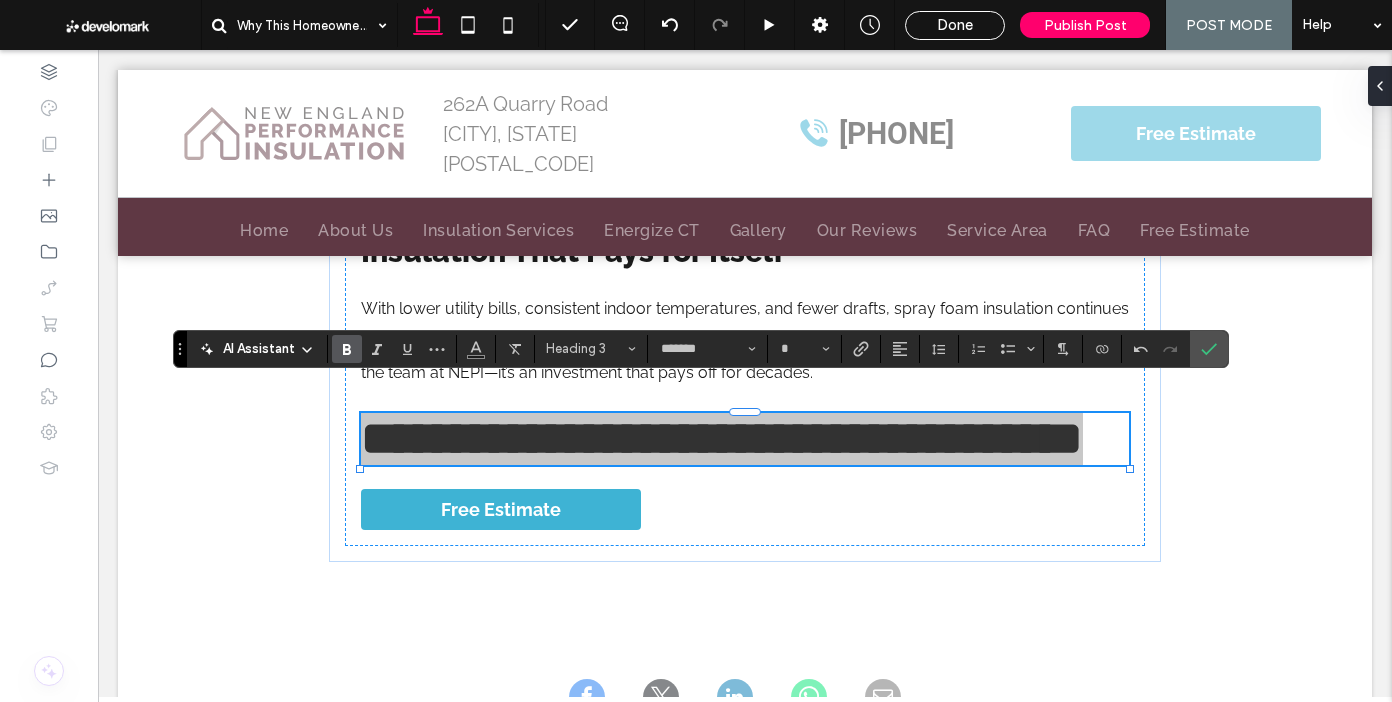 click on "AI Assistant Heading 3 ******* *" at bounding box center (700, 349) 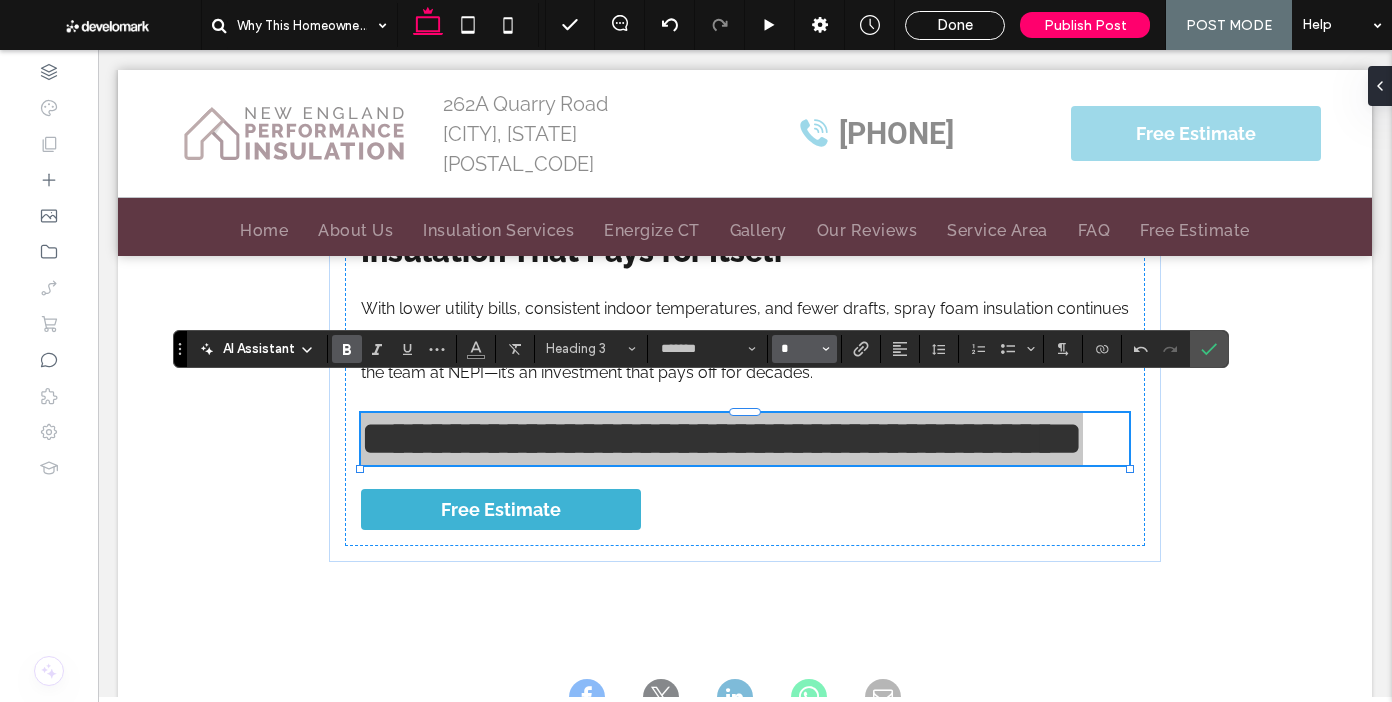 click on "*" at bounding box center [798, 349] 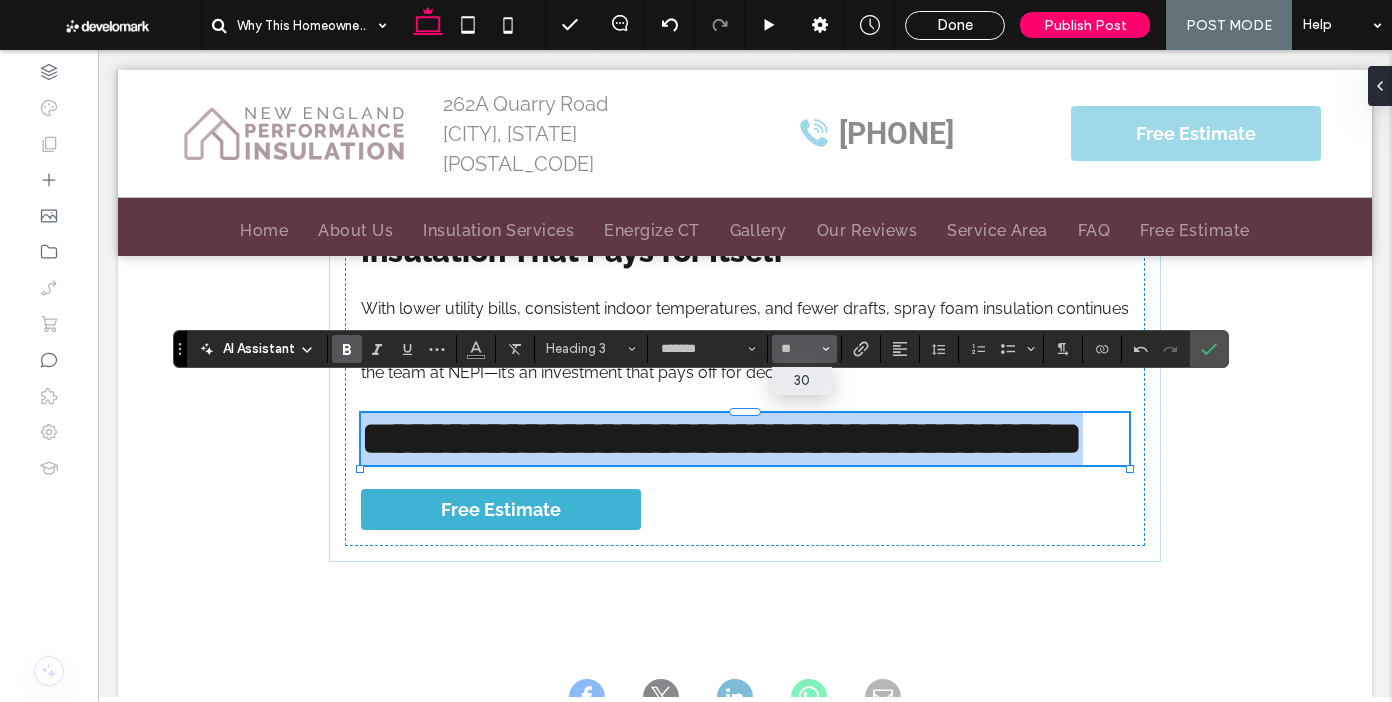 type on "**" 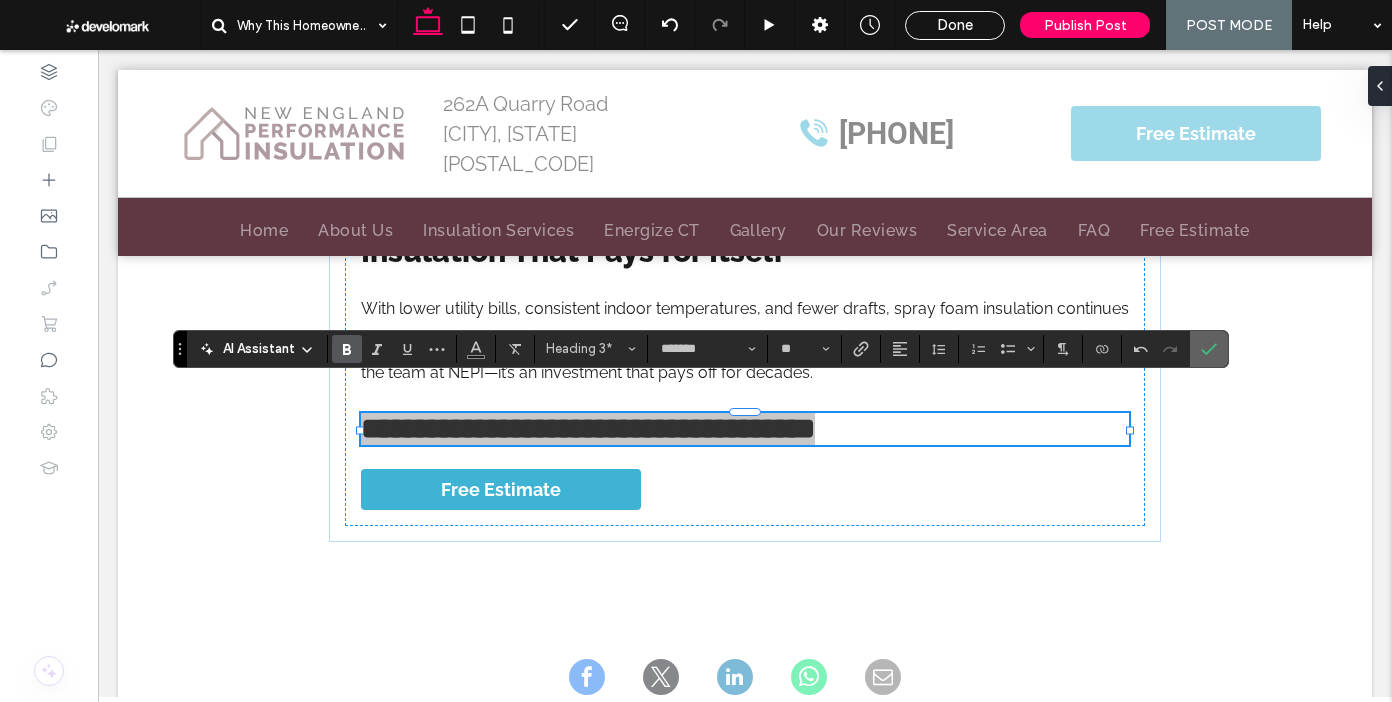 click 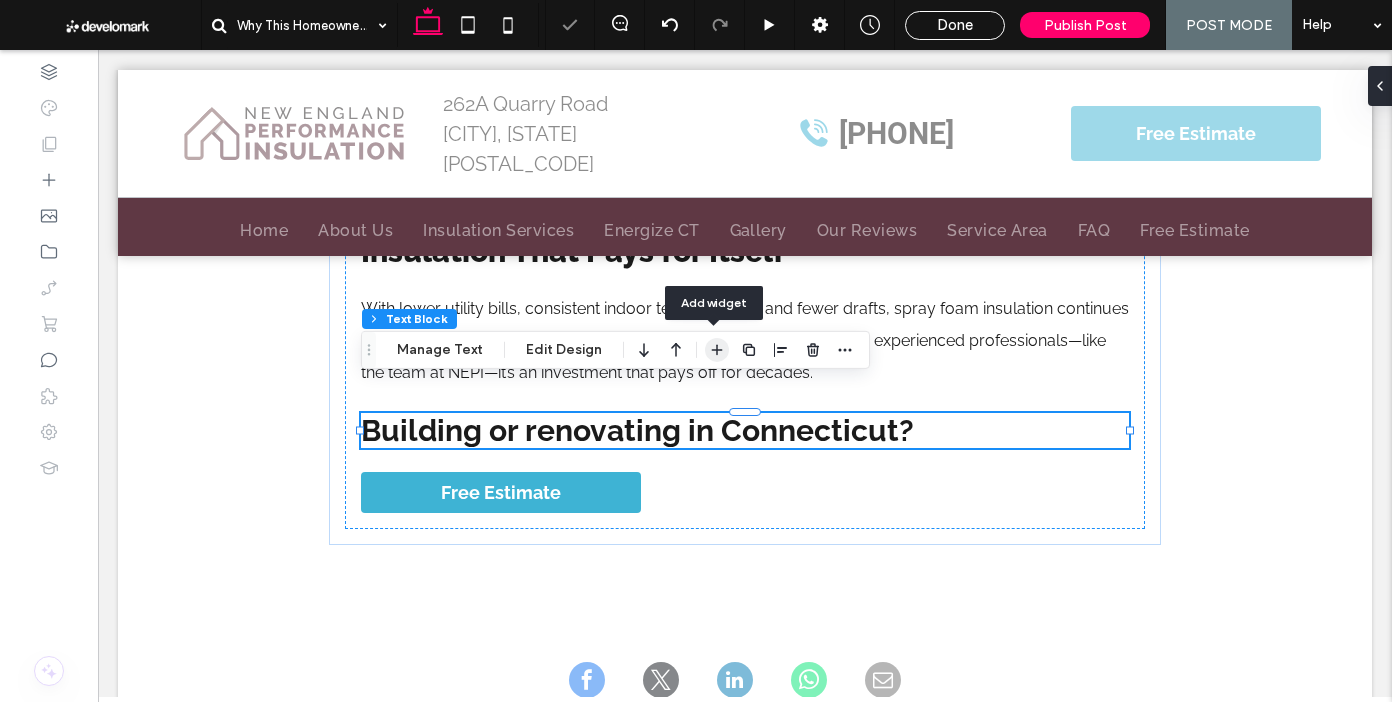 click 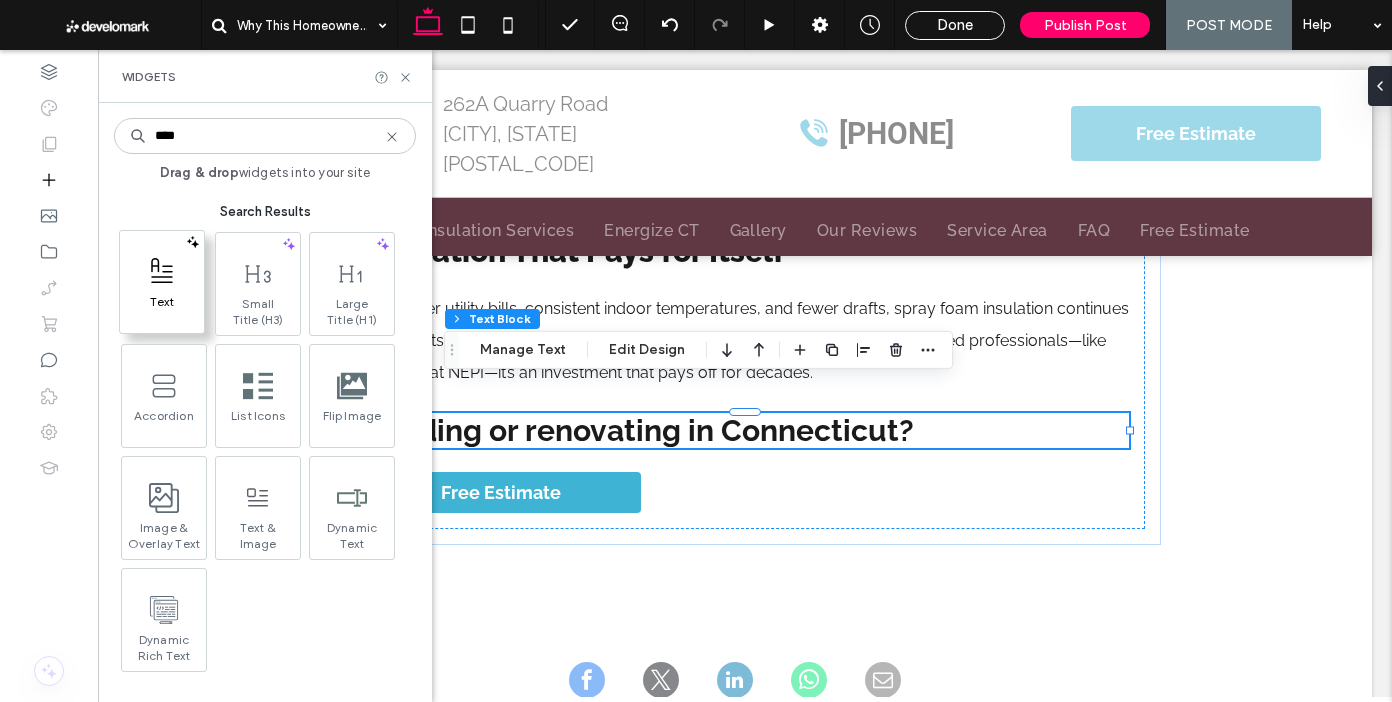 type on "****" 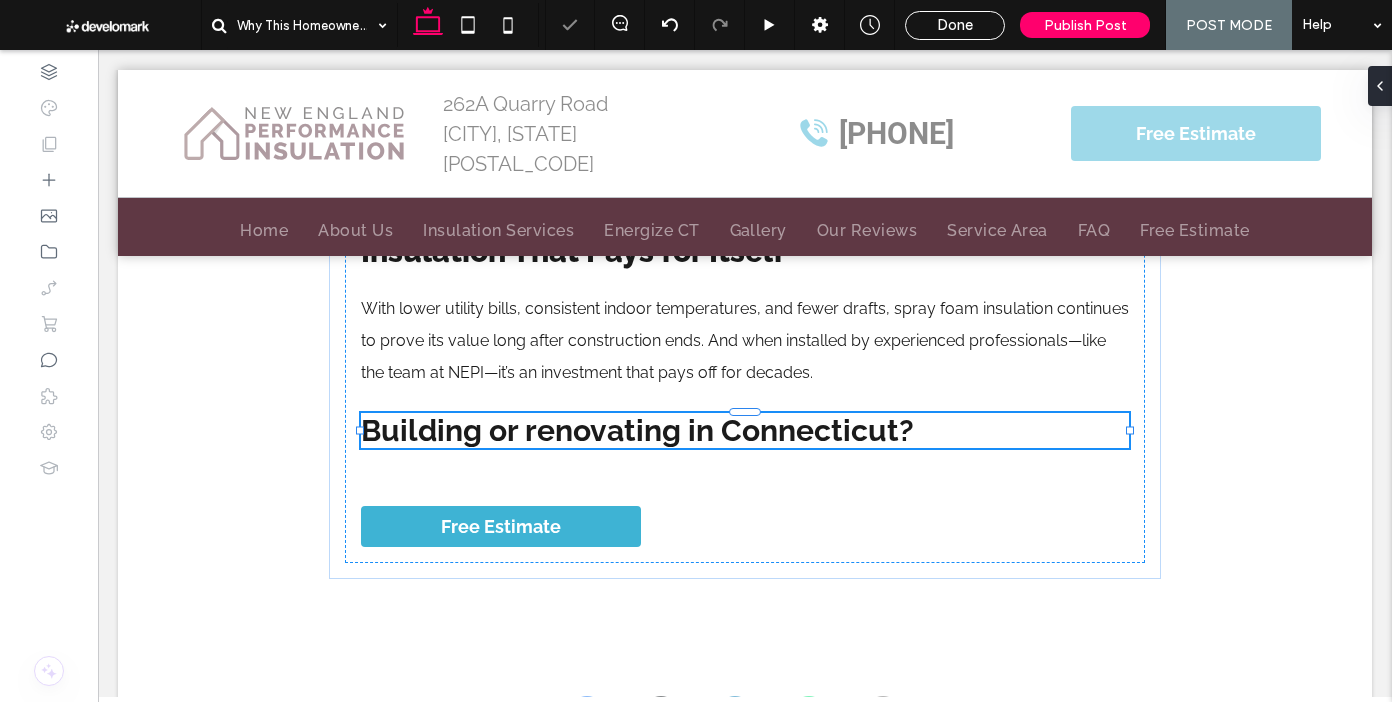 type on "*******" 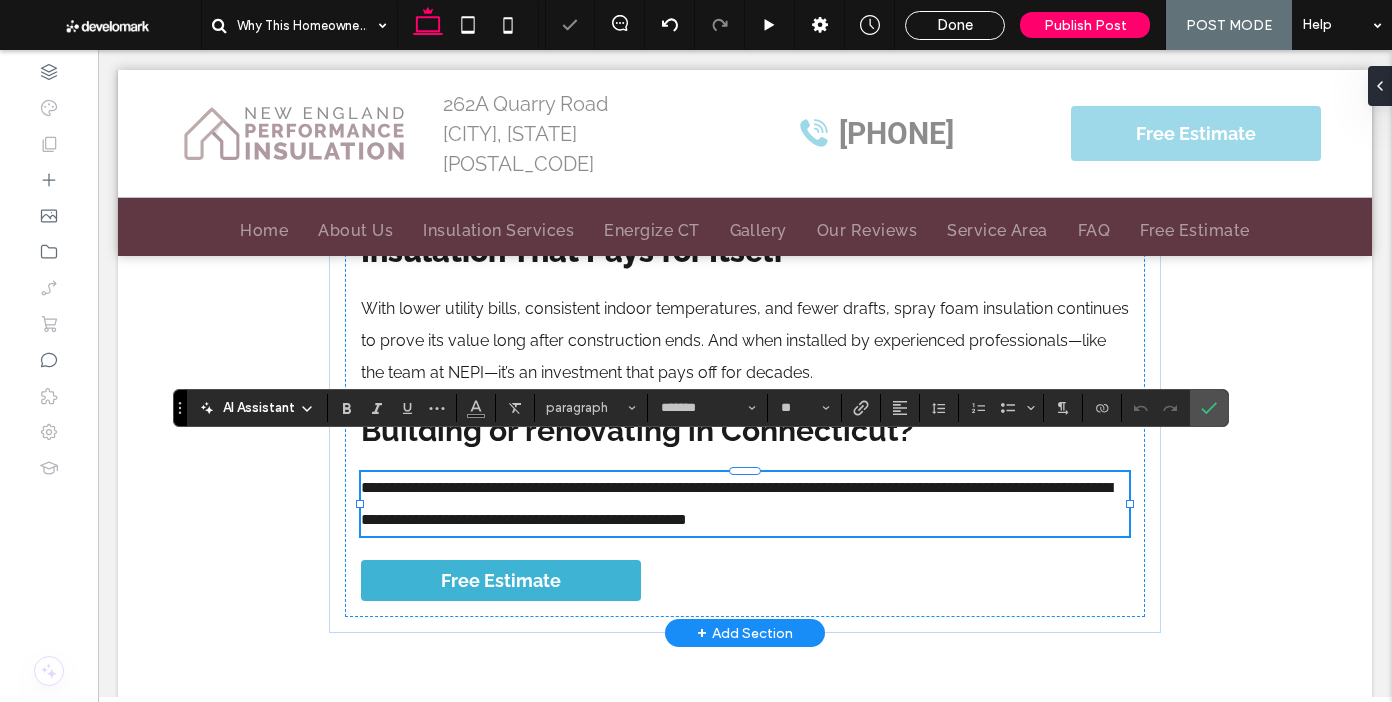 paste 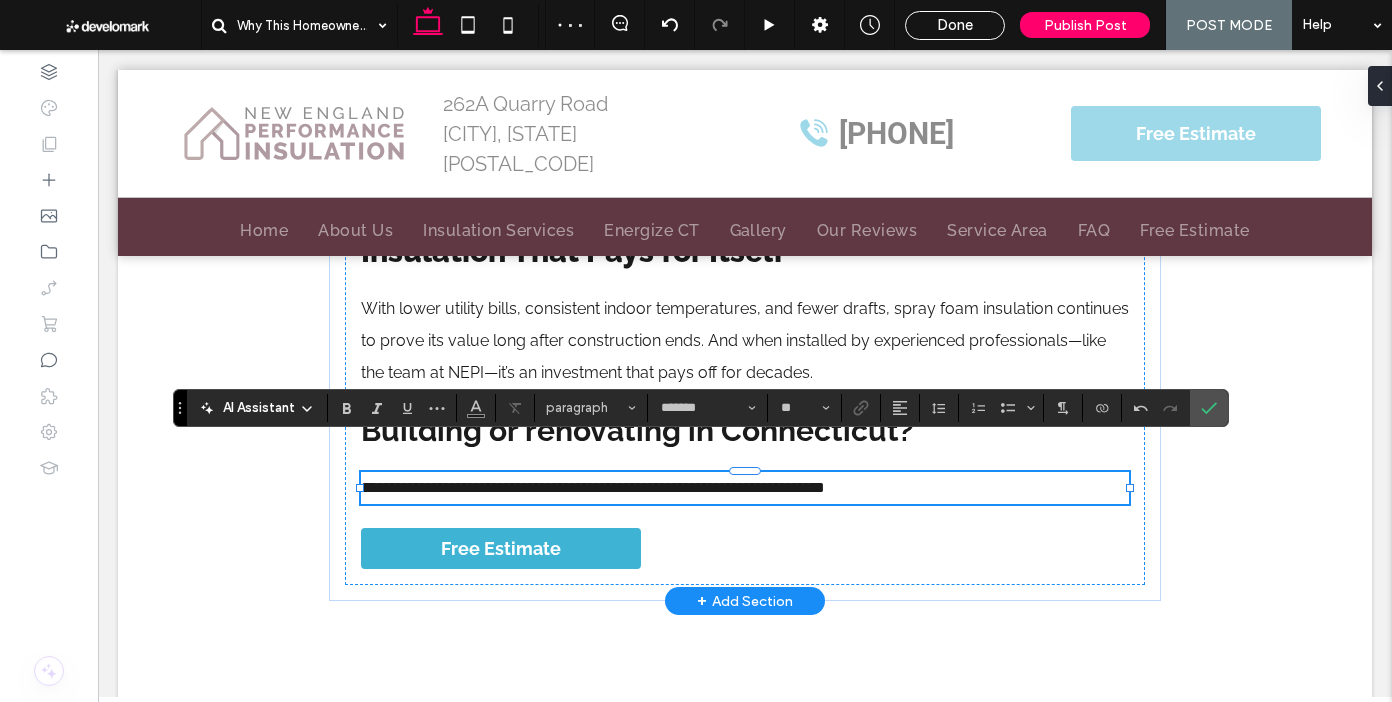 type 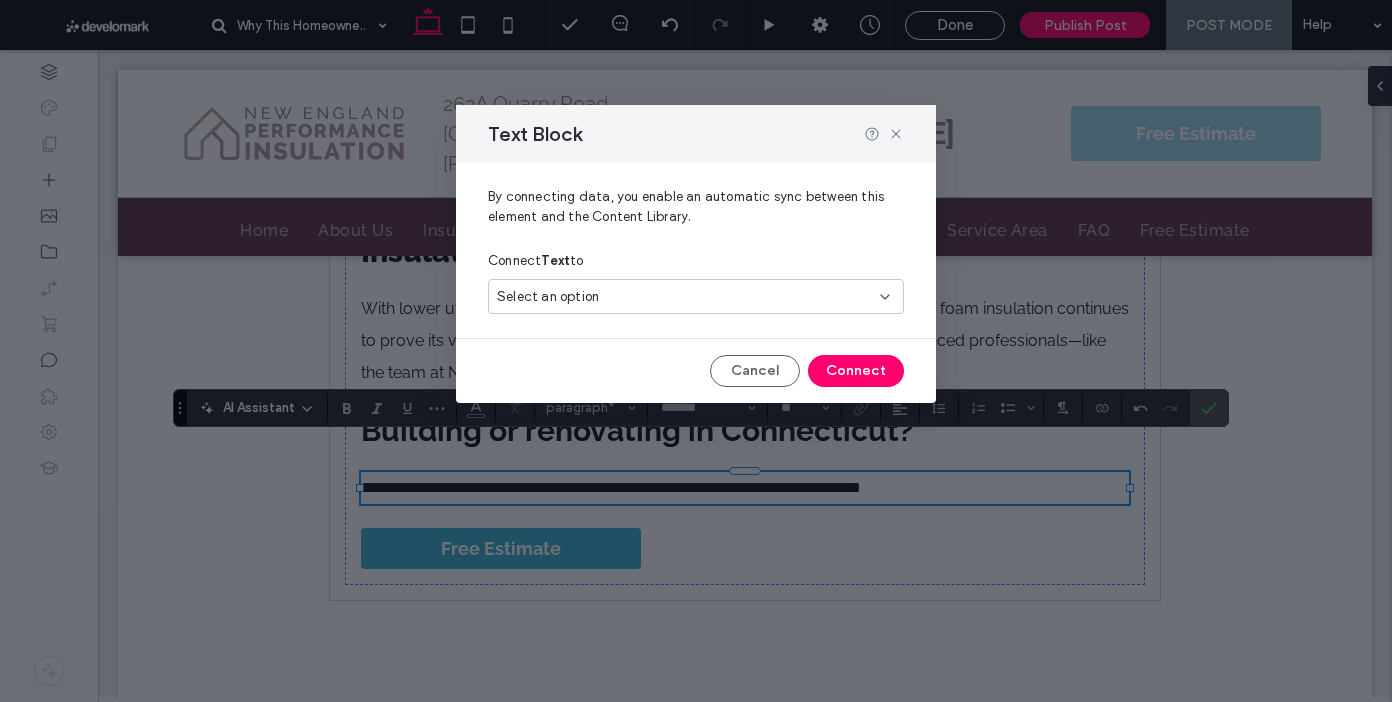 click on "Select an option" at bounding box center [548, 297] 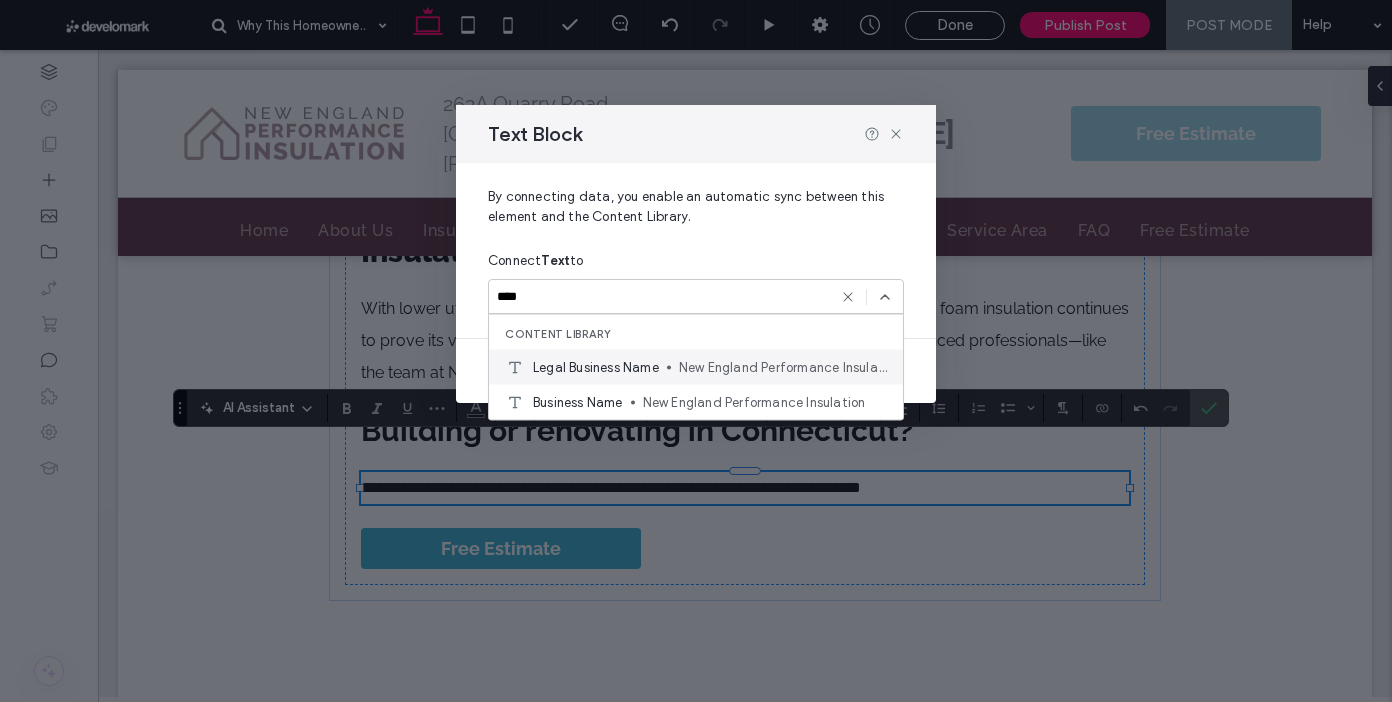 type on "****" 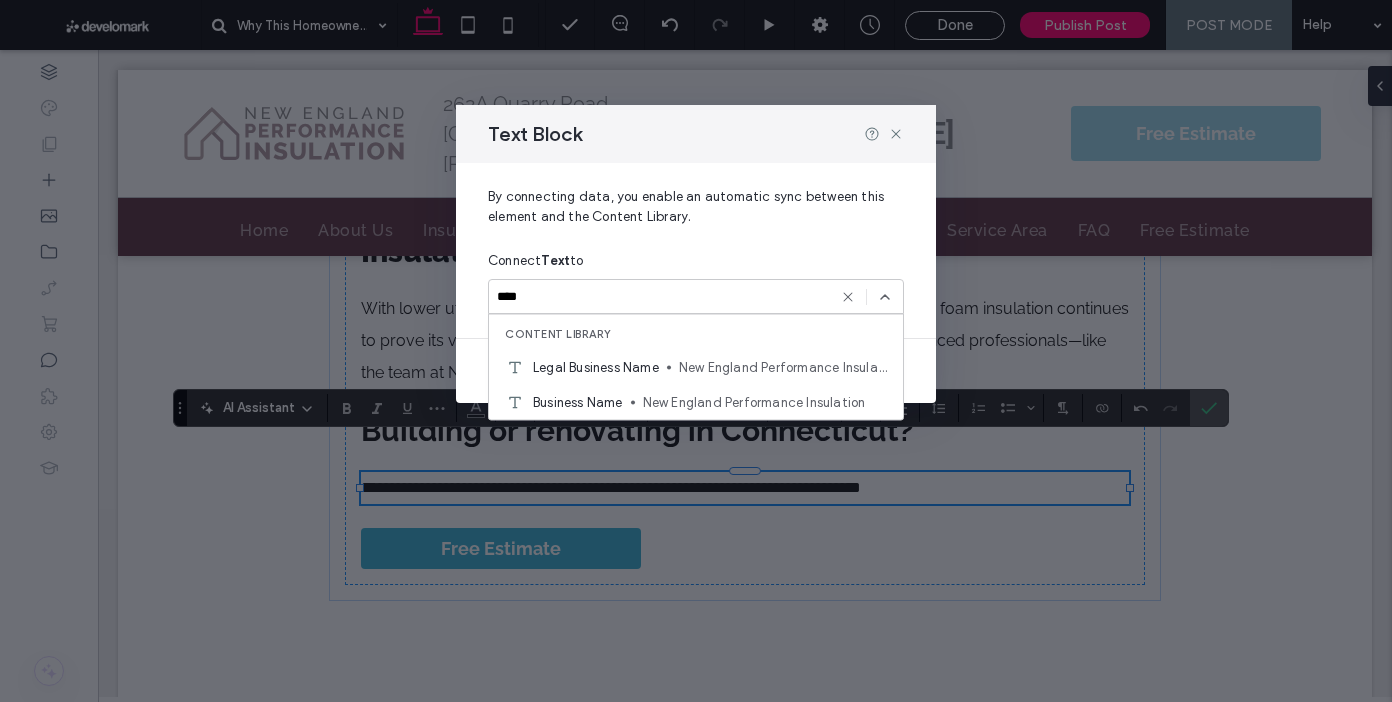 type 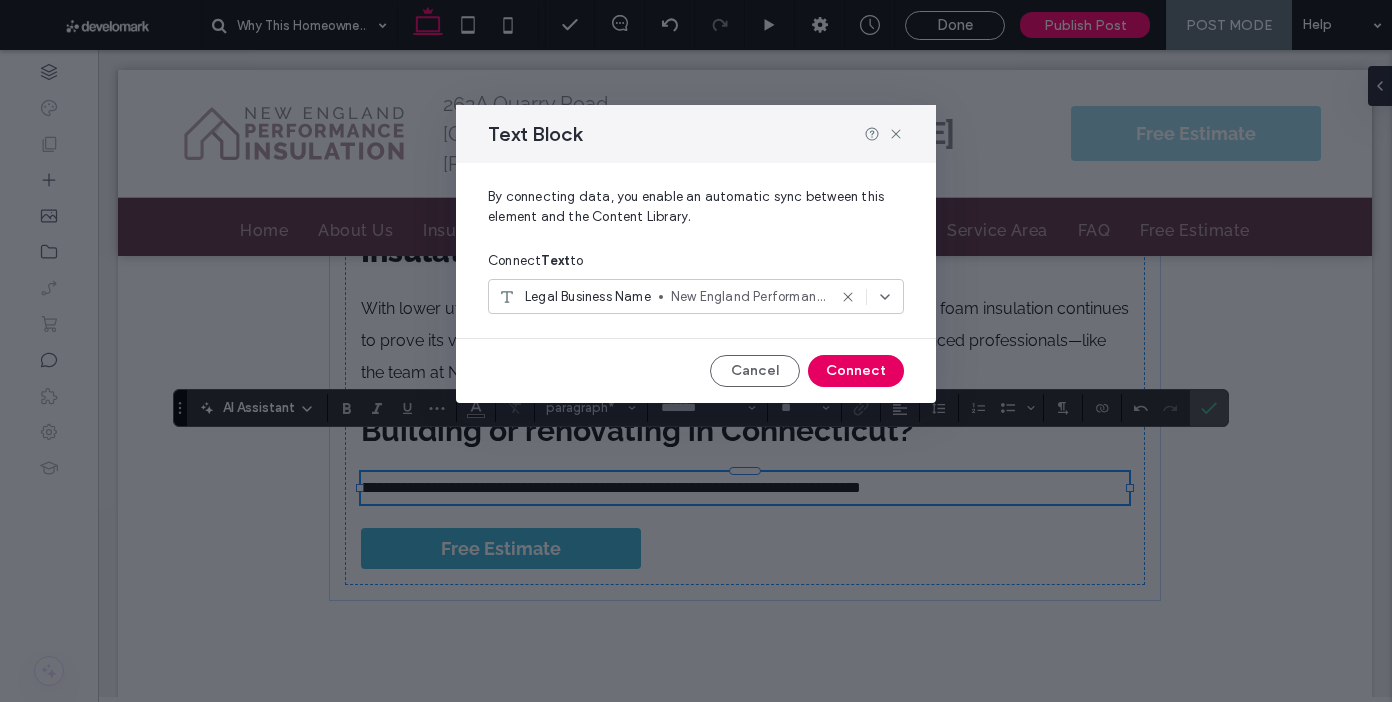 click on "Connect" at bounding box center [856, 371] 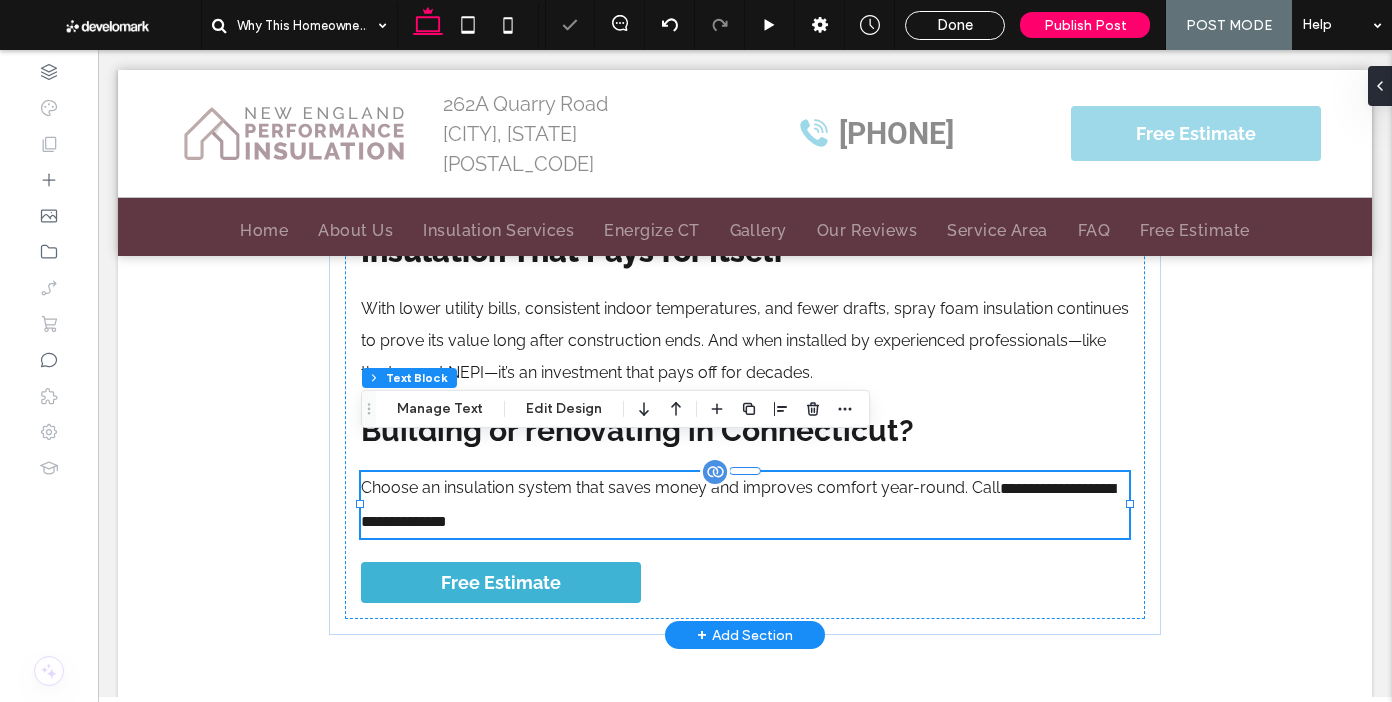 click on "**********" at bounding box center (745, 505) 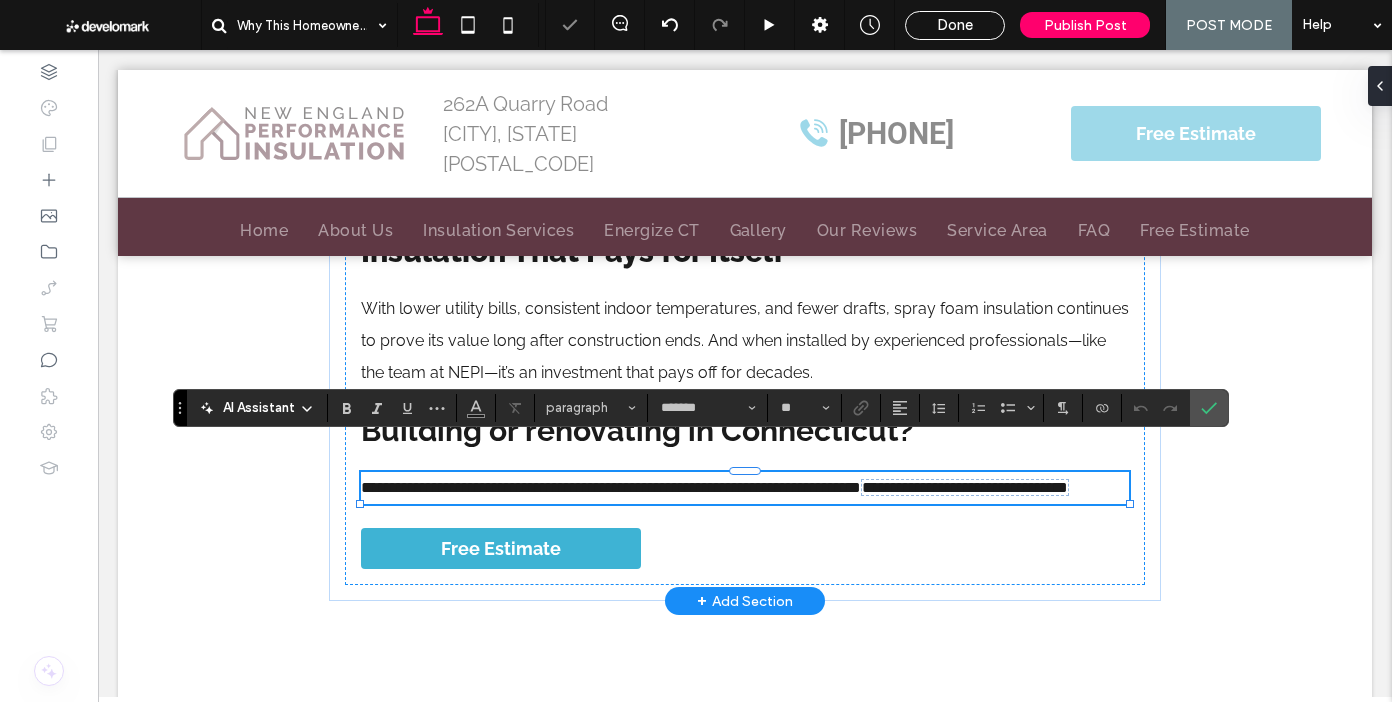 click on "**********" at bounding box center [745, 488] 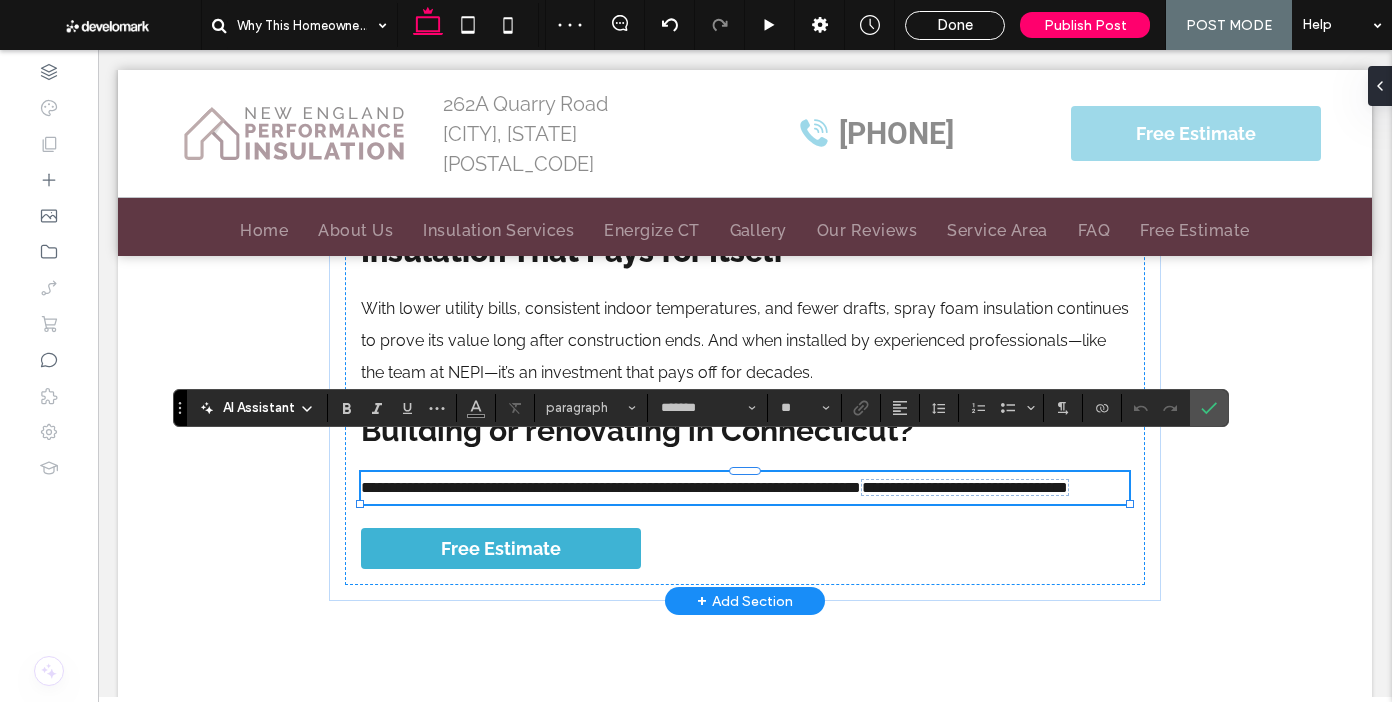 type 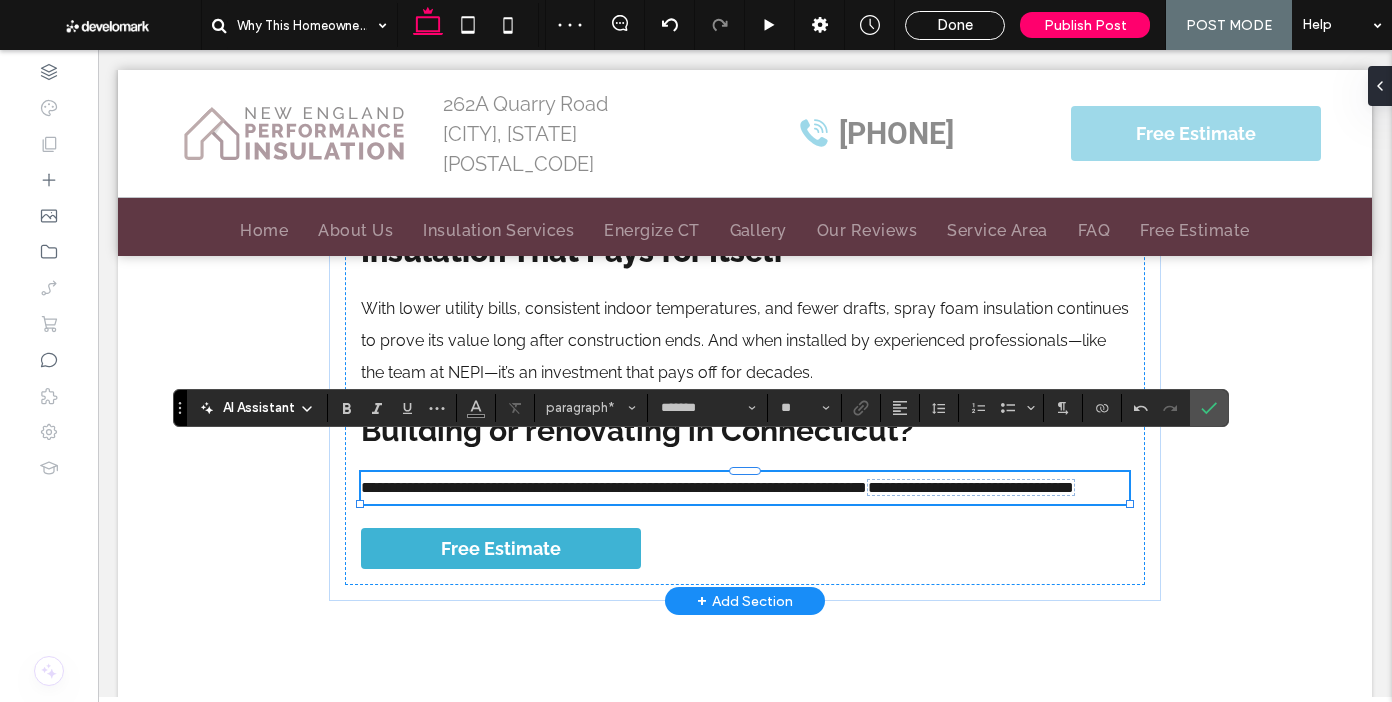 click on "**********" at bounding box center [745, 488] 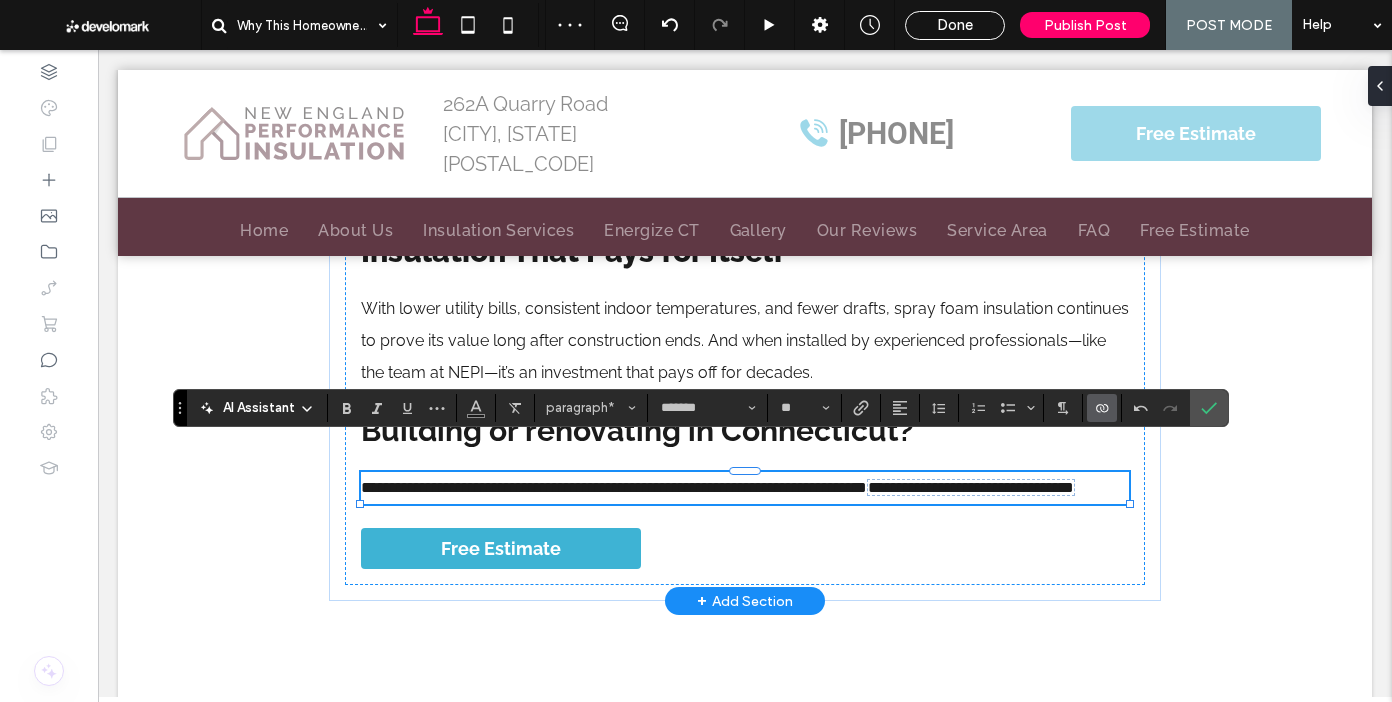 click on "**********" at bounding box center (745, 488) 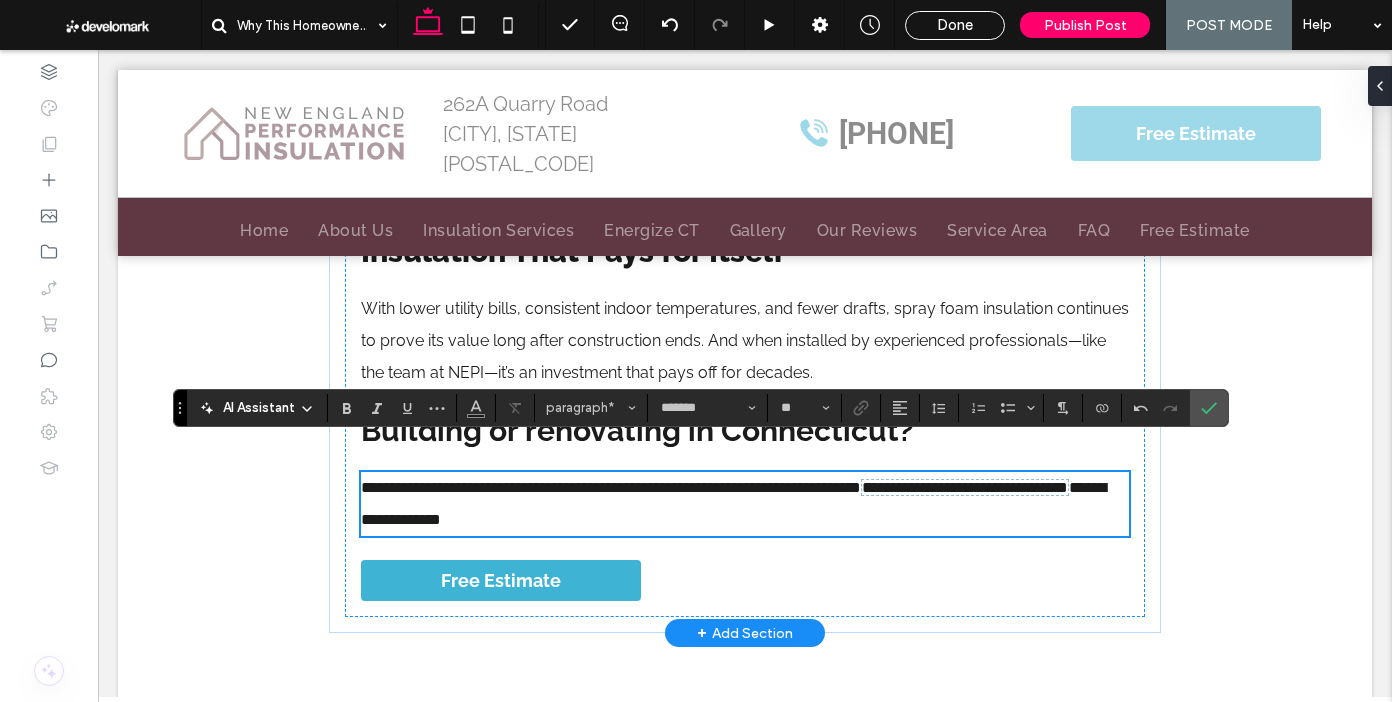 scroll, scrollTop: 2259, scrollLeft: 0, axis: vertical 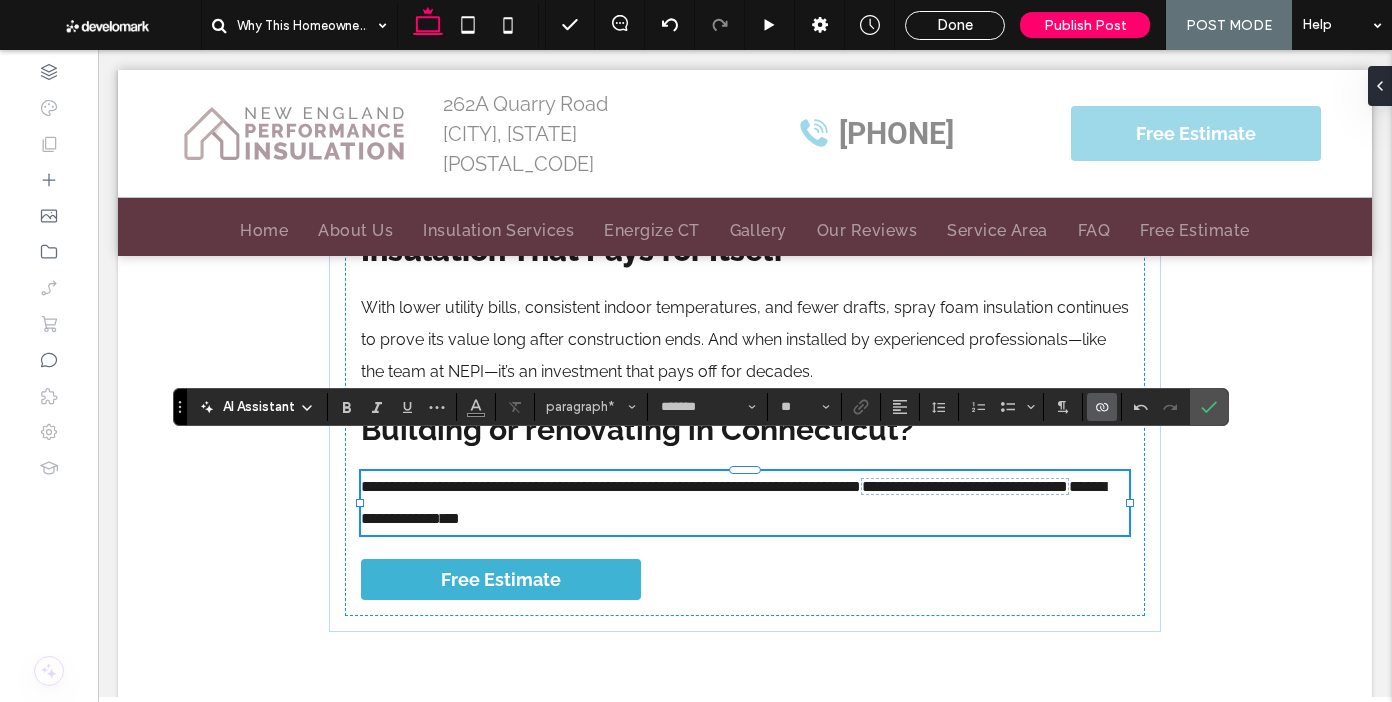 click 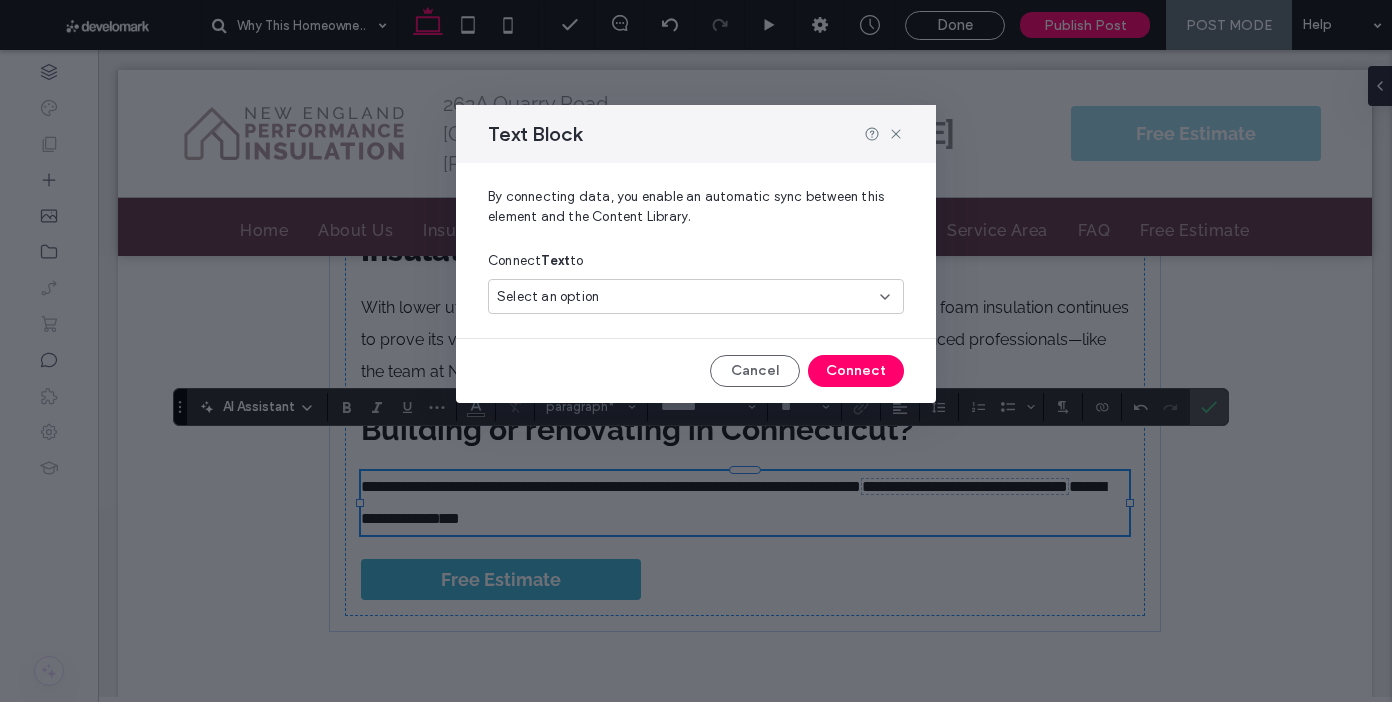 click on "Select an option" at bounding box center (696, 296) 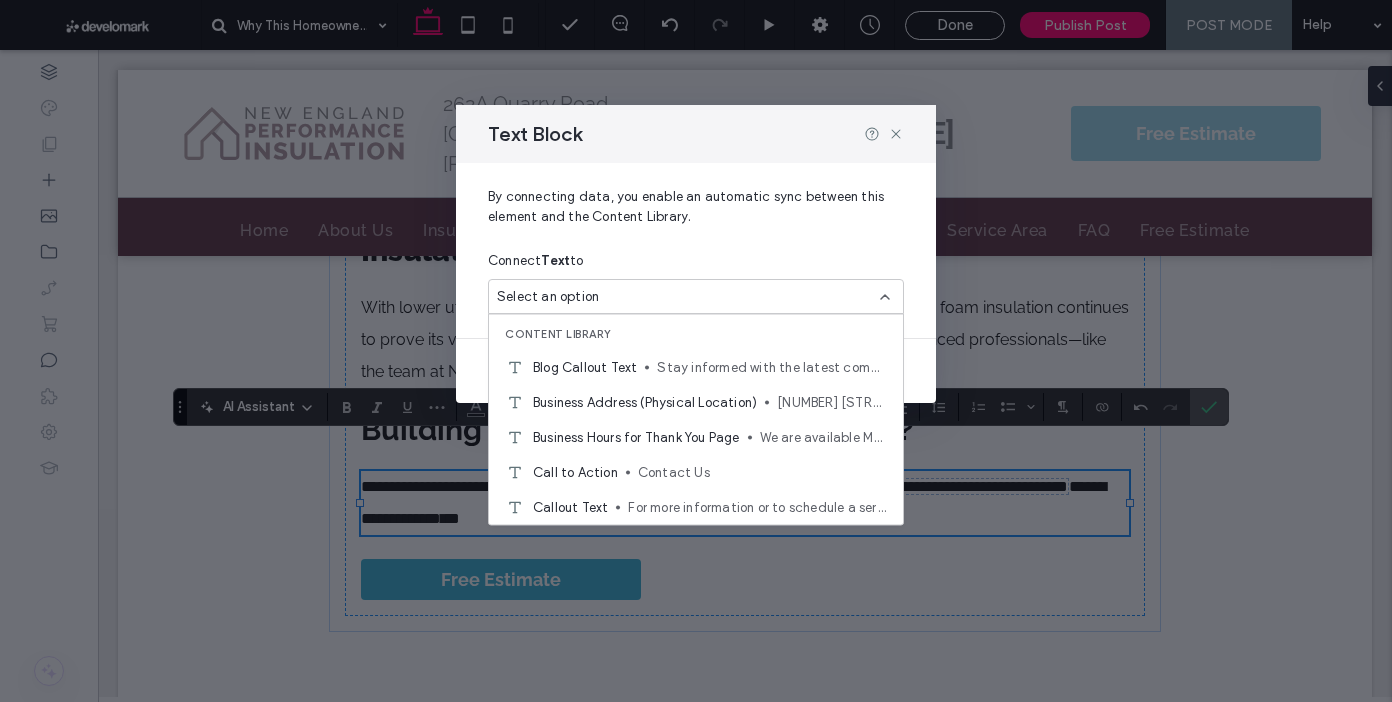 click on "Select an option" at bounding box center (696, 296) 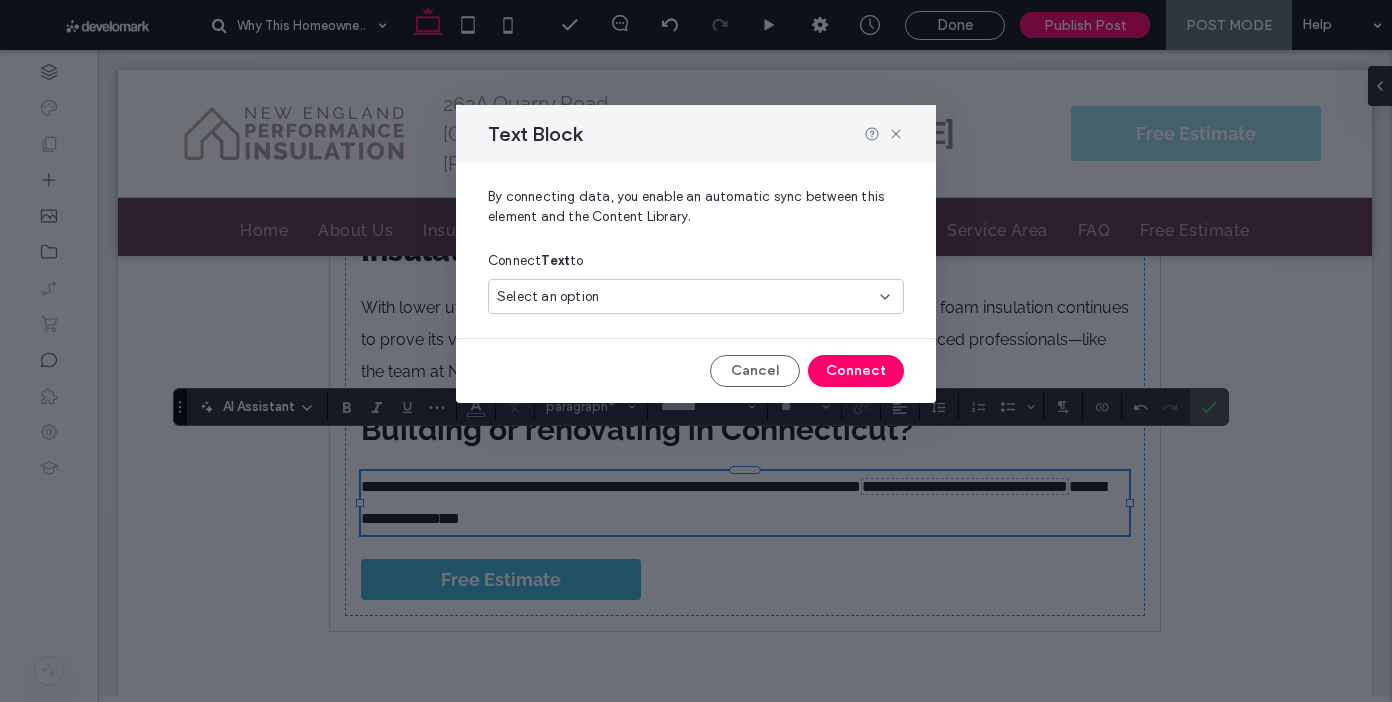 click on "Select an option" at bounding box center (696, 296) 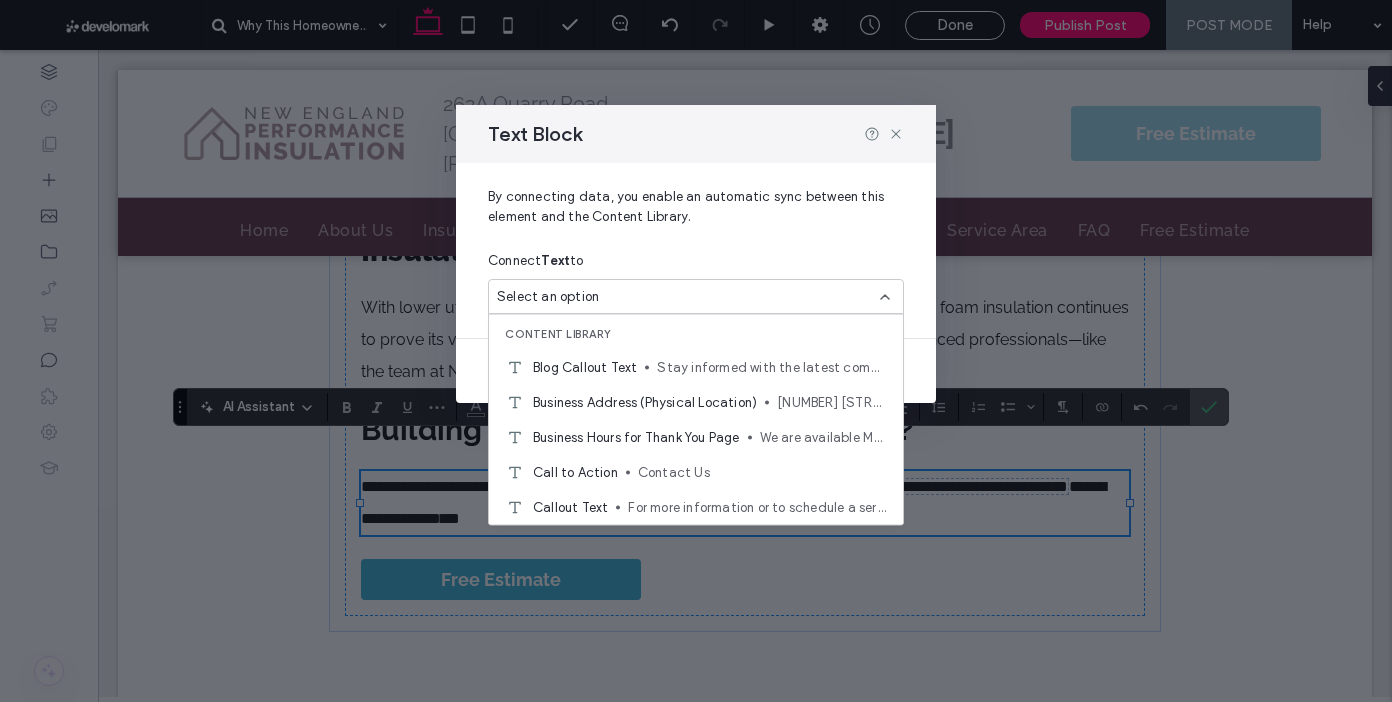 click on "Select an option" at bounding box center [548, 297] 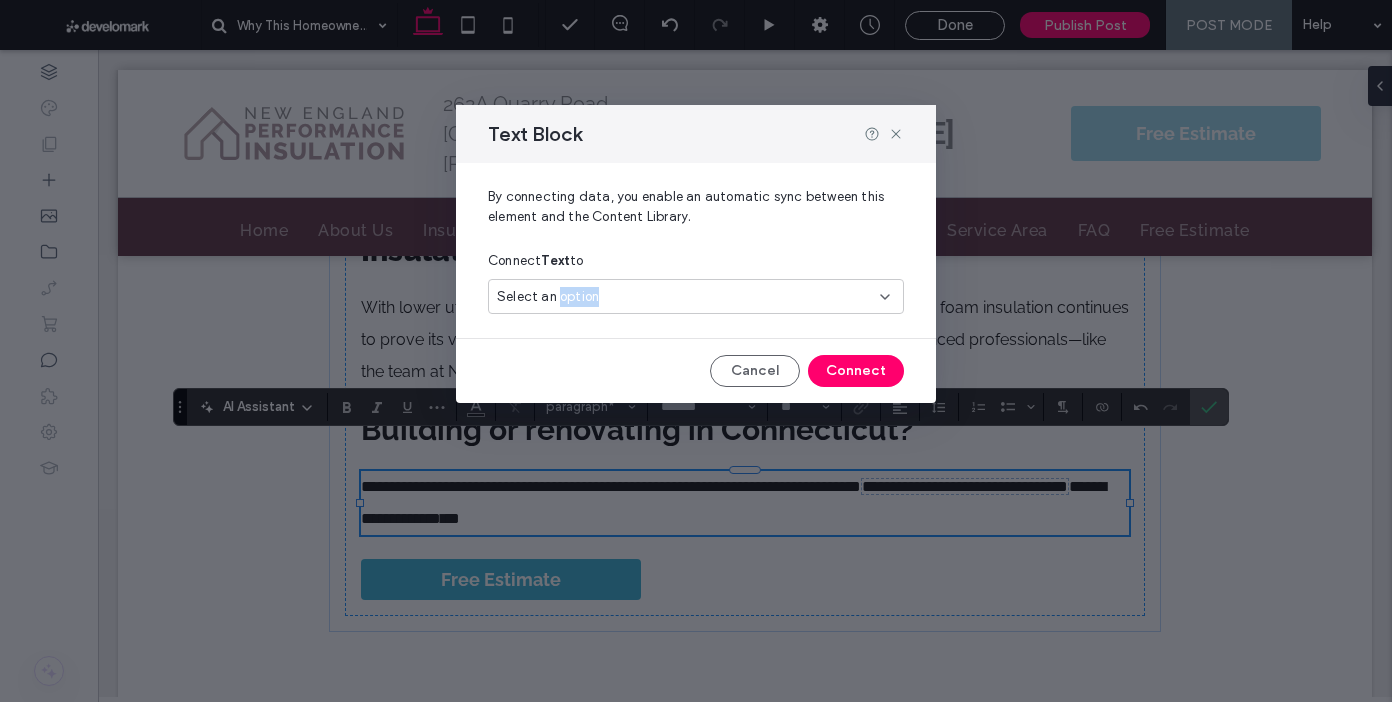 click on "Select an option" at bounding box center [548, 297] 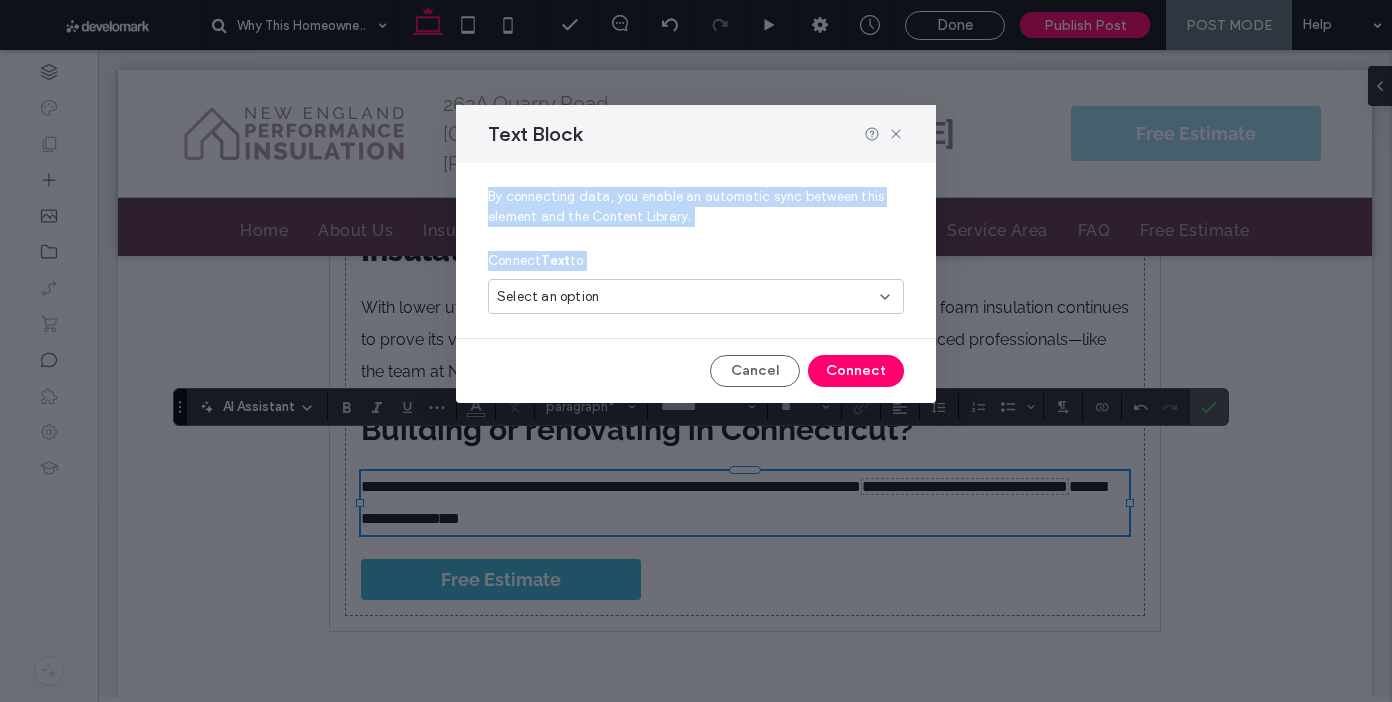 click on "Select an option" at bounding box center [548, 297] 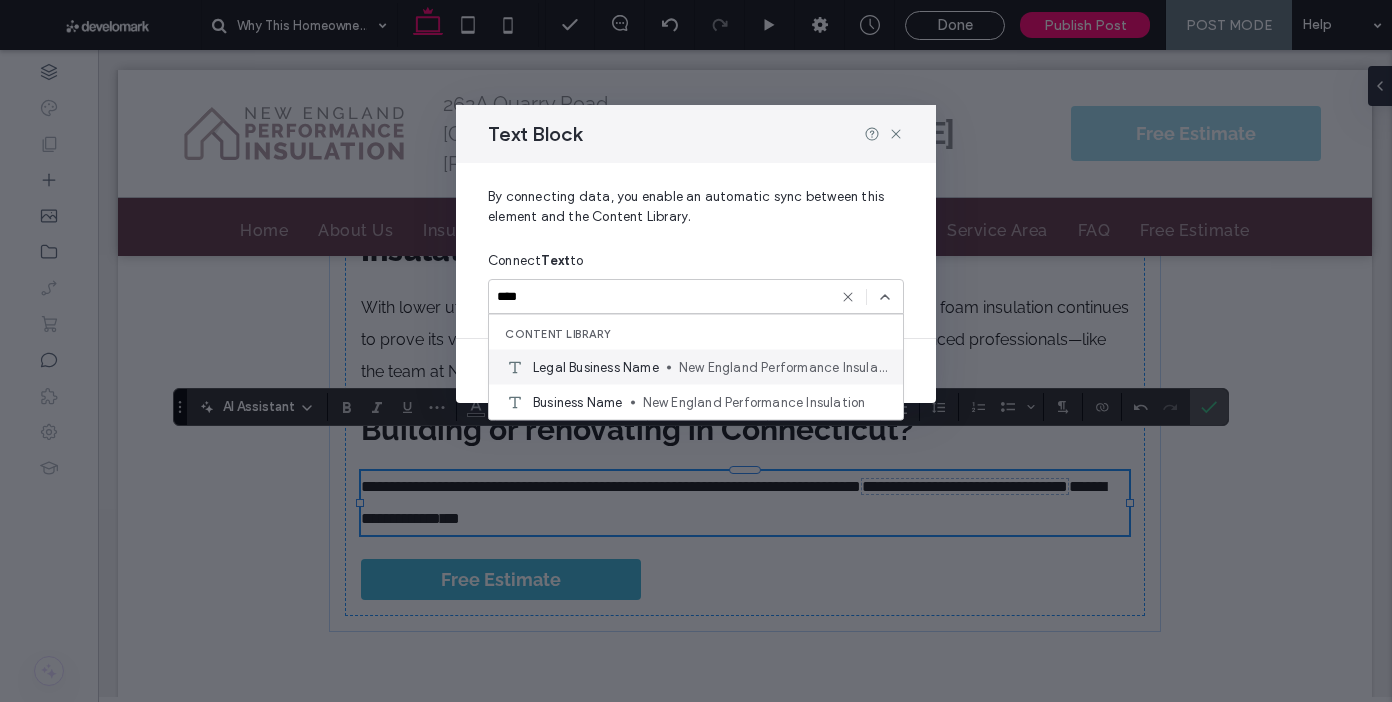 type on "****" 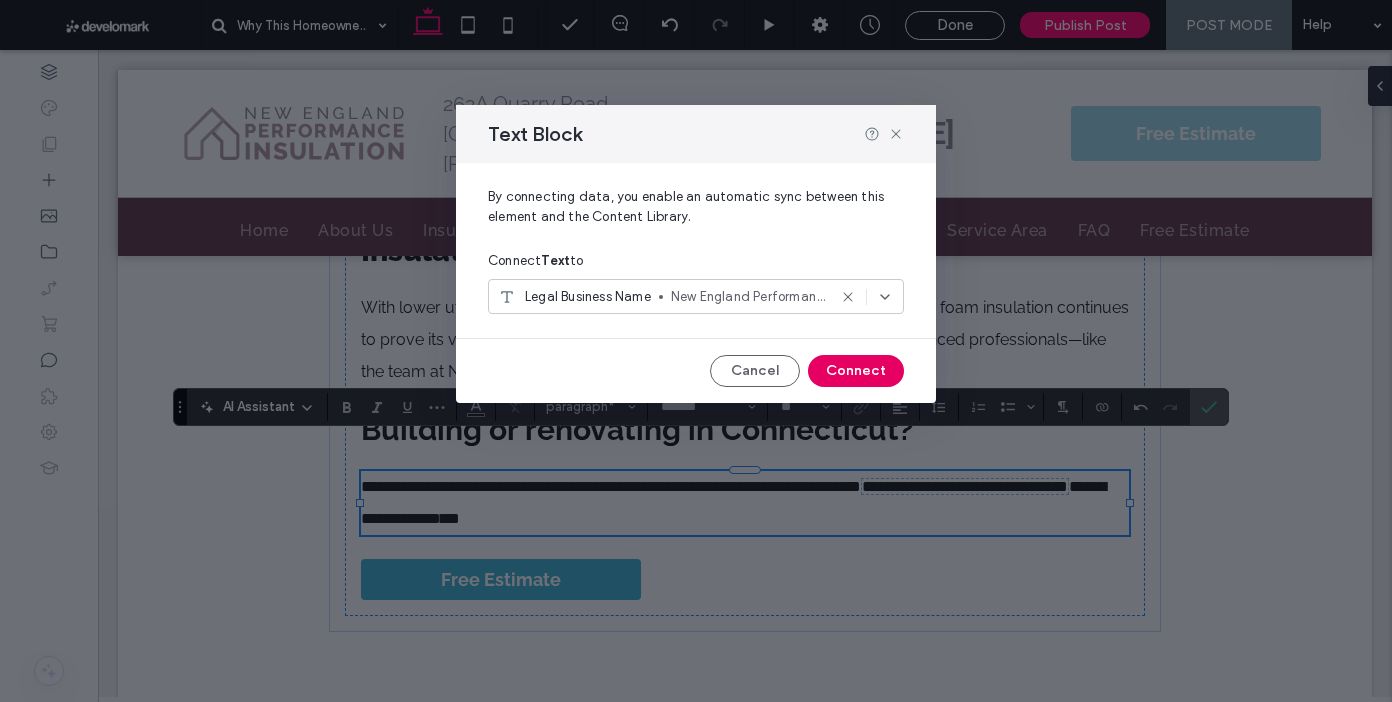 click on "Connect" at bounding box center (856, 371) 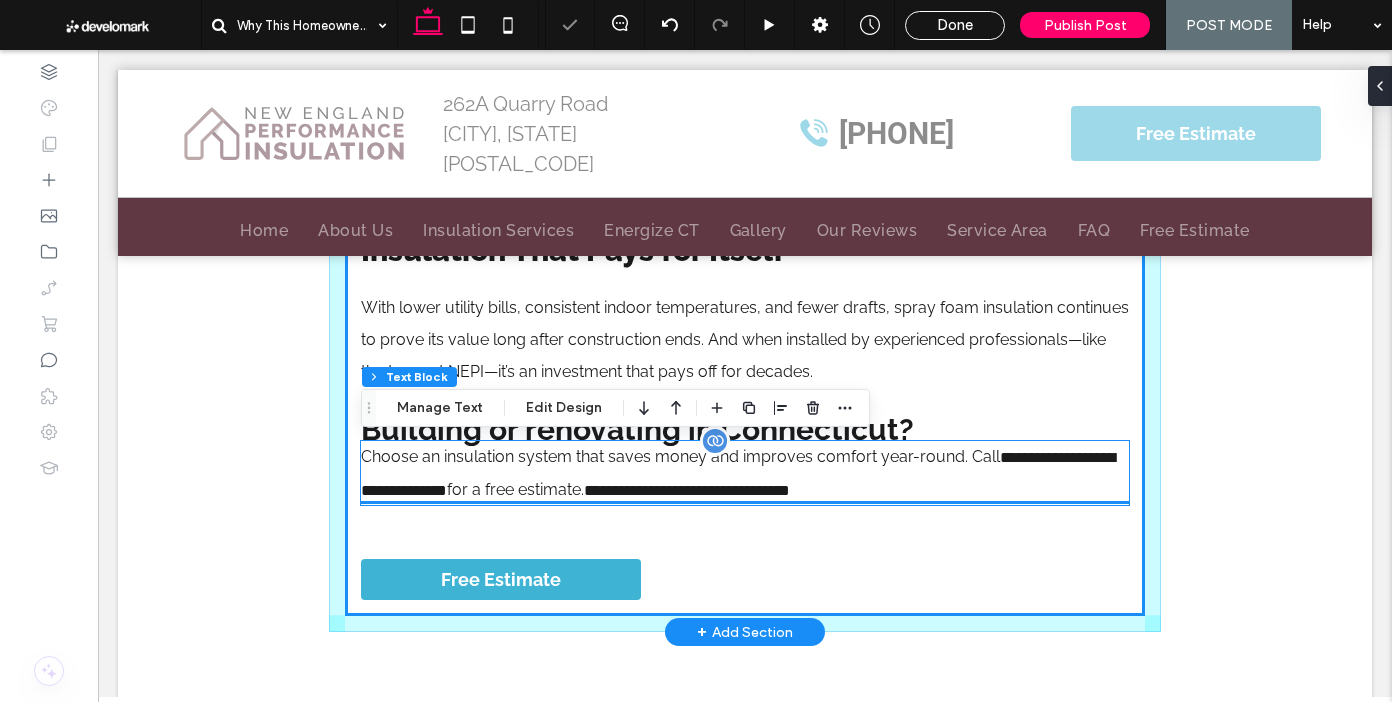 click on "**********" at bounding box center [745, 474] 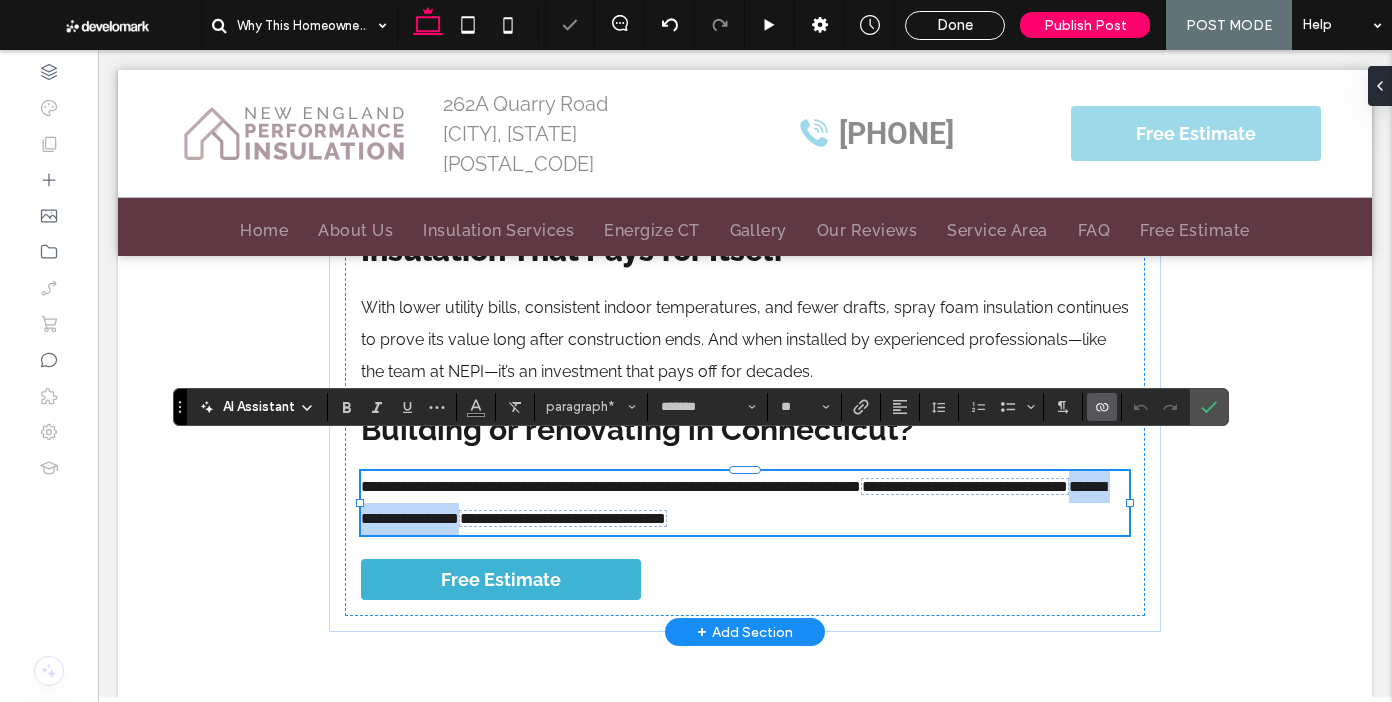 click on "**********" at bounding box center [745, 503] 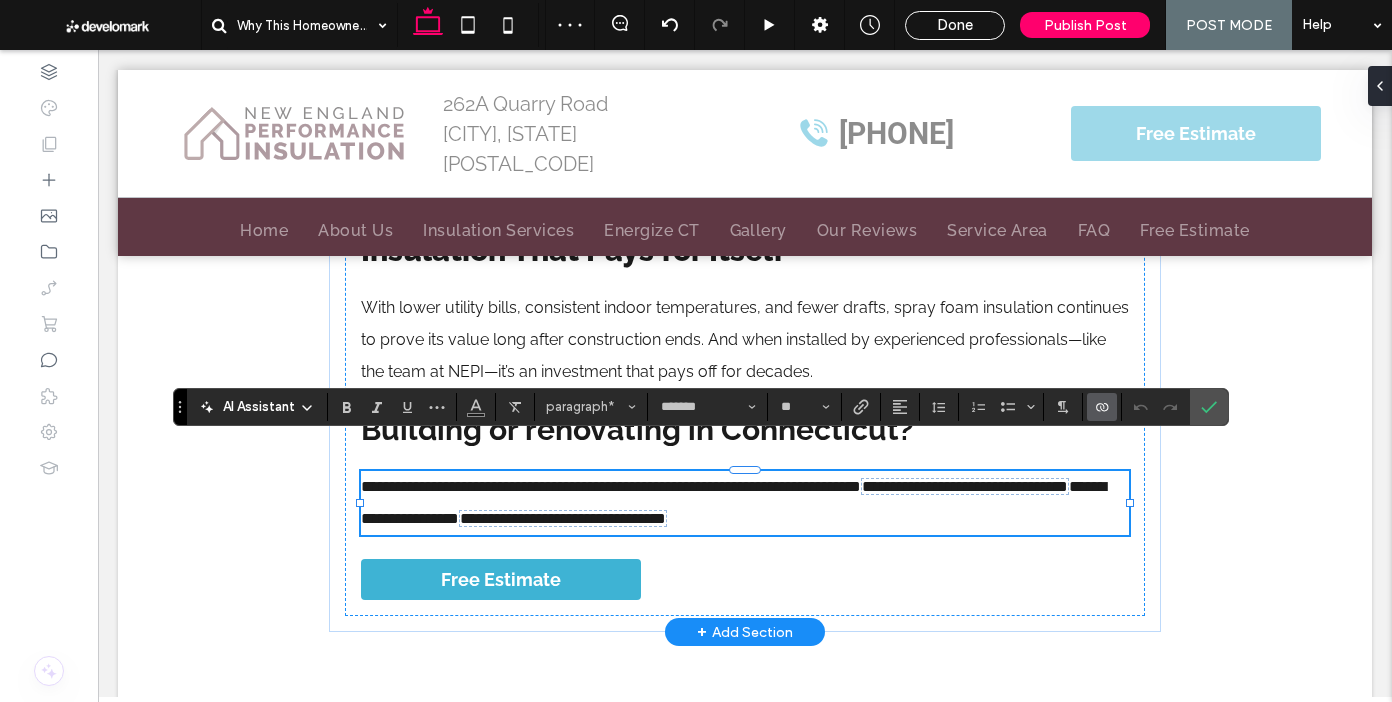 click on "**********" at bounding box center [745, 503] 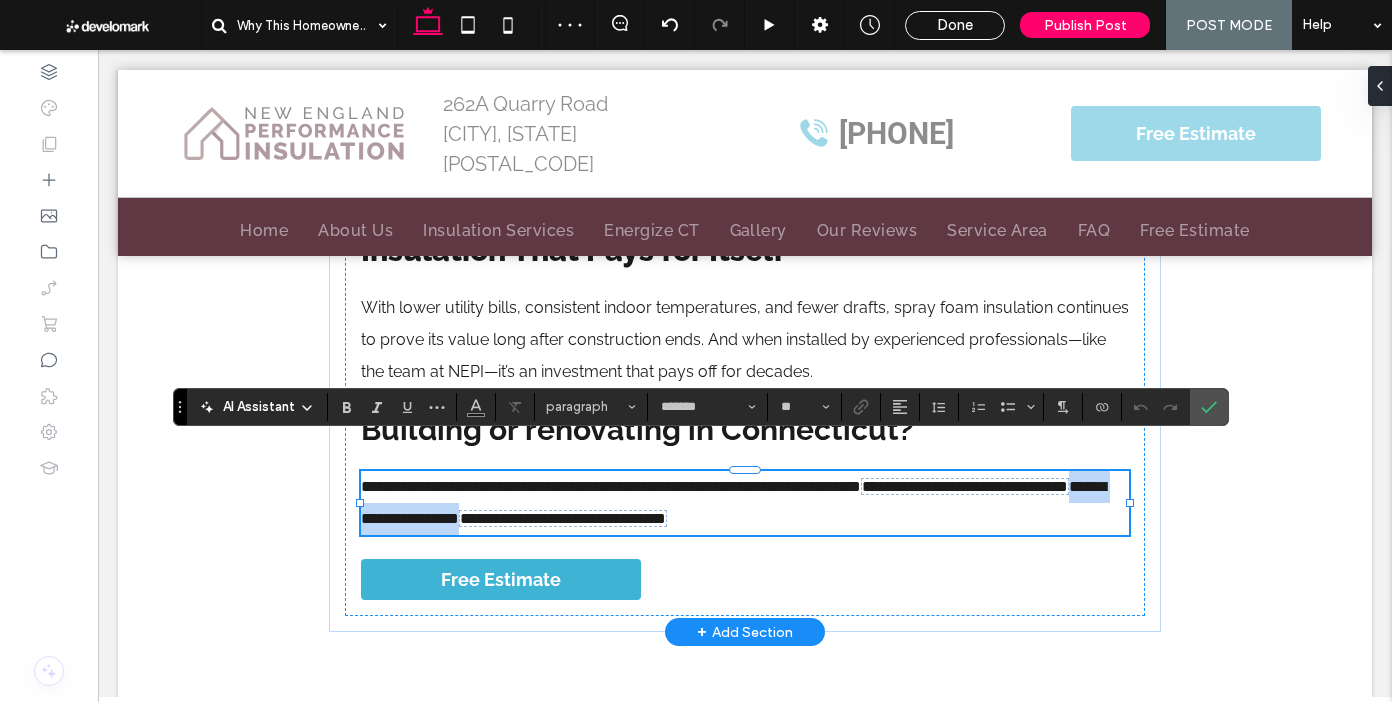 click on "**********" at bounding box center (745, 503) 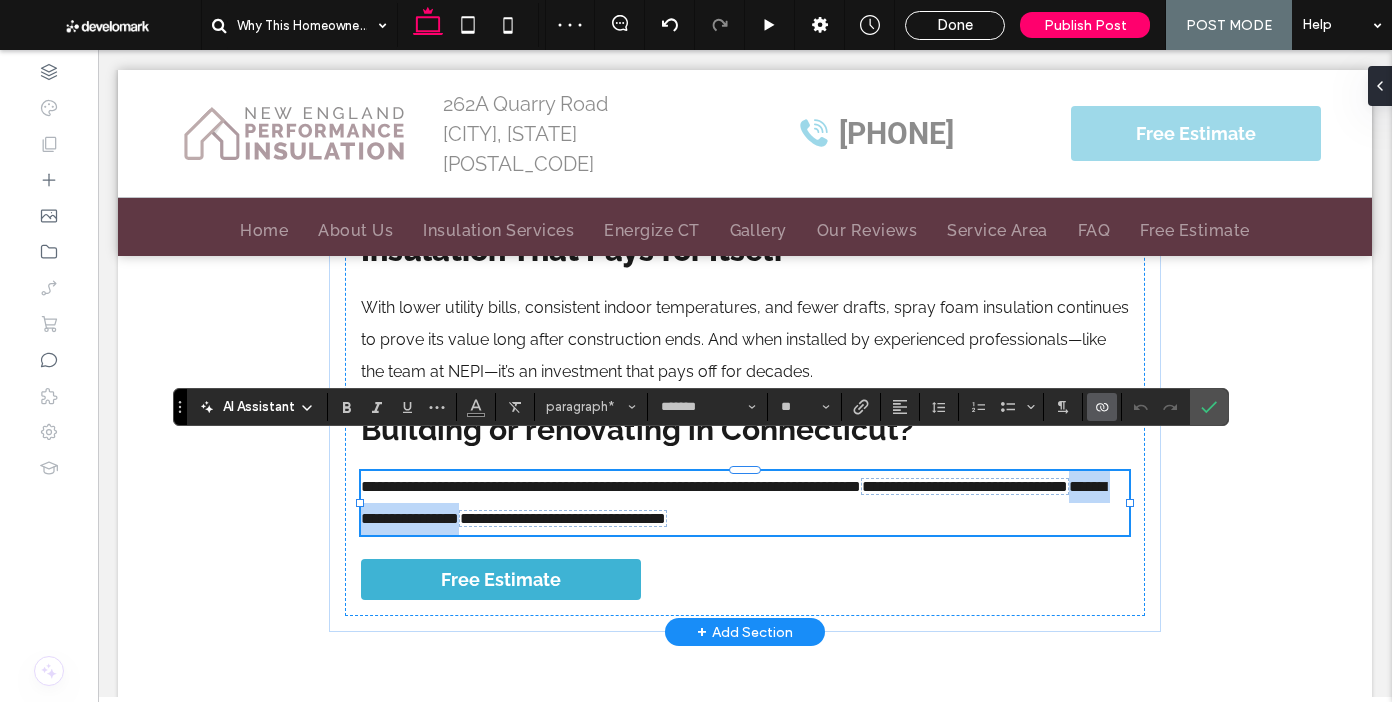 click on "**********" at bounding box center [745, 503] 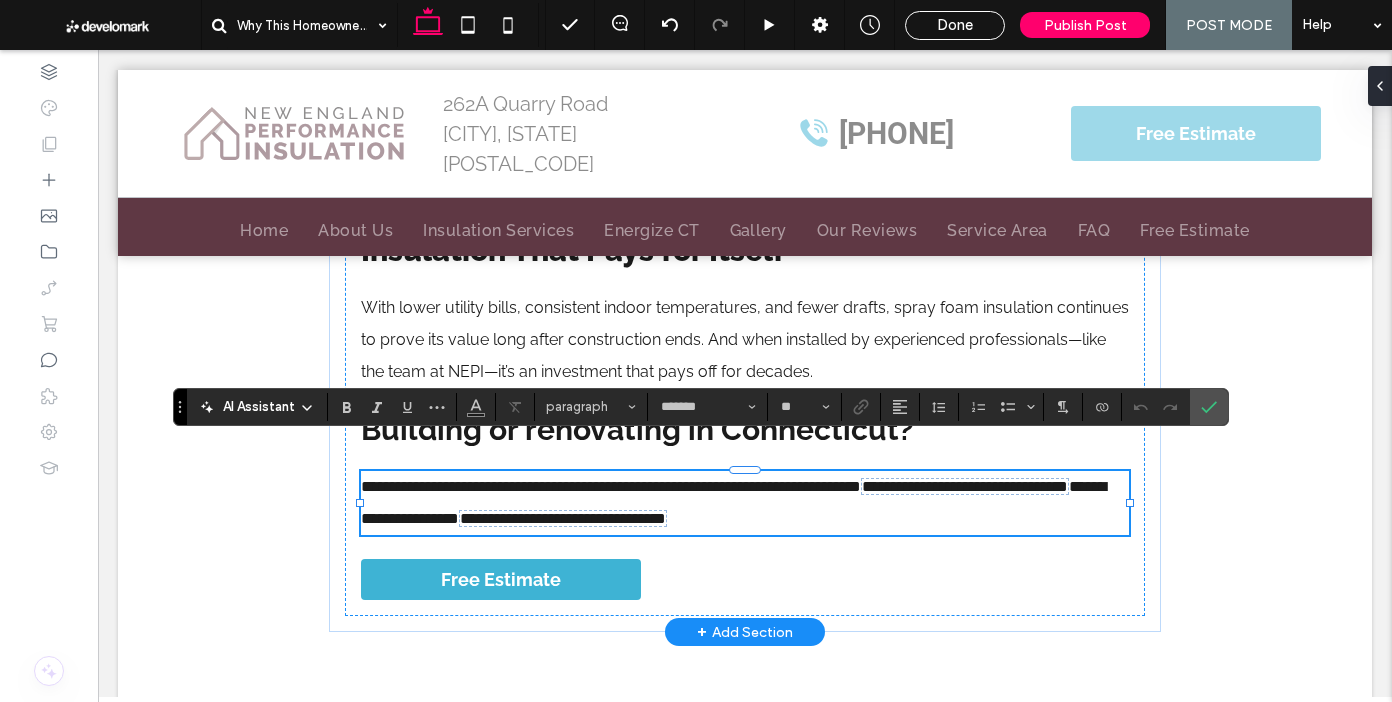 type 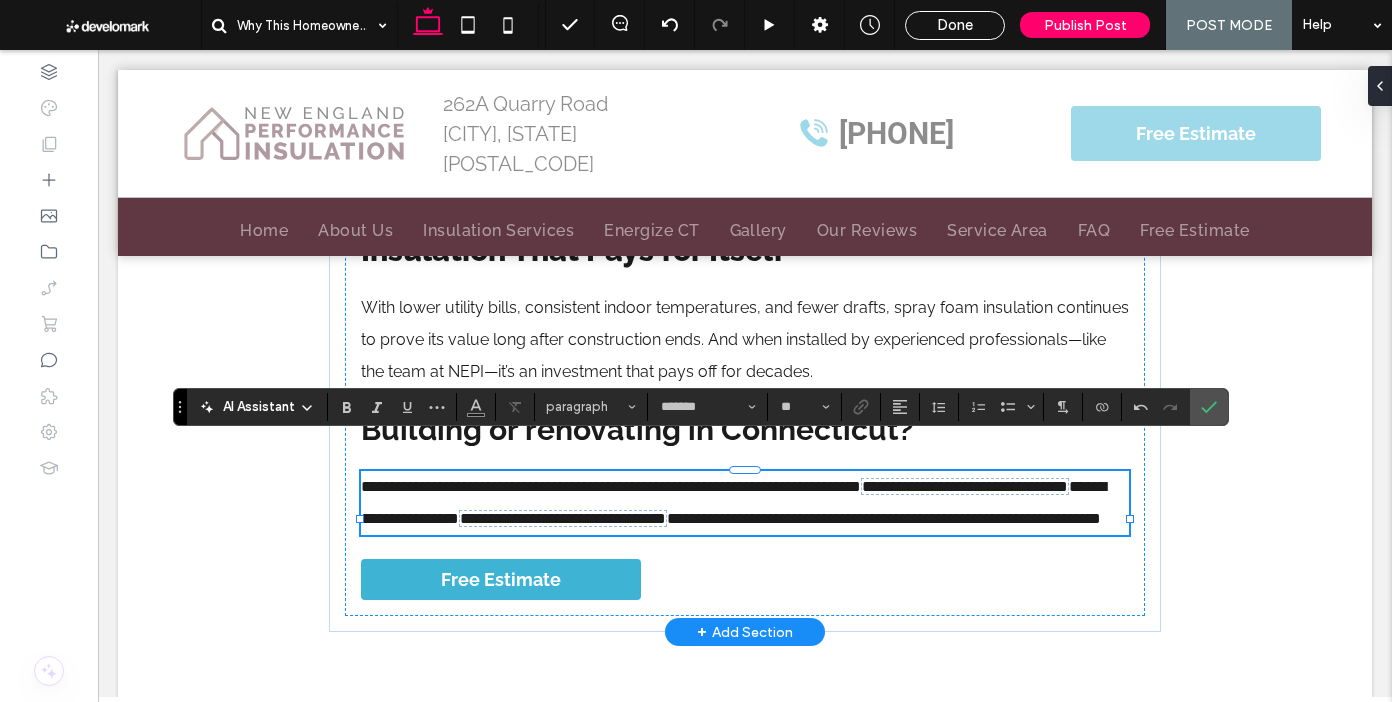 click on "**********" at bounding box center (733, 502) 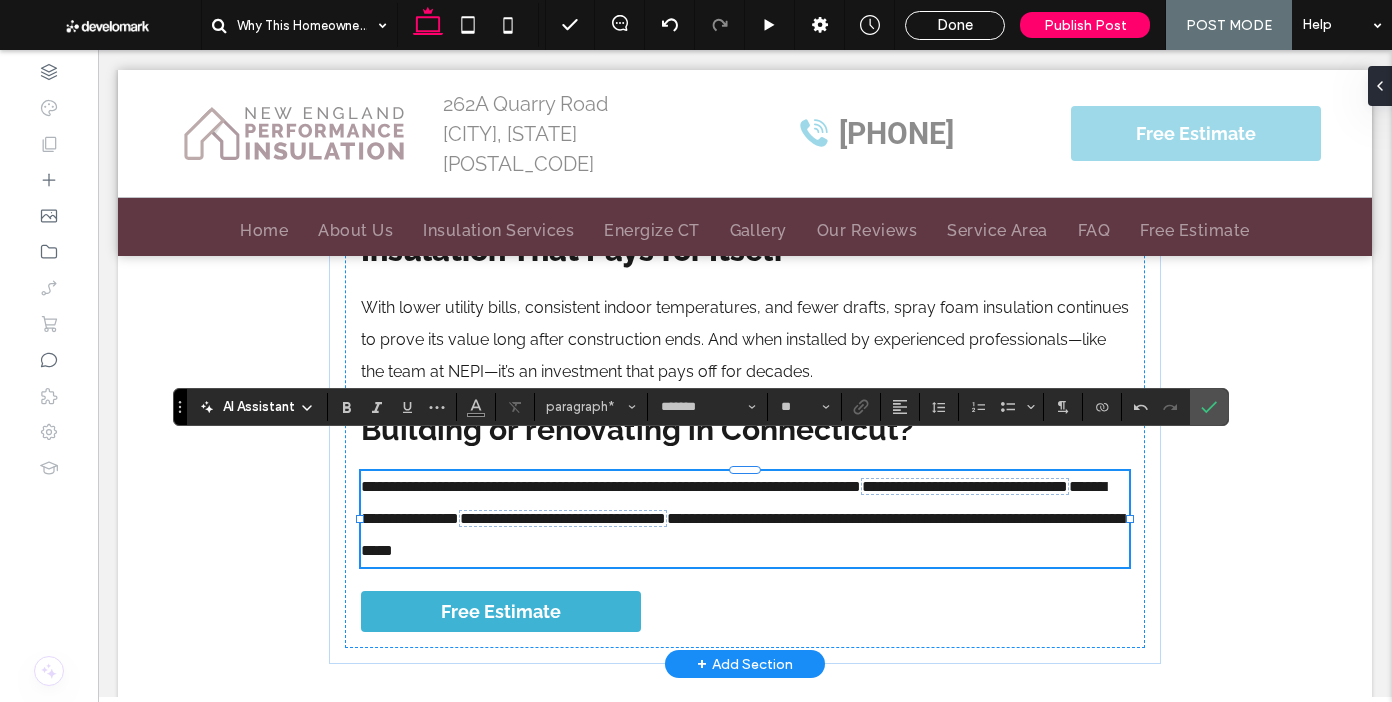 click on "**********" at bounding box center (745, 519) 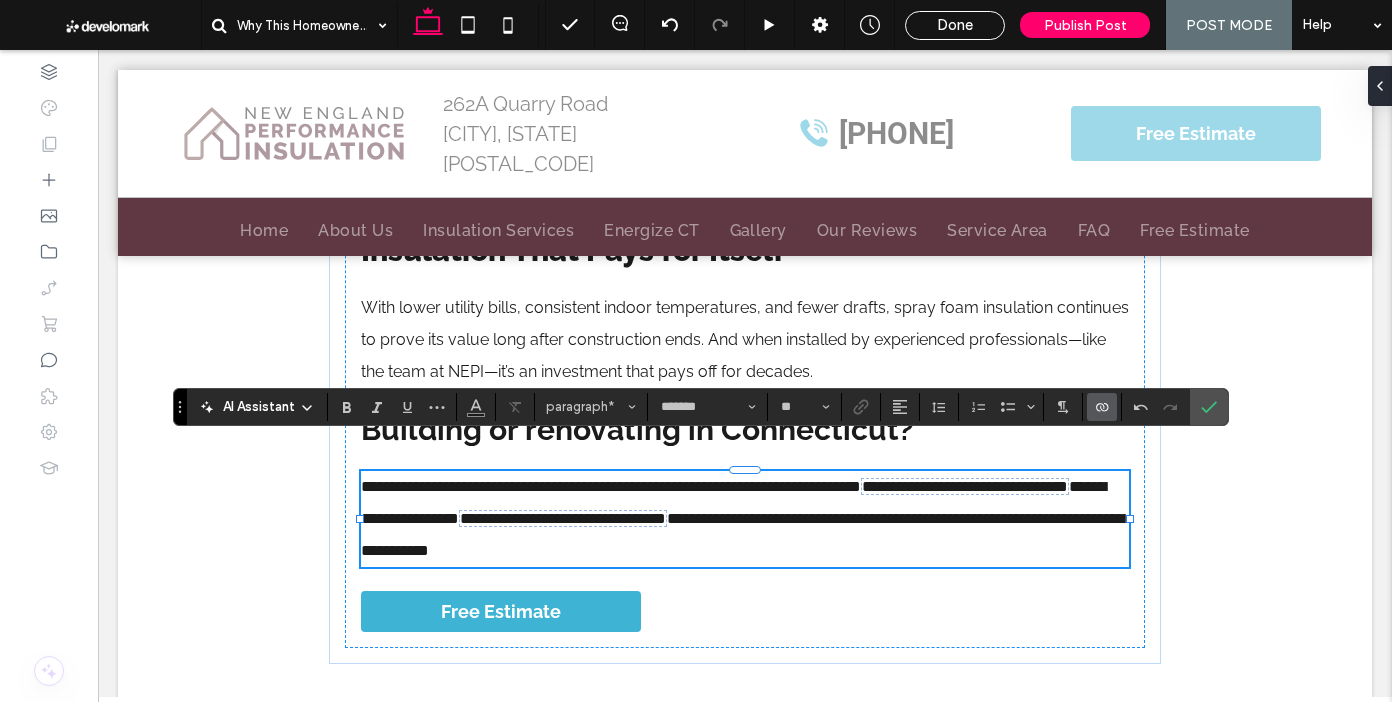 click 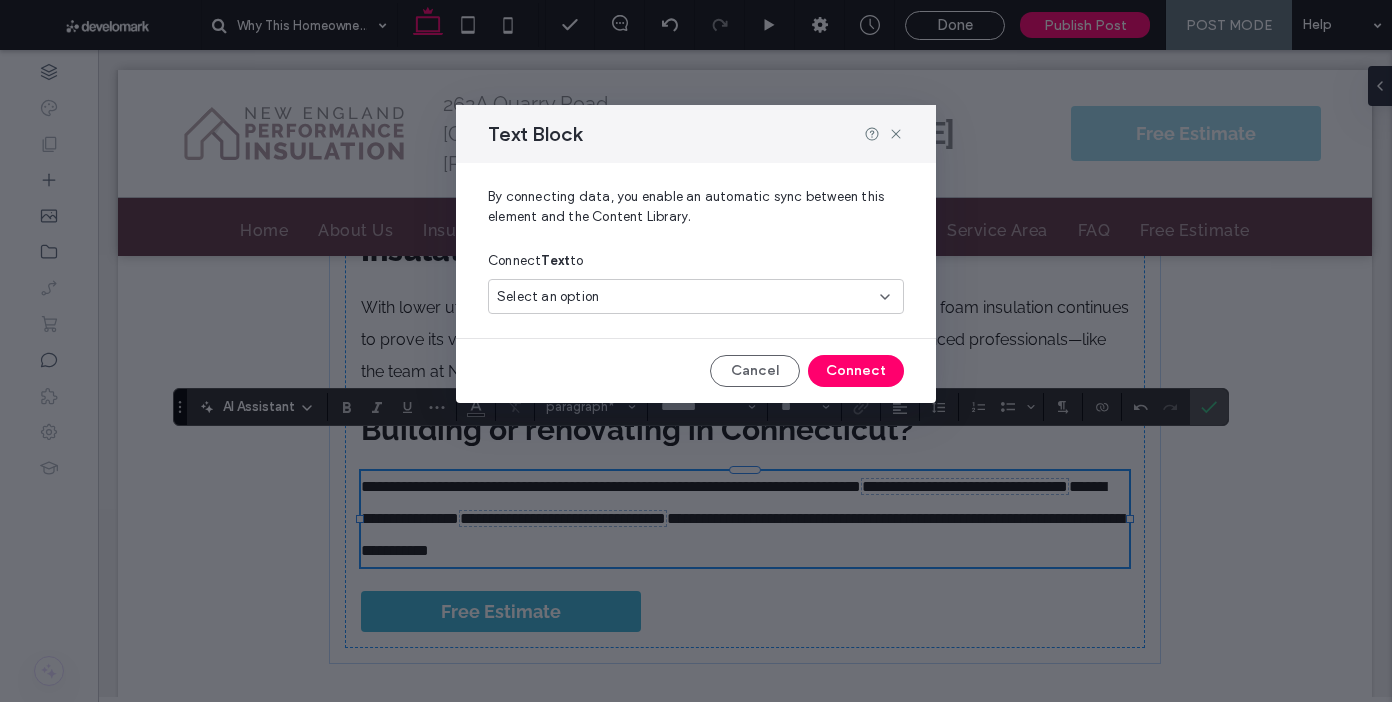 click on "Select an option" at bounding box center (684, 297) 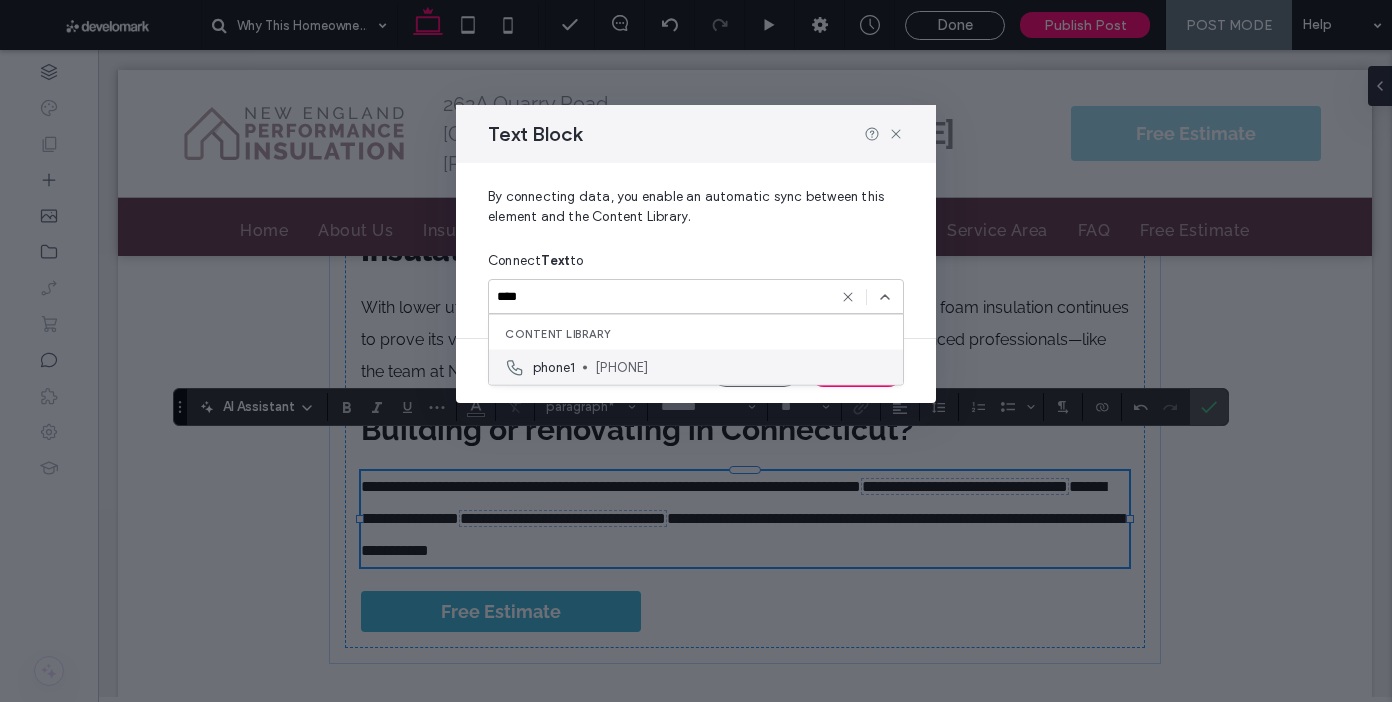 type on "****" 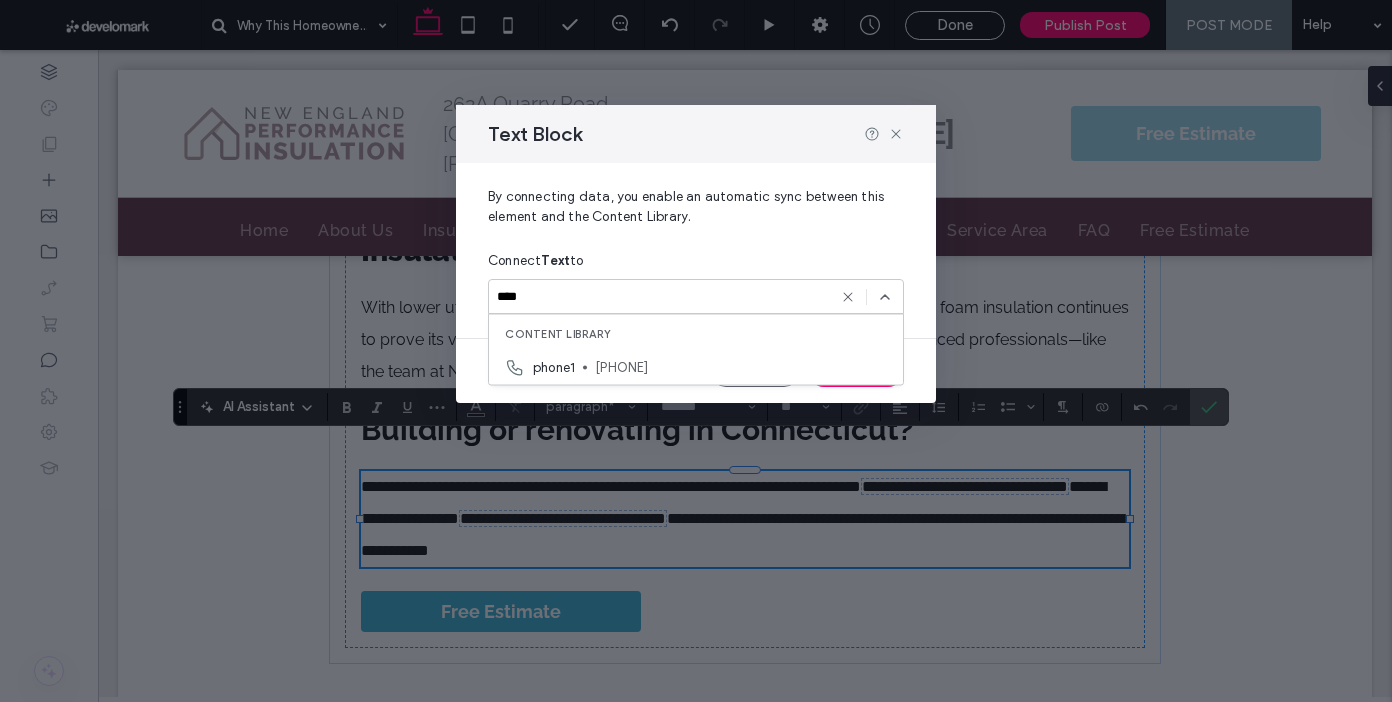 drag, startPoint x: 605, startPoint y: 350, endPoint x: 667, endPoint y: 383, distance: 70.23532 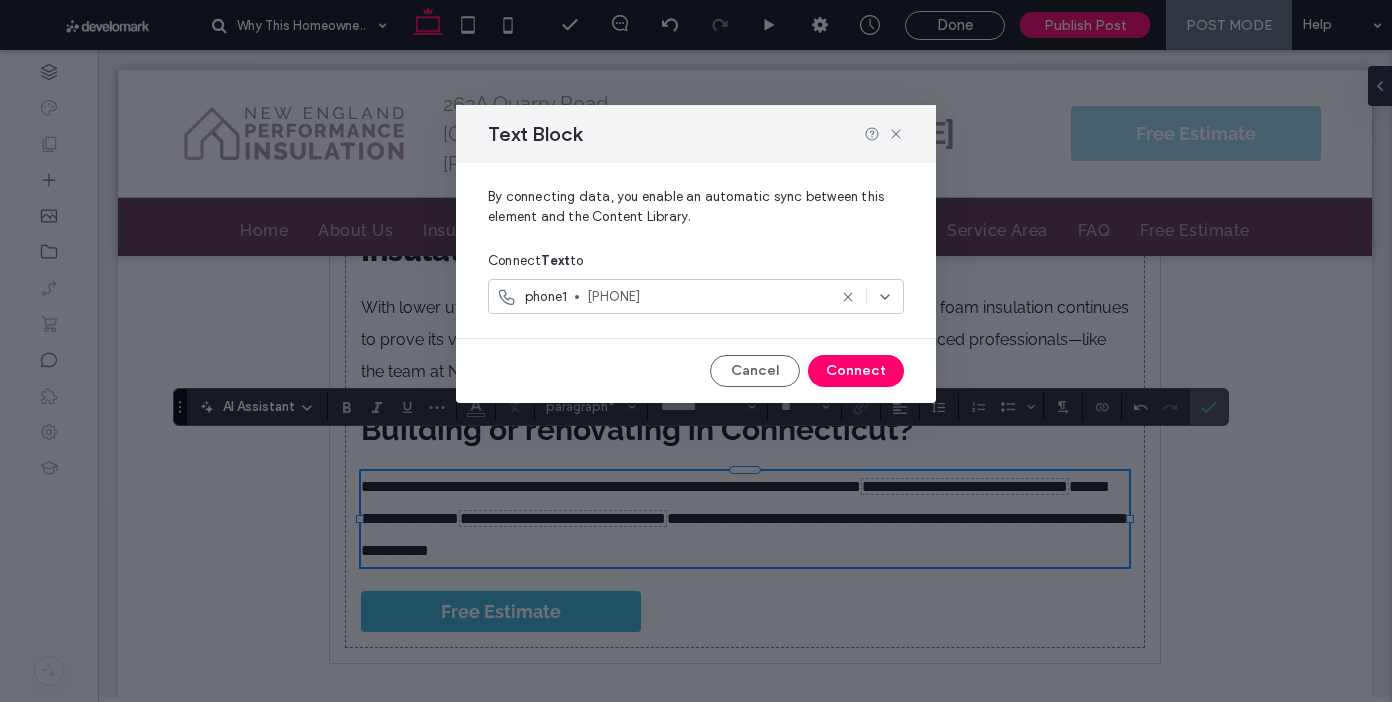 click on "Cancel Connect" at bounding box center [696, 371] 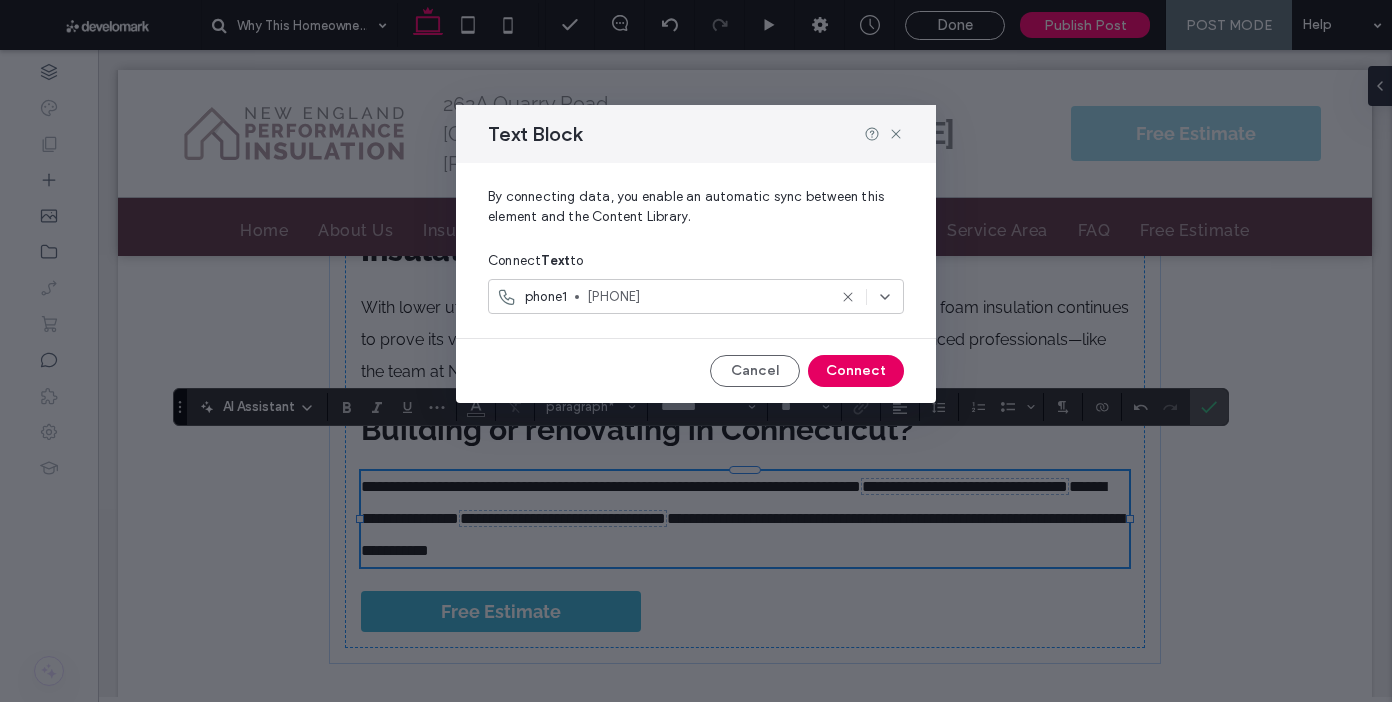 click on "Connect" at bounding box center (856, 371) 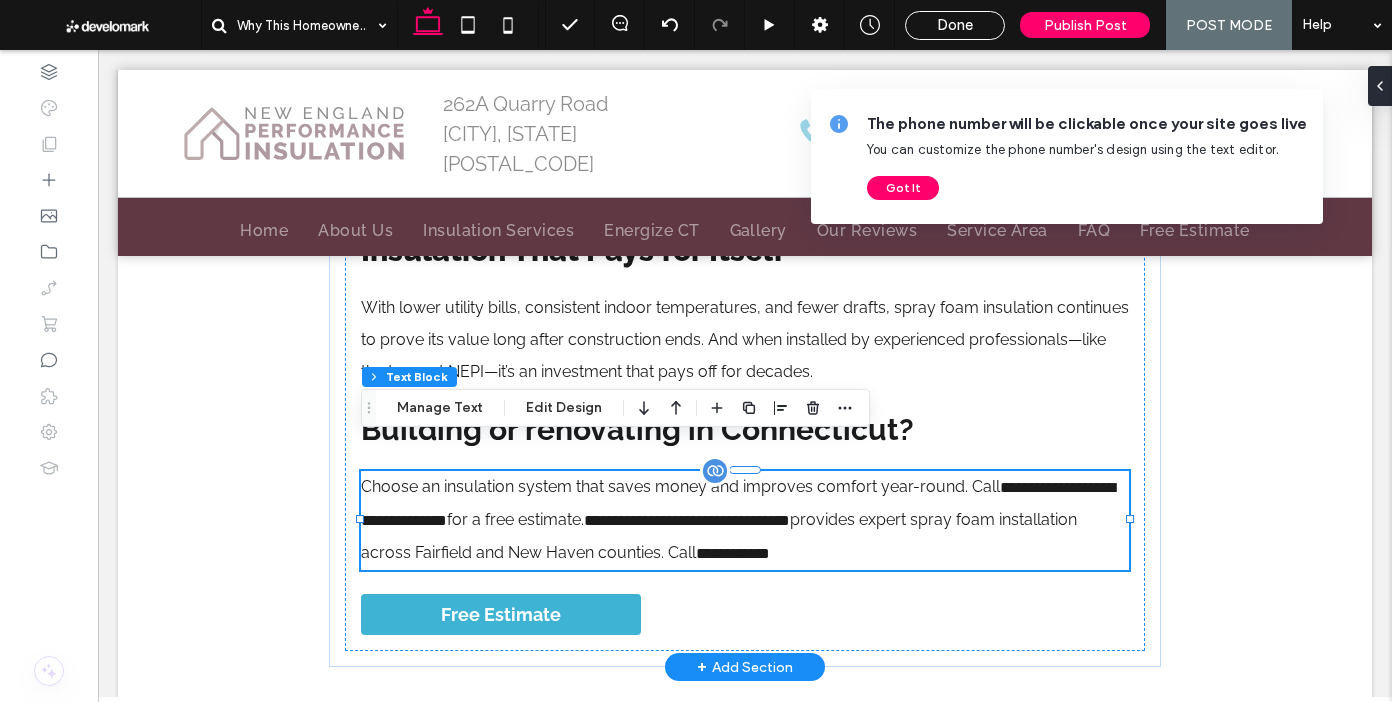 click on "**********" at bounding box center [745, 520] 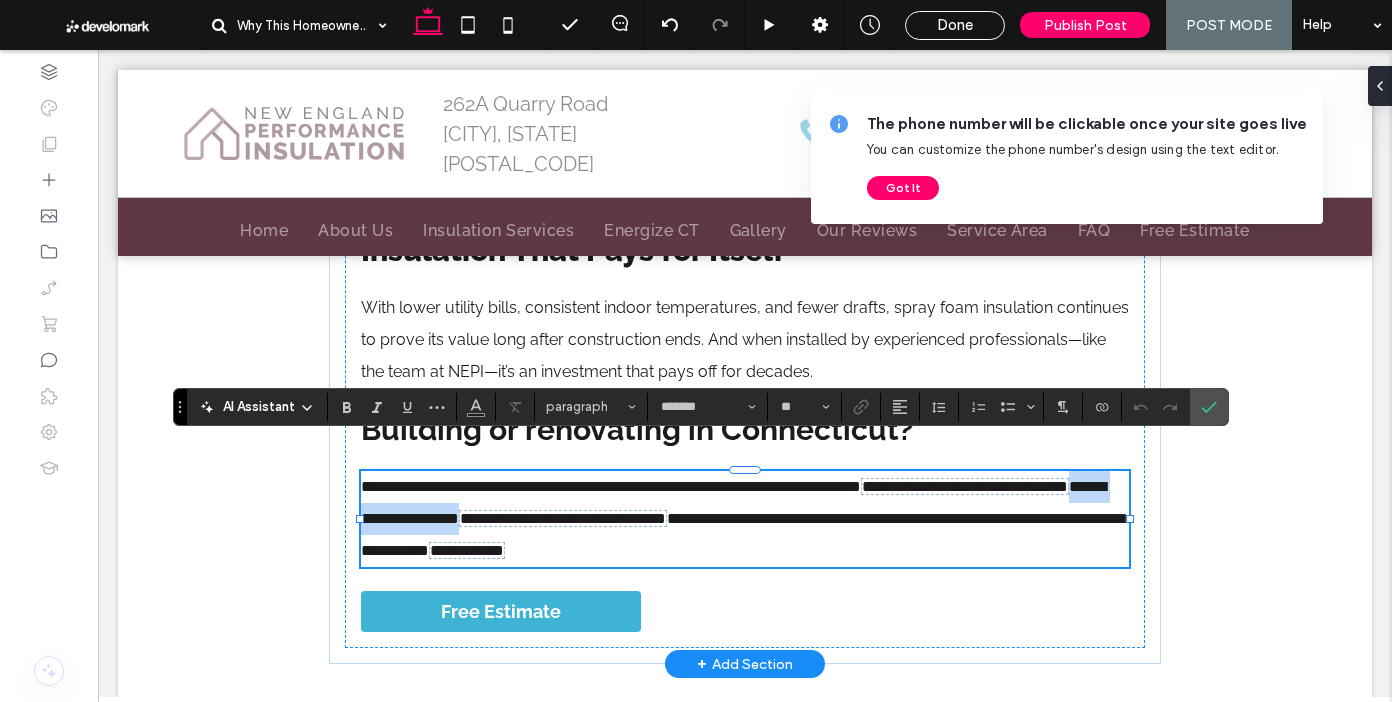 click on "**********" at bounding box center (745, 519) 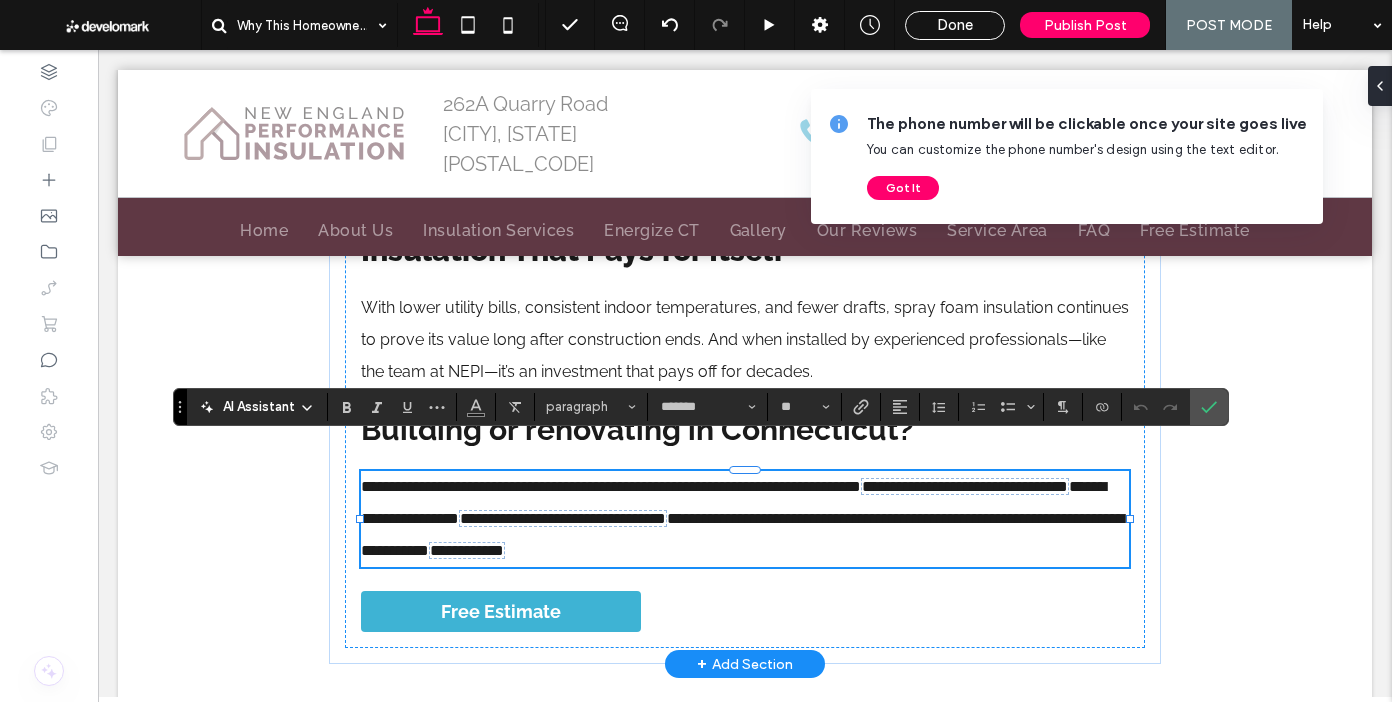 click on "**********" at bounding box center (745, 519) 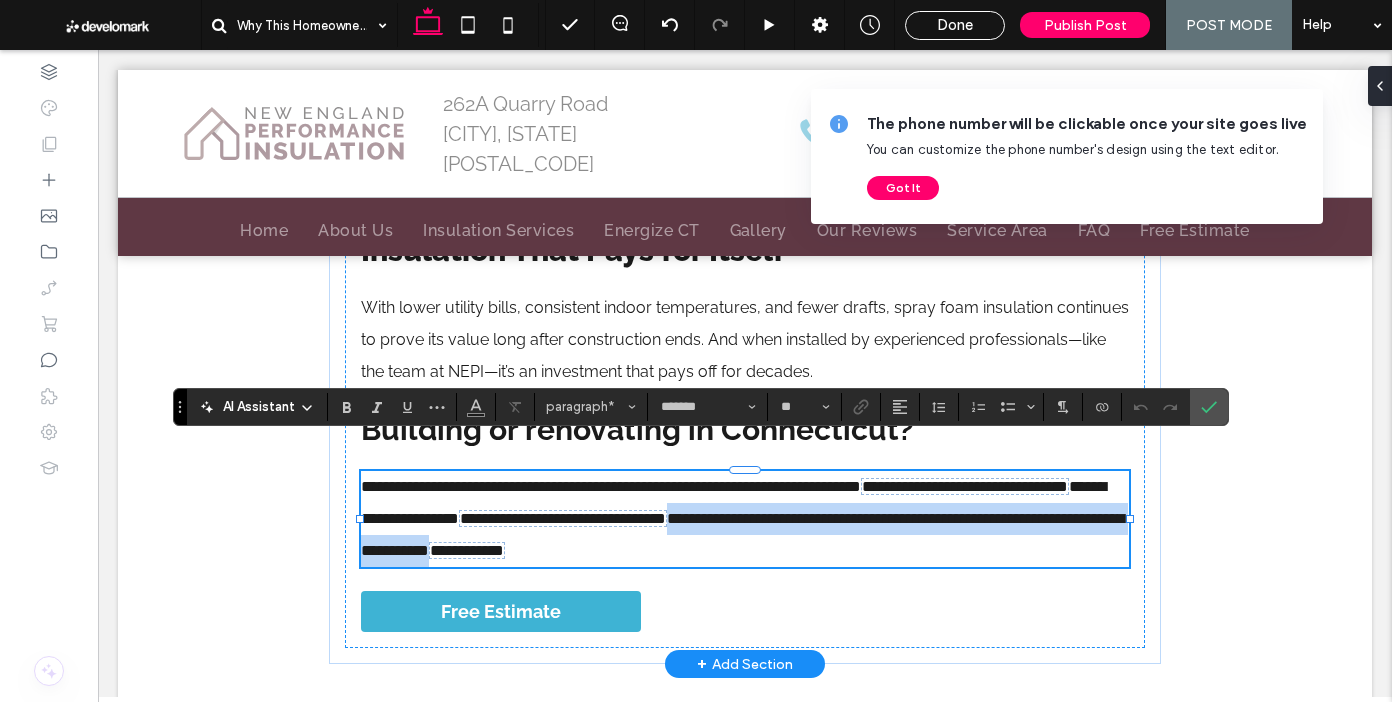 click on "**********" at bounding box center (745, 519) 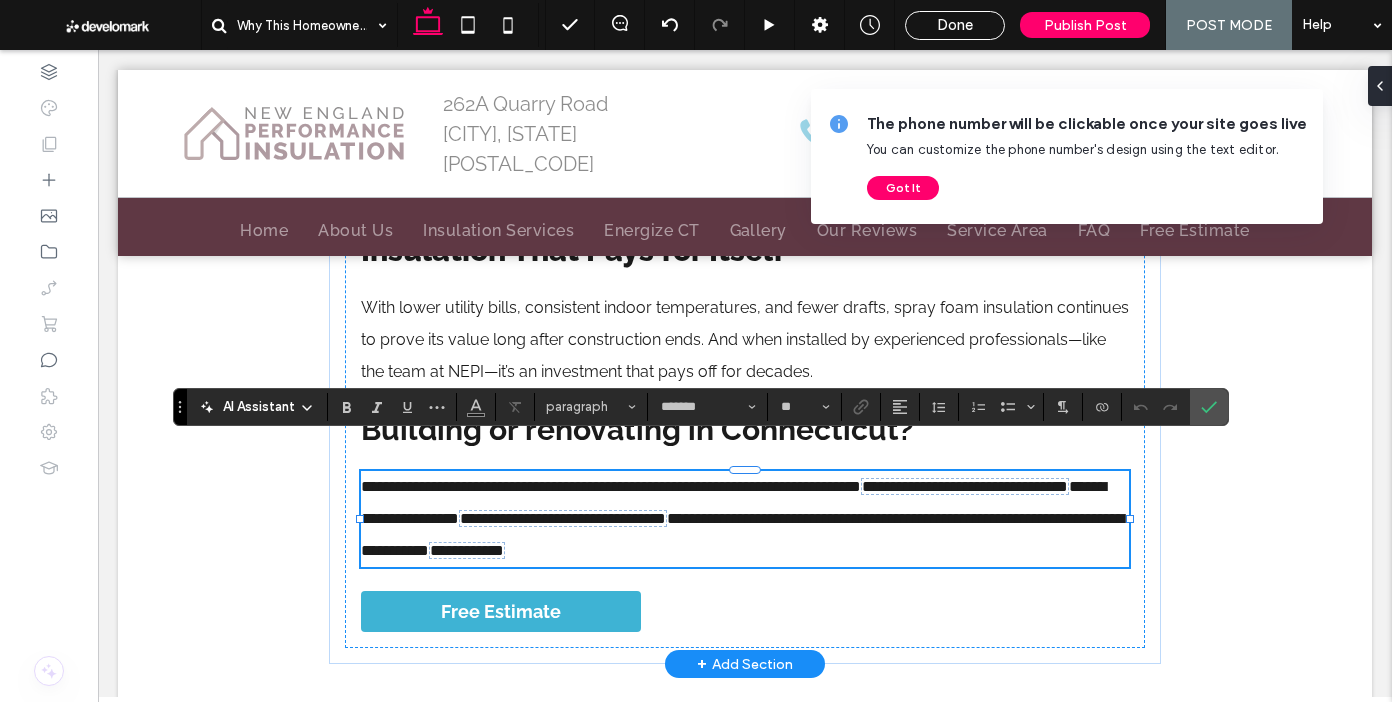 click on "**********" at bounding box center (745, 519) 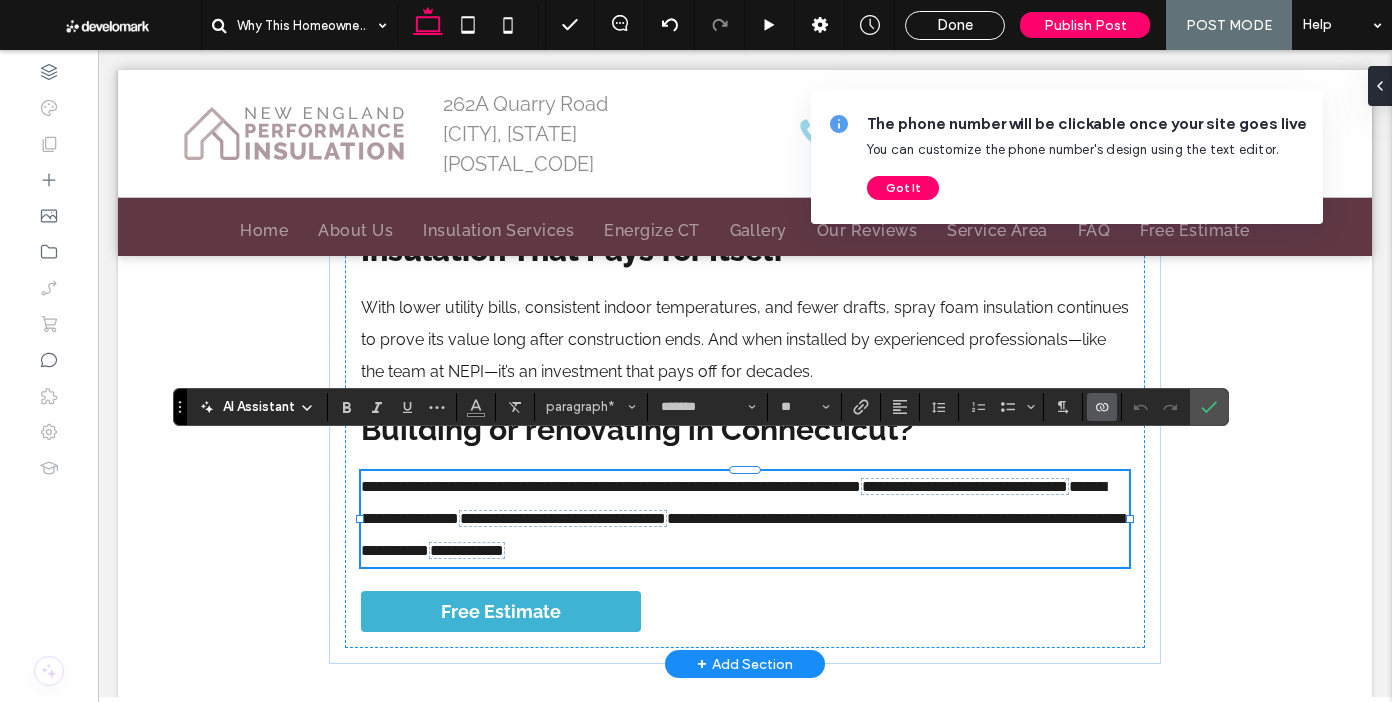 click on "**********" at bounding box center [745, 519] 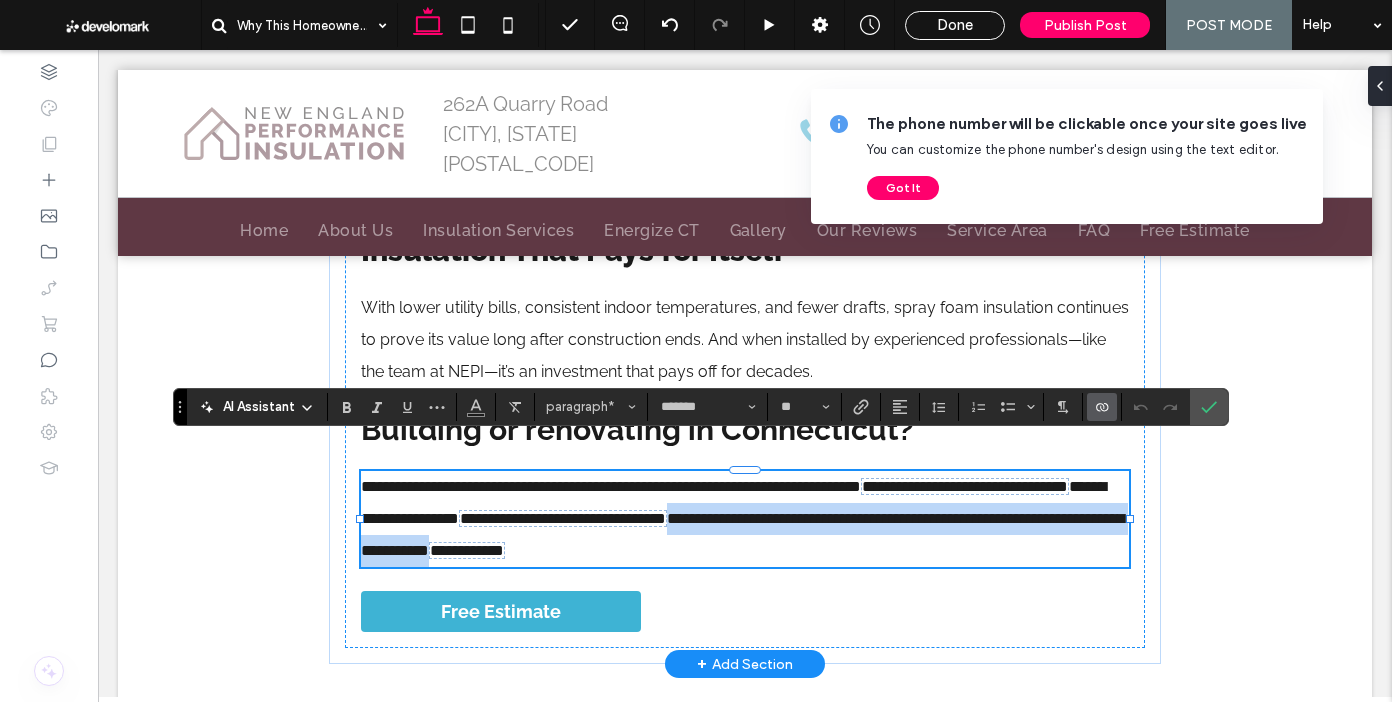 click on "**********" at bounding box center (745, 519) 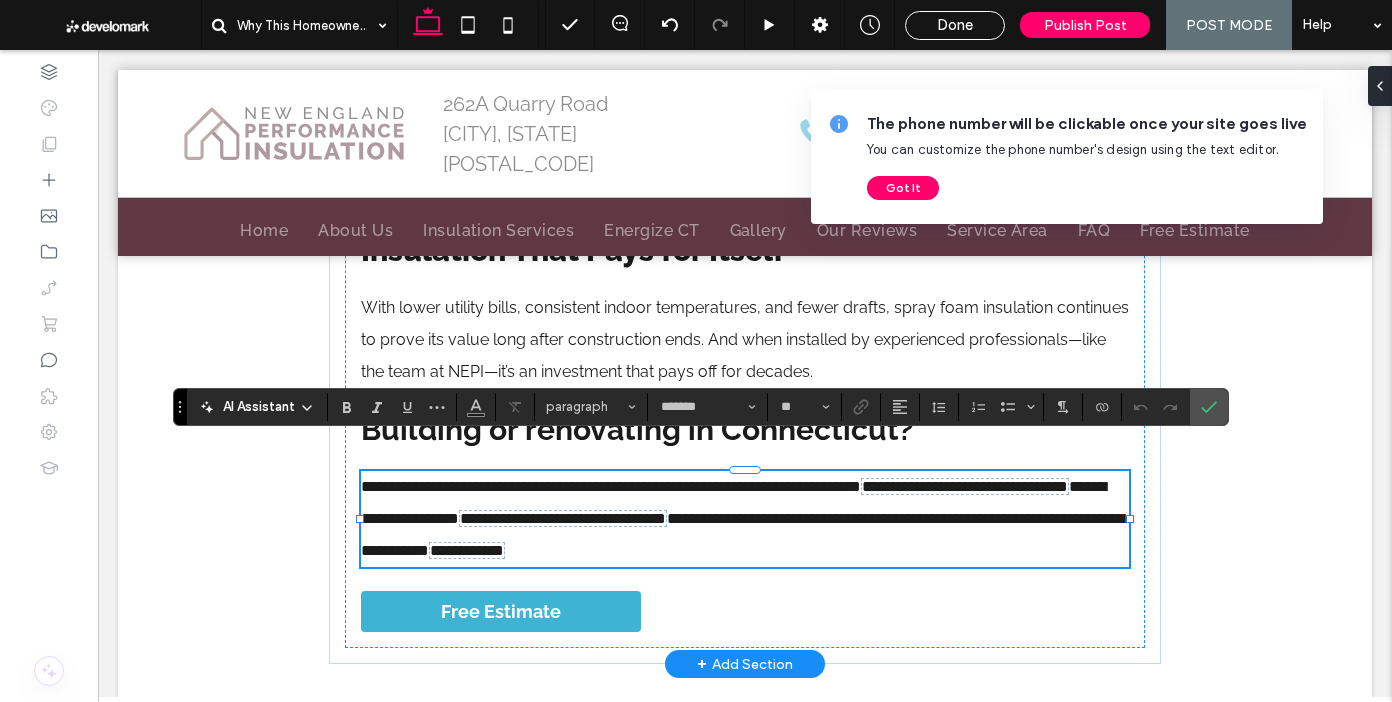 type 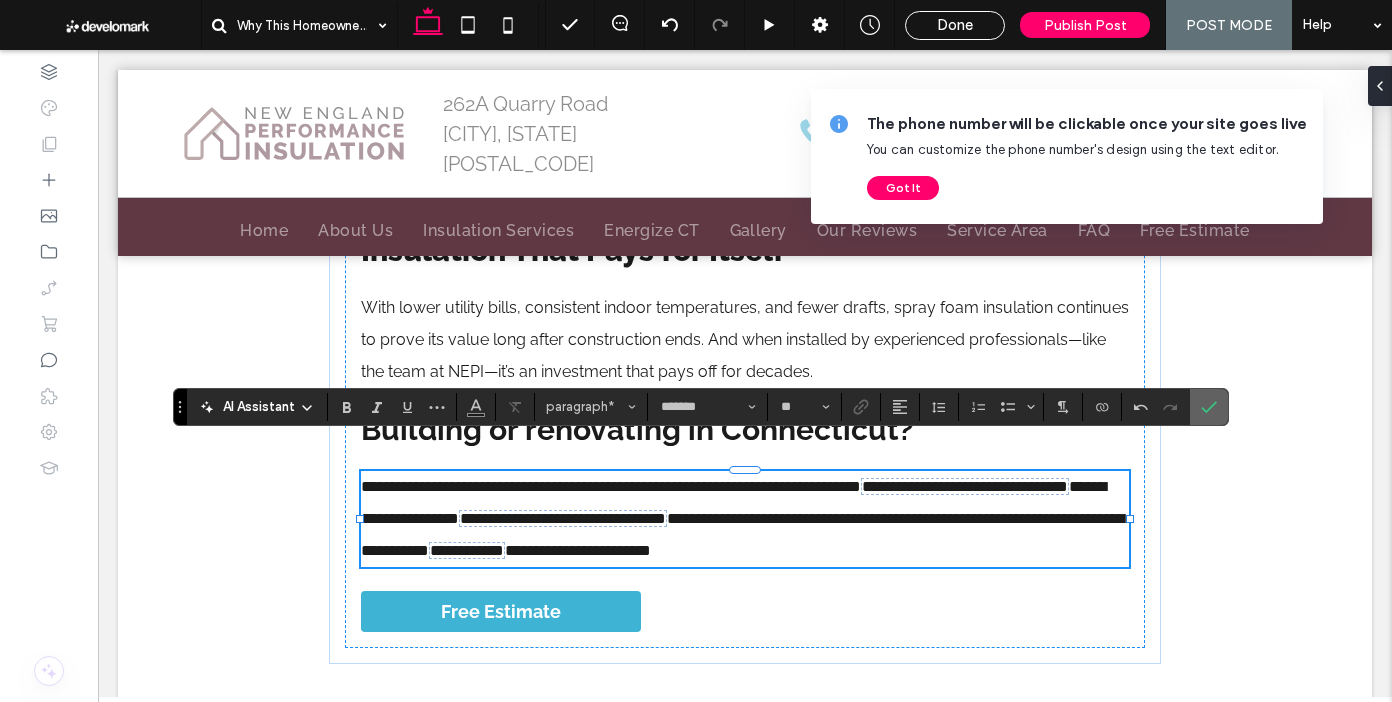 click 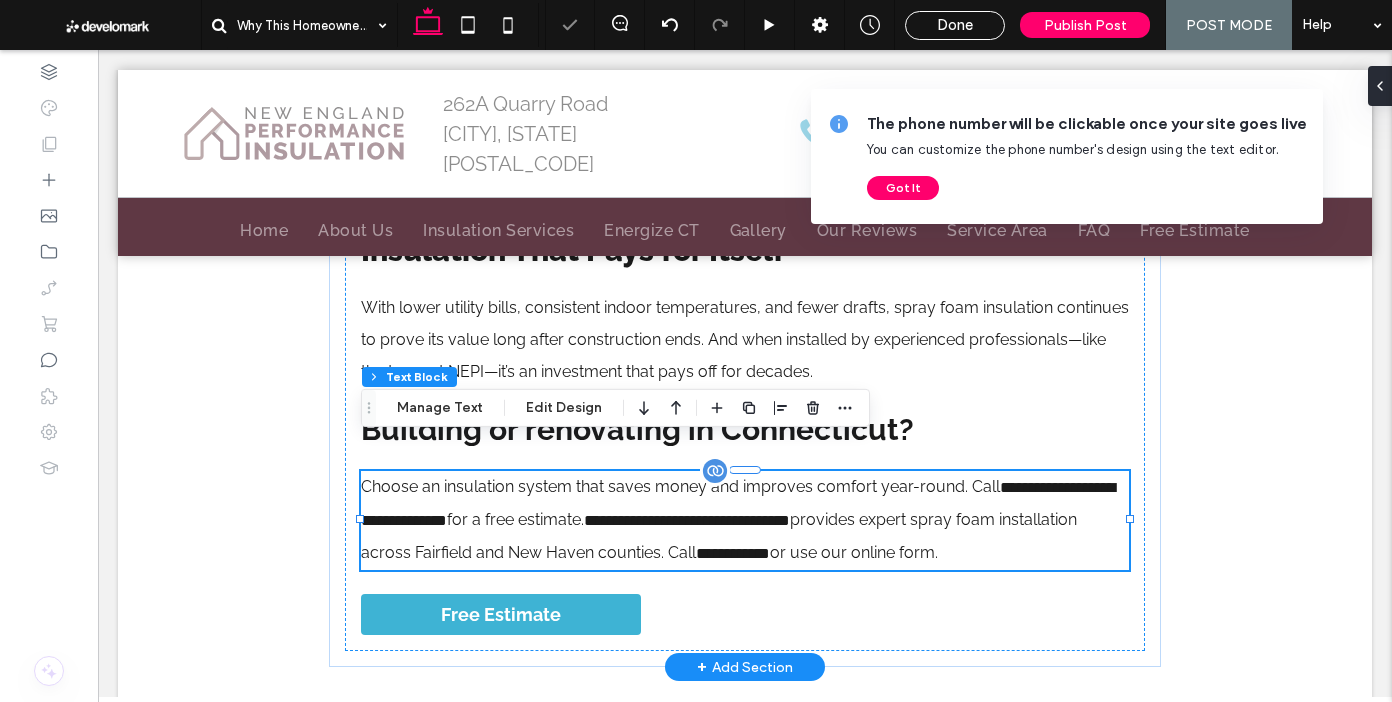 click on "Choose an insulation system that saves money and improves comfort year-round. Call" at bounding box center (680, 486) 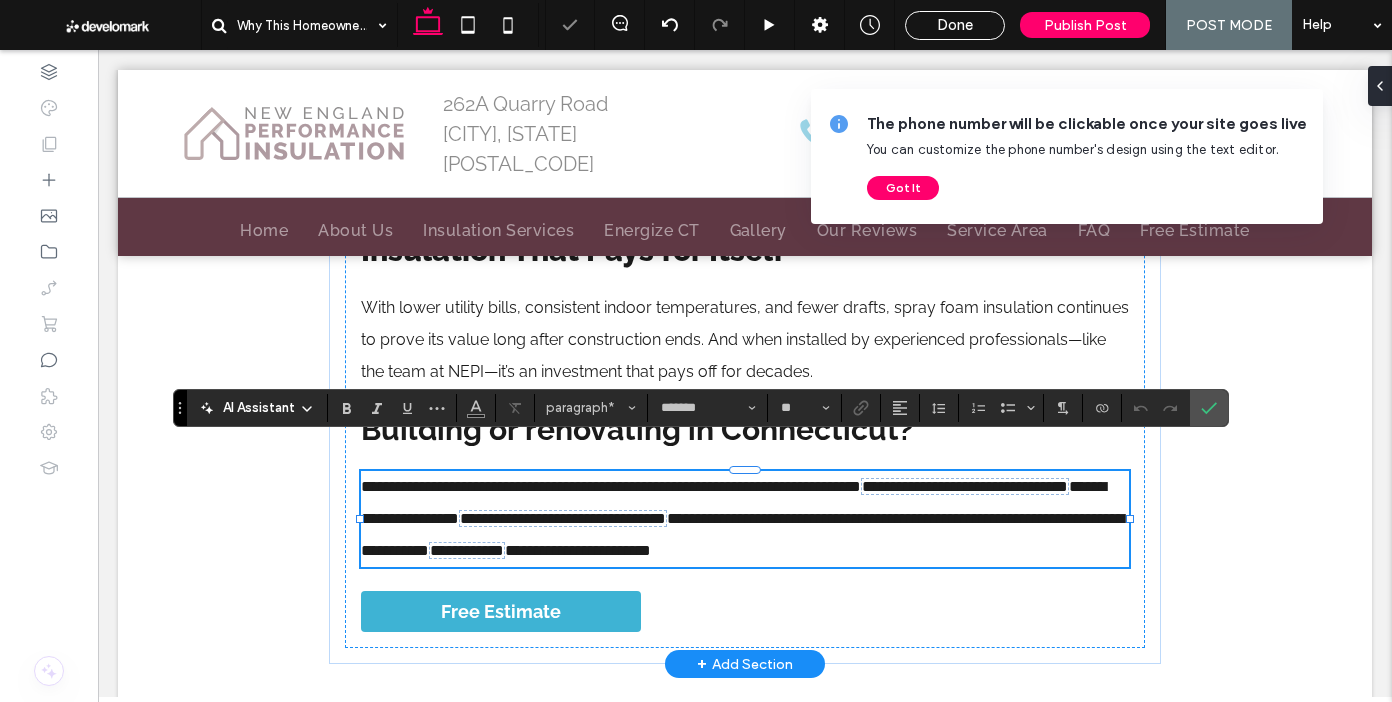 click on "**********" at bounding box center (611, 486) 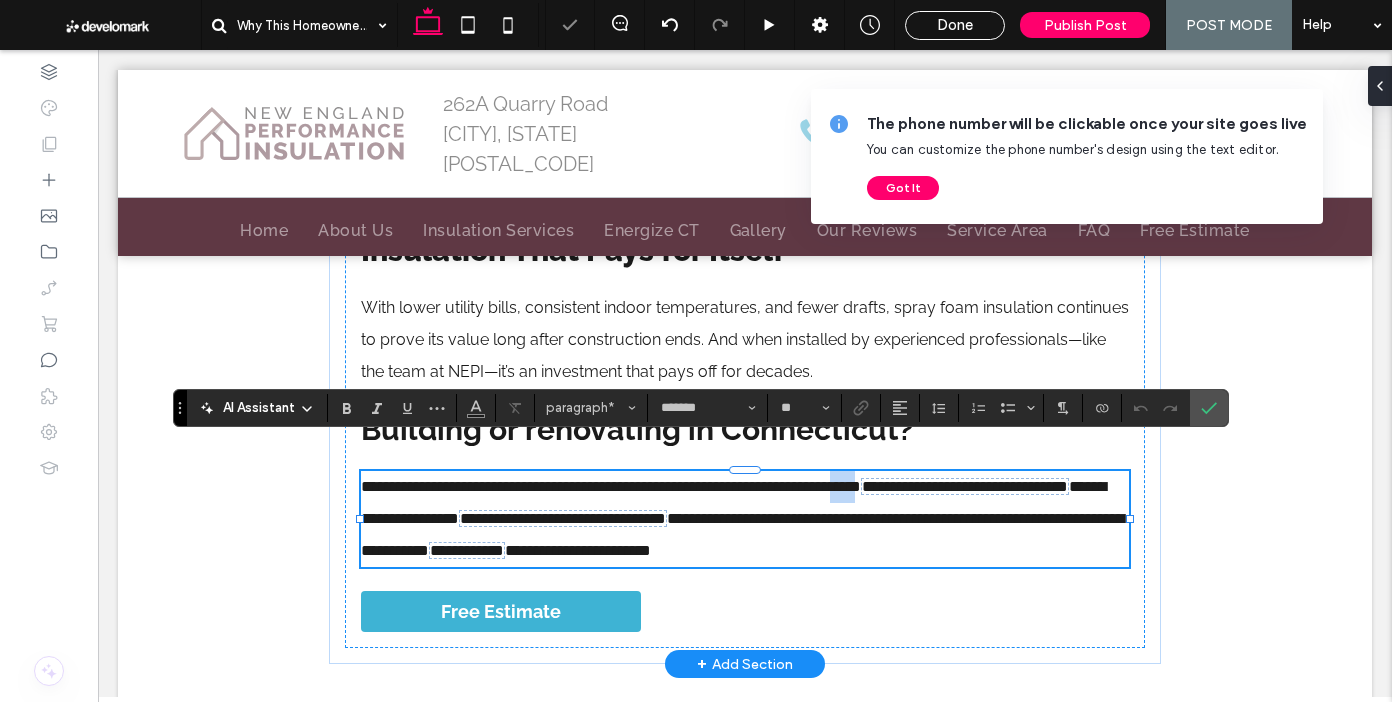 click on "**********" at bounding box center (611, 486) 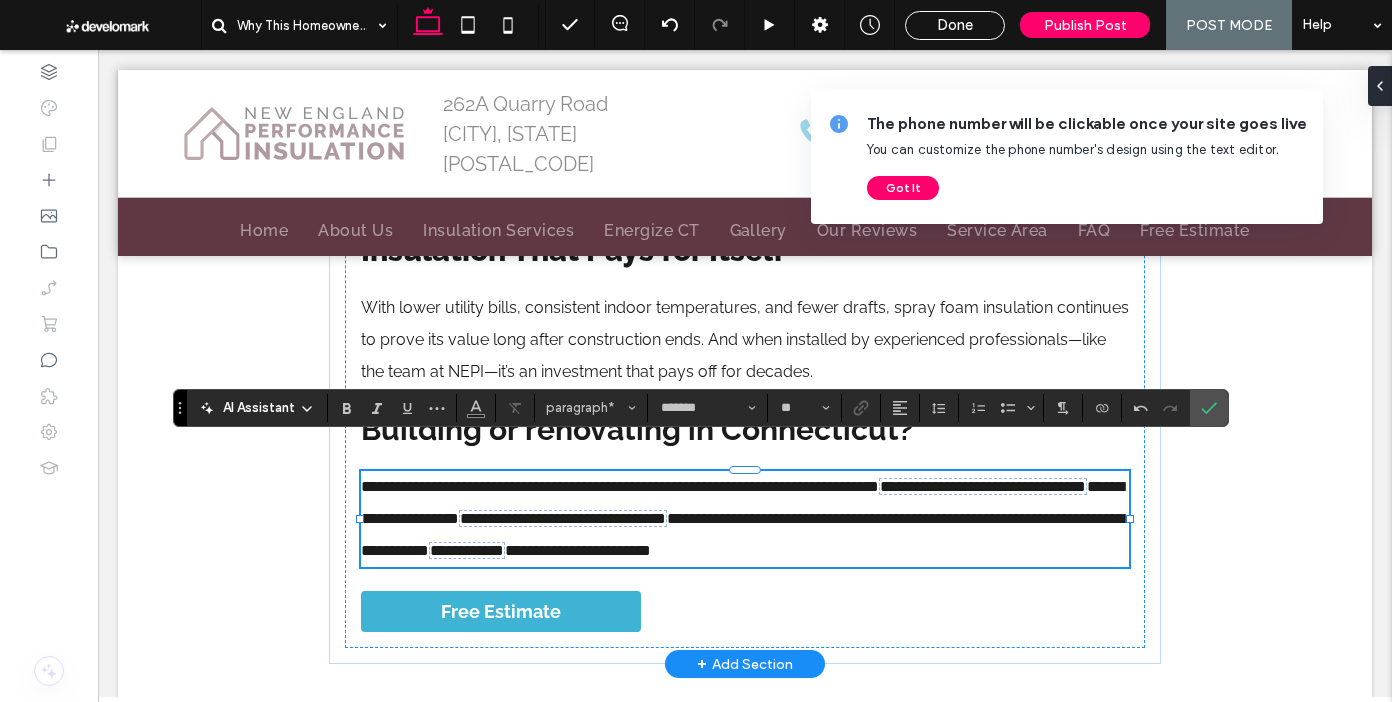 click on "**********" at bounding box center [742, 518] 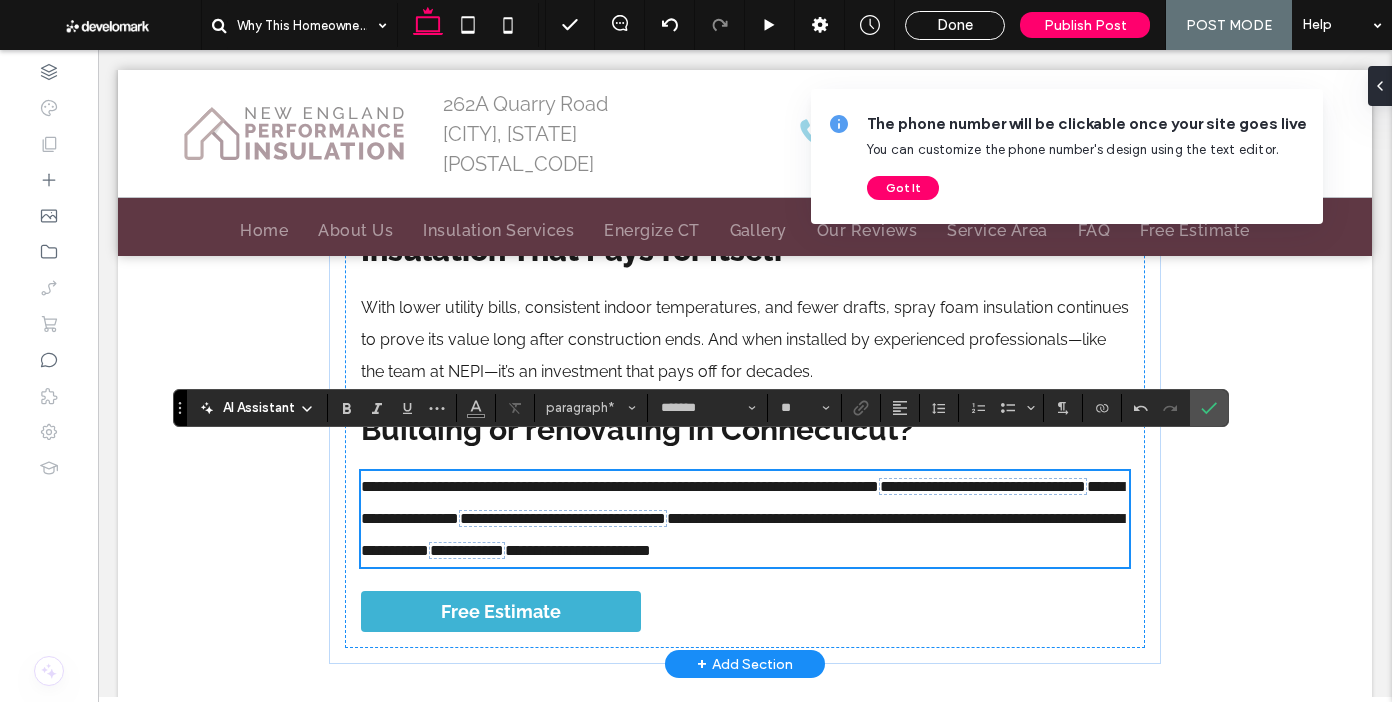 scroll, scrollTop: 2260, scrollLeft: 0, axis: vertical 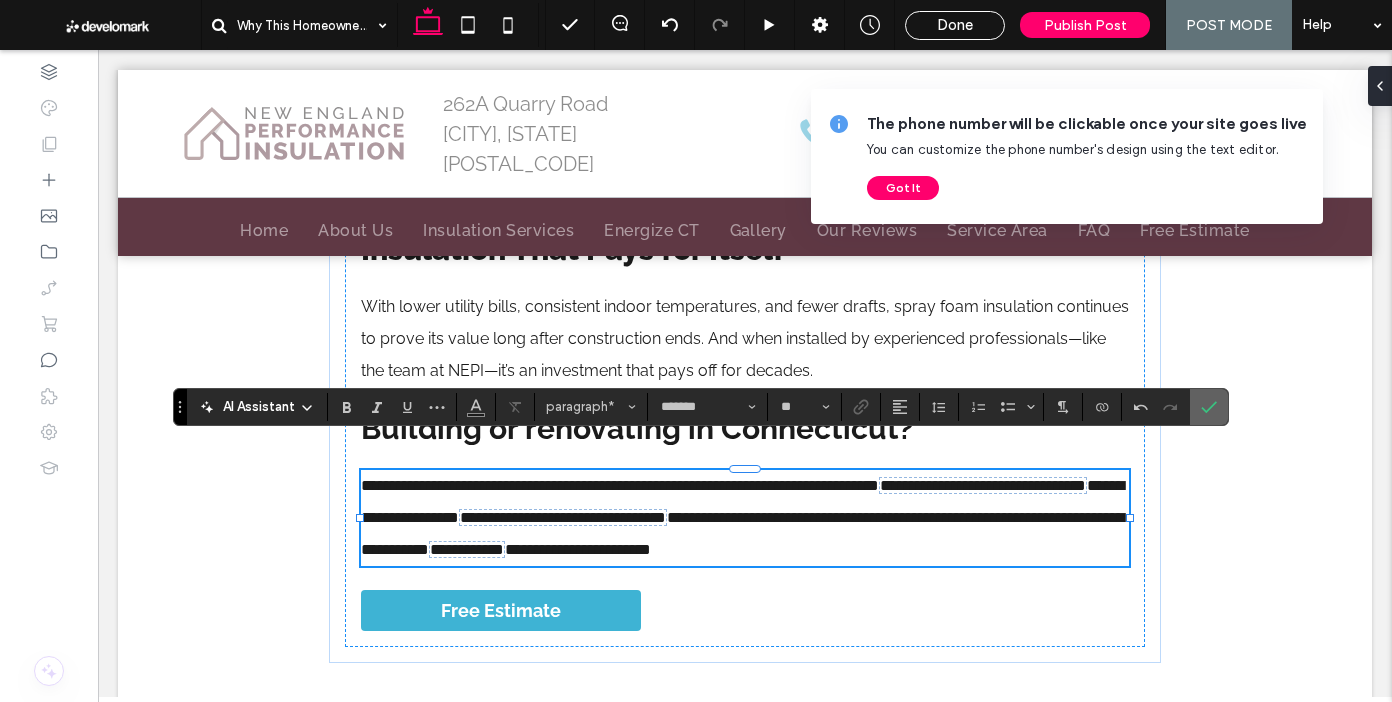 click at bounding box center (1205, 407) 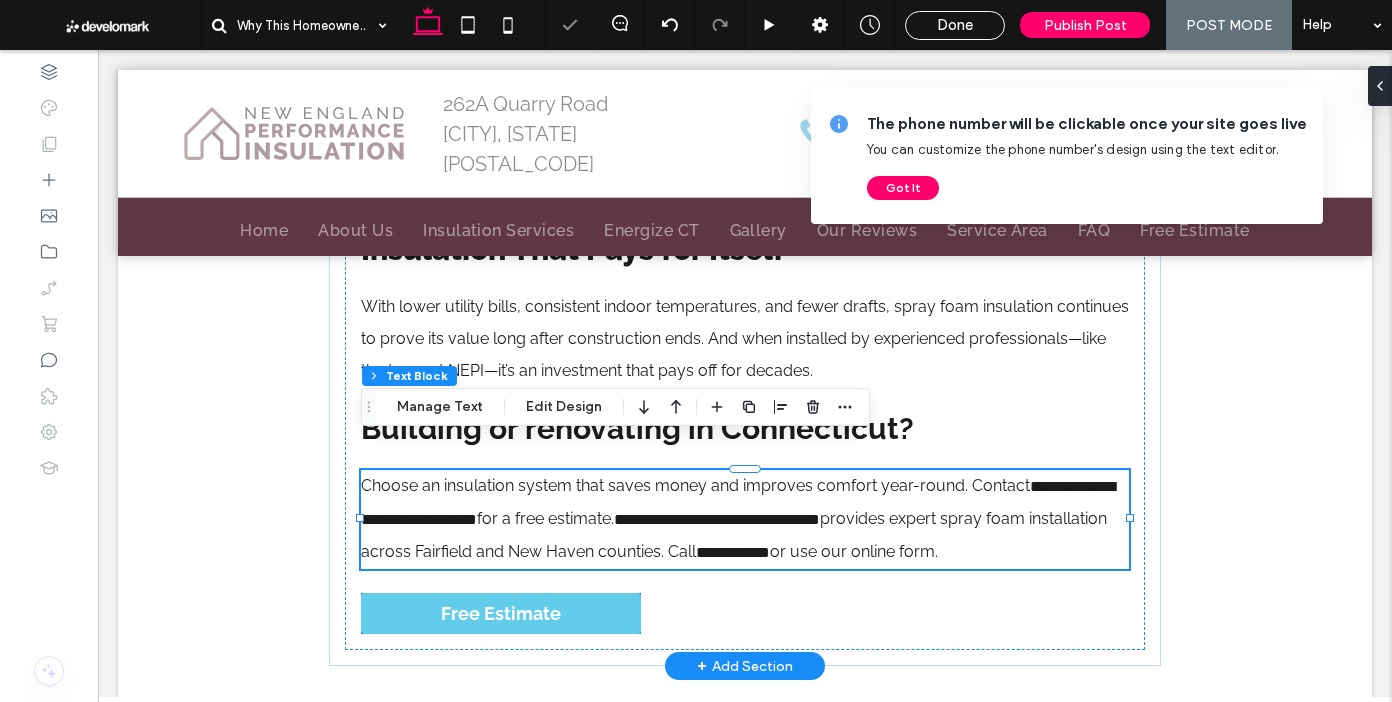 click on "Free Estimate" at bounding box center (501, 613) 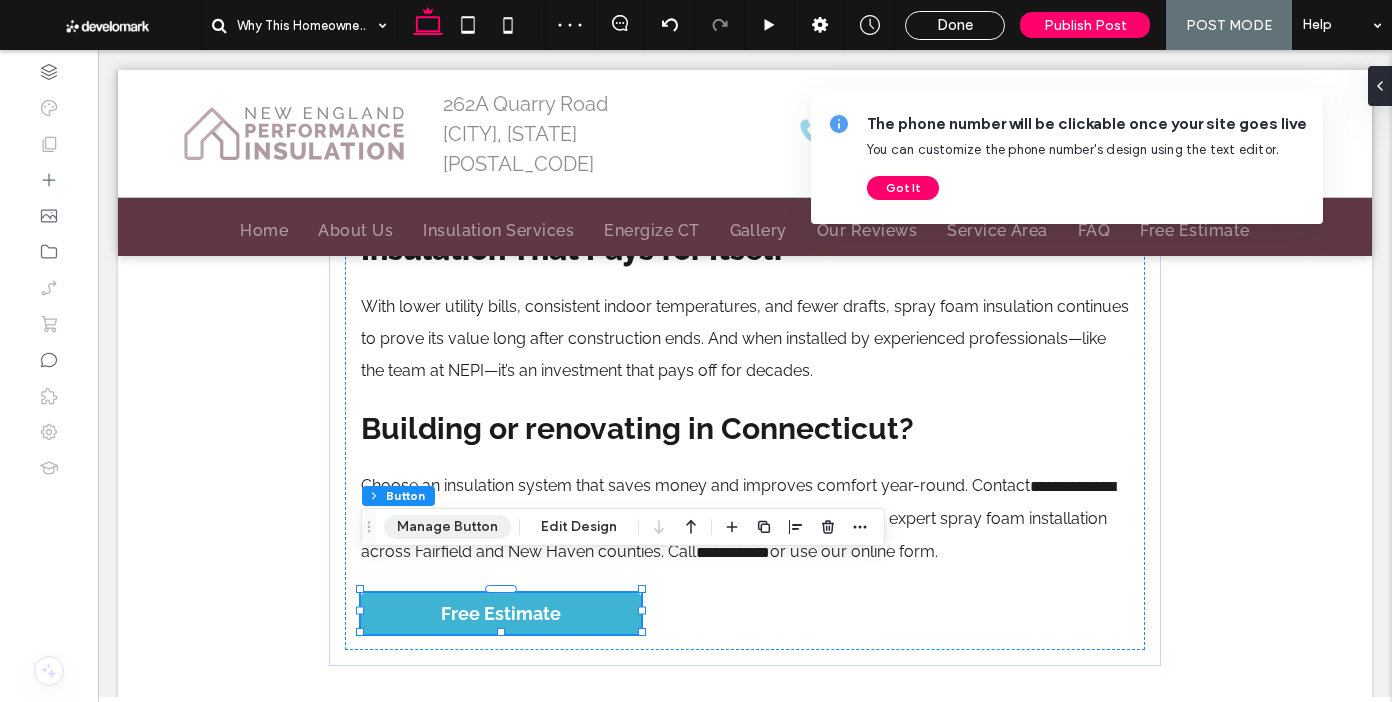 click on "Manage Button" at bounding box center [447, 527] 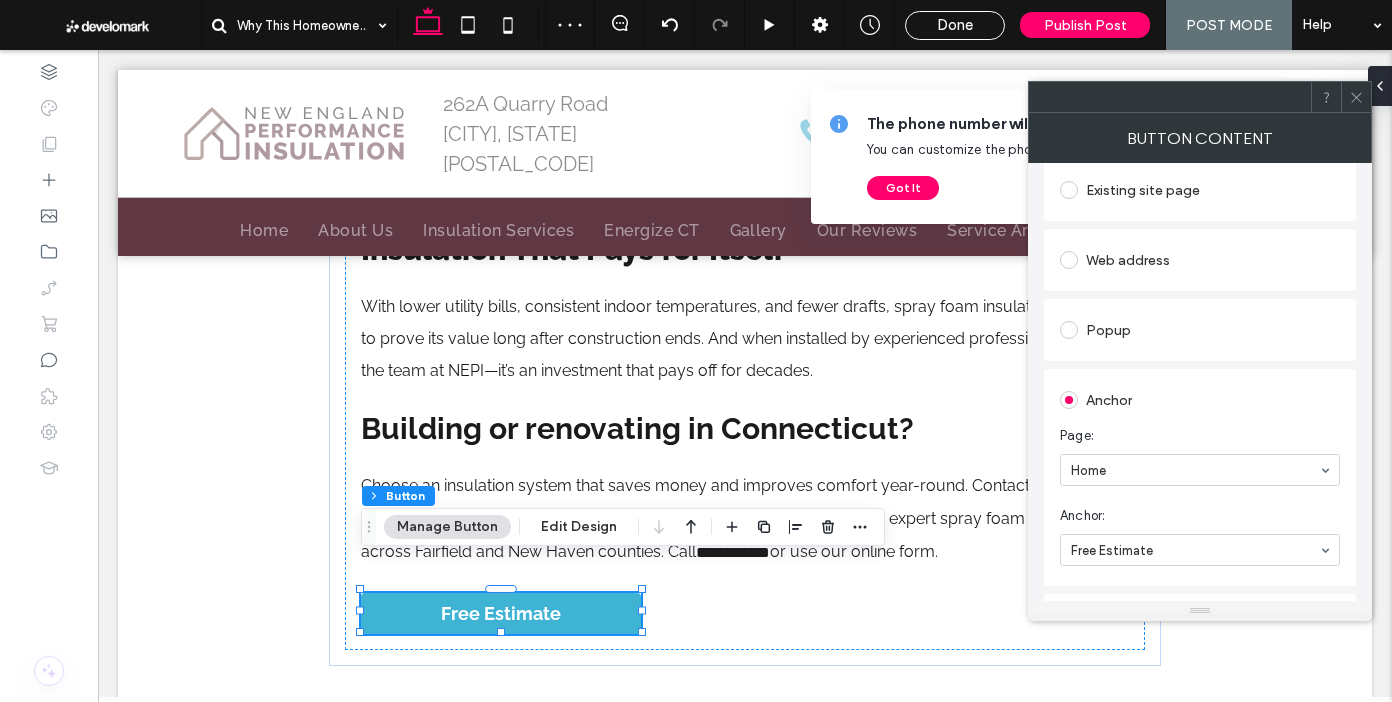 scroll, scrollTop: 323, scrollLeft: 0, axis: vertical 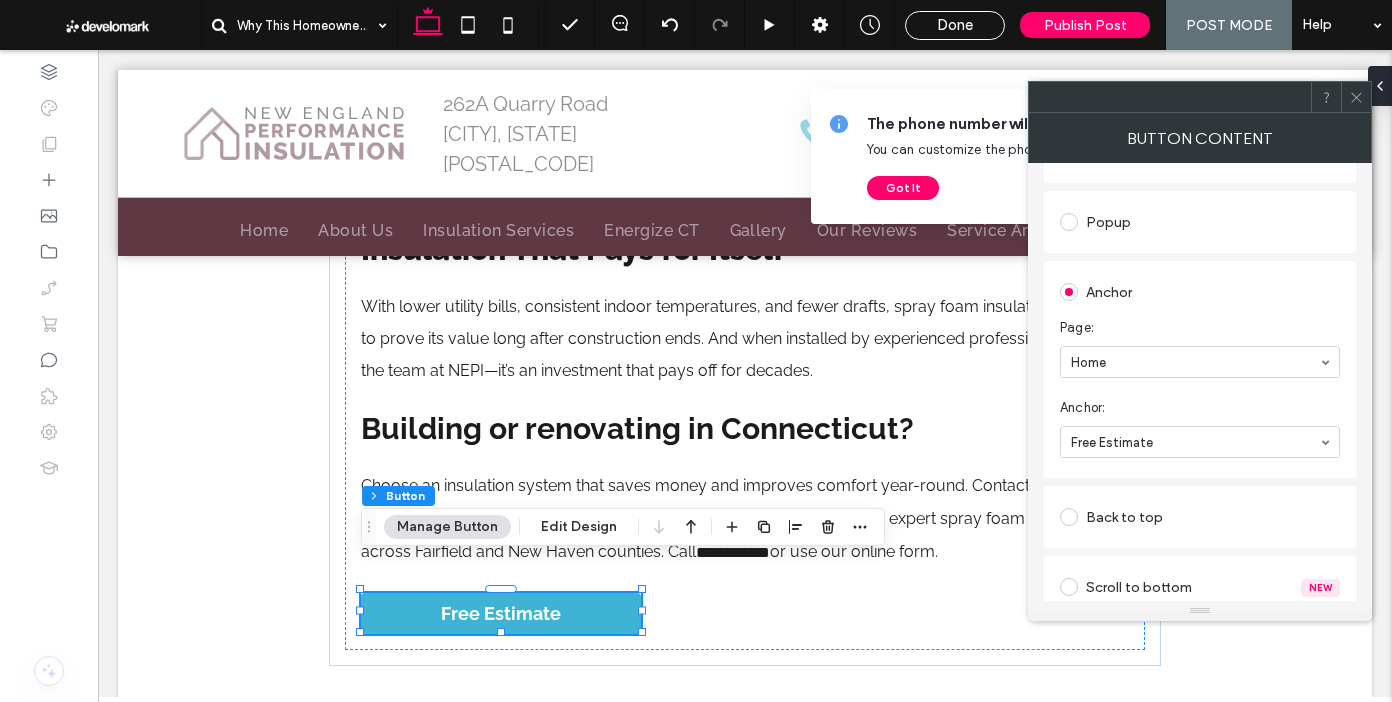 click 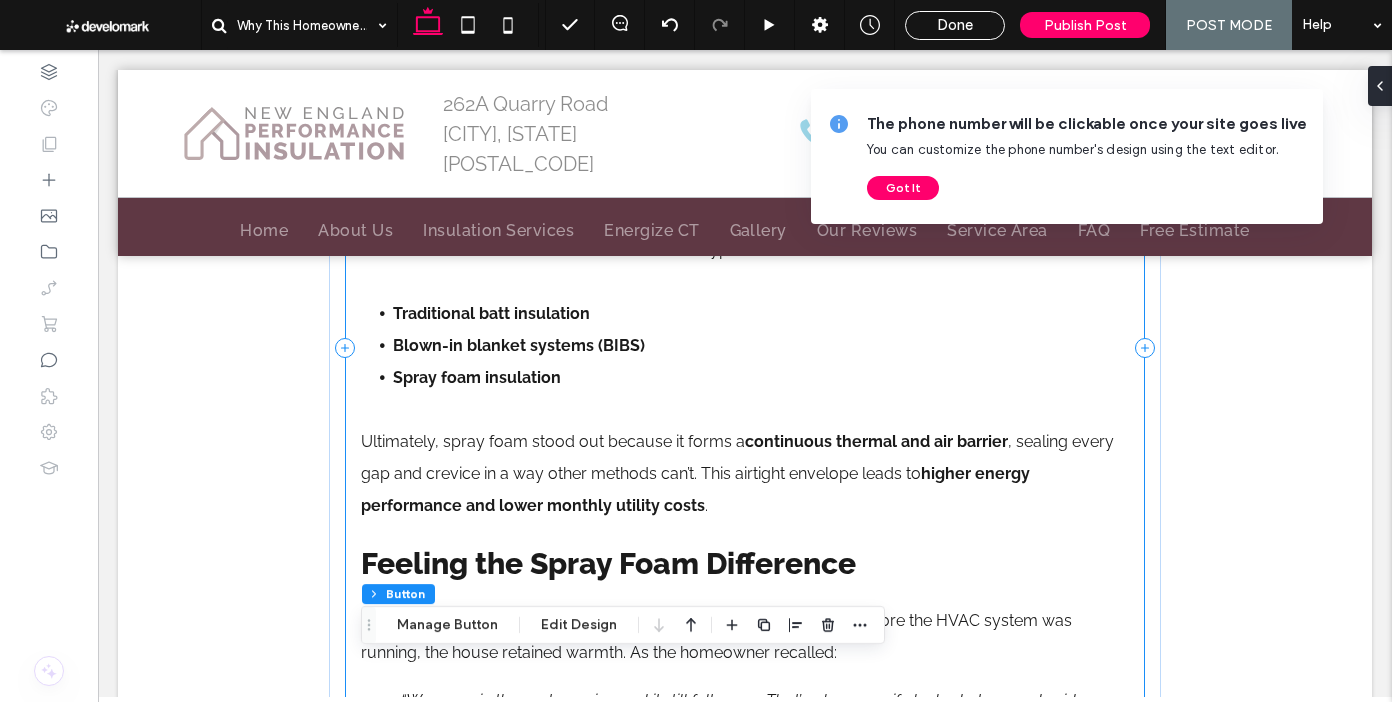 scroll, scrollTop: 0, scrollLeft: 0, axis: both 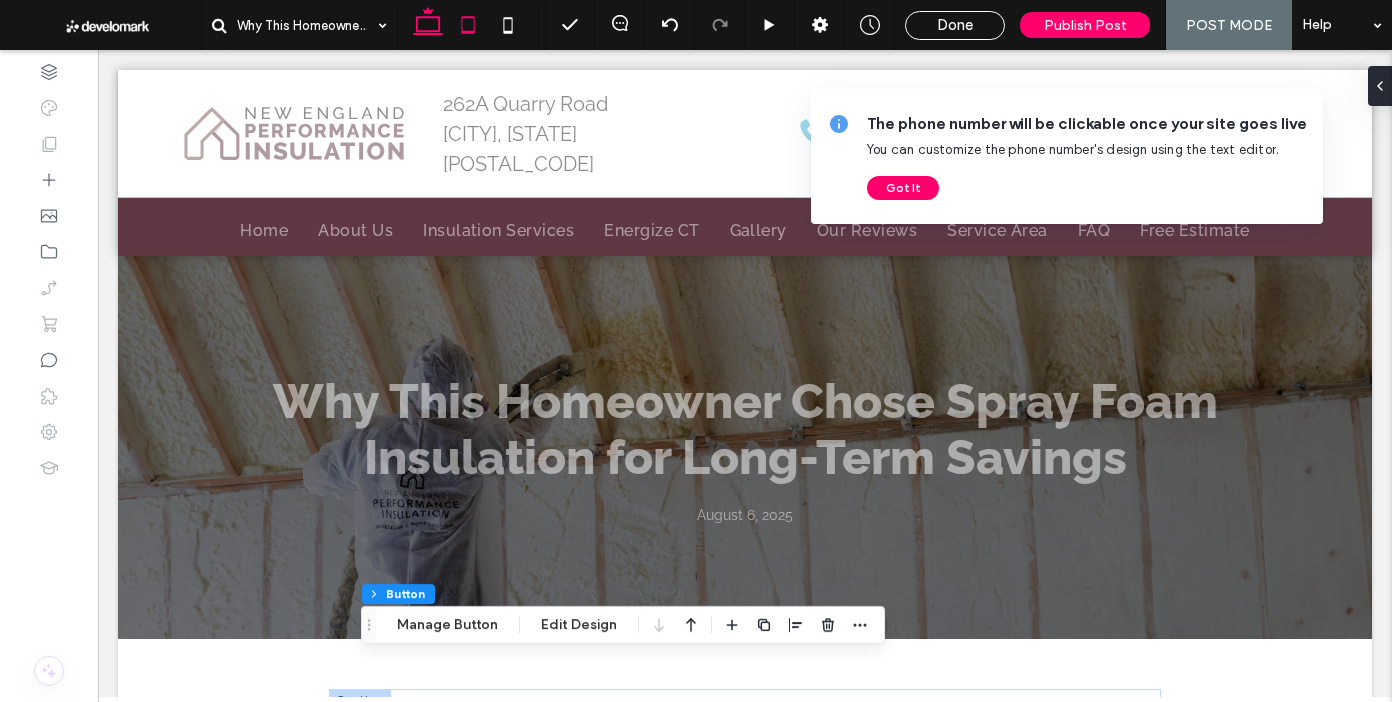 click 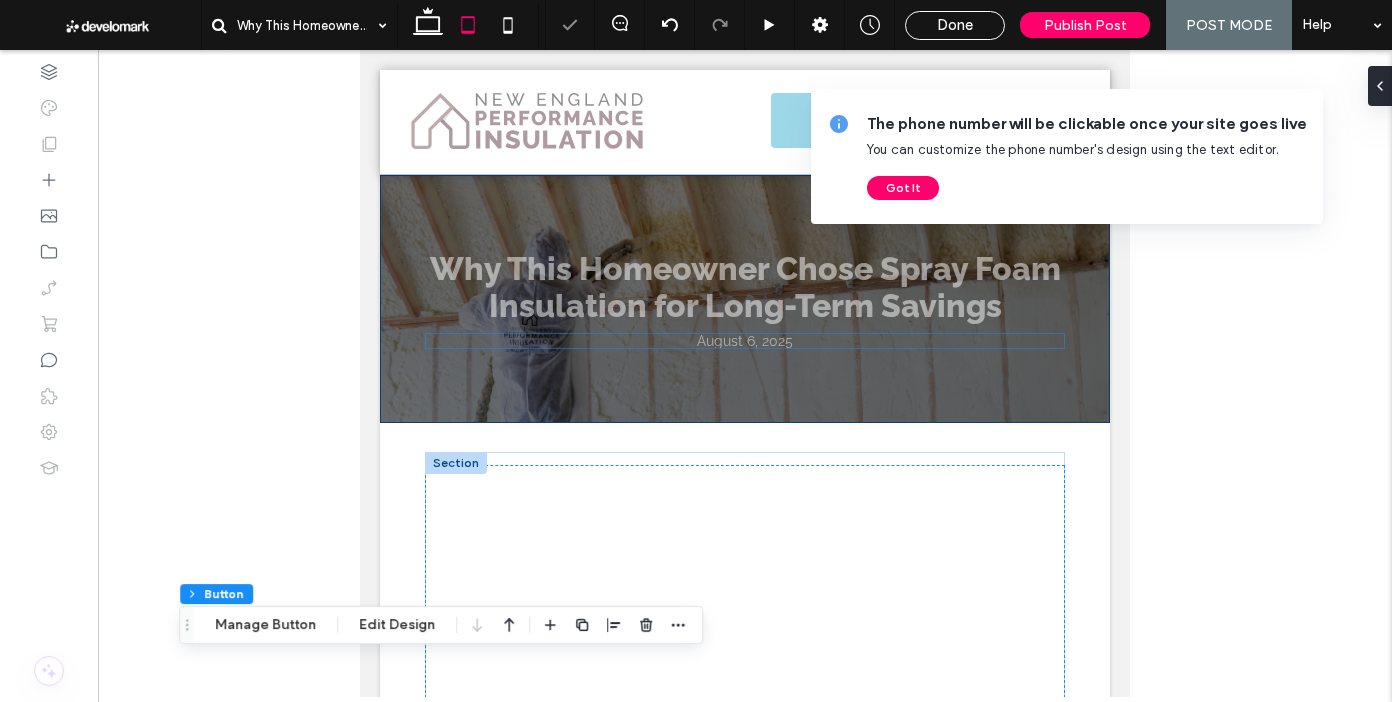 scroll, scrollTop: 0, scrollLeft: 0, axis: both 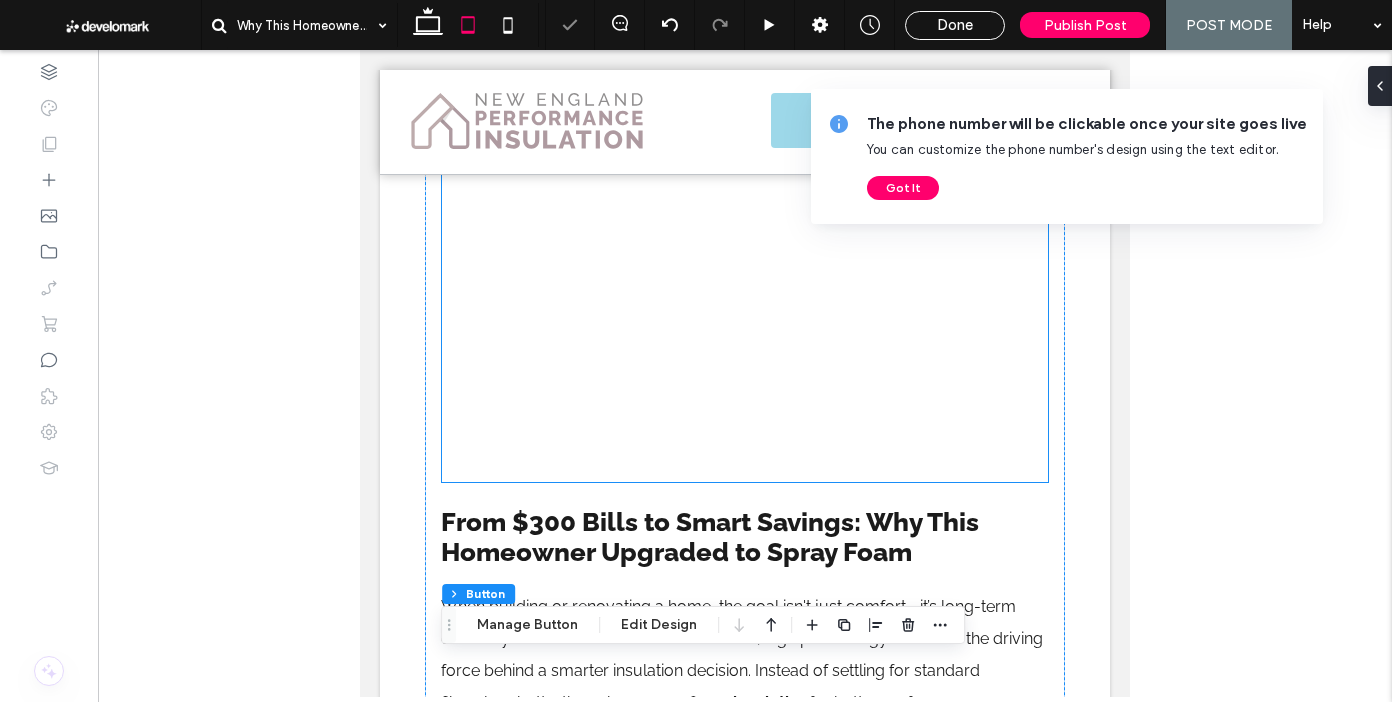 click at bounding box center [745, 283] 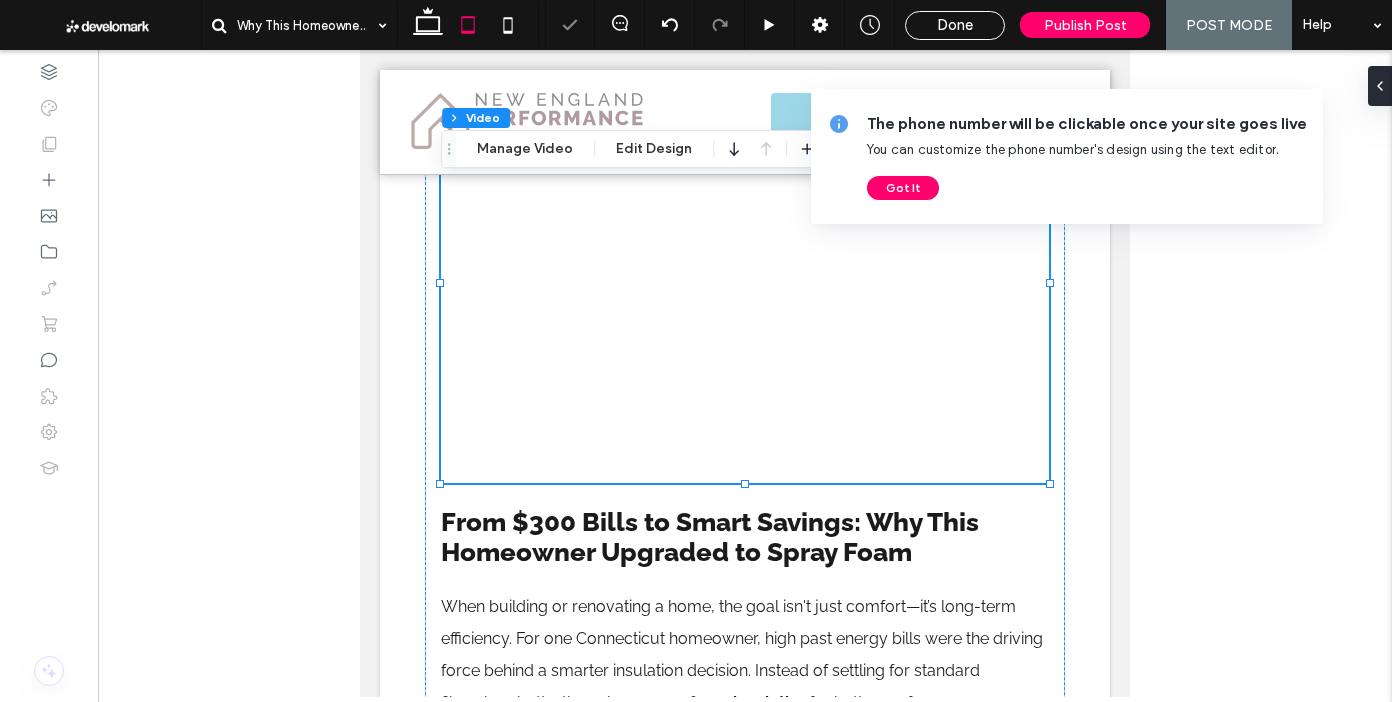 scroll, scrollTop: 344, scrollLeft: 0, axis: vertical 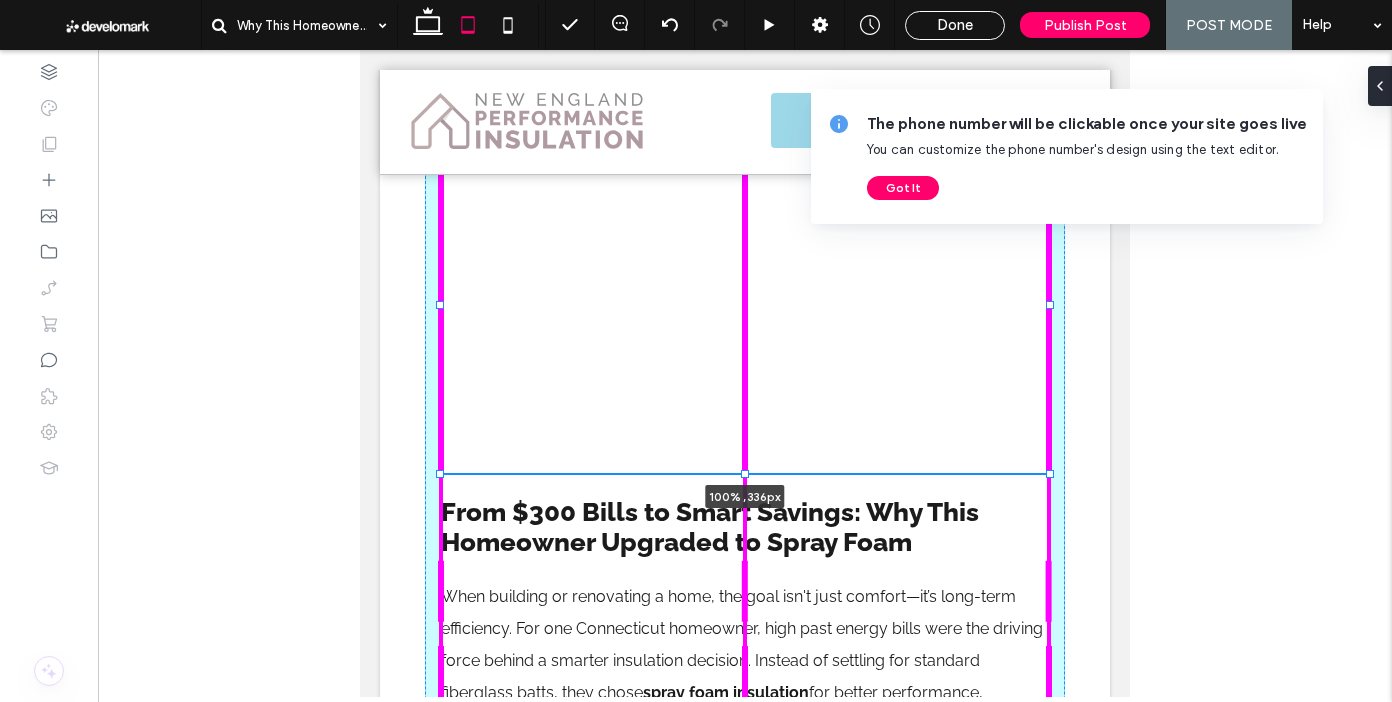 drag, startPoint x: 749, startPoint y: 516, endPoint x: 749, endPoint y: 473, distance: 43 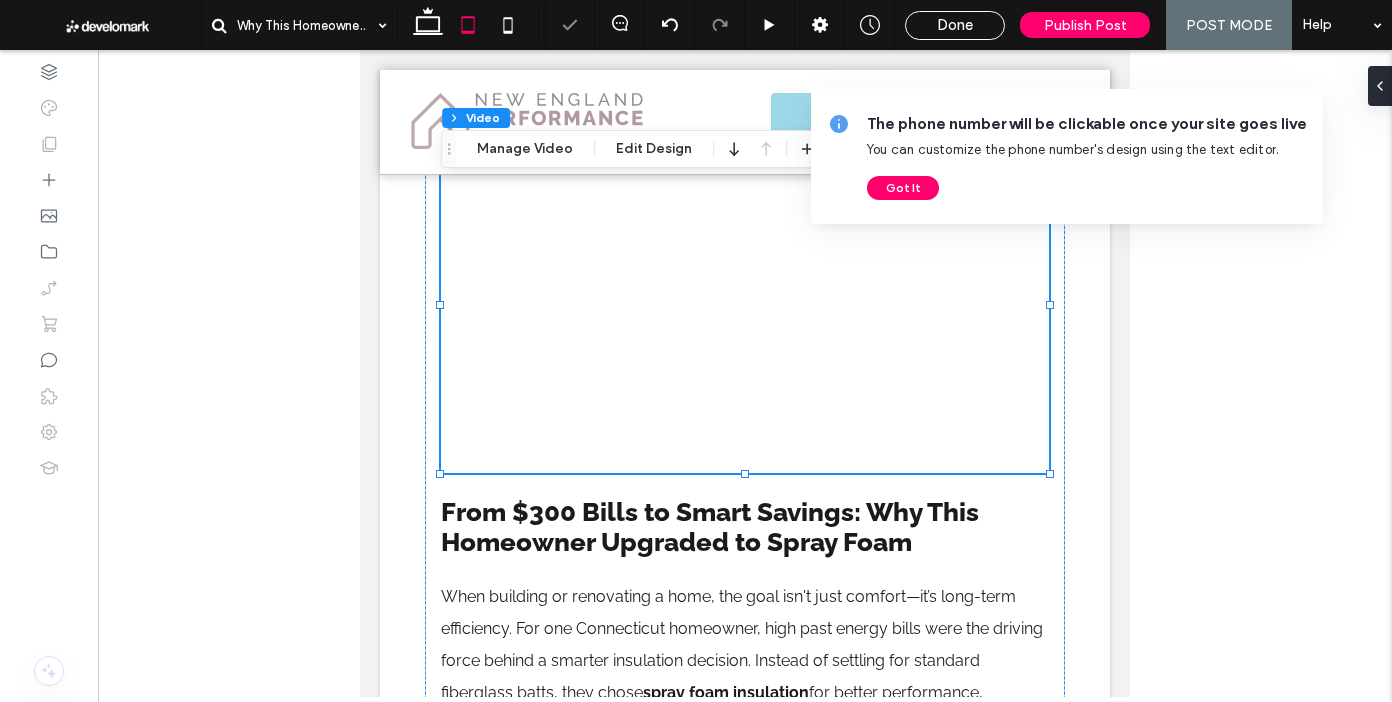 drag, startPoint x: 509, startPoint y: 24, endPoint x: 563, endPoint y: 165, distance: 150.98676 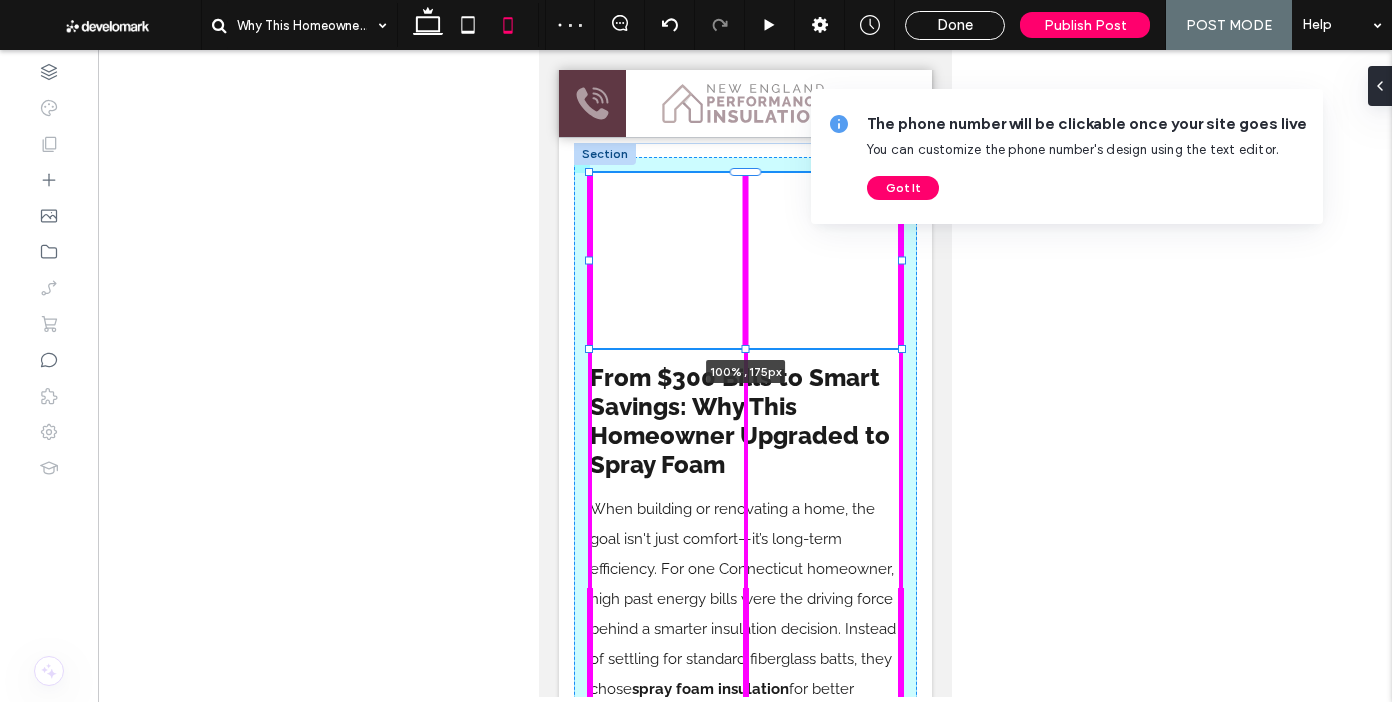 drag, startPoint x: 744, startPoint y: 573, endPoint x: 745, endPoint y: 347, distance: 226.00221 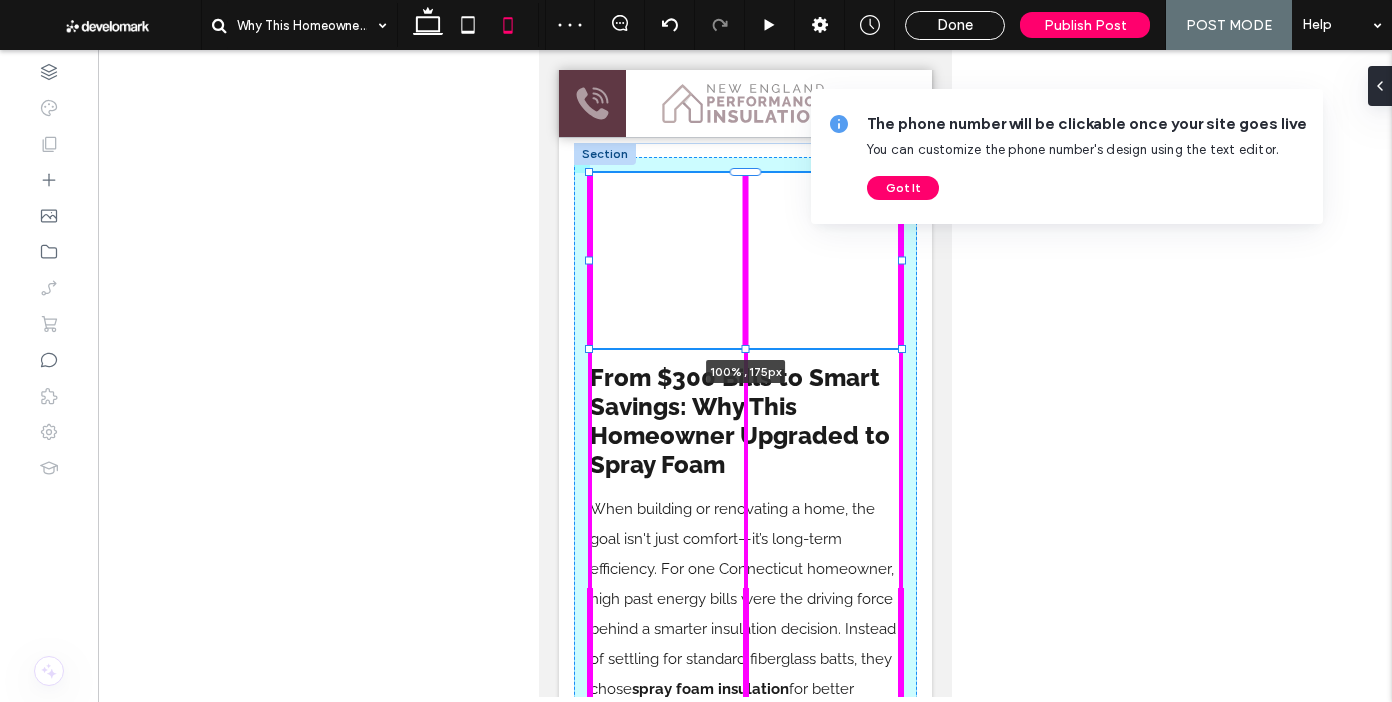click at bounding box center [744, 349] 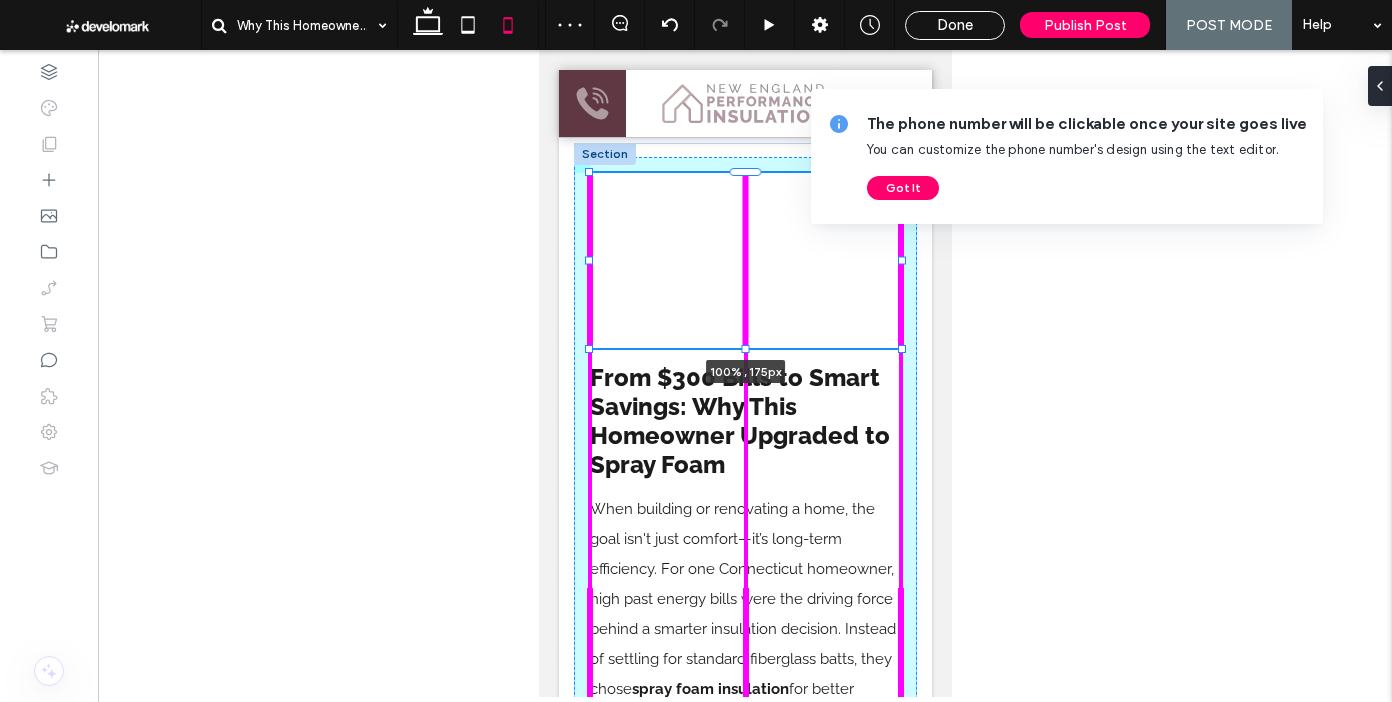 type on "***" 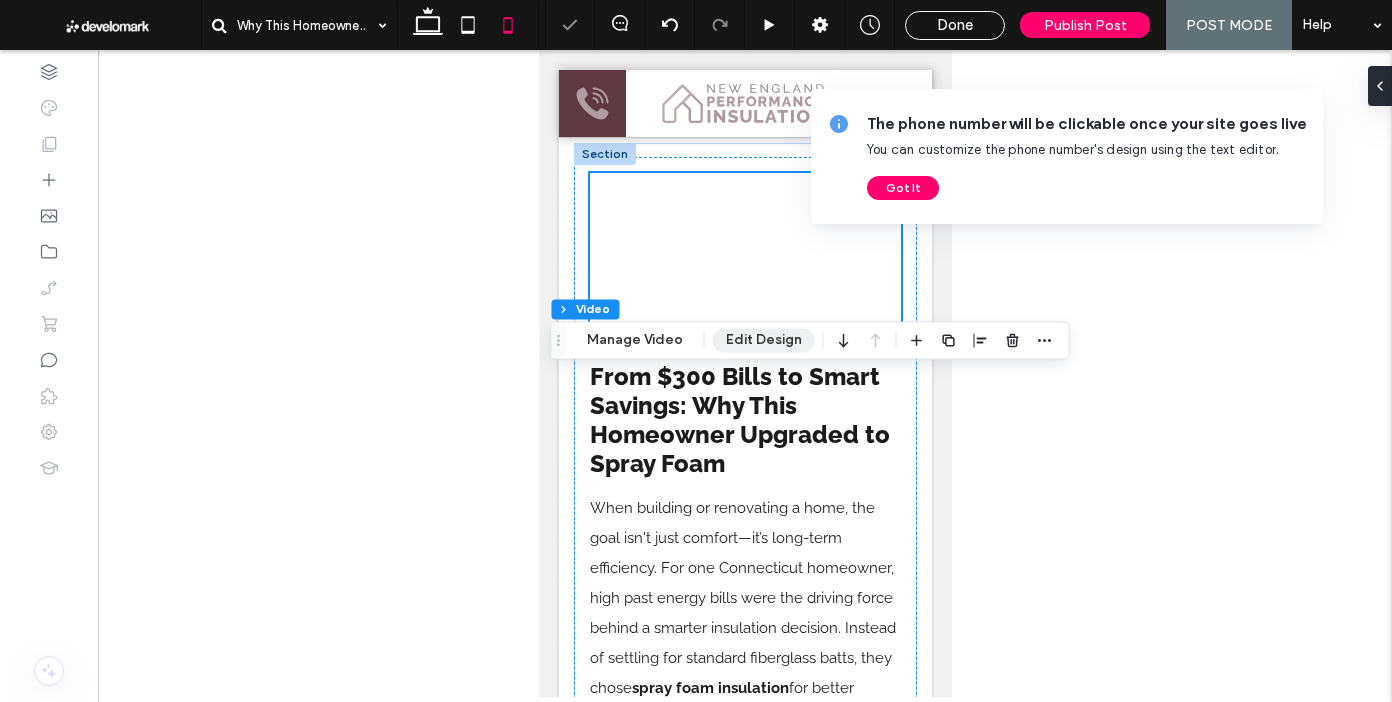 scroll, scrollTop: 0, scrollLeft: 0, axis: both 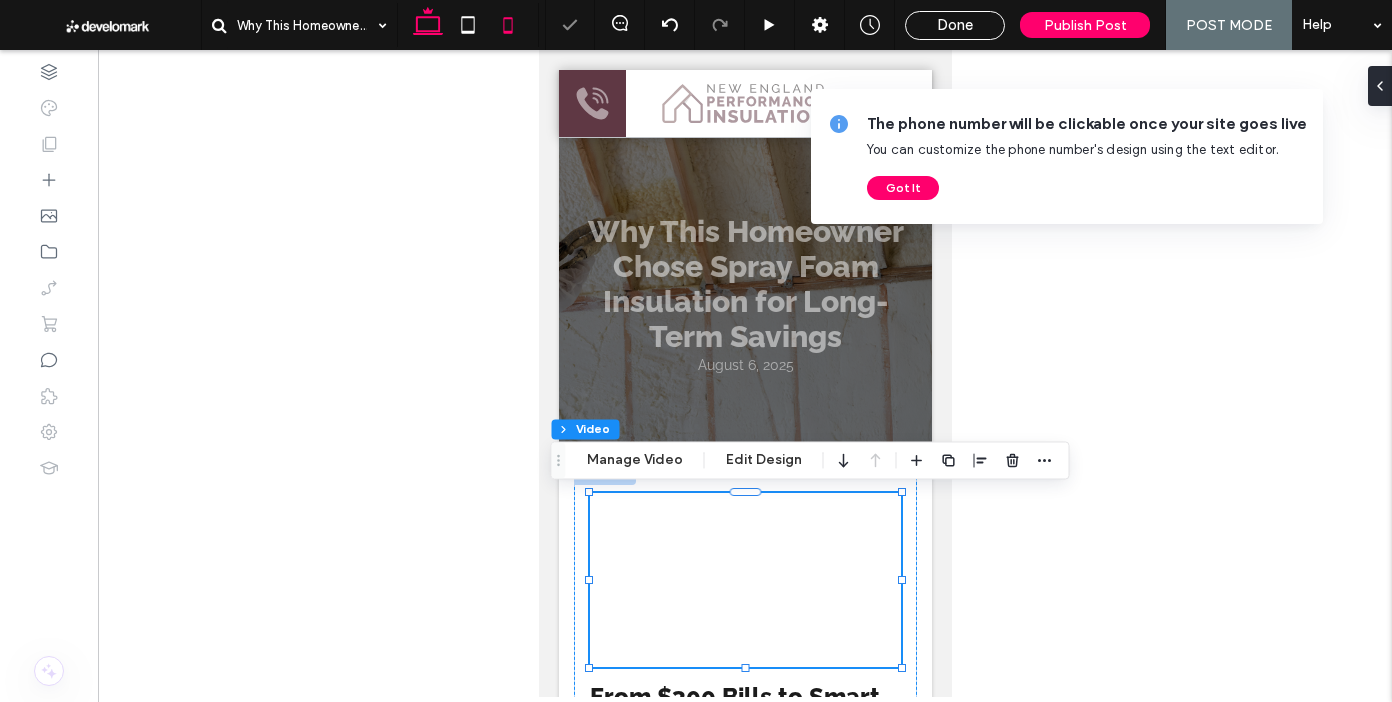 click 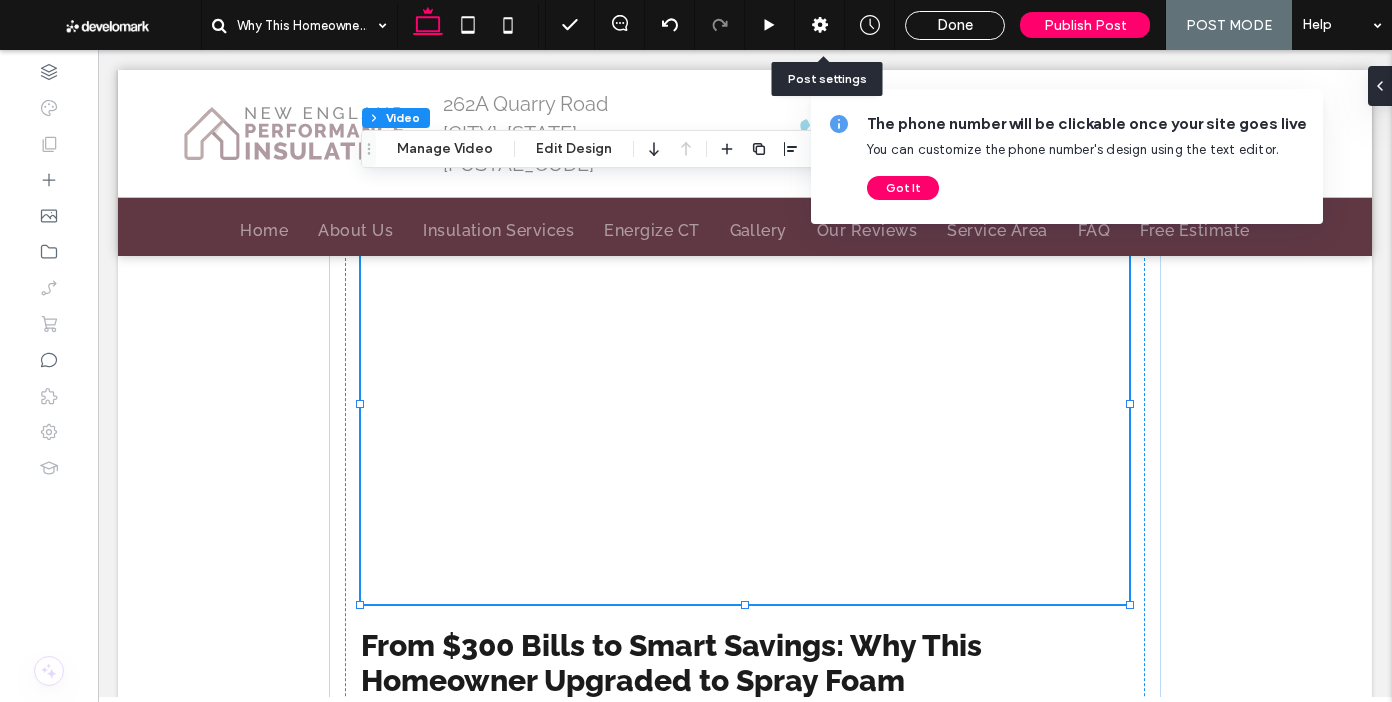 click 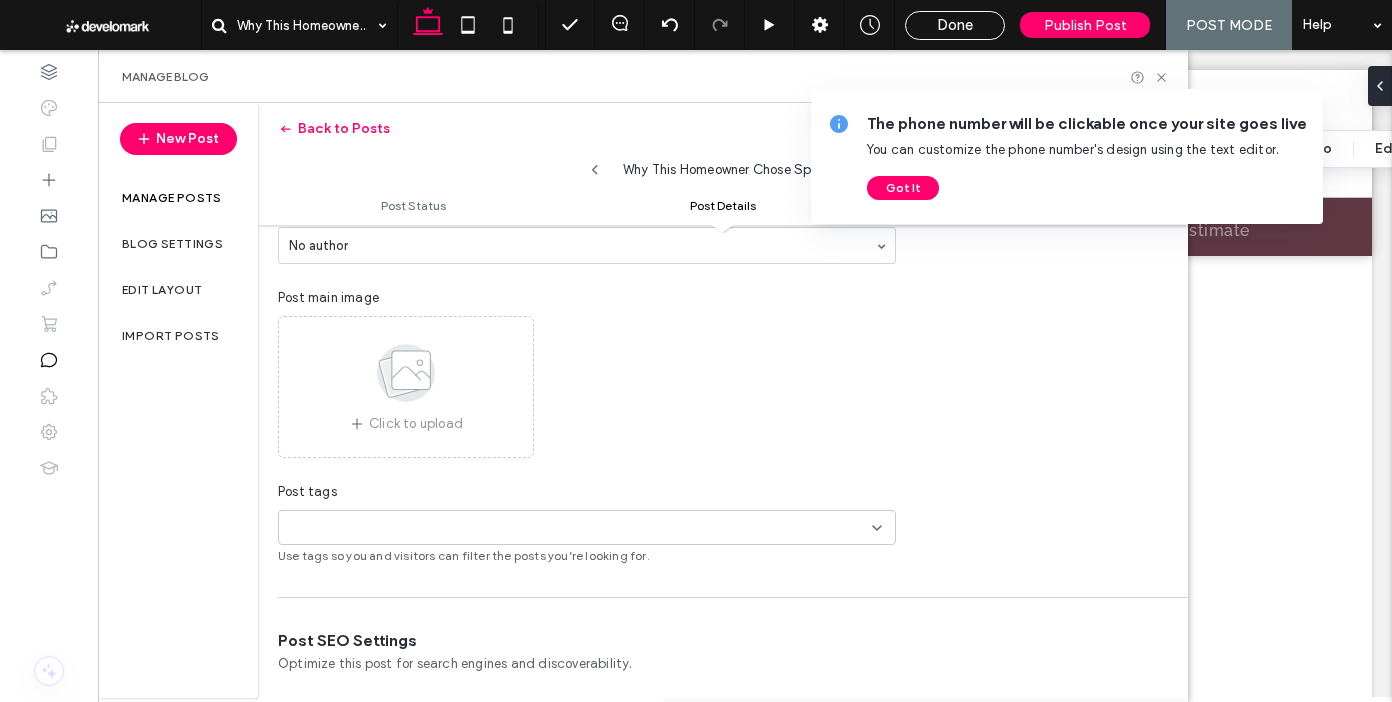 scroll, scrollTop: 485, scrollLeft: 0, axis: vertical 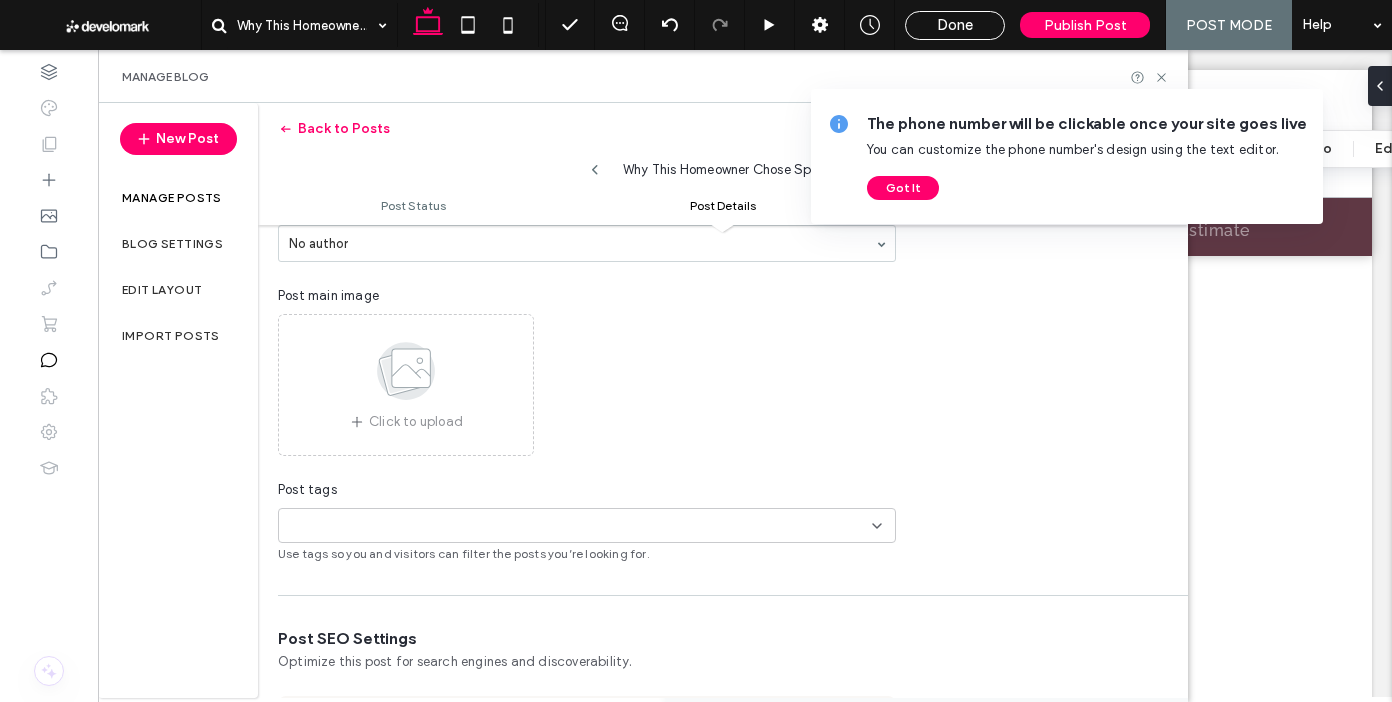 click 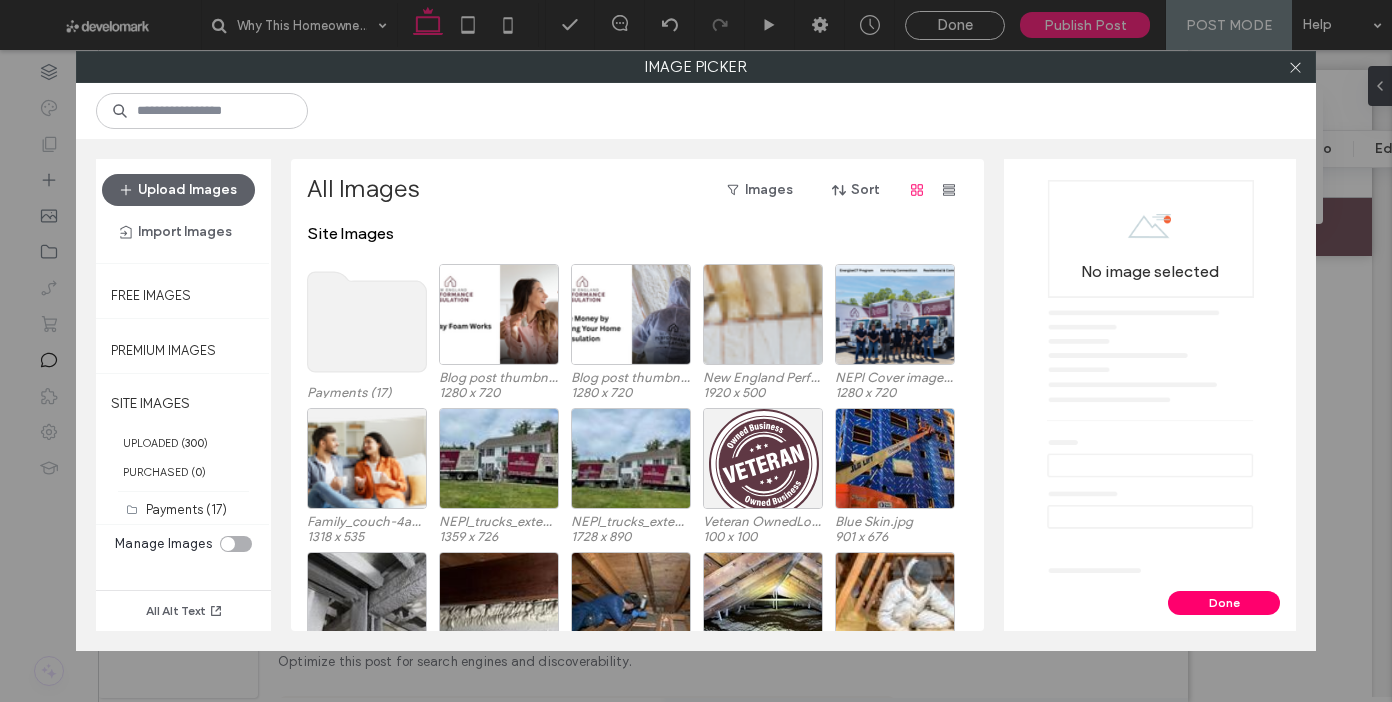 drag, startPoint x: 1291, startPoint y: 64, endPoint x: 989, endPoint y: 145, distance: 312.67395 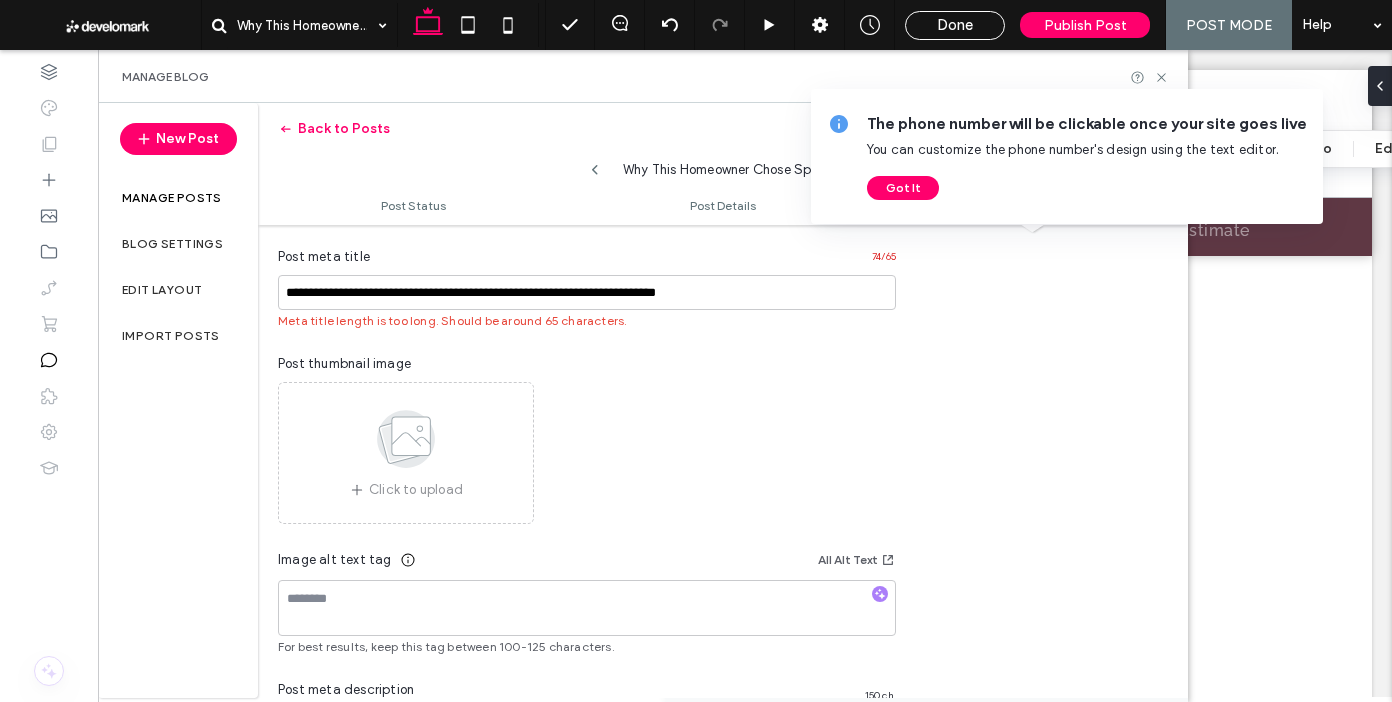 scroll, scrollTop: 1044, scrollLeft: 0, axis: vertical 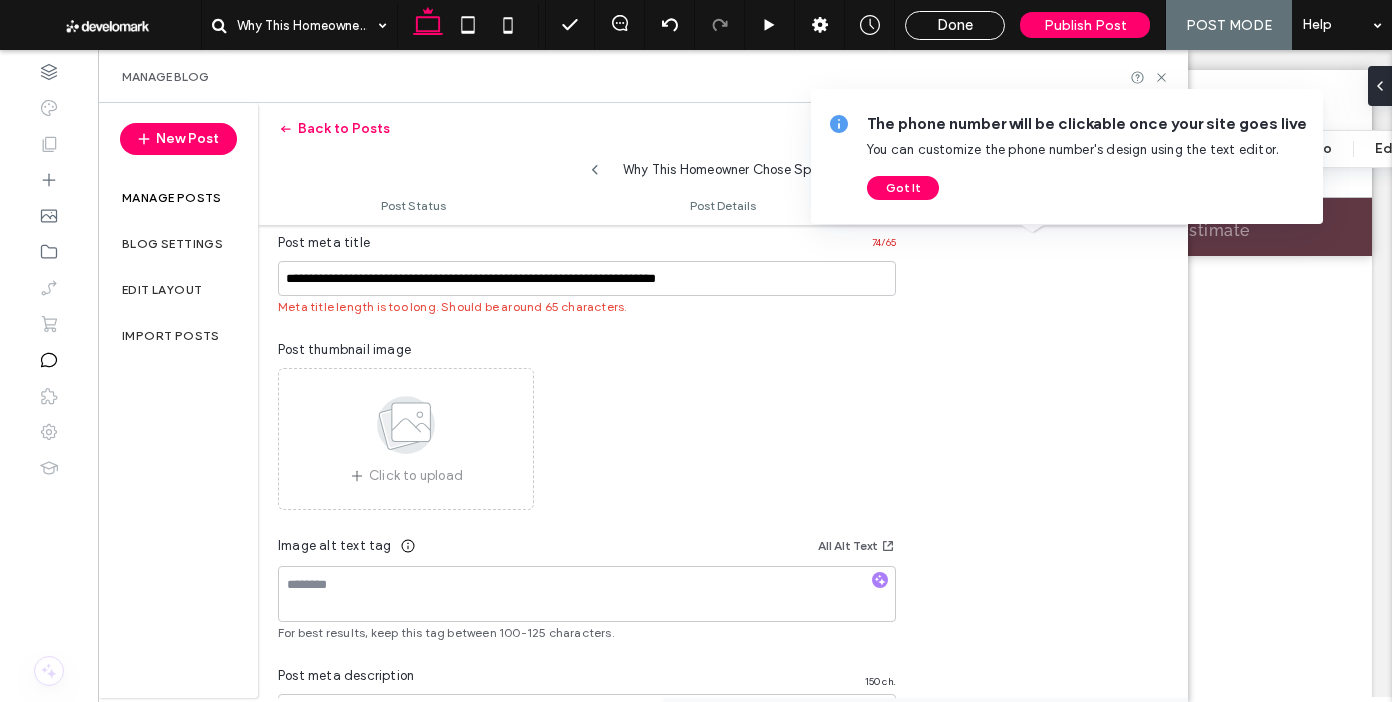 click on "Click to upload" at bounding box center (406, 439) 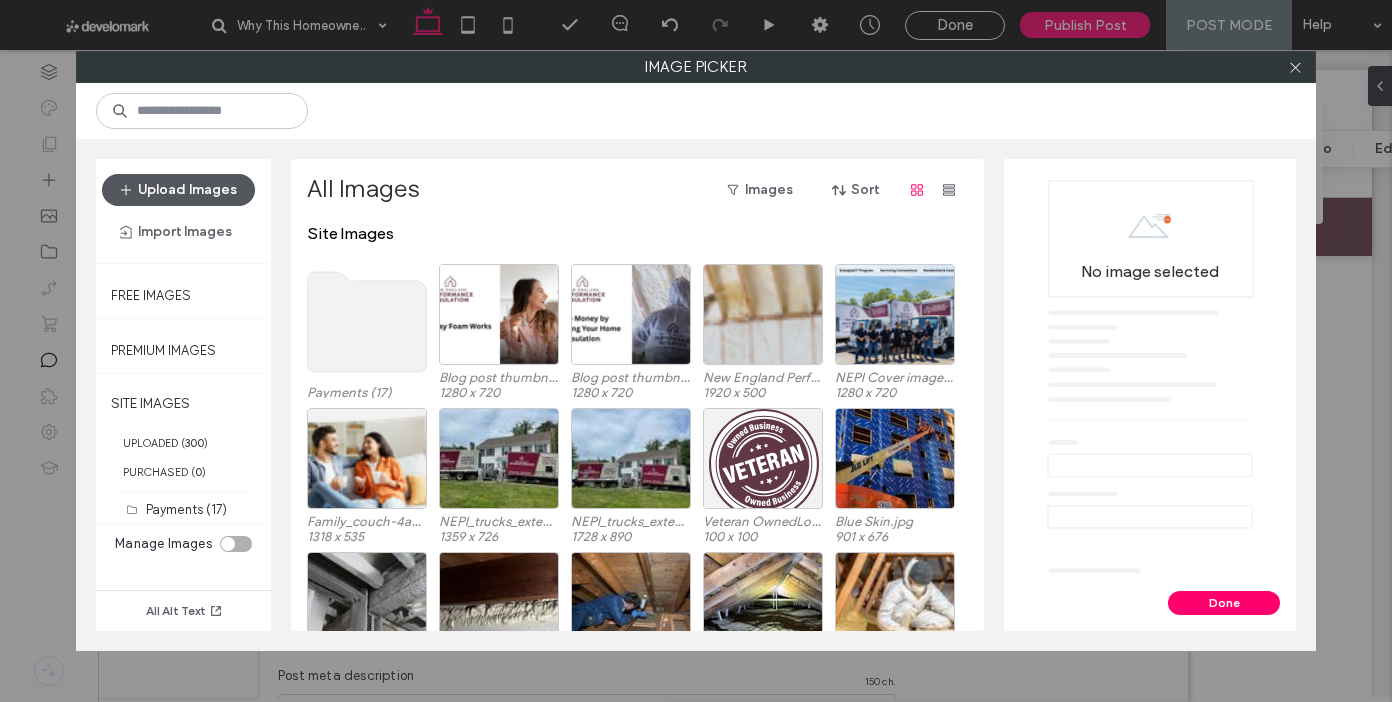 click on "Upload Images" at bounding box center [178, 190] 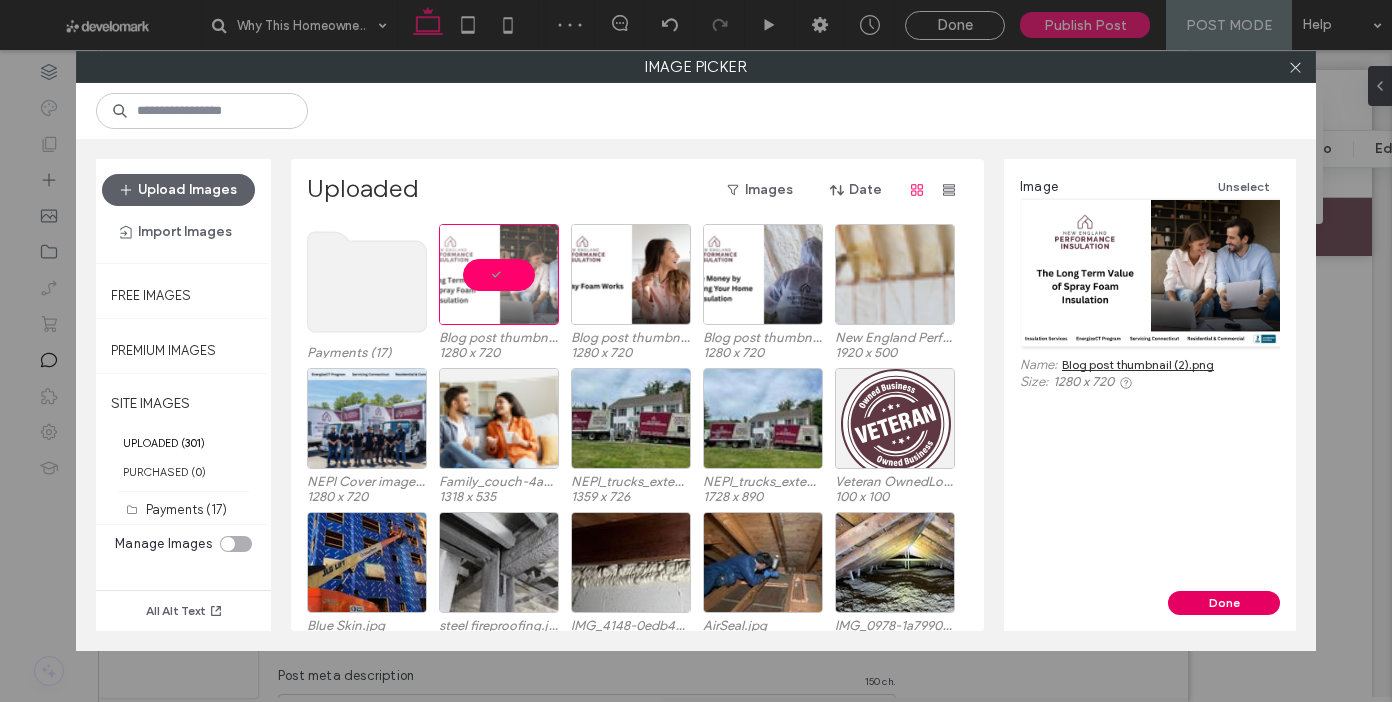 click on "Done" at bounding box center (1224, 603) 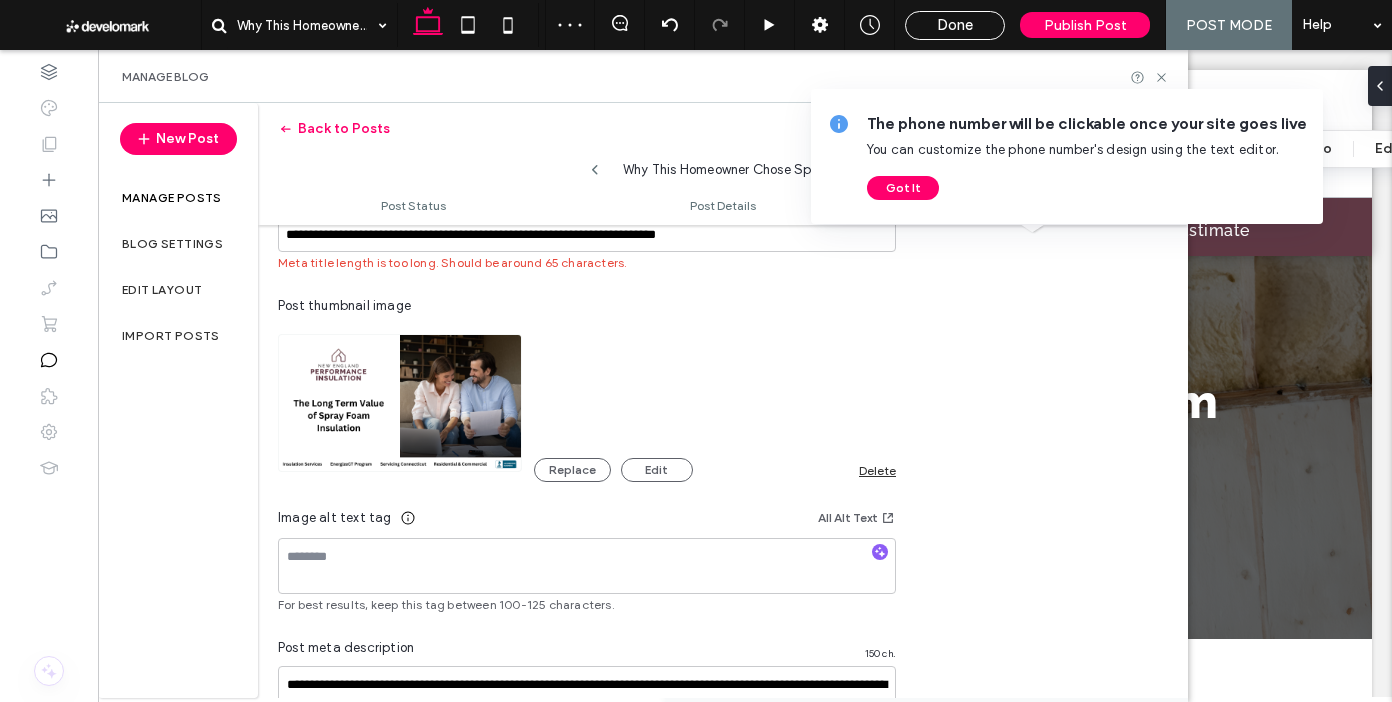 scroll, scrollTop: 0, scrollLeft: 0, axis: both 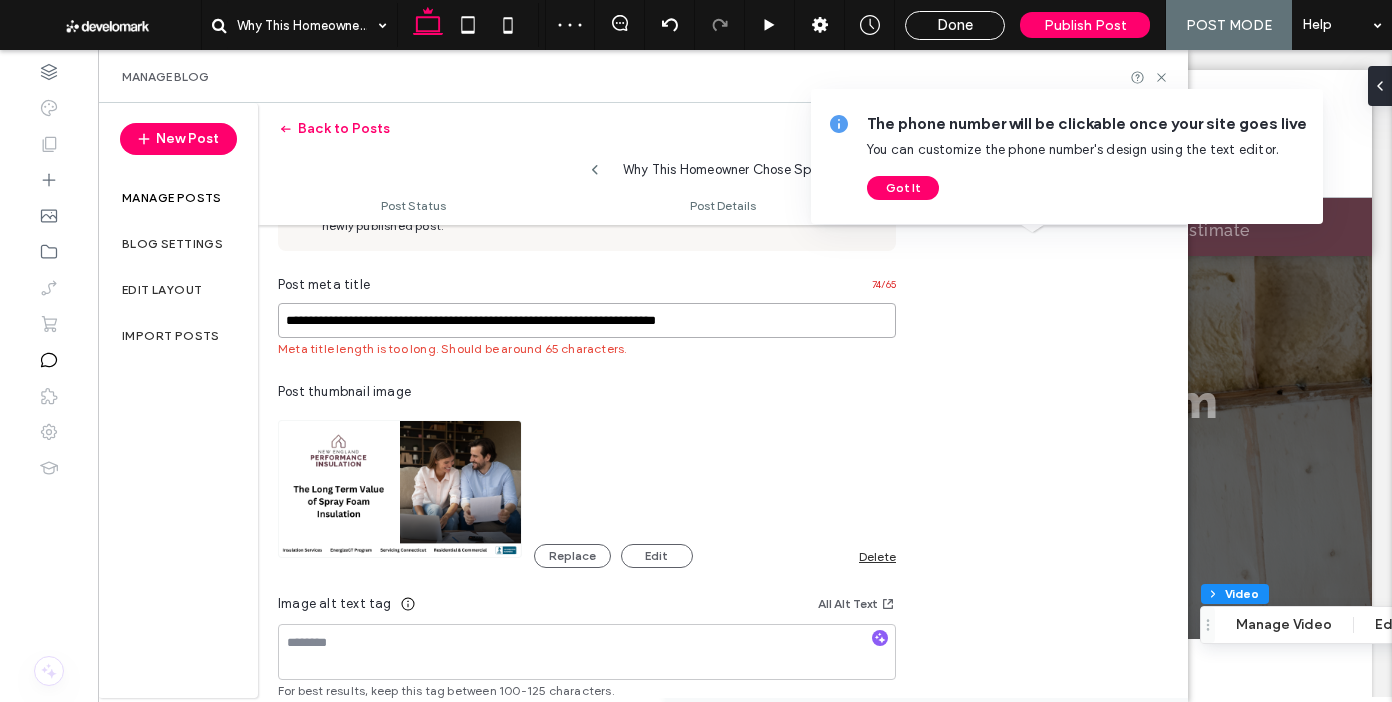 drag, startPoint x: 784, startPoint y: 325, endPoint x: 845, endPoint y: 330, distance: 61.204575 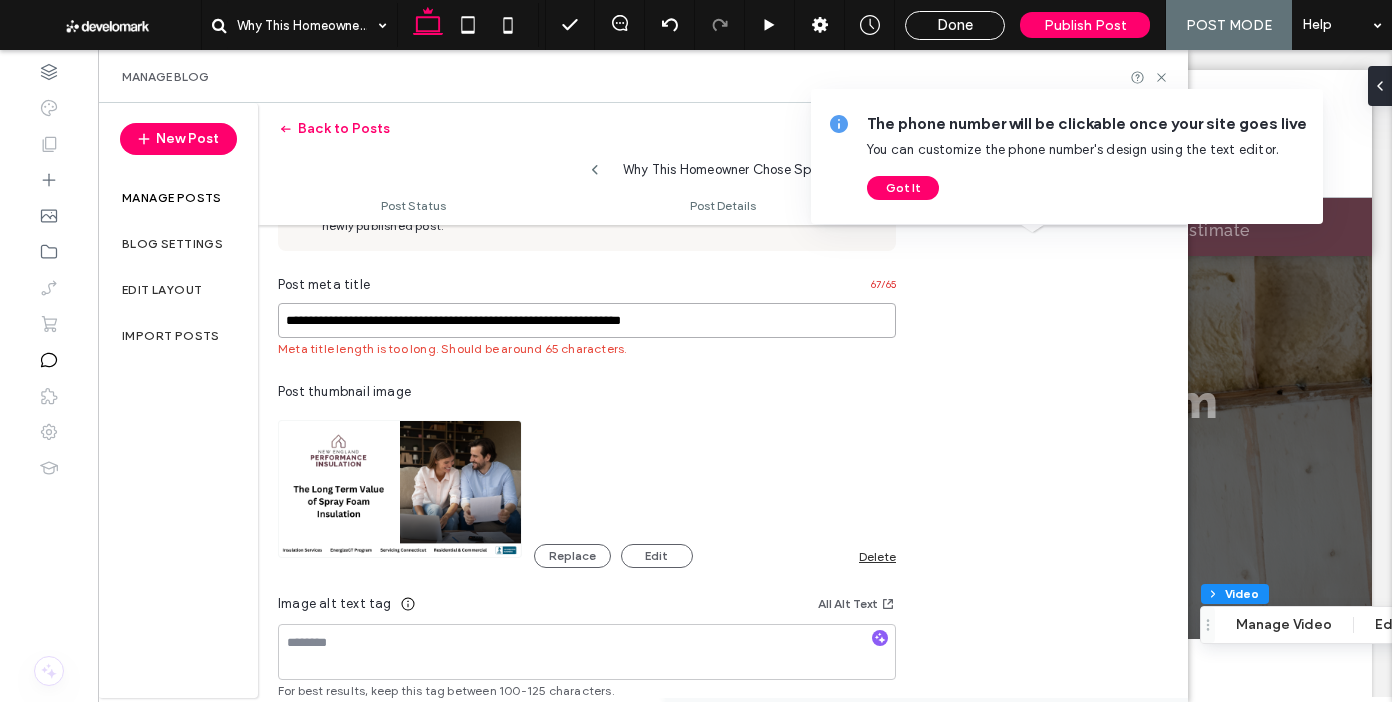 type on "**********" 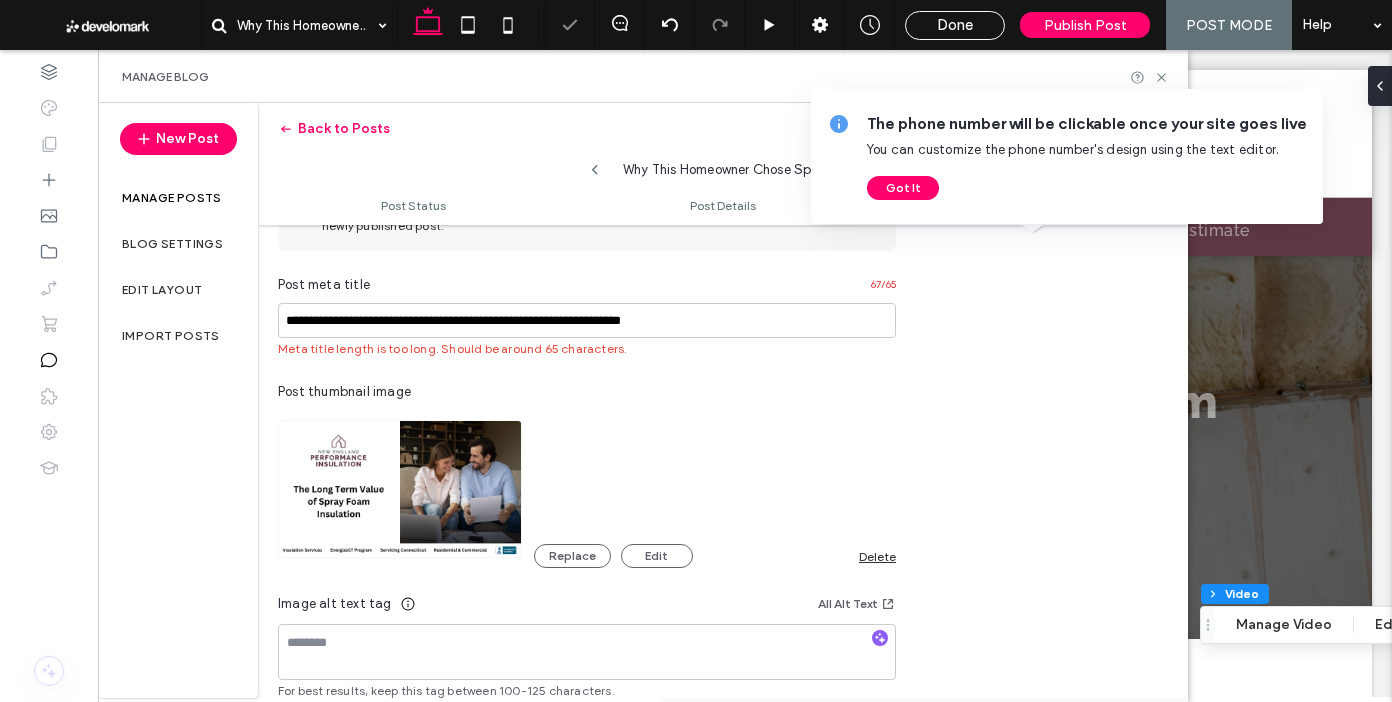 click on "Meta title length is too long. Should be around 65 characters." at bounding box center (587, 349) 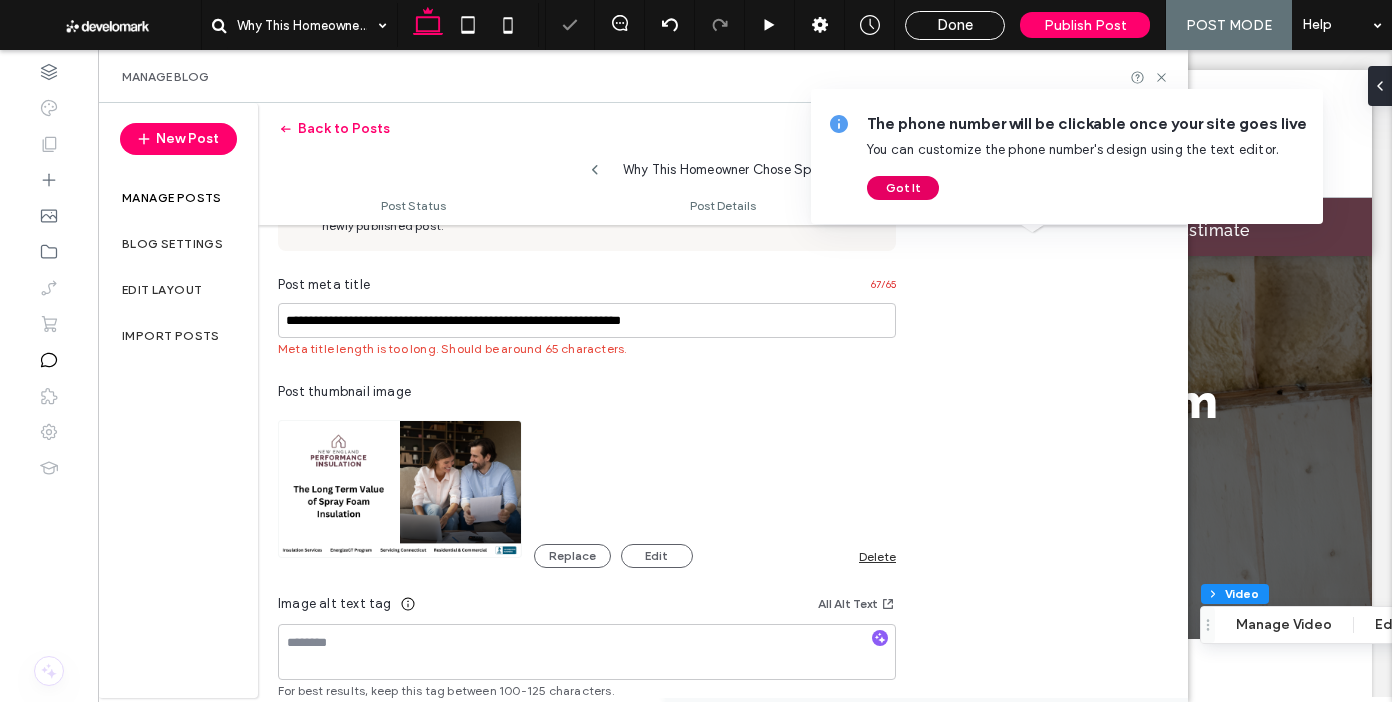 scroll, scrollTop: 0, scrollLeft: 0, axis: both 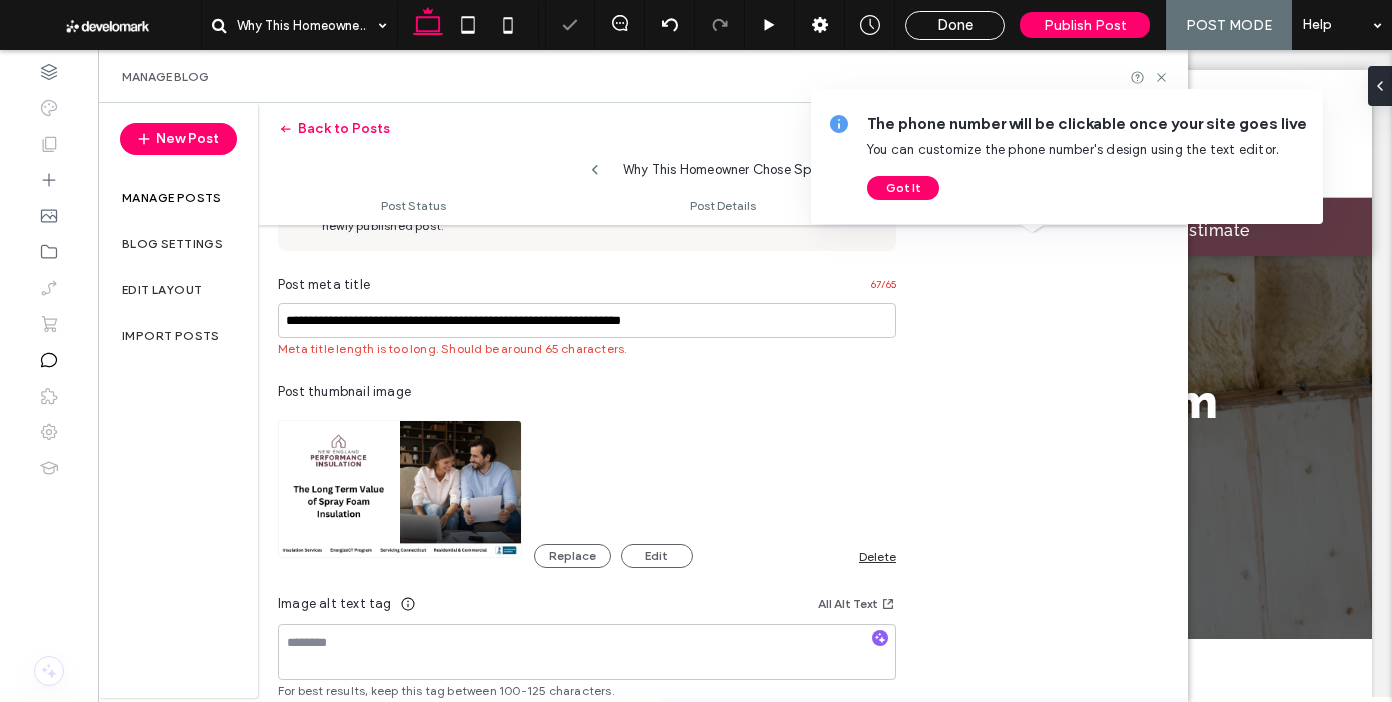 drag, startPoint x: 903, startPoint y: 184, endPoint x: 893, endPoint y: 198, distance: 17.20465 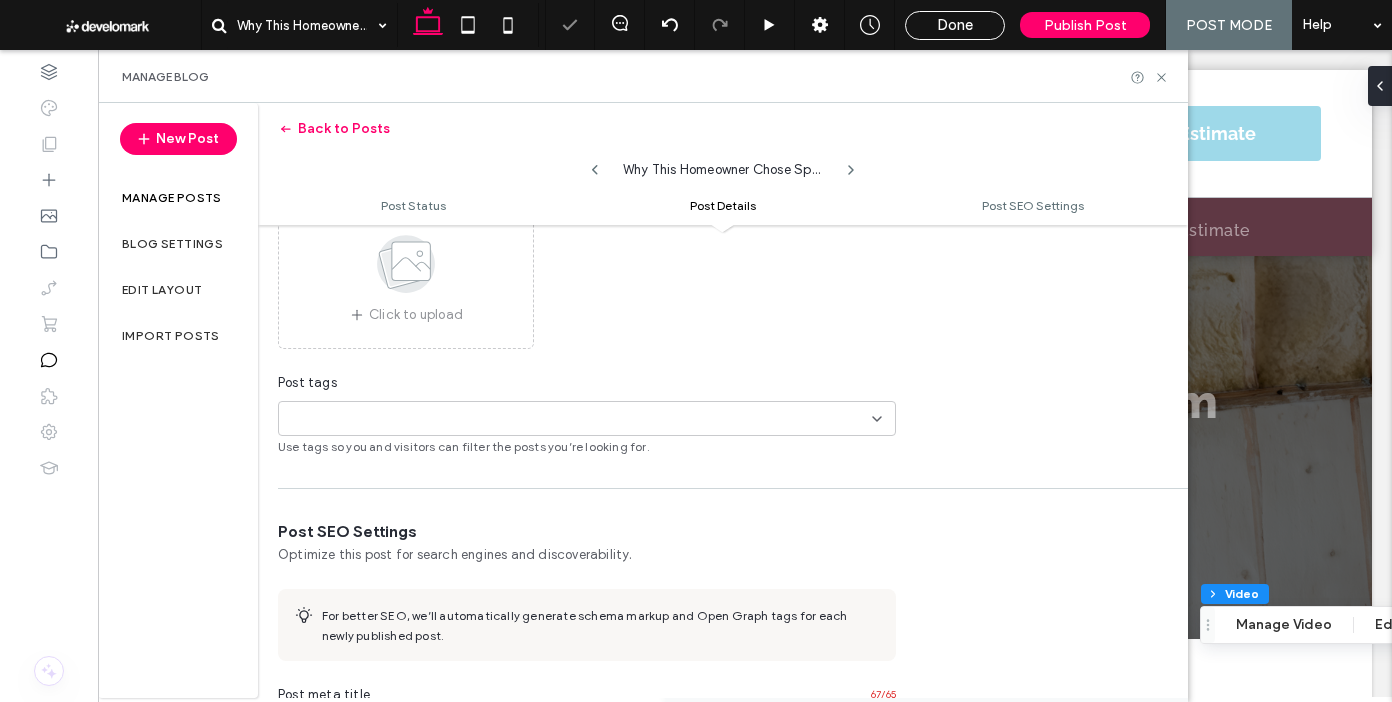 scroll, scrollTop: 0, scrollLeft: 0, axis: both 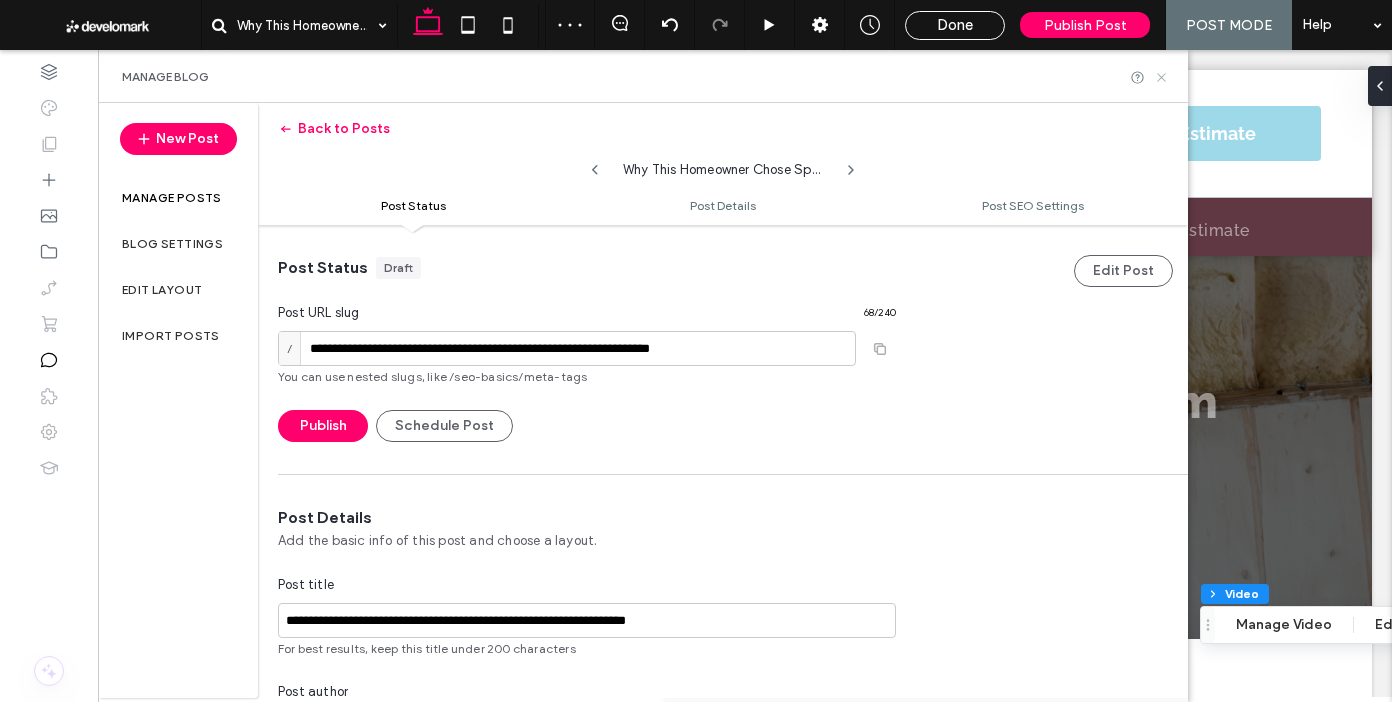 click 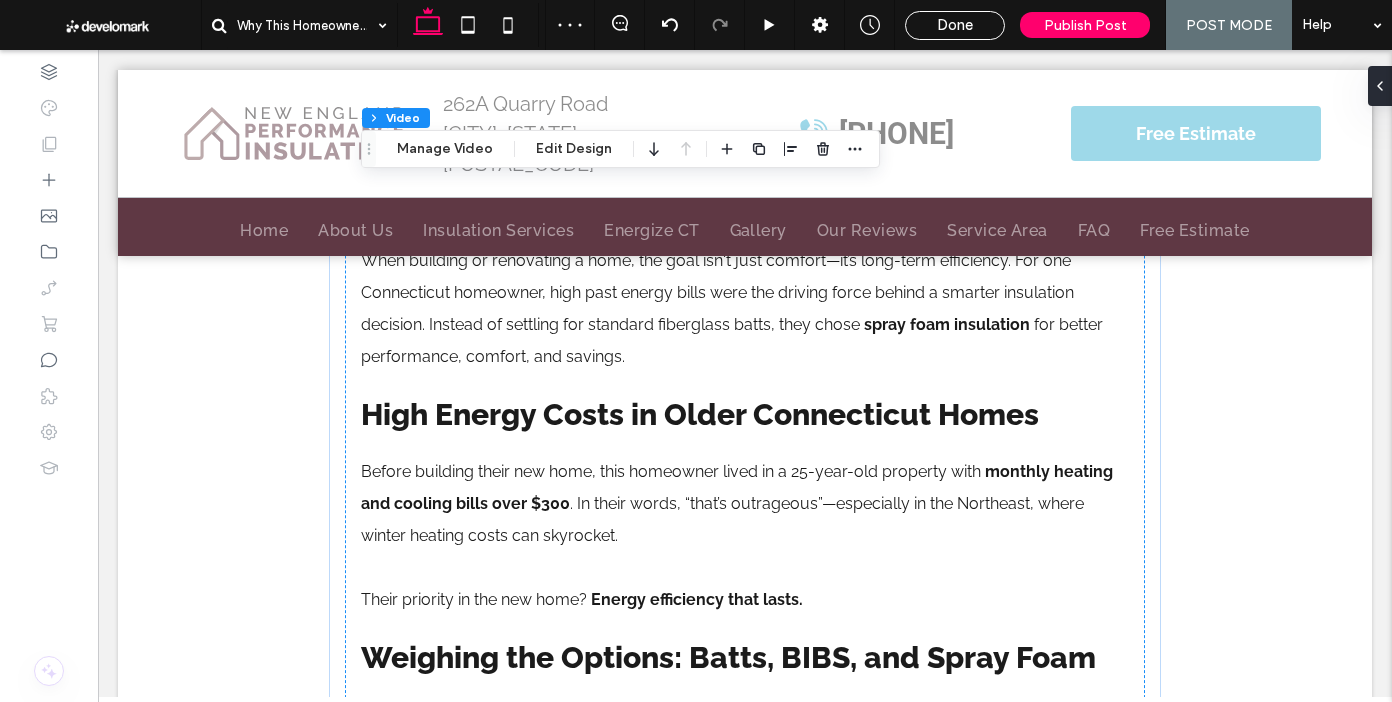 scroll, scrollTop: 0, scrollLeft: 0, axis: both 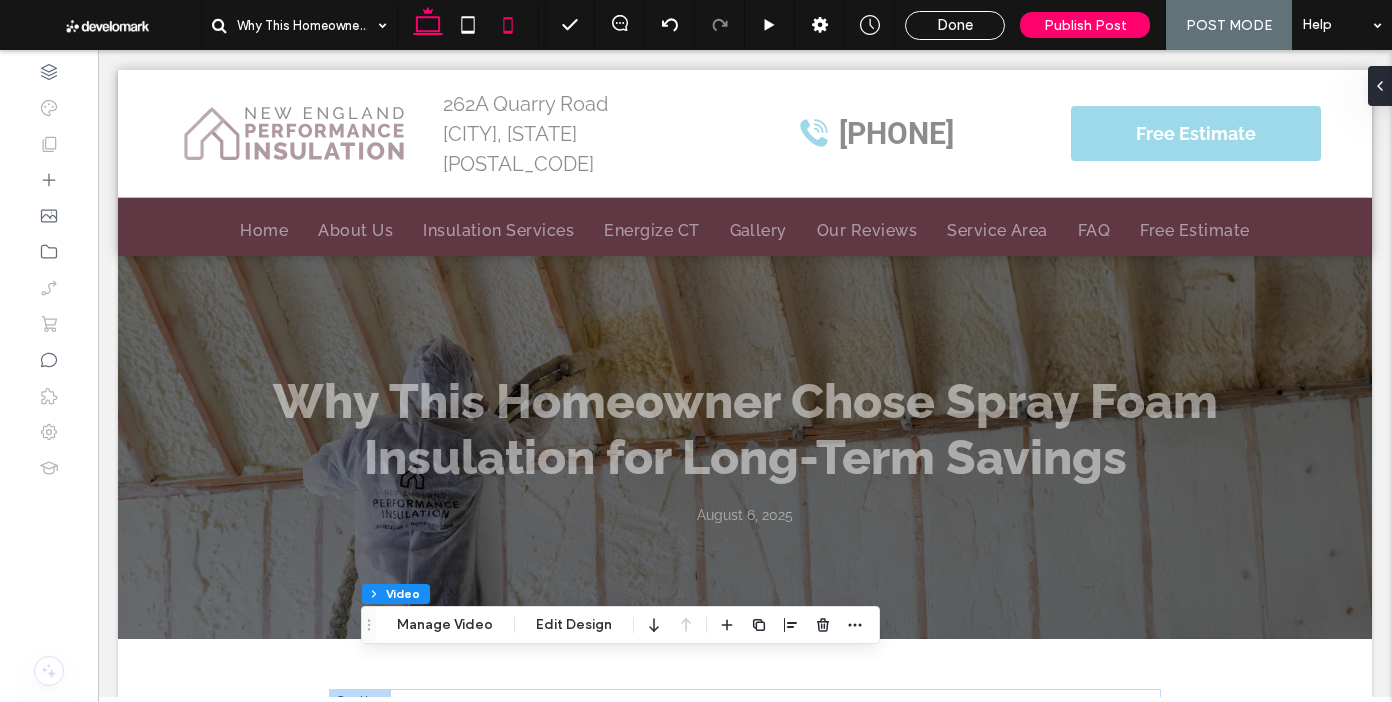 click 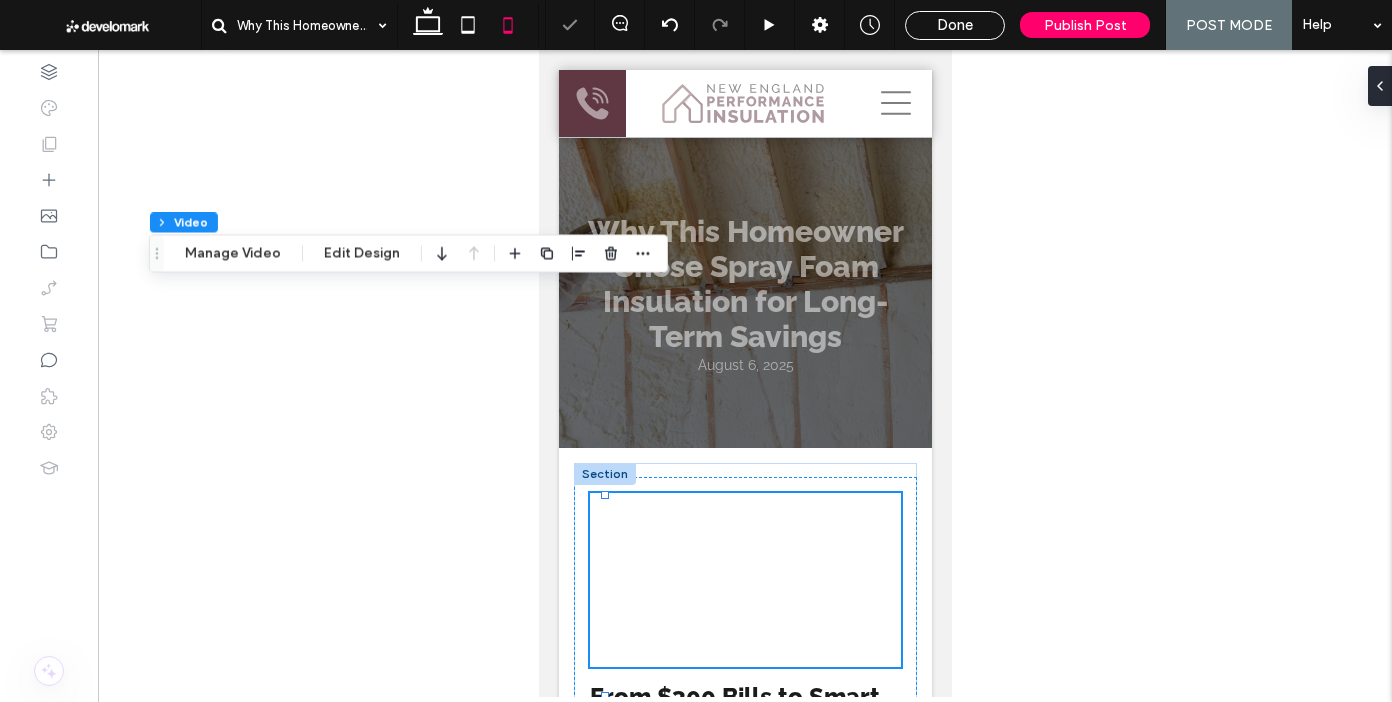 type on "***" 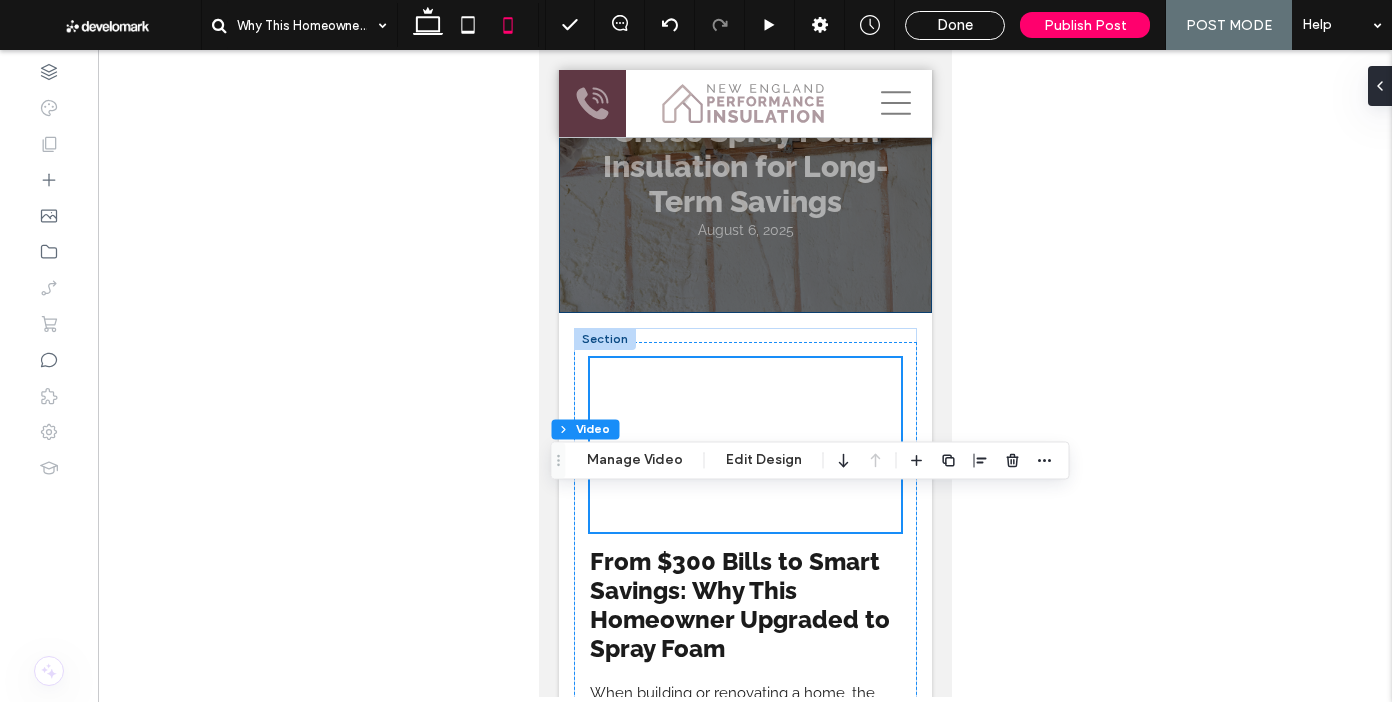 scroll, scrollTop: 0, scrollLeft: 0, axis: both 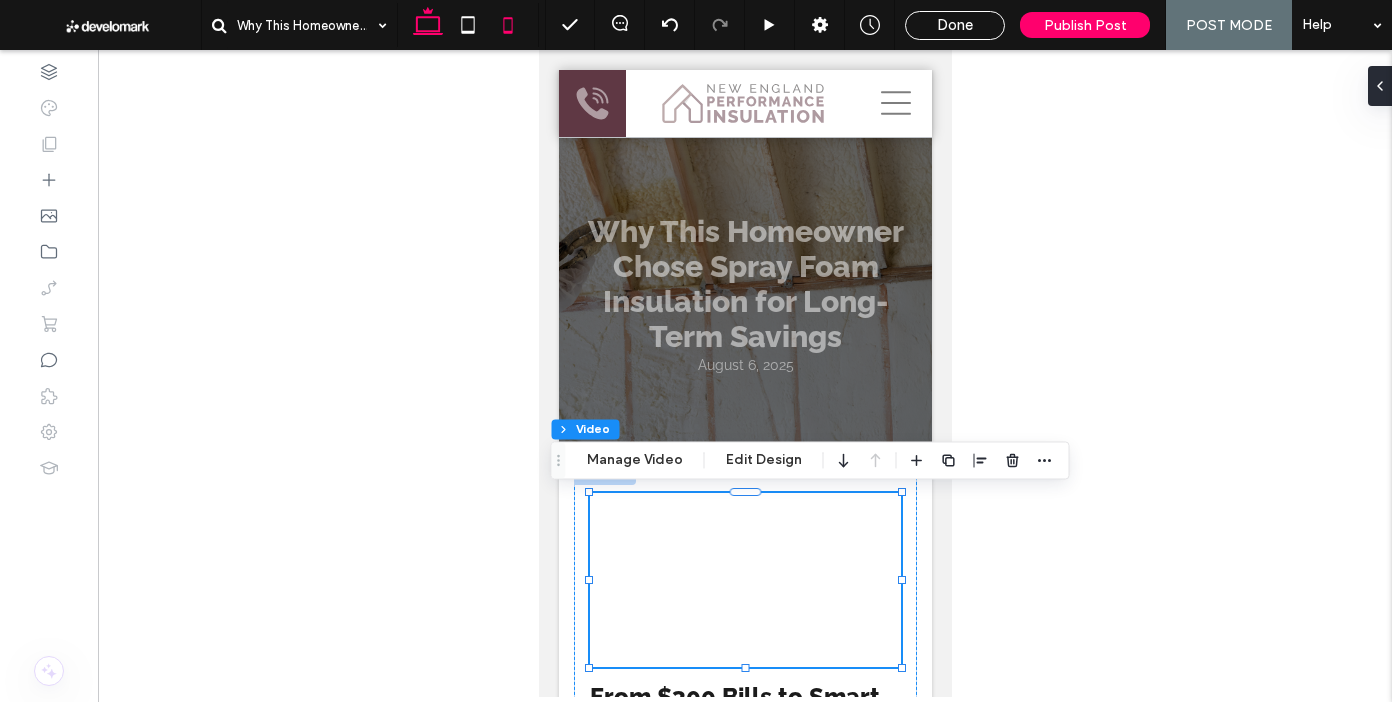 click 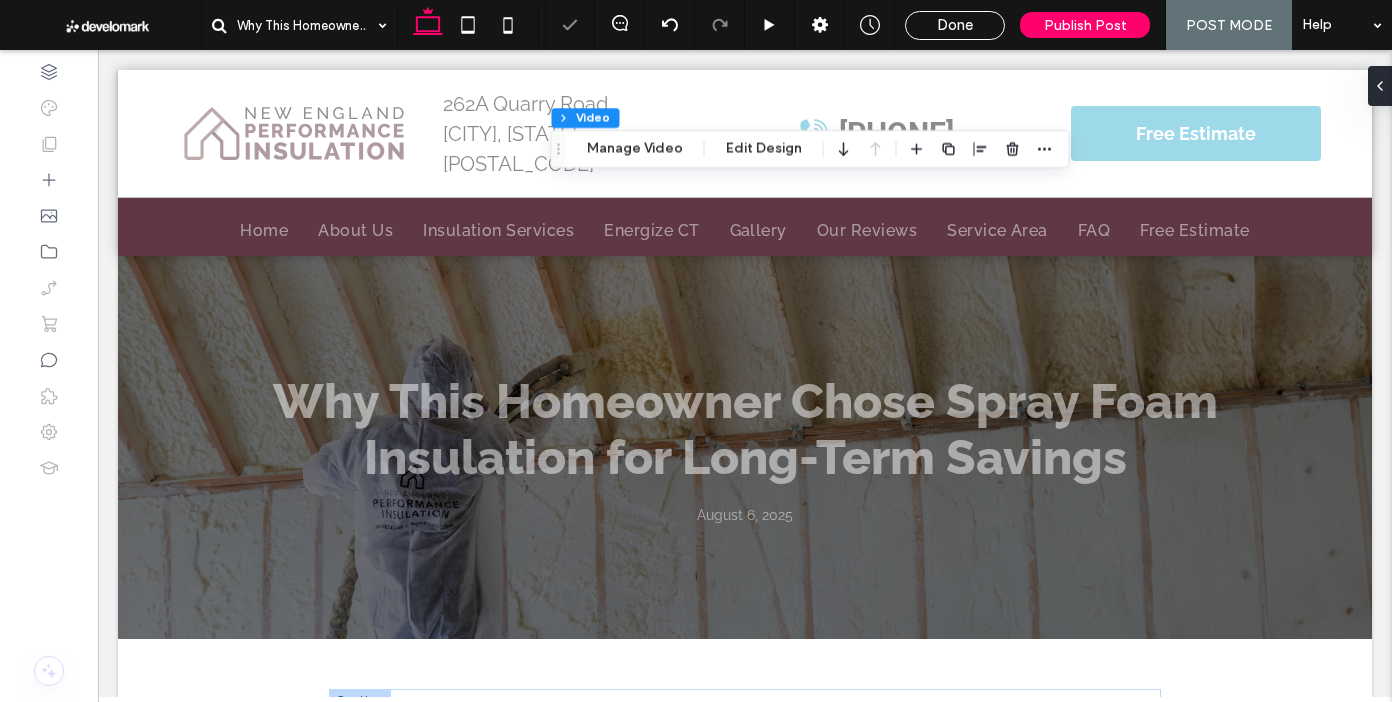 type on "***" 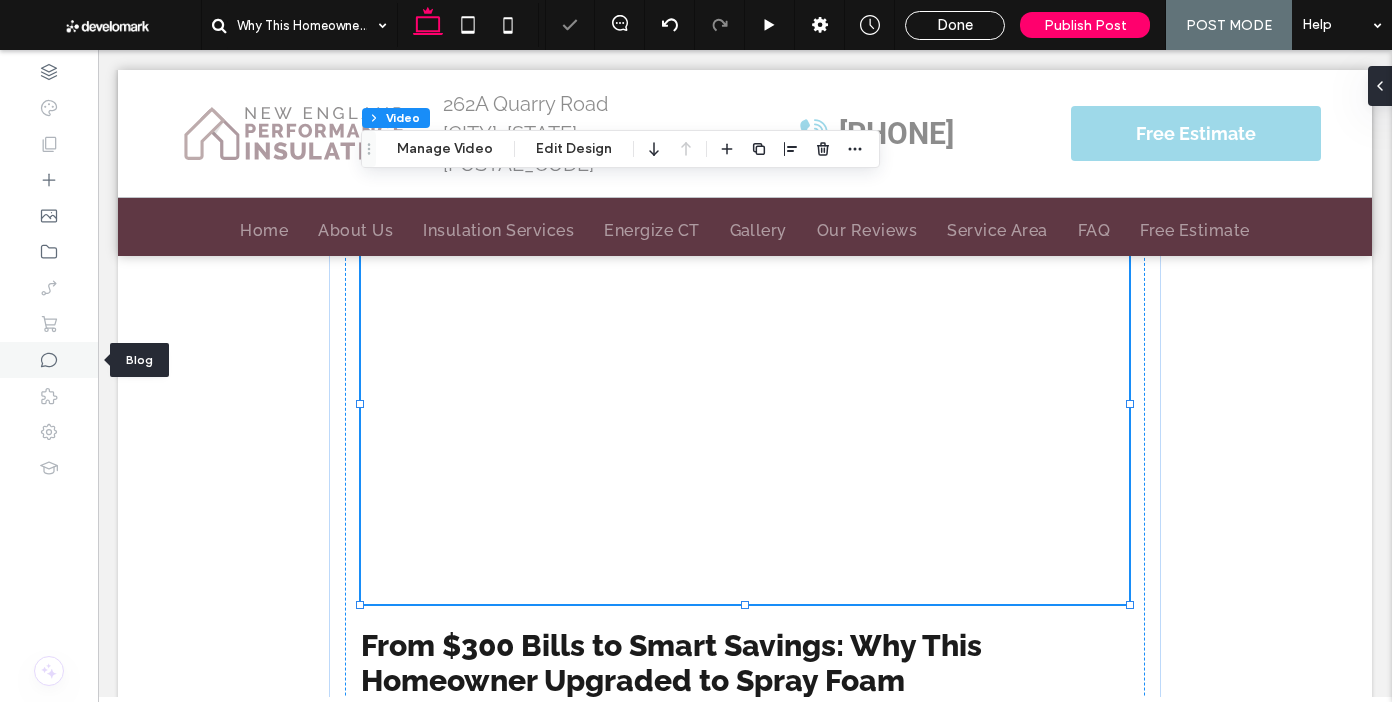 click 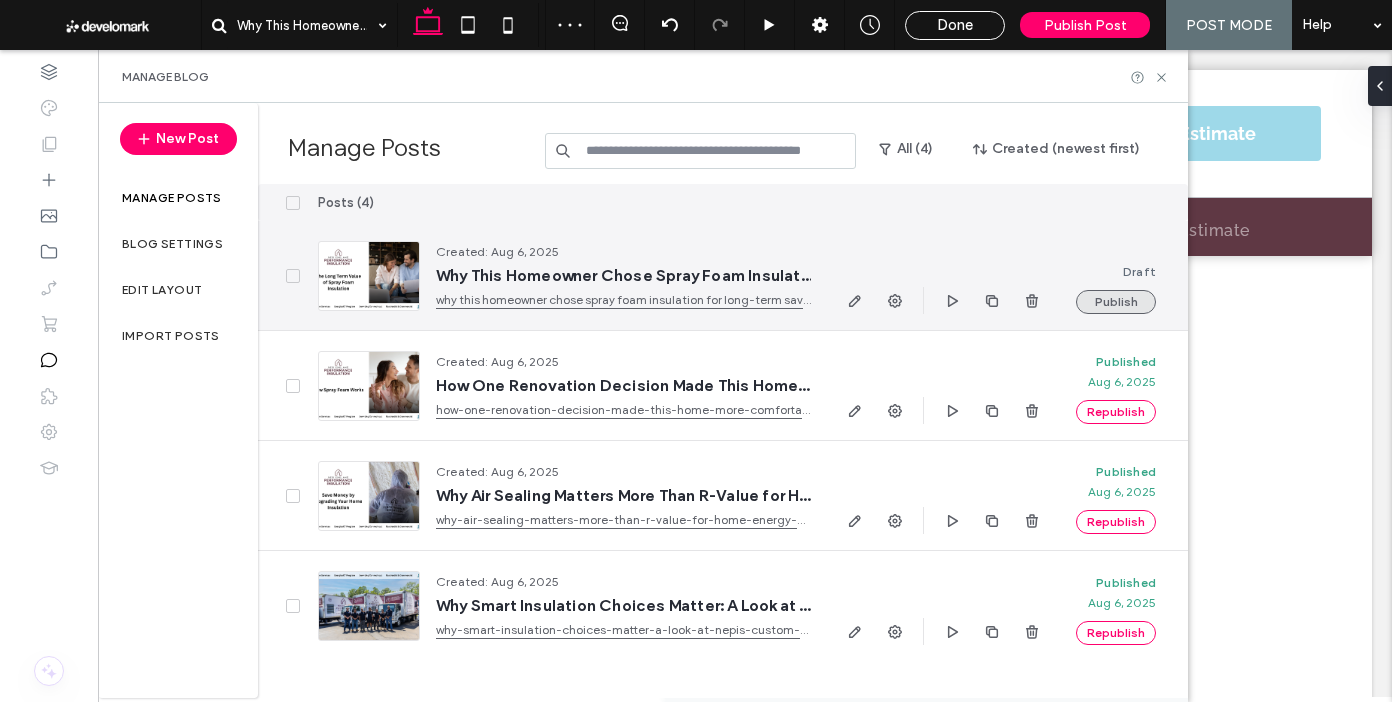 click on "Publish" at bounding box center [1116, 302] 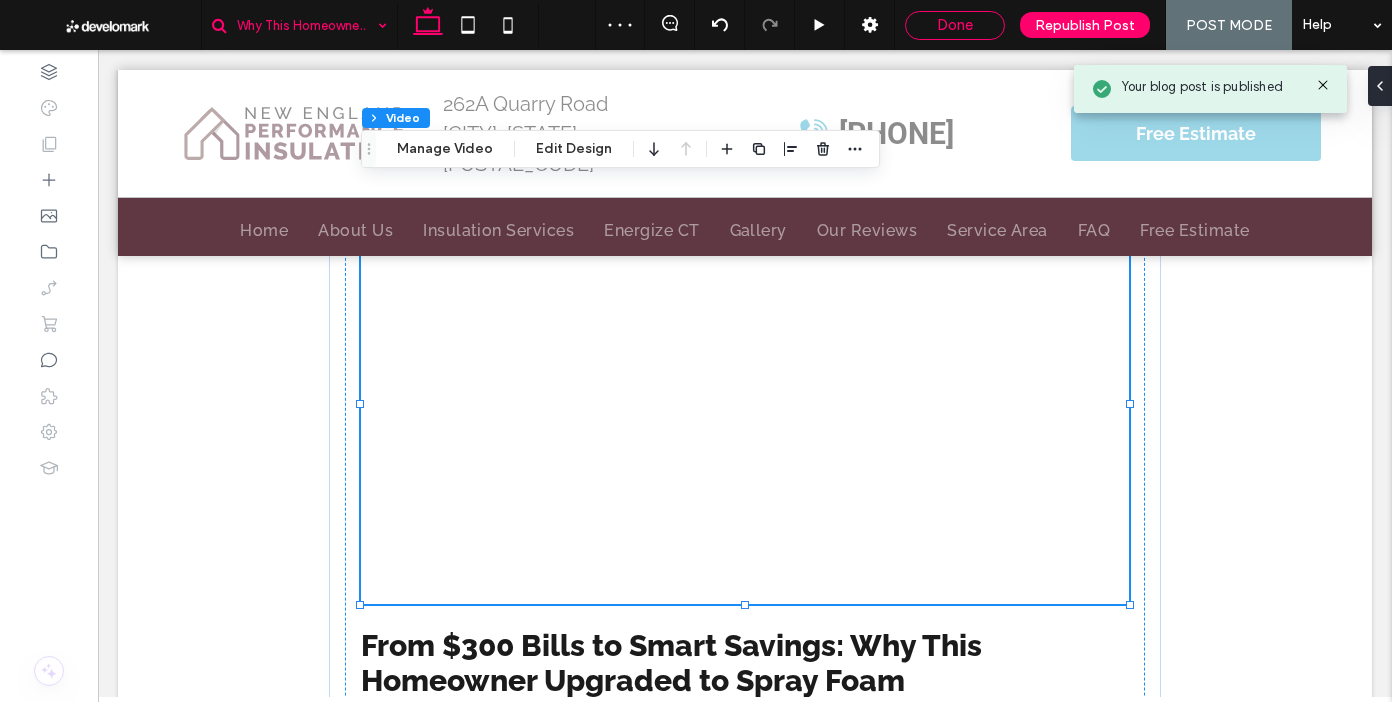 click on "Done" at bounding box center [955, 25] 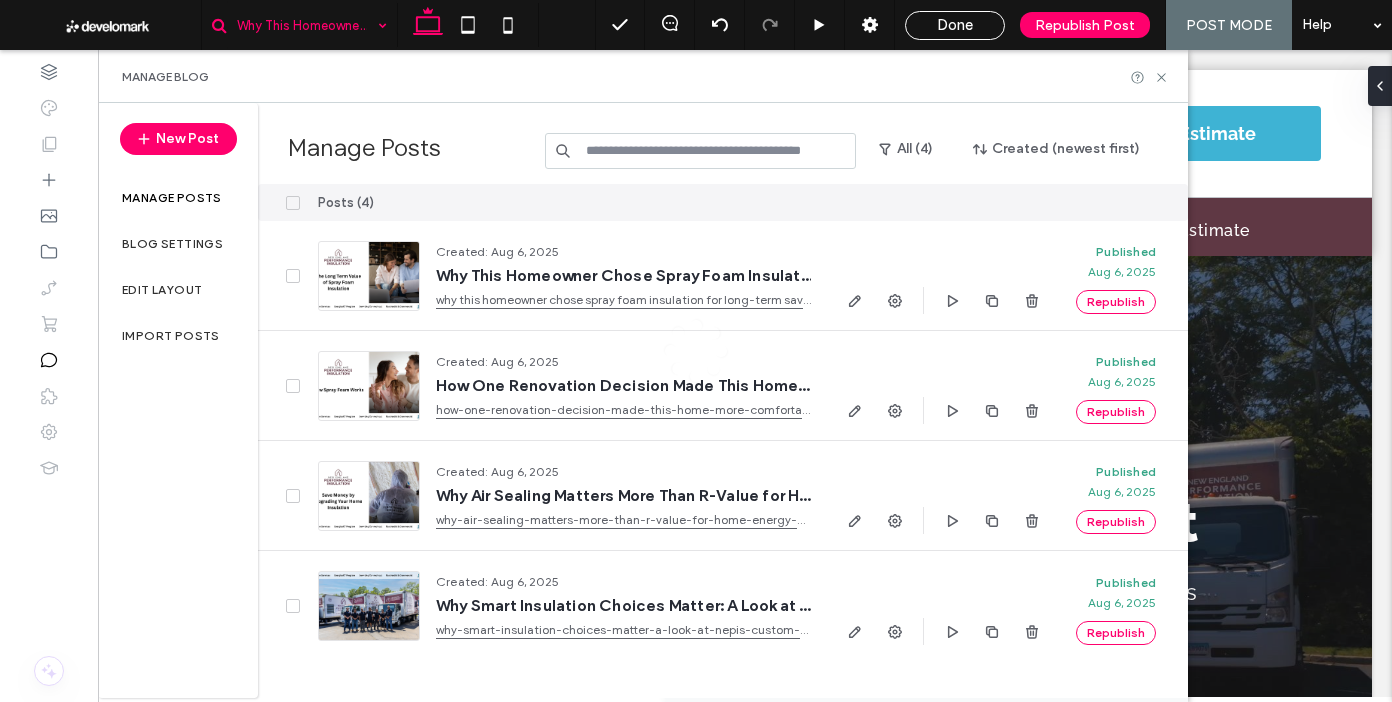 scroll, scrollTop: 0, scrollLeft: 0, axis: both 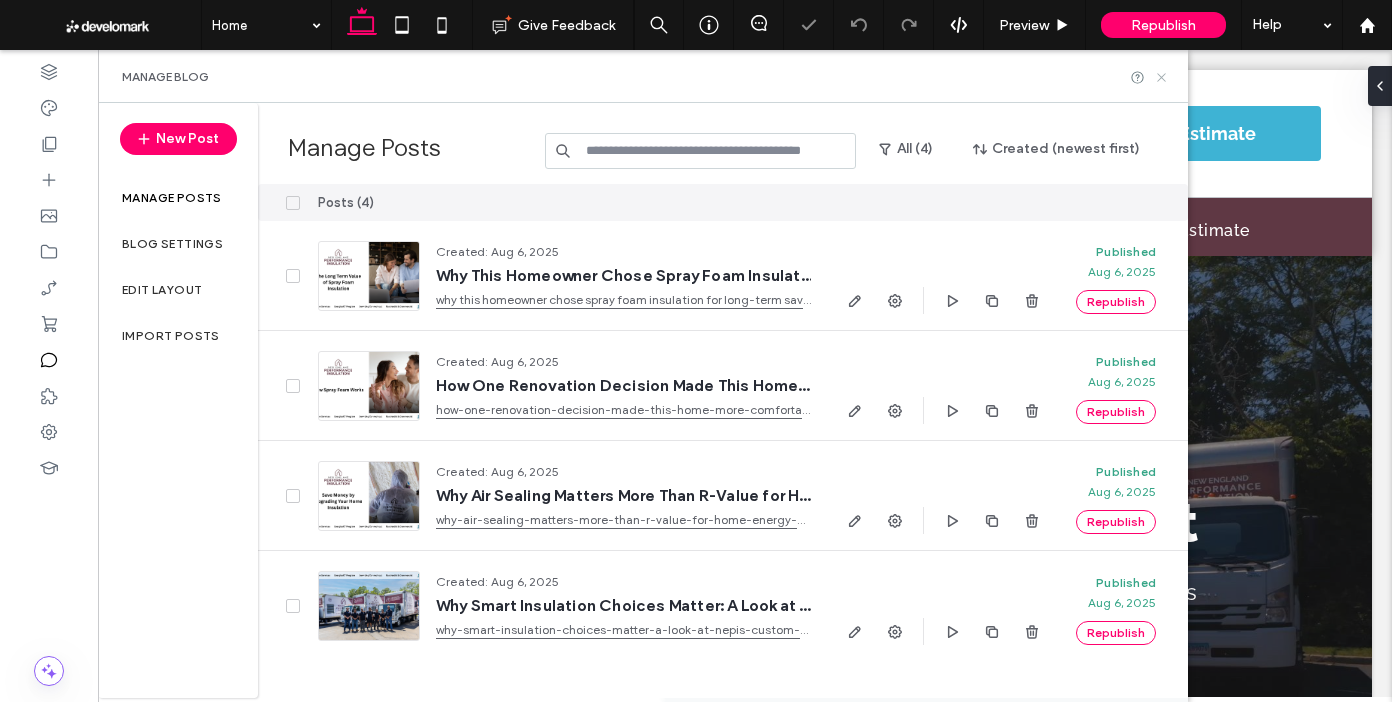 click 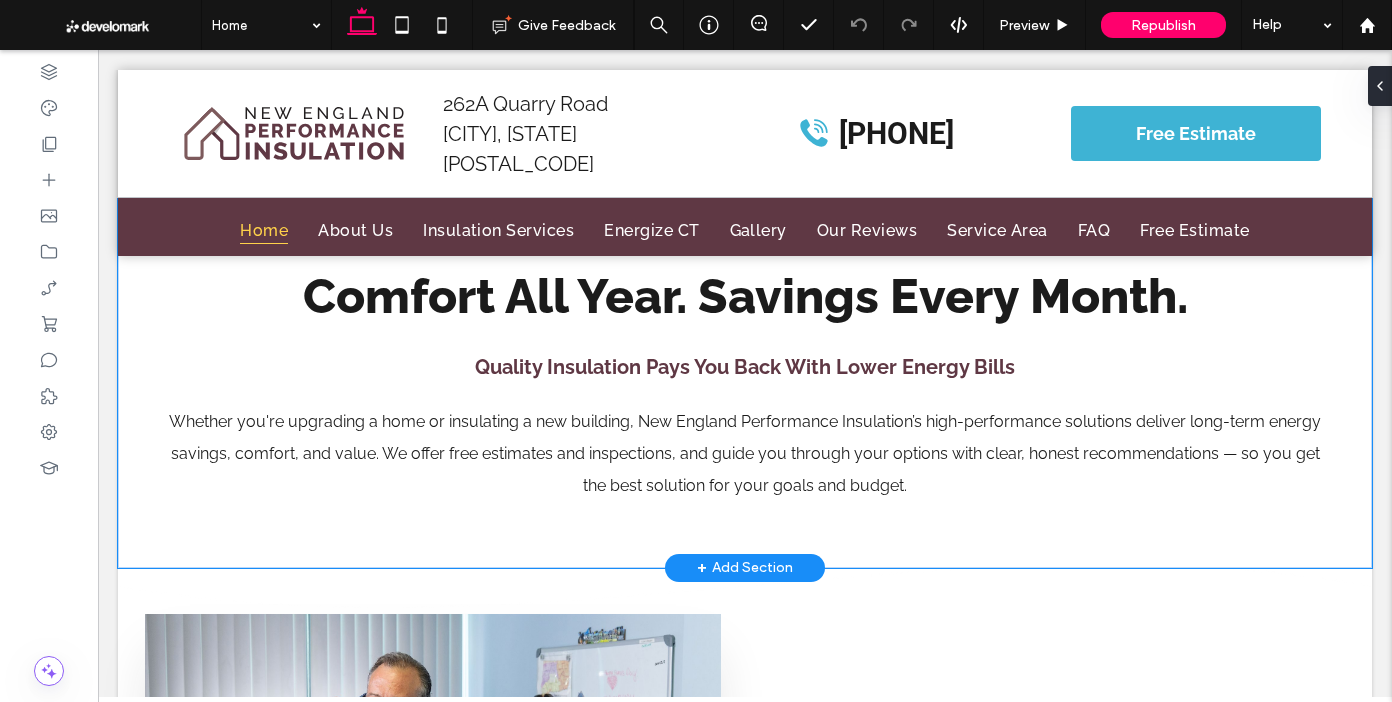 scroll, scrollTop: 16359, scrollLeft: 0, axis: vertical 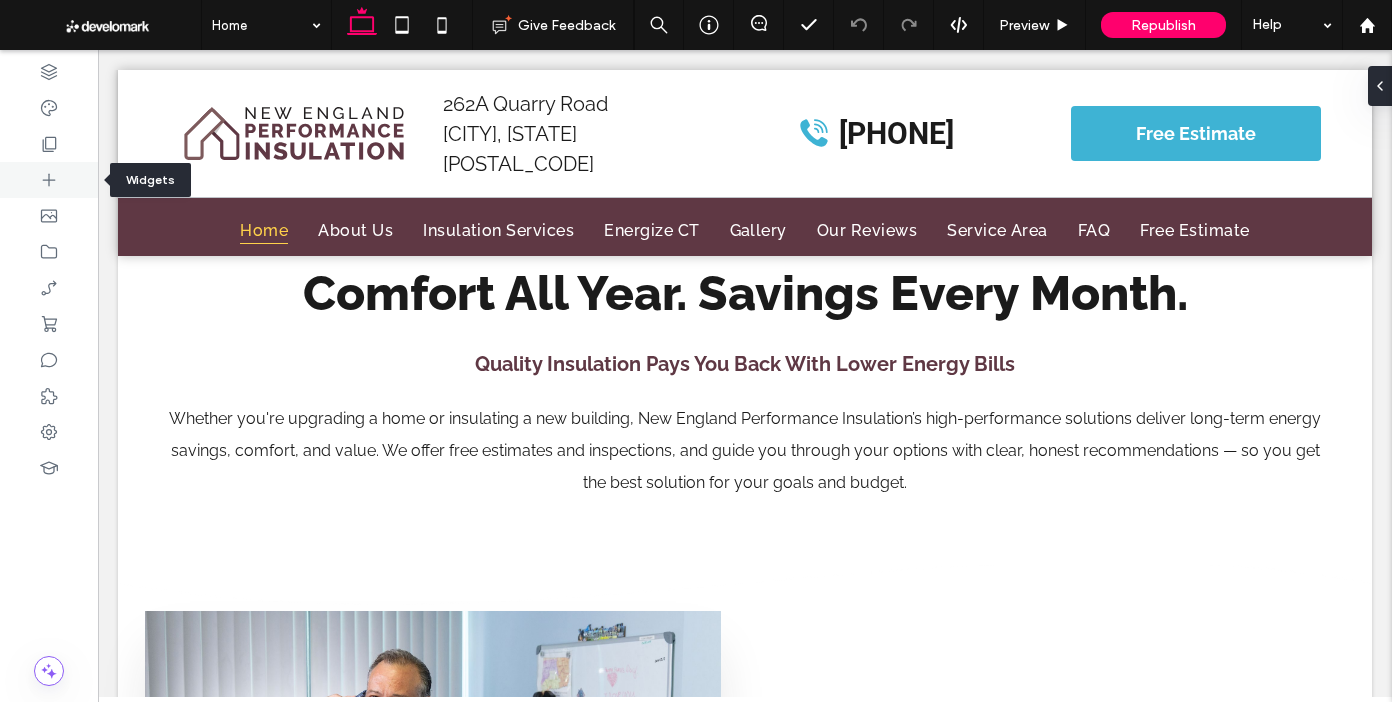 click 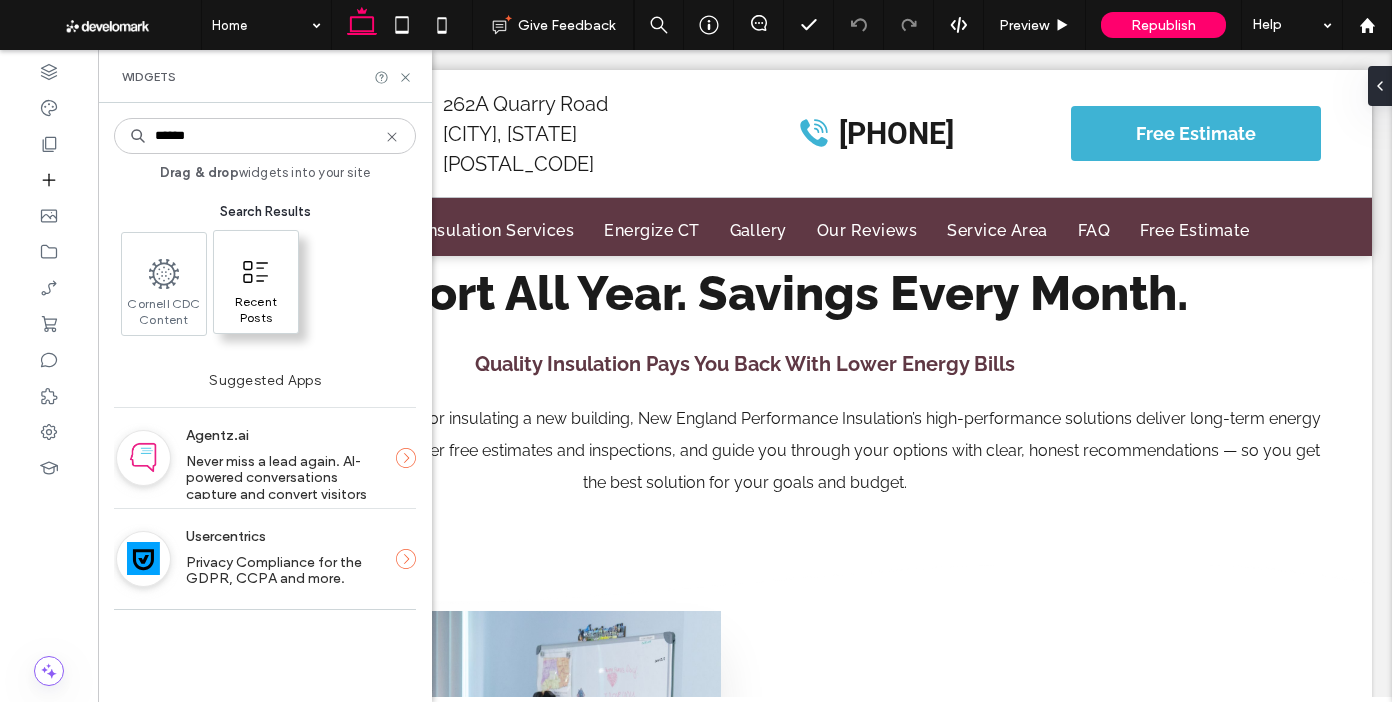 type on "******" 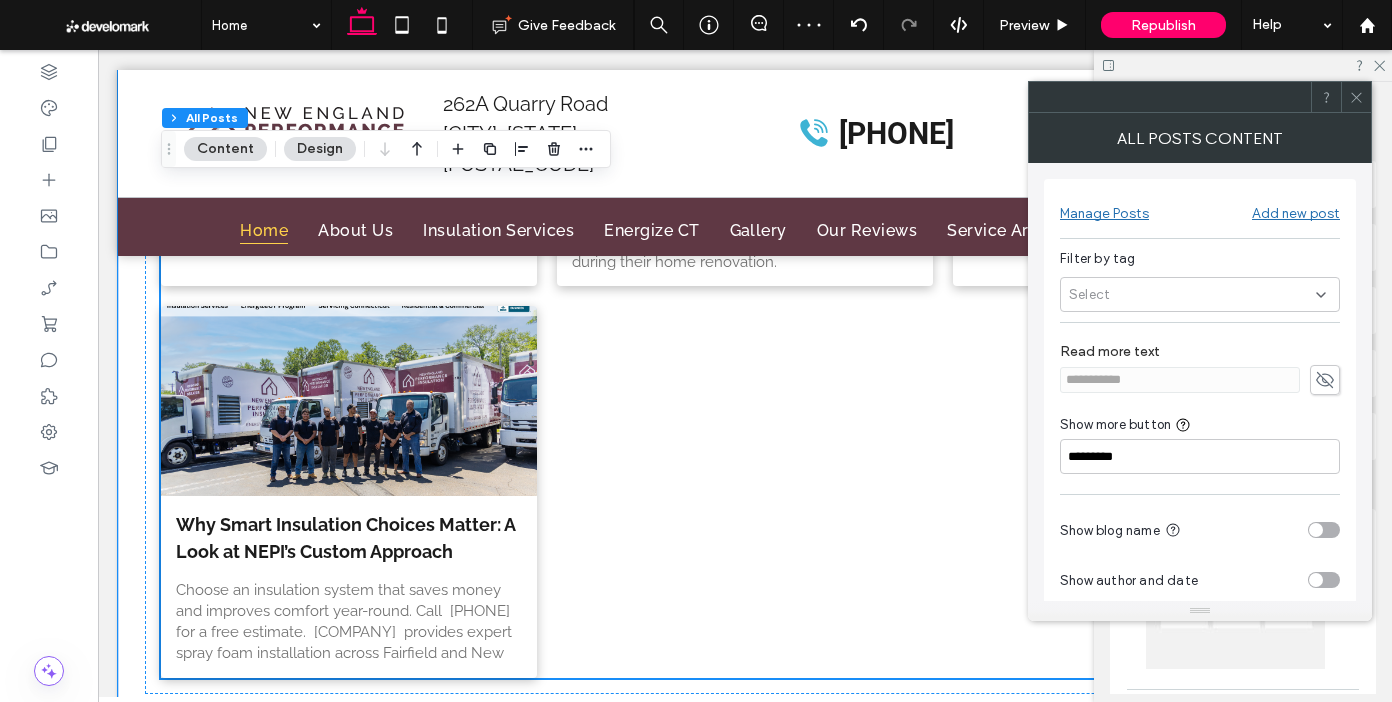 scroll, scrollTop: 16984, scrollLeft: 0, axis: vertical 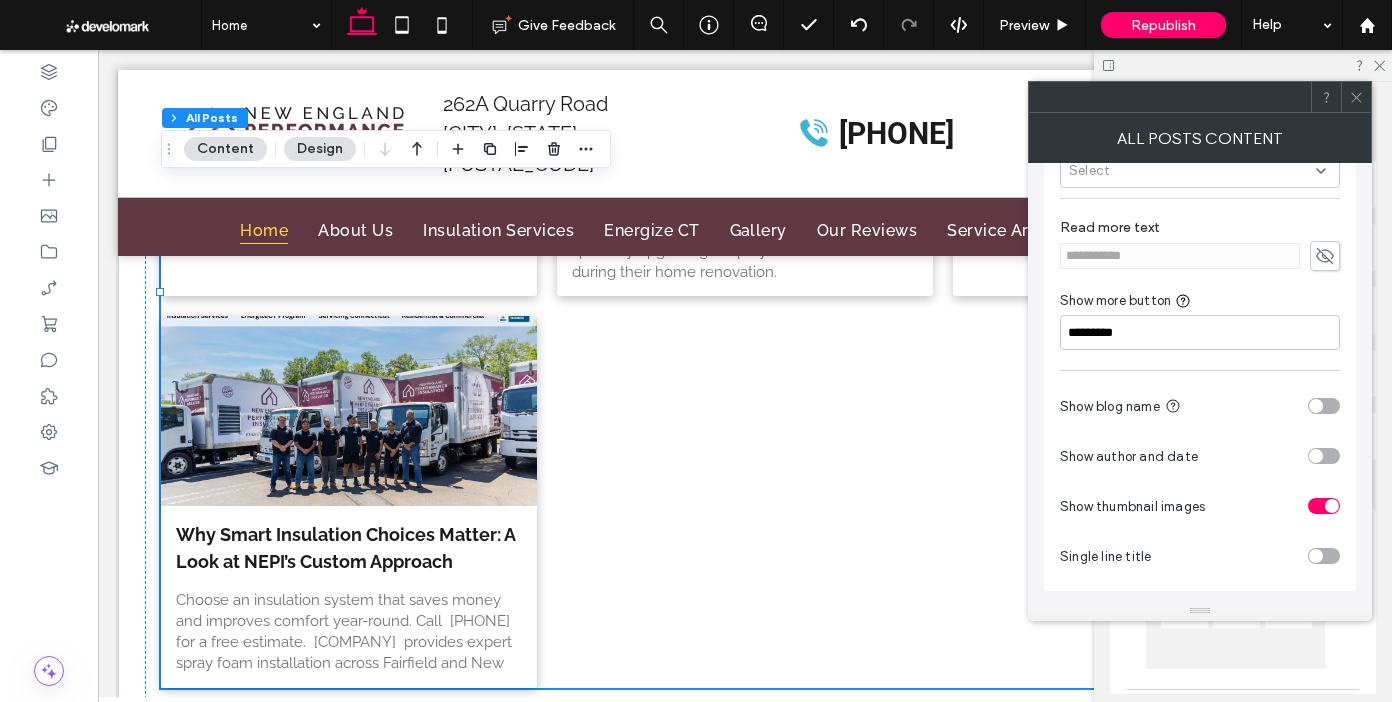 click at bounding box center (1316, 556) 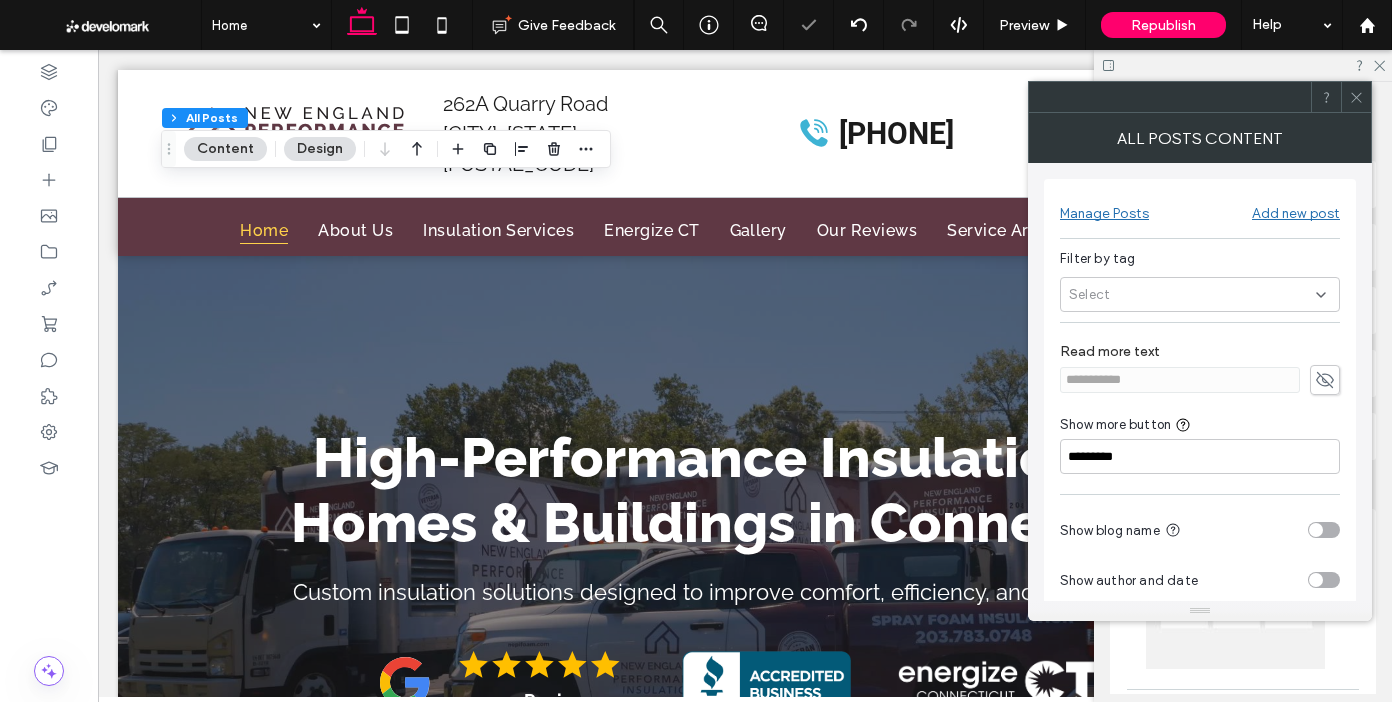 scroll, scrollTop: 16943, scrollLeft: 0, axis: vertical 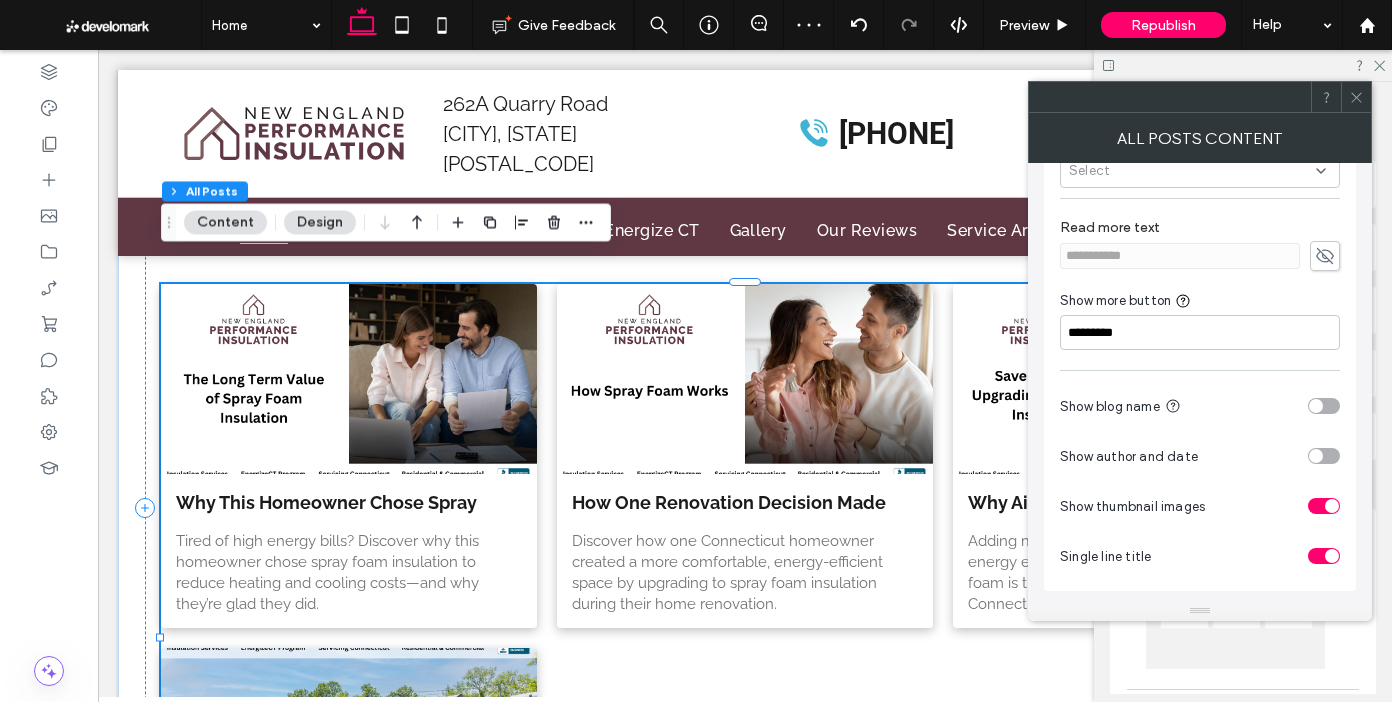 click at bounding box center (1324, 556) 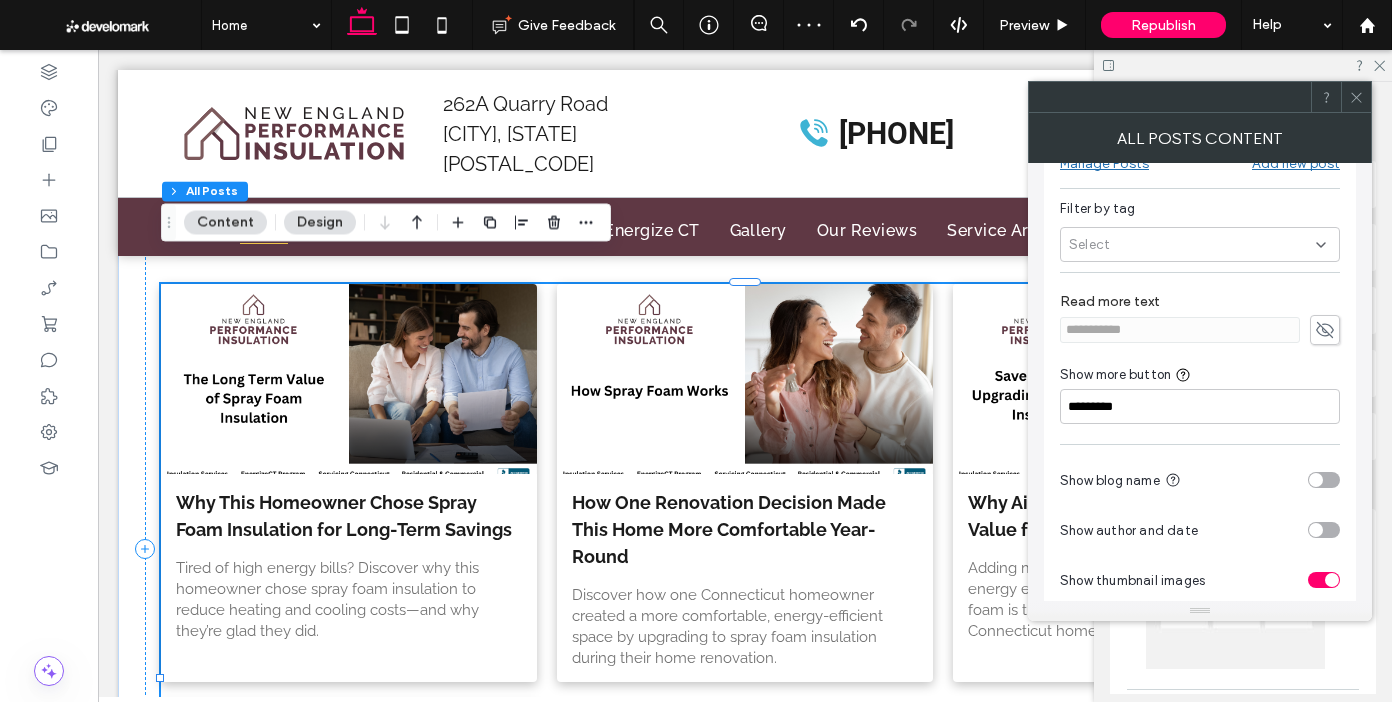 scroll, scrollTop: 0, scrollLeft: 0, axis: both 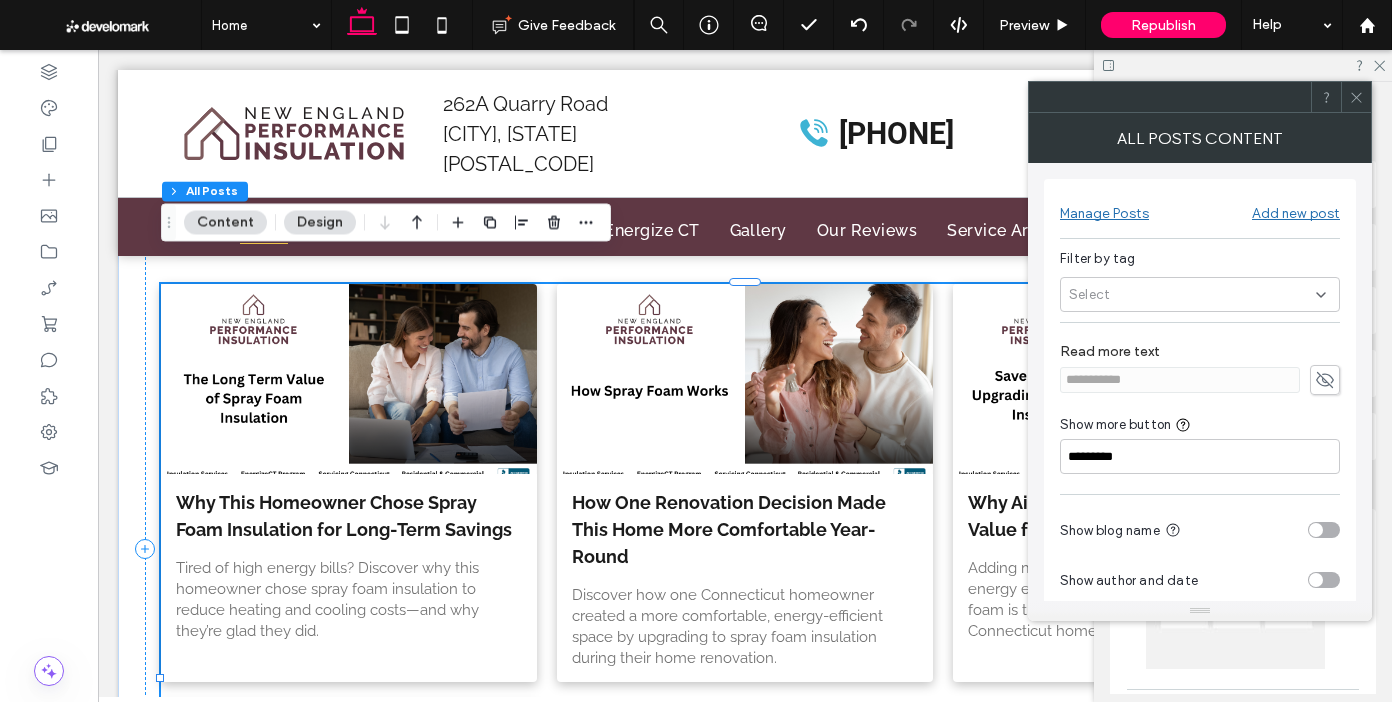 click on "Section Column All Posts Content Design" at bounding box center [386, 222] 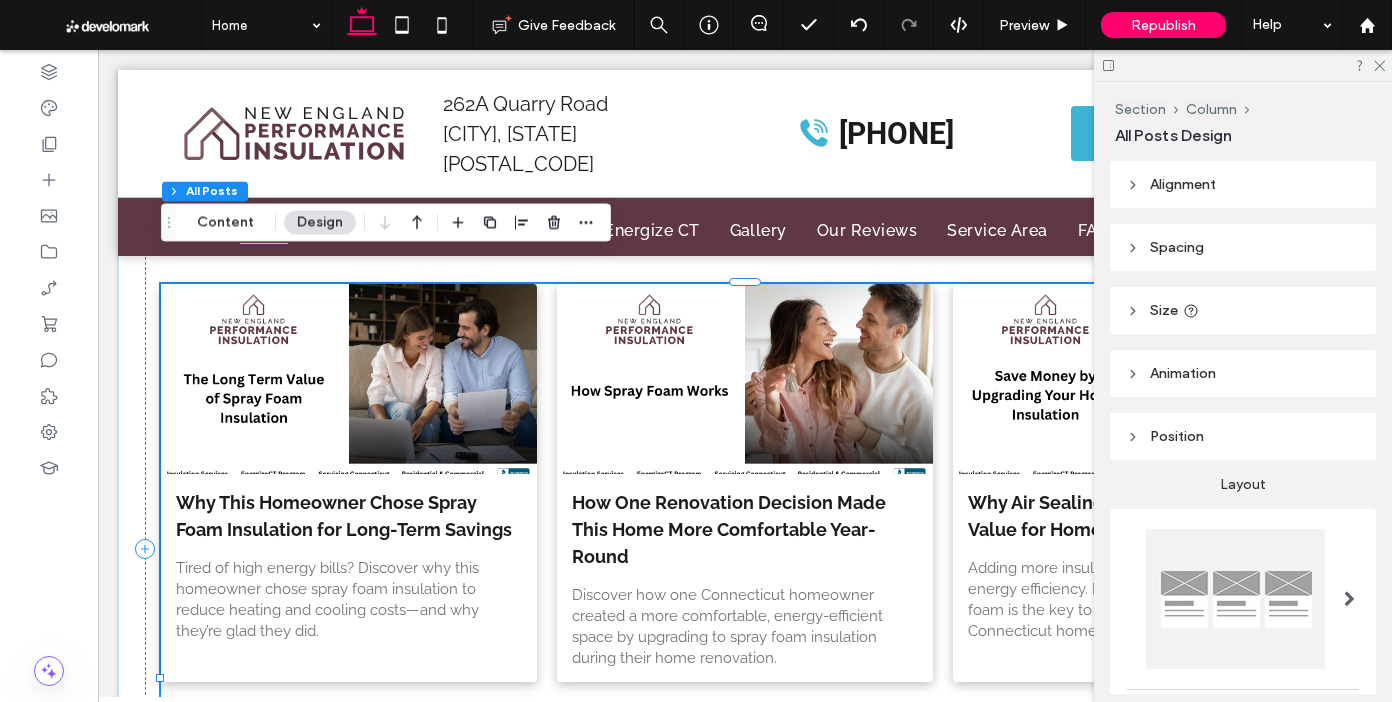 click on "Design" at bounding box center (320, 222) 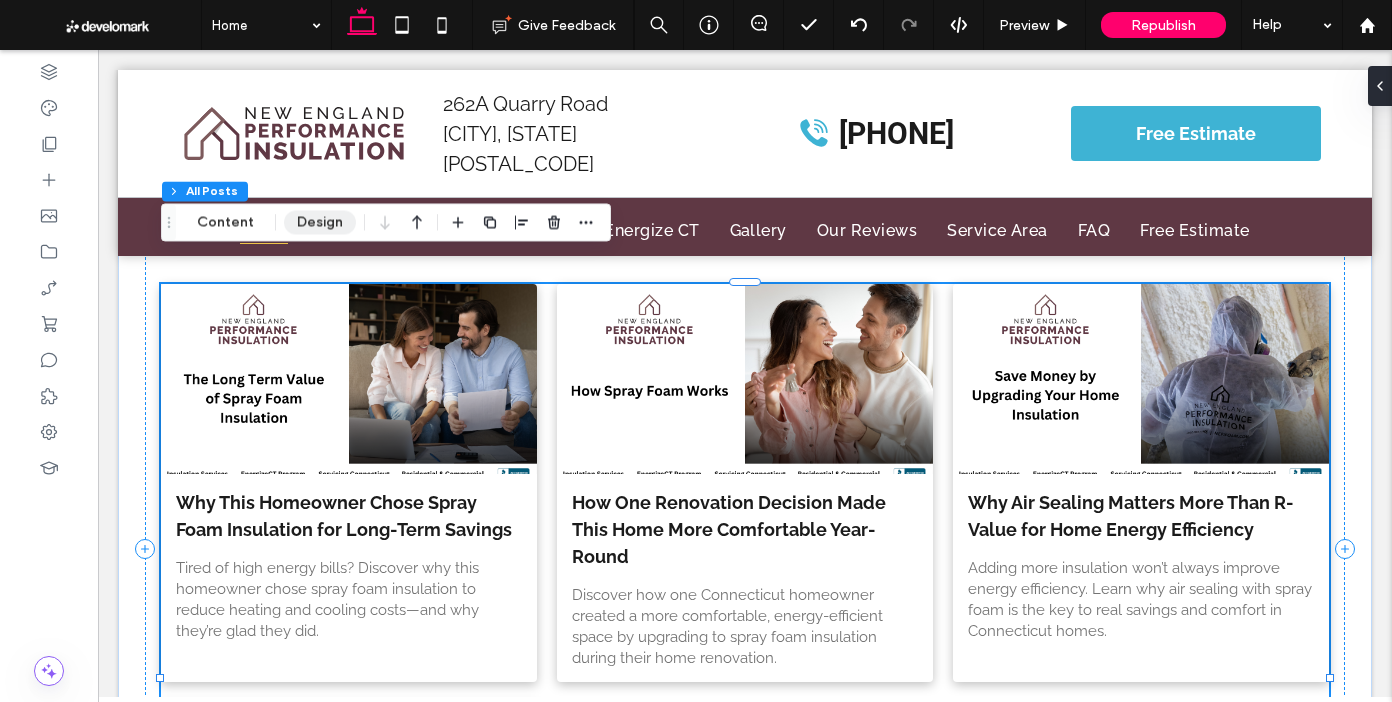 click on "Design" at bounding box center [320, 222] 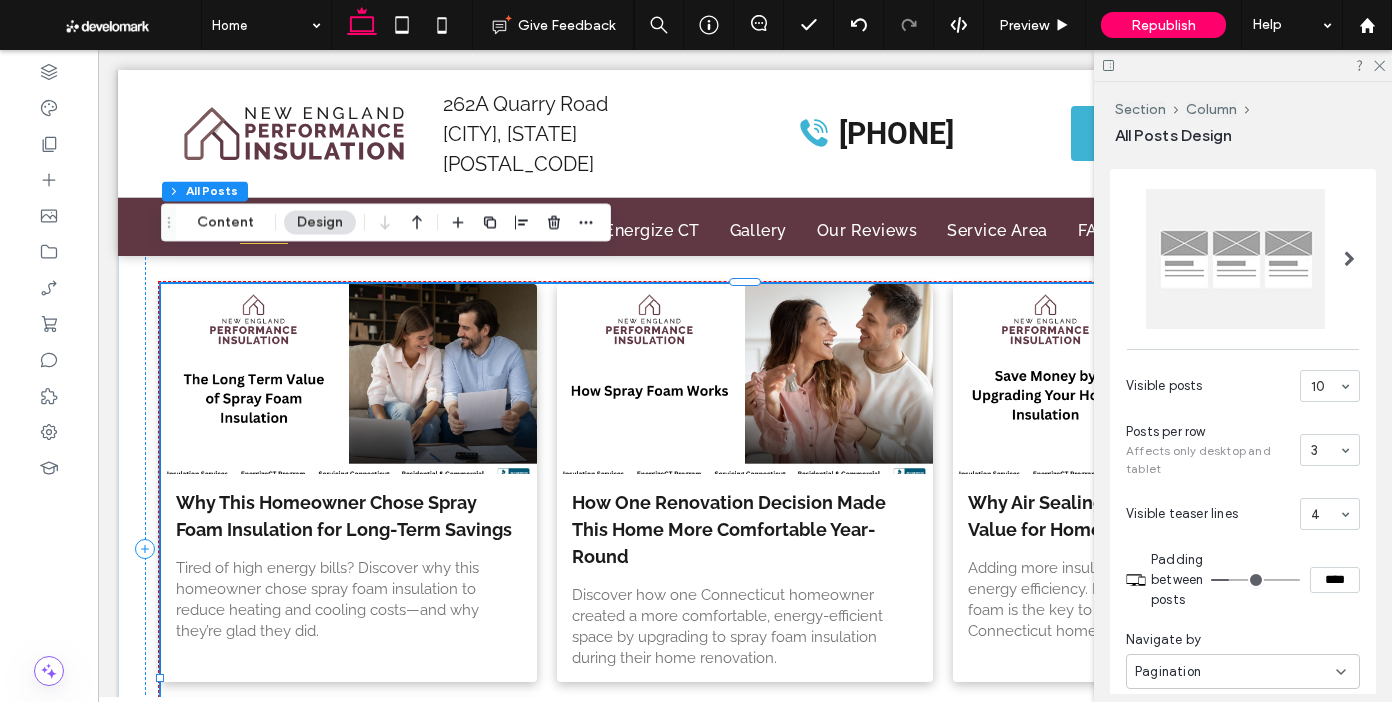 scroll, scrollTop: 347, scrollLeft: 0, axis: vertical 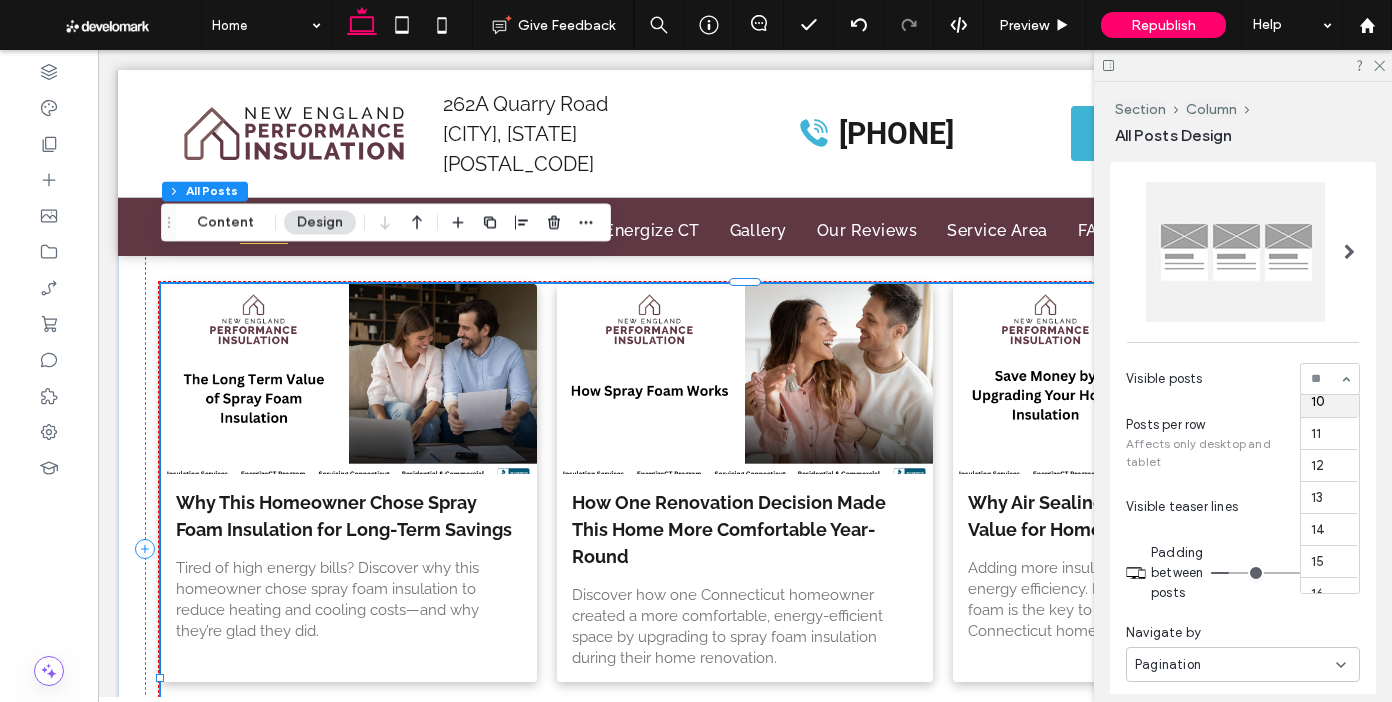 type on "*" 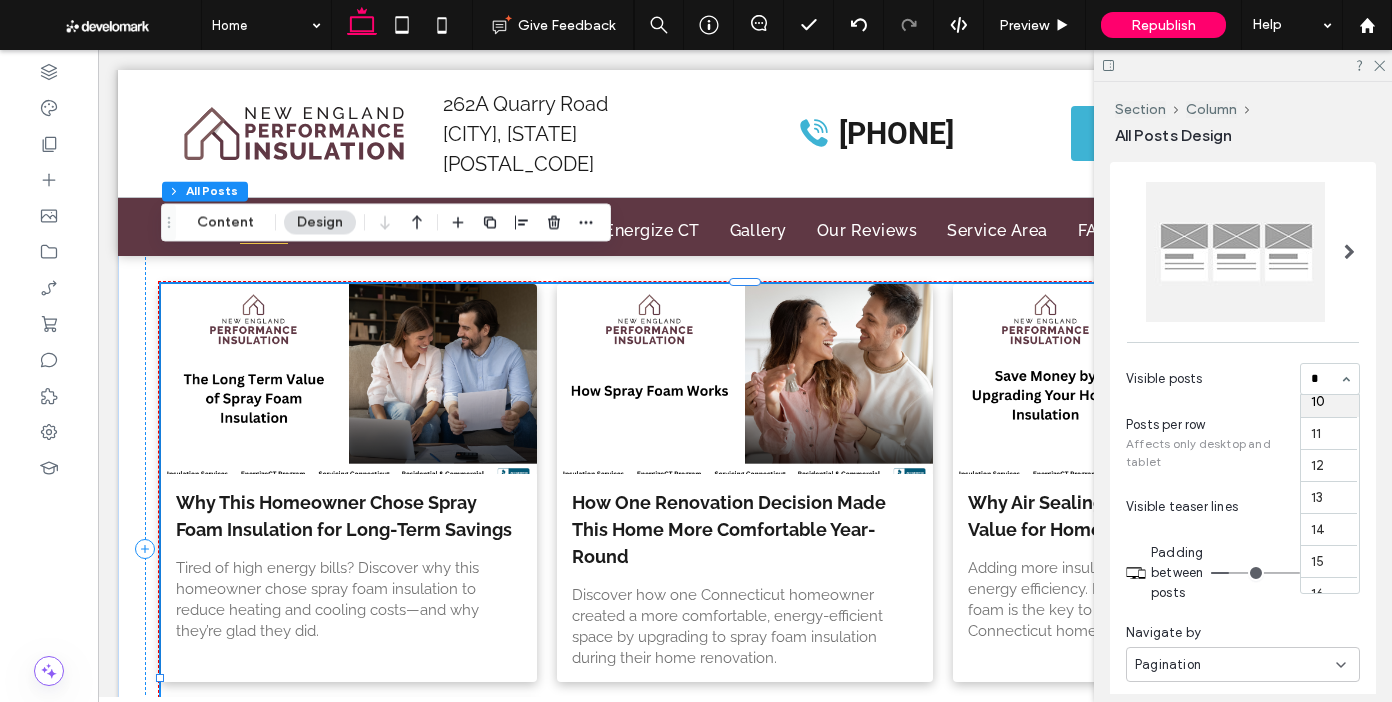 type 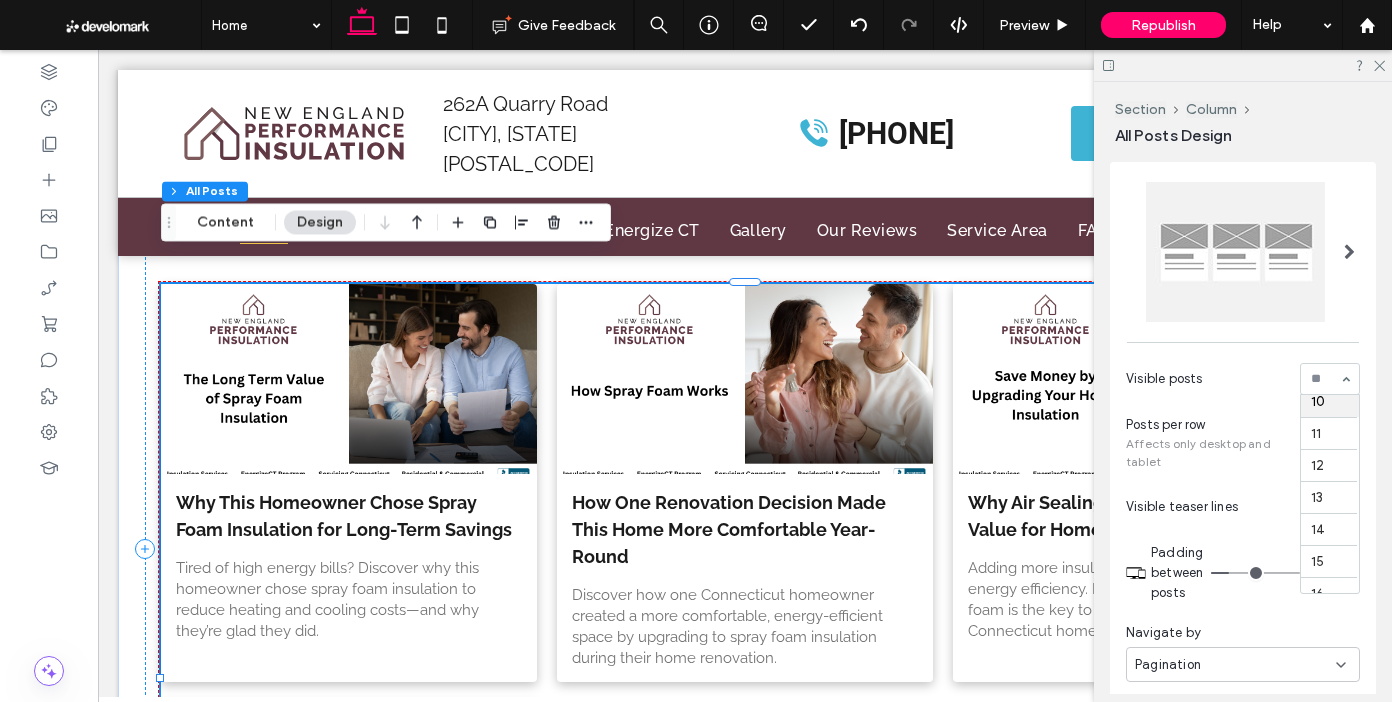 scroll, scrollTop: 0, scrollLeft: 0, axis: both 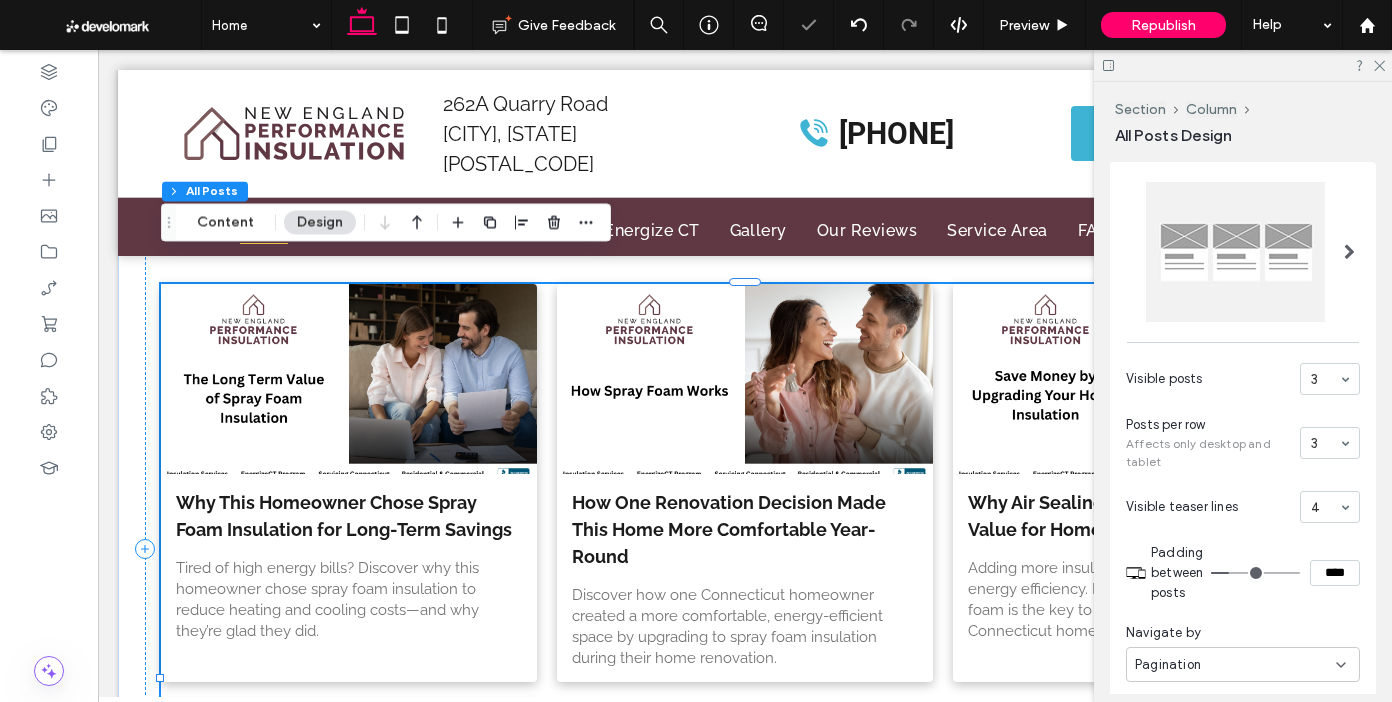 type on "**" 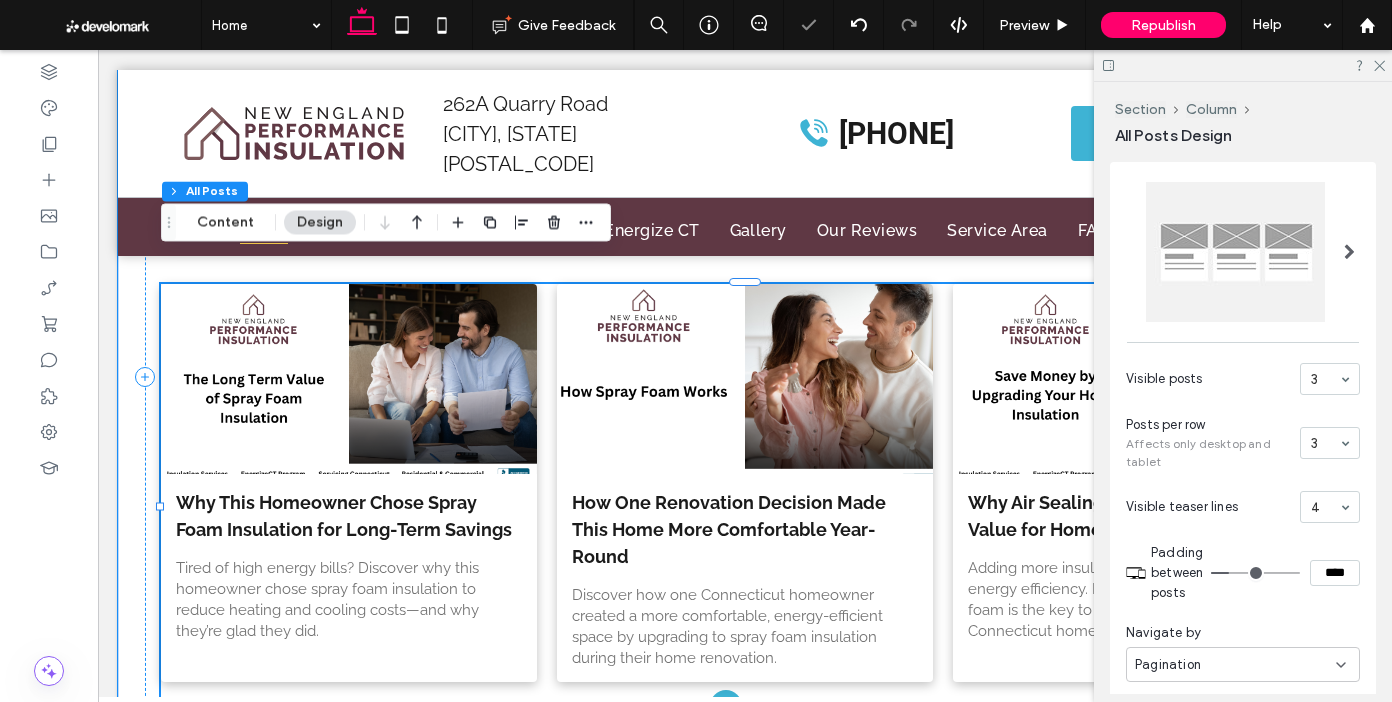 scroll, scrollTop: 368, scrollLeft: 0, axis: vertical 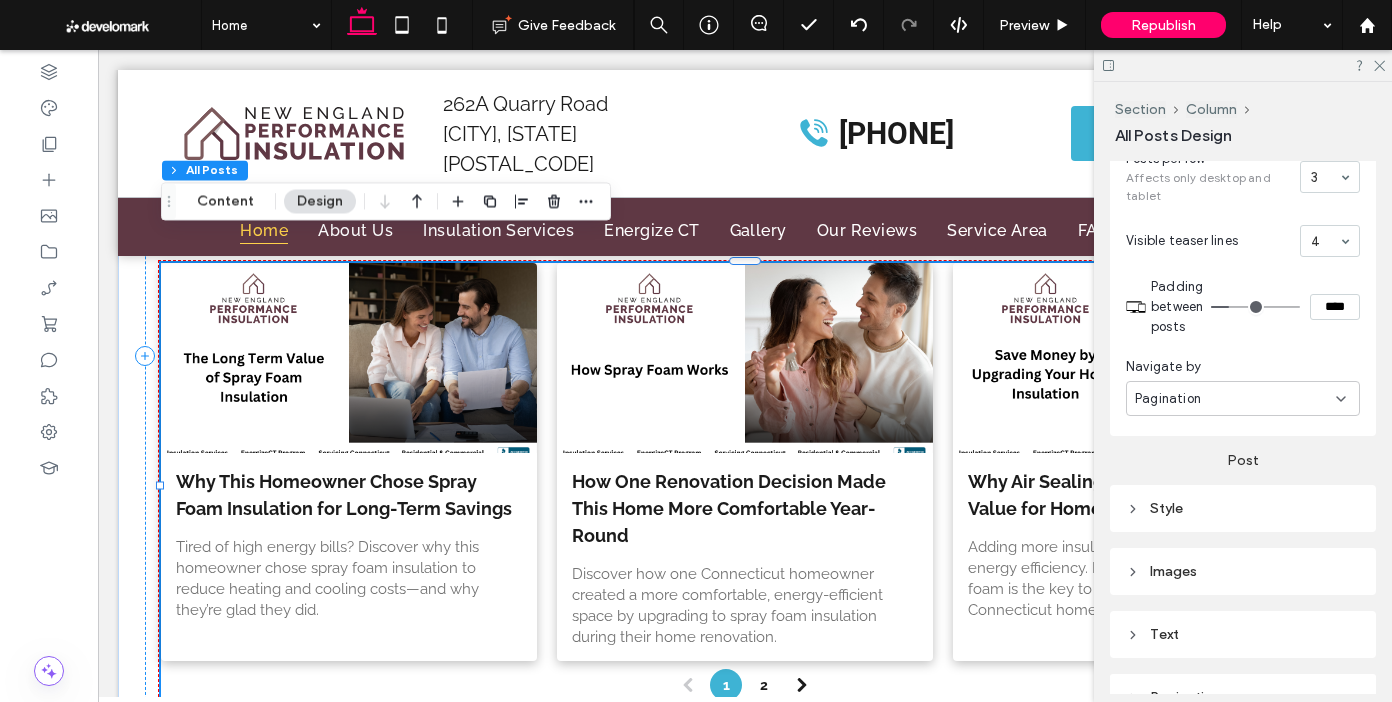click on "Pagination" at bounding box center [1235, 399] 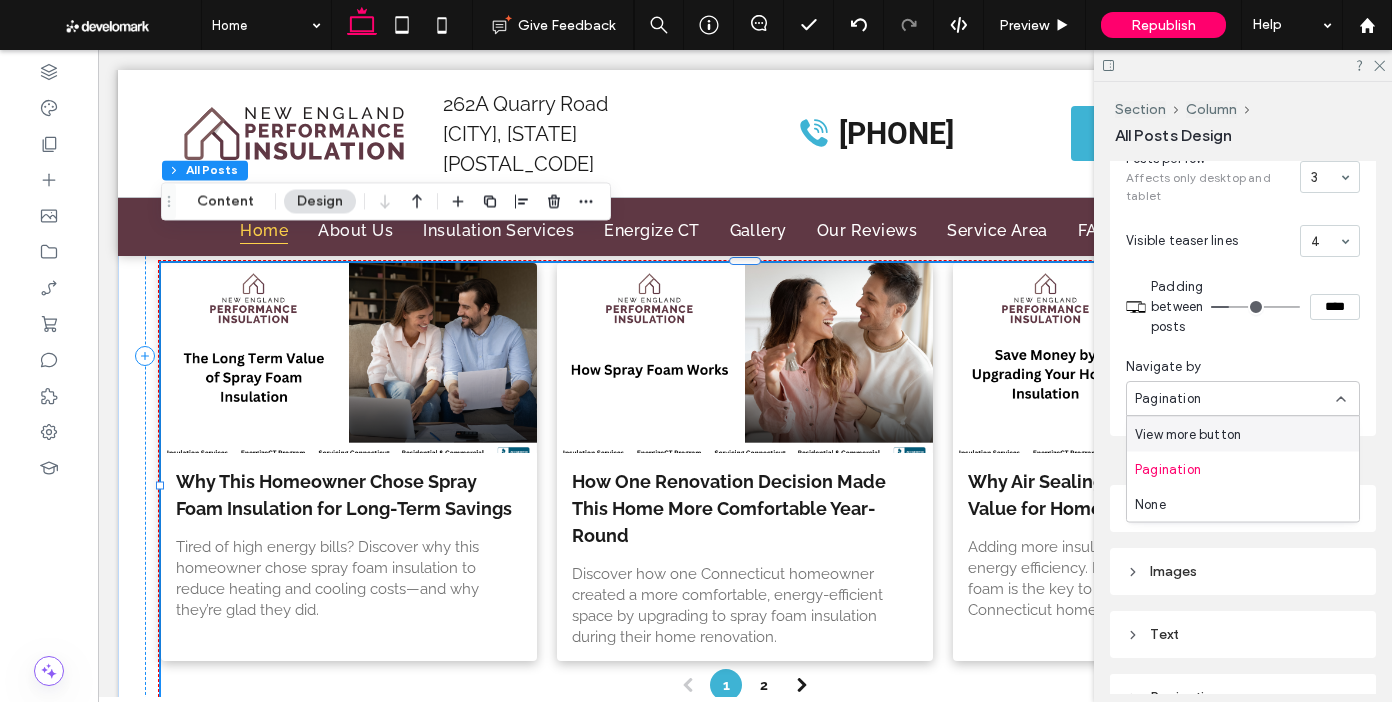 click on "View more button" at bounding box center [1243, 434] 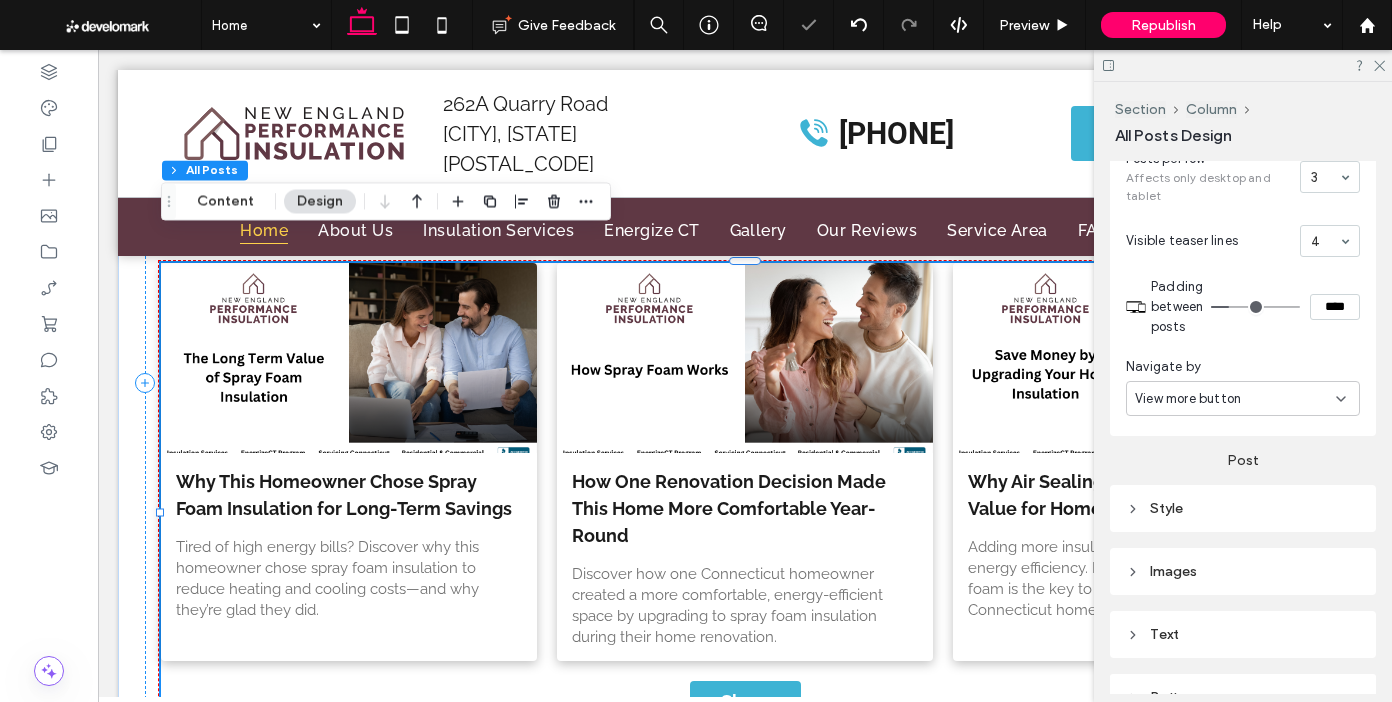 click on "View more button" at bounding box center [1188, 399] 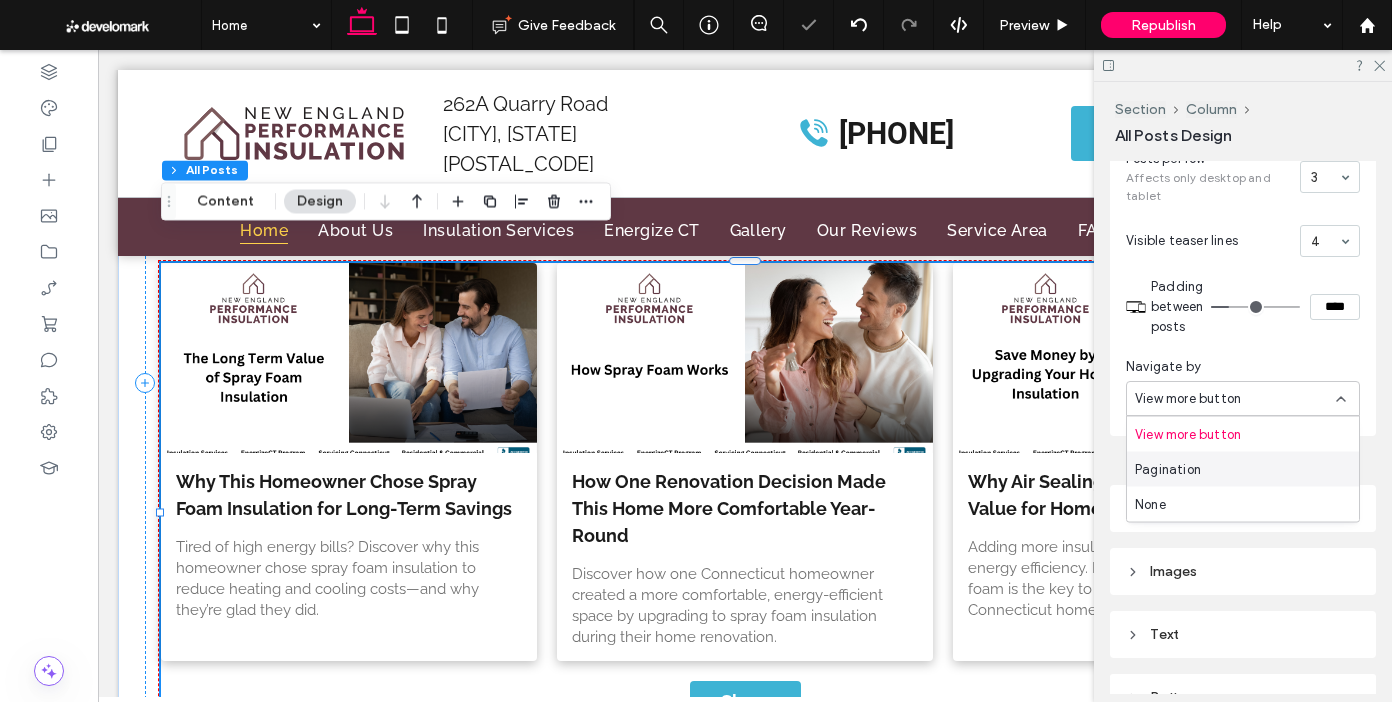 click on "Pagination" at bounding box center [1243, 469] 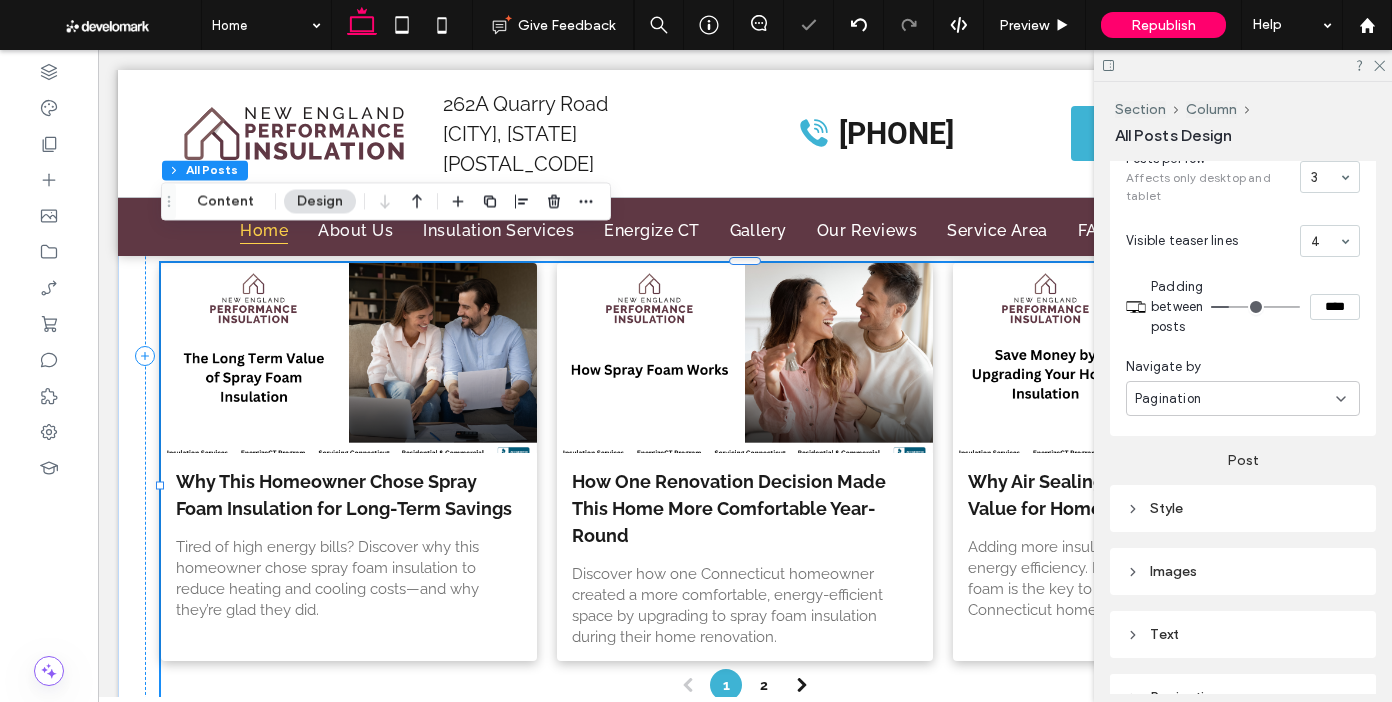 click on "Style" at bounding box center [1243, 508] 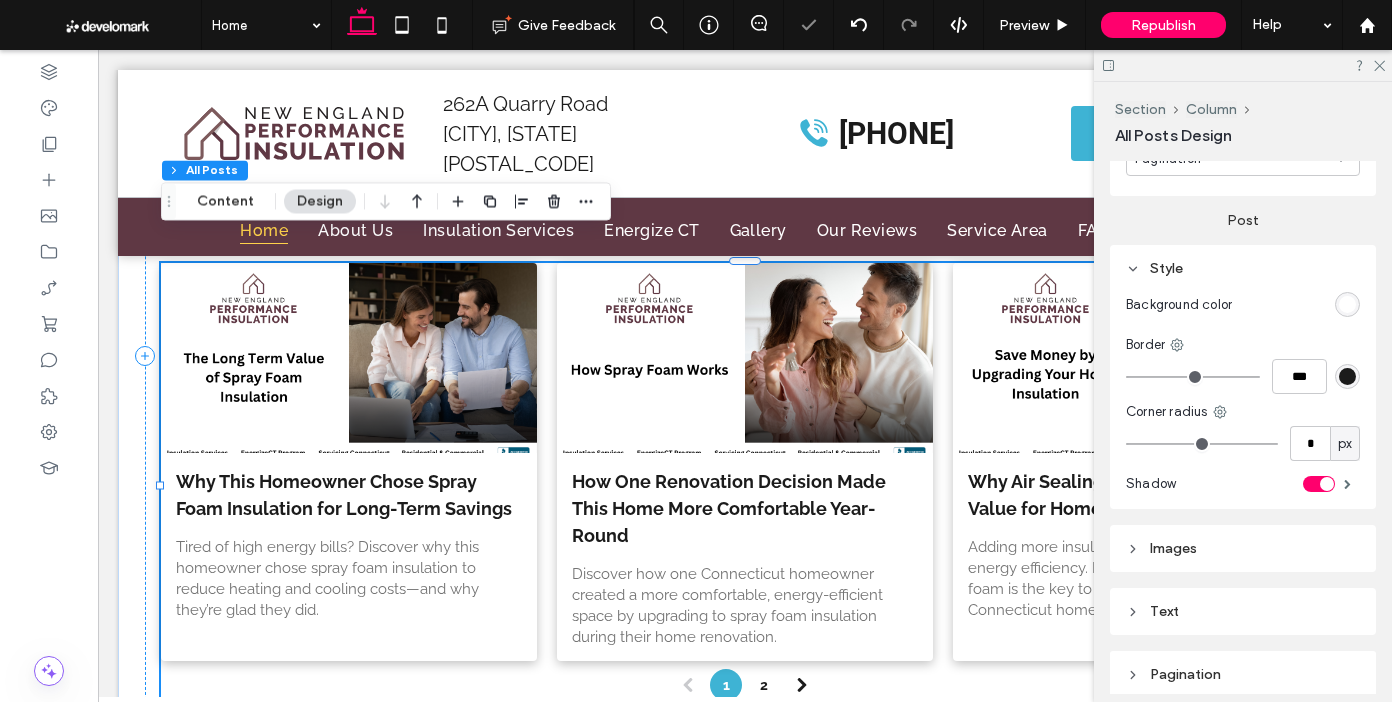 scroll, scrollTop: 0, scrollLeft: 0, axis: both 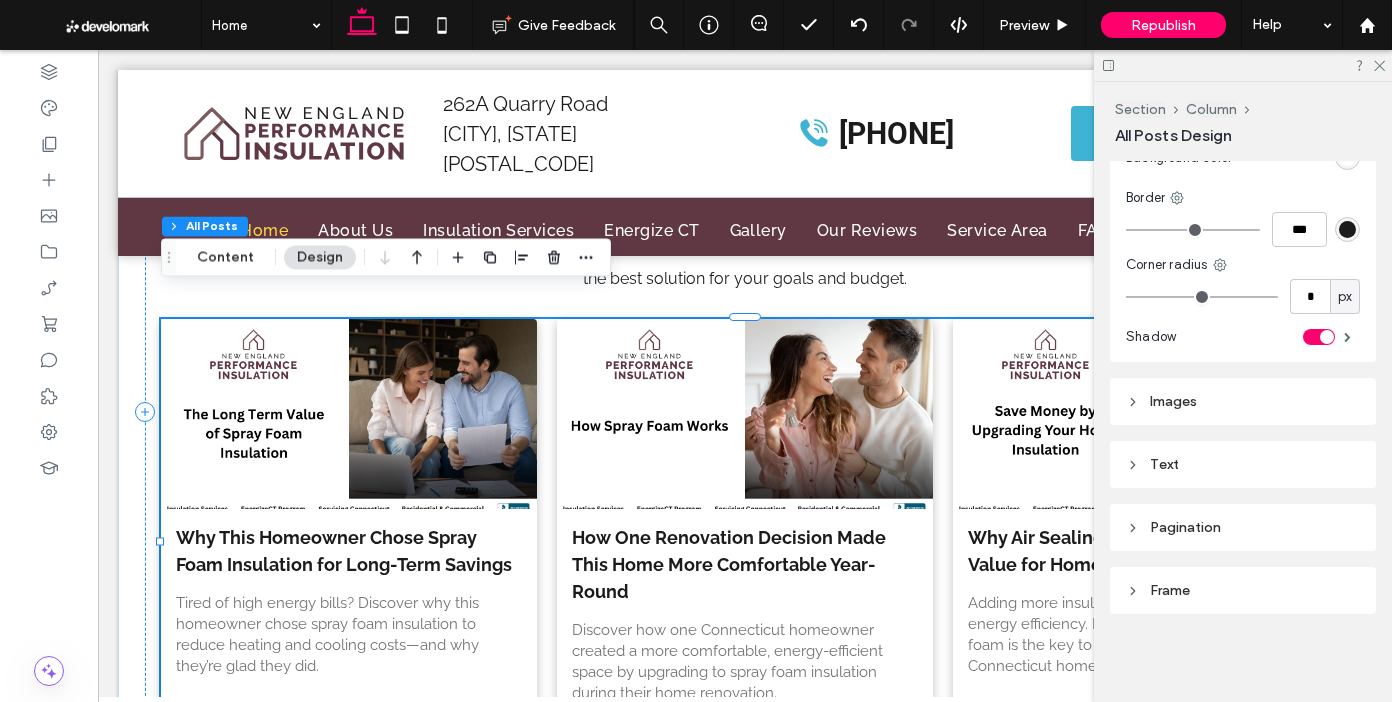 click on "Images" at bounding box center [1243, 401] 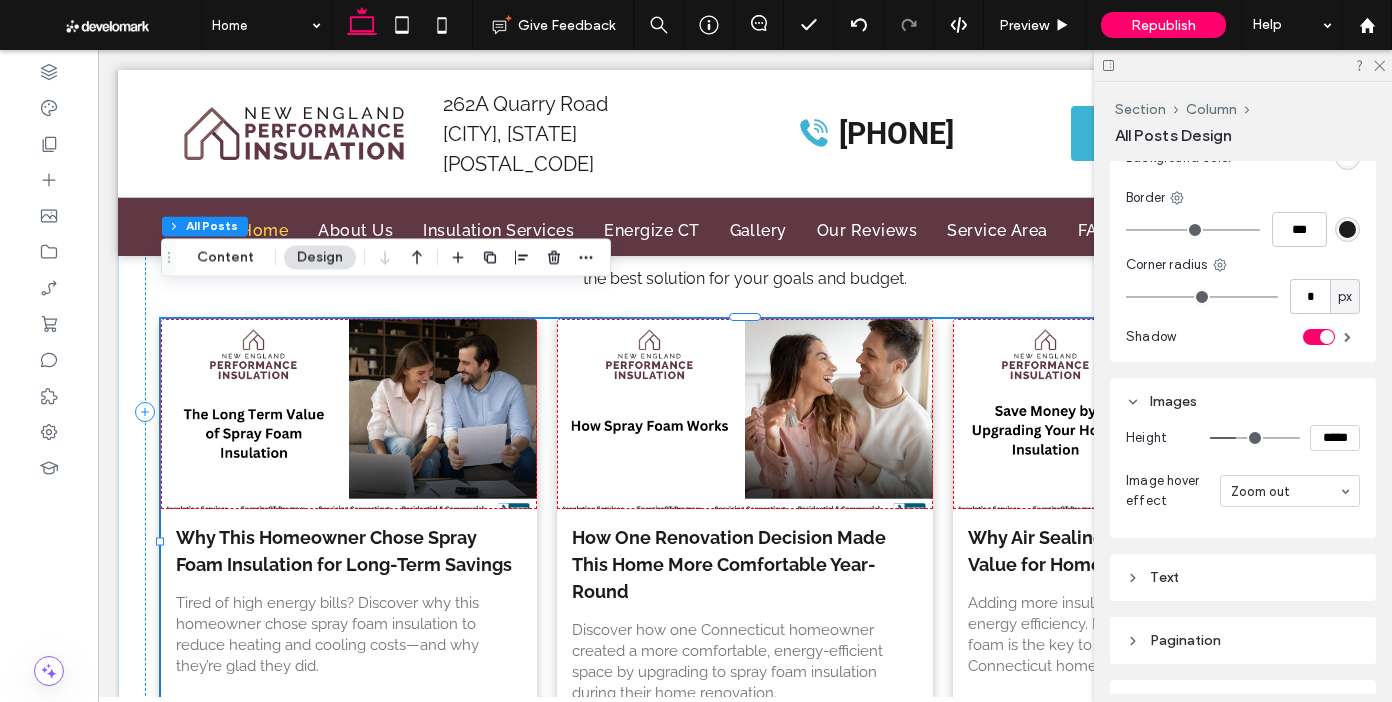 scroll, scrollTop: 1108, scrollLeft: 0, axis: vertical 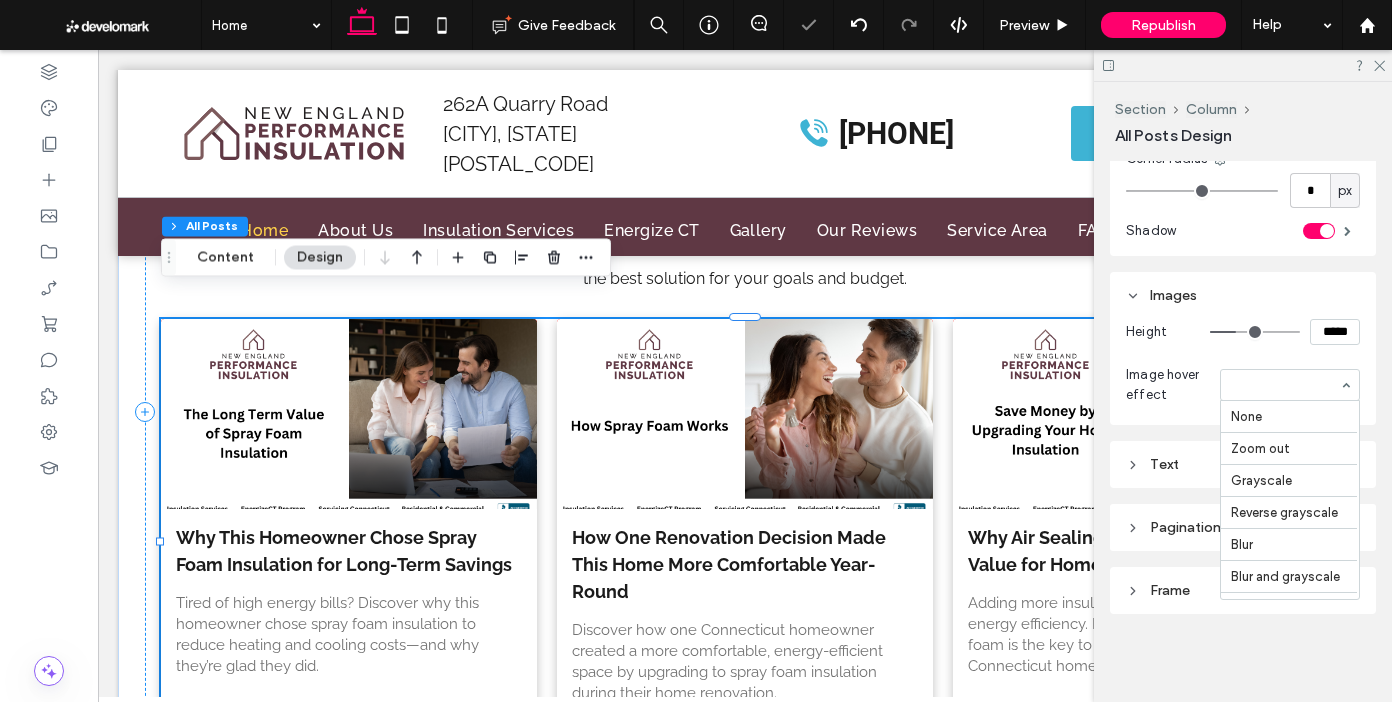 click at bounding box center [1285, 385] 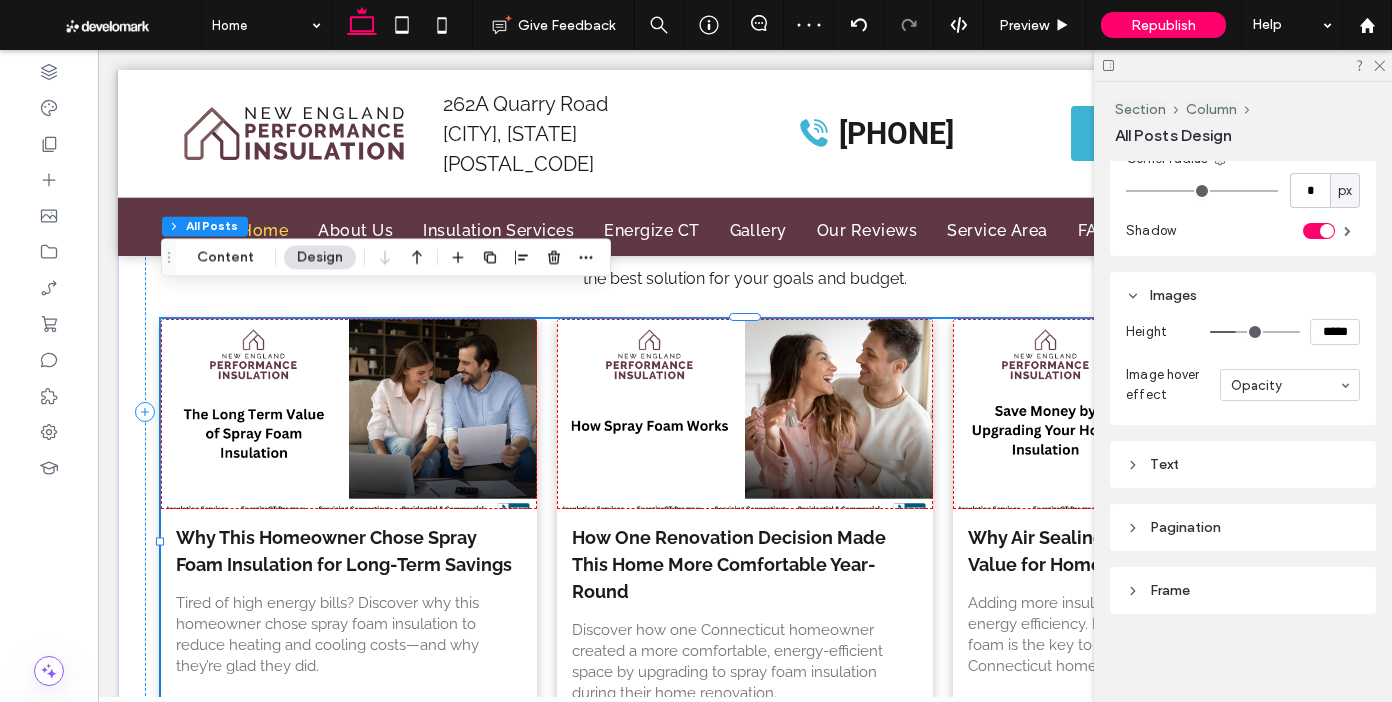 click at bounding box center [1290, 385] 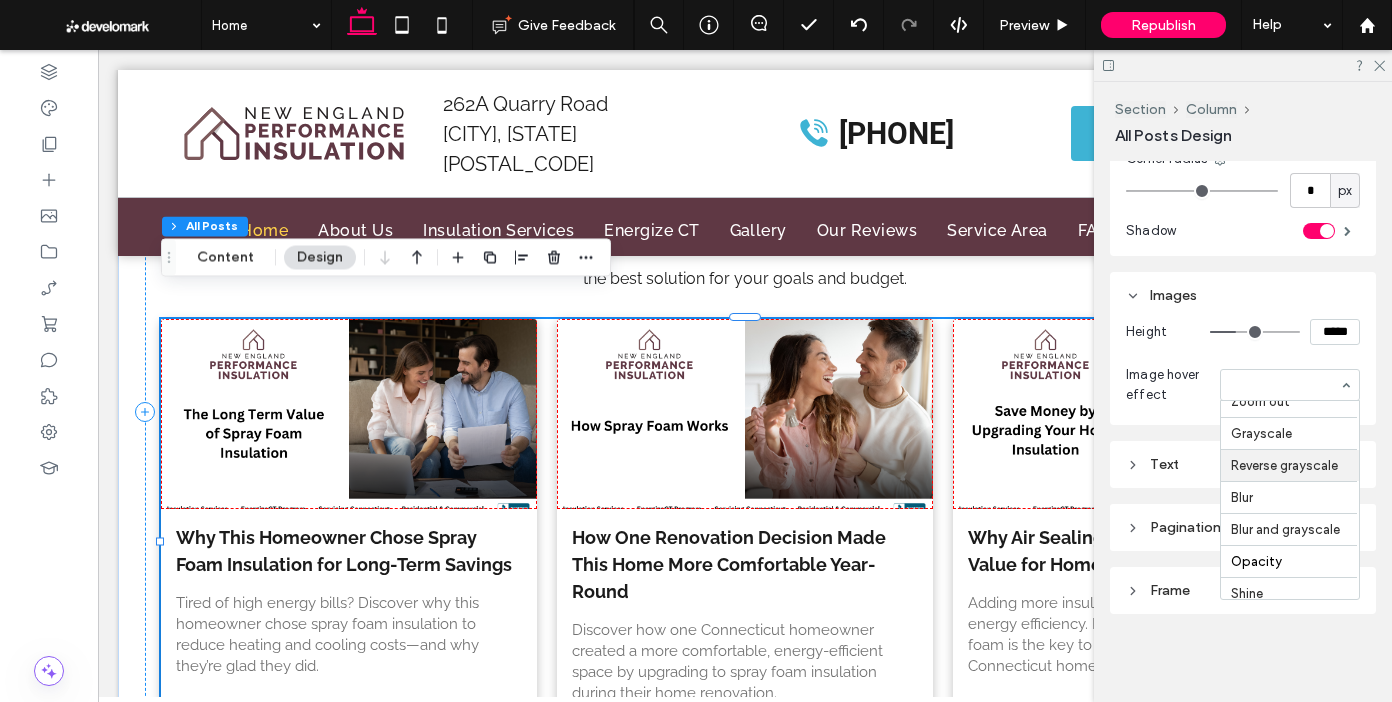 scroll, scrollTop: 0, scrollLeft: 0, axis: both 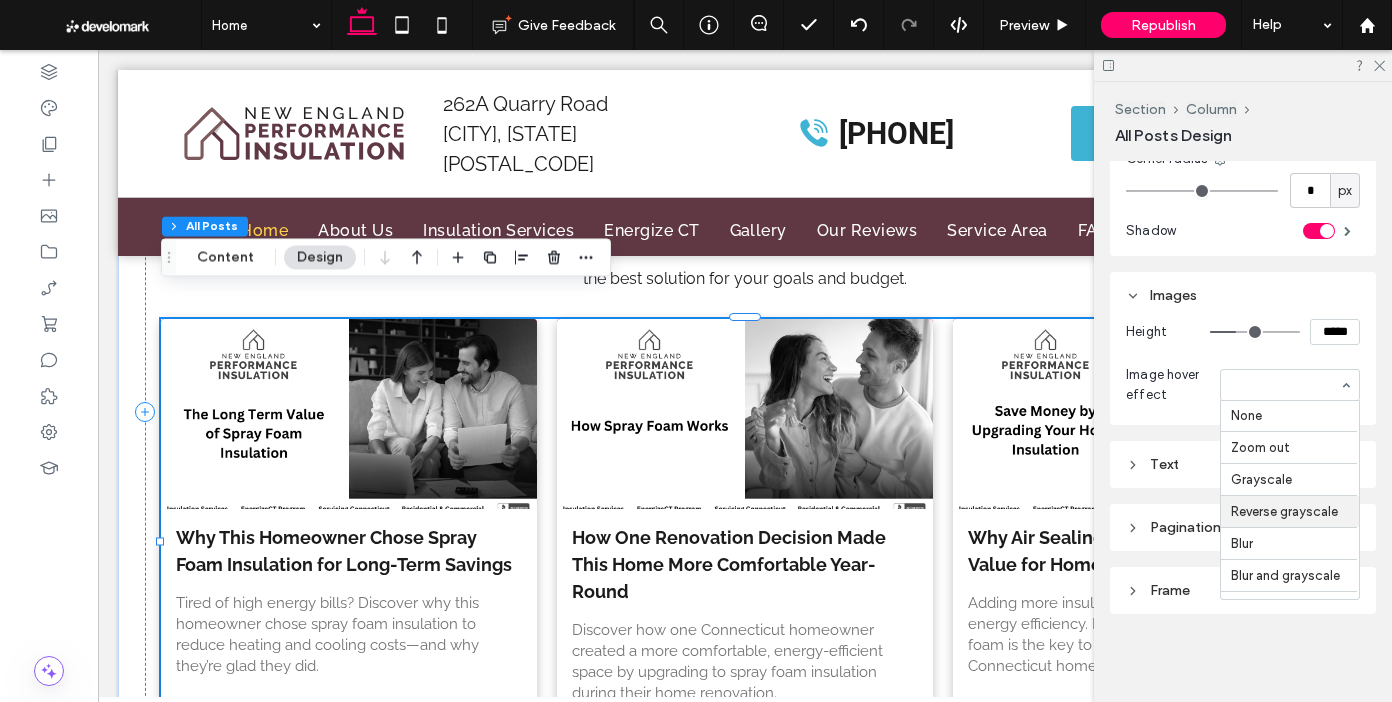 drag, startPoint x: 1265, startPoint y: 528, endPoint x: 1254, endPoint y: 518, distance: 14.866069 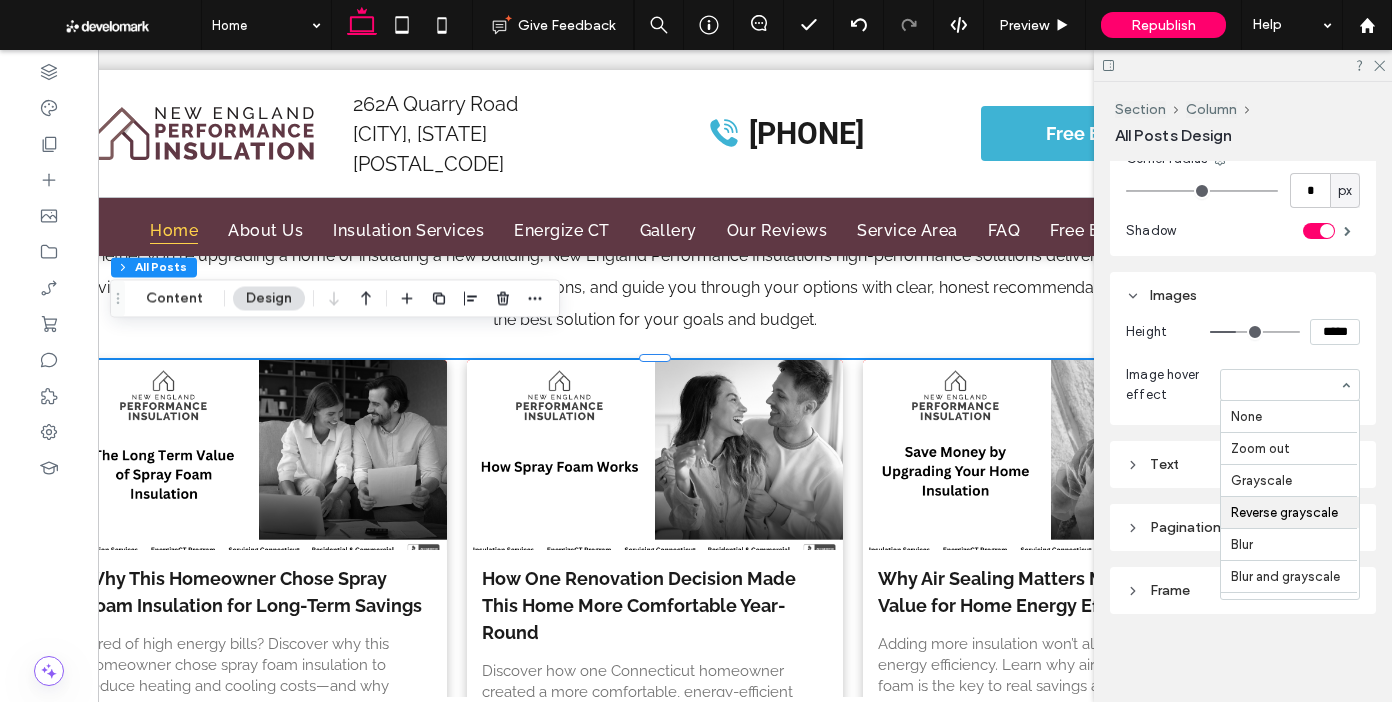 click at bounding box center (1285, 385) 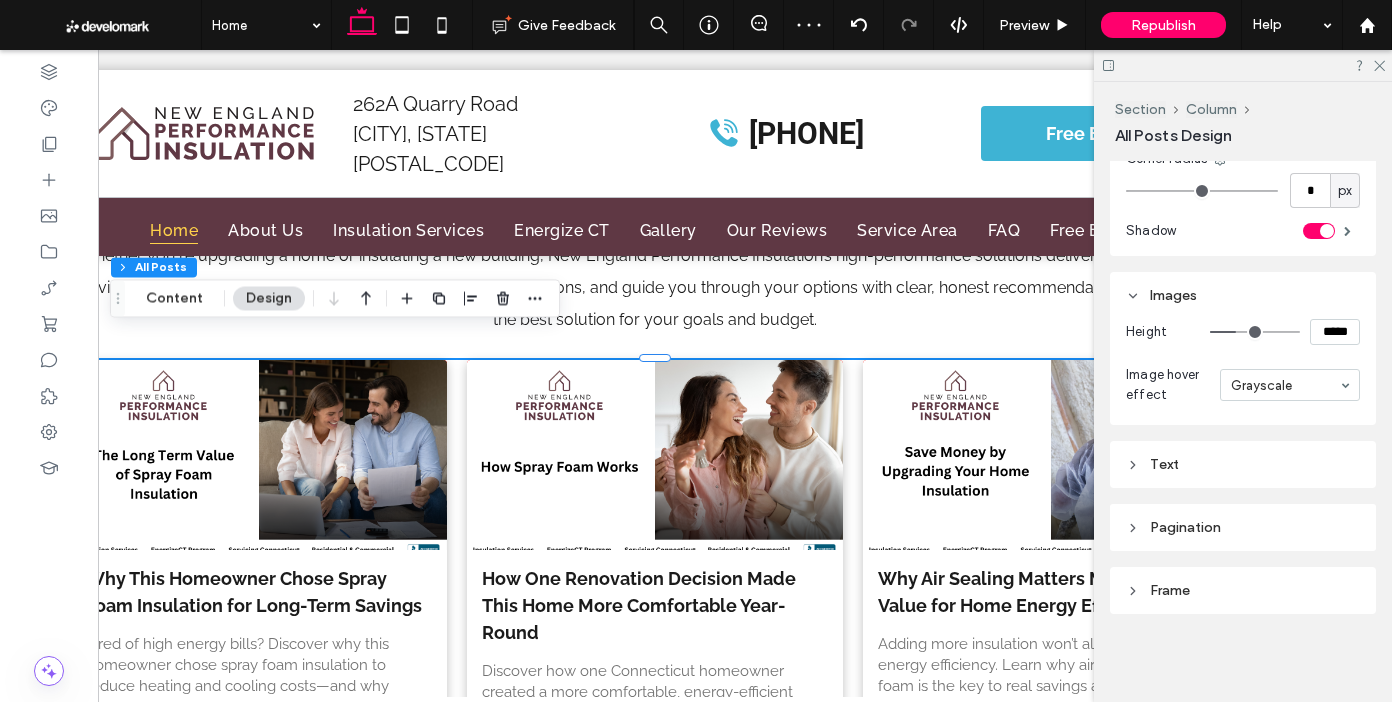 click on "*****" at bounding box center [1335, 332] 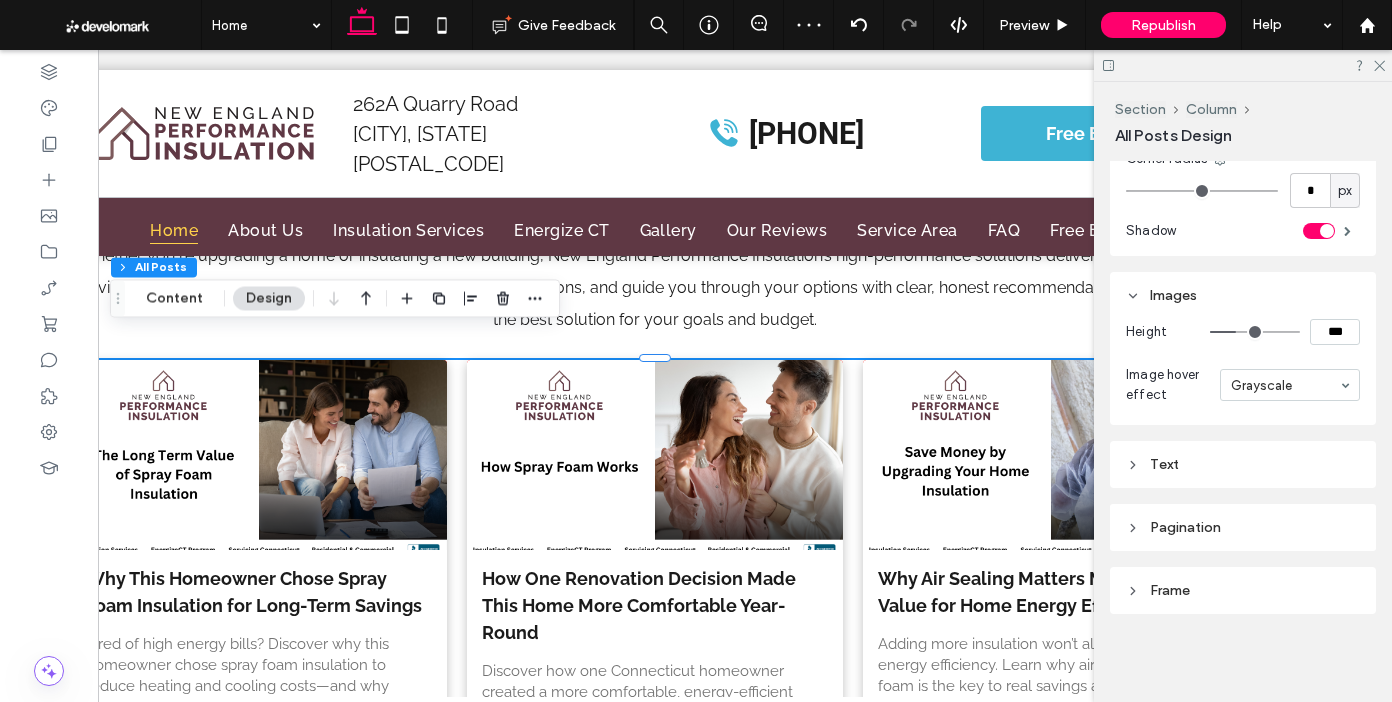 type on "*****" 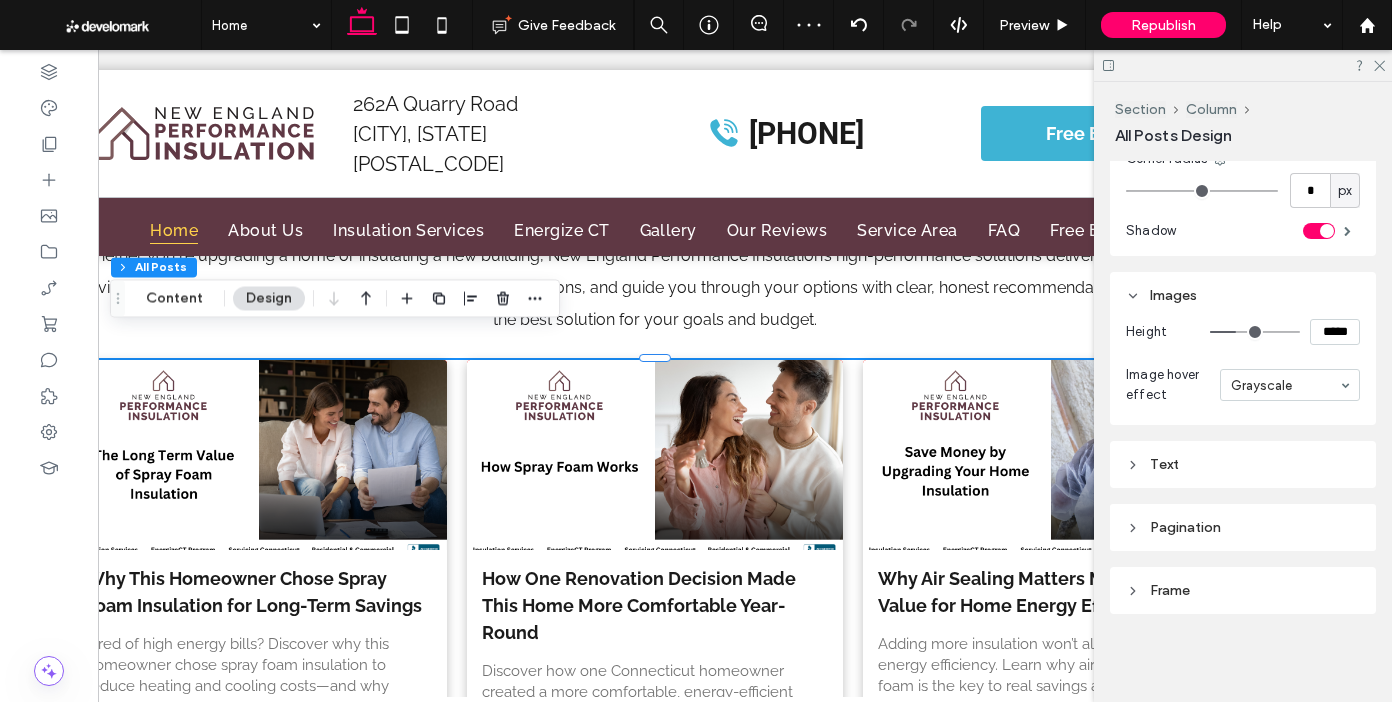 type on "***" 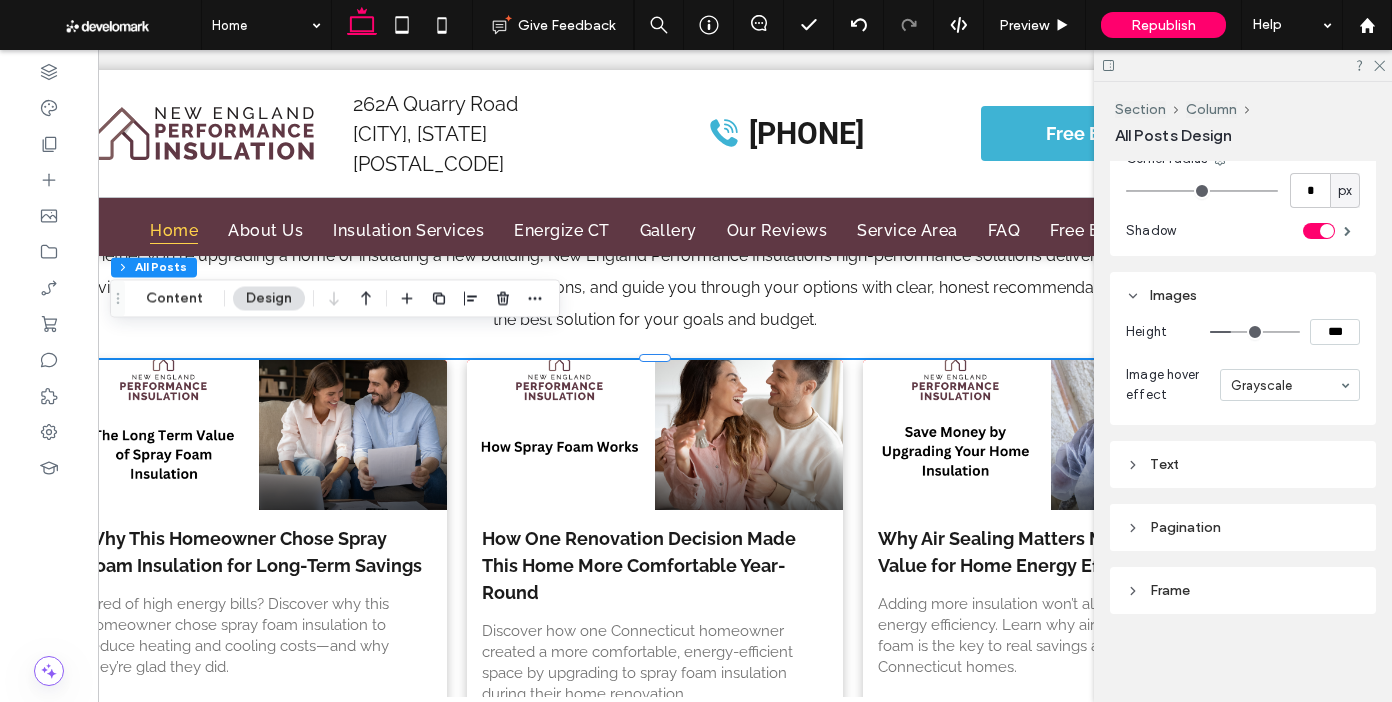 type on "*****" 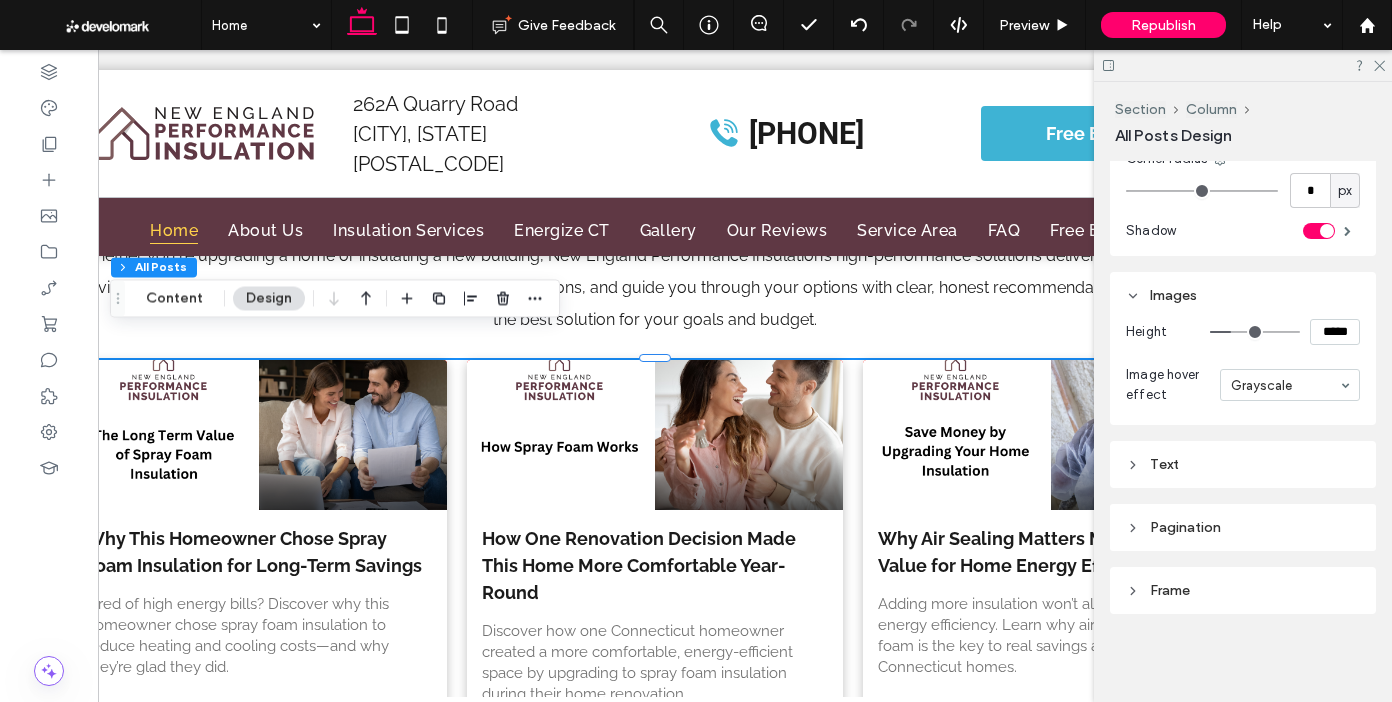 type on "***" 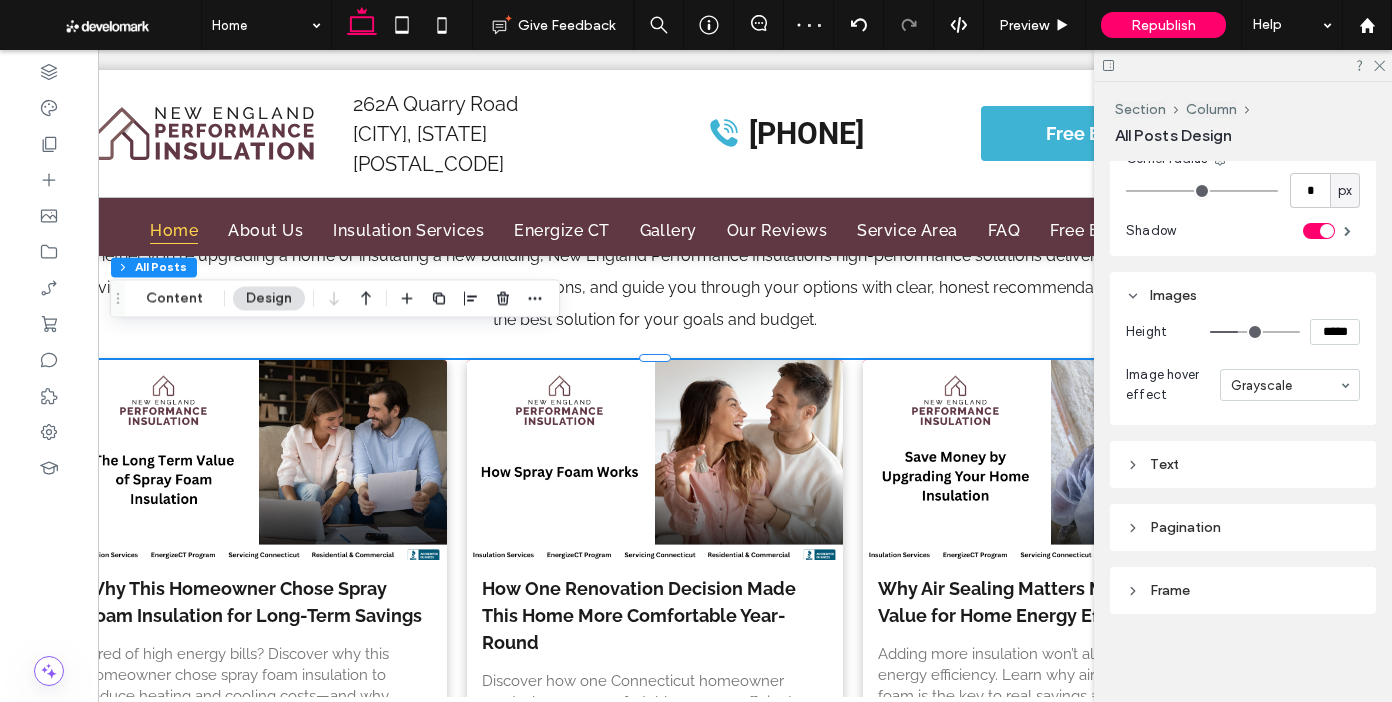 click on "*****" at bounding box center (1335, 332) 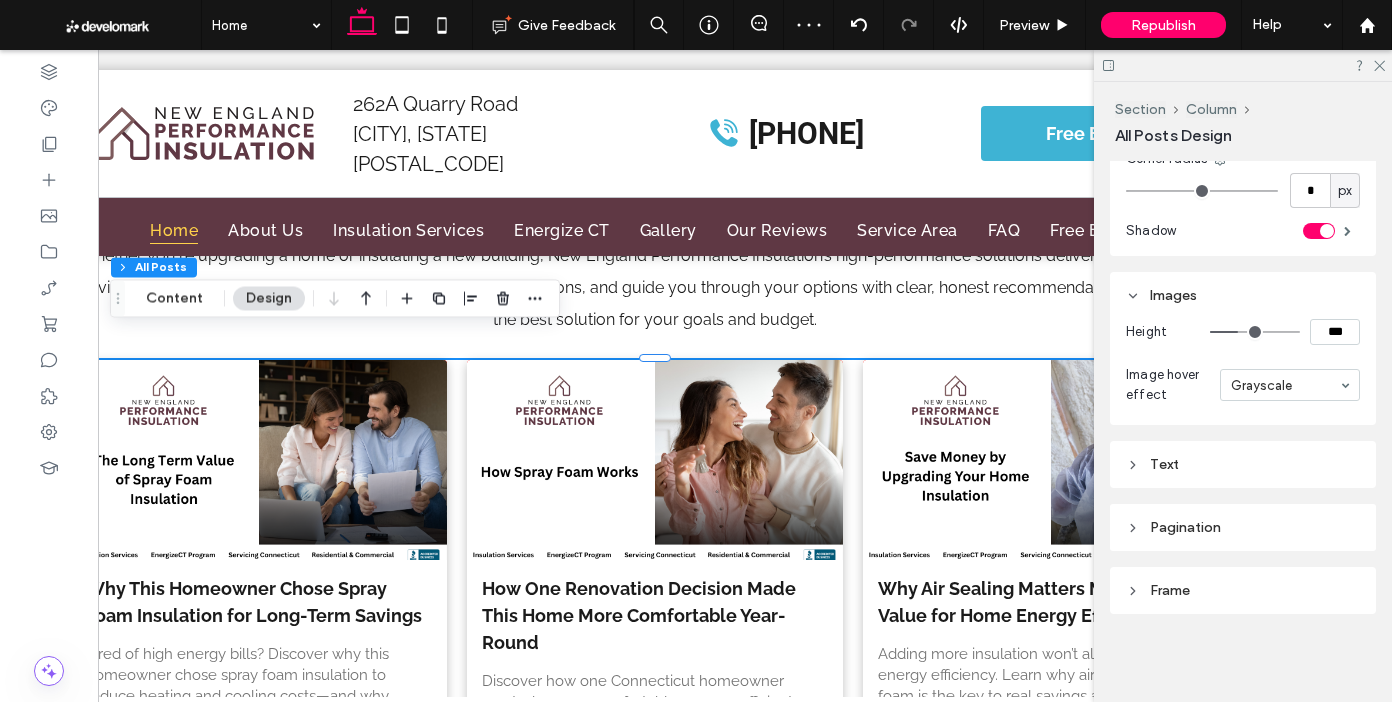 type on "*****" 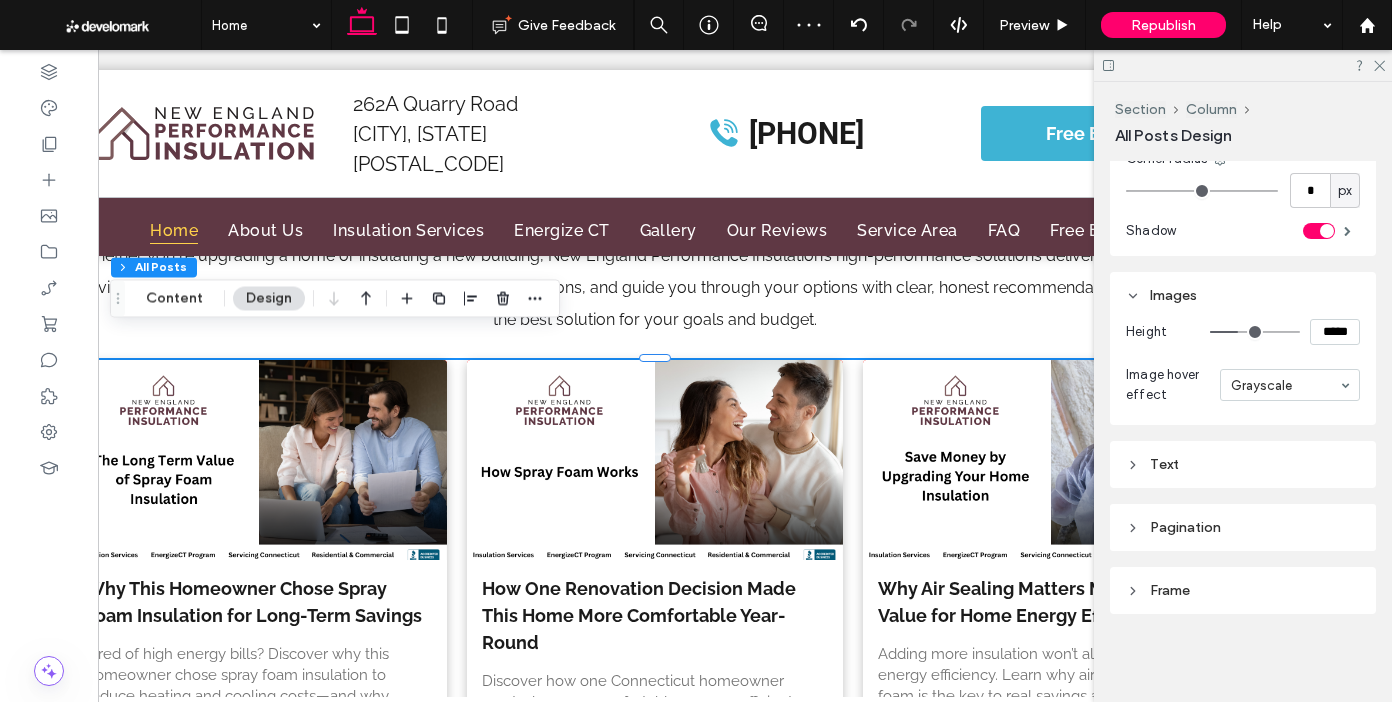 type on "***" 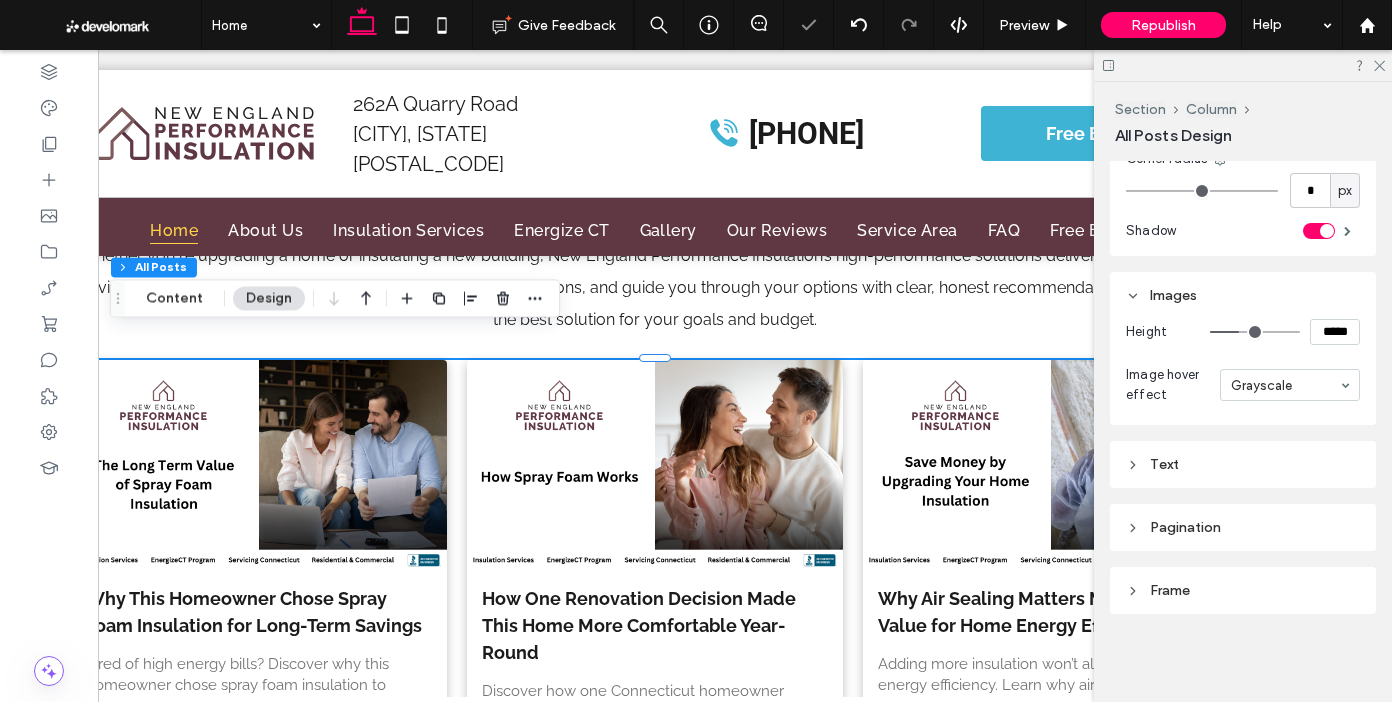 click at bounding box center [1243, 65] 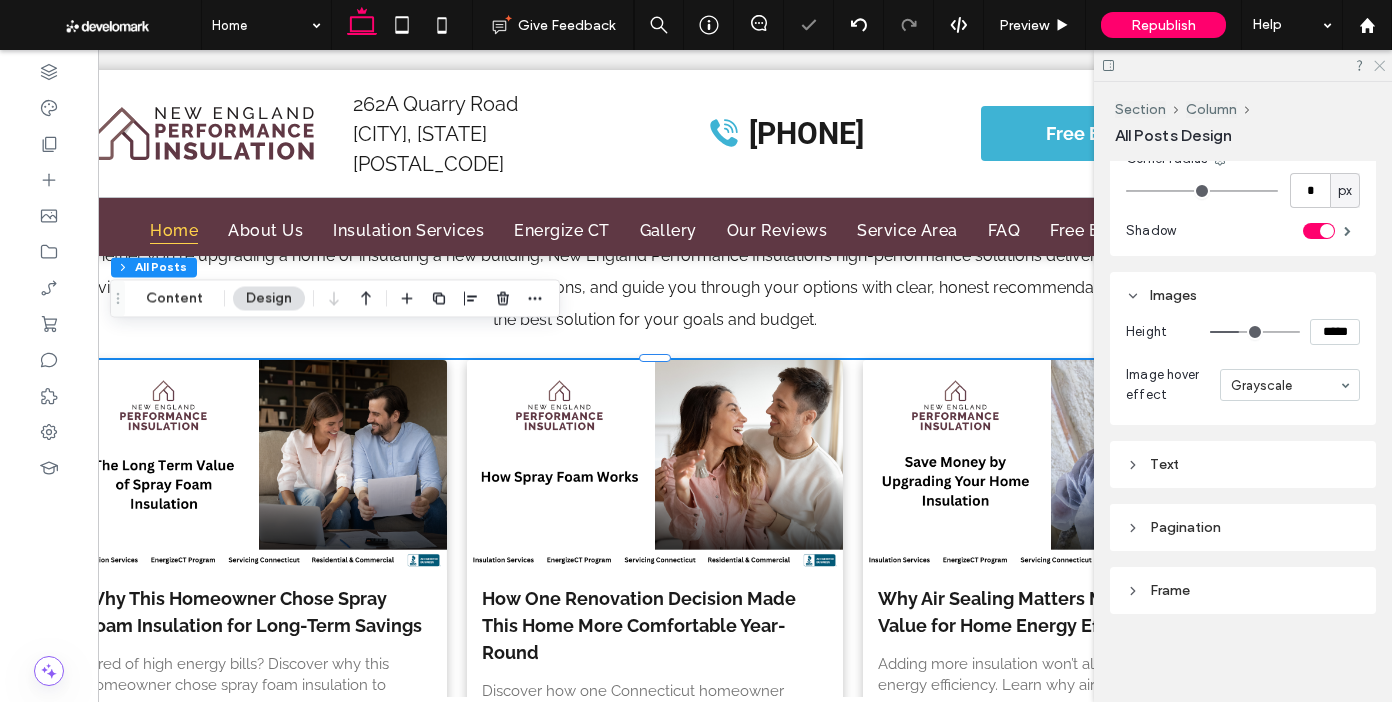 click 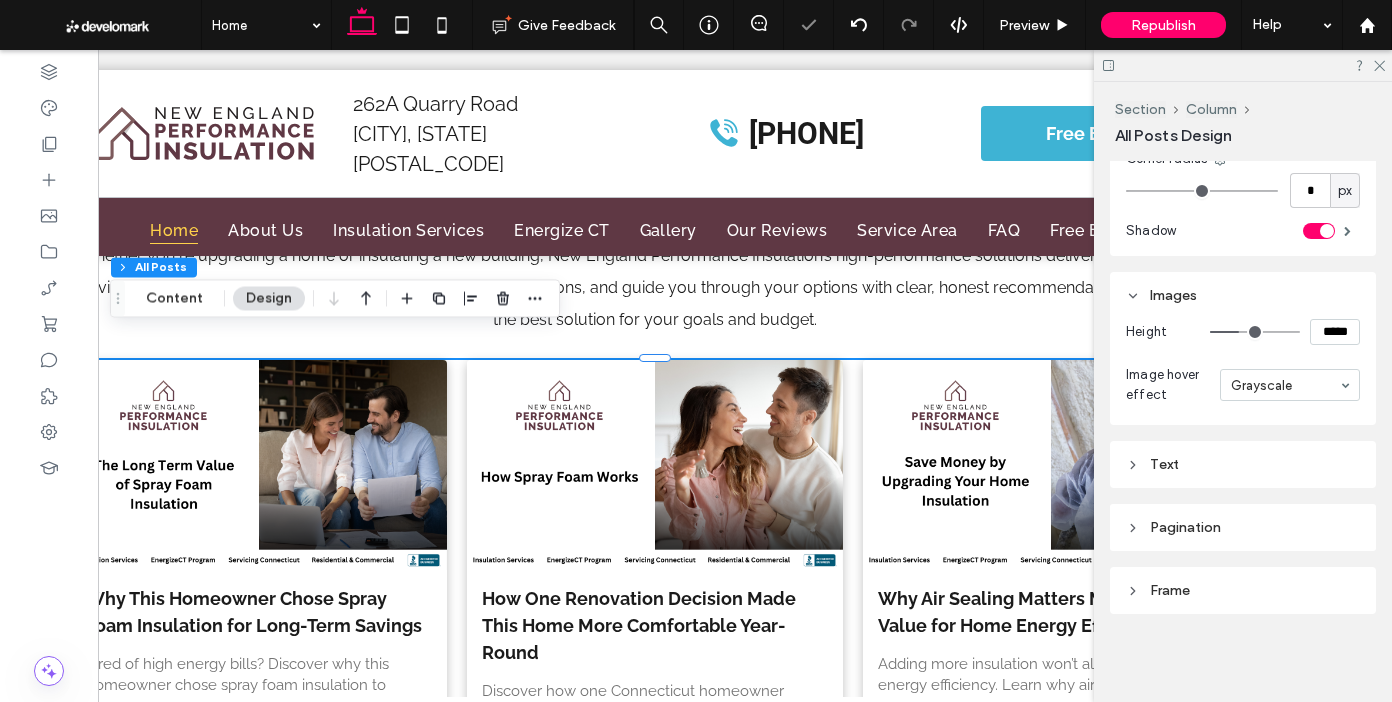 scroll, scrollTop: 0, scrollLeft: 0, axis: both 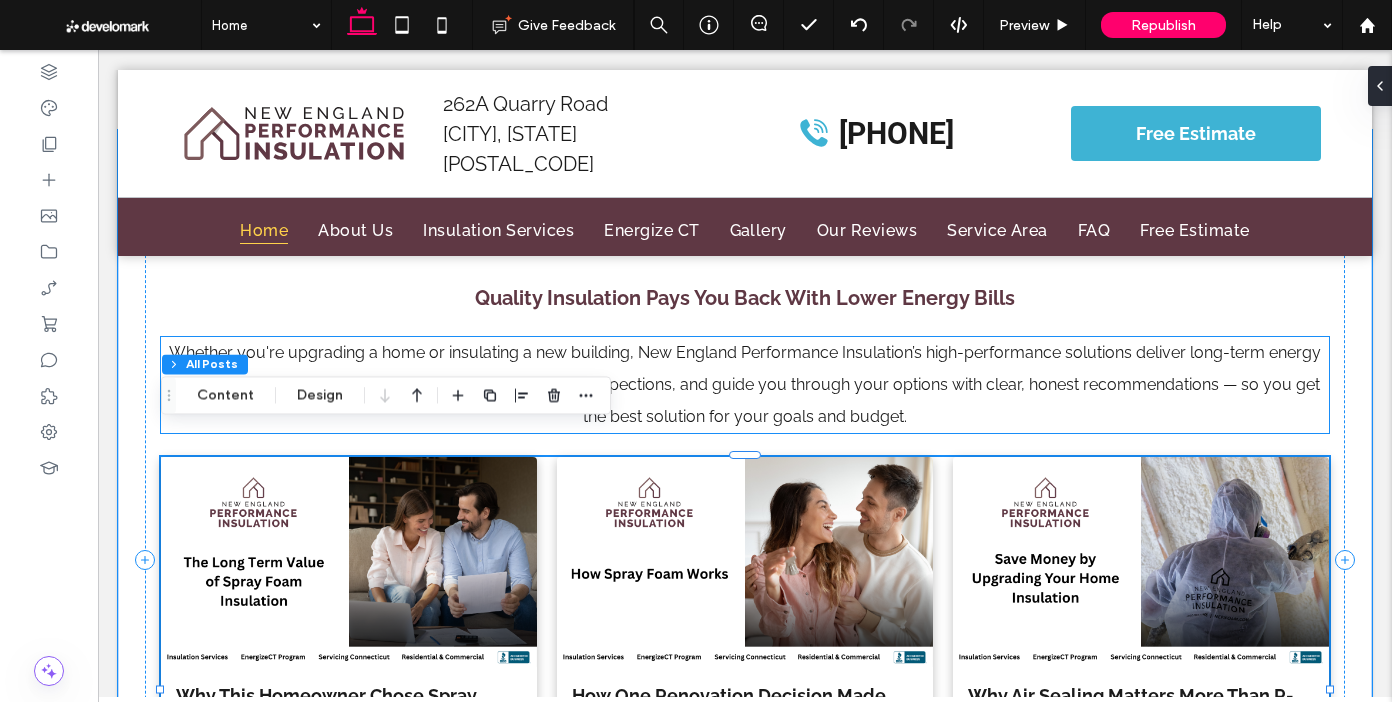 click on "Whether you're upgrading a home or insulating a new building, New England Performance Insulation’s high-performance solutions deliver long-term energy savings, comfort, and value. We offer free estimates and inspections, and guide you through your options with clear, honest recommendations — so you get the best solution for your goals and budget." at bounding box center [745, 385] 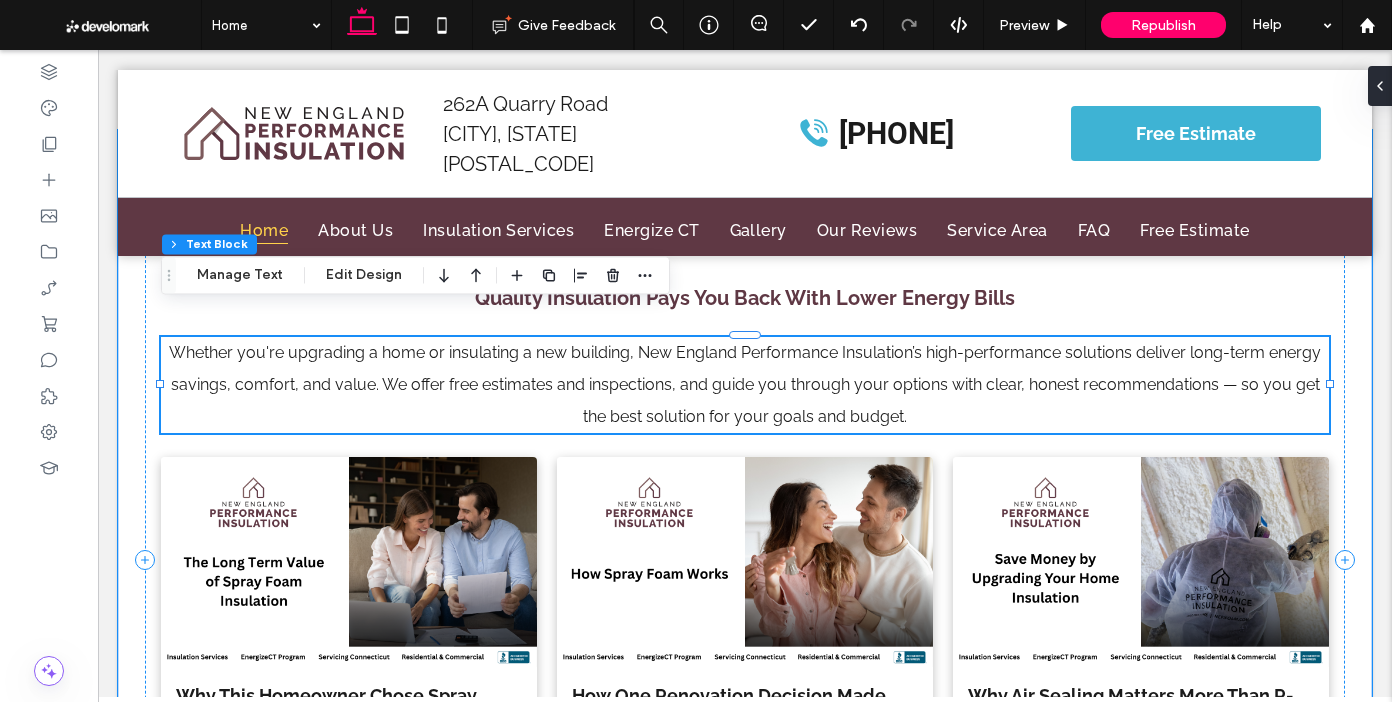 click on "Whether you're upgrading a home or insulating a new building, New England Performance Insulation’s high-performance solutions deliver long-term energy savings, comfort, and value. We offer free estimates and inspections, and guide you through your options with clear, honest recommendations — so you get the best solution for your goals and budget." at bounding box center (745, 384) 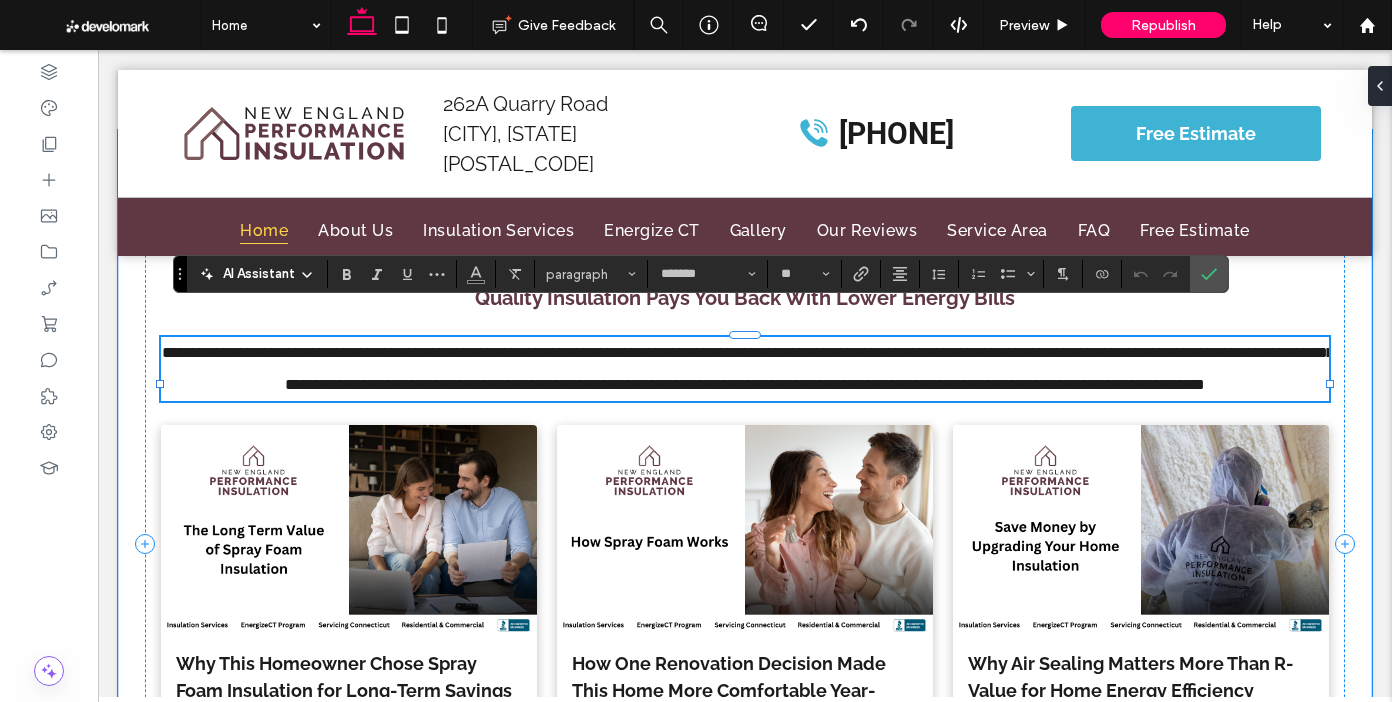 click on "**********" at bounding box center (745, 369) 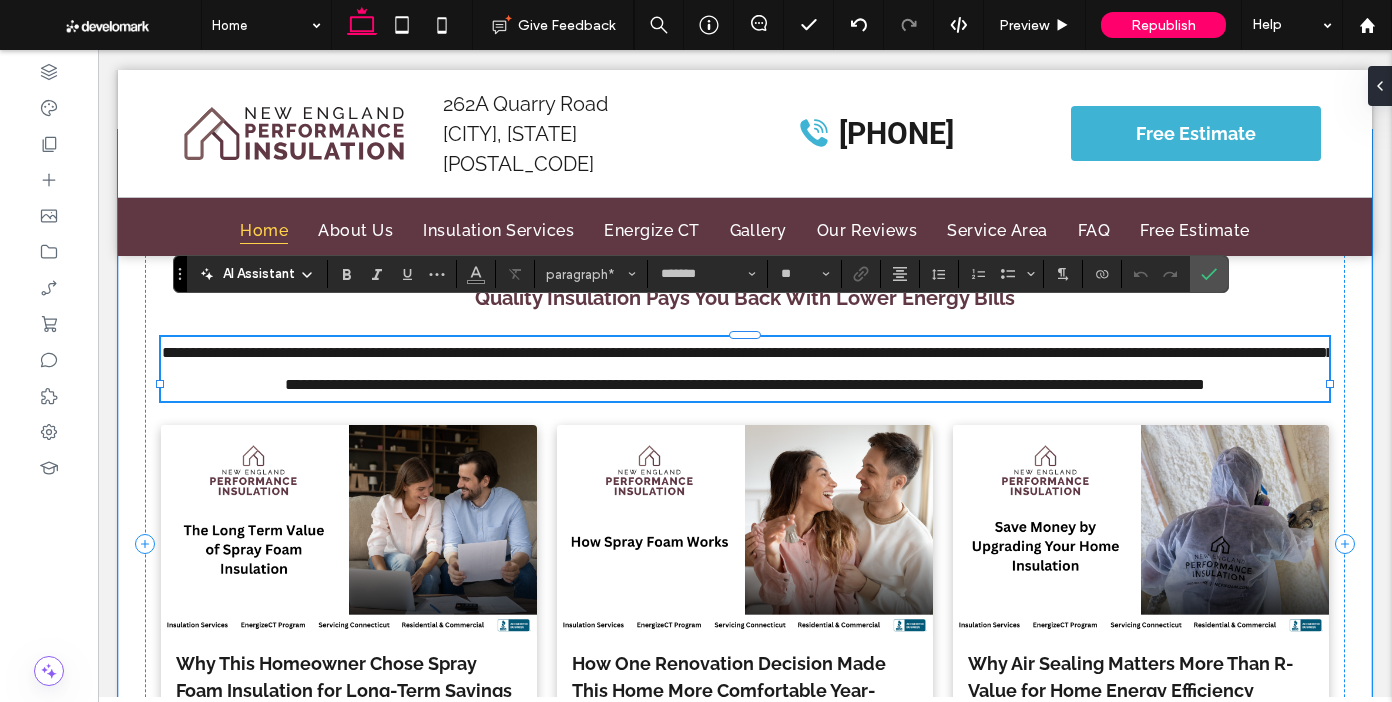 type 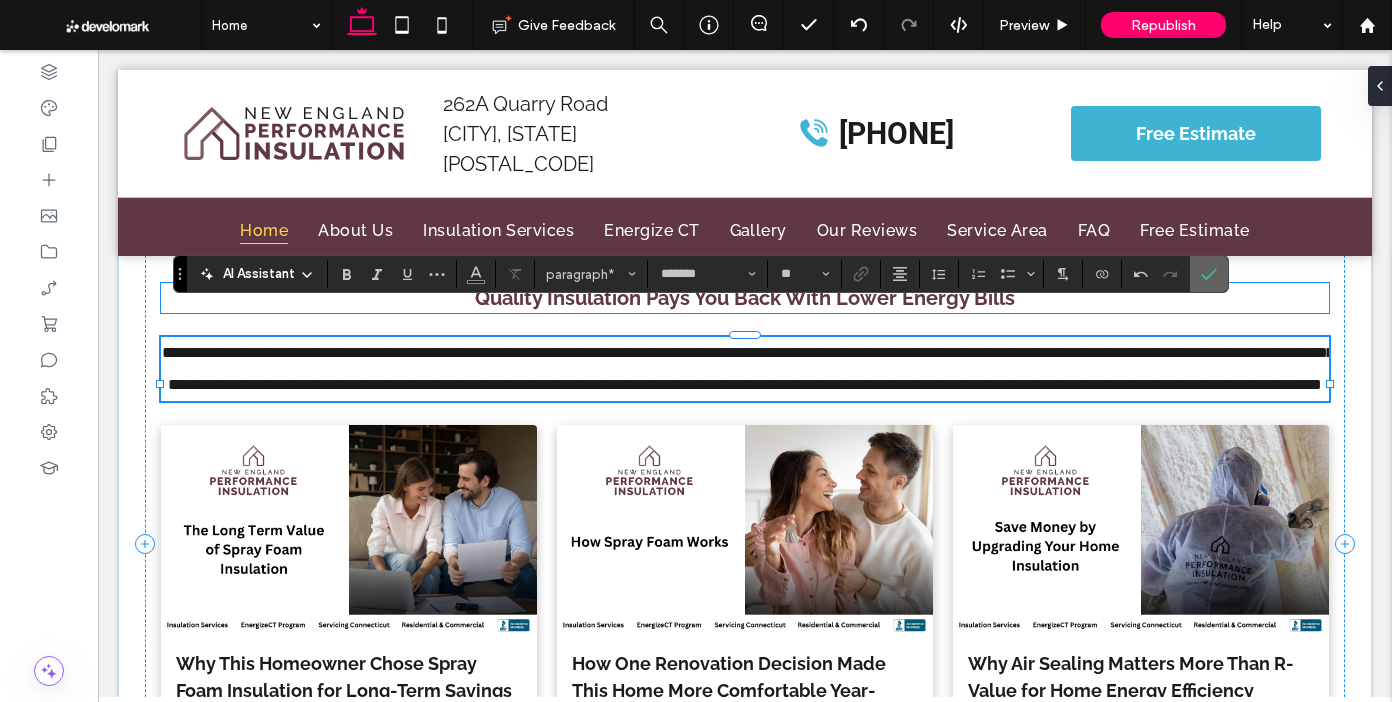 click 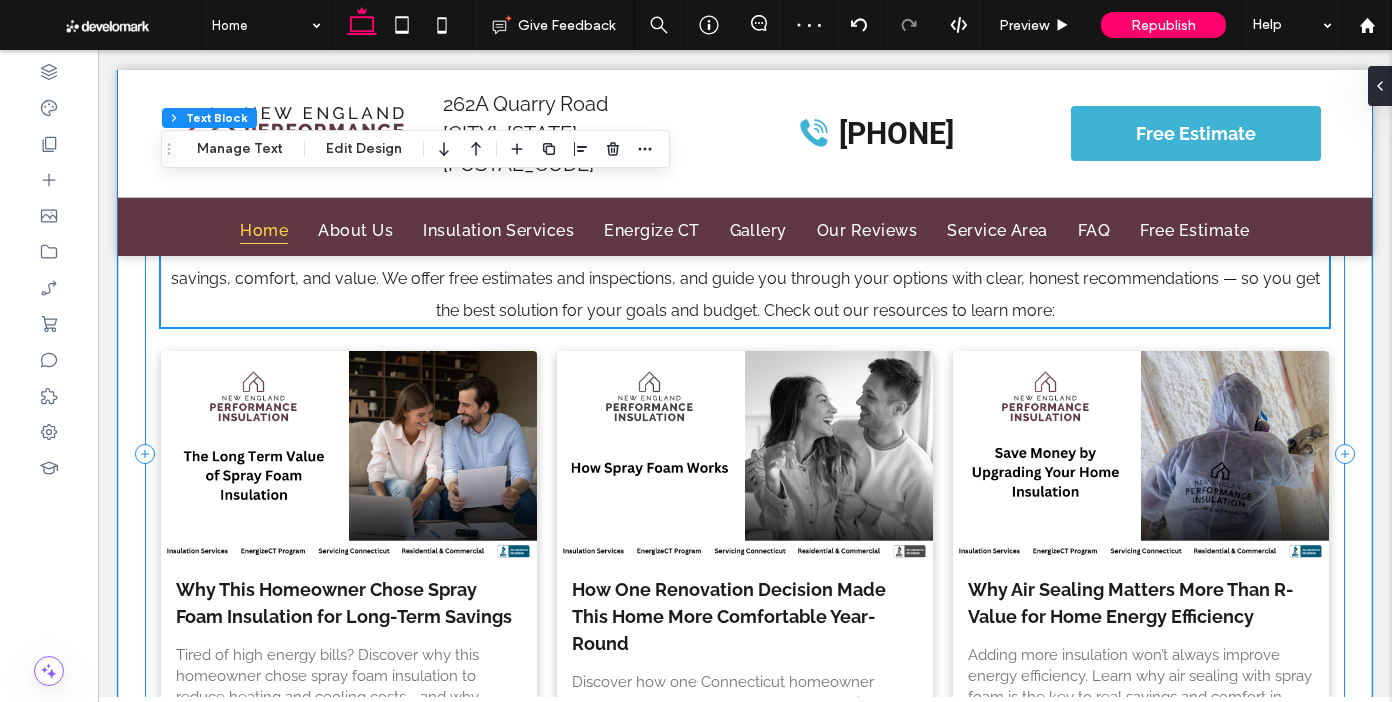 scroll, scrollTop: 16623, scrollLeft: 0, axis: vertical 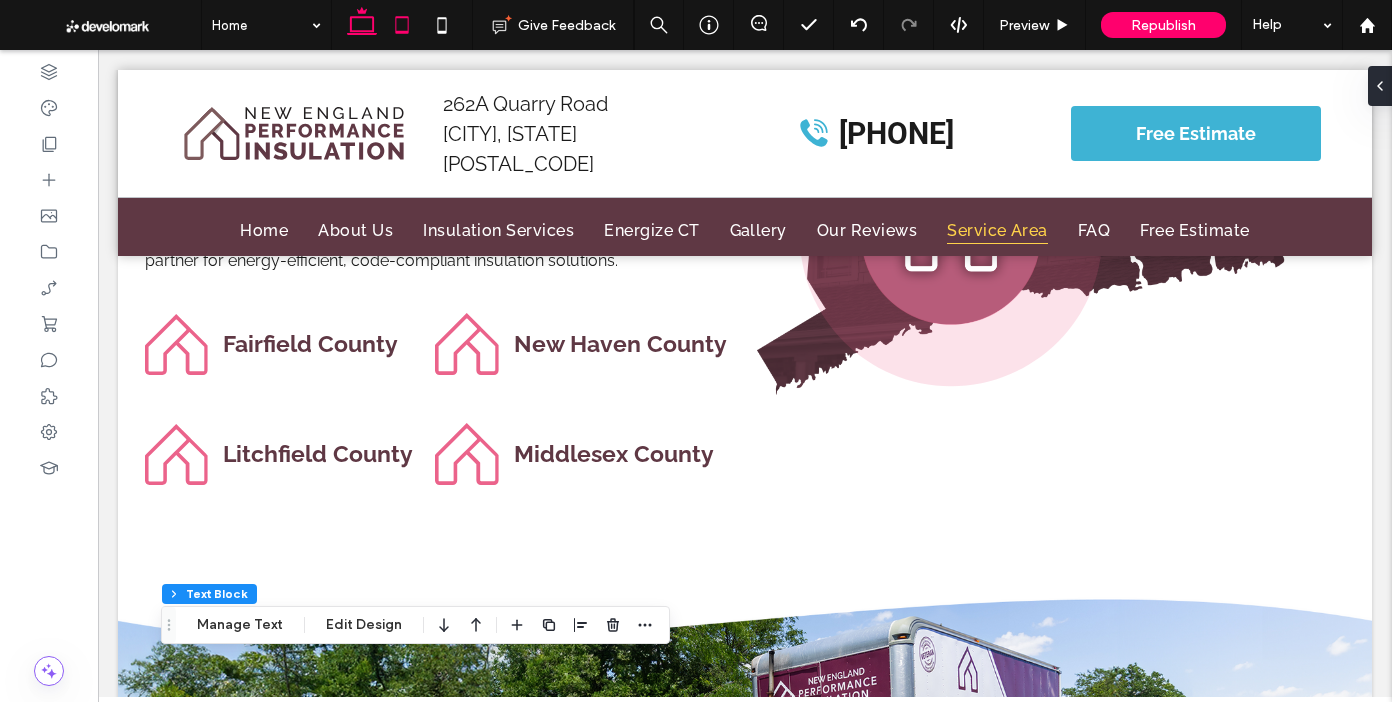 drag, startPoint x: 403, startPoint y: 28, endPoint x: 61, endPoint y: 7, distance: 342.64413 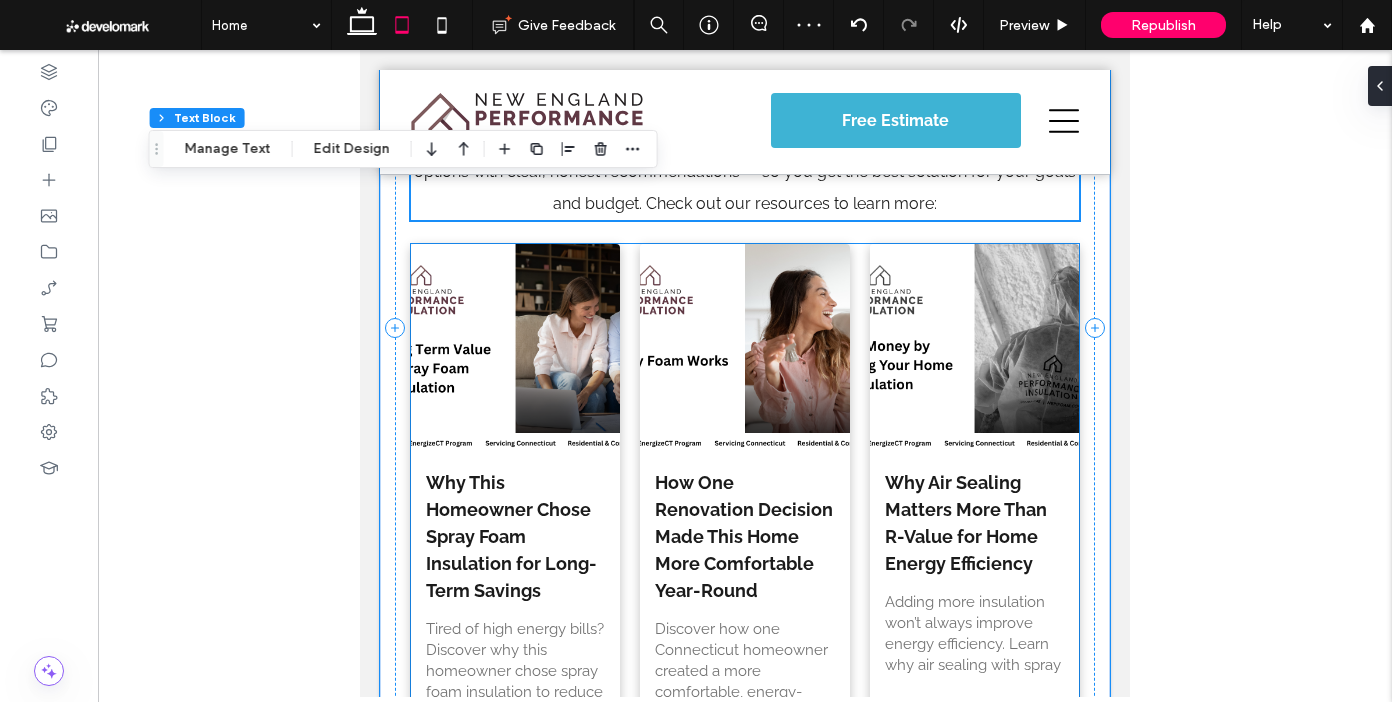 scroll, scrollTop: 17764, scrollLeft: 0, axis: vertical 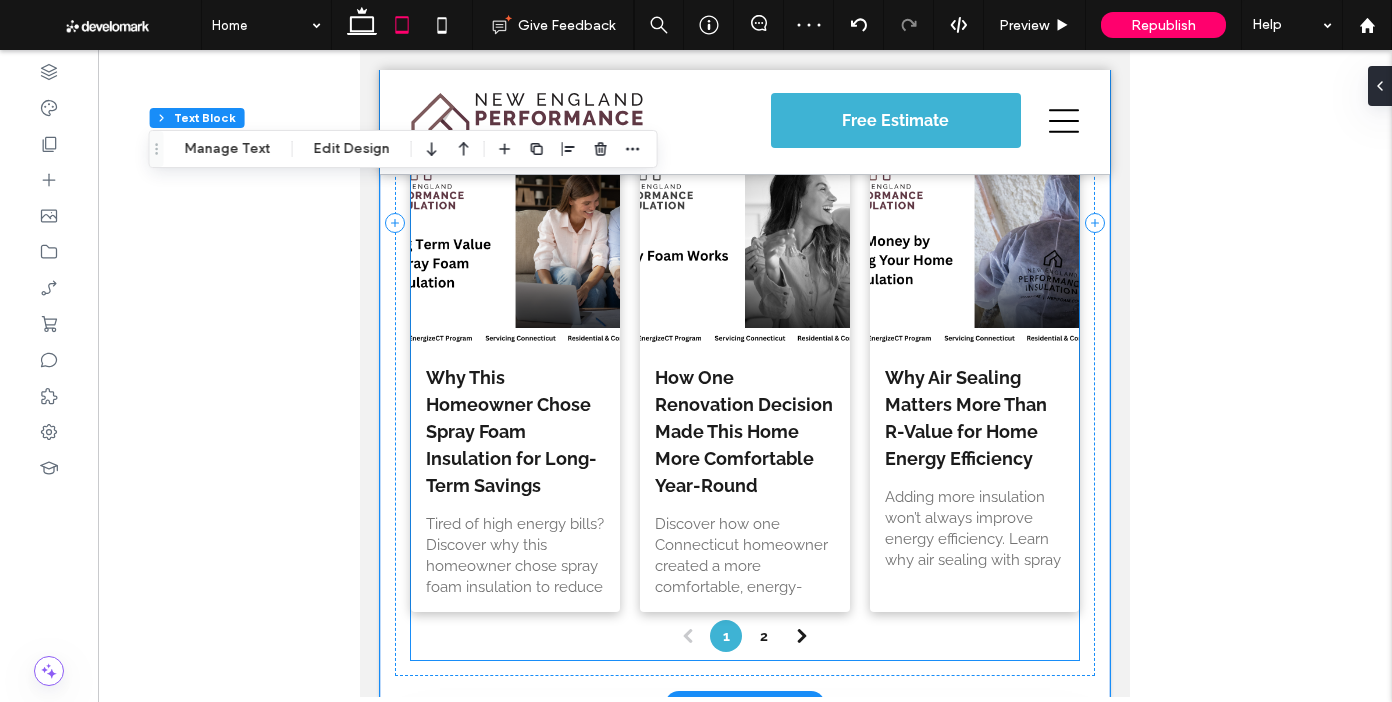 click on "Discover how one Connecticut homeowner created a more comfortable, energy-efficient space by upgrading to spray foam insulation during their home renovation." at bounding box center [745, 555] 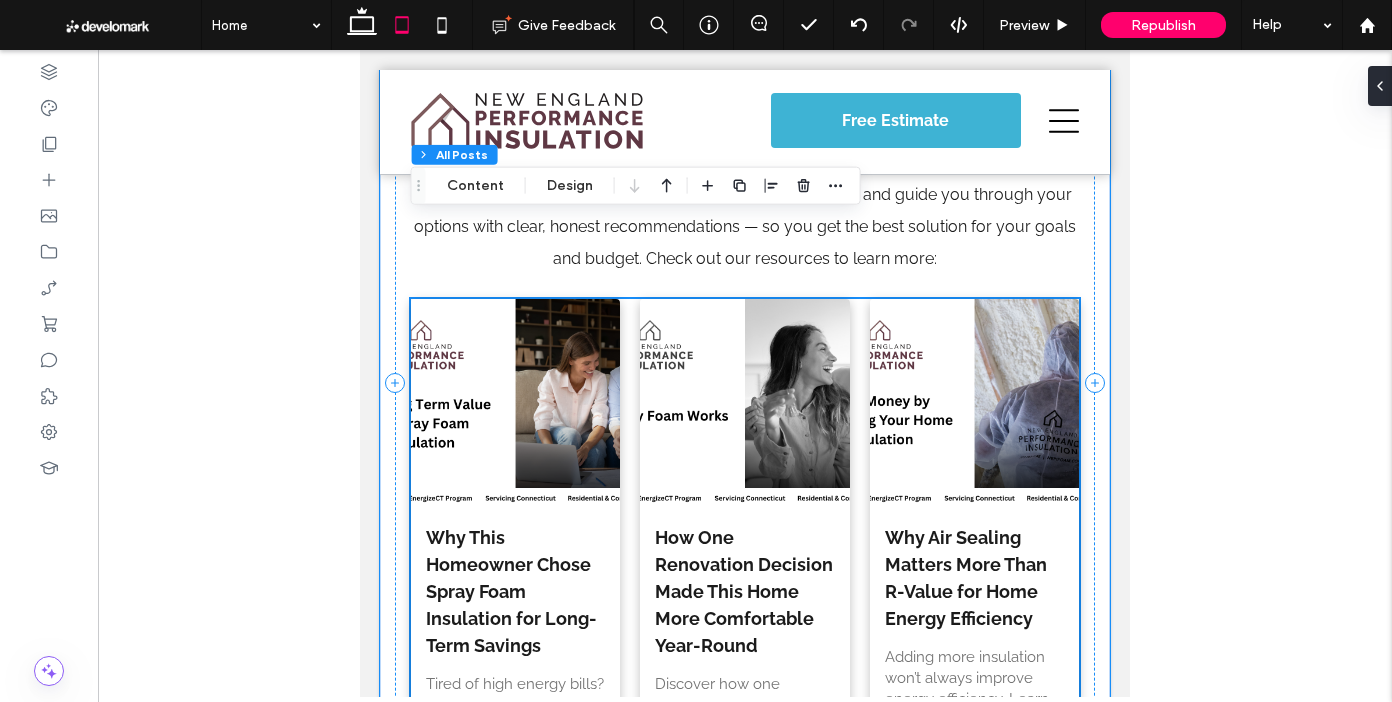 scroll, scrollTop: 17590, scrollLeft: 0, axis: vertical 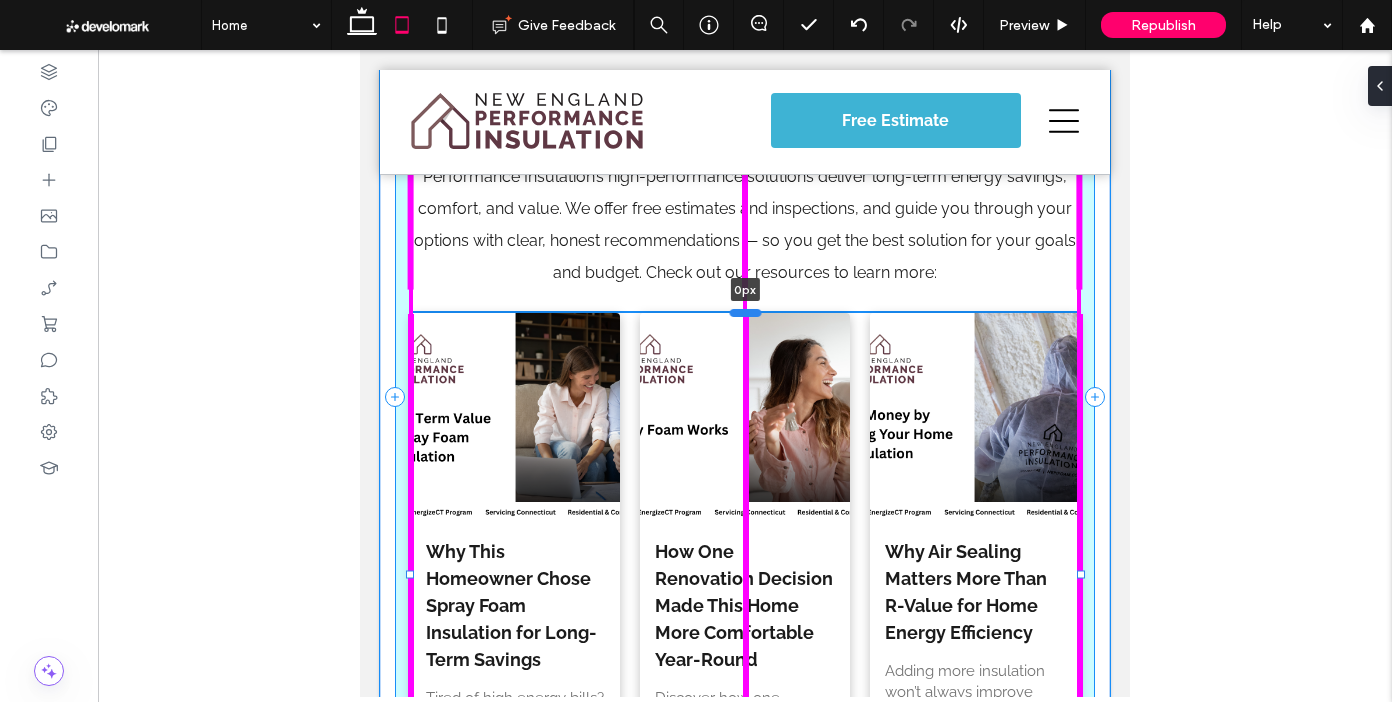click at bounding box center (746, 312) 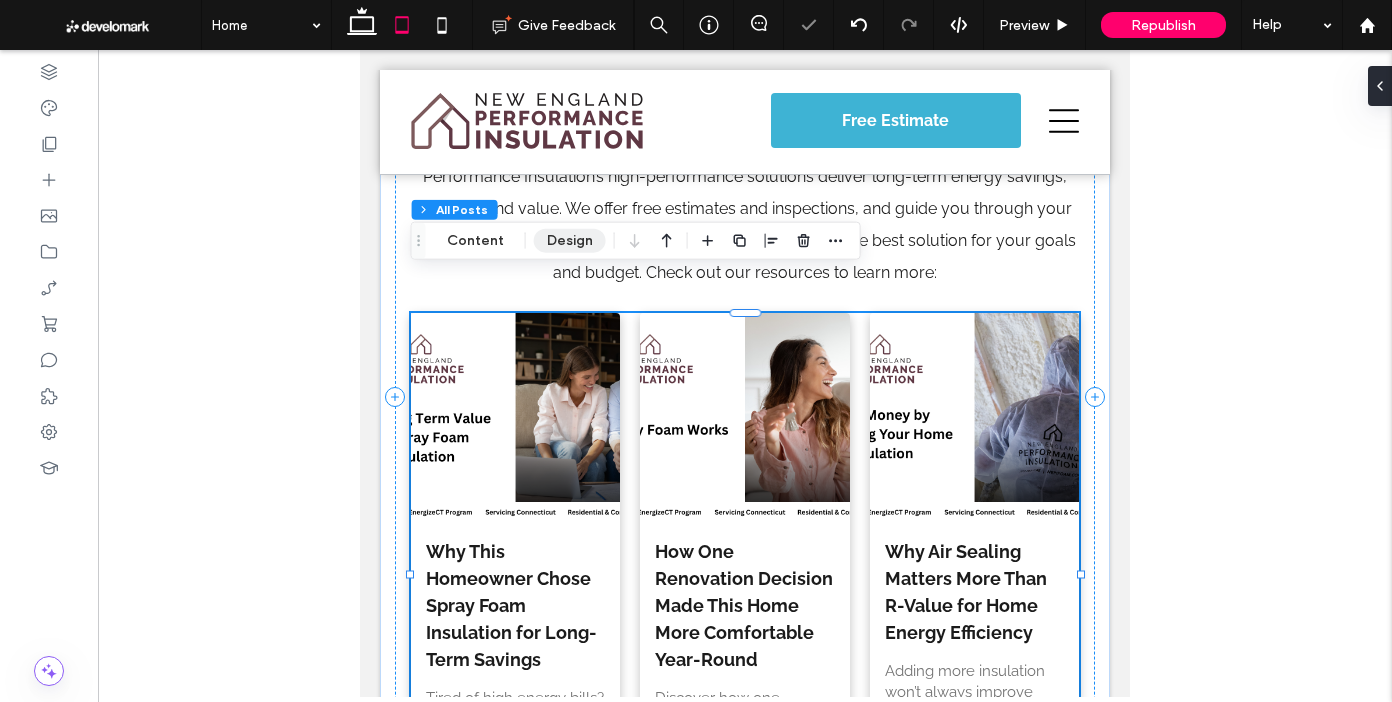 click on "Design" at bounding box center (570, 241) 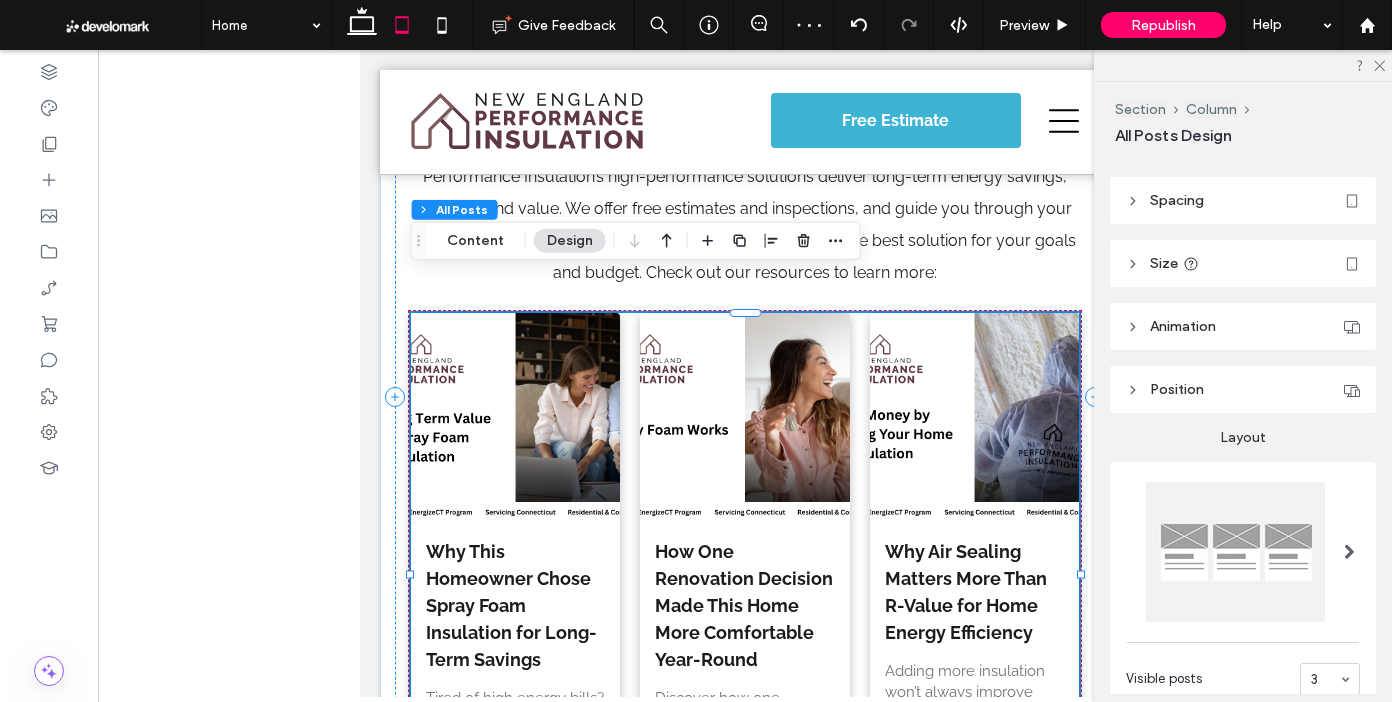 scroll, scrollTop: 0, scrollLeft: 0, axis: both 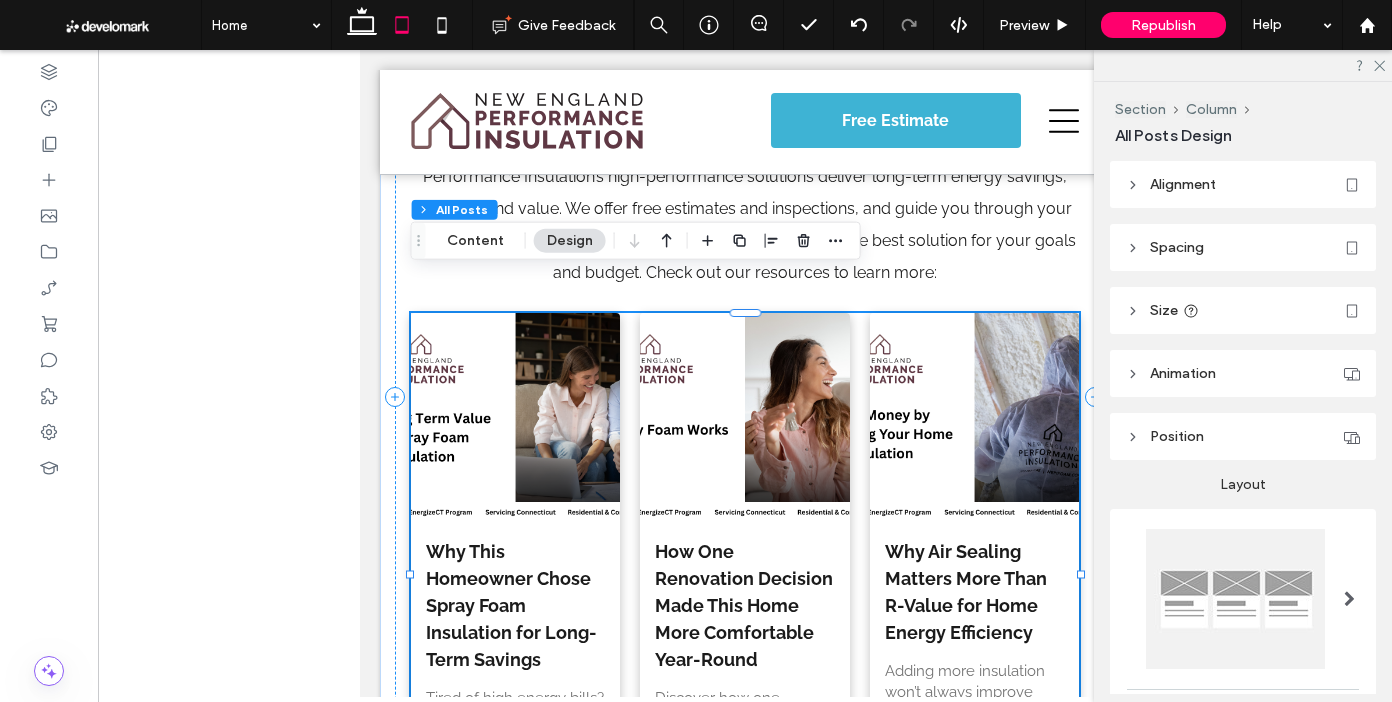 click on "Spacing" at bounding box center (1177, 247) 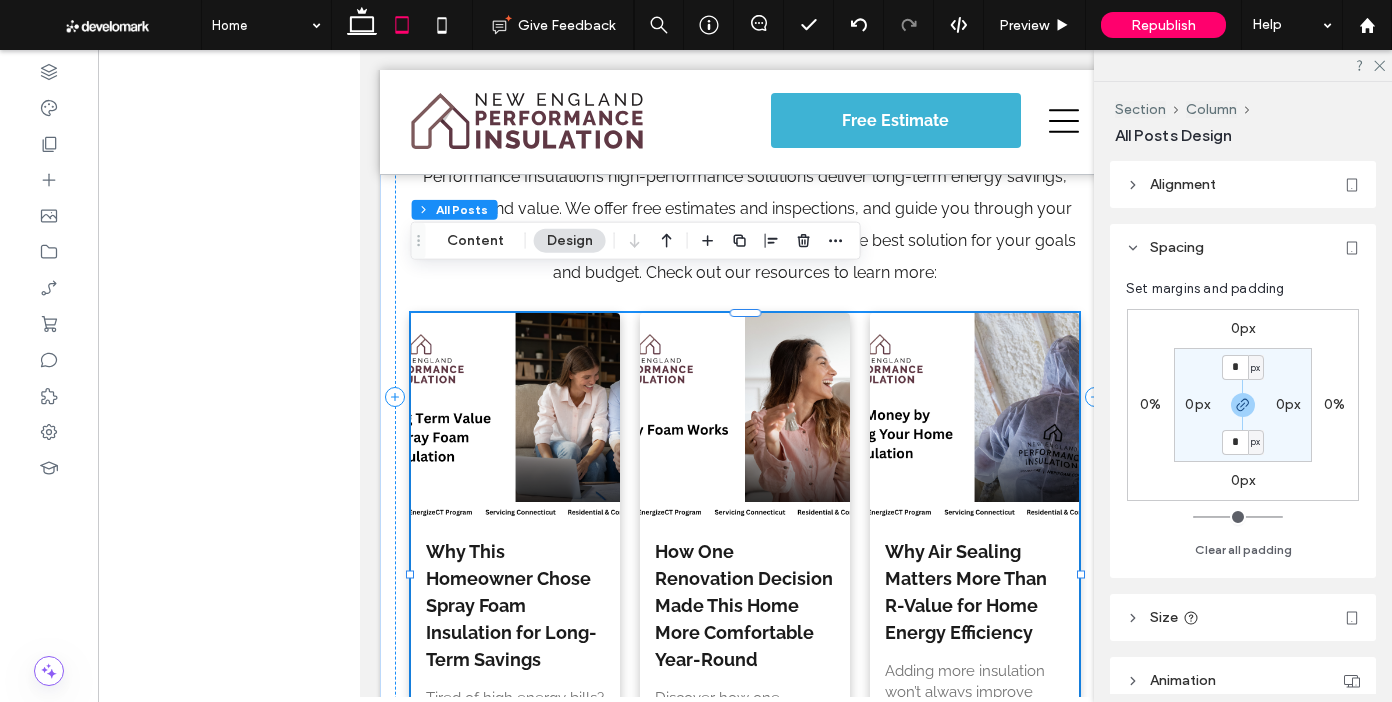 click on "Alignment" at bounding box center (1243, 184) 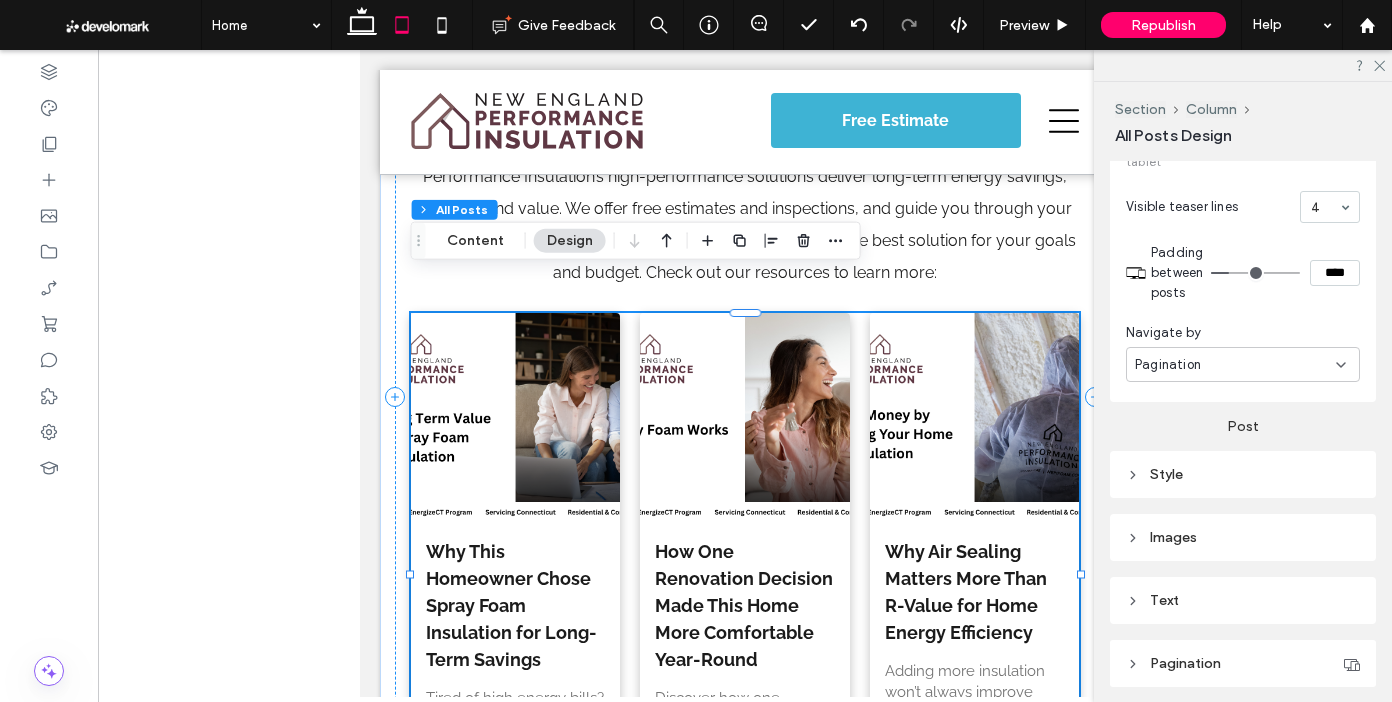 scroll, scrollTop: 1149, scrollLeft: 0, axis: vertical 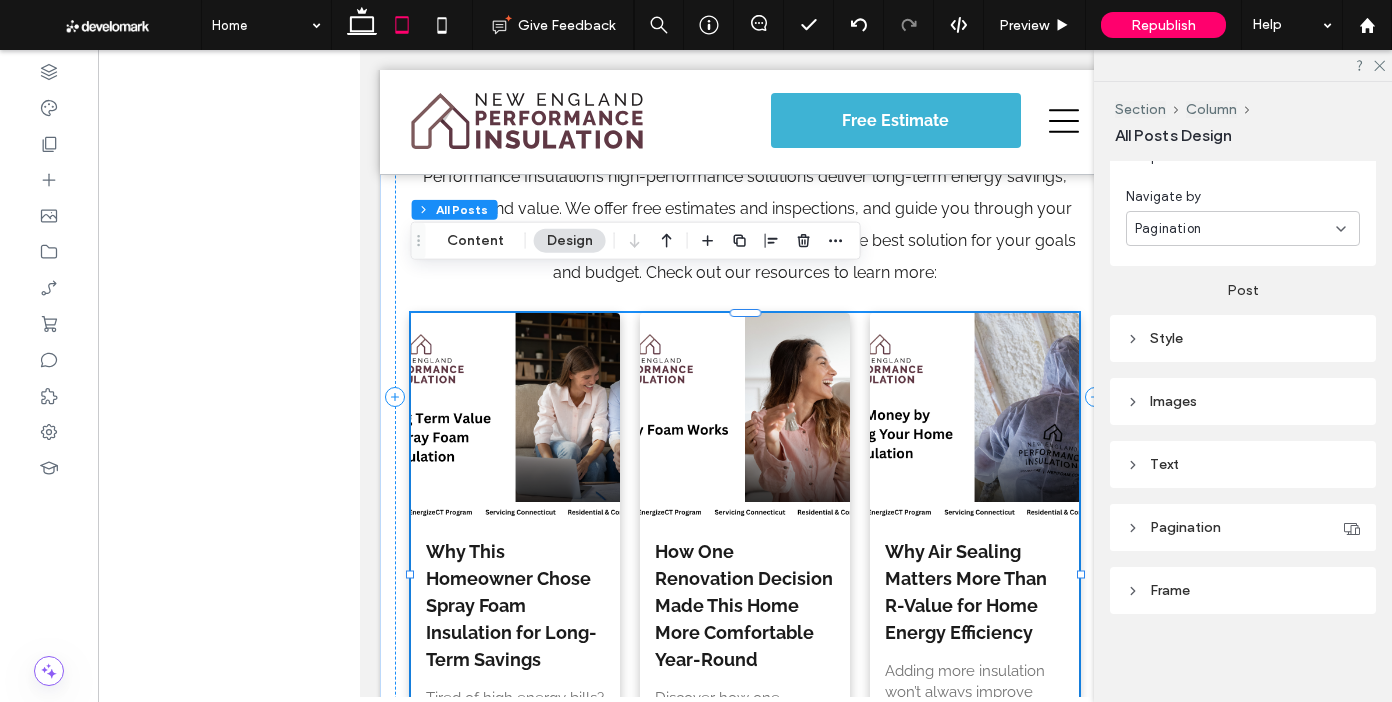 click on "Style" at bounding box center (1243, 338) 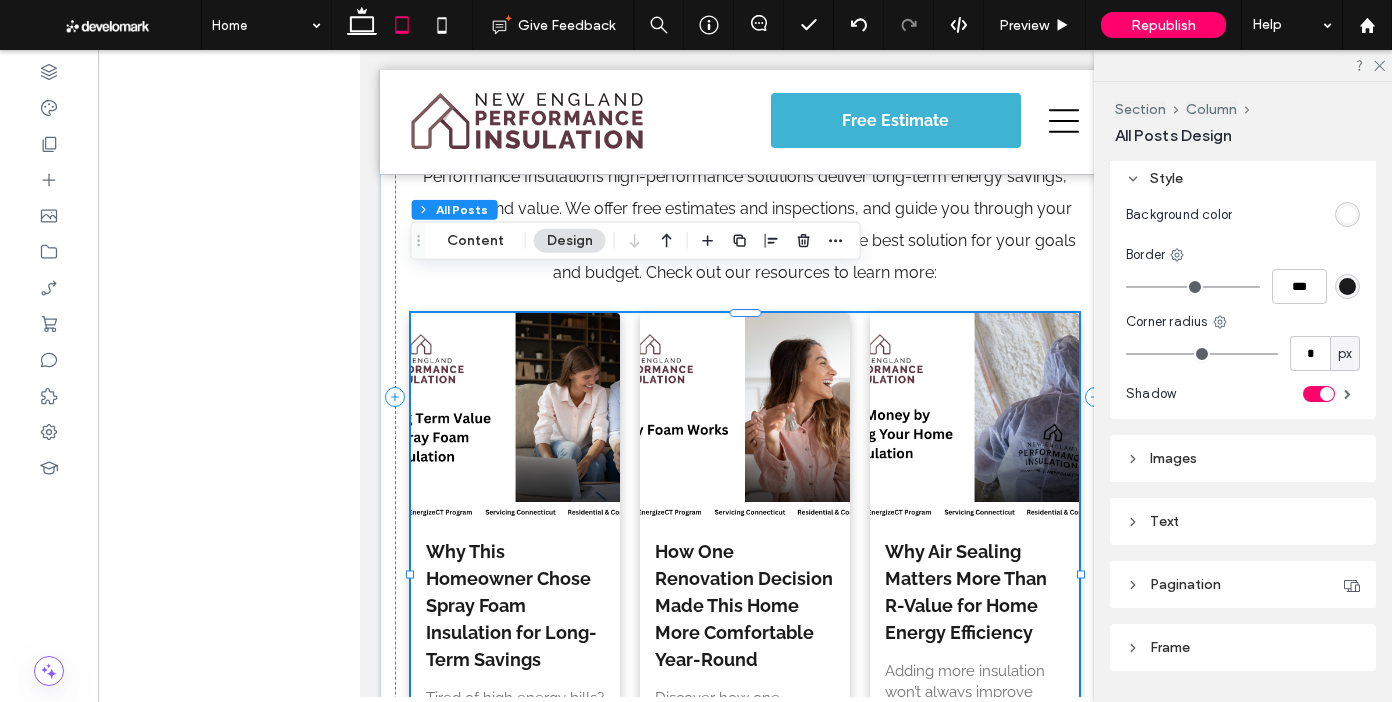 scroll, scrollTop: 1366, scrollLeft: 0, axis: vertical 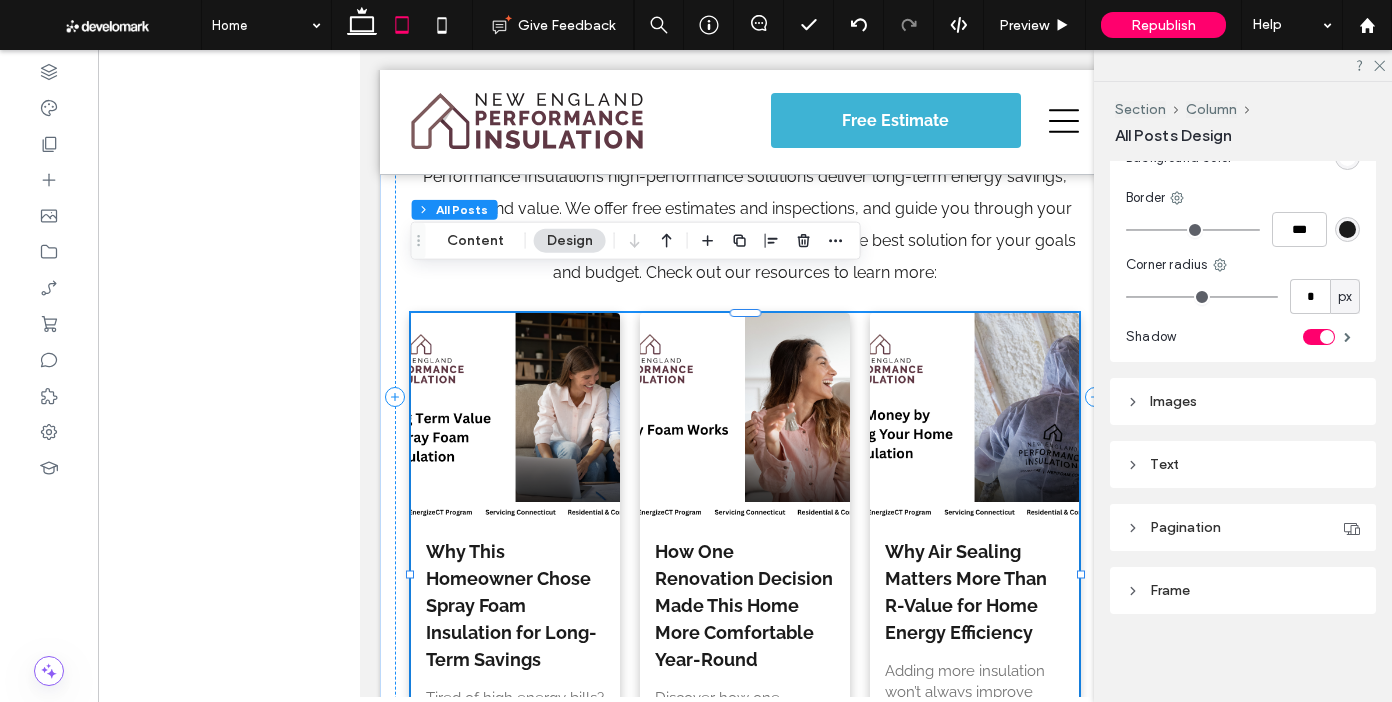 click on "Images" at bounding box center (1243, 401) 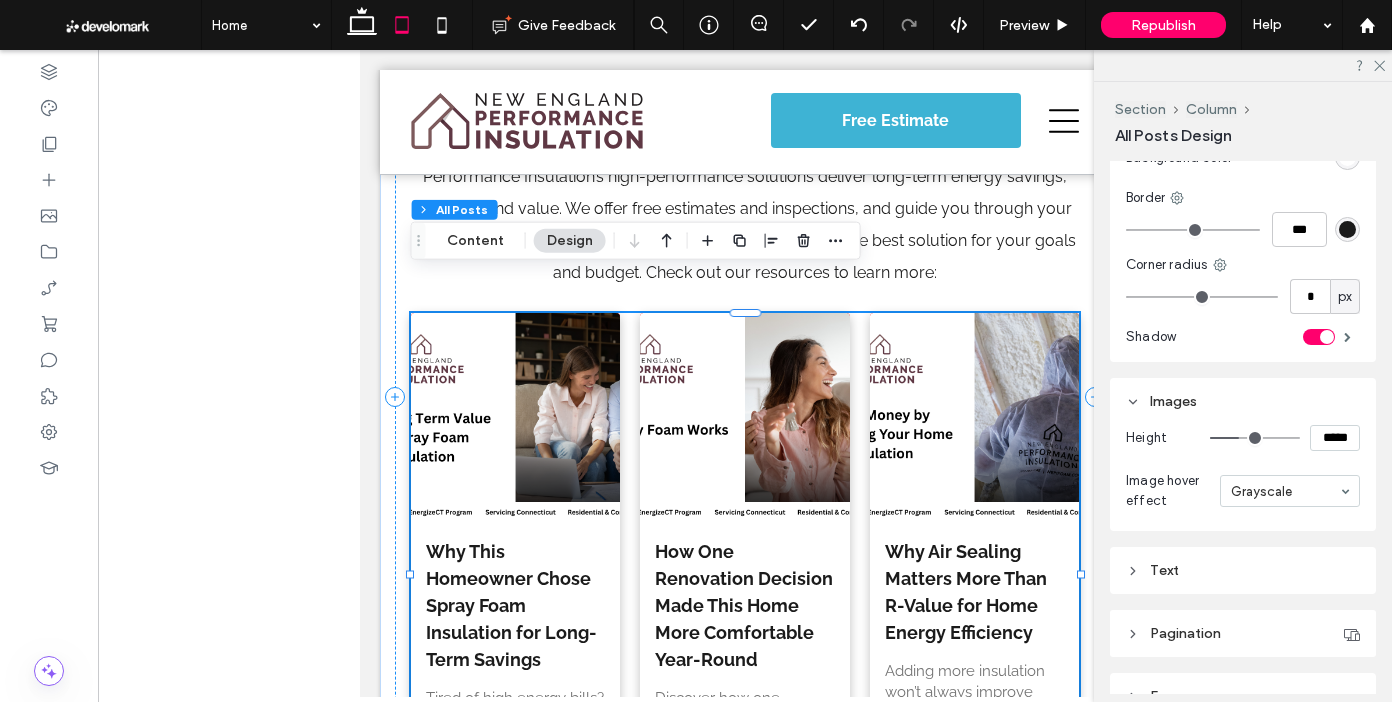 type on "***" 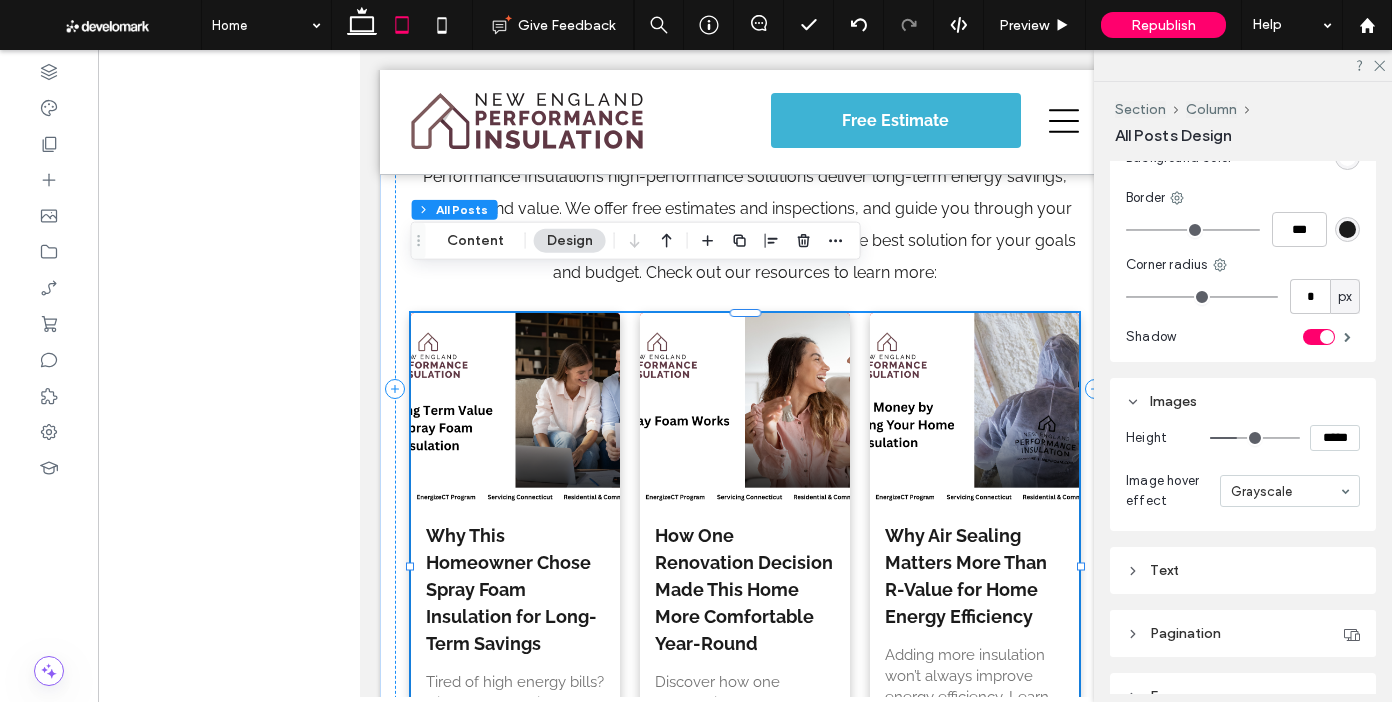 type on "***" 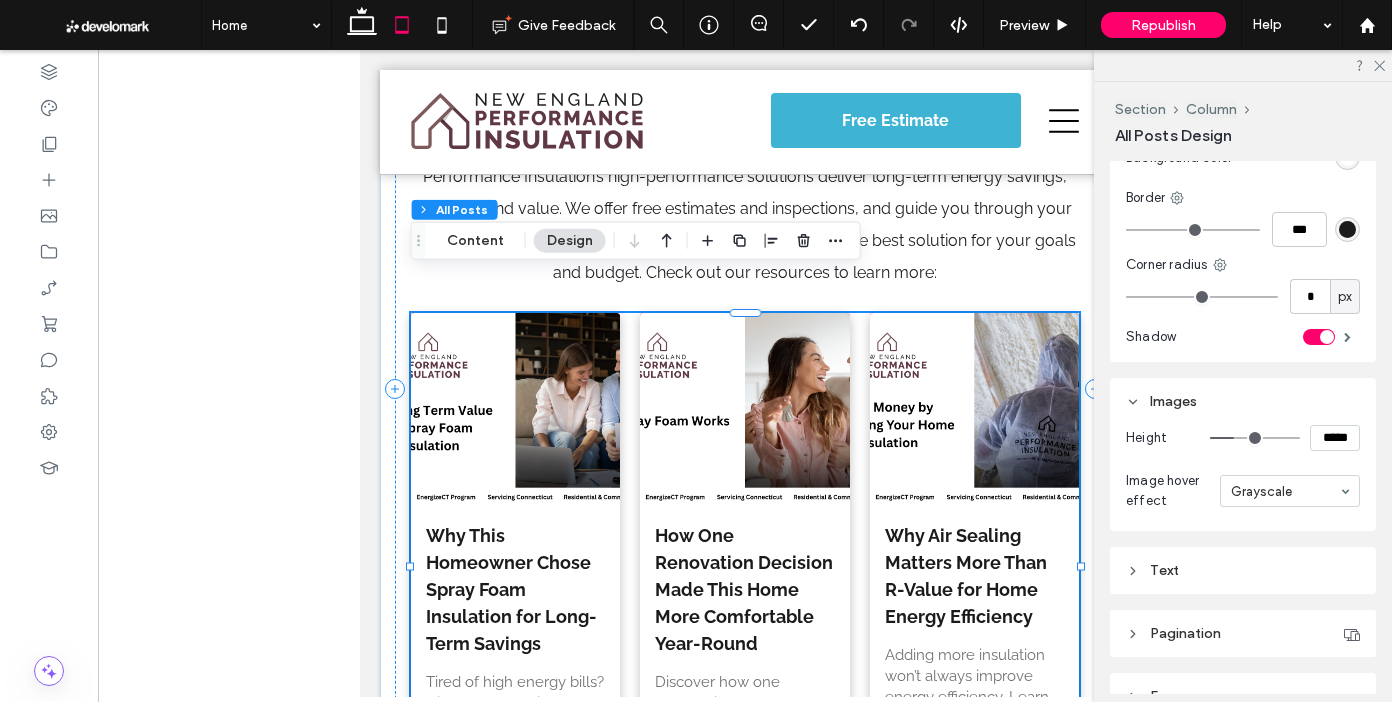 type on "***" 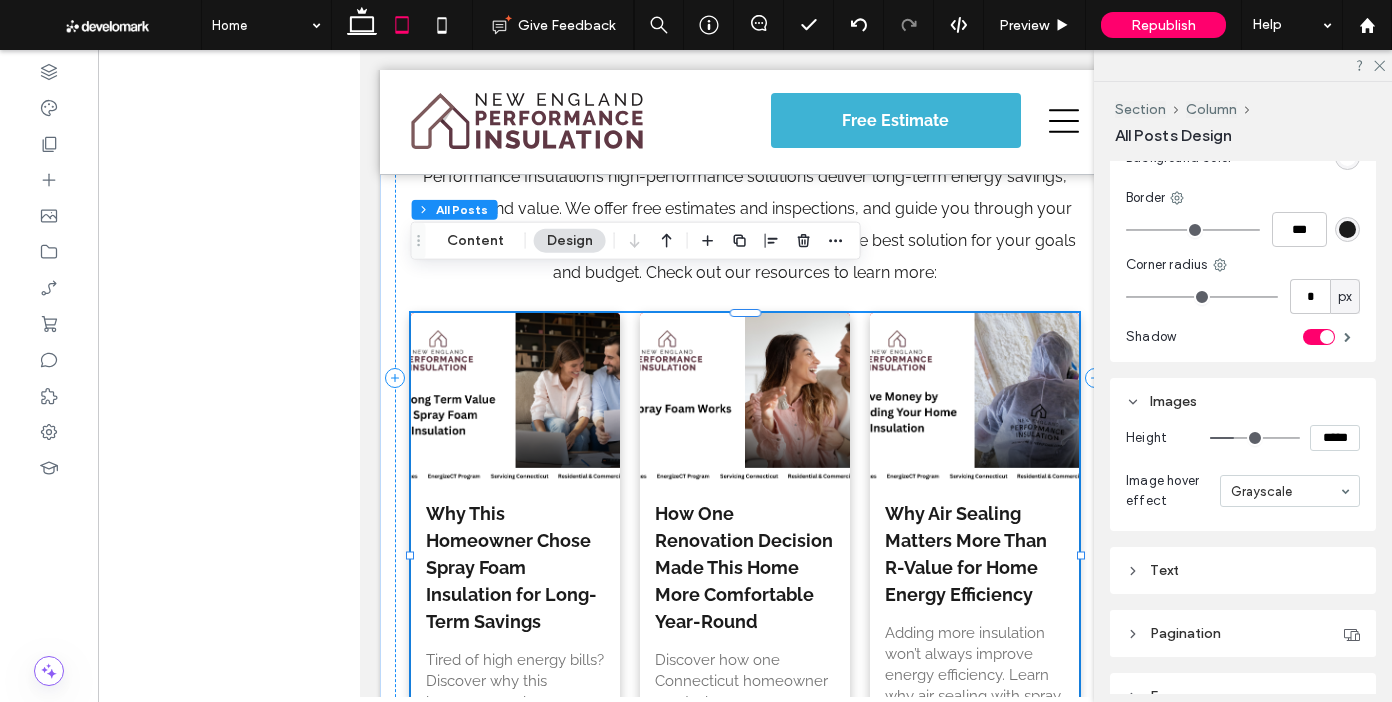 type on "***" 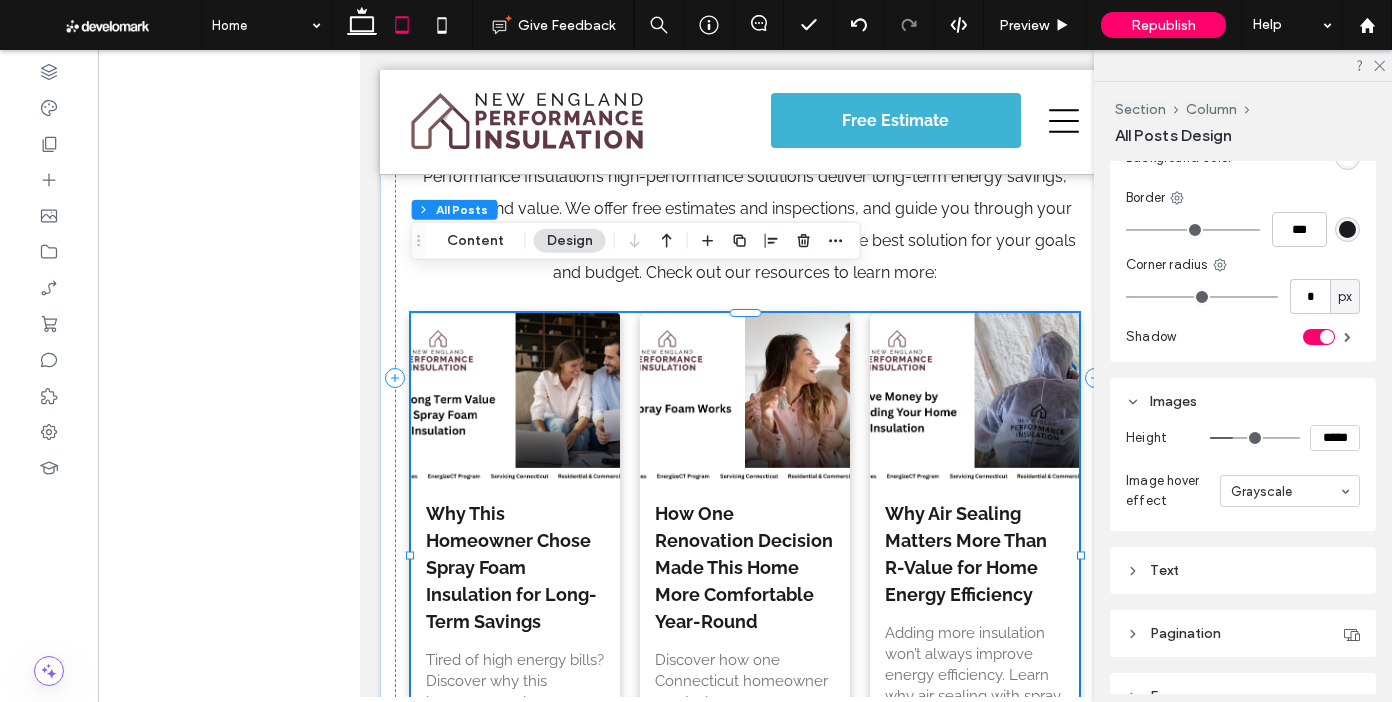 type on "***" 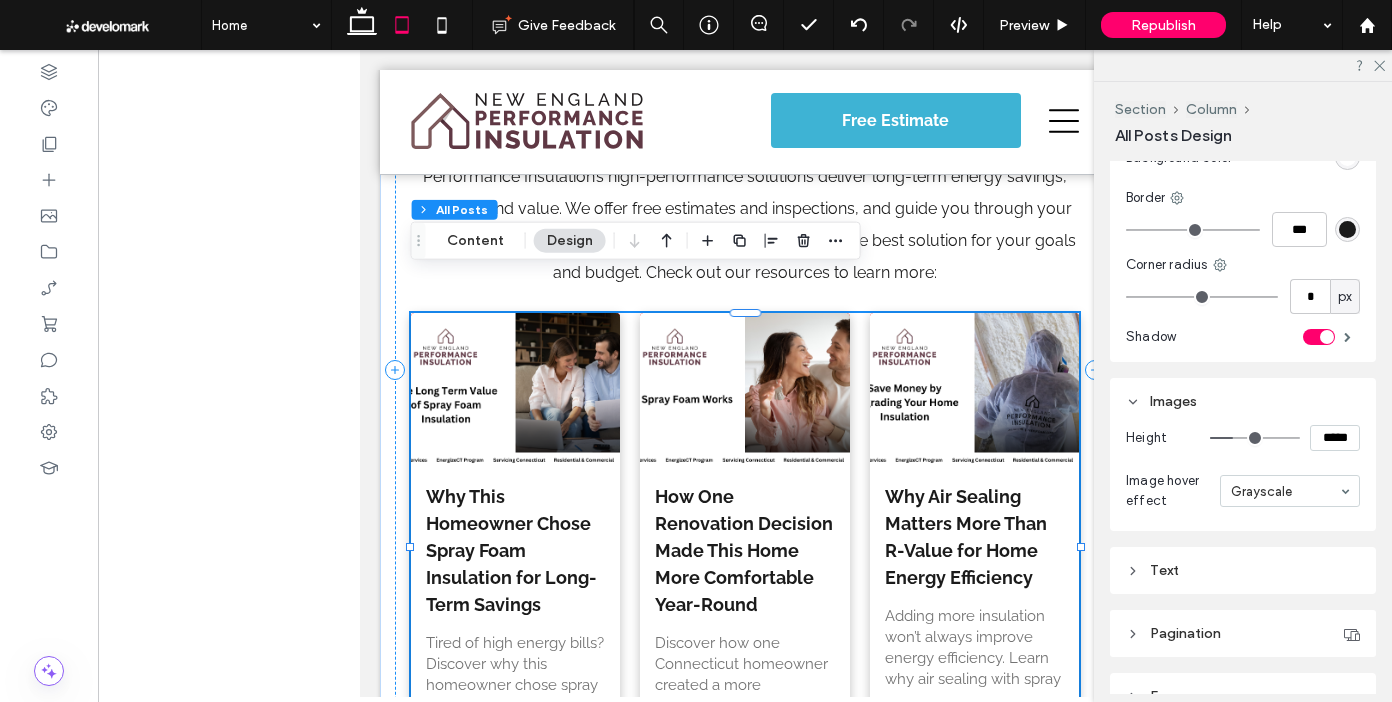 type on "***" 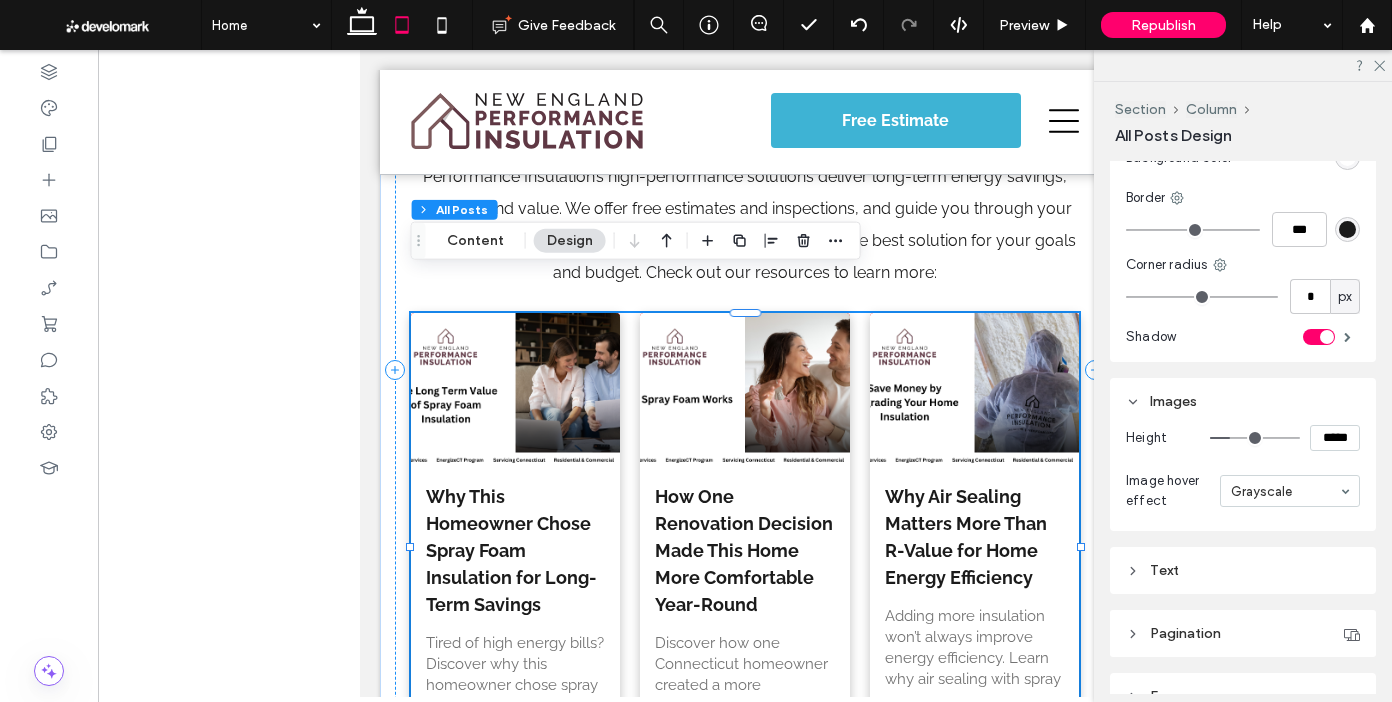 type on "***" 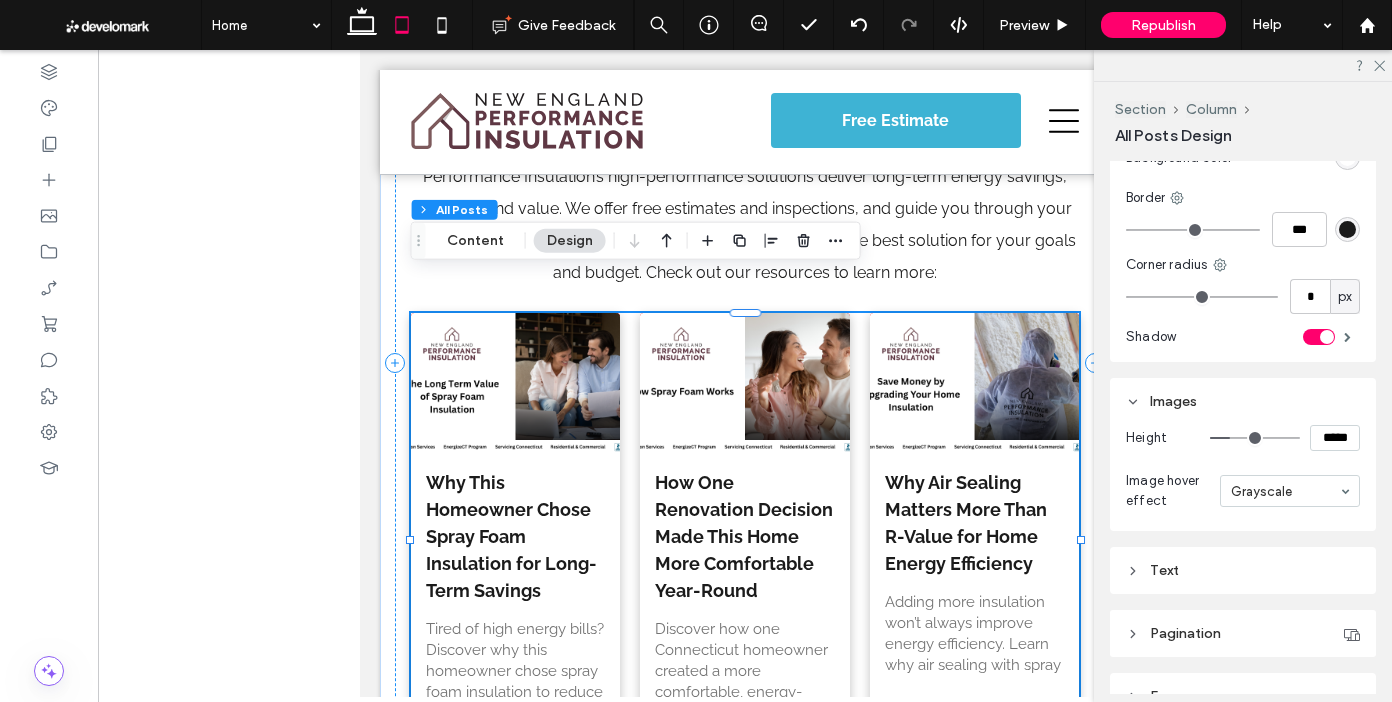 type on "***" 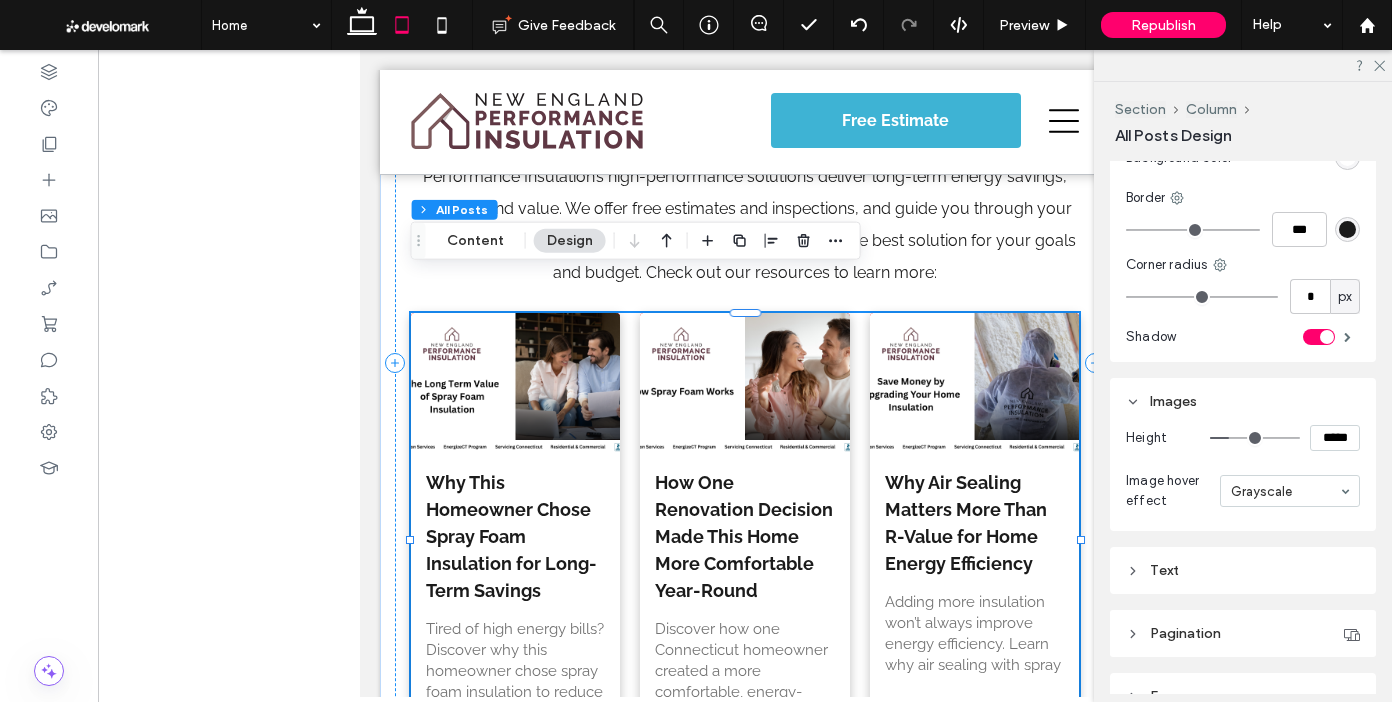 type on "***" 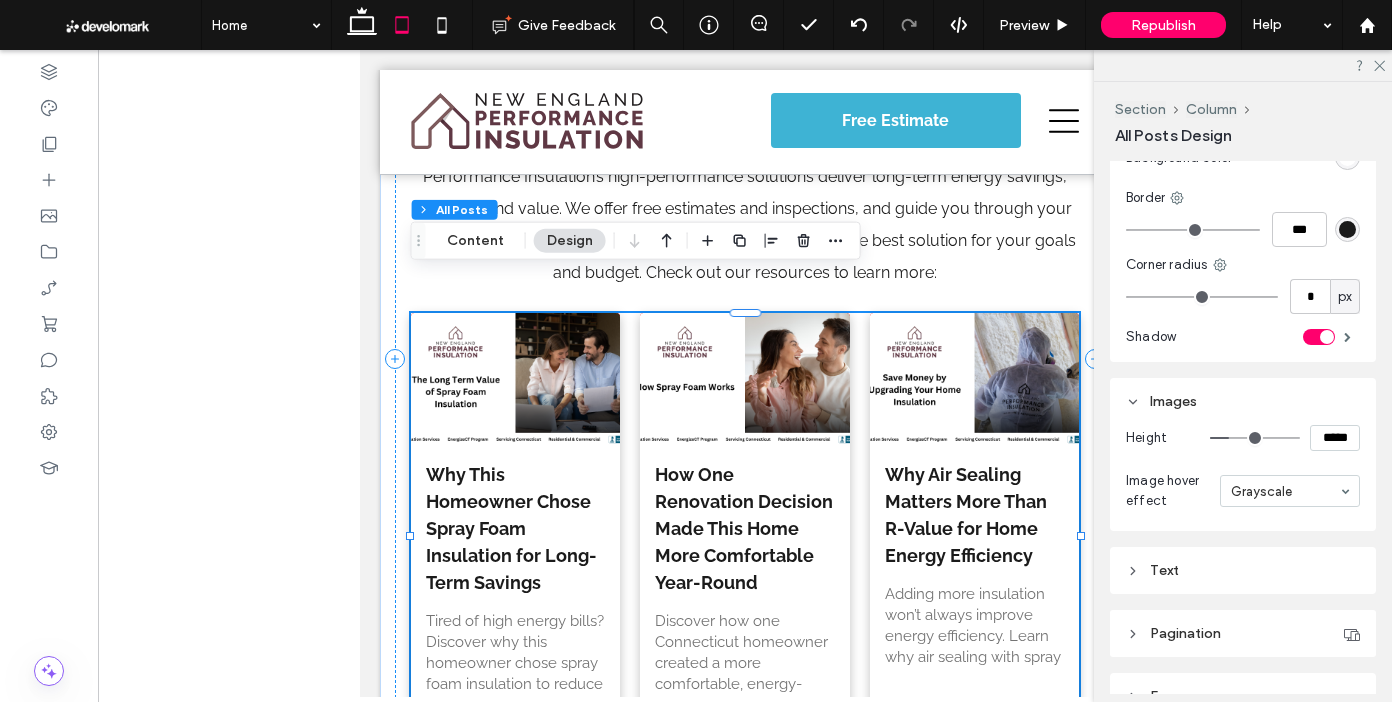 type on "***" 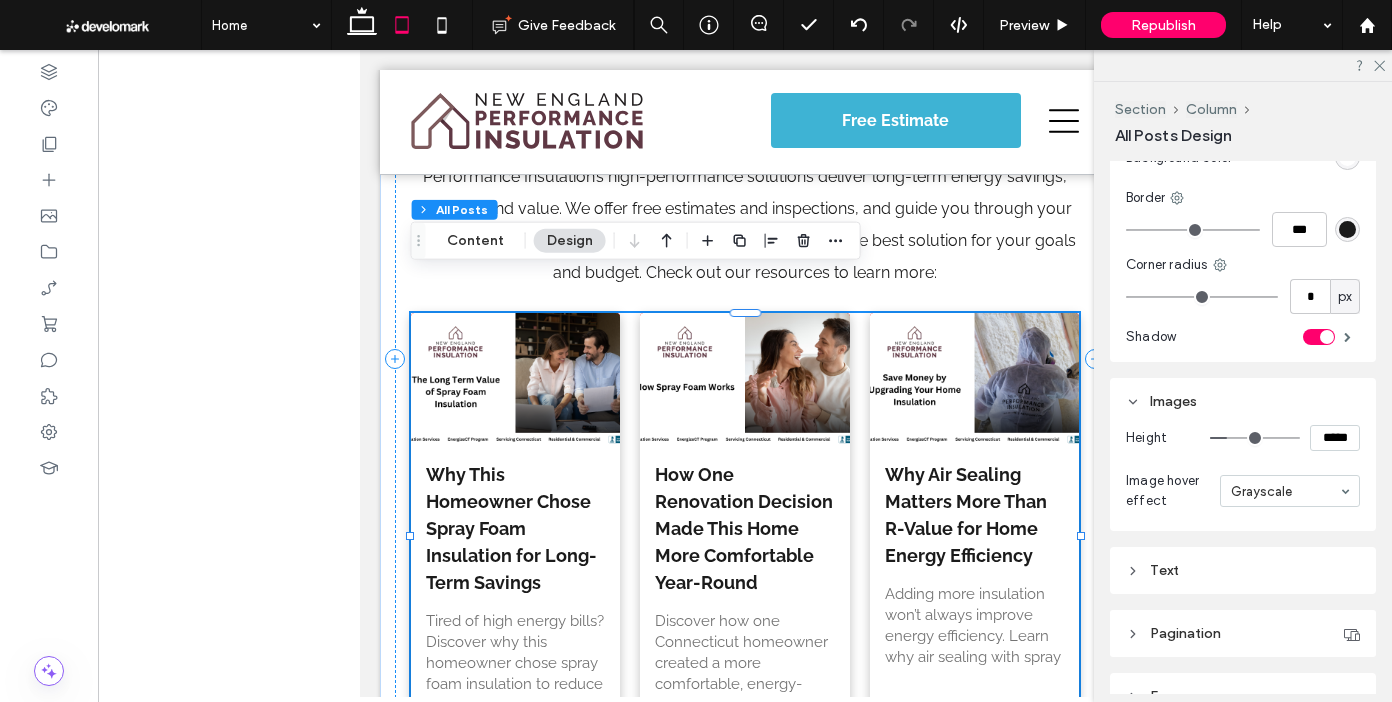 type on "***" 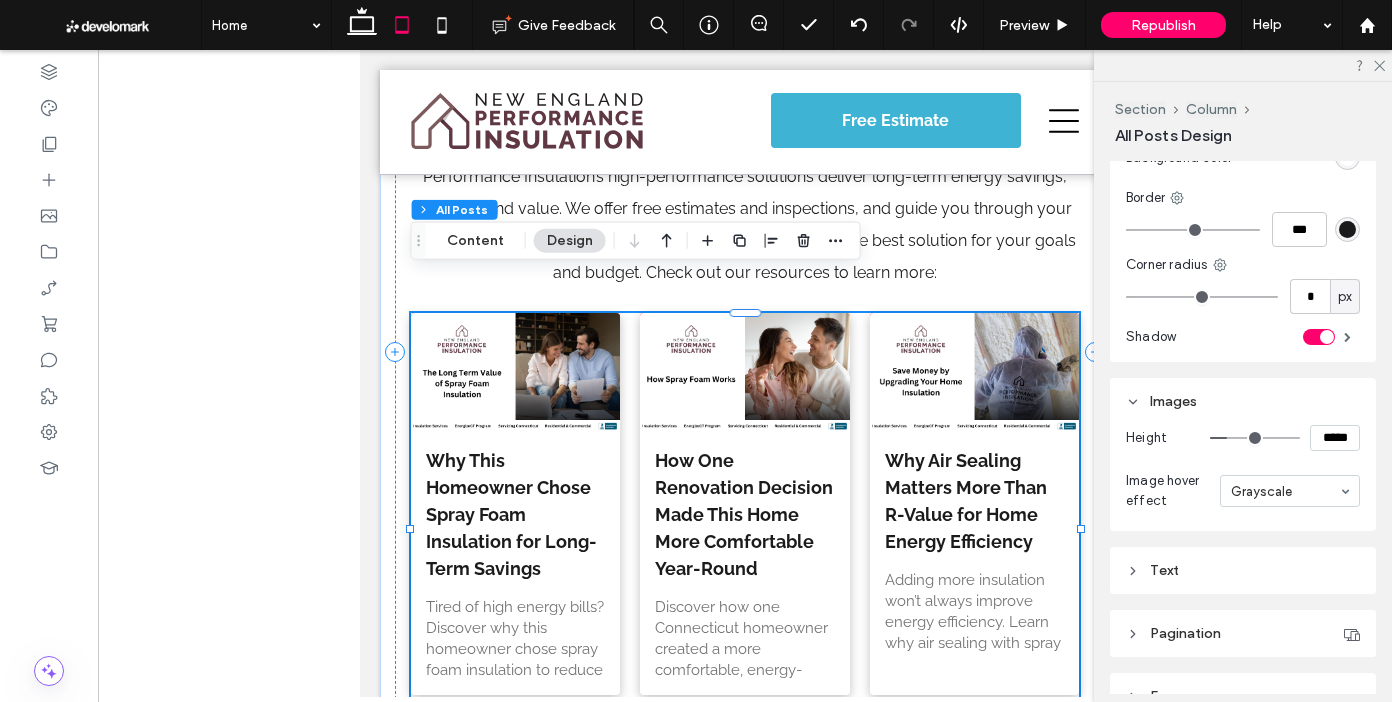 type on "***" 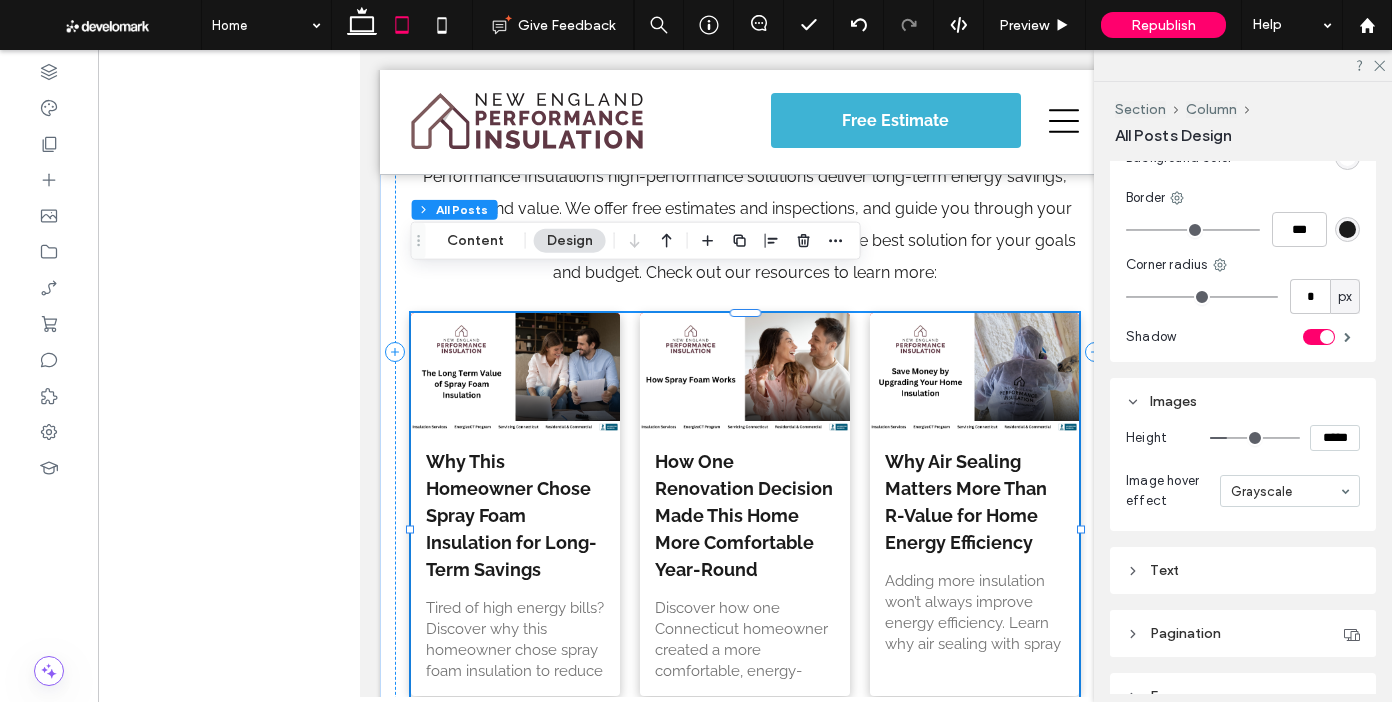 type on "***" 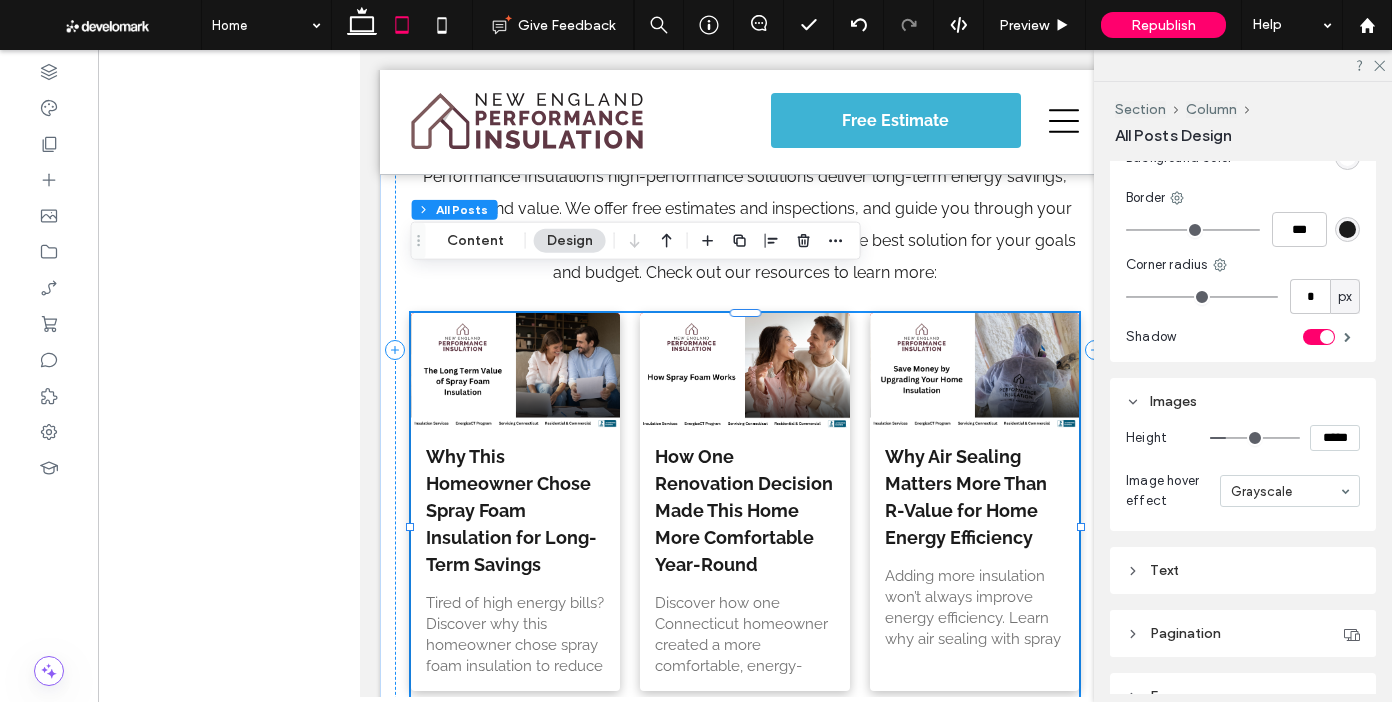 type on "***" 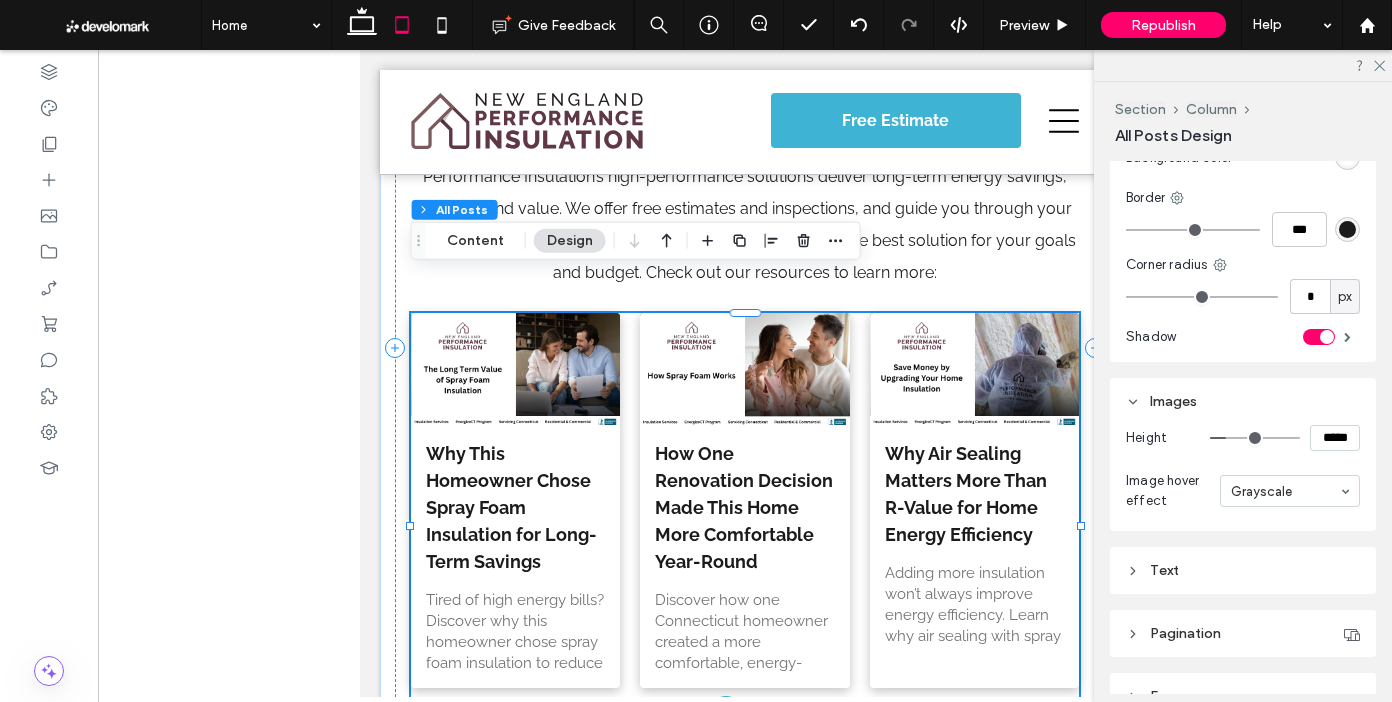 type on "***" 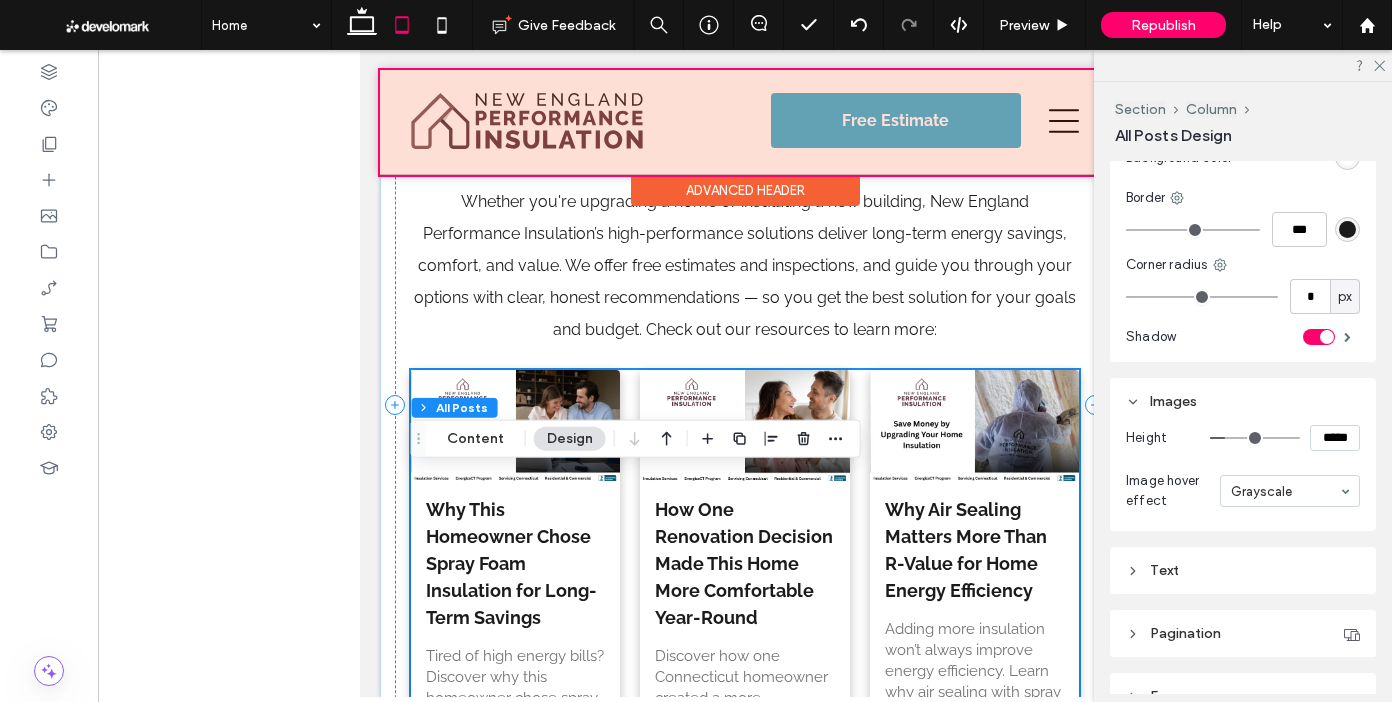 scroll, scrollTop: 17094, scrollLeft: 0, axis: vertical 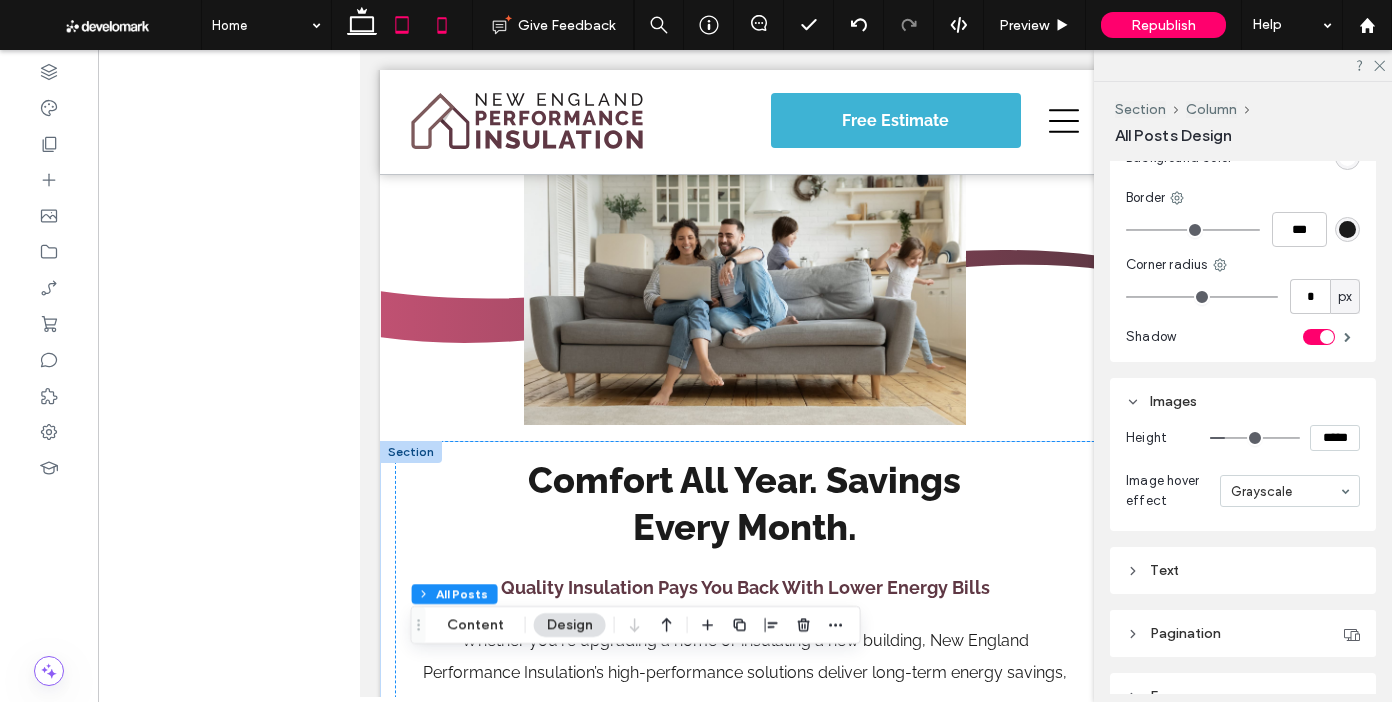 click 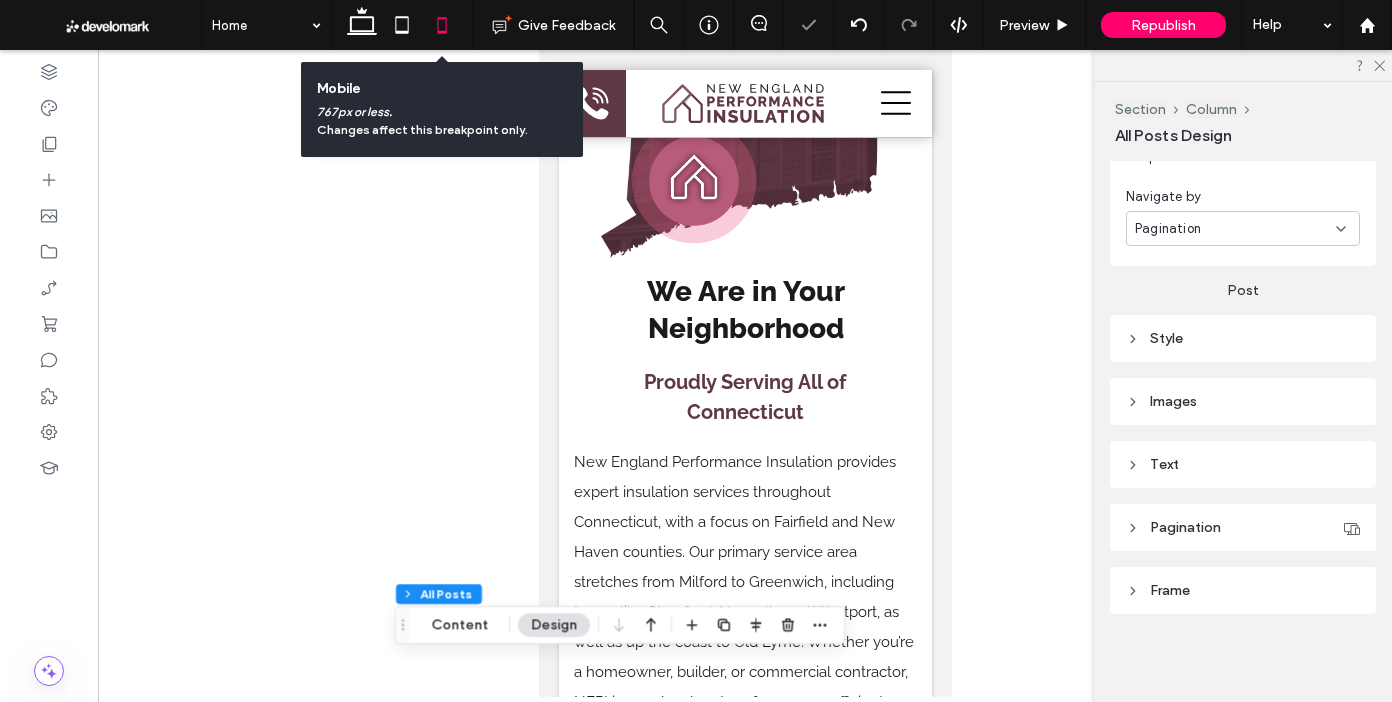 scroll, scrollTop: 1149, scrollLeft: 0, axis: vertical 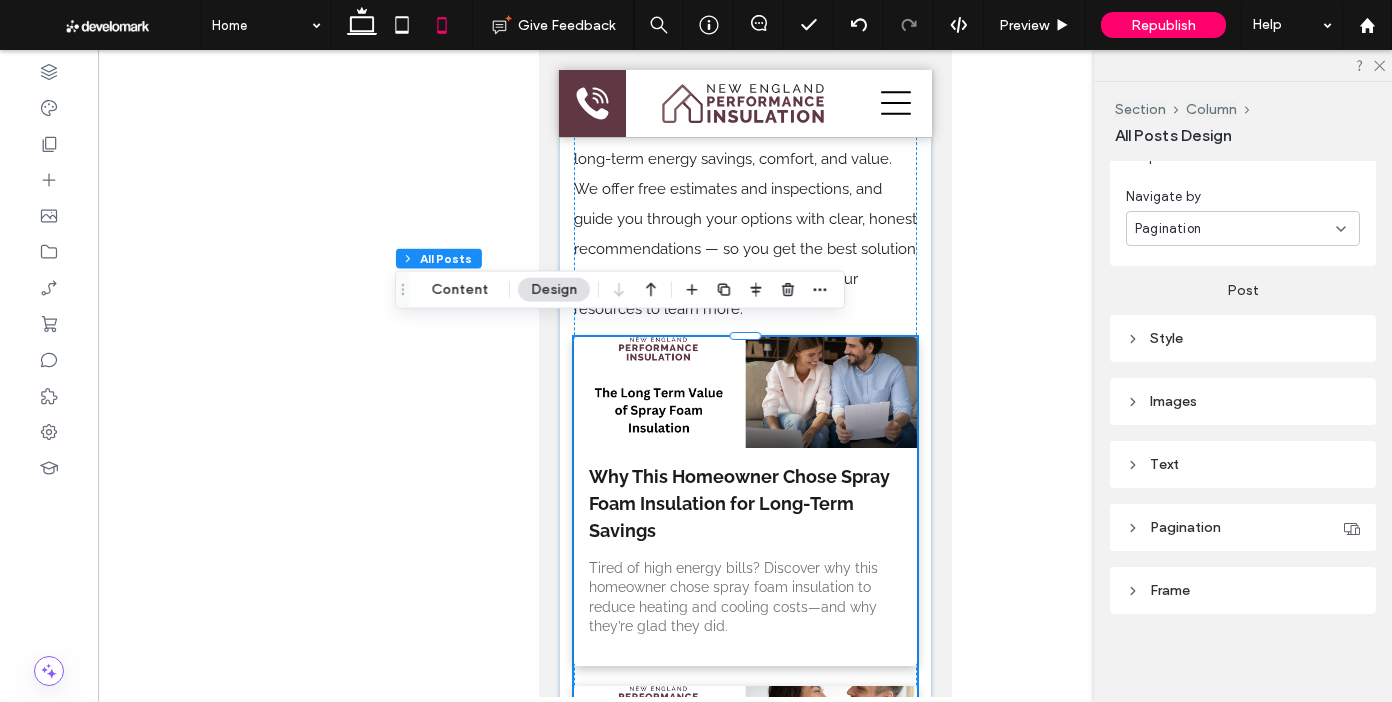 click on "Images" at bounding box center (1243, 401) 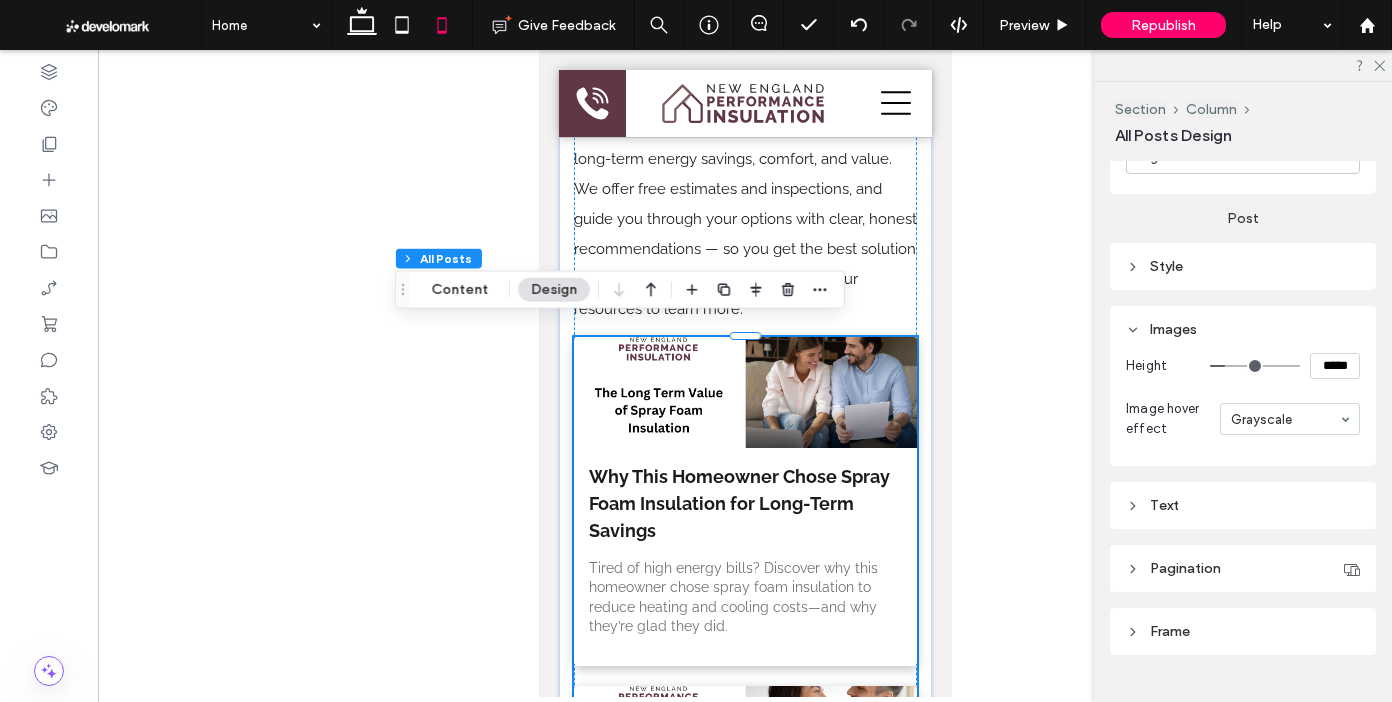 scroll, scrollTop: 1257, scrollLeft: 0, axis: vertical 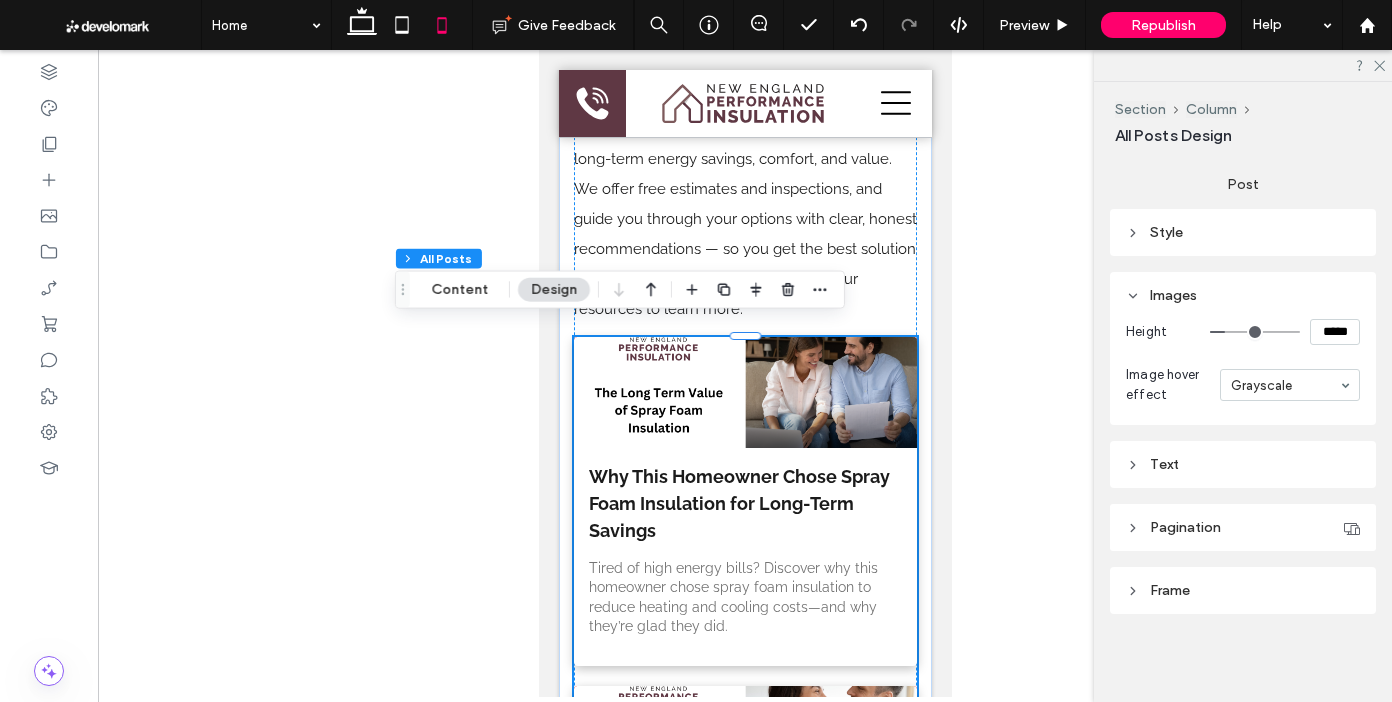 type on "***" 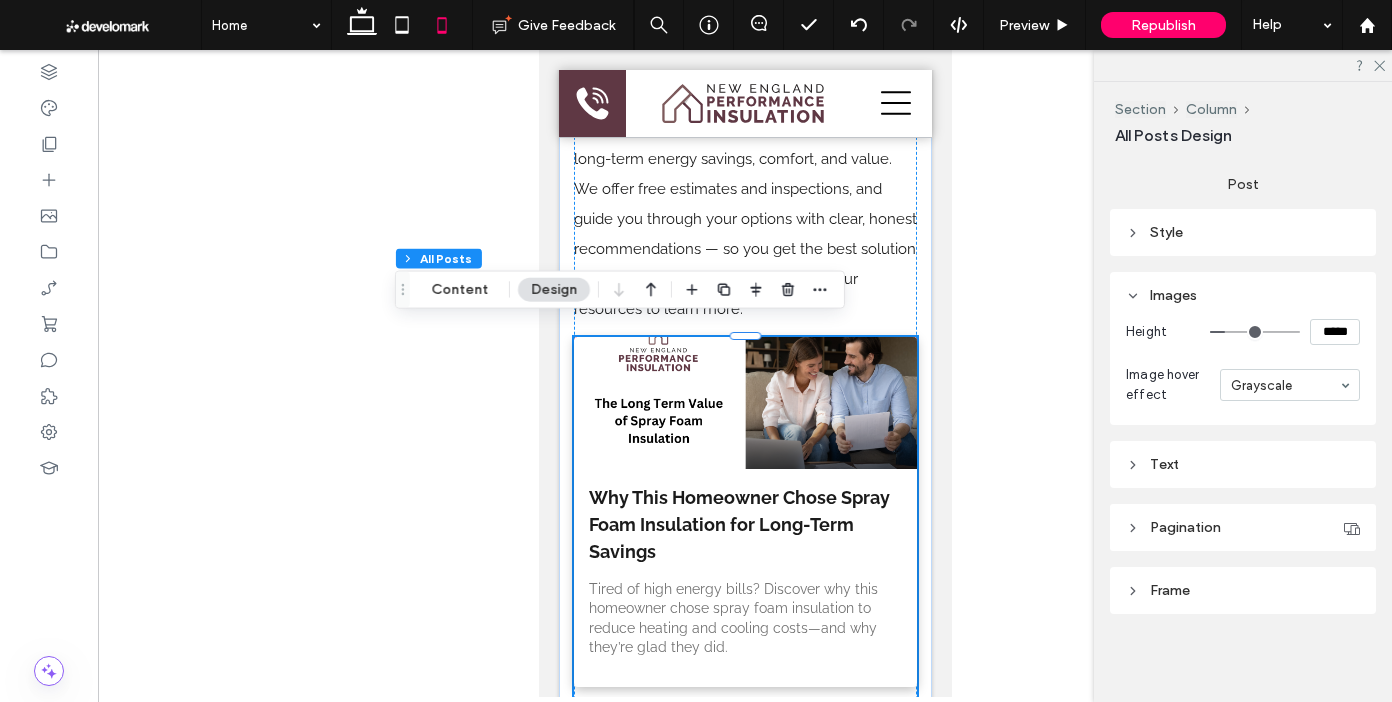 type on "***" 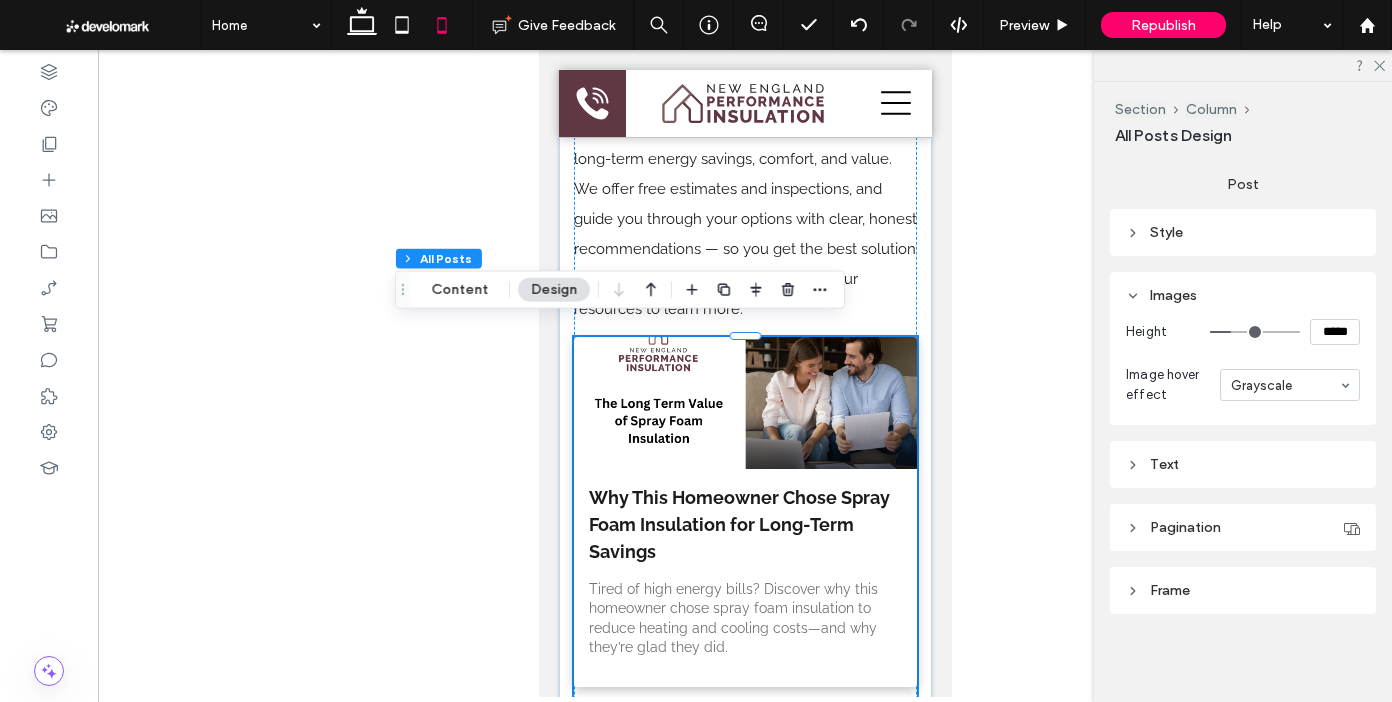 type on "***" 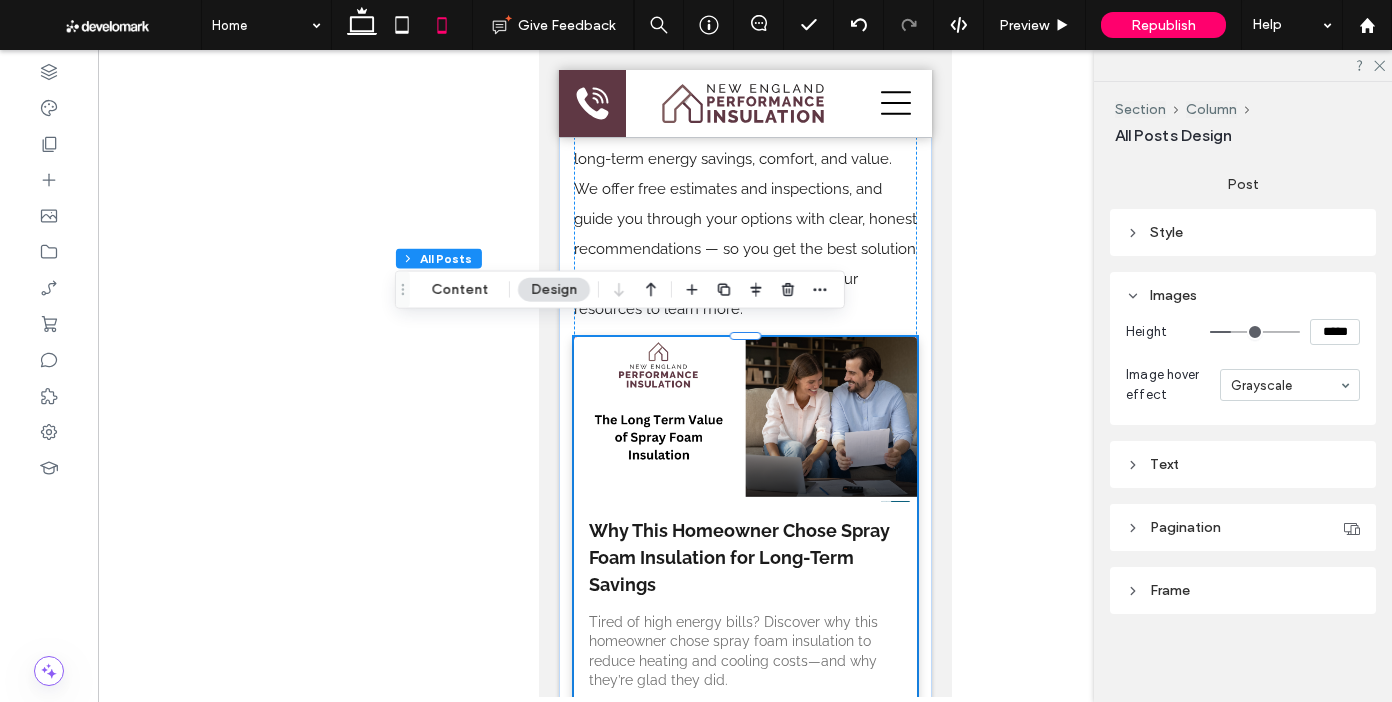 type on "***" 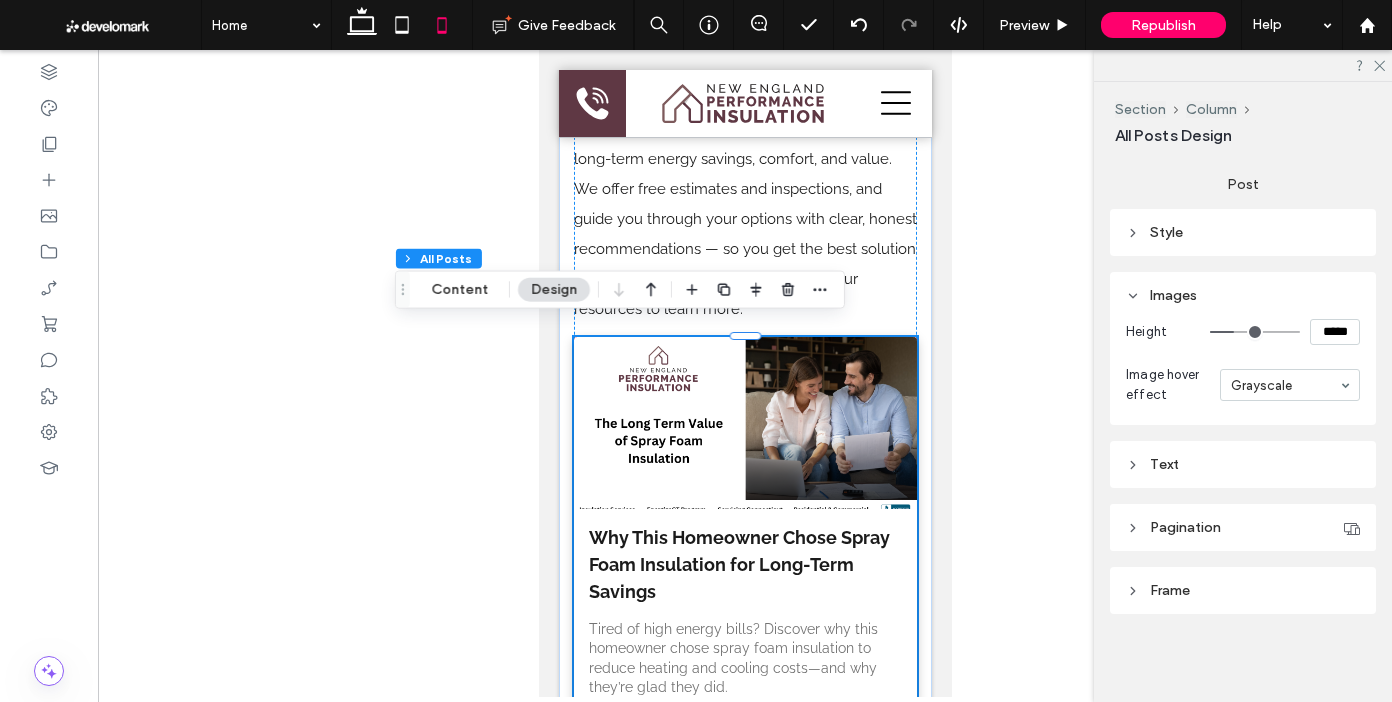 type on "***" 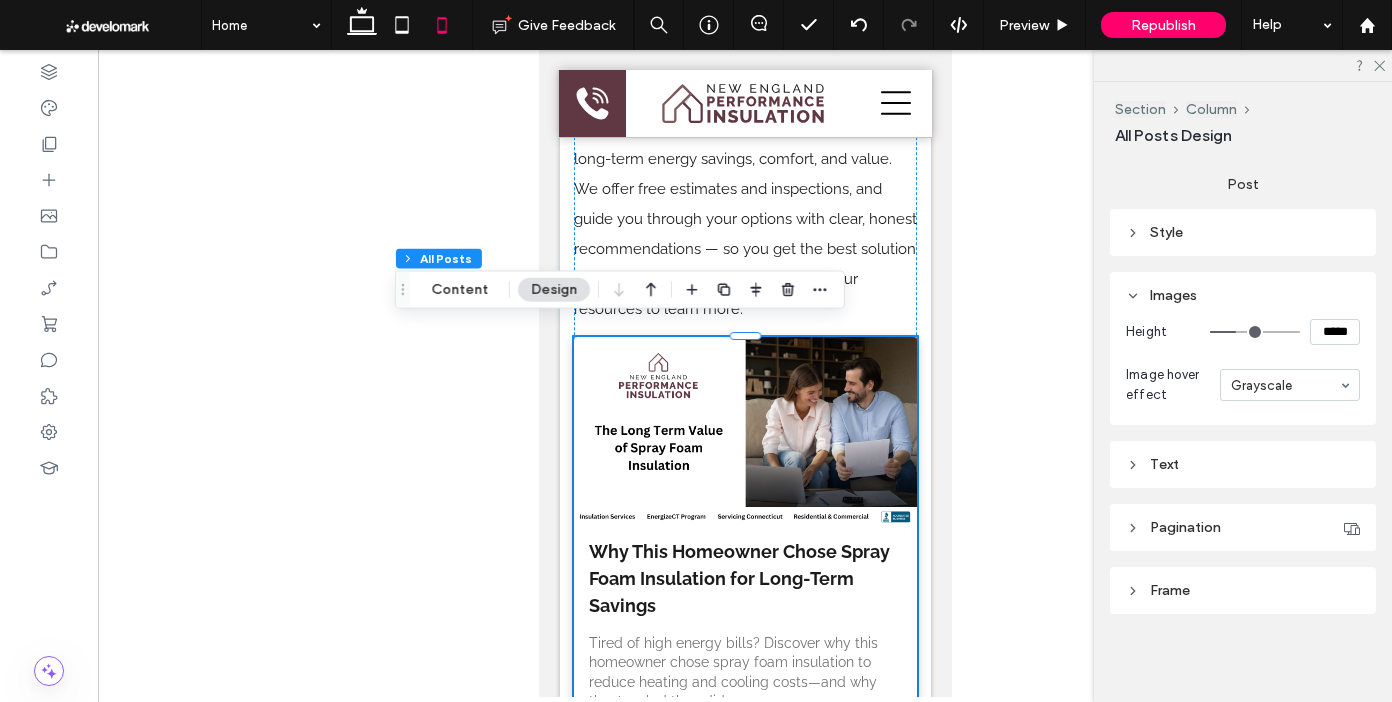 type on "***" 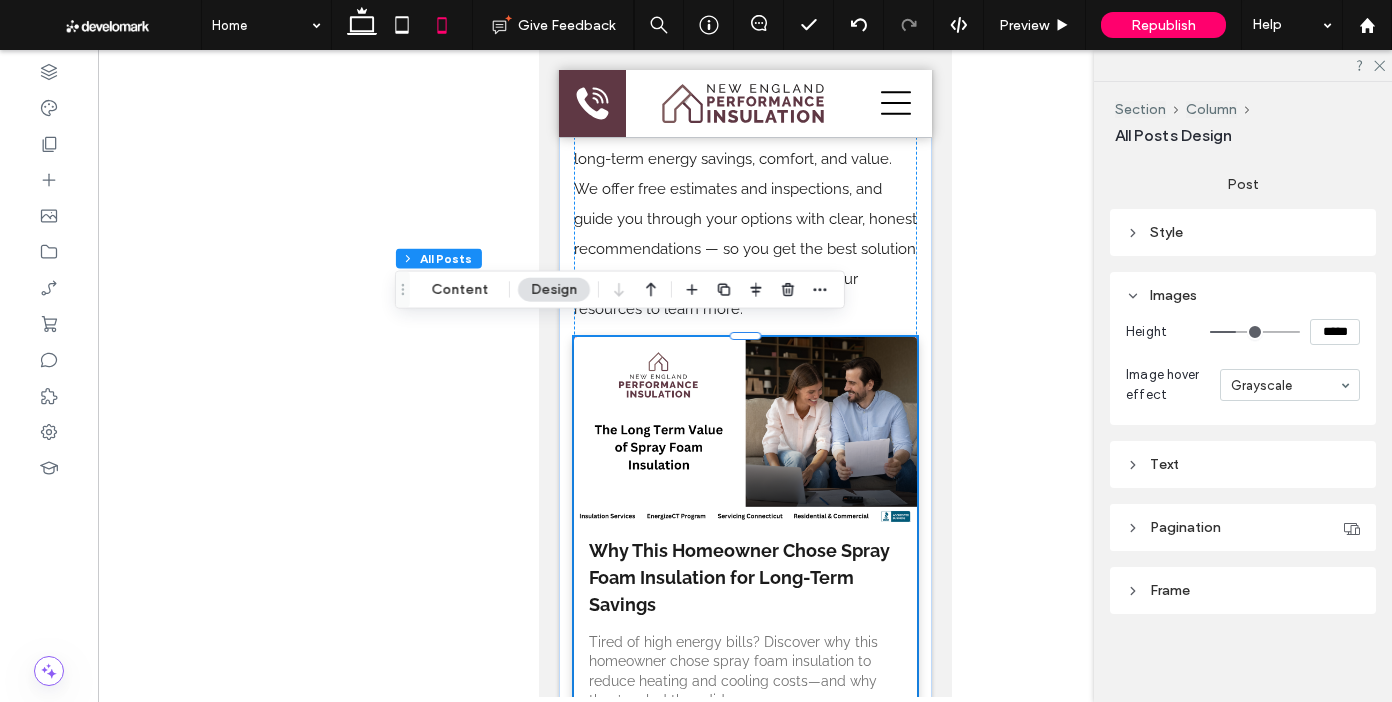 type on "***" 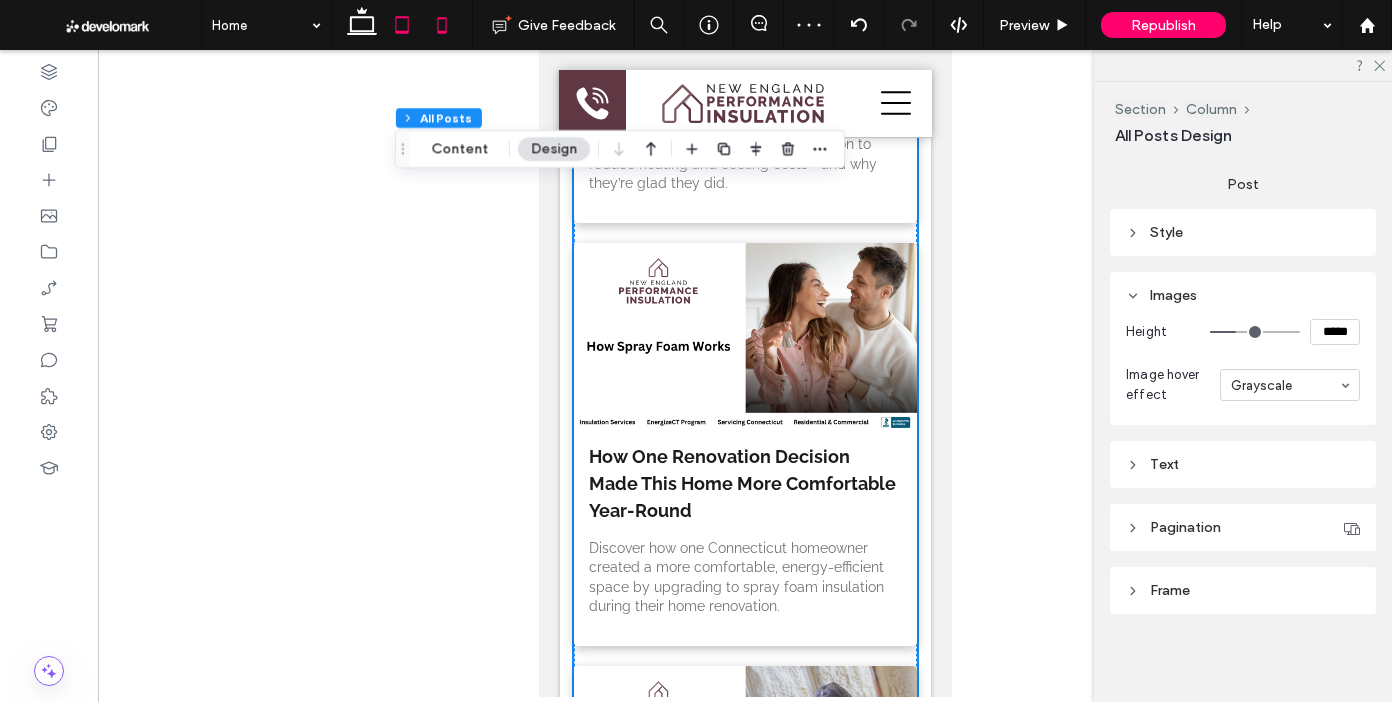 scroll, scrollTop: 20270, scrollLeft: 0, axis: vertical 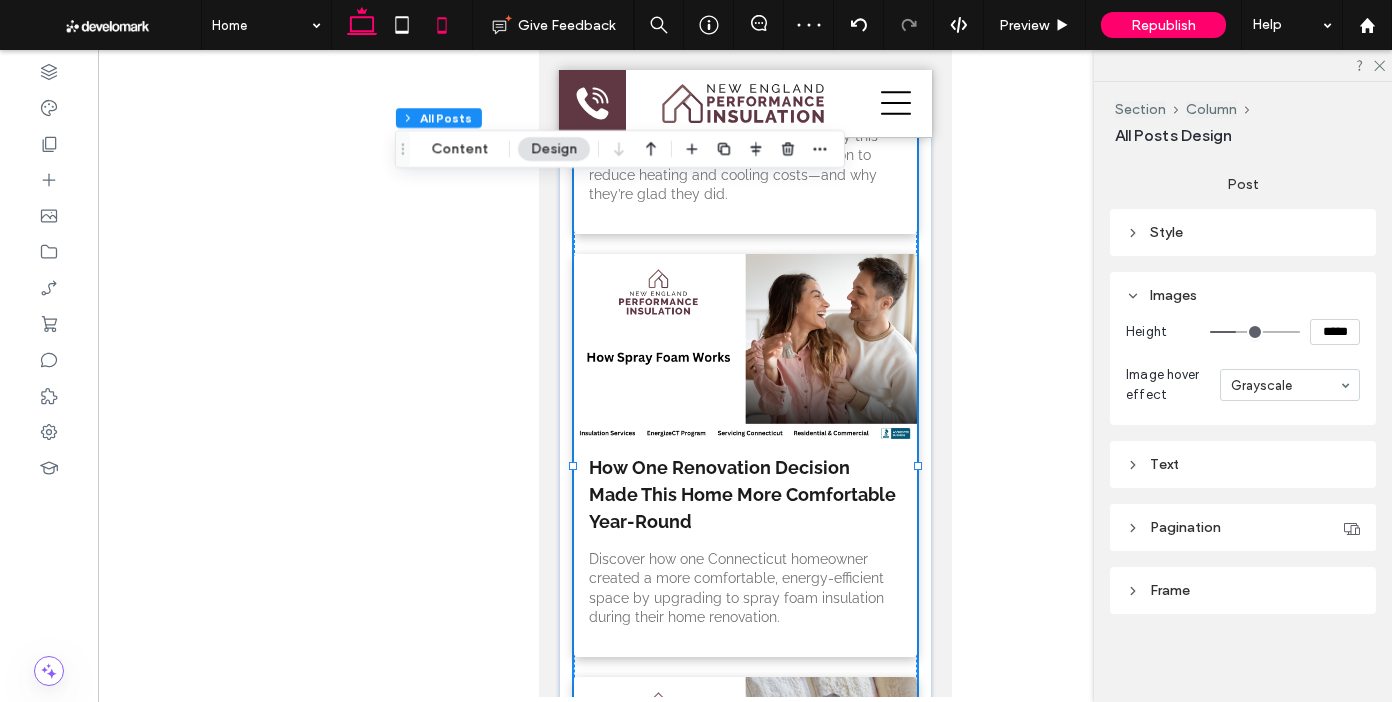 click 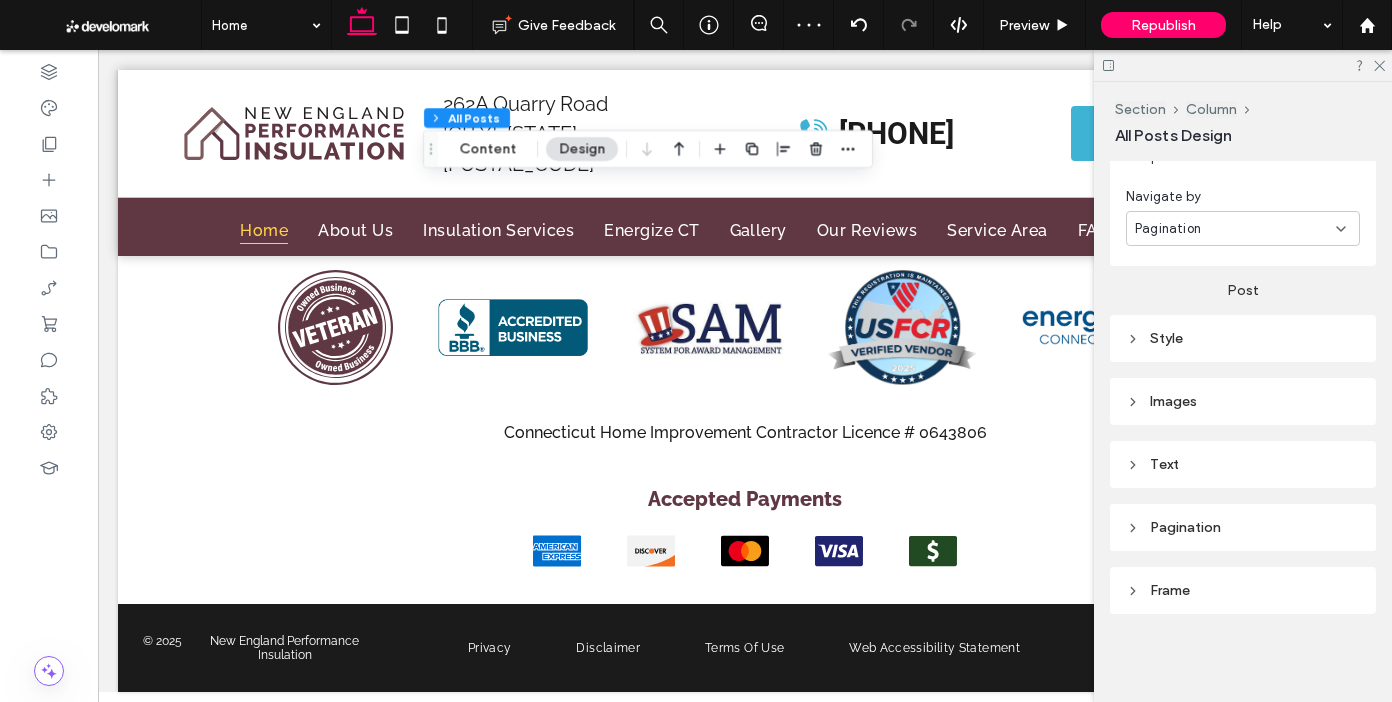 scroll, scrollTop: 1149, scrollLeft: 0, axis: vertical 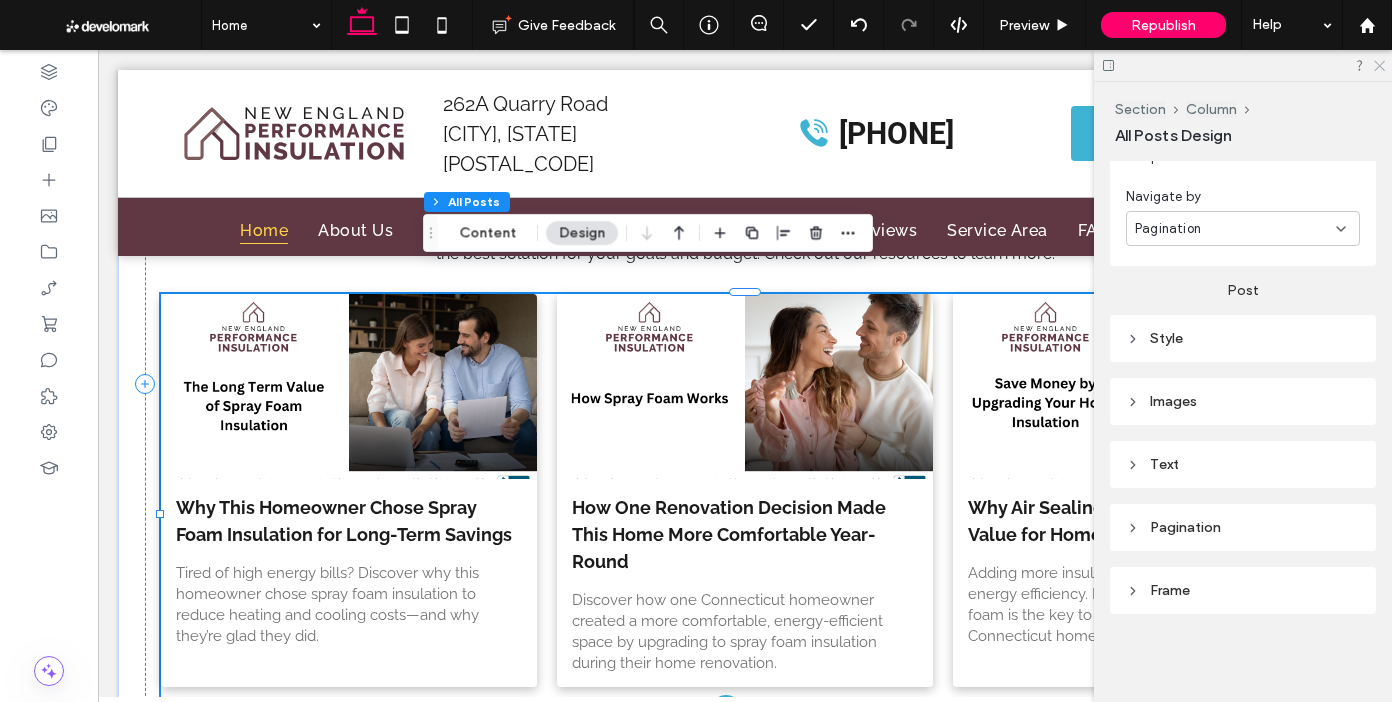 click 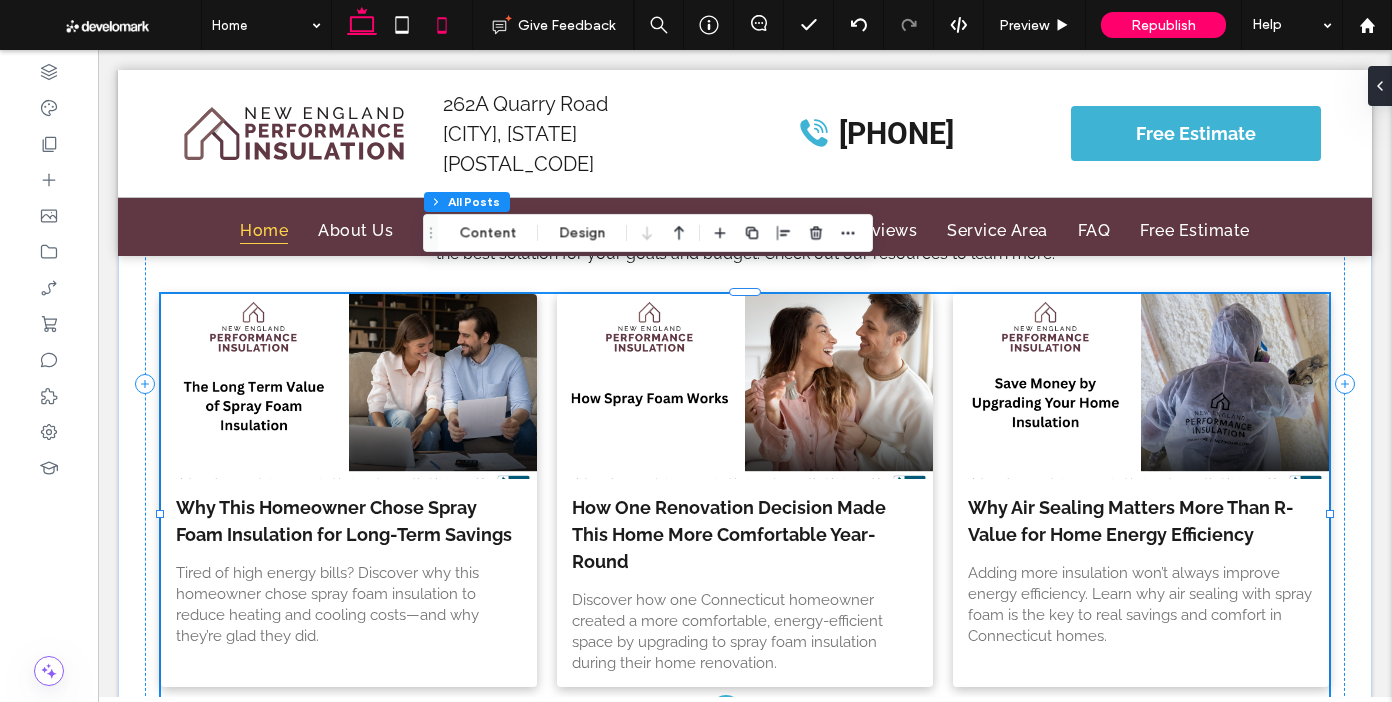 drag, startPoint x: 399, startPoint y: 40, endPoint x: 433, endPoint y: 45, distance: 34.36568 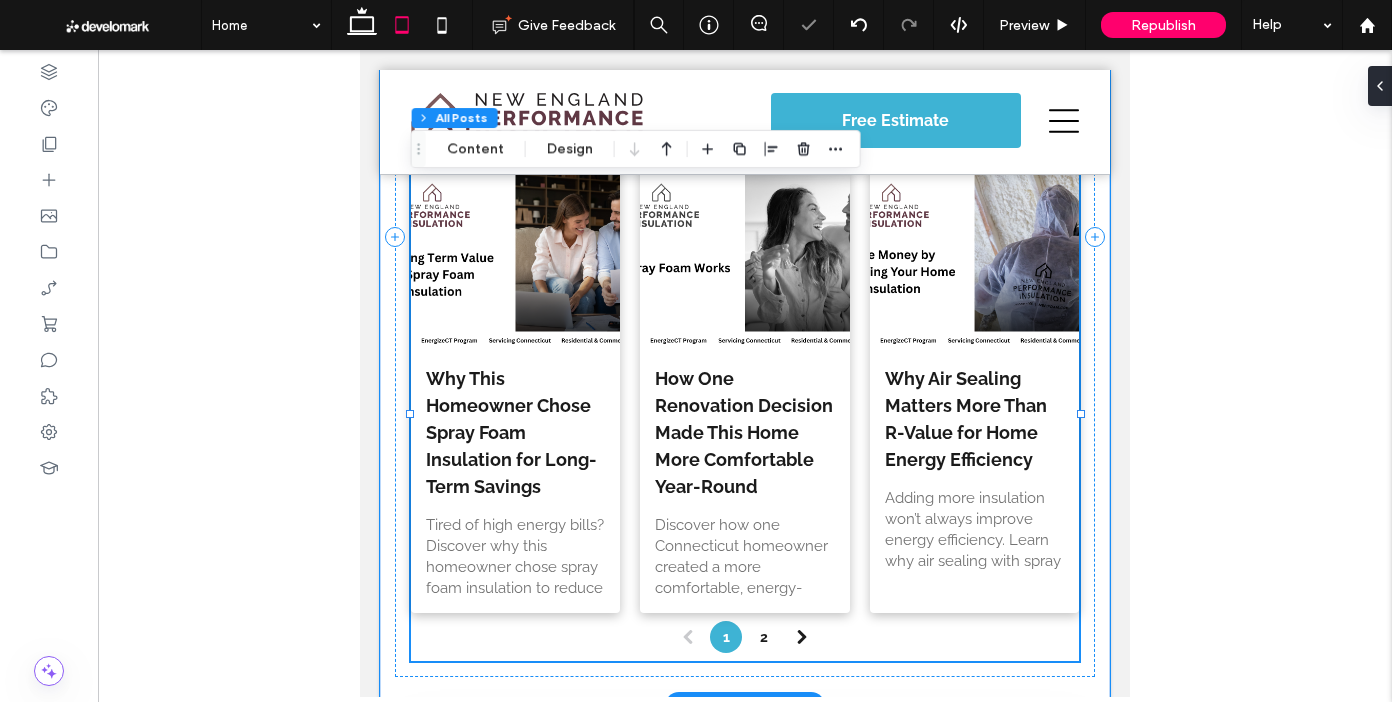 scroll, scrollTop: 17647, scrollLeft: 0, axis: vertical 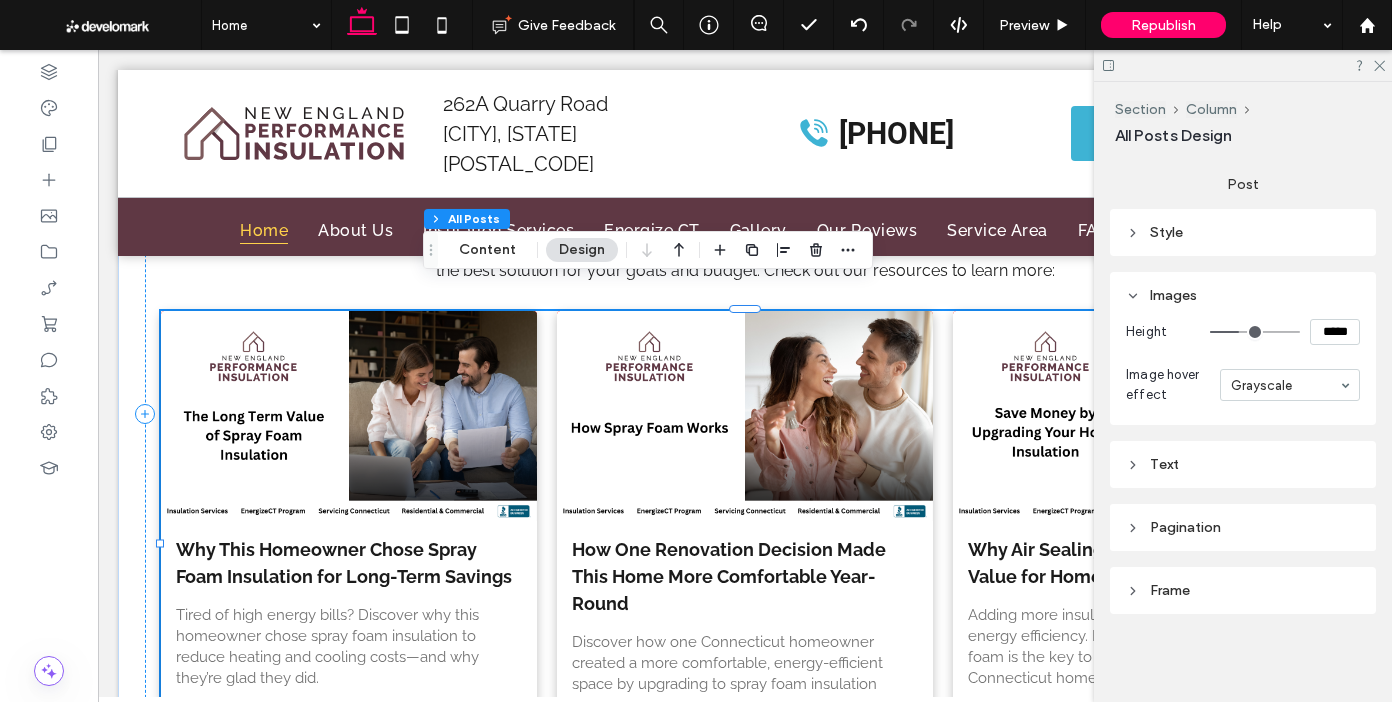 type on "***" 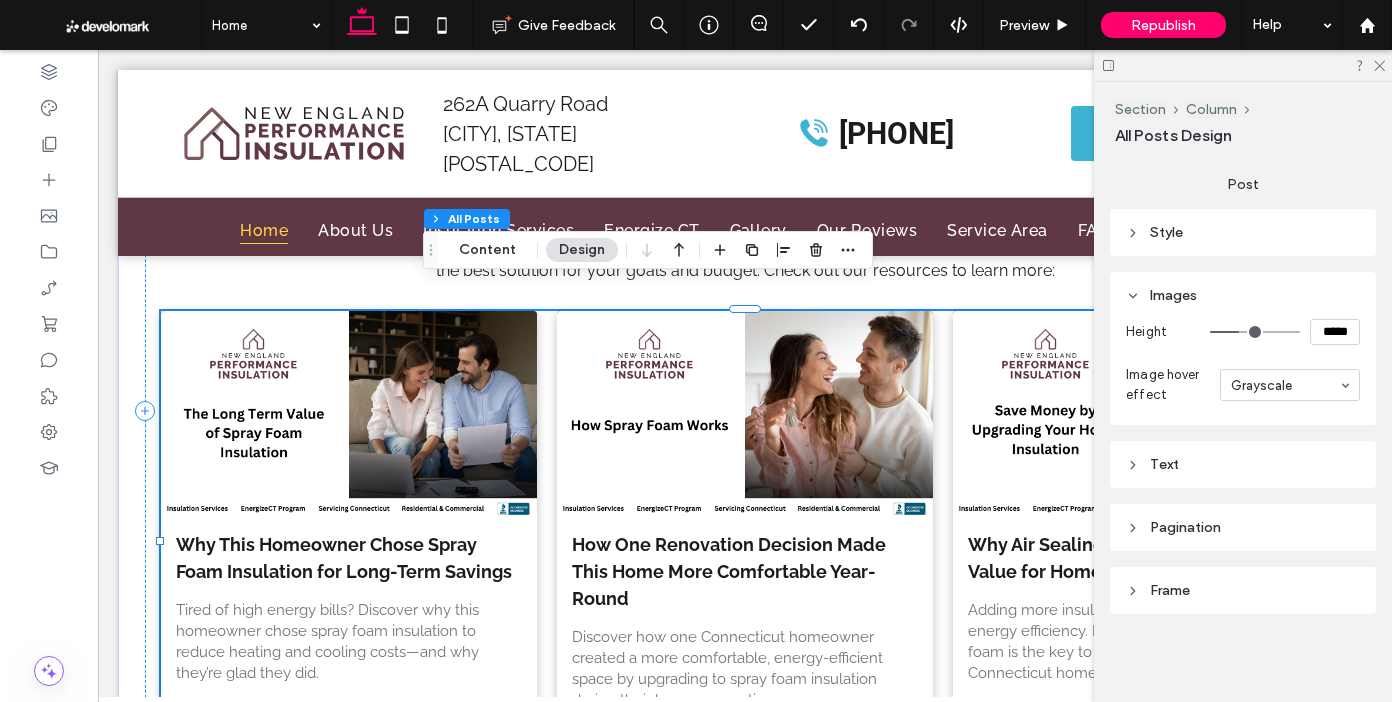 type on "***" 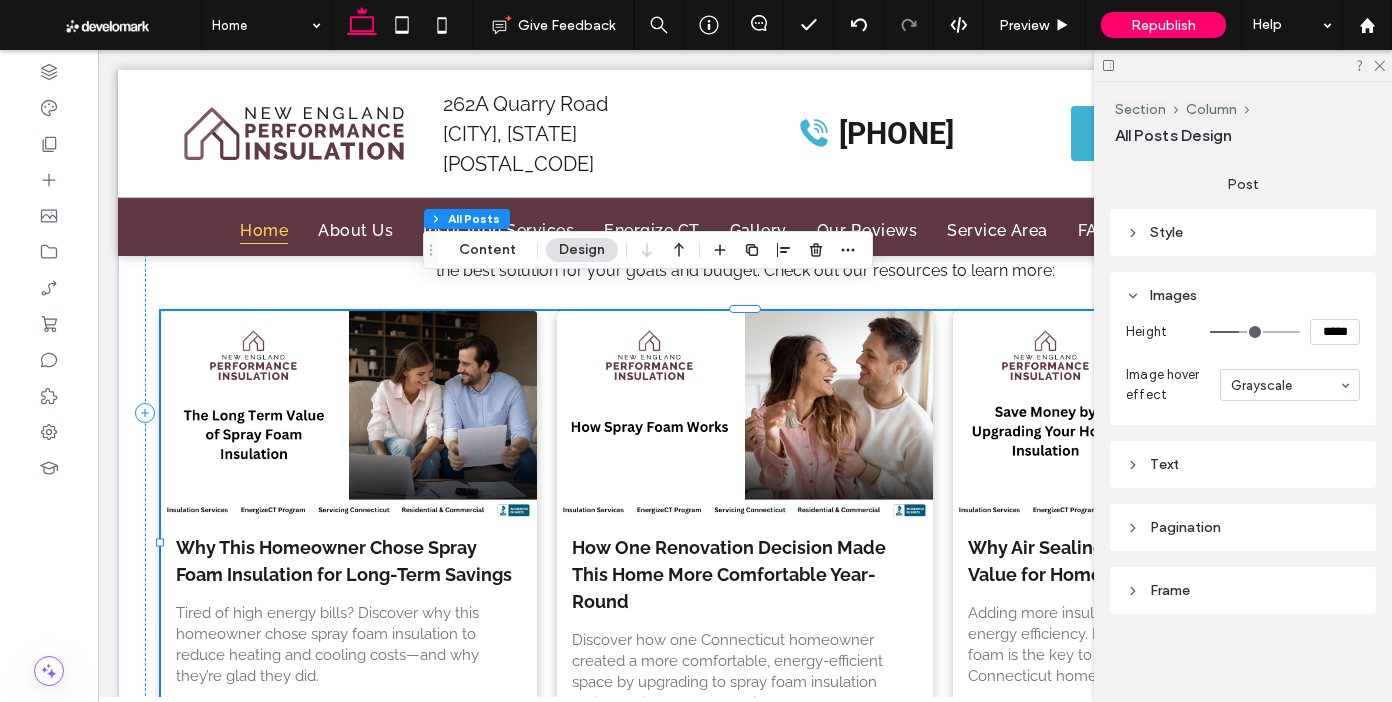 type on "***" 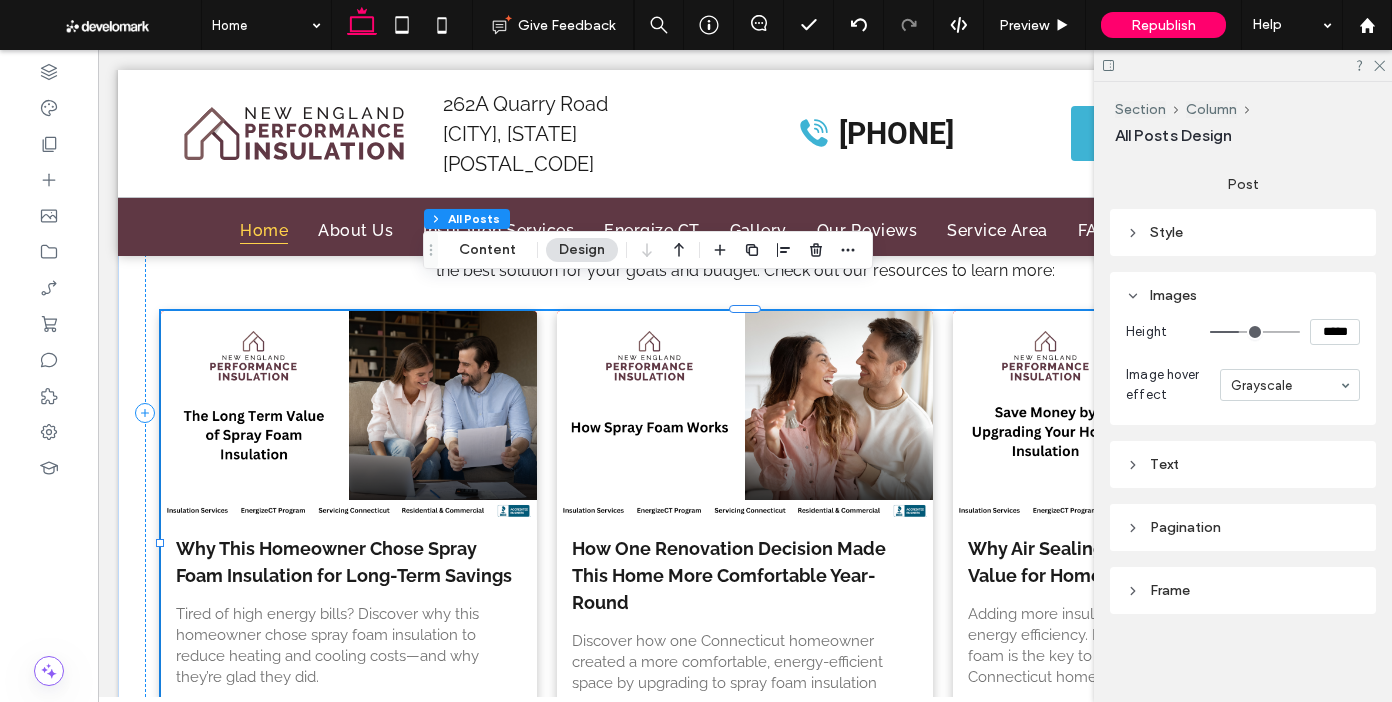 type on "***" 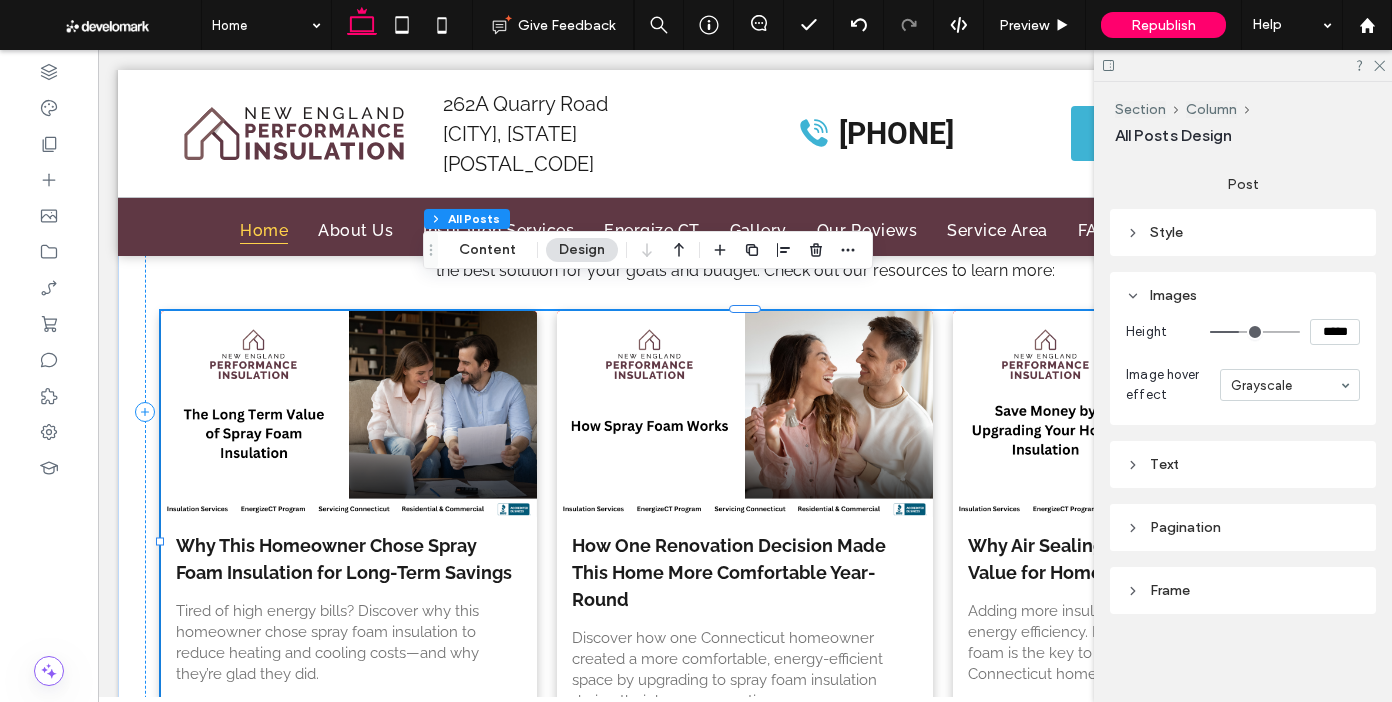 type on "***" 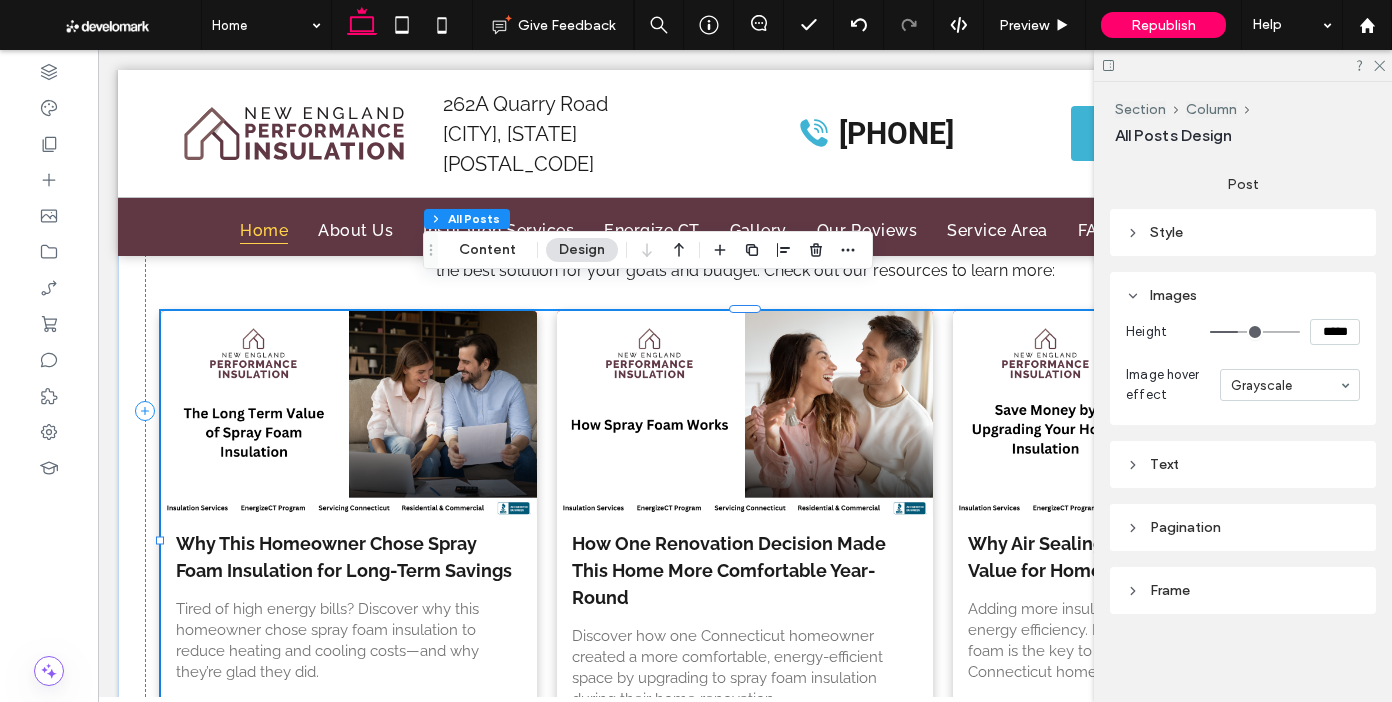 type on "***" 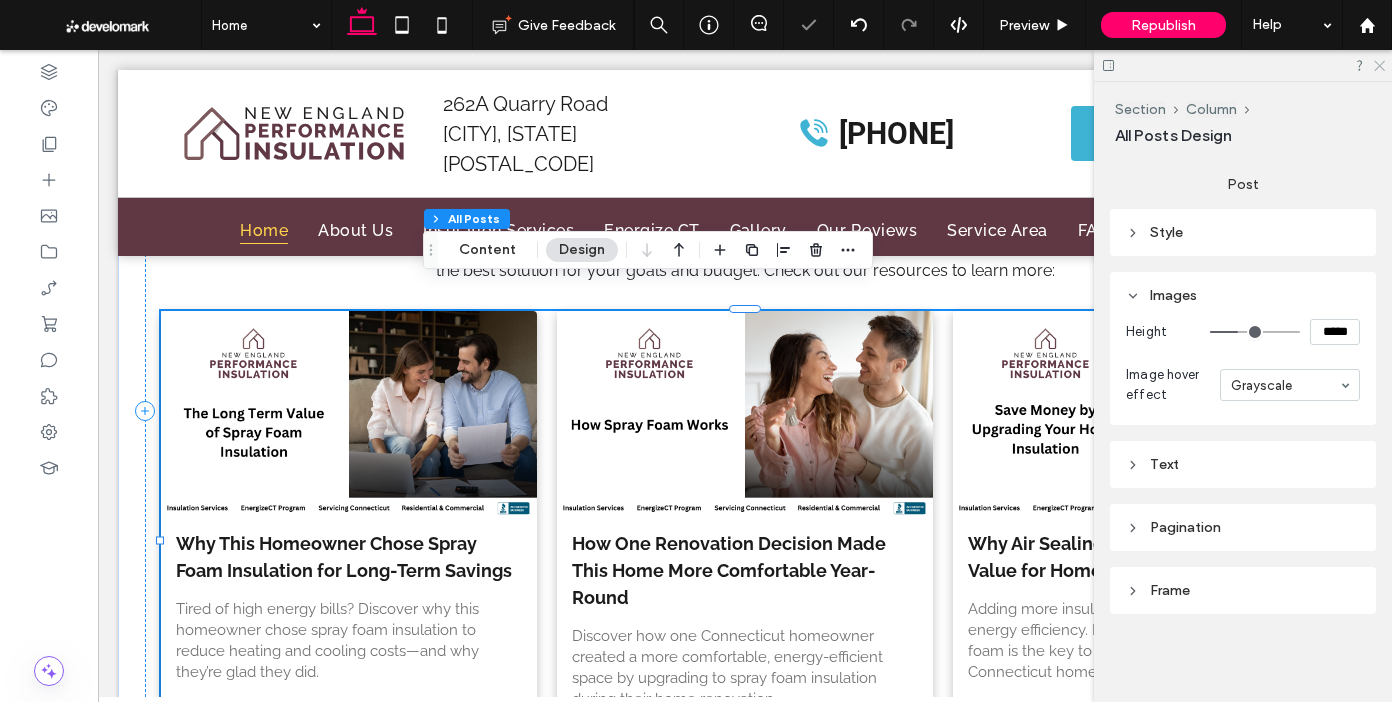 click 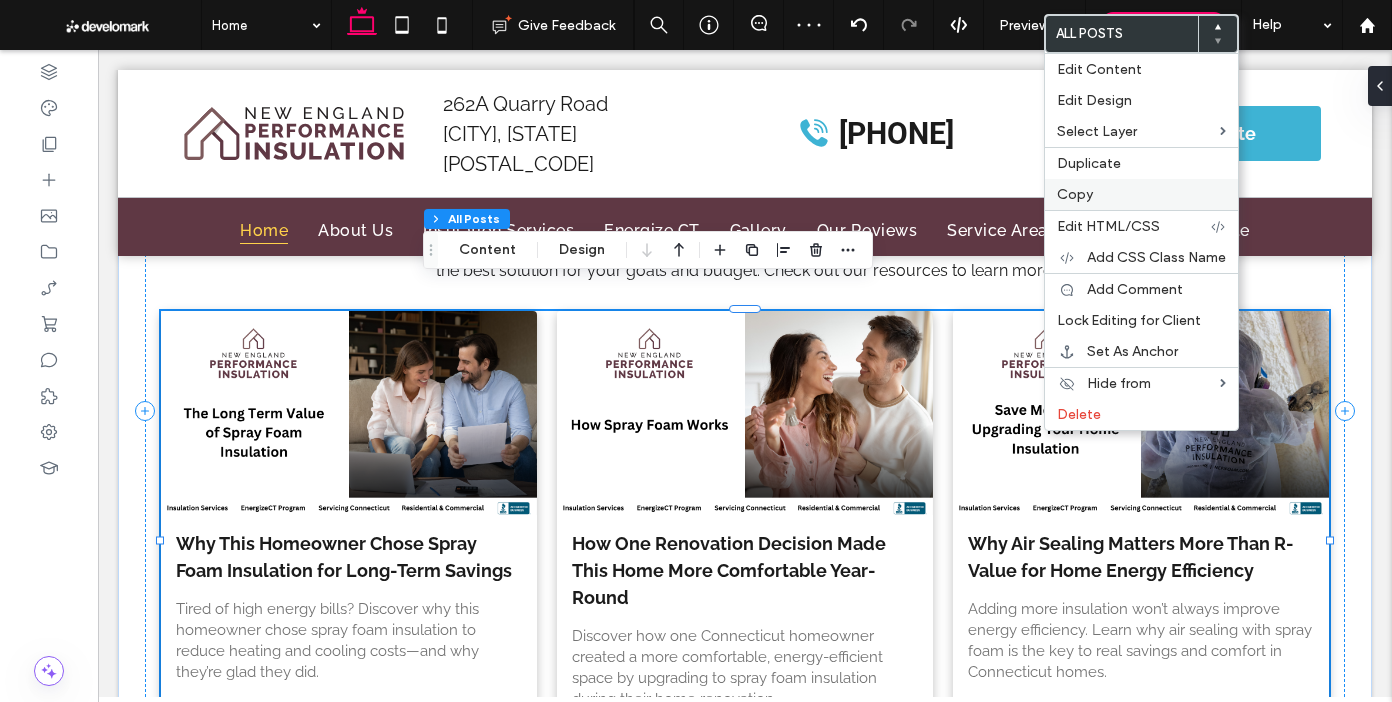click on "Copy" at bounding box center (1141, 194) 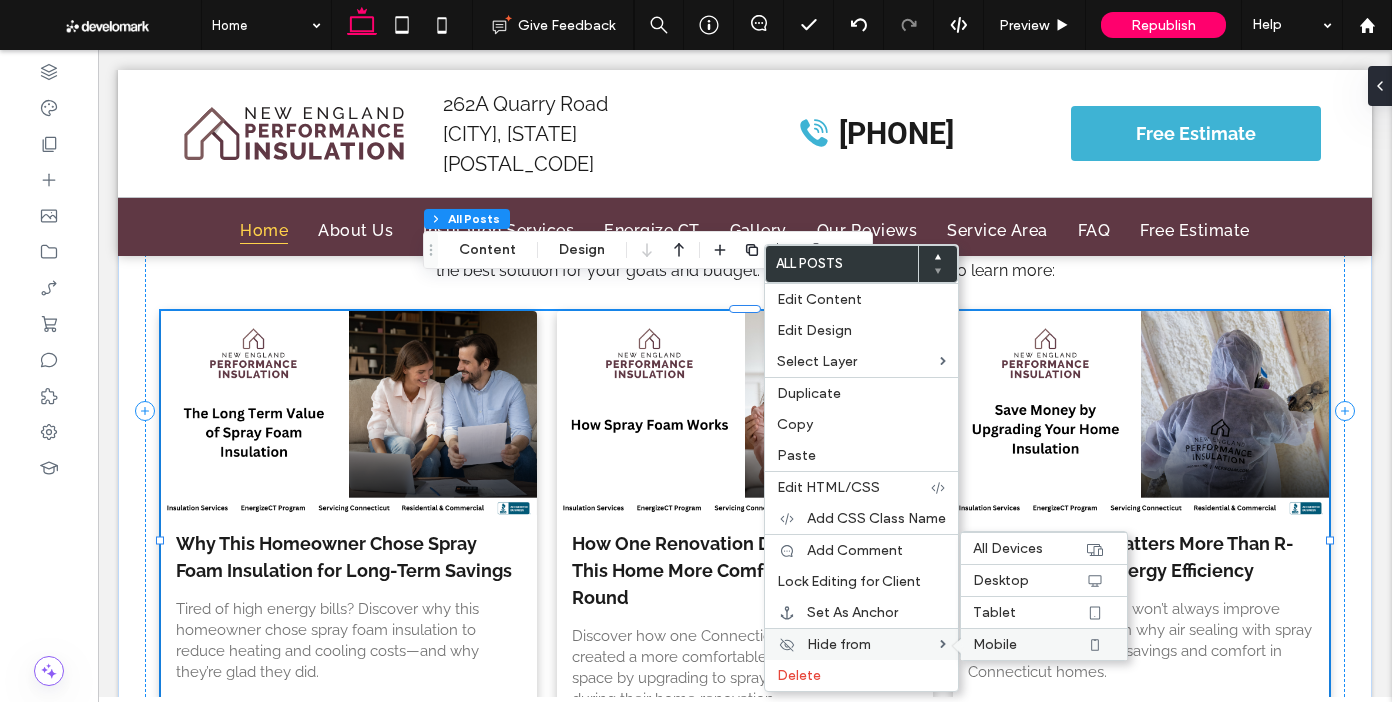 click on "Mobile" at bounding box center [1029, 644] 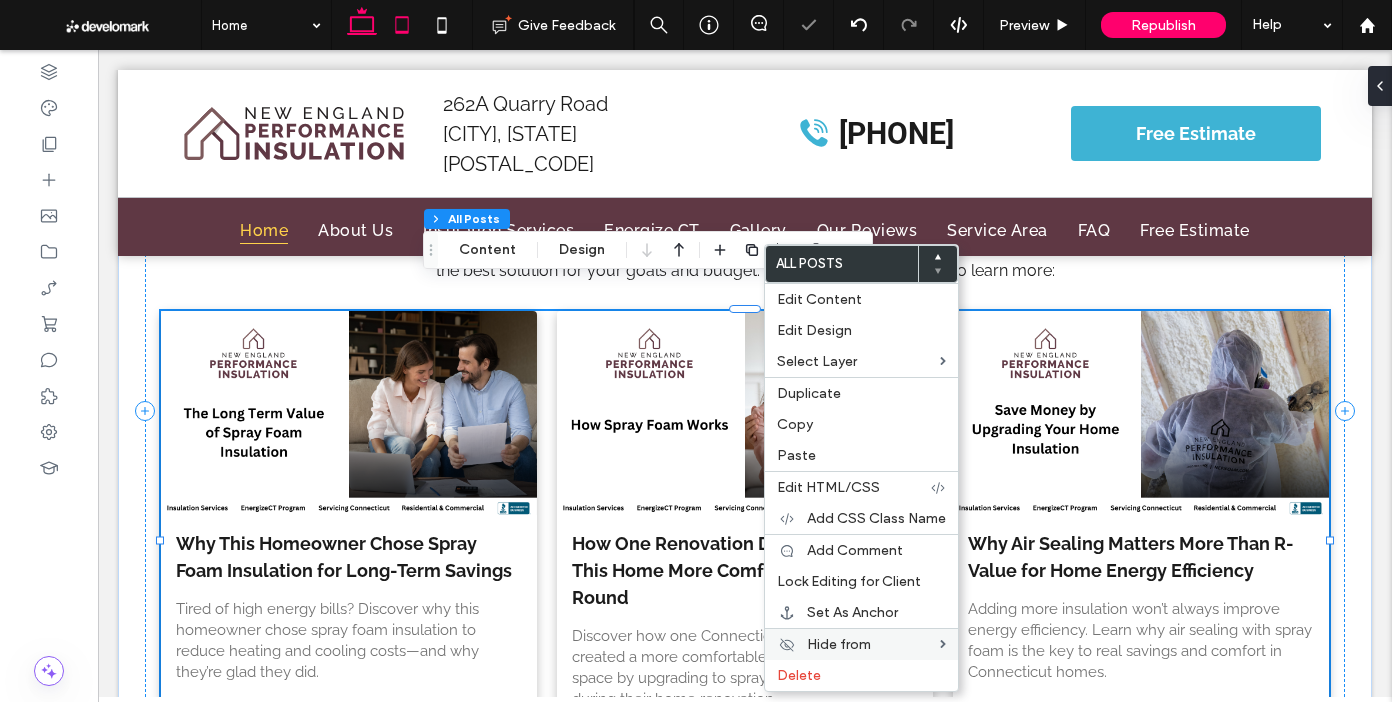 click 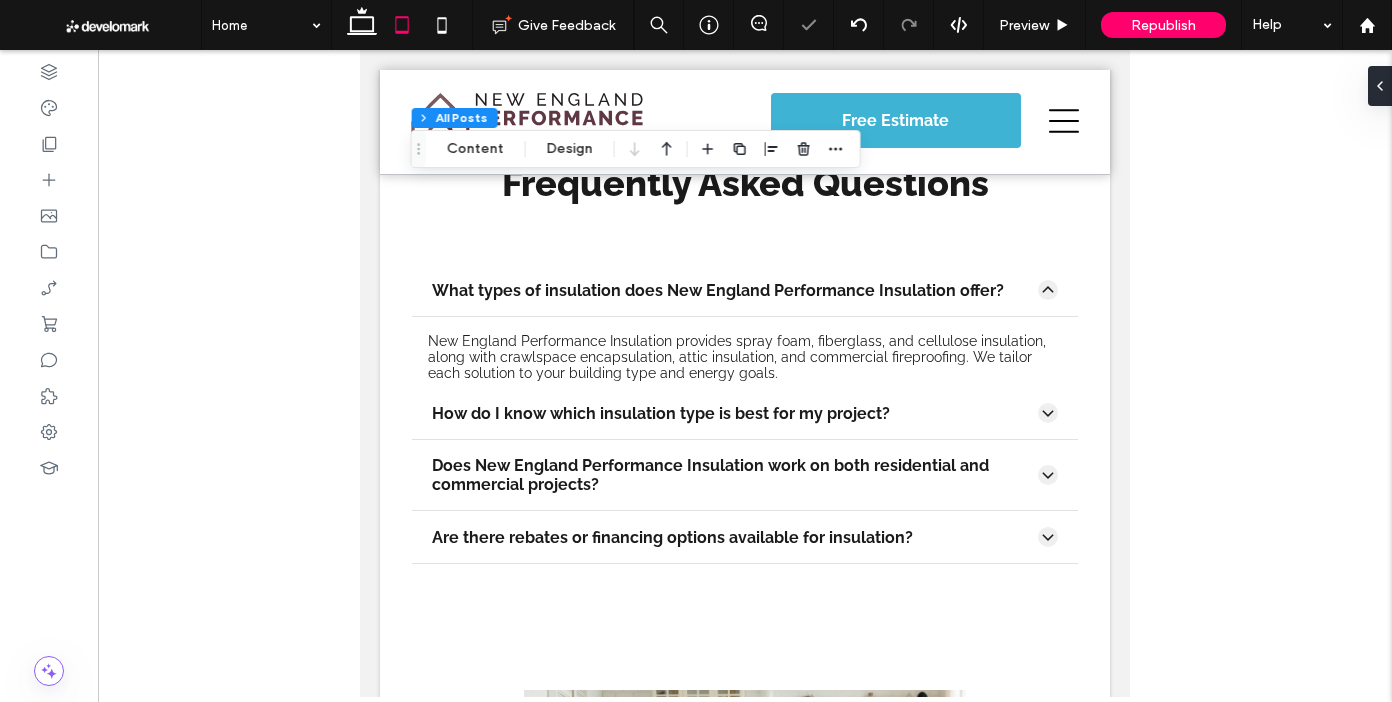 scroll, scrollTop: 1149, scrollLeft: 0, axis: vertical 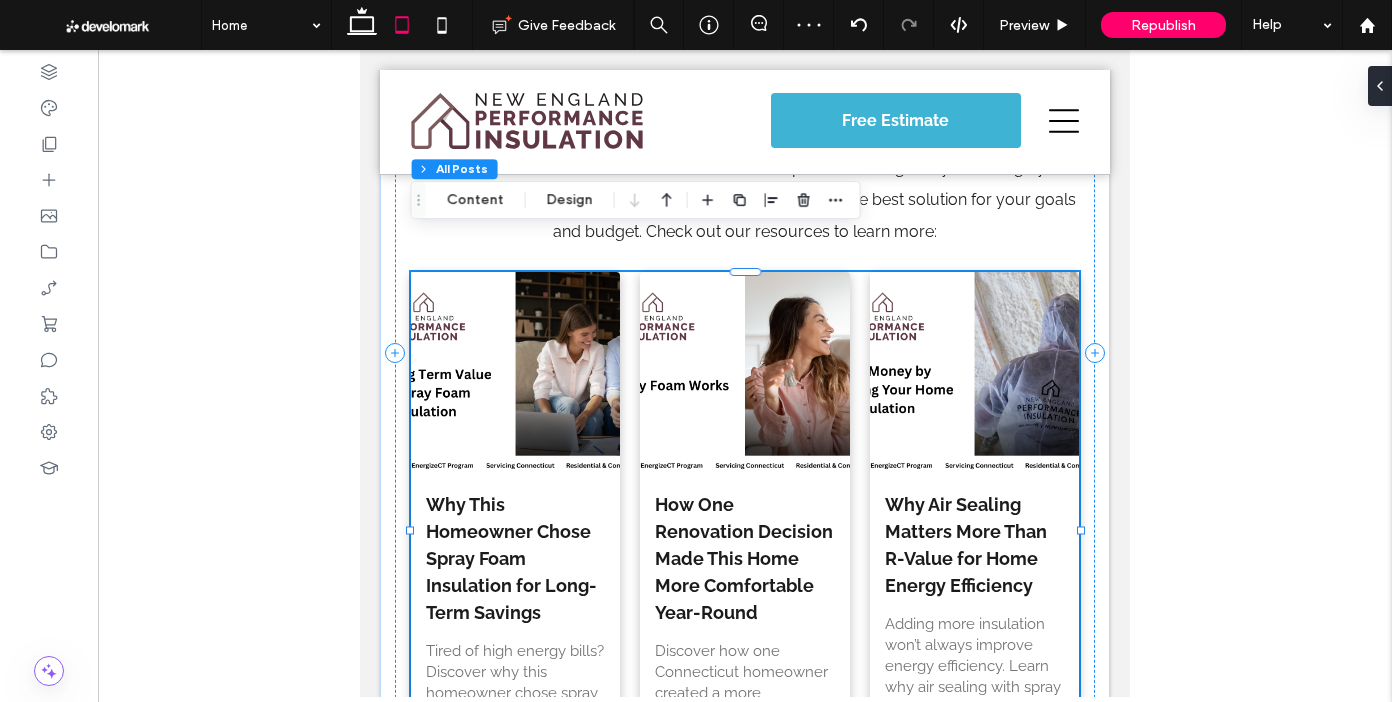 click 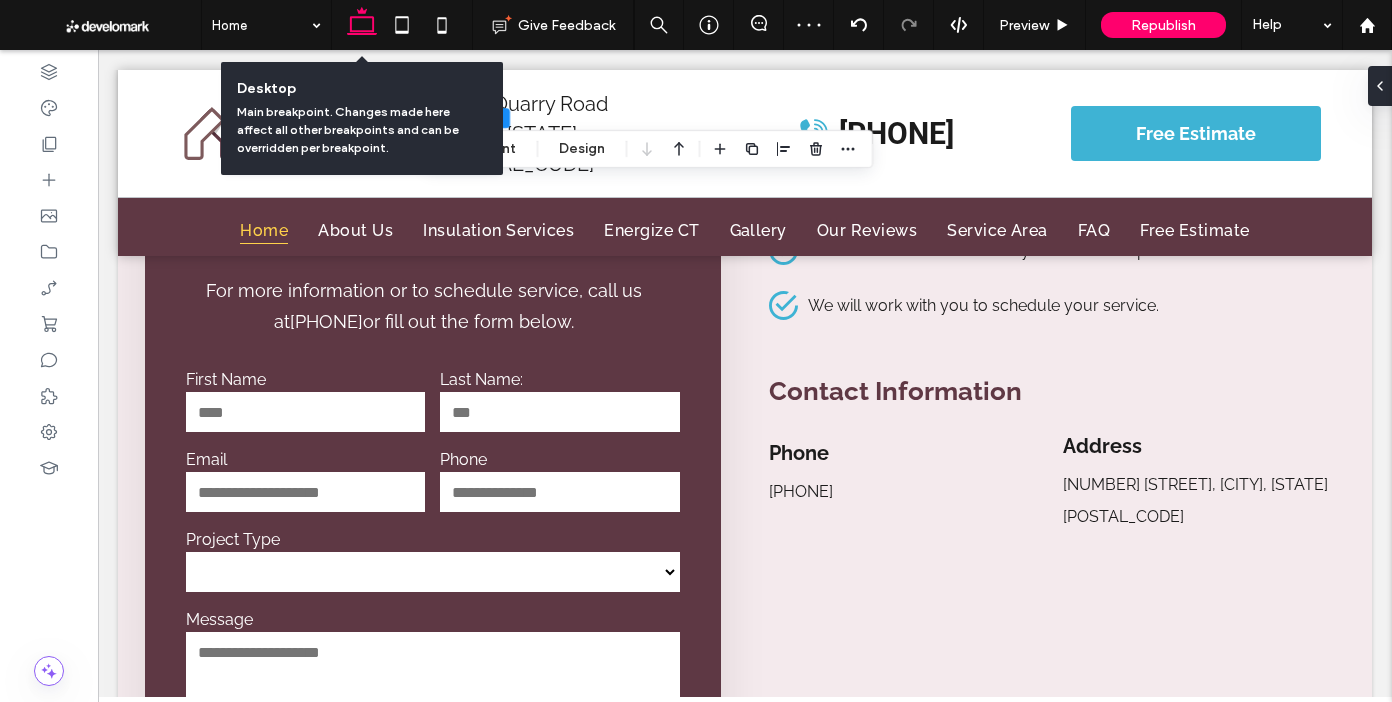 scroll, scrollTop: 16710, scrollLeft: 0, axis: vertical 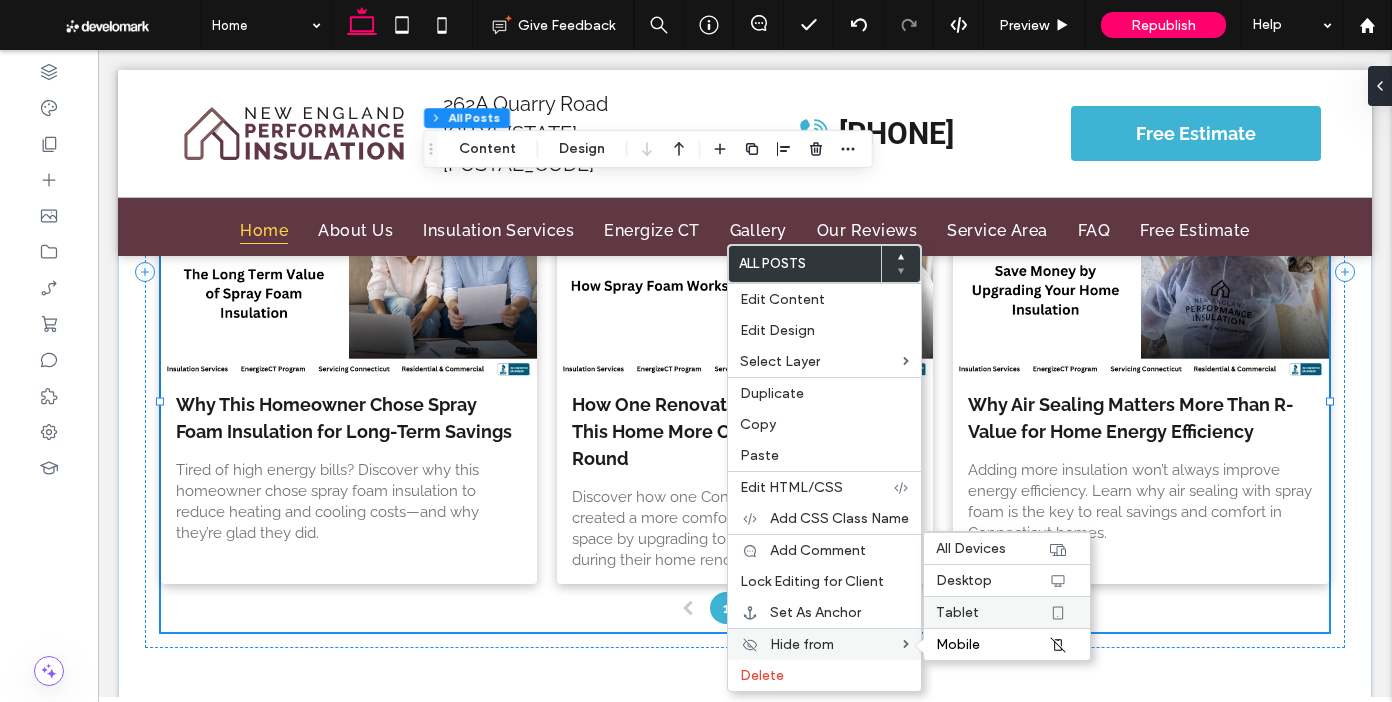 click on "Tablet" at bounding box center (957, 612) 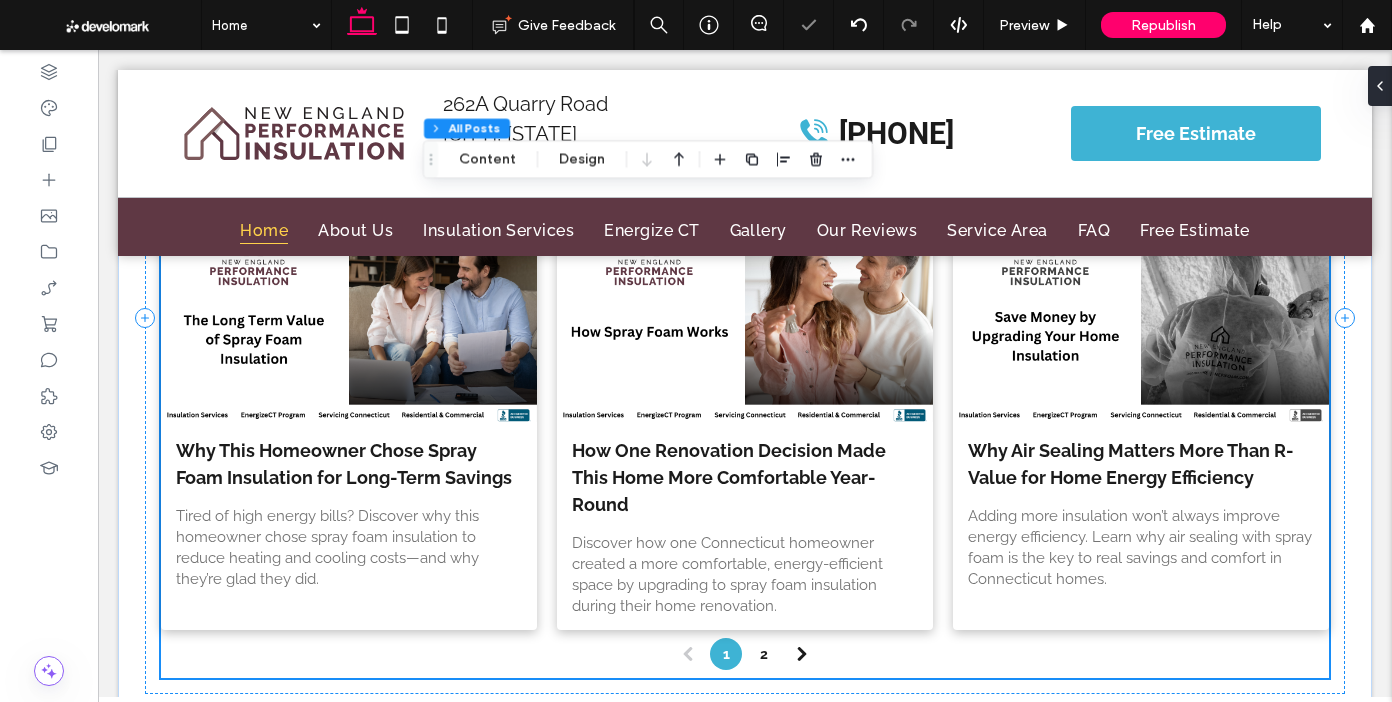 scroll, scrollTop: 16660, scrollLeft: 0, axis: vertical 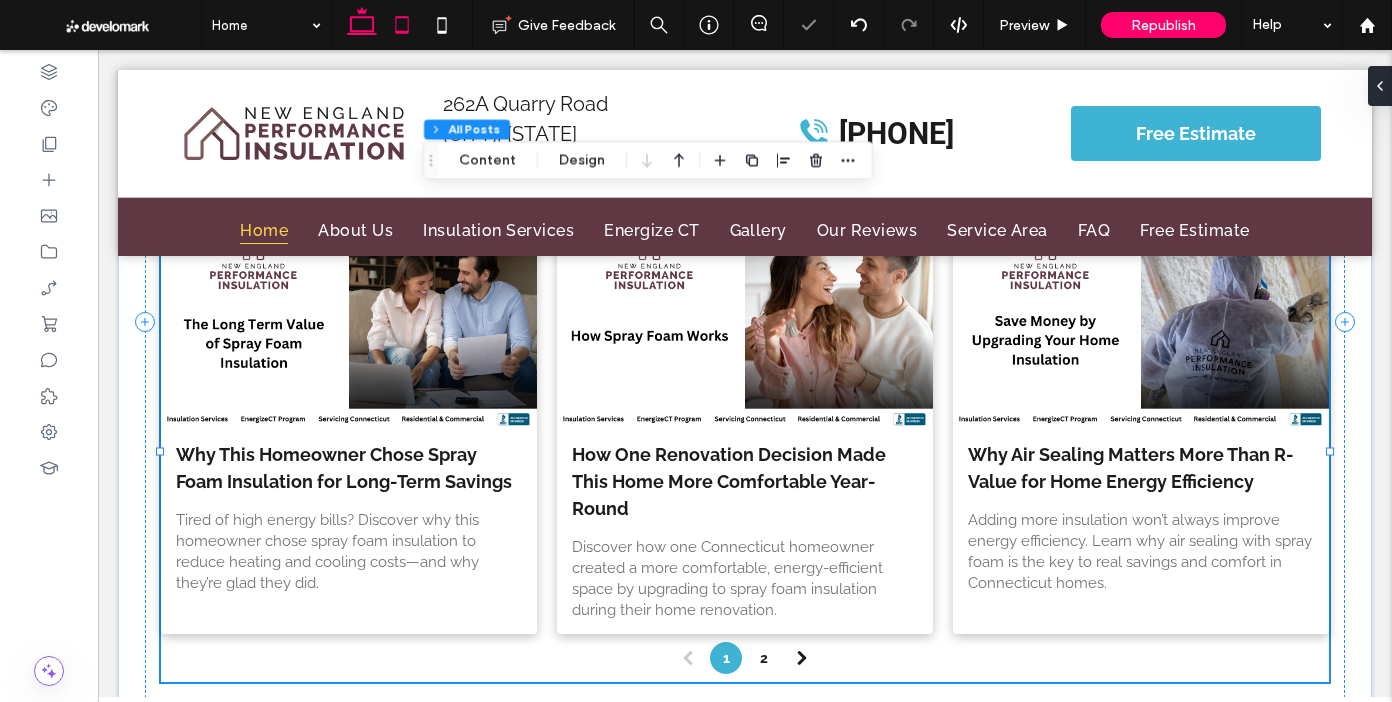 drag, startPoint x: 401, startPoint y: 39, endPoint x: 110, endPoint y: 16, distance: 291.90753 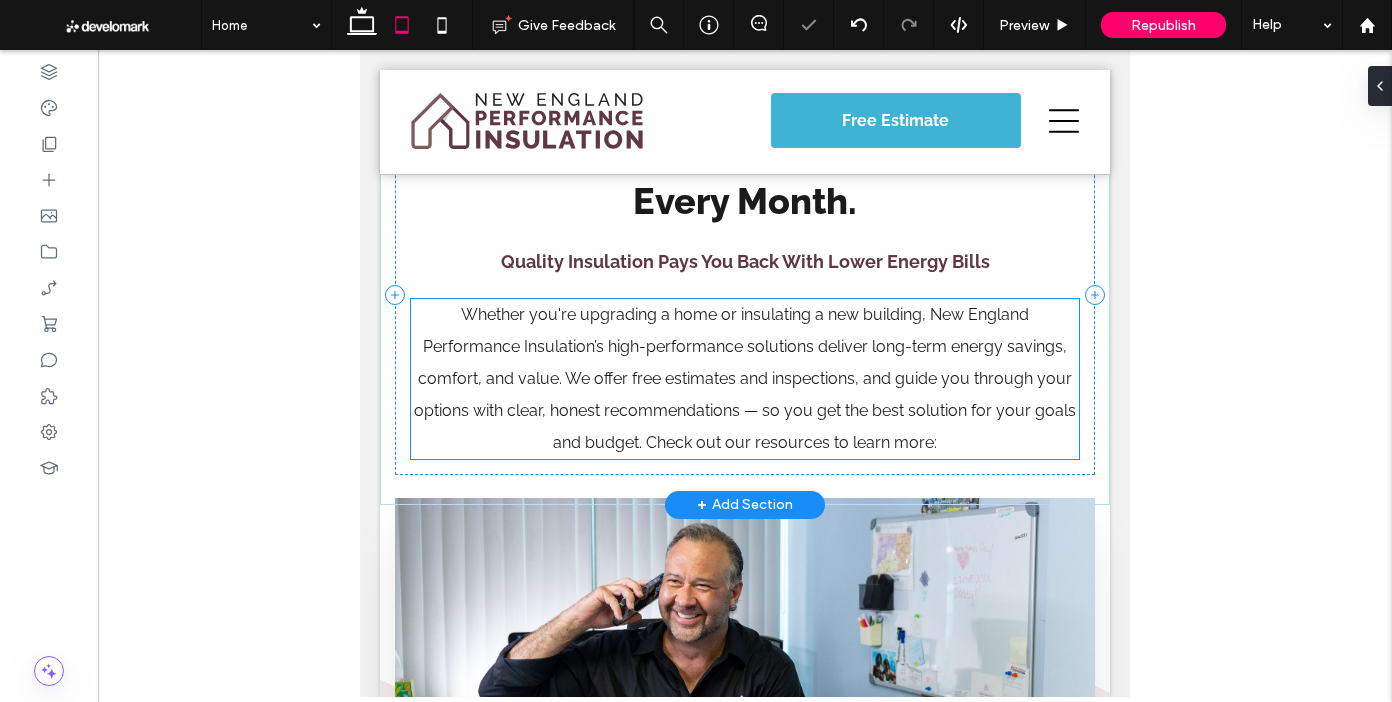 scroll, scrollTop: 17422, scrollLeft: 0, axis: vertical 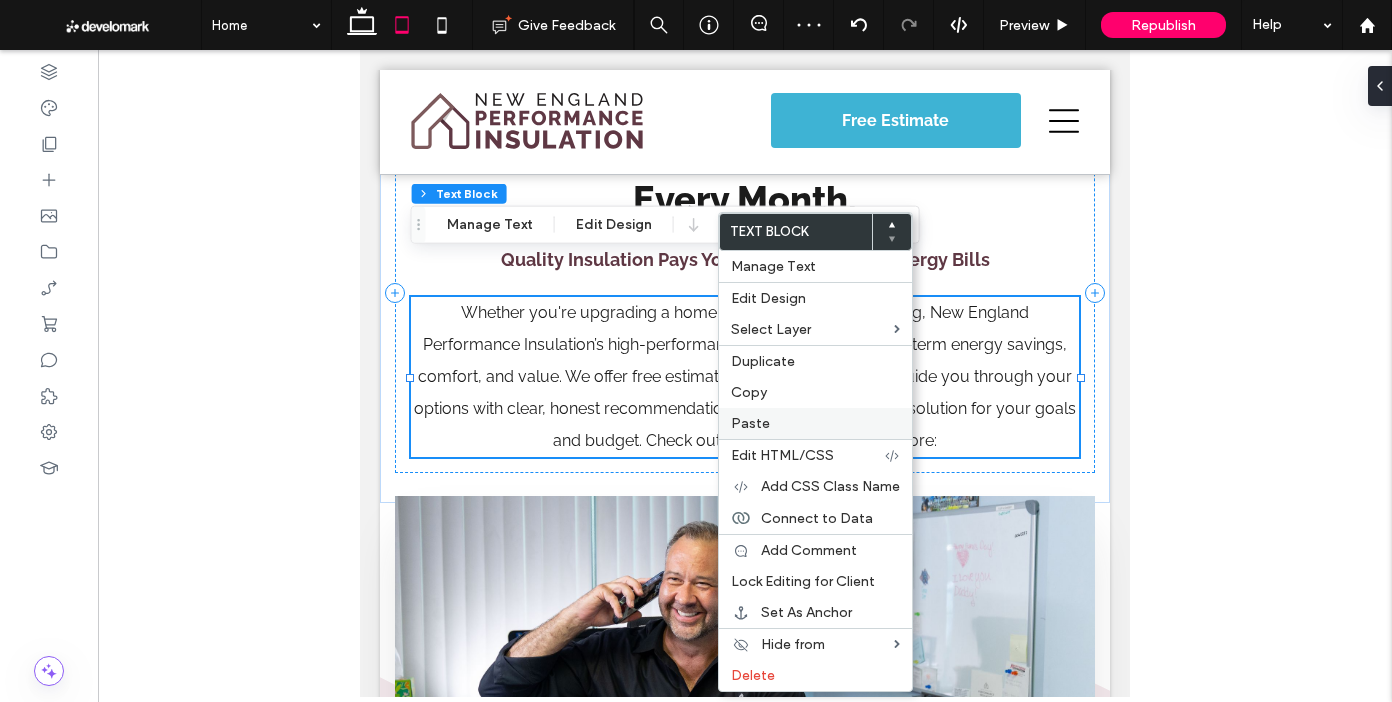 click on "Paste" at bounding box center [815, 423] 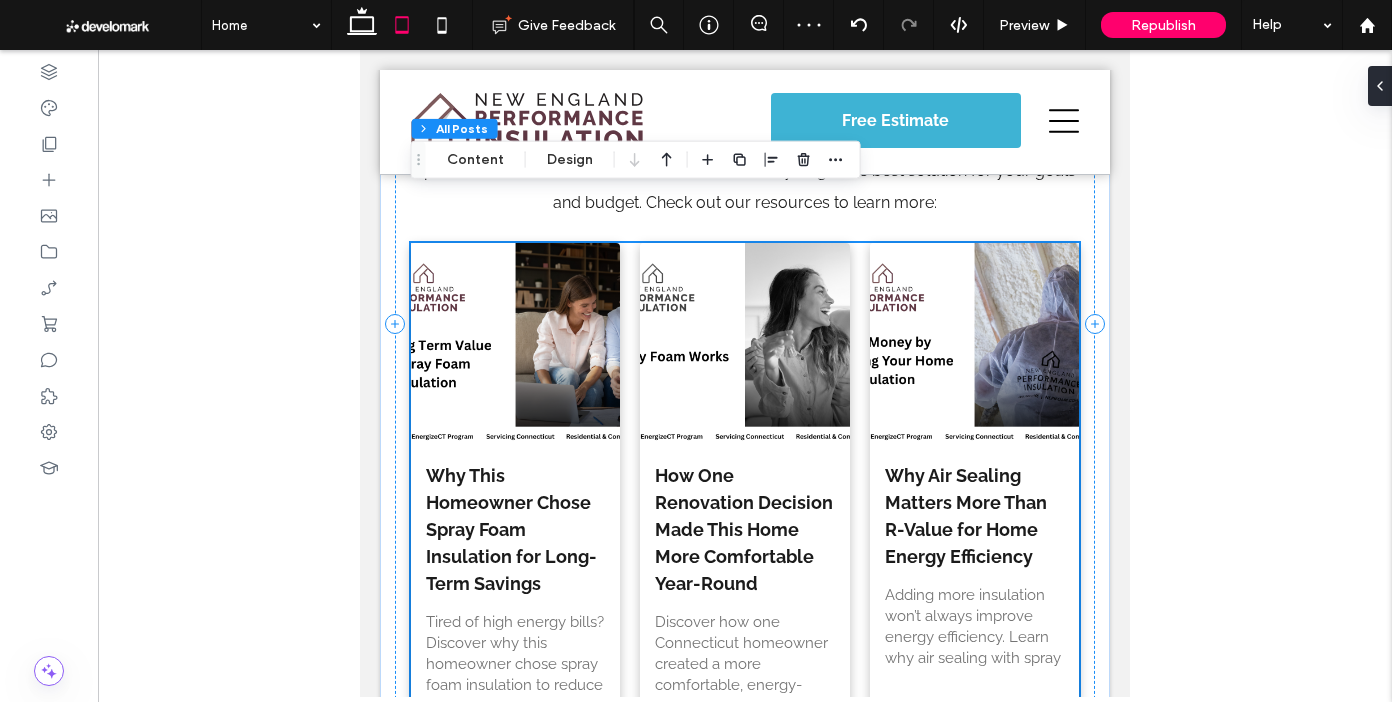 scroll, scrollTop: 17681, scrollLeft: 0, axis: vertical 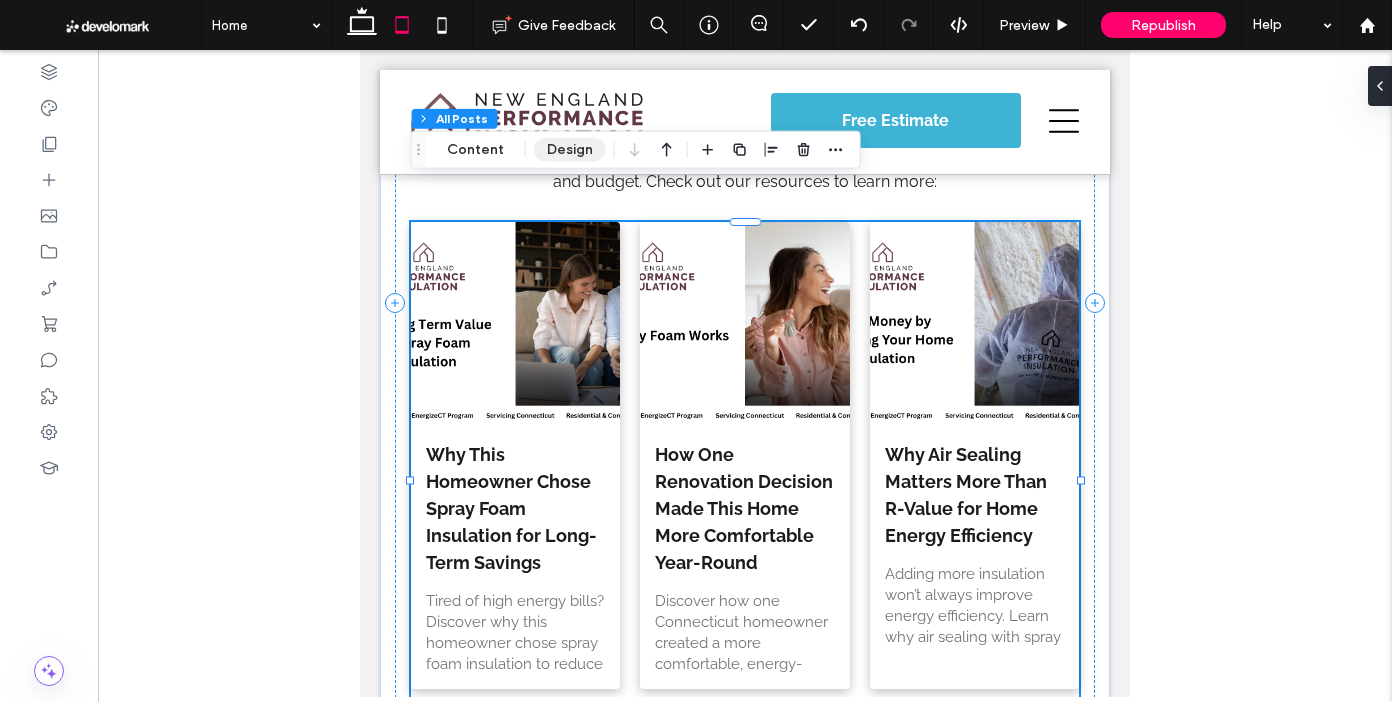 click on "Design" at bounding box center (570, 150) 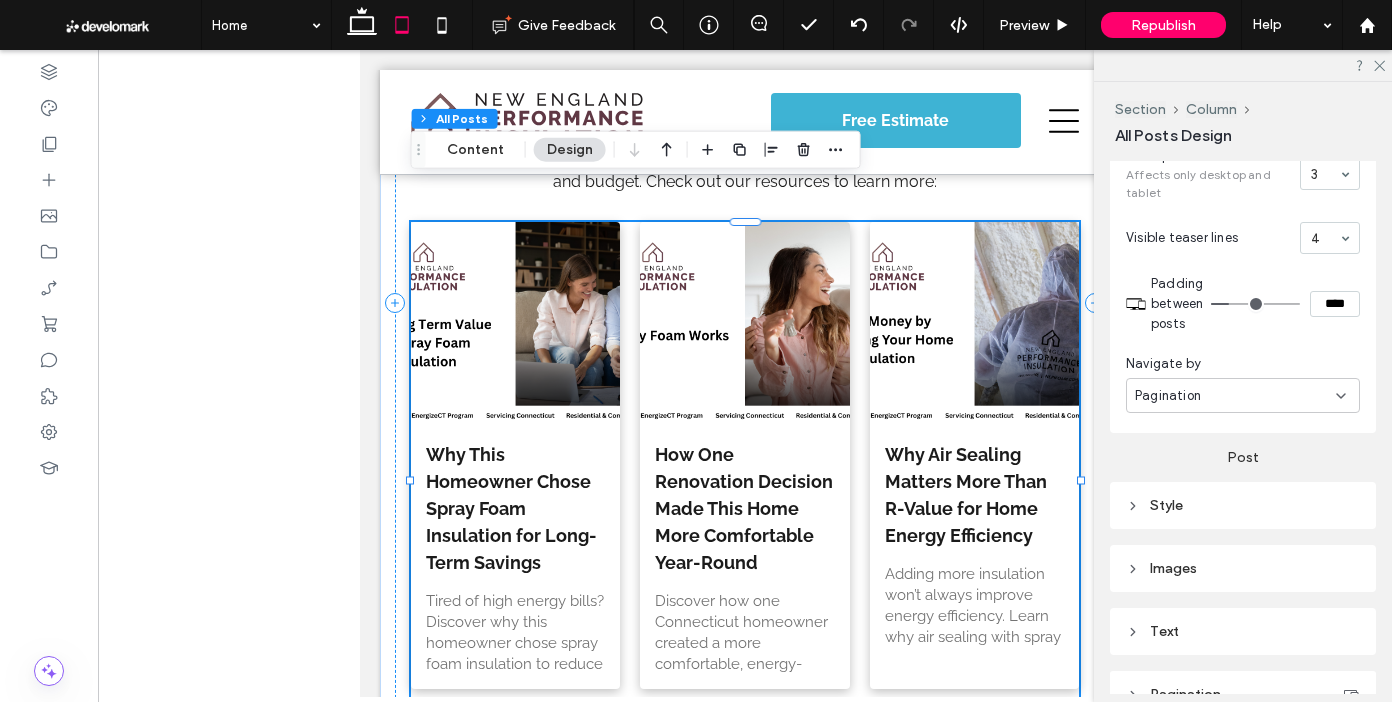 click on "Images" at bounding box center (1243, 568) 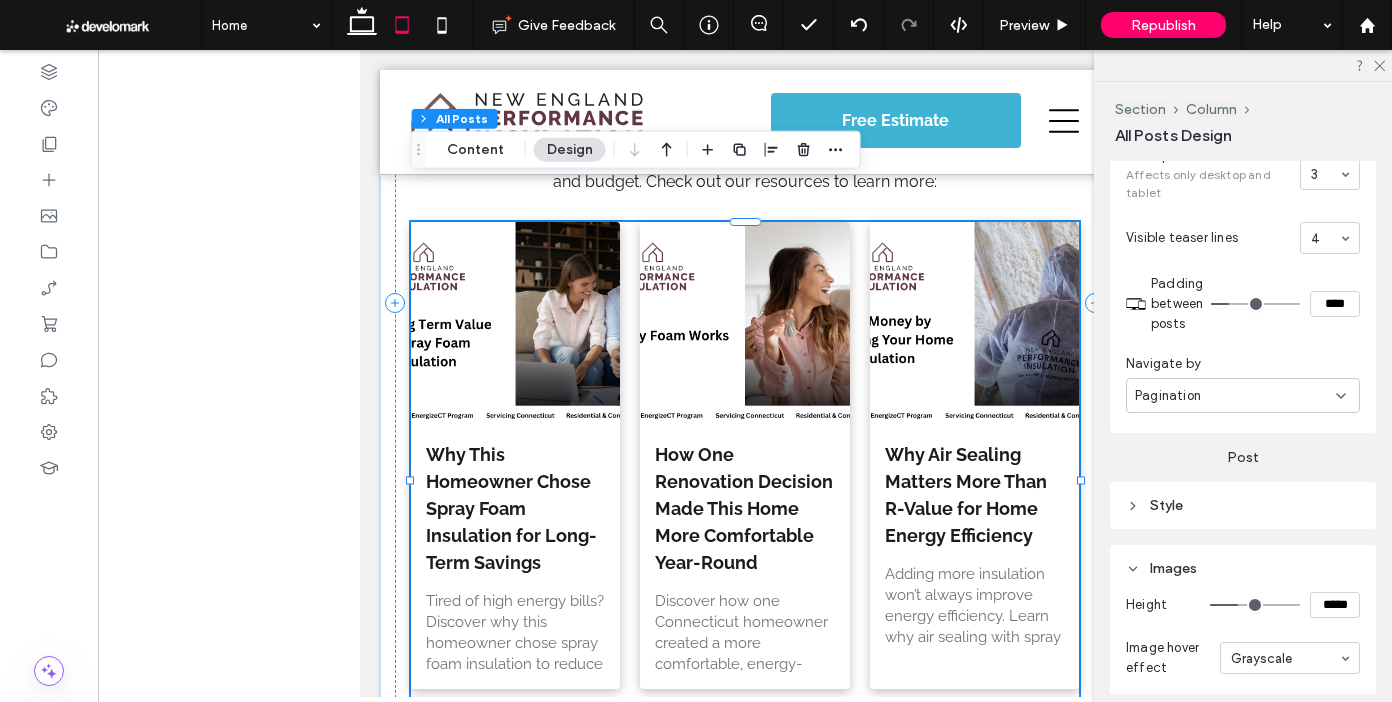 scroll, scrollTop: 1180, scrollLeft: 0, axis: vertical 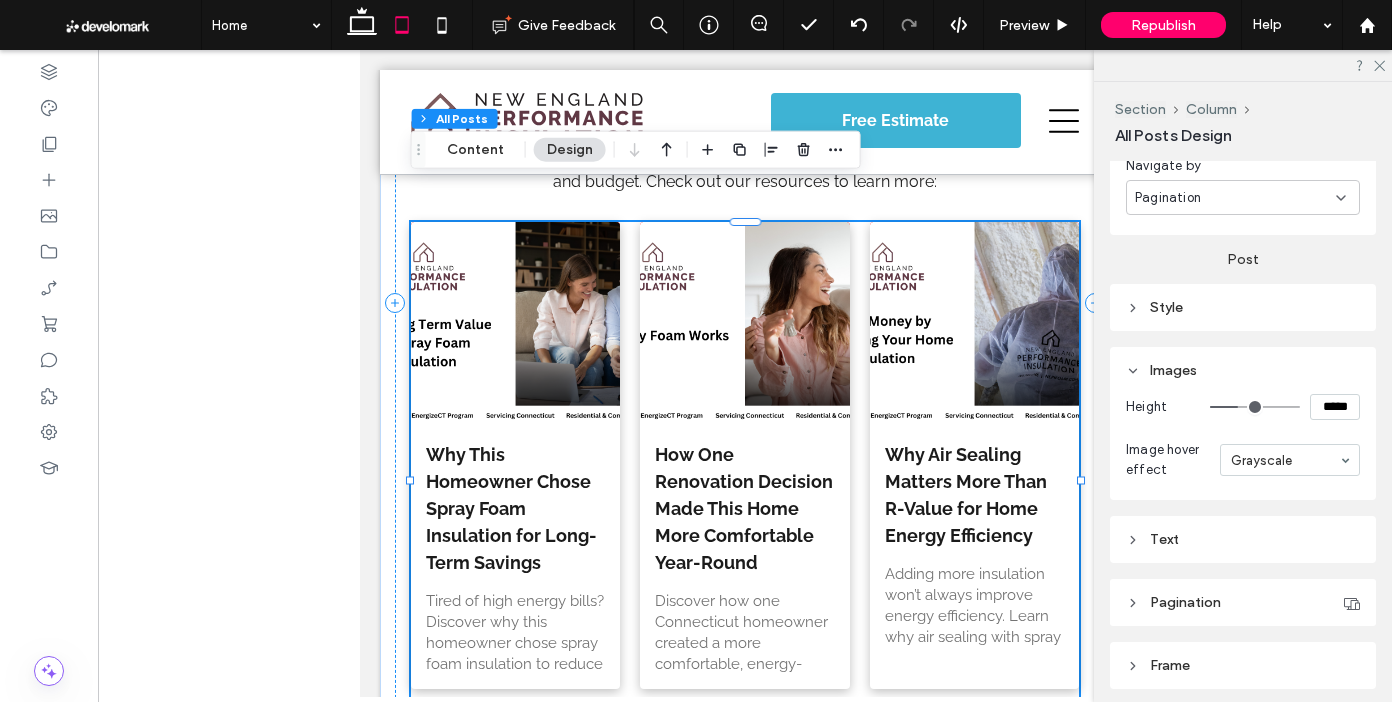 type on "***" 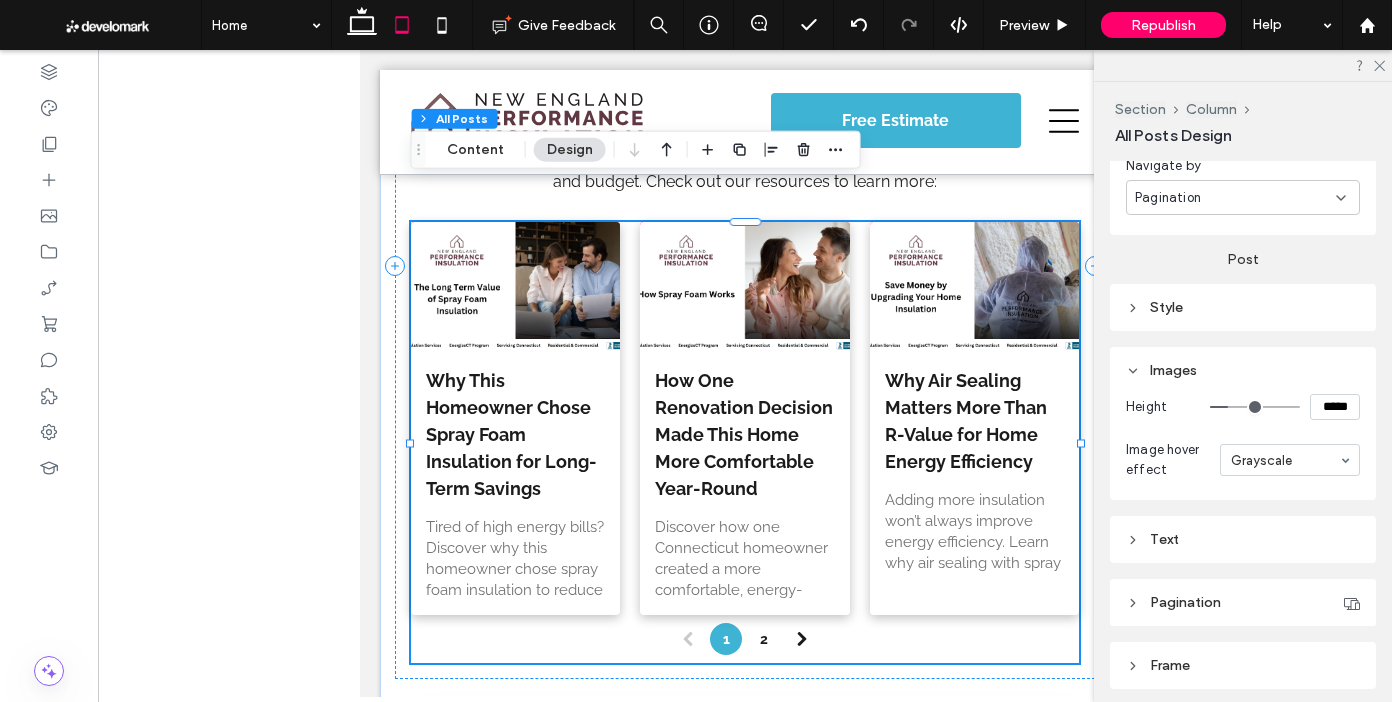 type on "***" 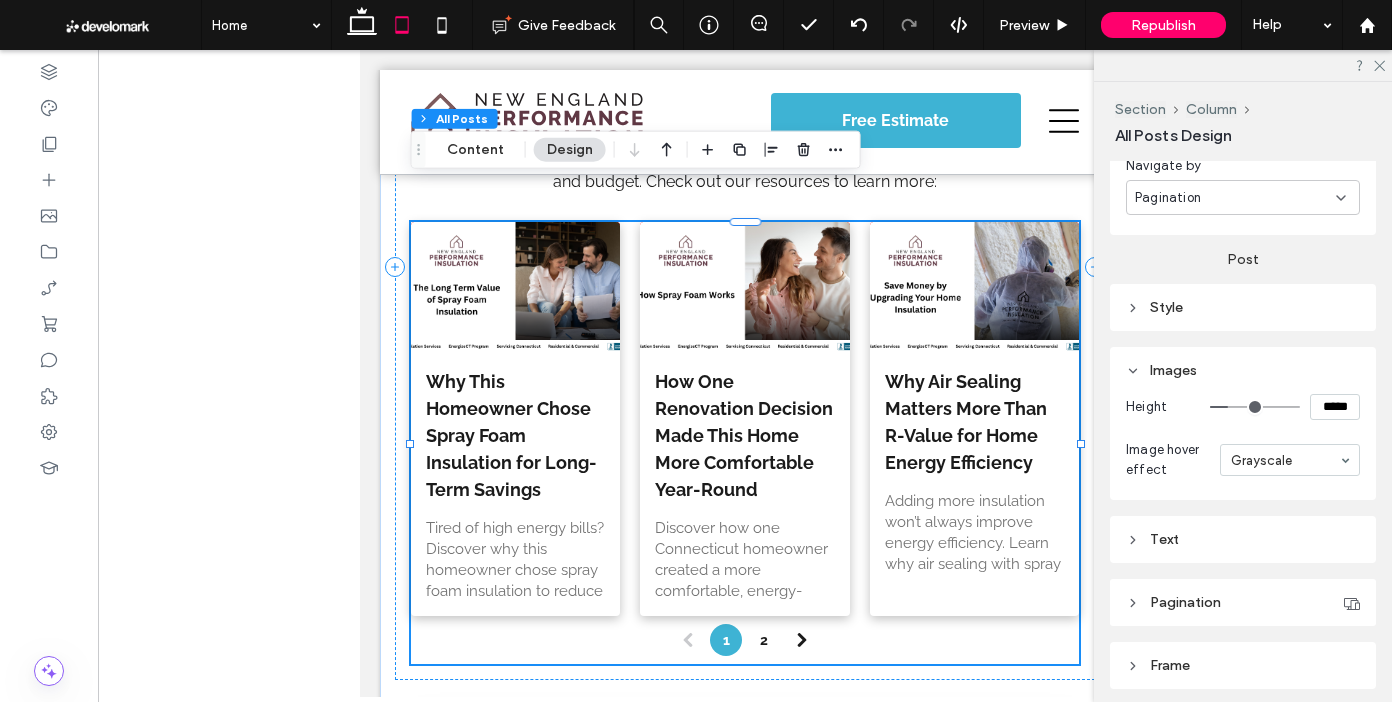 type on "***" 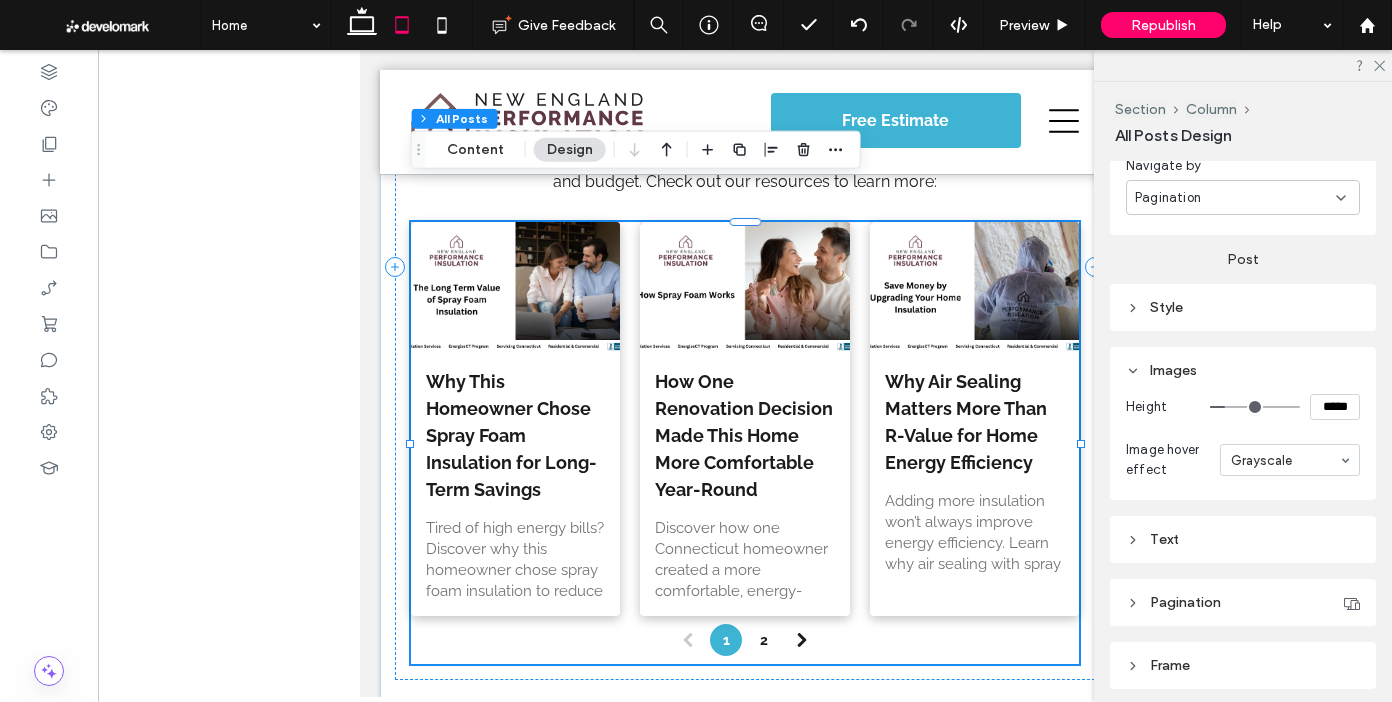 type on "***" 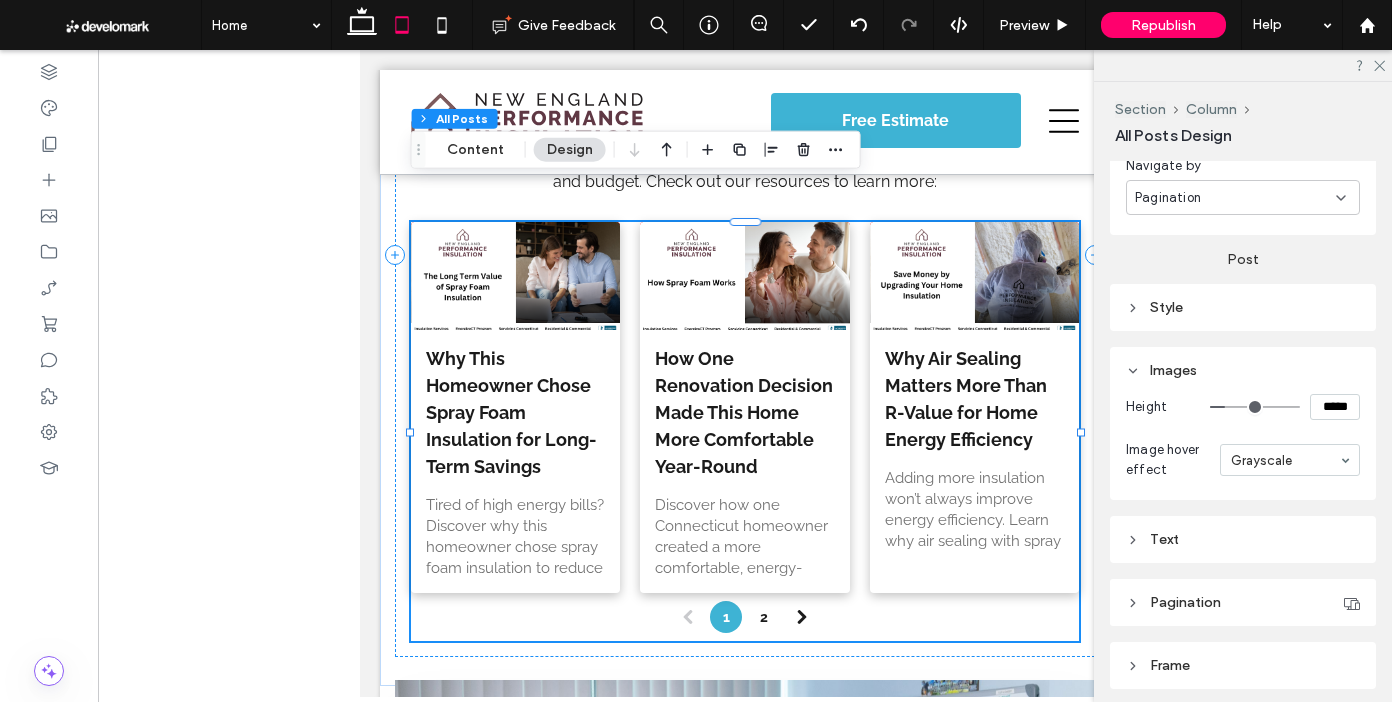 type on "***" 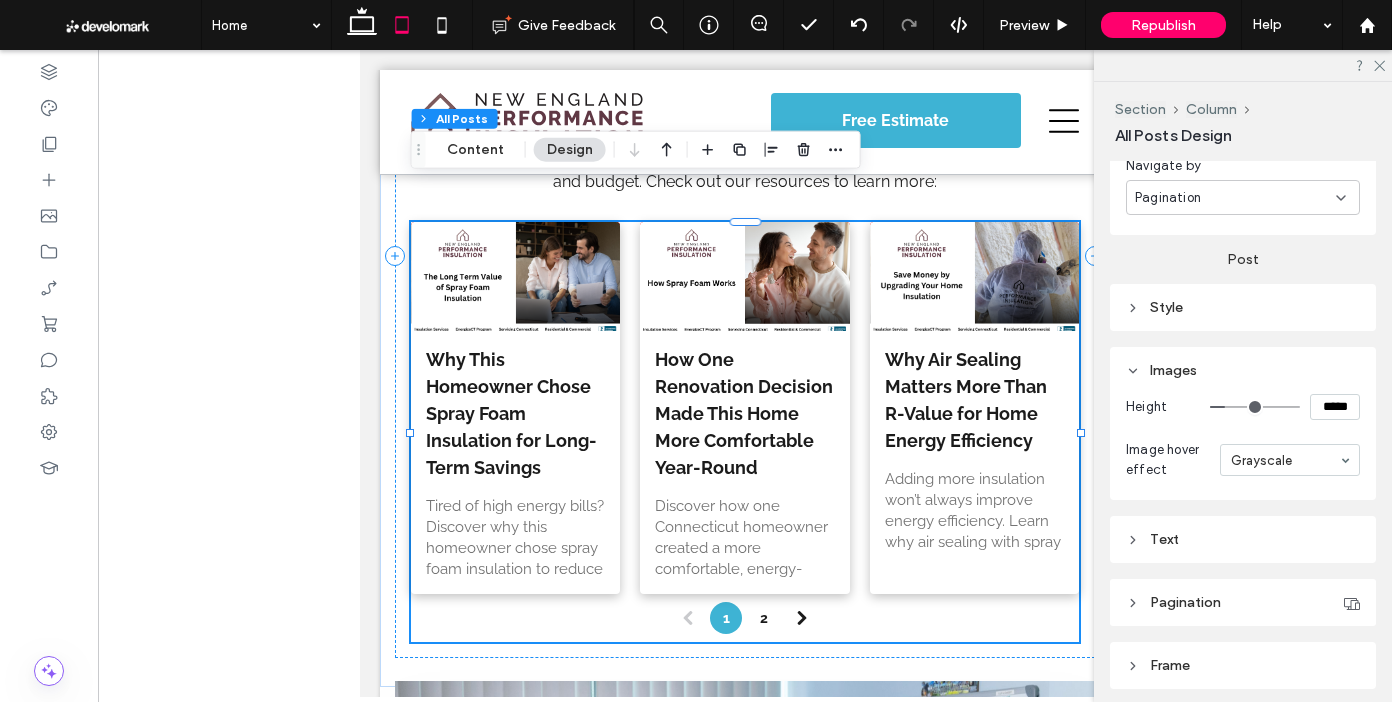 type on "***" 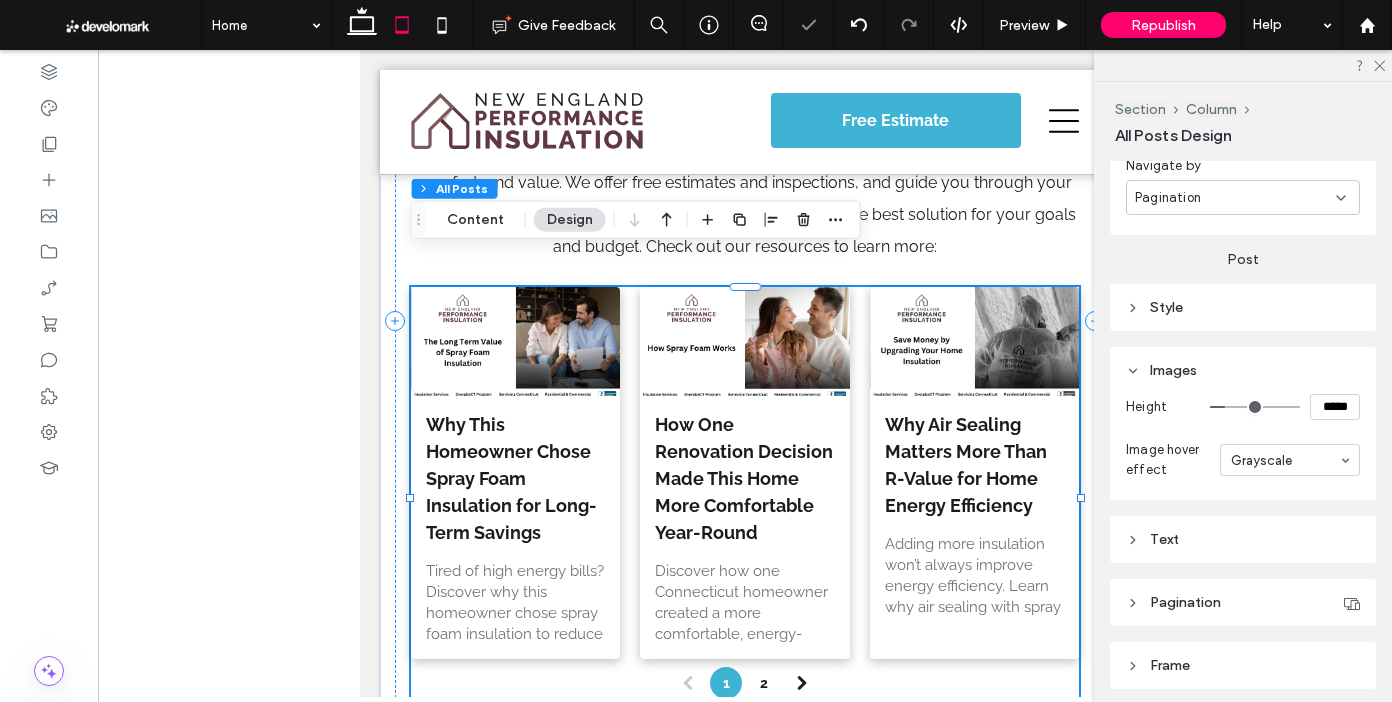 scroll, scrollTop: 17610, scrollLeft: 0, axis: vertical 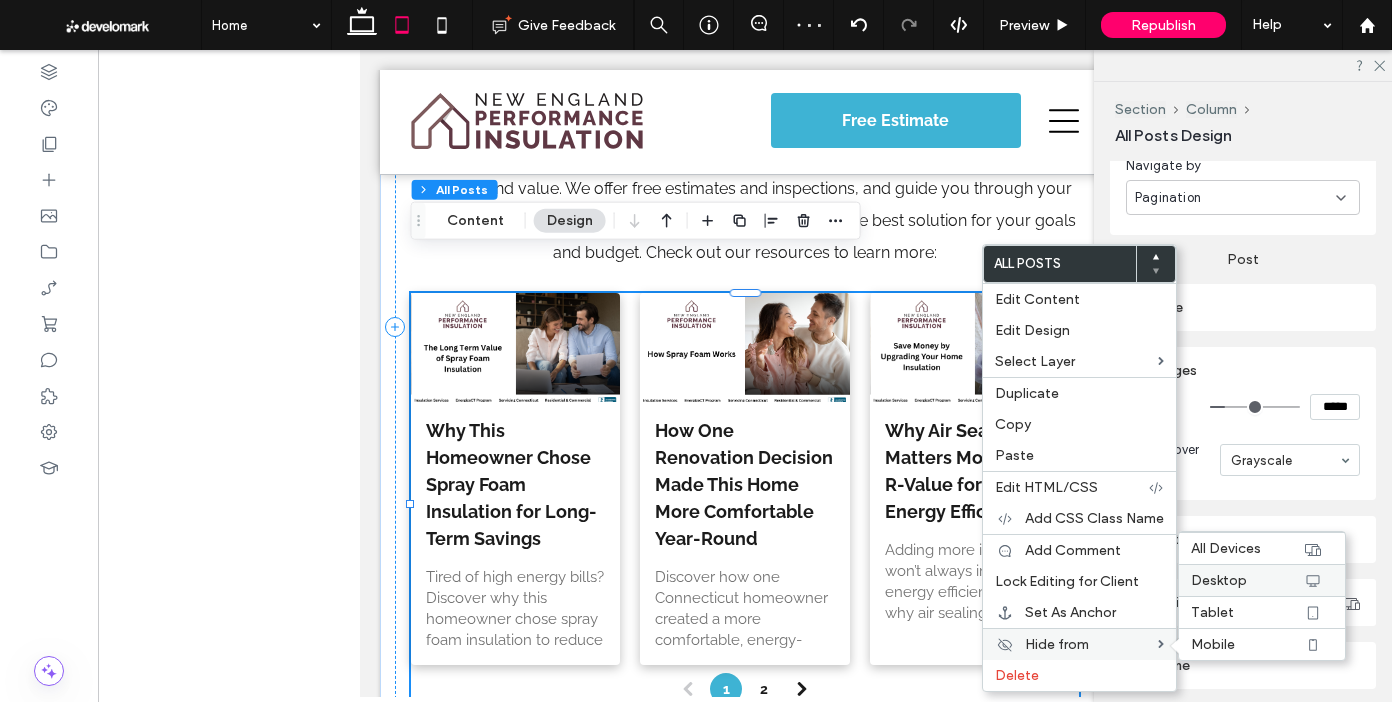 click on "Desktop" at bounding box center [1219, 580] 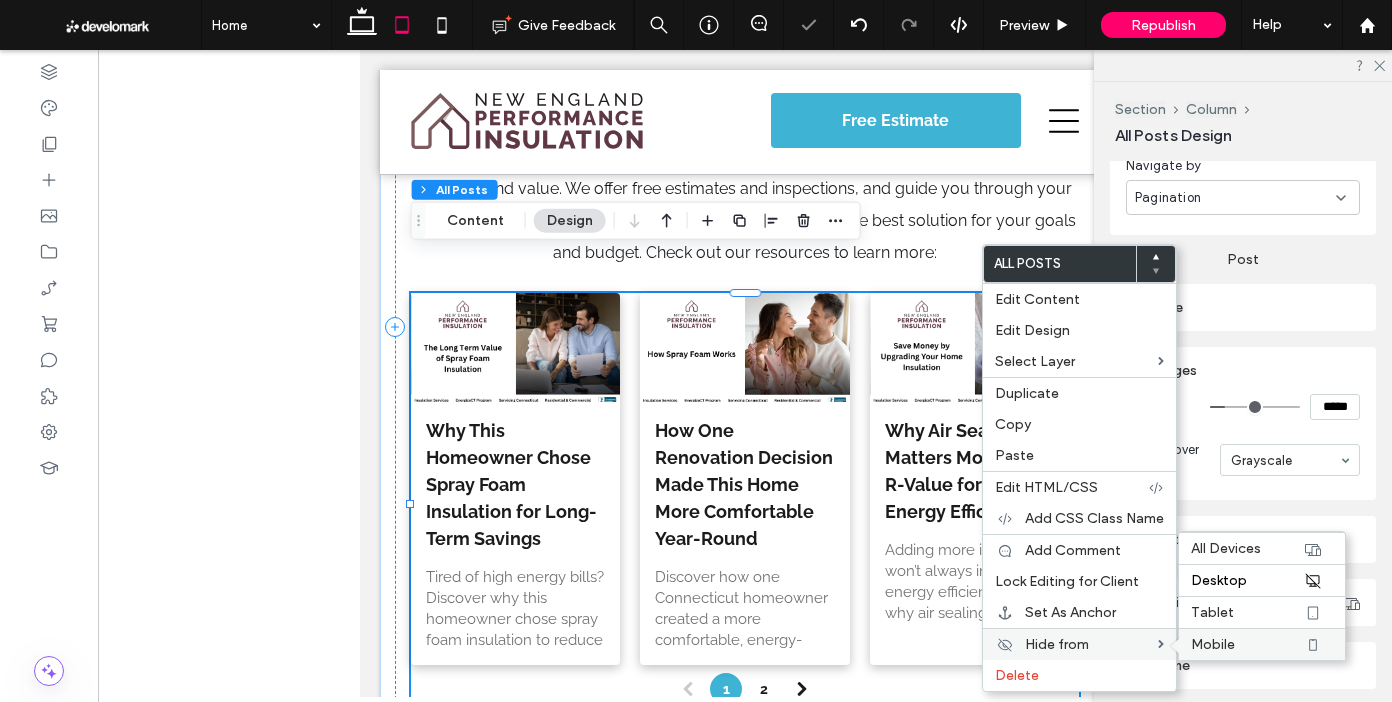 click on "Mobile" at bounding box center [1247, 644] 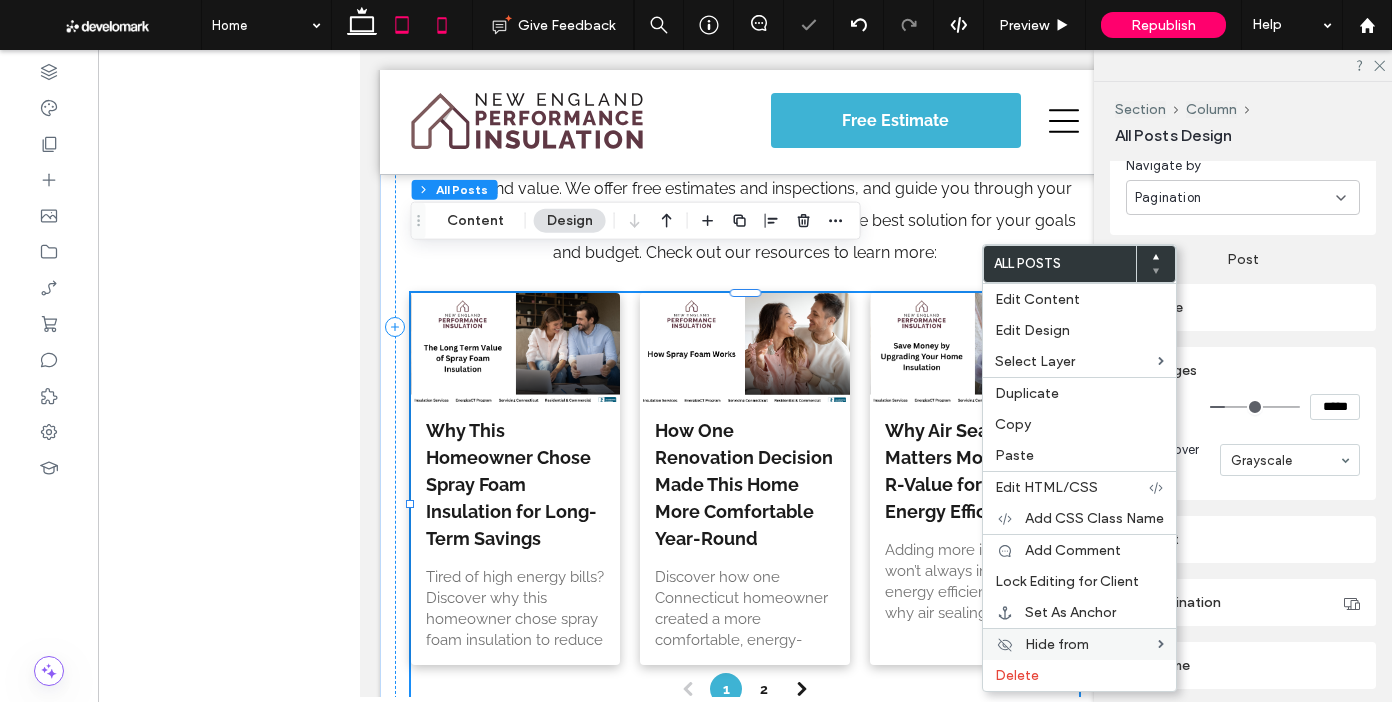 click 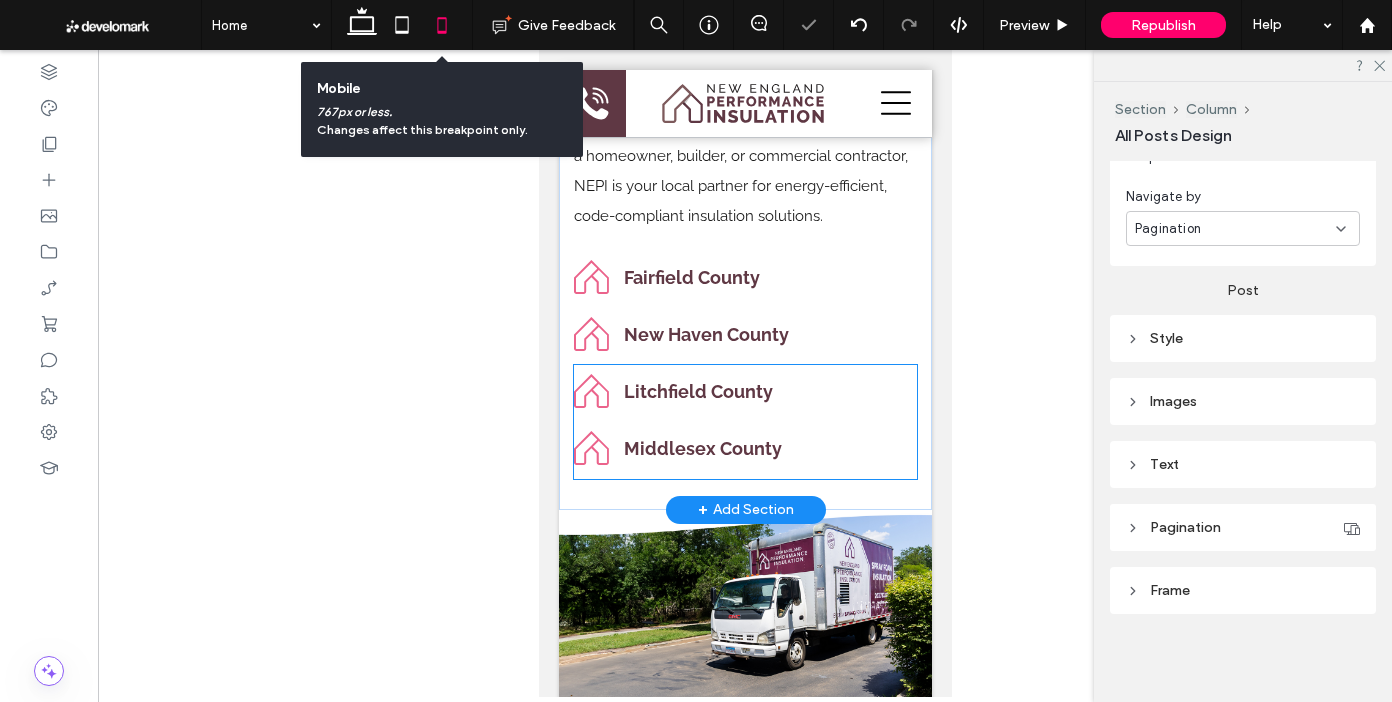 scroll, scrollTop: 1149, scrollLeft: 0, axis: vertical 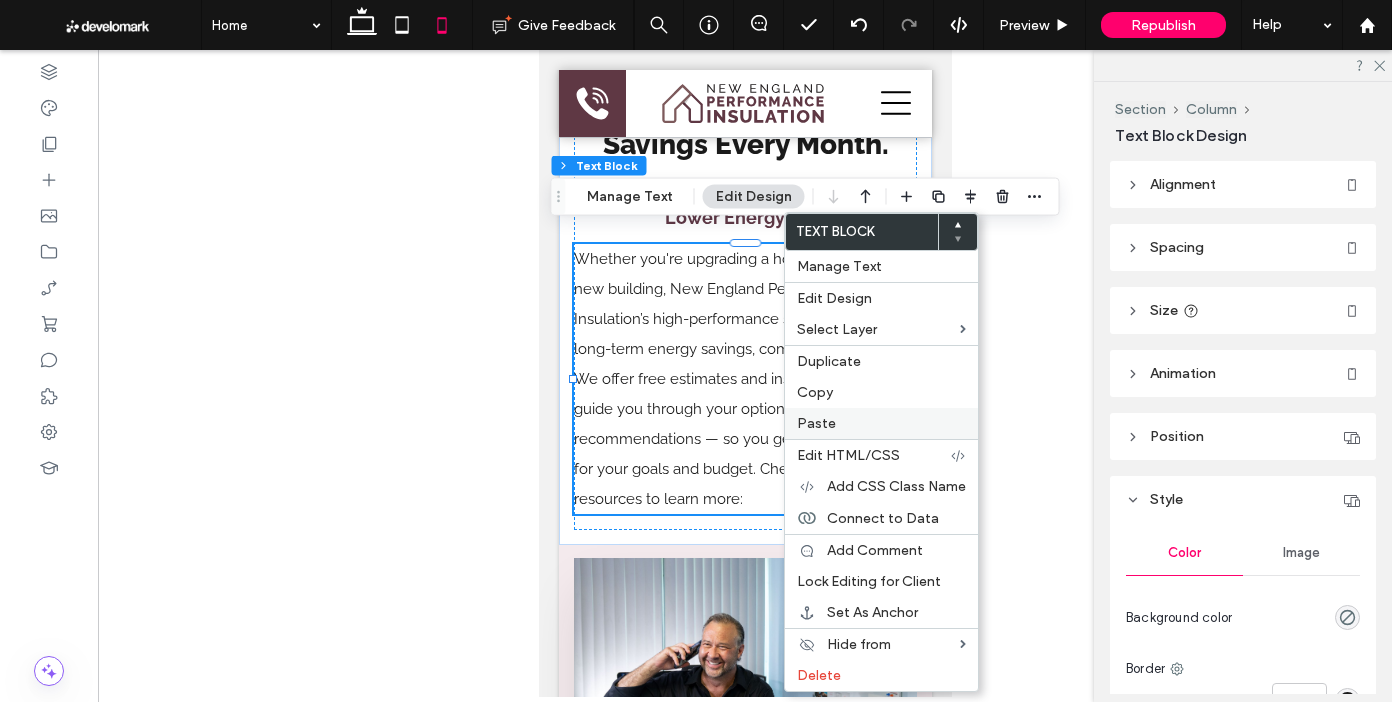 click on "Paste" at bounding box center [816, 423] 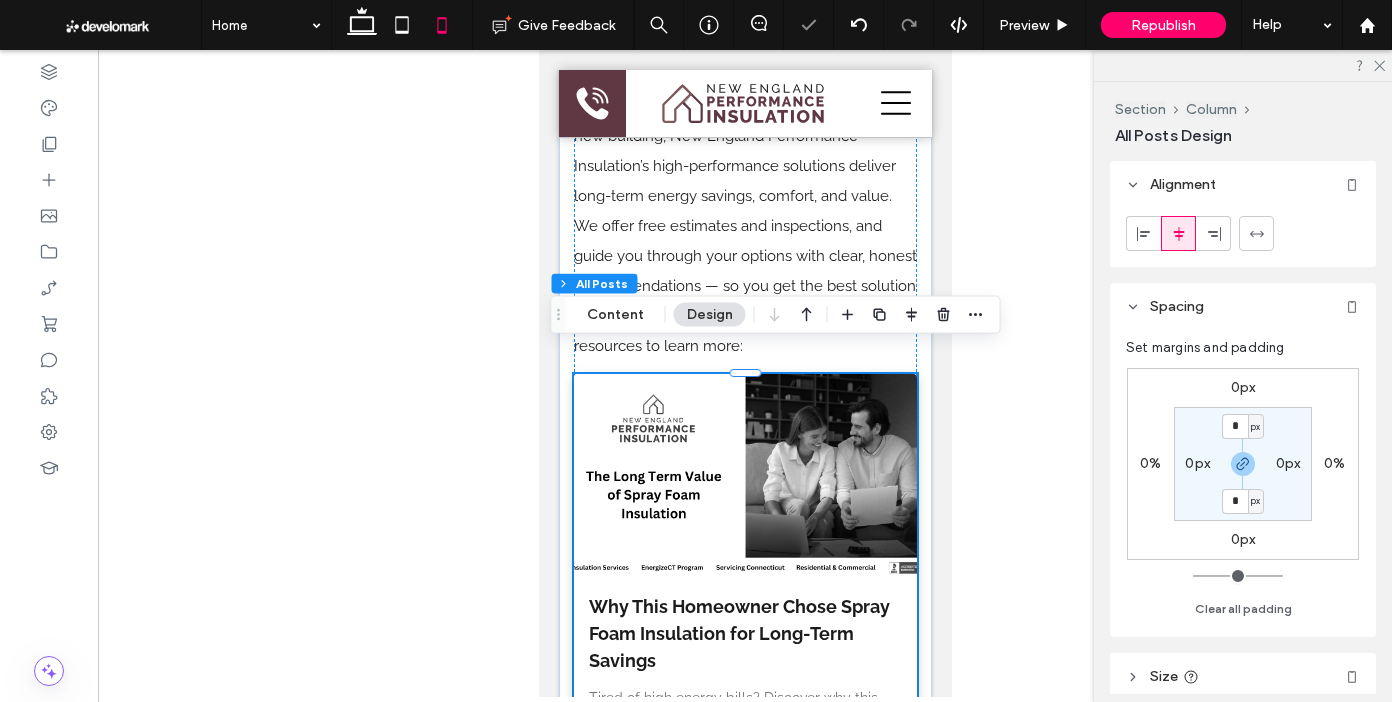 scroll, scrollTop: 19742, scrollLeft: 0, axis: vertical 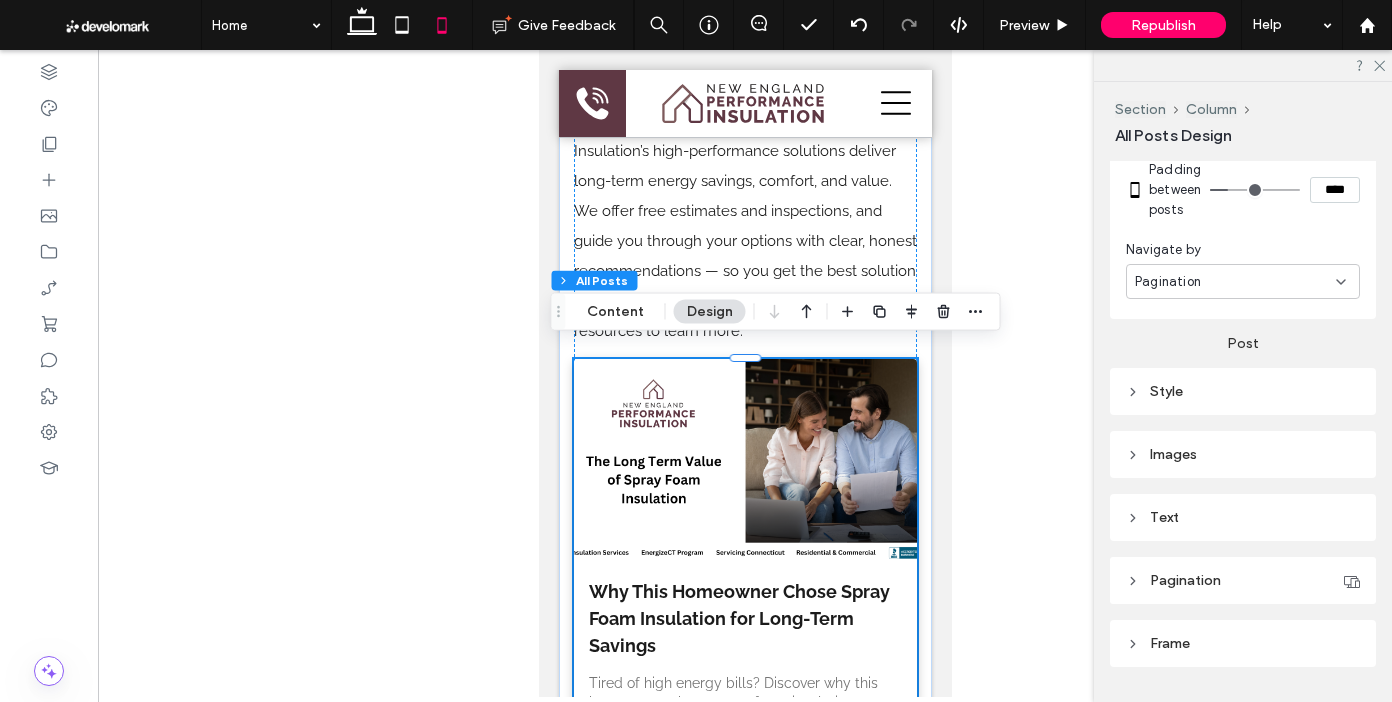 drag, startPoint x: 1204, startPoint y: 459, endPoint x: 1171, endPoint y: 459, distance: 33 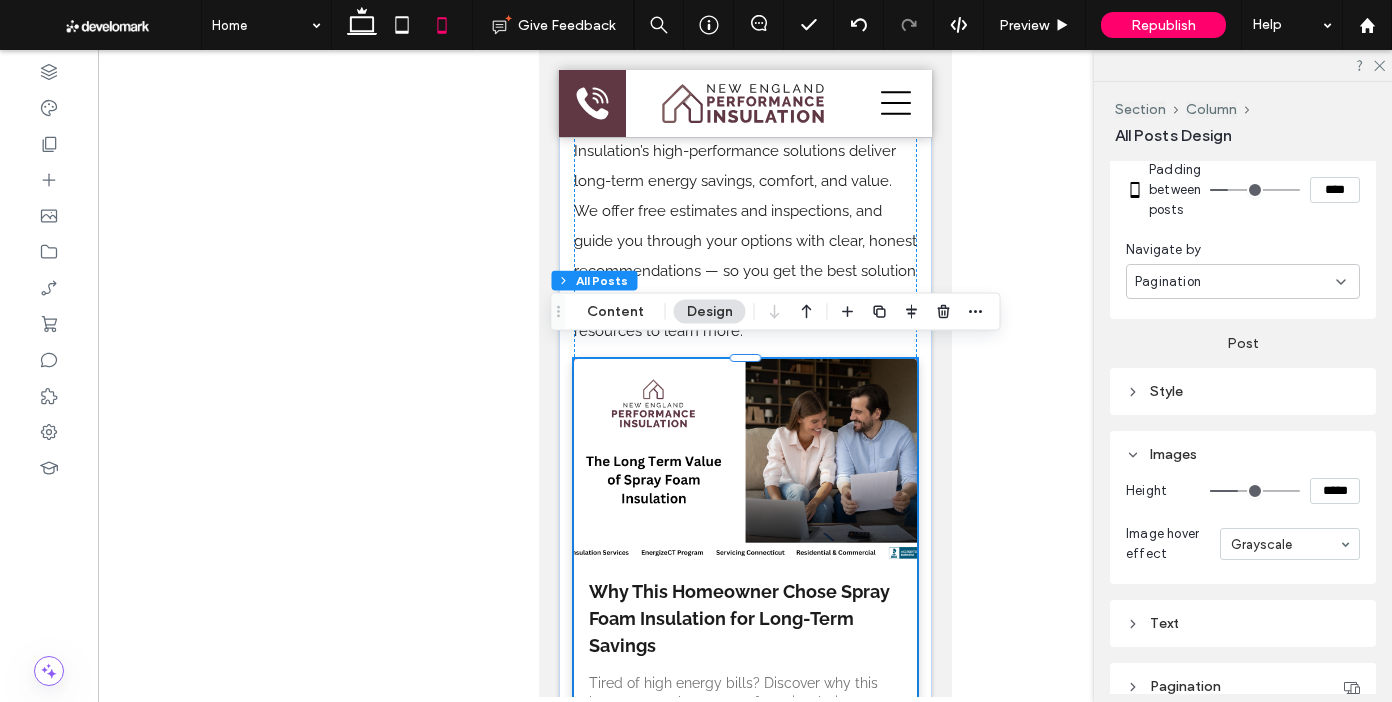 type on "***" 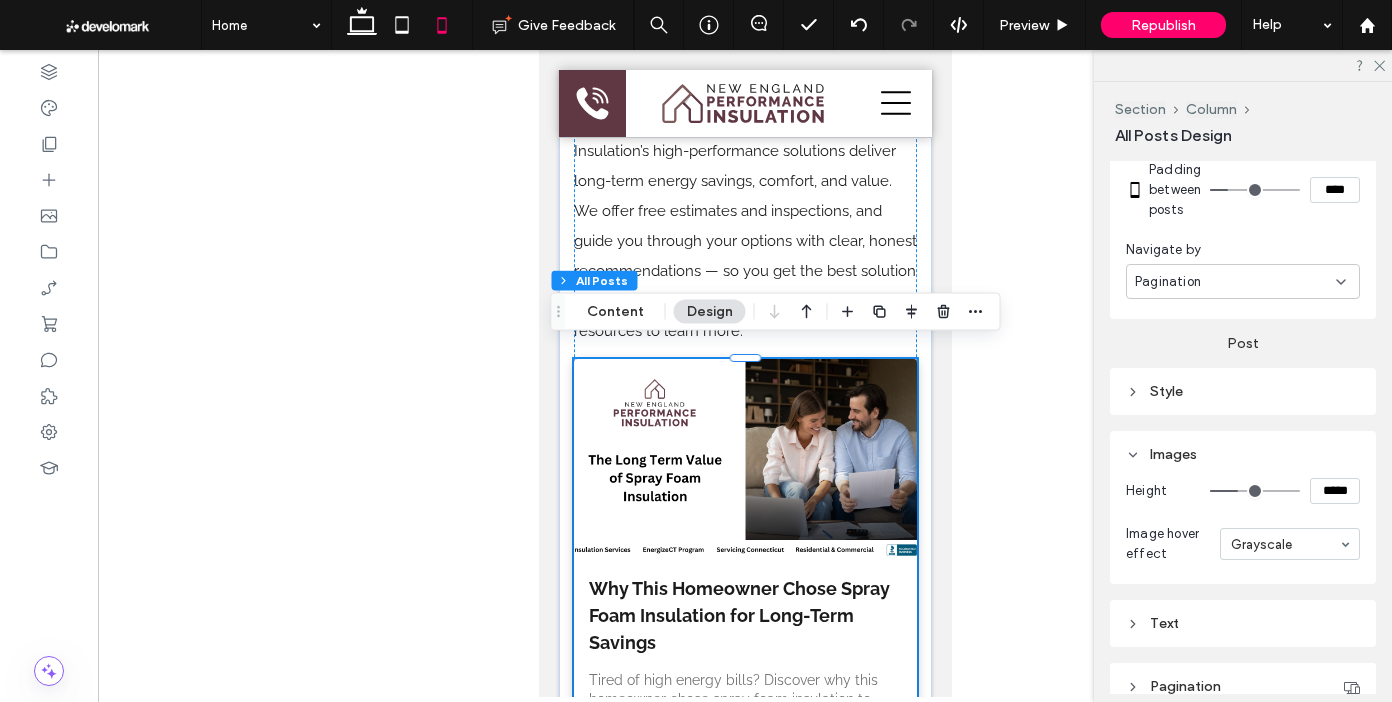 type on "***" 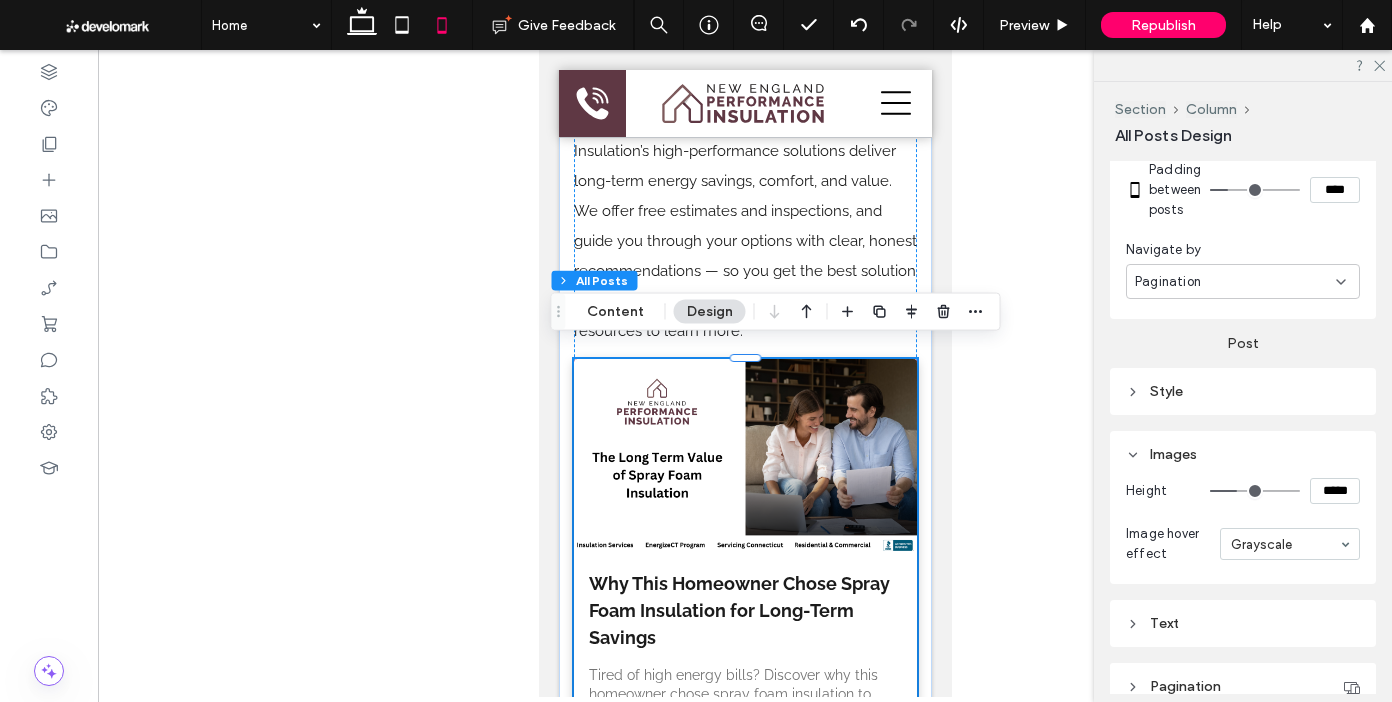 type on "***" 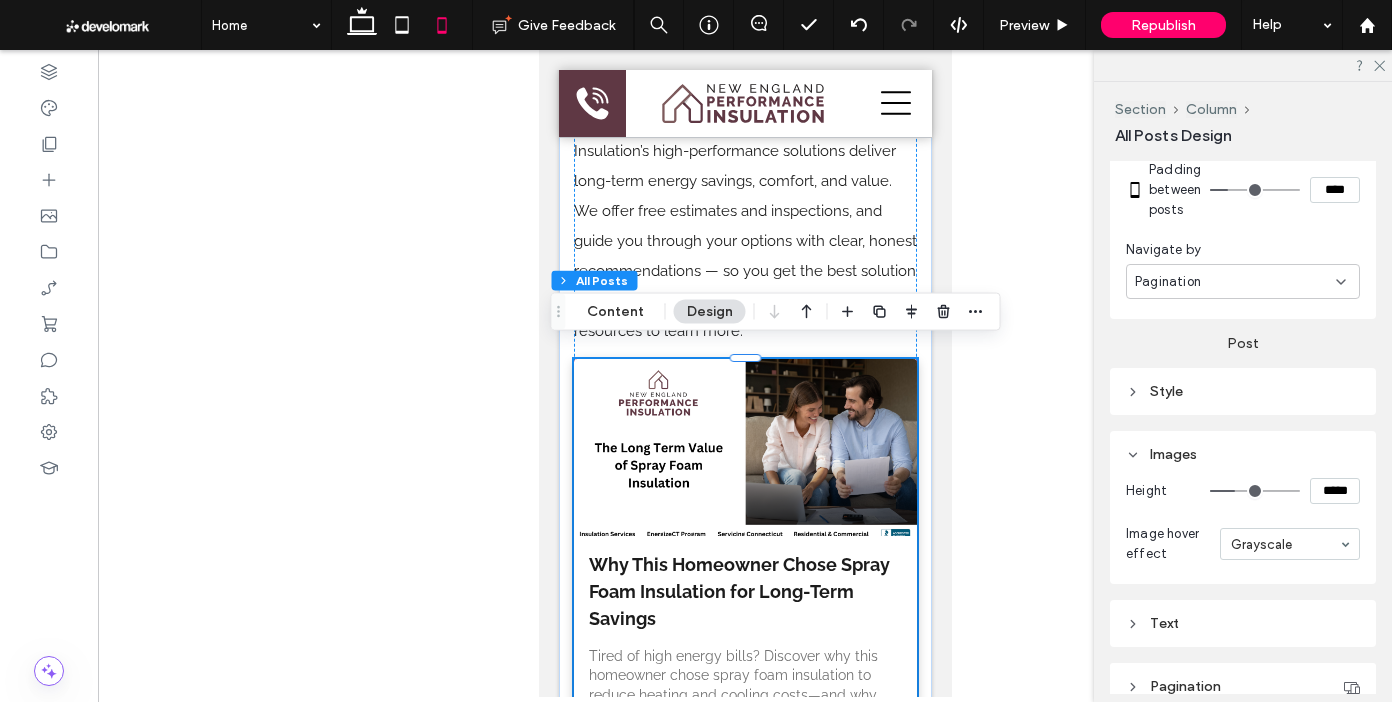 type on "***" 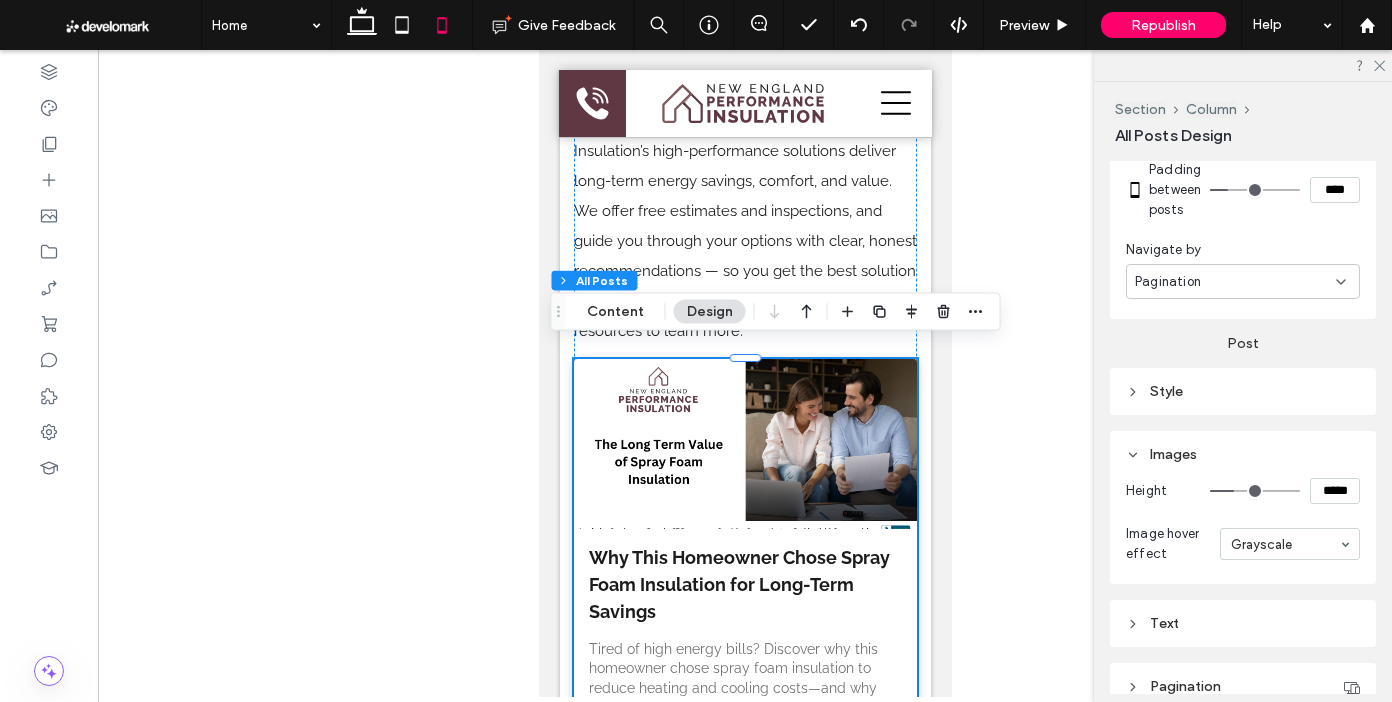 type on "***" 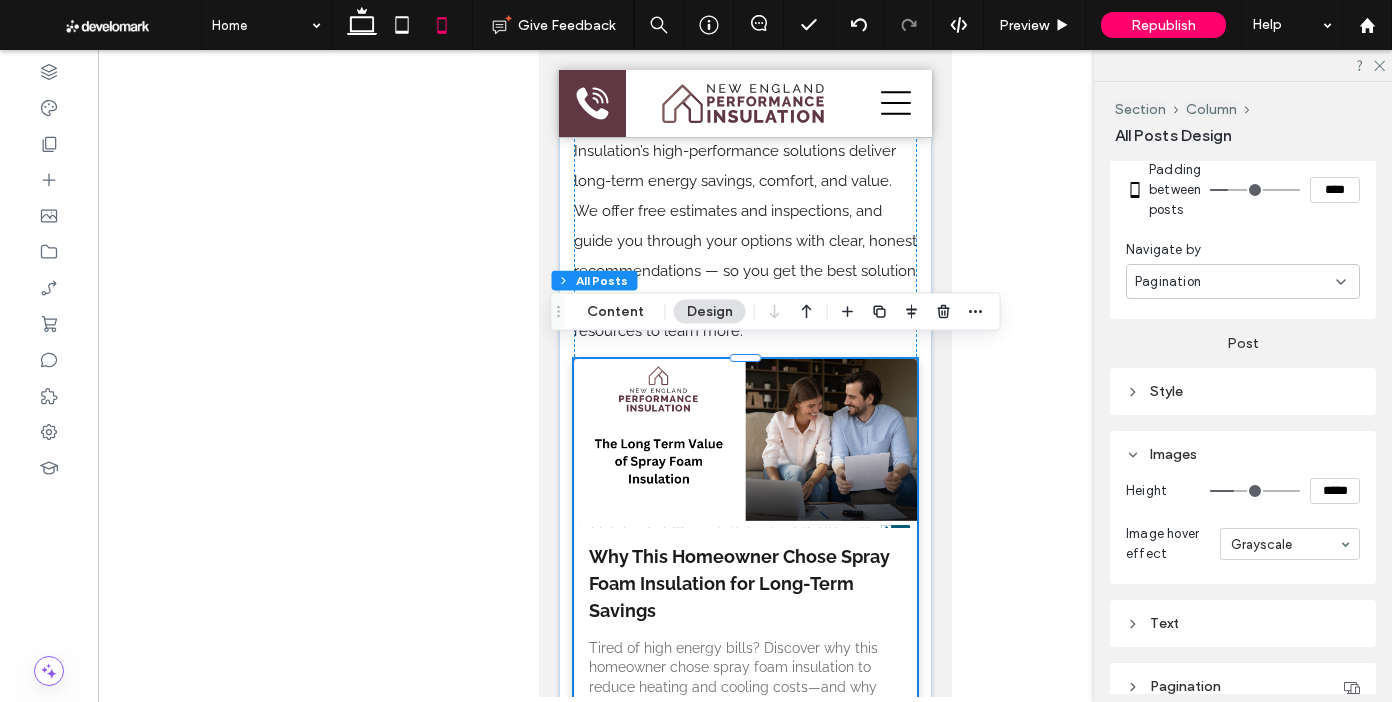 type on "***" 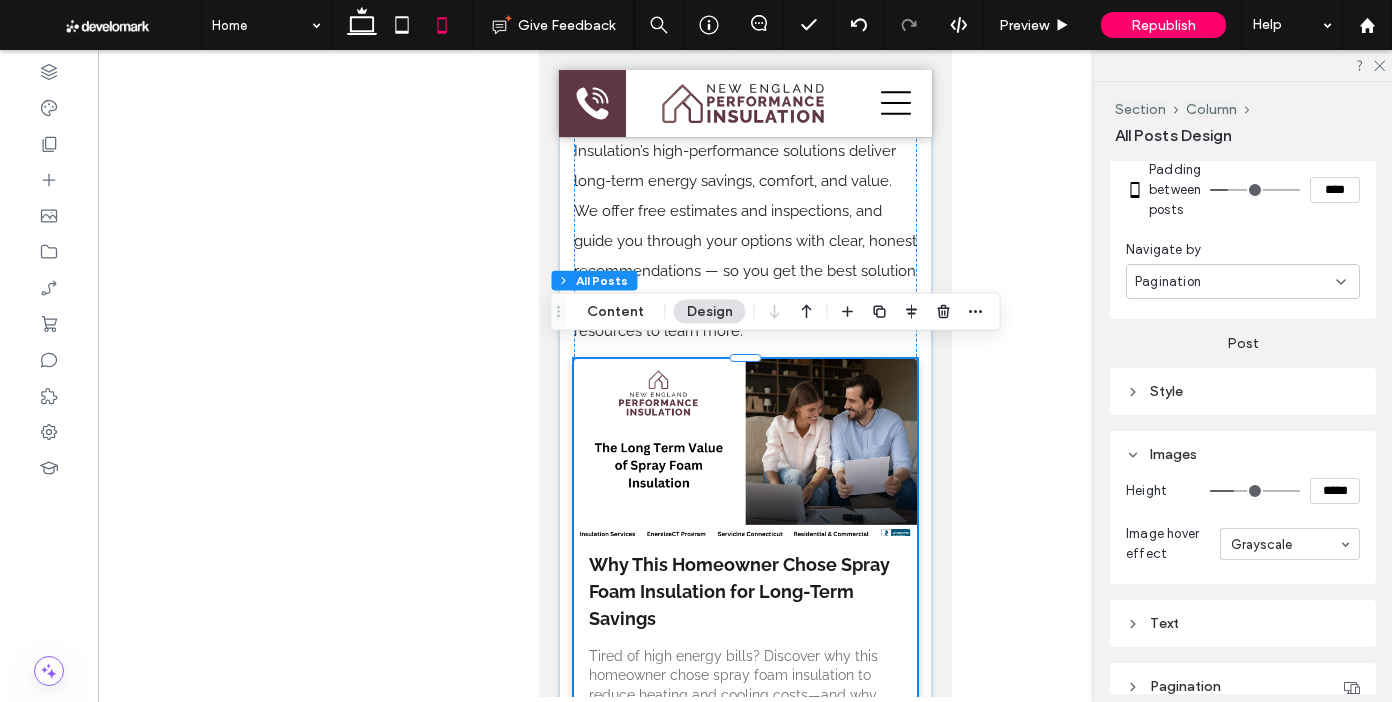 type on "***" 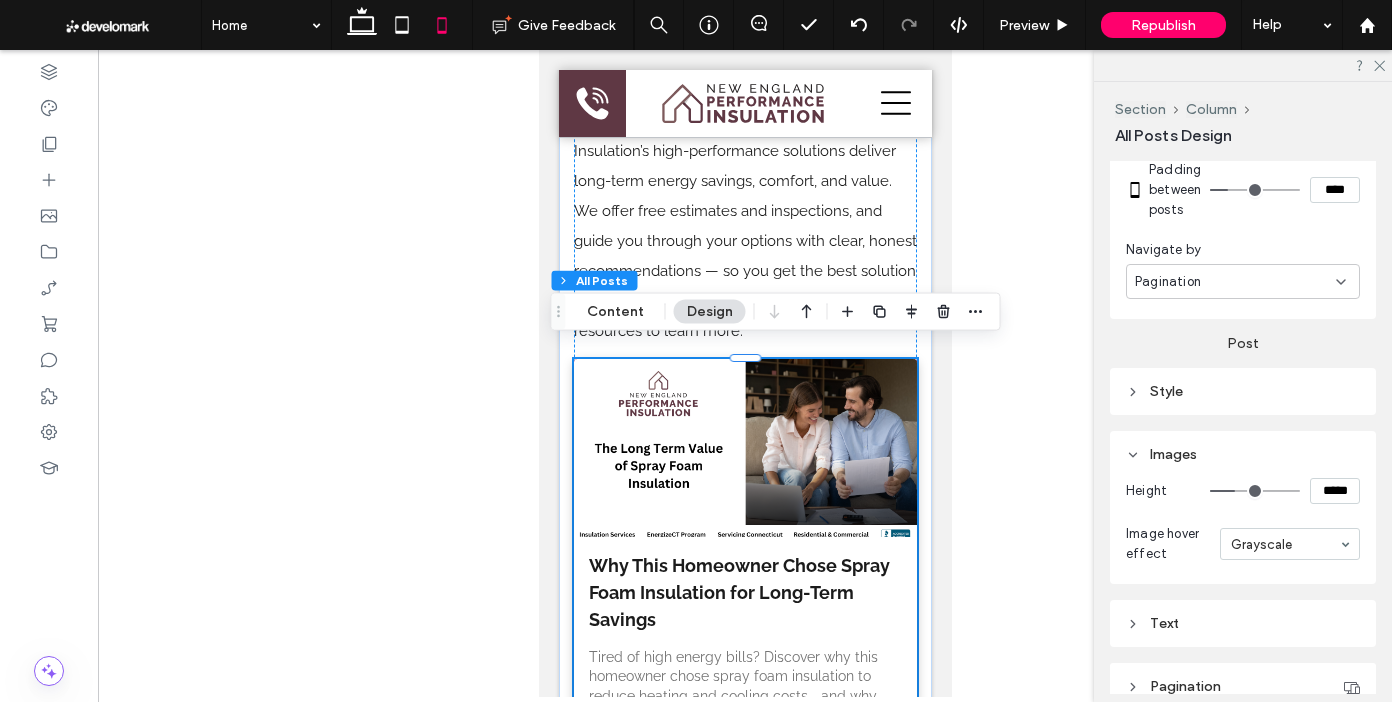 type on "***" 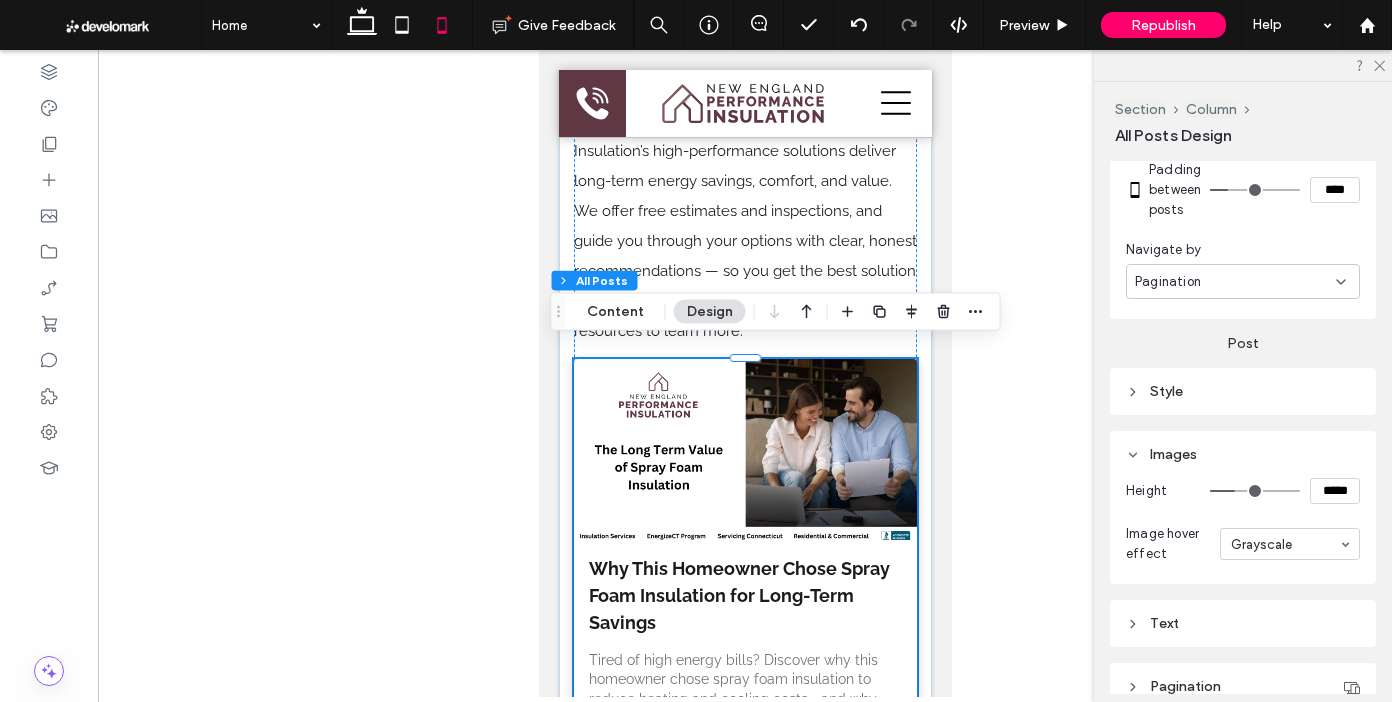 type on "***" 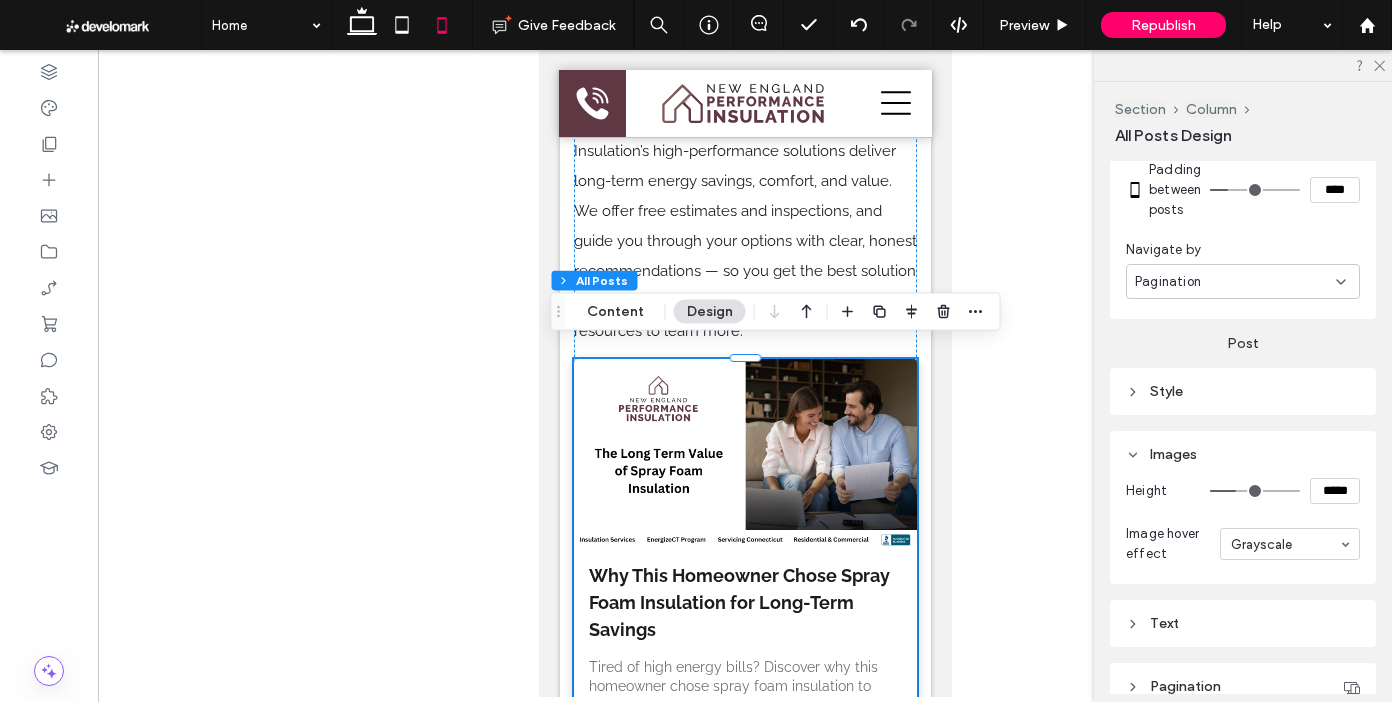 type on "***" 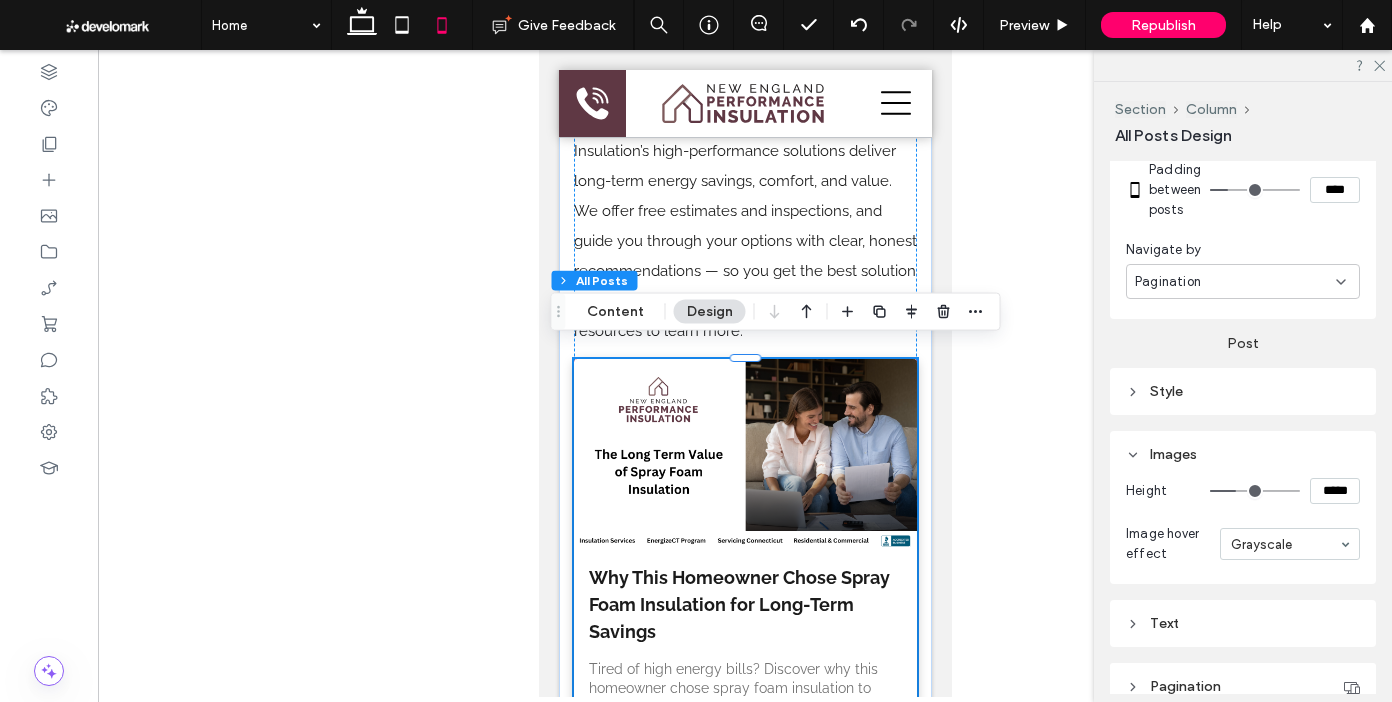 type on "***" 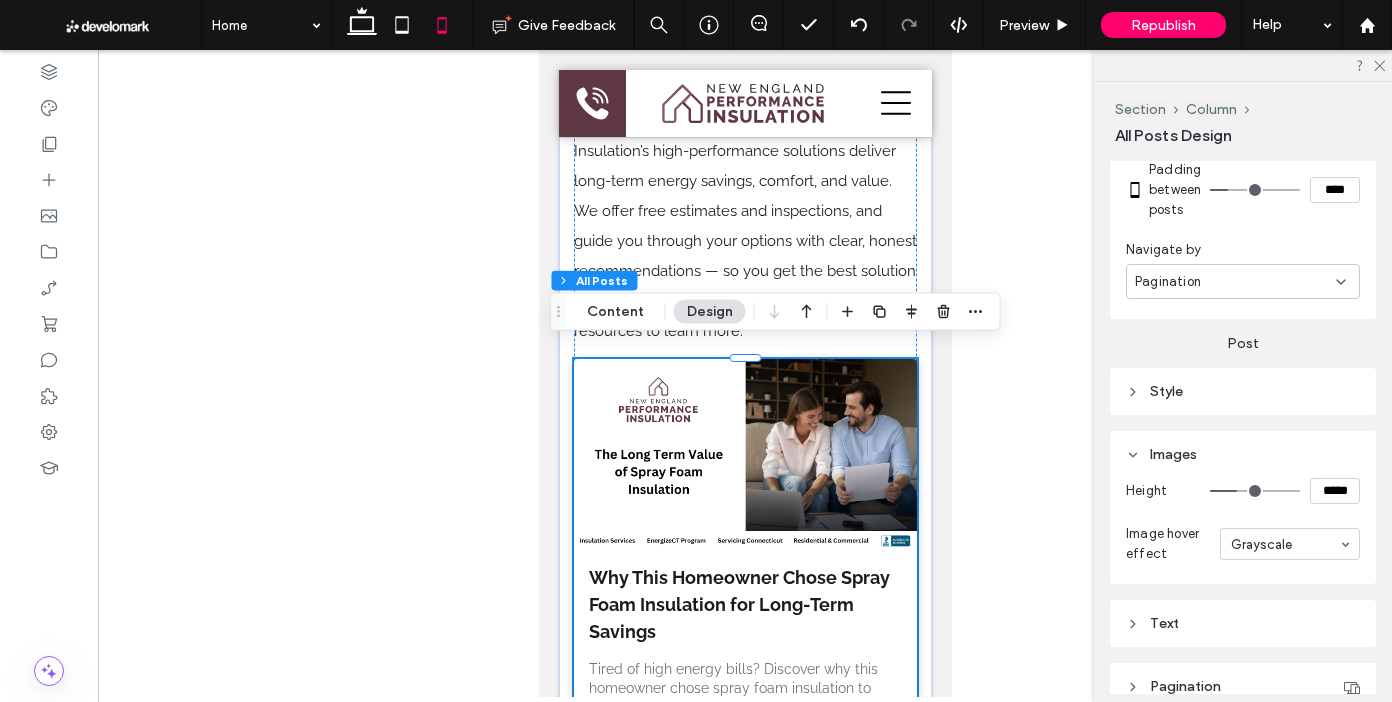 type on "***" 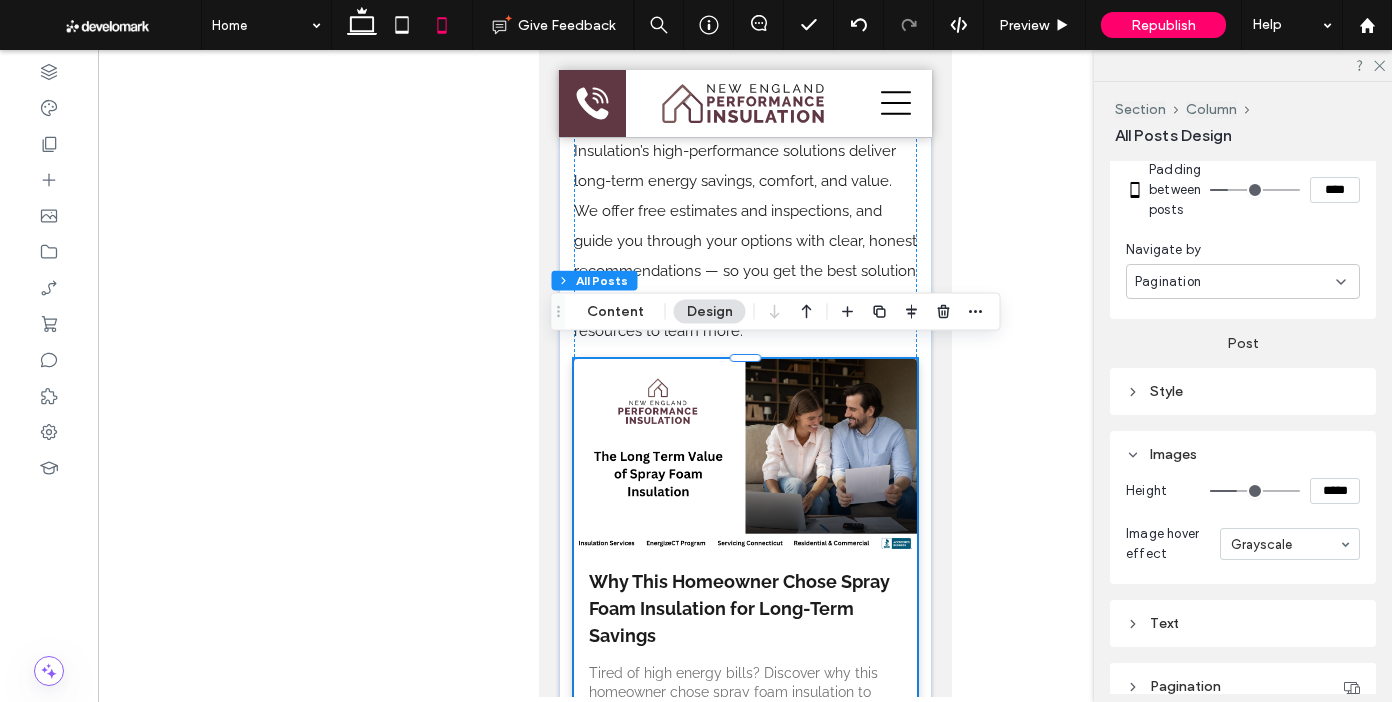 type on "***" 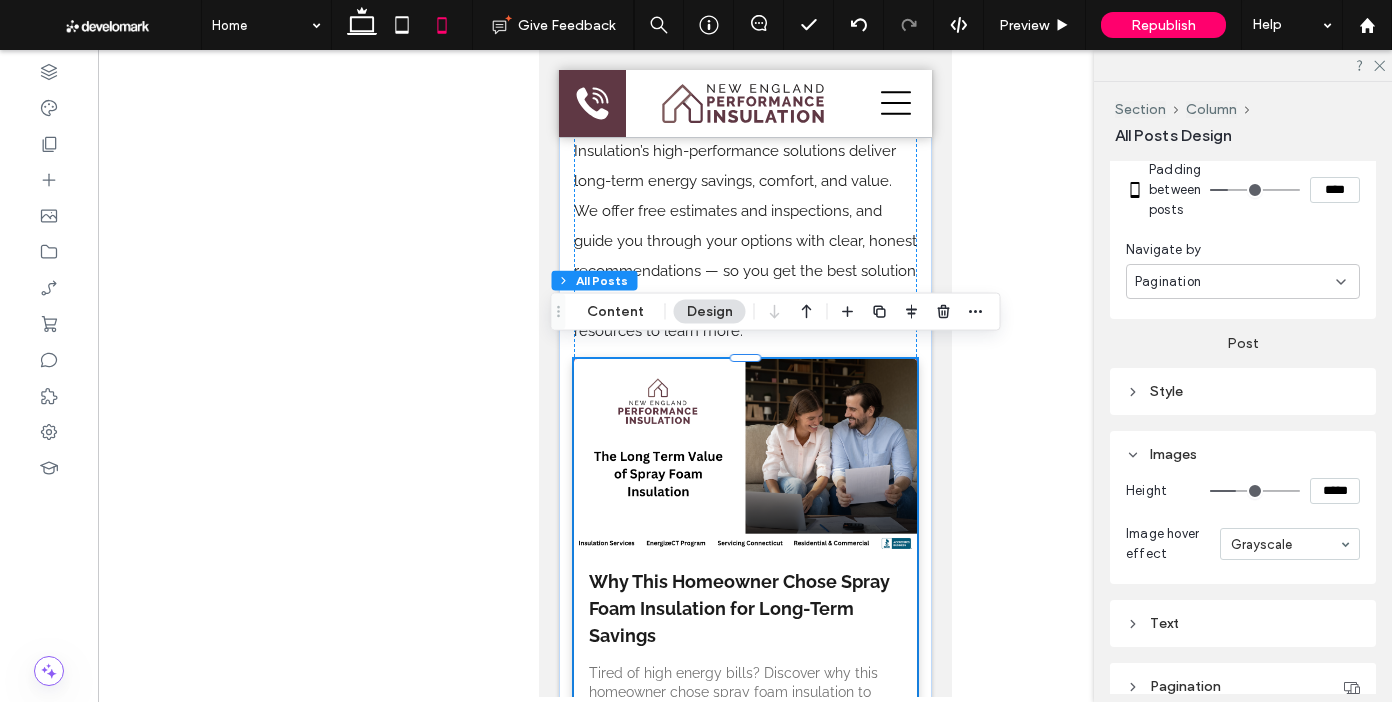 type on "***" 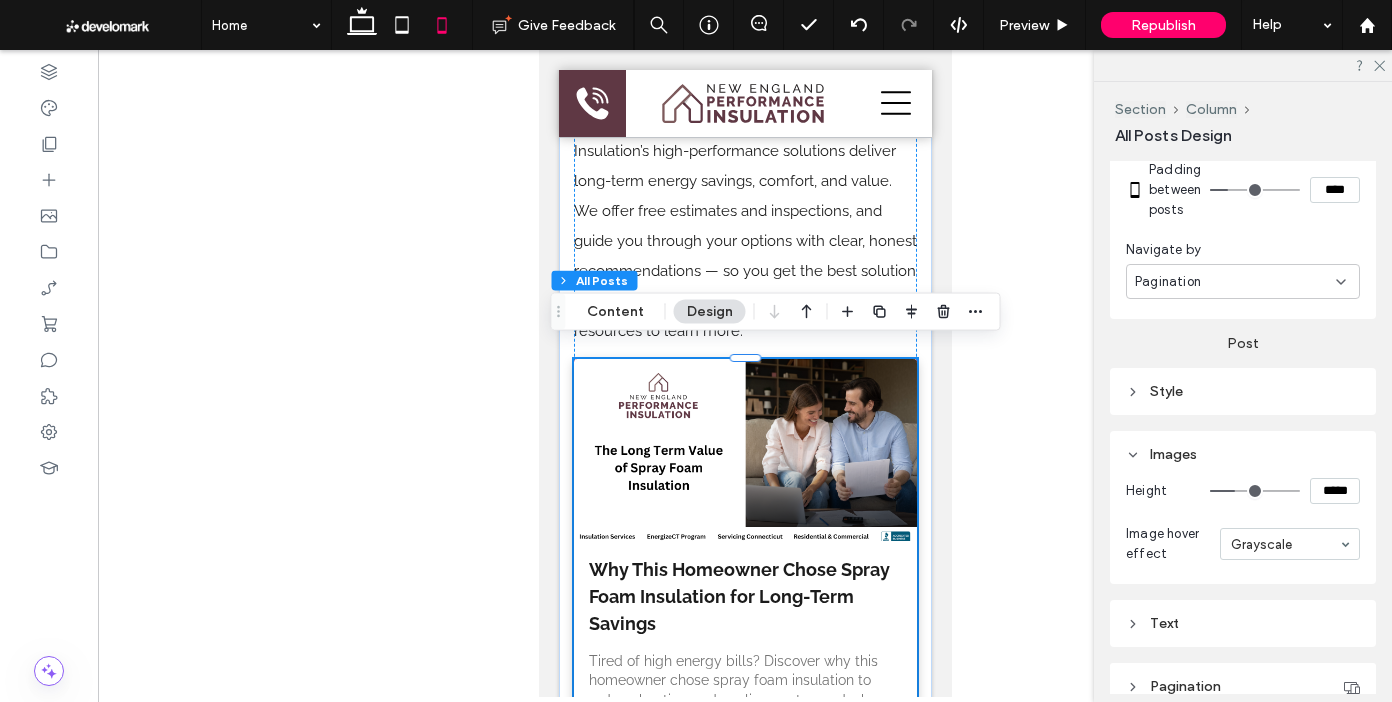 type on "***" 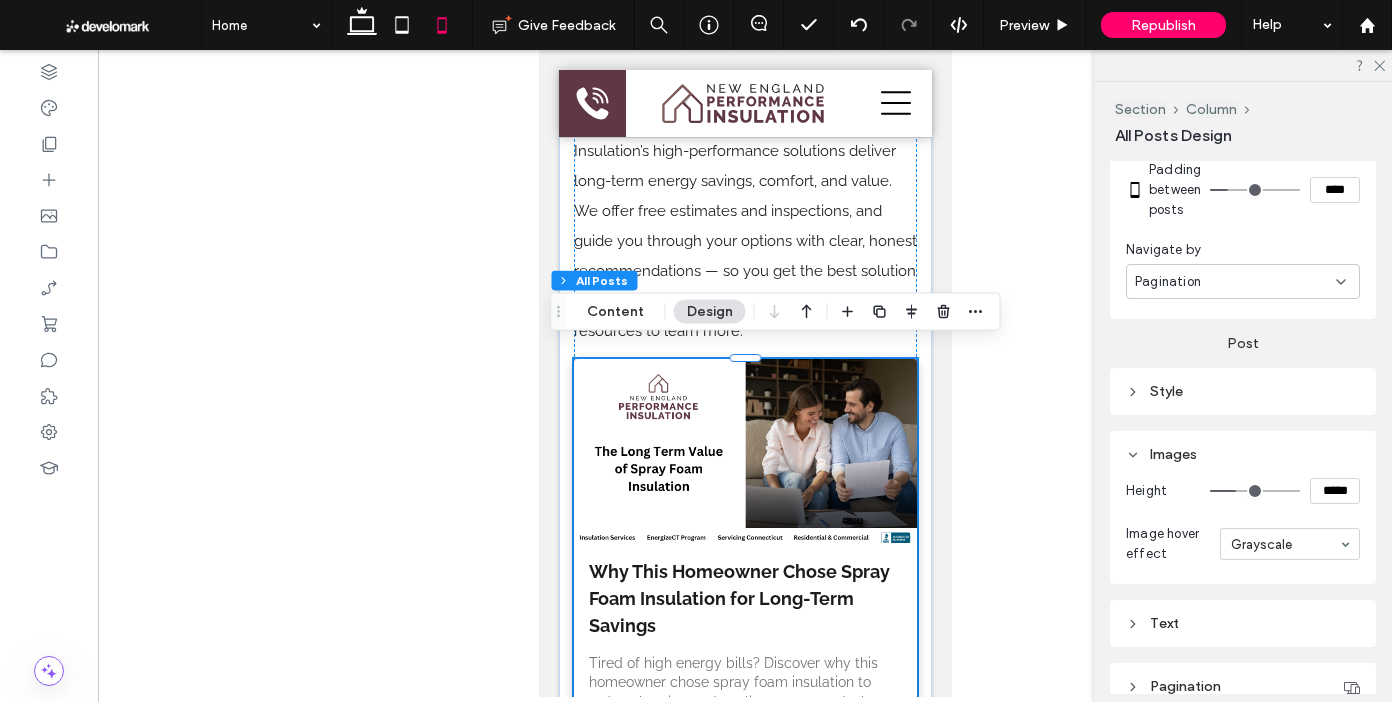type on "***" 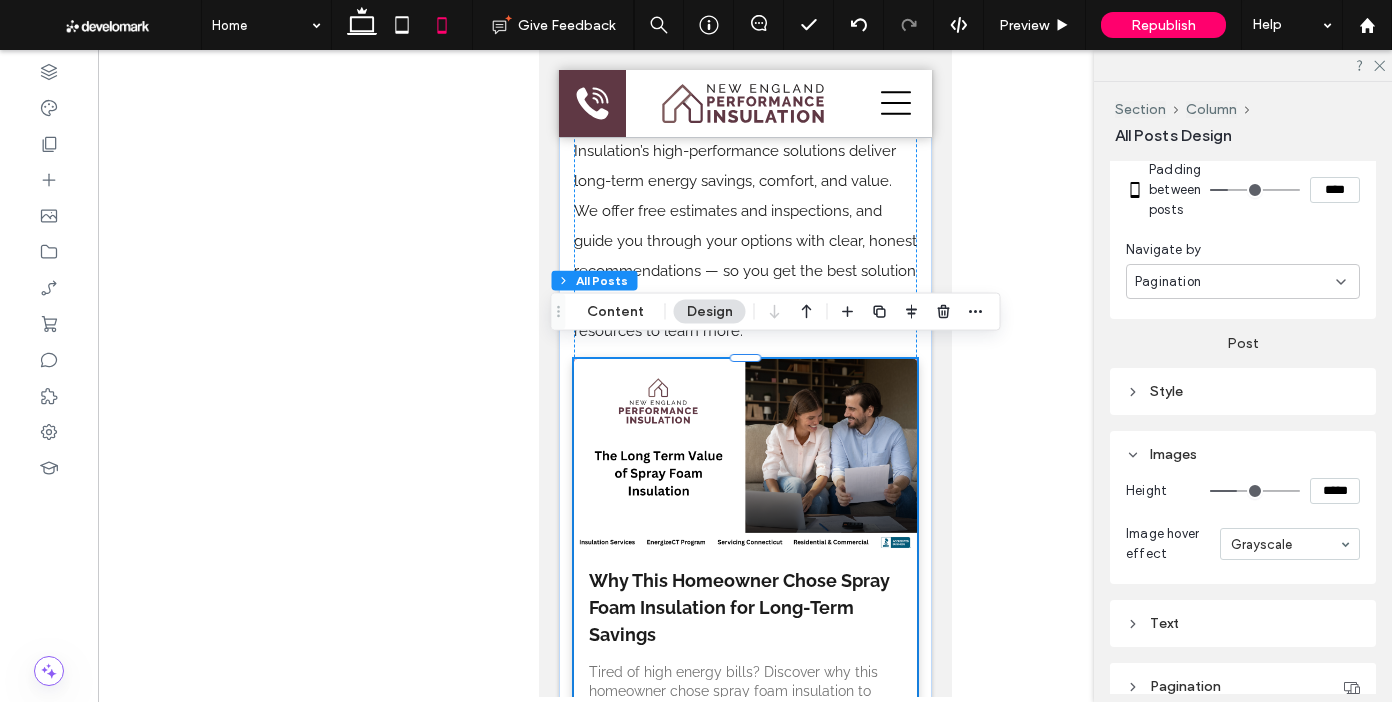 type on "***" 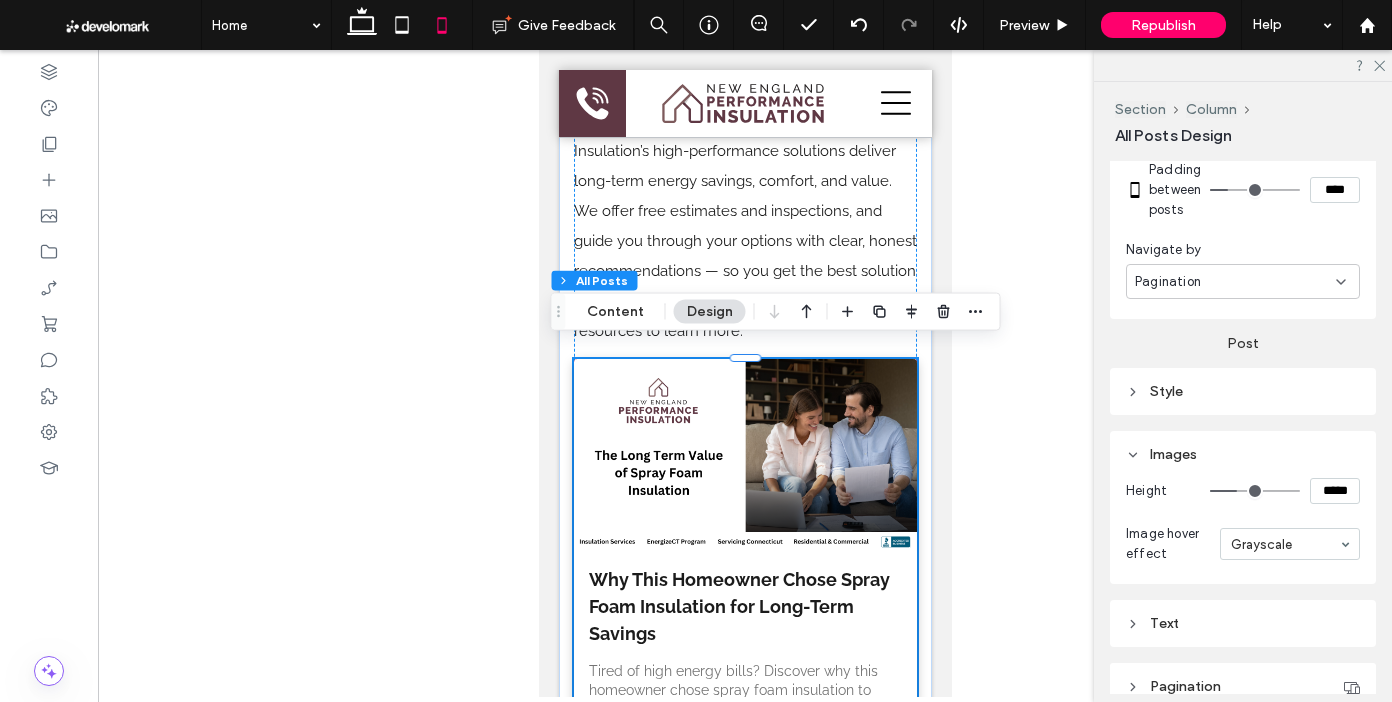 type on "***" 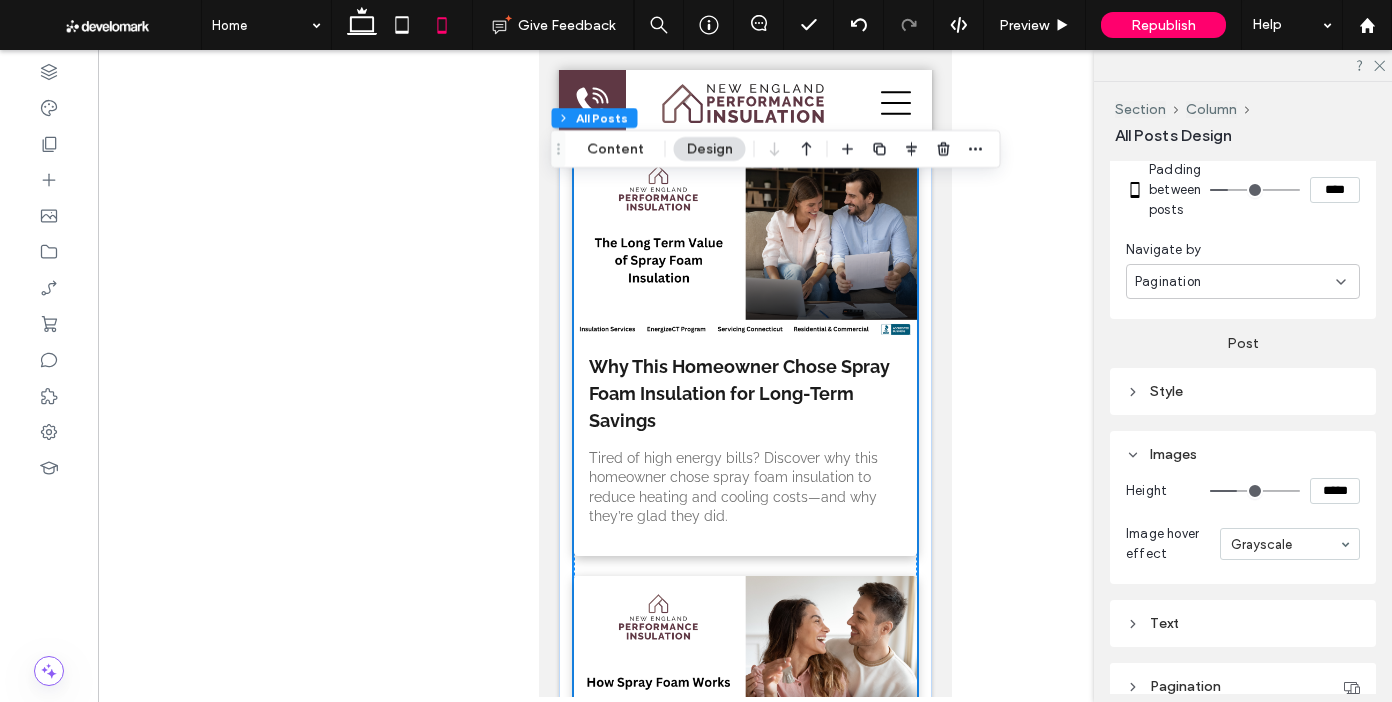 scroll, scrollTop: 19940, scrollLeft: 0, axis: vertical 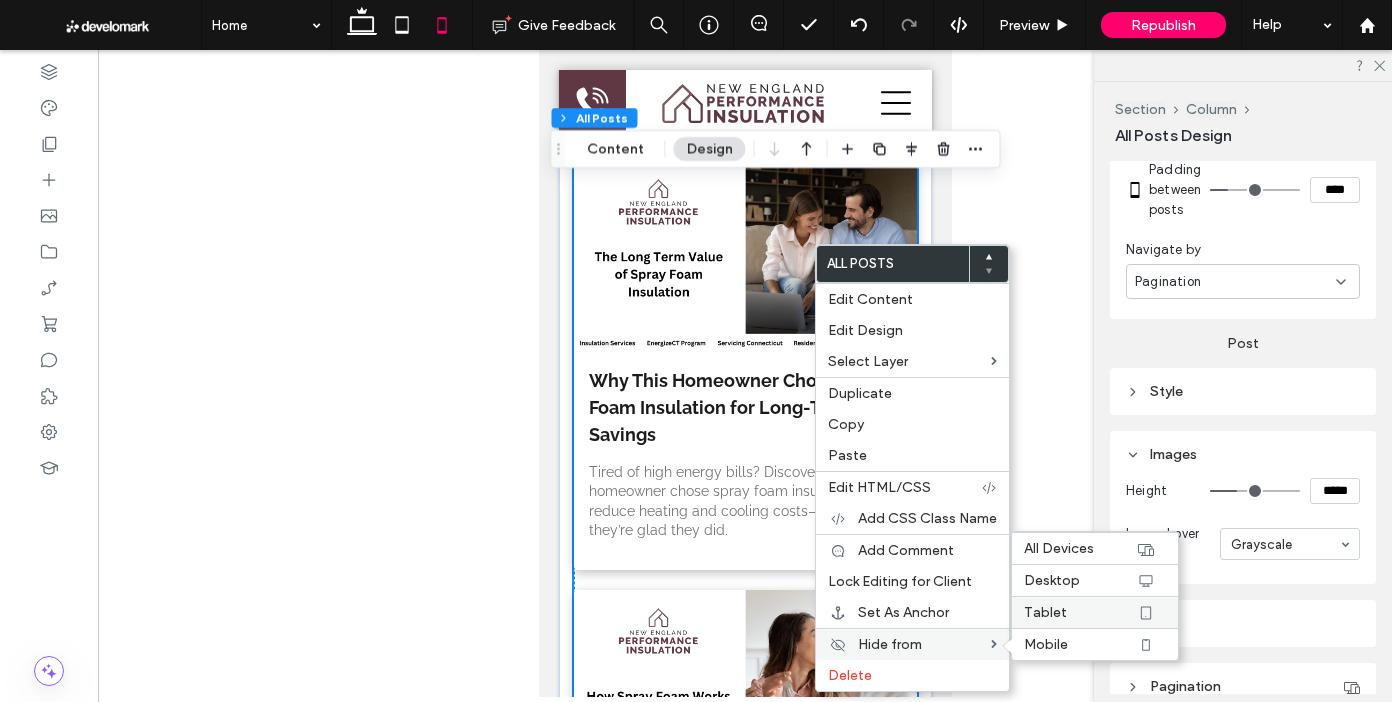 click on "Tablet" at bounding box center (1045, 612) 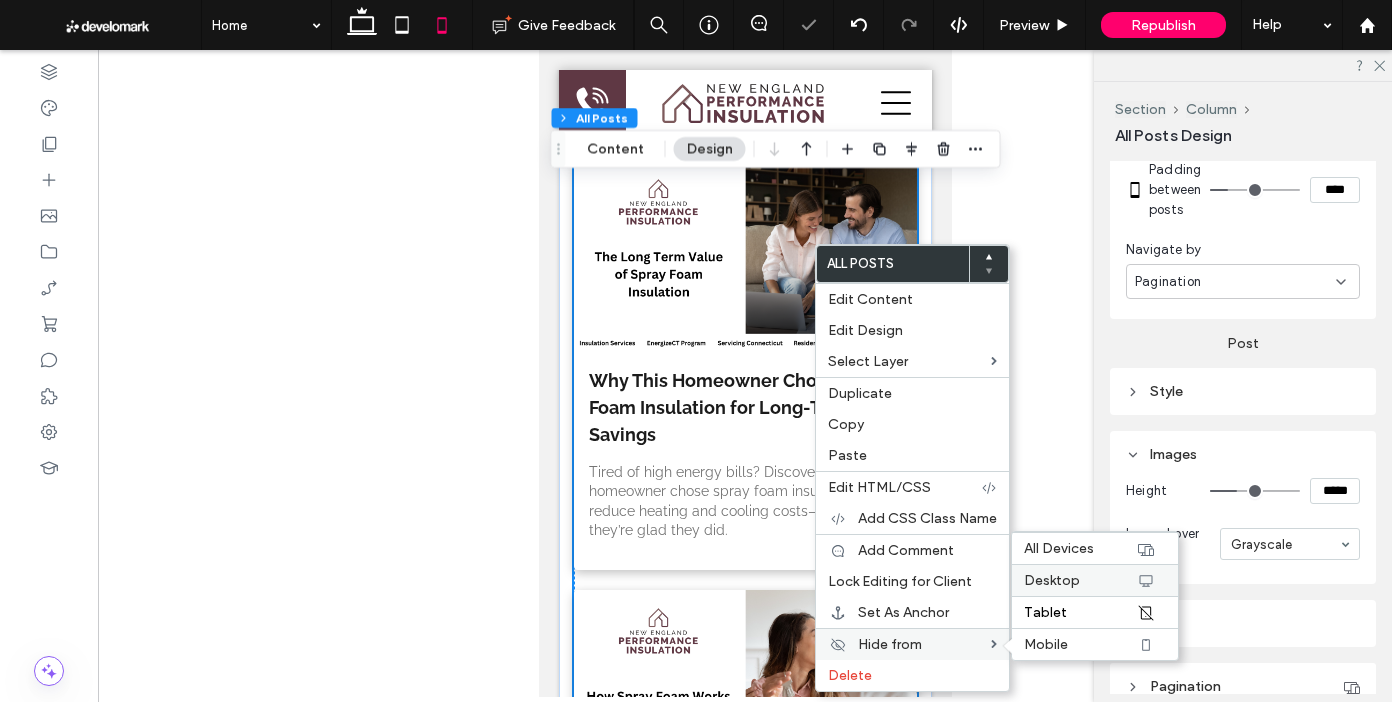 click on "Desktop" at bounding box center (1052, 580) 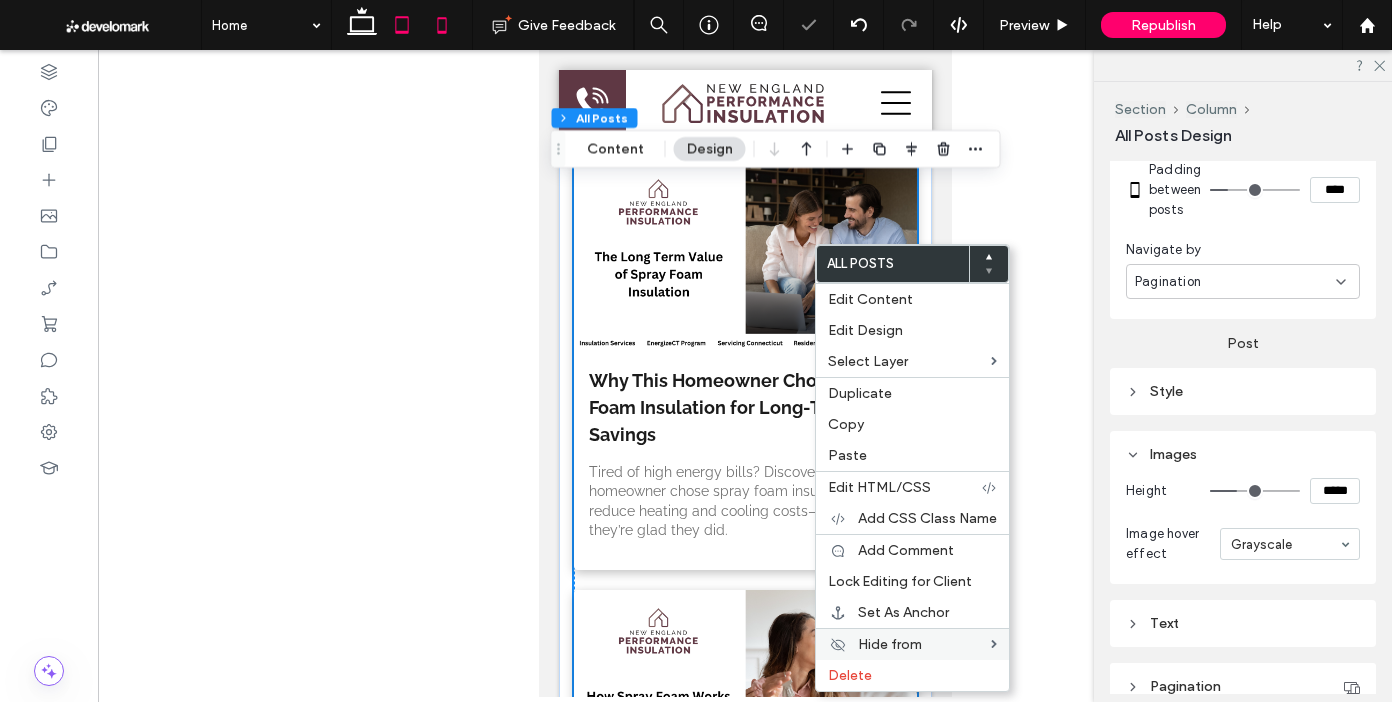 click 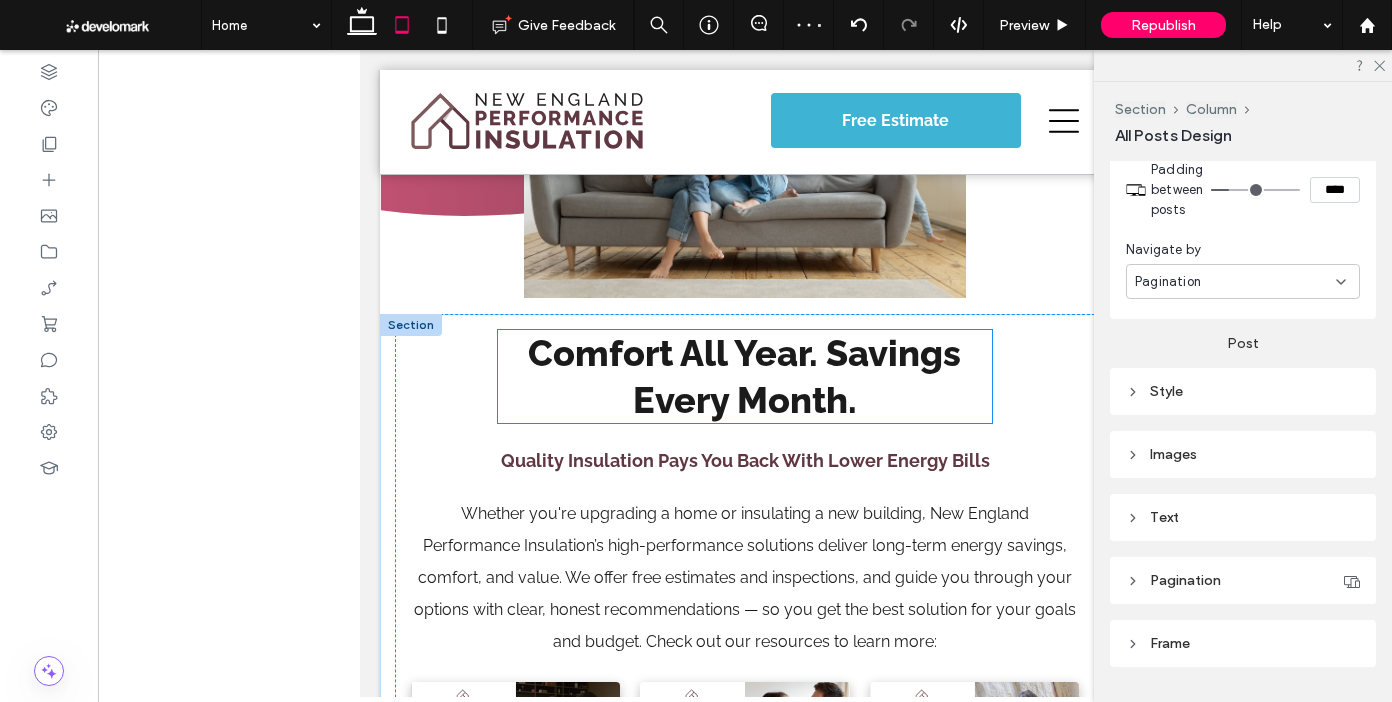 scroll, scrollTop: 17462, scrollLeft: 0, axis: vertical 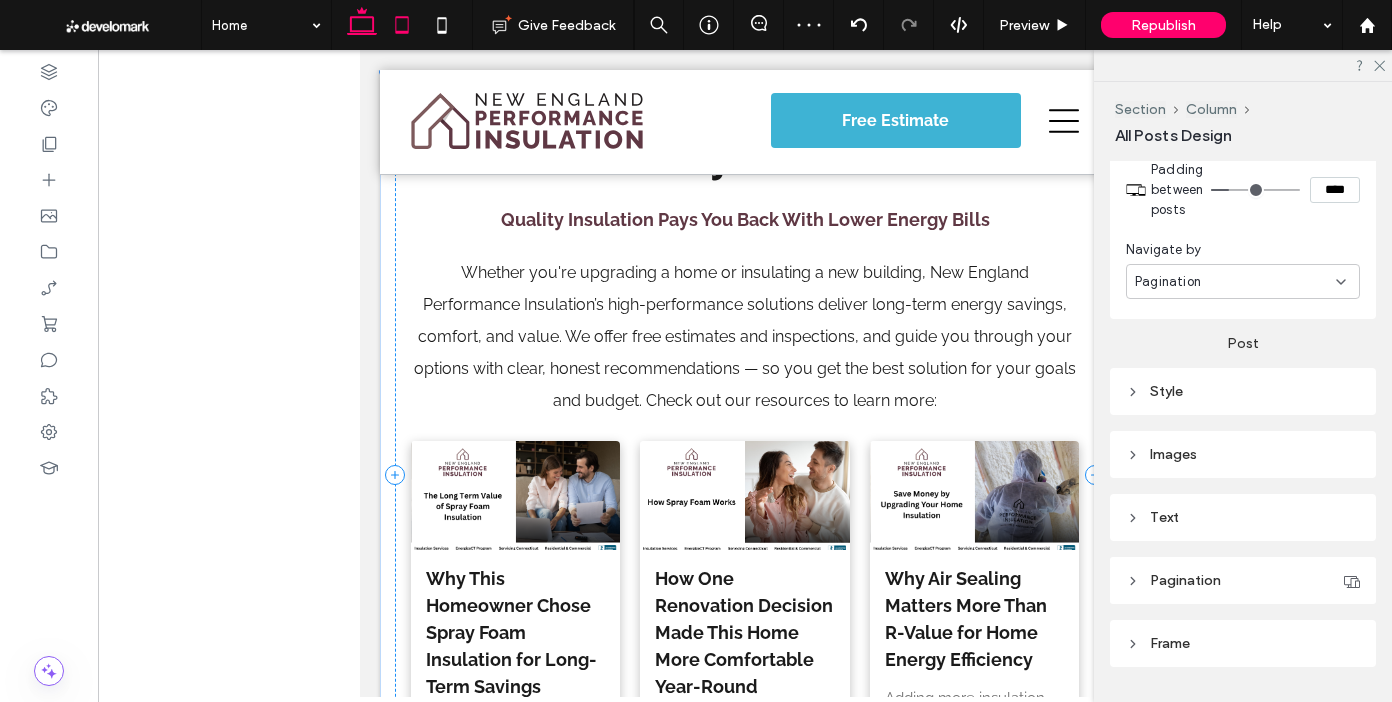 click 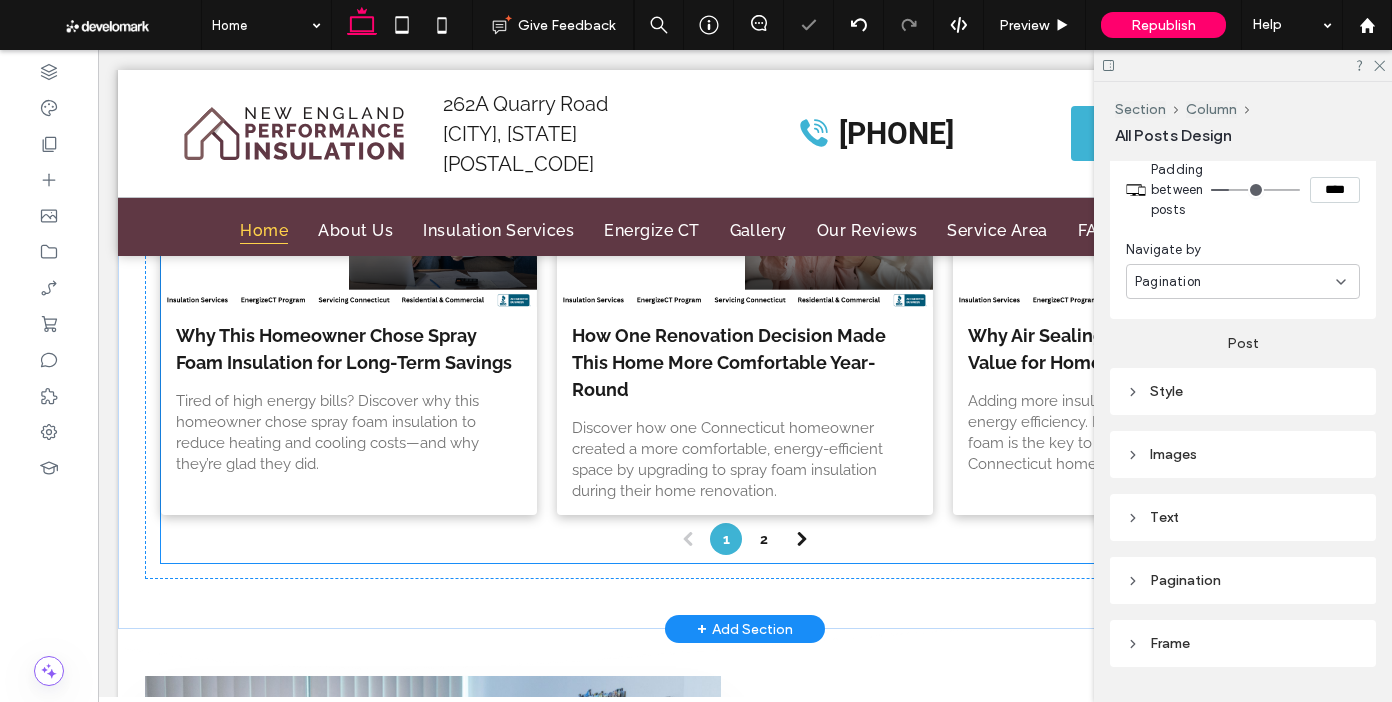 scroll, scrollTop: 17059, scrollLeft: 0, axis: vertical 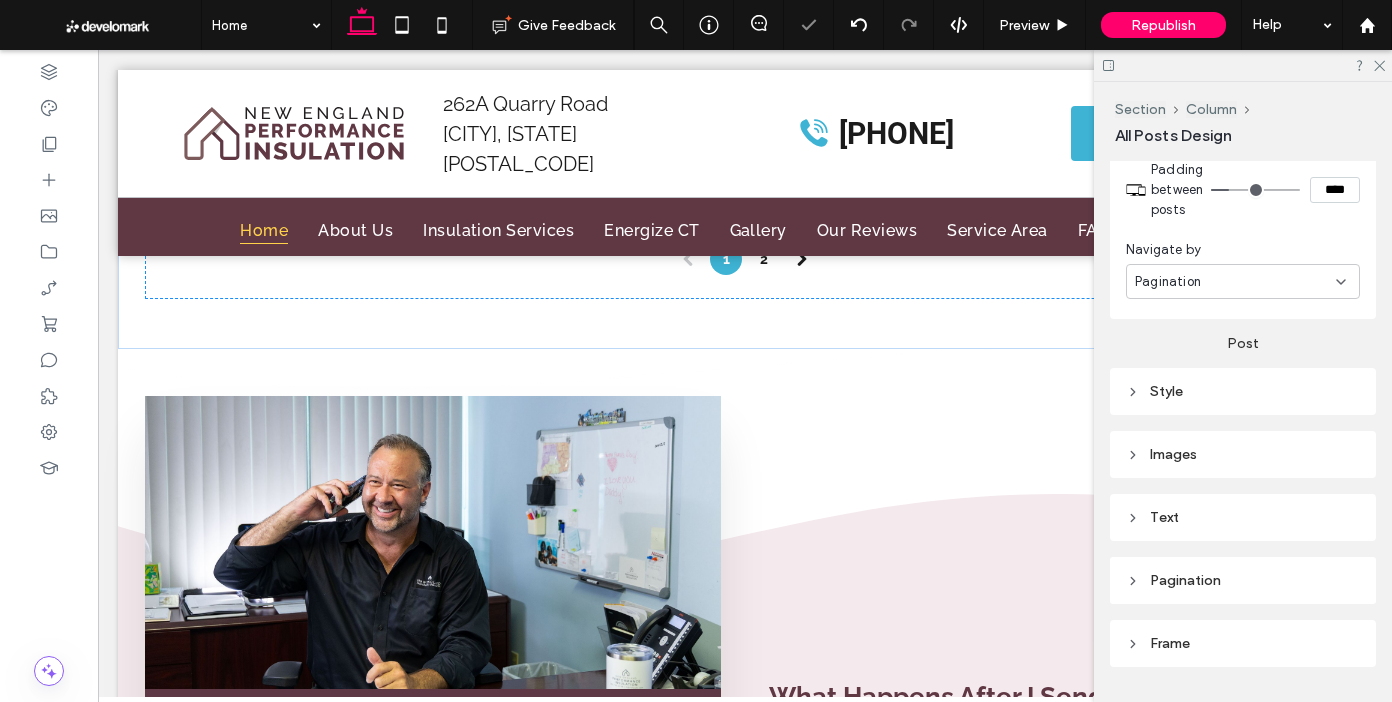 drag, startPoint x: 1377, startPoint y: 67, endPoint x: 1347, endPoint y: 104, distance: 47.63402 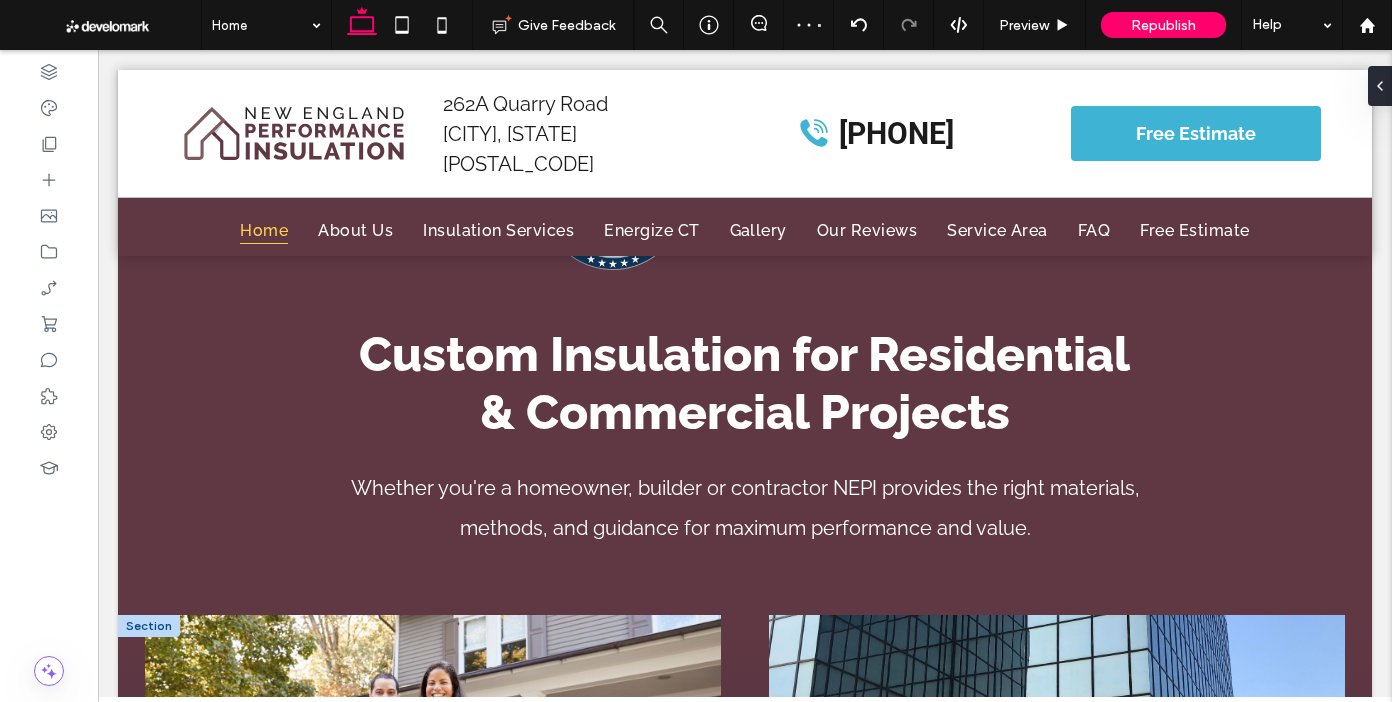 scroll, scrollTop: 4818, scrollLeft: 0, axis: vertical 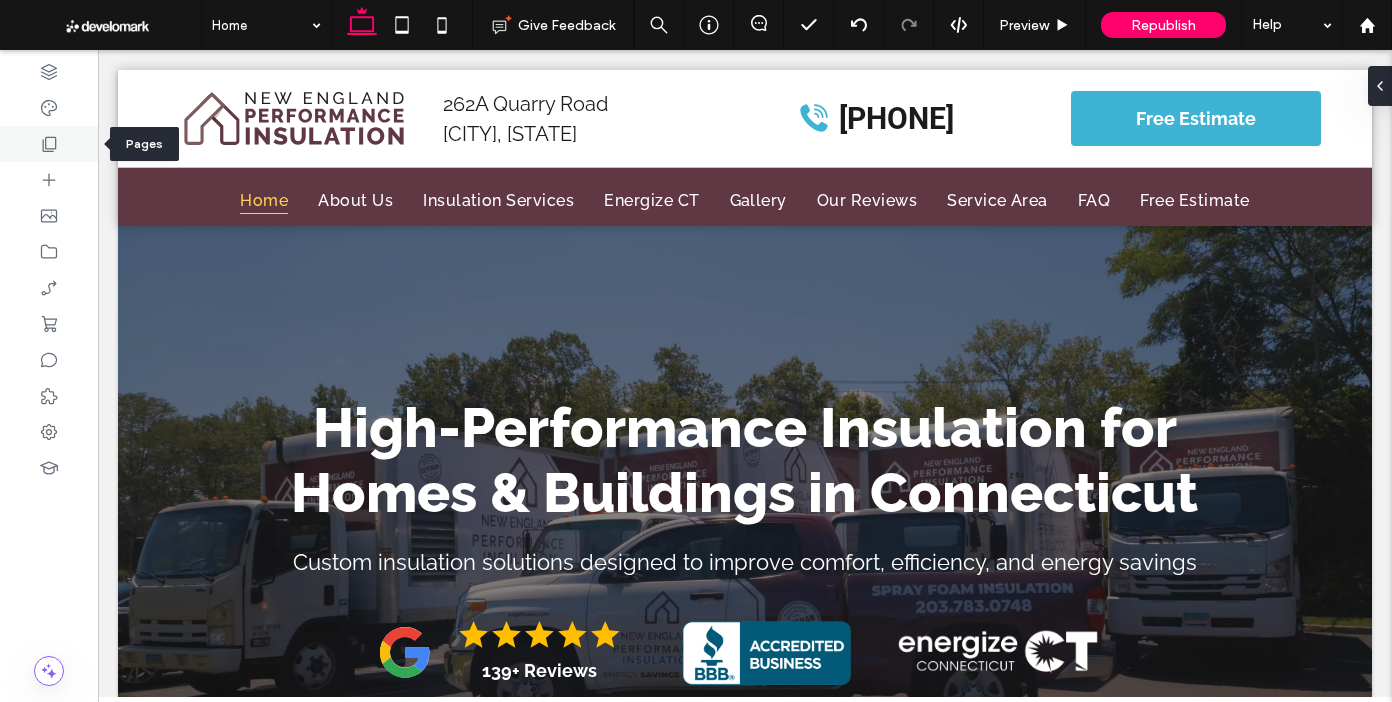 click at bounding box center [49, 144] 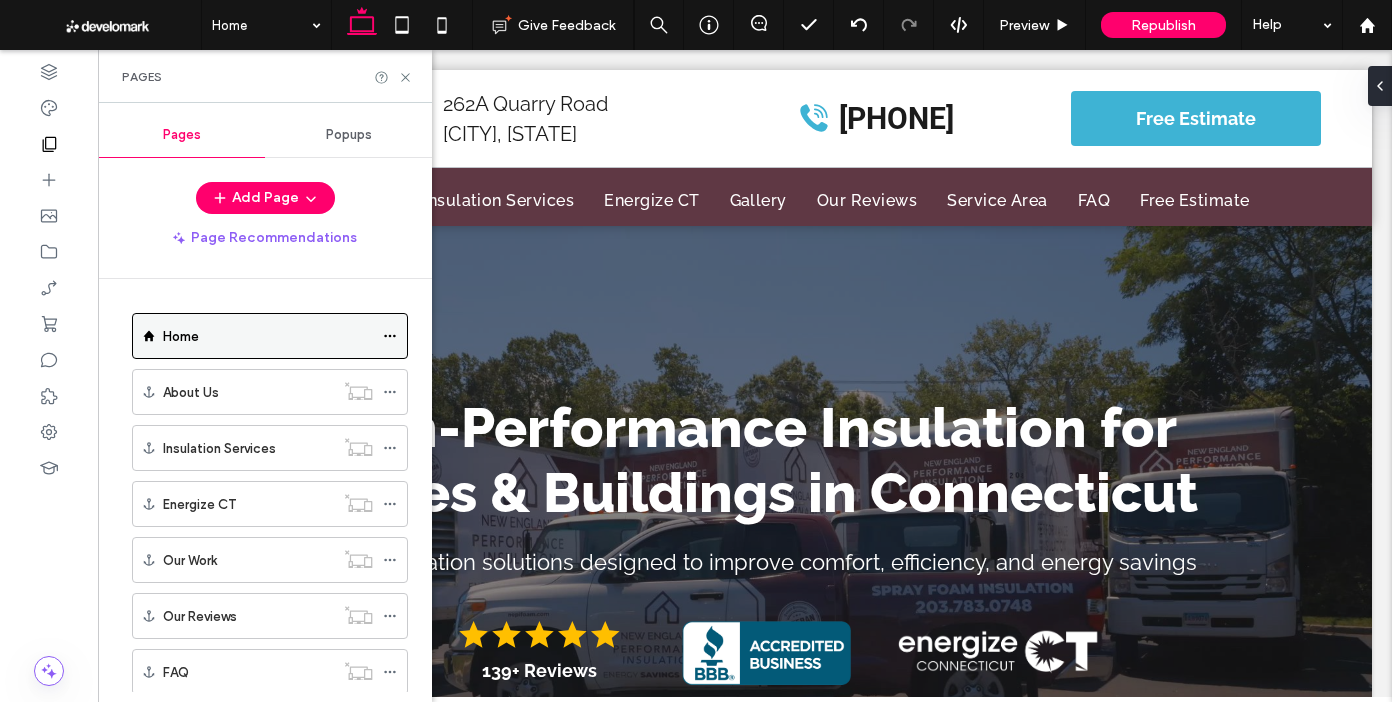 click at bounding box center (390, 336) 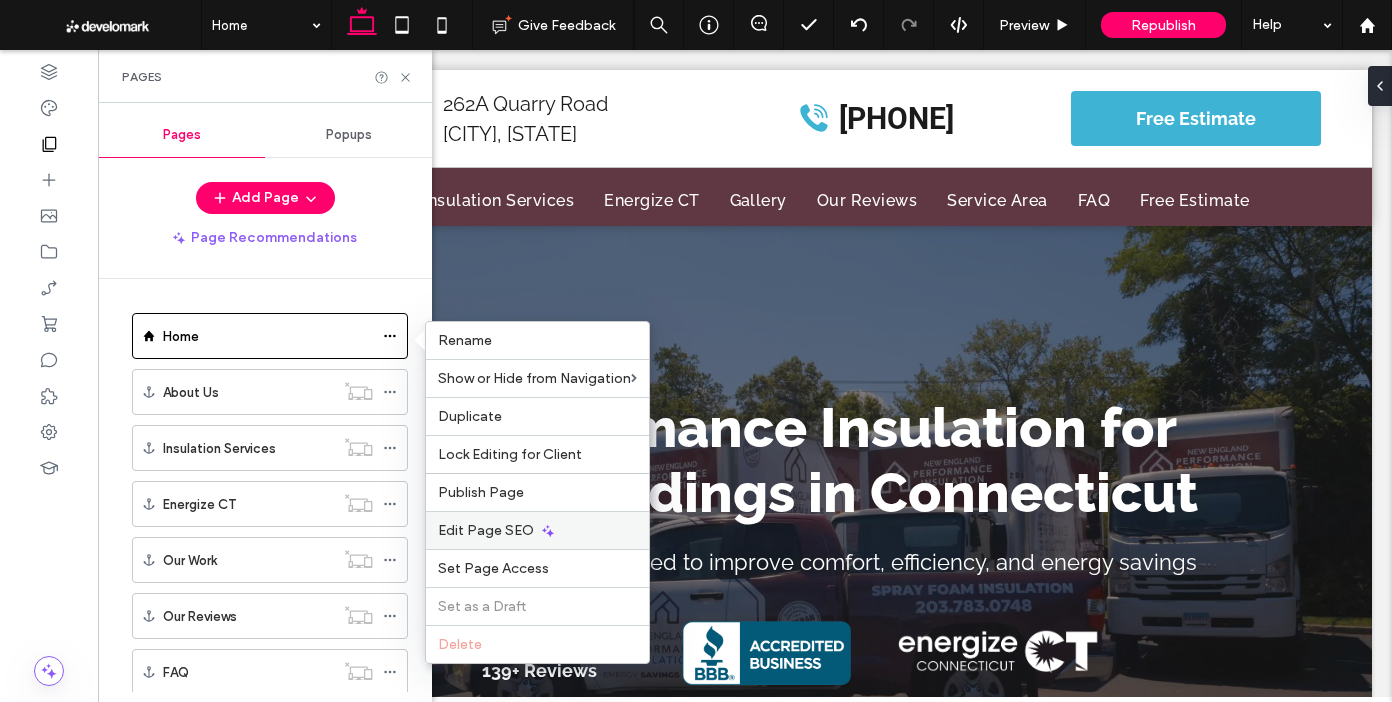 click on "Edit Page SEO" at bounding box center [486, 530] 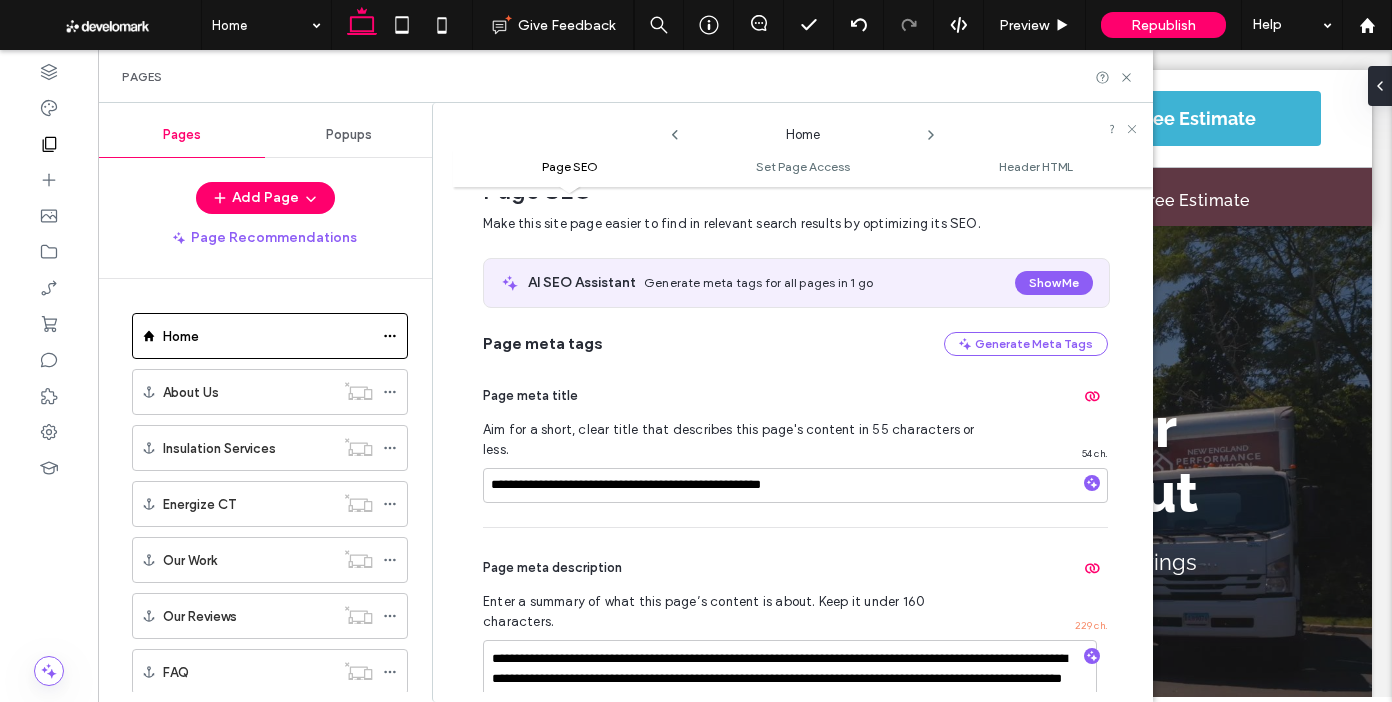 scroll, scrollTop: 48, scrollLeft: 0, axis: vertical 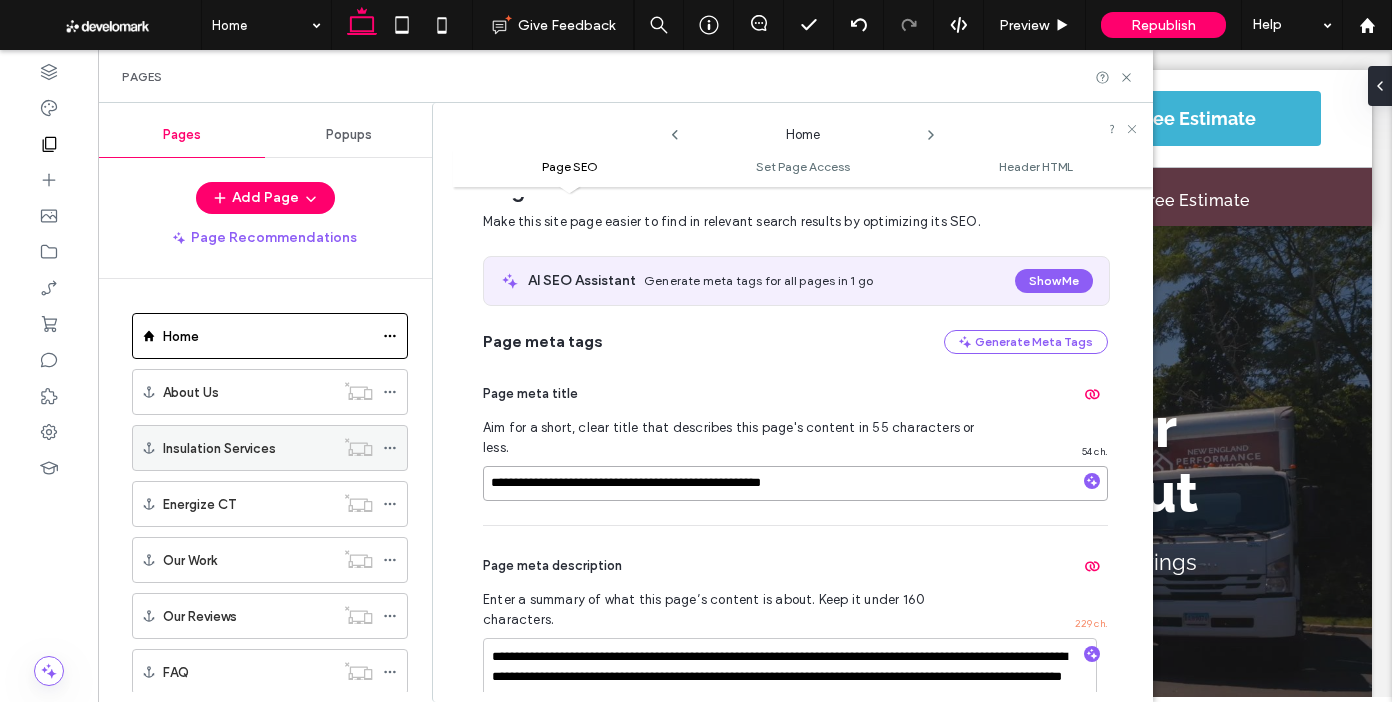 drag, startPoint x: 764, startPoint y: 460, endPoint x: 370, endPoint y: 449, distance: 394.15353 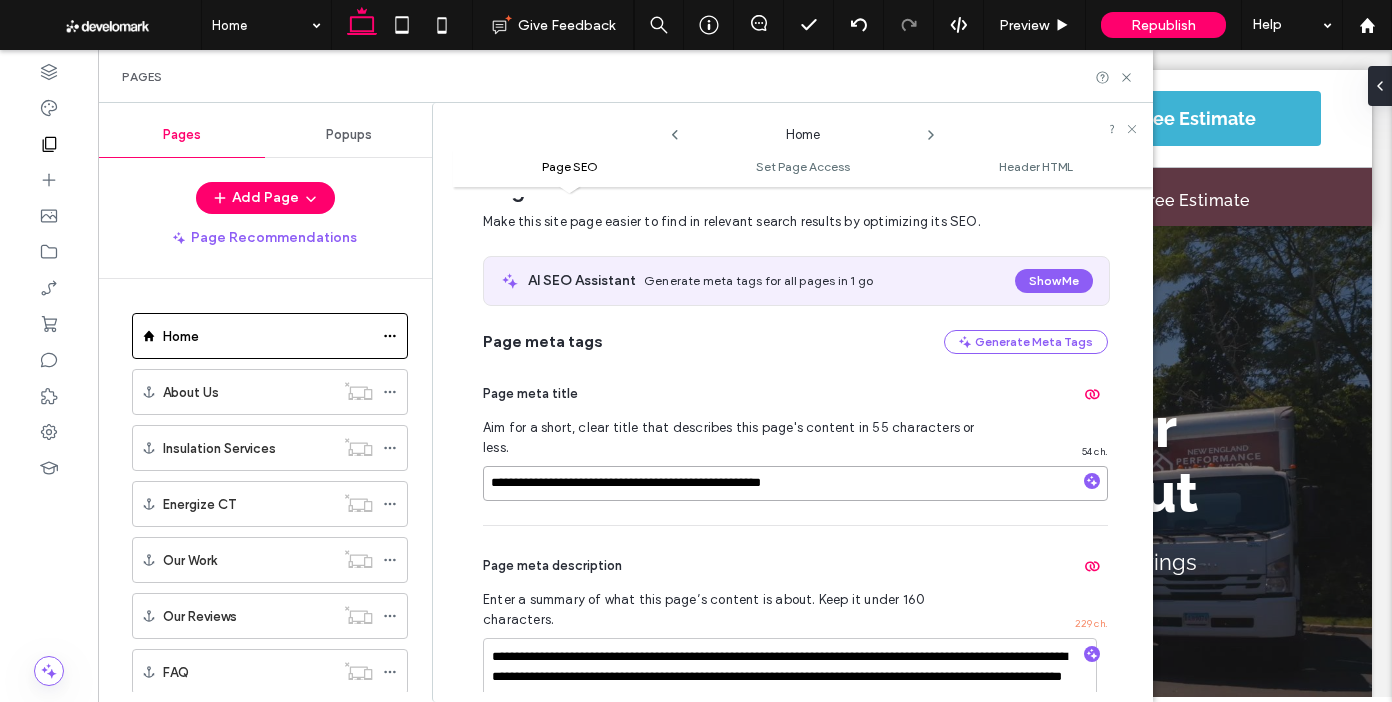 click on "**********" at bounding box center (795, 483) 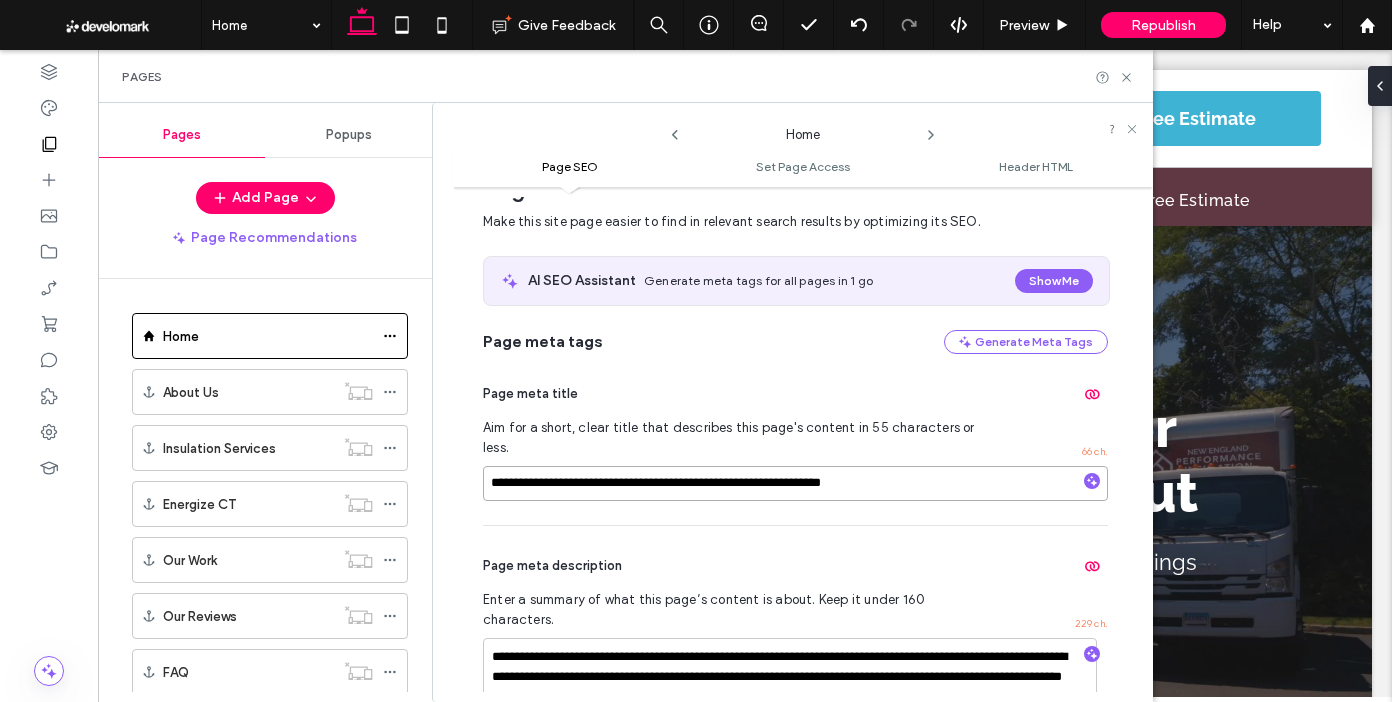 drag, startPoint x: 887, startPoint y: 456, endPoint x: 796, endPoint y: 457, distance: 91.00549 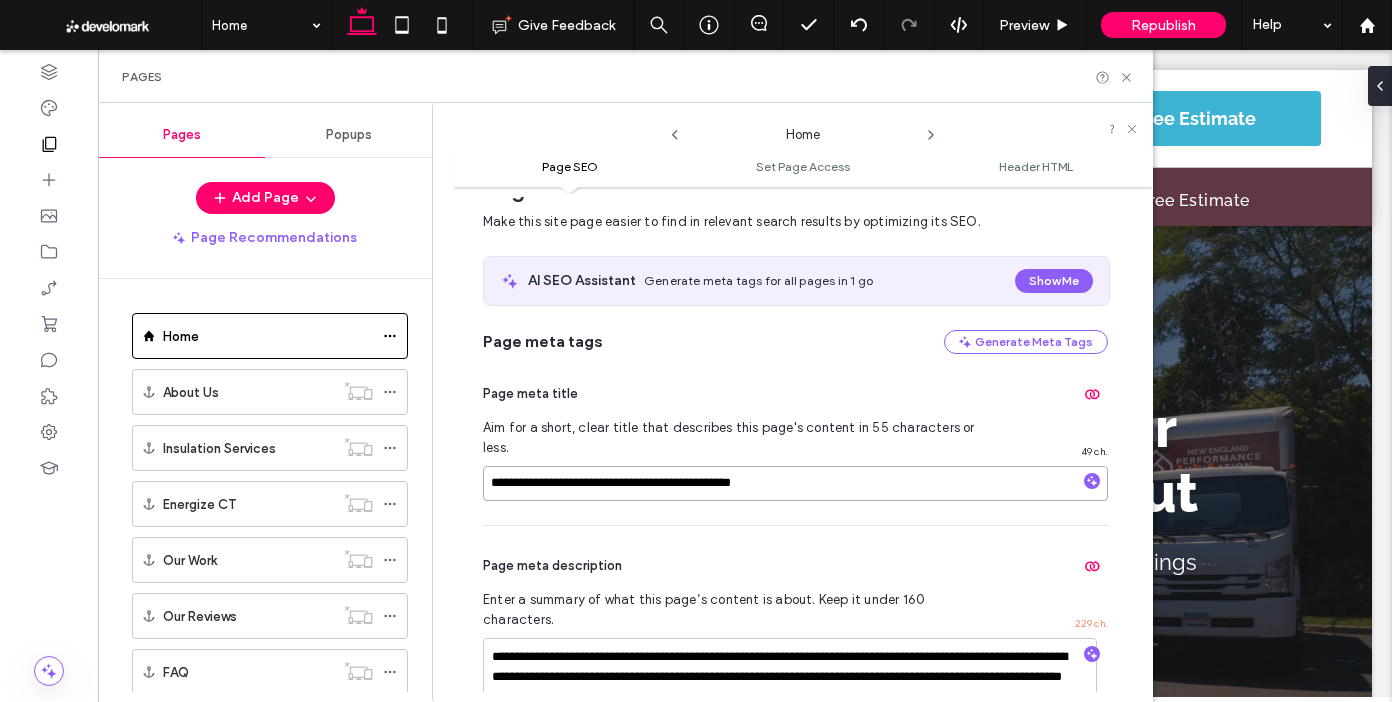 type on "**********" 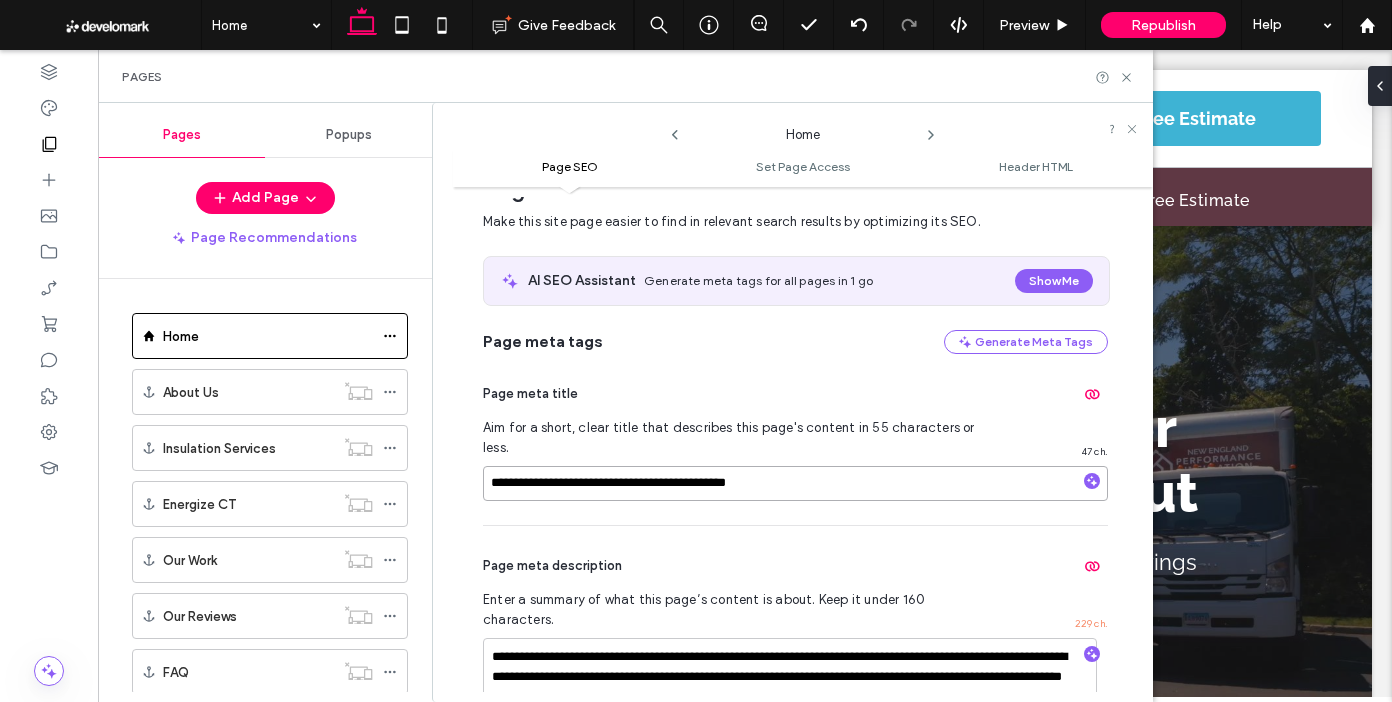 drag, startPoint x: 499, startPoint y: 465, endPoint x: 835, endPoint y: 462, distance: 336.0134 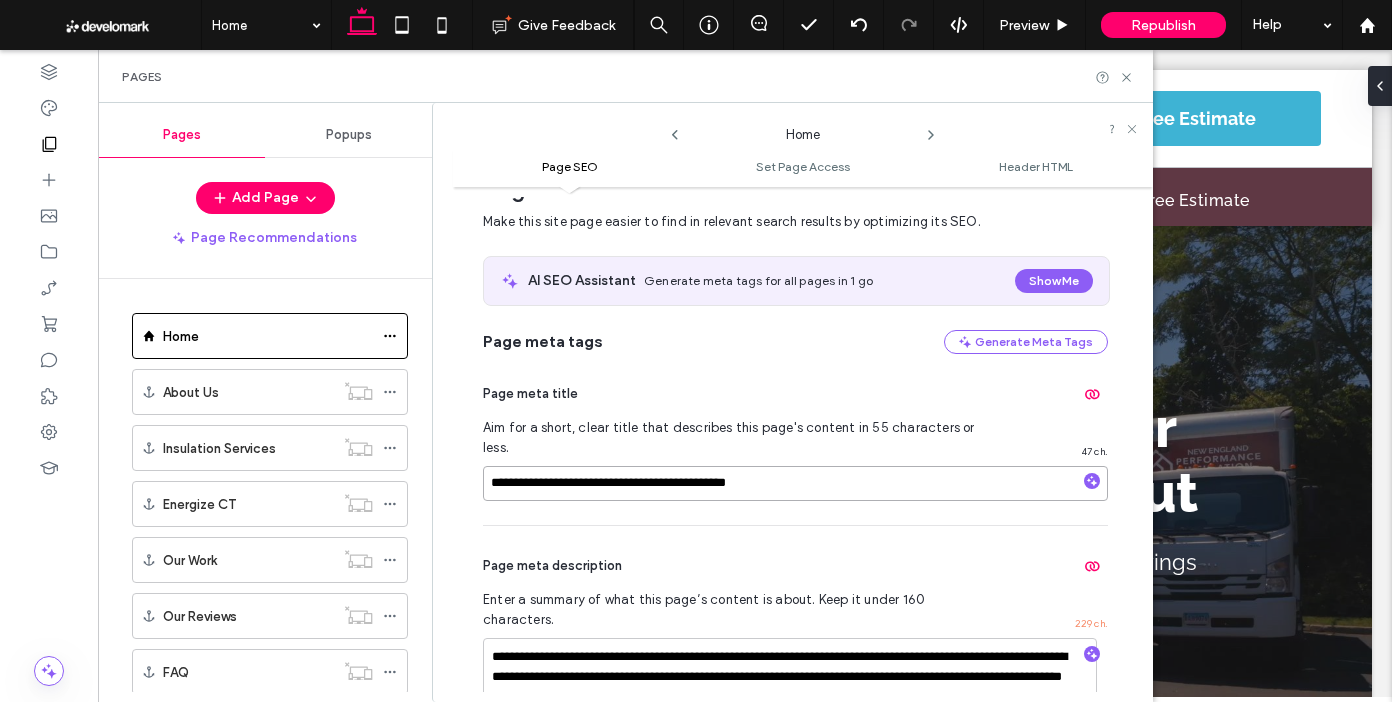 drag, startPoint x: 572, startPoint y: 470, endPoint x: 819, endPoint y: 466, distance: 247.03238 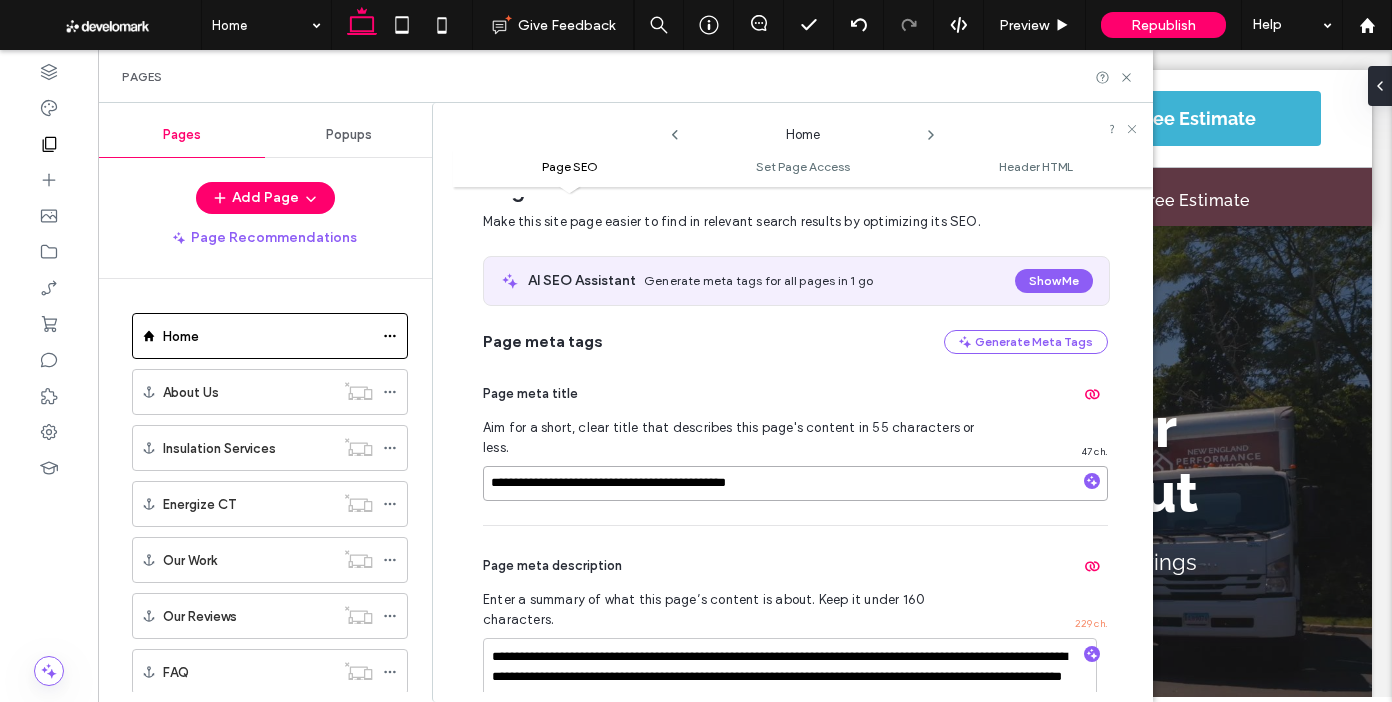 click on "**********" at bounding box center [795, 483] 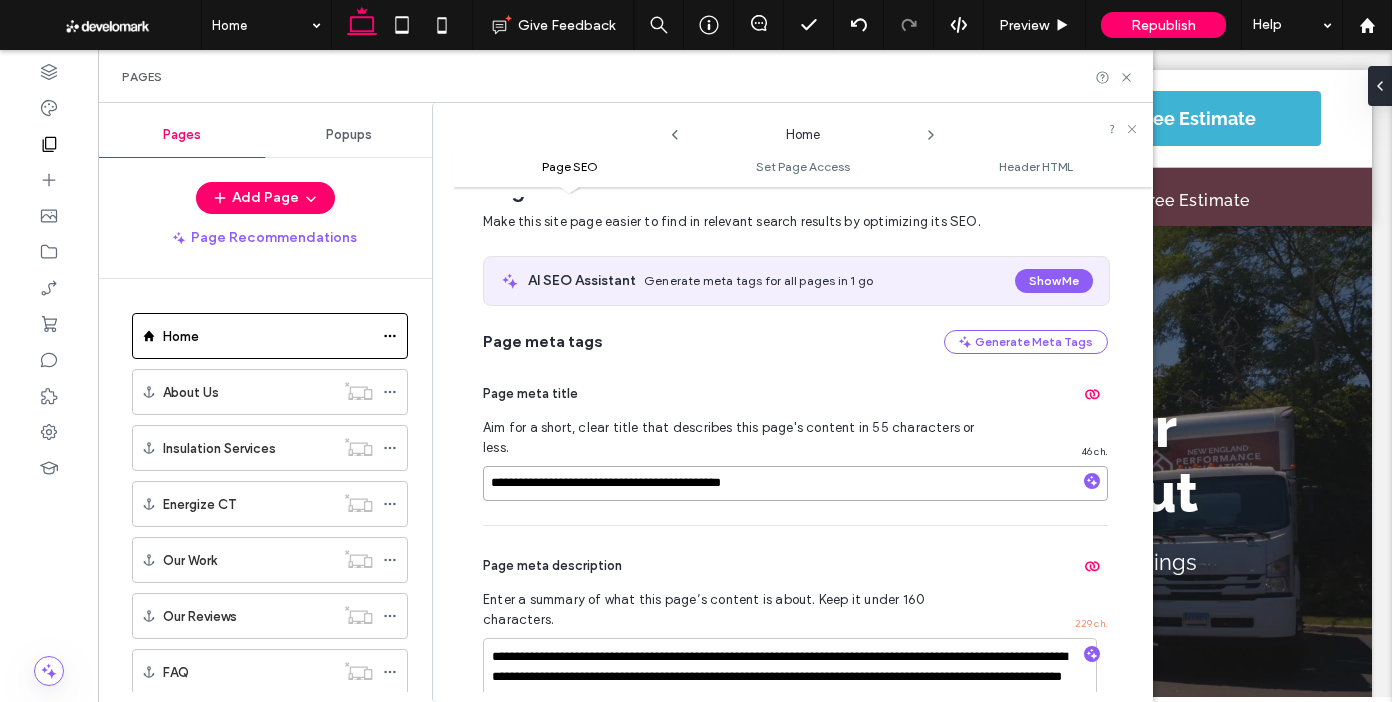 click on "**********" at bounding box center [795, 483] 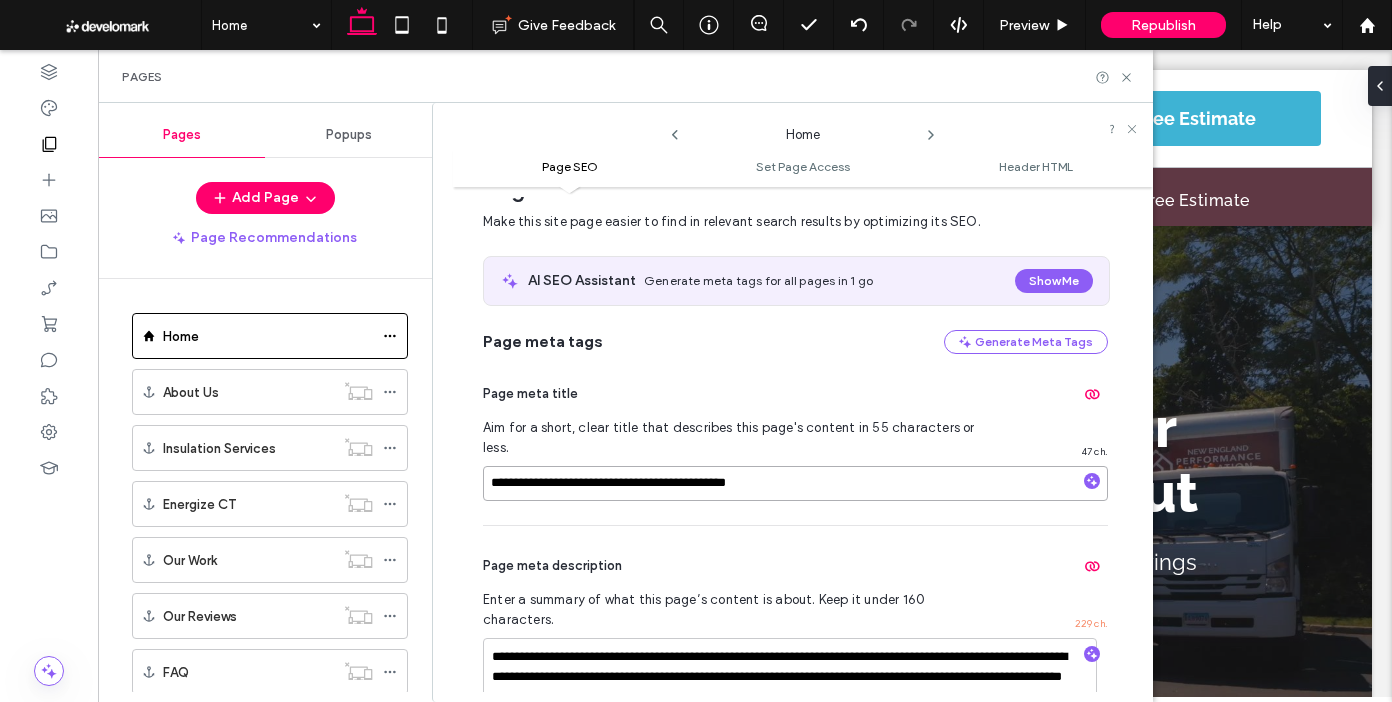 drag, startPoint x: 671, startPoint y: 456, endPoint x: 878, endPoint y: 455, distance: 207.00241 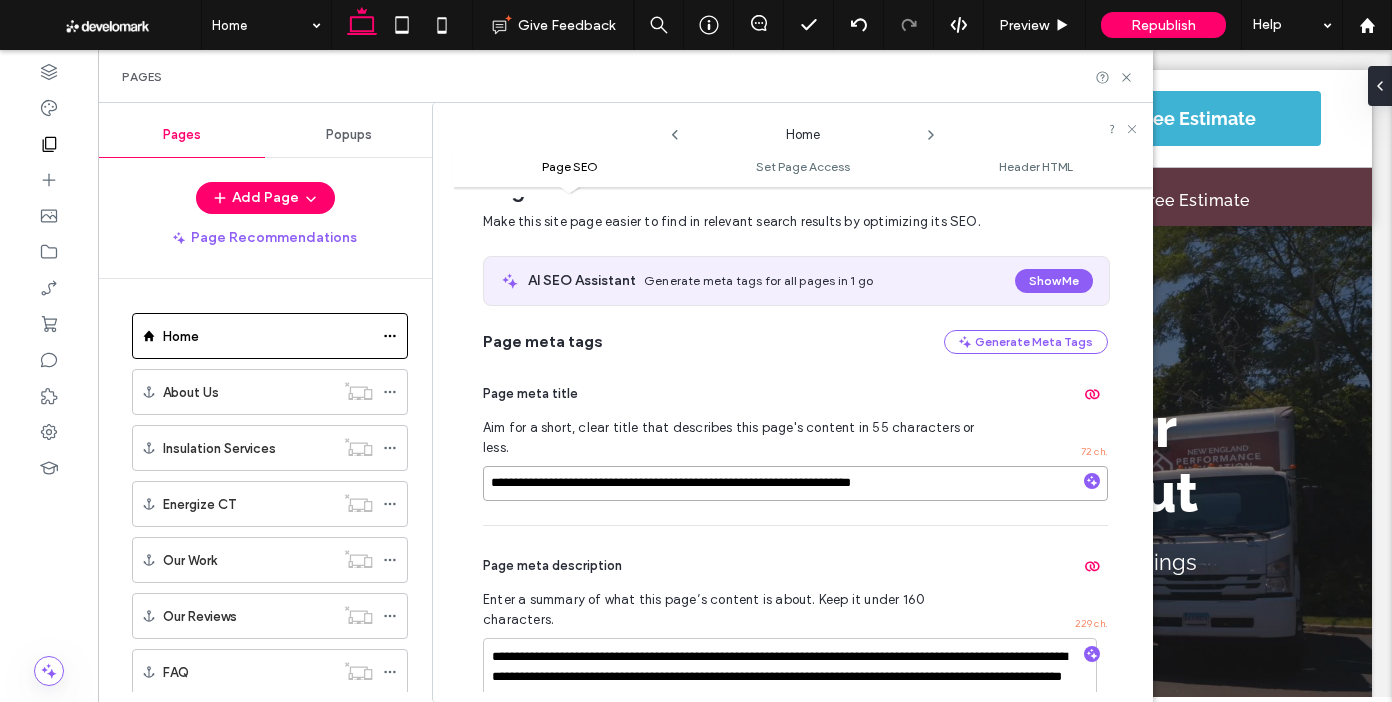 type on "**********" 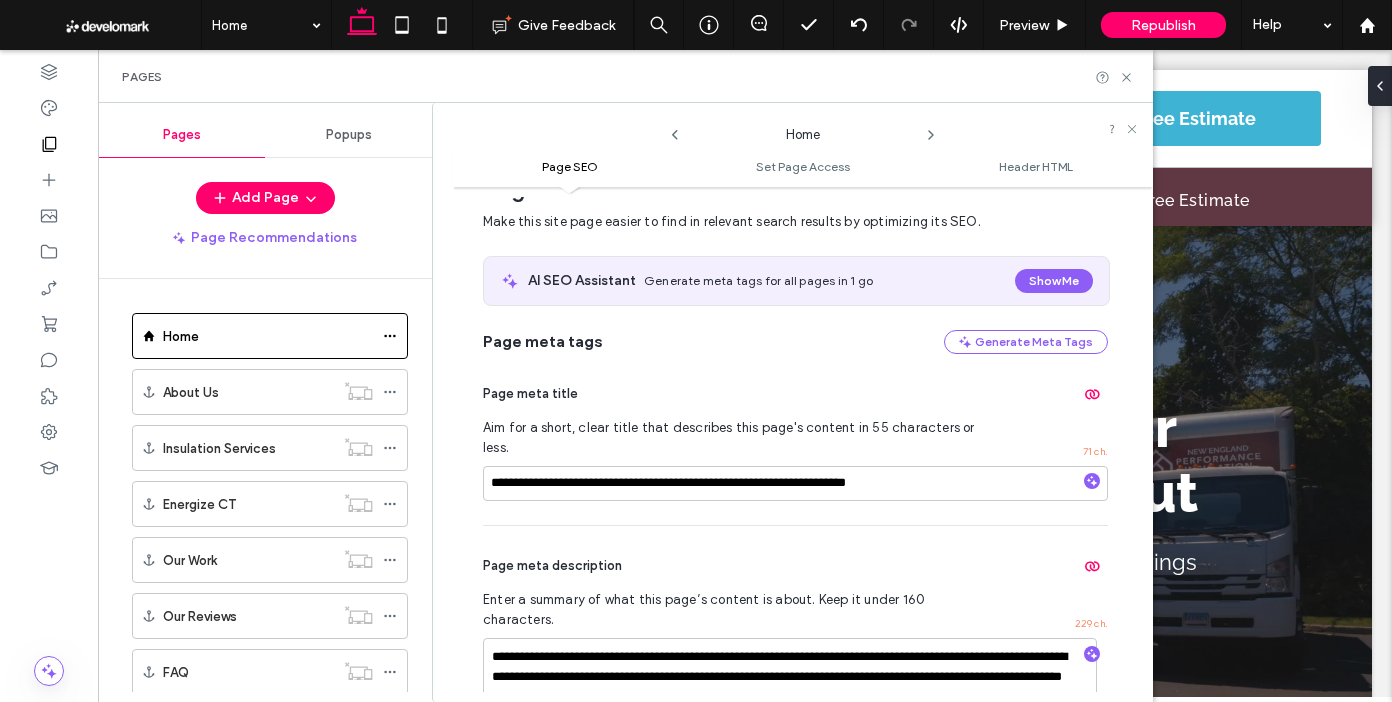 click on "Page meta tags Generate Meta Tags" at bounding box center [795, 342] 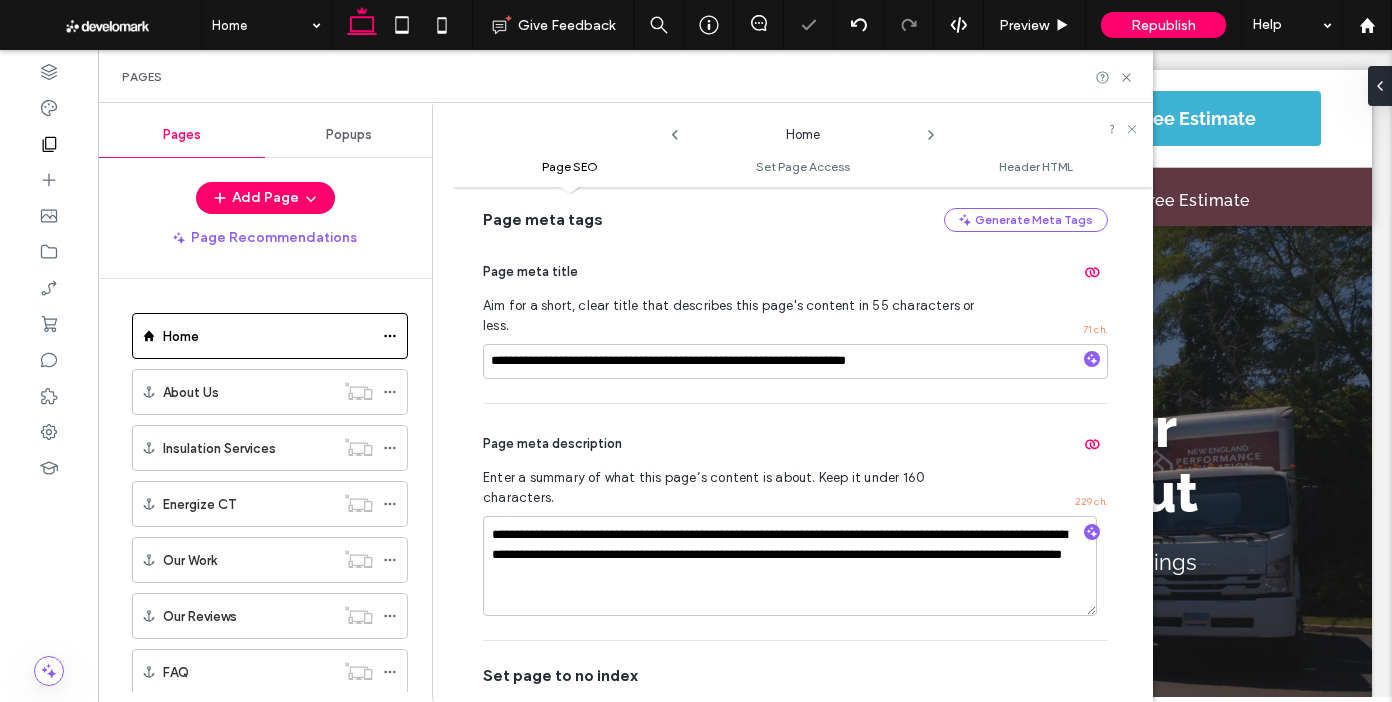 scroll, scrollTop: 179, scrollLeft: 0, axis: vertical 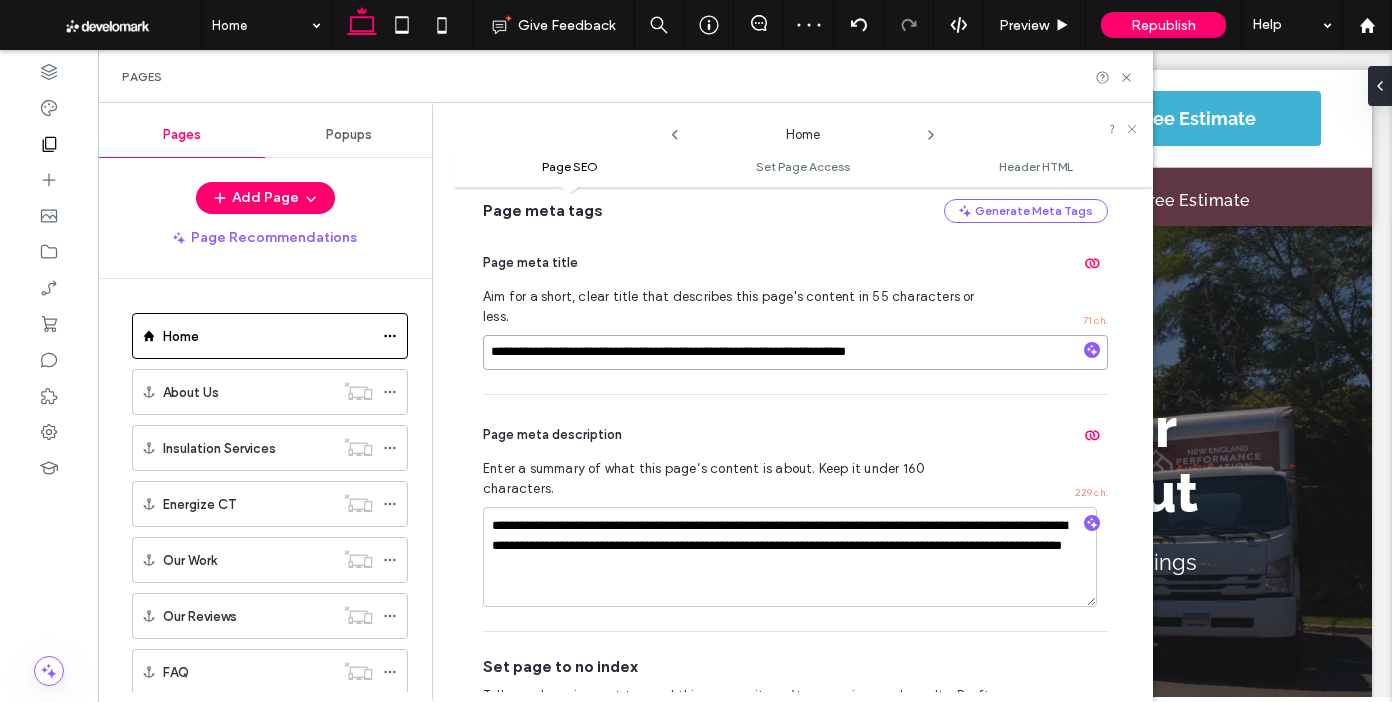 drag, startPoint x: 550, startPoint y: 329, endPoint x: 427, endPoint y: 324, distance: 123.101585 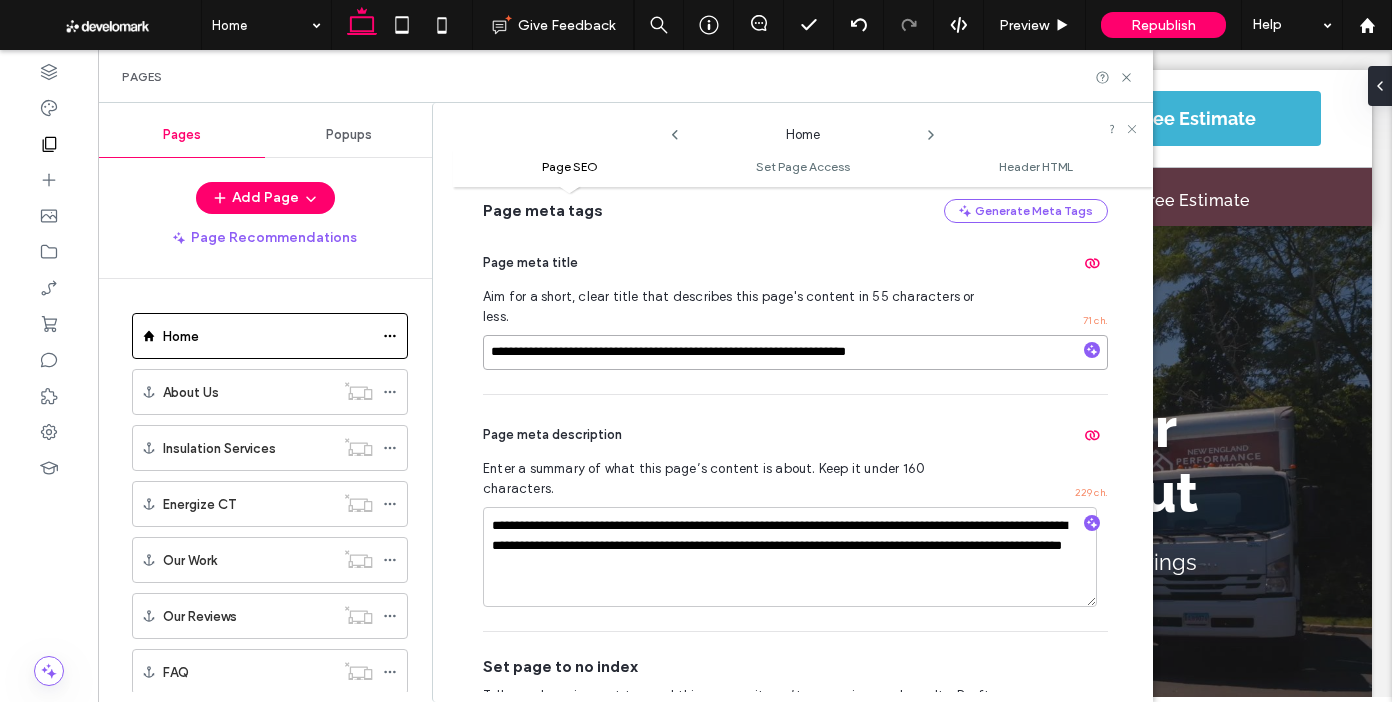 drag, startPoint x: 967, startPoint y: 330, endPoint x: 794, endPoint y: 334, distance: 173.04623 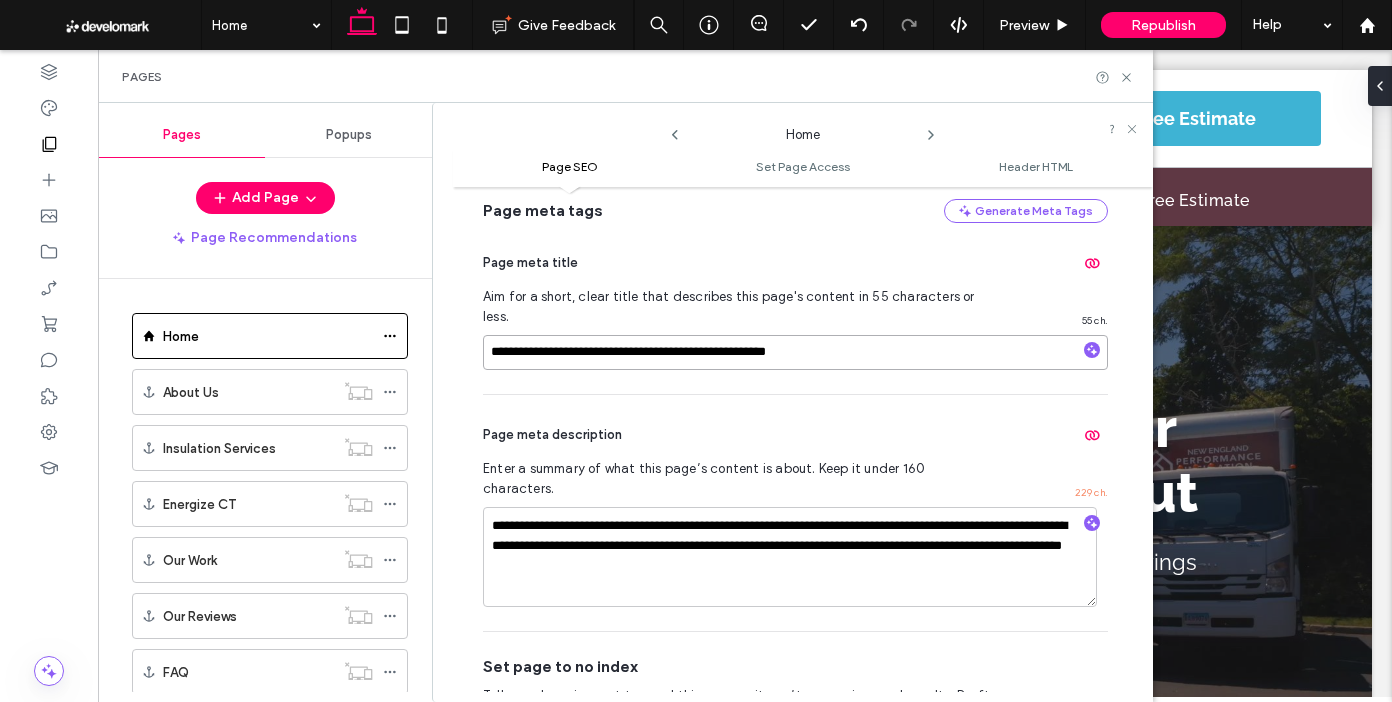 type on "**********" 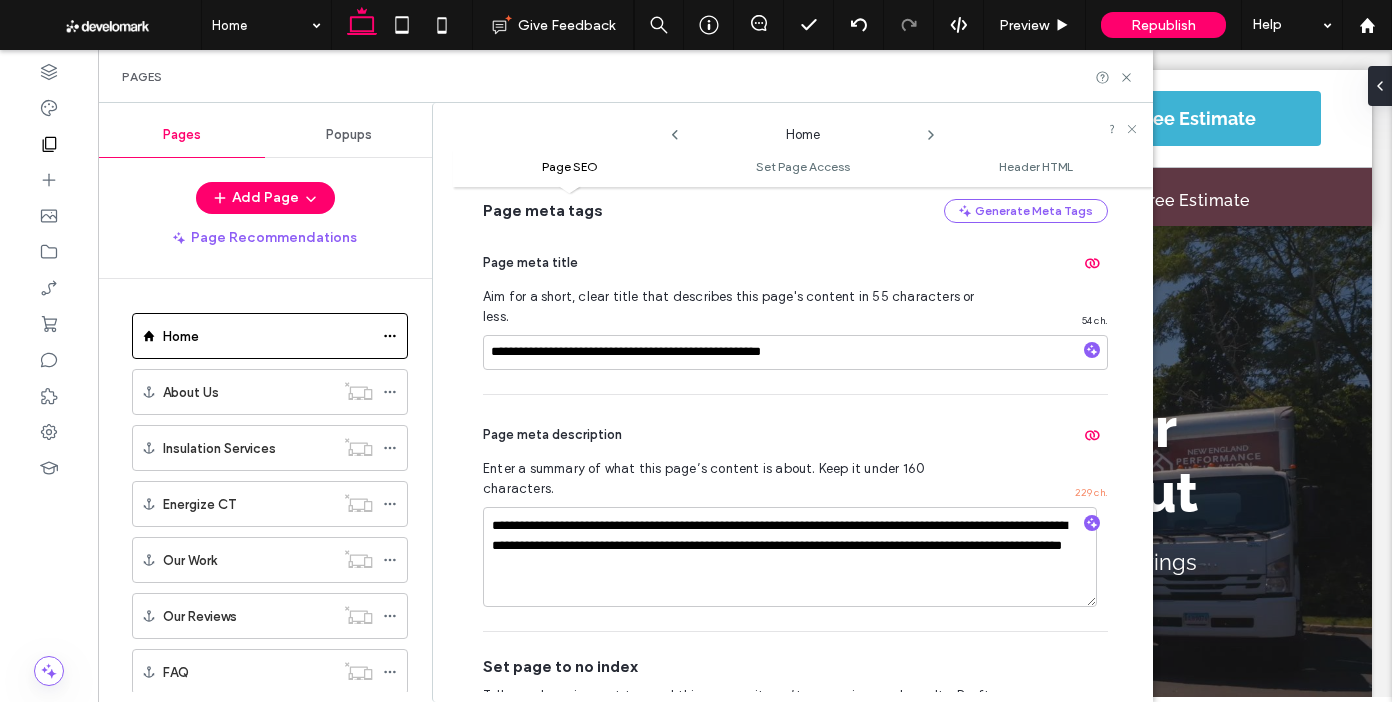 click on "**********" at bounding box center (795, 513) 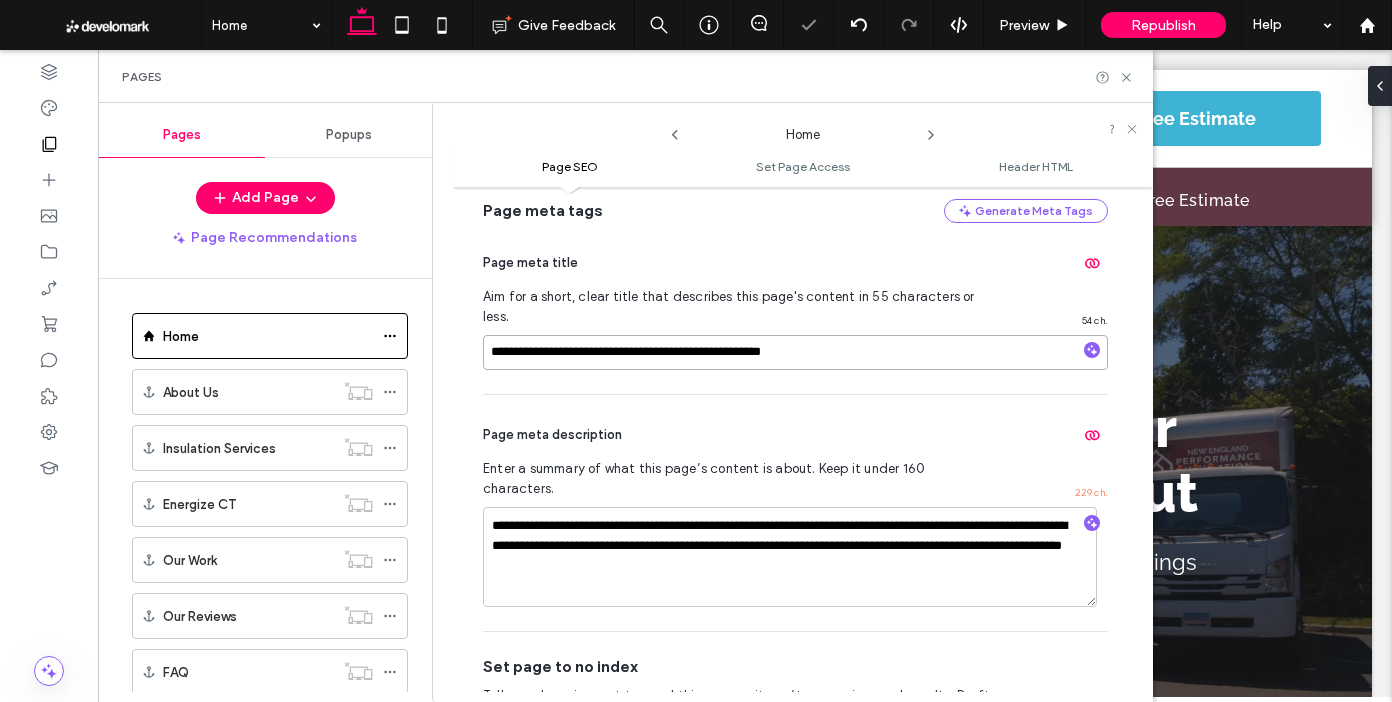 click on "**********" at bounding box center [795, 352] 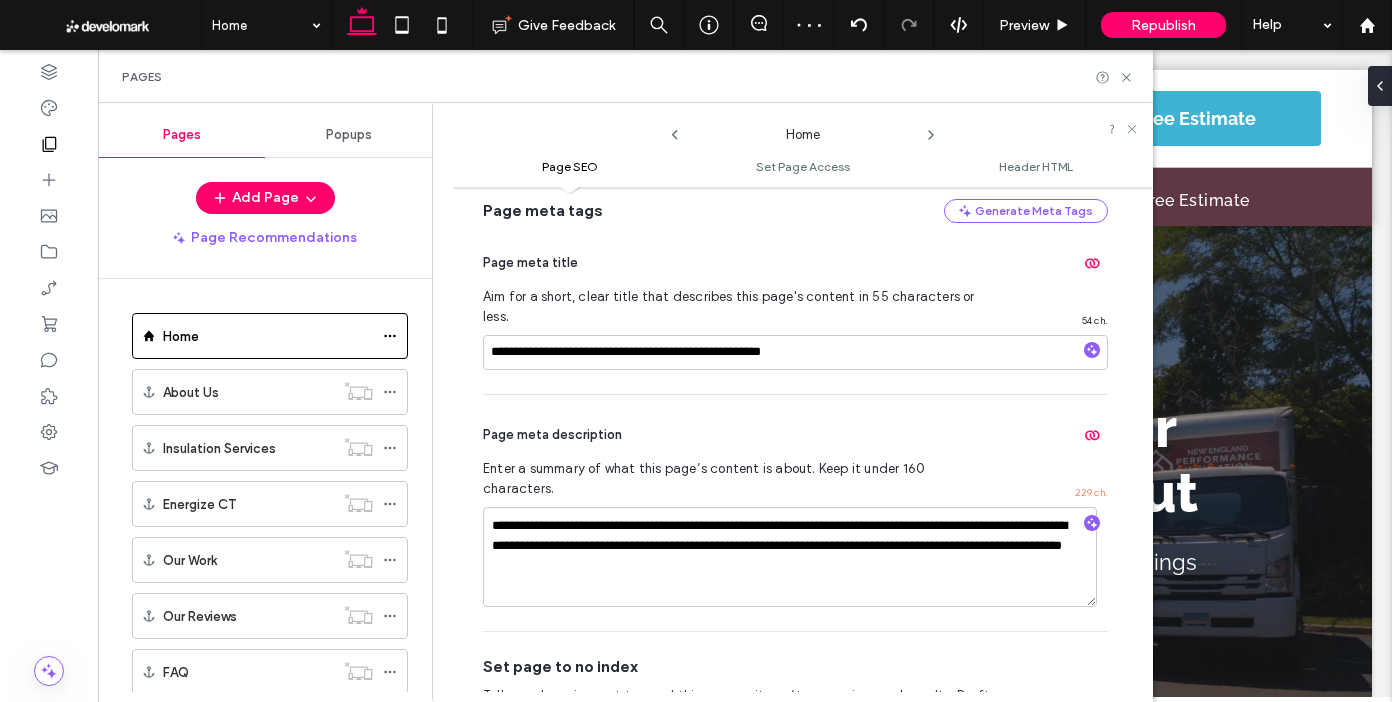 drag, startPoint x: 911, startPoint y: 371, endPoint x: 876, endPoint y: 379, distance: 35.902645 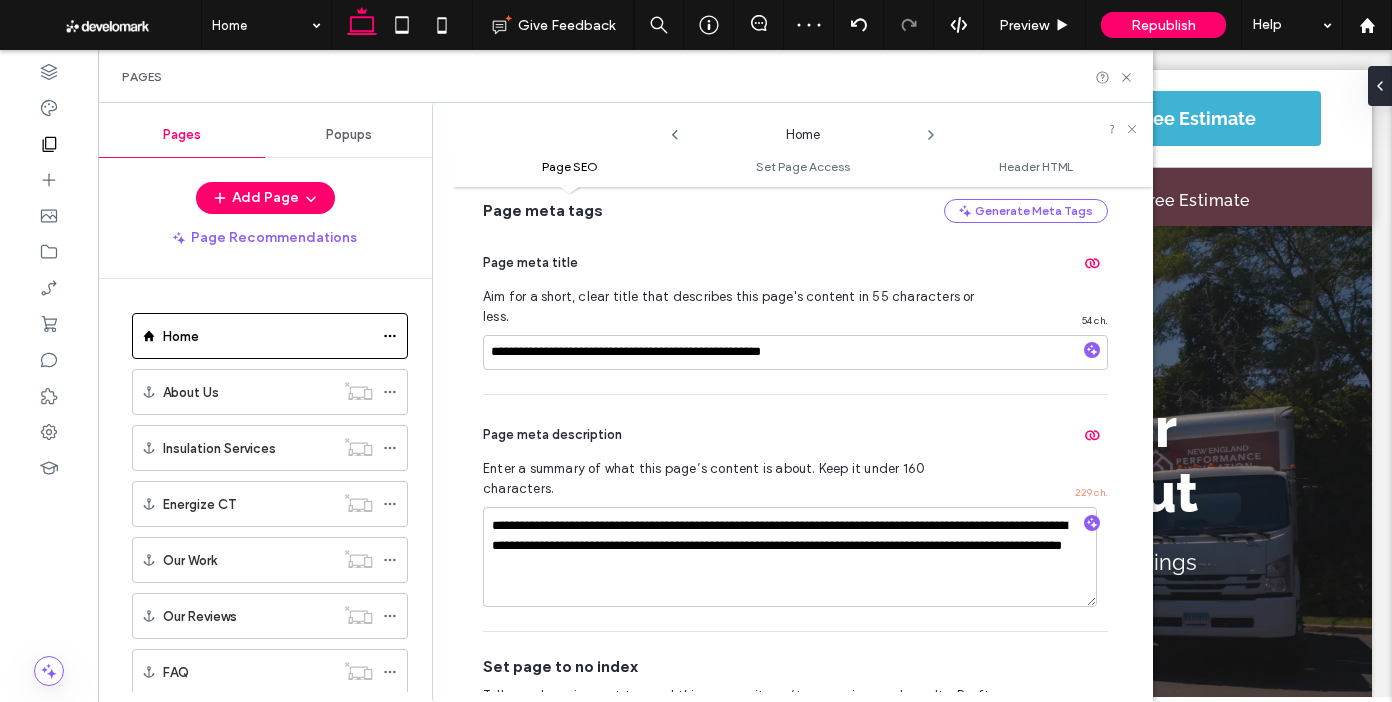 click on "**********" at bounding box center [795, 308] 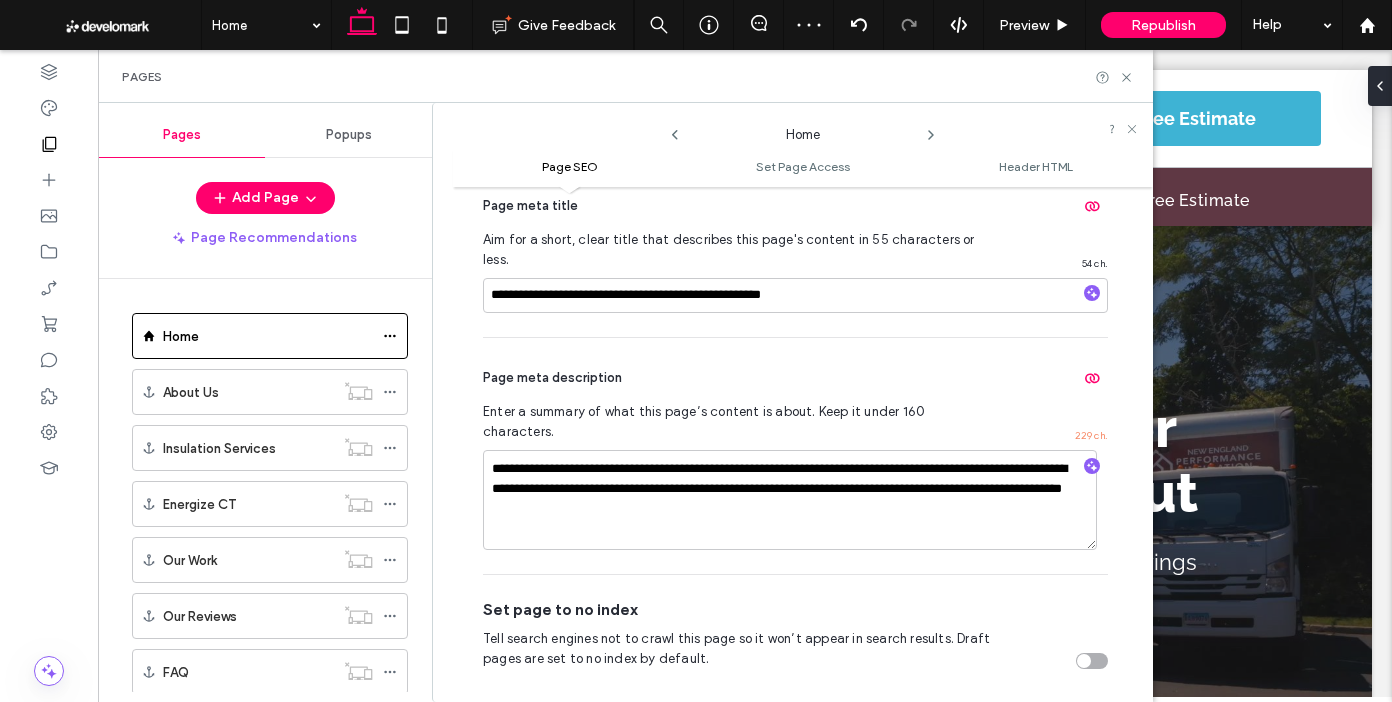 scroll, scrollTop: 242, scrollLeft: 0, axis: vertical 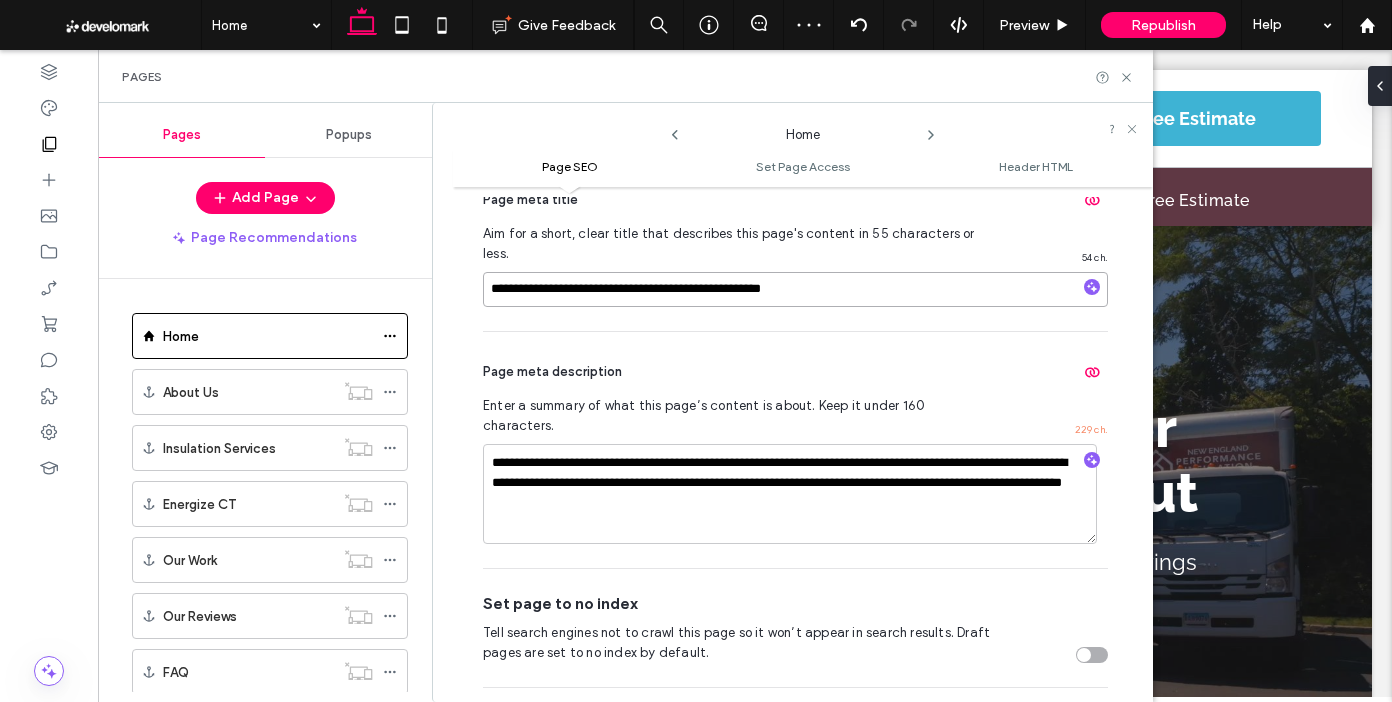 drag, startPoint x: 865, startPoint y: 271, endPoint x: 788, endPoint y: 271, distance: 77 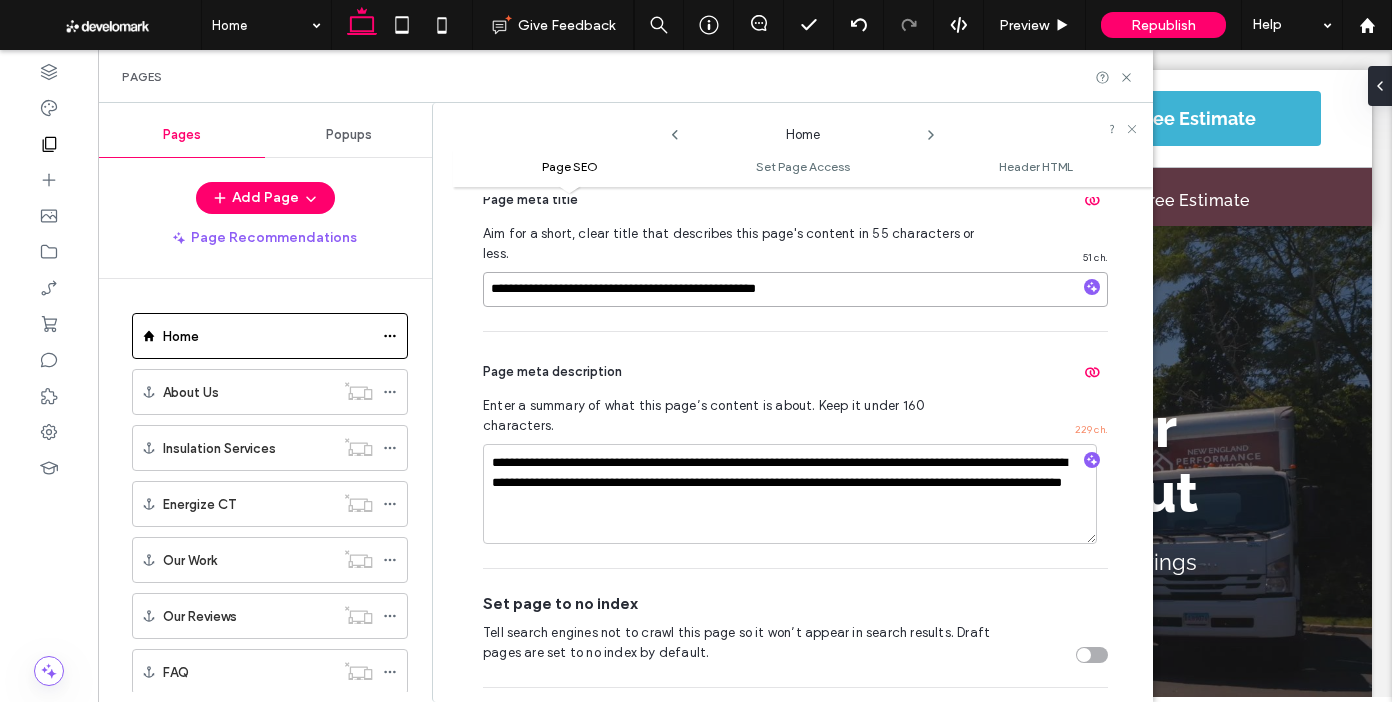 type on "**********" 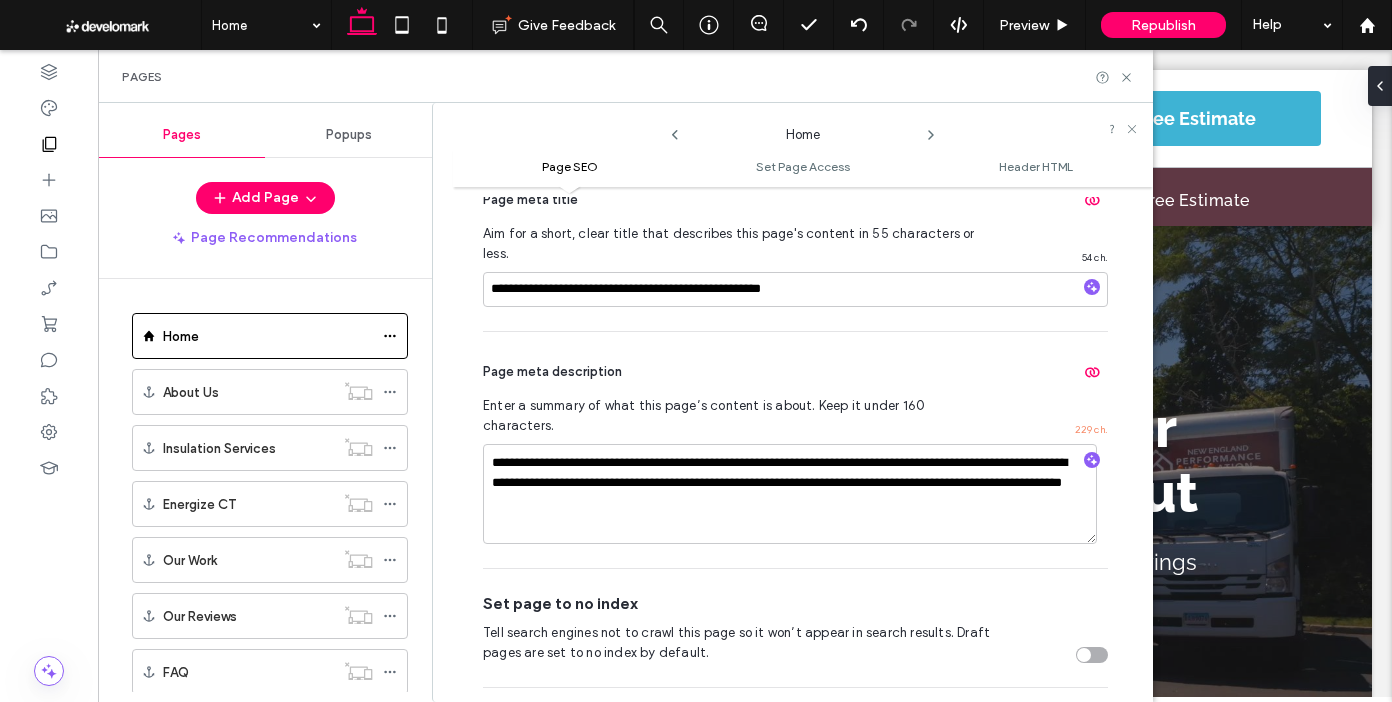 click on "**********" at bounding box center [795, 245] 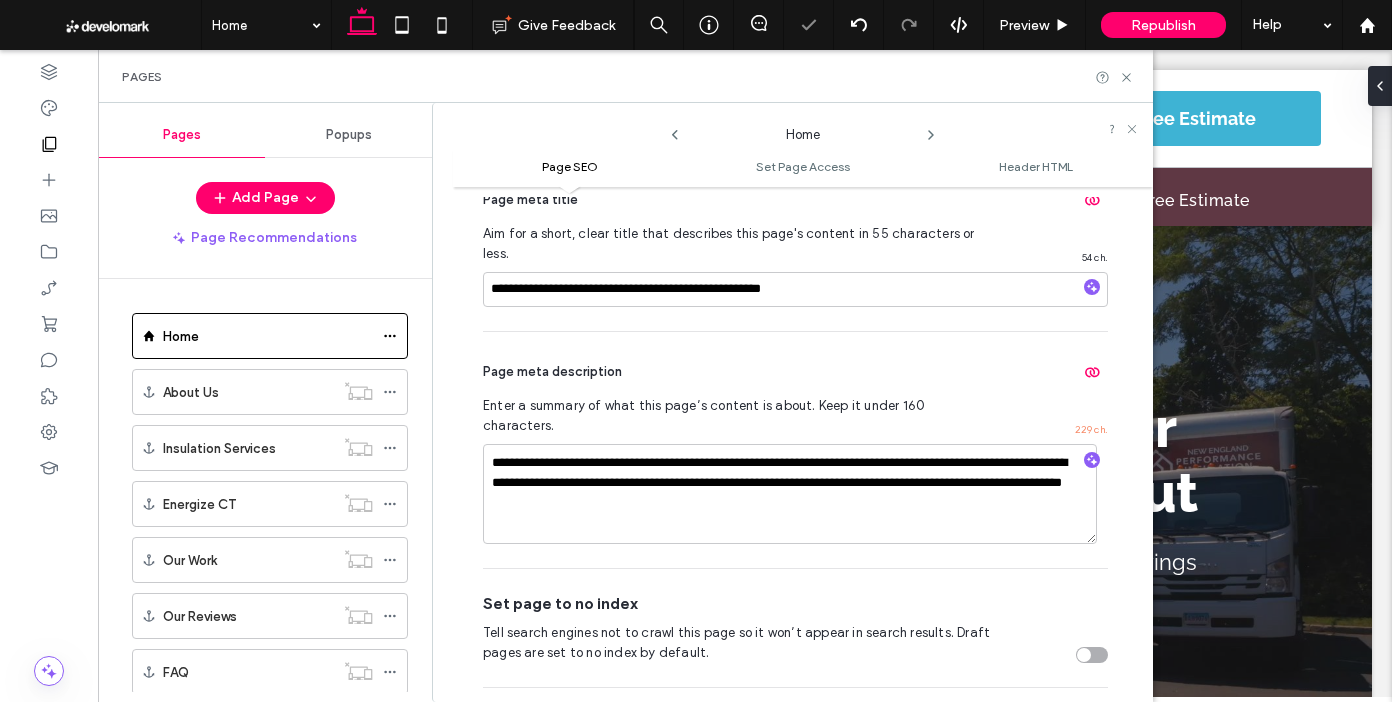 click on "**********" at bounding box center [795, 450] 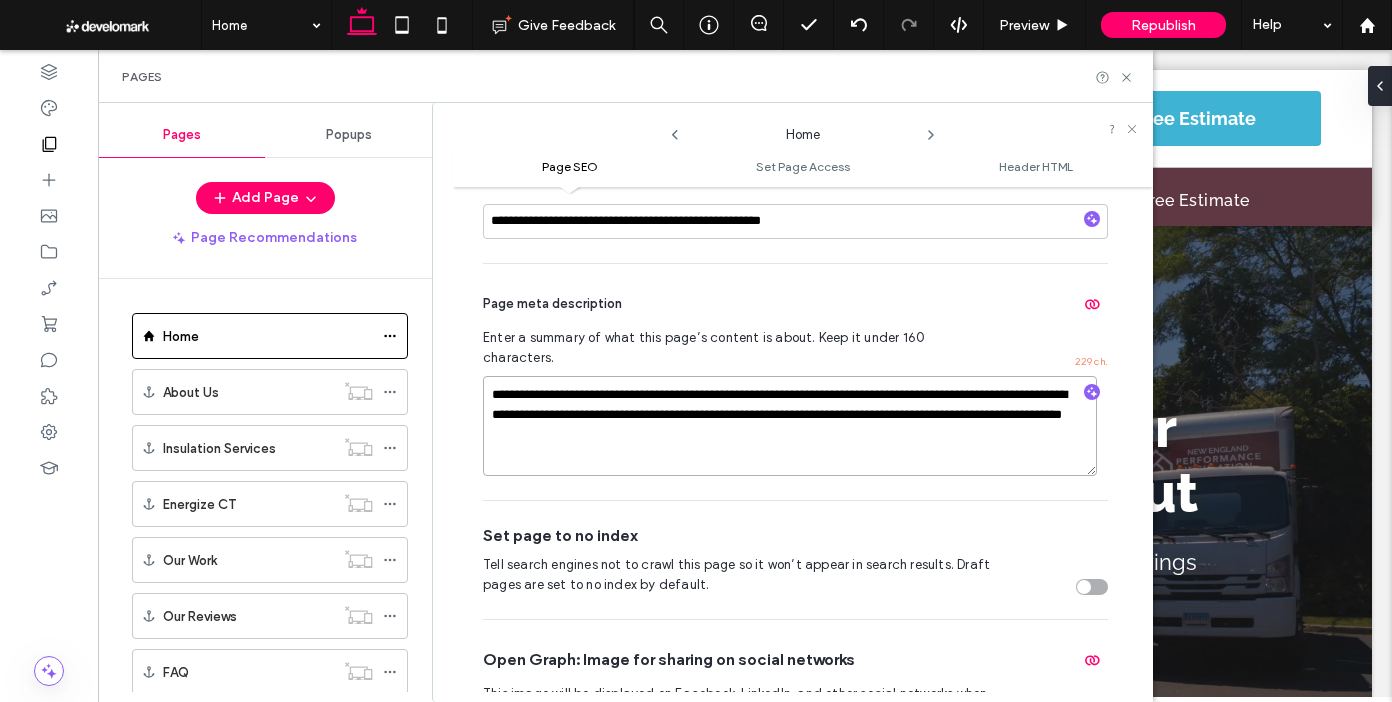 drag, startPoint x: 803, startPoint y: 390, endPoint x: 787, endPoint y: 416, distance: 30.528675 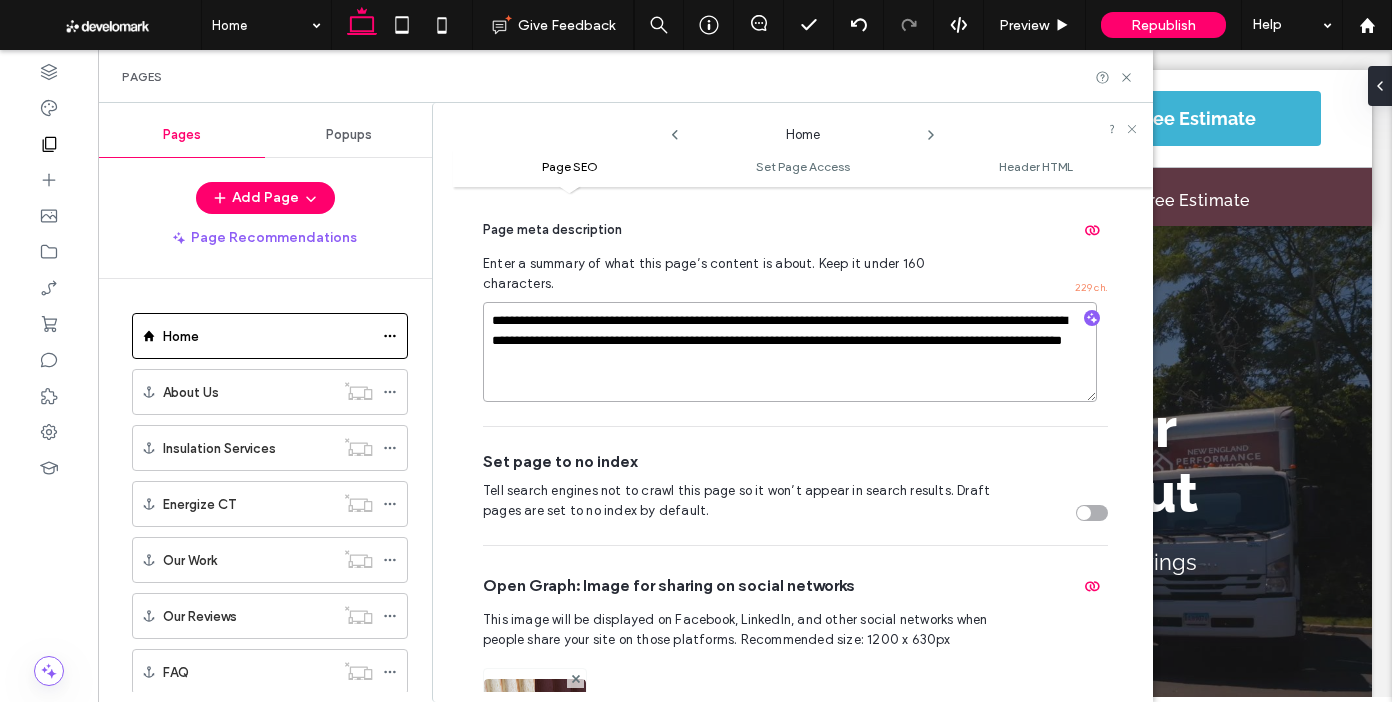 scroll, scrollTop: 386, scrollLeft: 0, axis: vertical 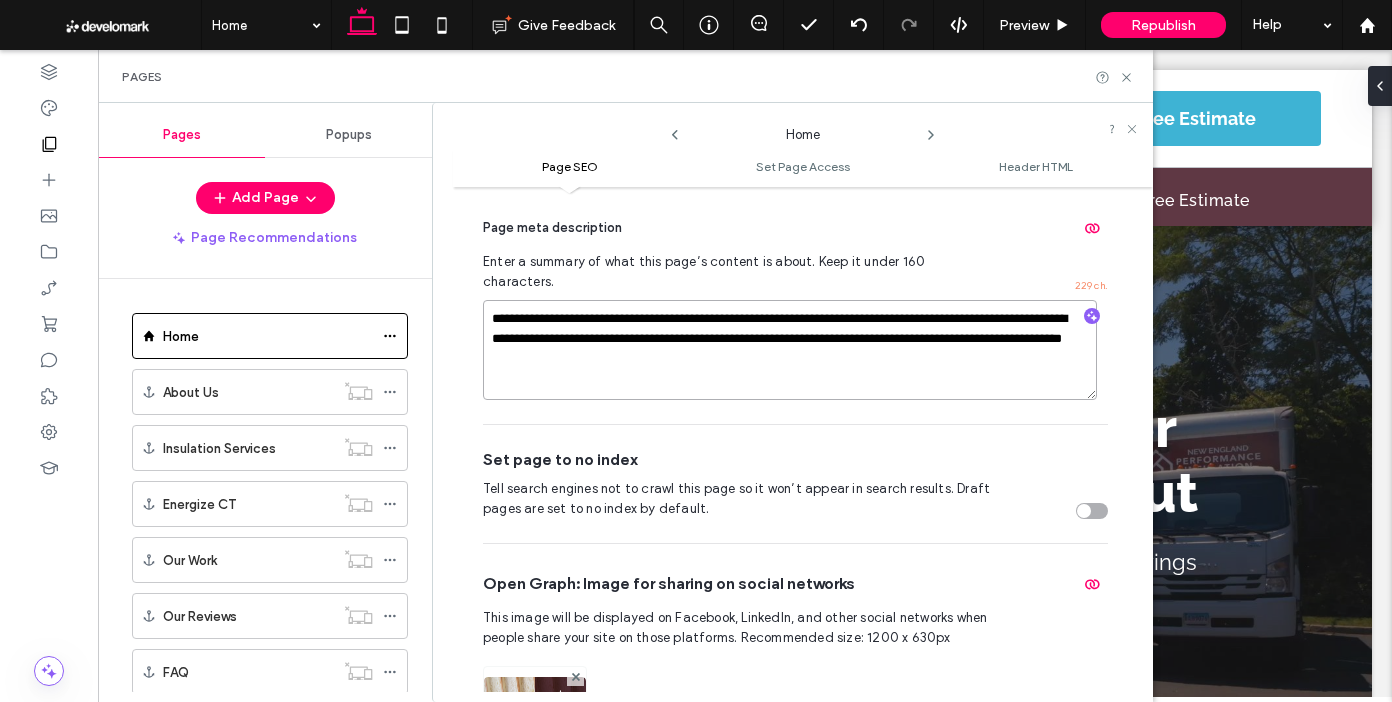 drag, startPoint x: 785, startPoint y: 320, endPoint x: 653, endPoint y: 321, distance: 132.00378 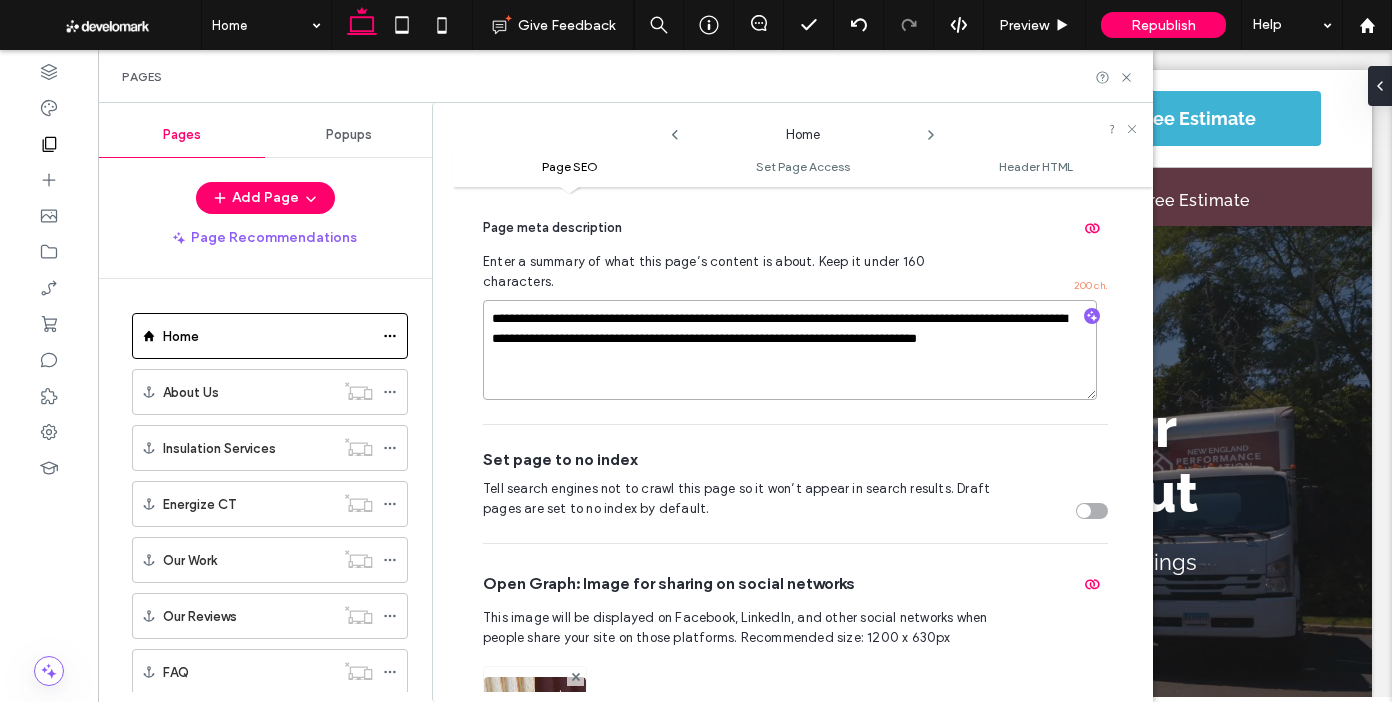 click on "**********" at bounding box center (790, 350) 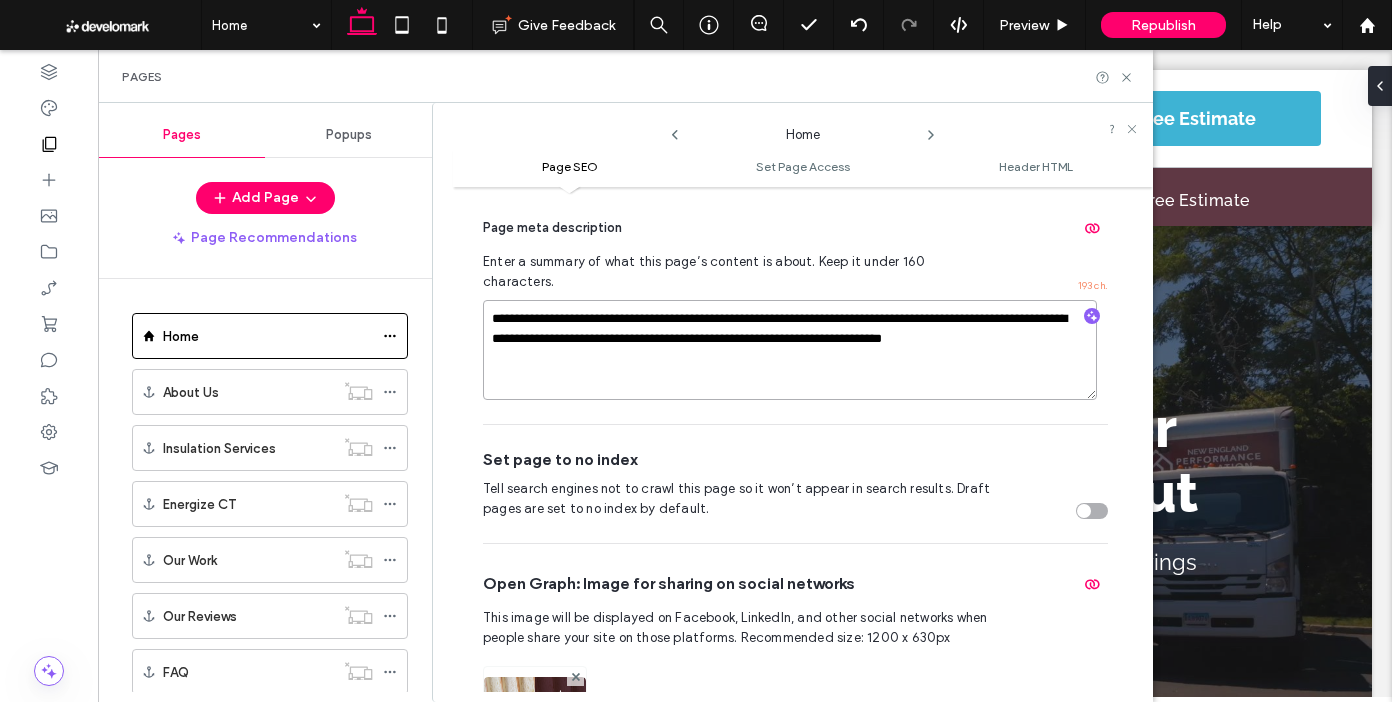 click on "**********" at bounding box center [790, 350] 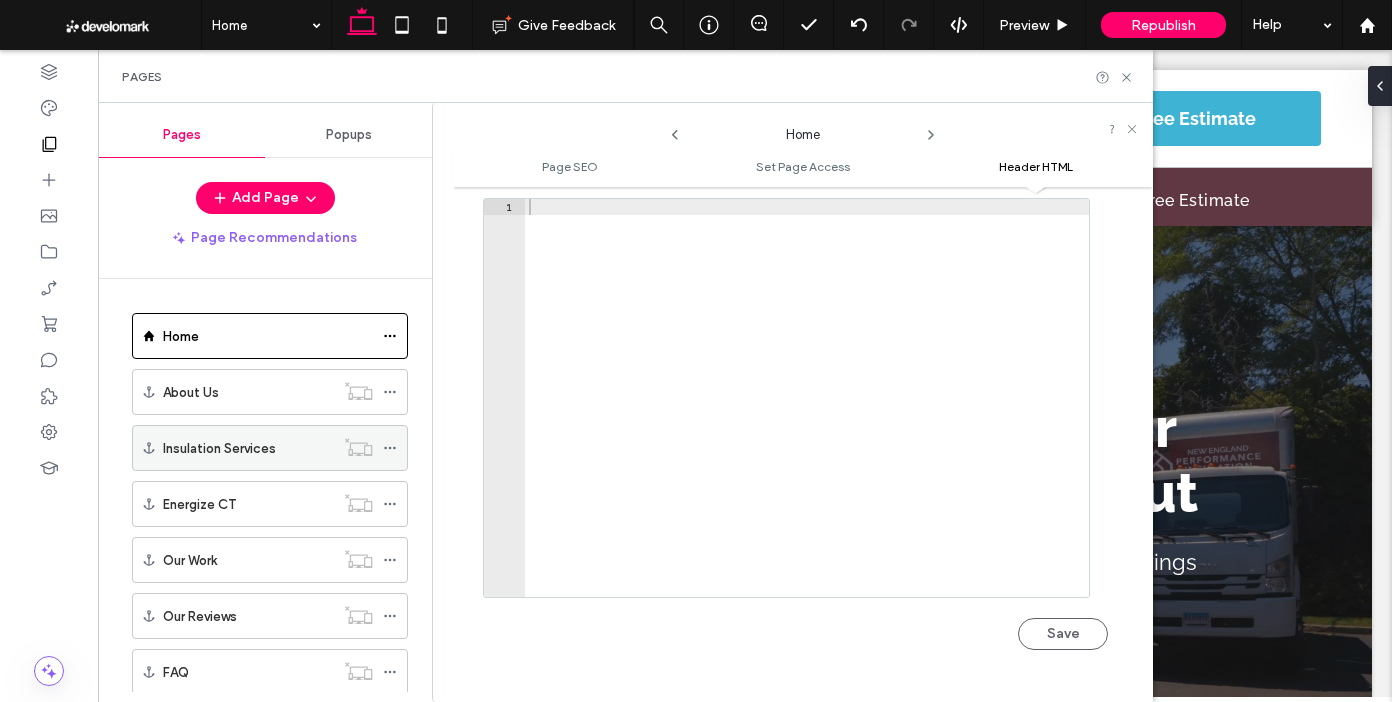 scroll, scrollTop: 1925, scrollLeft: 0, axis: vertical 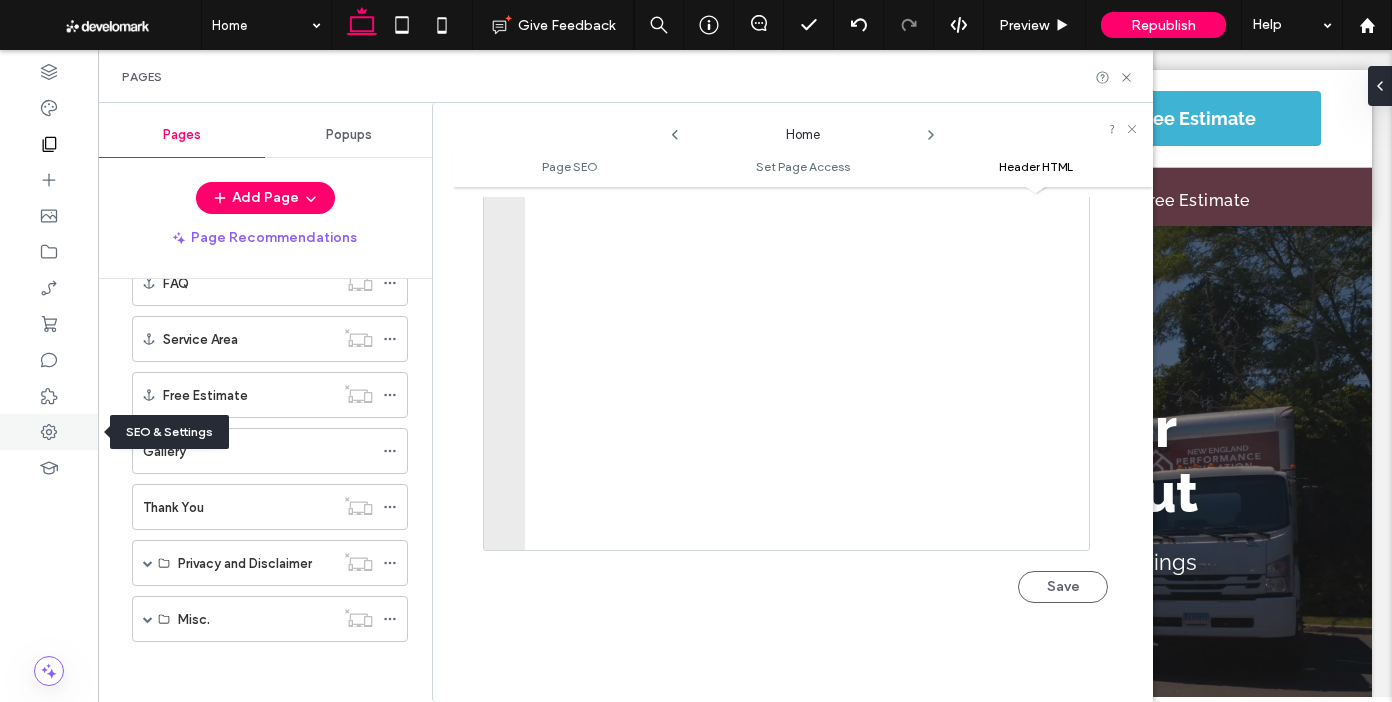 click 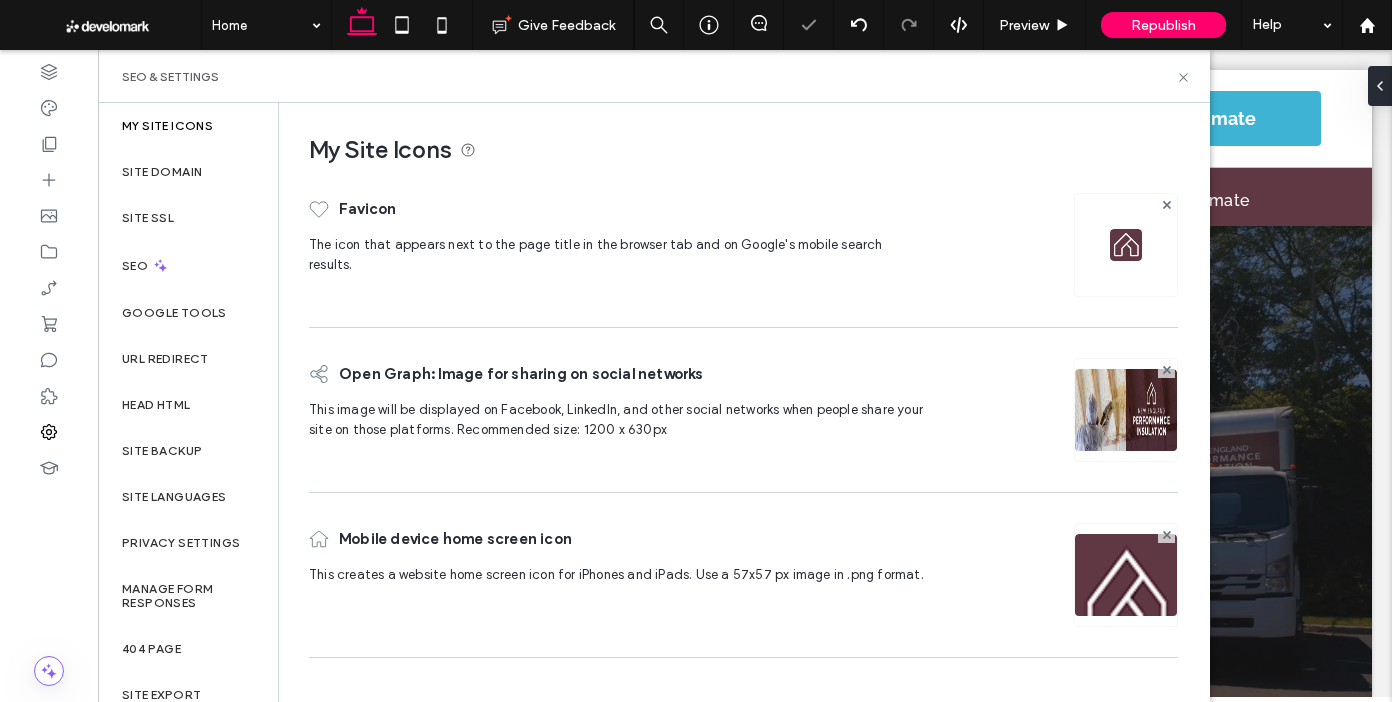 click on "Add Page Page Recommendations Home About Us Insulation Services Energize CT Our Work Our Reviews FAQ Service Area Free Estimate Gallery Thank You Privacy and Disclaimer Privacy Disclaimer Terms Of Use Web Accessibility Statement Misc. Search Contact Us Service Page Template Test Page Blog" at bounding box center [265, 437] 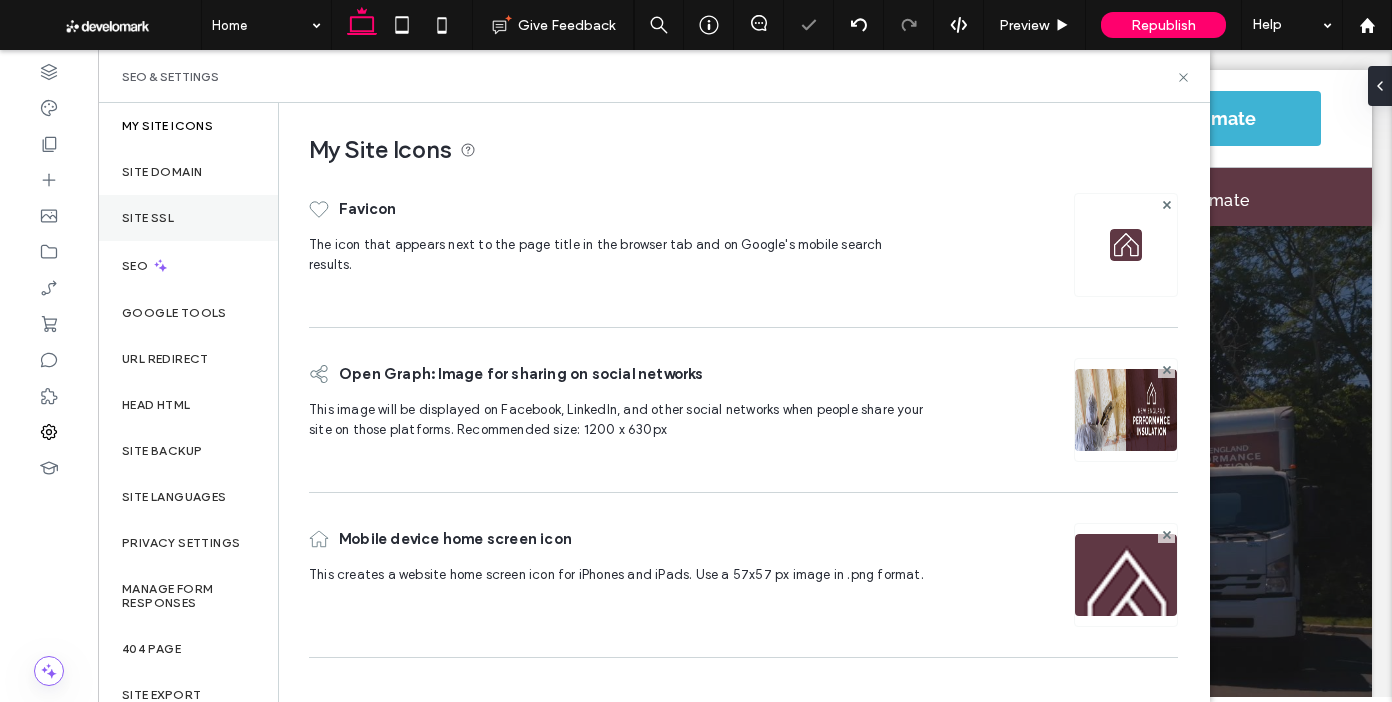 click on "Site SSL" at bounding box center (188, 218) 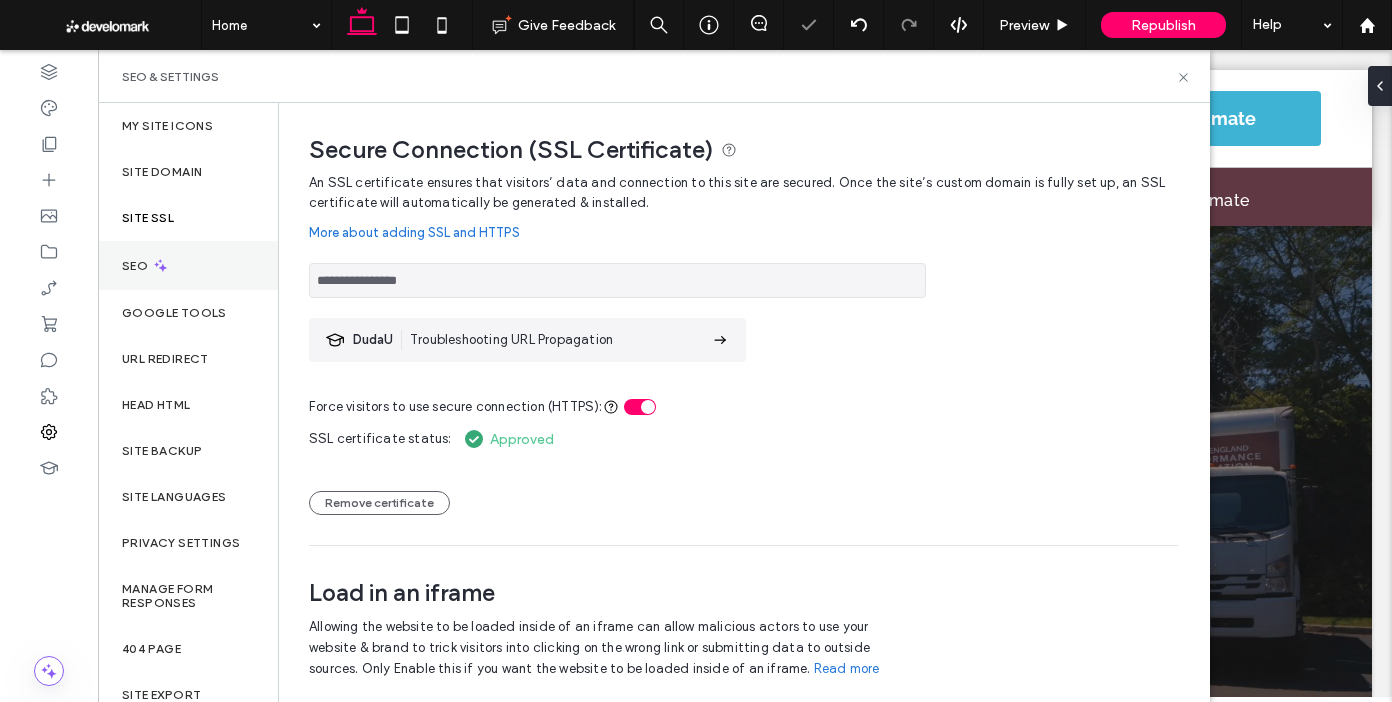 drag, startPoint x: 194, startPoint y: 275, endPoint x: 232, endPoint y: 275, distance: 38 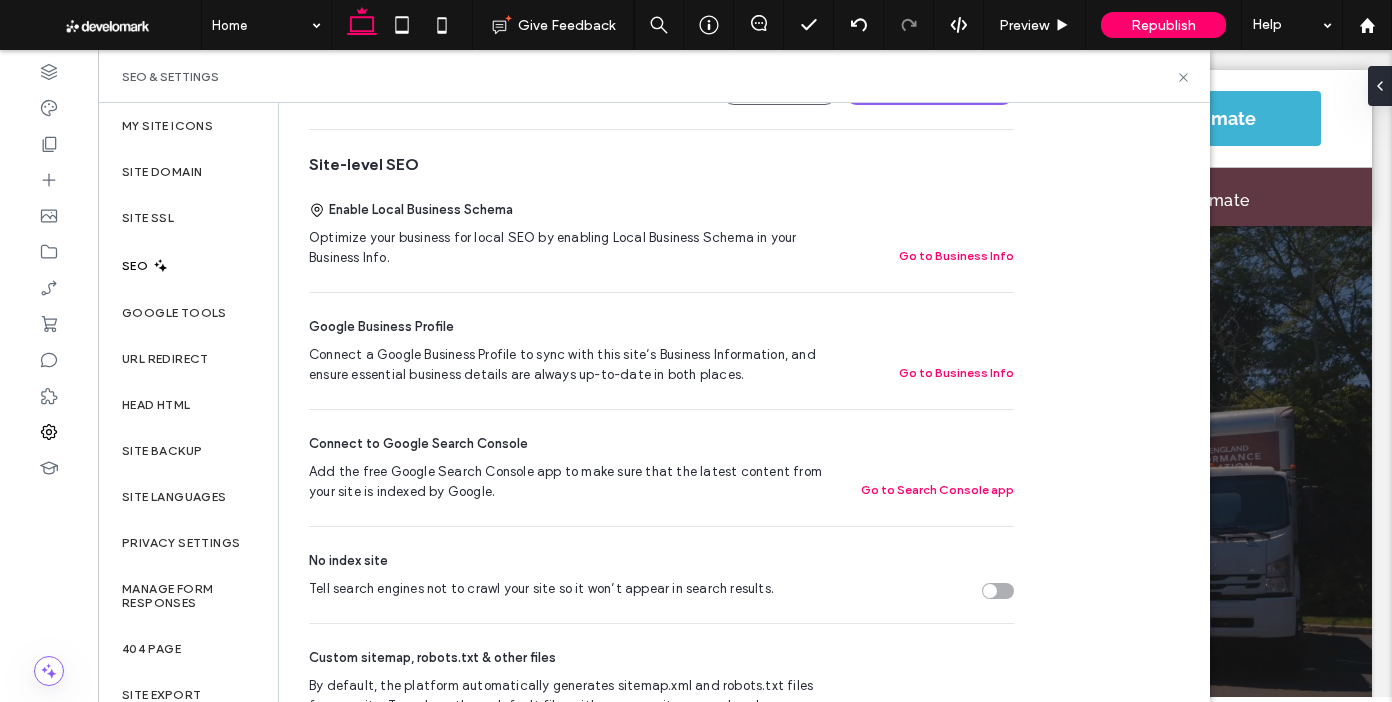 scroll, scrollTop: 0, scrollLeft: 0, axis: both 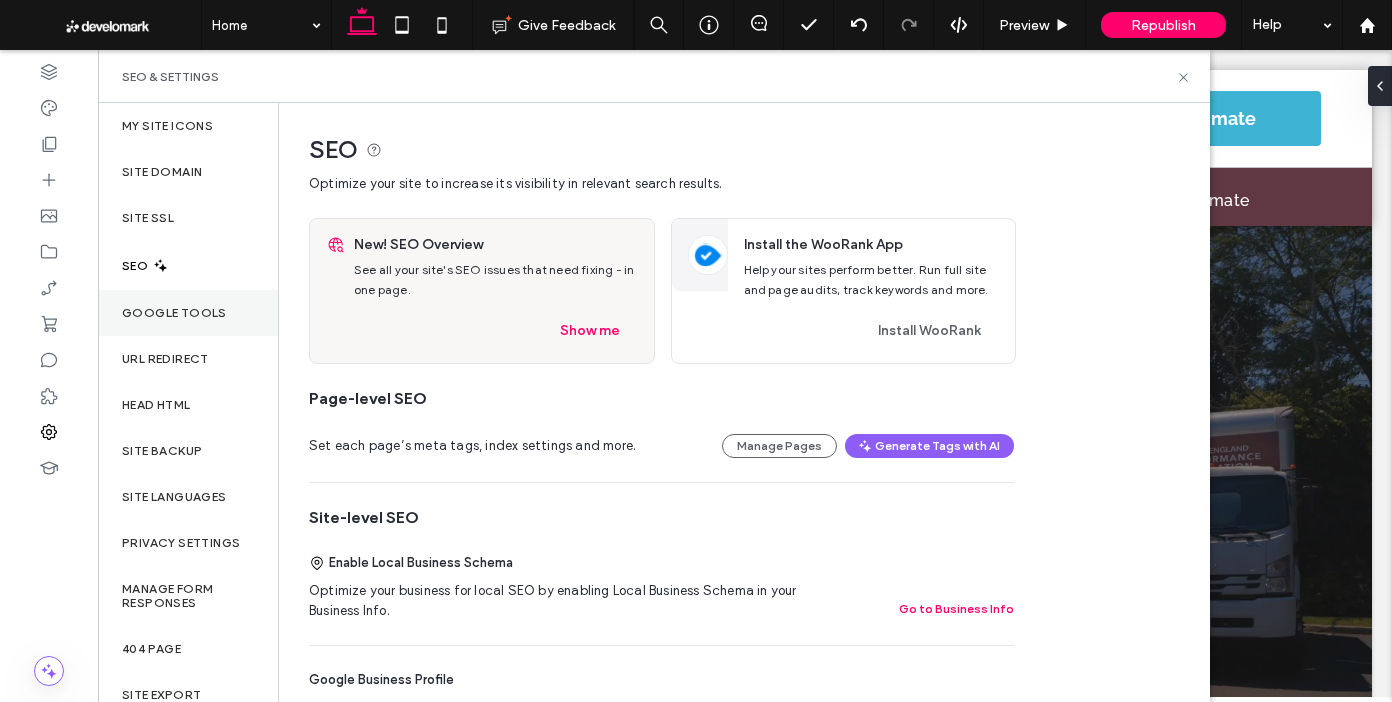 drag, startPoint x: 165, startPoint y: 307, endPoint x: 189, endPoint y: 307, distance: 24 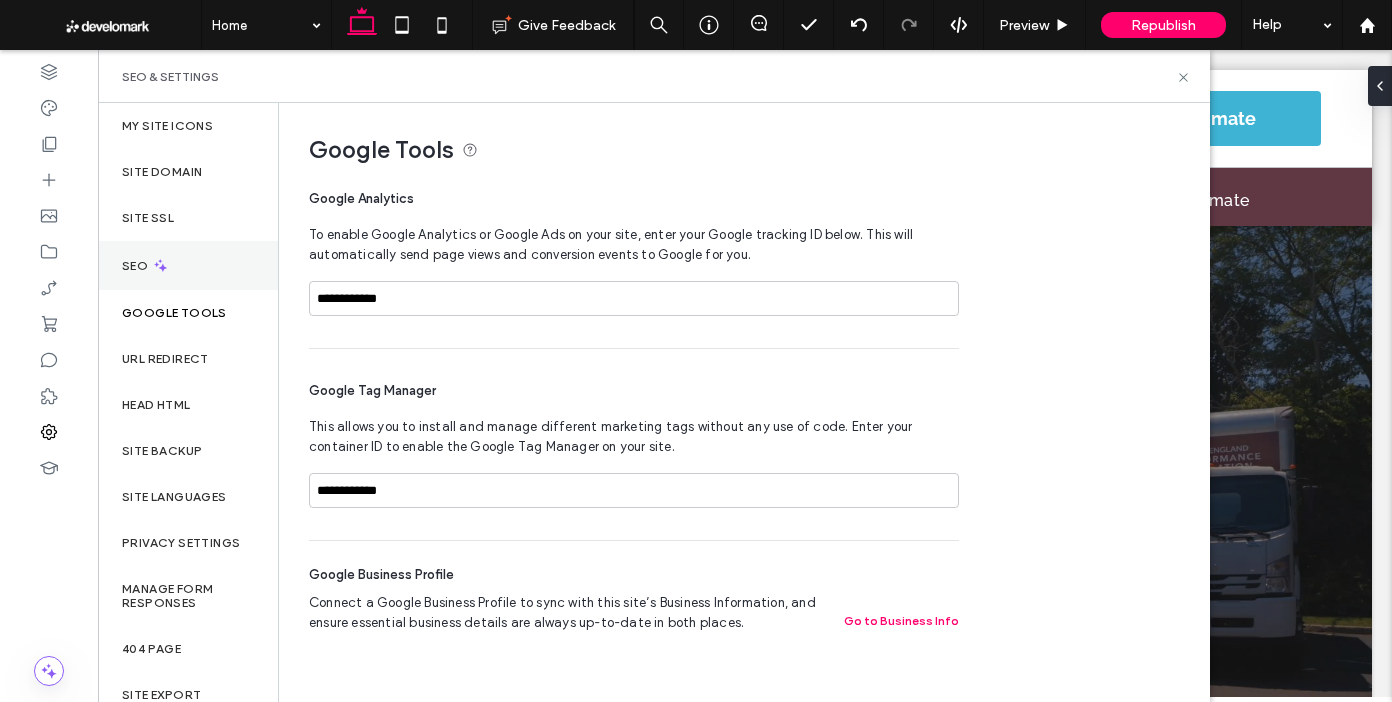 click on "SEO" at bounding box center (188, 265) 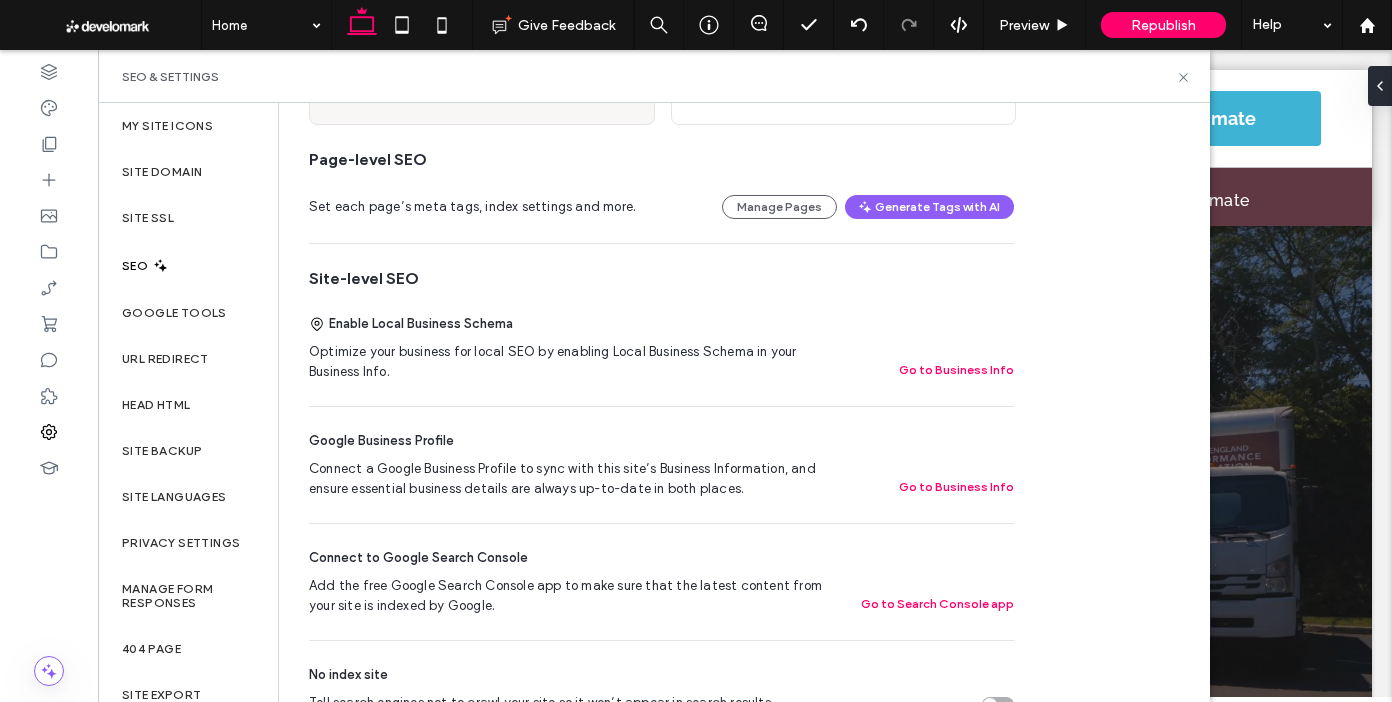 scroll, scrollTop: 246, scrollLeft: 0, axis: vertical 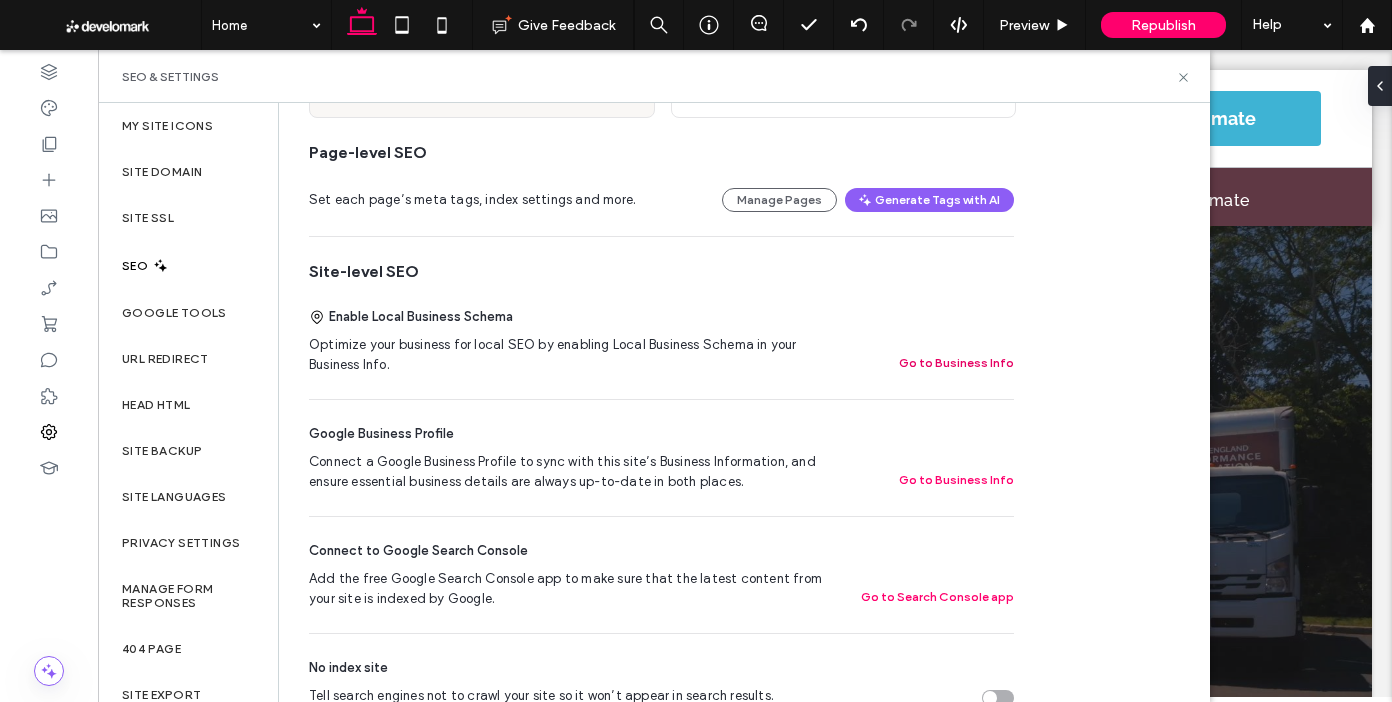 click on "Go to Business Info" at bounding box center (956, 363) 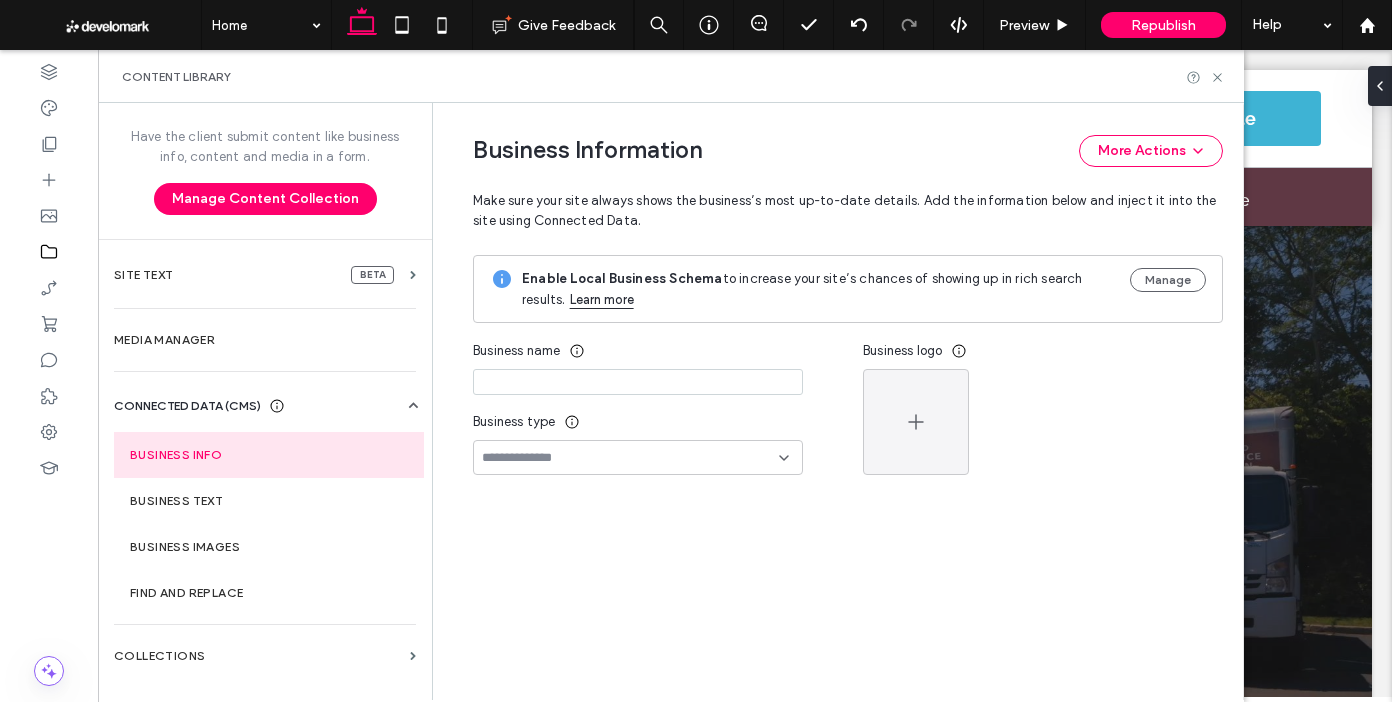 type on "**********" 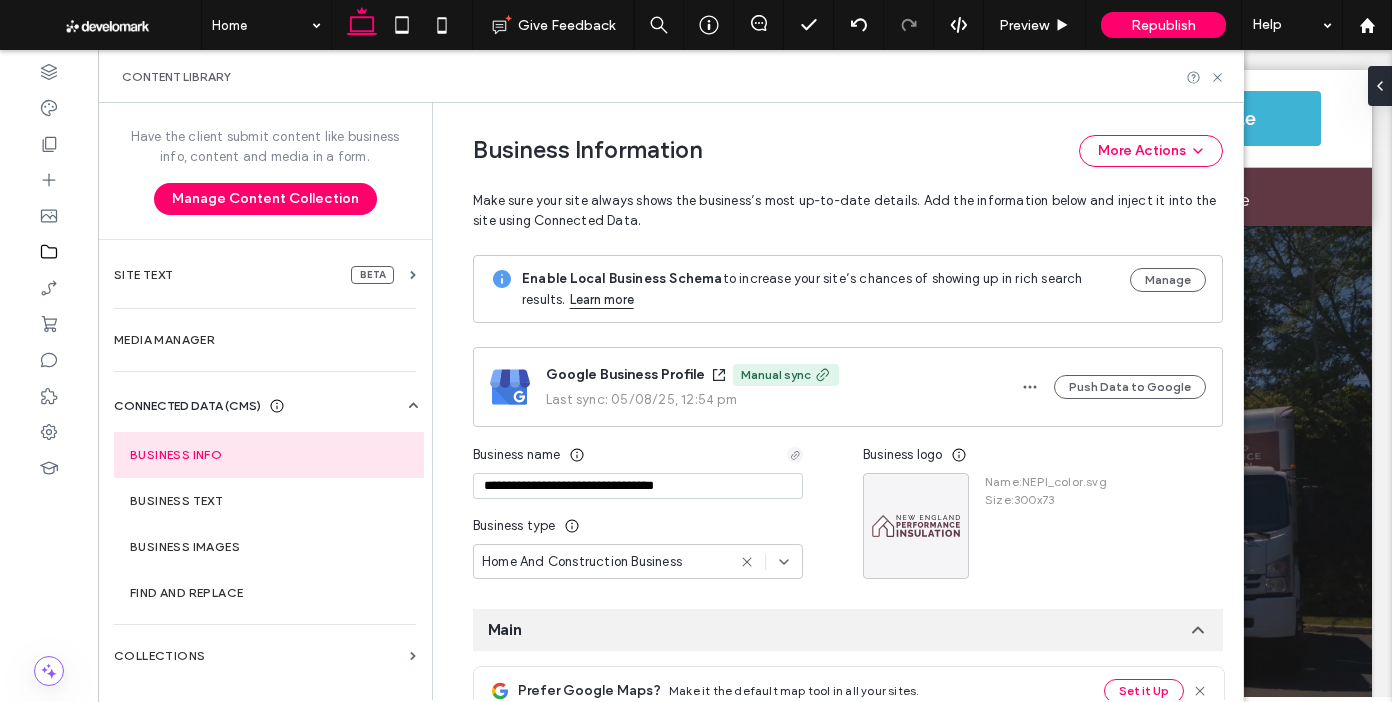 scroll, scrollTop: 251, scrollLeft: 0, axis: vertical 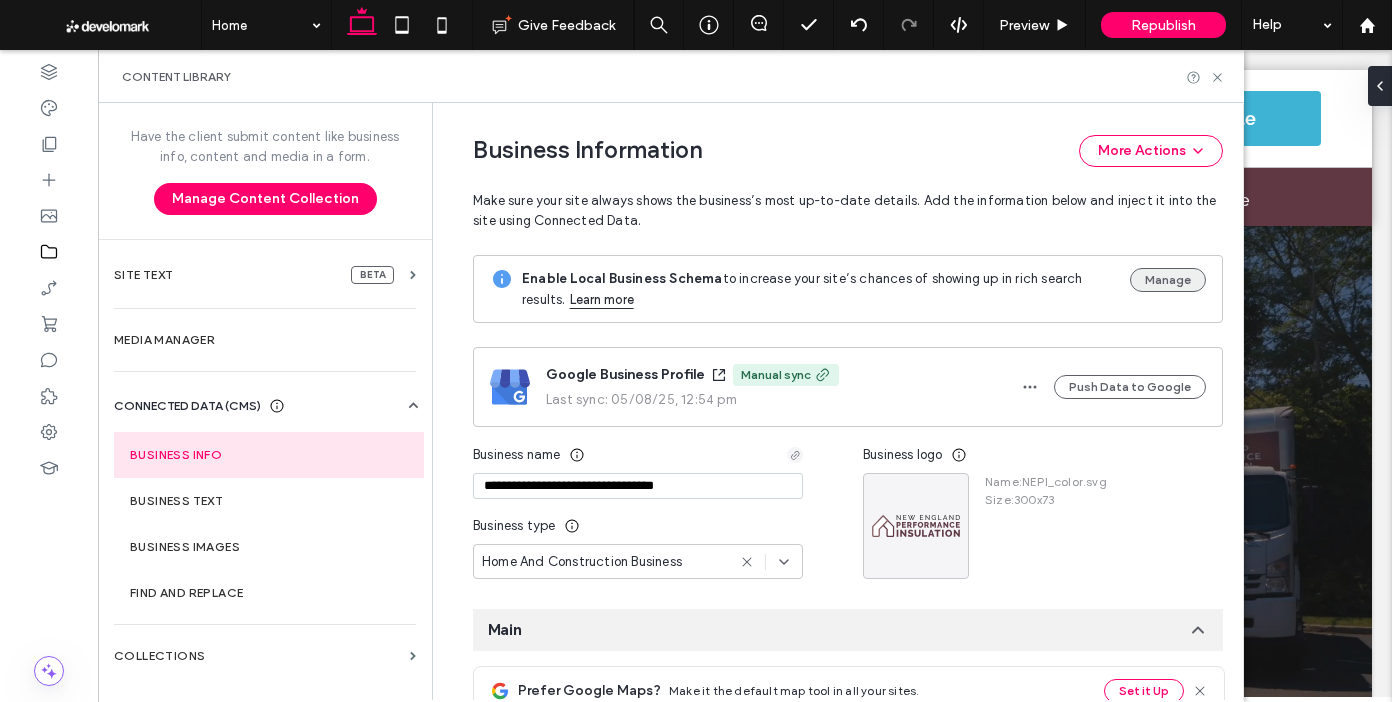 click on "Manage" at bounding box center [1168, 280] 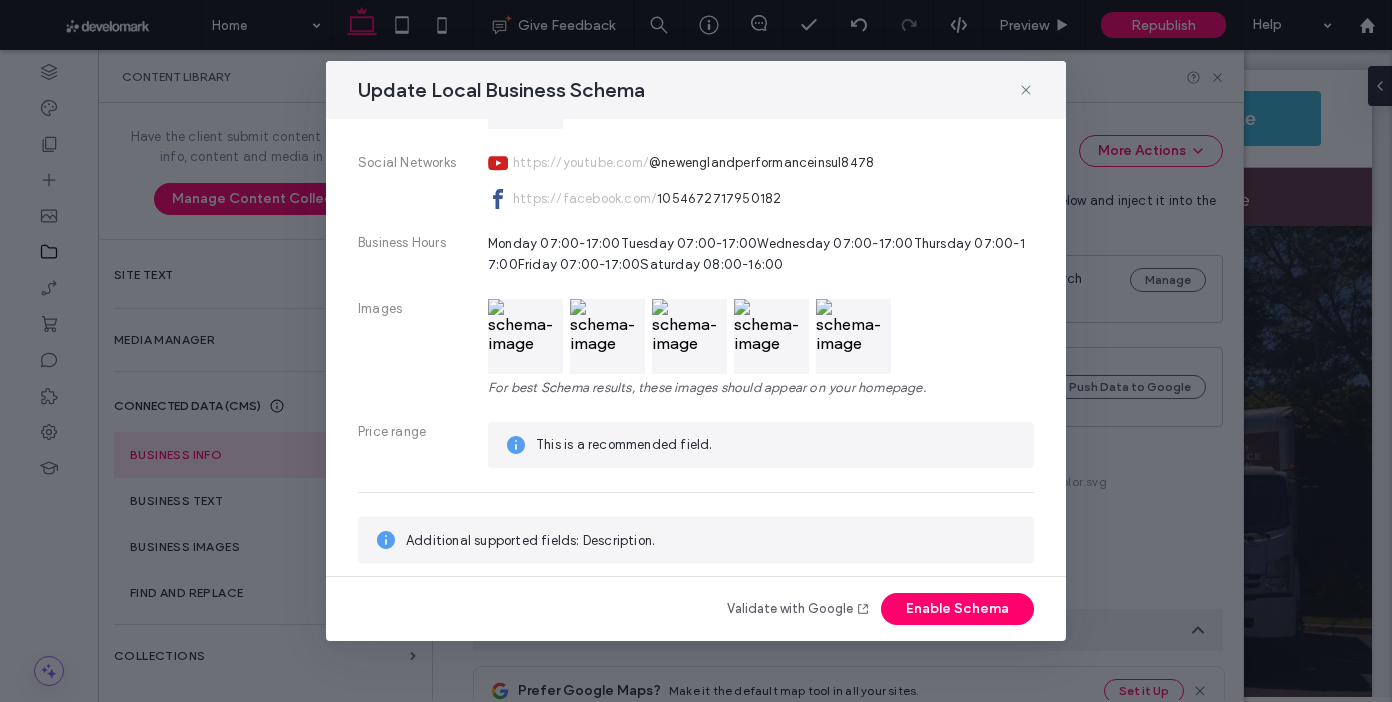 scroll, scrollTop: 597, scrollLeft: 0, axis: vertical 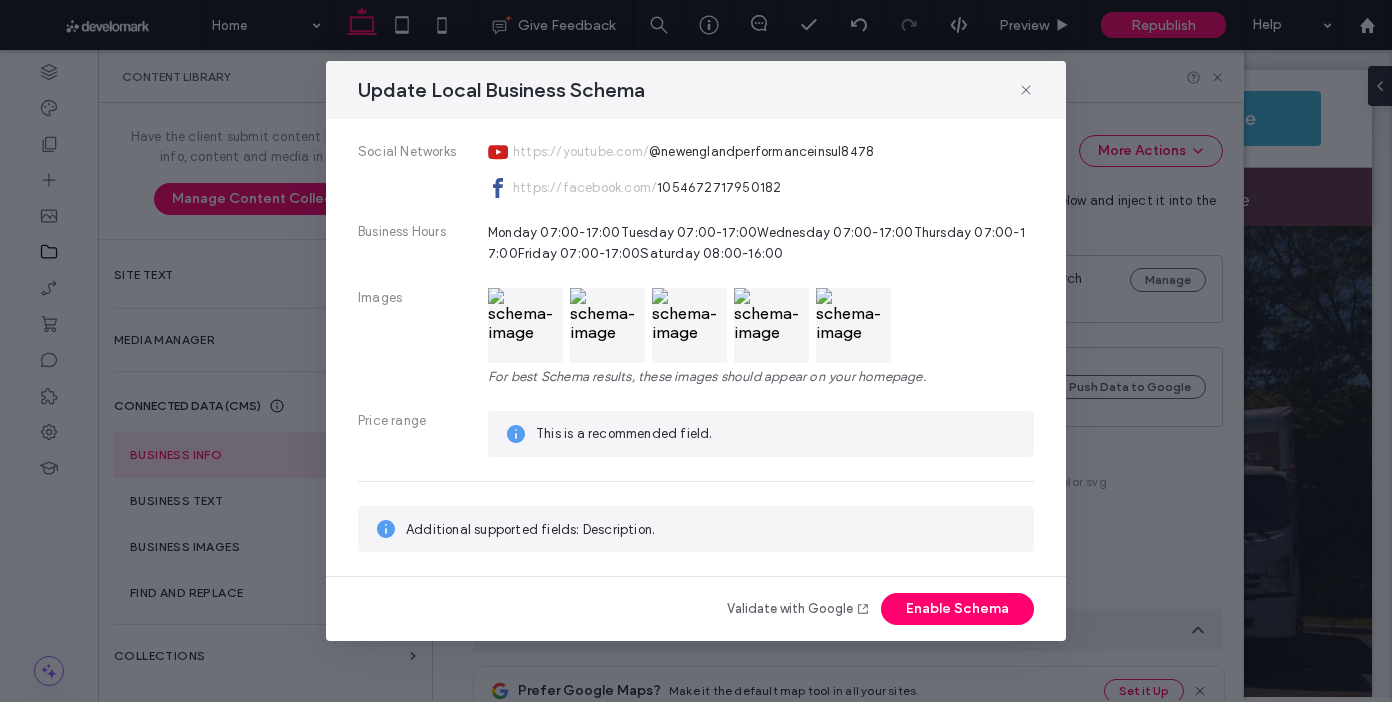 click on "This is a recommended field." at bounding box center [777, 434] 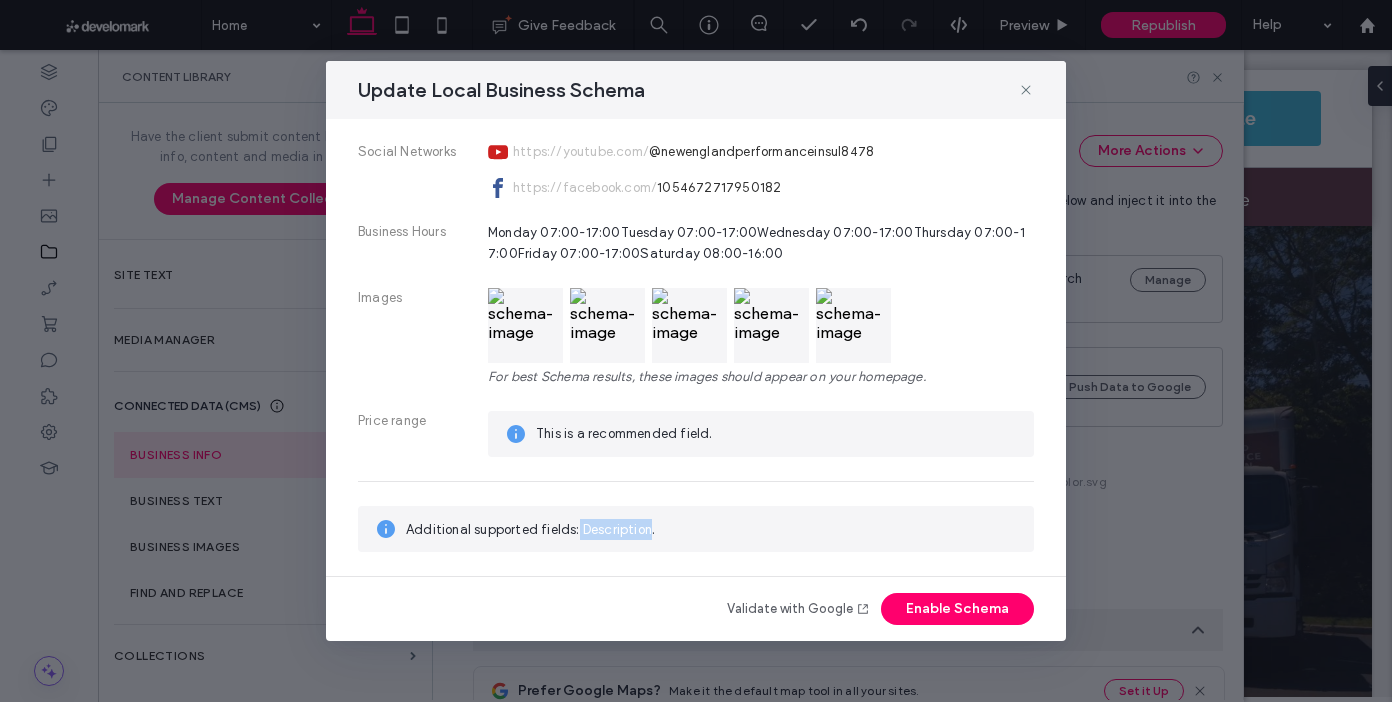 drag, startPoint x: 576, startPoint y: 530, endPoint x: 675, endPoint y: 533, distance: 99.04544 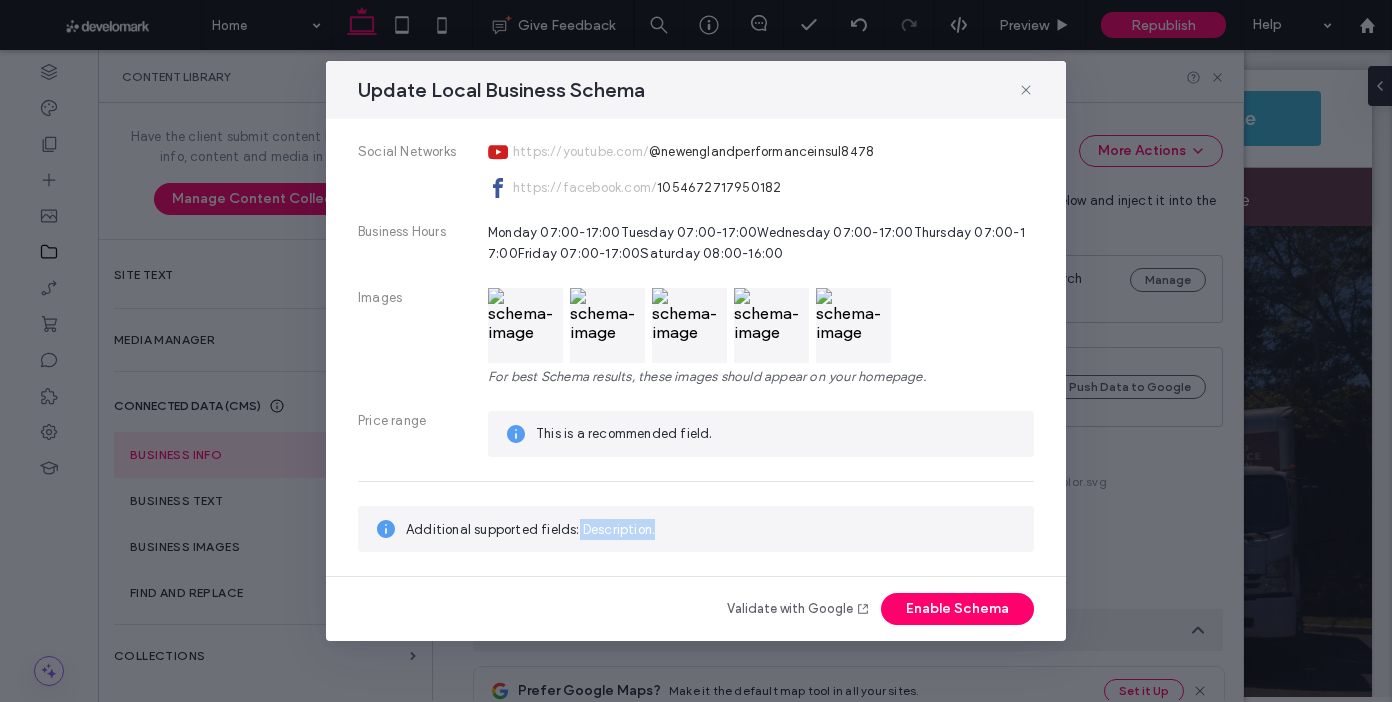 click on "Additional supported fields:  Description." at bounding box center (712, 529) 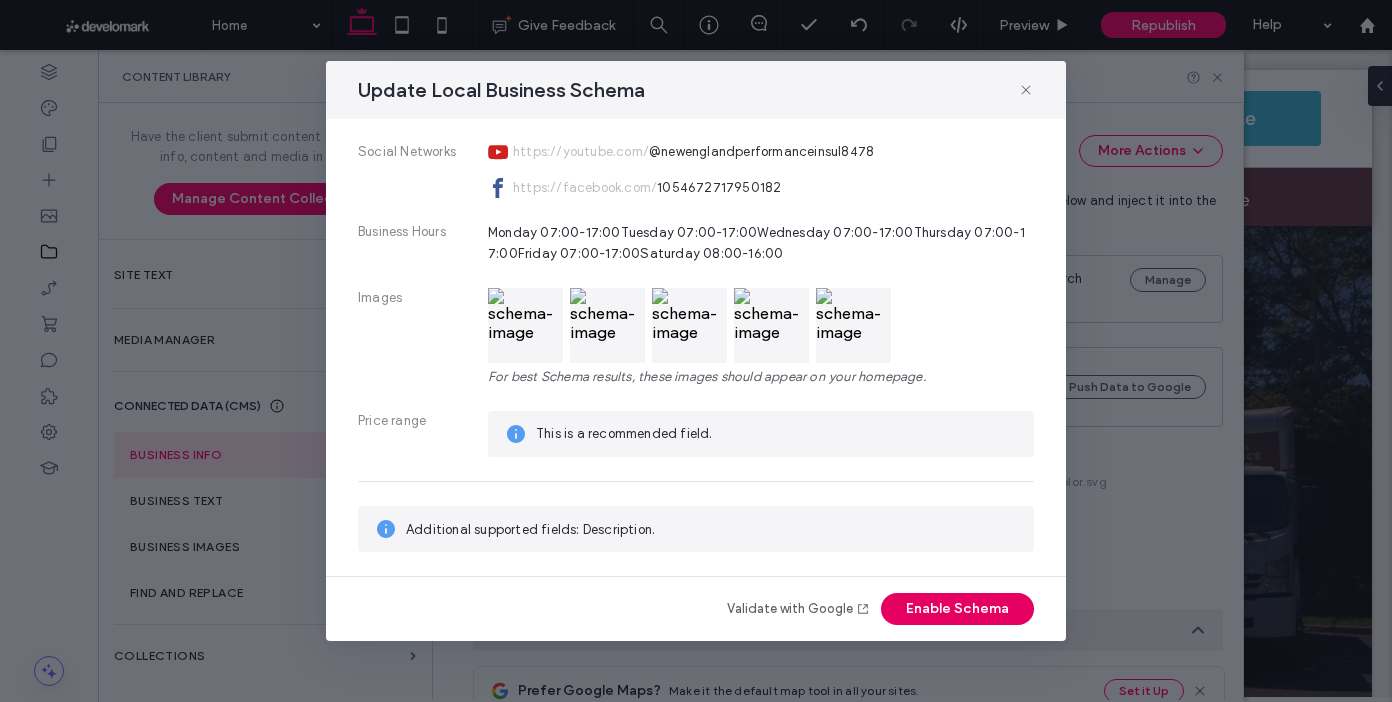 click on "Enable Schema" at bounding box center [957, 609] 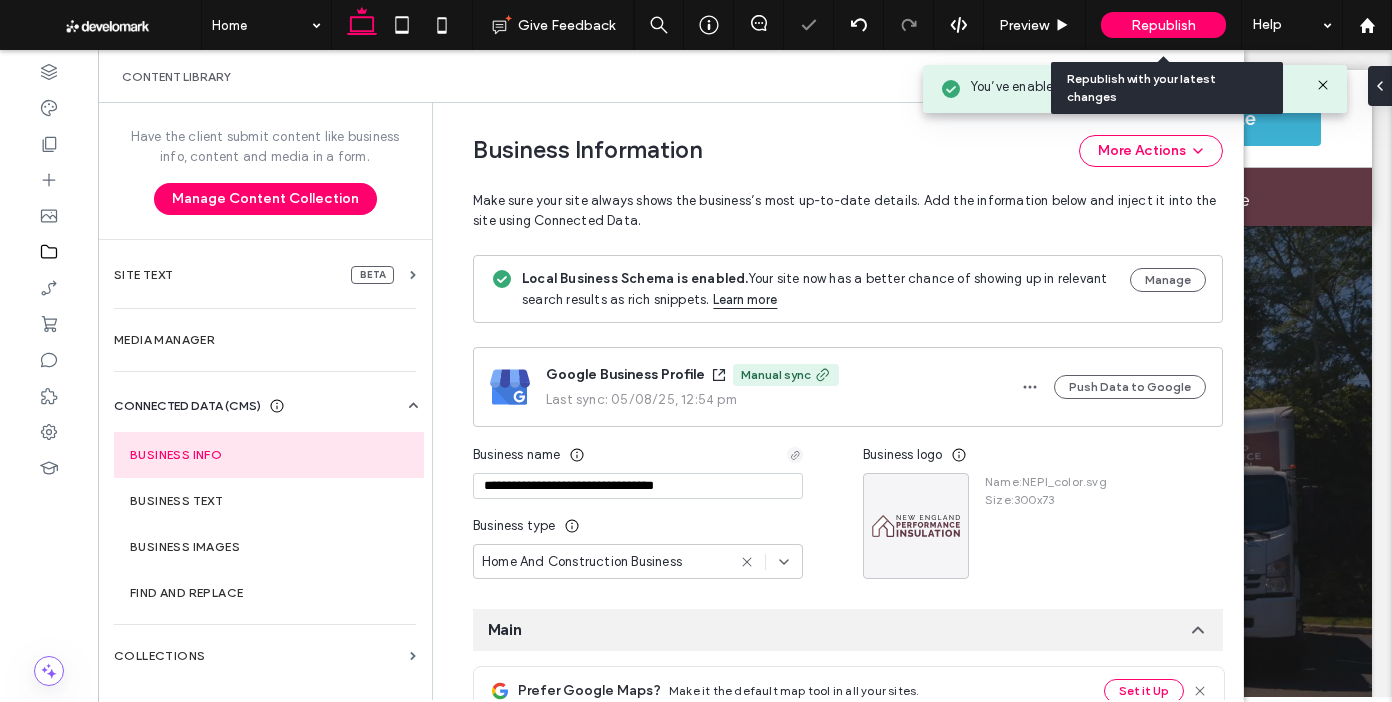 click on "Republish" at bounding box center [1163, 25] 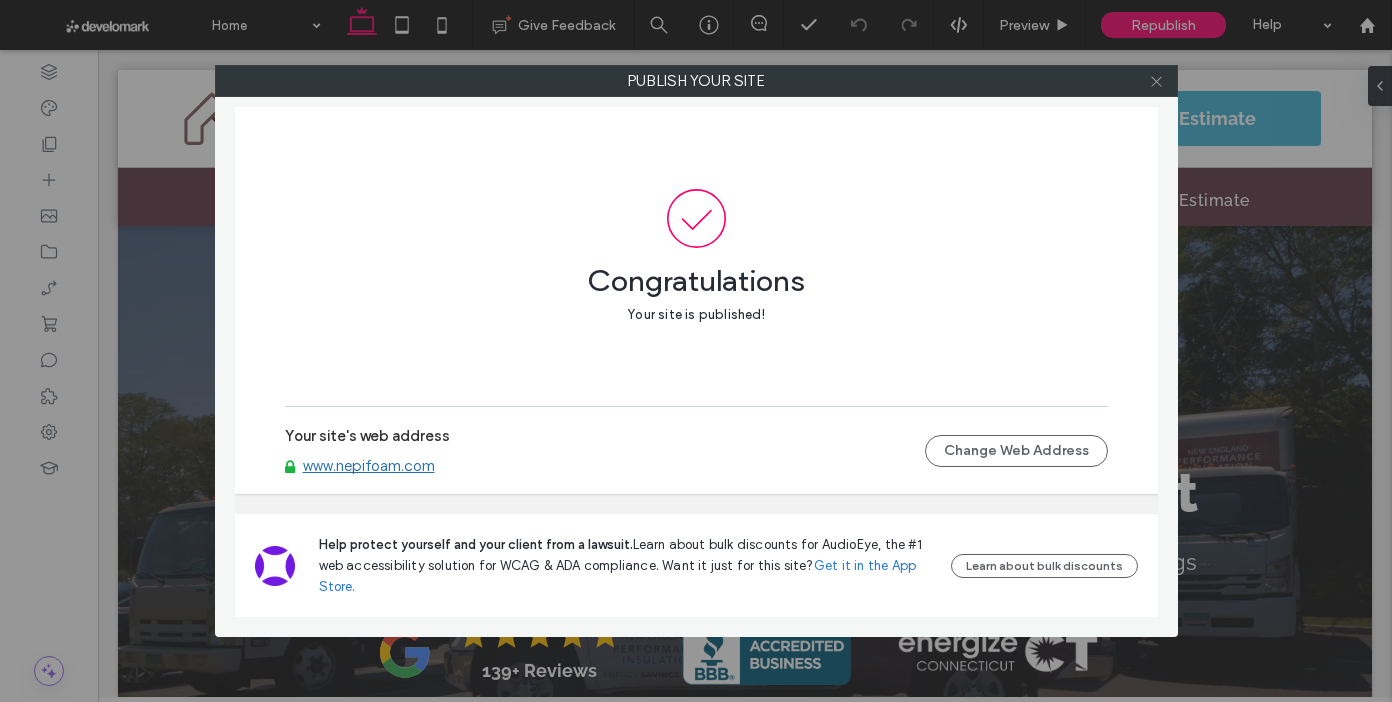 click 